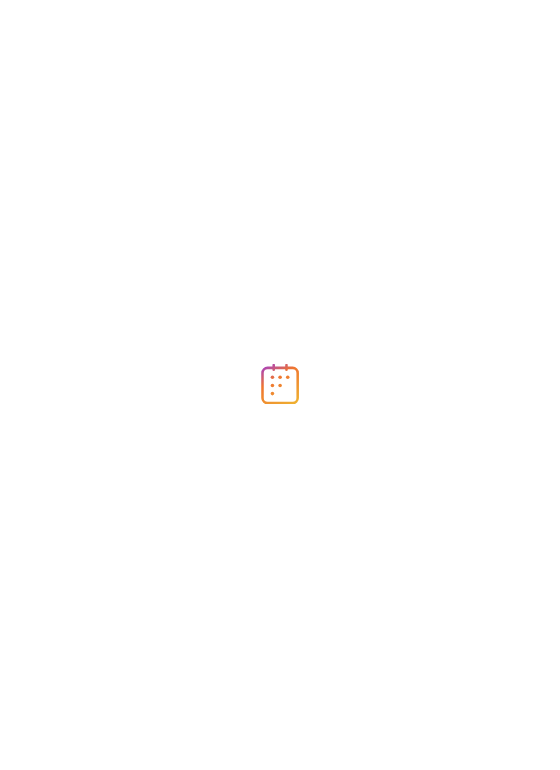 scroll, scrollTop: 0, scrollLeft: 0, axis: both 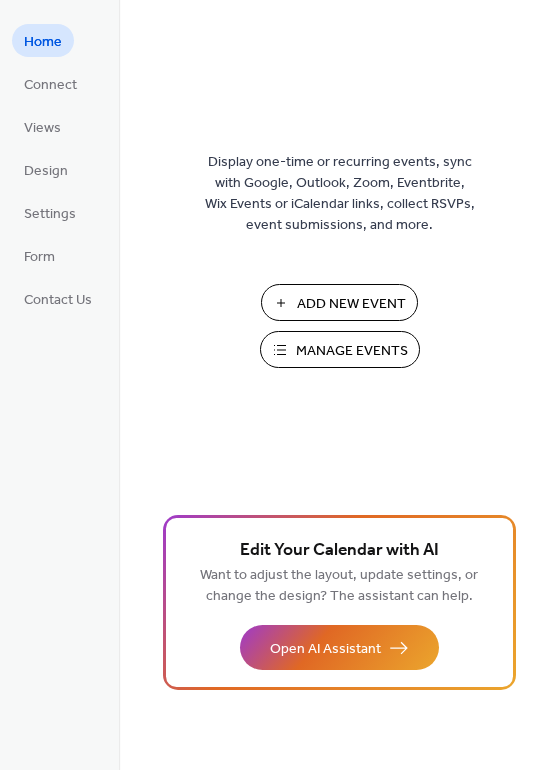 click on "Manage Events" at bounding box center [352, 351] 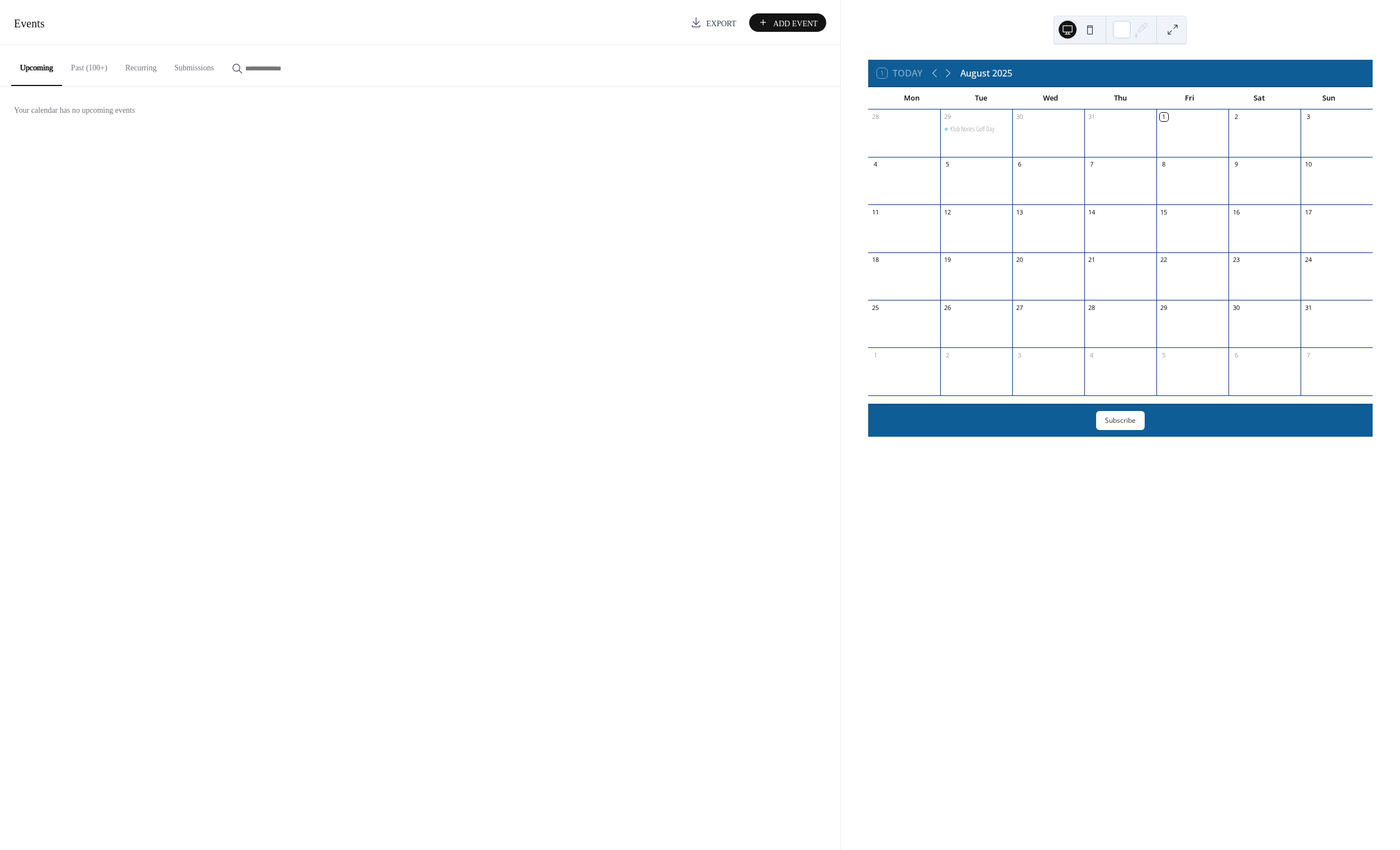 scroll, scrollTop: 0, scrollLeft: 0, axis: both 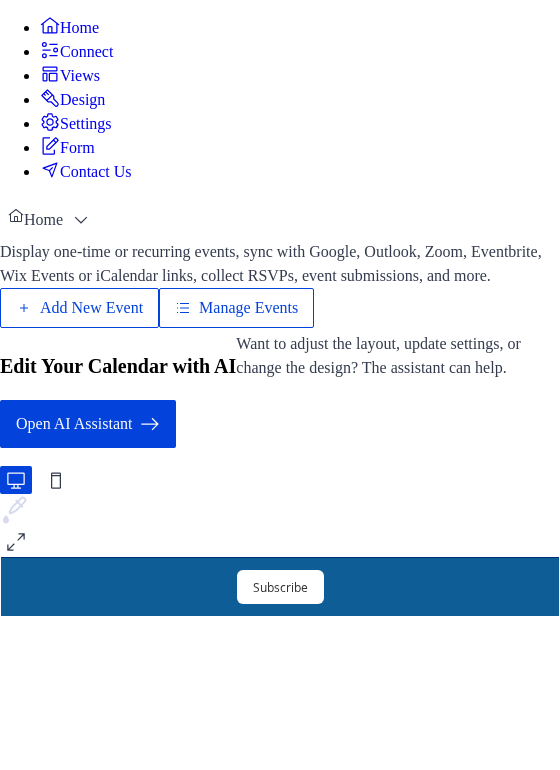 click on "Manage Events" at bounding box center [248, 308] 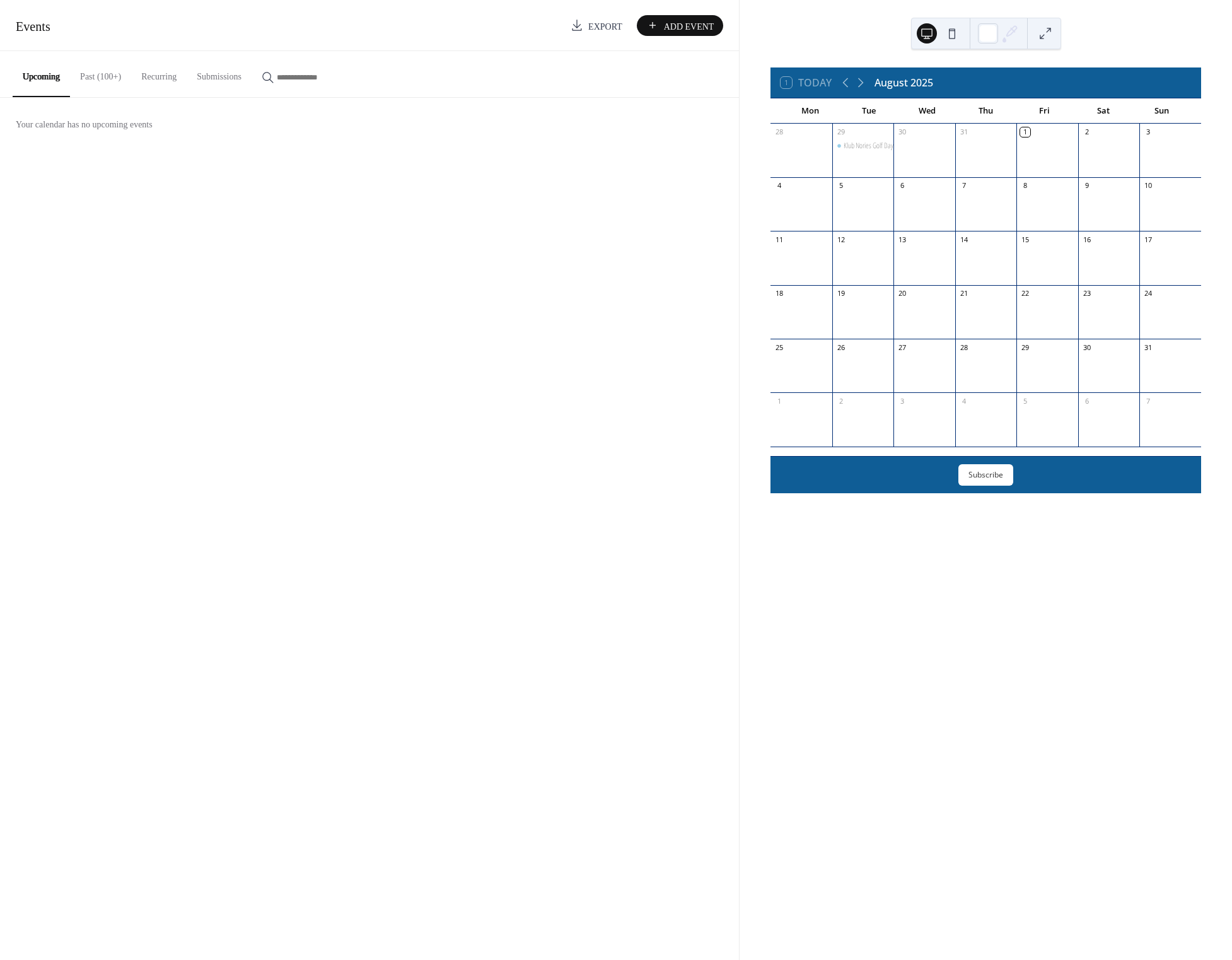 scroll, scrollTop: 0, scrollLeft: 0, axis: both 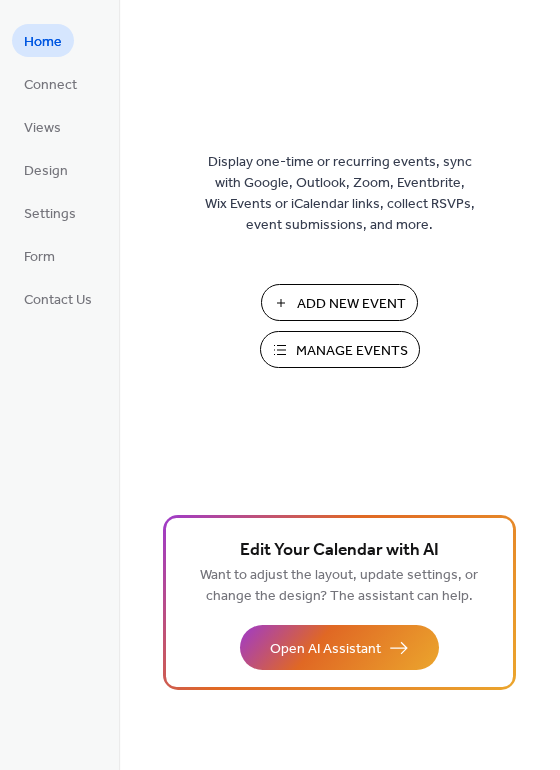 click on "Manage Events" at bounding box center [352, 351] 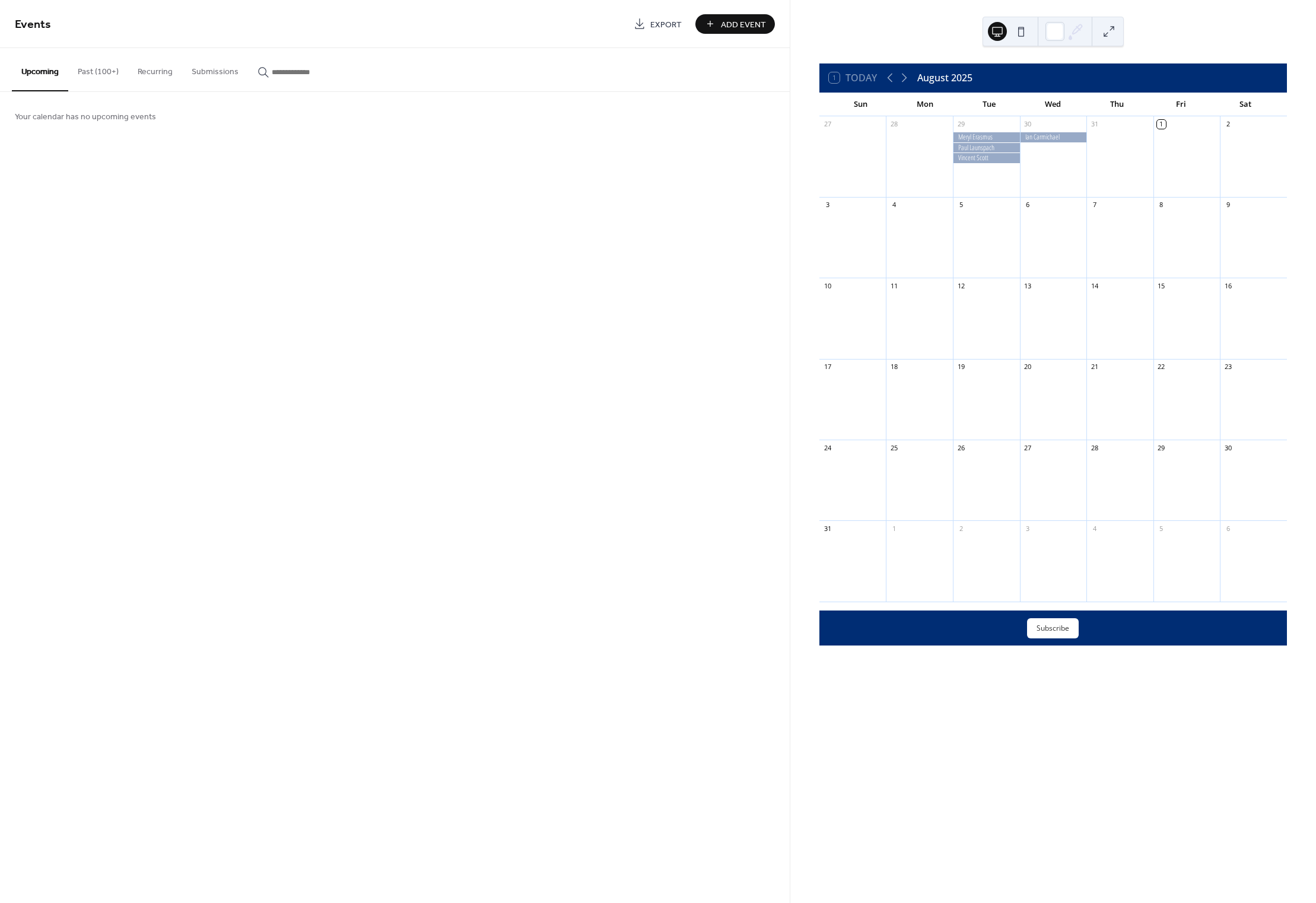 scroll, scrollTop: 0, scrollLeft: 0, axis: both 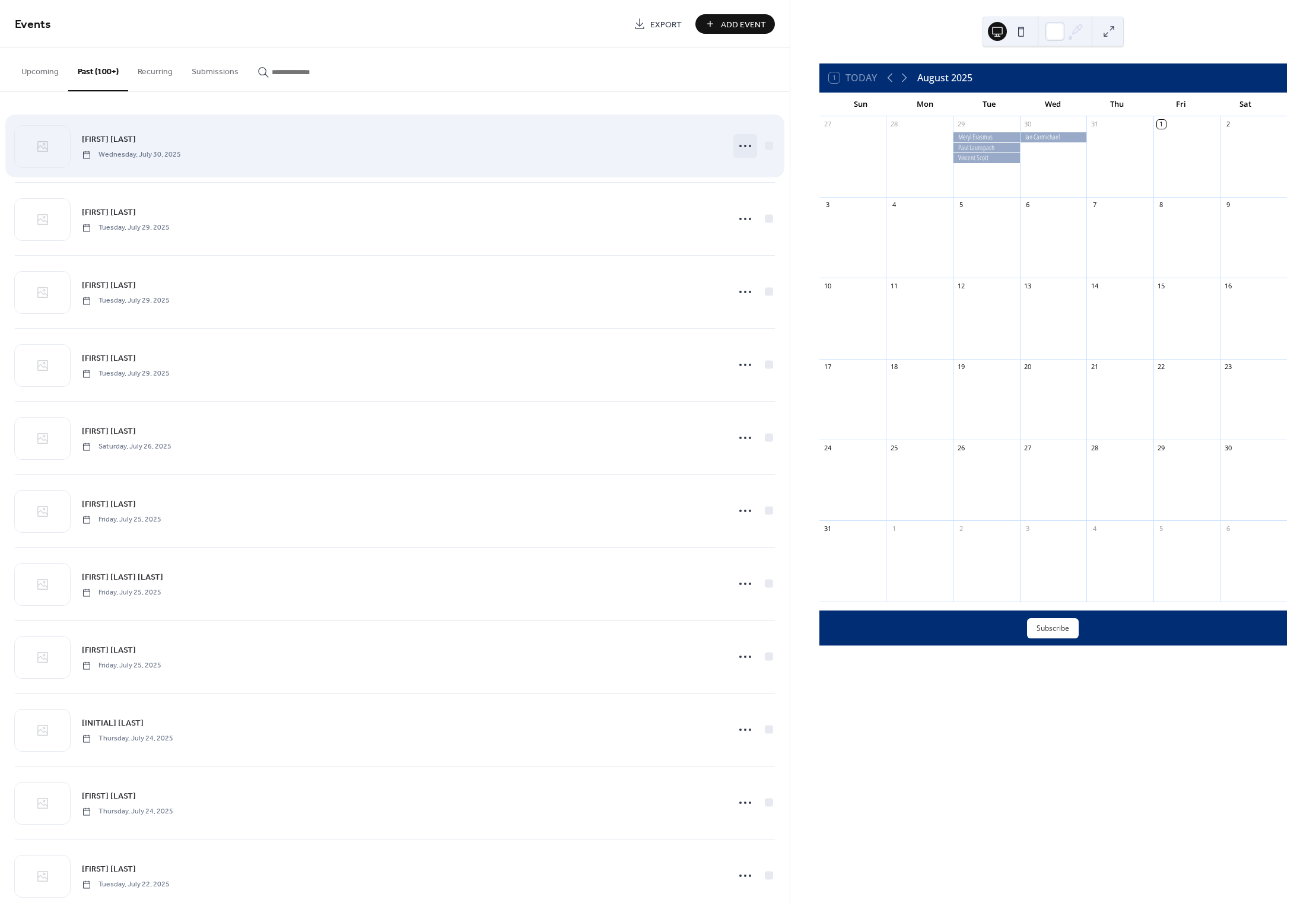 click 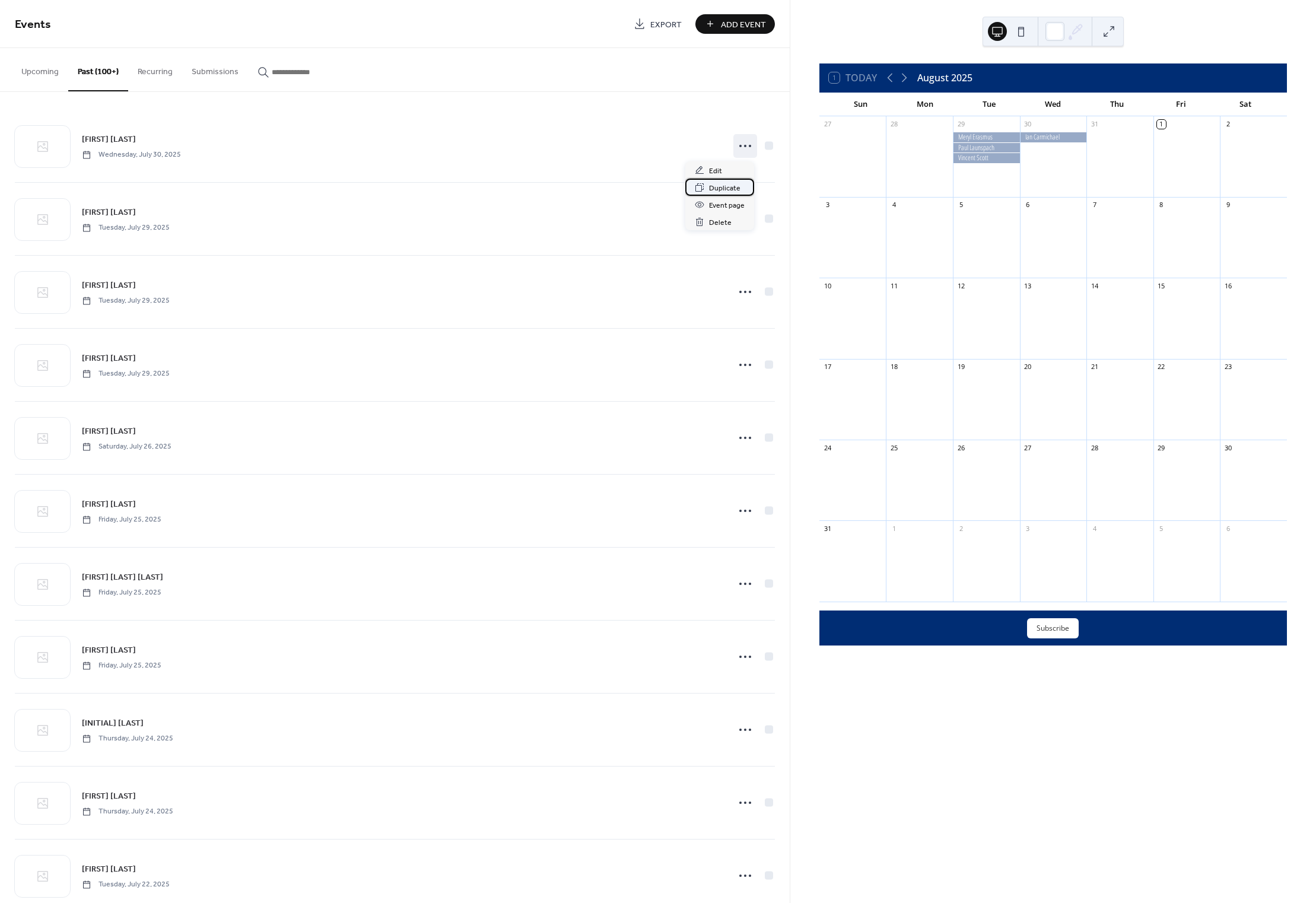 click on "Duplicate" at bounding box center [724, 188] 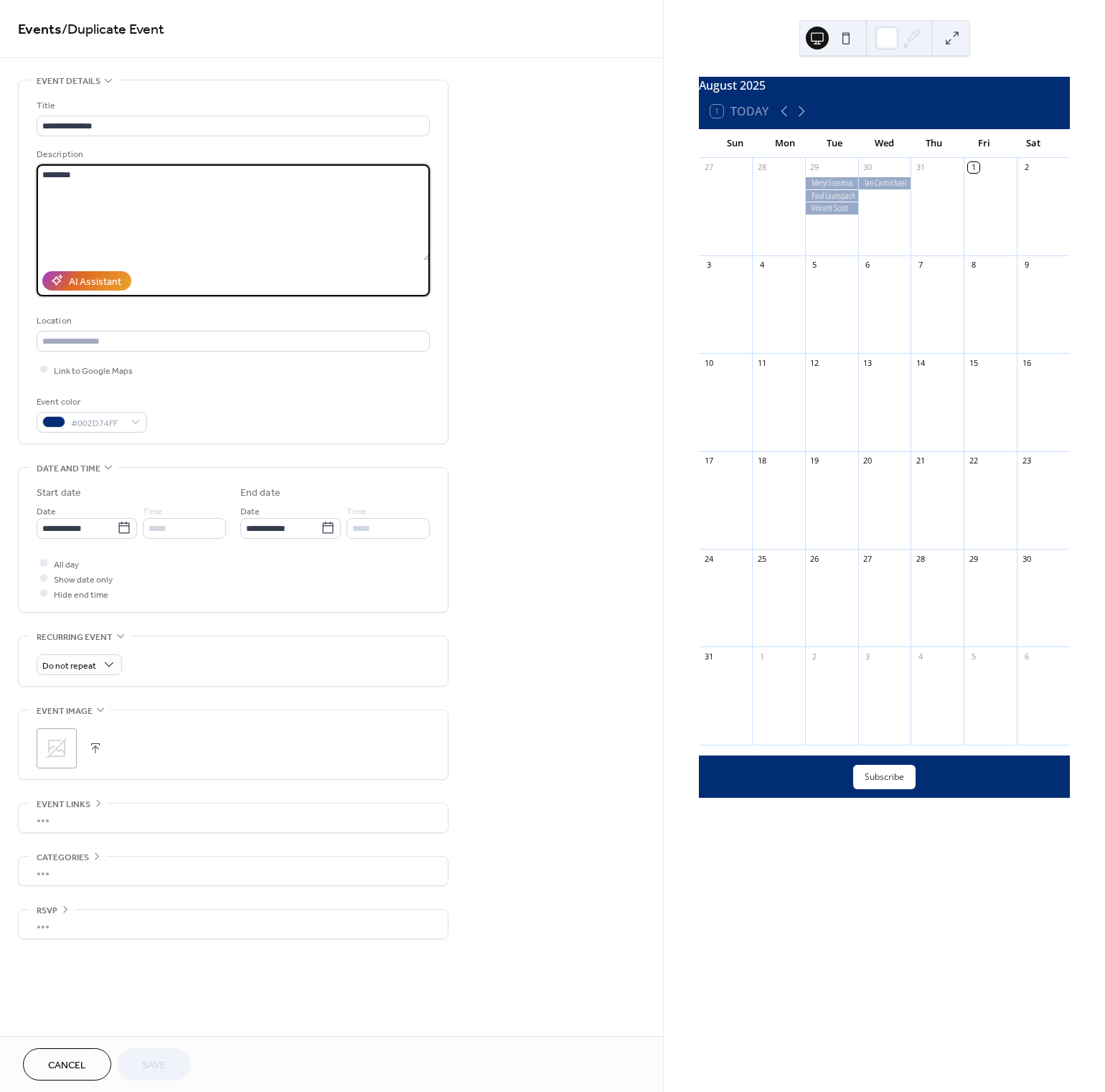click on "********" at bounding box center [233, 212] 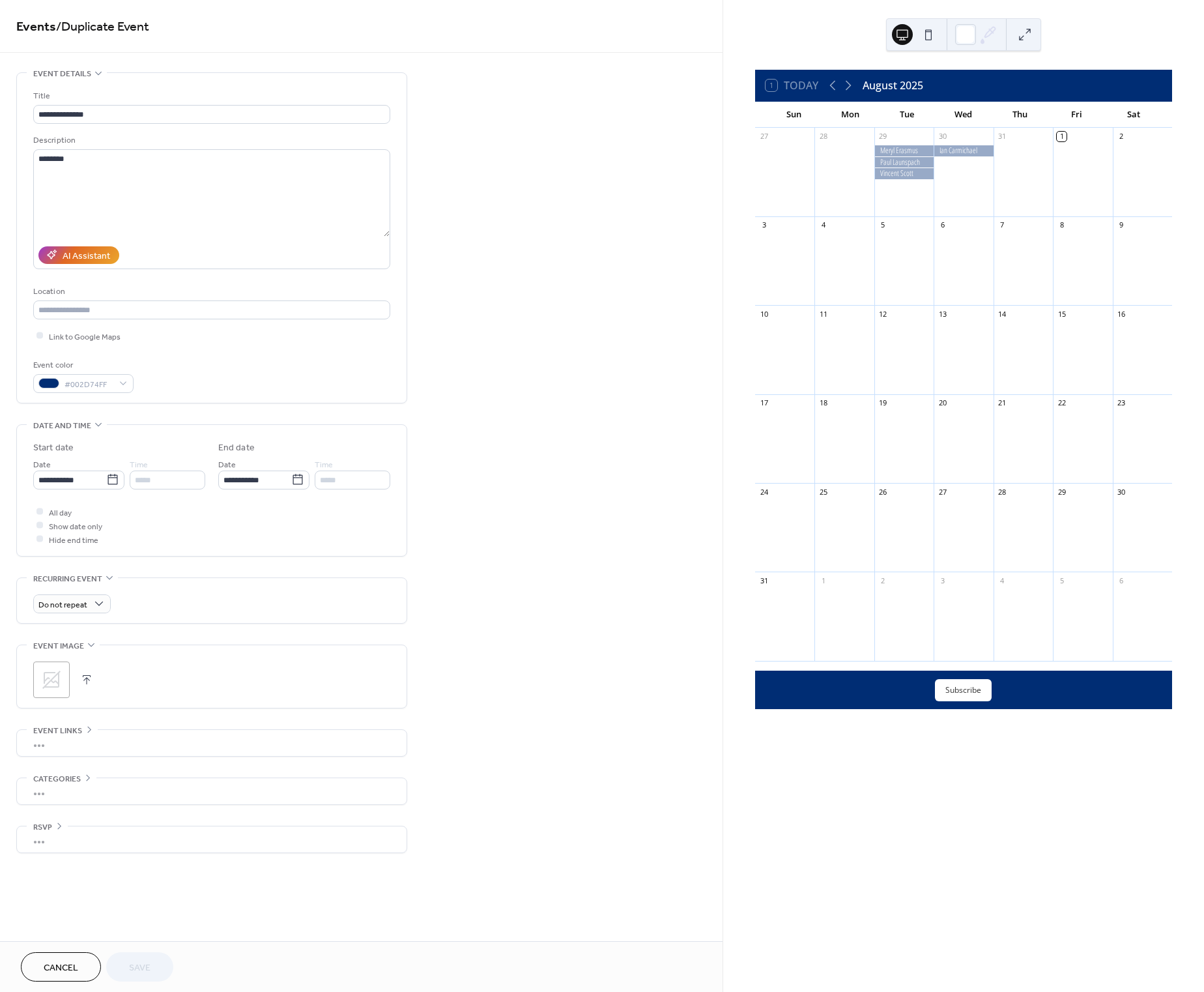 click on "**********" at bounding box center [361, 469] 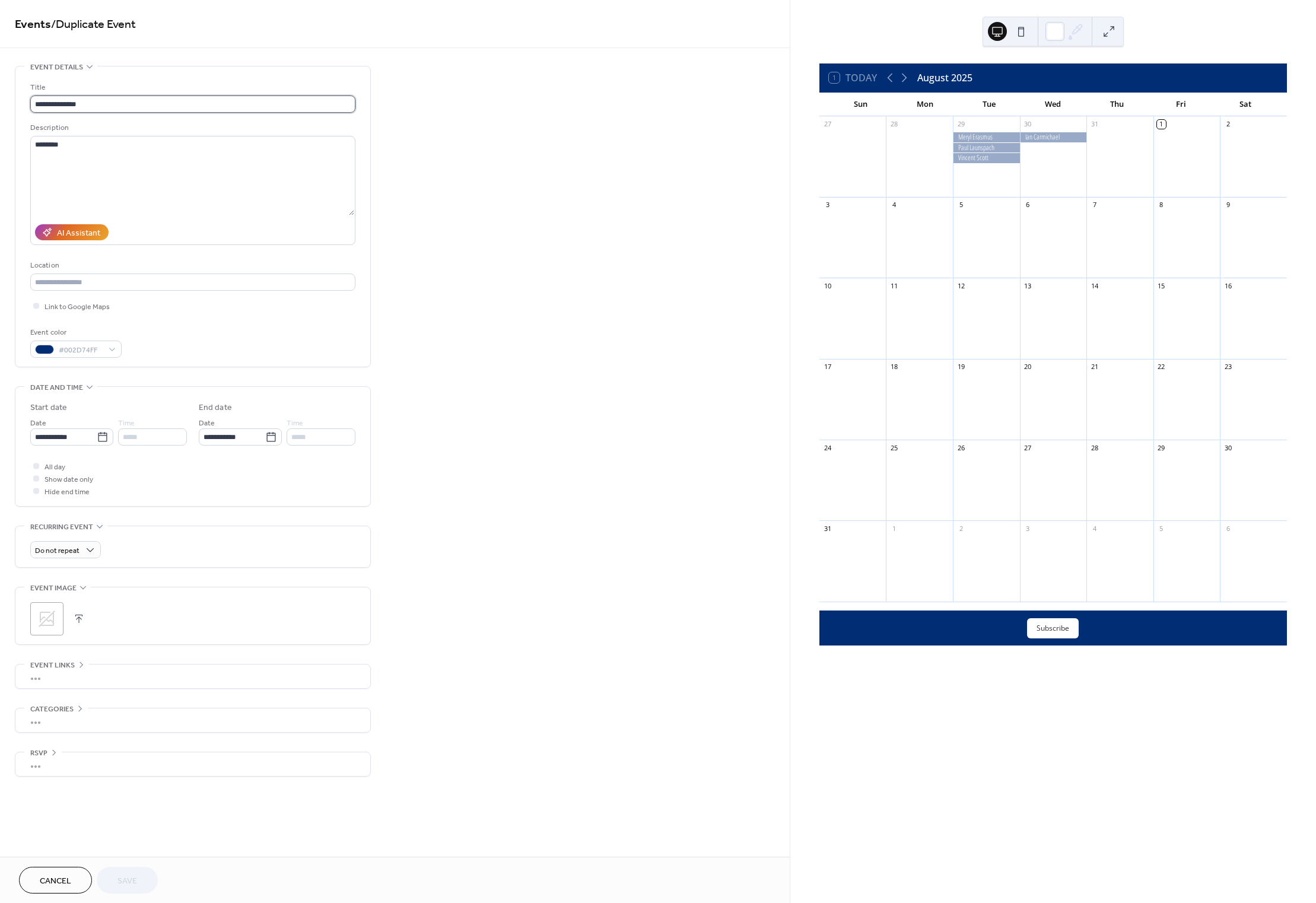 click on "**********" at bounding box center [193, 104] 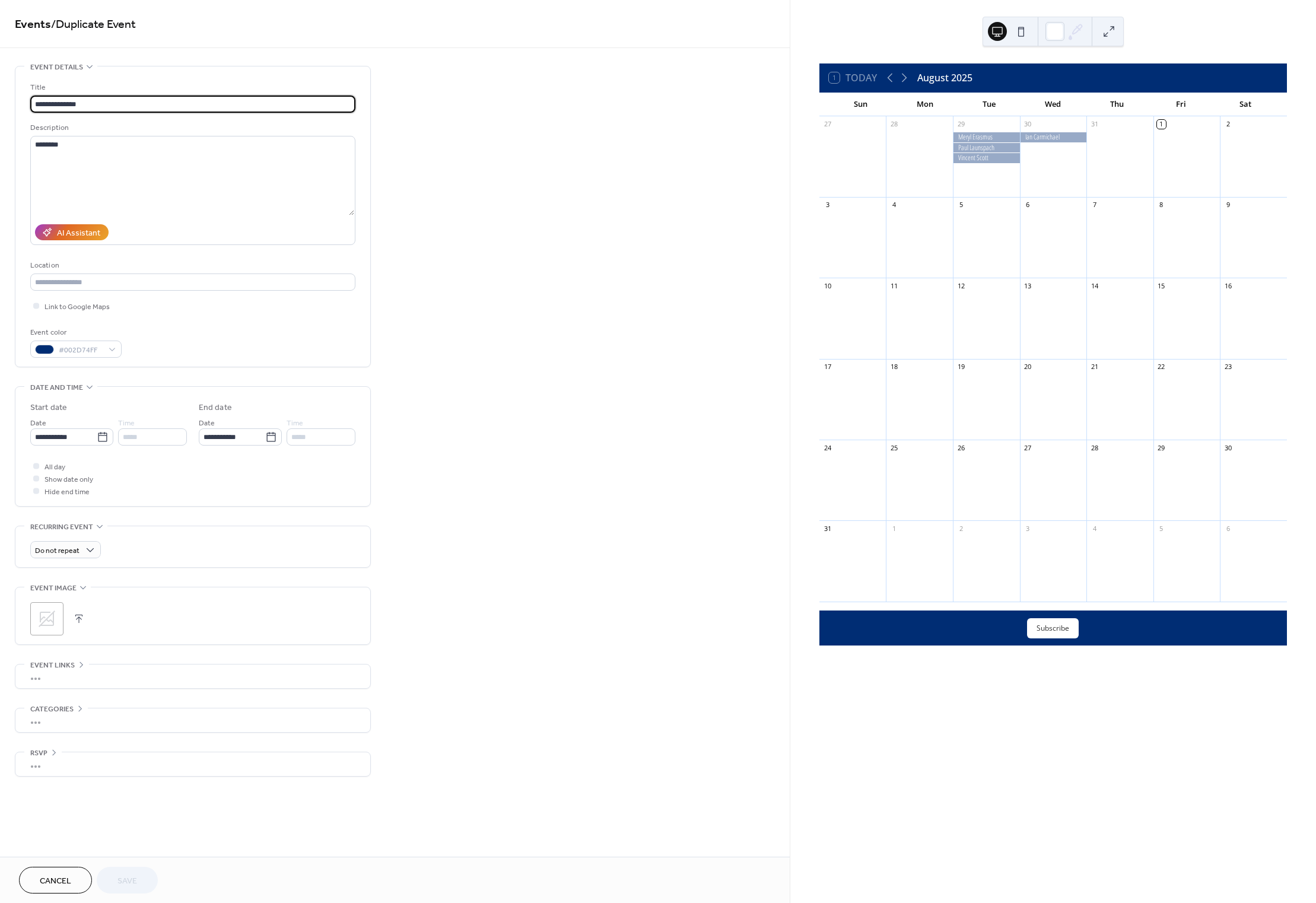 click on "**********" at bounding box center [193, 104] 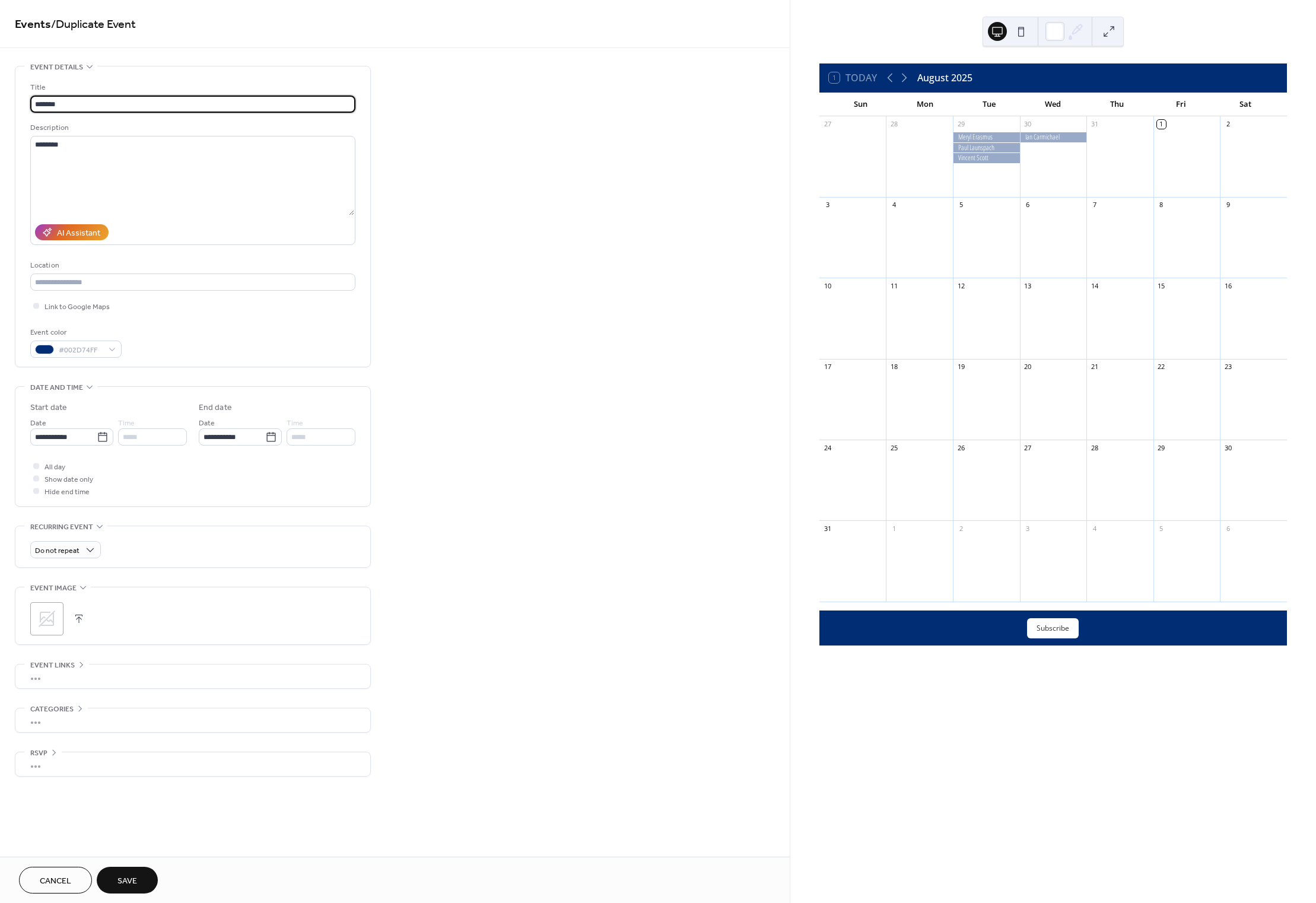 paste on "*******" 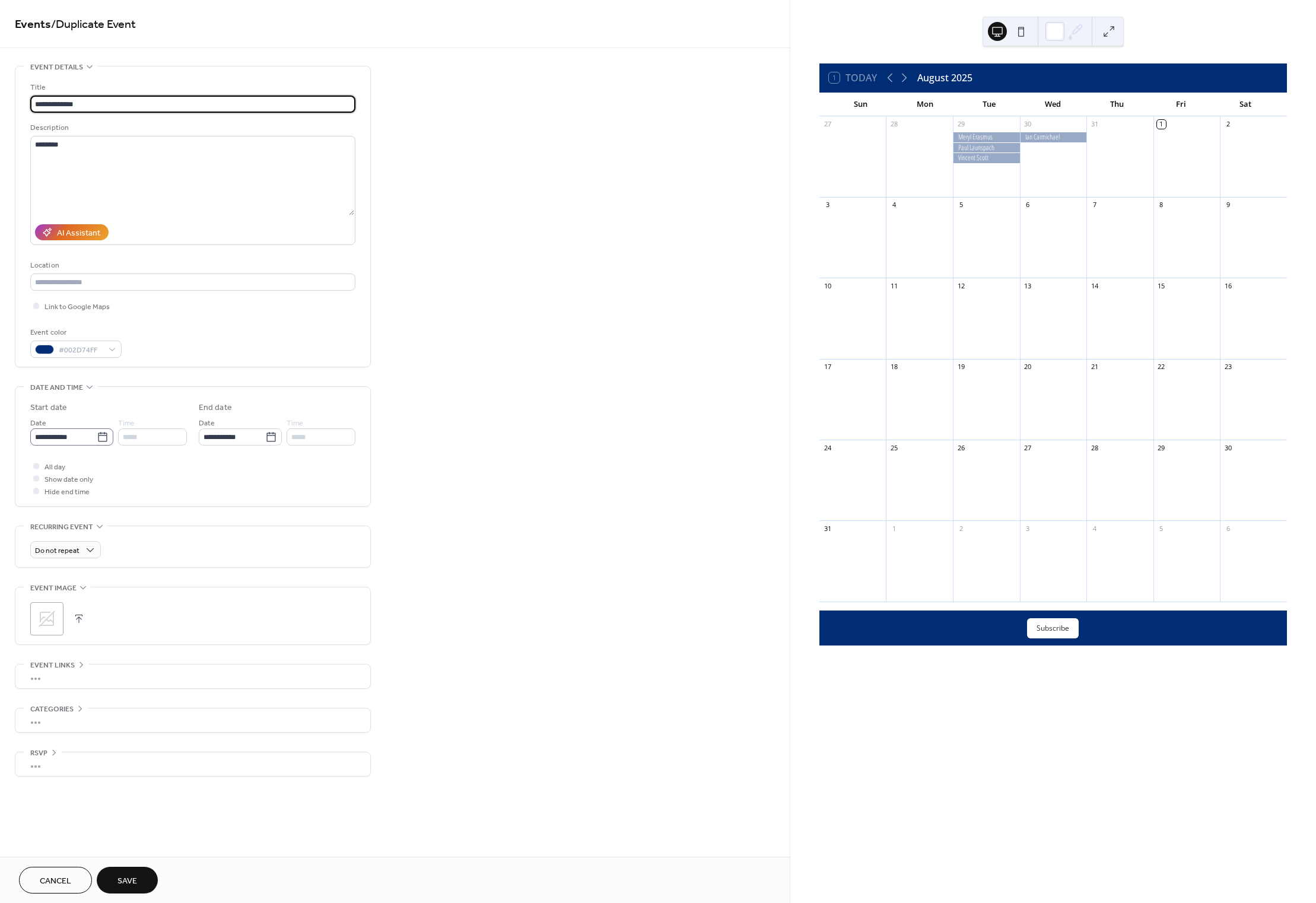 type on "**********" 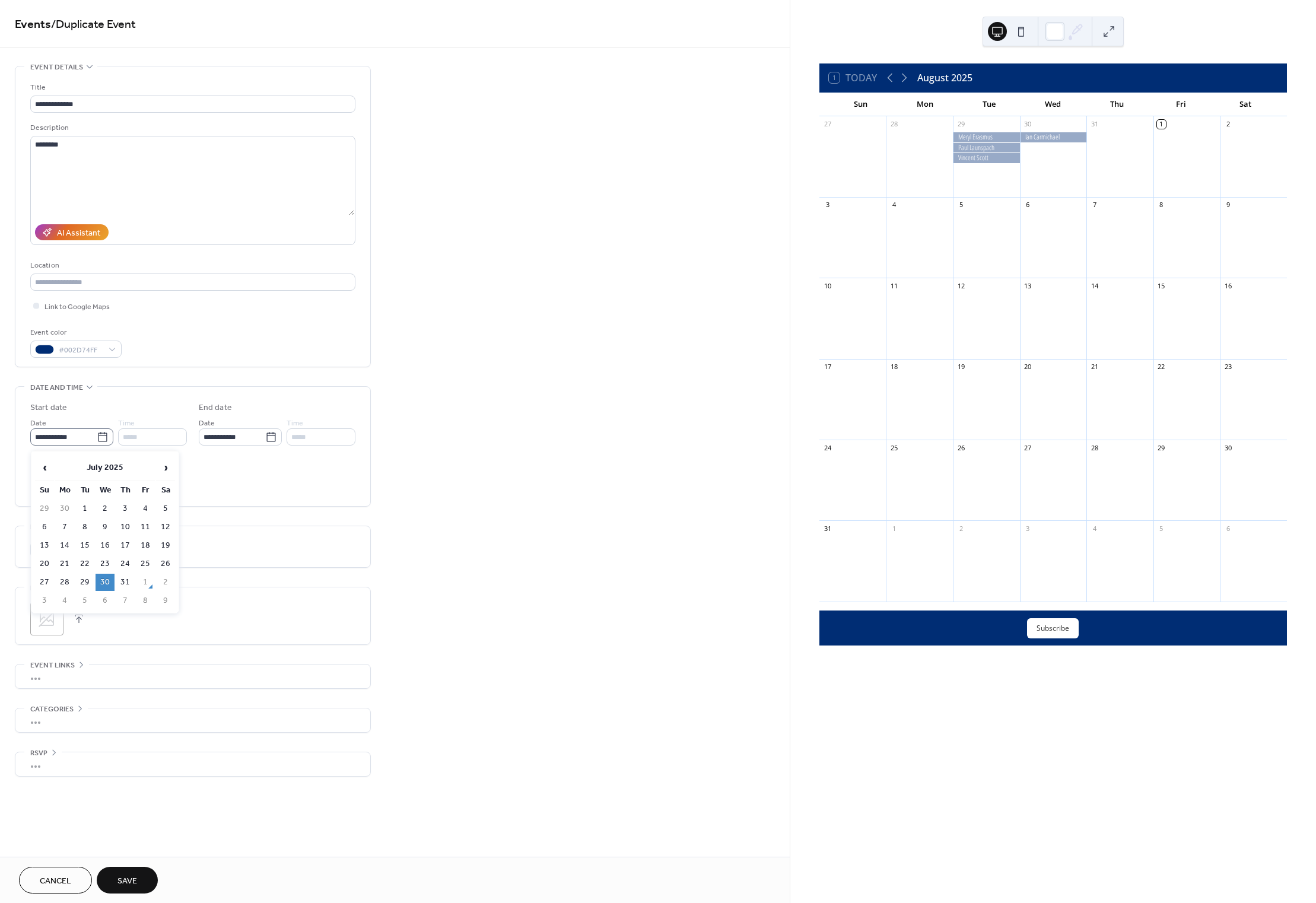click 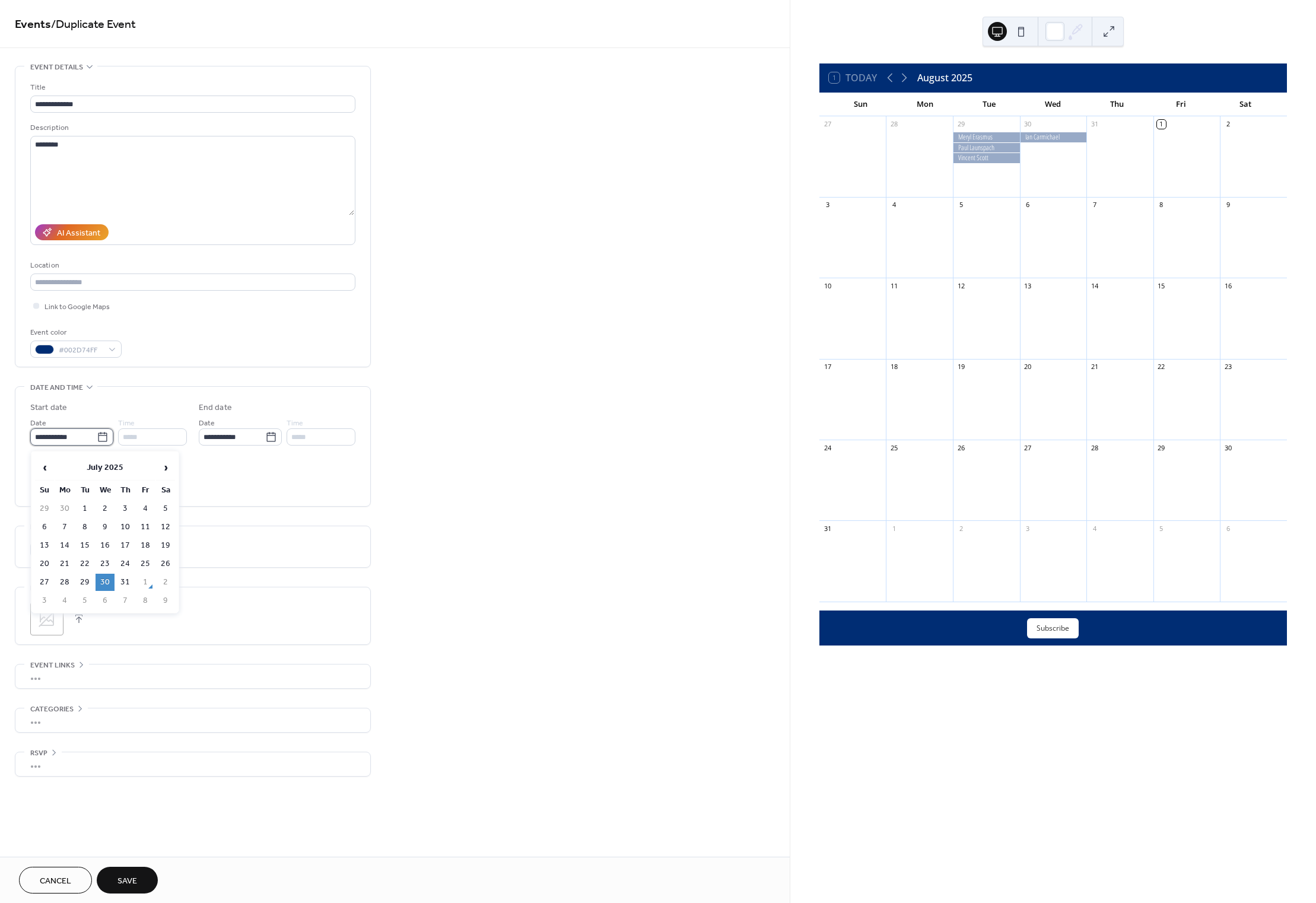 click on "**********" at bounding box center [63, 437] 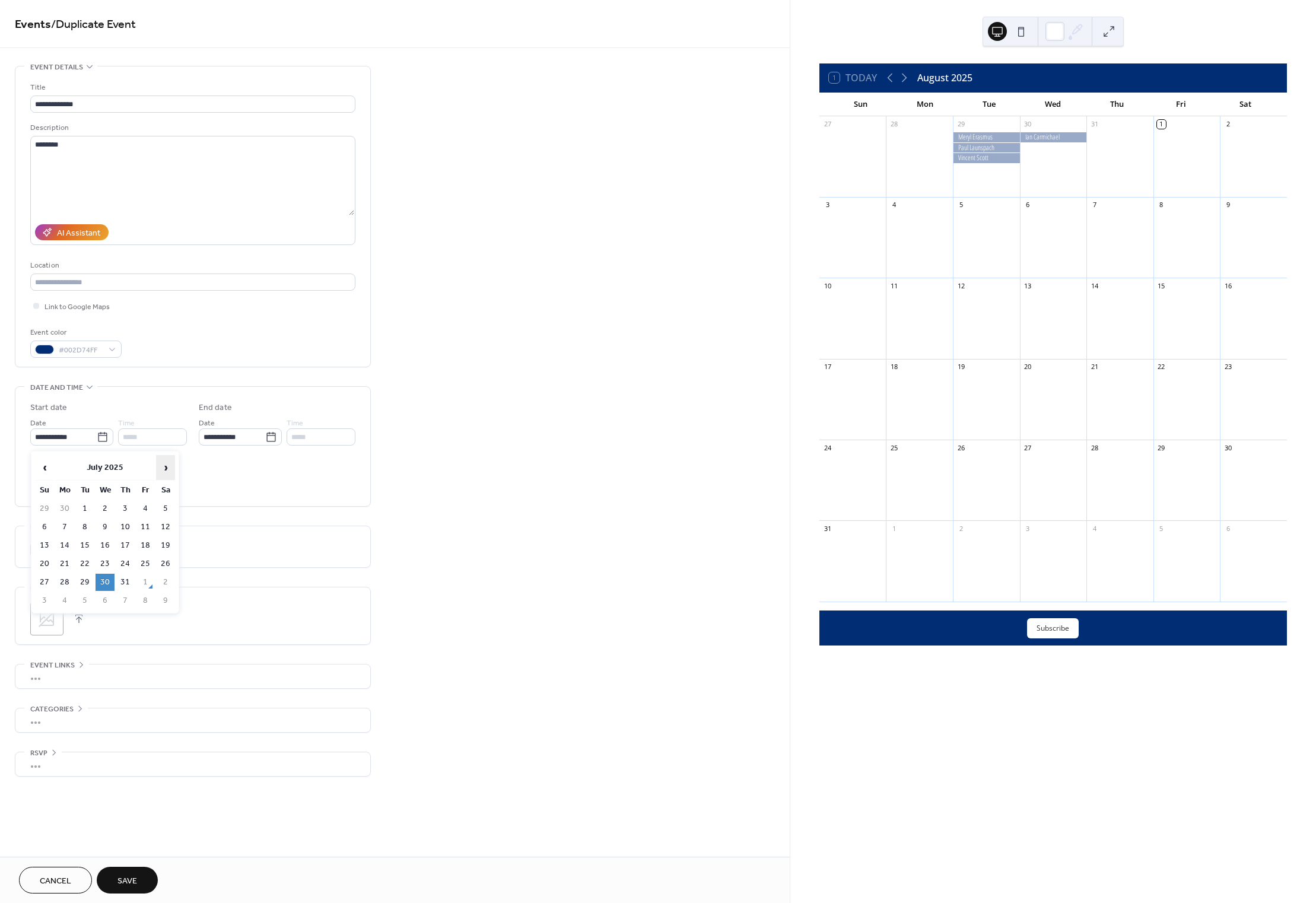 click on "›" at bounding box center (166, 468) 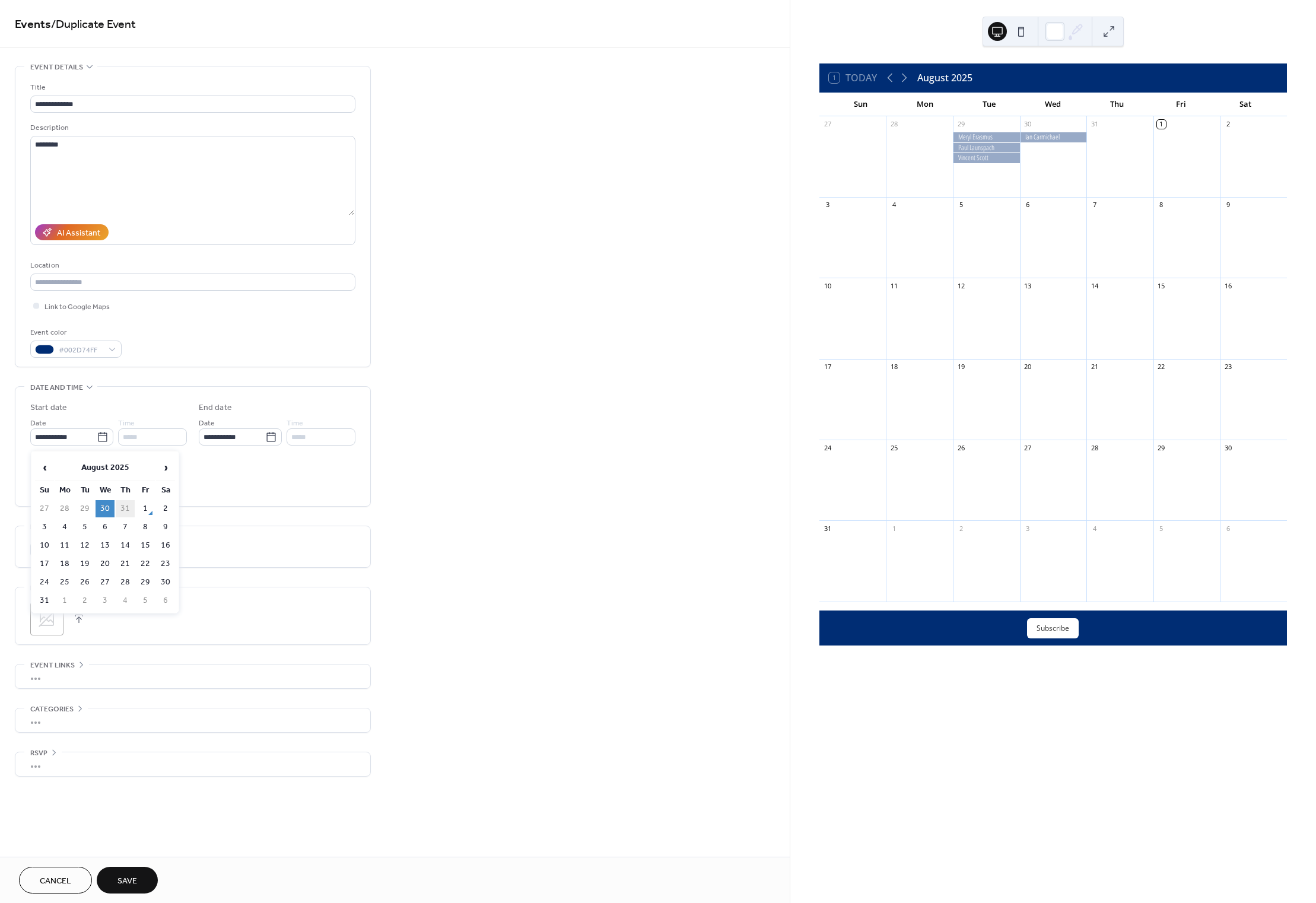 click on "31" at bounding box center (125, 508) 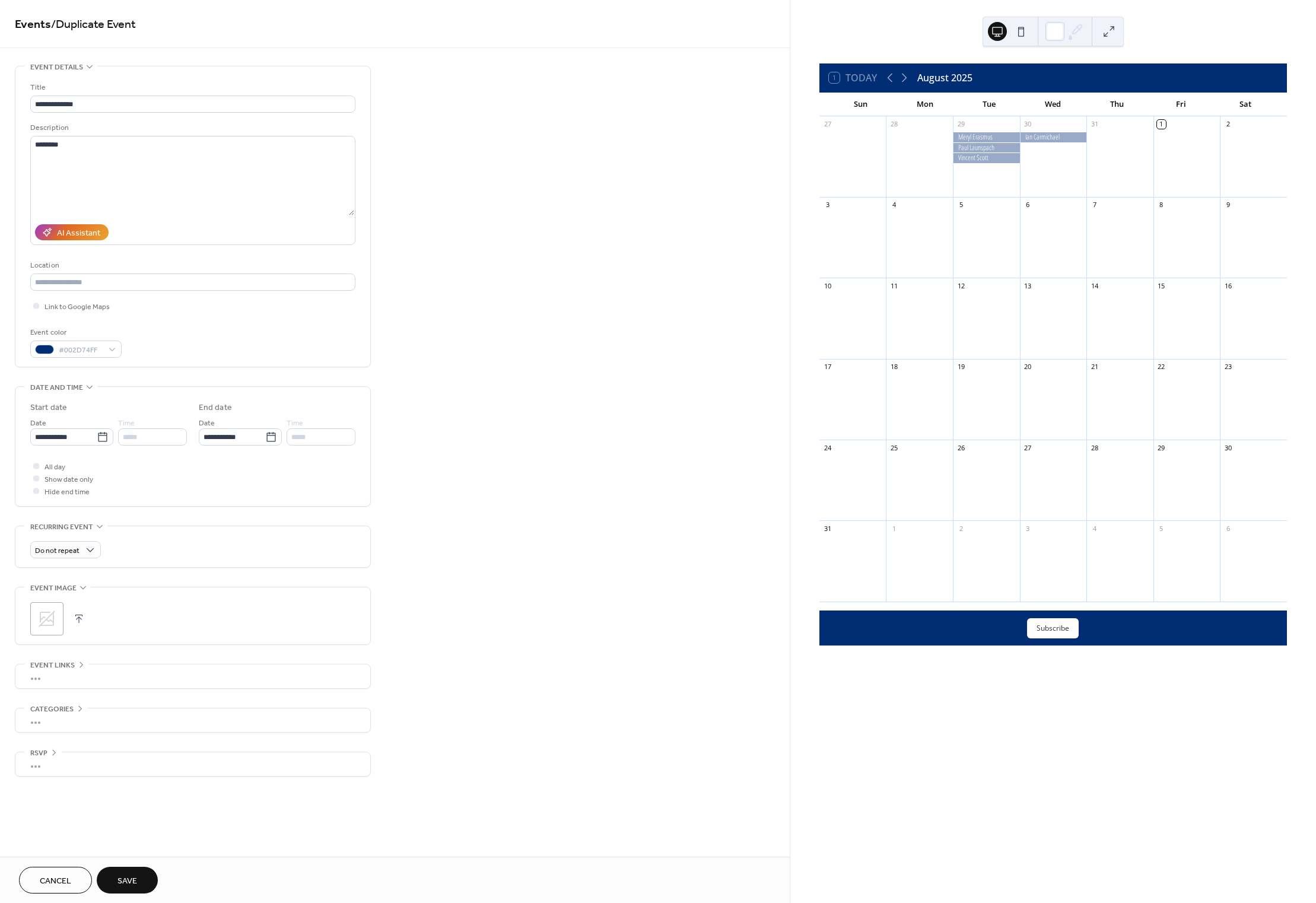 click on "Save" at bounding box center (127, 881) 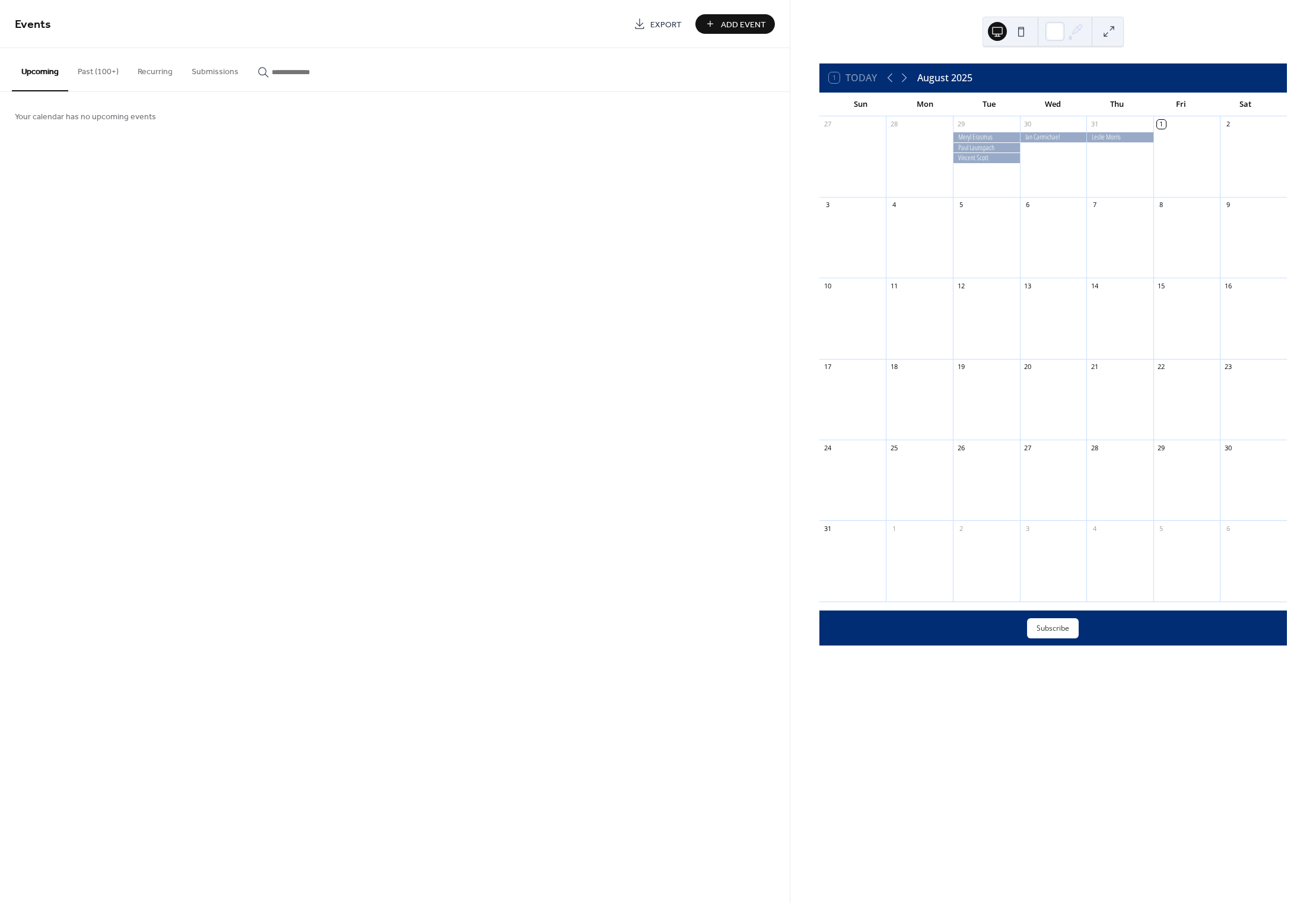 click on "Past (100+)" at bounding box center (98, 69) 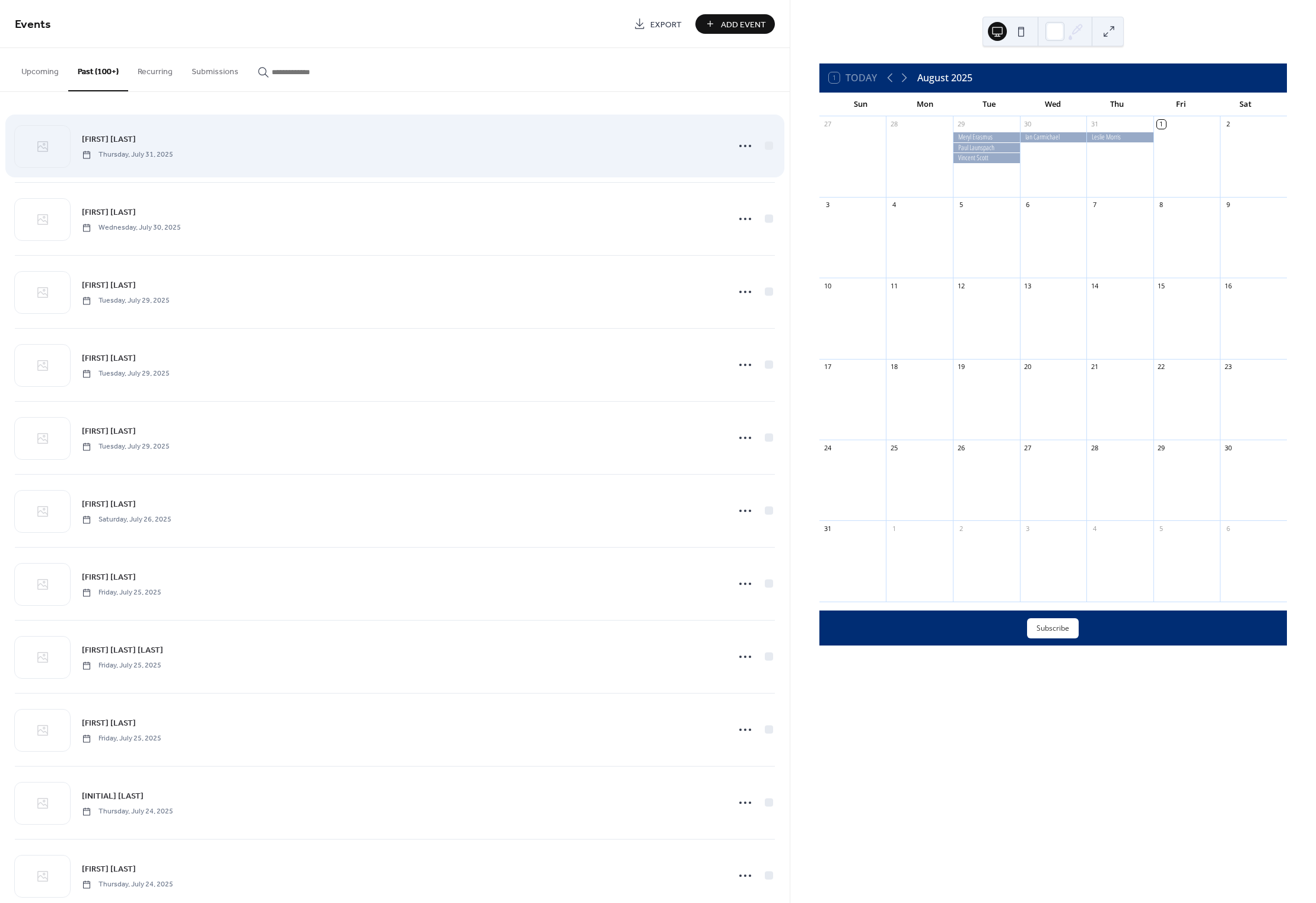 click on "Leslie Morris" at bounding box center (109, 139) 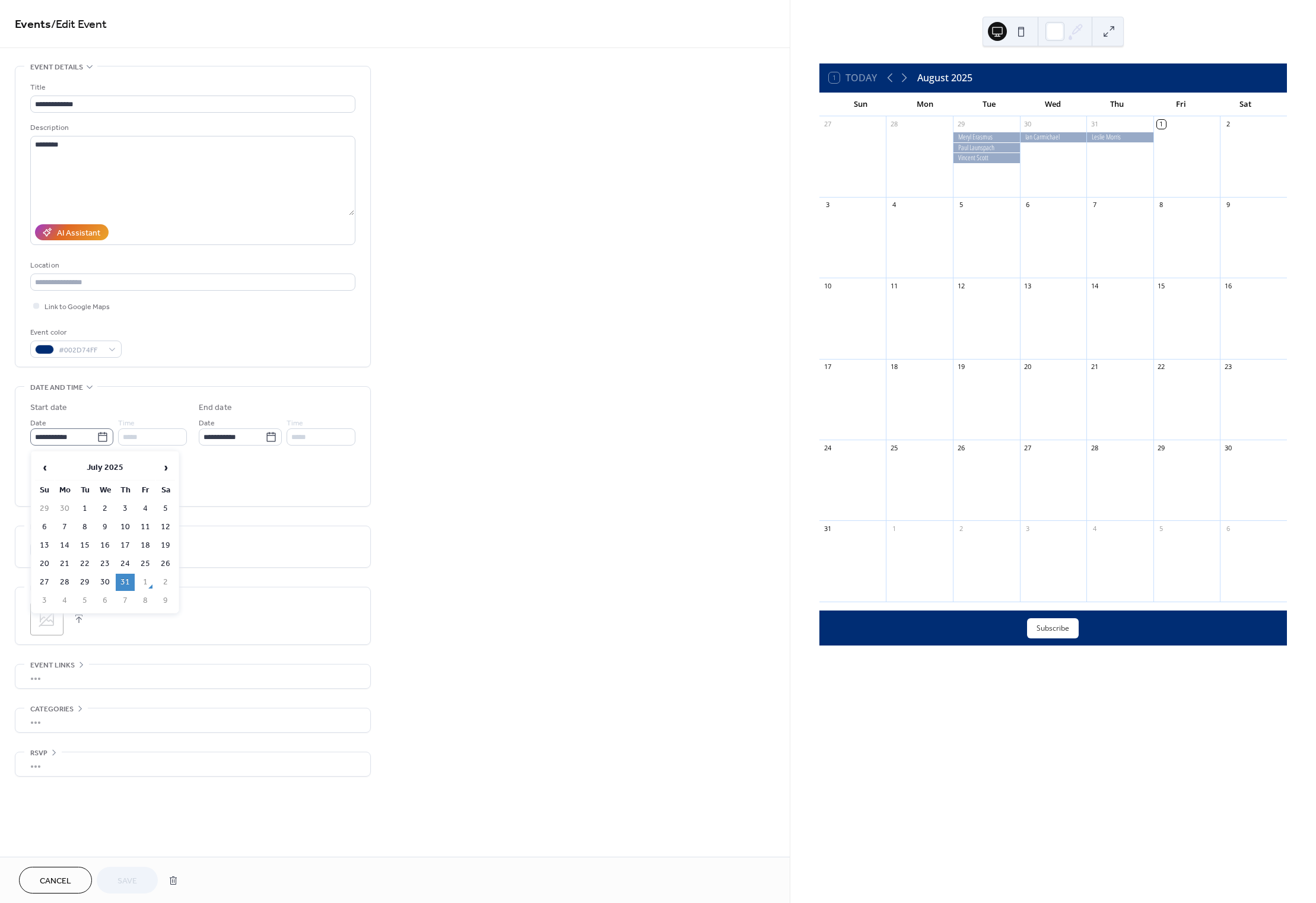 click 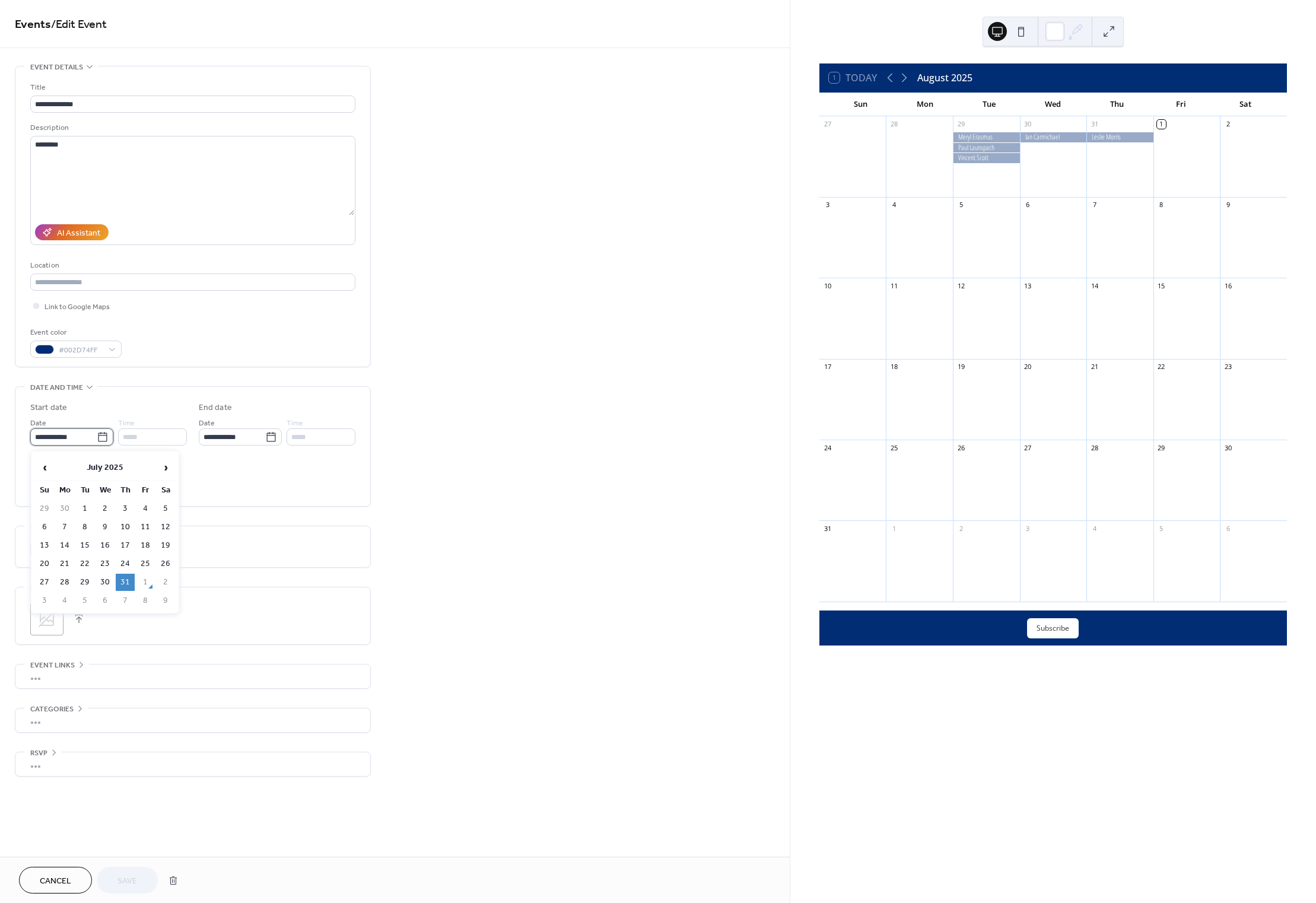 click on "**********" at bounding box center [63, 437] 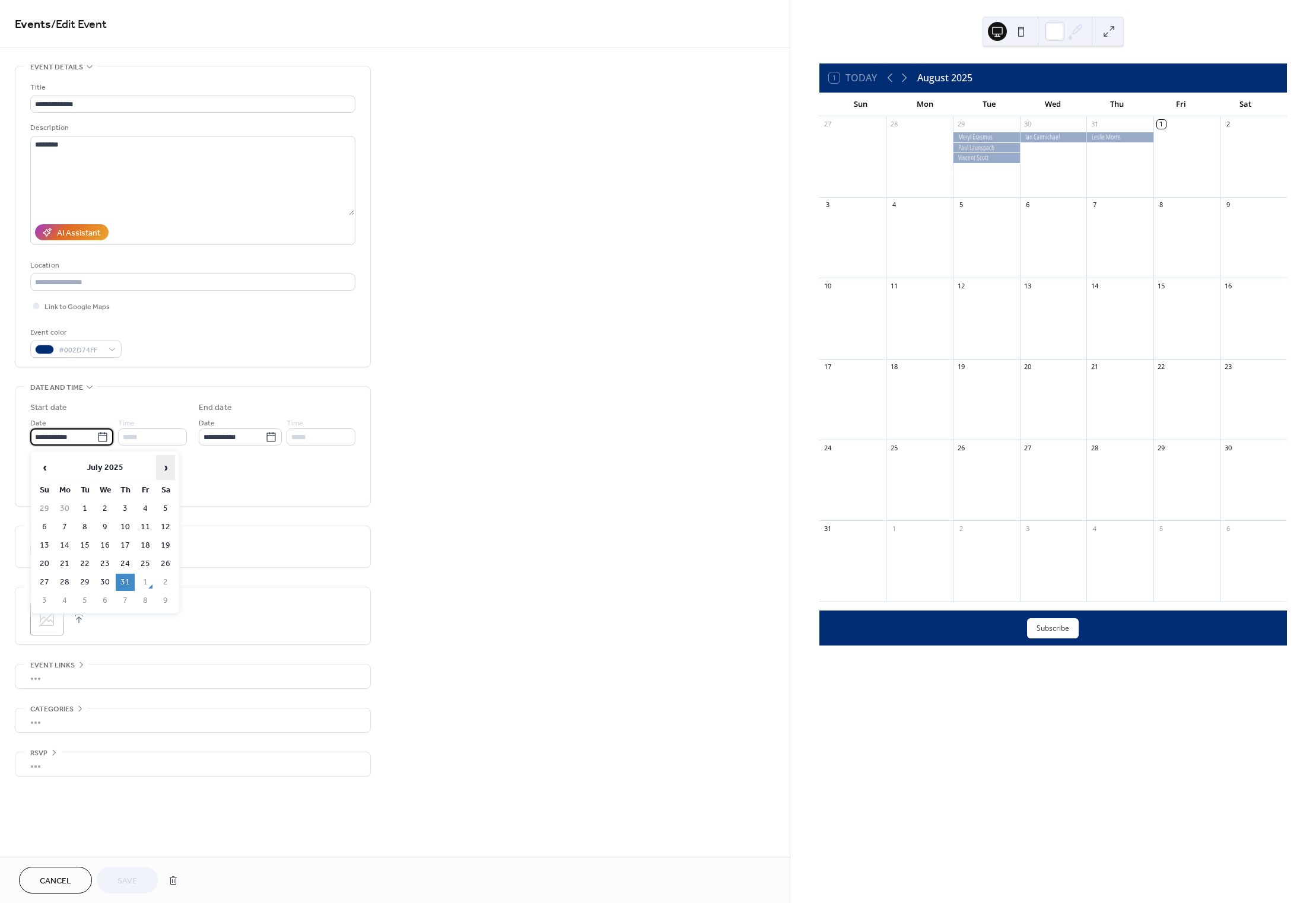 click on "›" at bounding box center [166, 468] 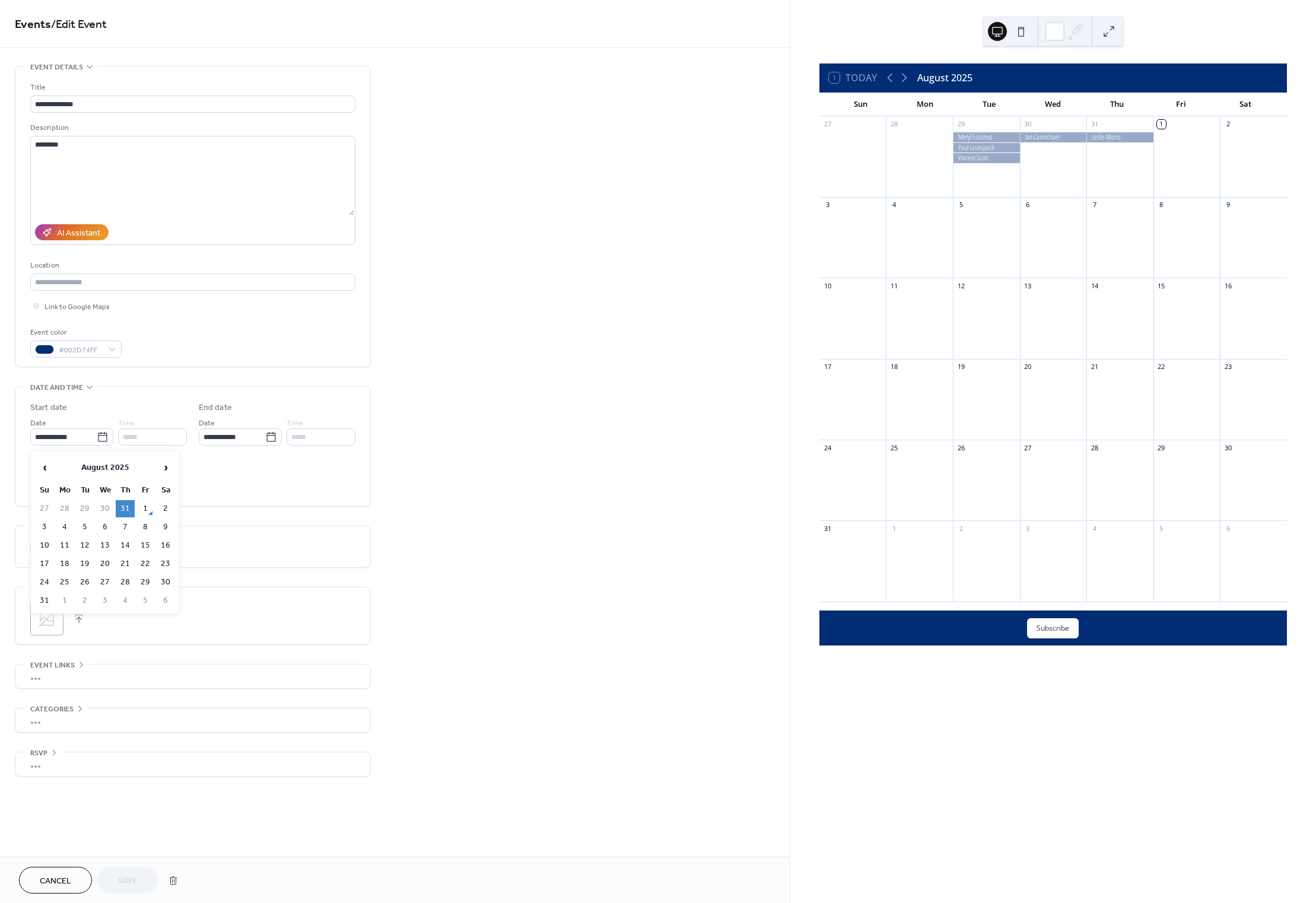 click on "1" at bounding box center (145, 508) 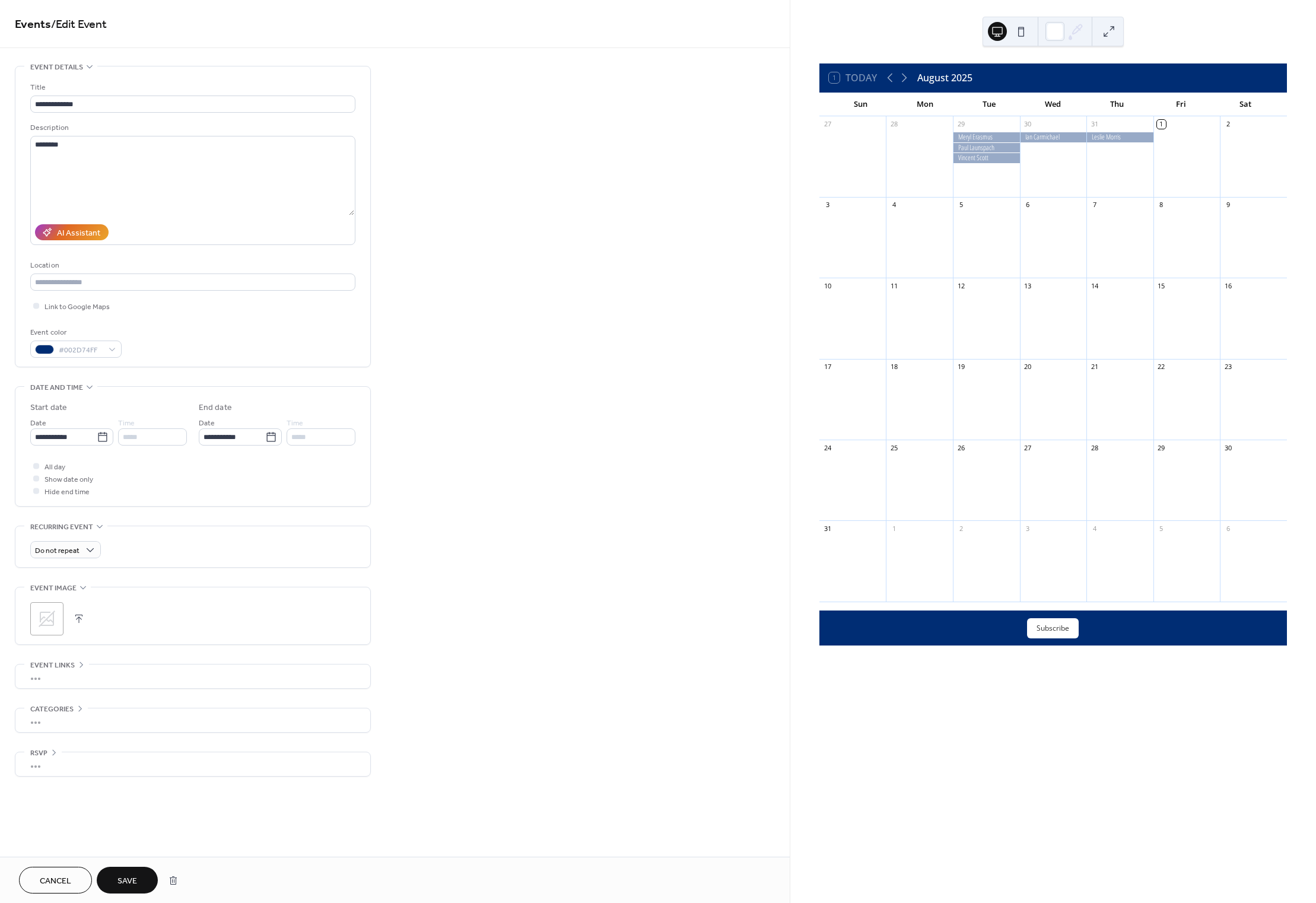click on "Save" at bounding box center (127, 881) 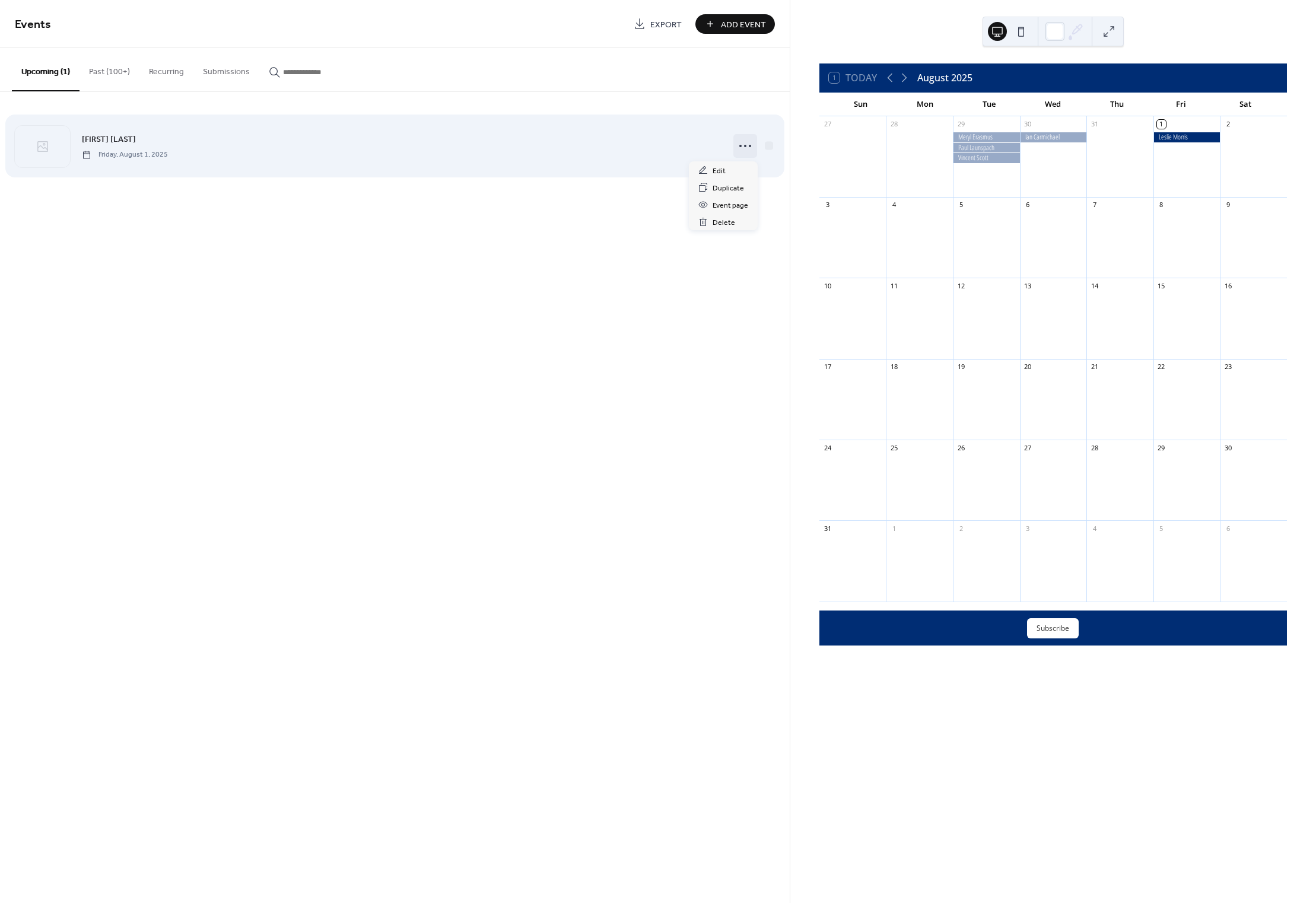 click 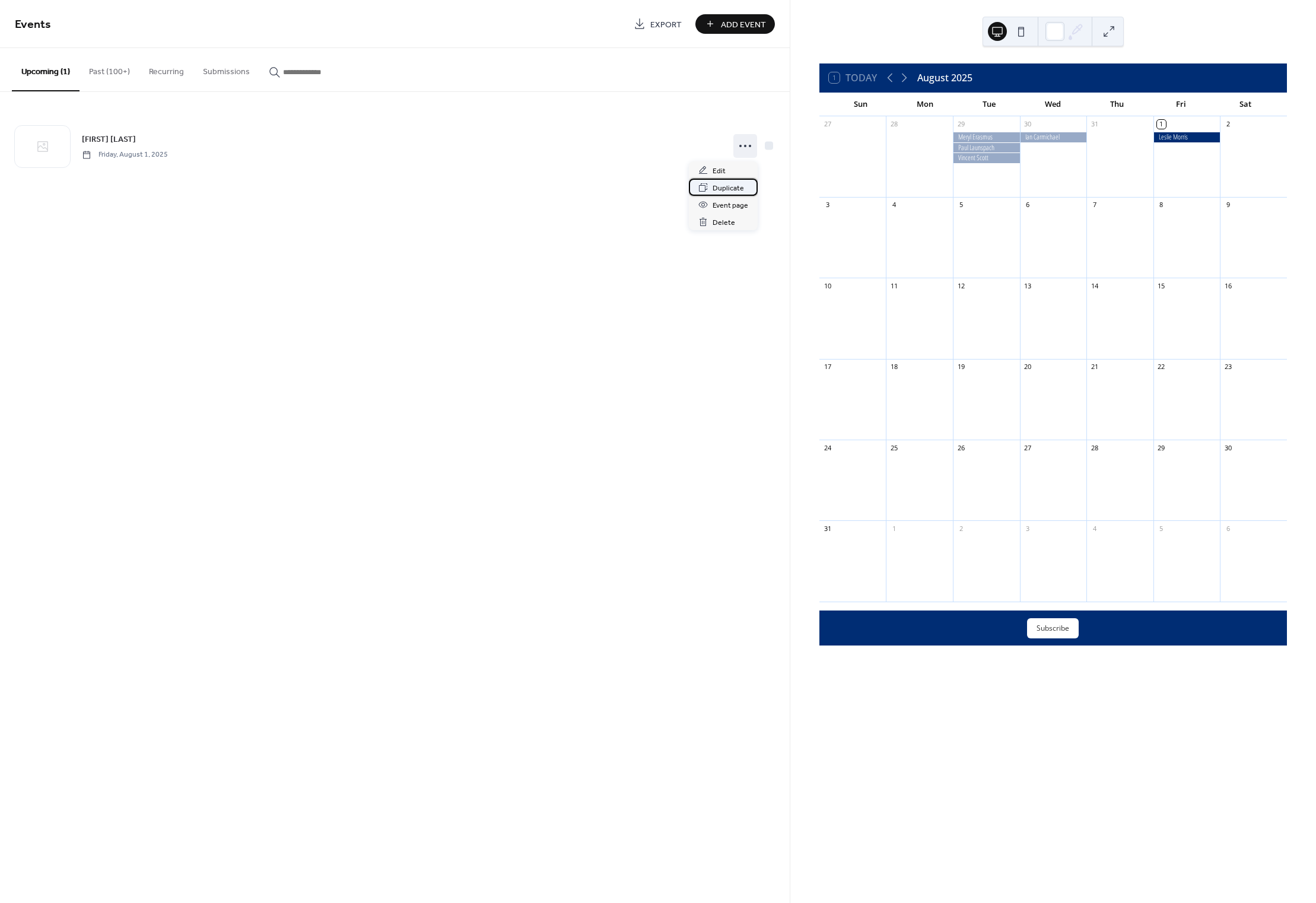 click on "Duplicate" at bounding box center (728, 188) 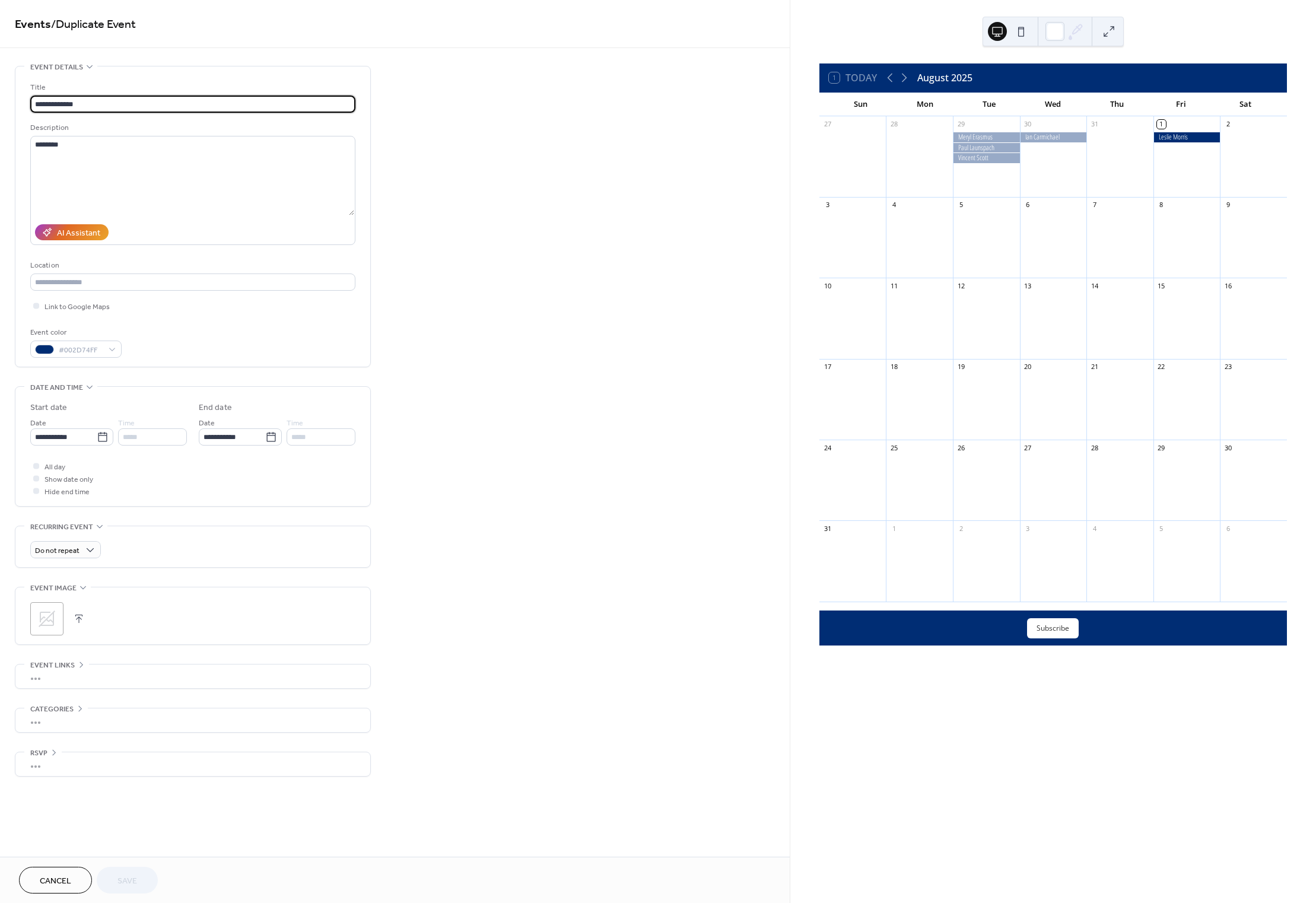 drag, startPoint x: 87, startPoint y: 104, endPoint x: 34, endPoint y: 103, distance: 53.00943 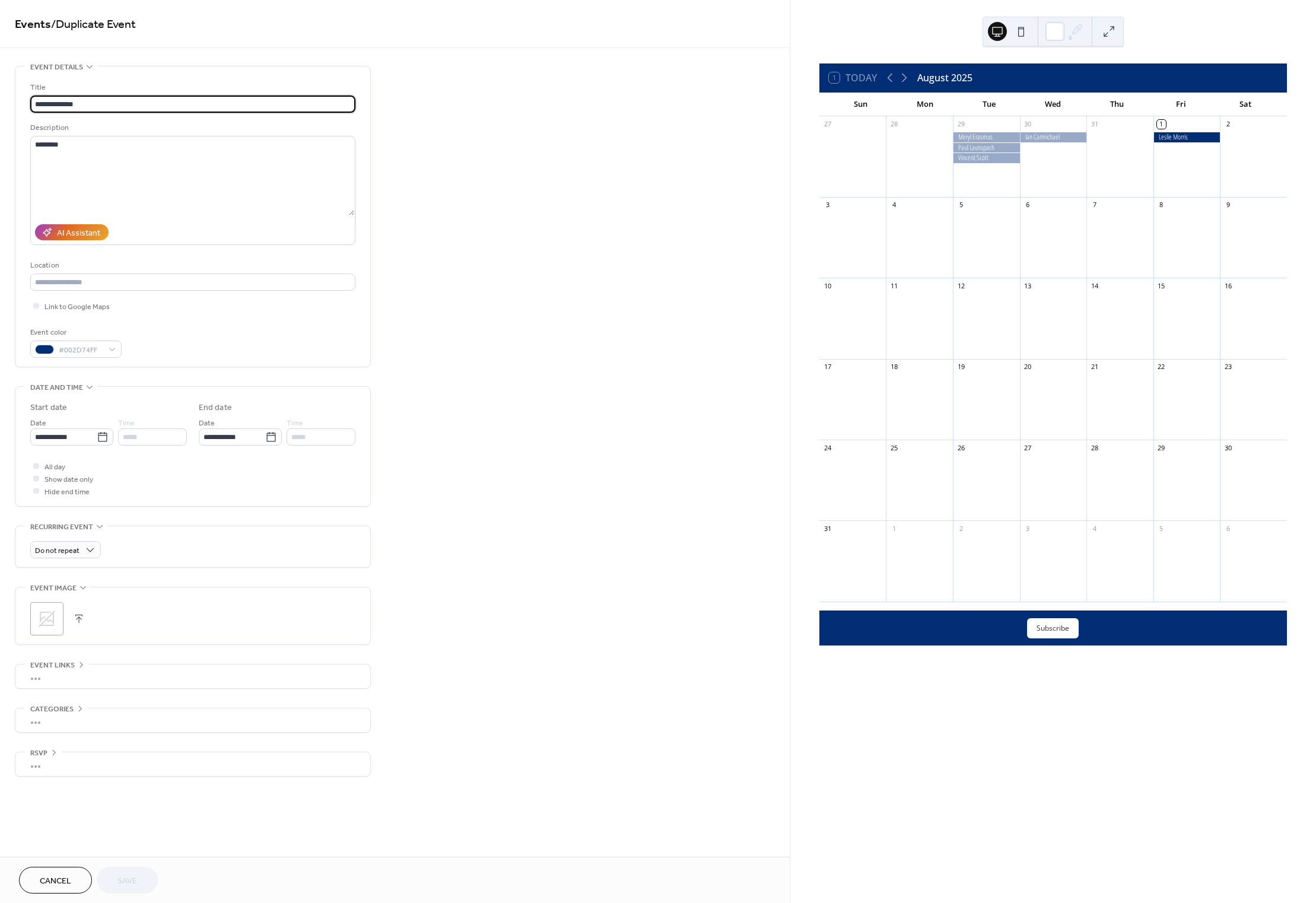 click on "**********" at bounding box center [193, 104] 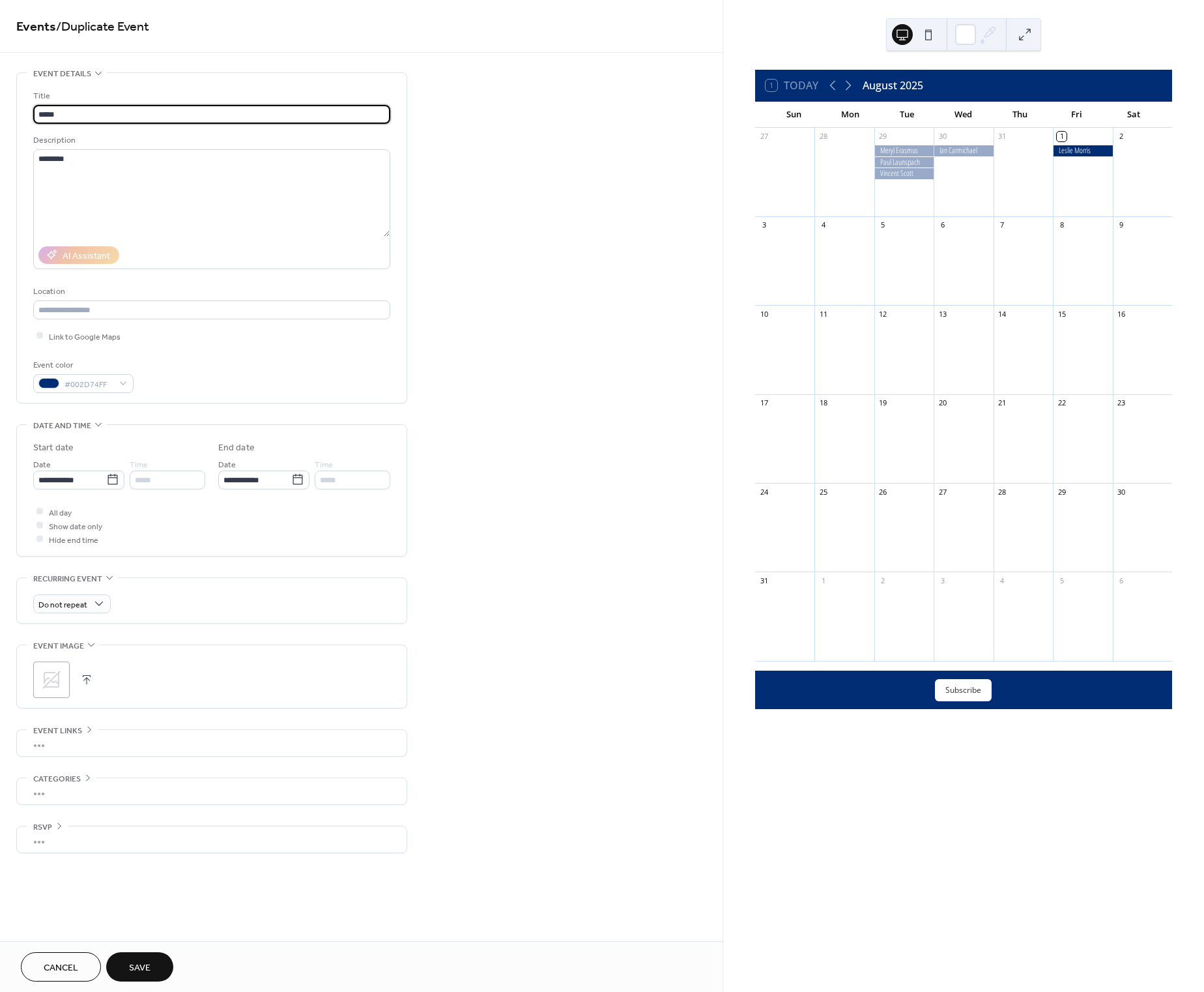 paste on "**********" 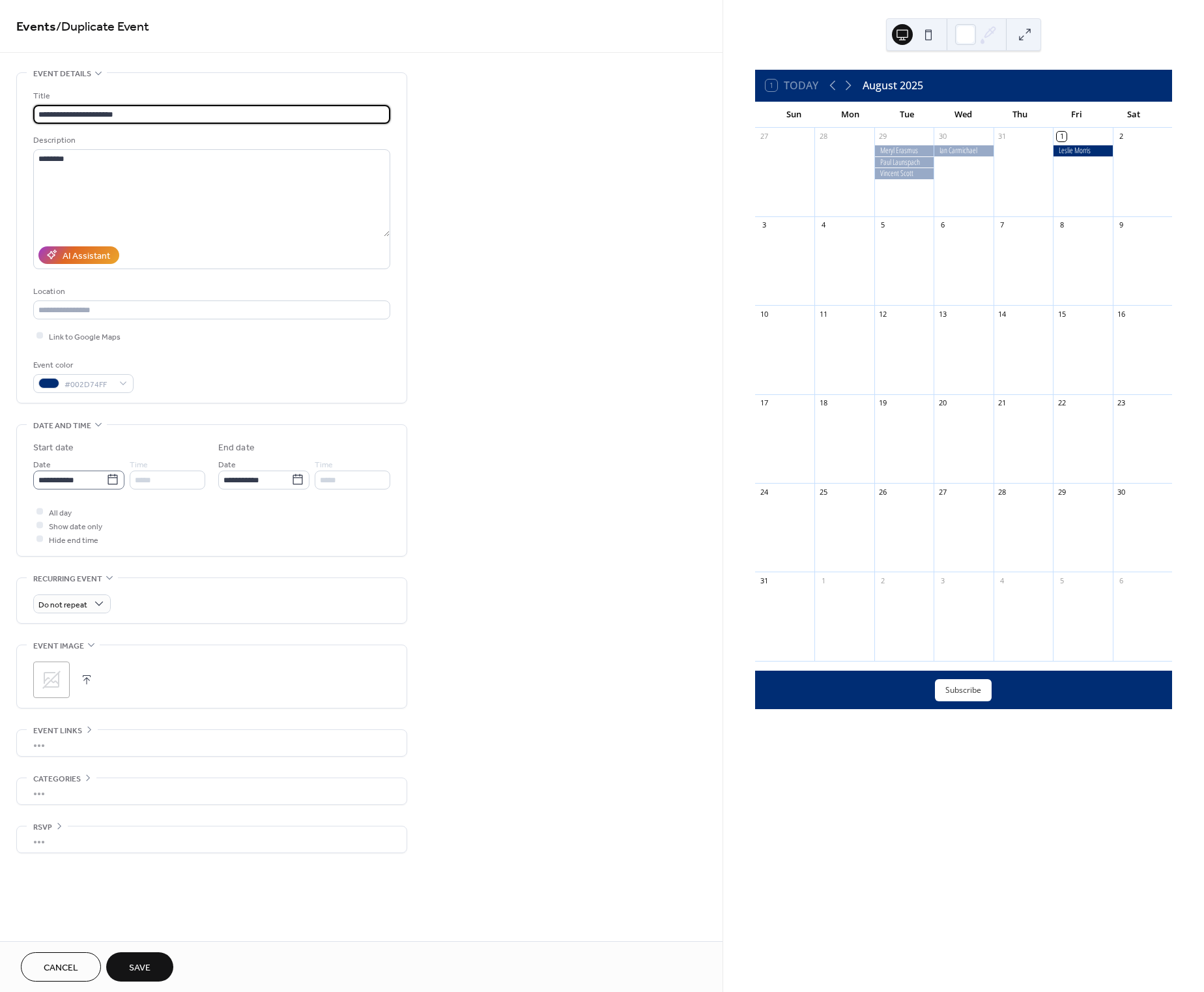 type on "**********" 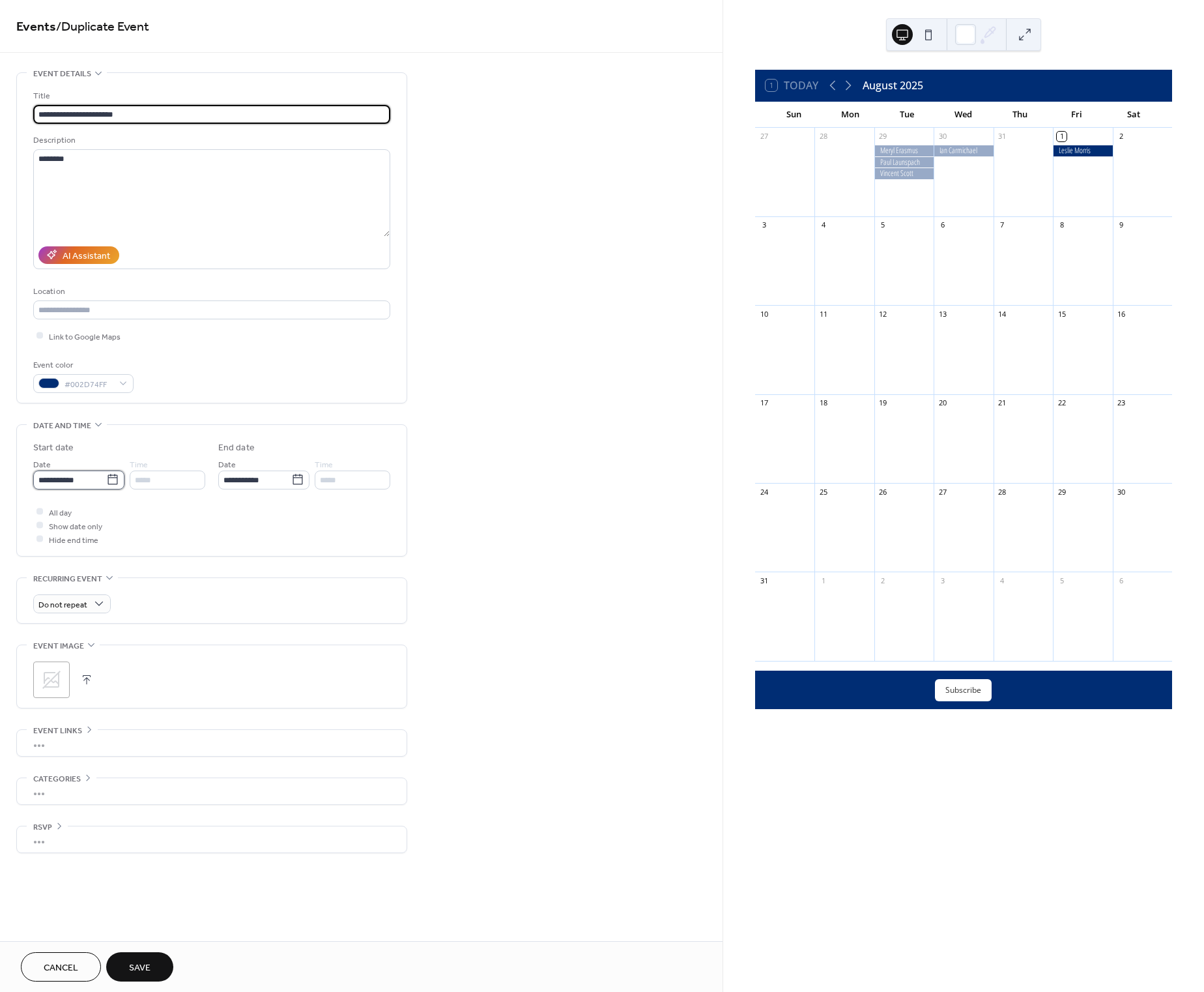 click on "**********" at bounding box center [70, 480] 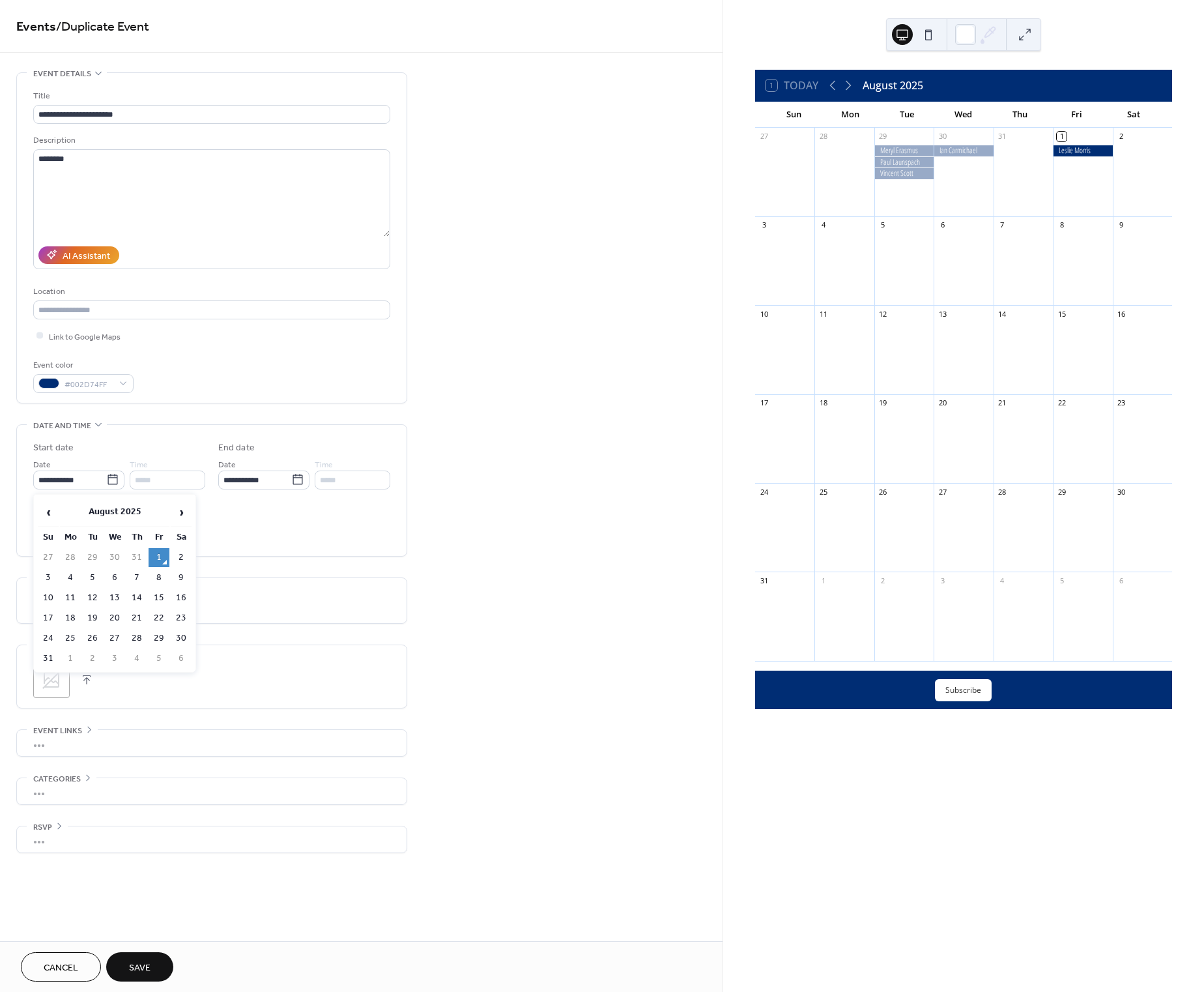 click on "2" at bounding box center [181, 557] 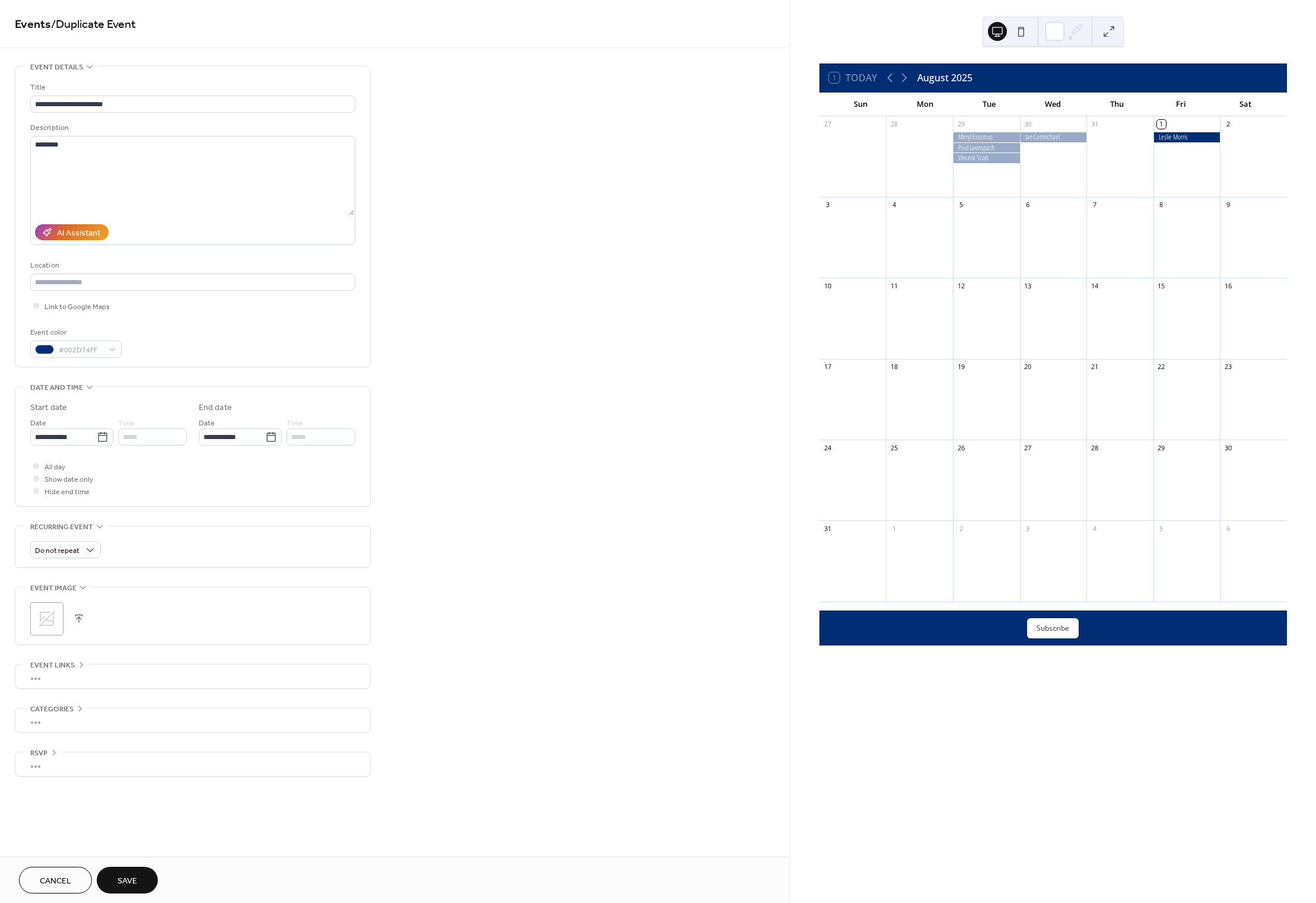 click on "Save" at bounding box center [127, 881] 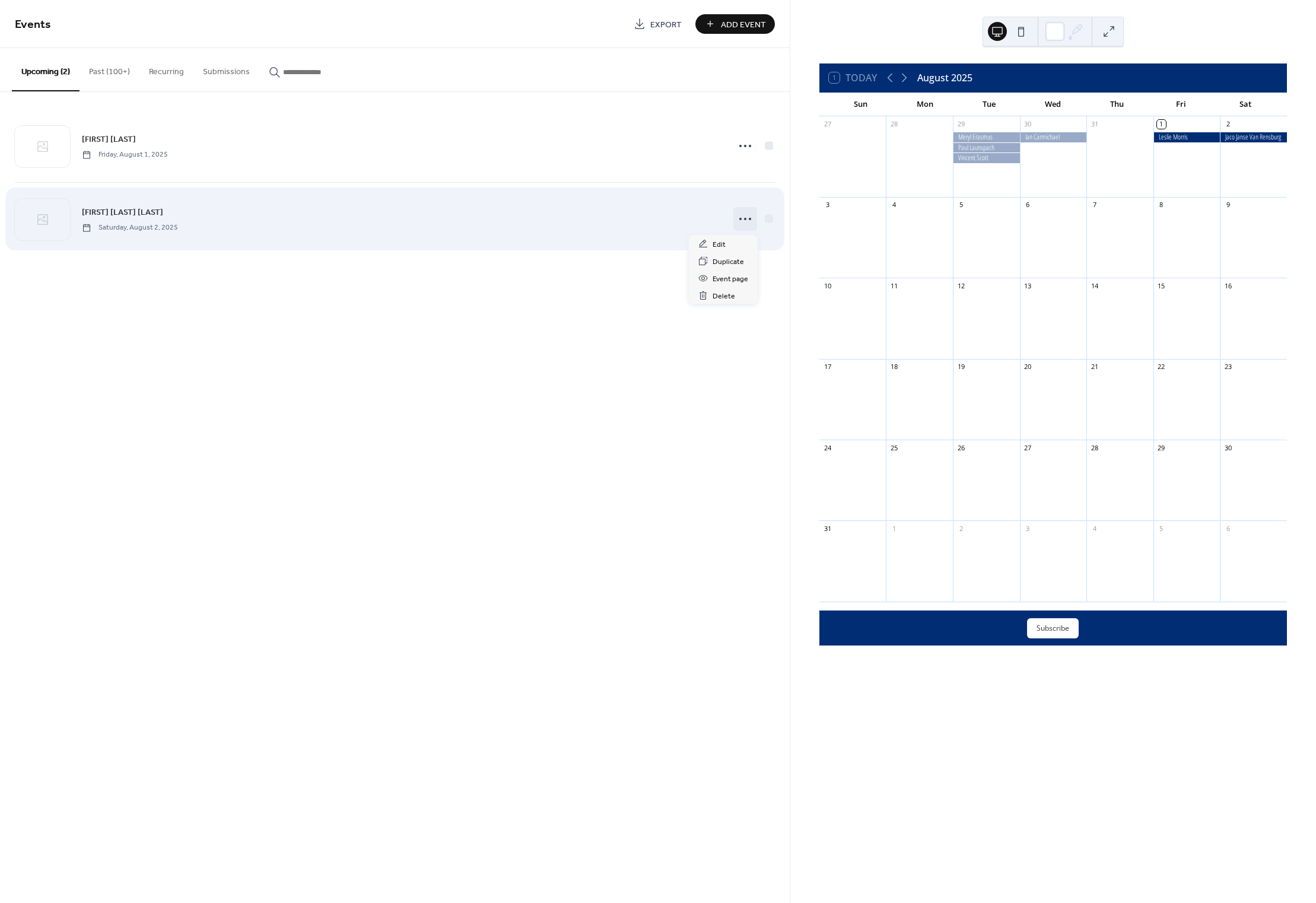 click 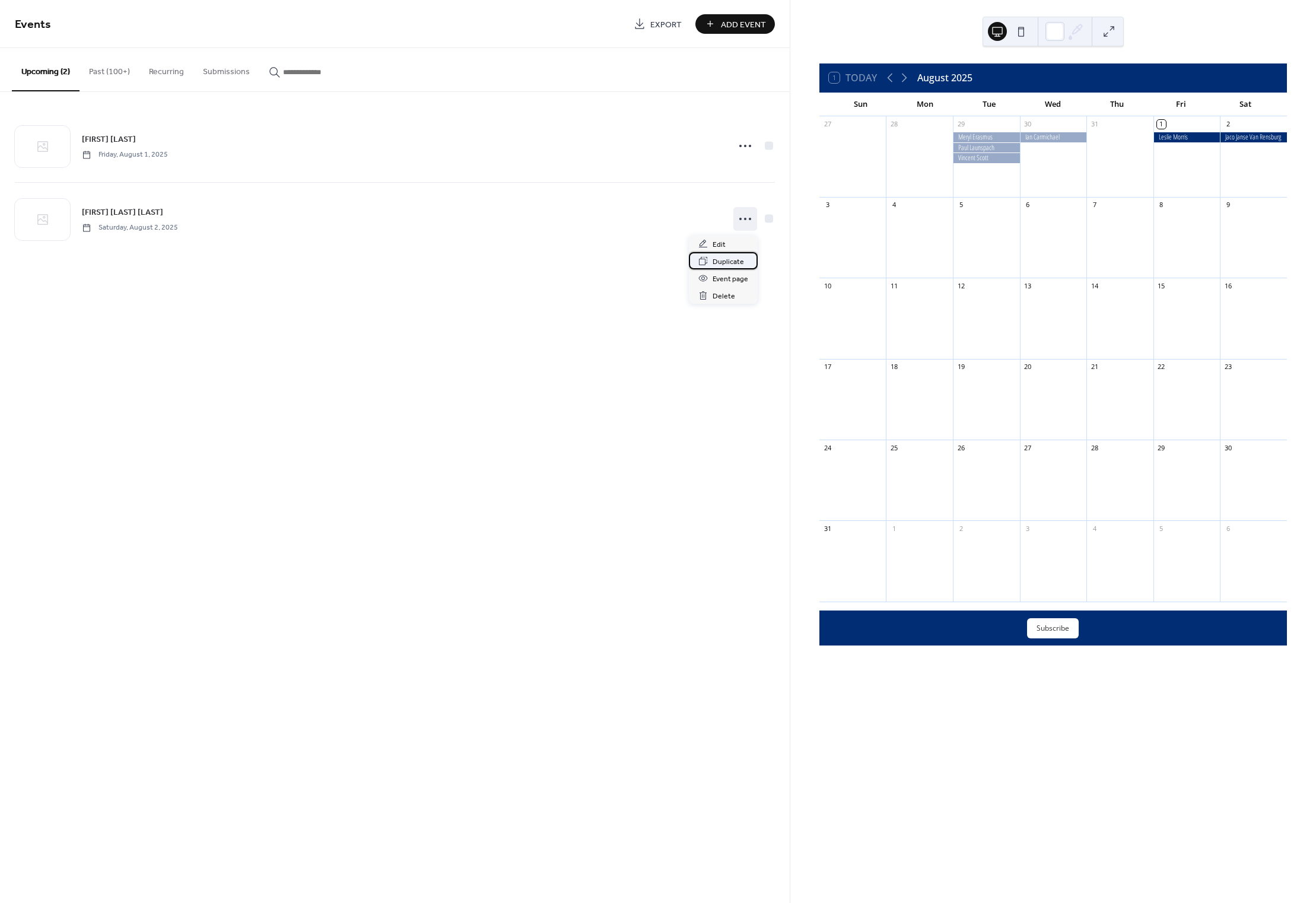 click on "Duplicate" at bounding box center [728, 262] 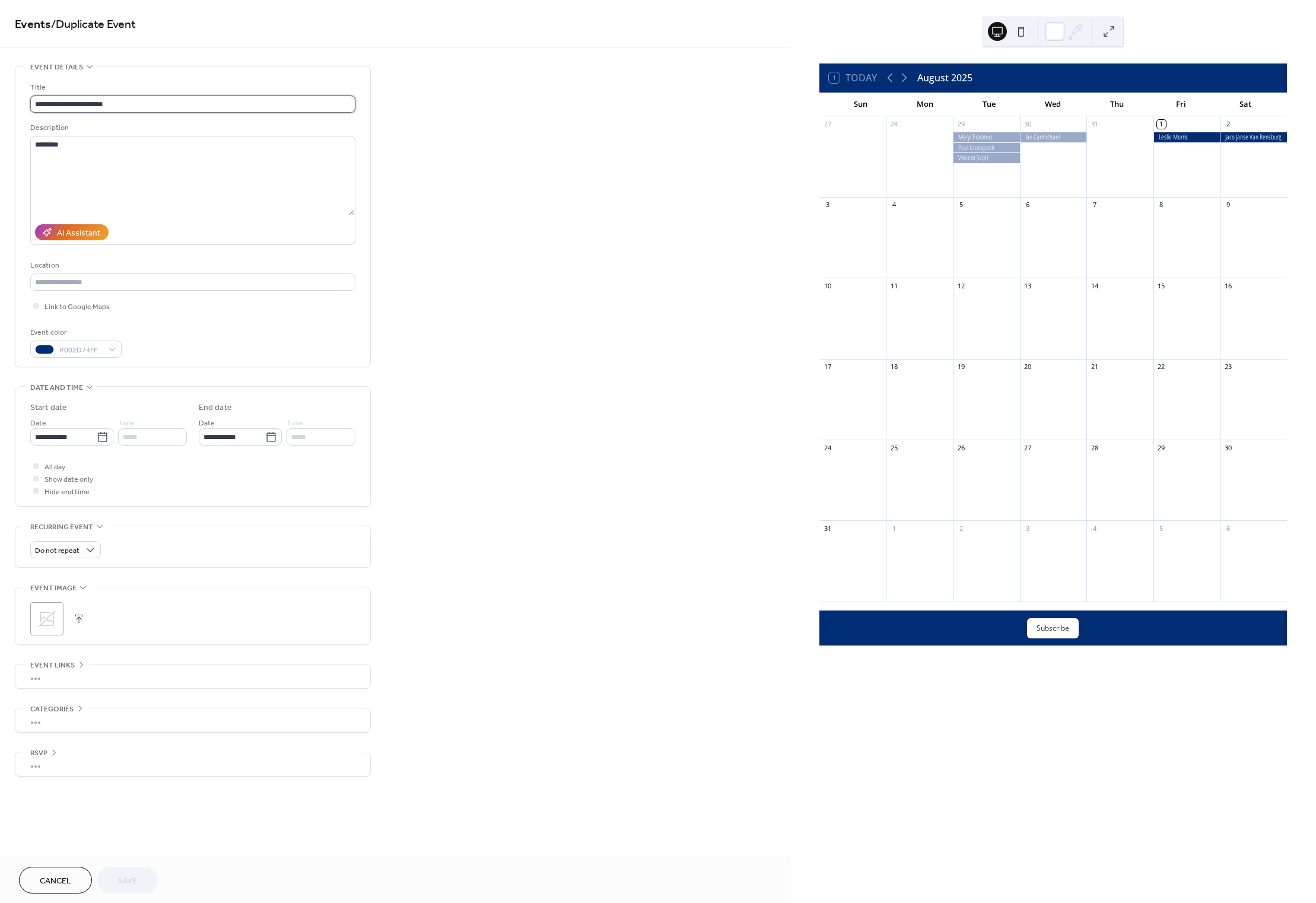 click on "**********" at bounding box center (193, 104) 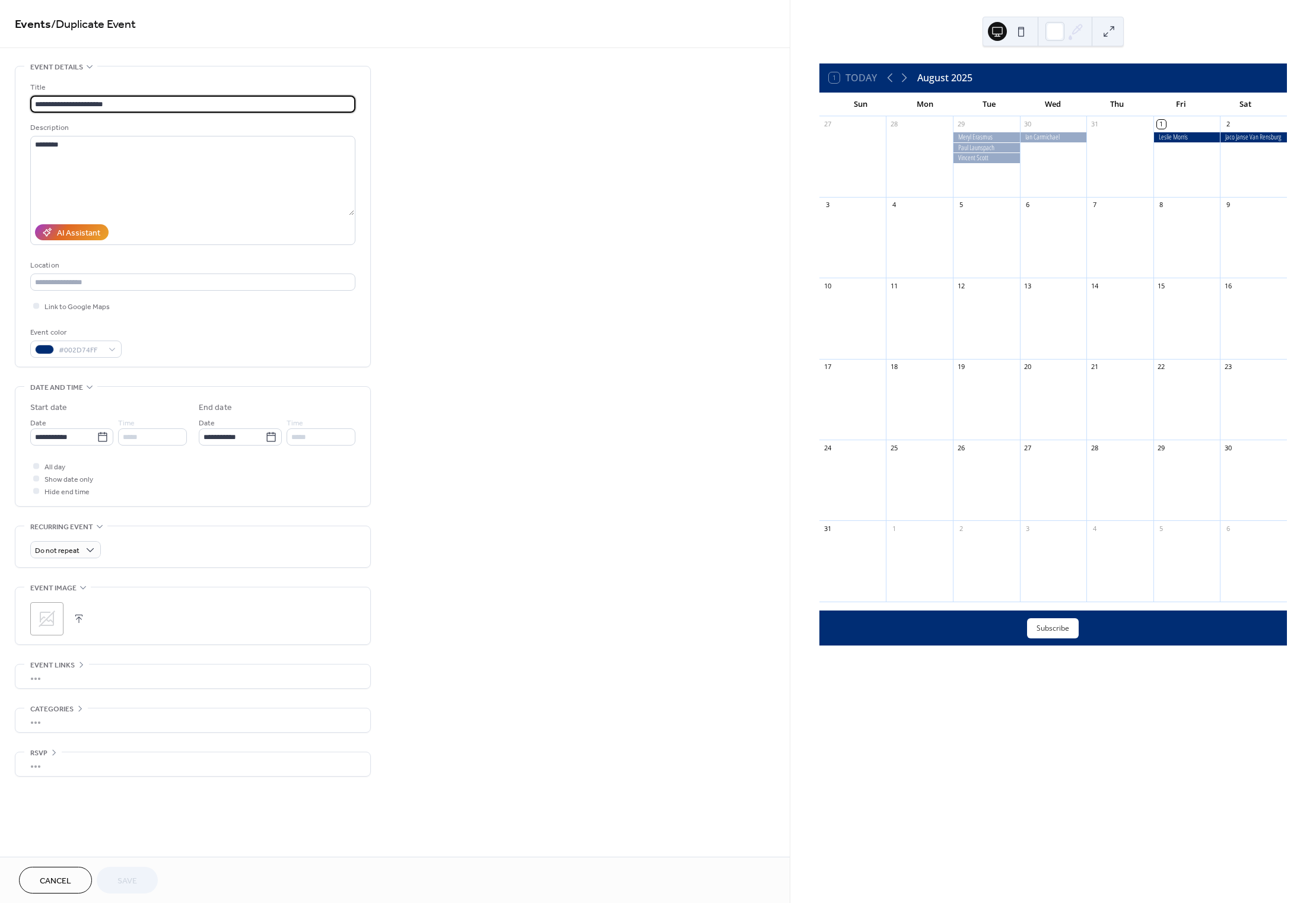 click on "**********" at bounding box center (193, 104) 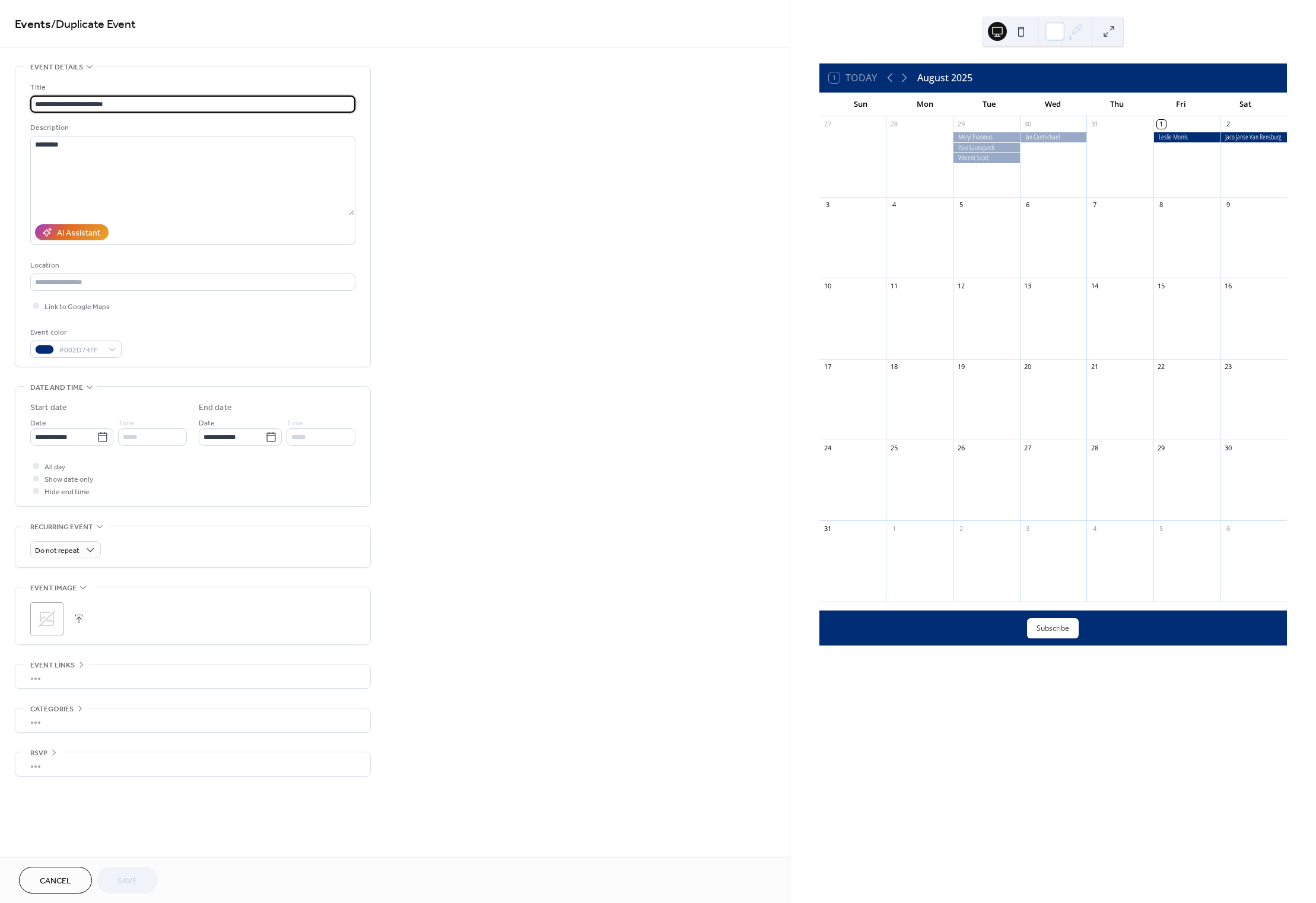 paste 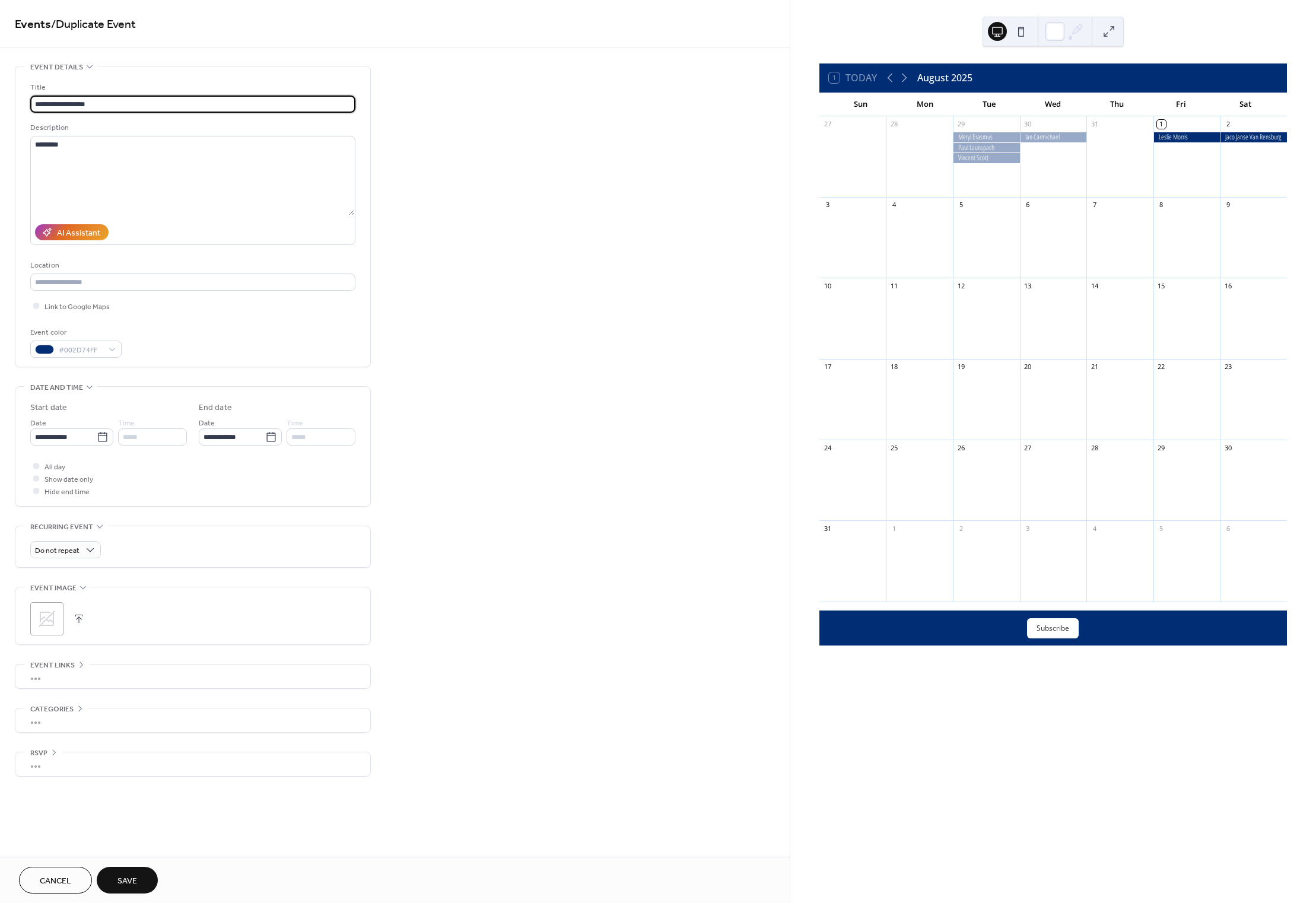 paste on "*******" 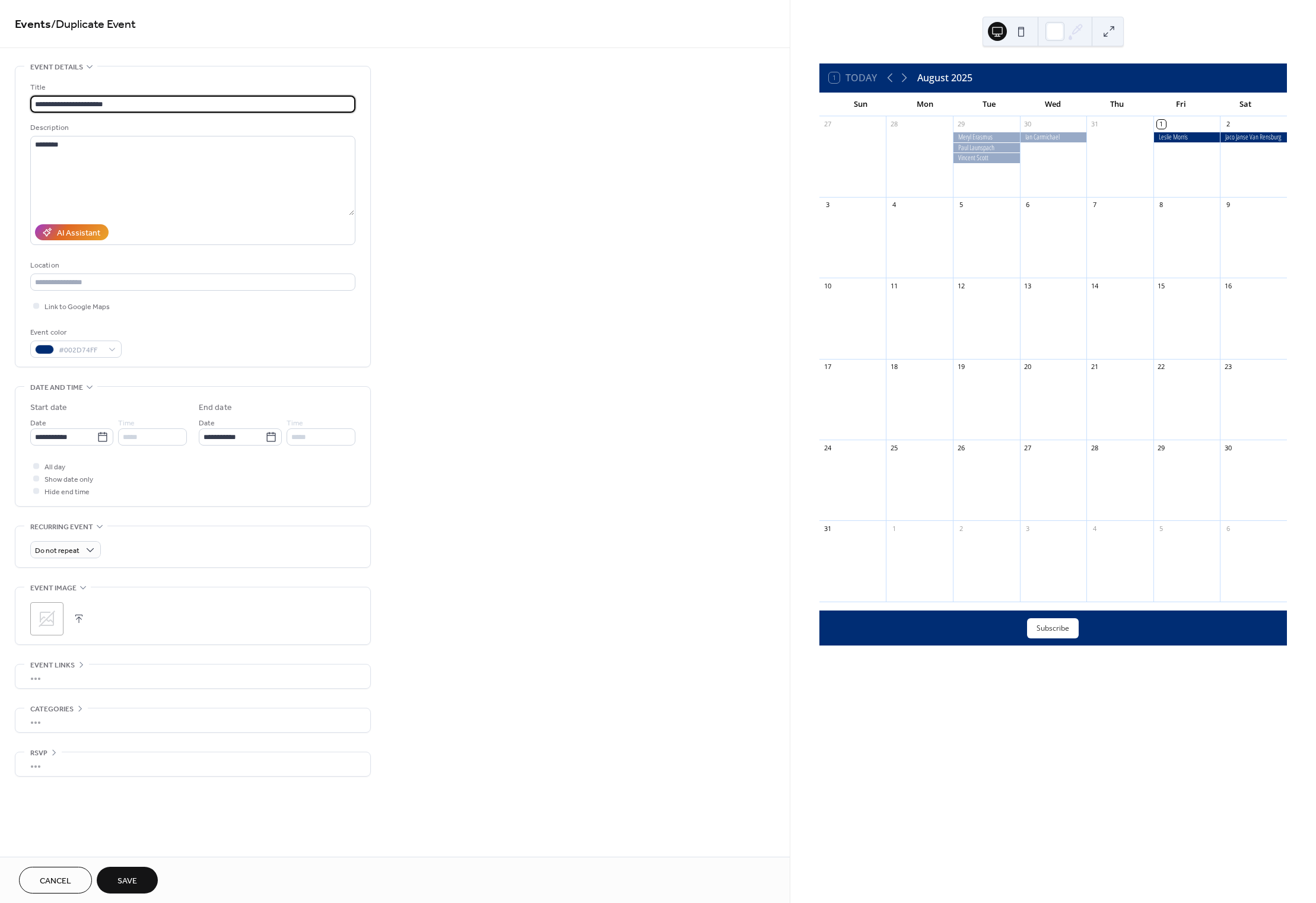 type on "**********" 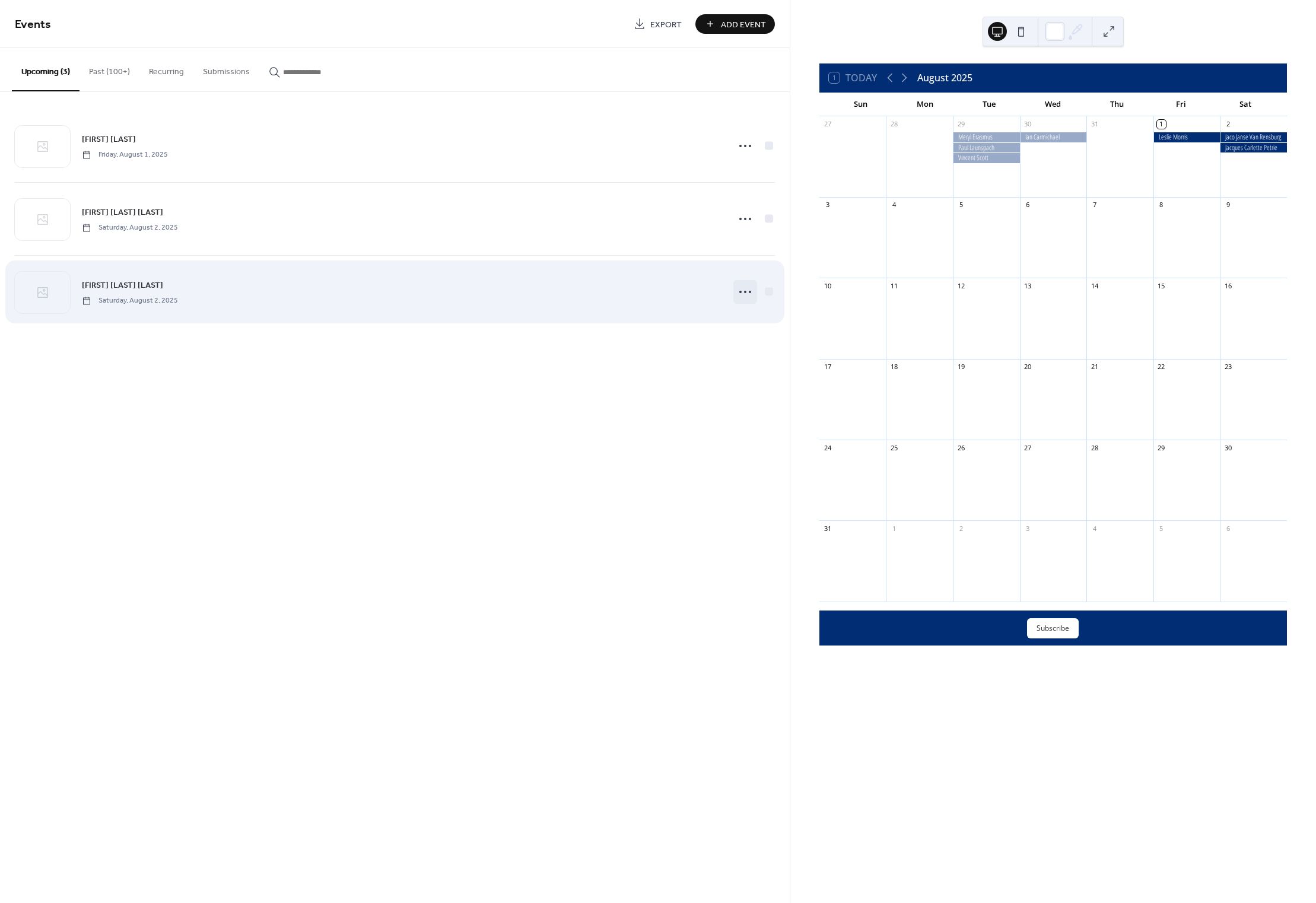 click 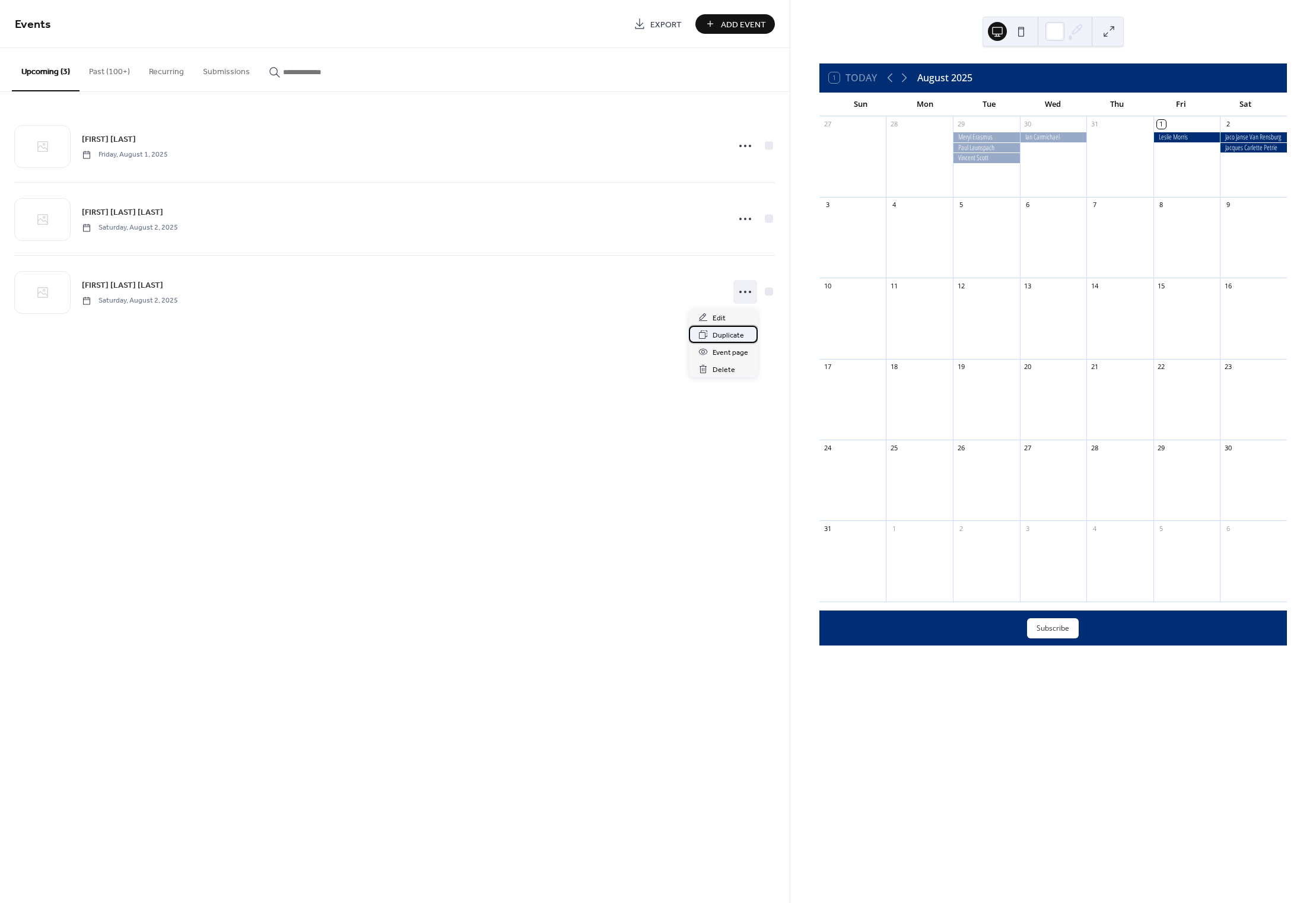 click on "Duplicate" at bounding box center [728, 335] 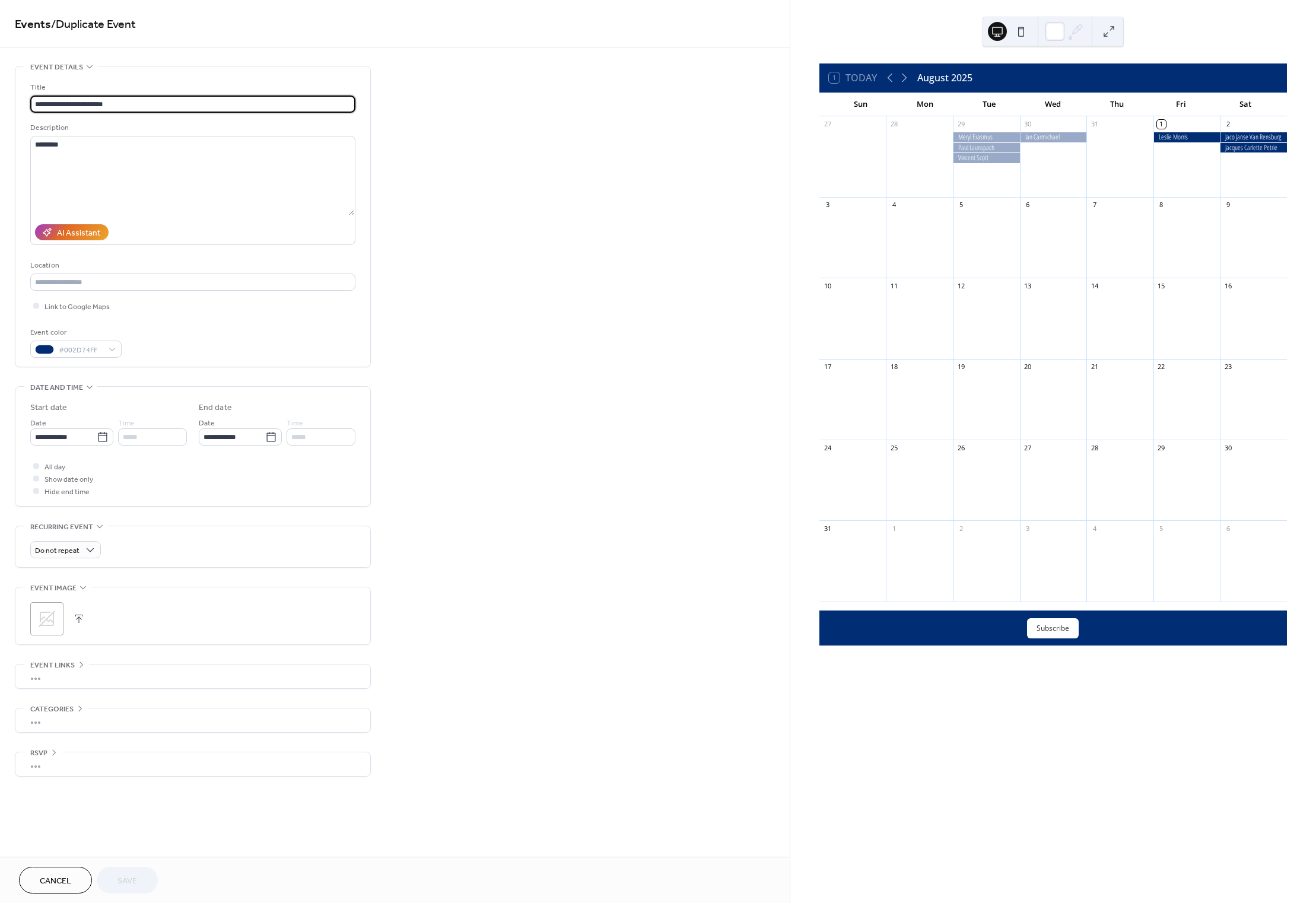 click on "**********" at bounding box center [193, 104] 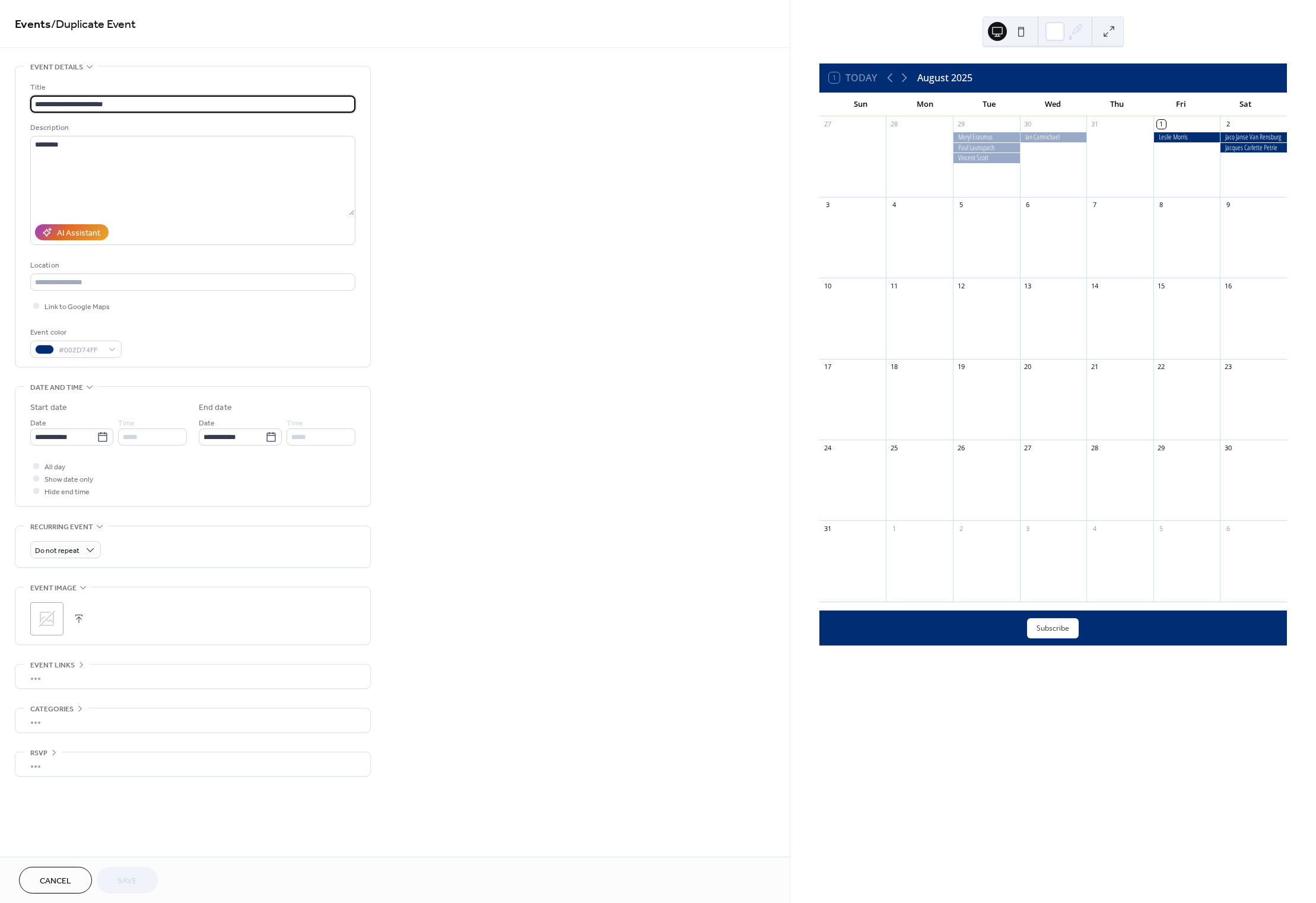 paste 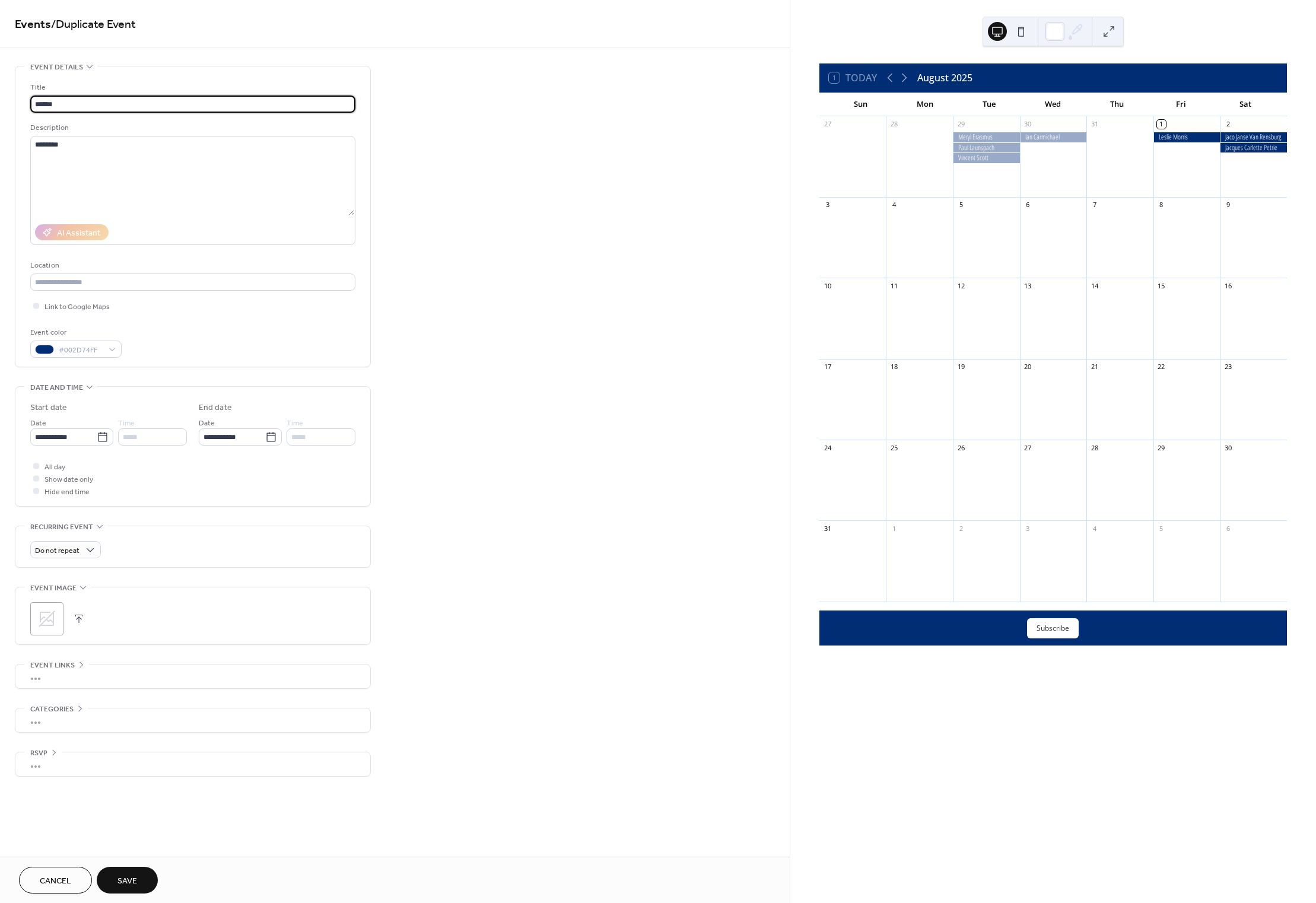 paste on "*****" 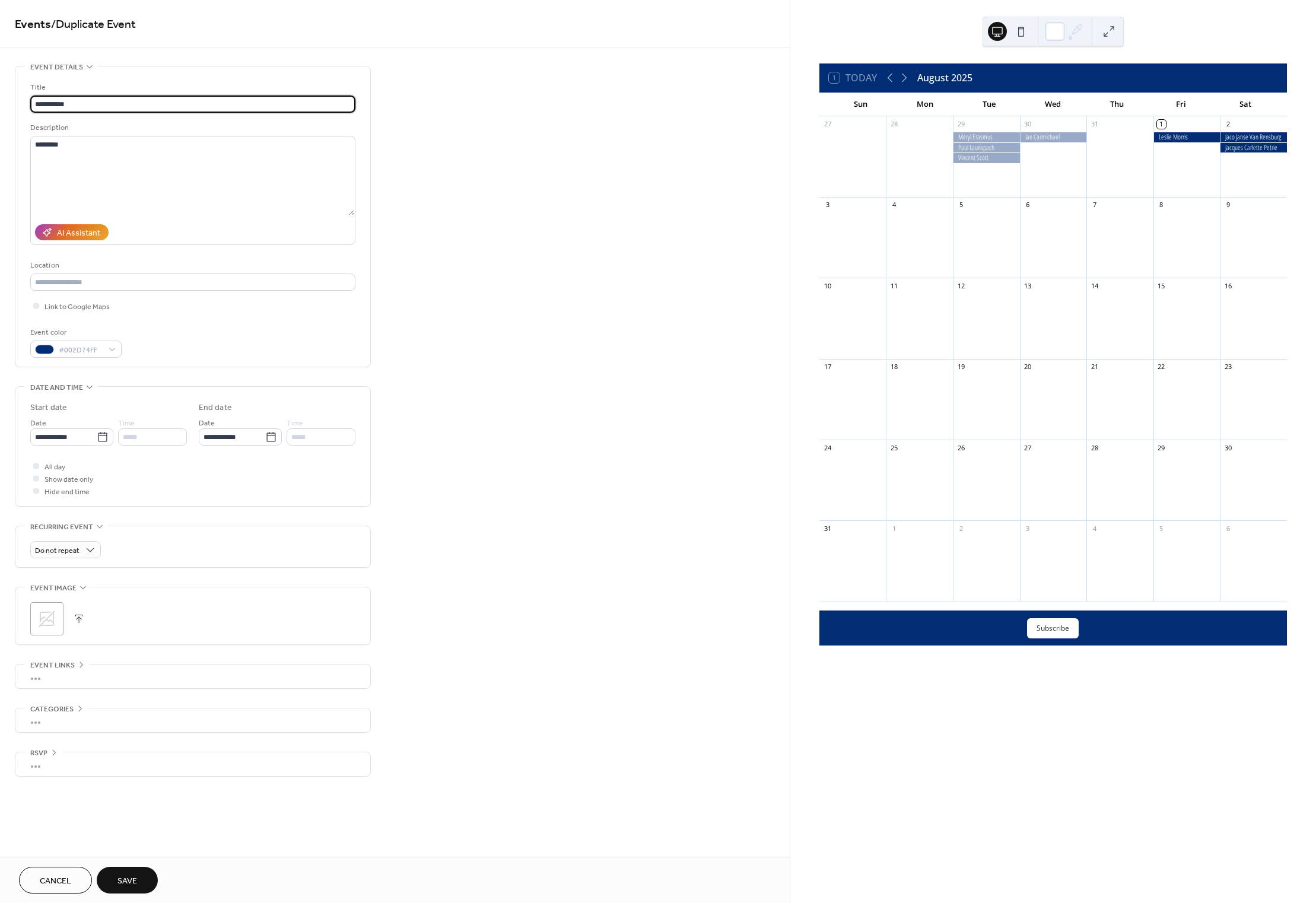 type on "**********" 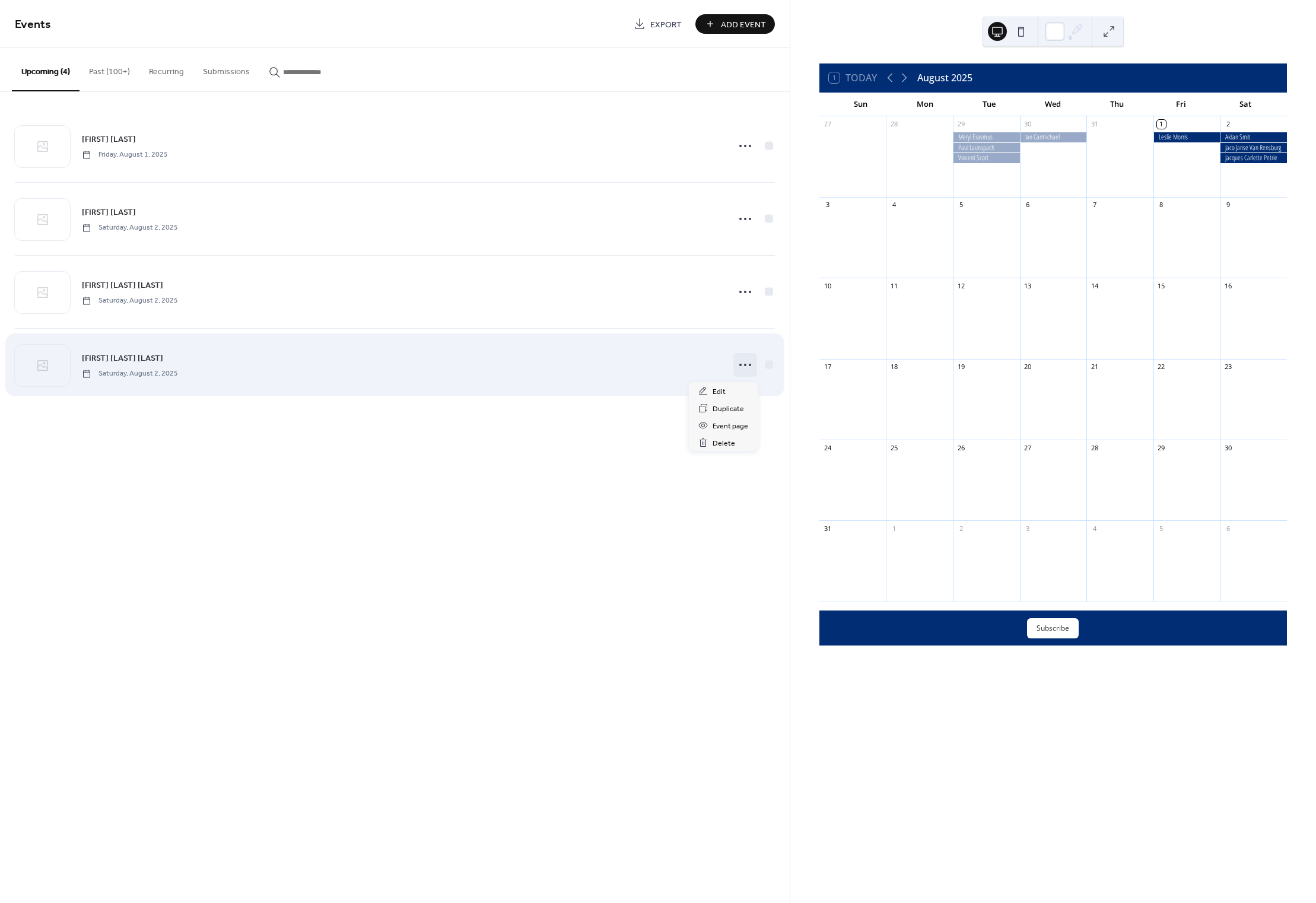click 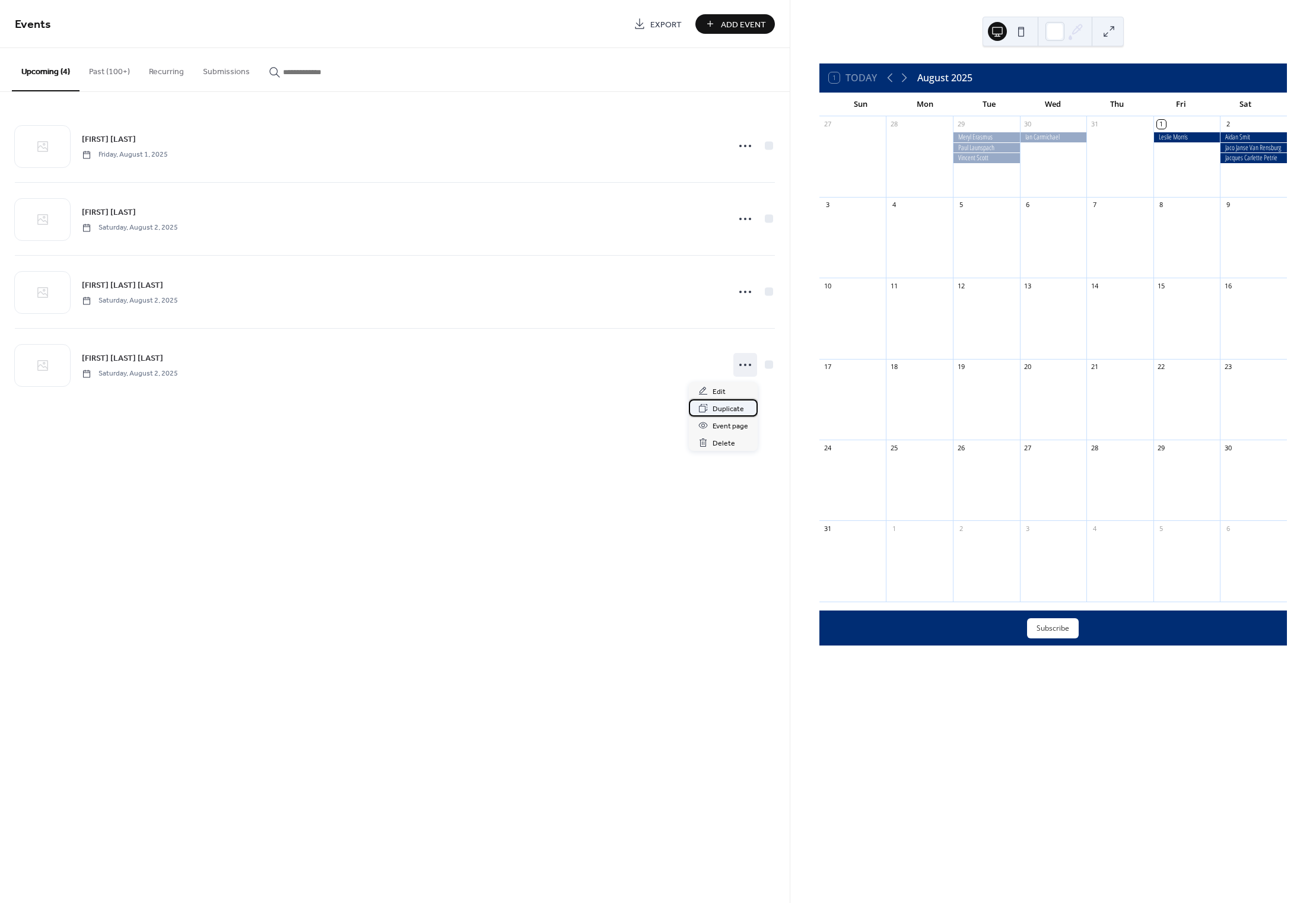 click on "Duplicate" at bounding box center [728, 409] 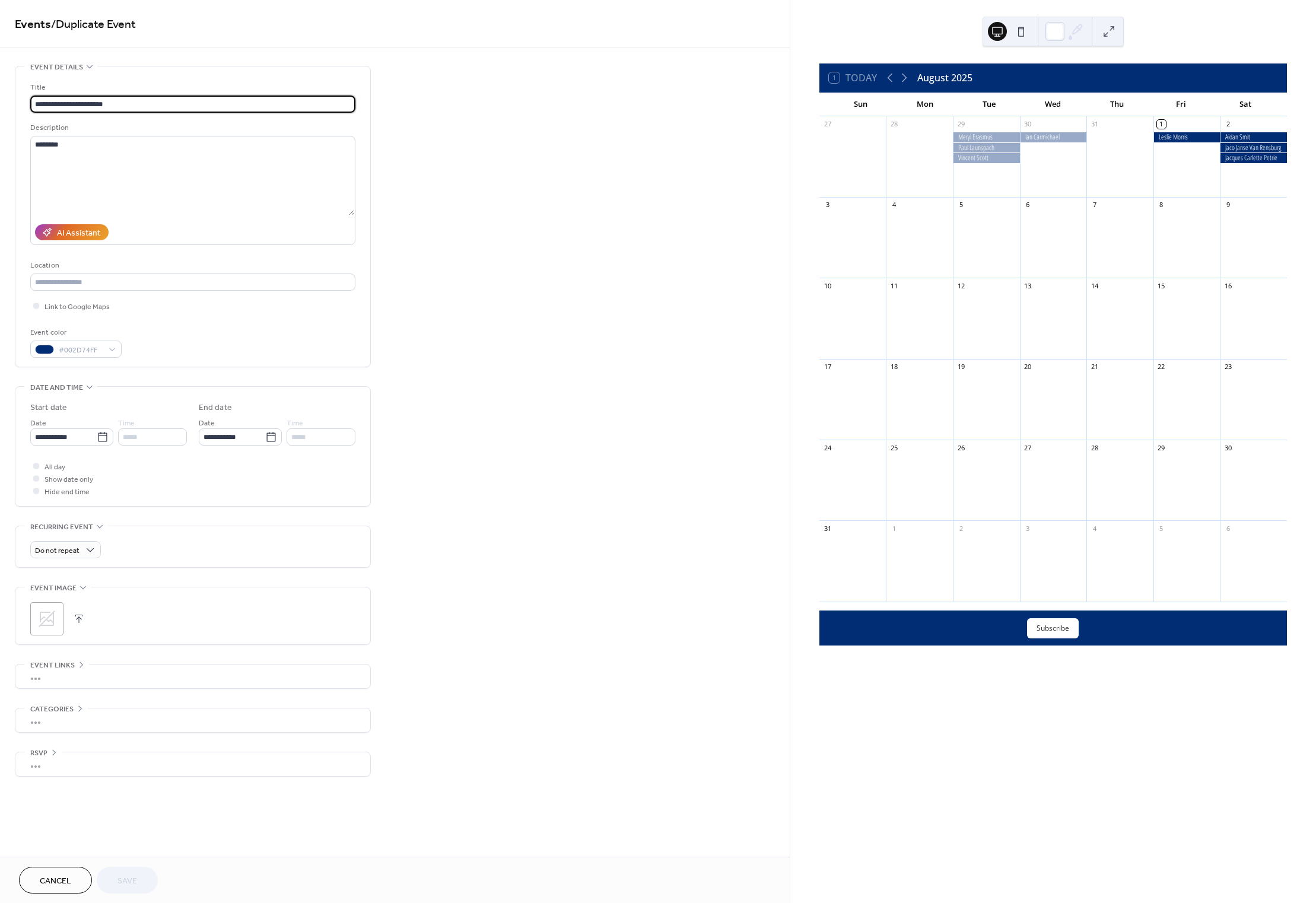 drag, startPoint x: 130, startPoint y: 97, endPoint x: 18, endPoint y: 91, distance: 112.1606 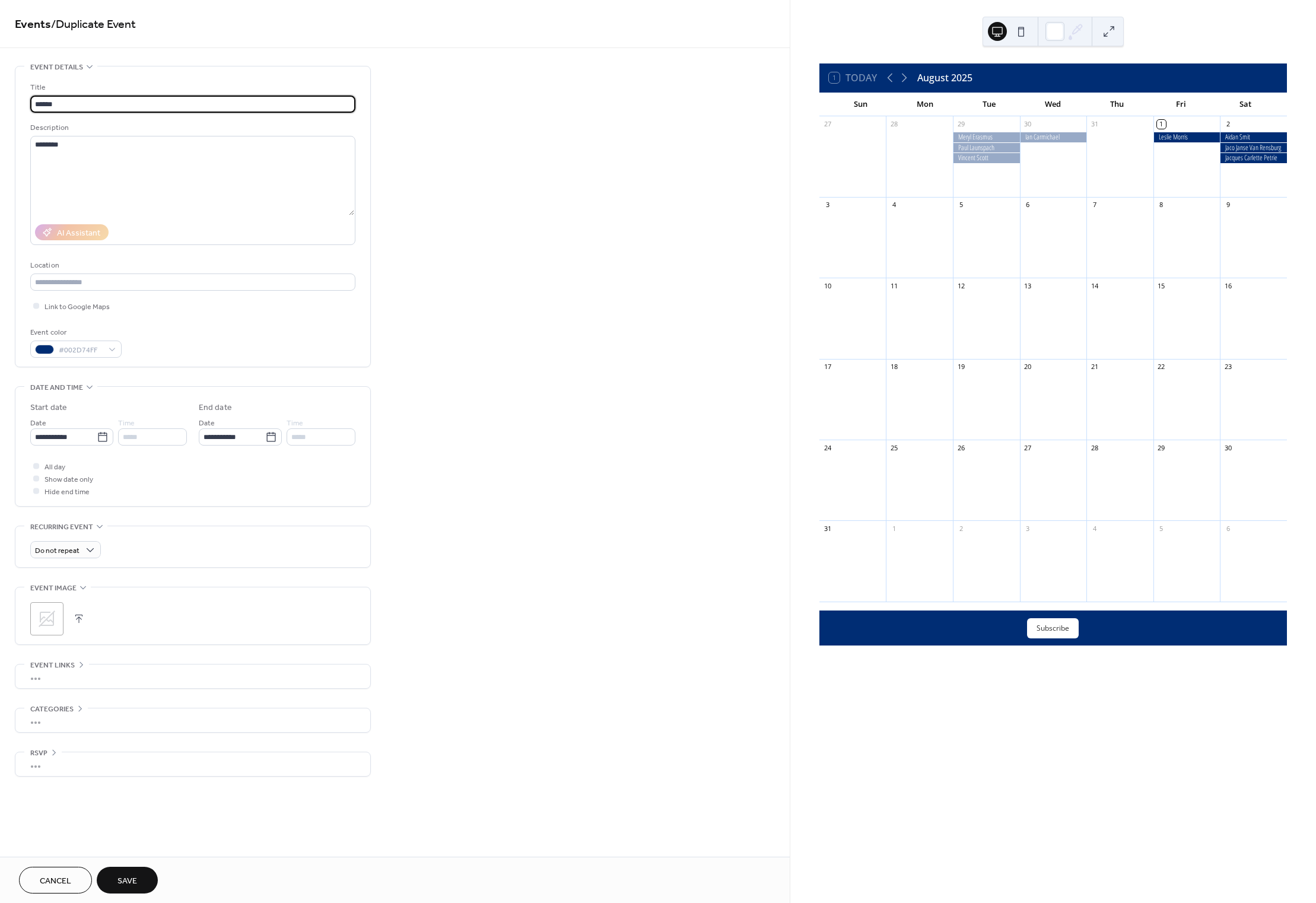 paste on "********" 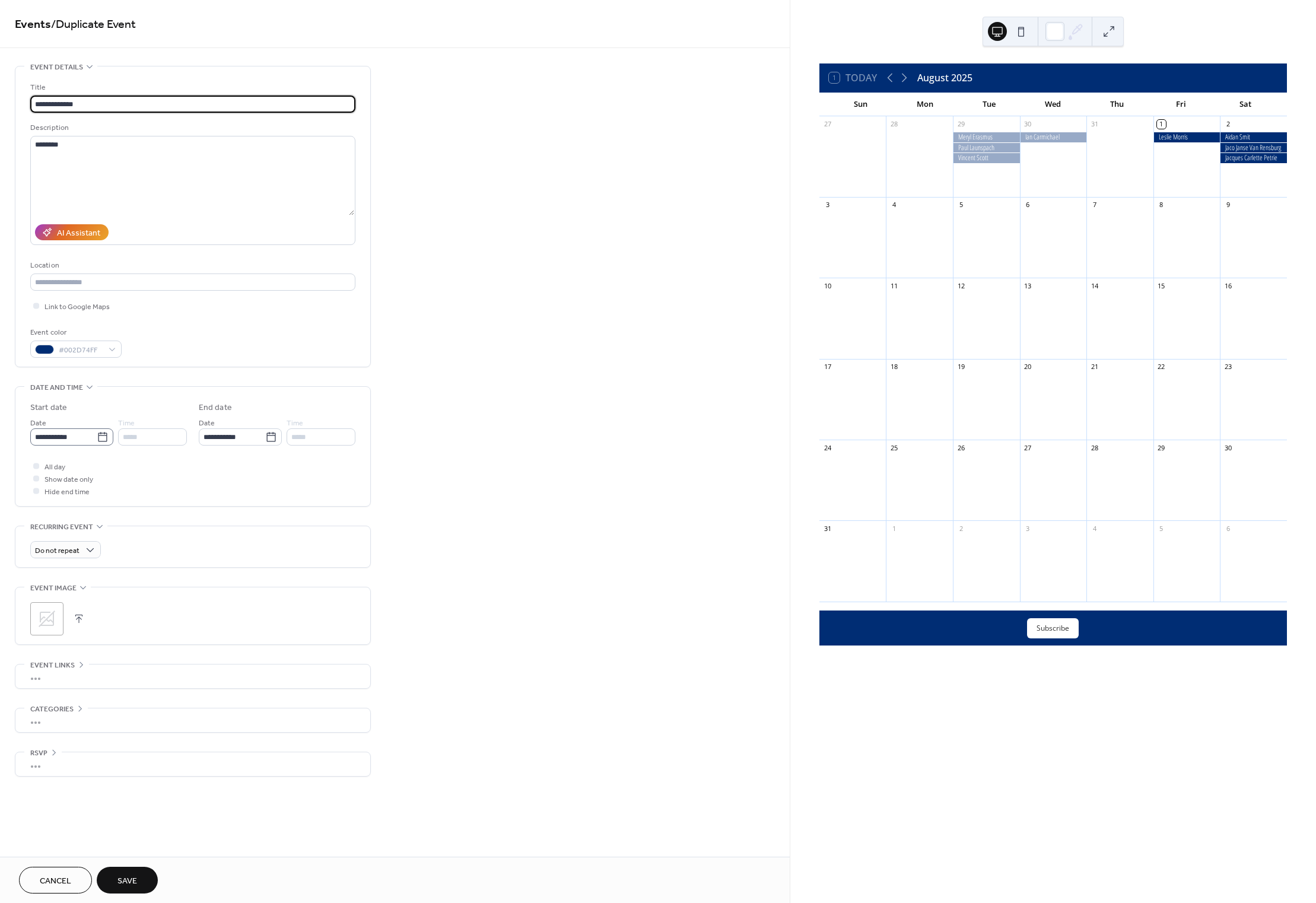type on "**********" 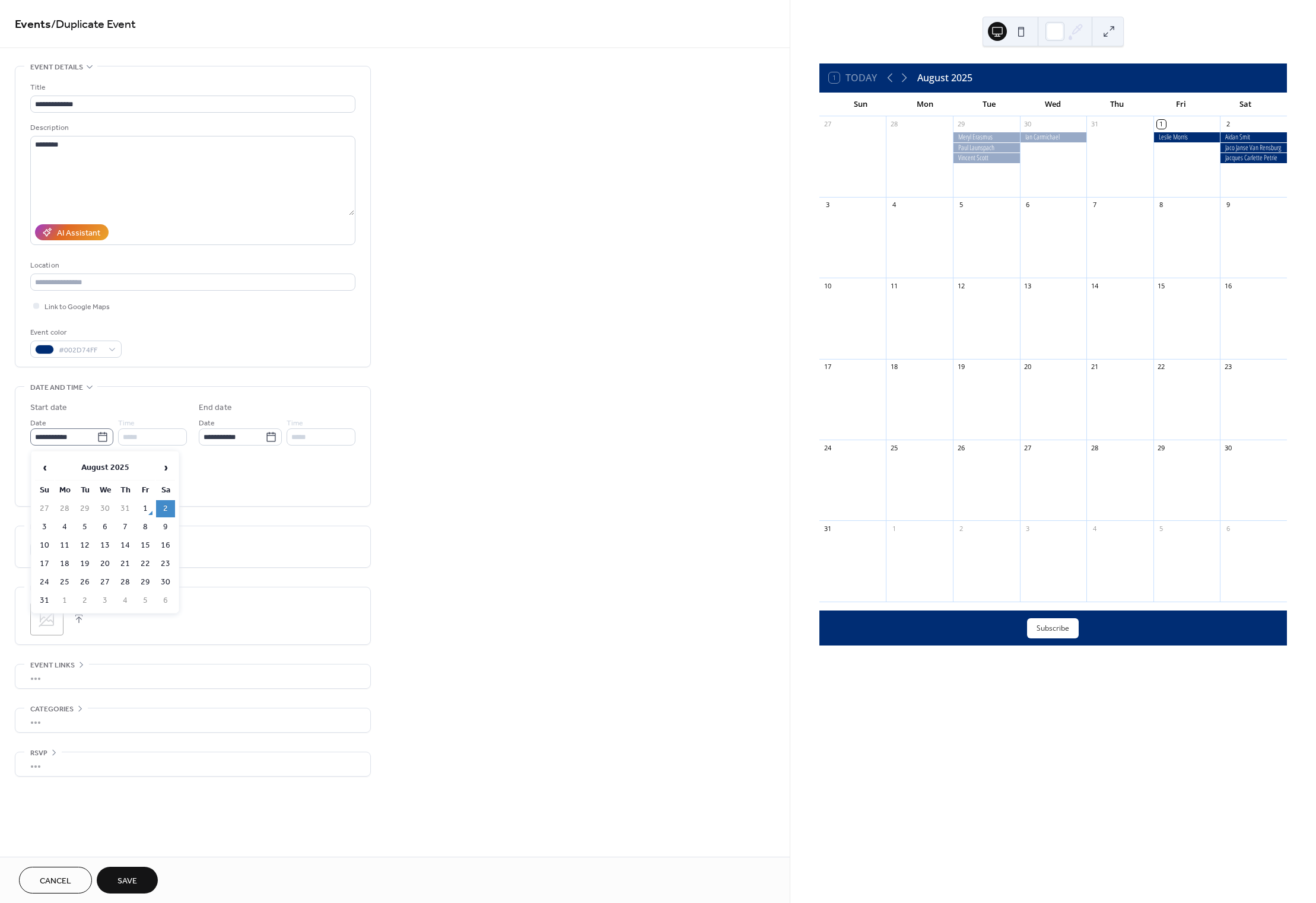click 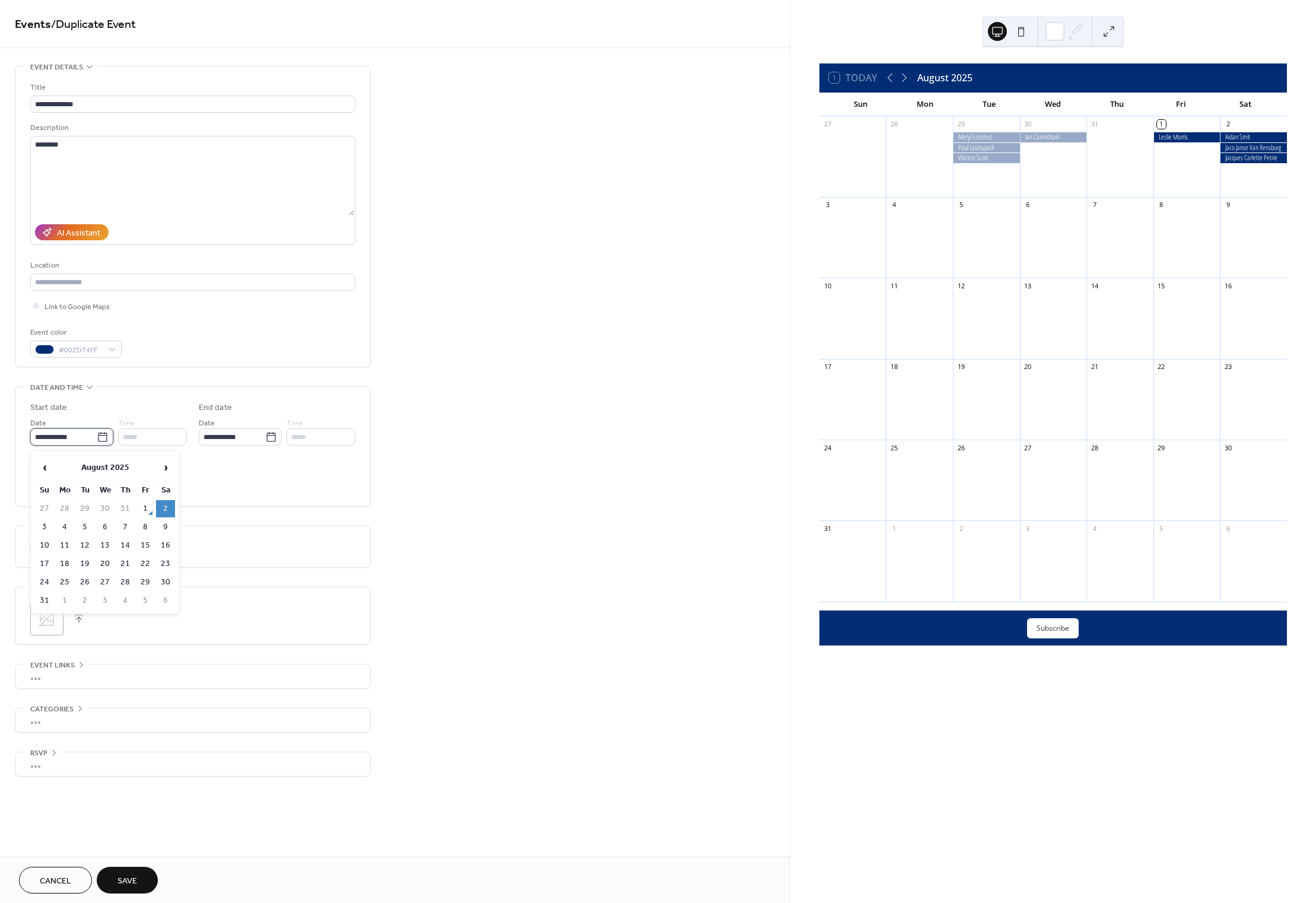 click on "**********" at bounding box center [63, 437] 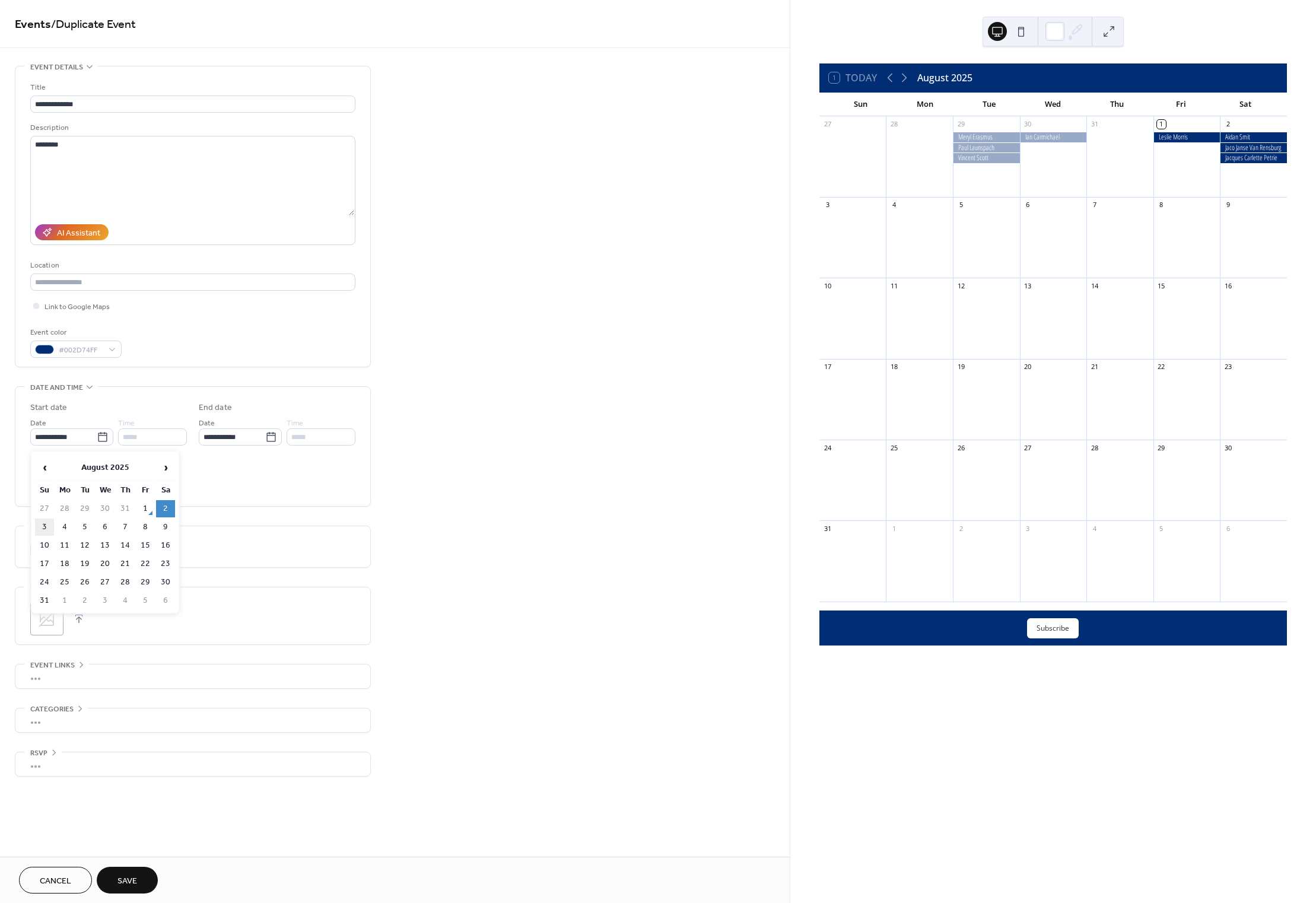 click on "3" at bounding box center [44, 527] 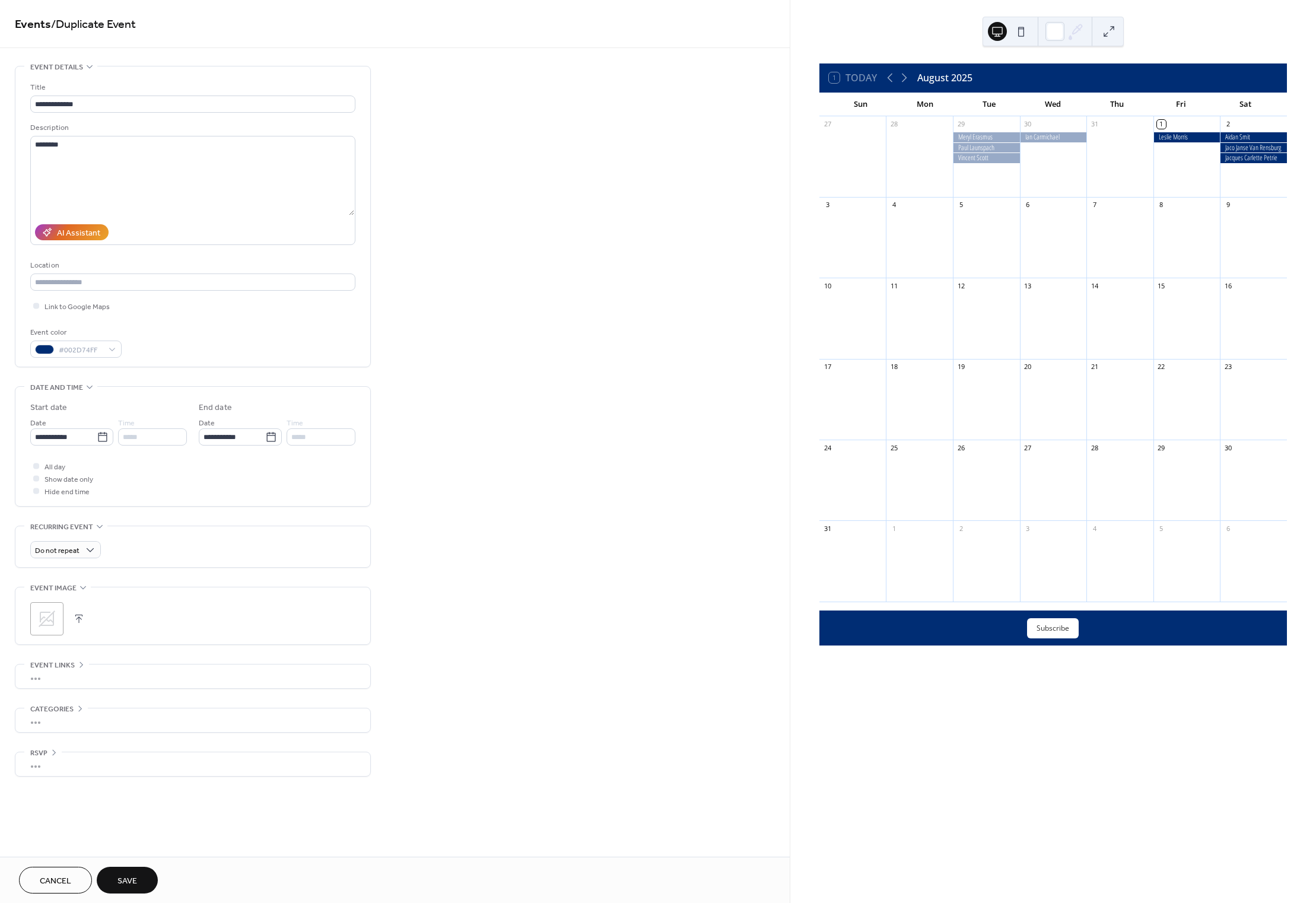 click on "Save" at bounding box center (127, 881) 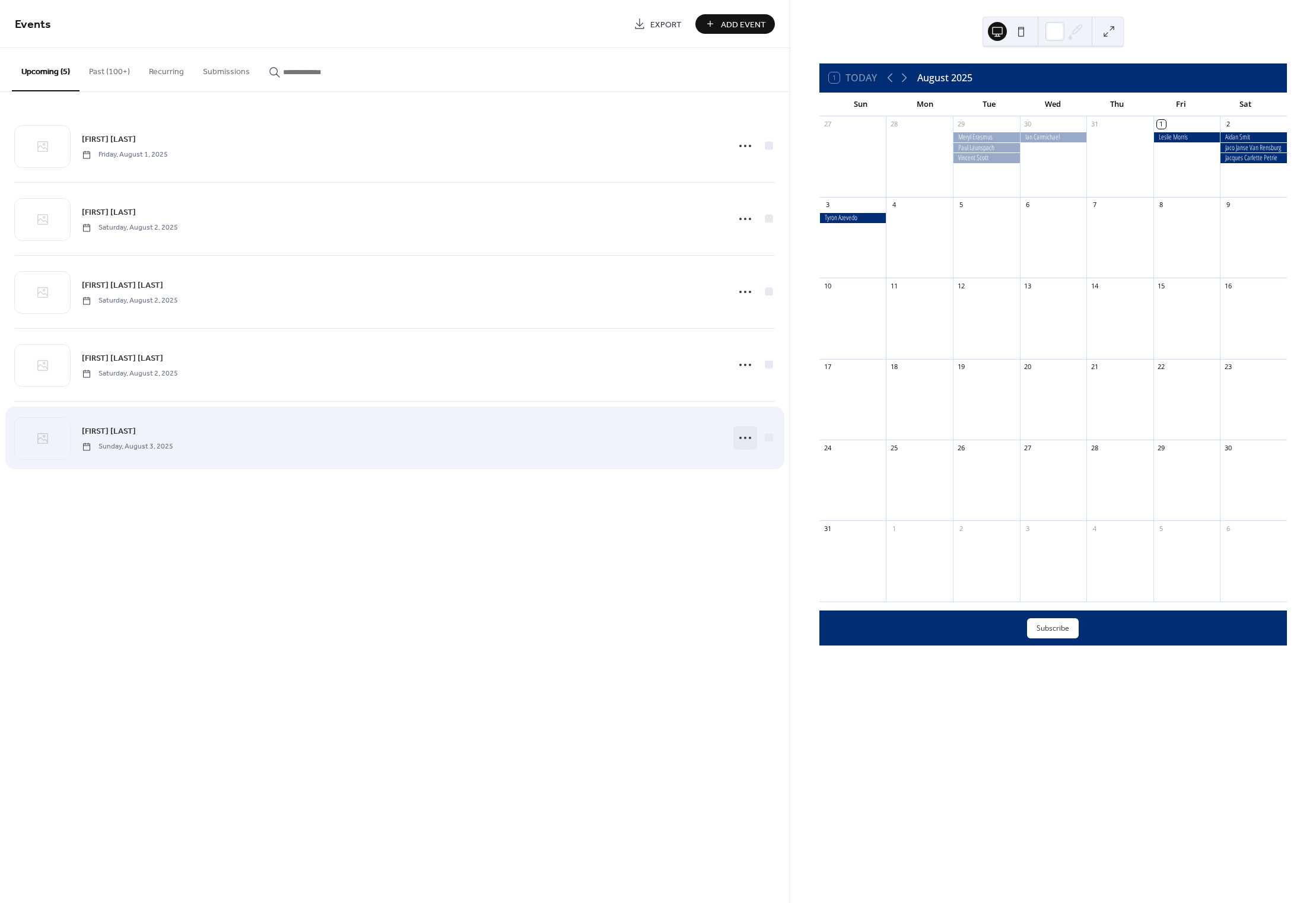 click 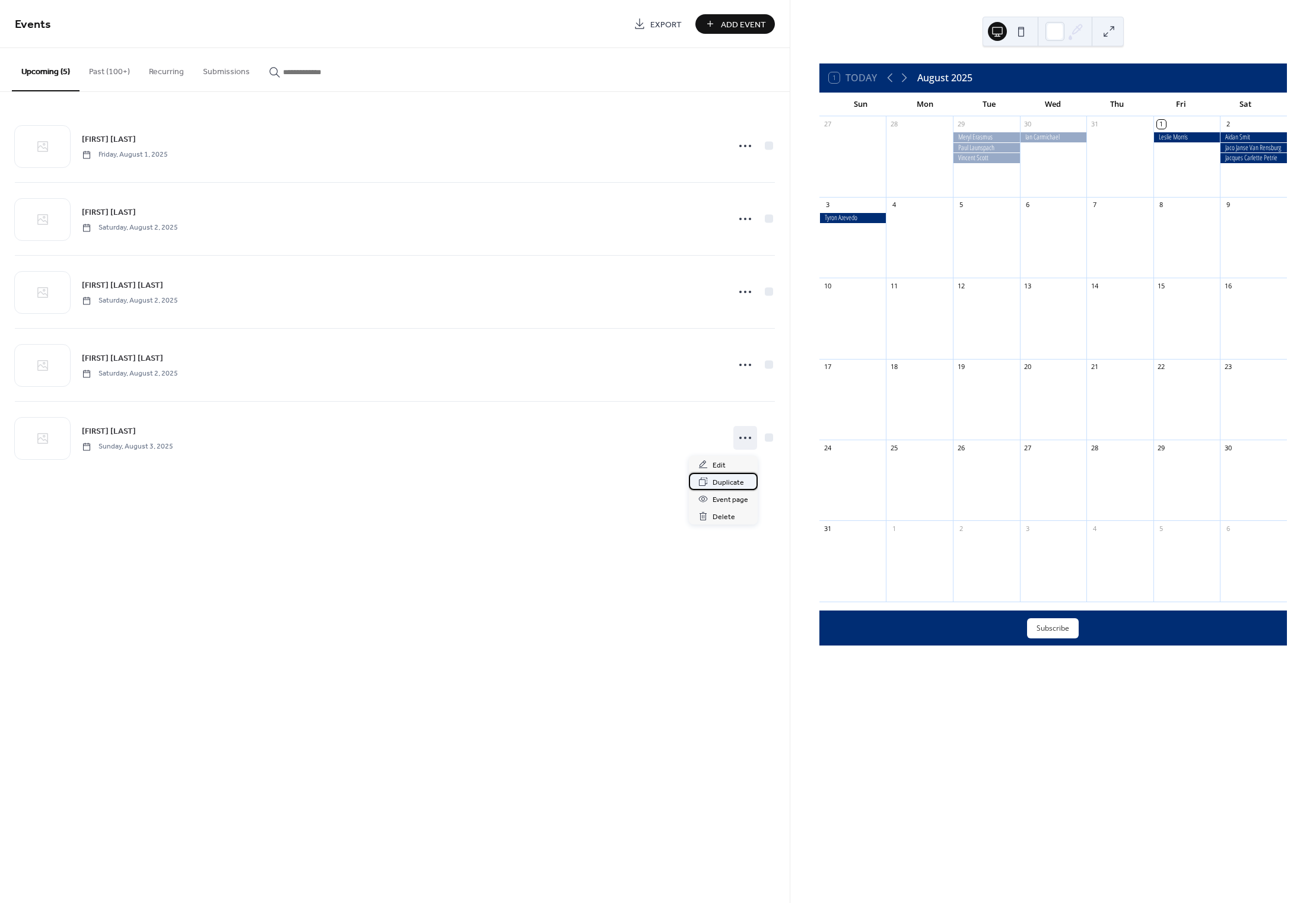 click on "Duplicate" at bounding box center (728, 482) 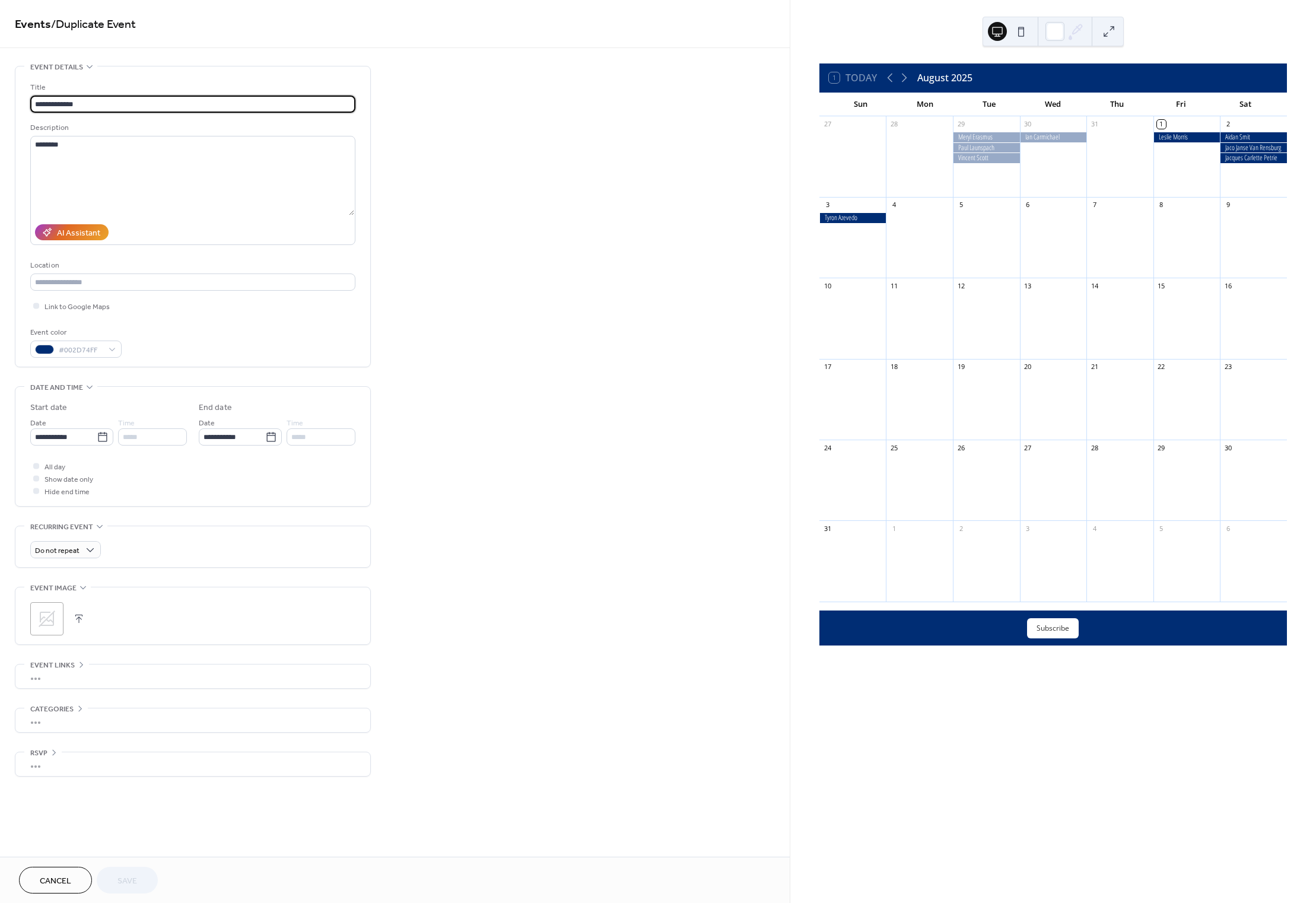 click on "**********" at bounding box center [193, 104] 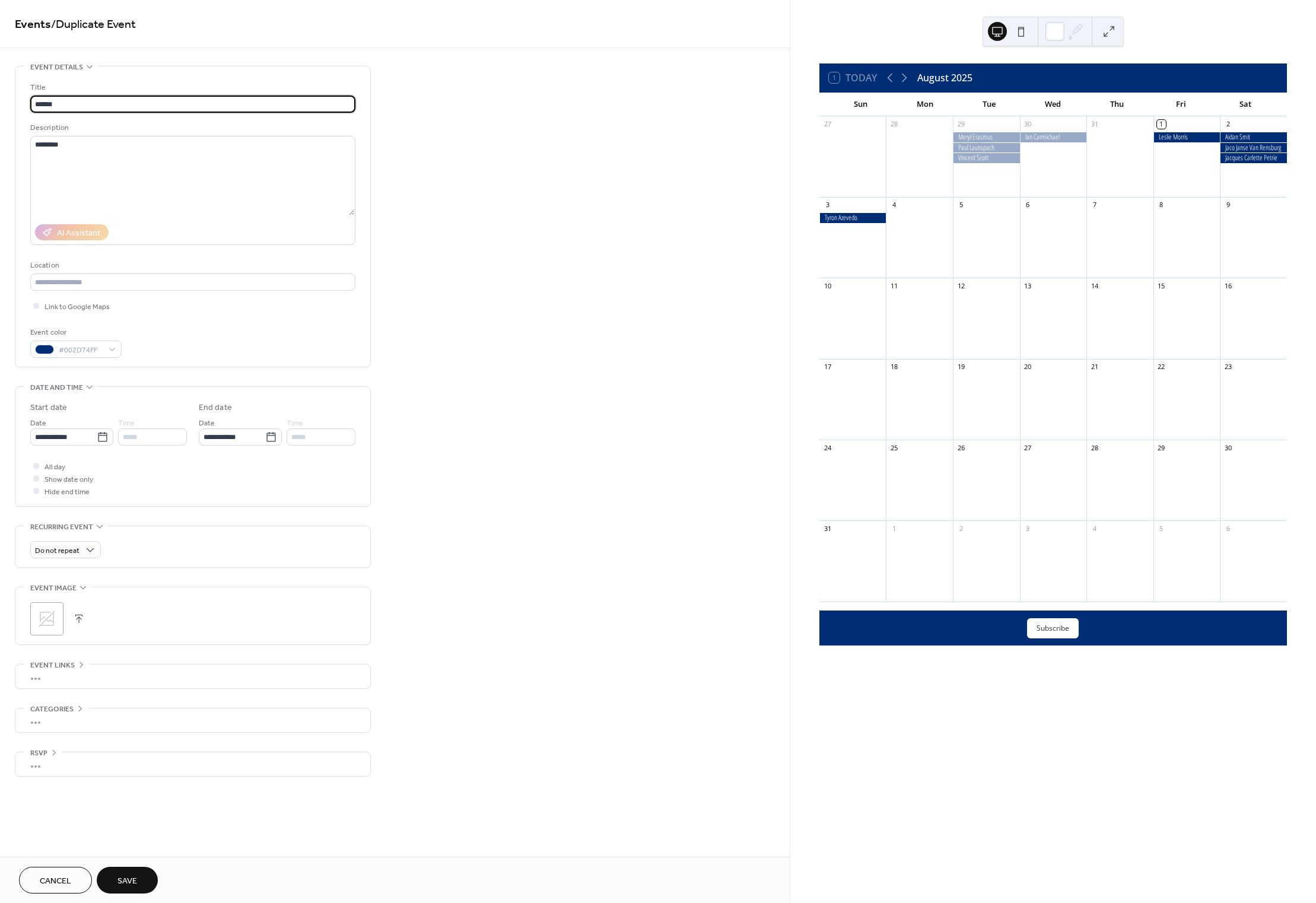 paste on "*******" 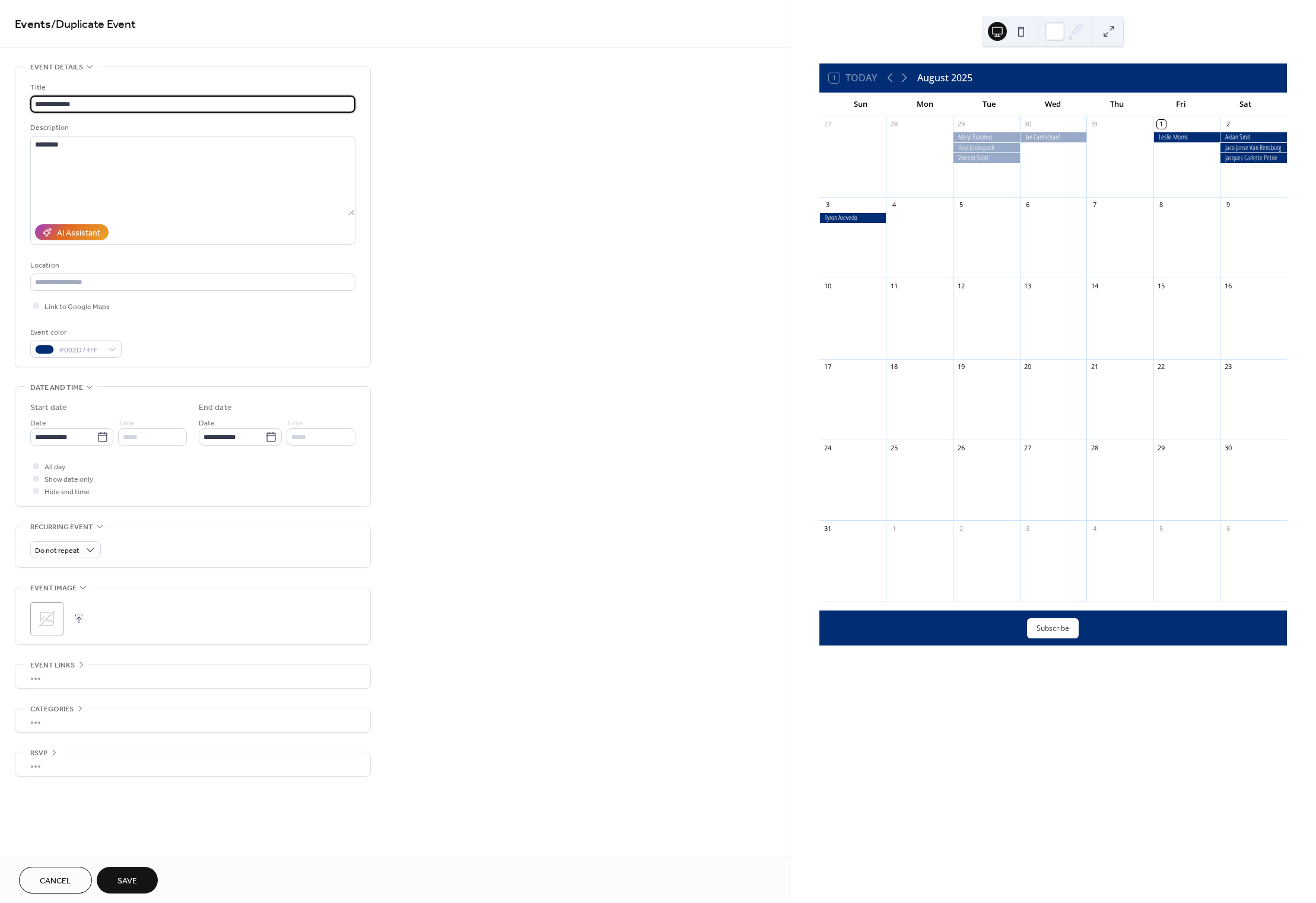 type on "**********" 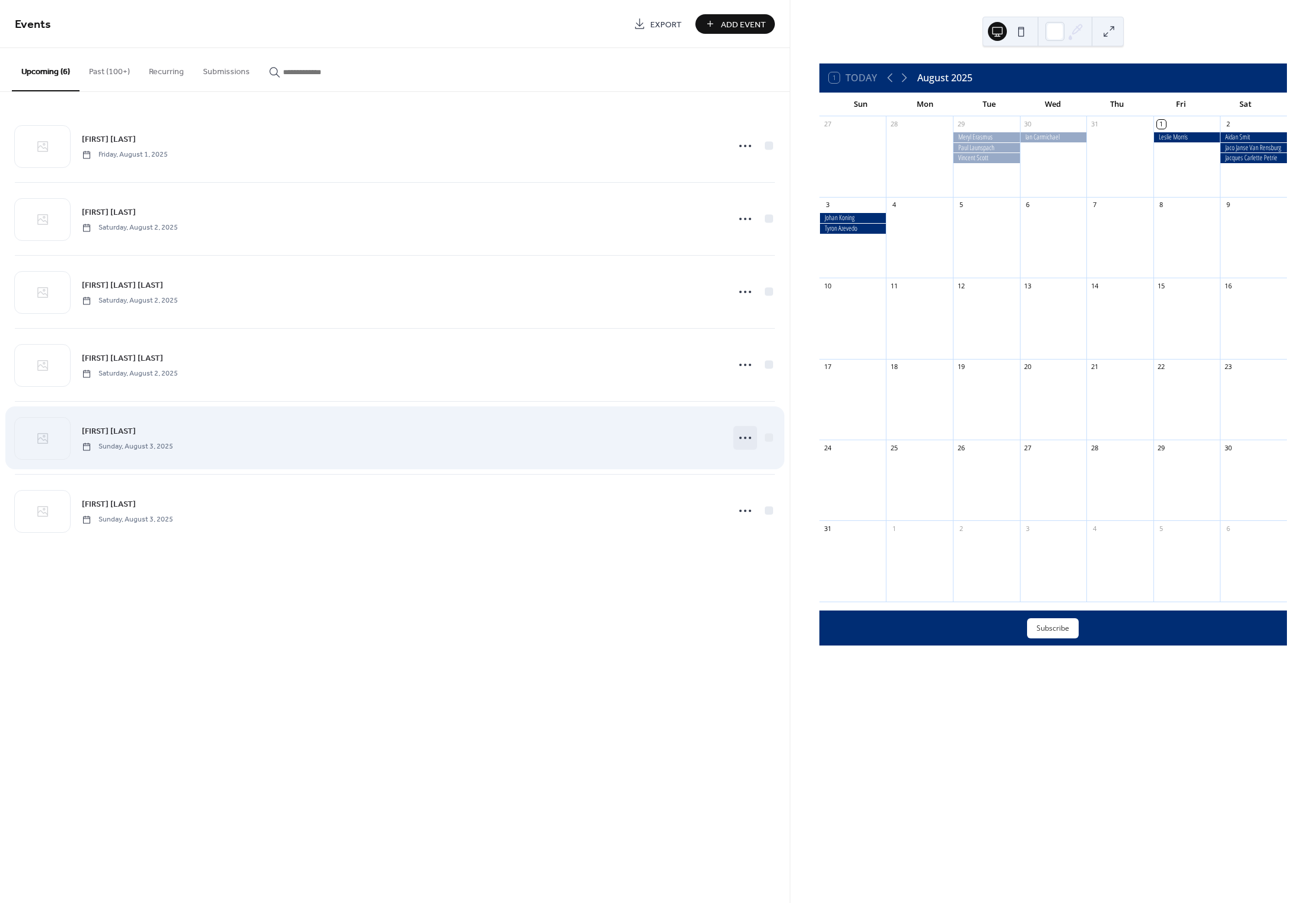 click 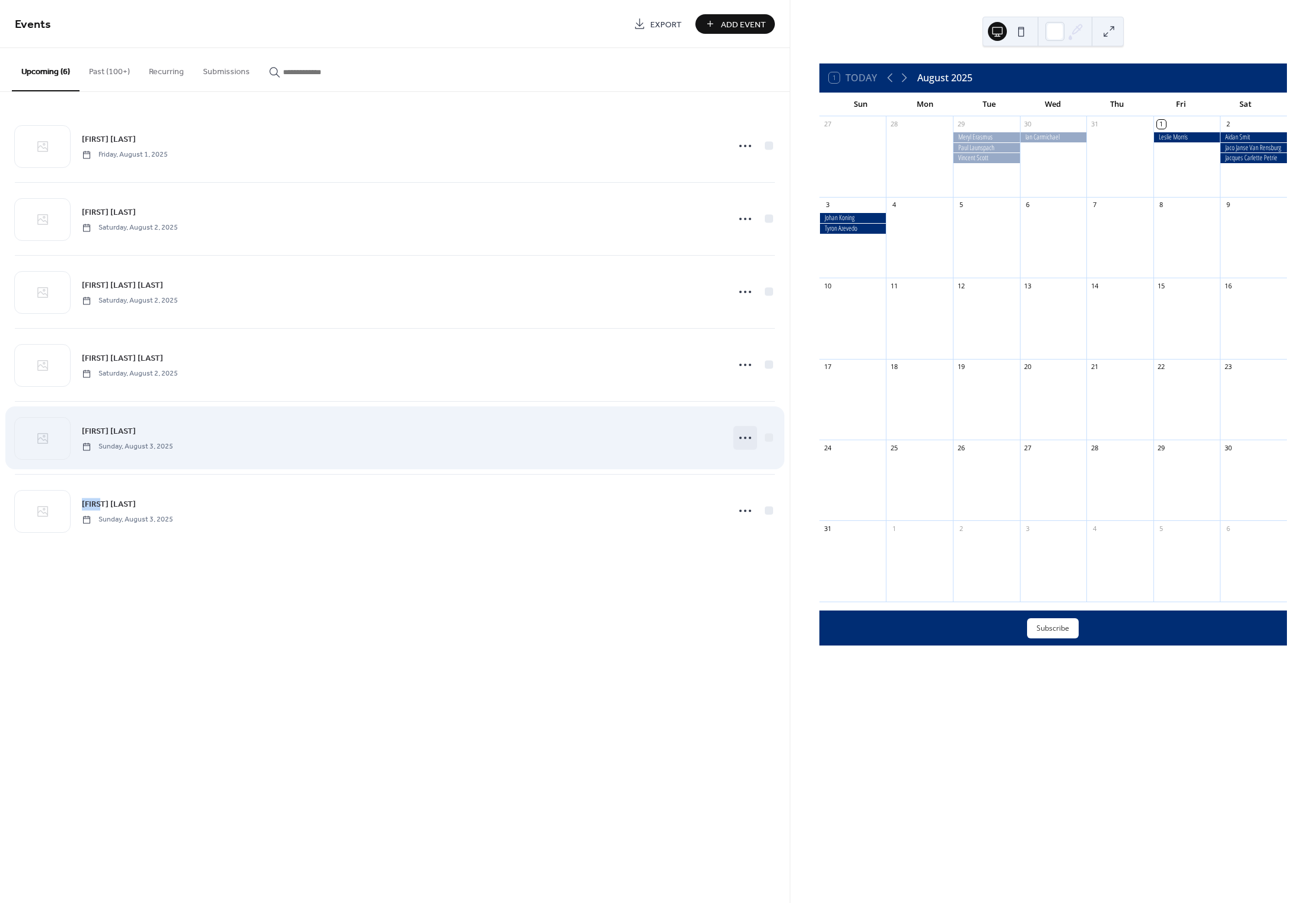 click 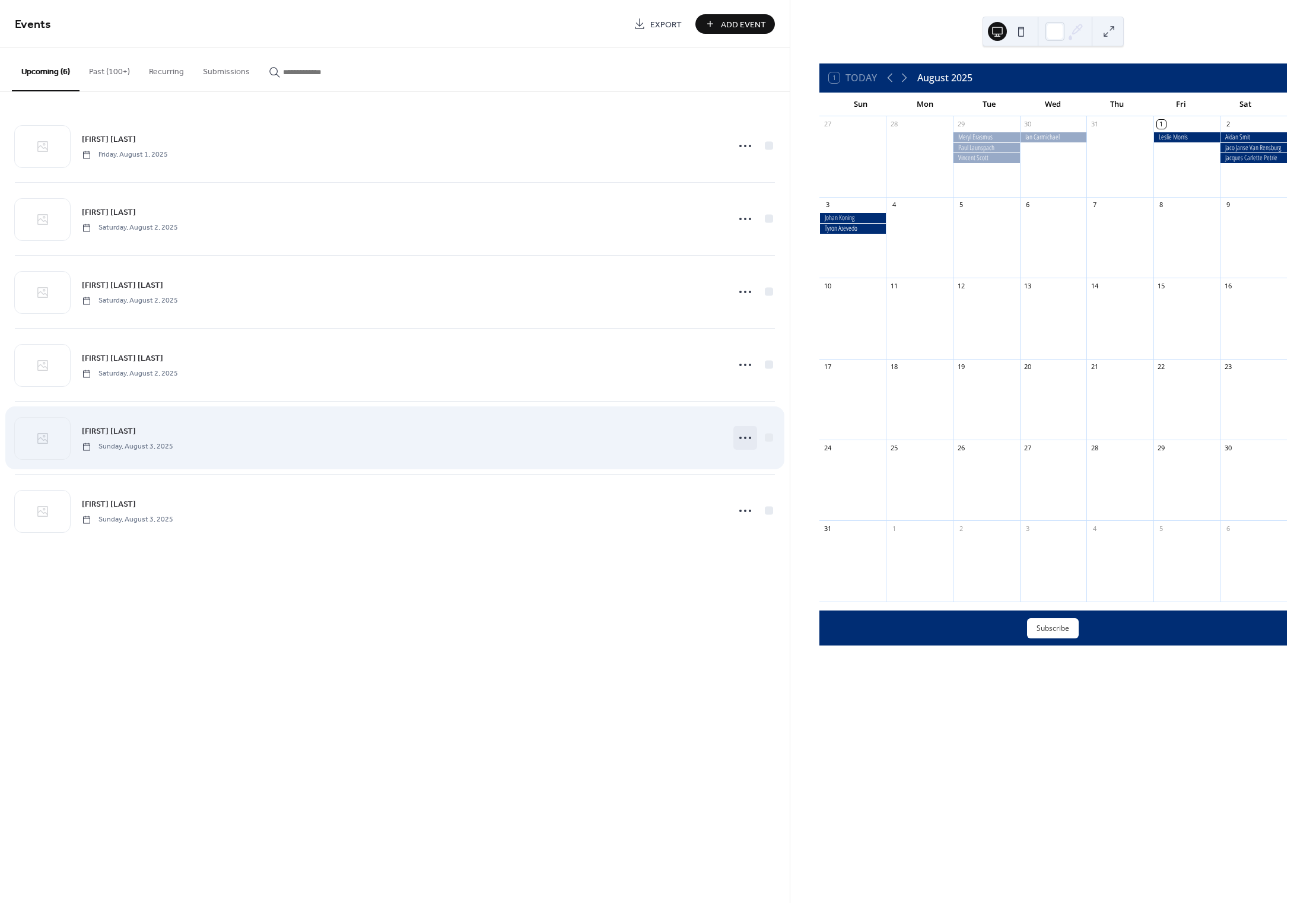 click 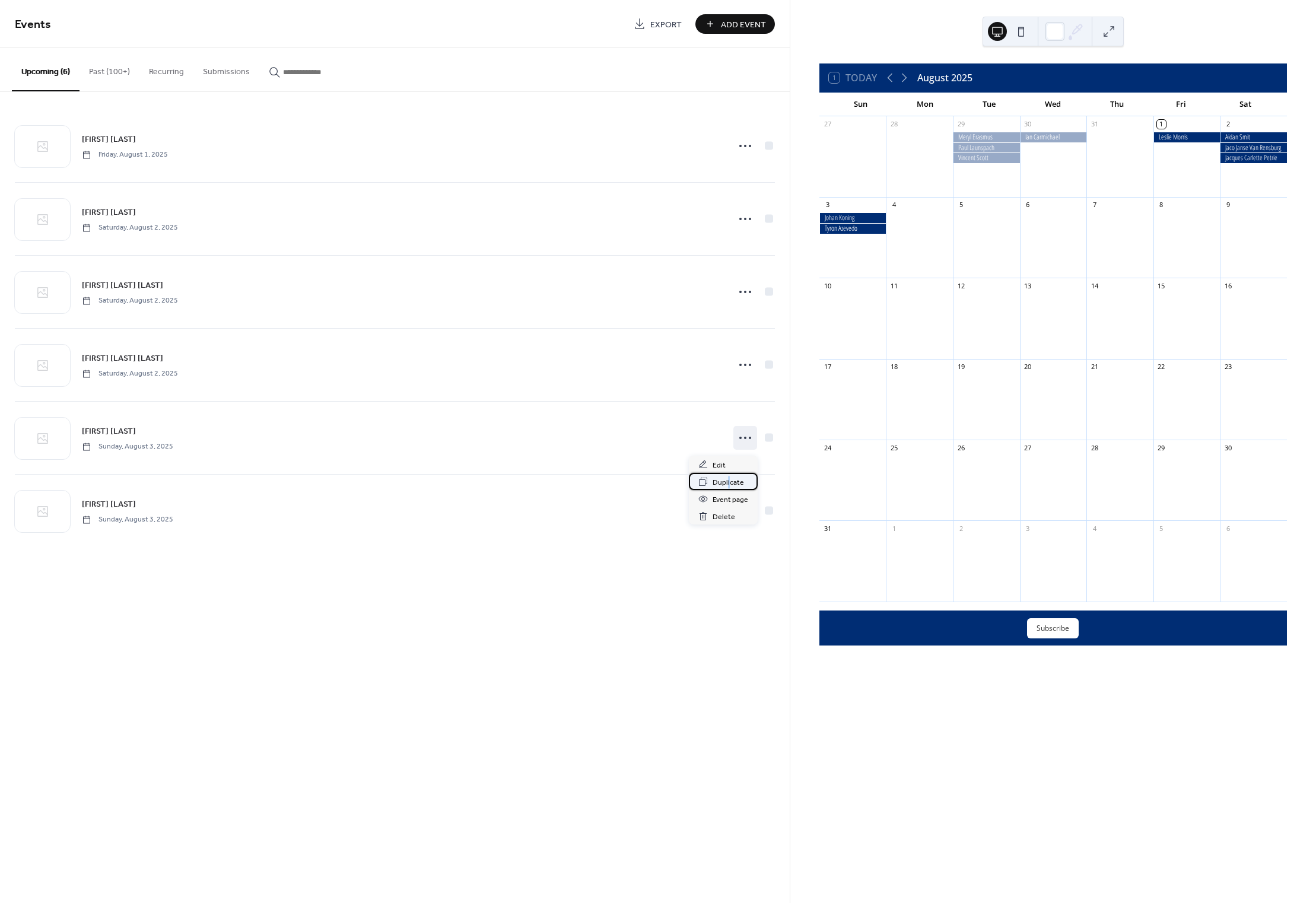 click on "Duplicate" at bounding box center (728, 482) 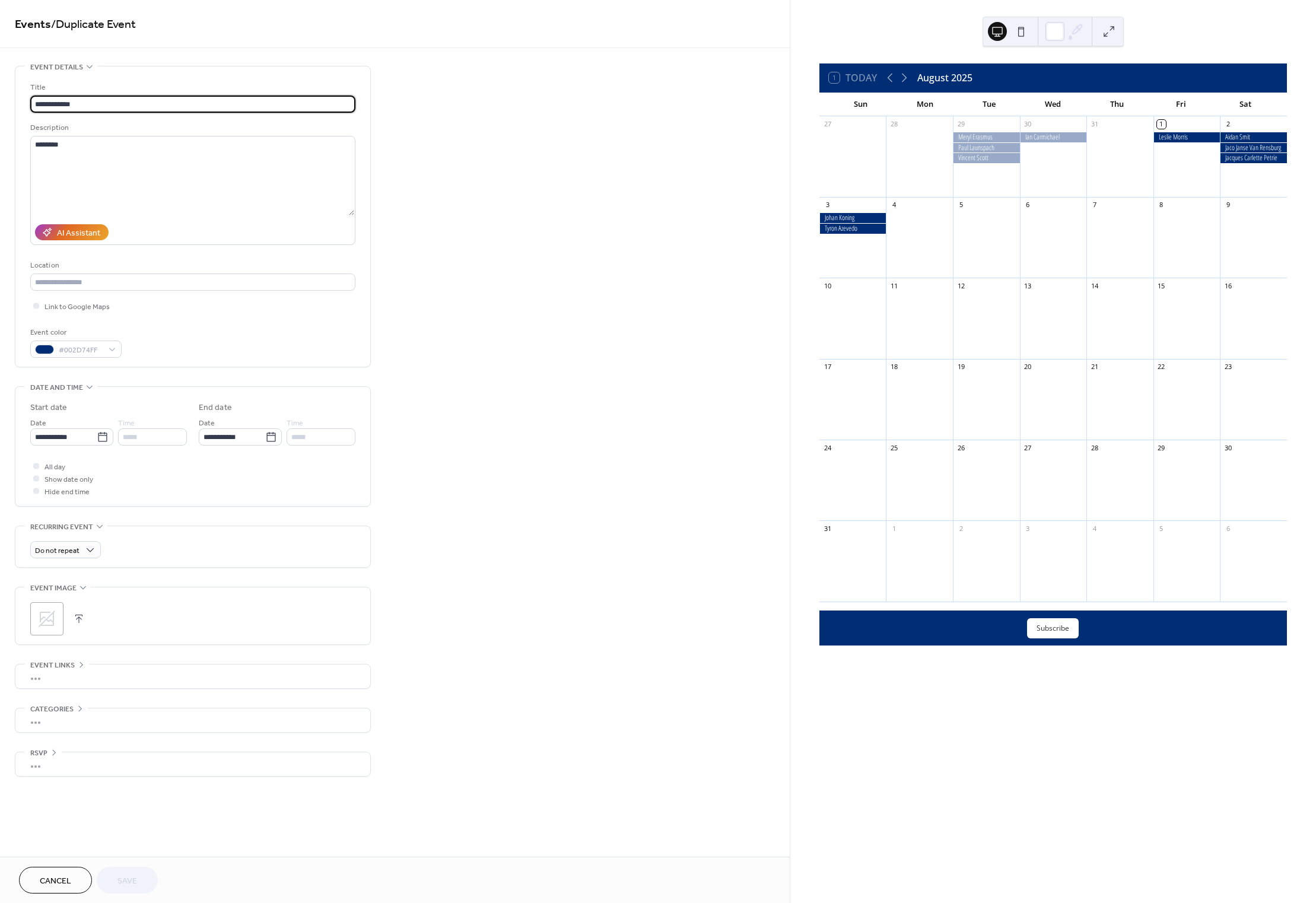 drag, startPoint x: 43, startPoint y: 104, endPoint x: 18, endPoint y: 102, distance: 25.079872 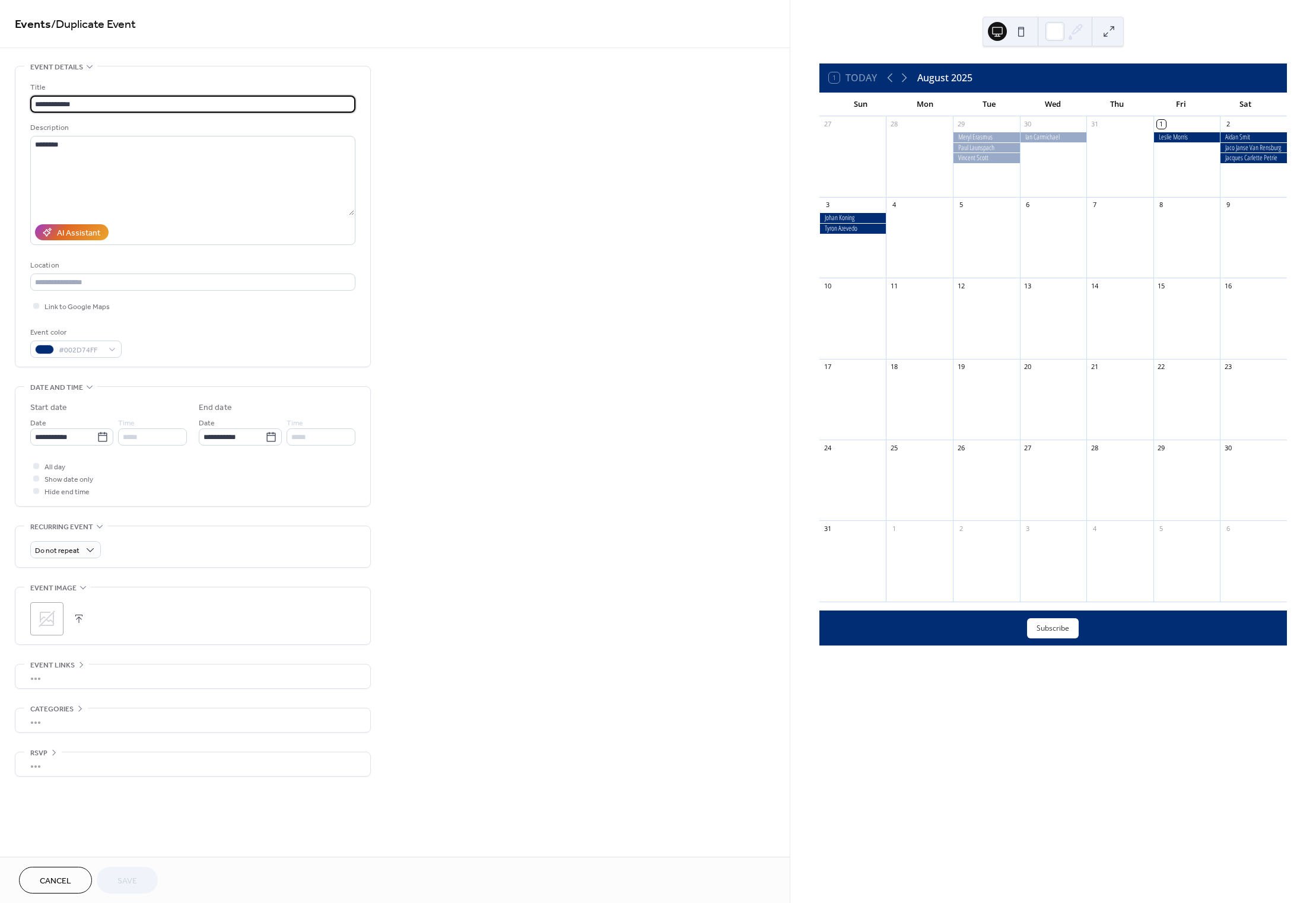 click on "**********" at bounding box center (193, 217) 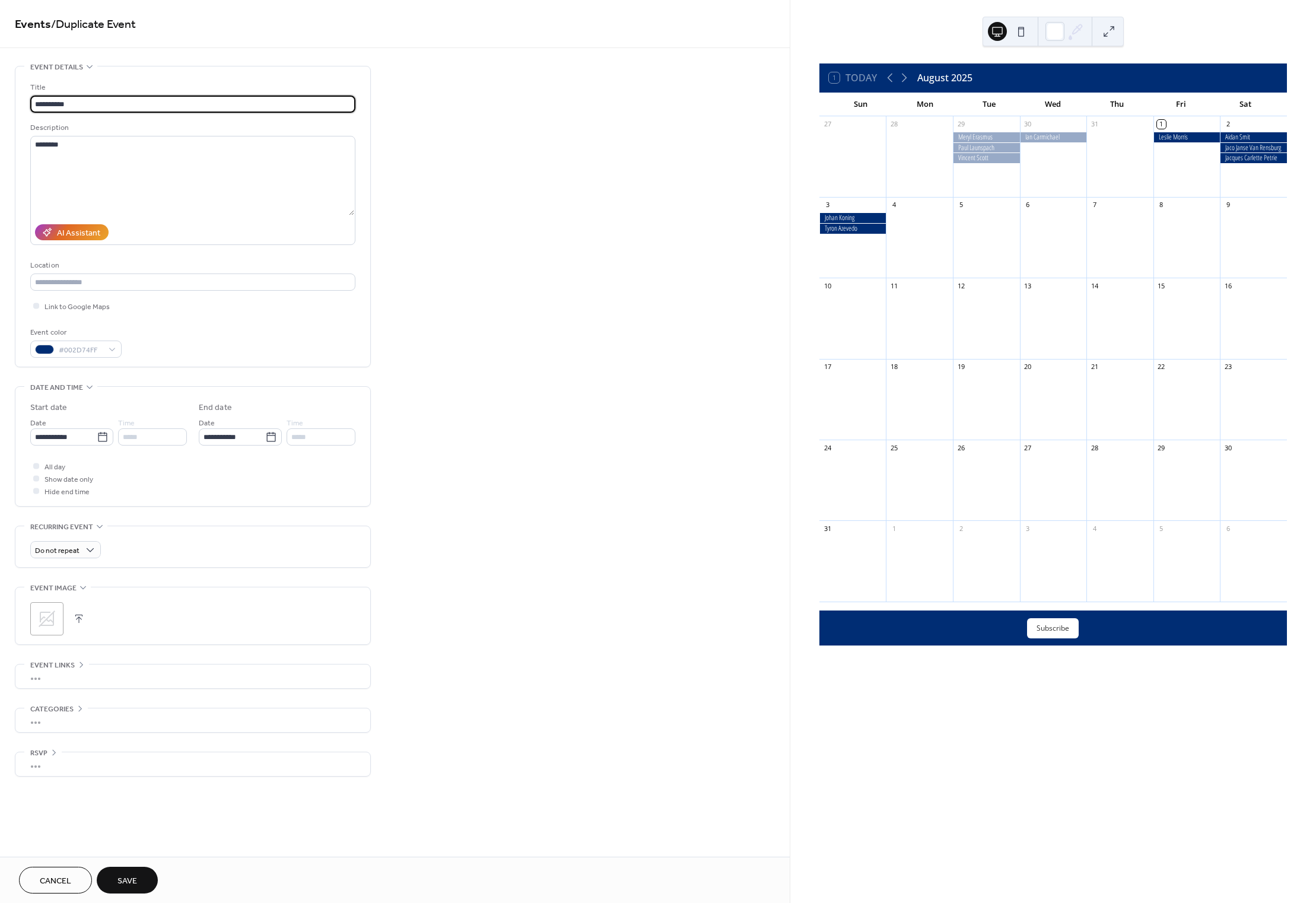 paste on "********" 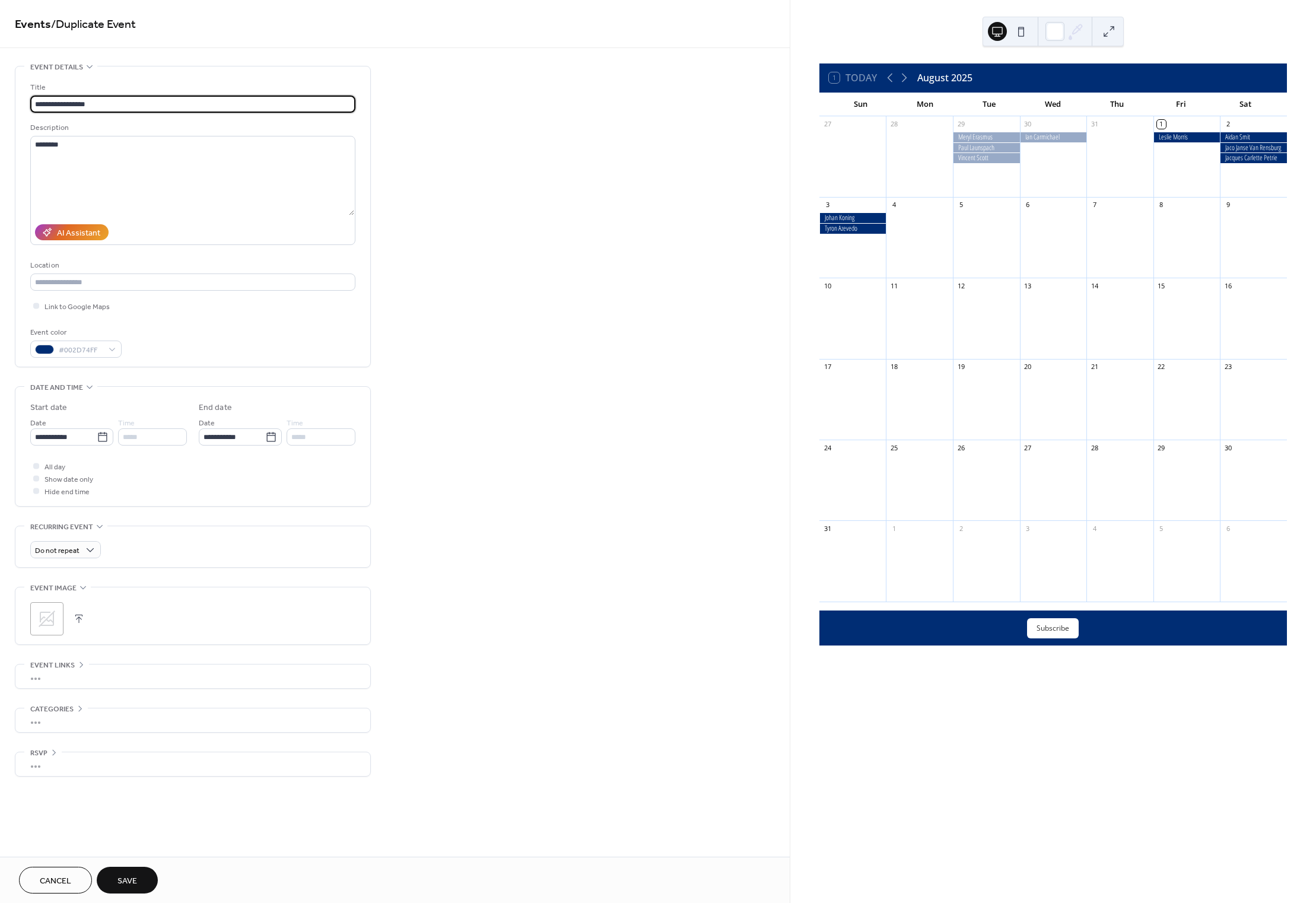 type on "**********" 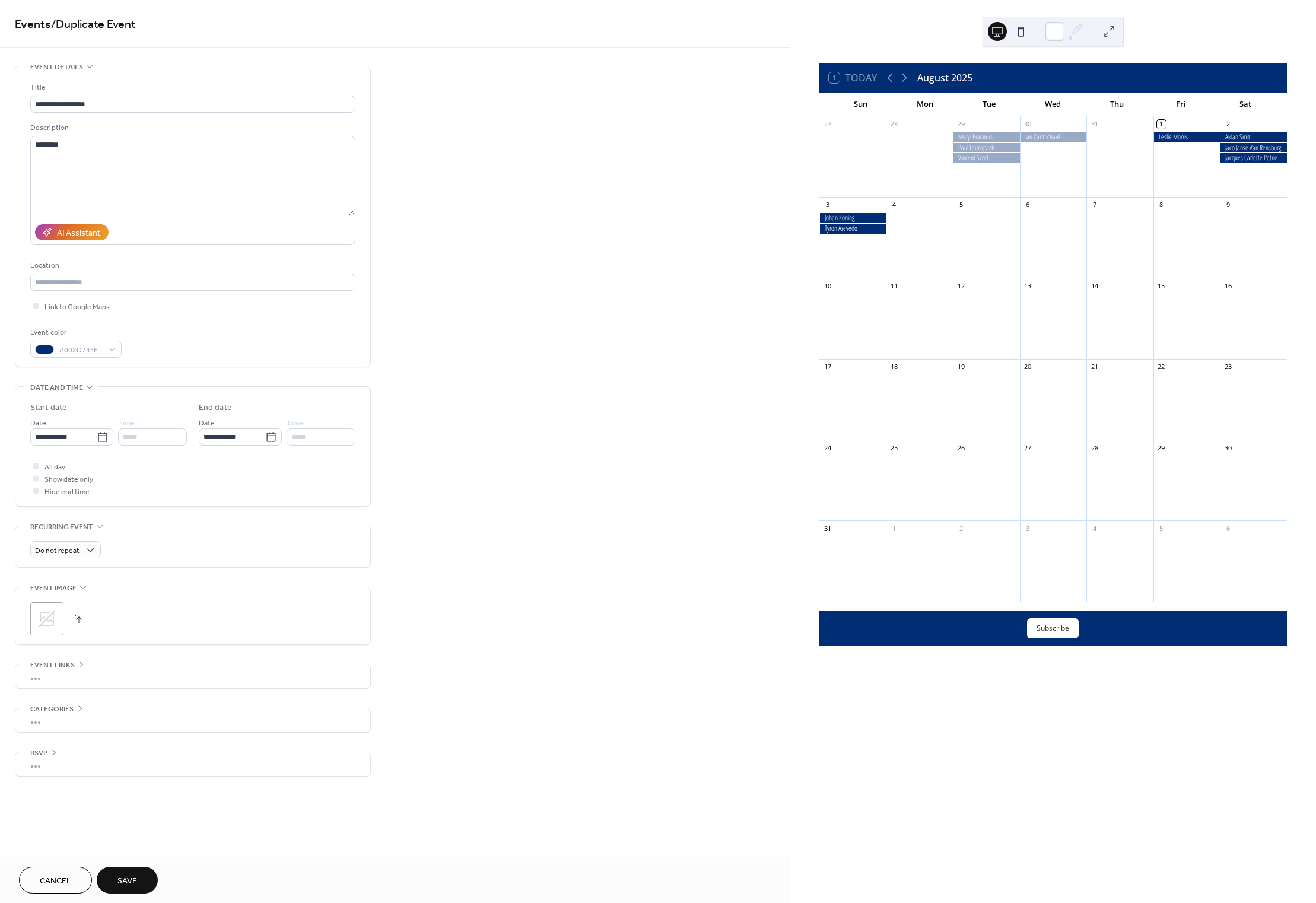 drag, startPoint x: 134, startPoint y: 875, endPoint x: 141, endPoint y: 847, distance: 28.861739 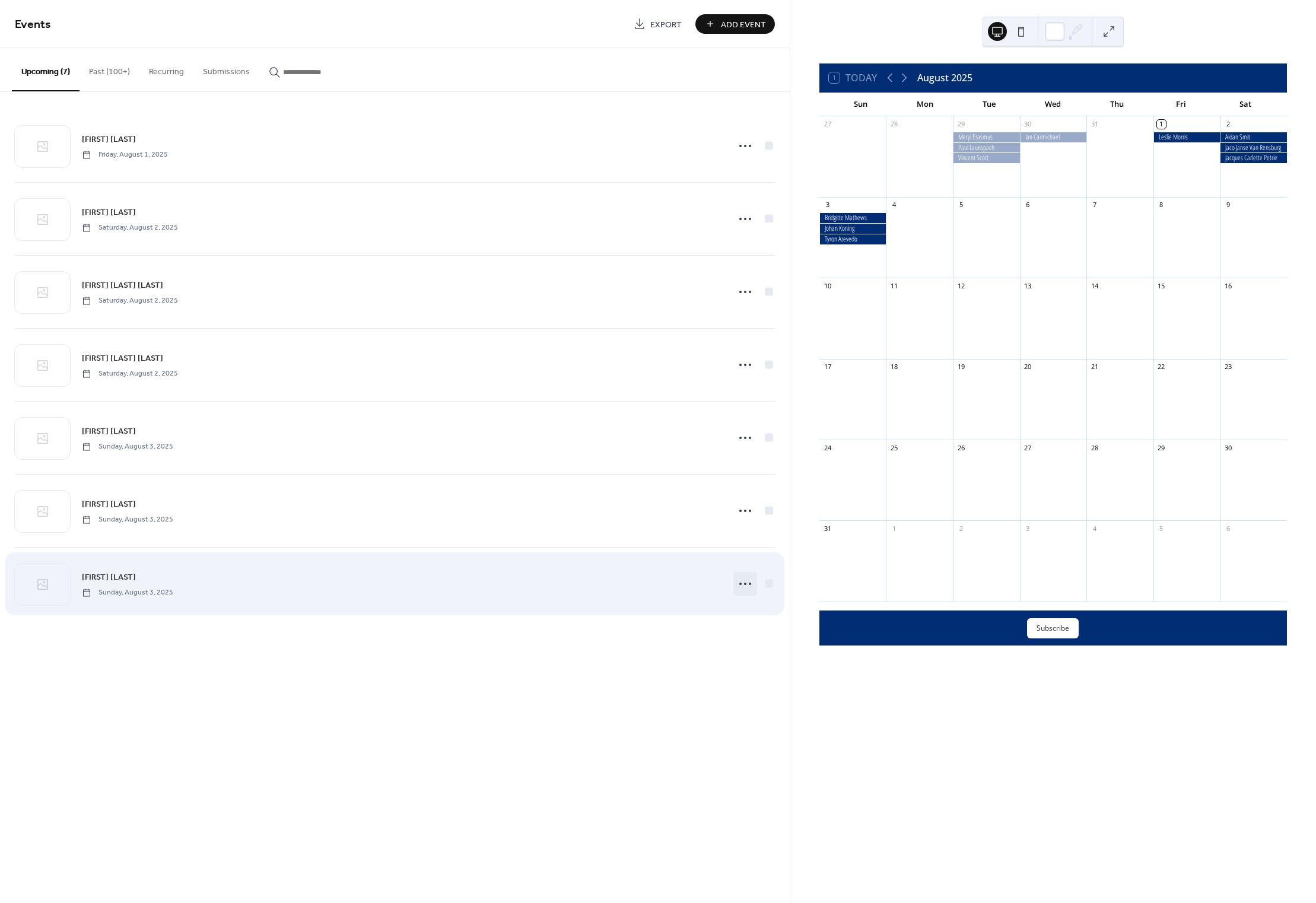 click 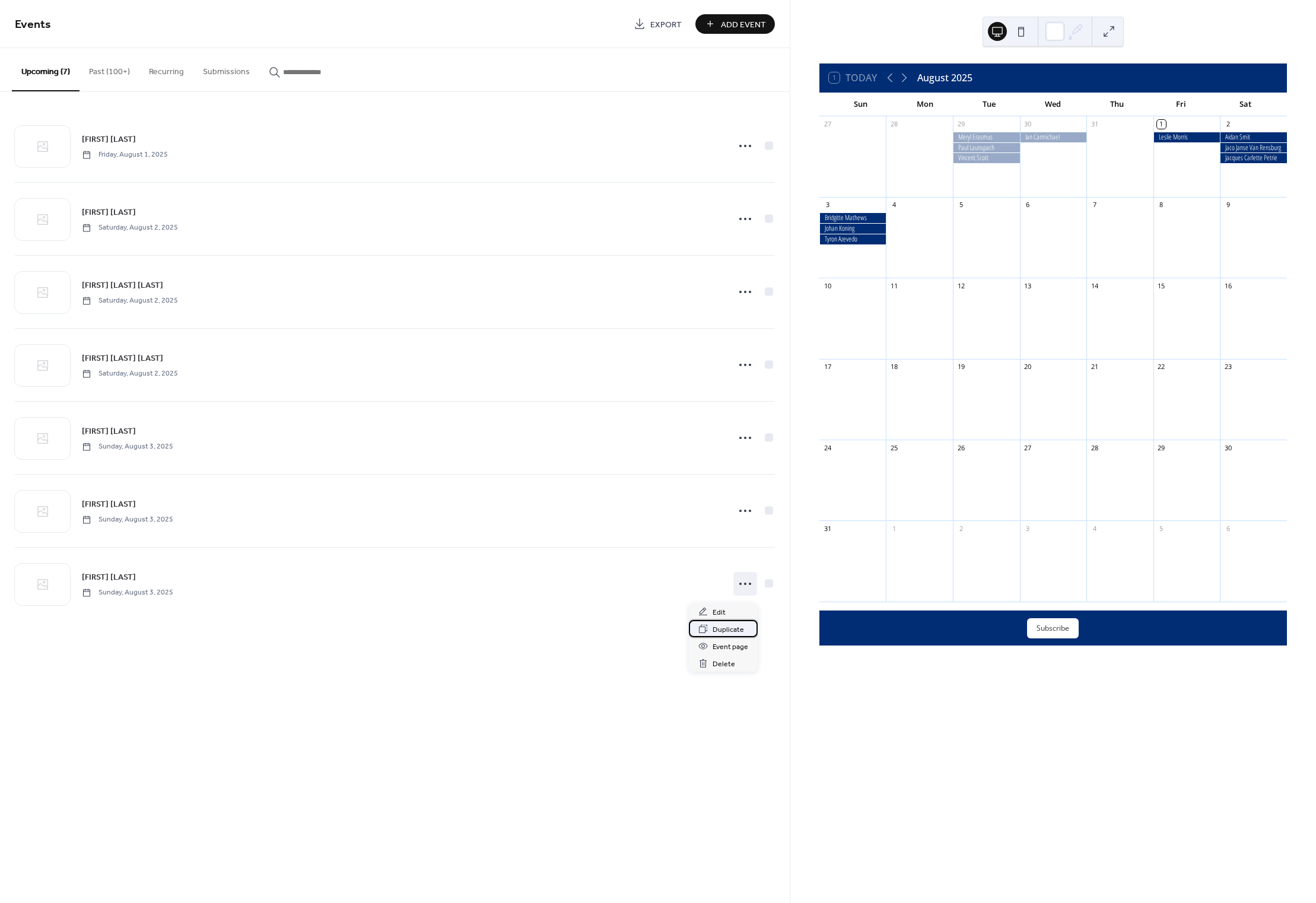 click on "Duplicate" at bounding box center (728, 629) 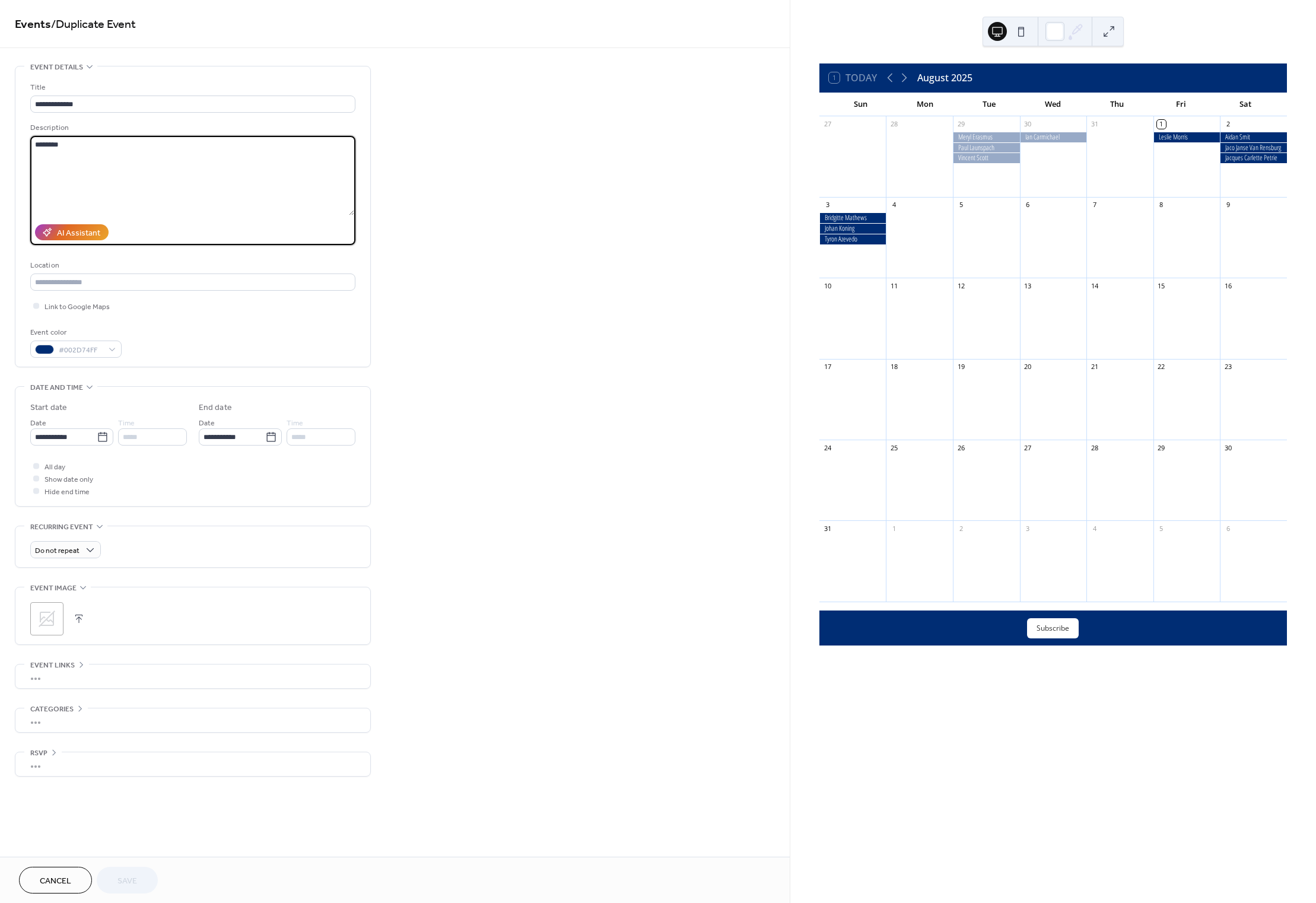 drag, startPoint x: 77, startPoint y: 146, endPoint x: 36, endPoint y: 144, distance: 41.048752 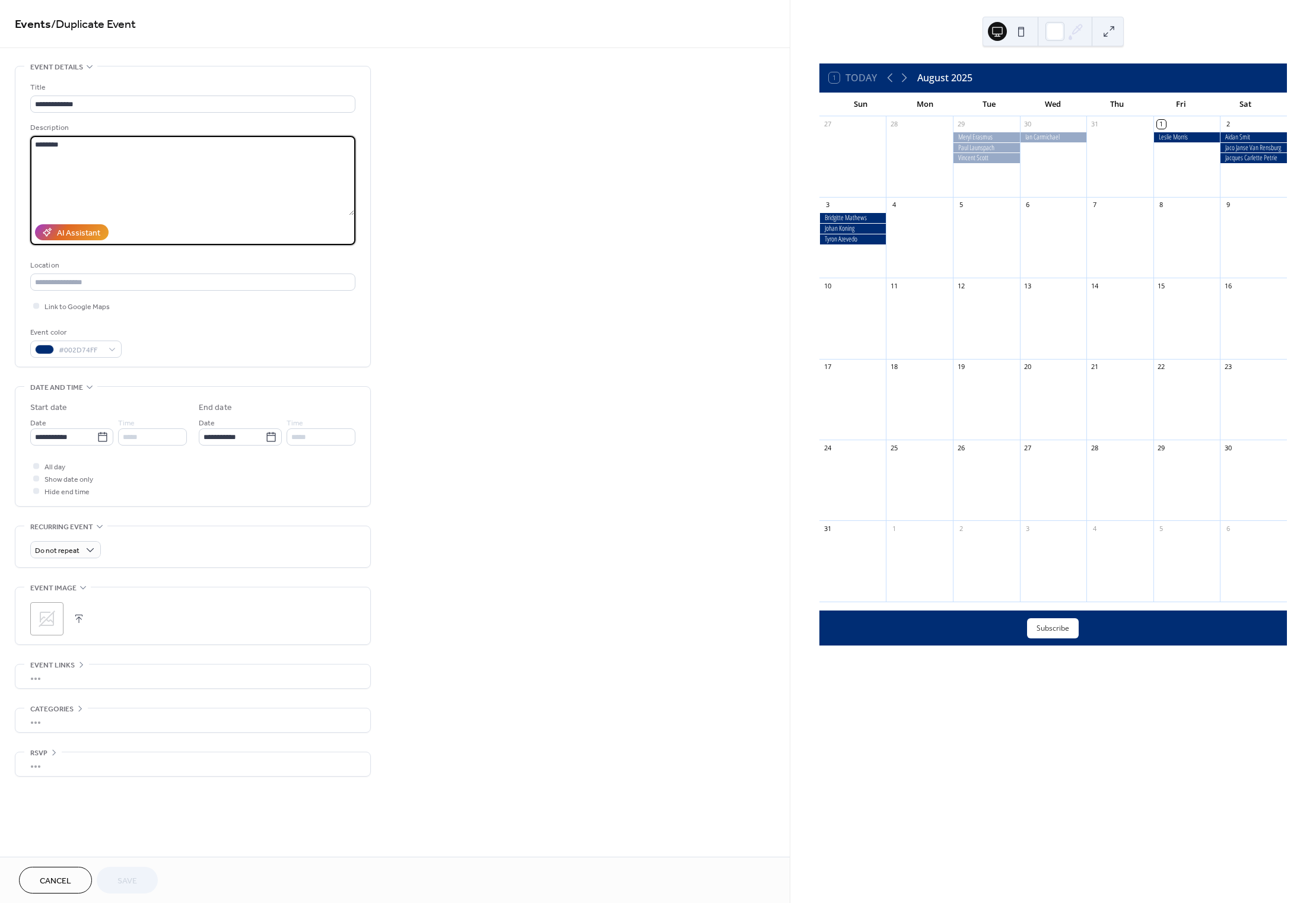 paste 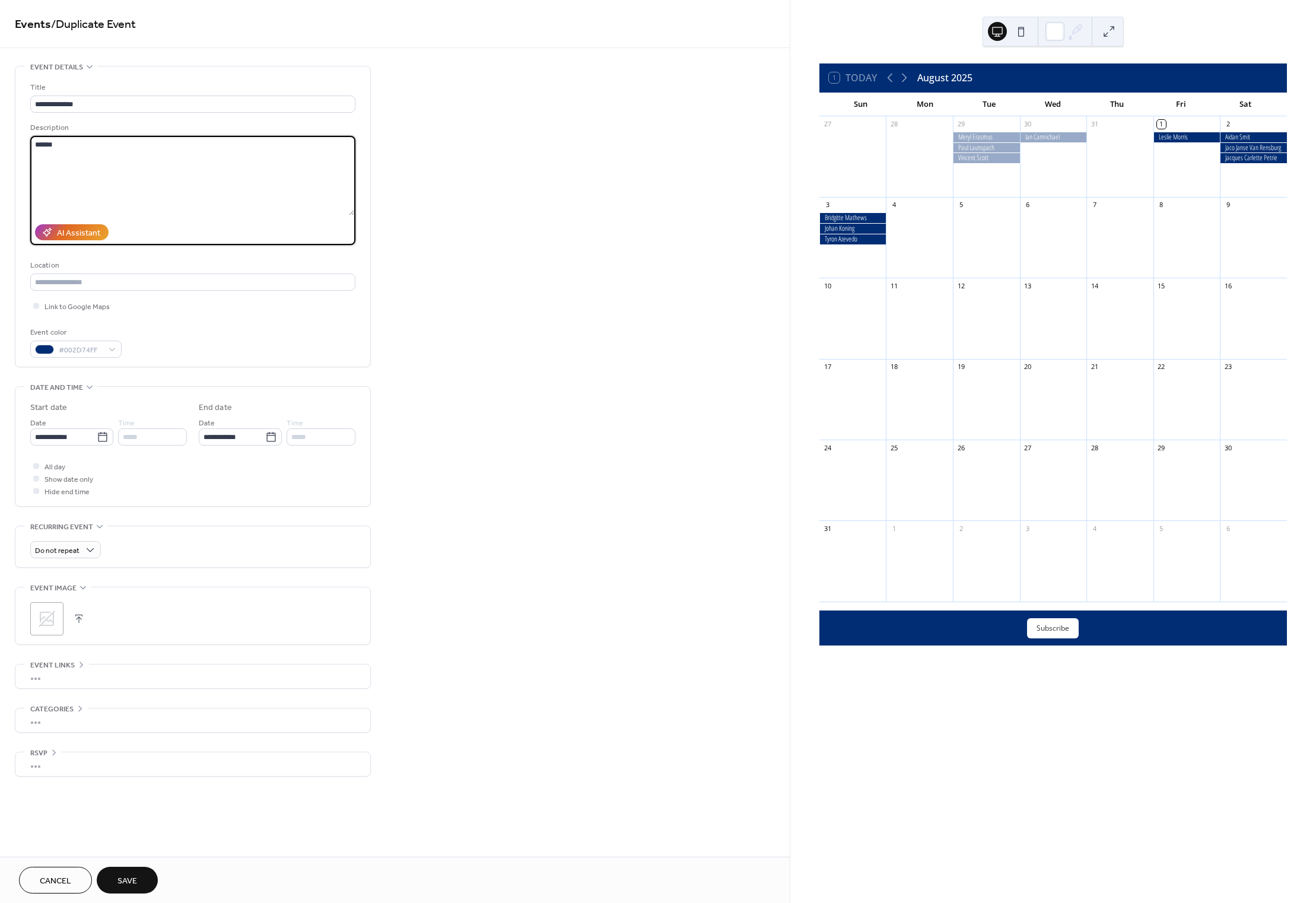 type on "********" 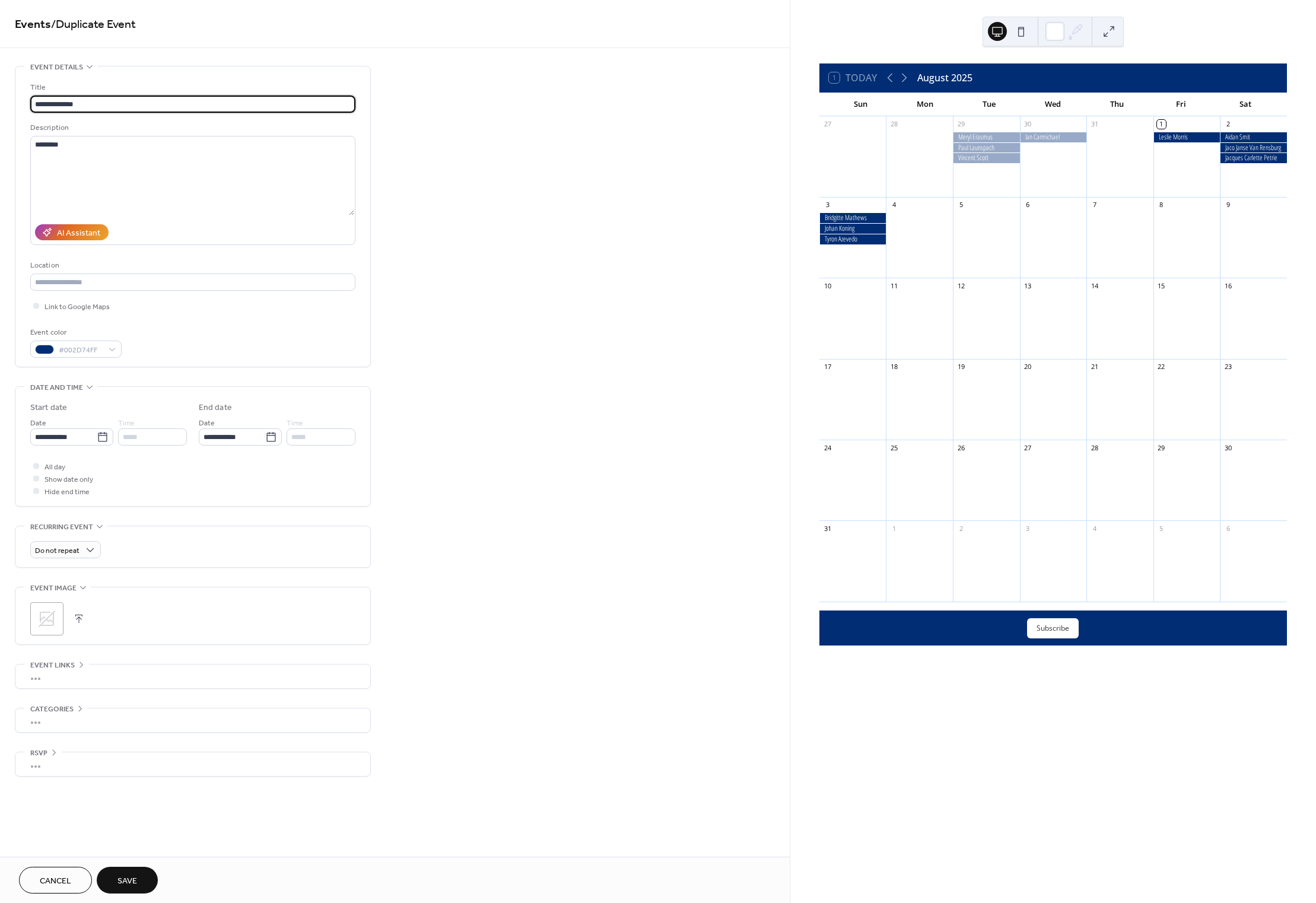 click on "**********" at bounding box center (193, 104) 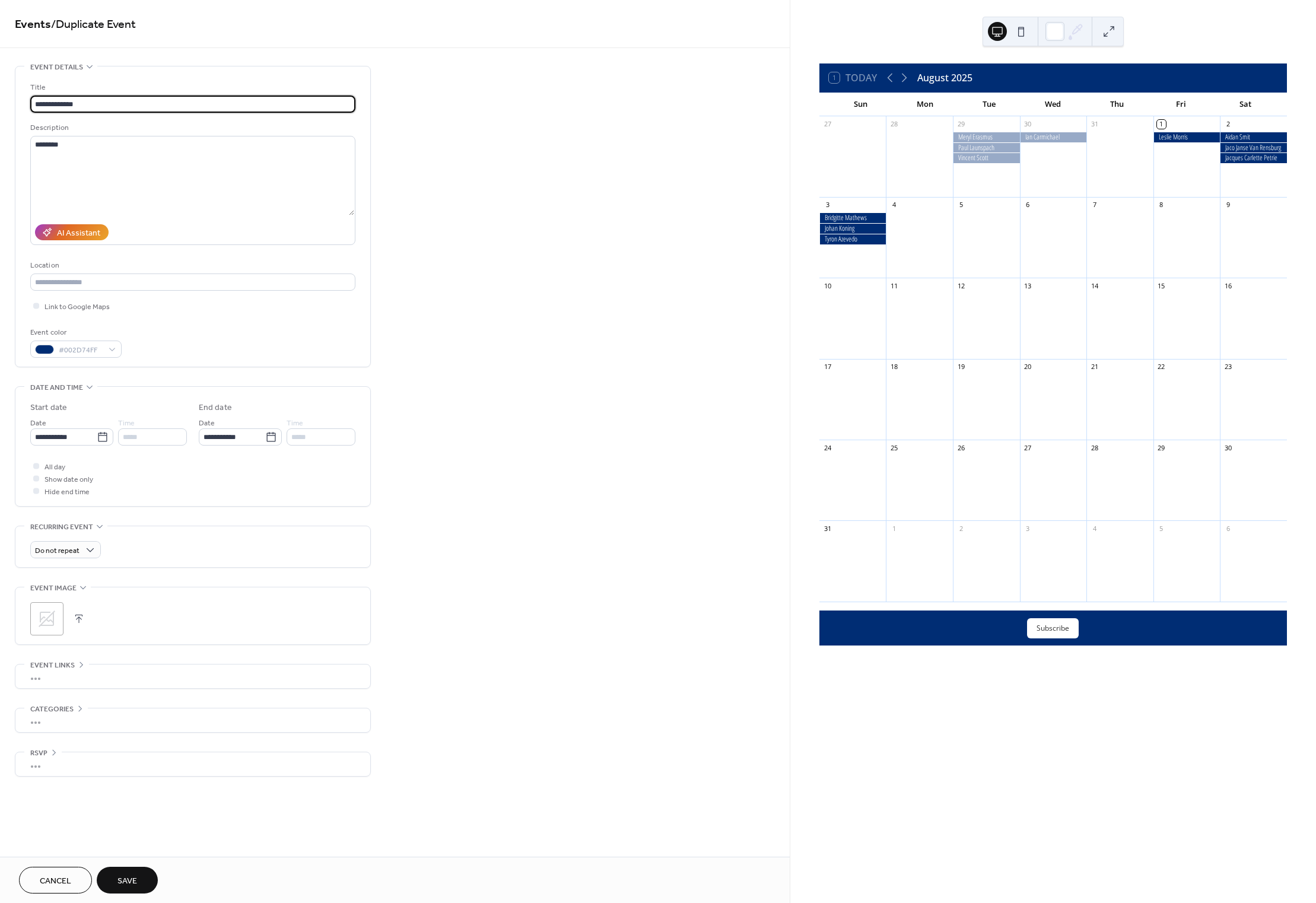 paste 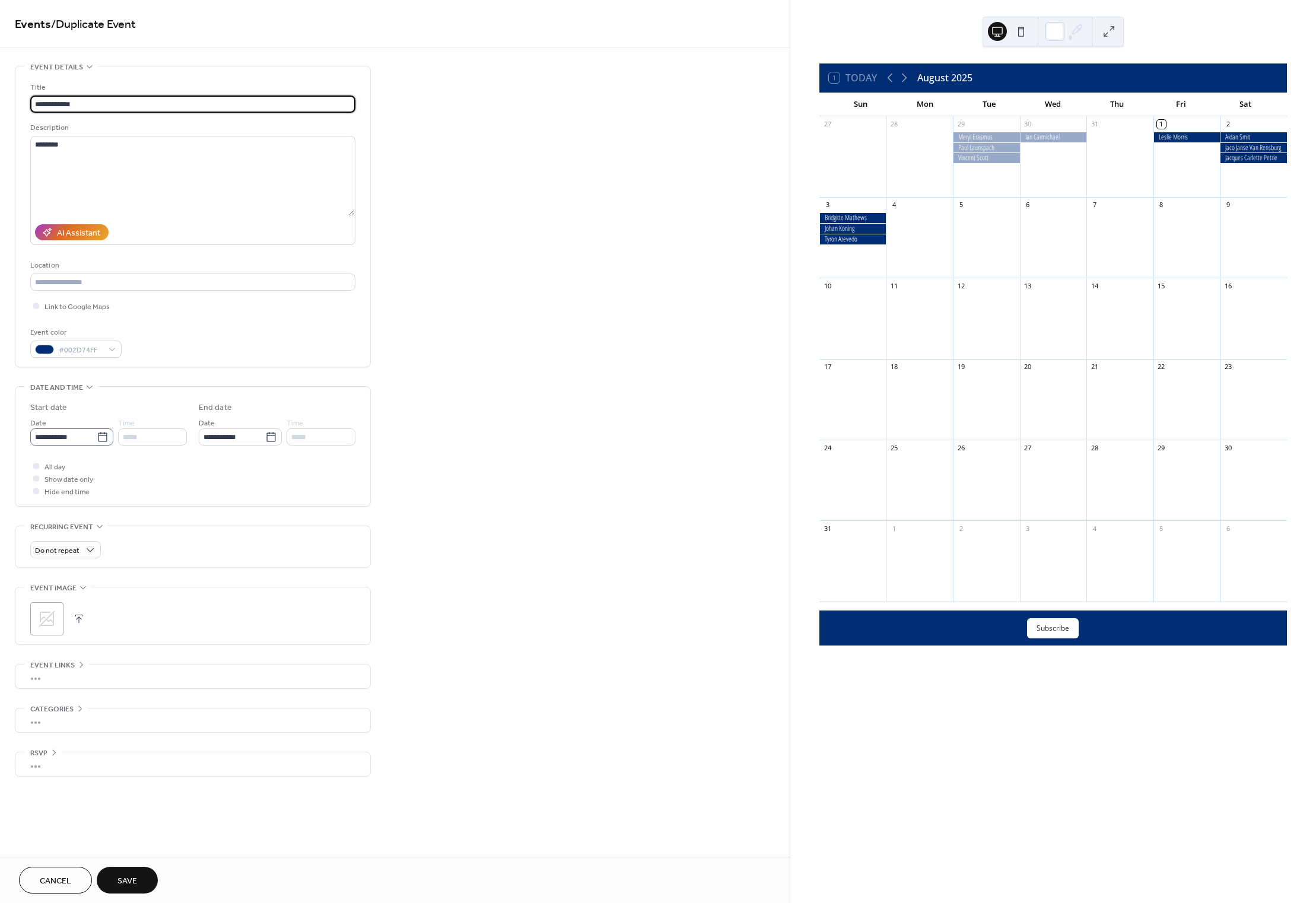 type on "**********" 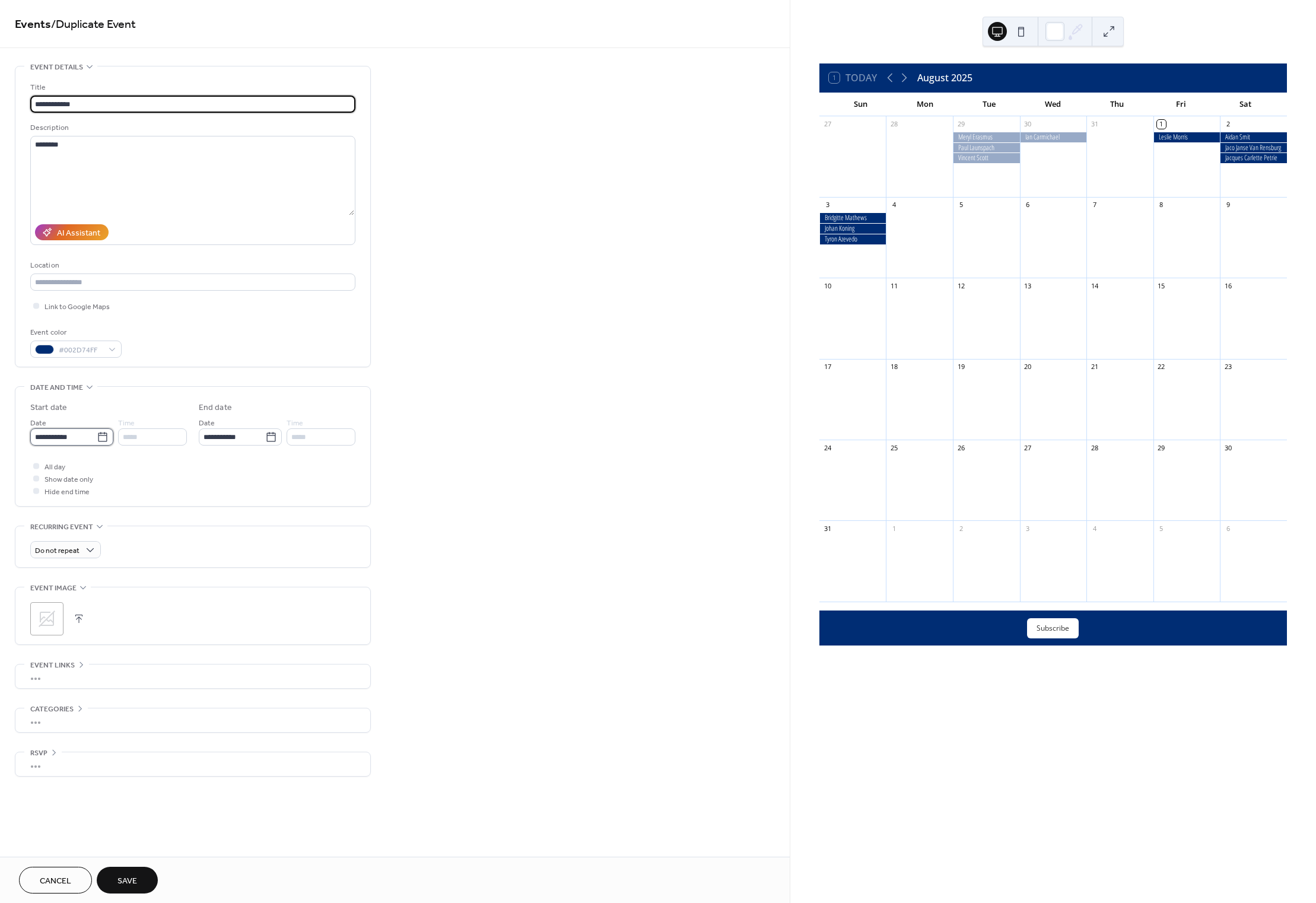 click on "**********" at bounding box center [63, 437] 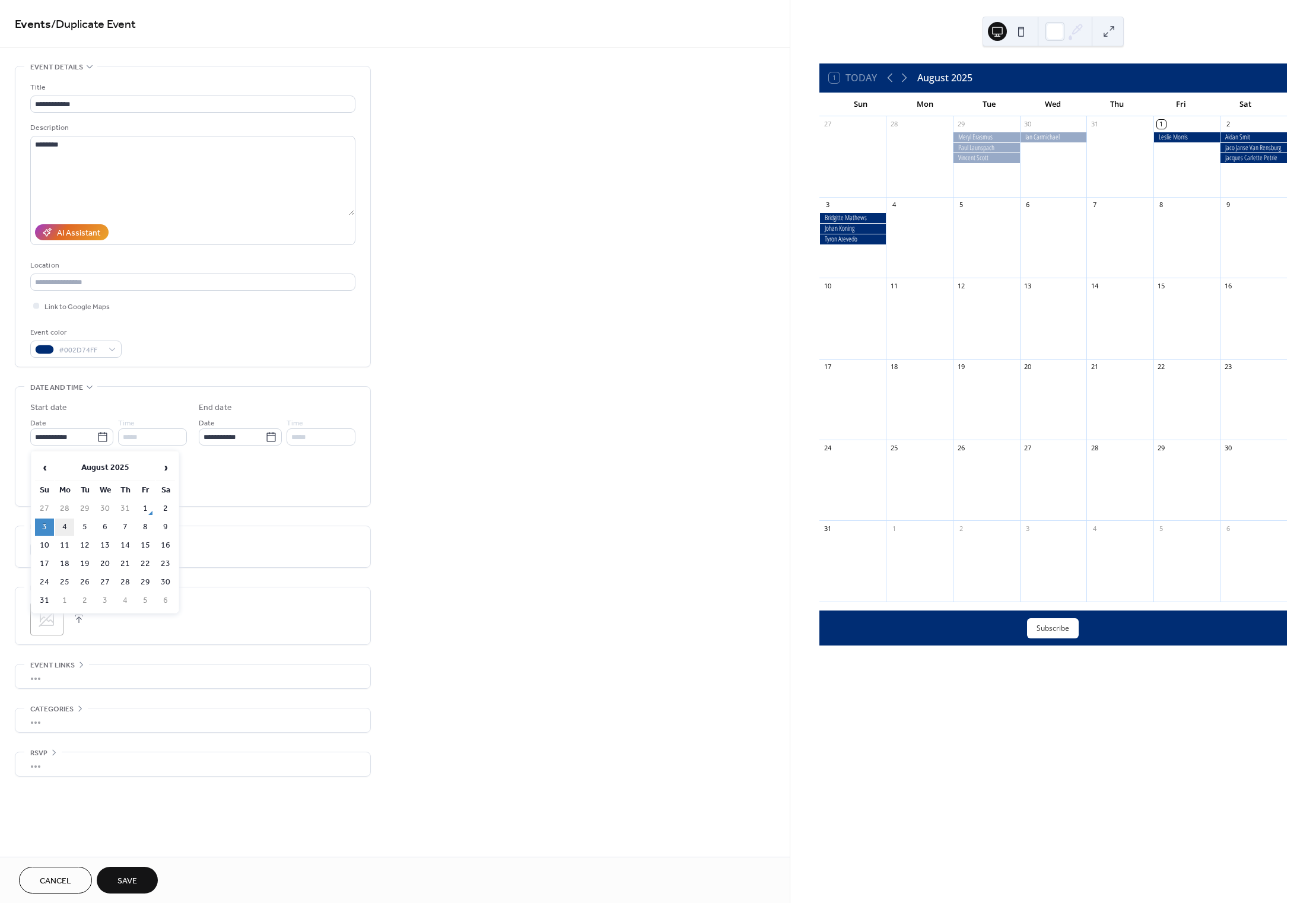 click on "4" at bounding box center [65, 527] 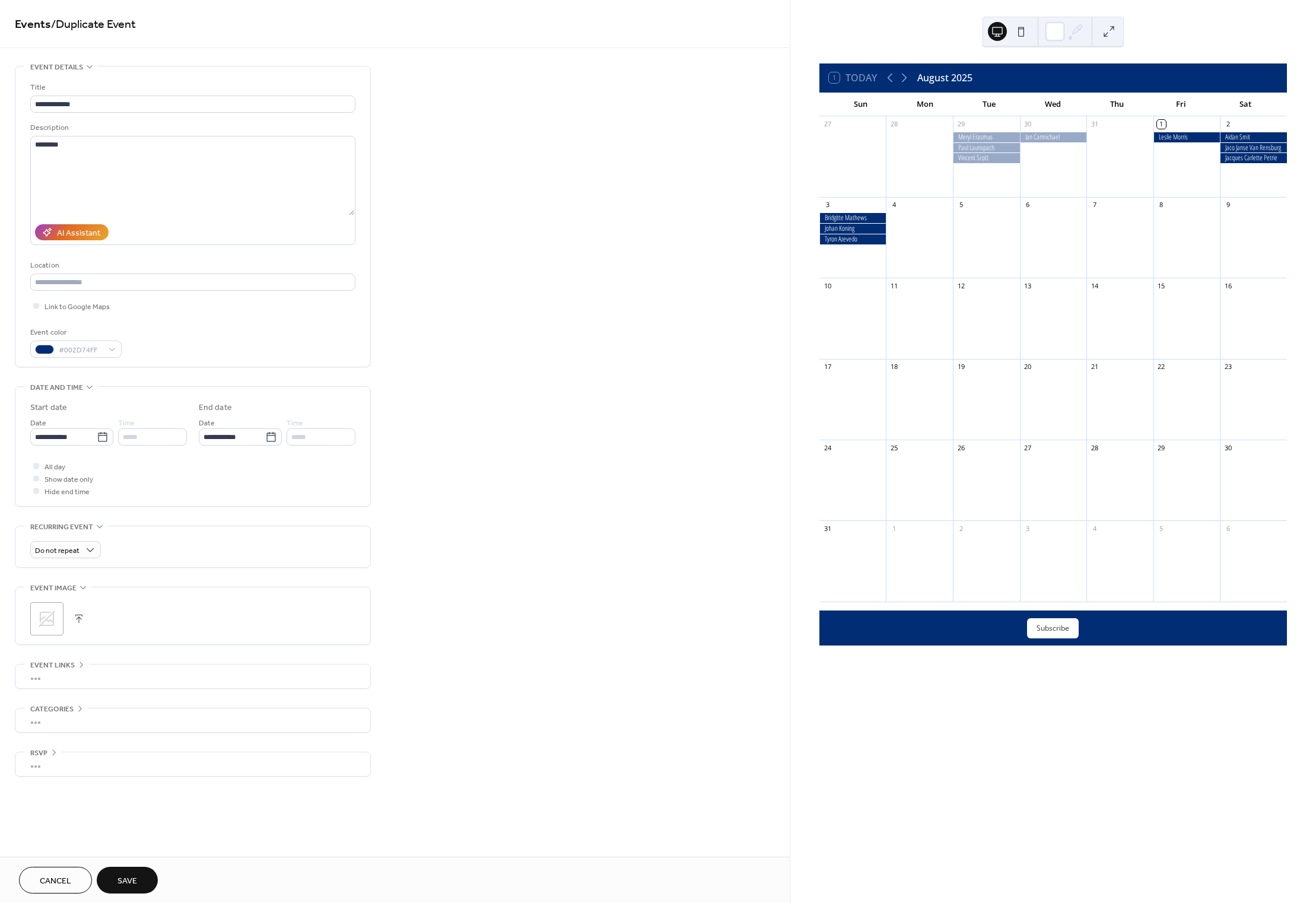 click on "Save" at bounding box center [127, 881] 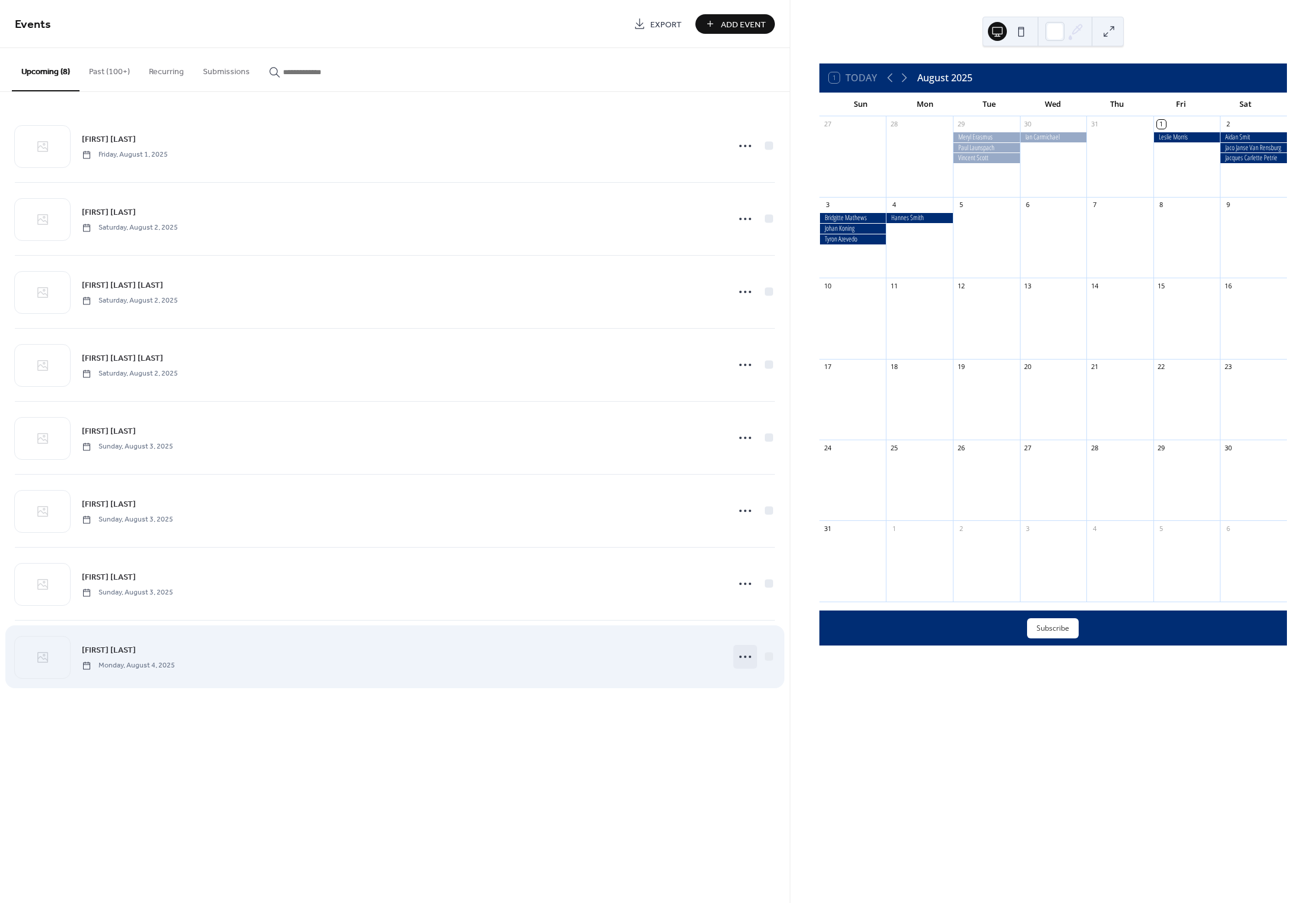 click 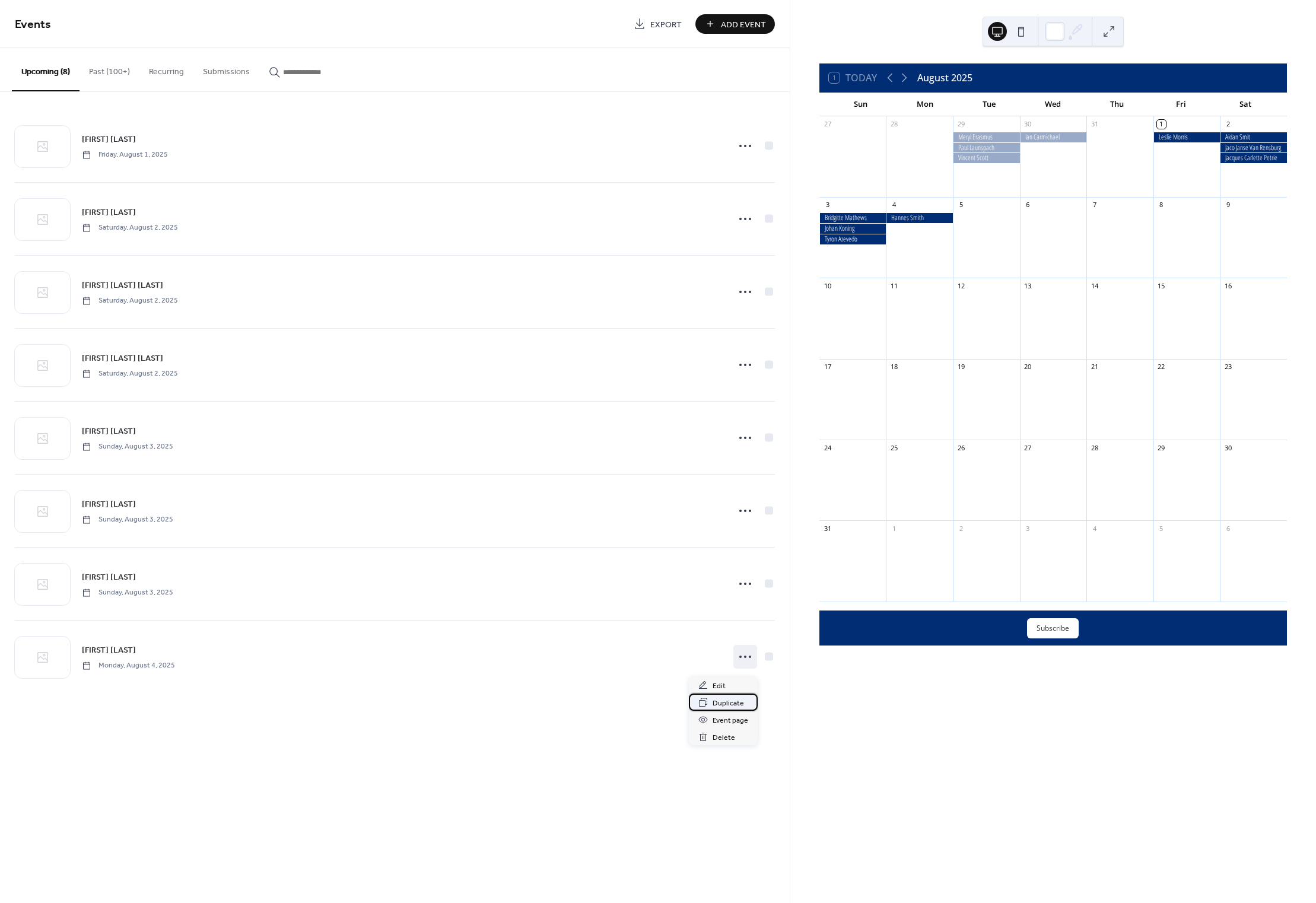 click on "Duplicate" at bounding box center (728, 703) 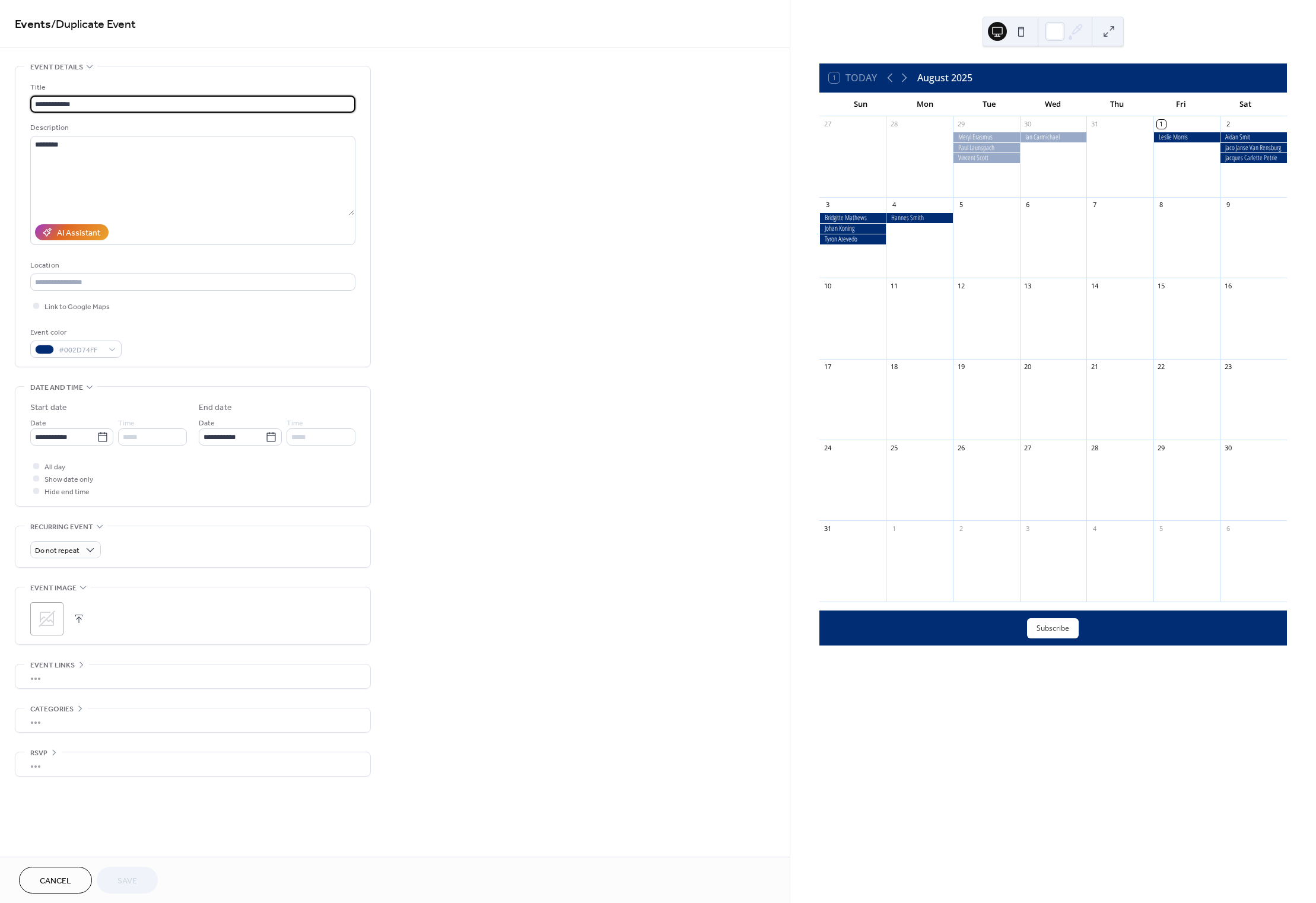 drag, startPoint x: 36, startPoint y: 100, endPoint x: 20, endPoint y: 98, distance: 16.124515 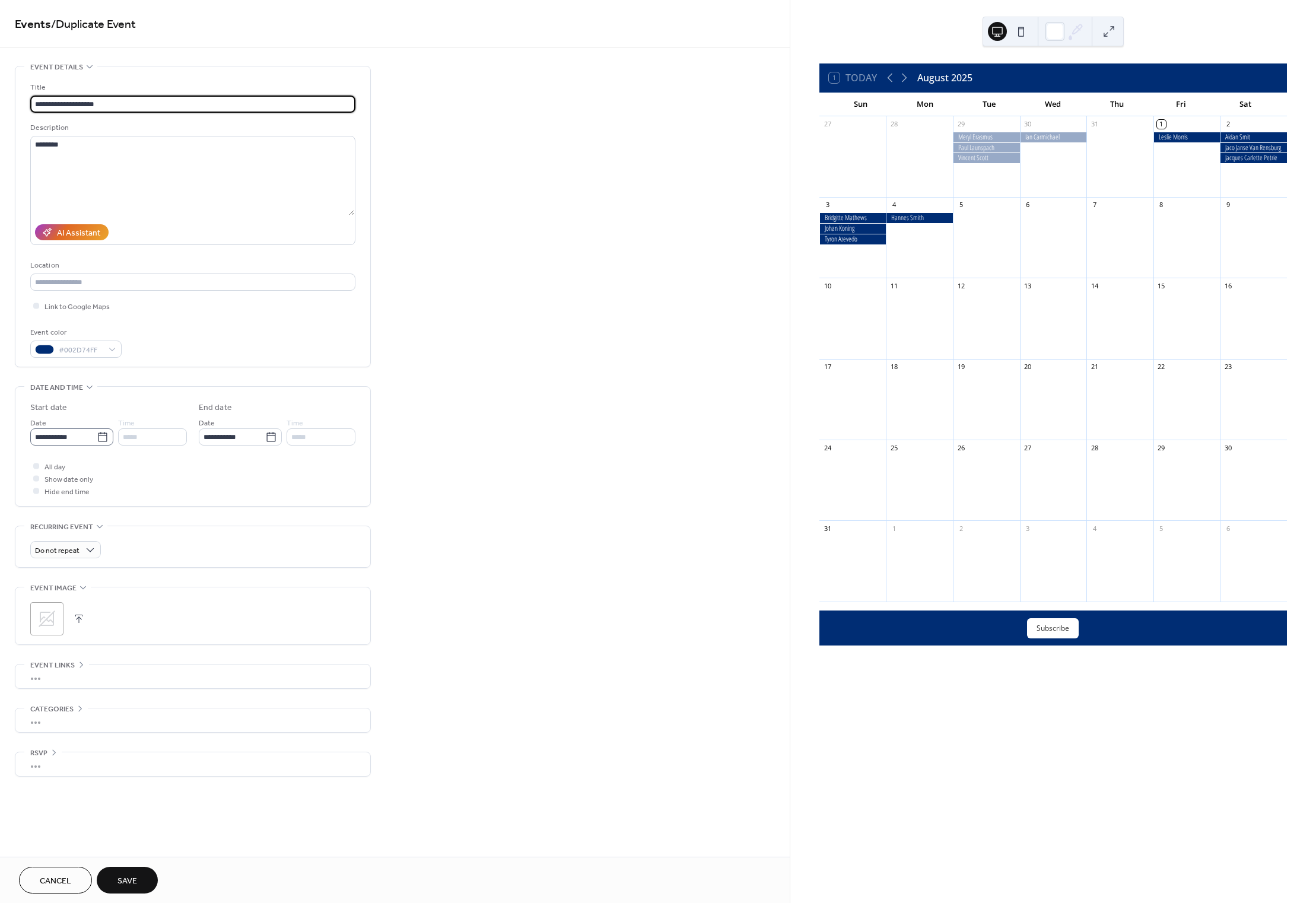 type on "**********" 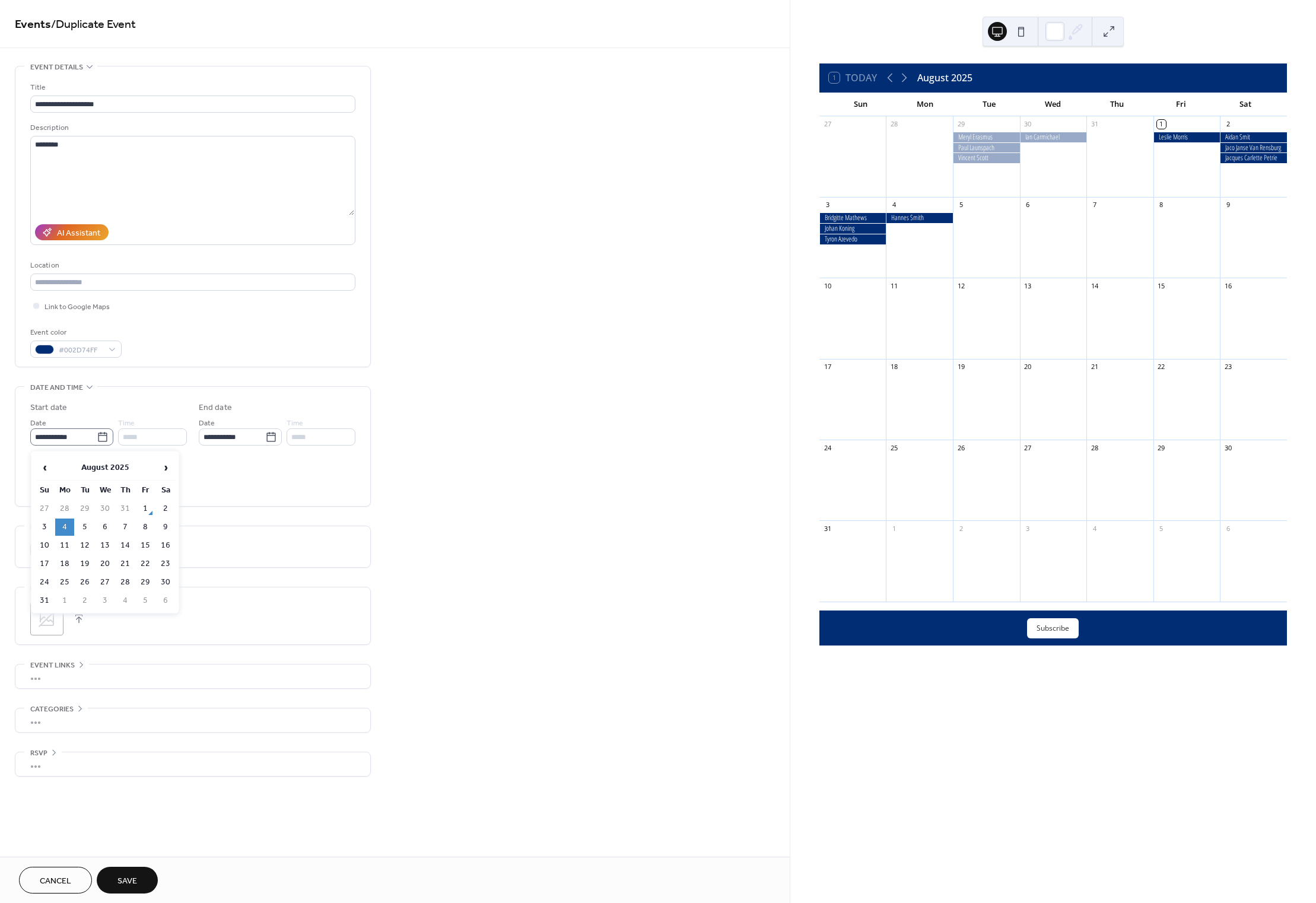 click 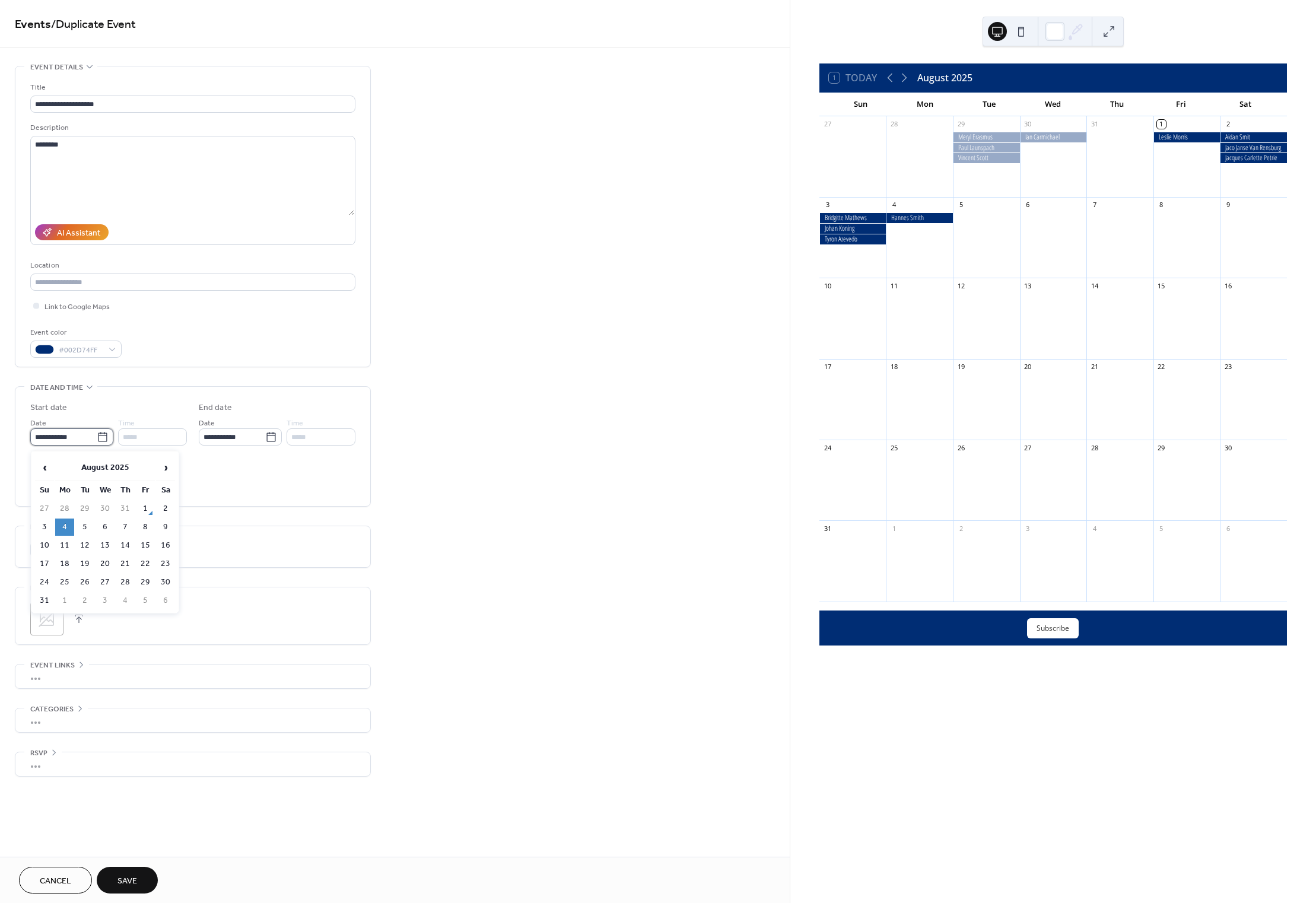click on "**********" at bounding box center [63, 437] 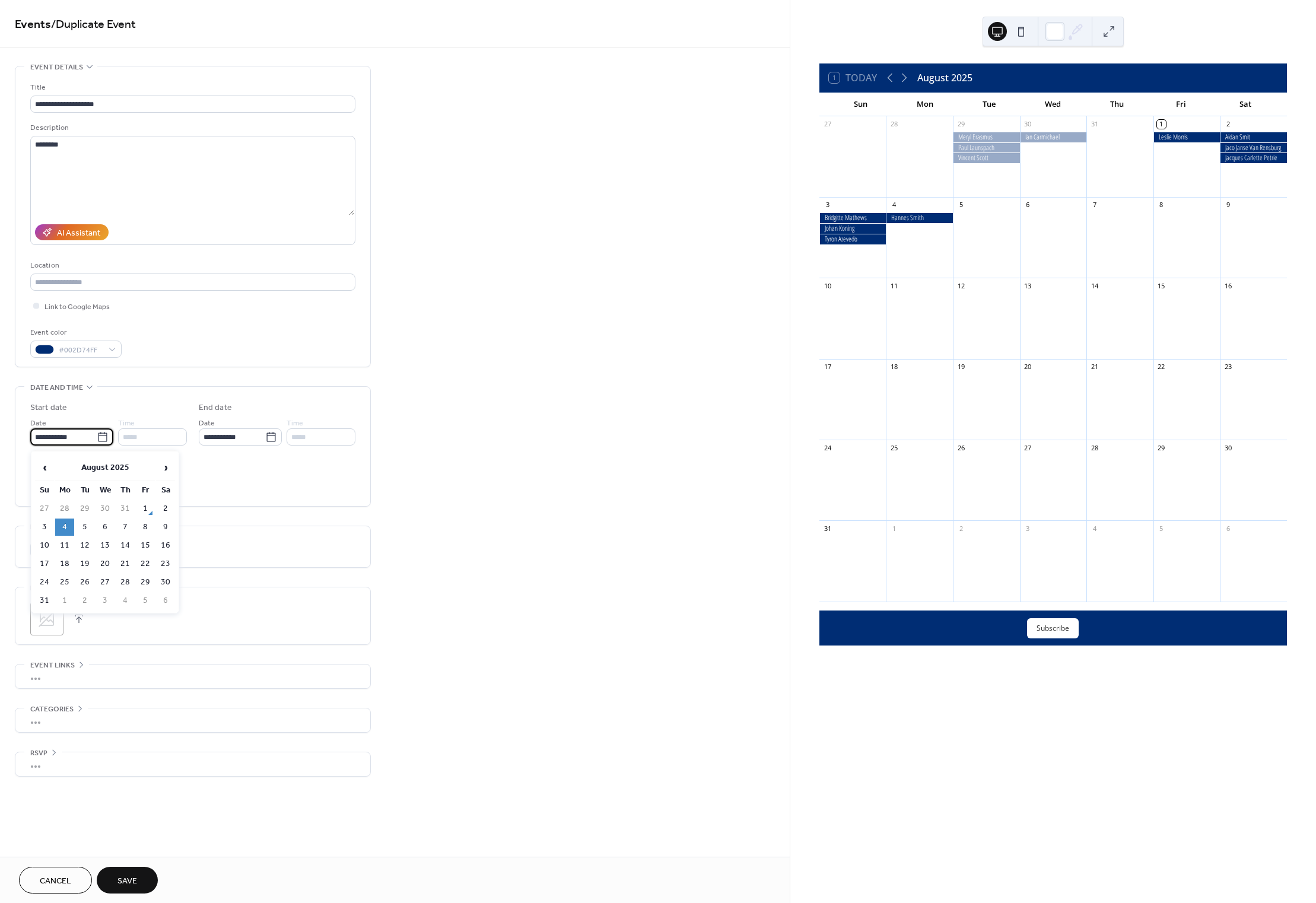 click on "5" at bounding box center (85, 527) 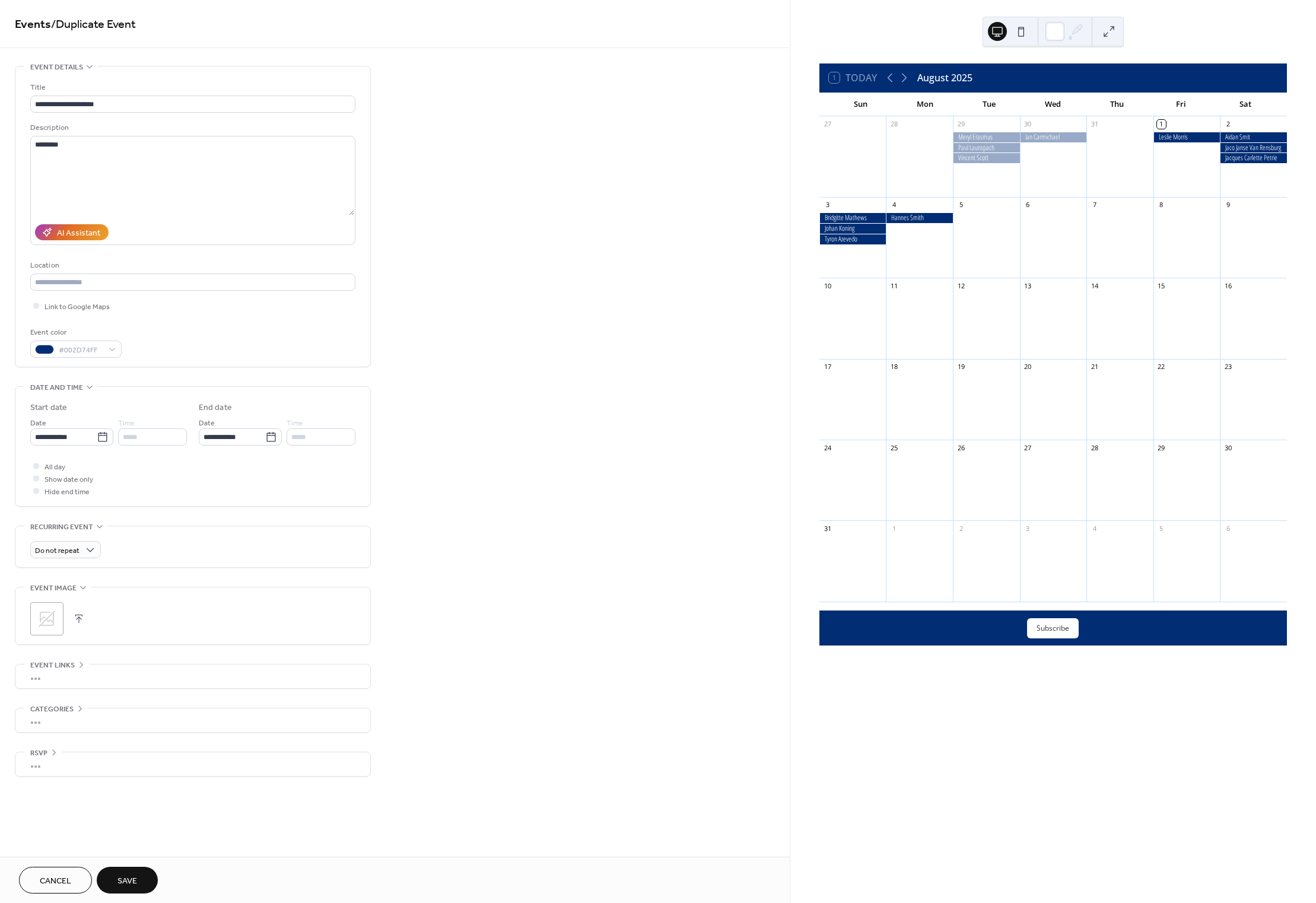 click on "Save" at bounding box center [127, 881] 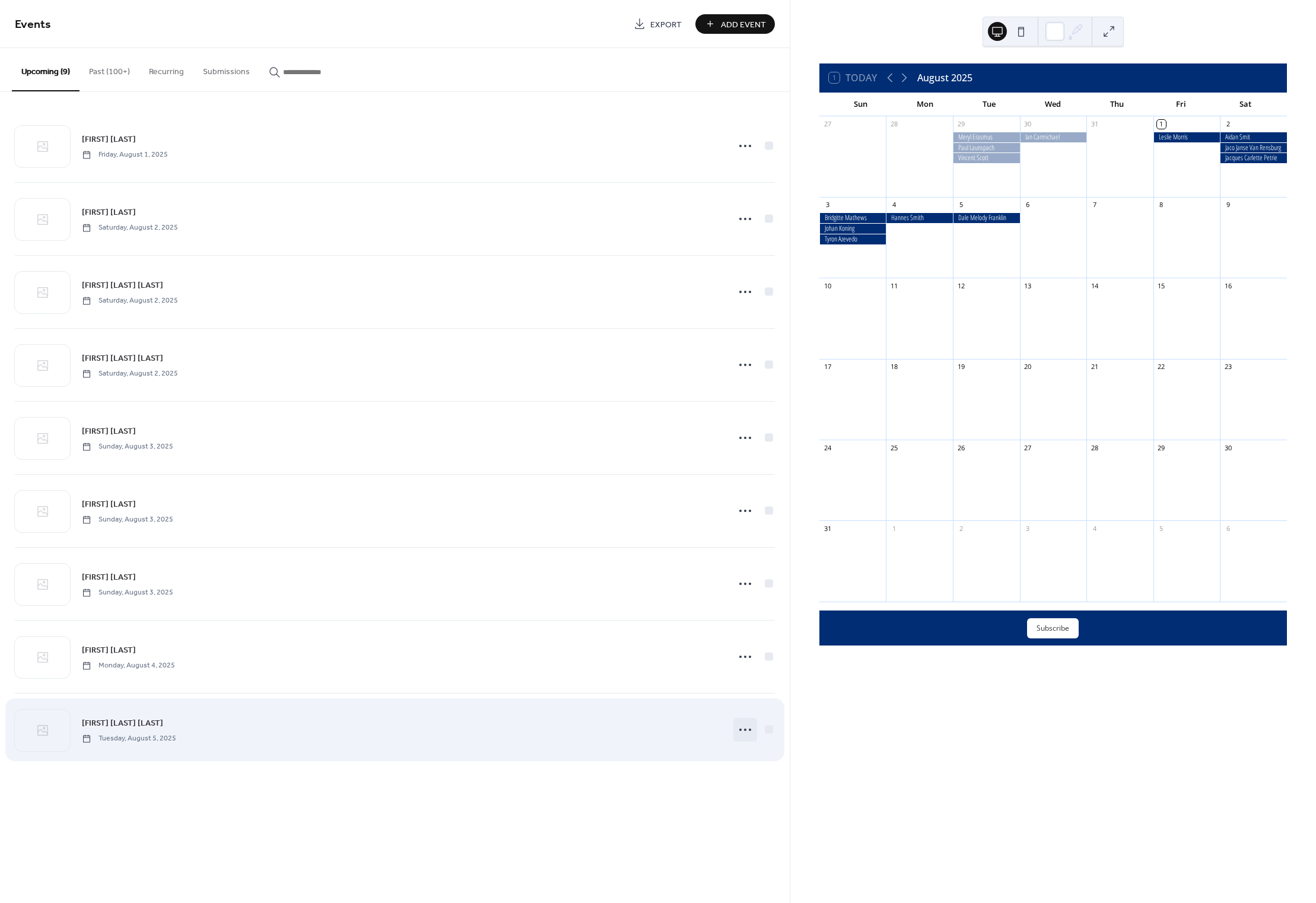 click 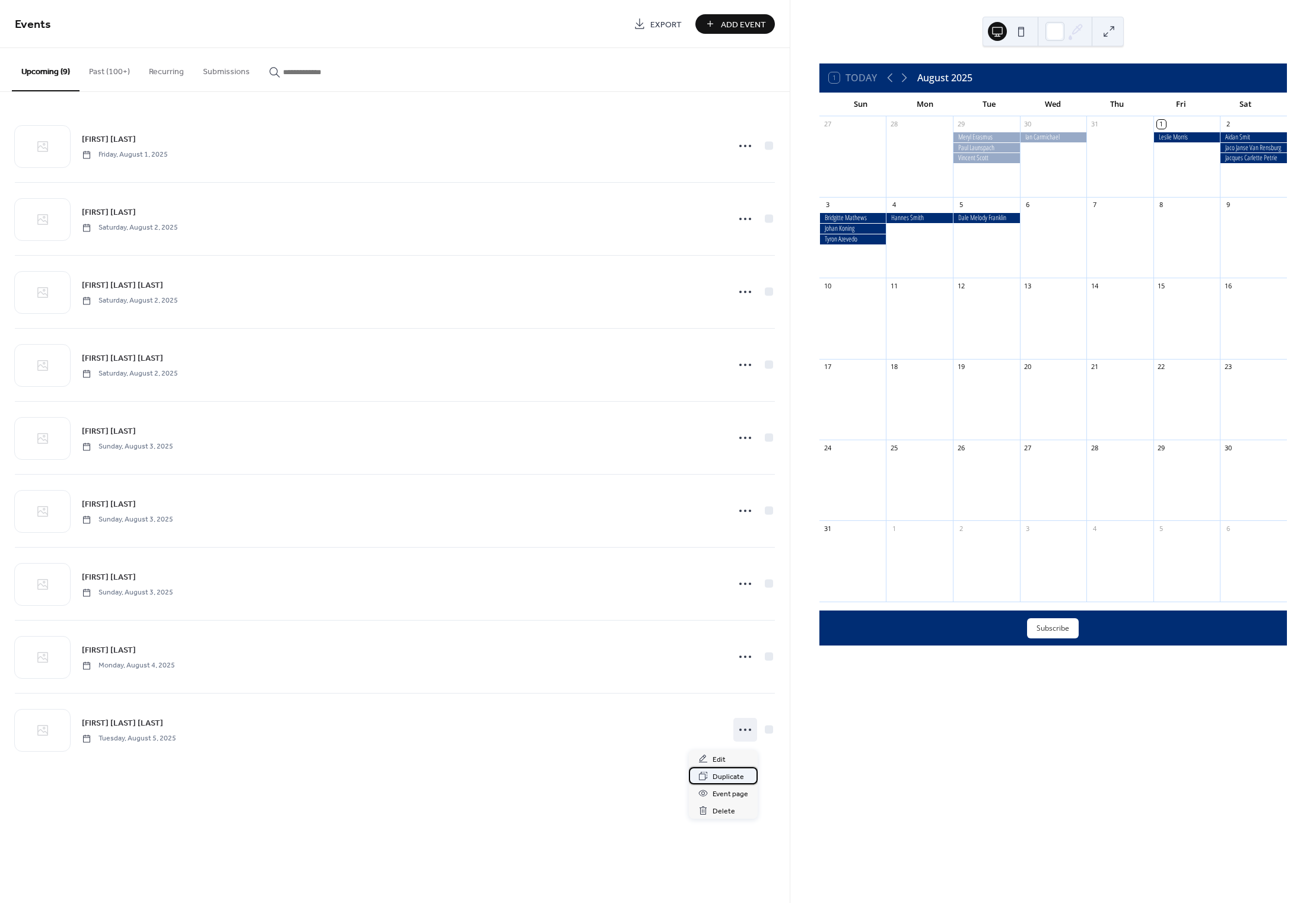 click on "Duplicate" at bounding box center [728, 777] 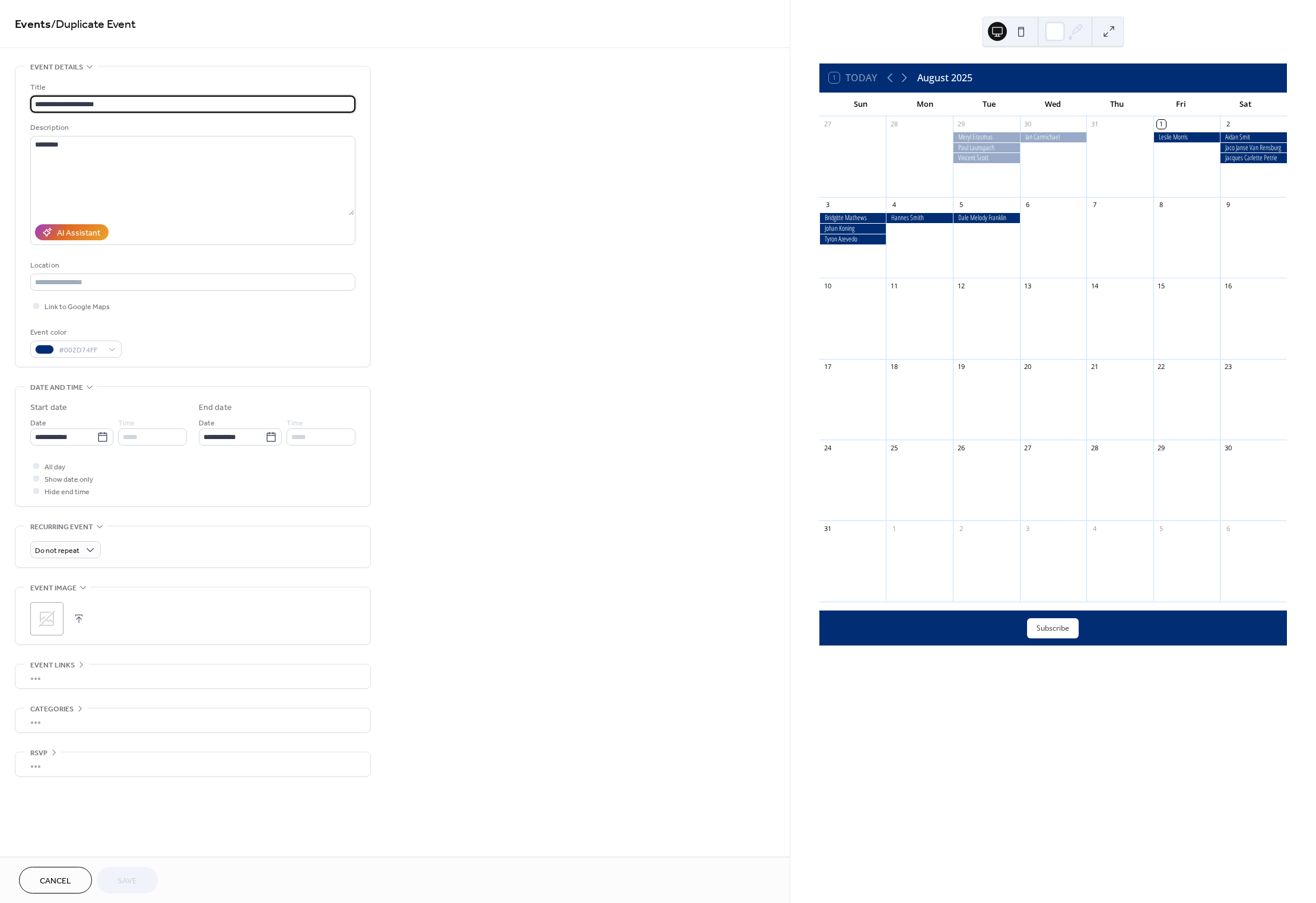 drag, startPoint x: 109, startPoint y: 100, endPoint x: 33, endPoint y: 100, distance: 76 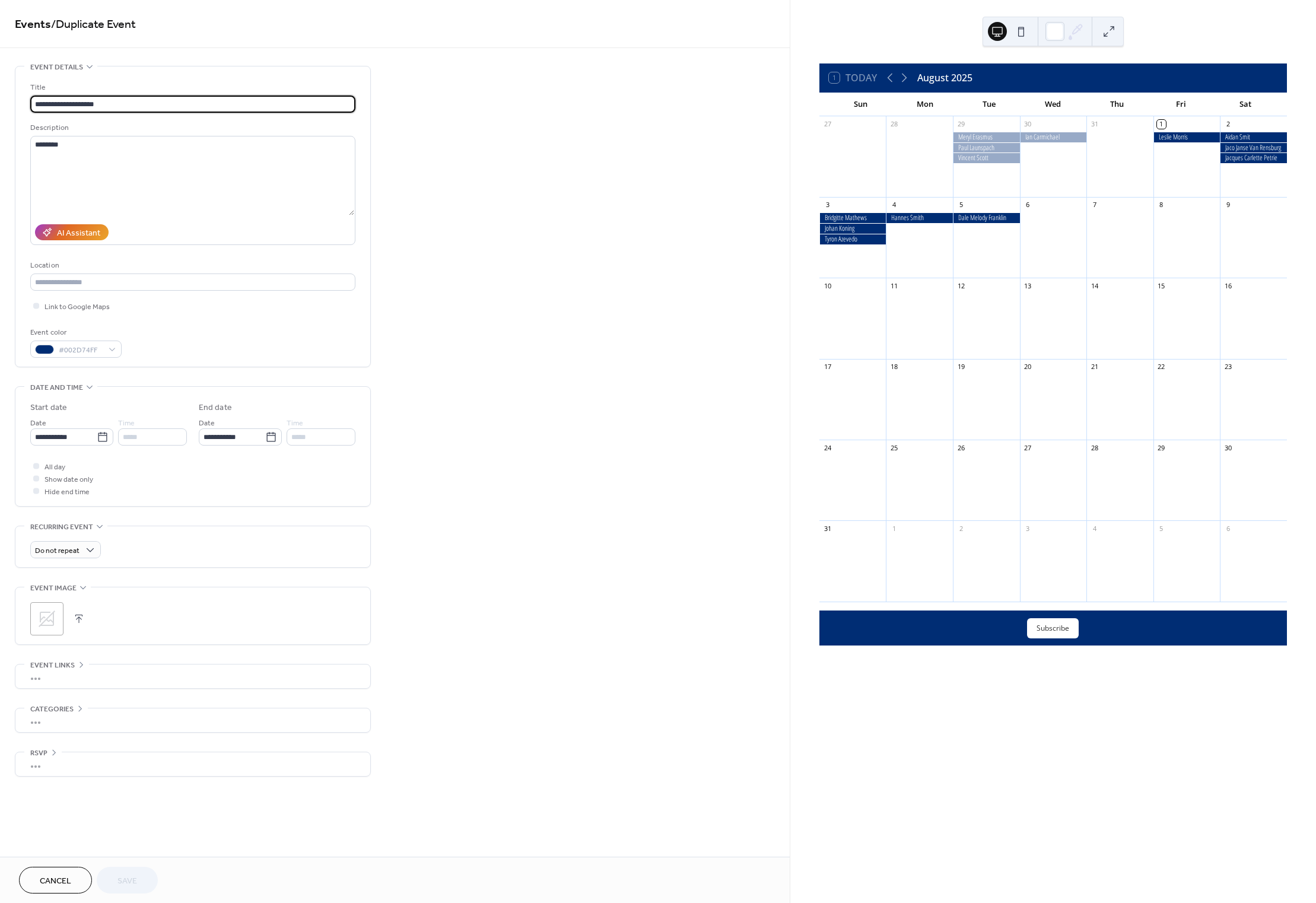 click on "**********" at bounding box center (193, 104) 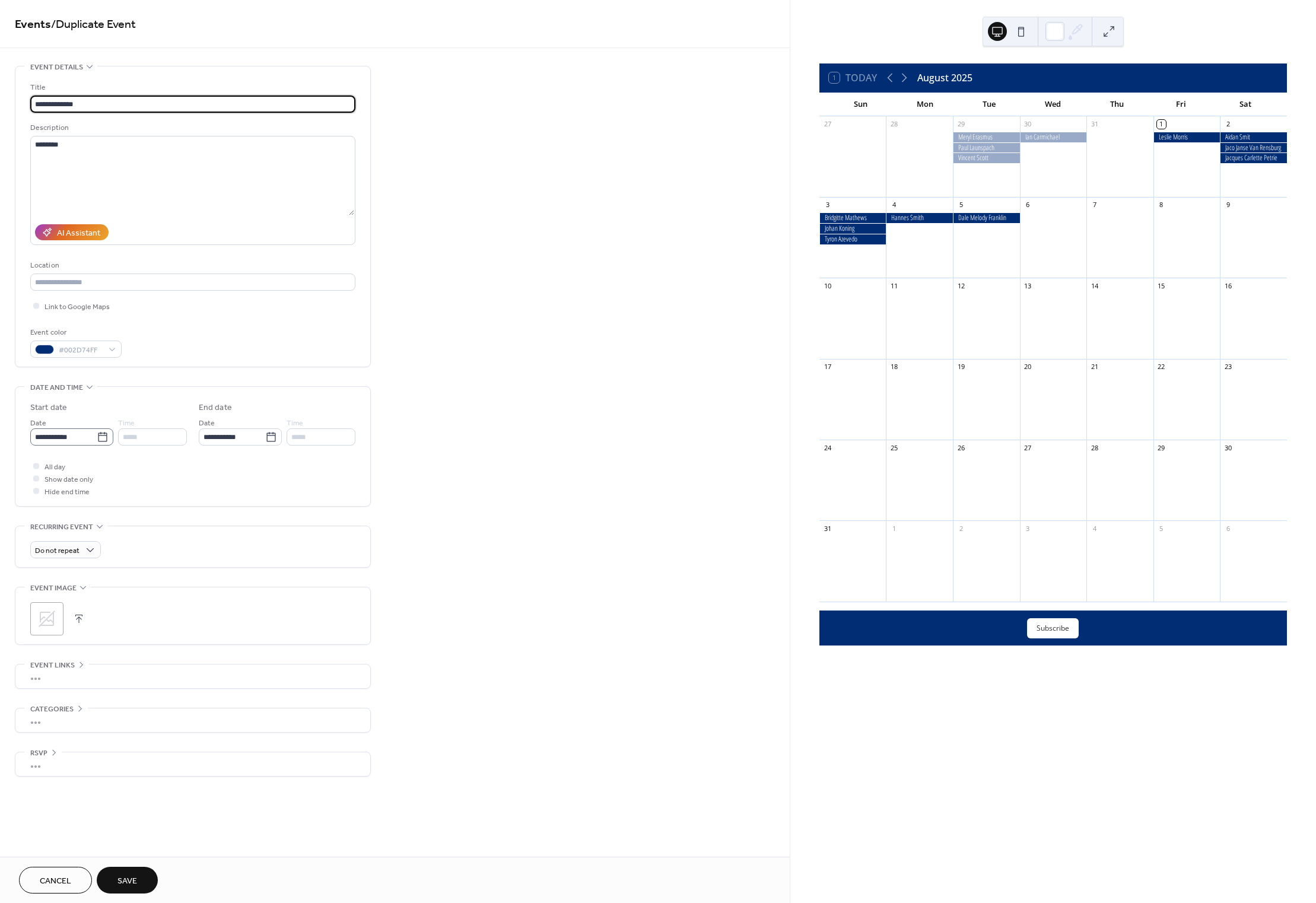 type on "**********" 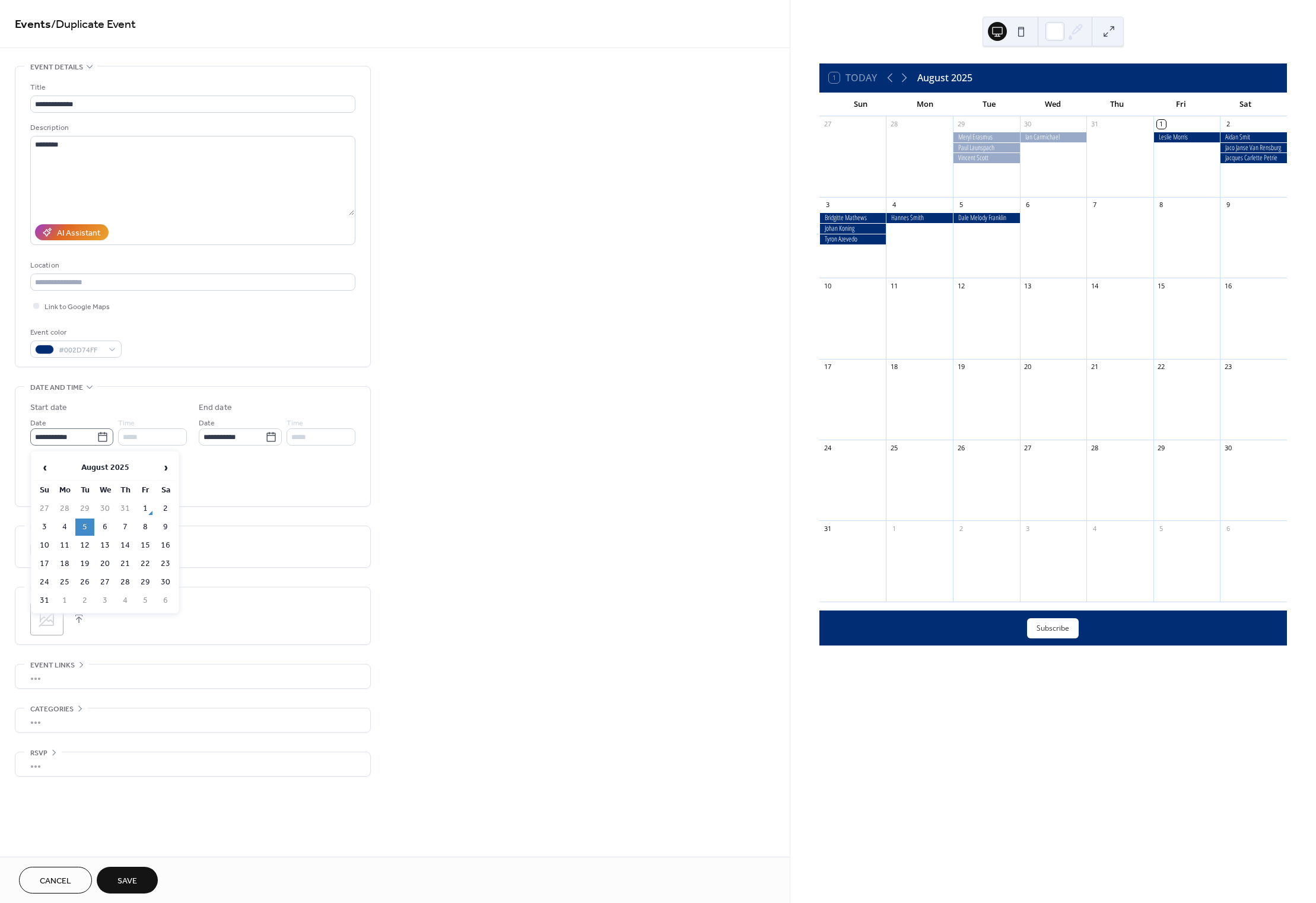click 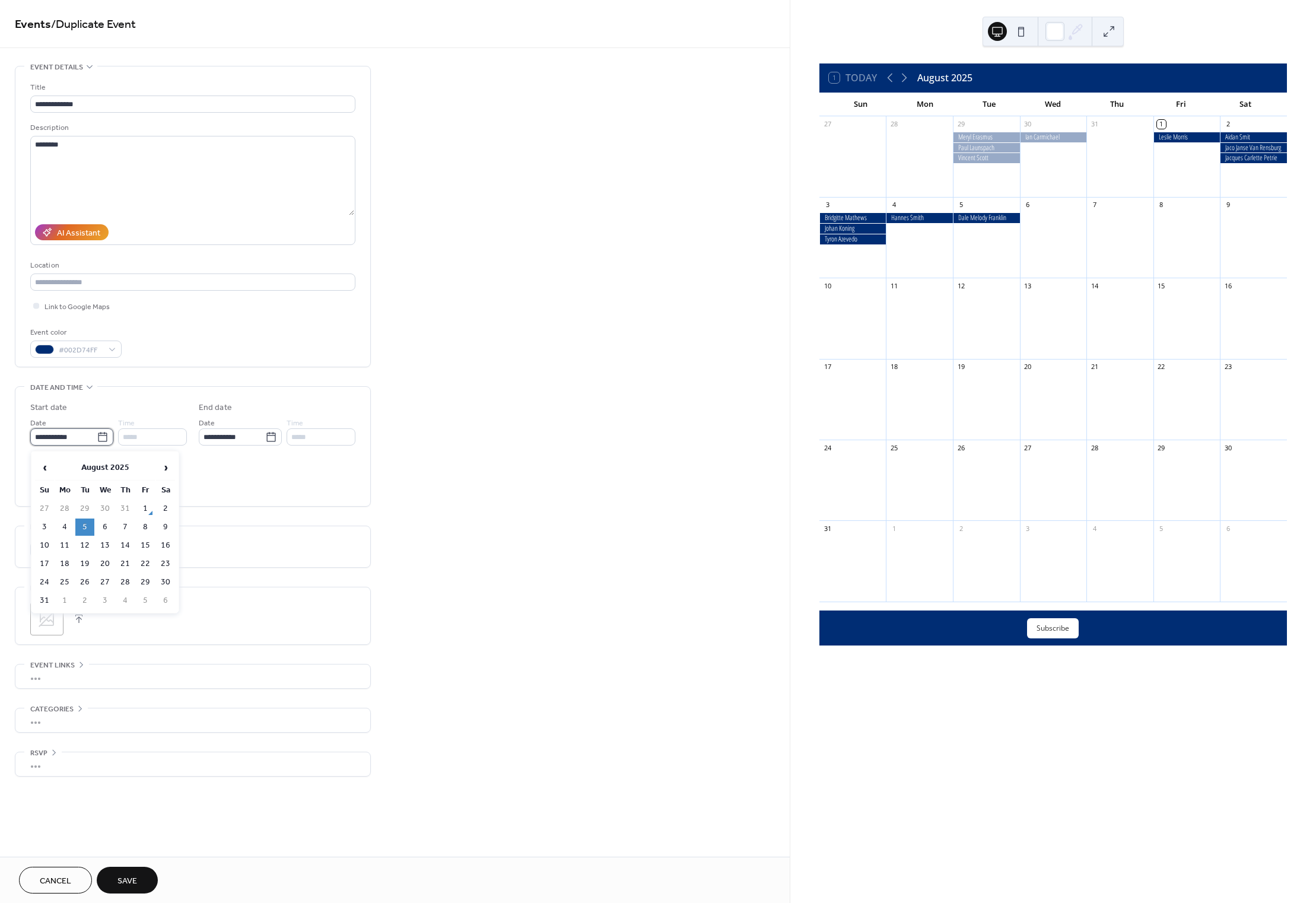 click on "**********" at bounding box center (63, 437) 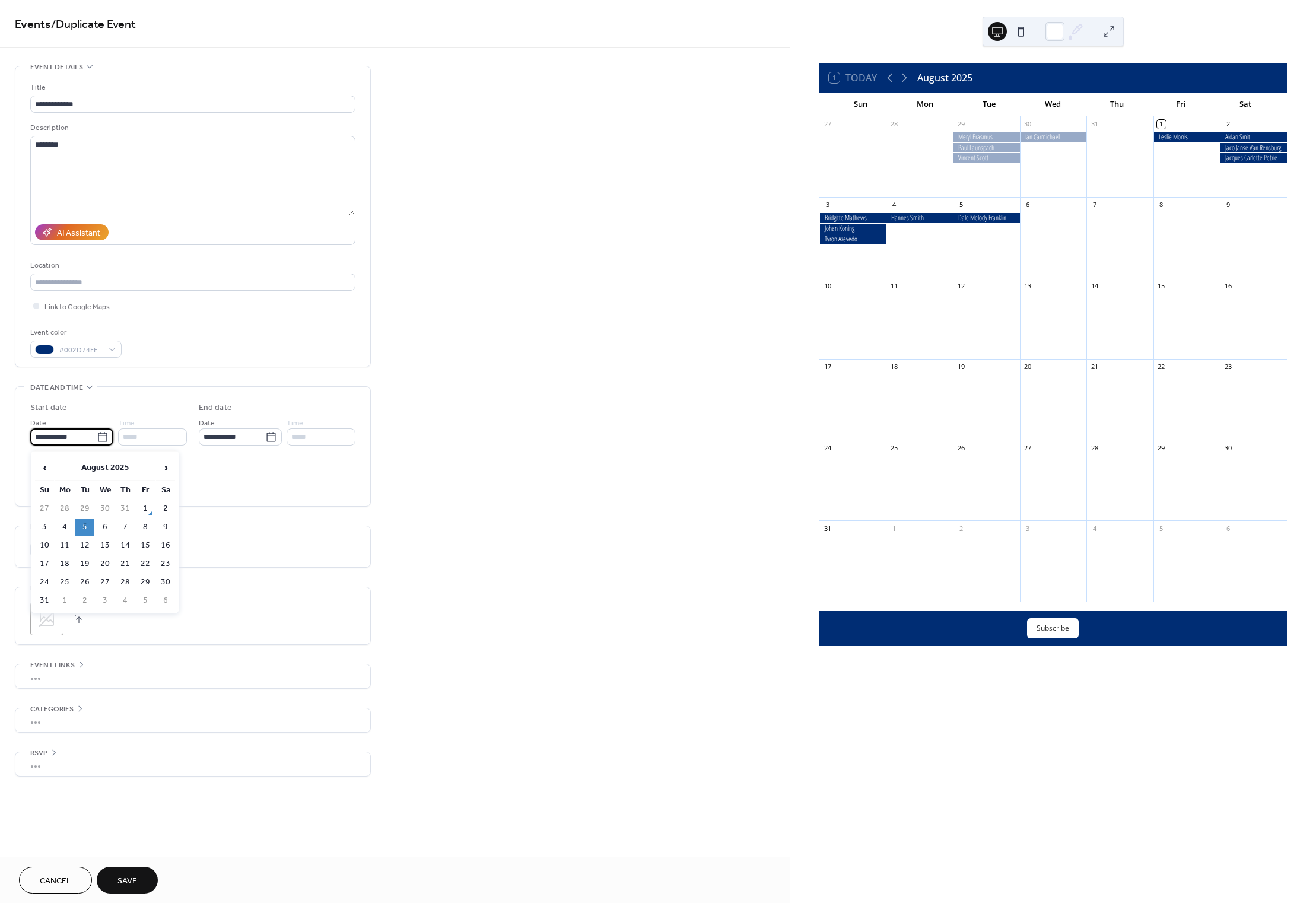 click 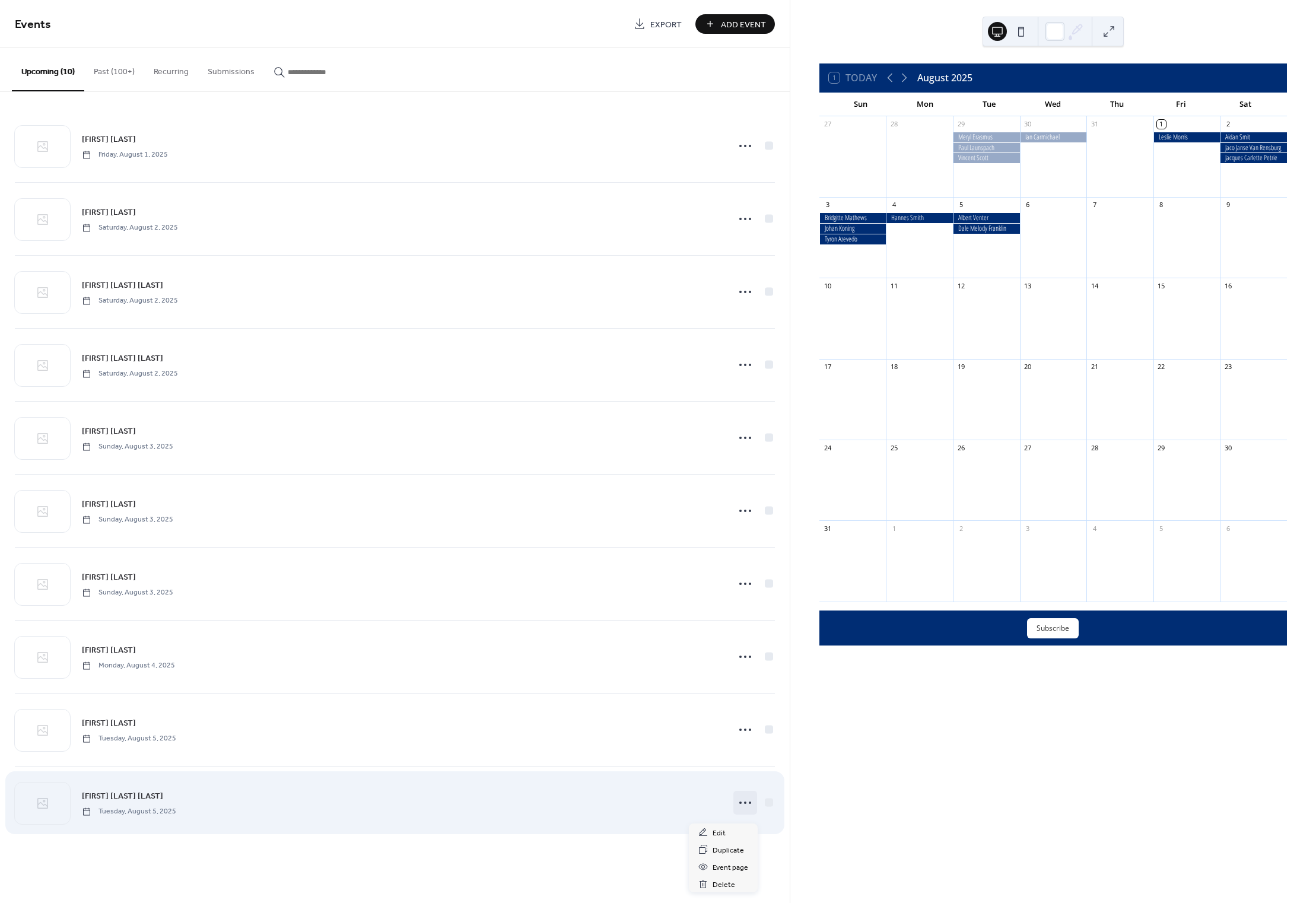 click 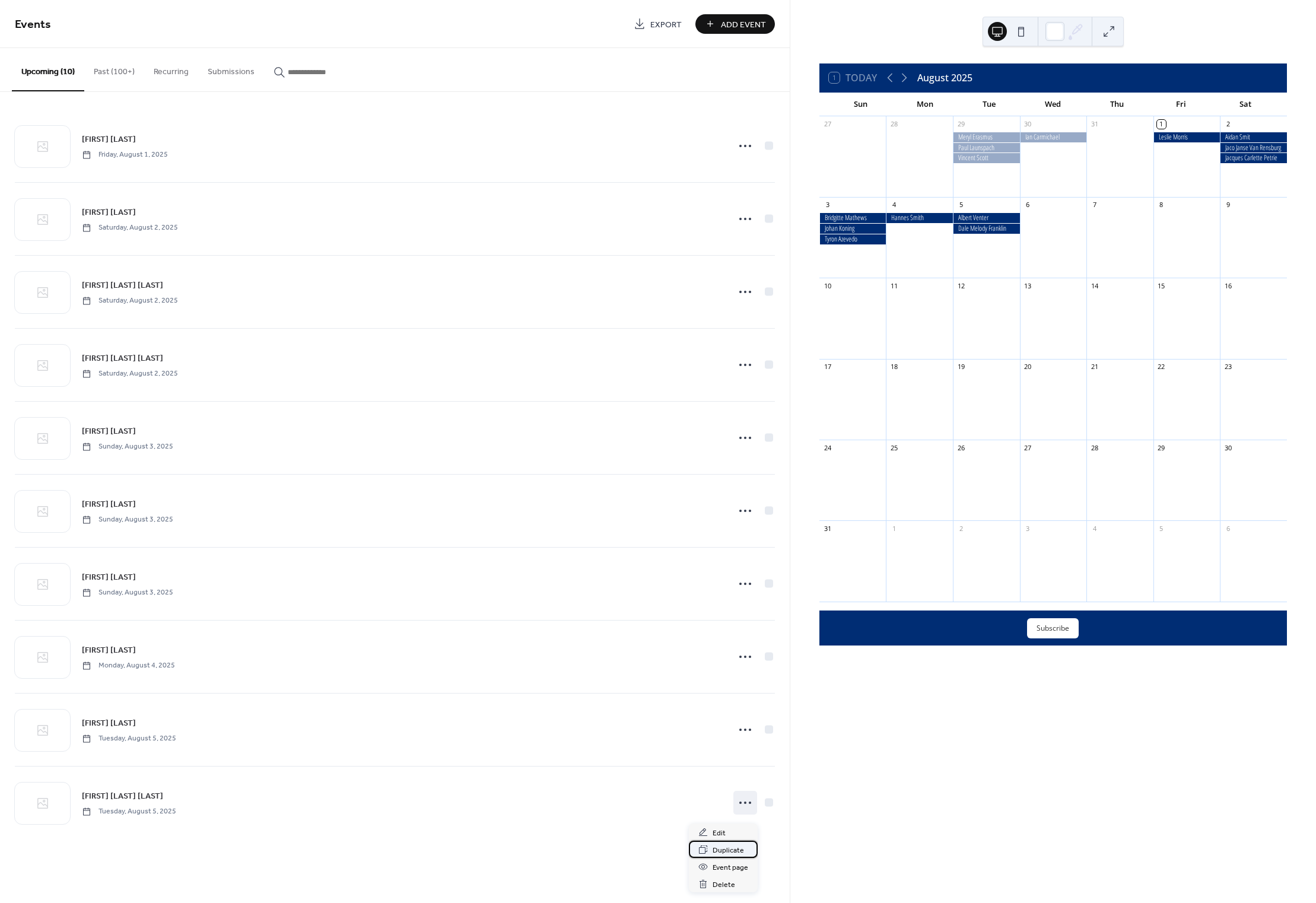 click on "Duplicate" at bounding box center (728, 850) 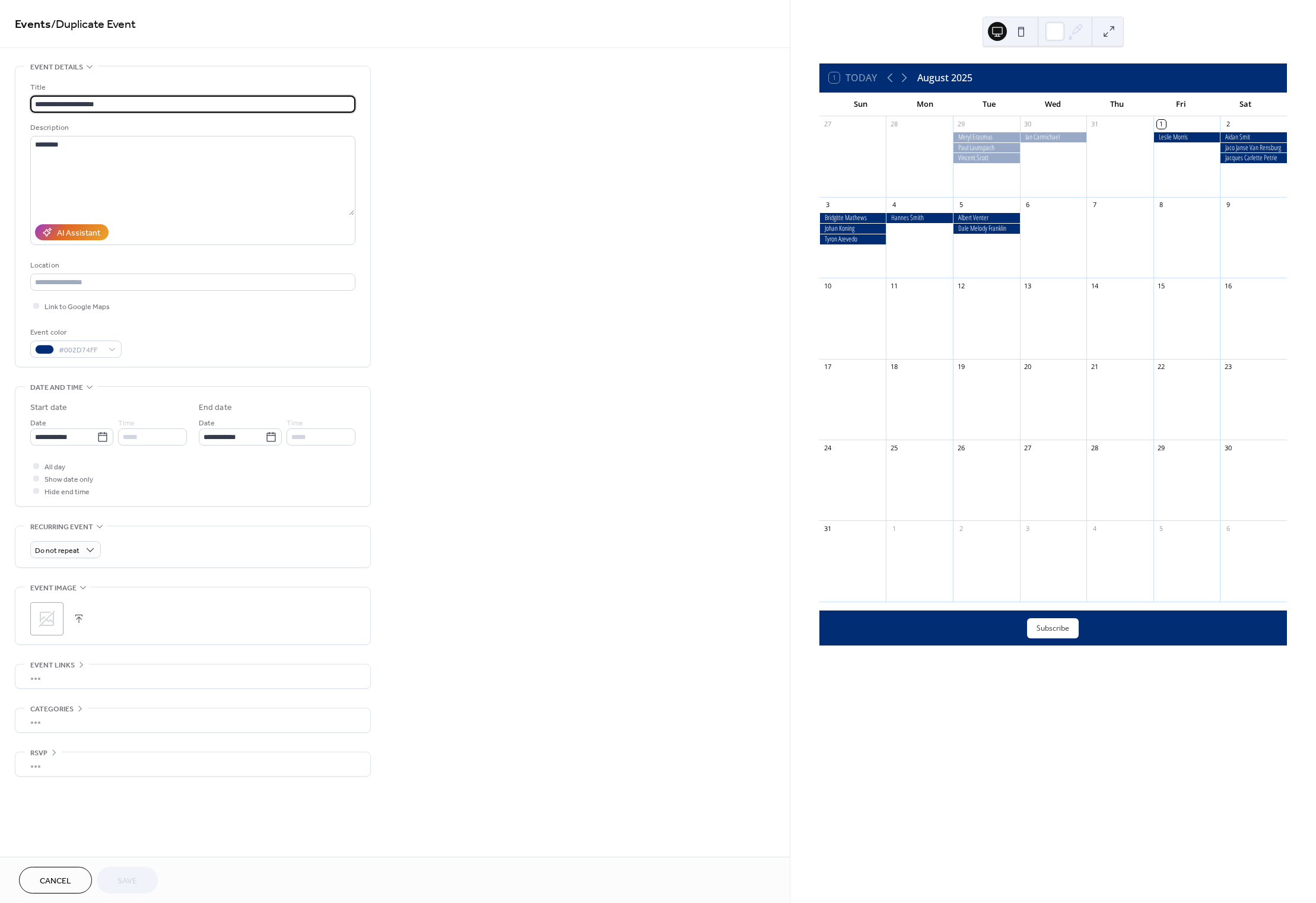 click on "**********" at bounding box center (193, 104) 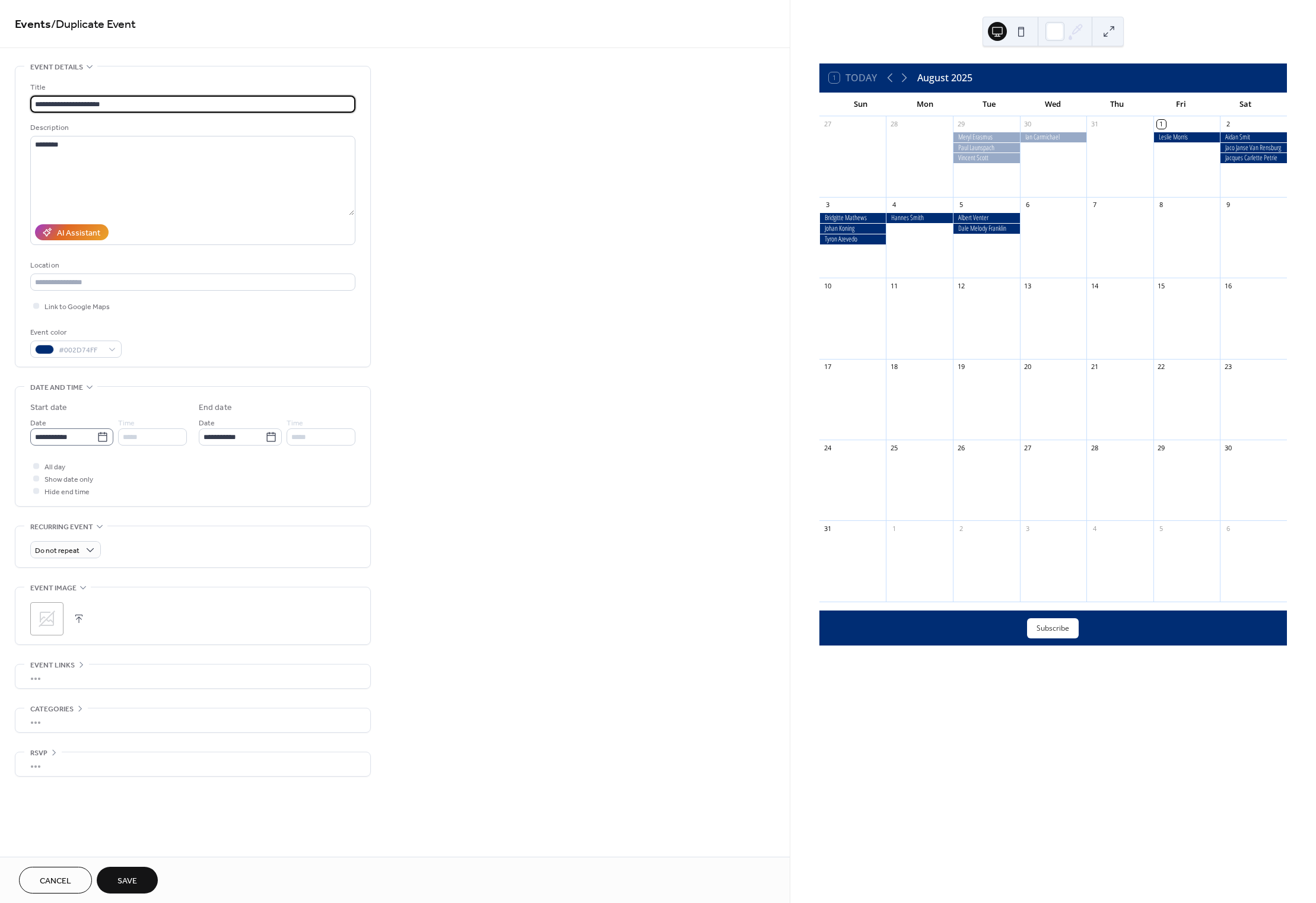 type on "**********" 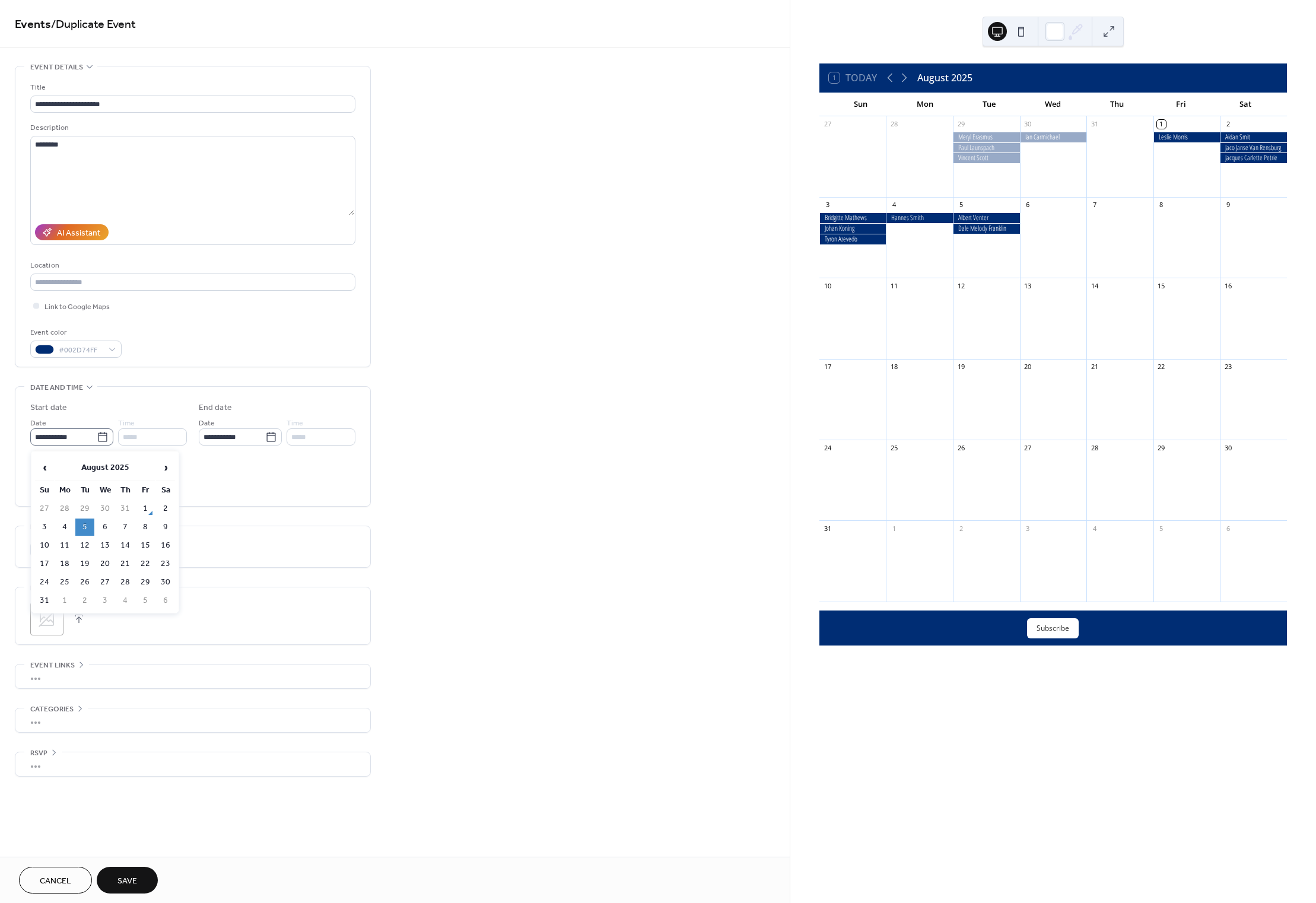 click 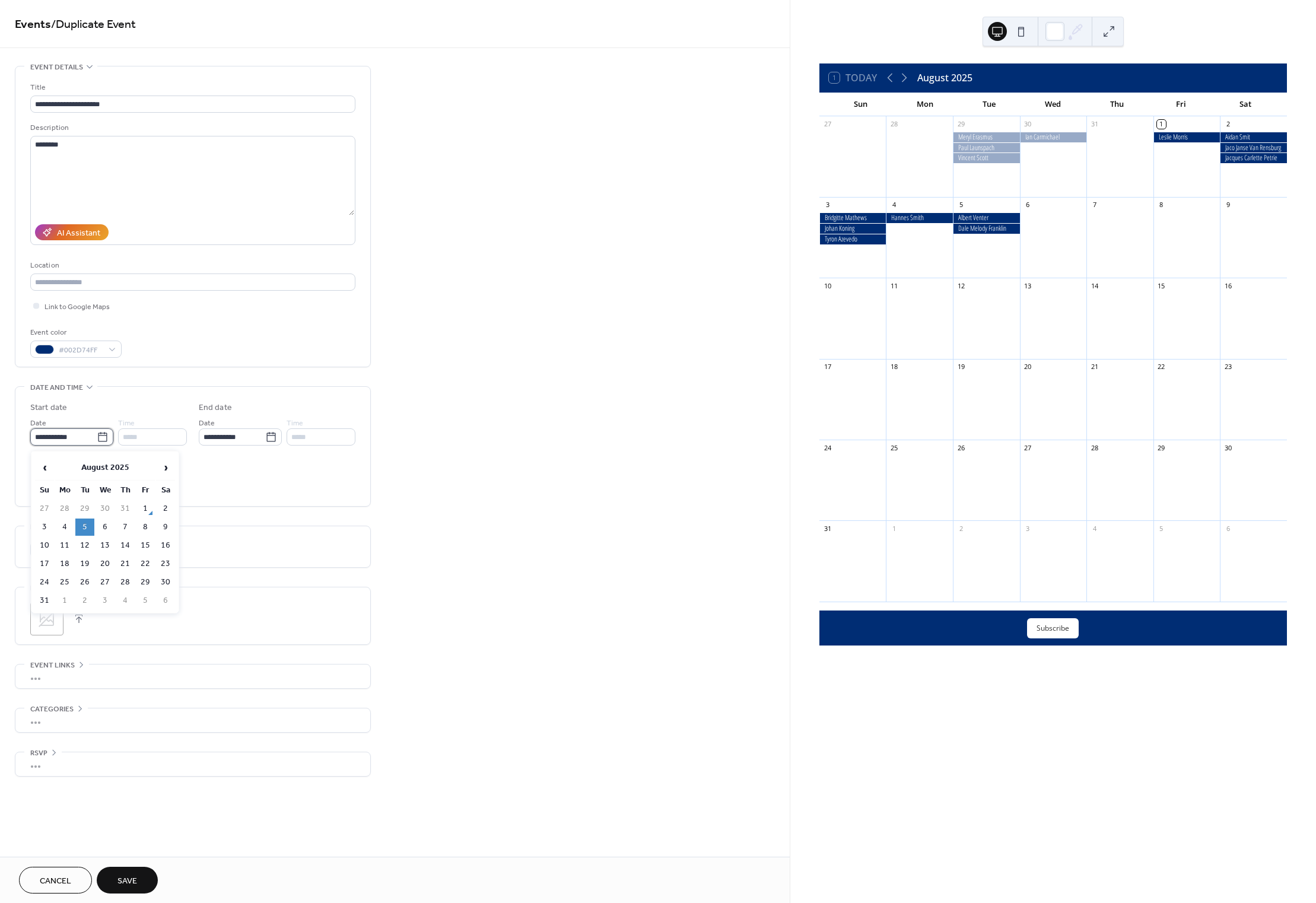 click on "**********" at bounding box center [63, 437] 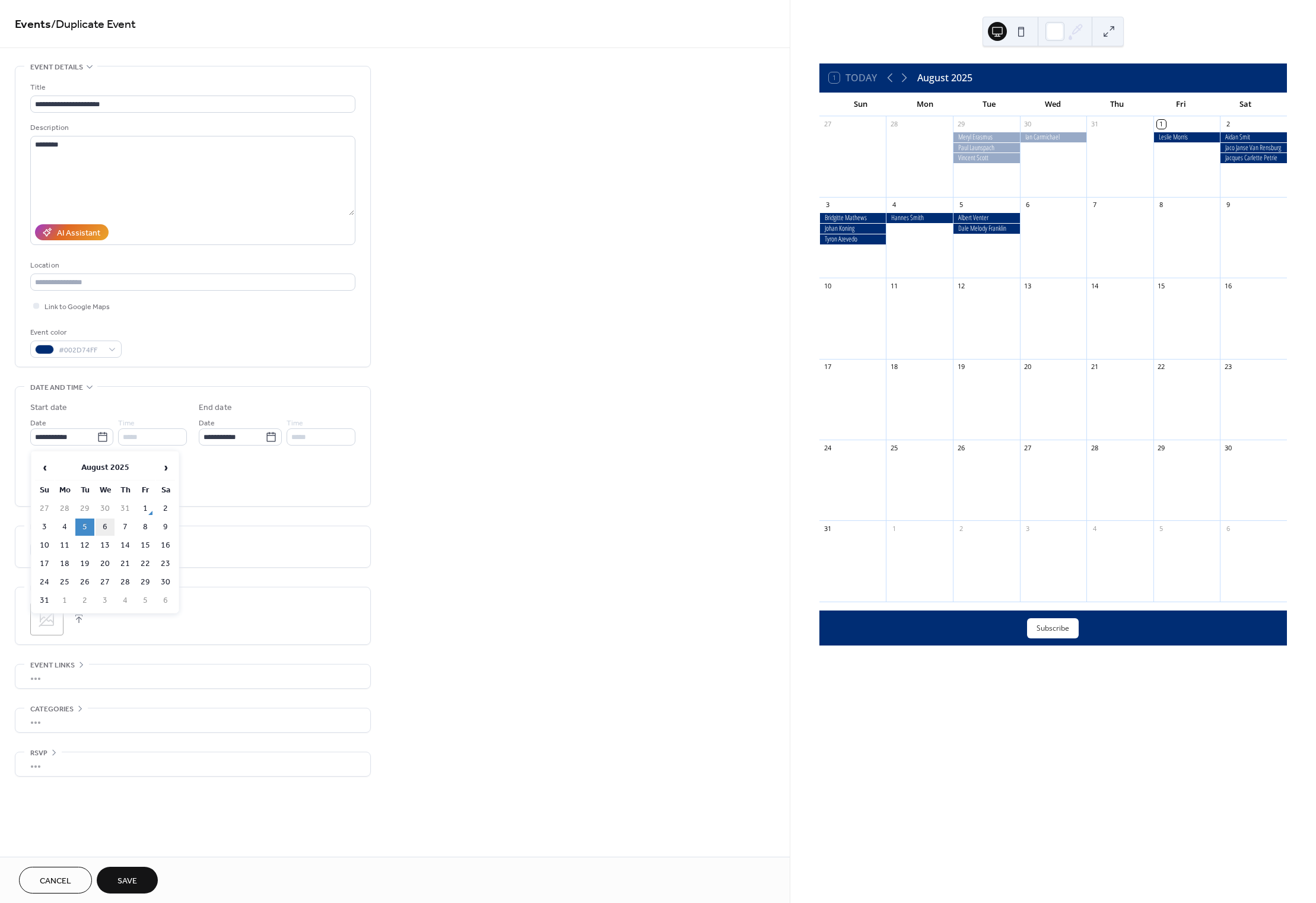 click on "6" at bounding box center (105, 527) 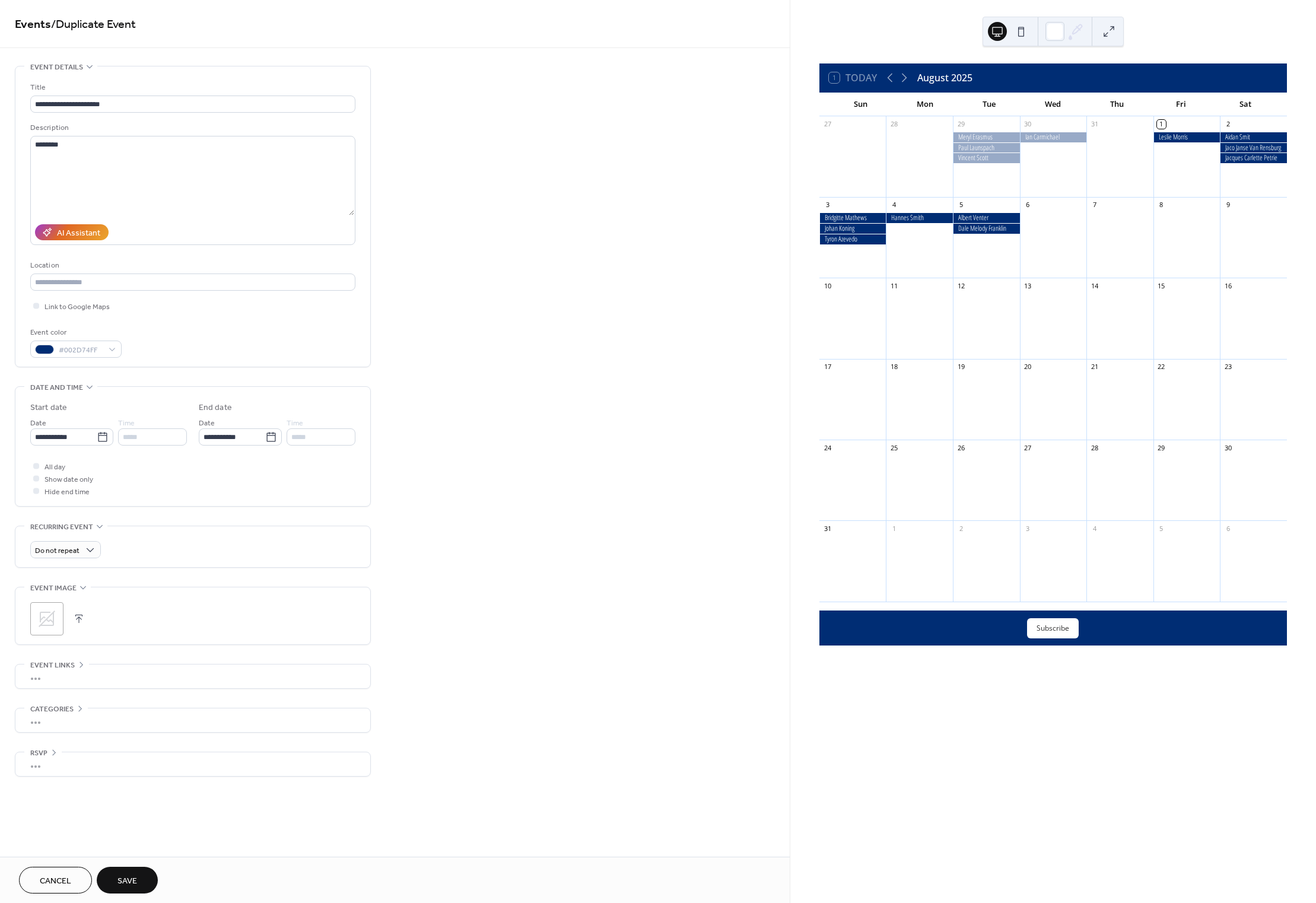 click on "Save" at bounding box center [127, 881] 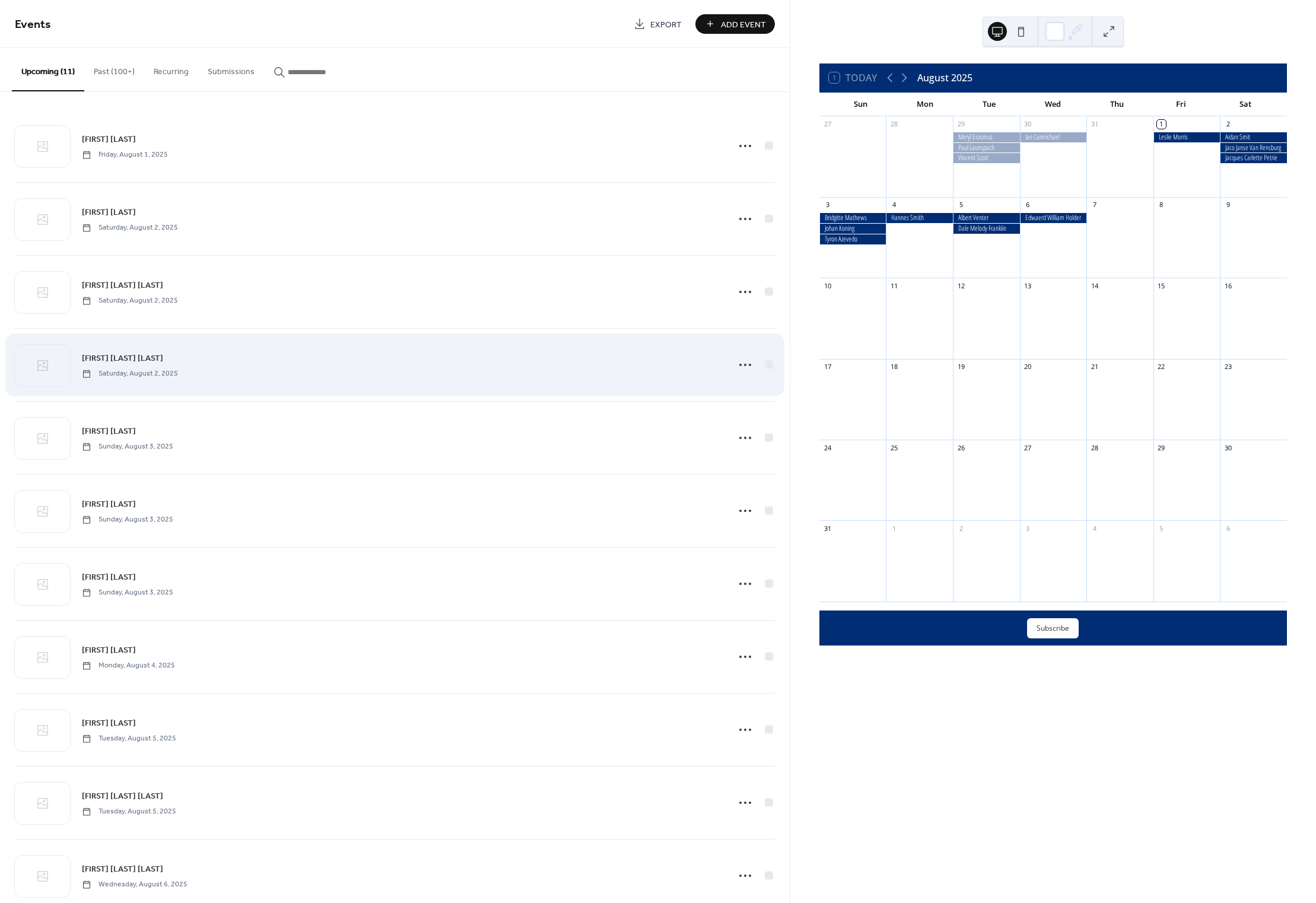 scroll, scrollTop: 33, scrollLeft: 0, axis: vertical 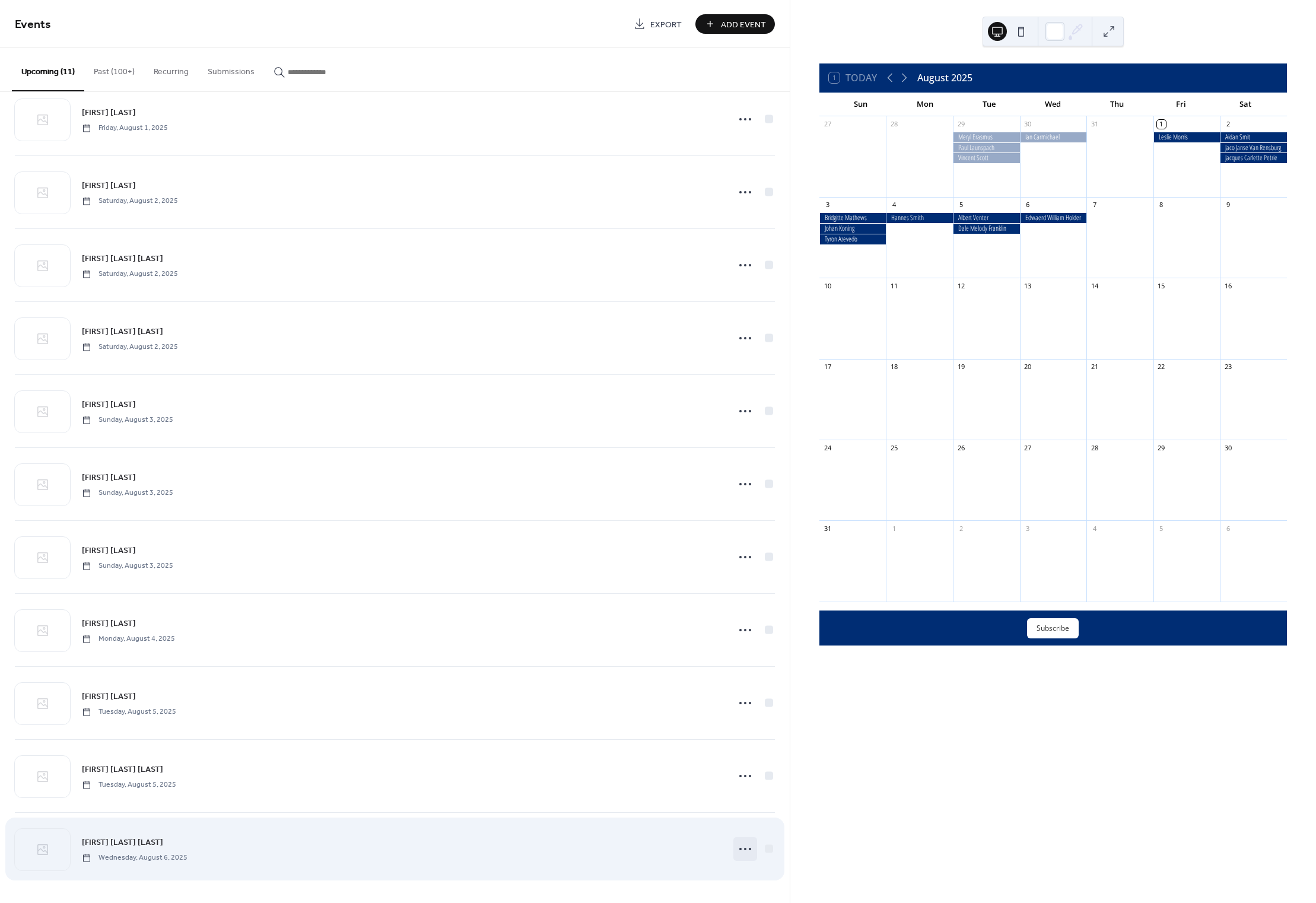 click 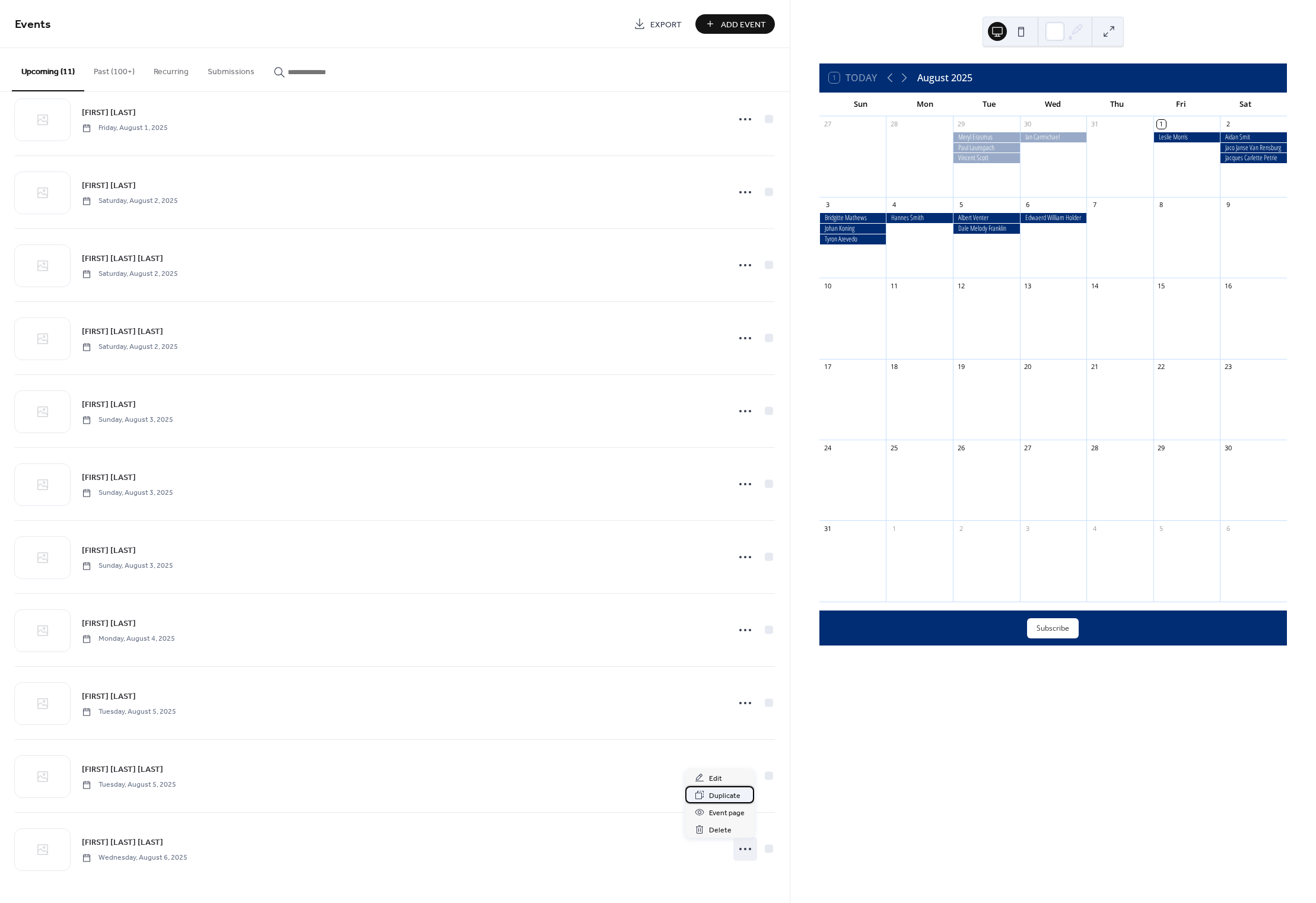 click on "Duplicate" at bounding box center [724, 796] 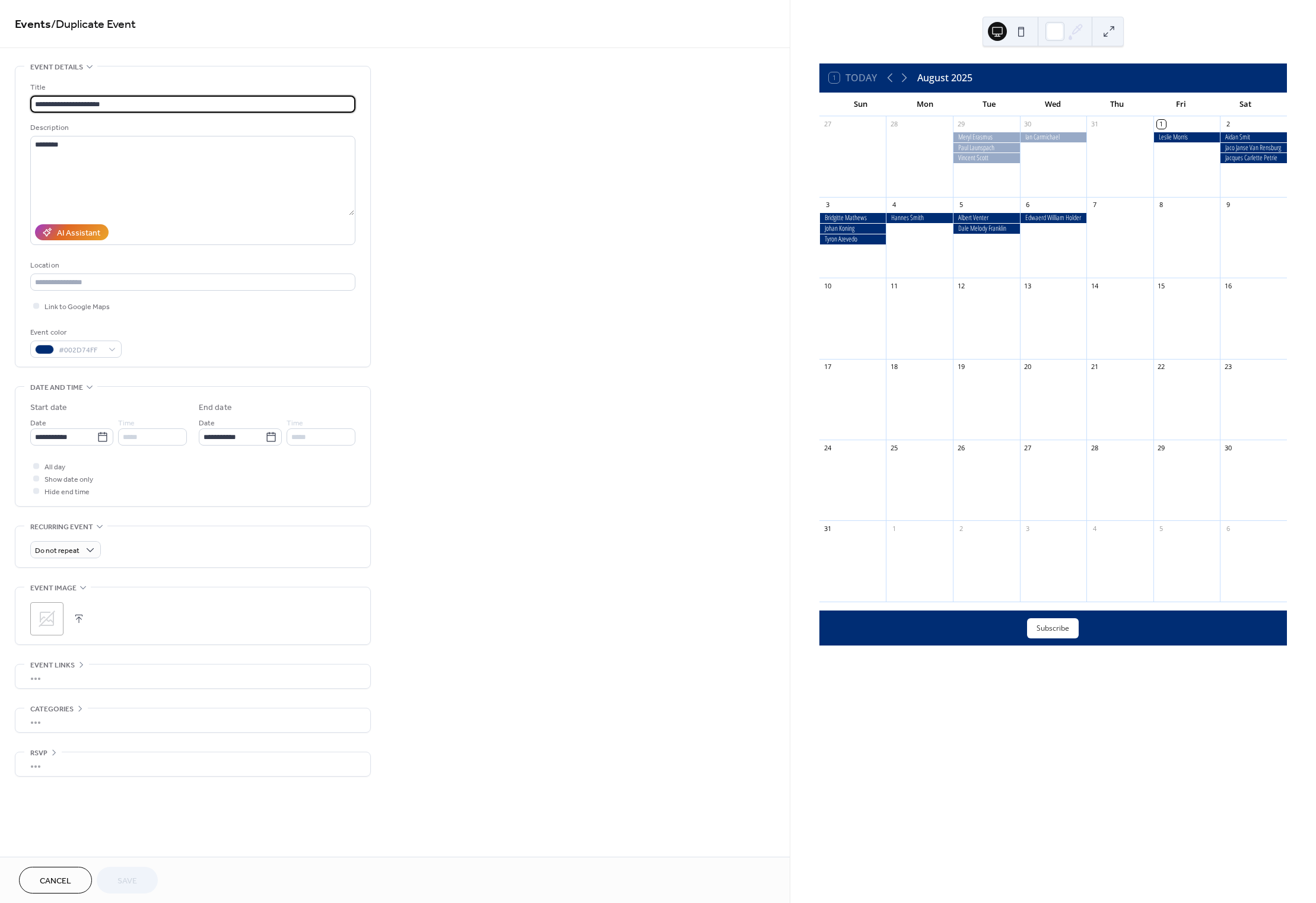 click on "**********" at bounding box center (193, 104) 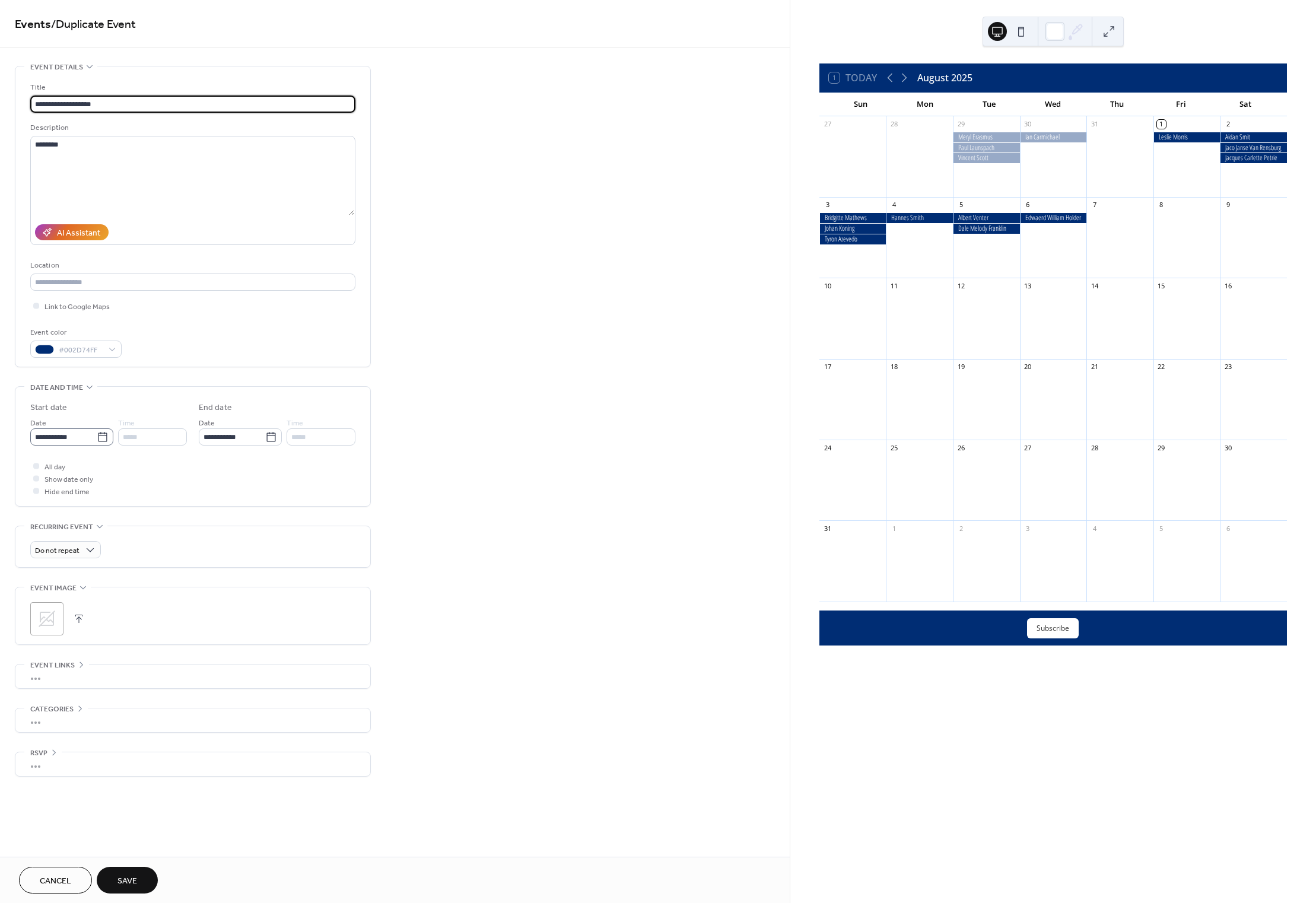 type on "**********" 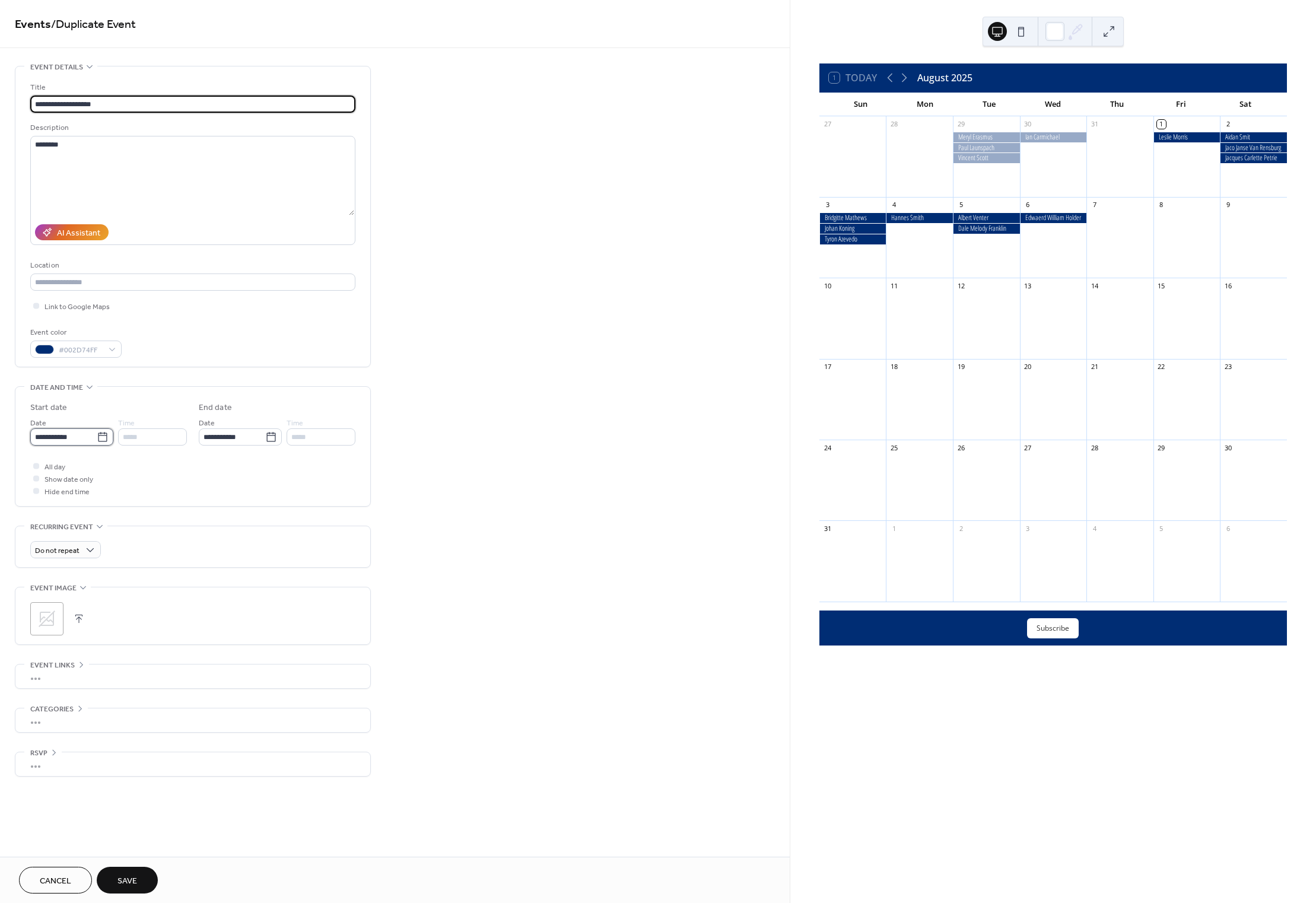 click on "**********" at bounding box center (63, 437) 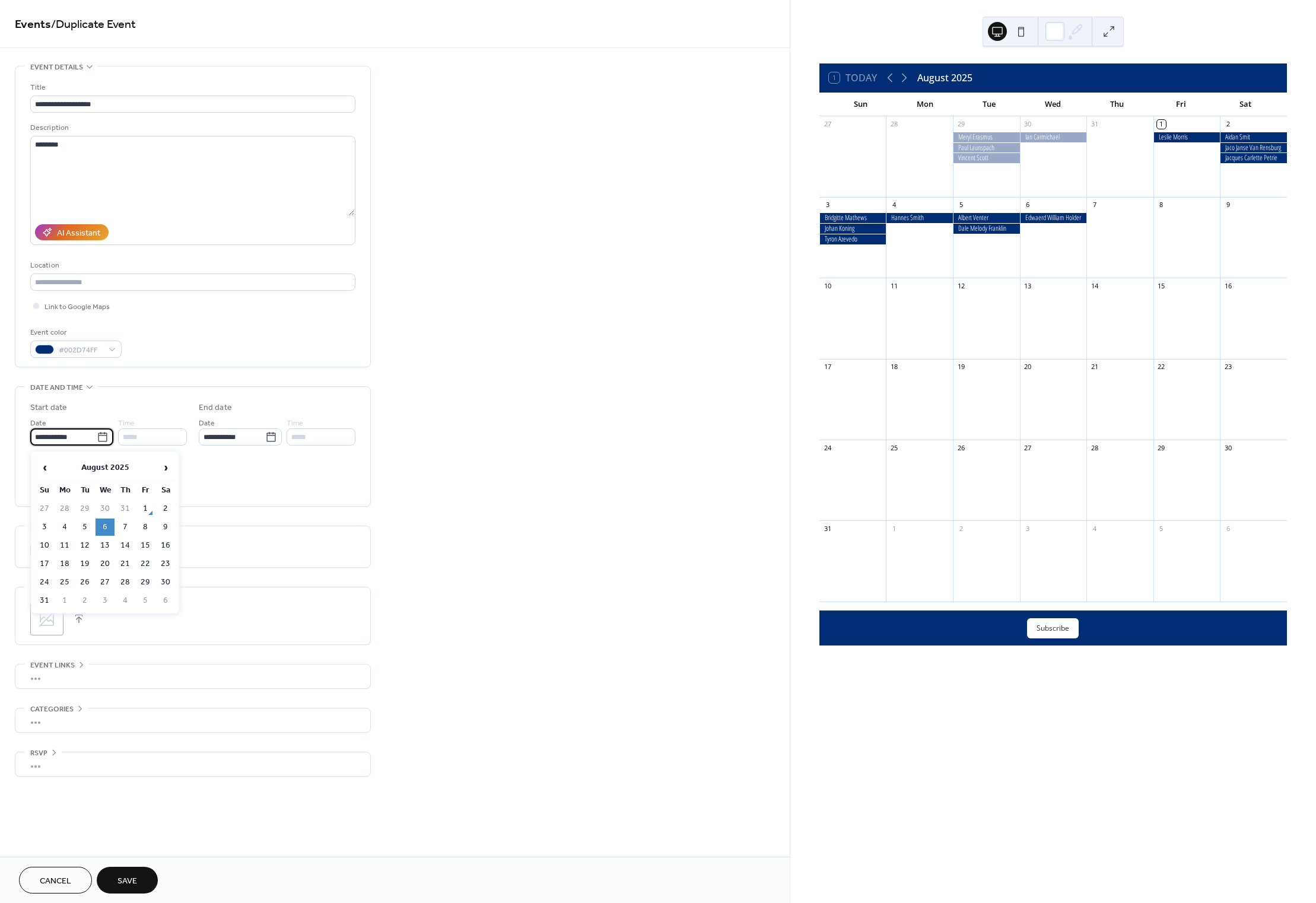 click on "7" at bounding box center (125, 527) 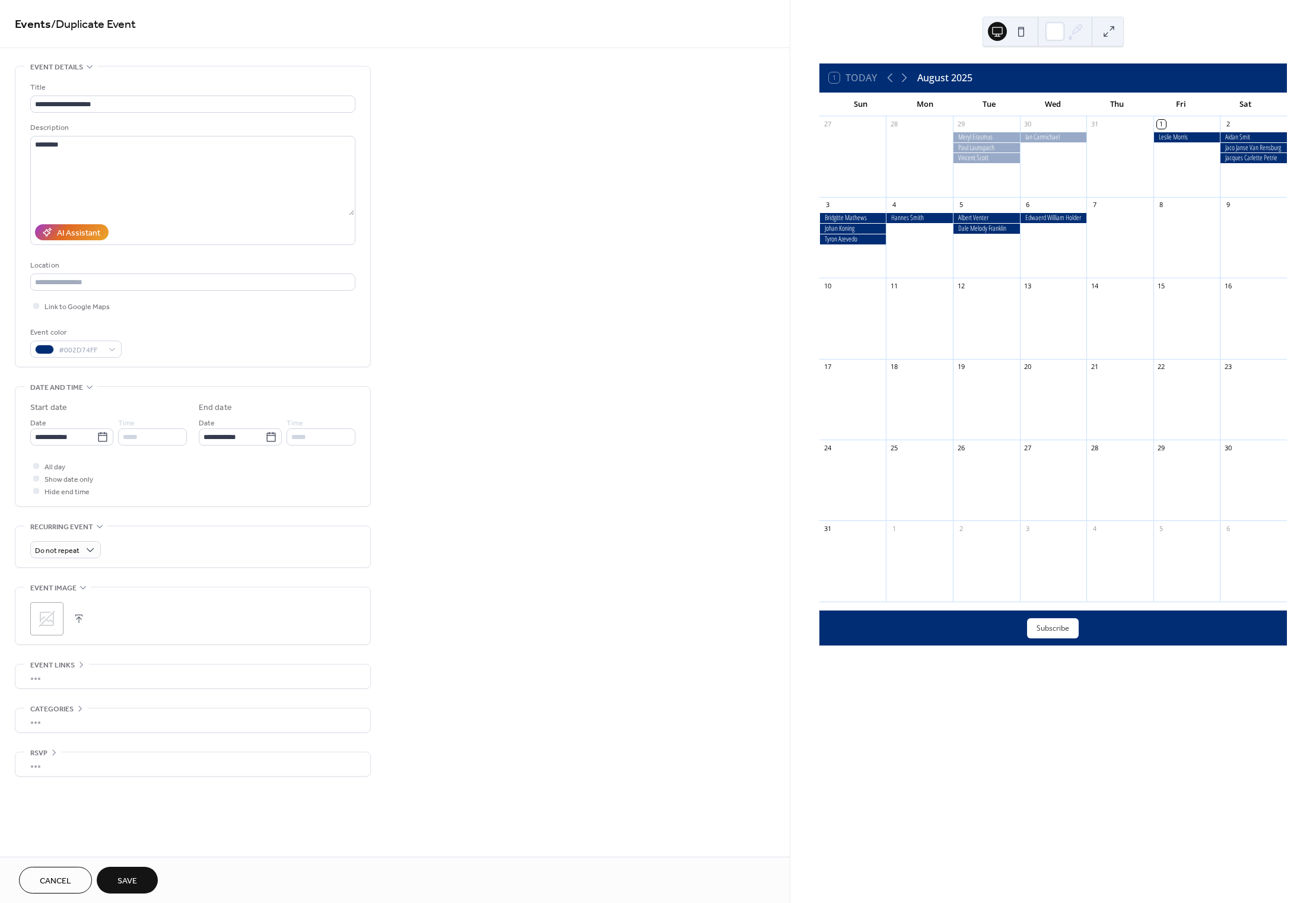 click on "Save" at bounding box center [127, 881] 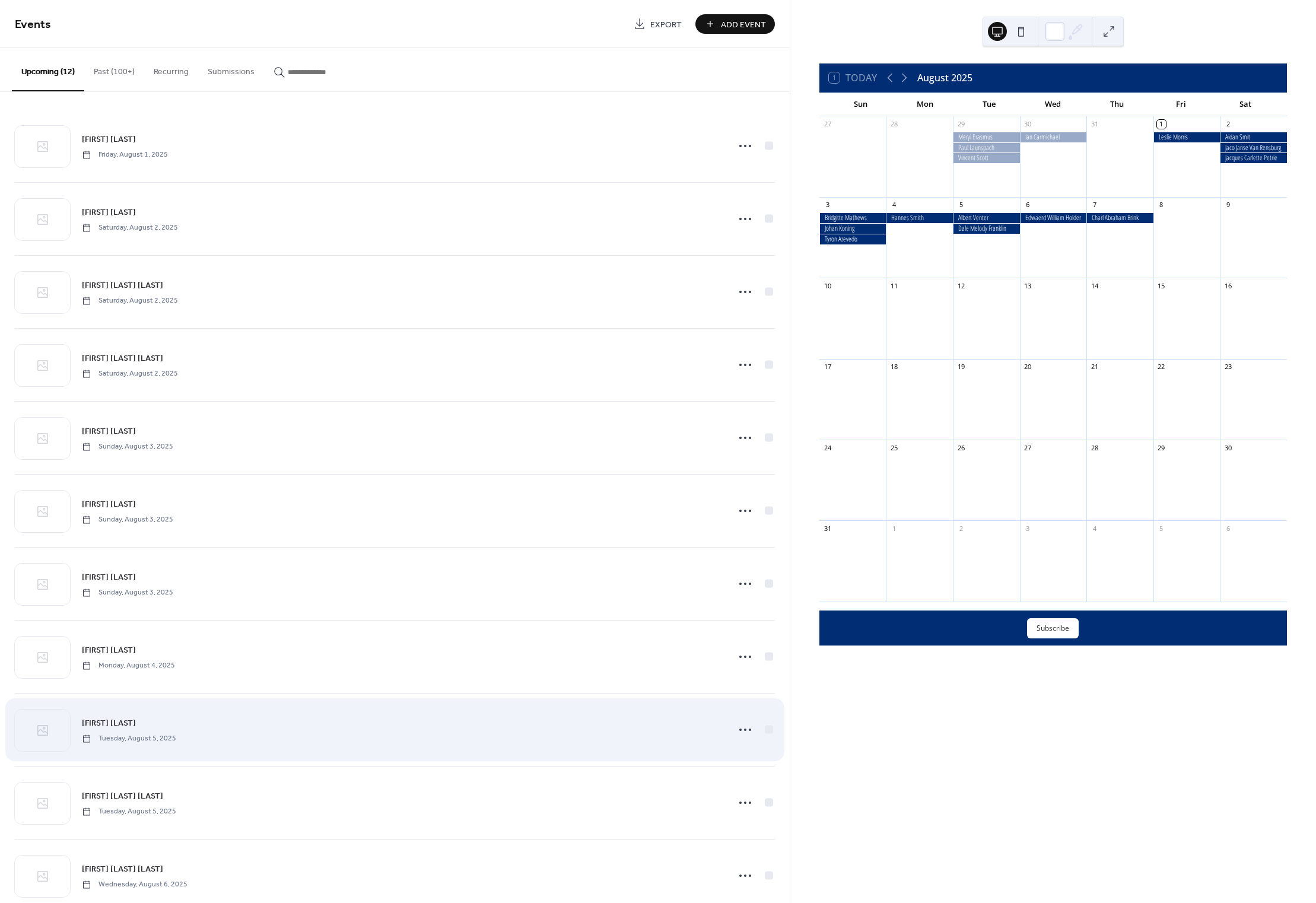 scroll, scrollTop: 107, scrollLeft: 0, axis: vertical 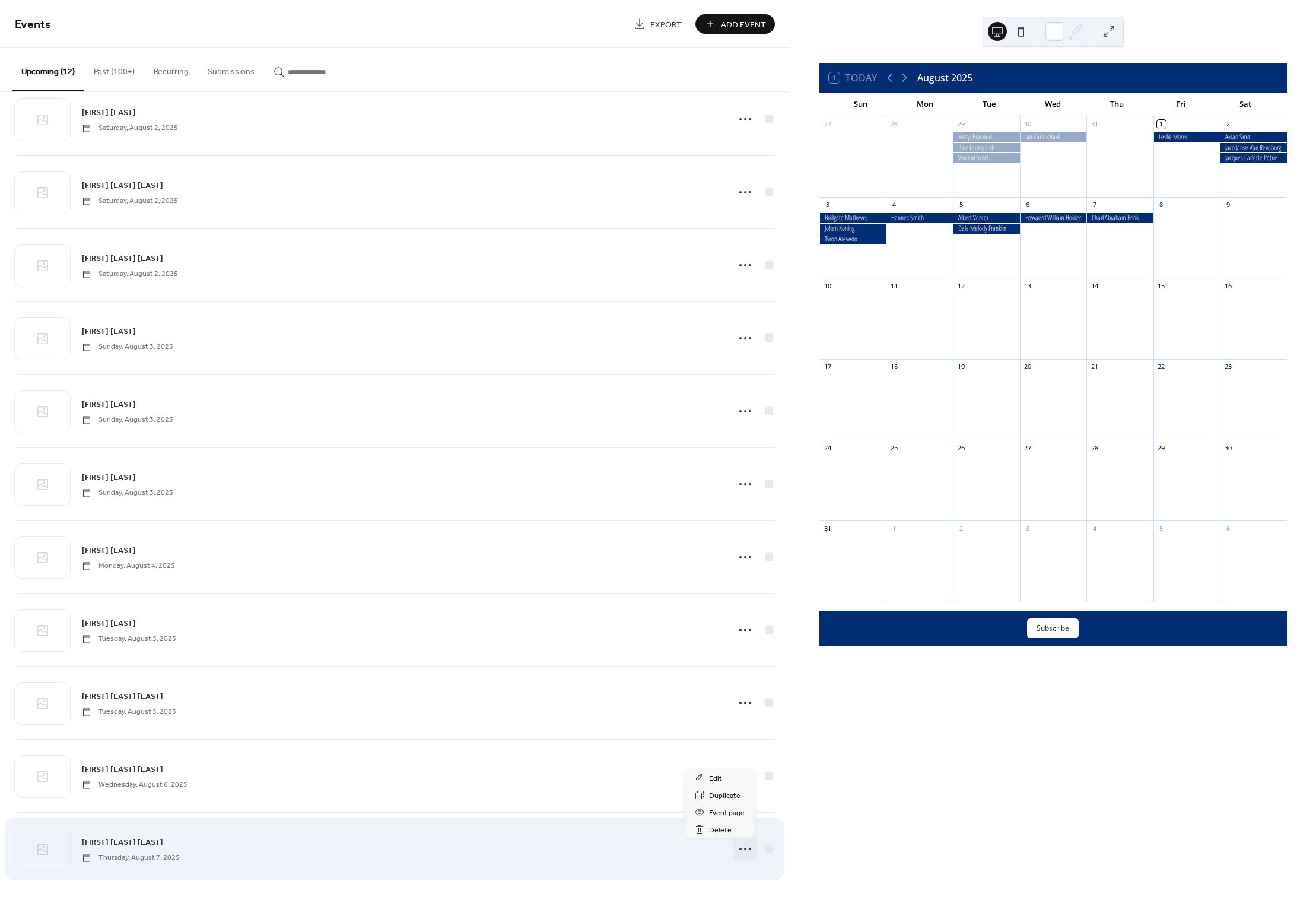 click 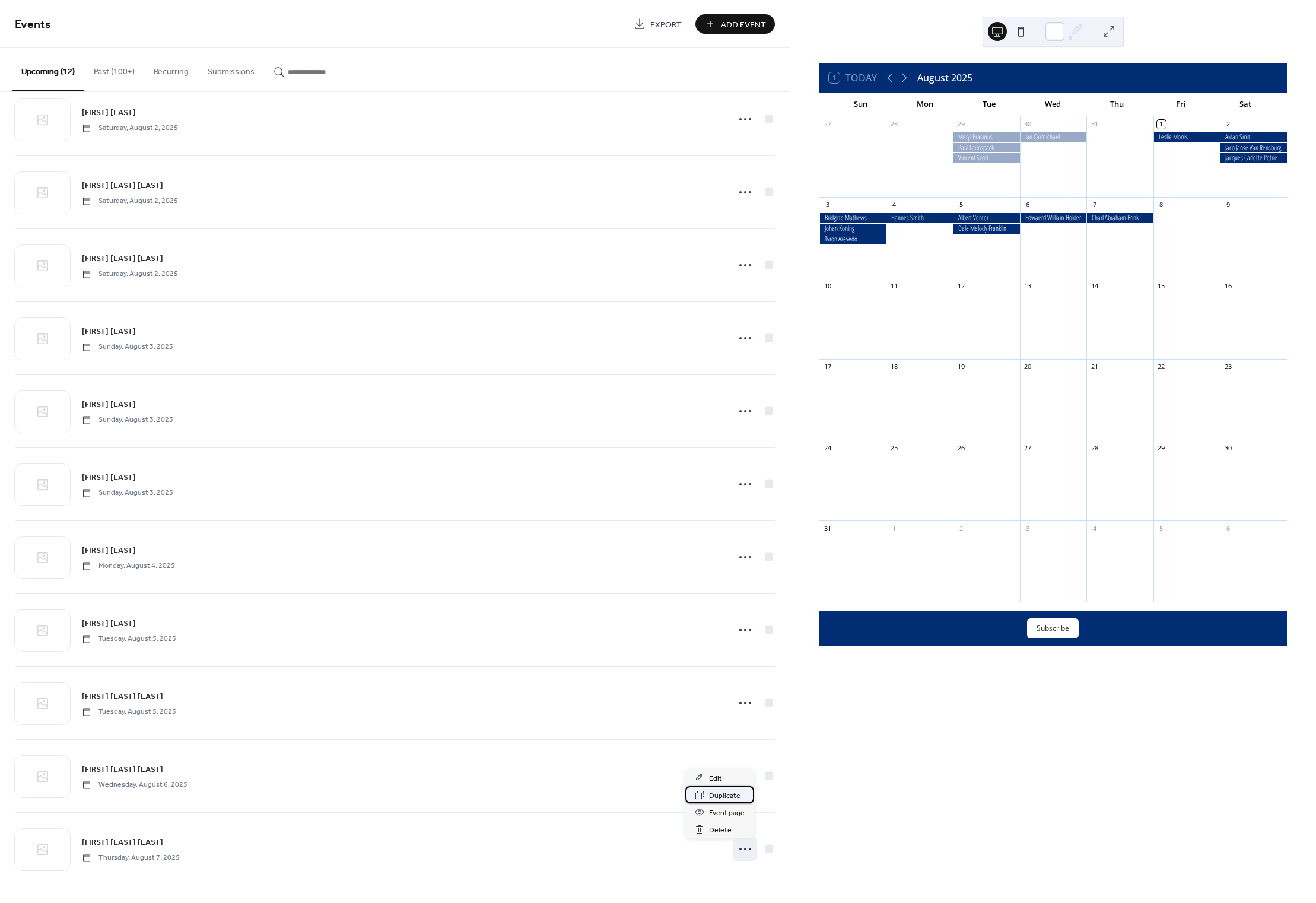 click on "Duplicate" at bounding box center (724, 796) 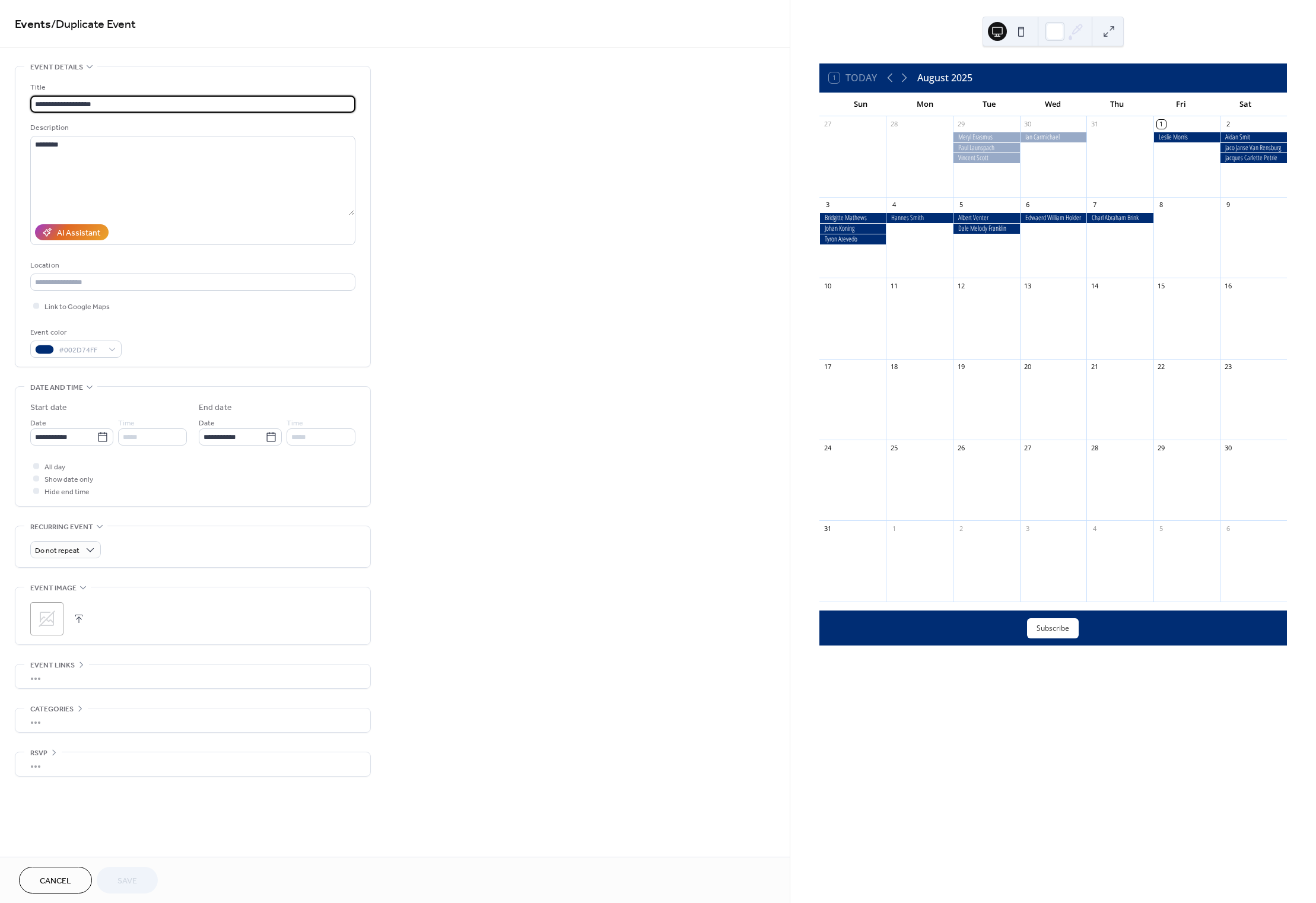 click on "**********" at bounding box center [193, 104] 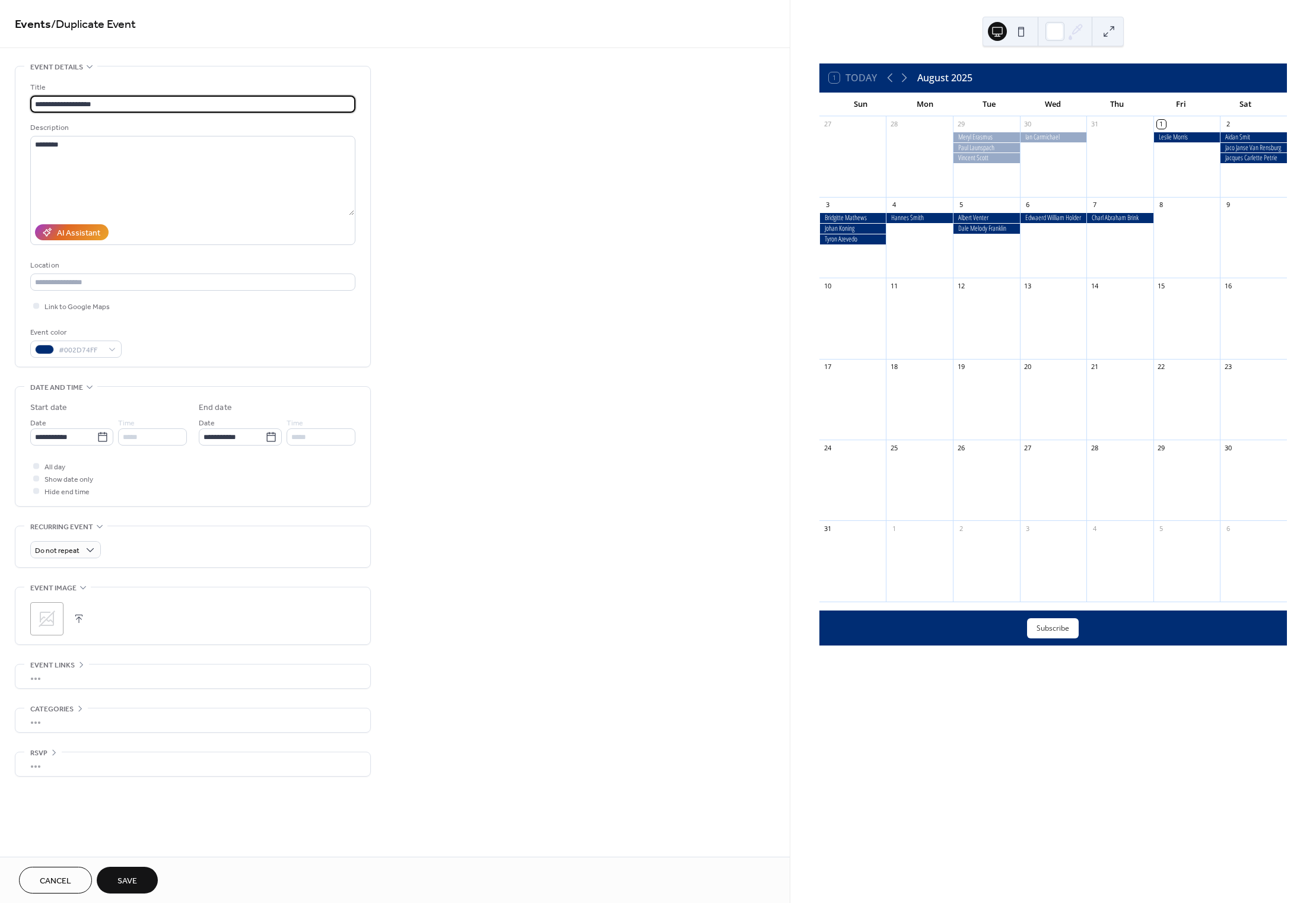 type on "**********" 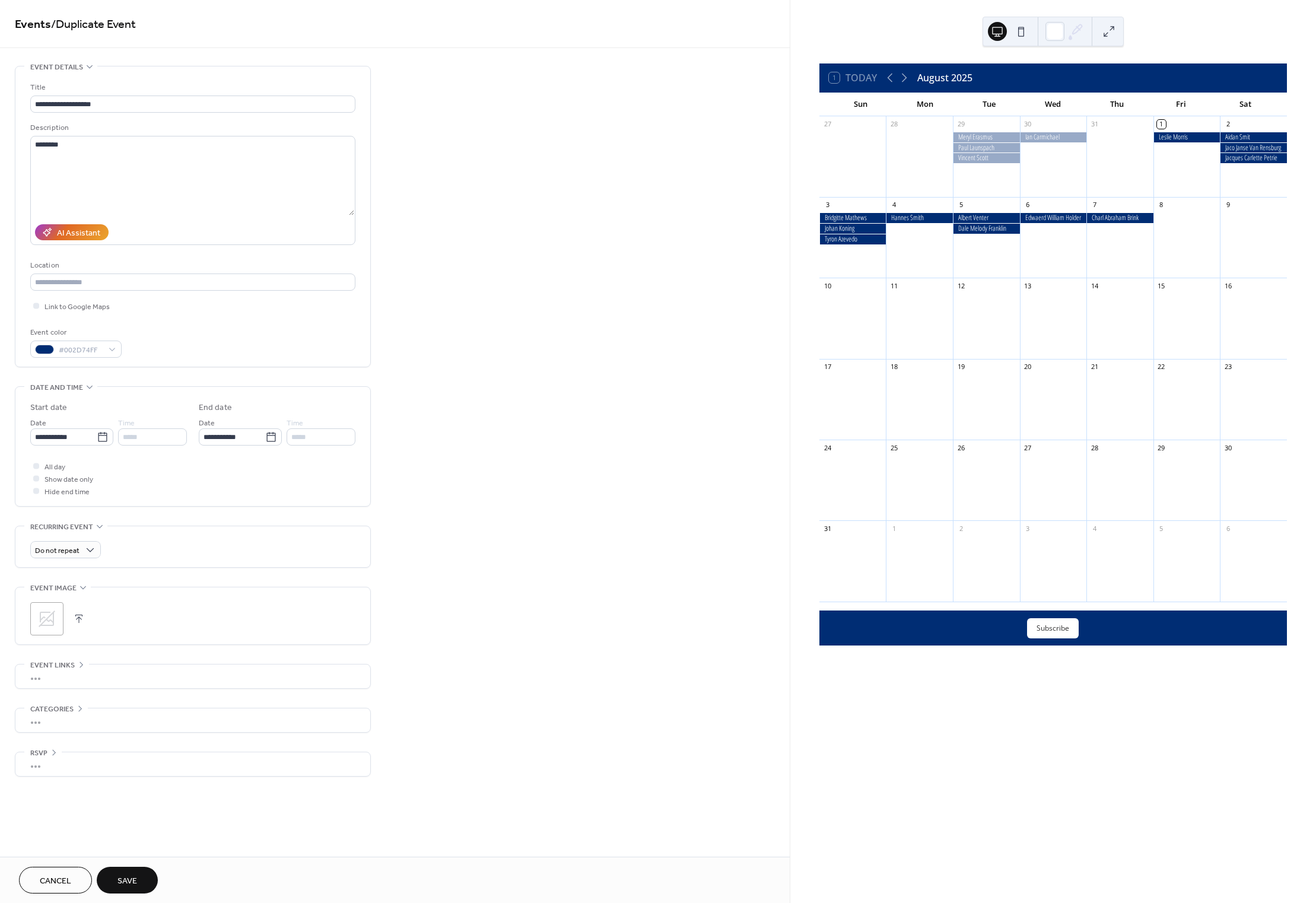 click on "Save" at bounding box center (127, 881) 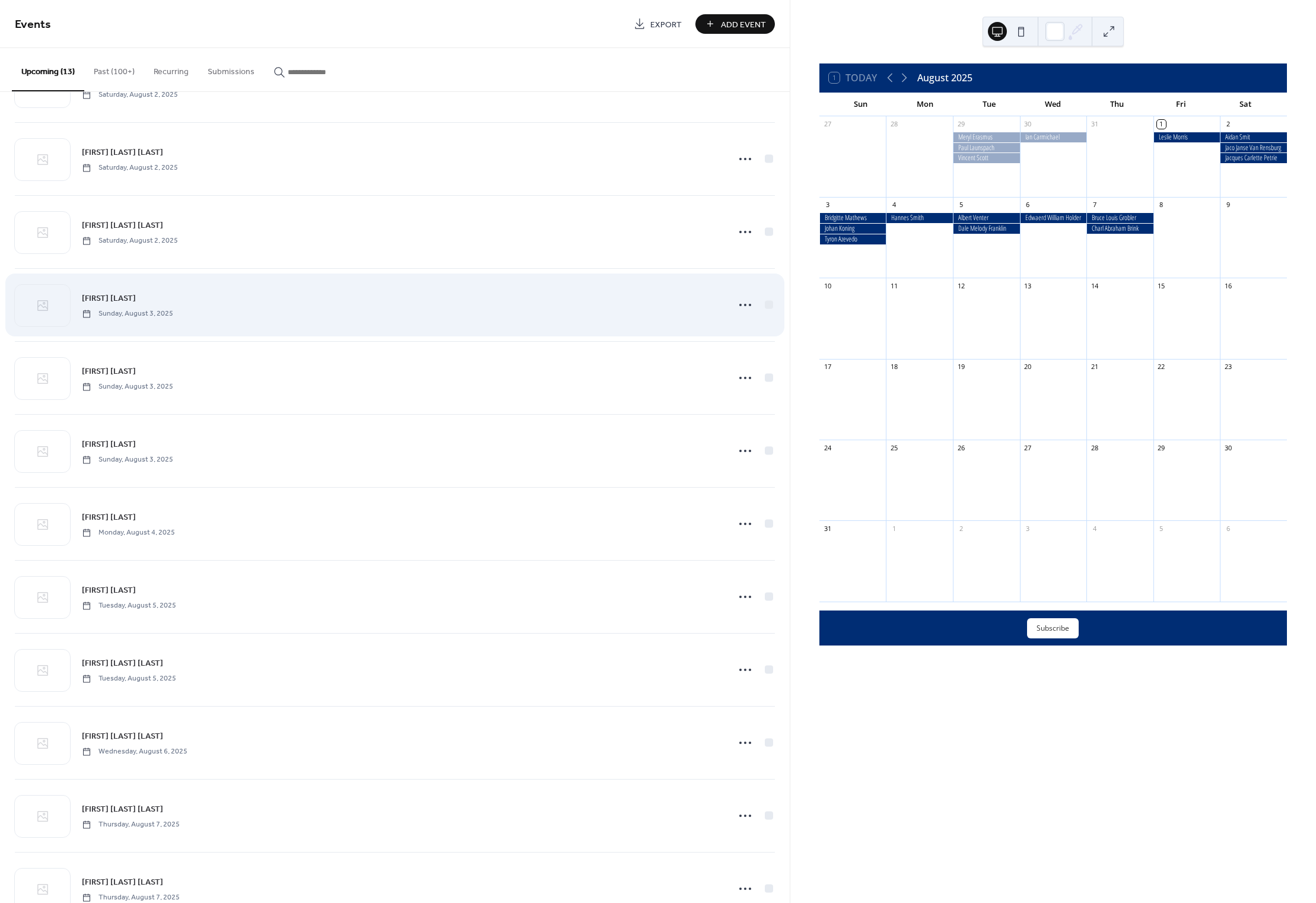 scroll, scrollTop: 180, scrollLeft: 0, axis: vertical 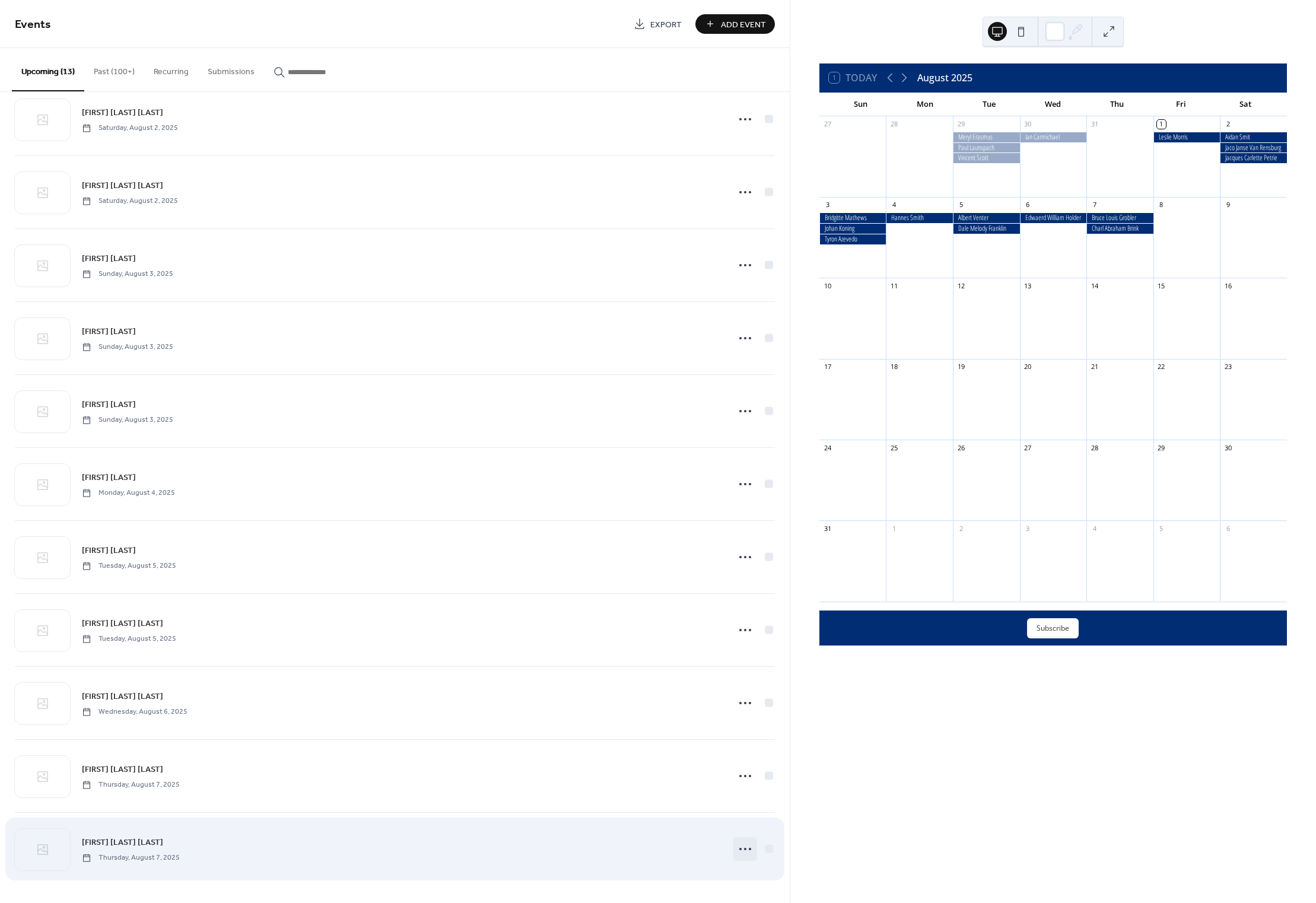 click 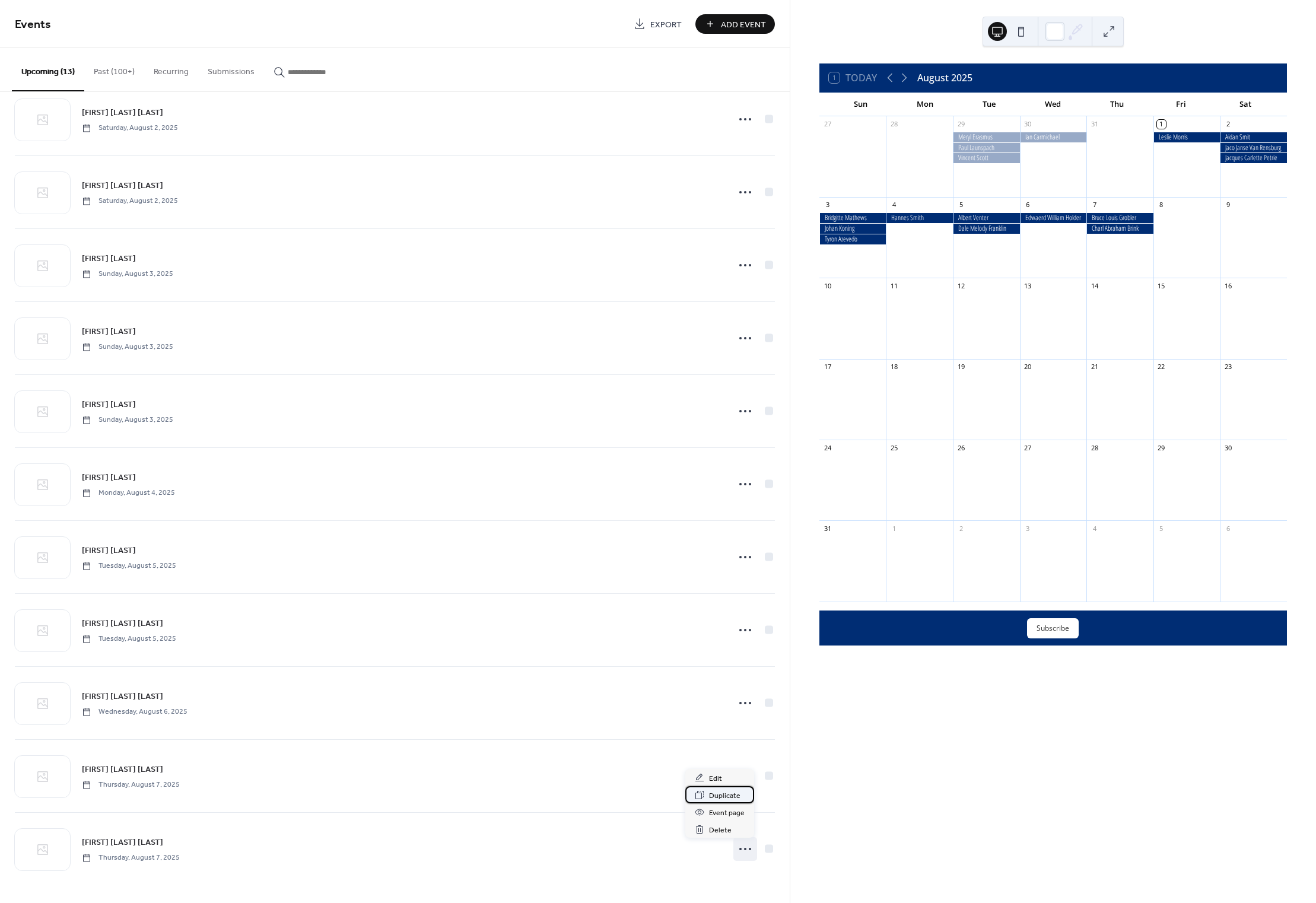 click on "Duplicate" at bounding box center (724, 796) 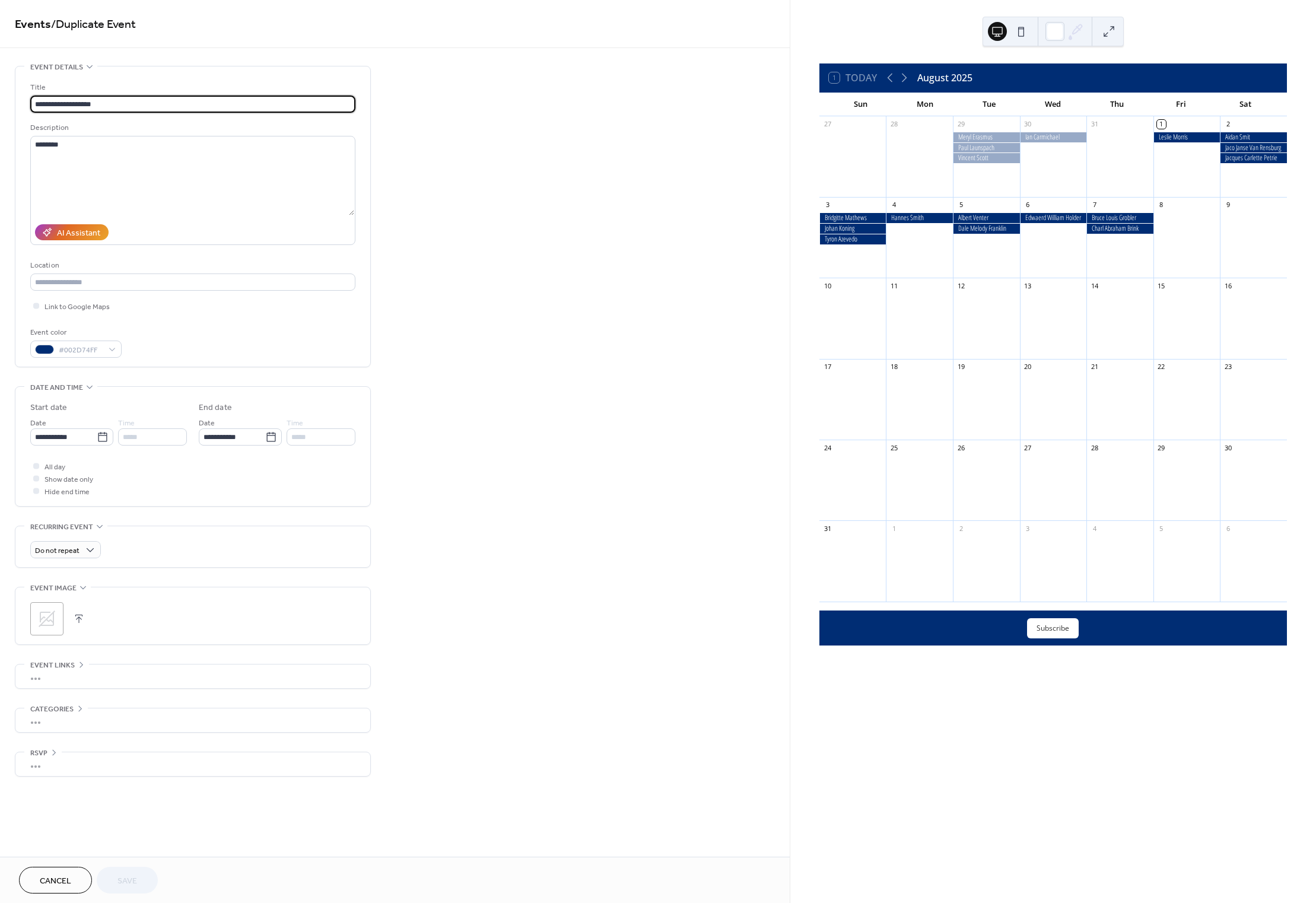 drag, startPoint x: 58, startPoint y: 106, endPoint x: 23, endPoint y: 103, distance: 35.128336 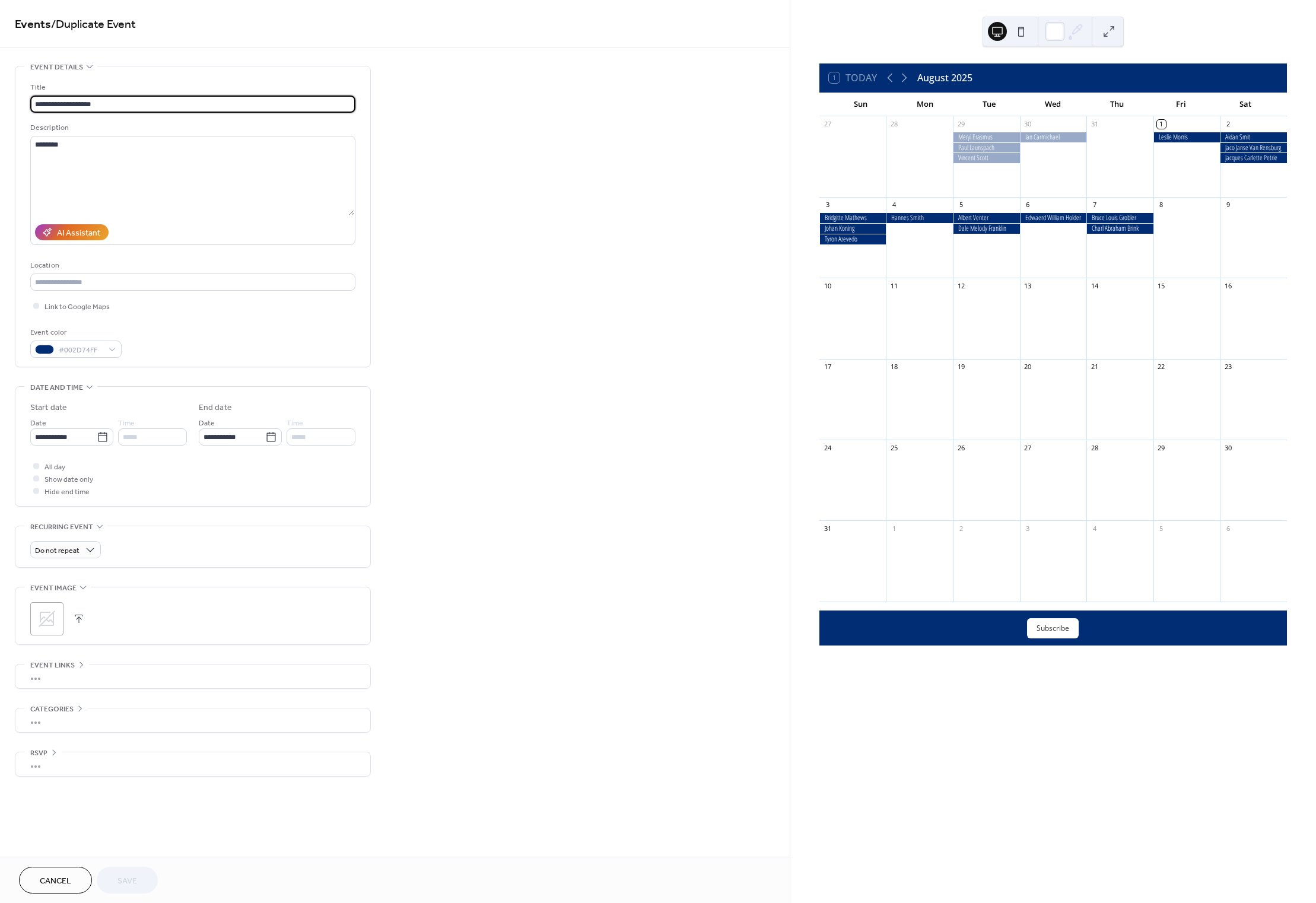 click on "**********" at bounding box center (193, 217) 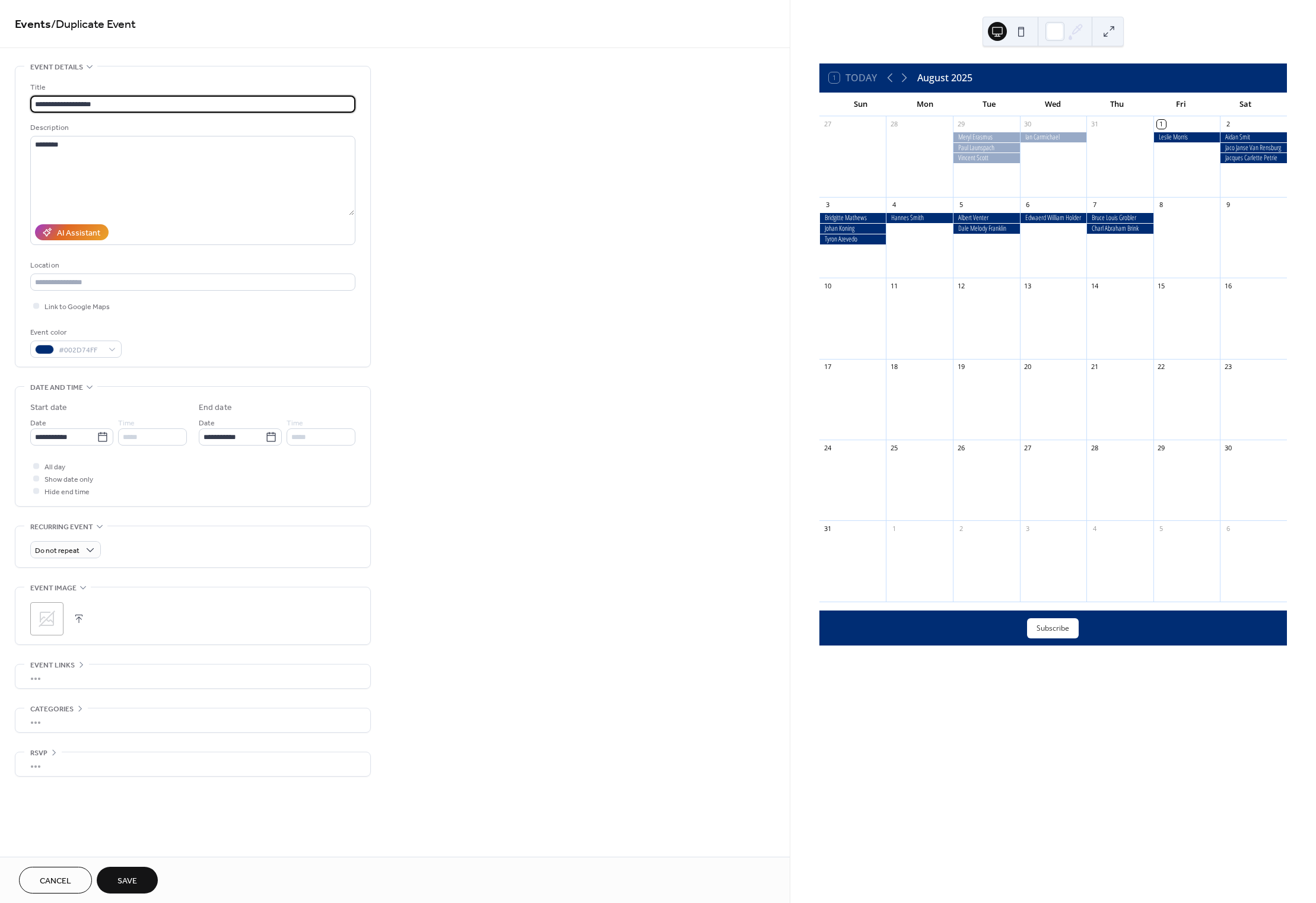 type on "**********" 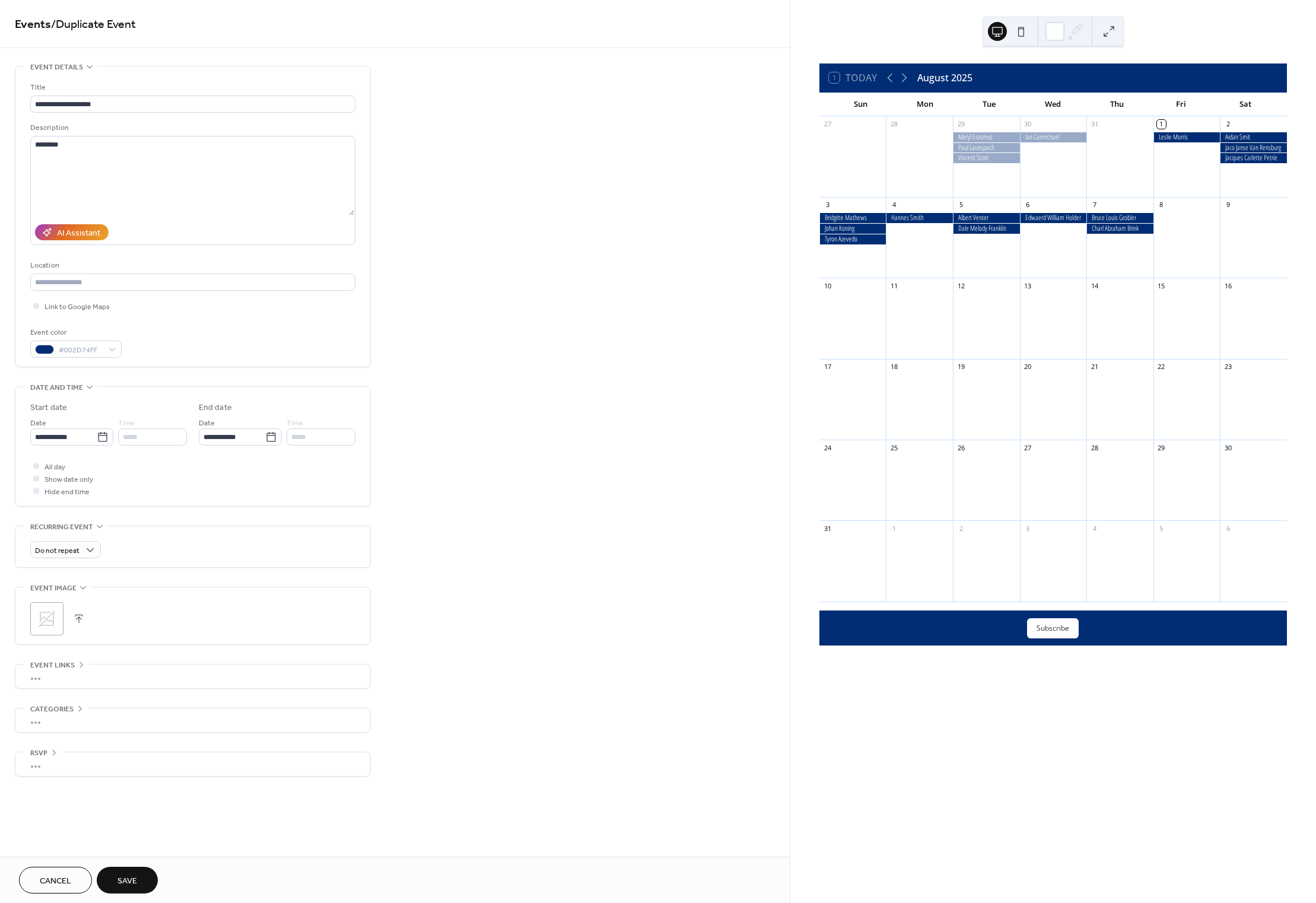 click on "Save" at bounding box center (127, 881) 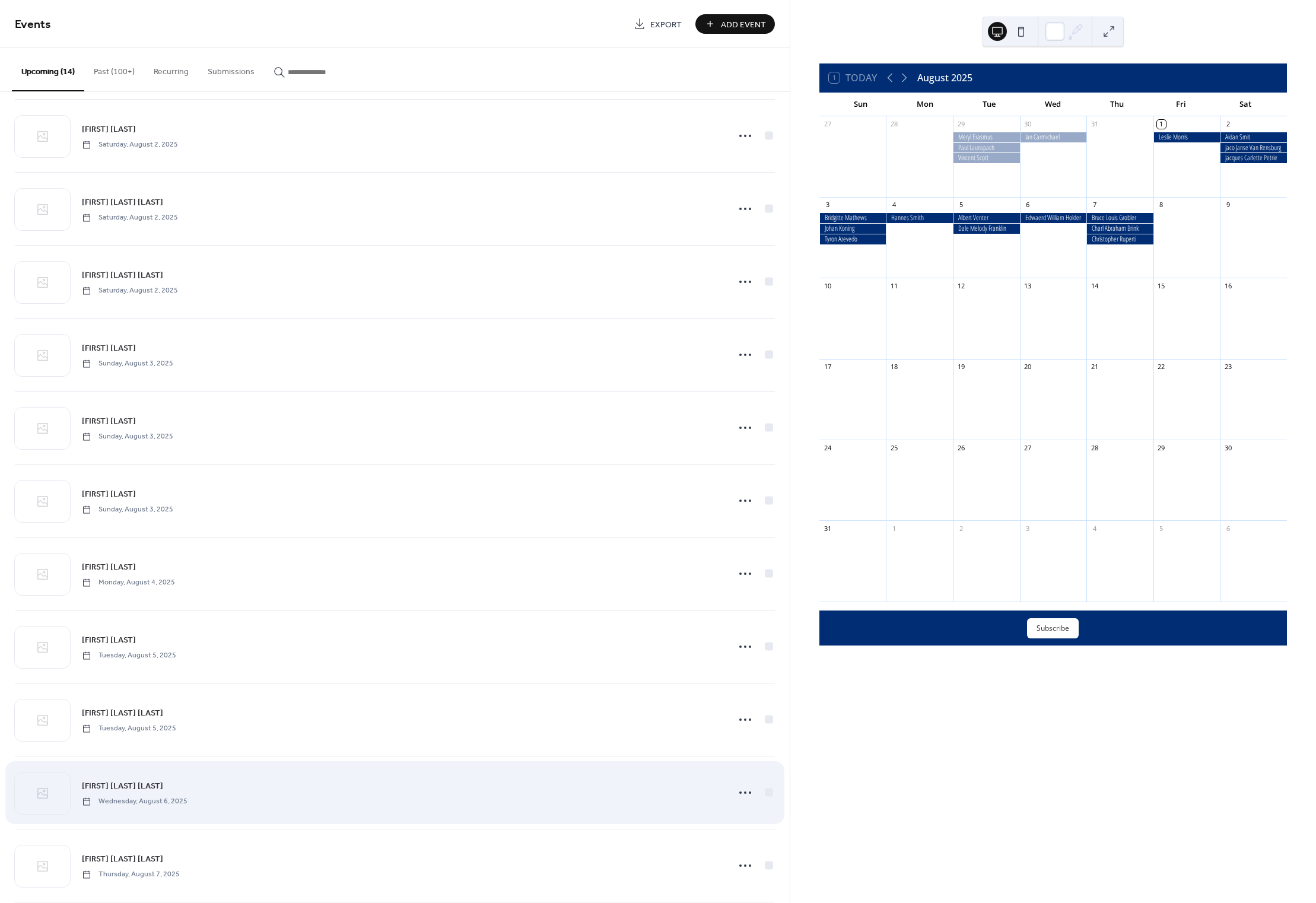 scroll, scrollTop: 254, scrollLeft: 0, axis: vertical 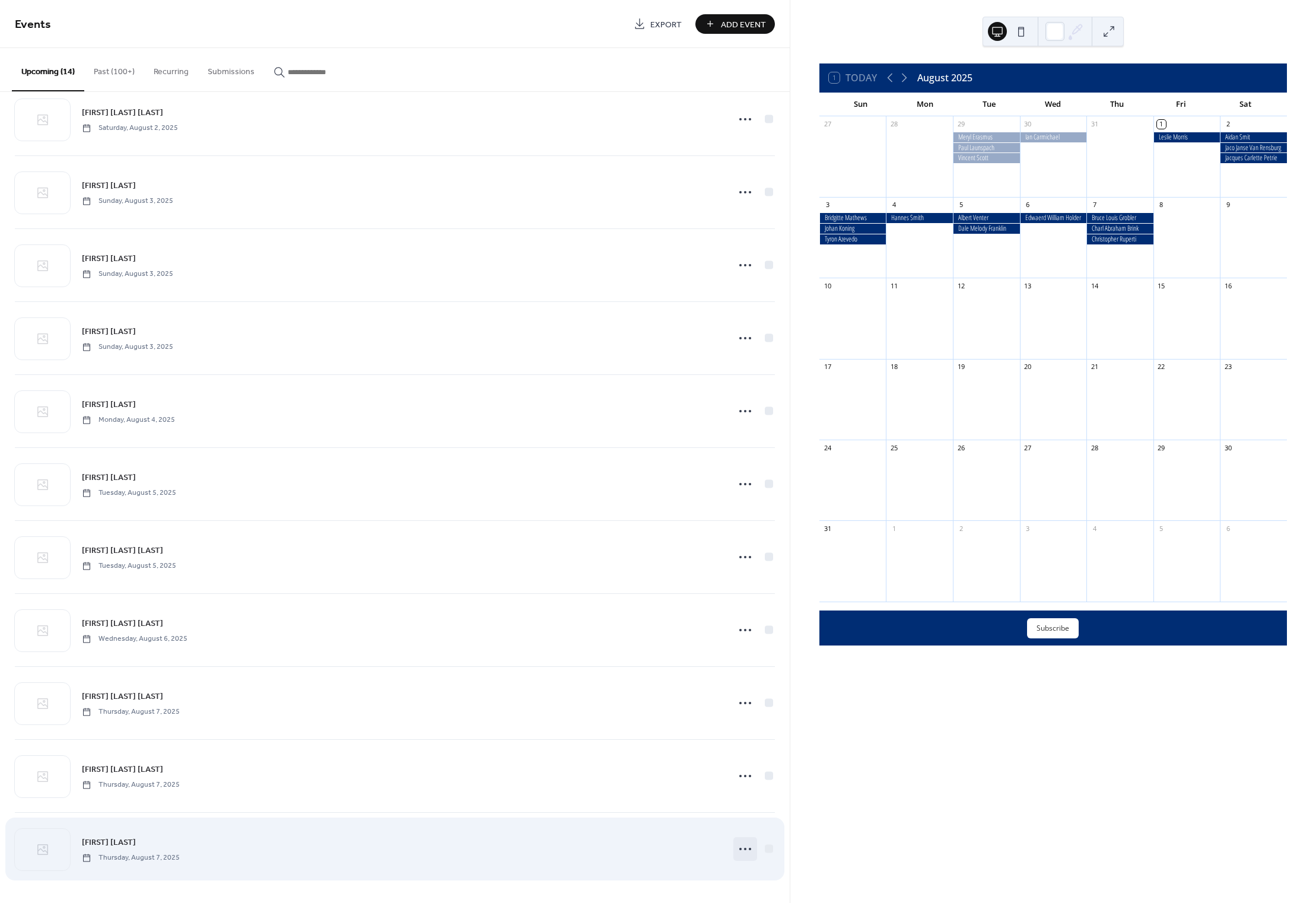 click 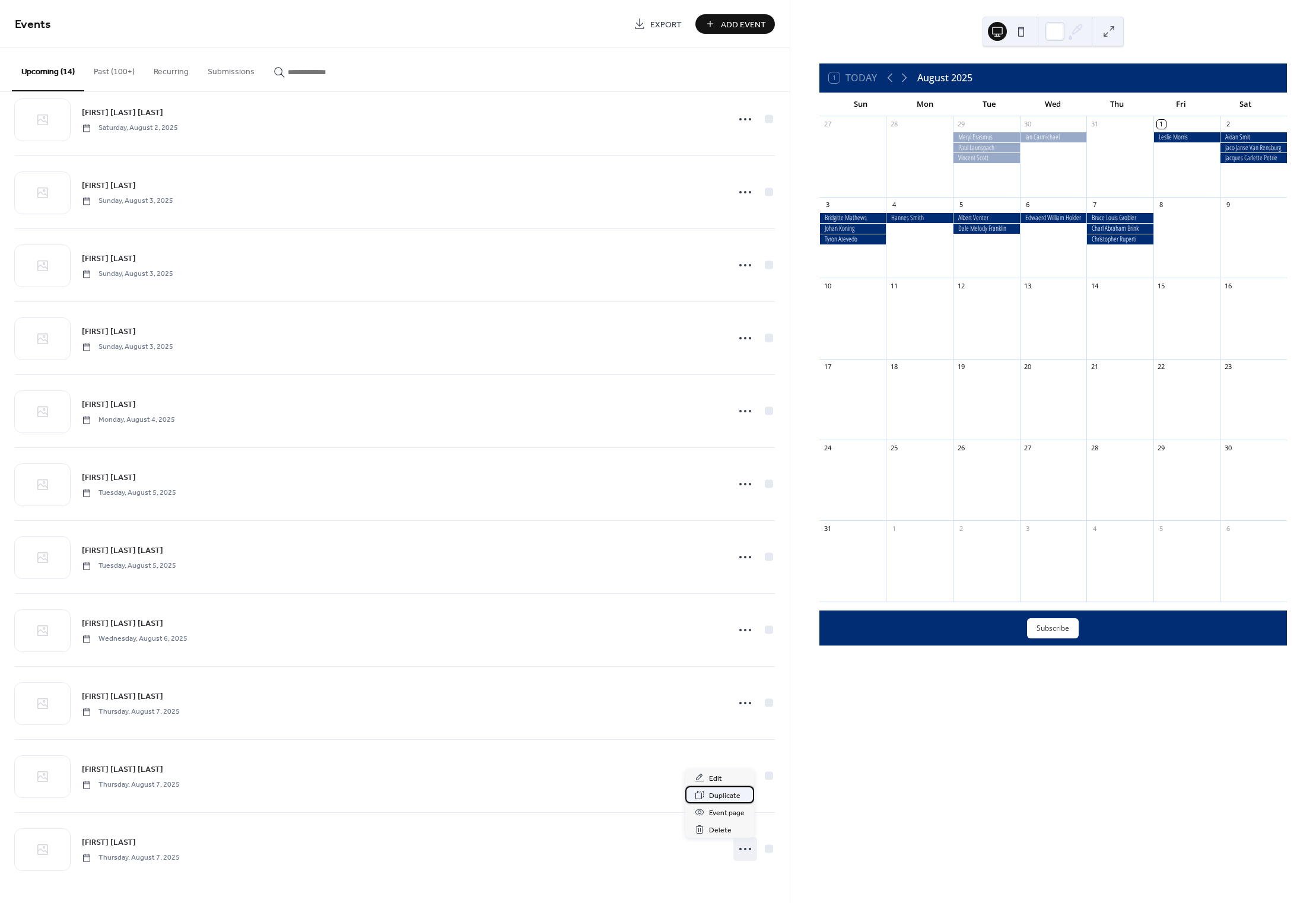 click on "Duplicate" at bounding box center (724, 796) 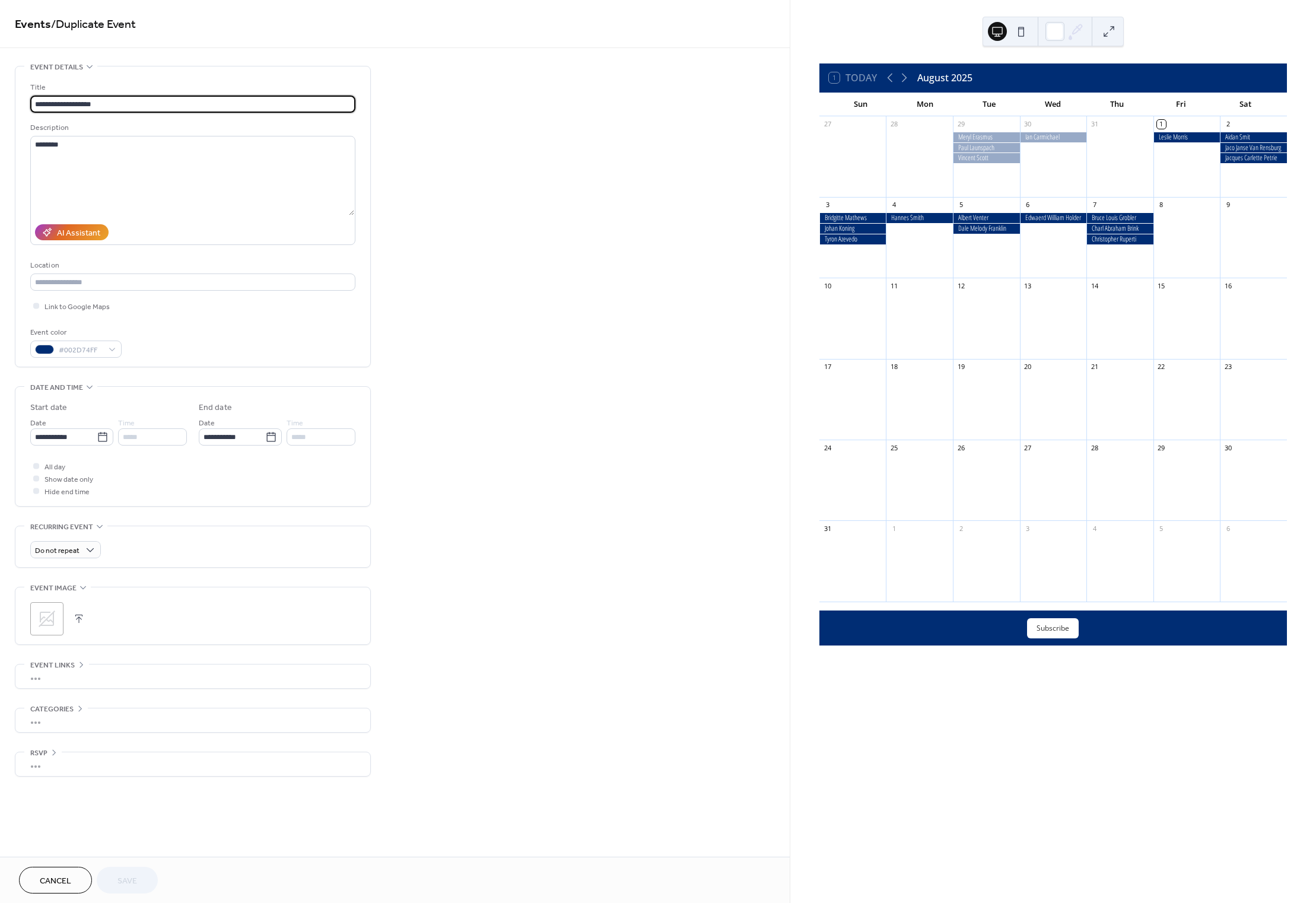 click on "**********" at bounding box center (193, 104) 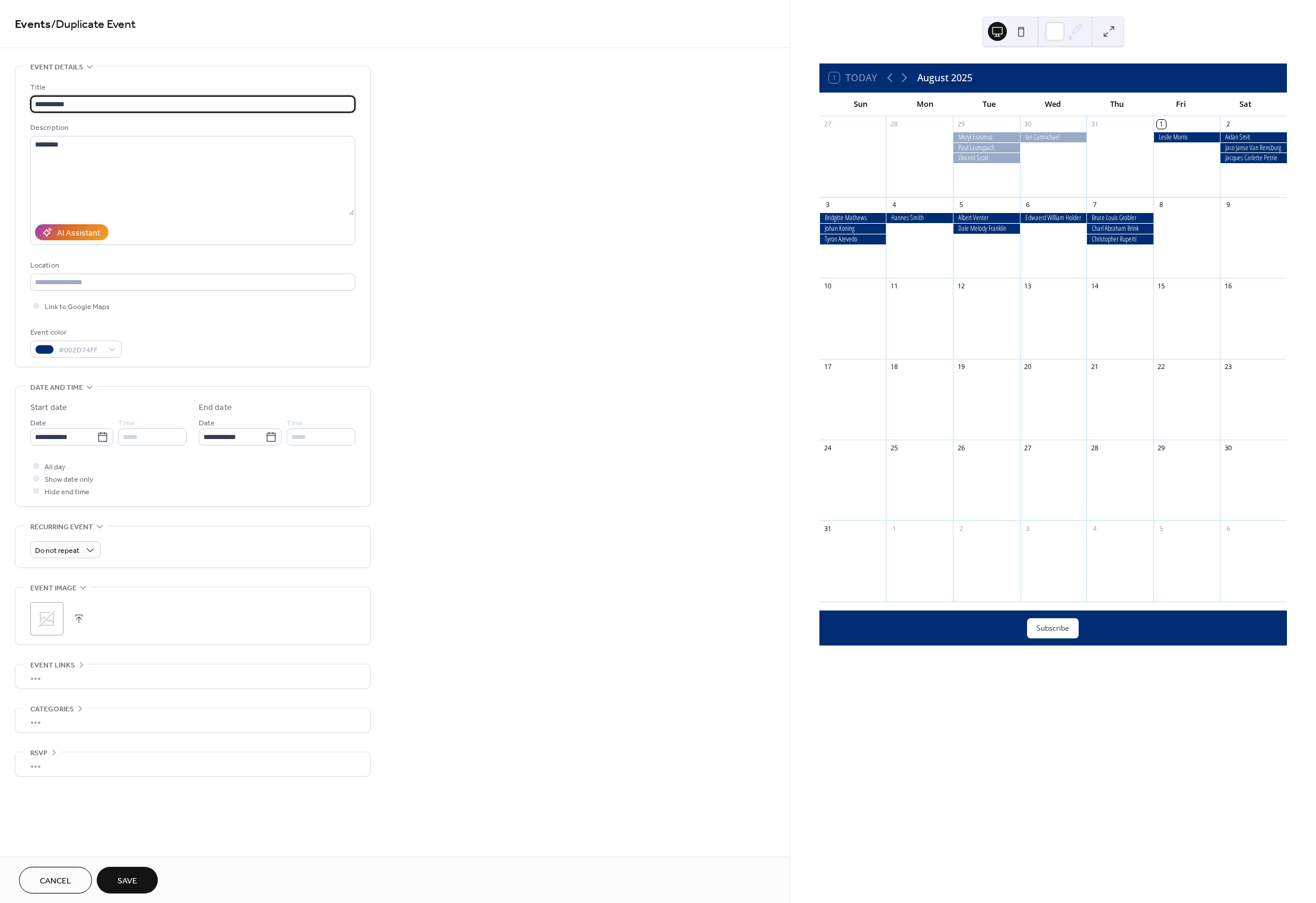 type on "**********" 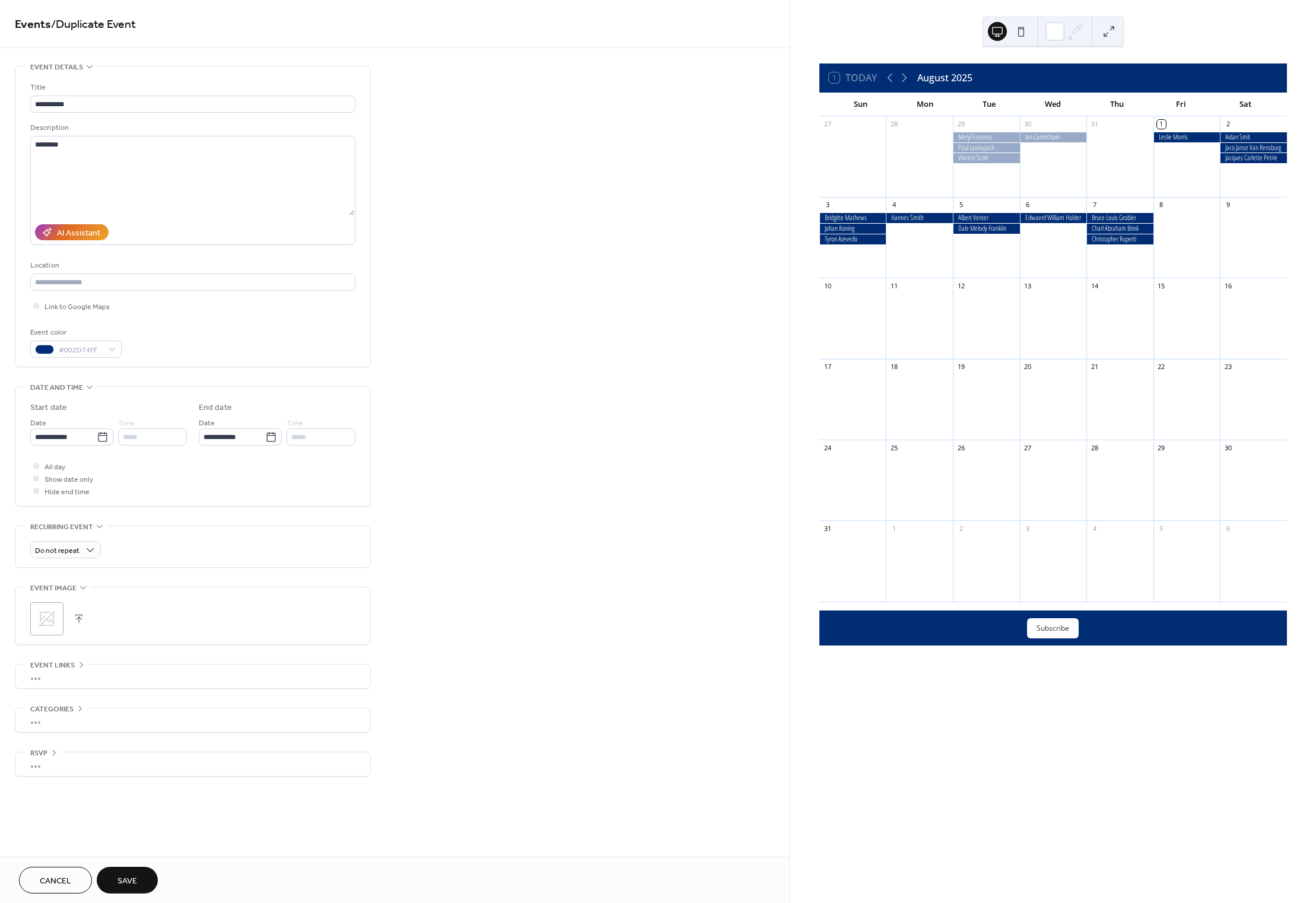 click on "Save" at bounding box center [127, 880] 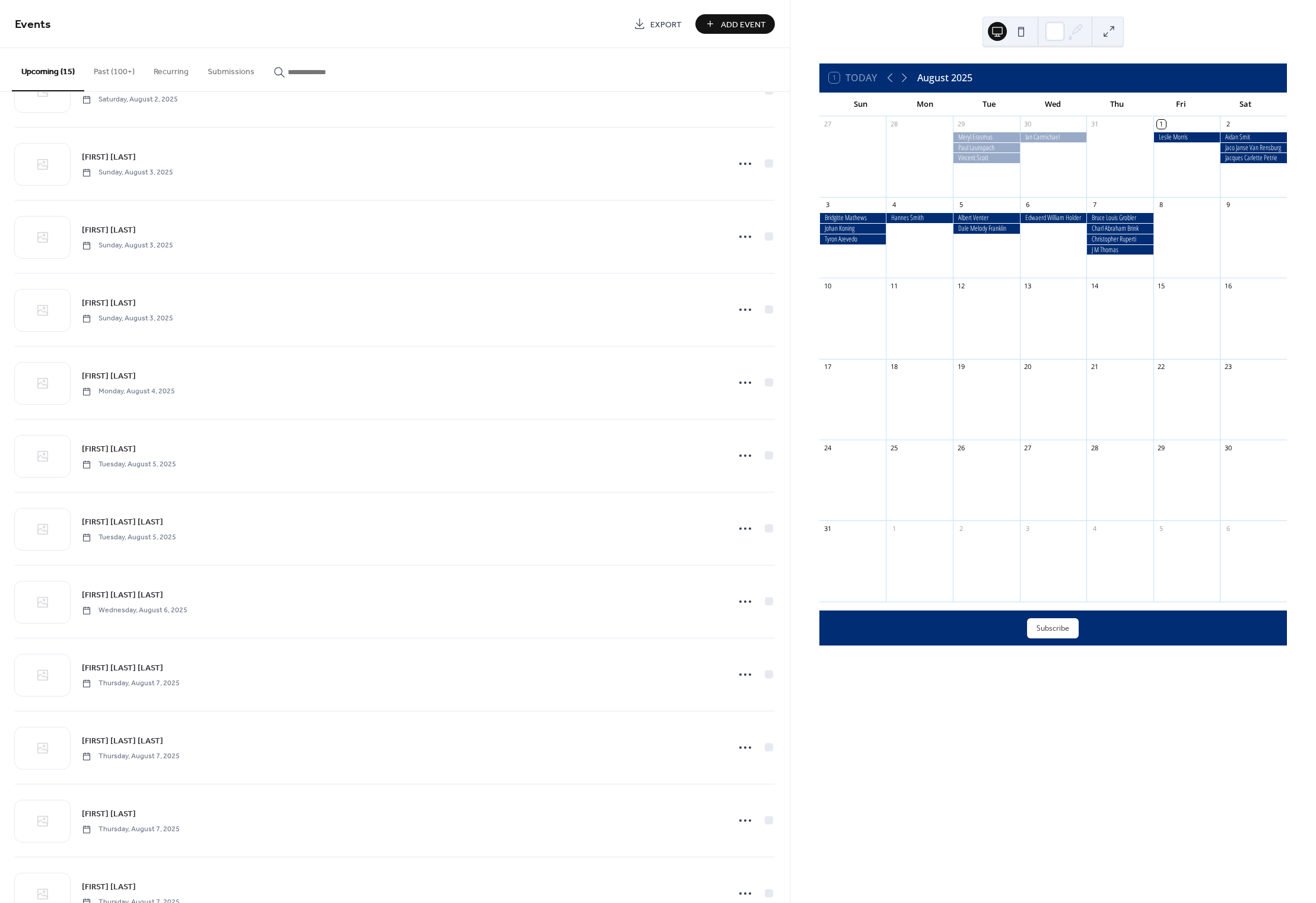 scroll, scrollTop: 328, scrollLeft: 0, axis: vertical 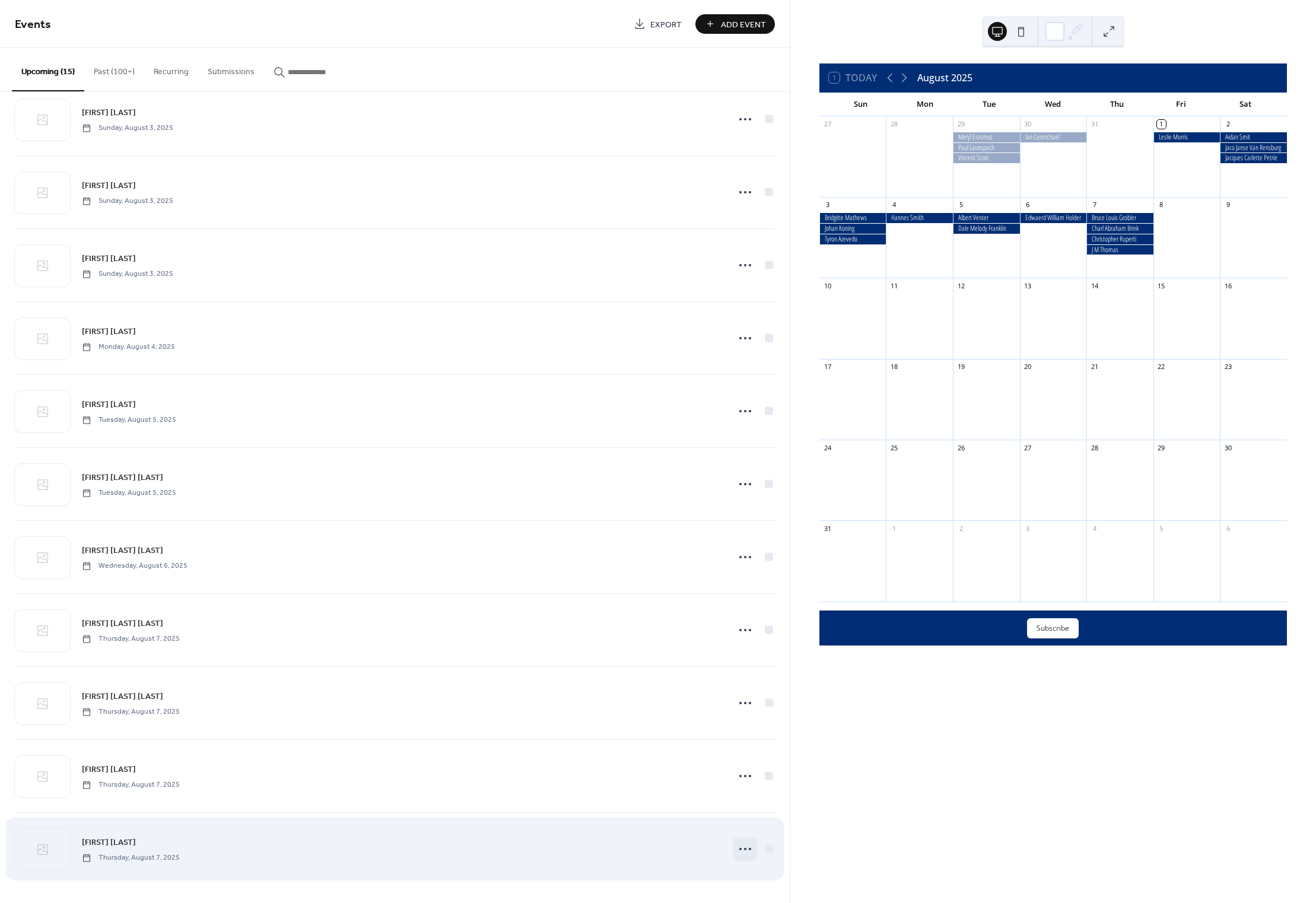 click 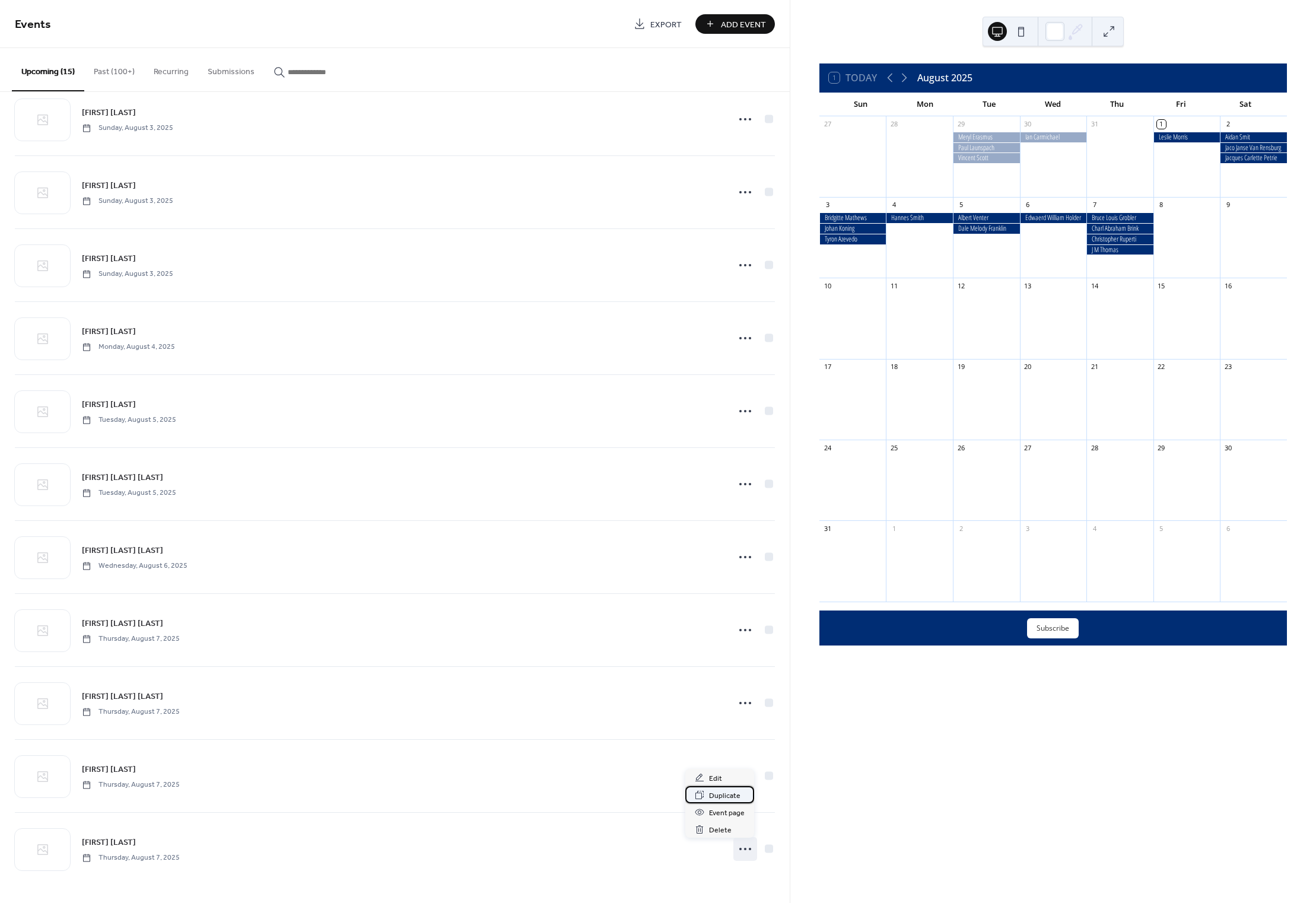 click on "Duplicate" at bounding box center [724, 796] 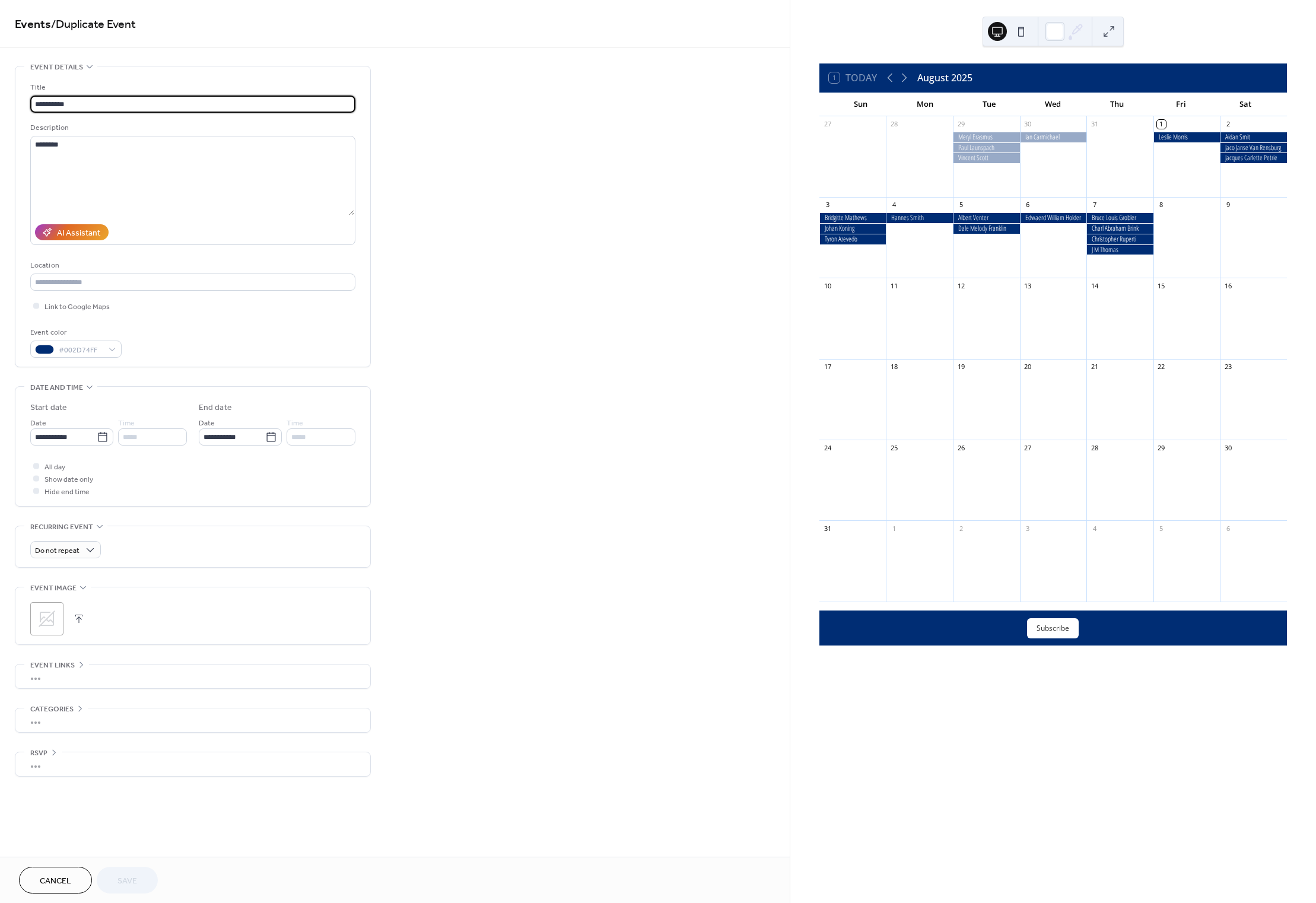drag, startPoint x: 47, startPoint y: 100, endPoint x: 23, endPoint y: 98, distance: 24.08319 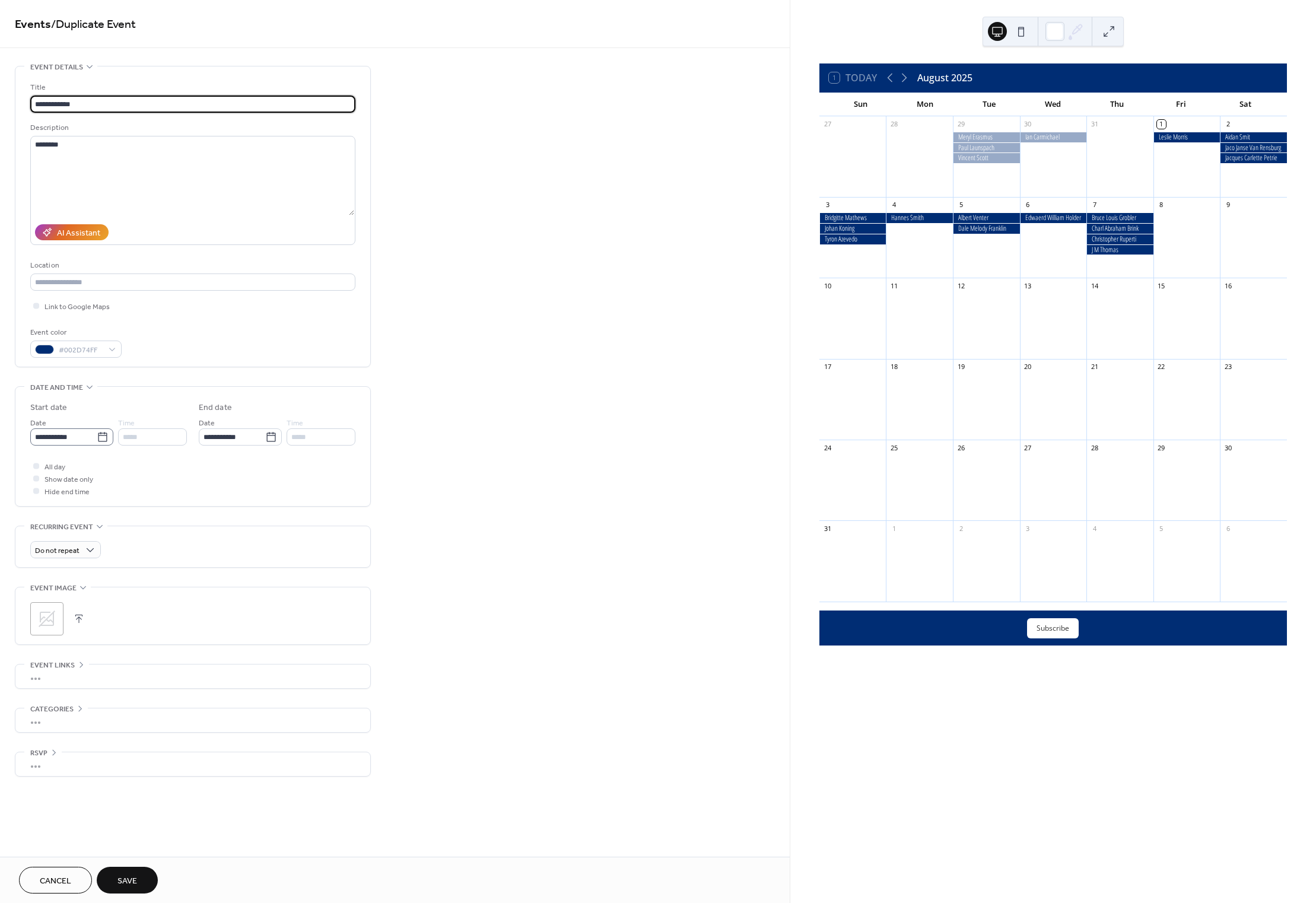 type on "**********" 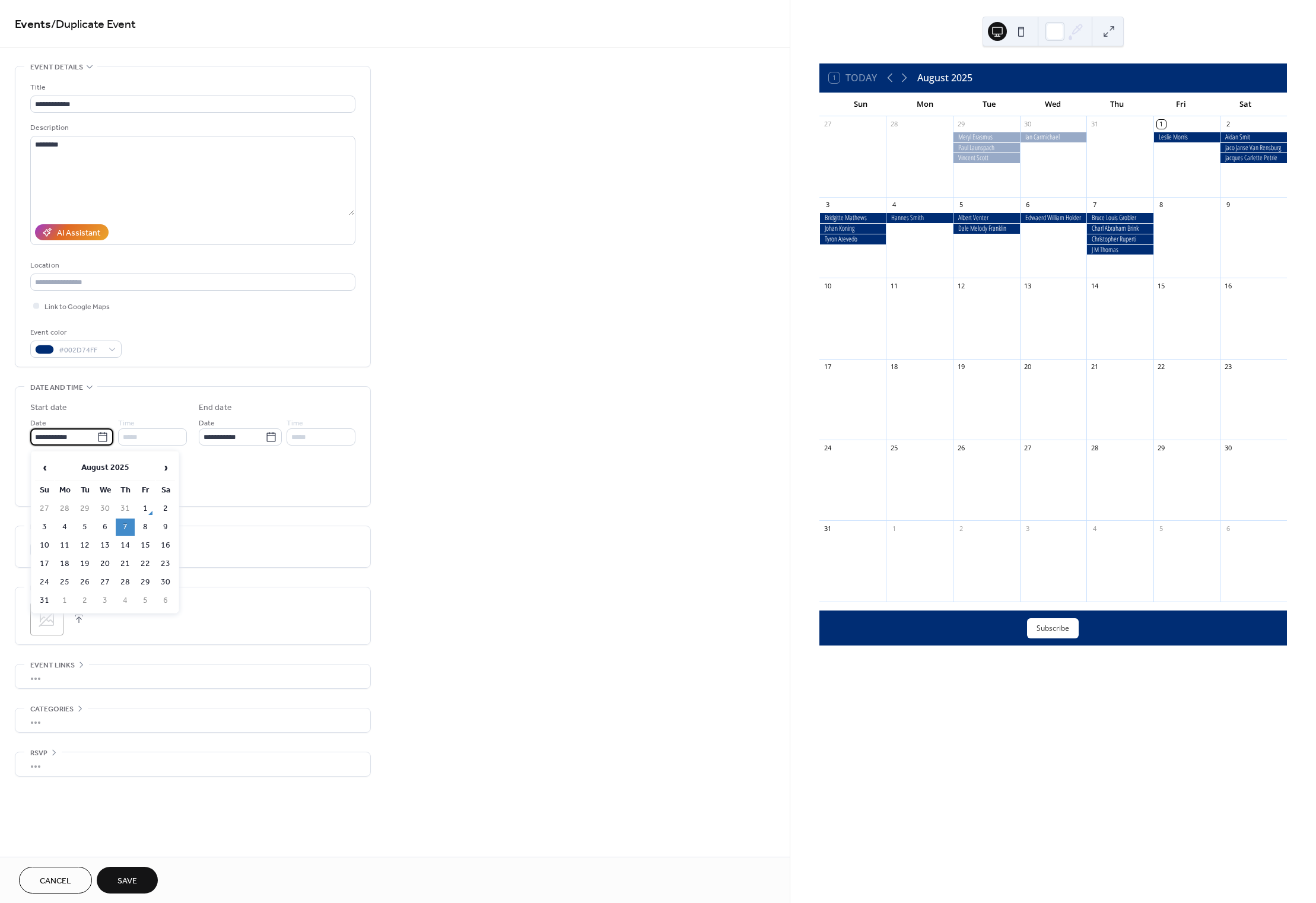 click on "**********" at bounding box center (63, 437) 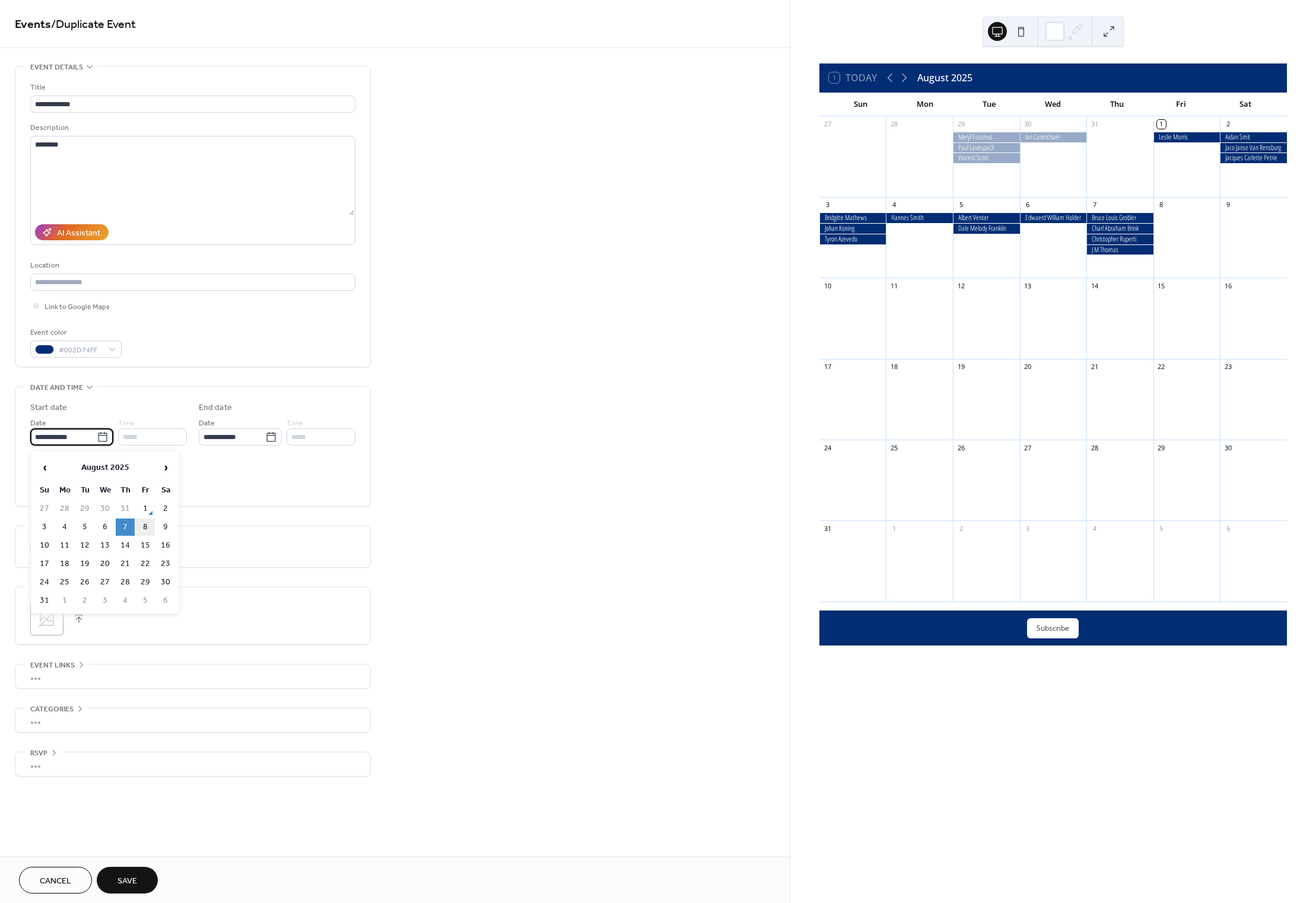 click on "8" at bounding box center (145, 527) 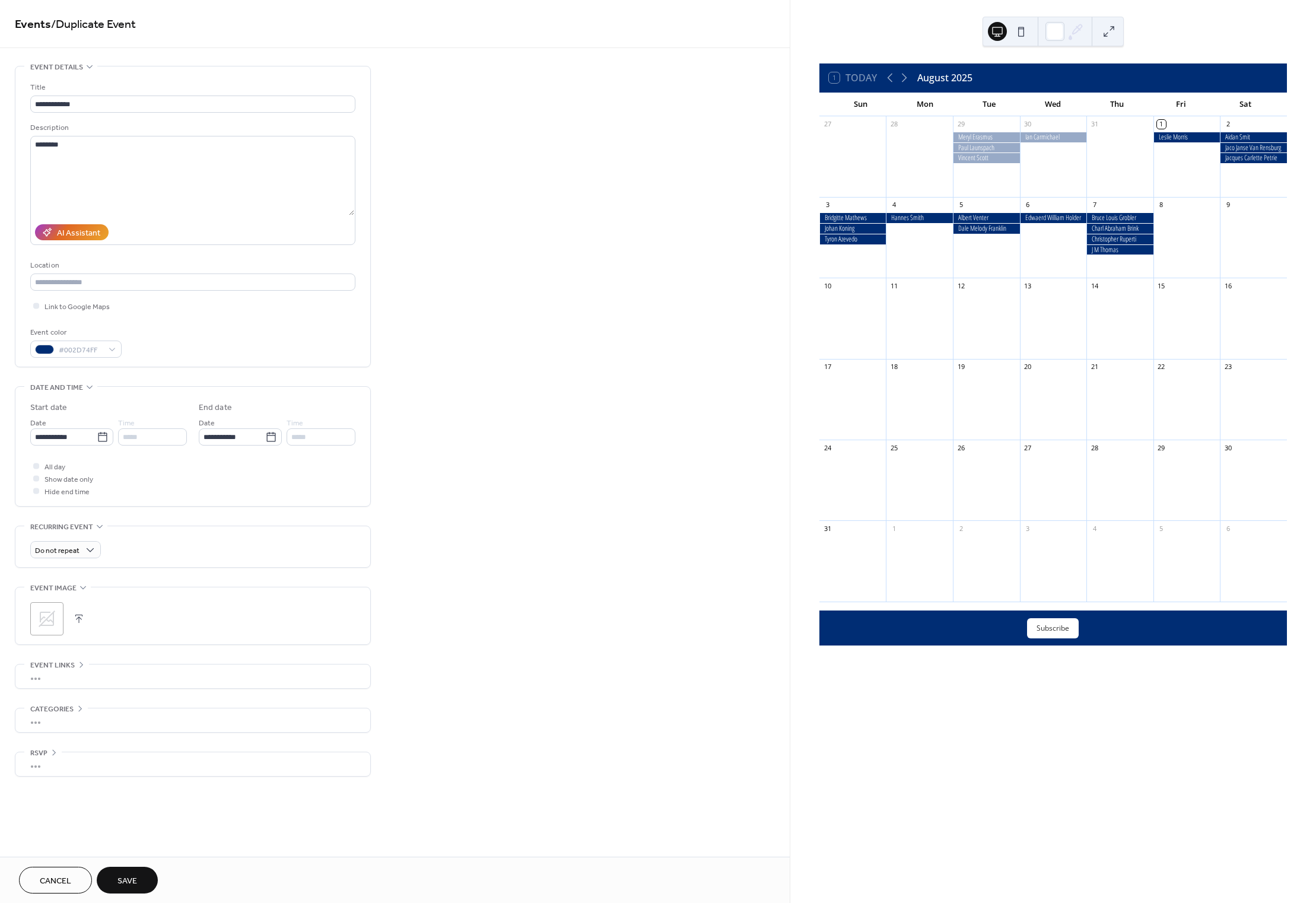 click on "Save" at bounding box center [127, 881] 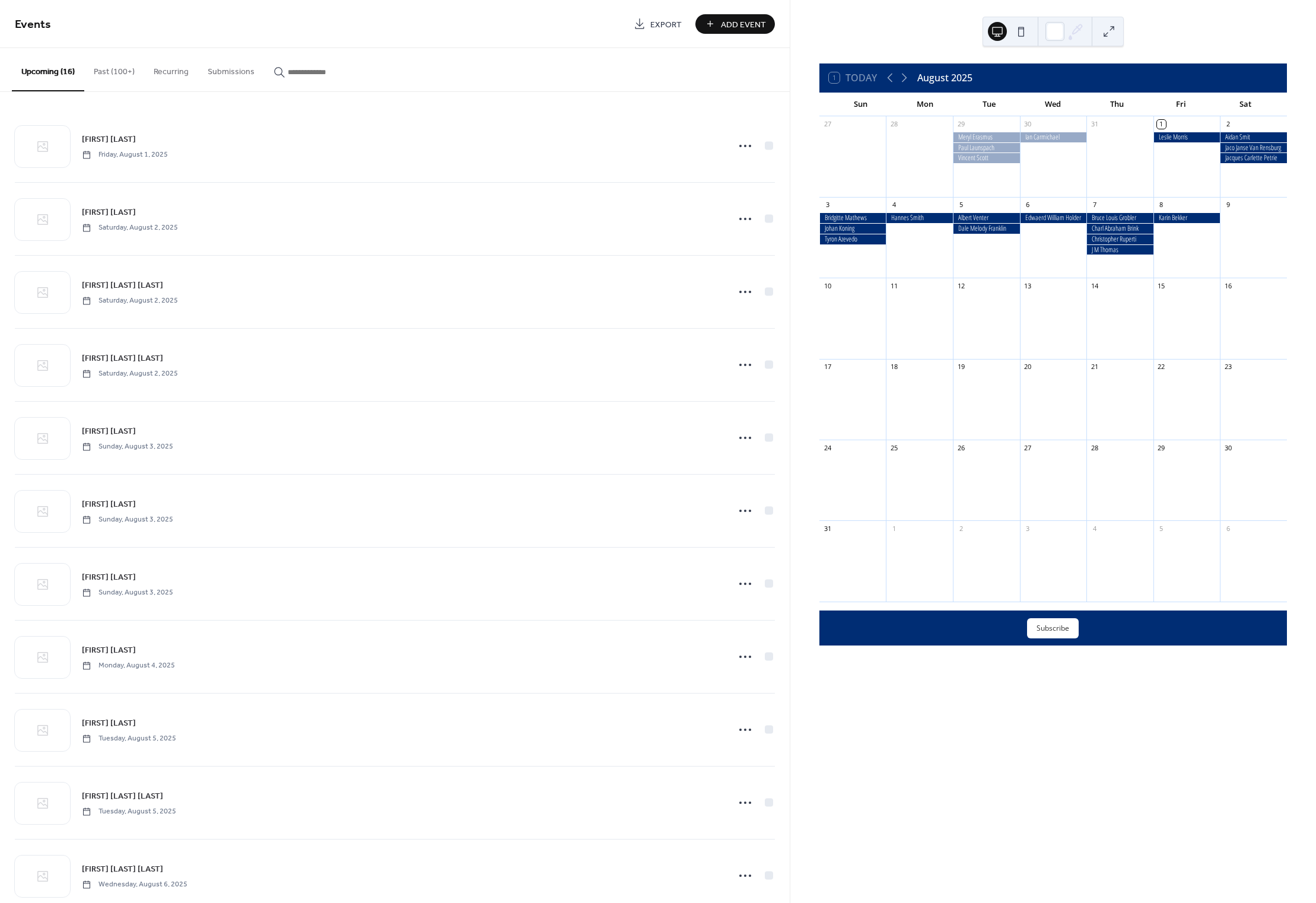 scroll, scrollTop: 401, scrollLeft: 0, axis: vertical 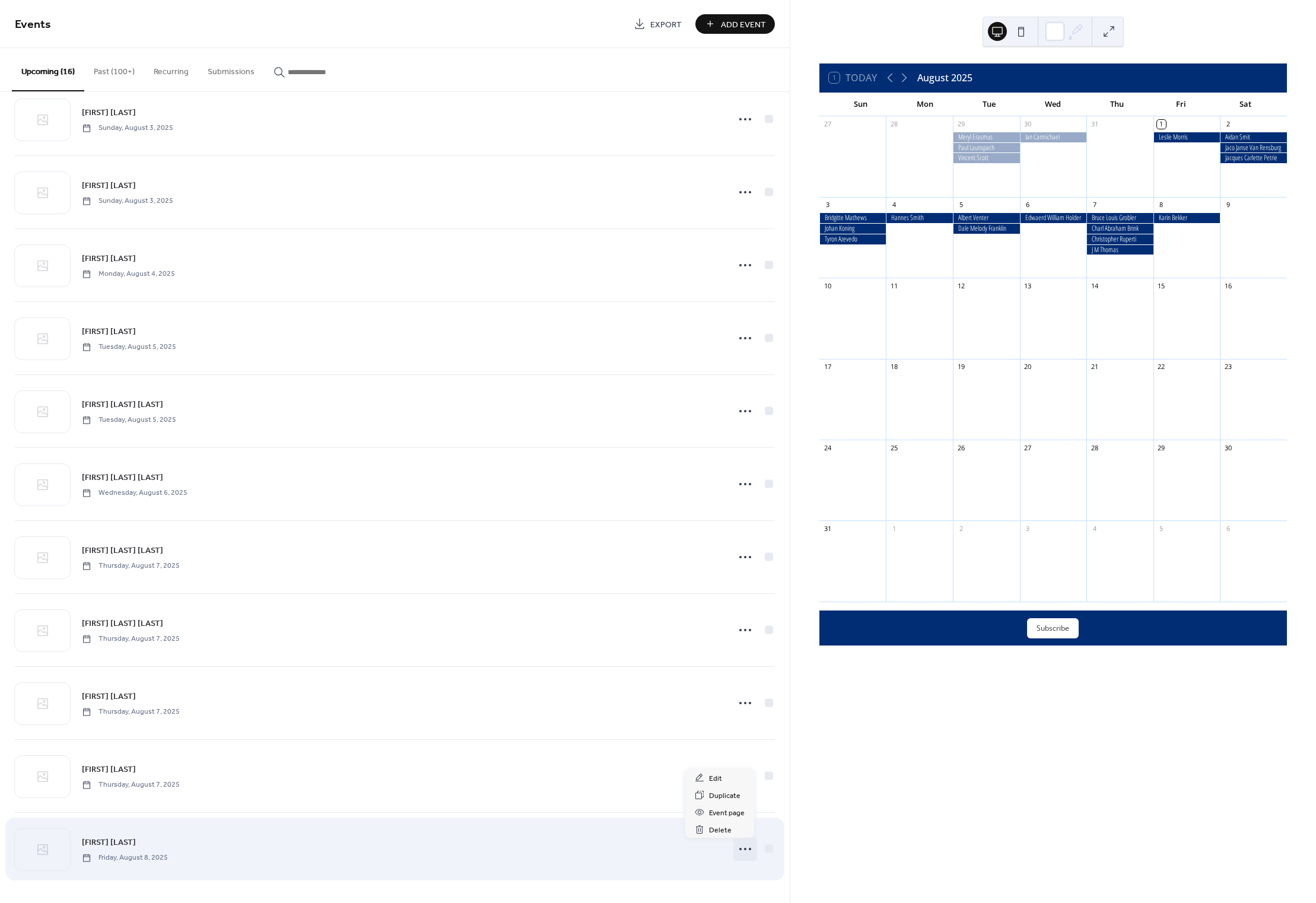 click 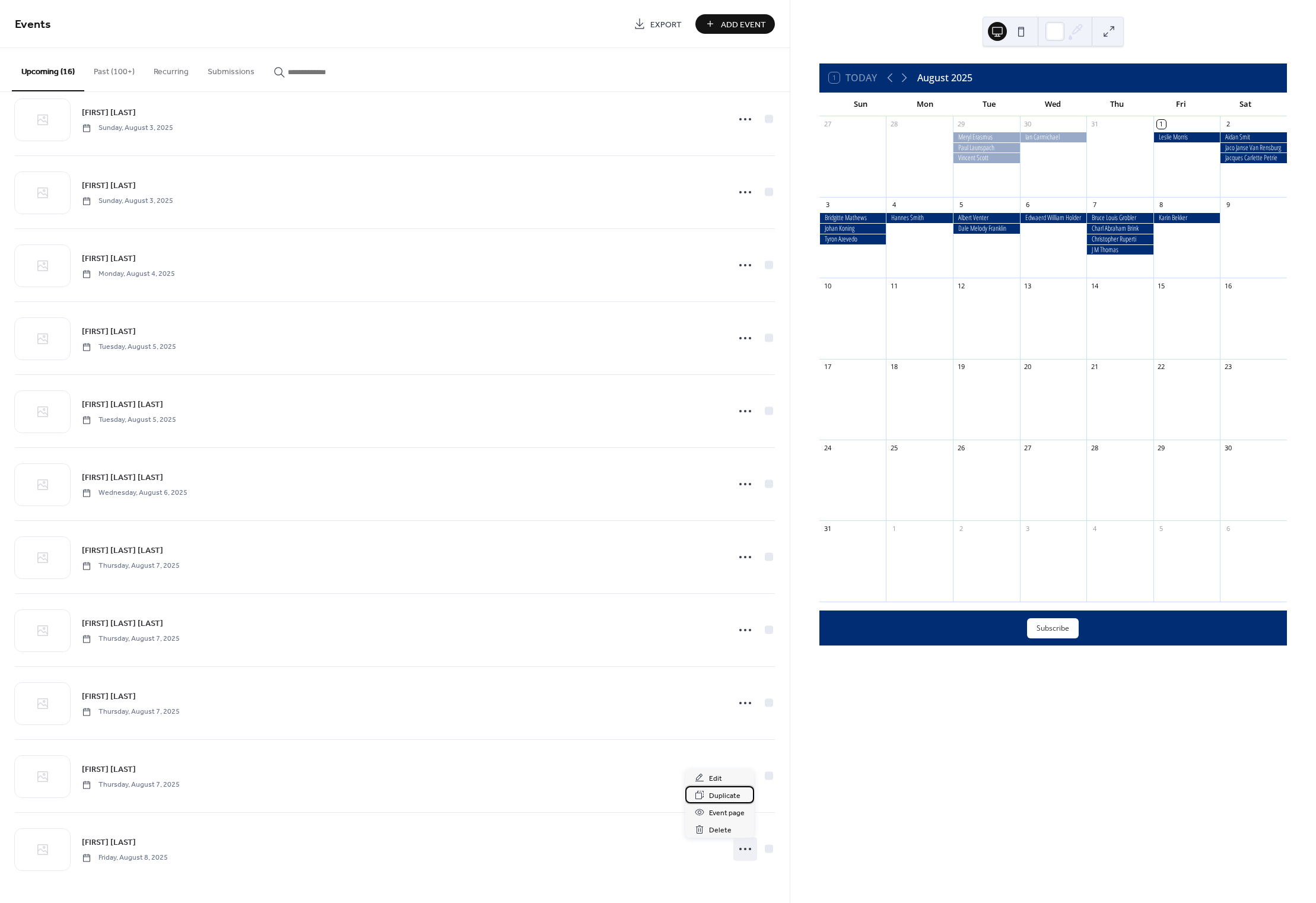 click on "Duplicate" at bounding box center [724, 796] 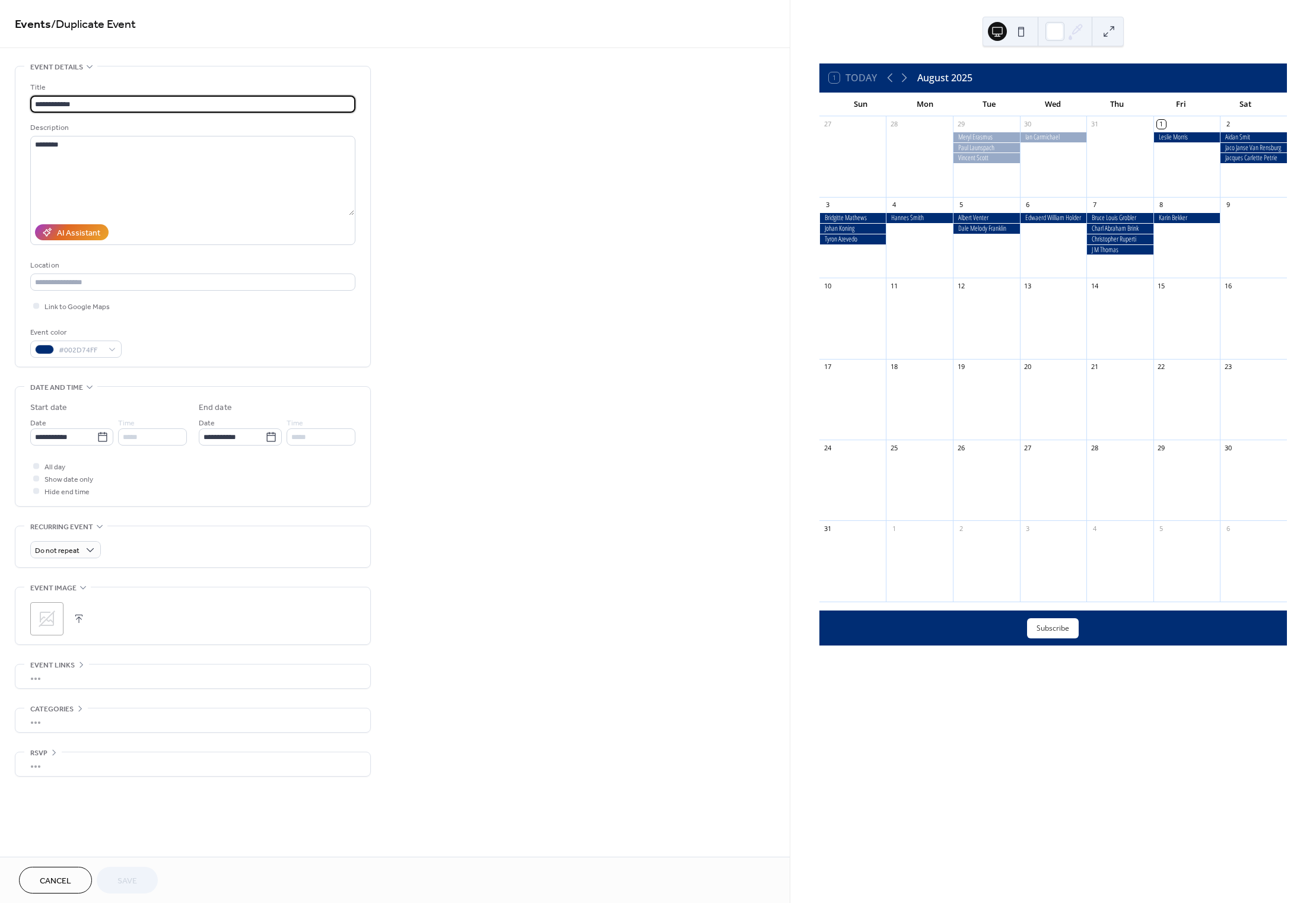 click on "**********" at bounding box center [193, 104] 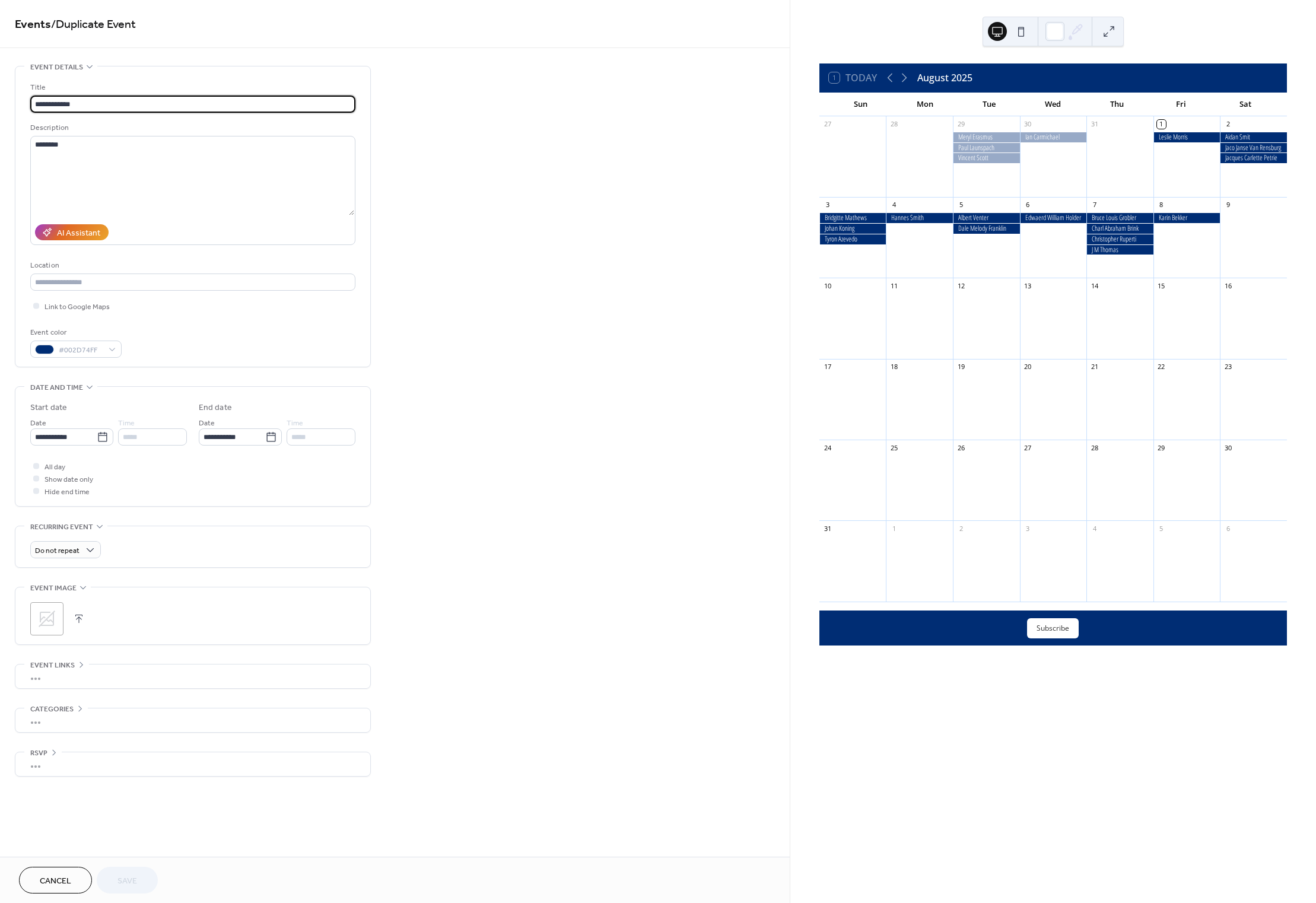 click on "**********" at bounding box center [193, 104] 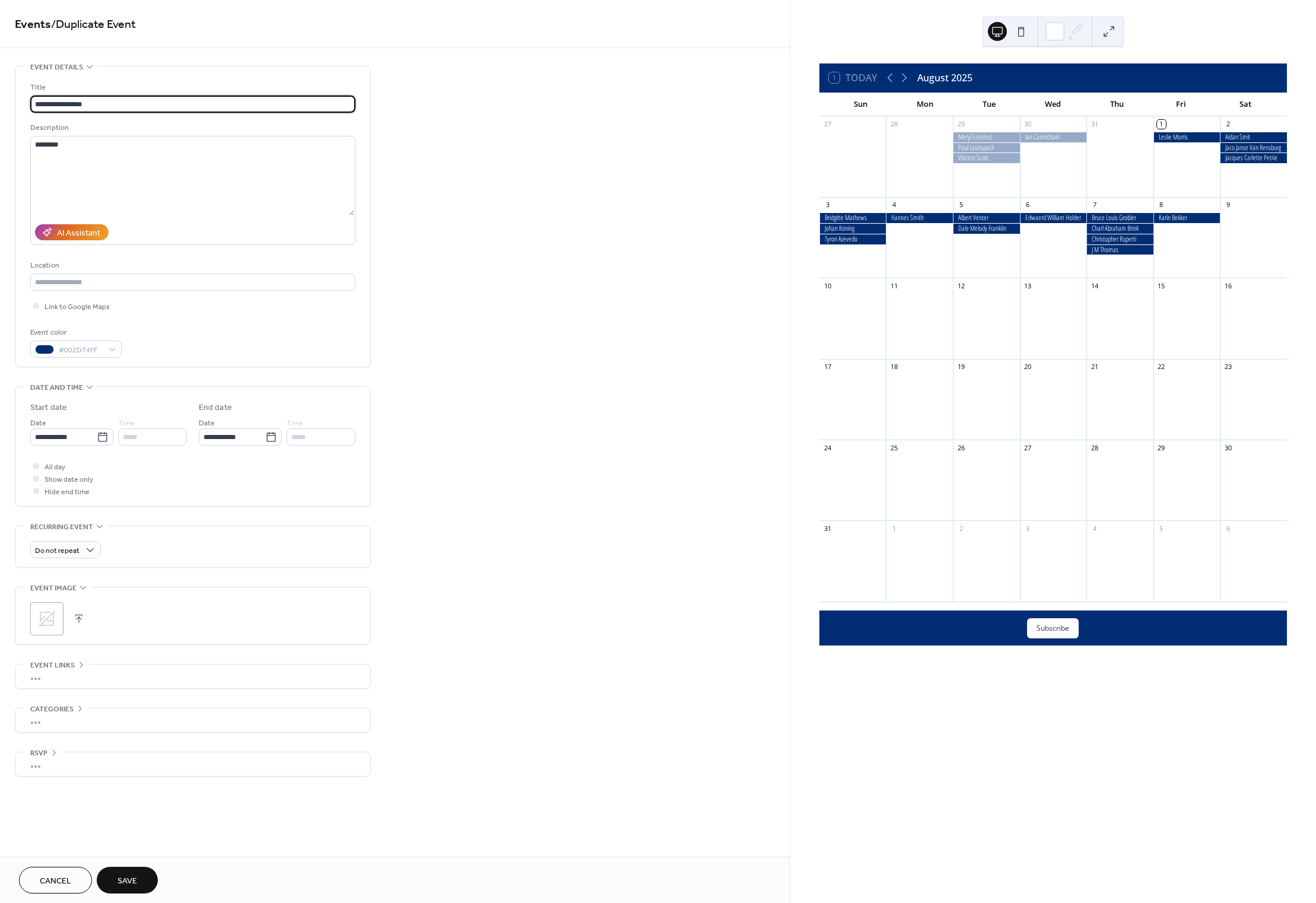 type on "**********" 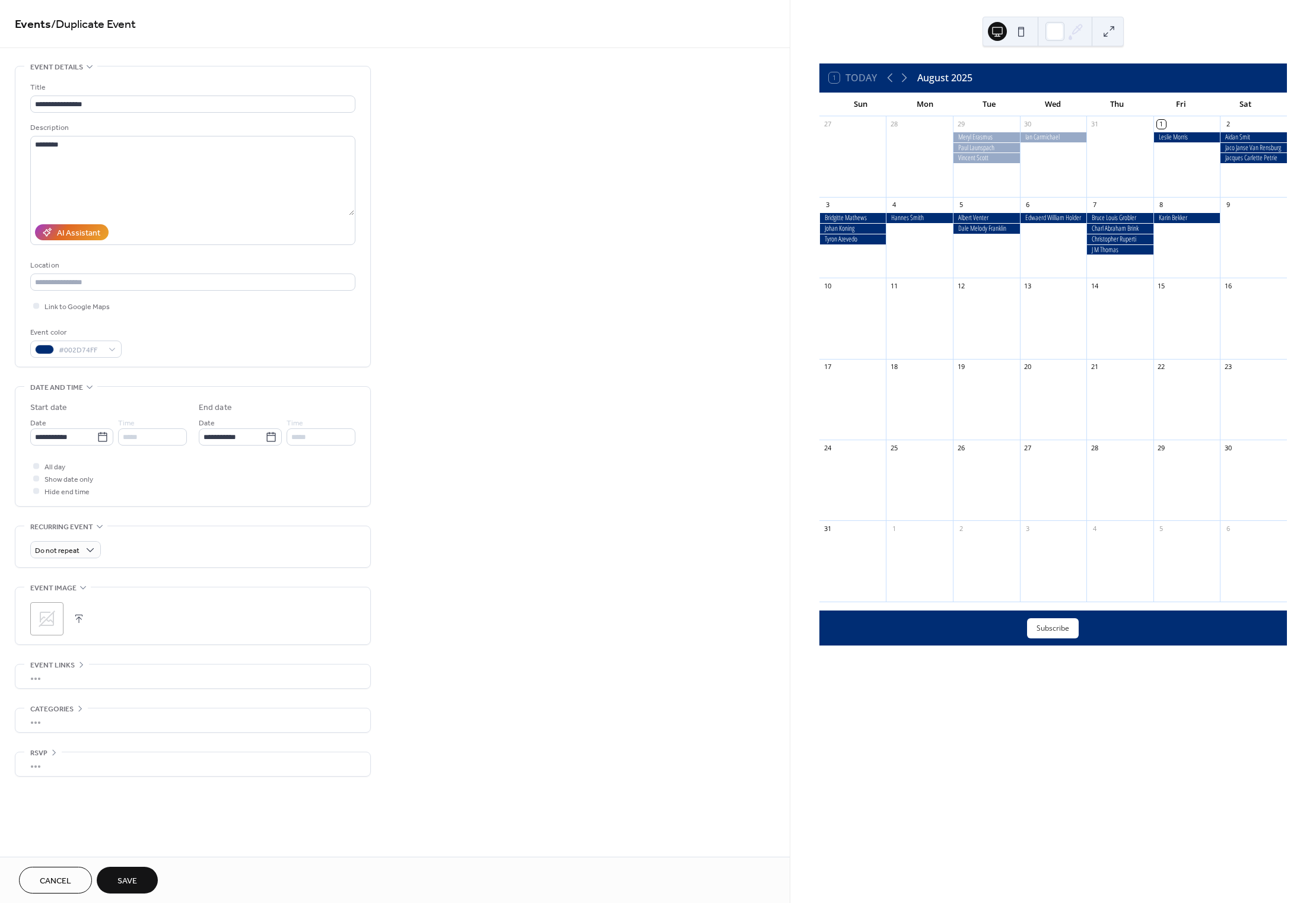 click on "Save" at bounding box center (127, 881) 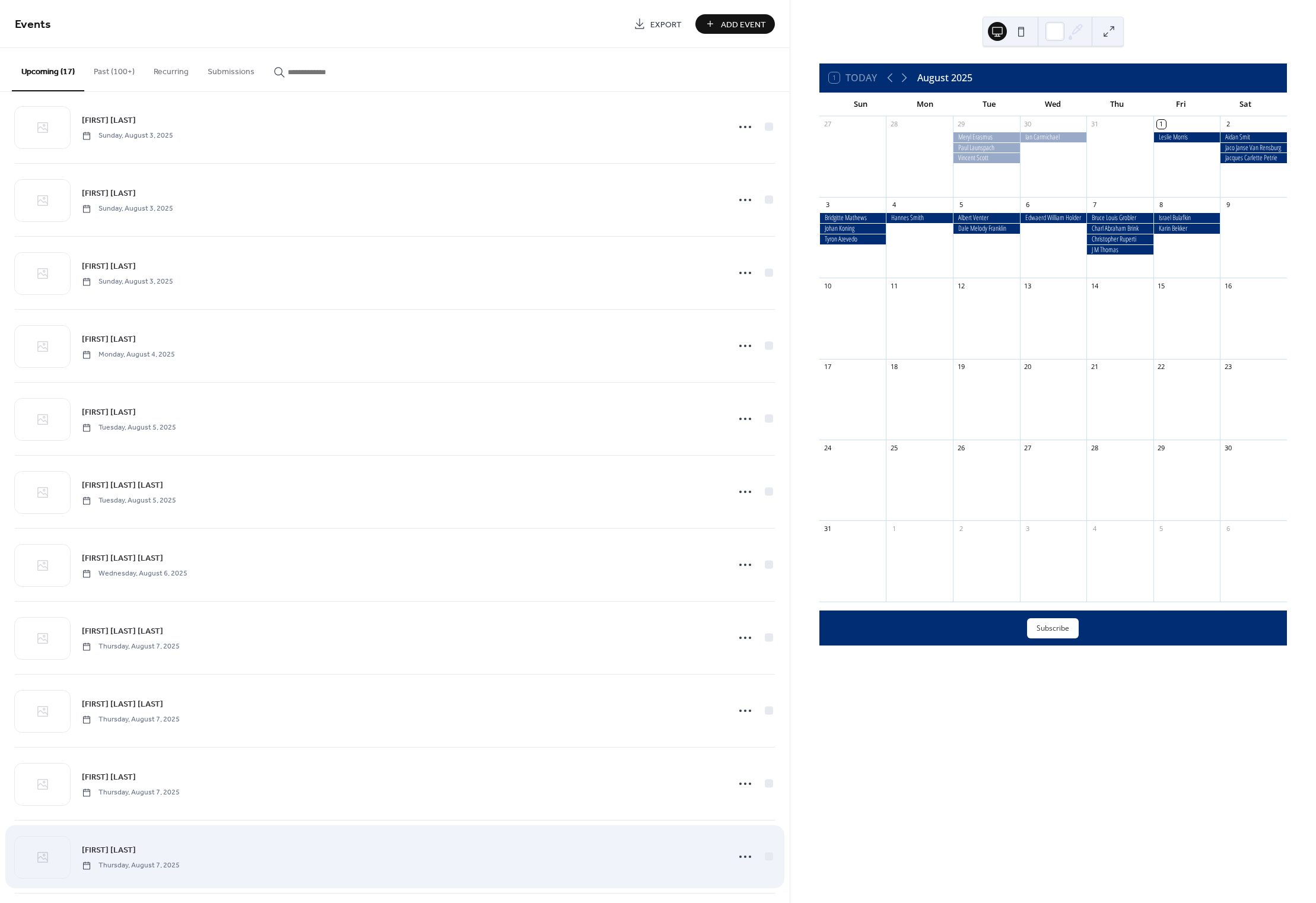scroll, scrollTop: 475, scrollLeft: 0, axis: vertical 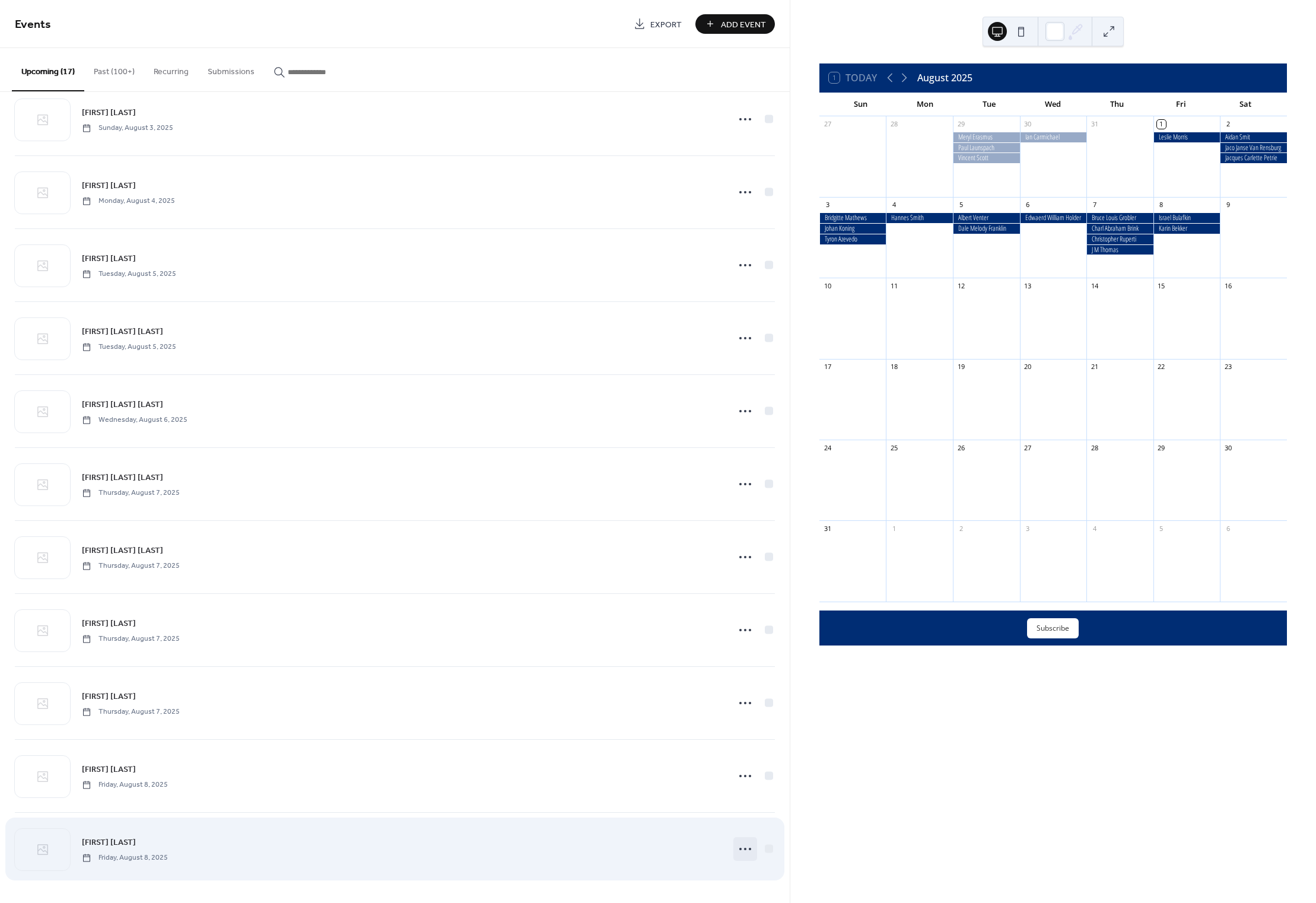 click 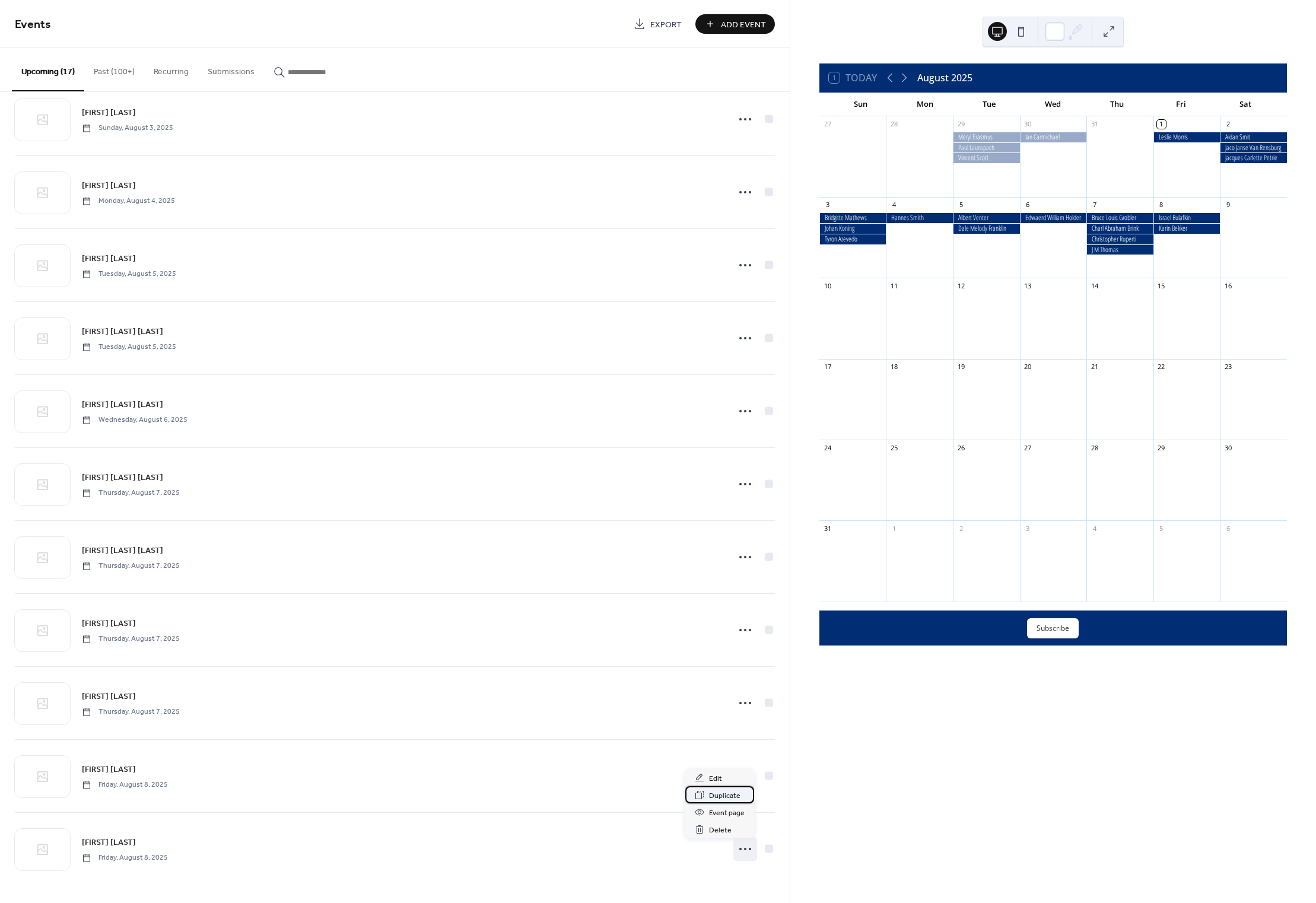 click on "Duplicate" at bounding box center (724, 796) 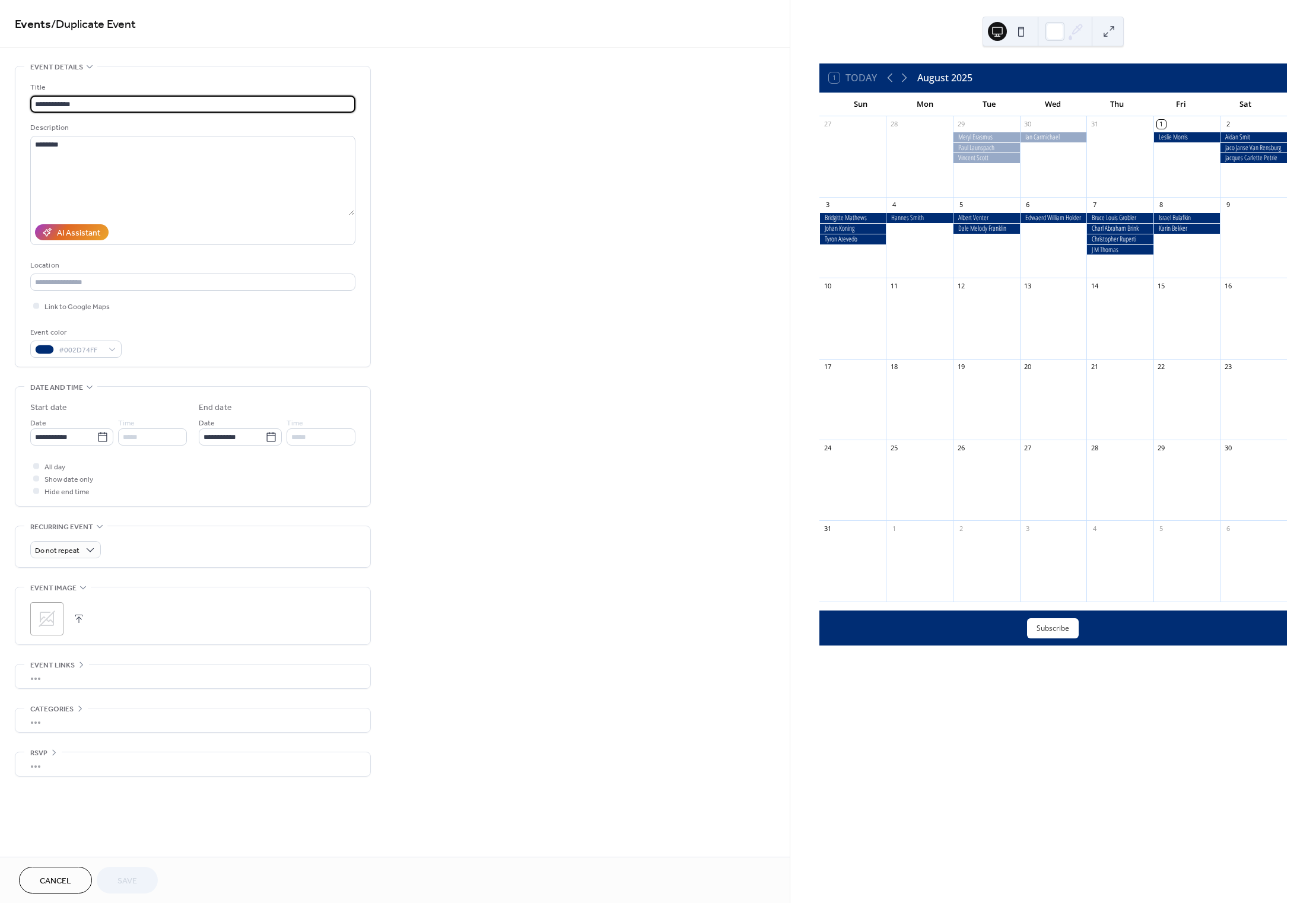 click on "**********" at bounding box center [193, 104] 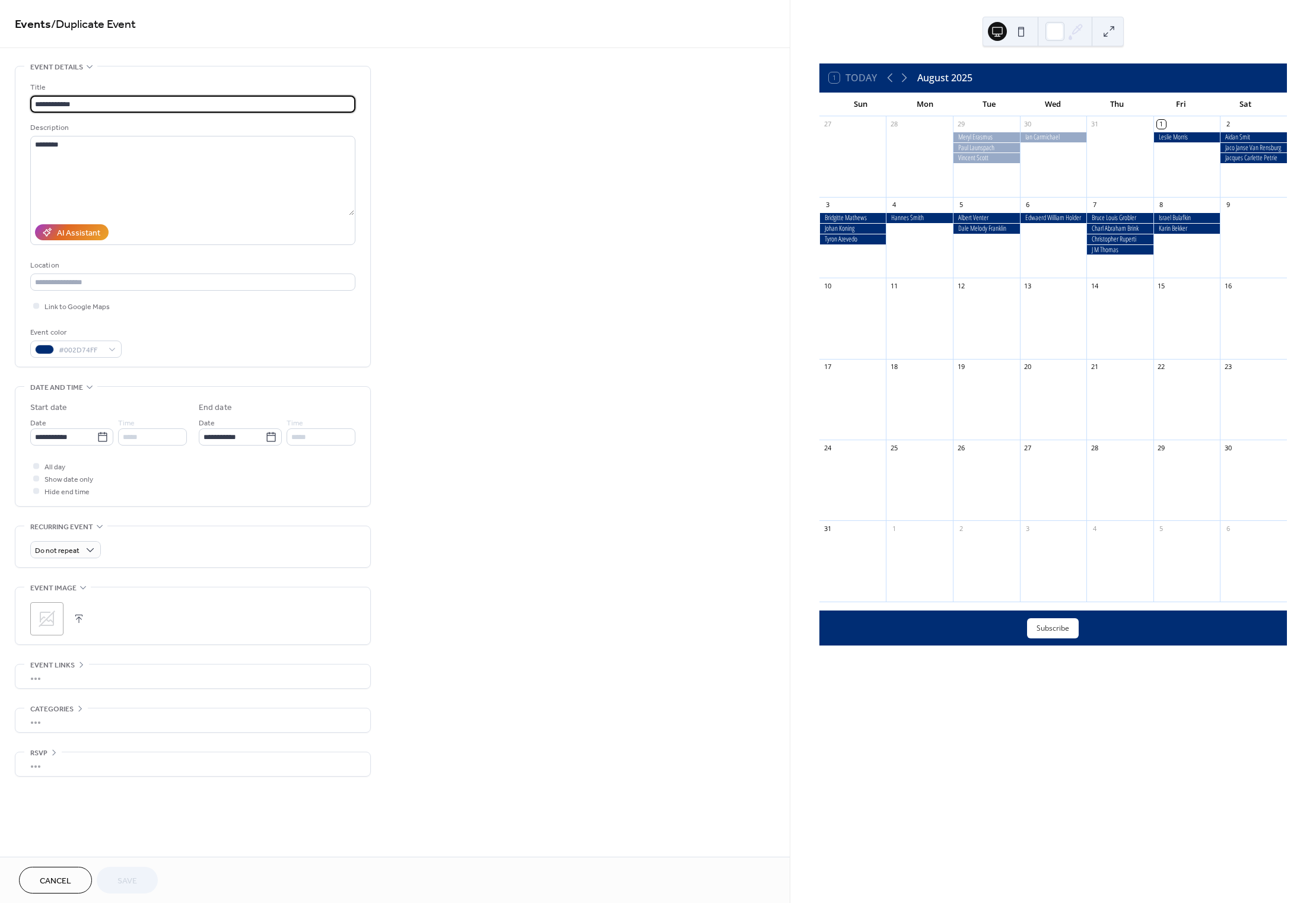 paste 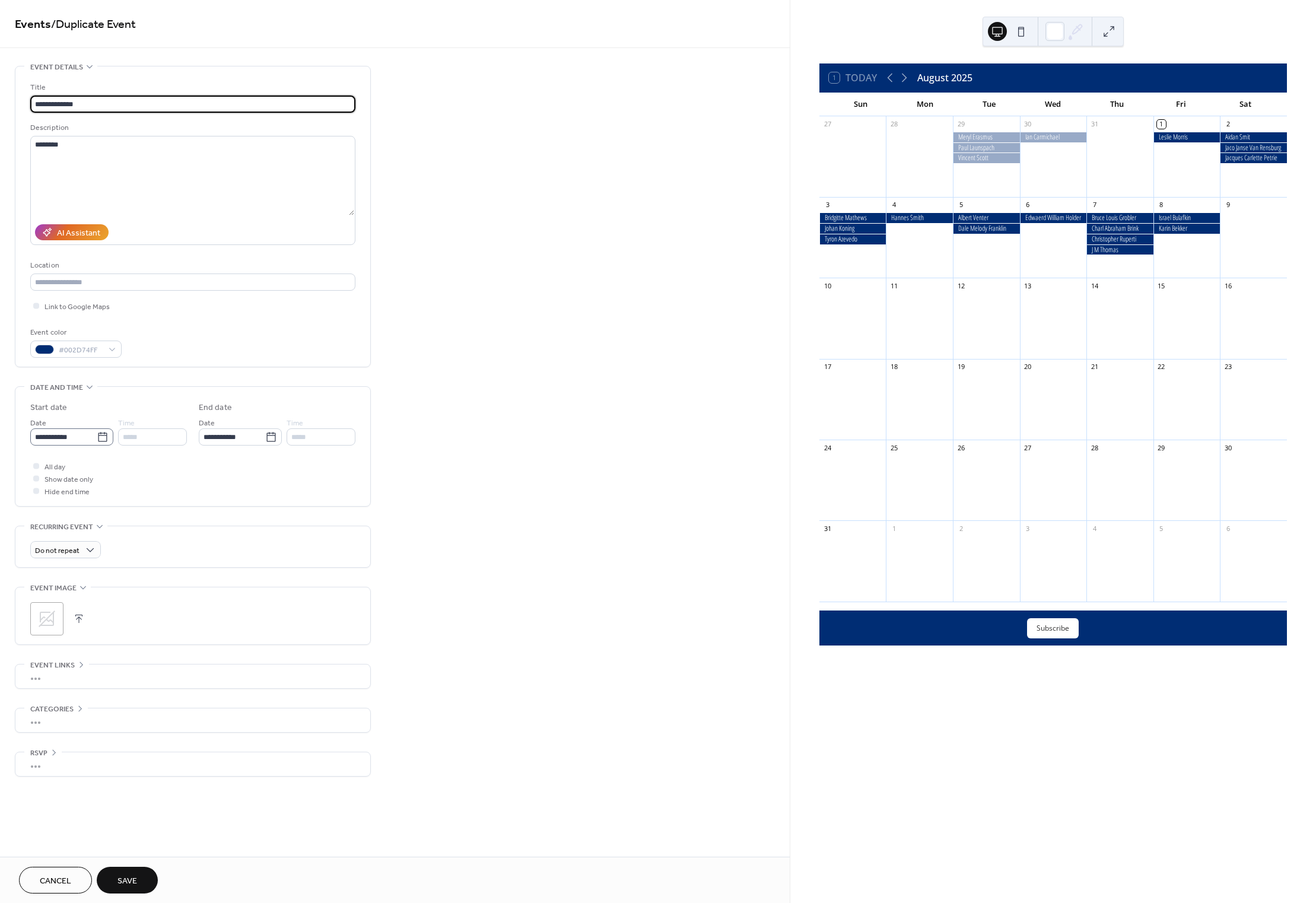 type on "**********" 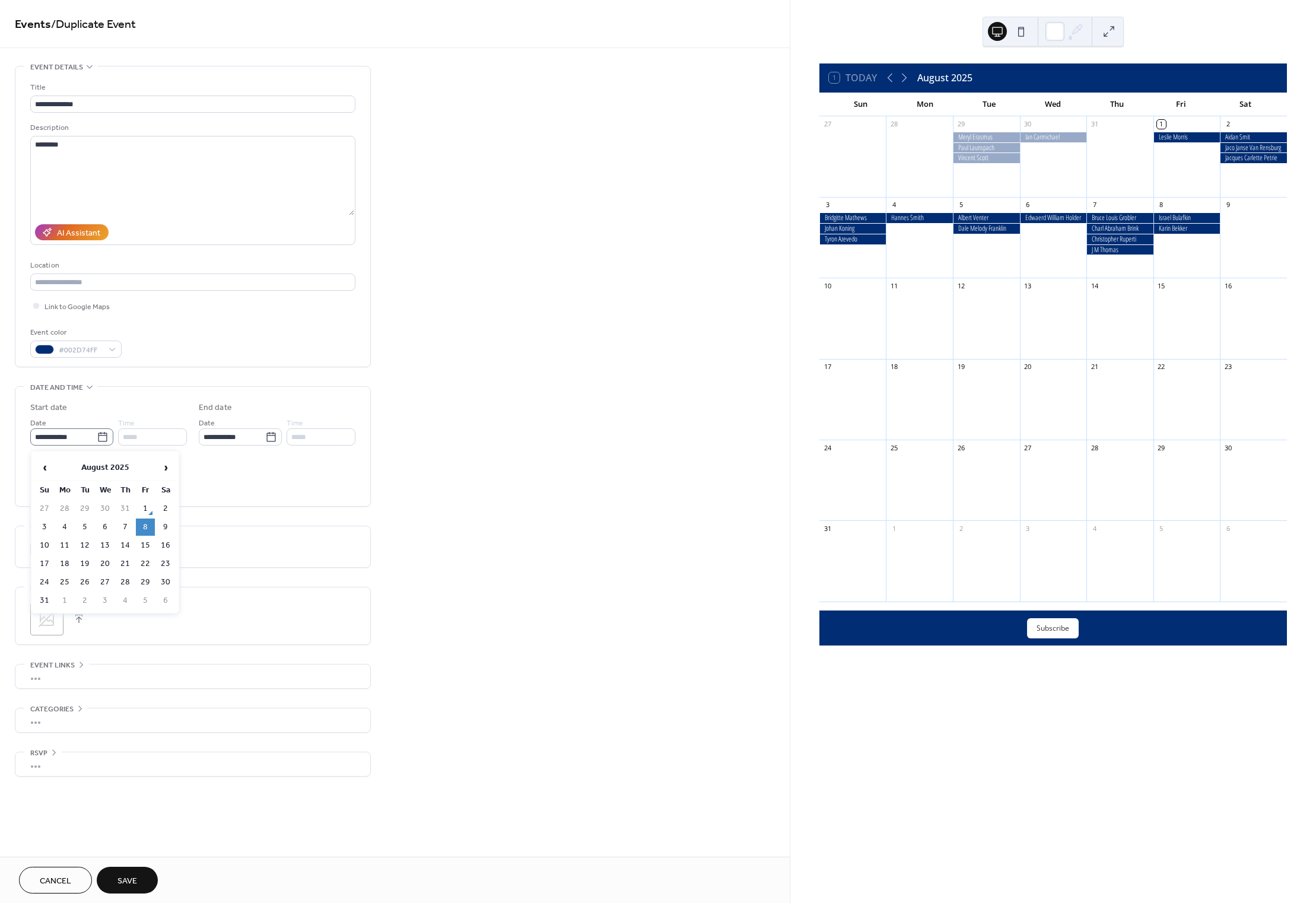 click 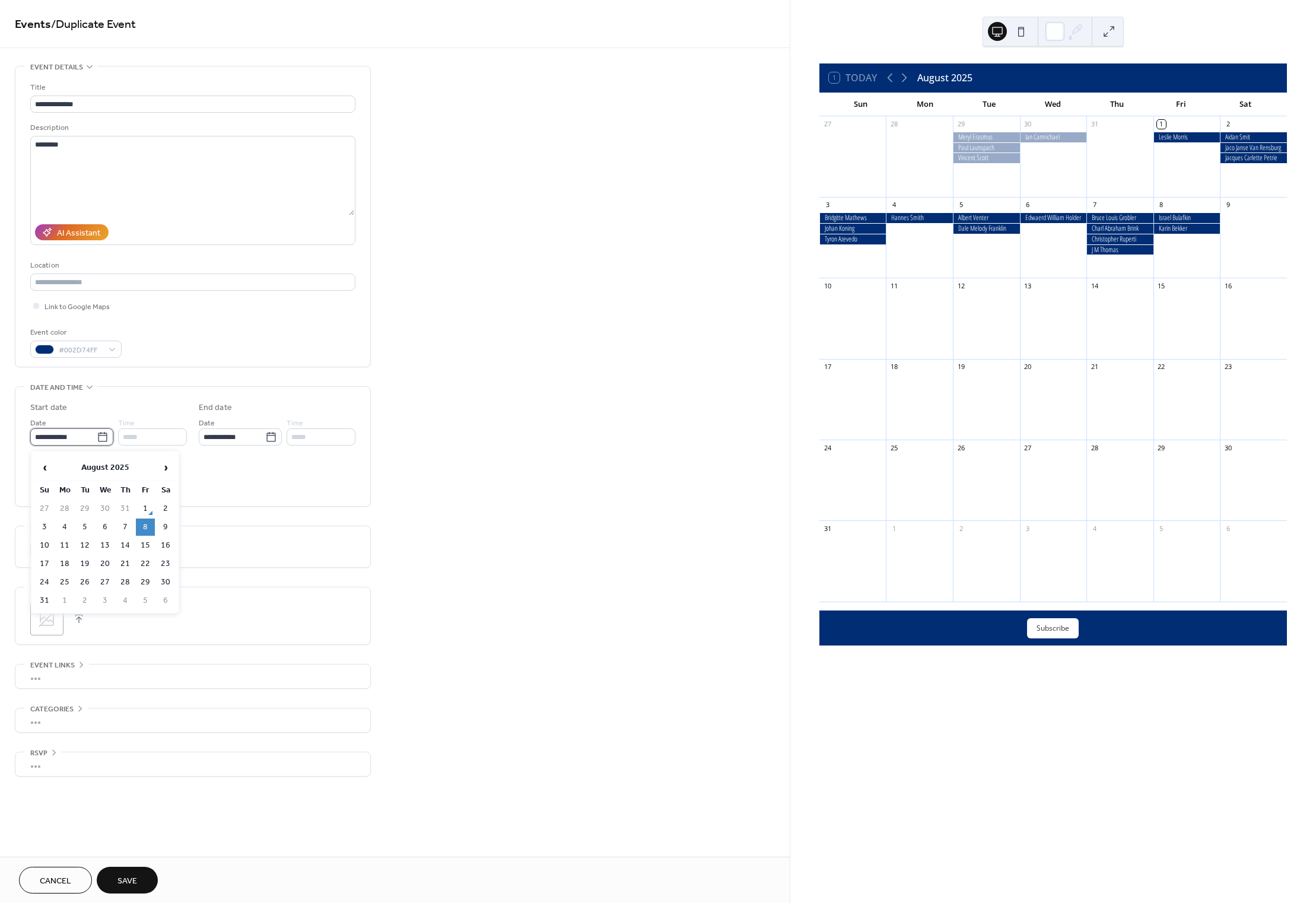 click on "**********" at bounding box center (63, 437) 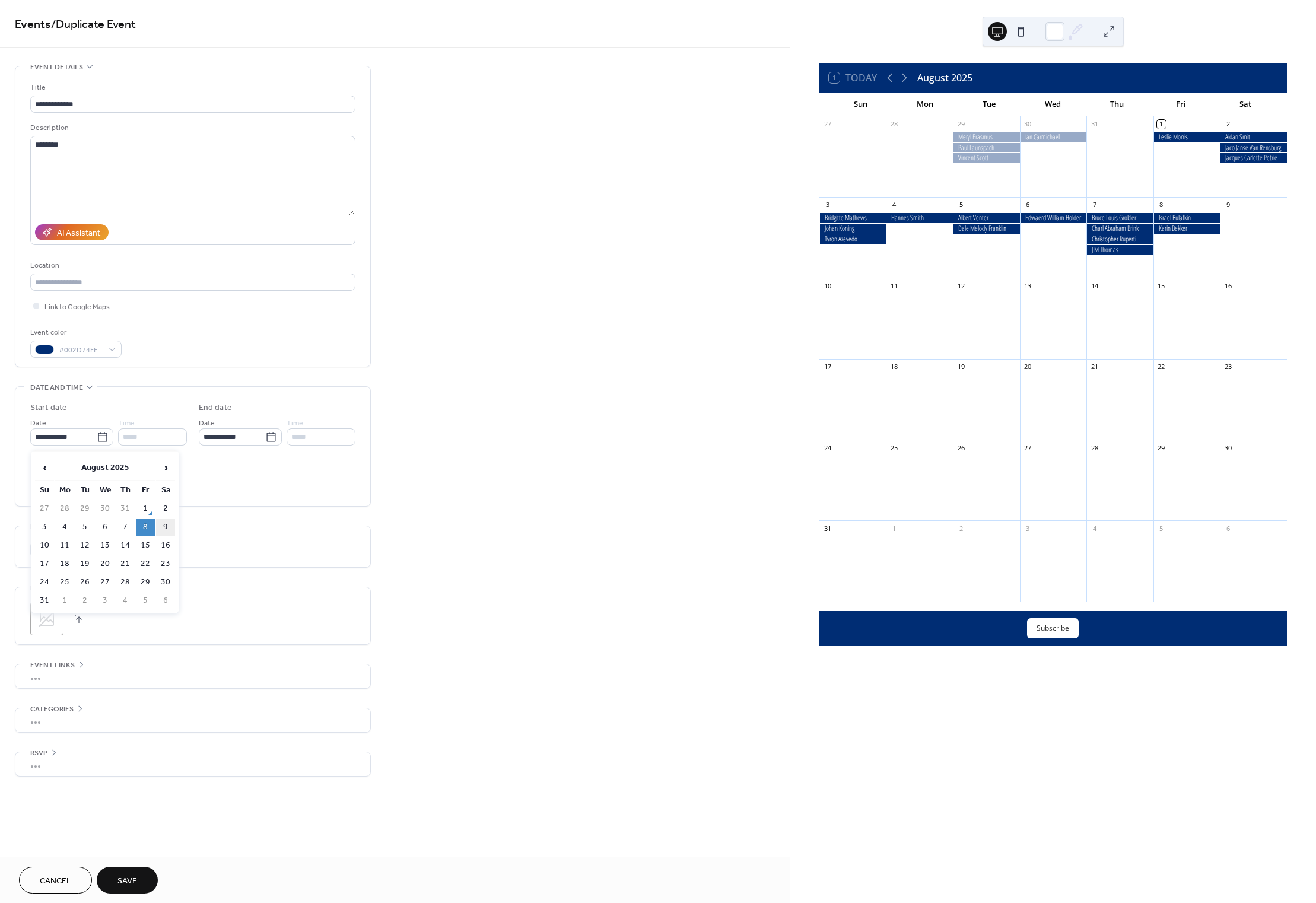 click on "9" at bounding box center (166, 527) 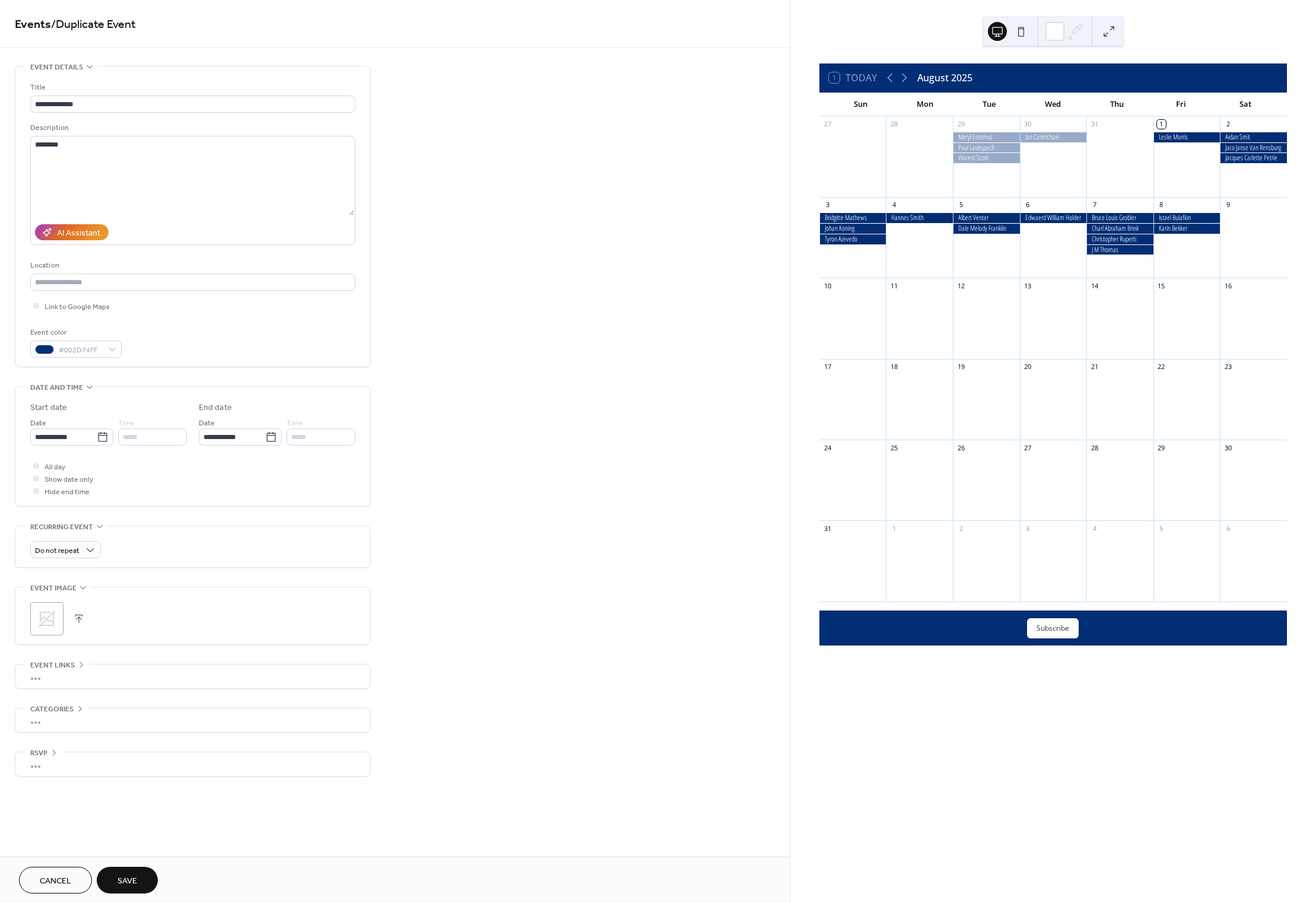 click on "Save" at bounding box center [127, 880] 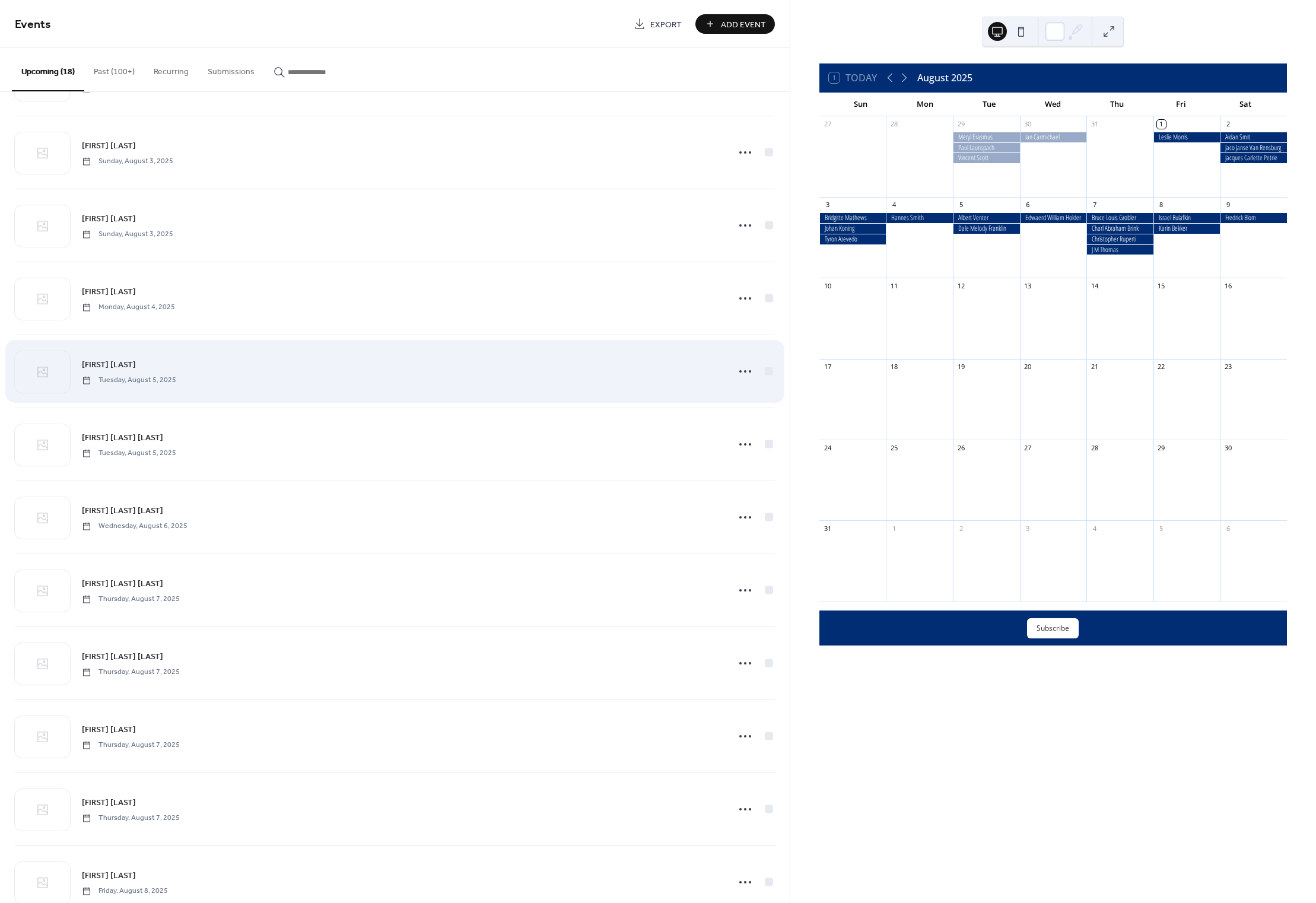 scroll, scrollTop: 548, scrollLeft: 0, axis: vertical 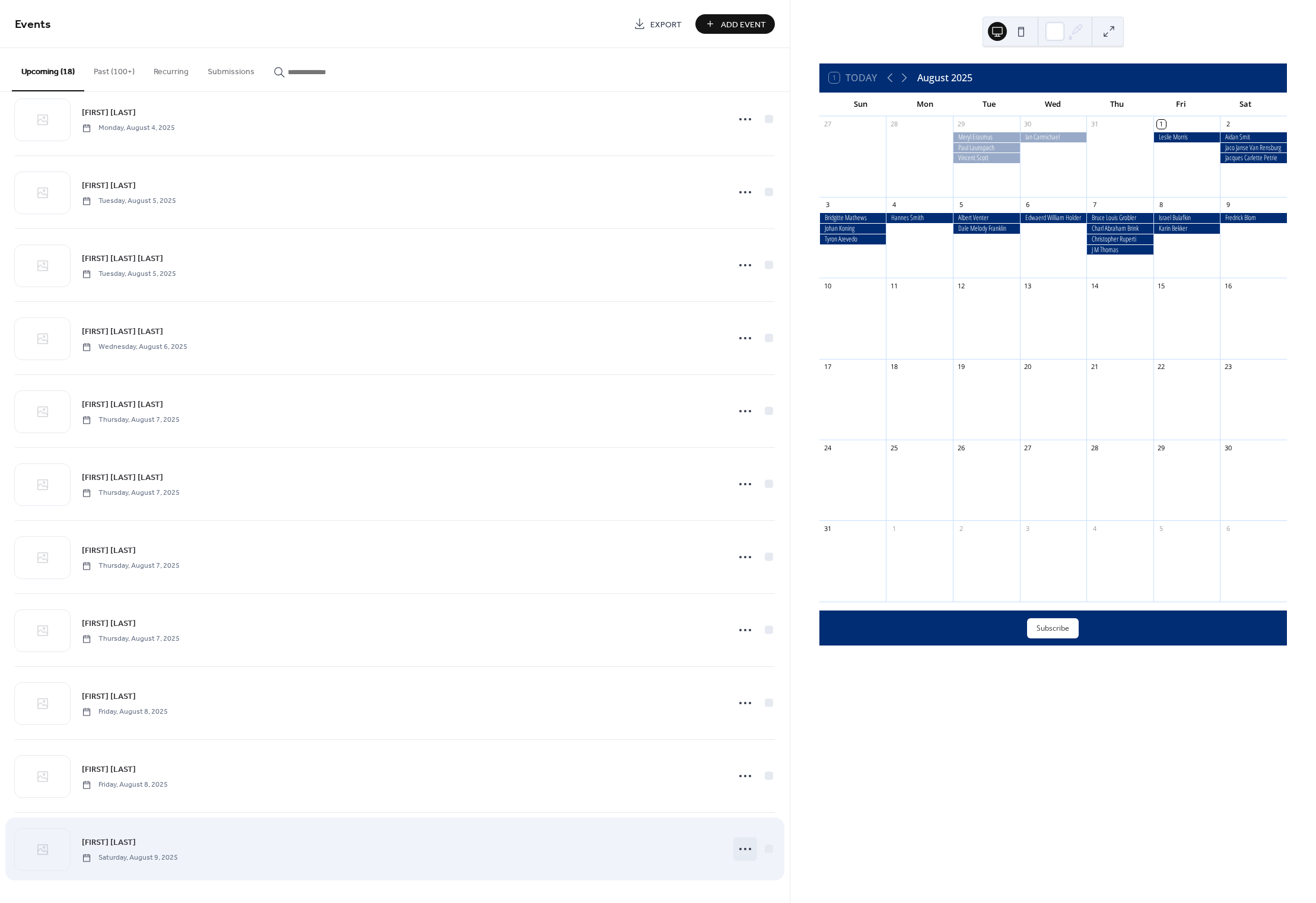 click 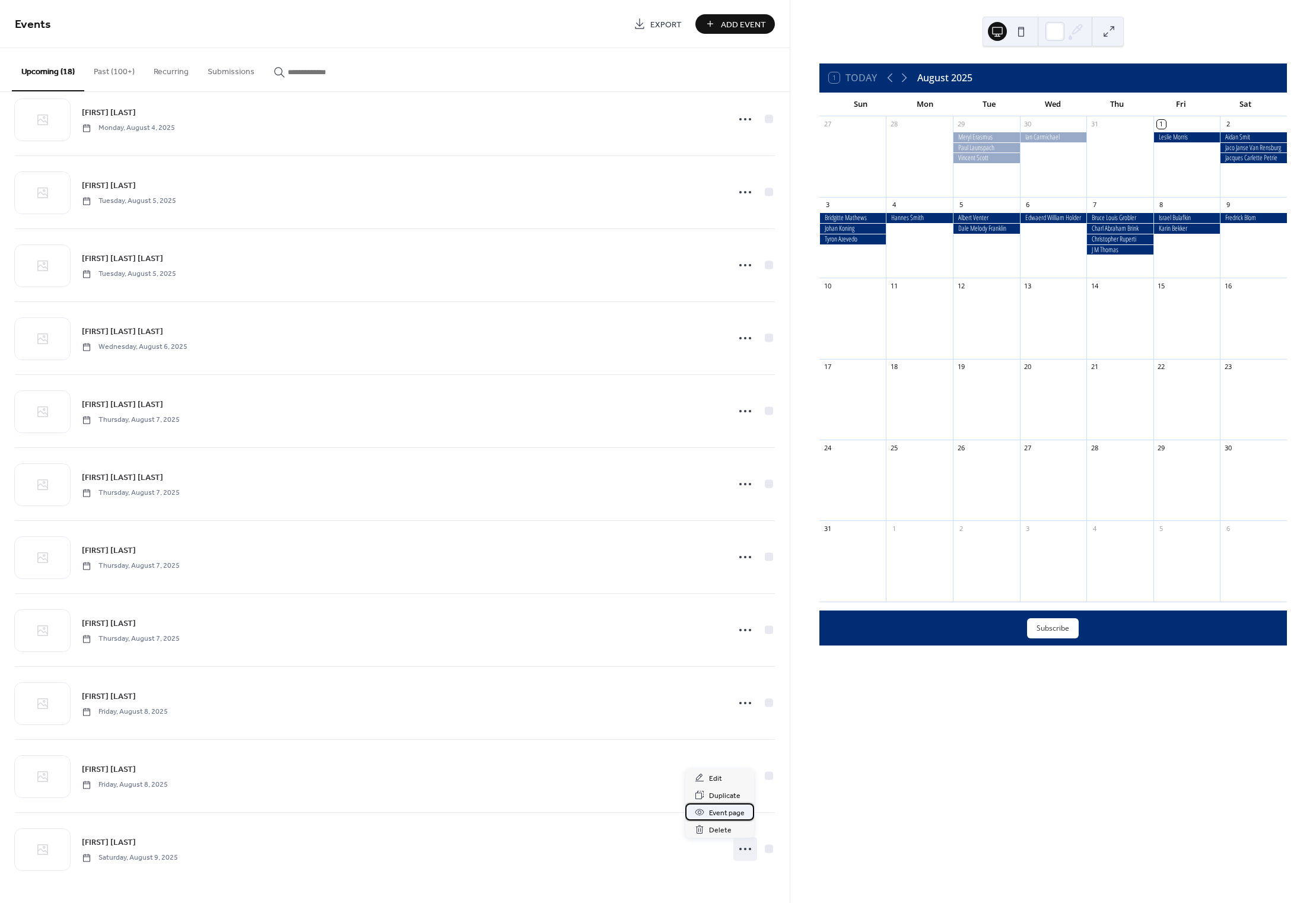 click on "Event page" at bounding box center (727, 813) 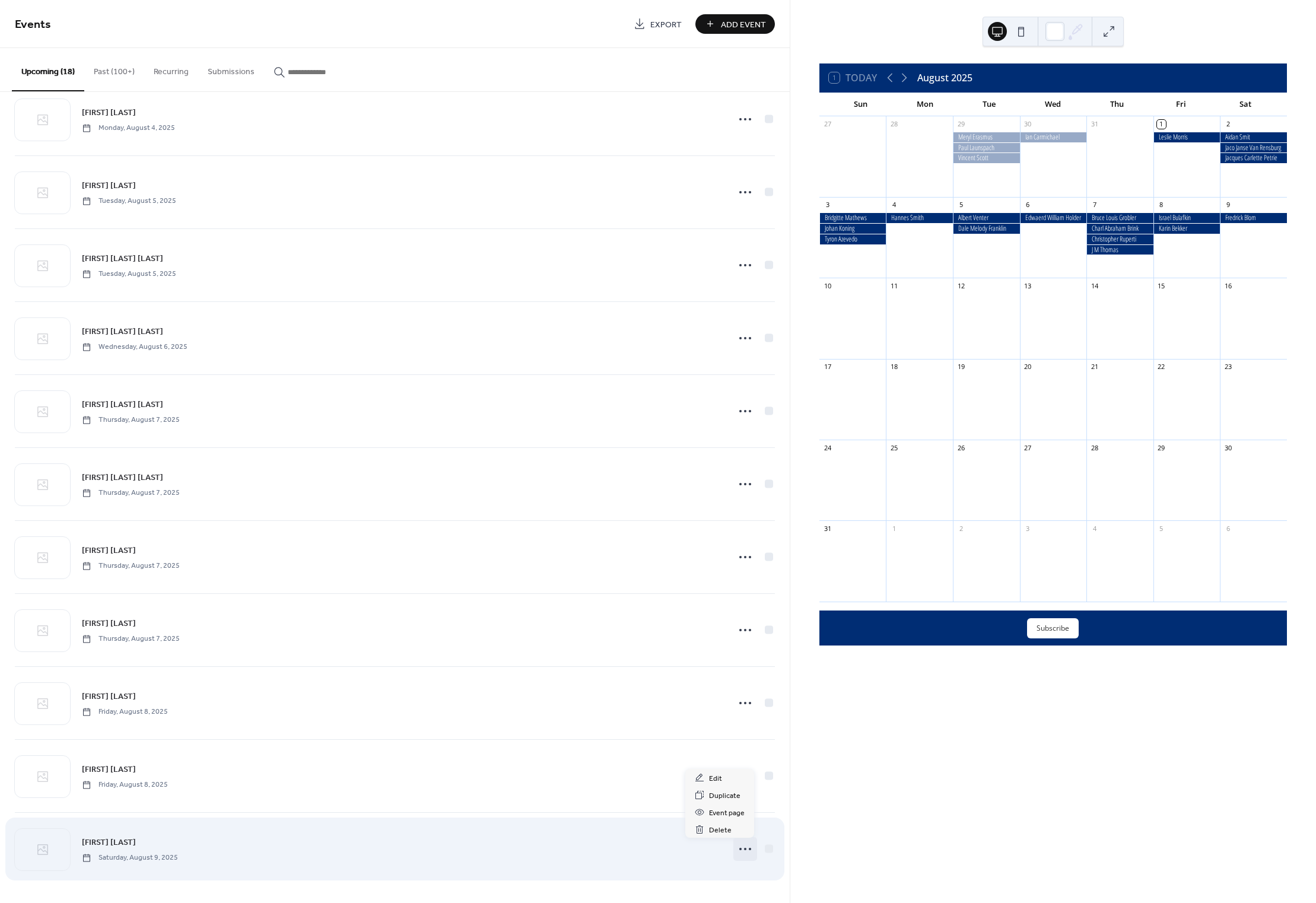 click 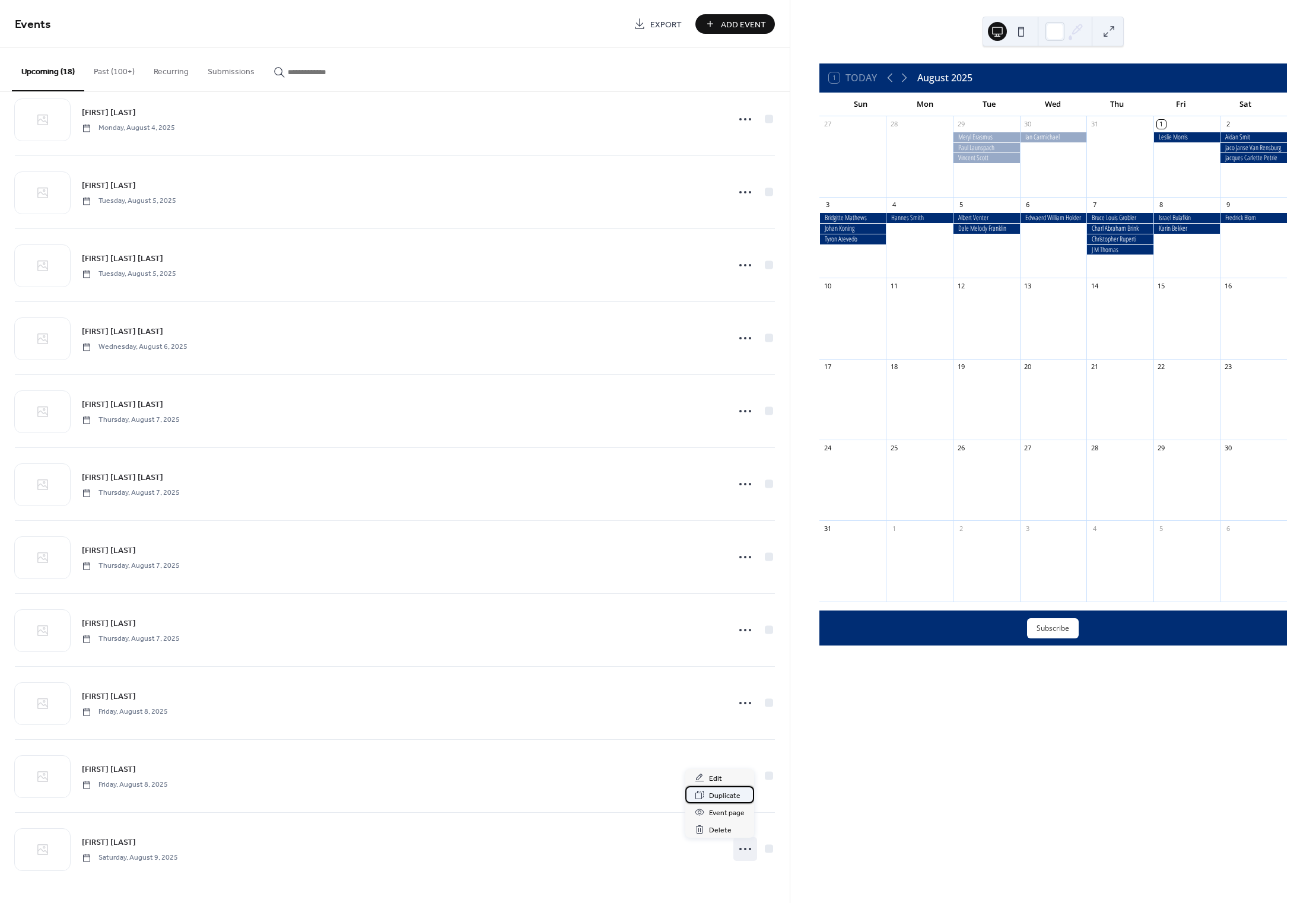 click on "Duplicate" at bounding box center [724, 796] 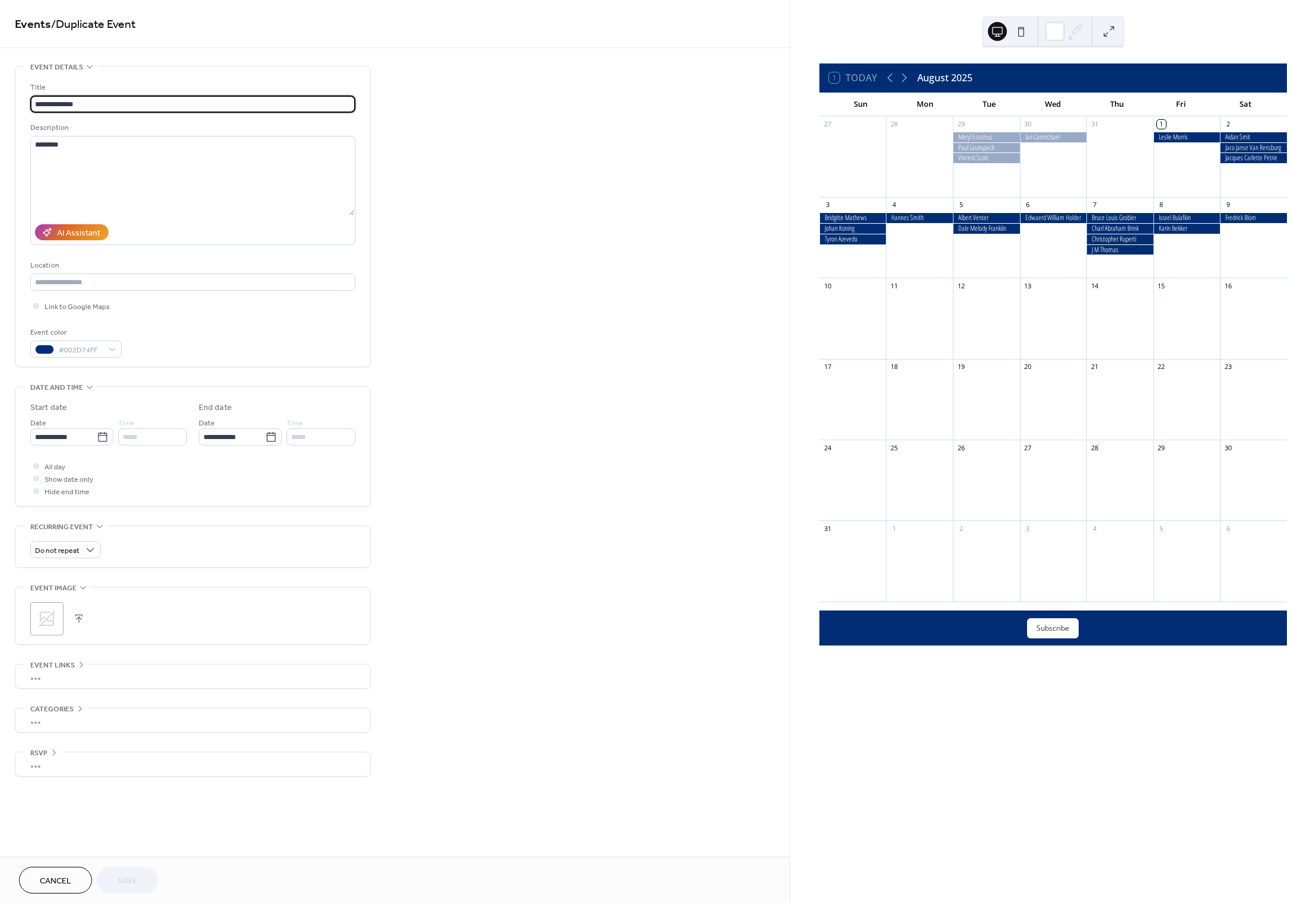 click on "**********" at bounding box center [193, 104] 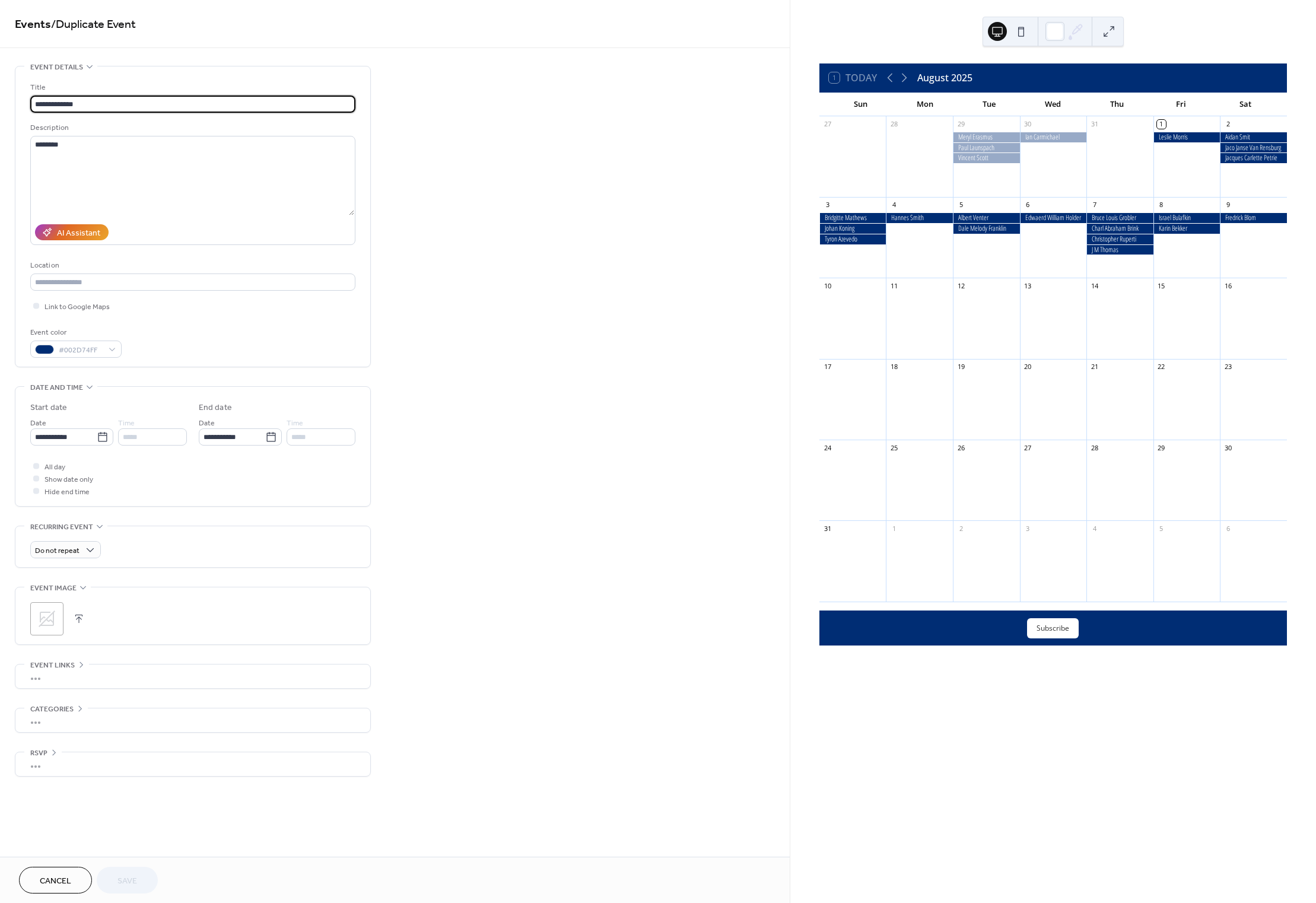 paste 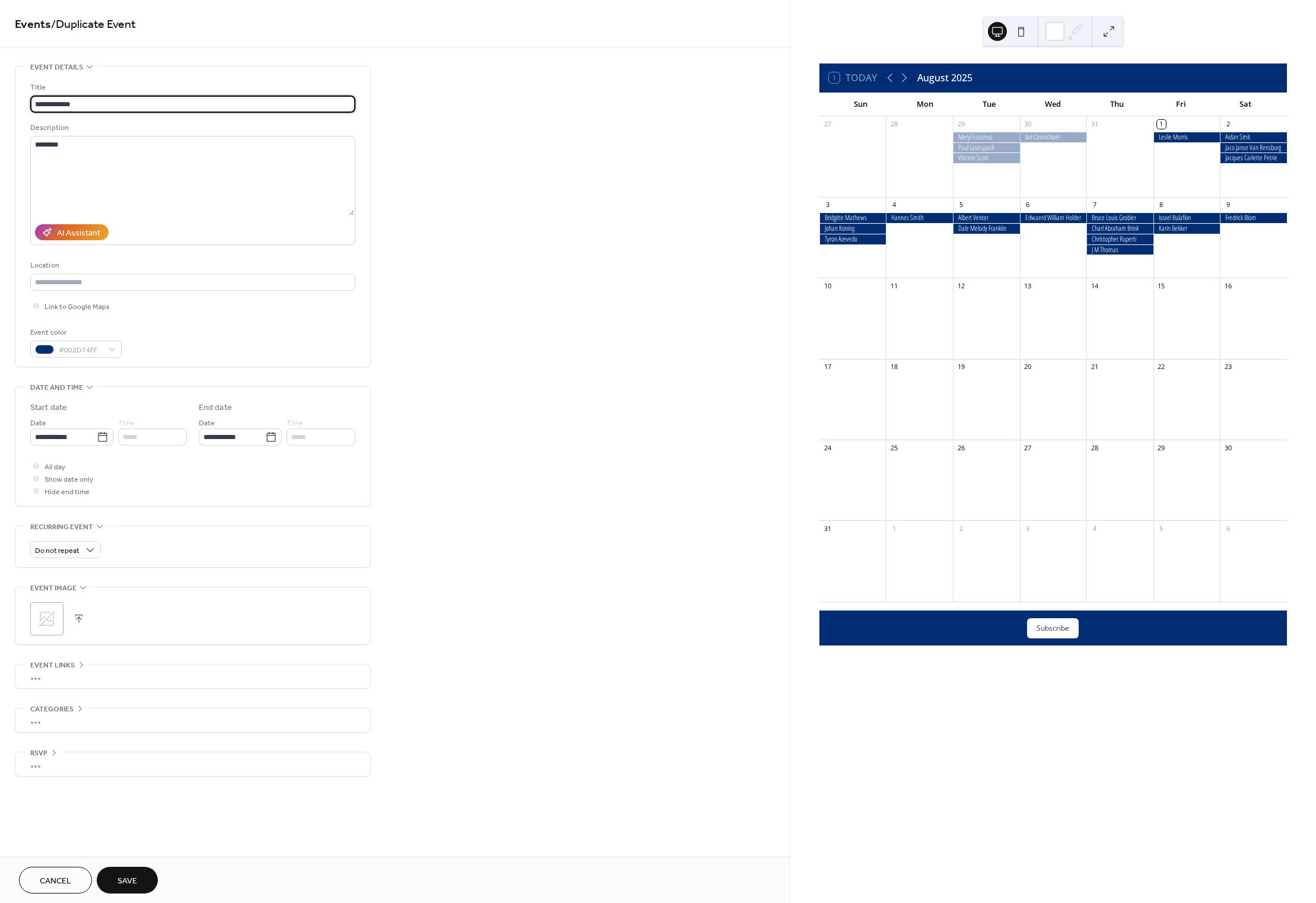 type on "**********" 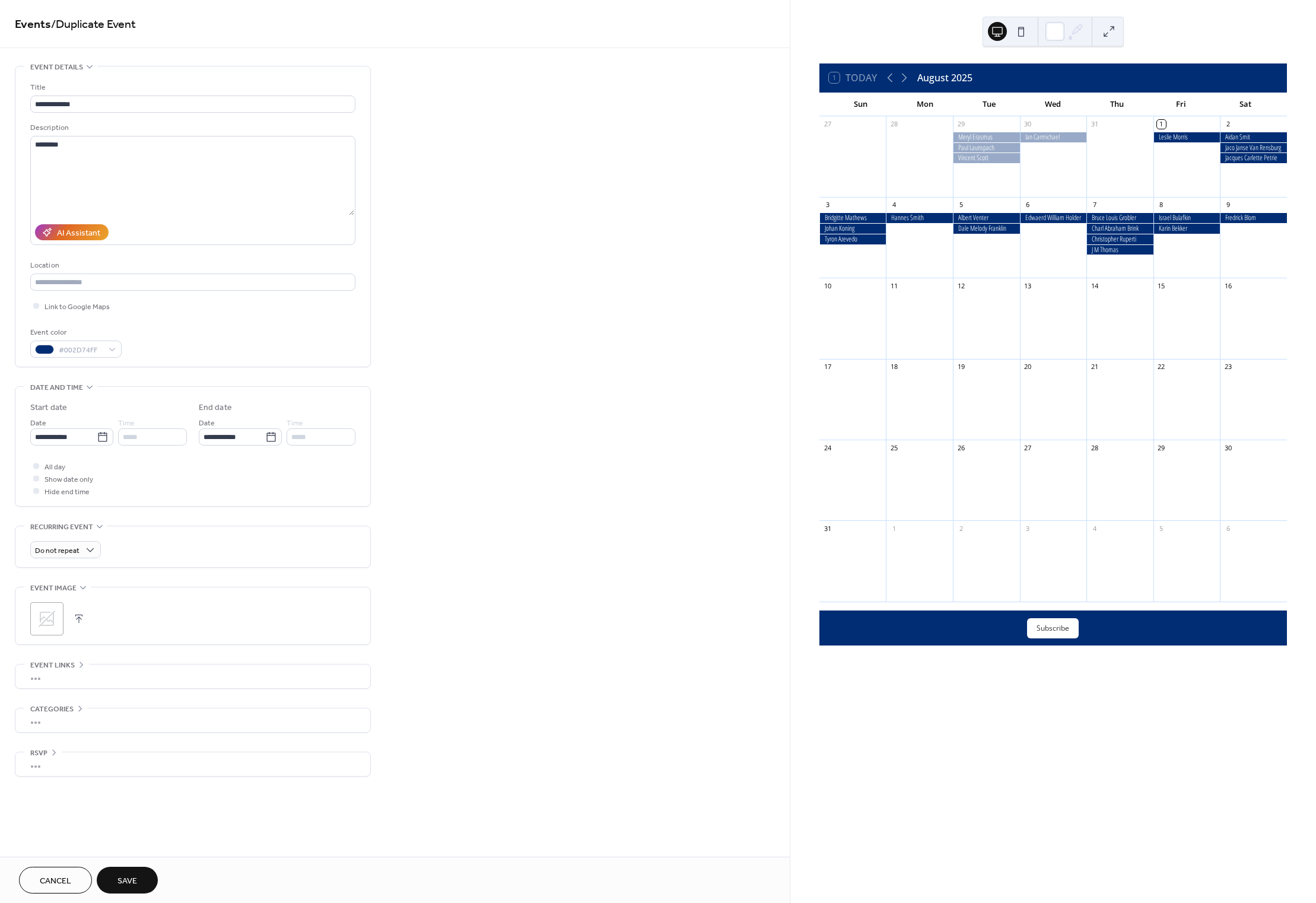 click on "Save" at bounding box center (127, 880) 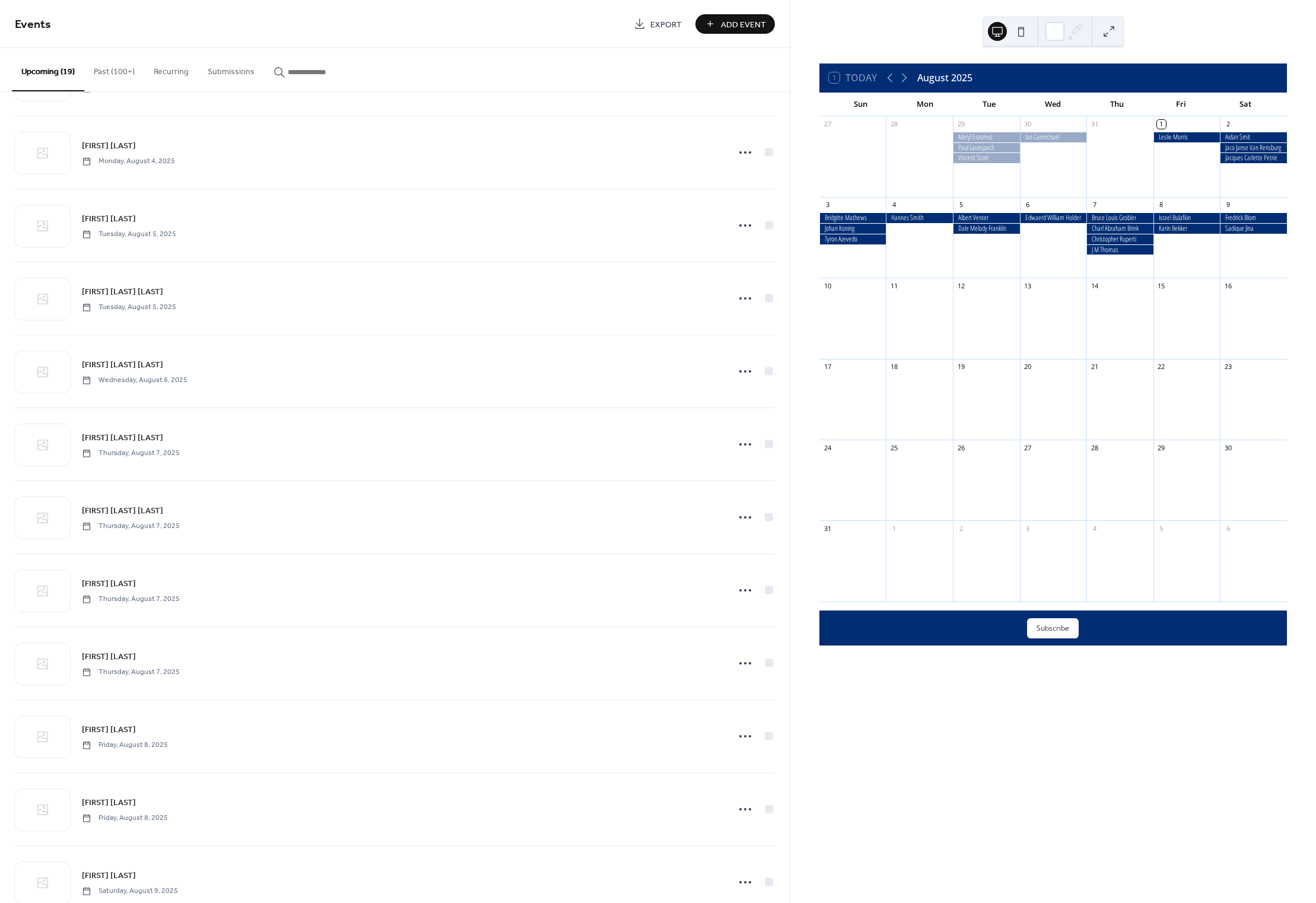 scroll, scrollTop: 622, scrollLeft: 0, axis: vertical 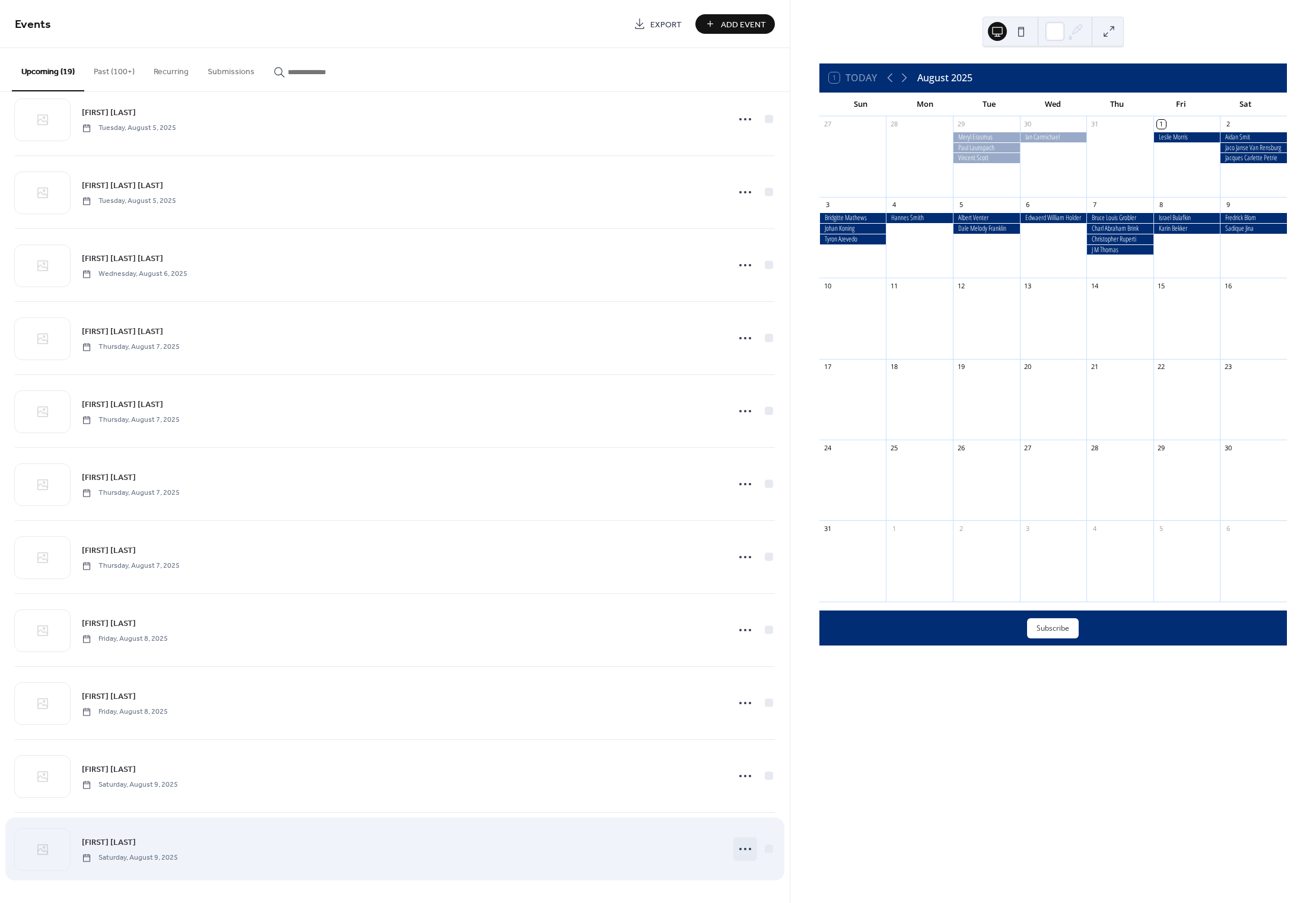 click 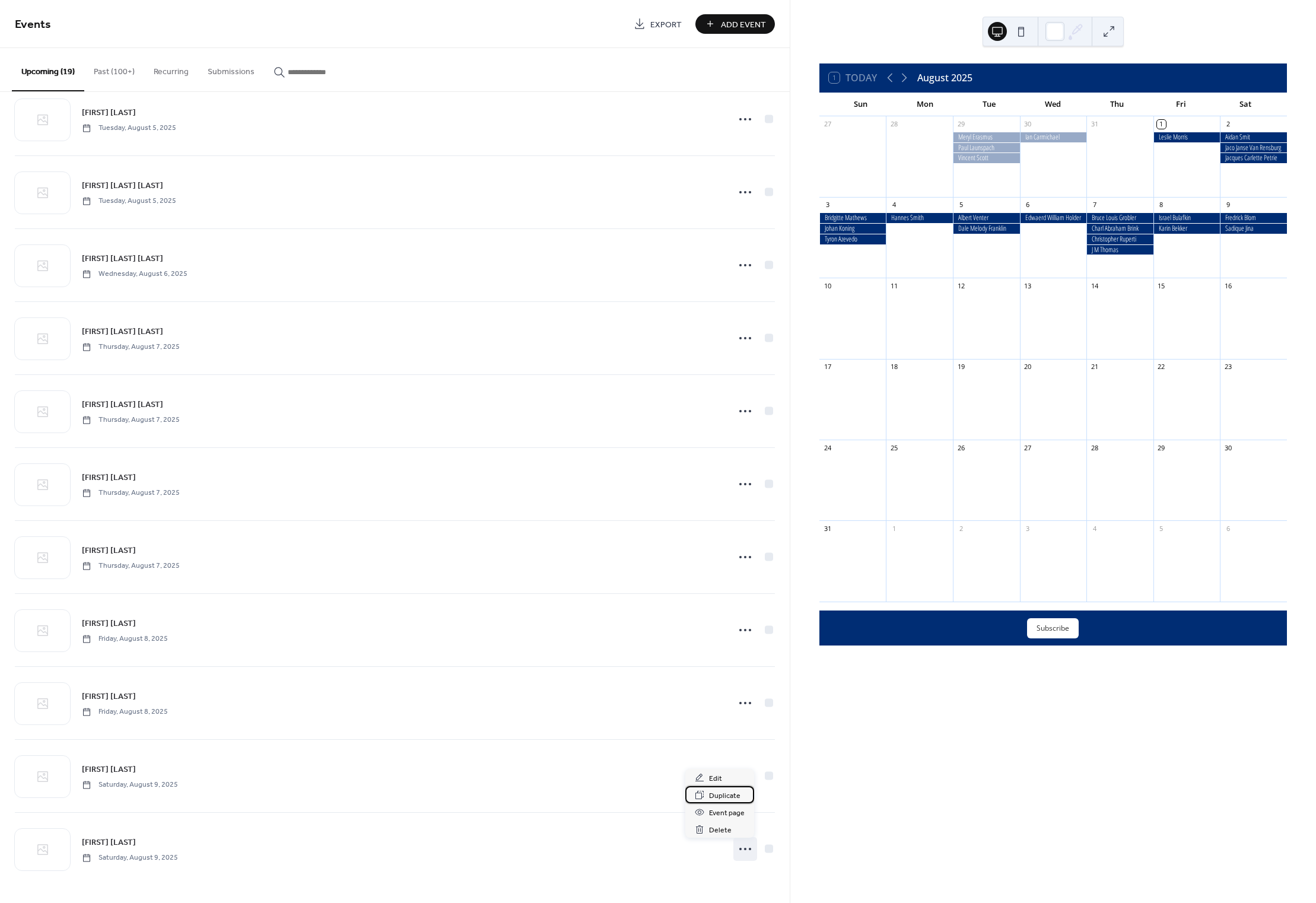 click on "Duplicate" at bounding box center (724, 796) 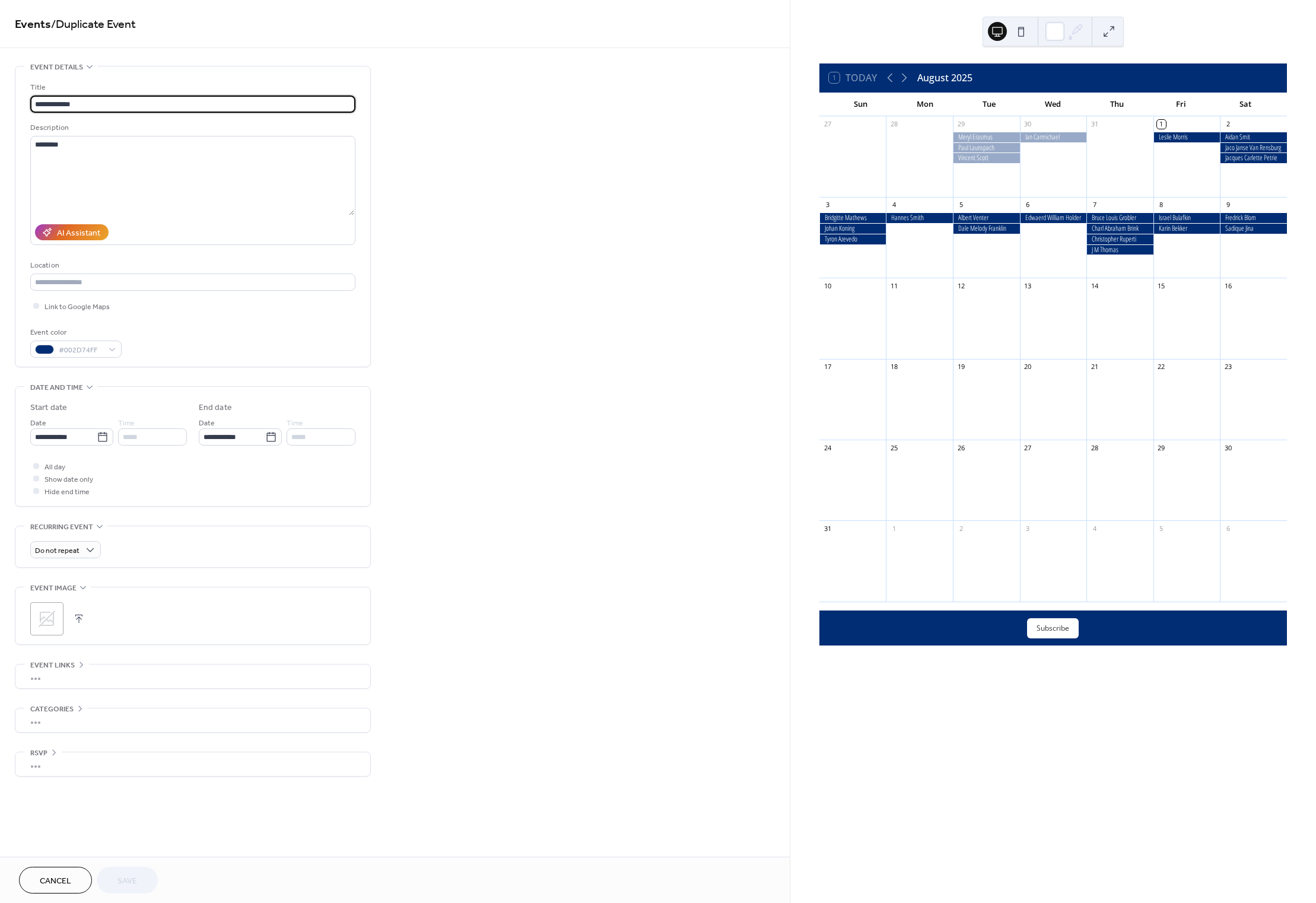 click on "**********" at bounding box center (193, 104) 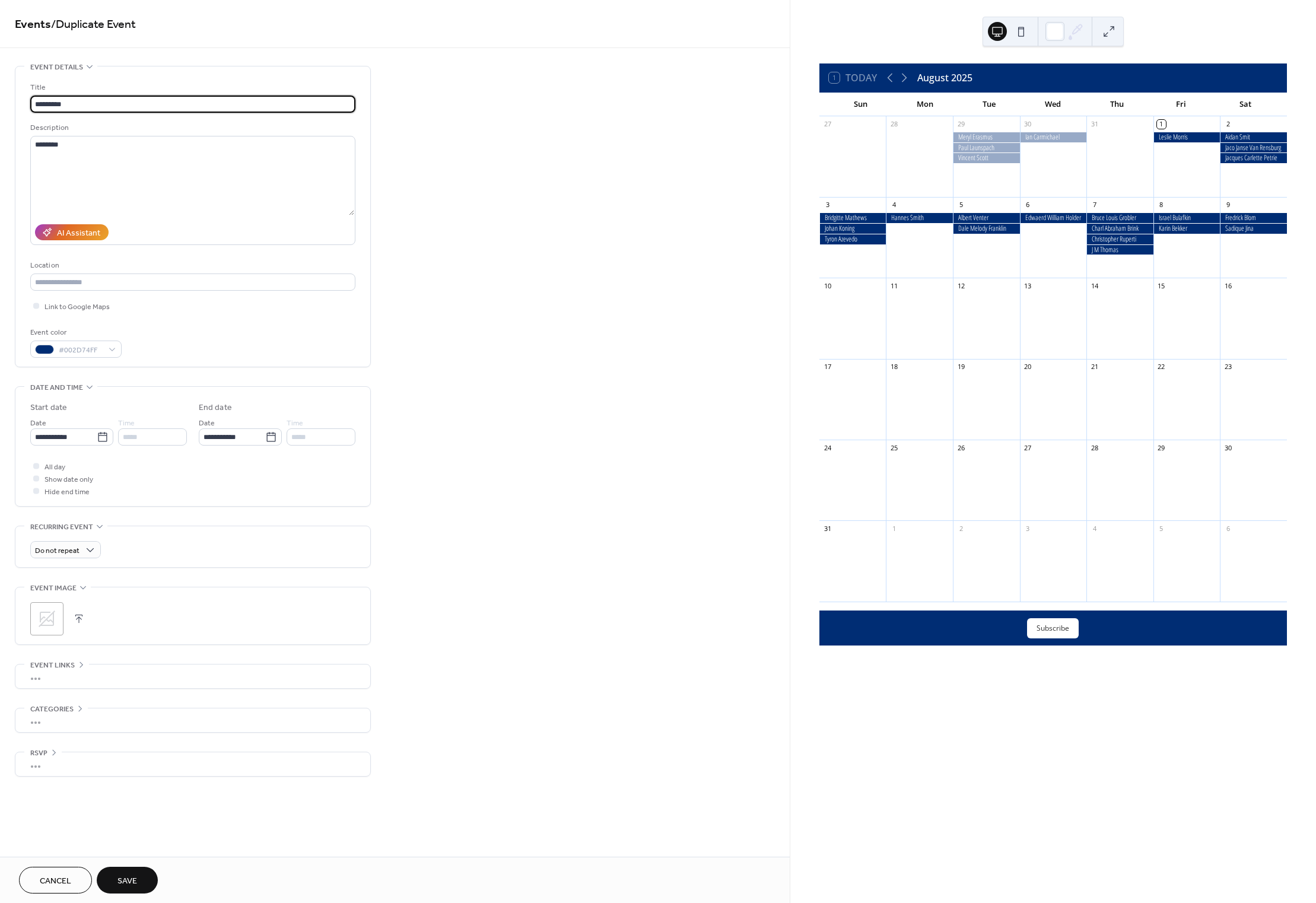 paste on "*********" 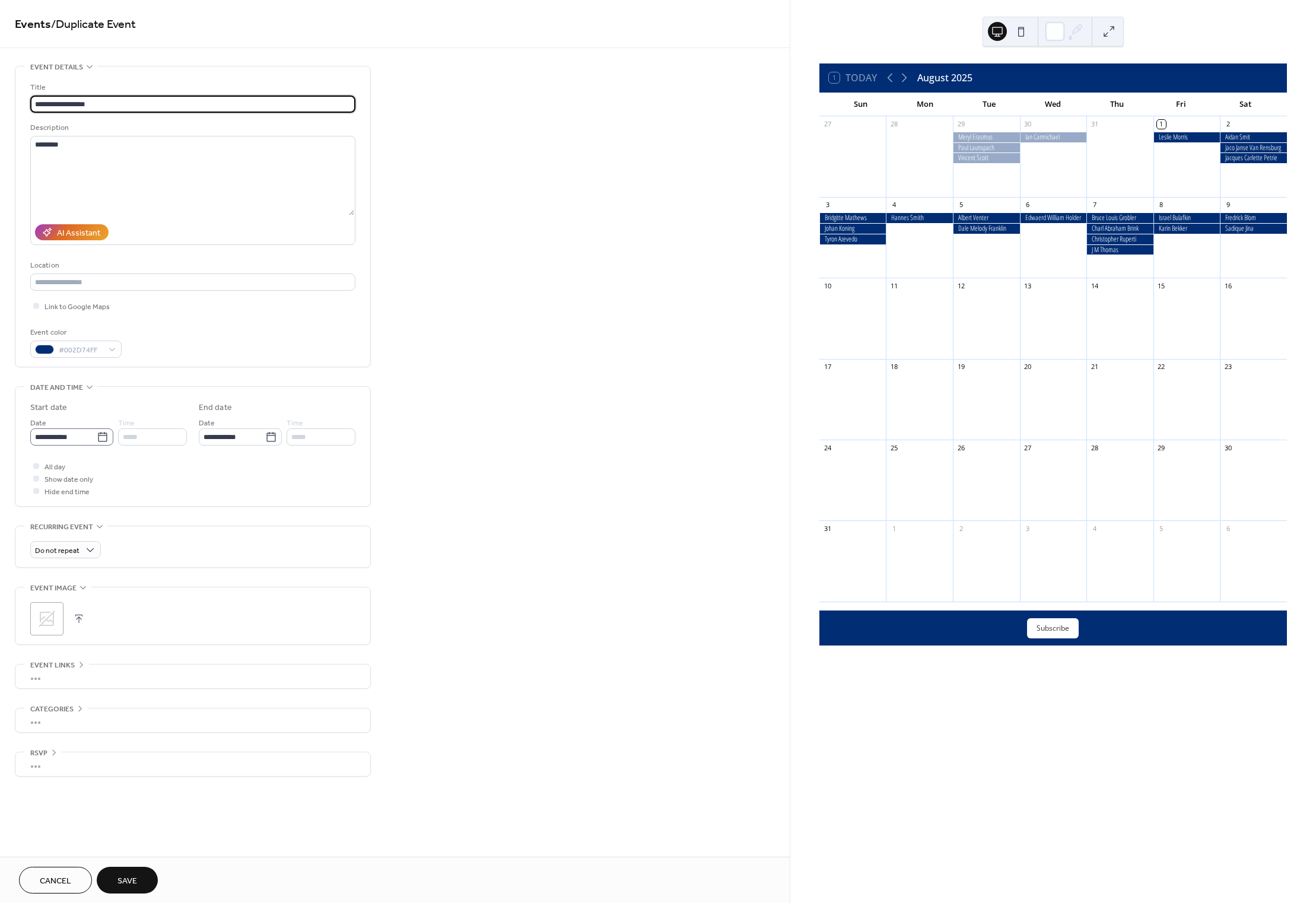 type on "**********" 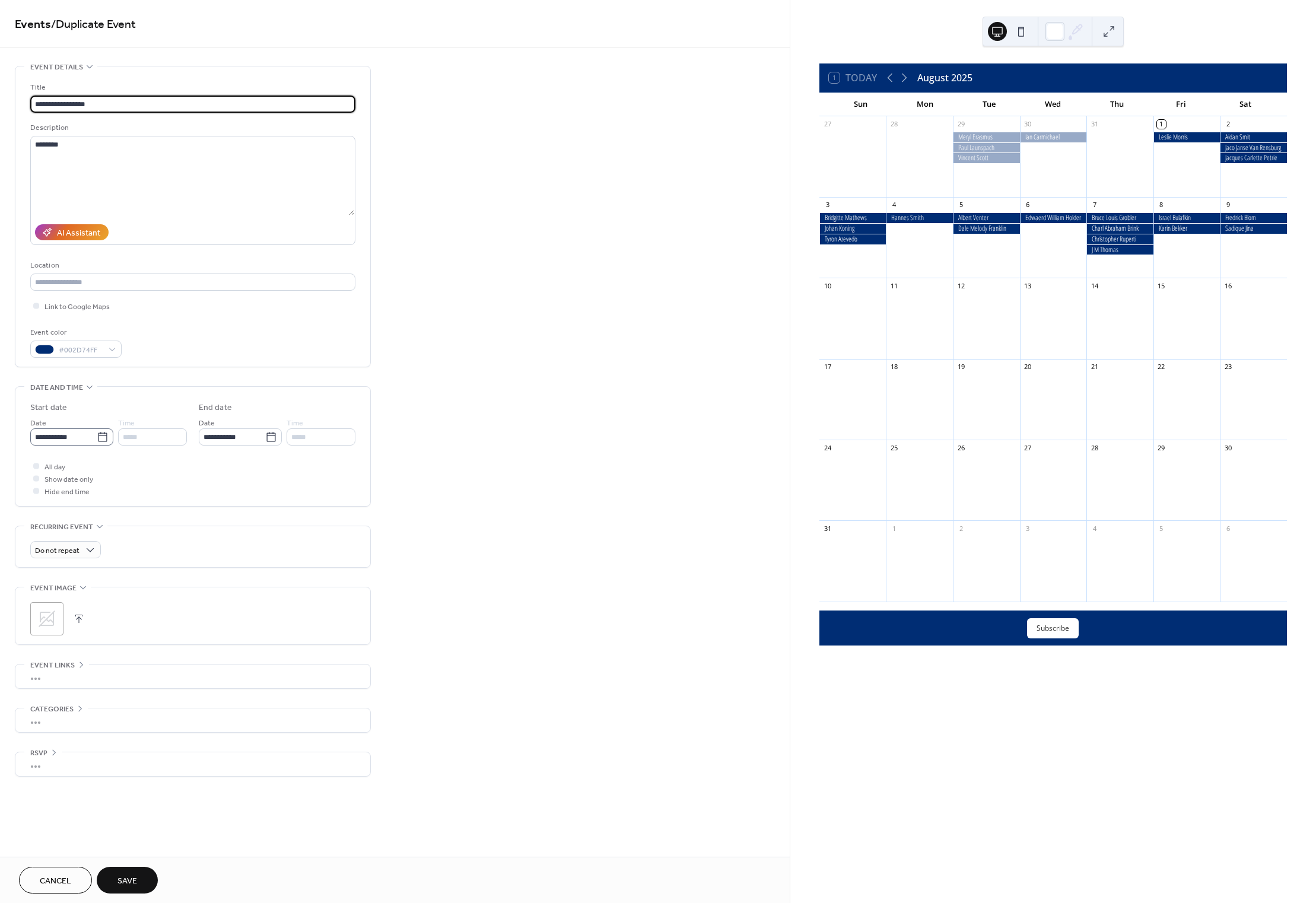 click 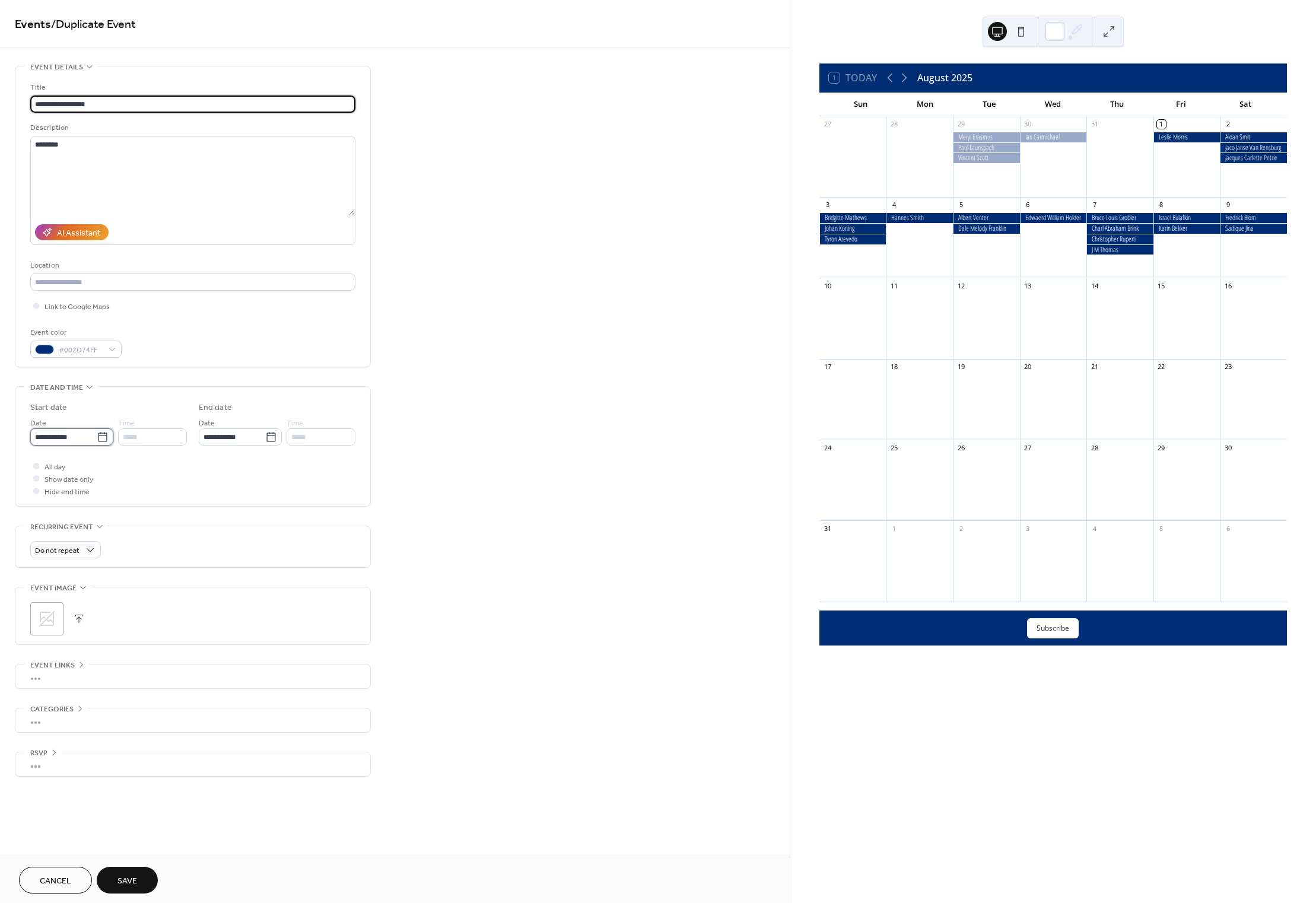 click on "**********" at bounding box center [63, 437] 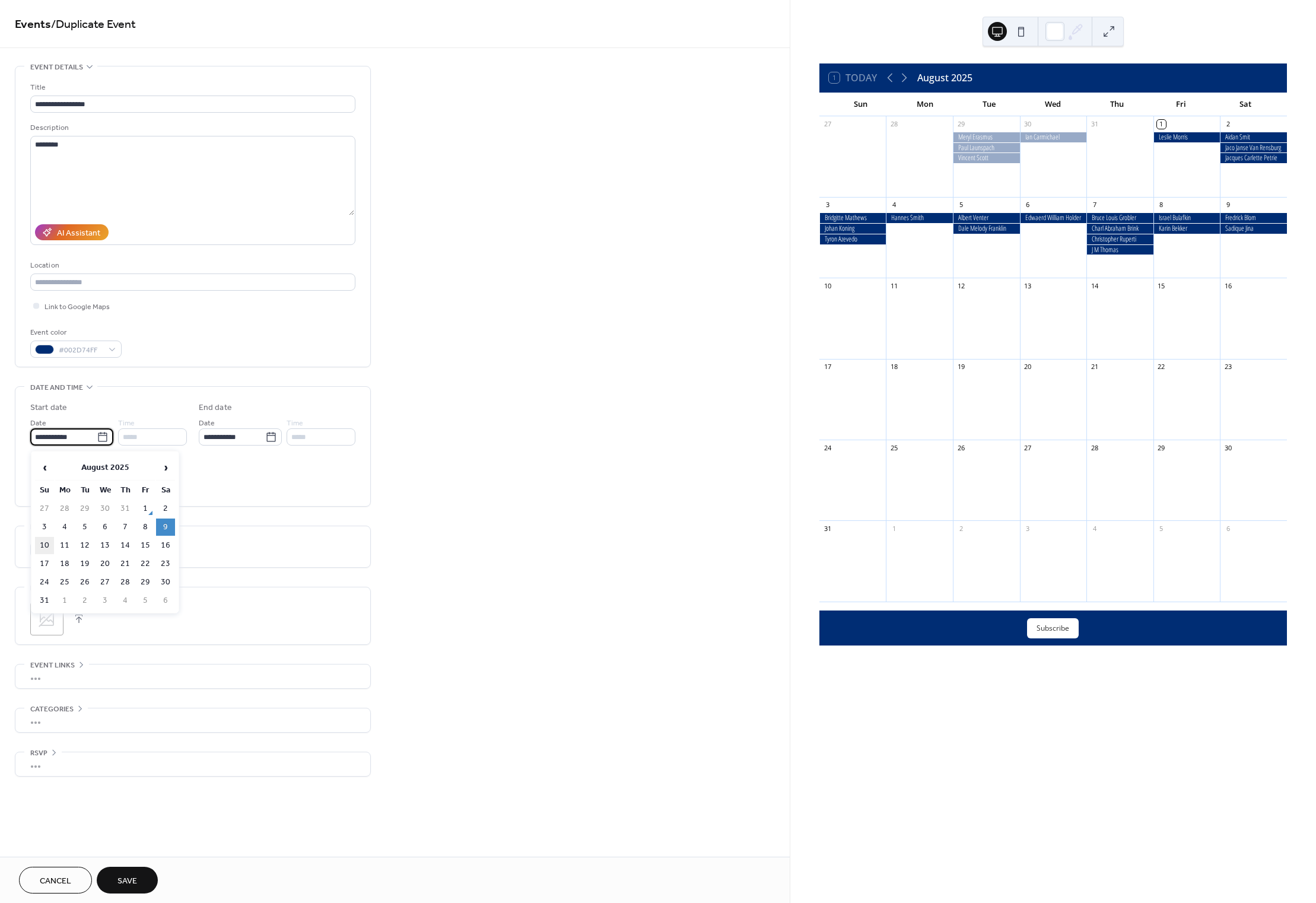 click on "10" at bounding box center [44, 545] 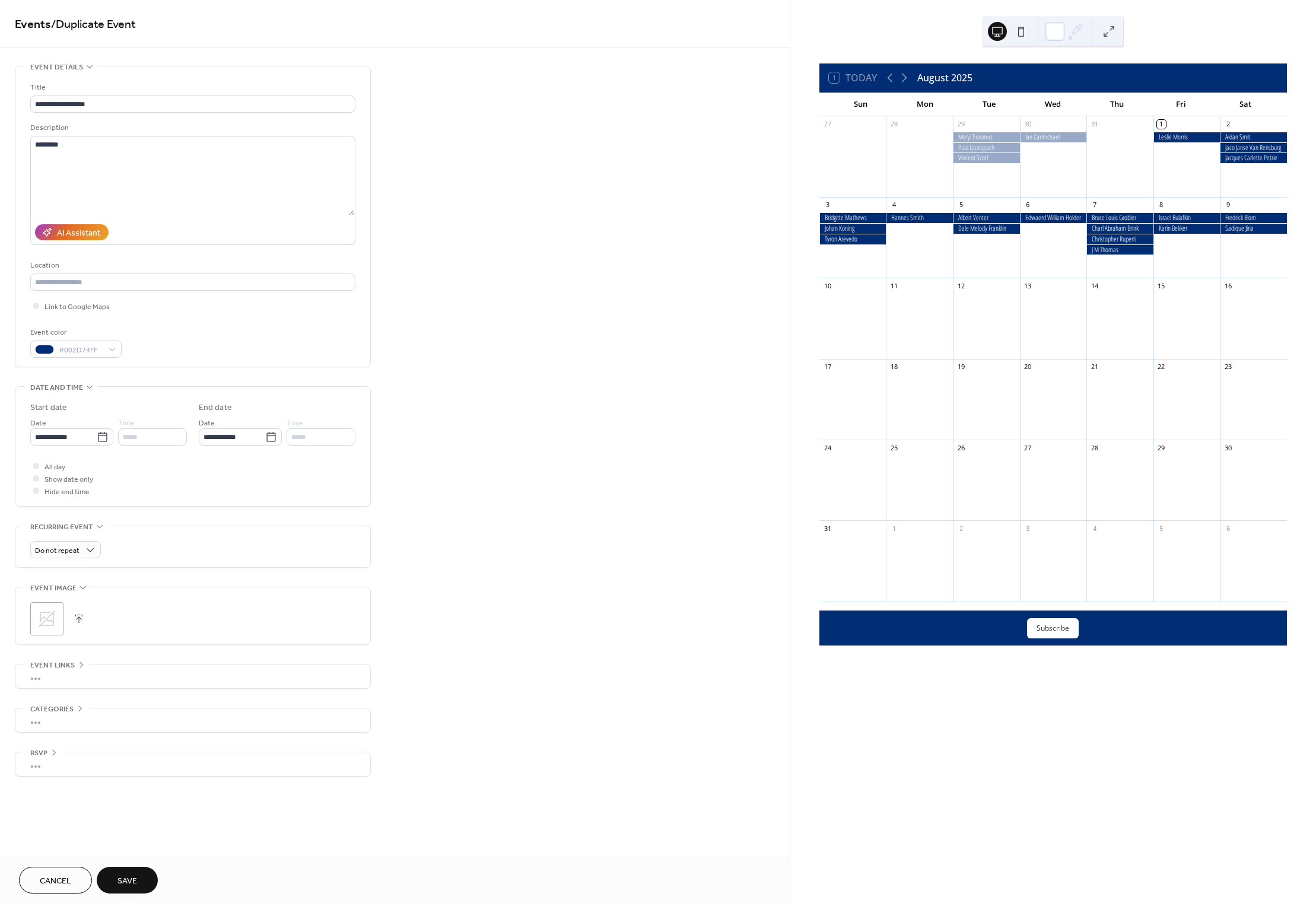 click on "Save" at bounding box center [127, 881] 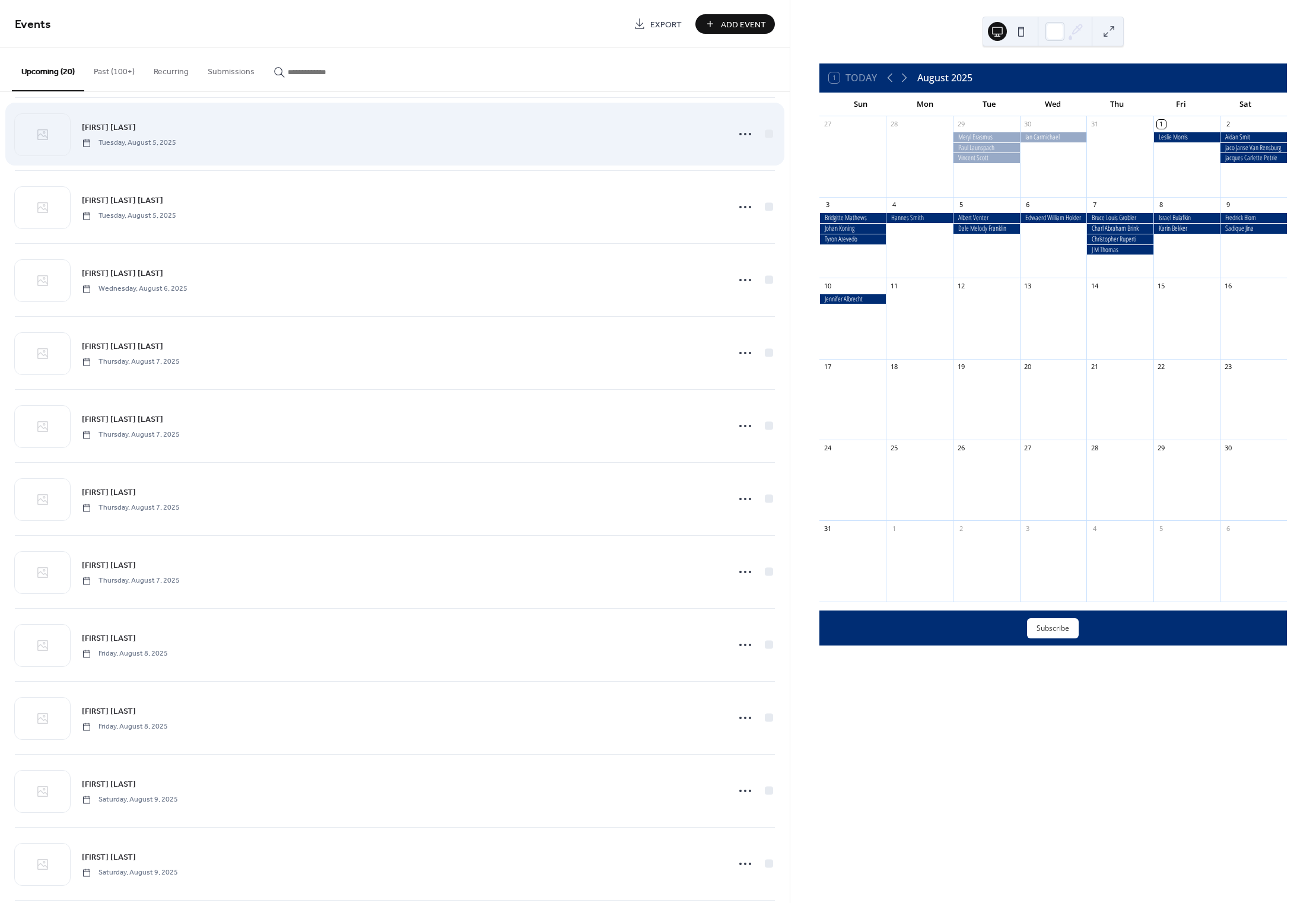 scroll, scrollTop: 695, scrollLeft: 0, axis: vertical 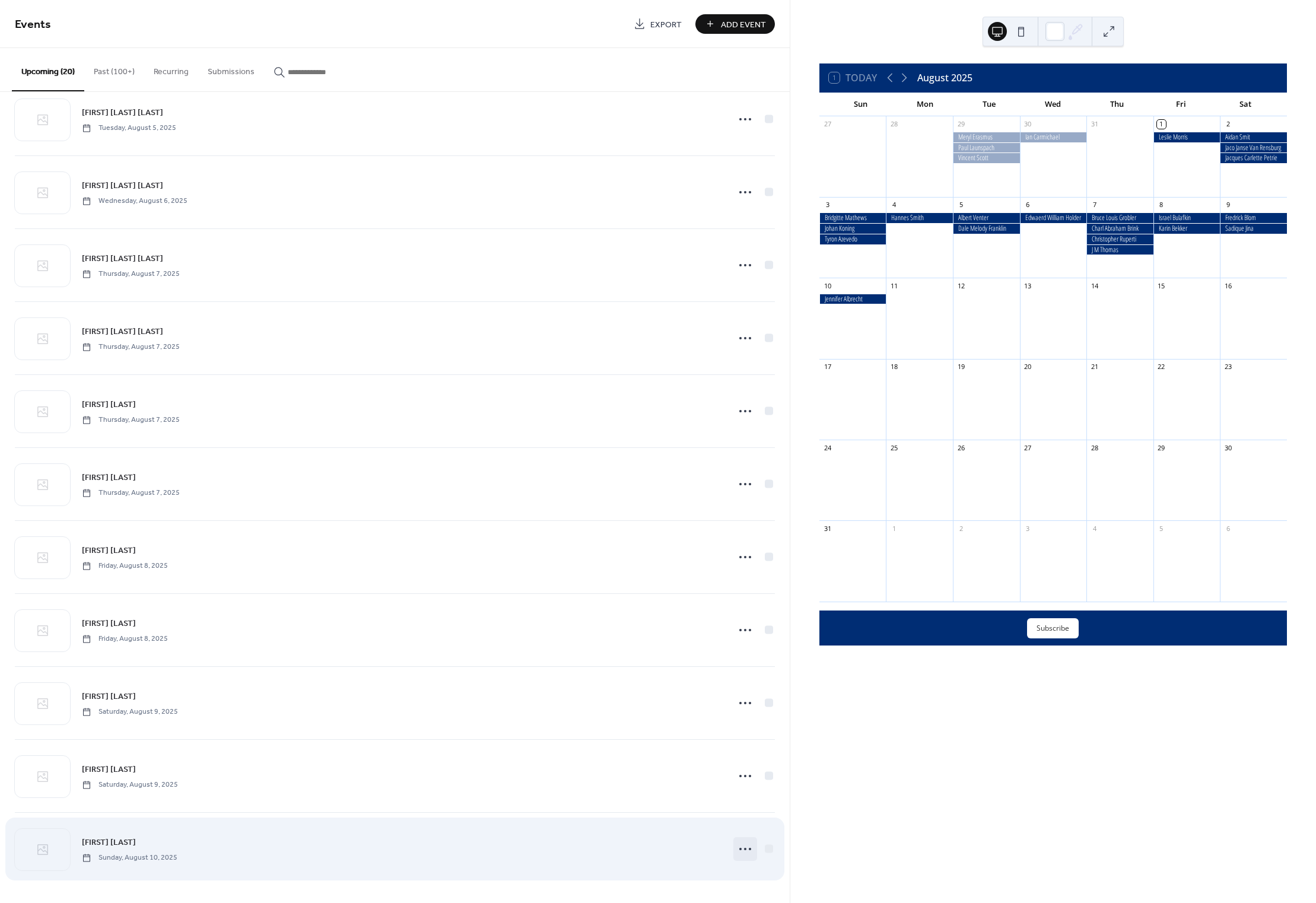 click 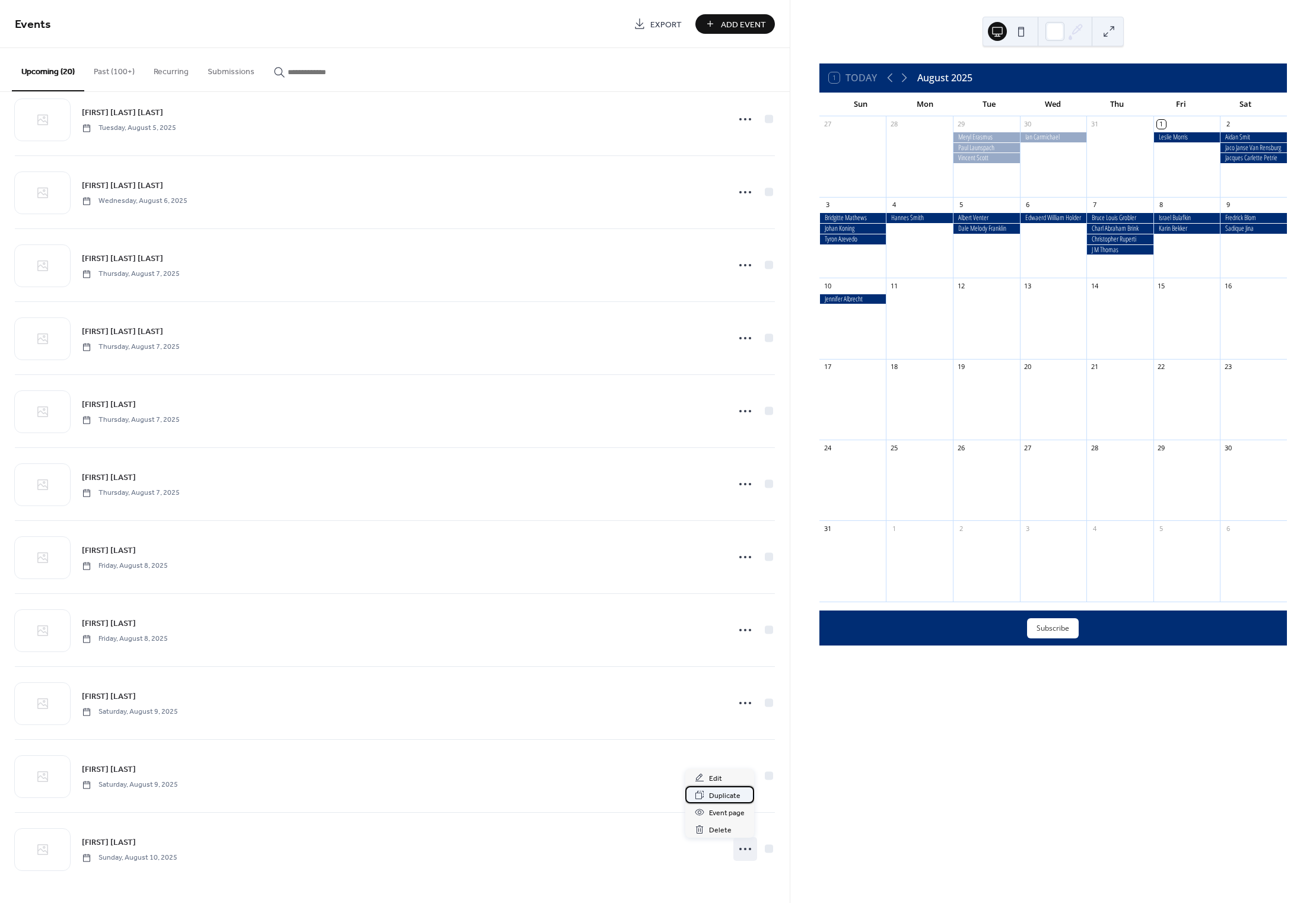 click on "Duplicate" at bounding box center [724, 796] 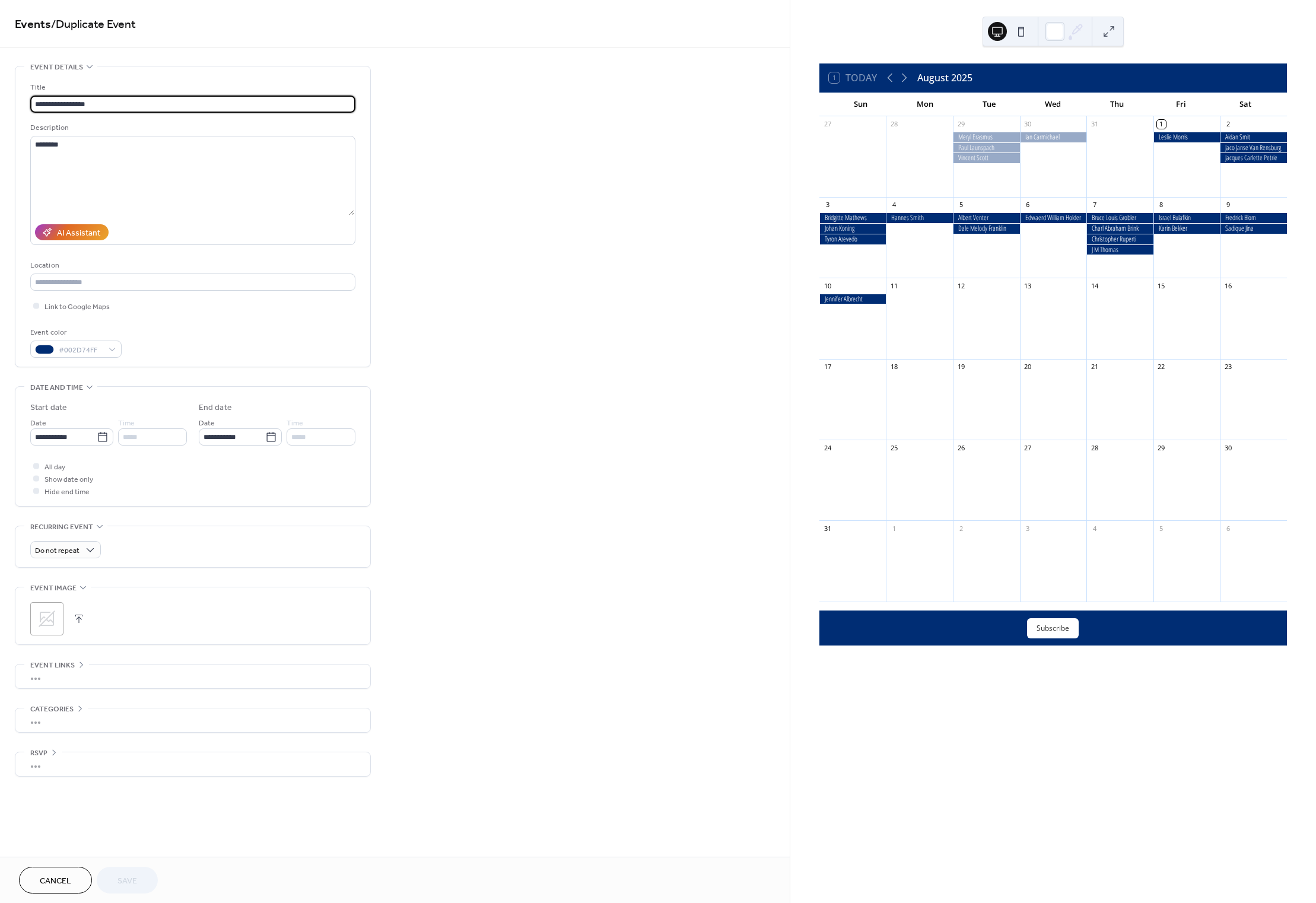 drag, startPoint x: 103, startPoint y: 101, endPoint x: 32, endPoint y: 99, distance: 71.02816 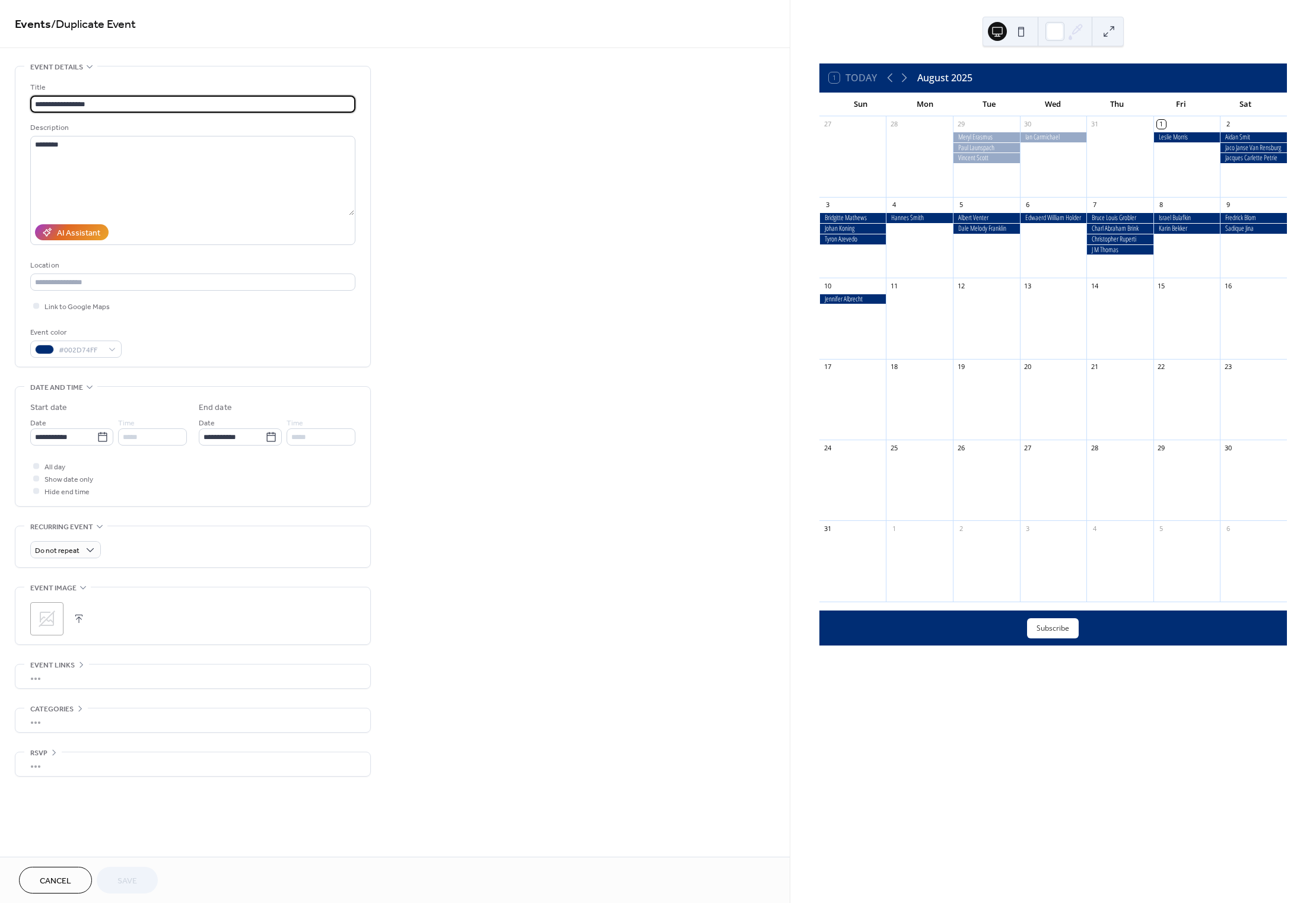 click on "**********" at bounding box center [193, 104] 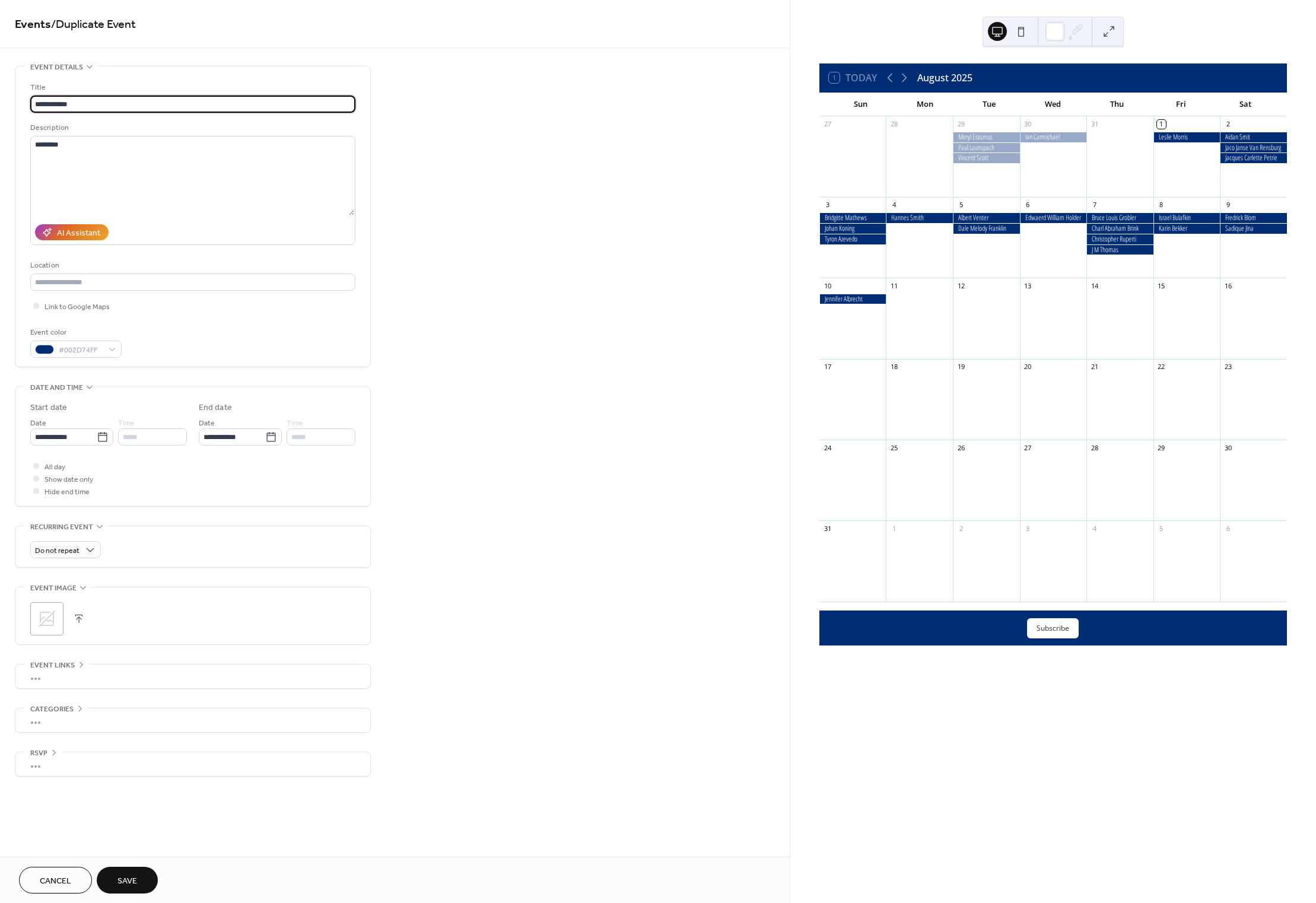 type on "**********" 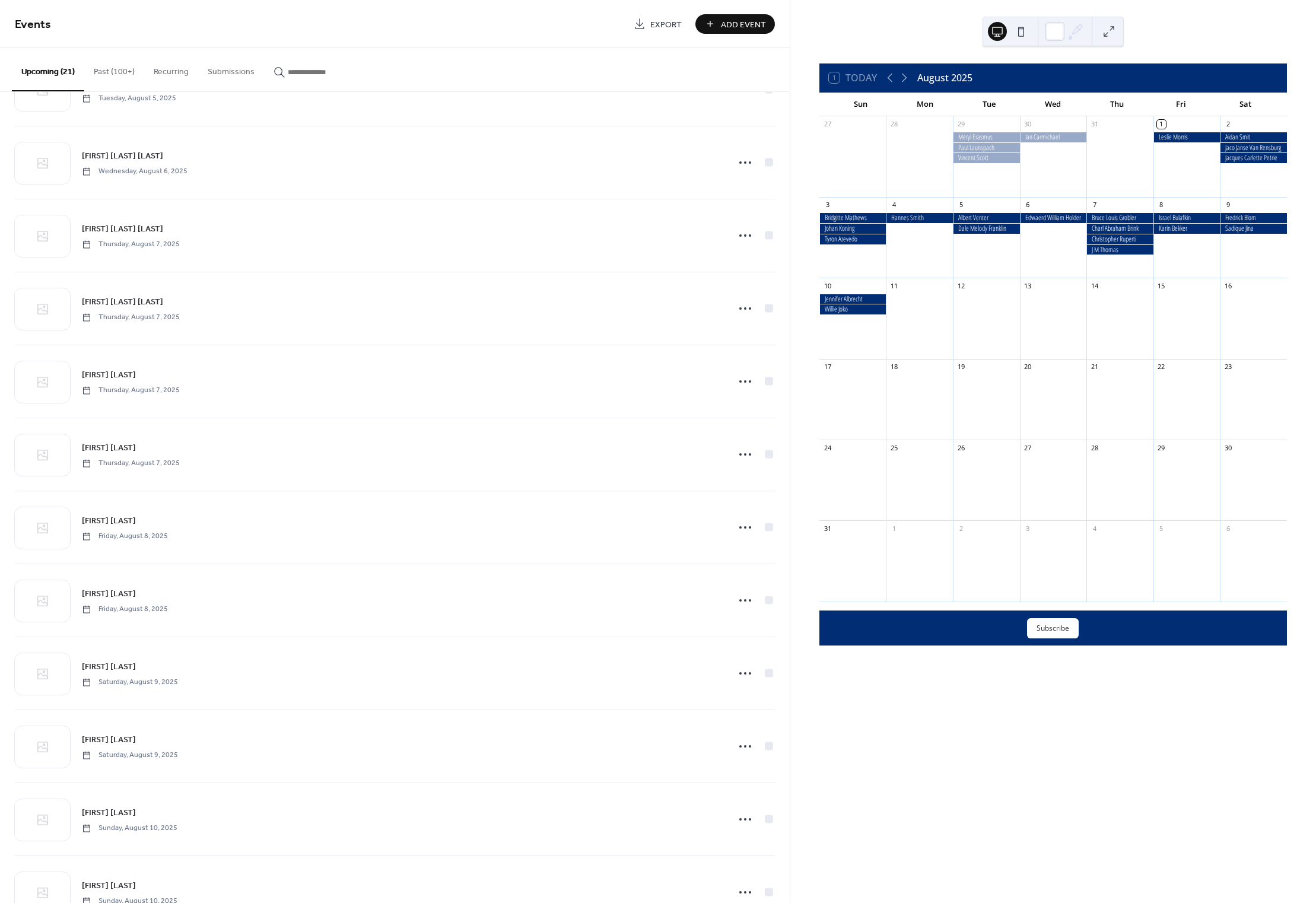 scroll, scrollTop: 769, scrollLeft: 0, axis: vertical 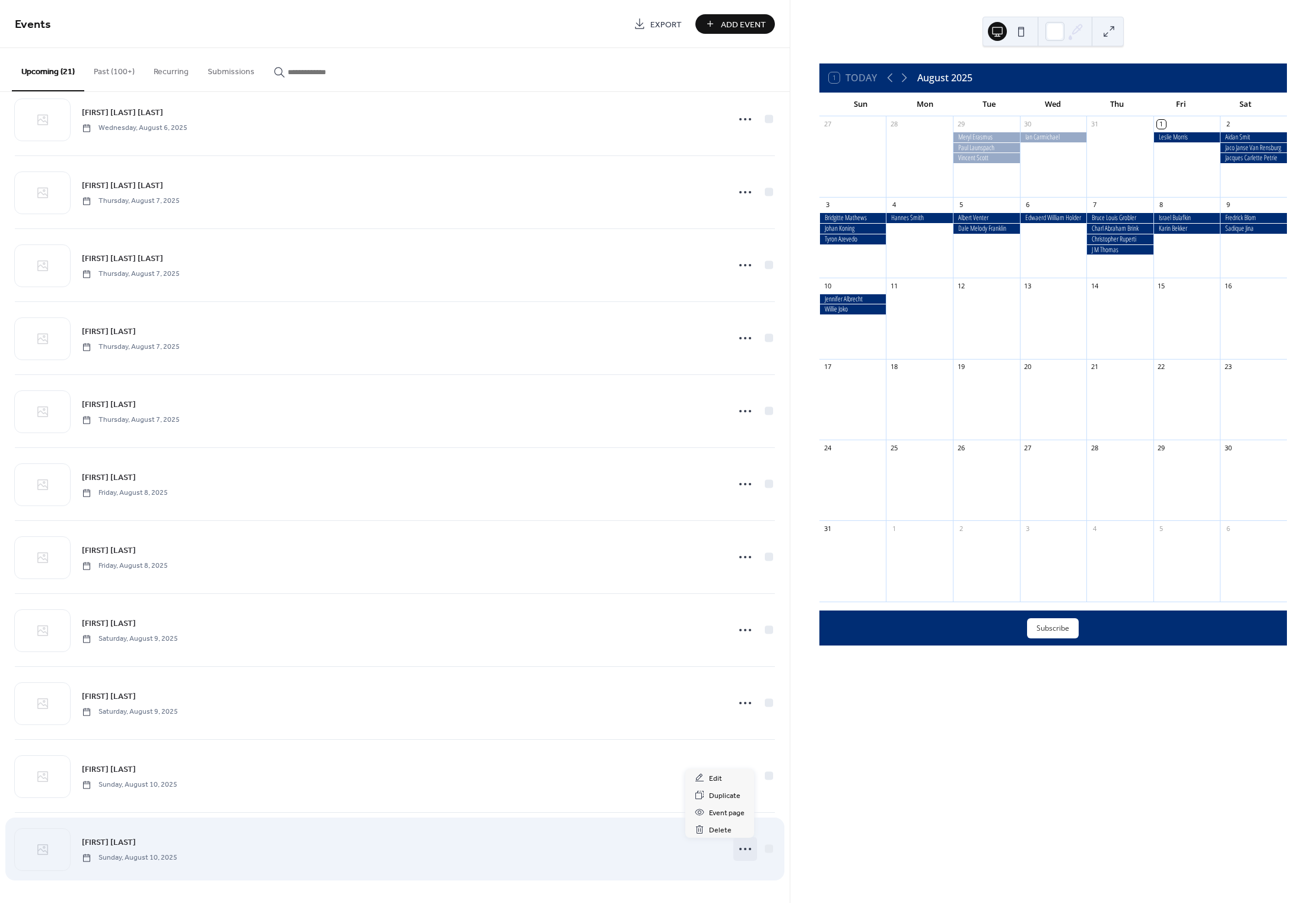 click 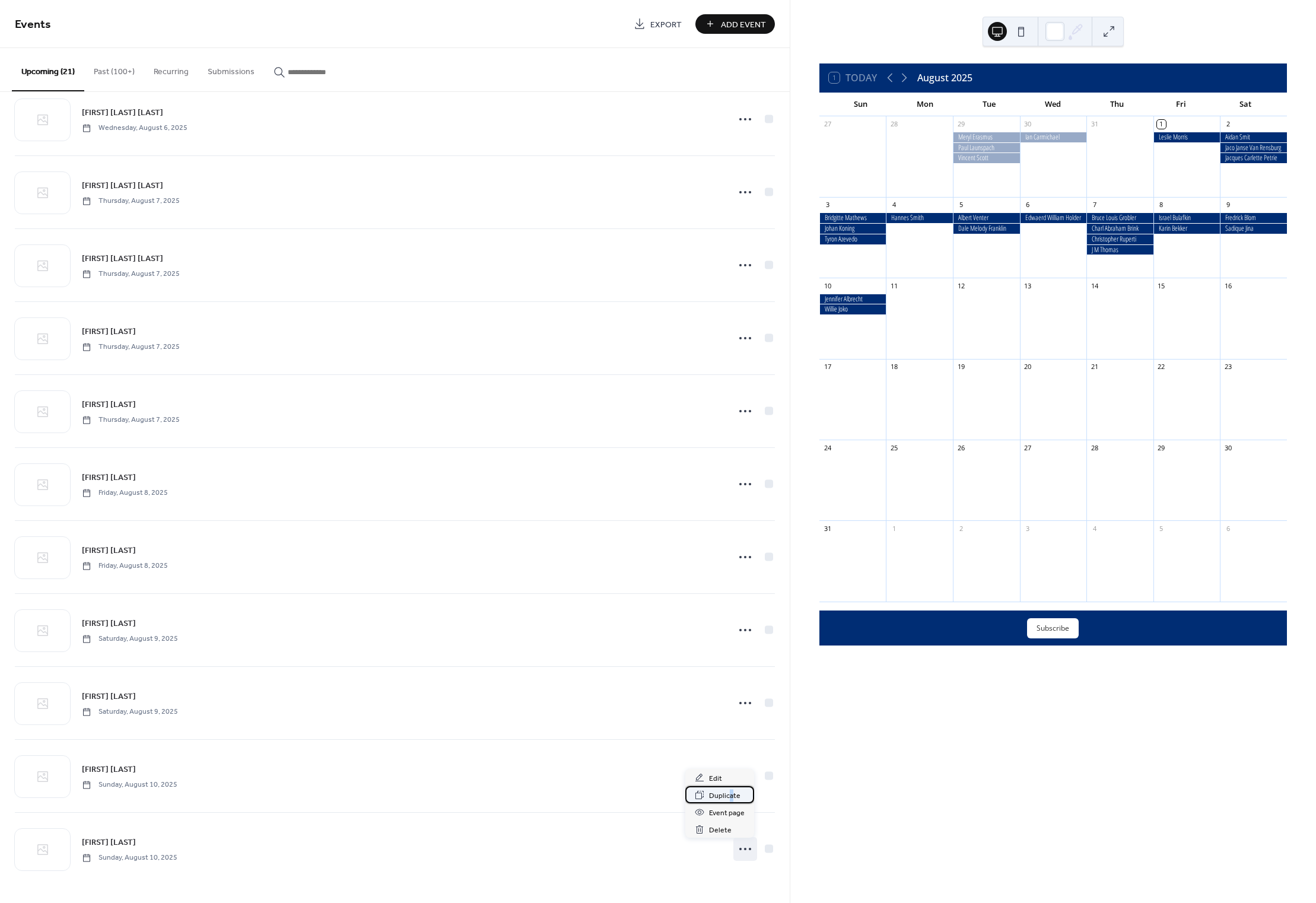 click on "Duplicate" at bounding box center [724, 796] 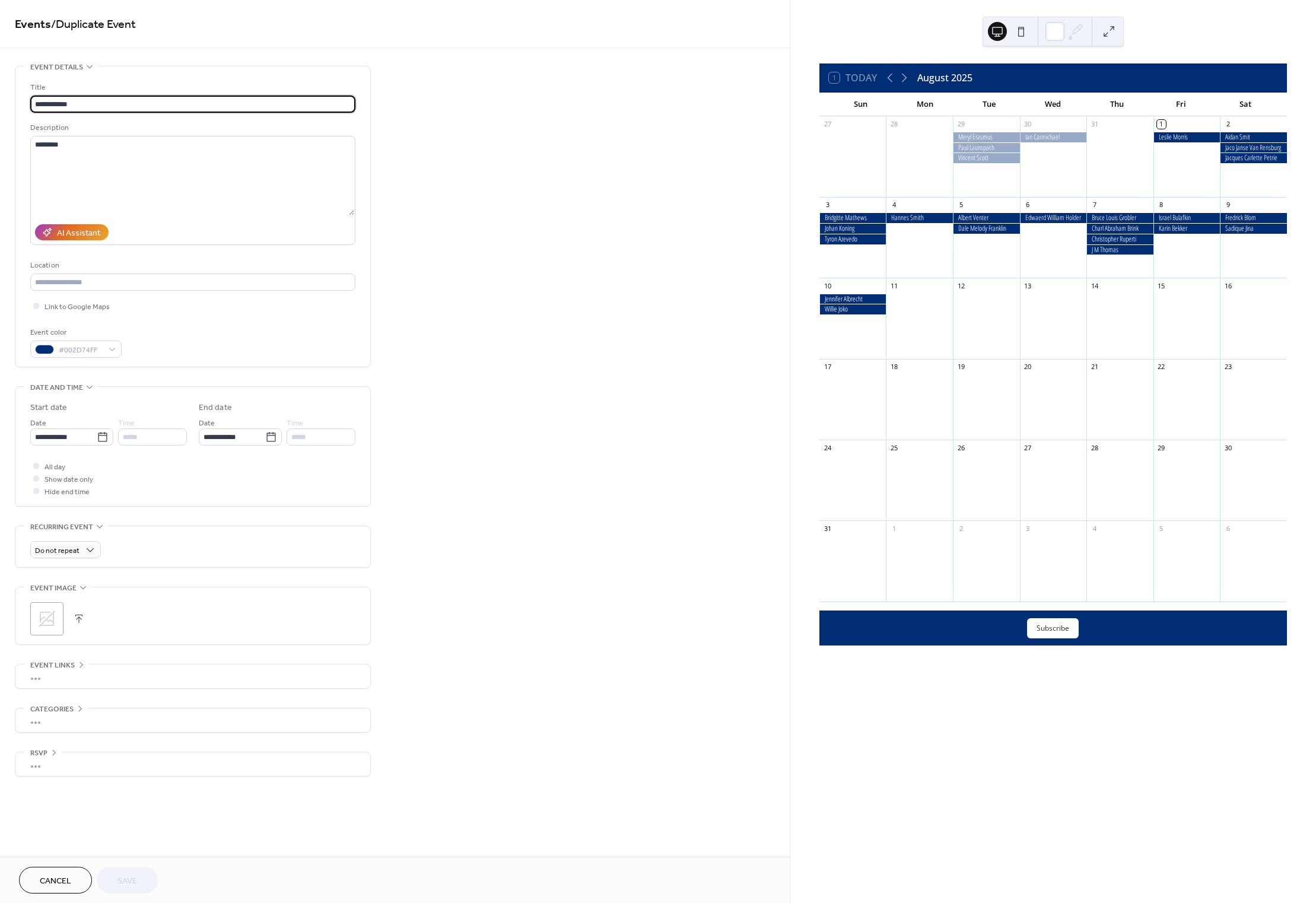 drag, startPoint x: 71, startPoint y: 104, endPoint x: 29, endPoint y: 101, distance: 42.107007 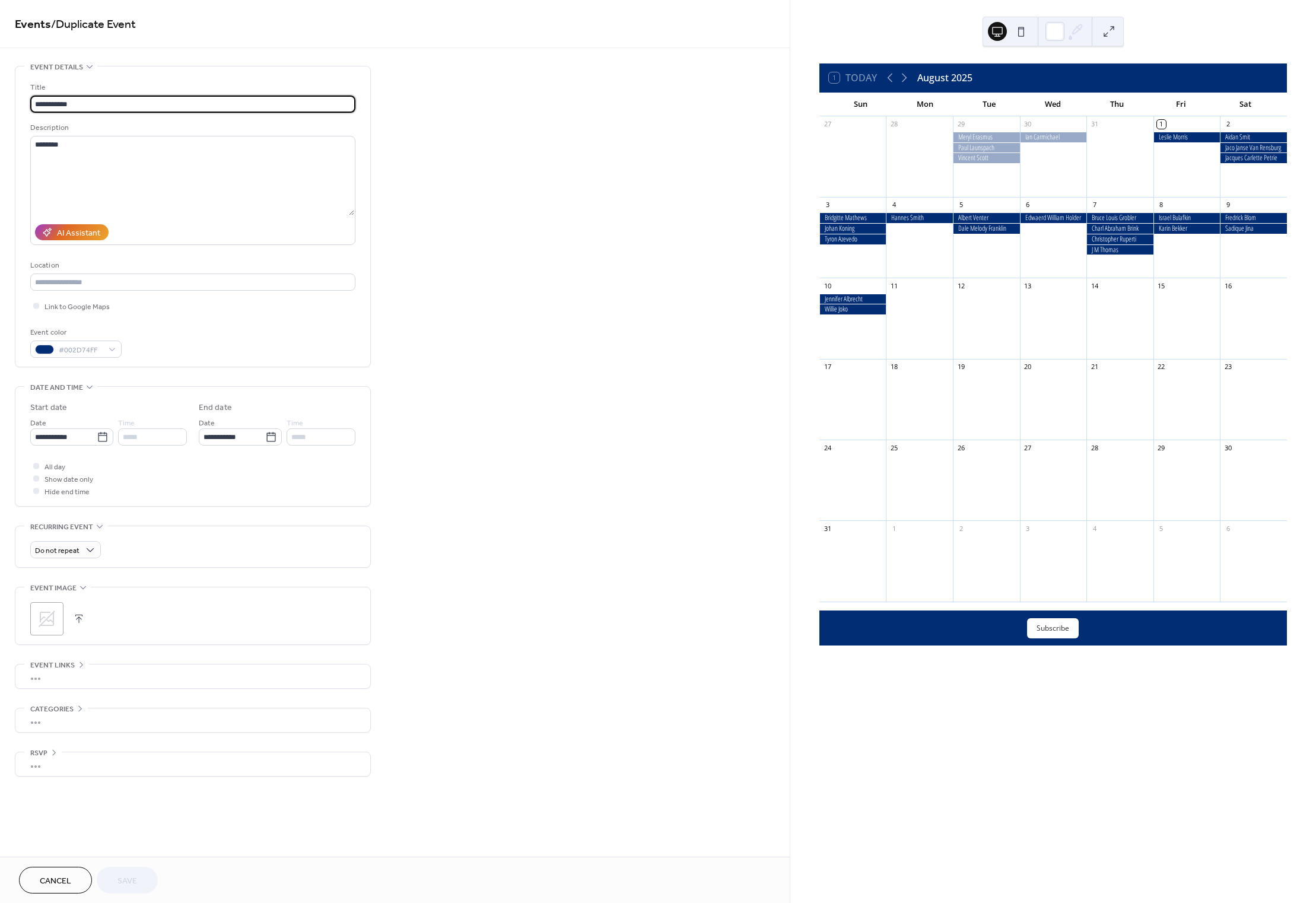 click on "**********" at bounding box center (193, 217) 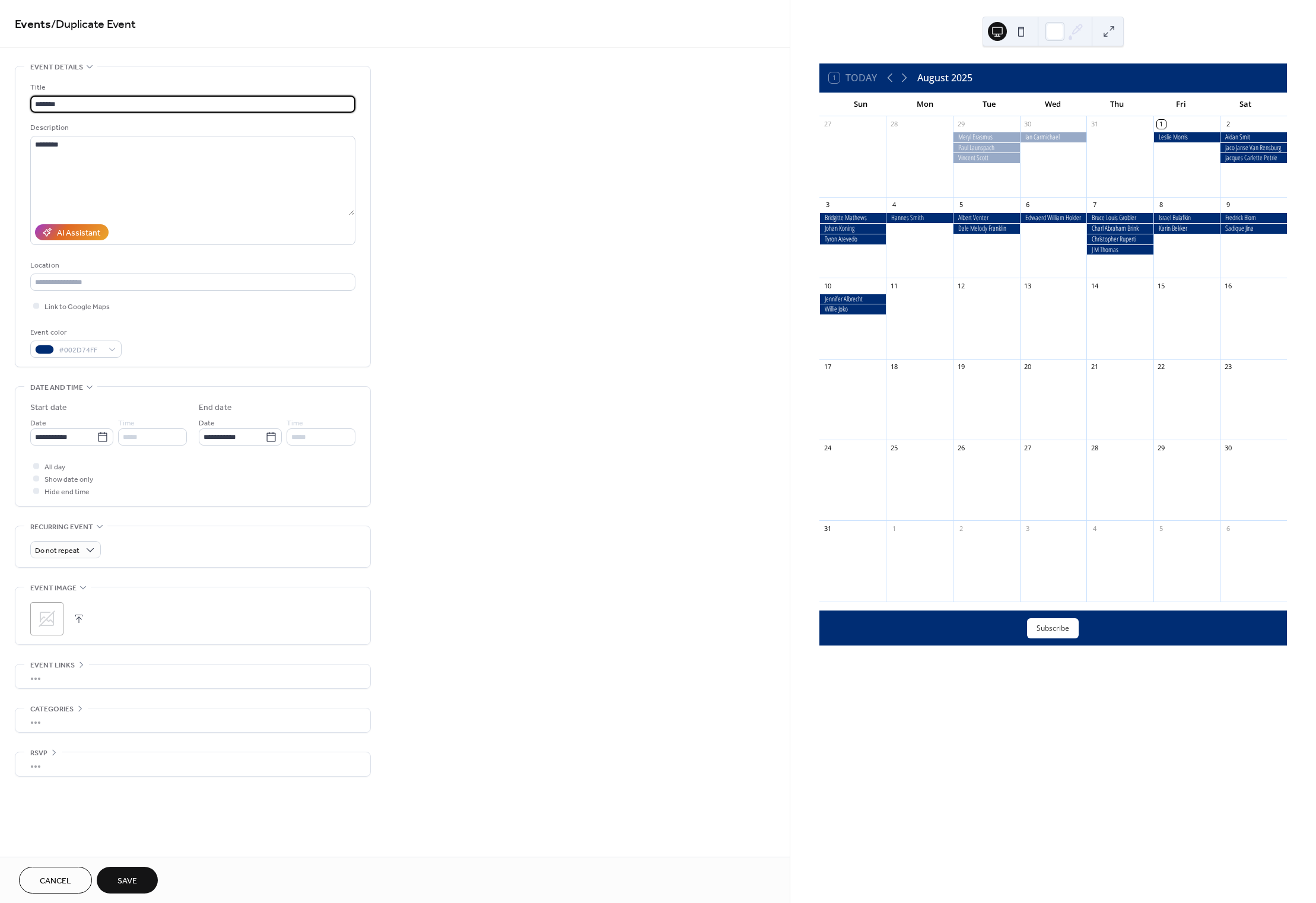 paste on "**********" 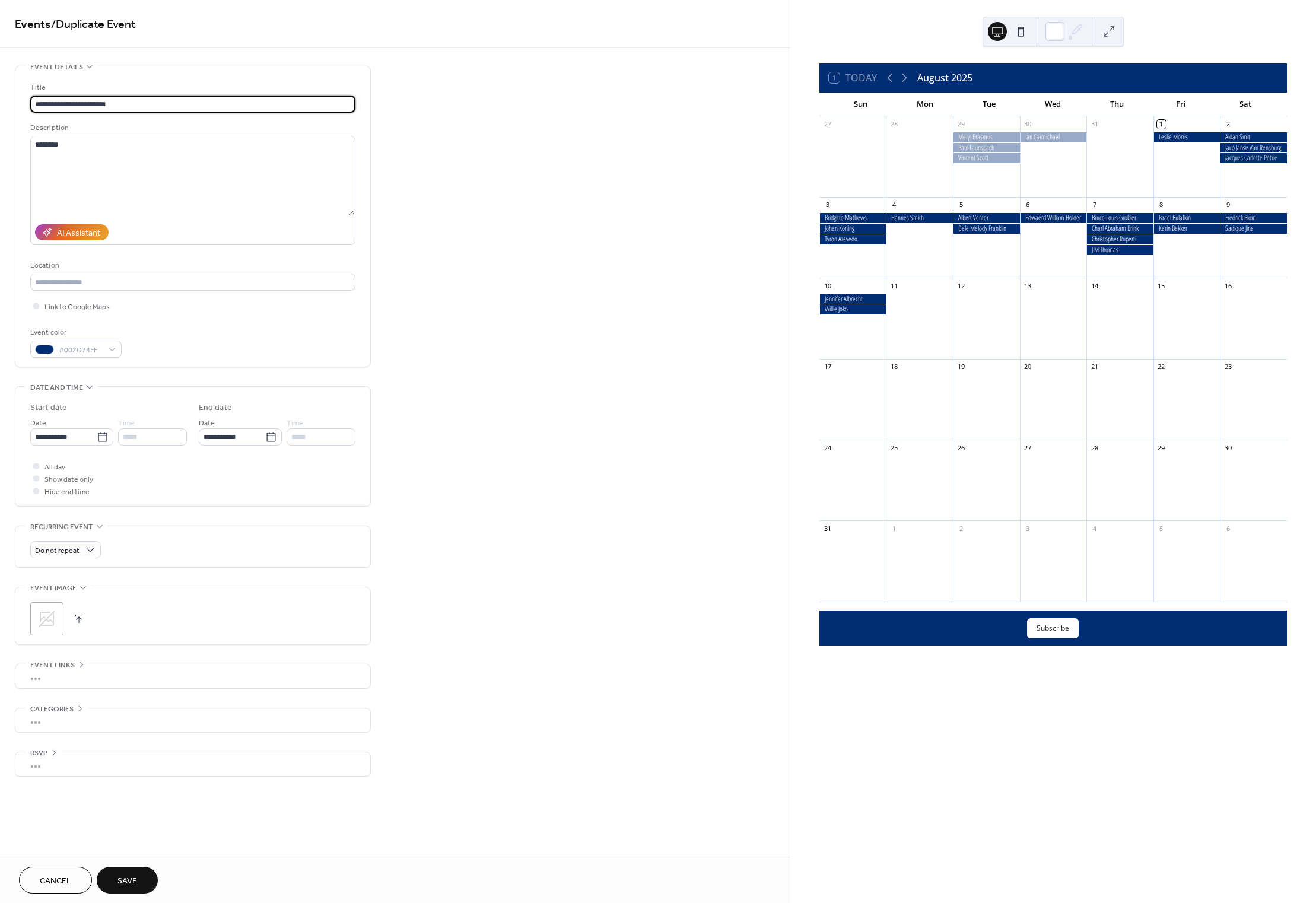 type on "**********" 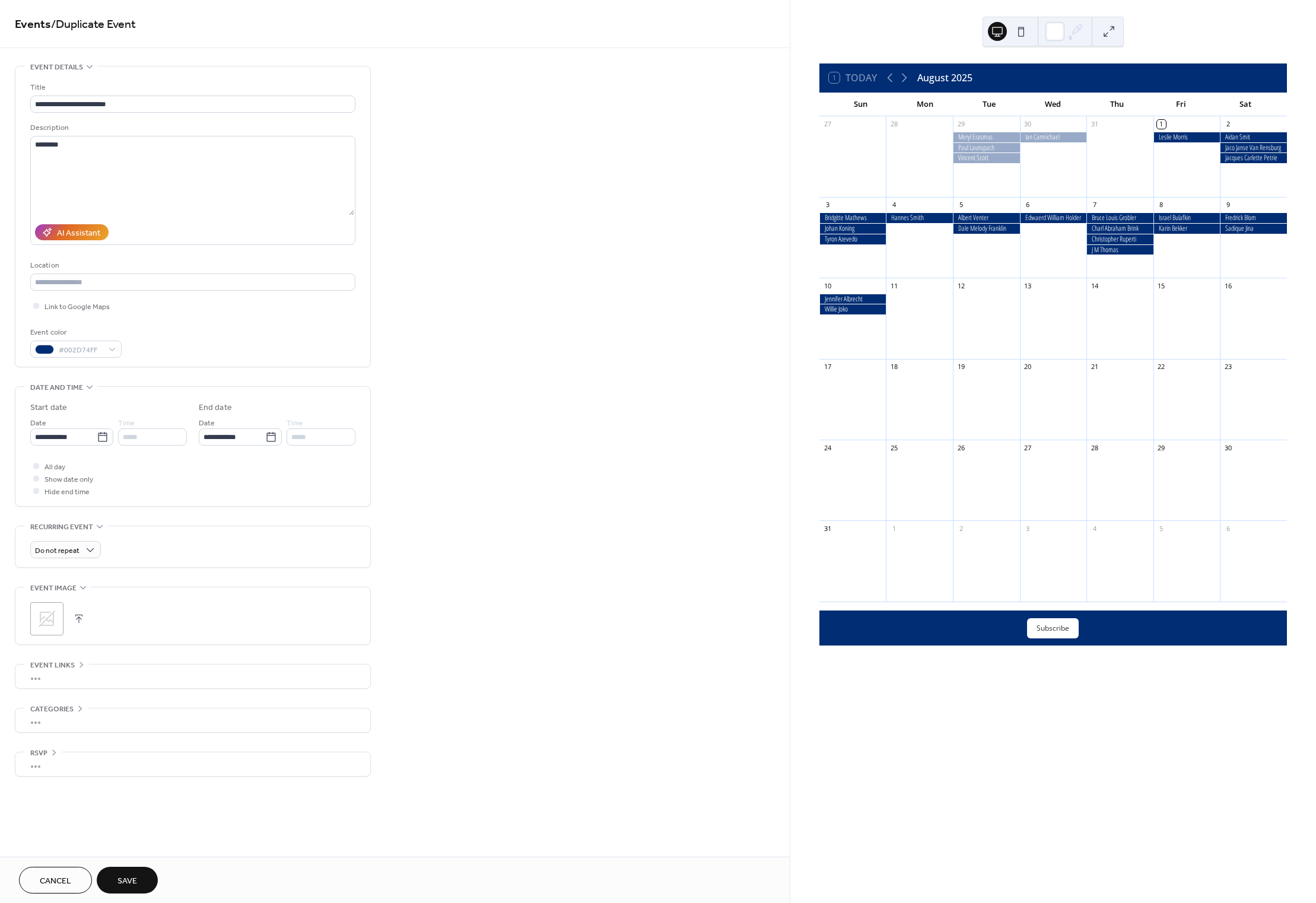 click on "Save" at bounding box center [127, 881] 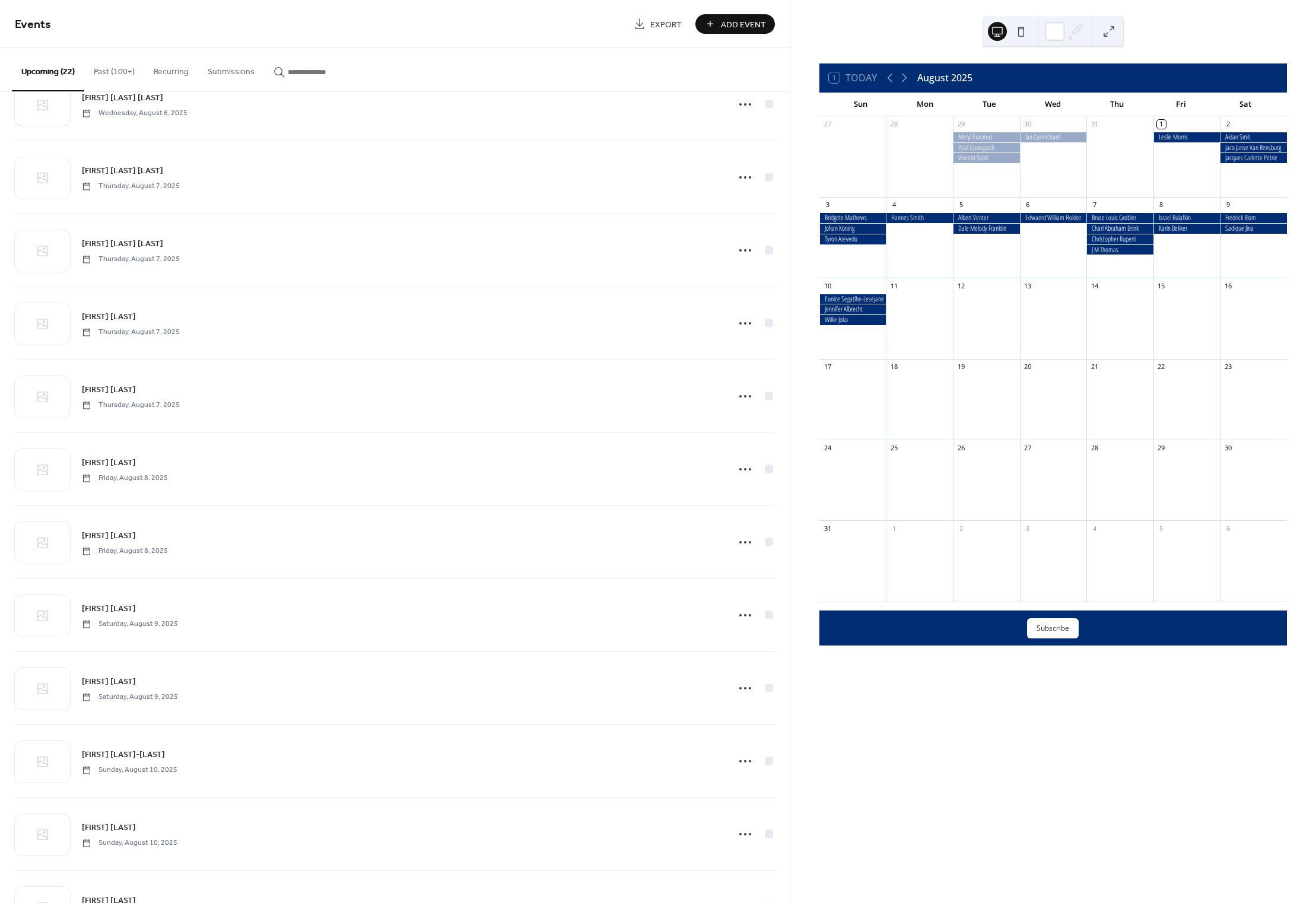 scroll, scrollTop: 842, scrollLeft: 0, axis: vertical 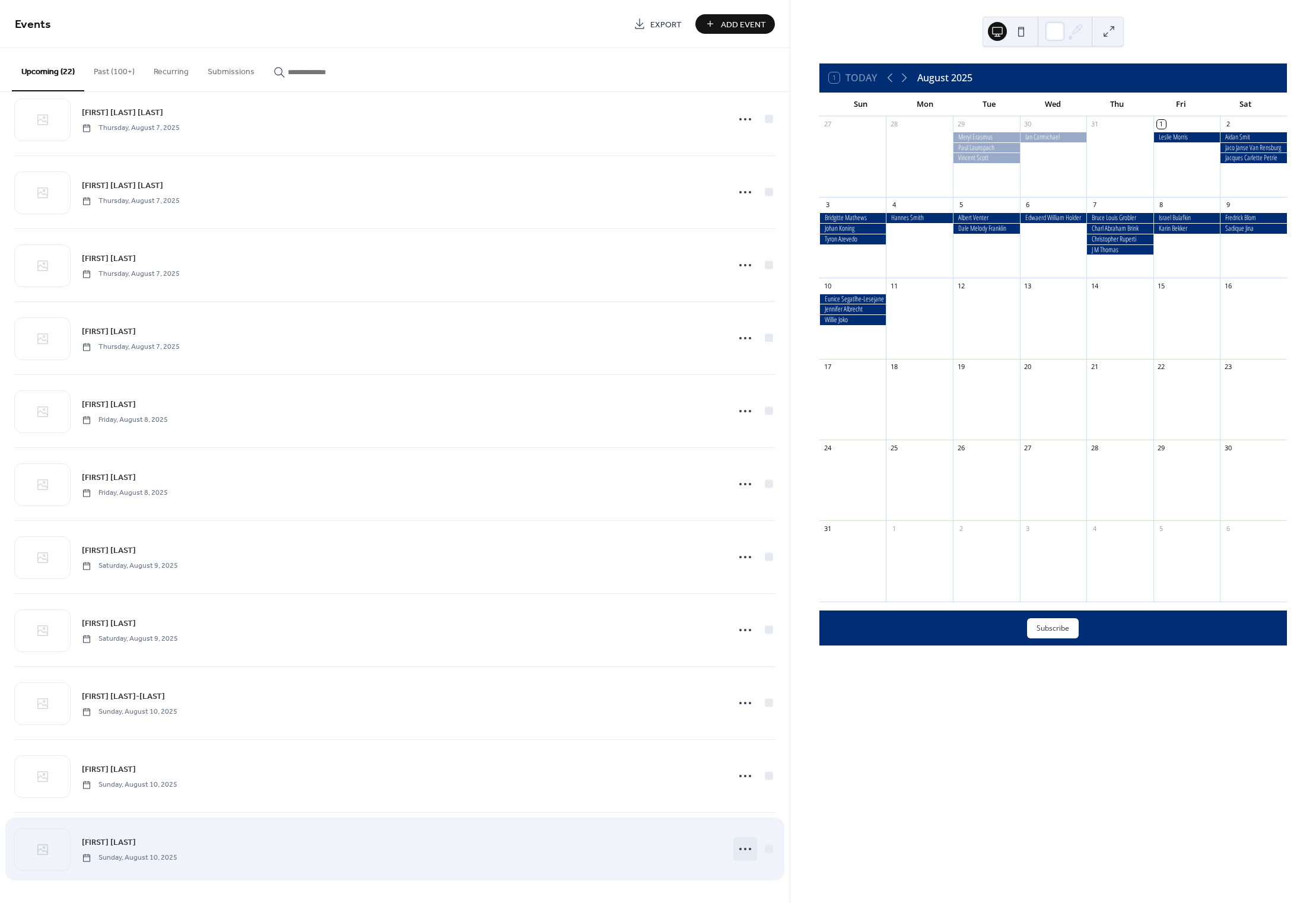 click 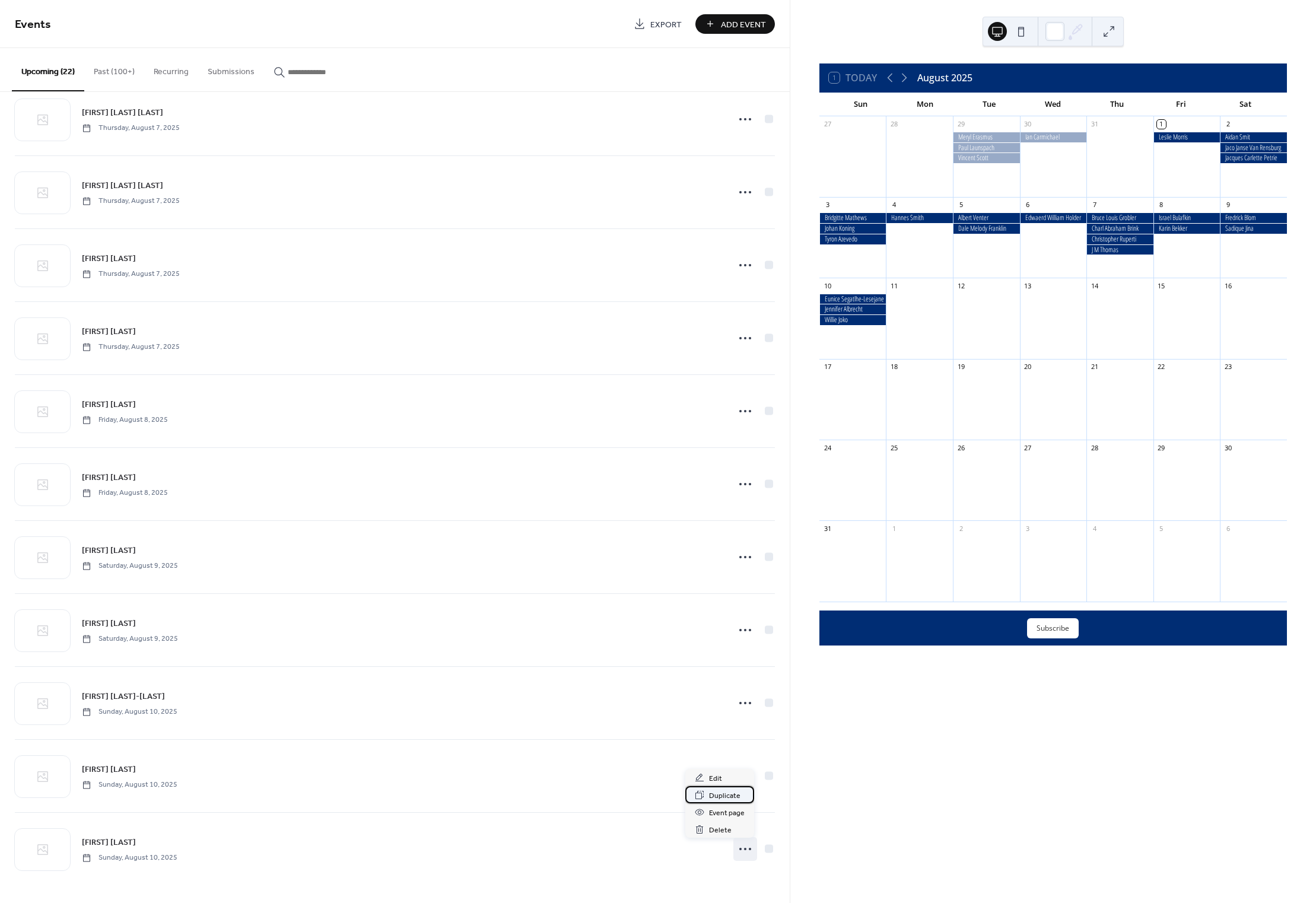 click on "Duplicate" at bounding box center [724, 796] 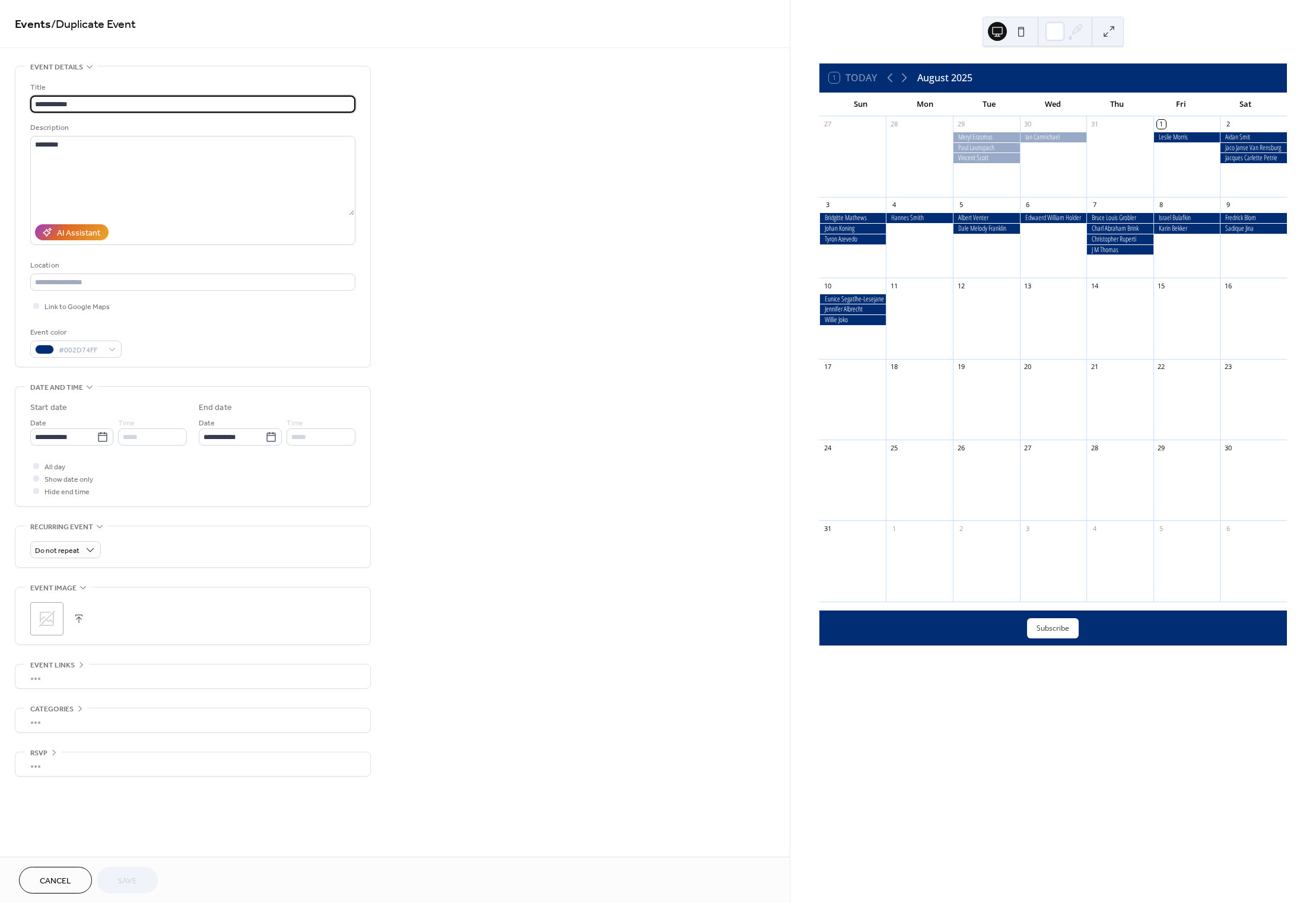 click on "**********" at bounding box center (193, 104) 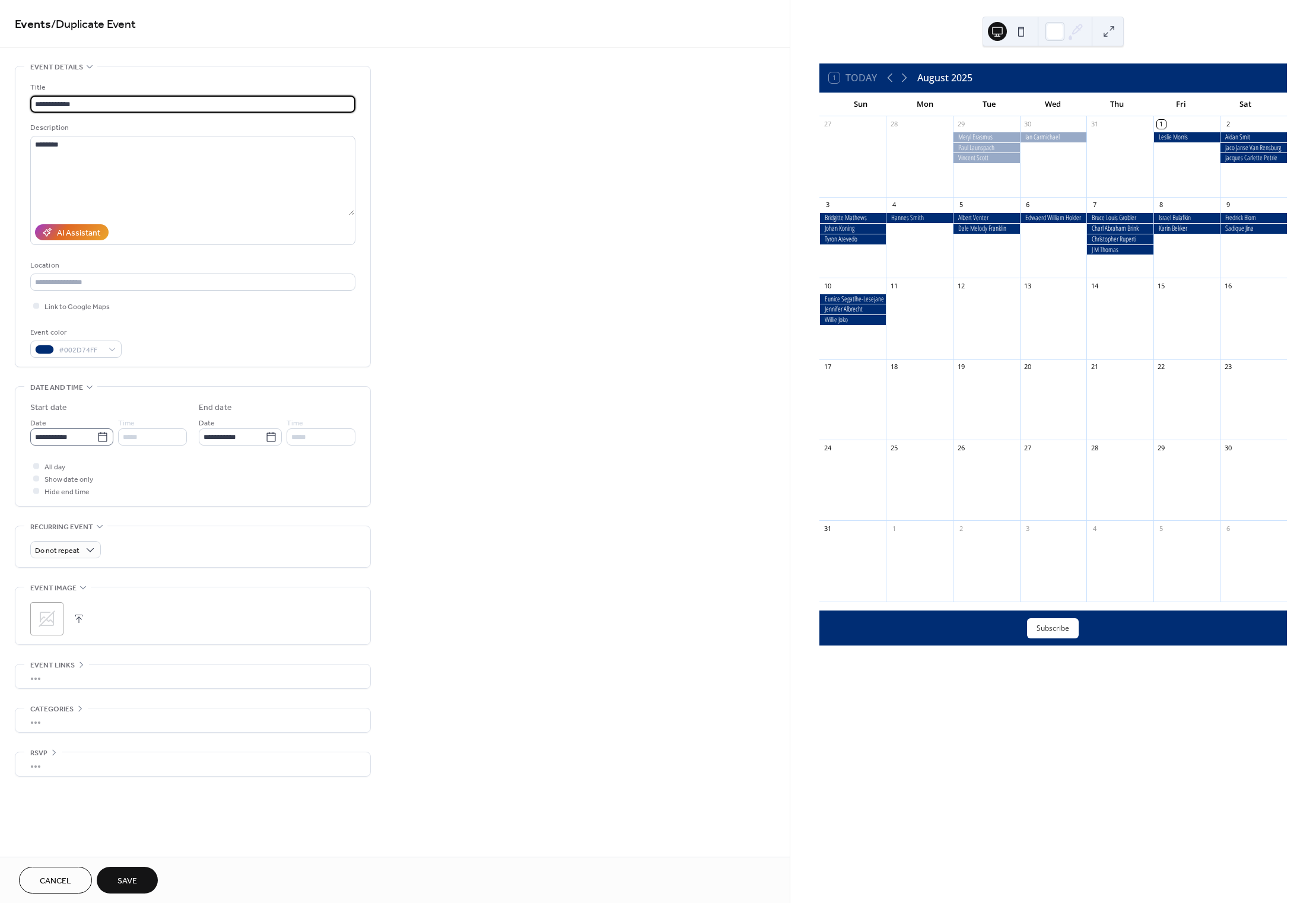 type on "**********" 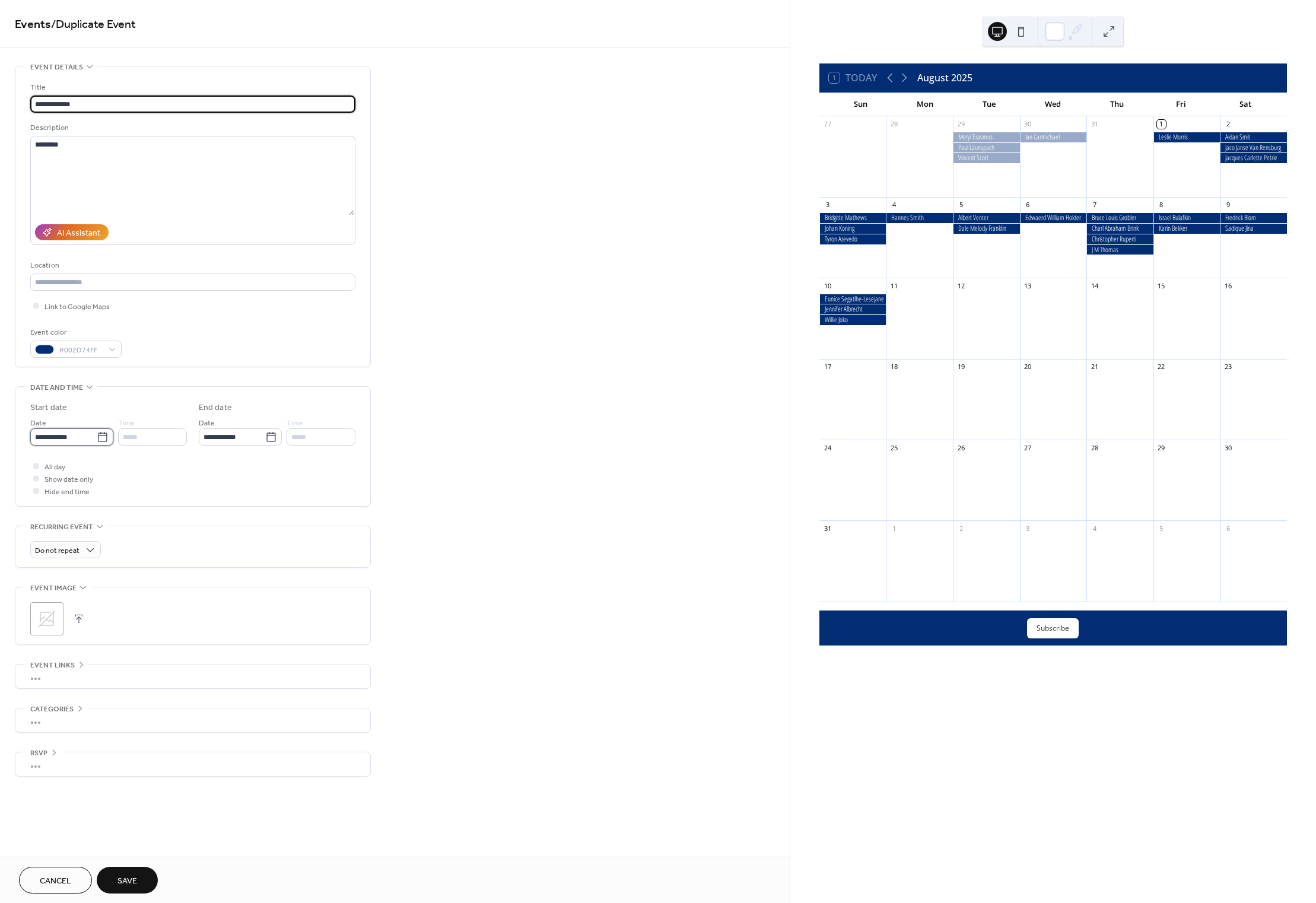 click on "**********" at bounding box center [63, 437] 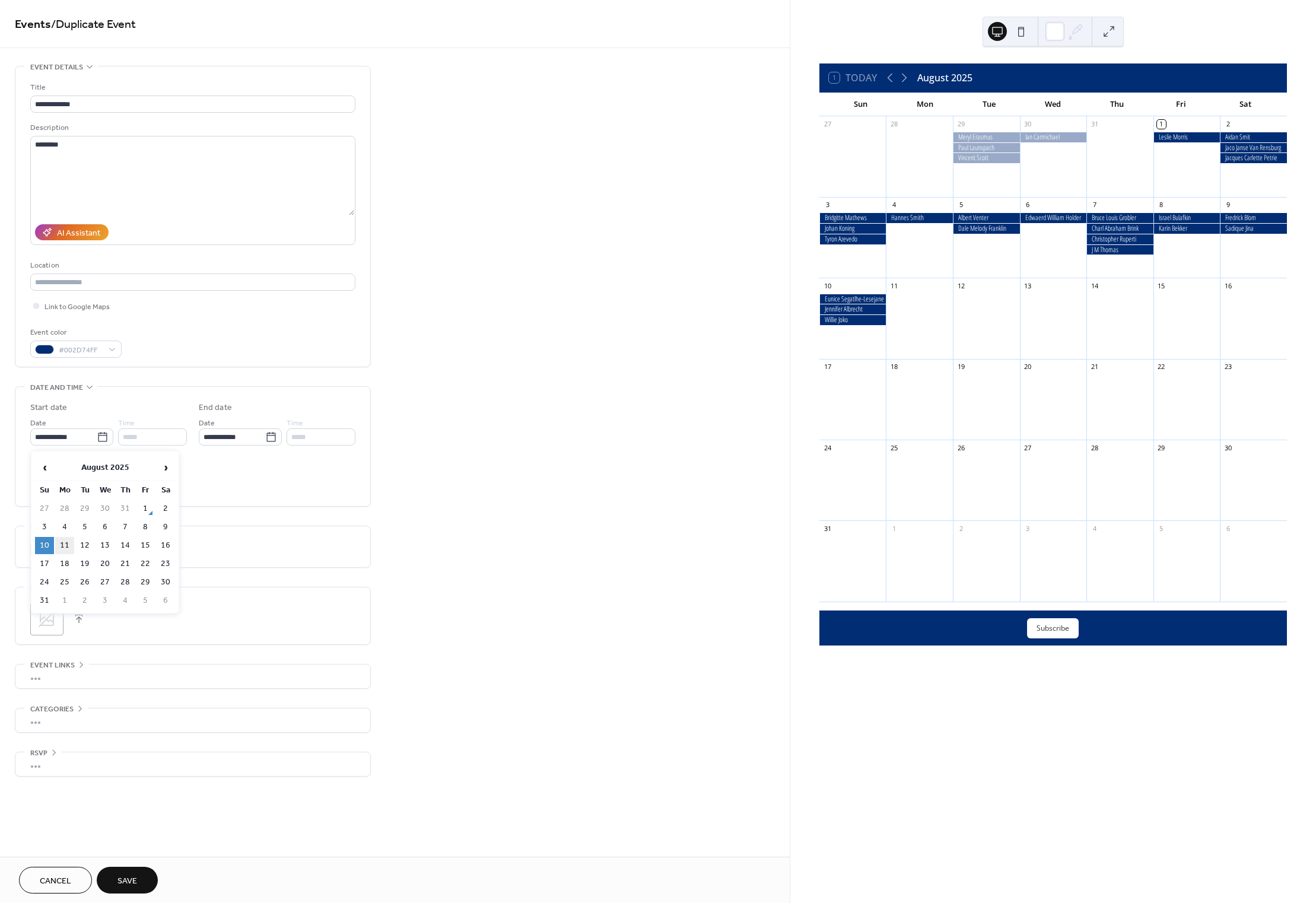 click on "11" at bounding box center [65, 545] 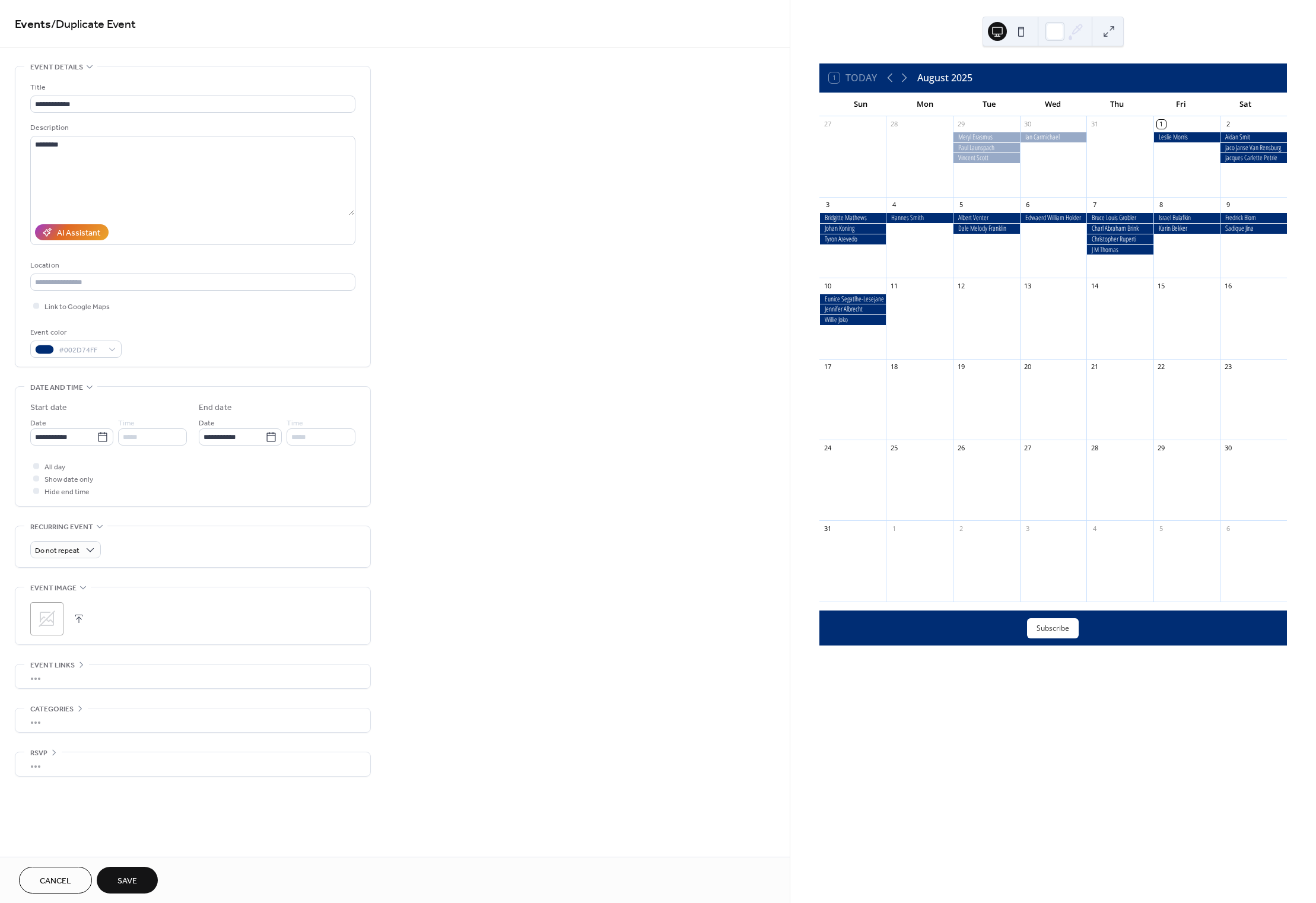 click on "Save" at bounding box center [127, 881] 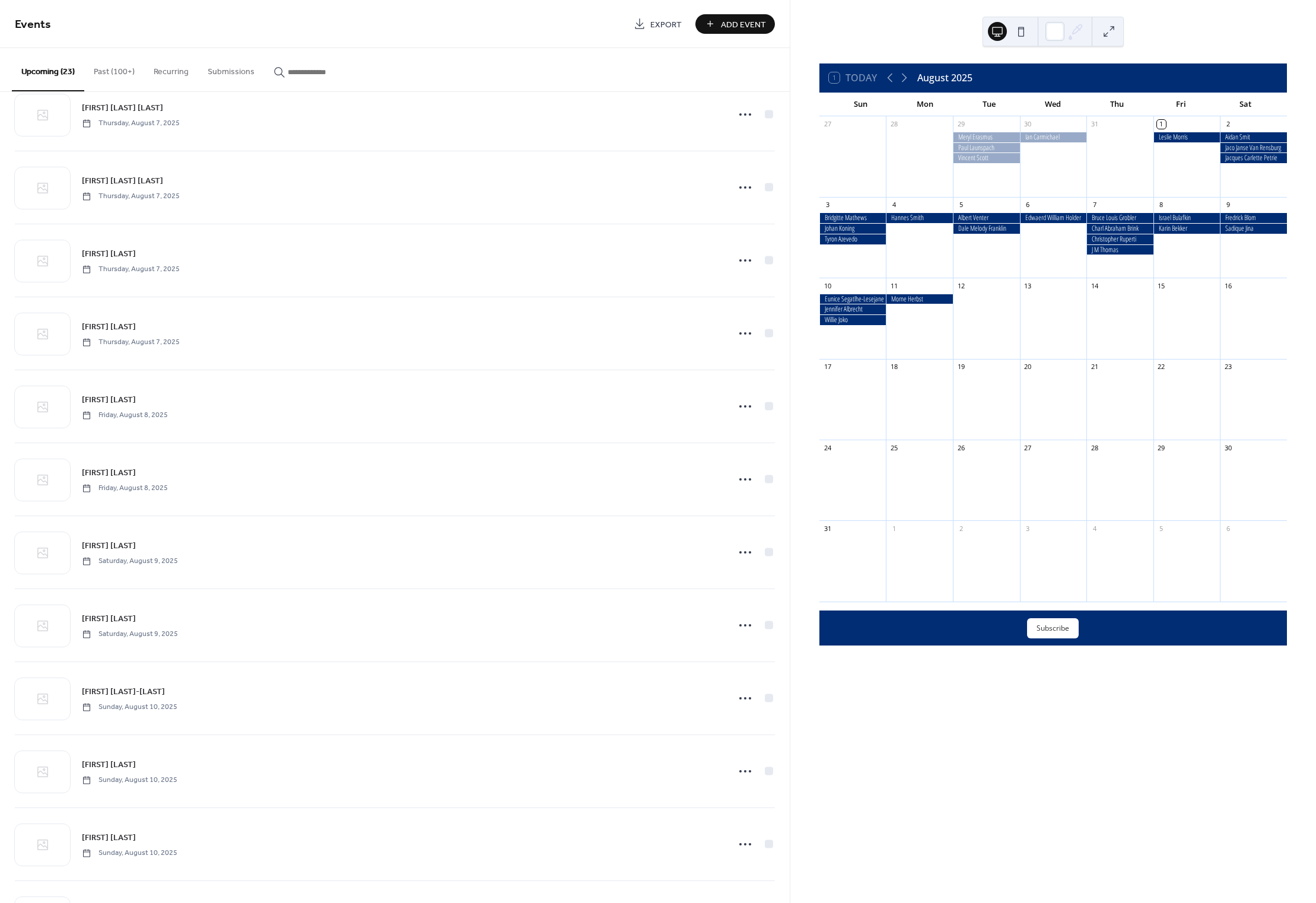 scroll, scrollTop: 916, scrollLeft: 0, axis: vertical 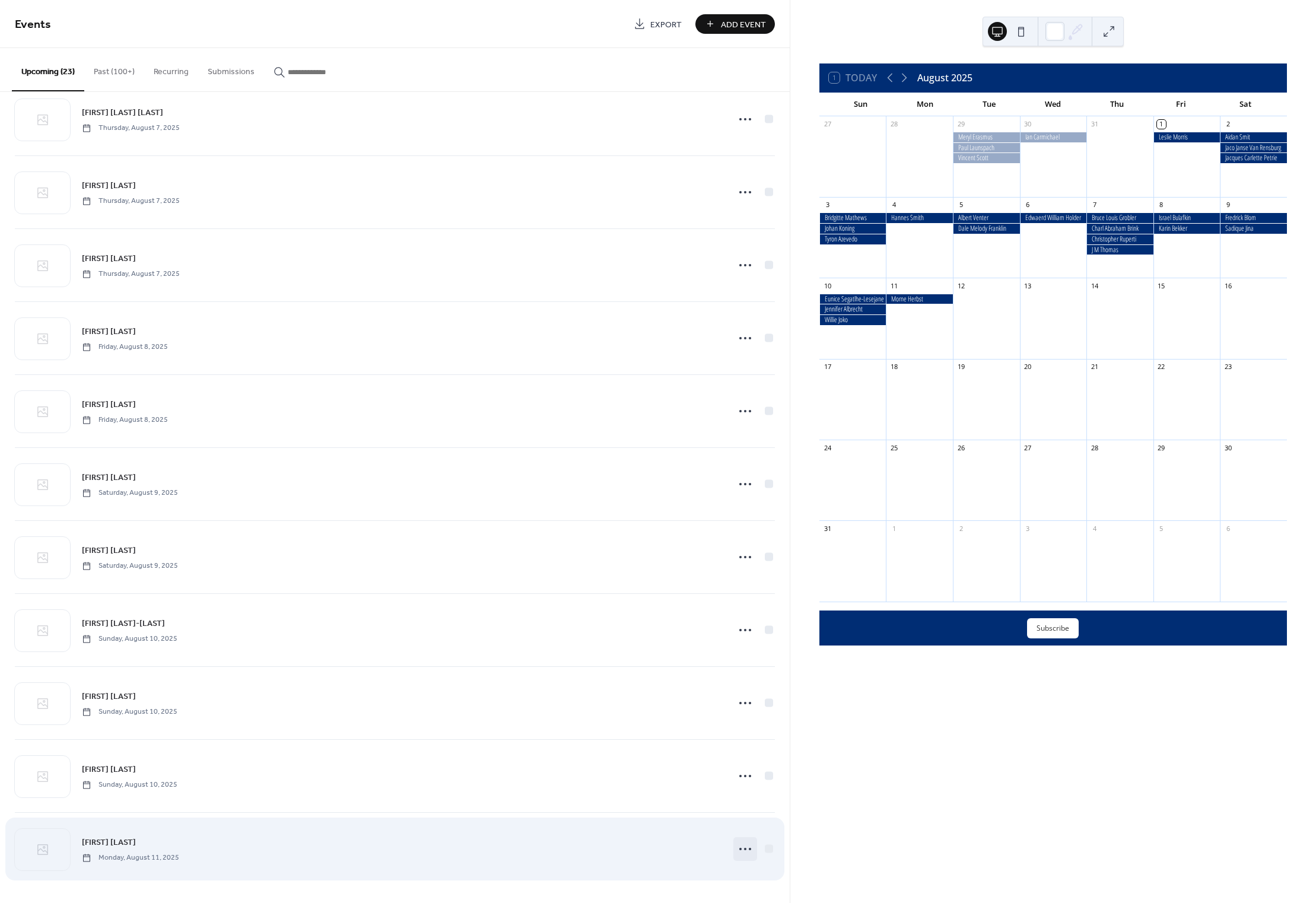 click 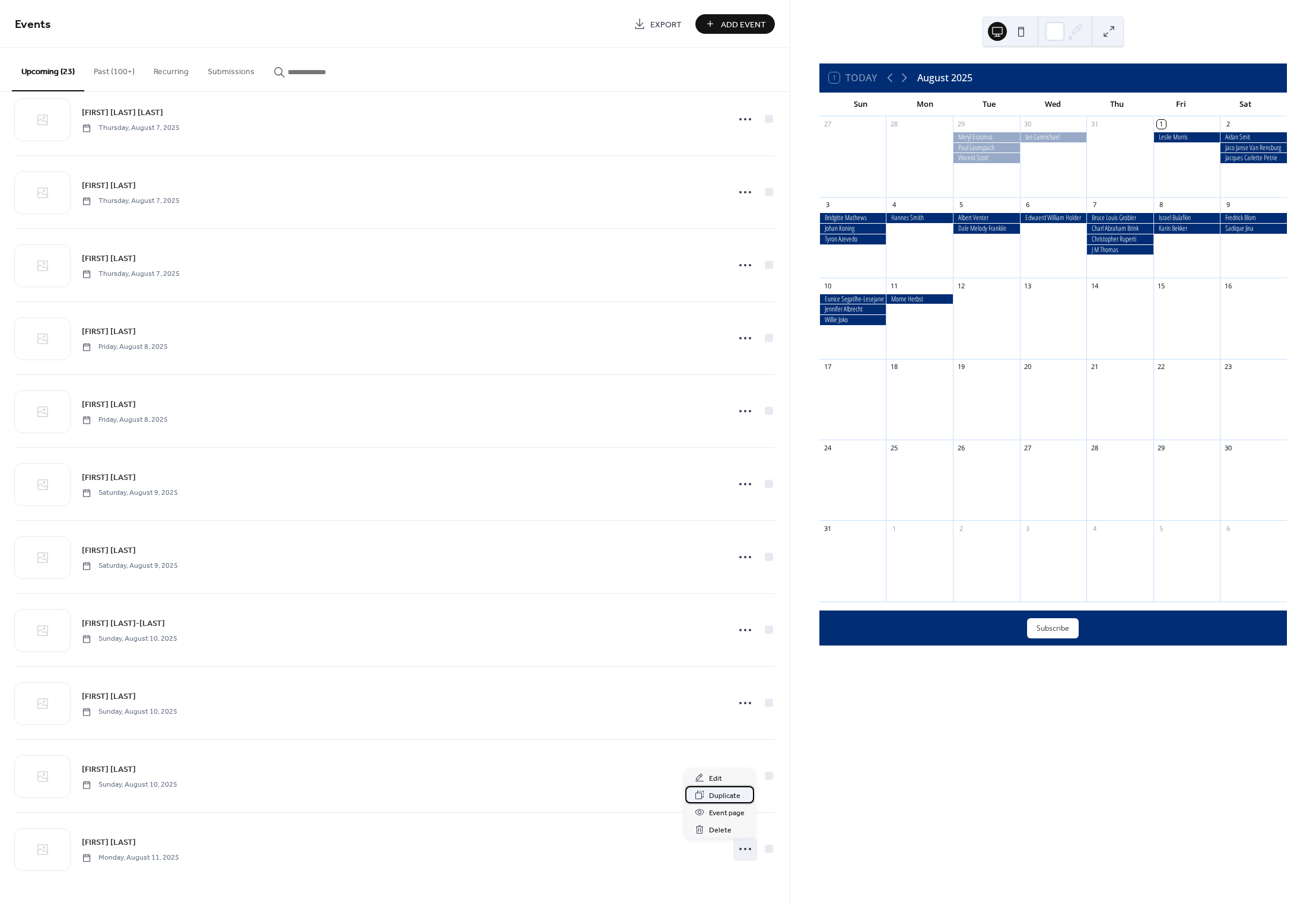 click on "Duplicate" at bounding box center (724, 796) 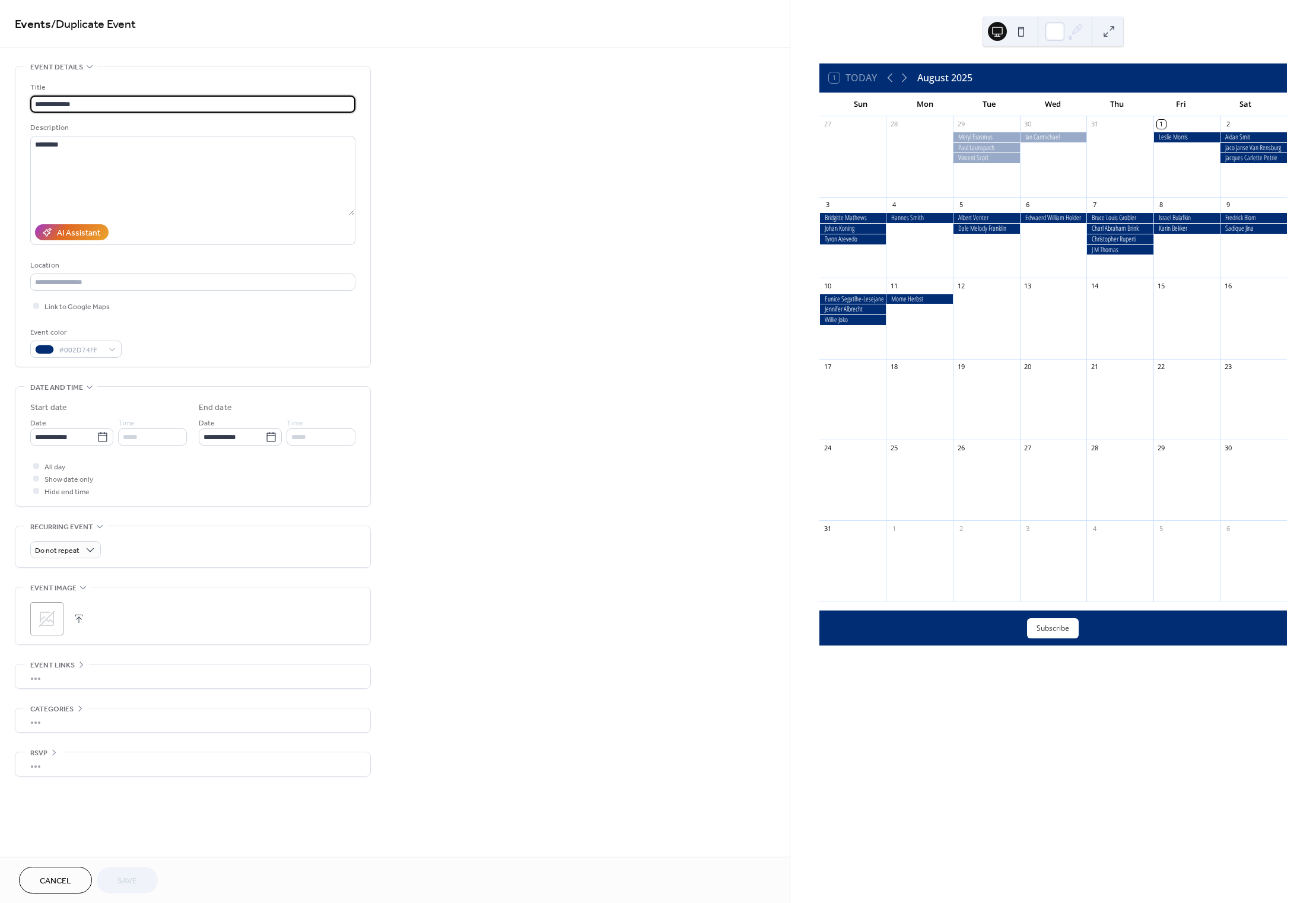 drag, startPoint x: 84, startPoint y: 104, endPoint x: 31, endPoint y: 102, distance: 53.037722 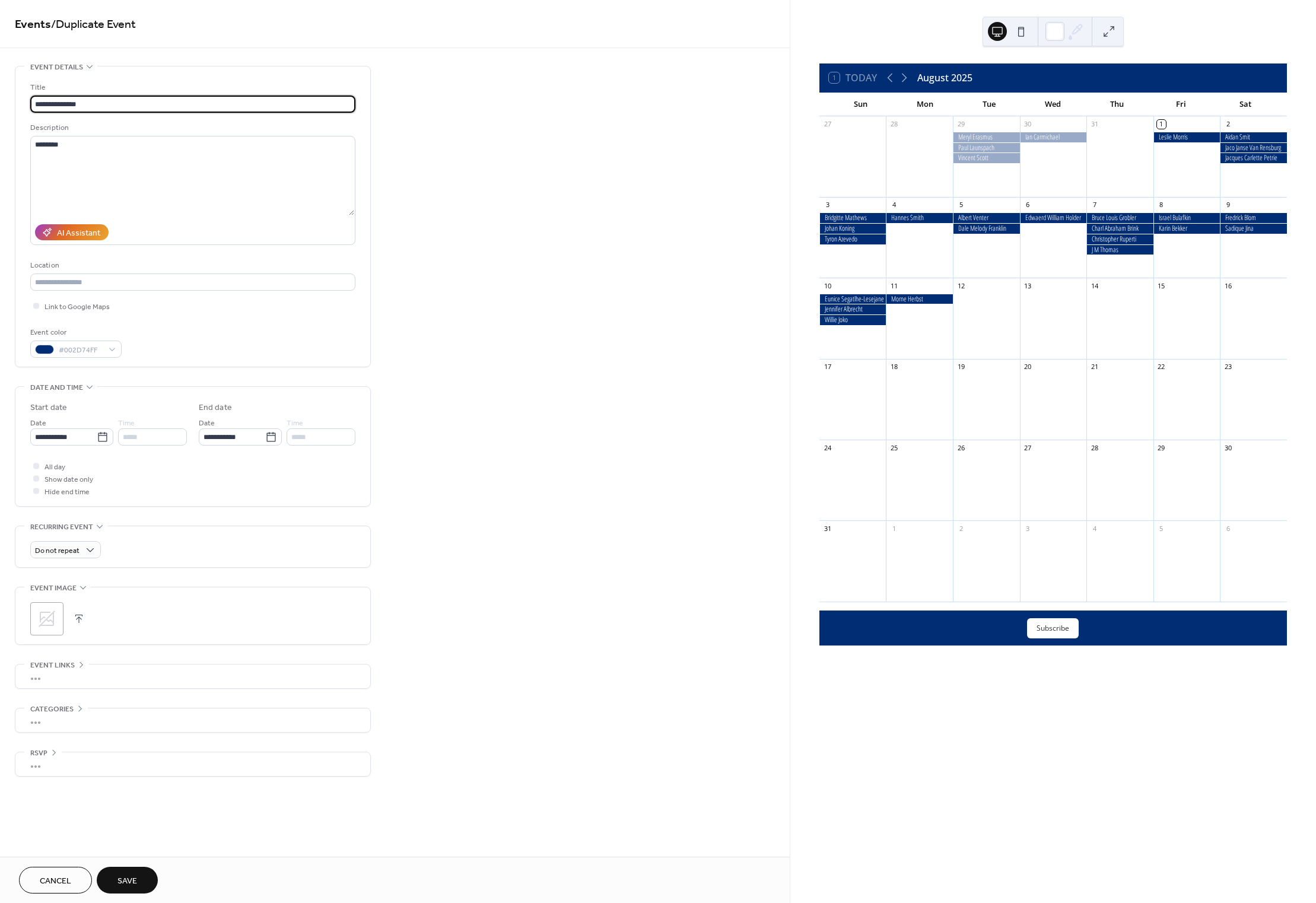 type on "**********" 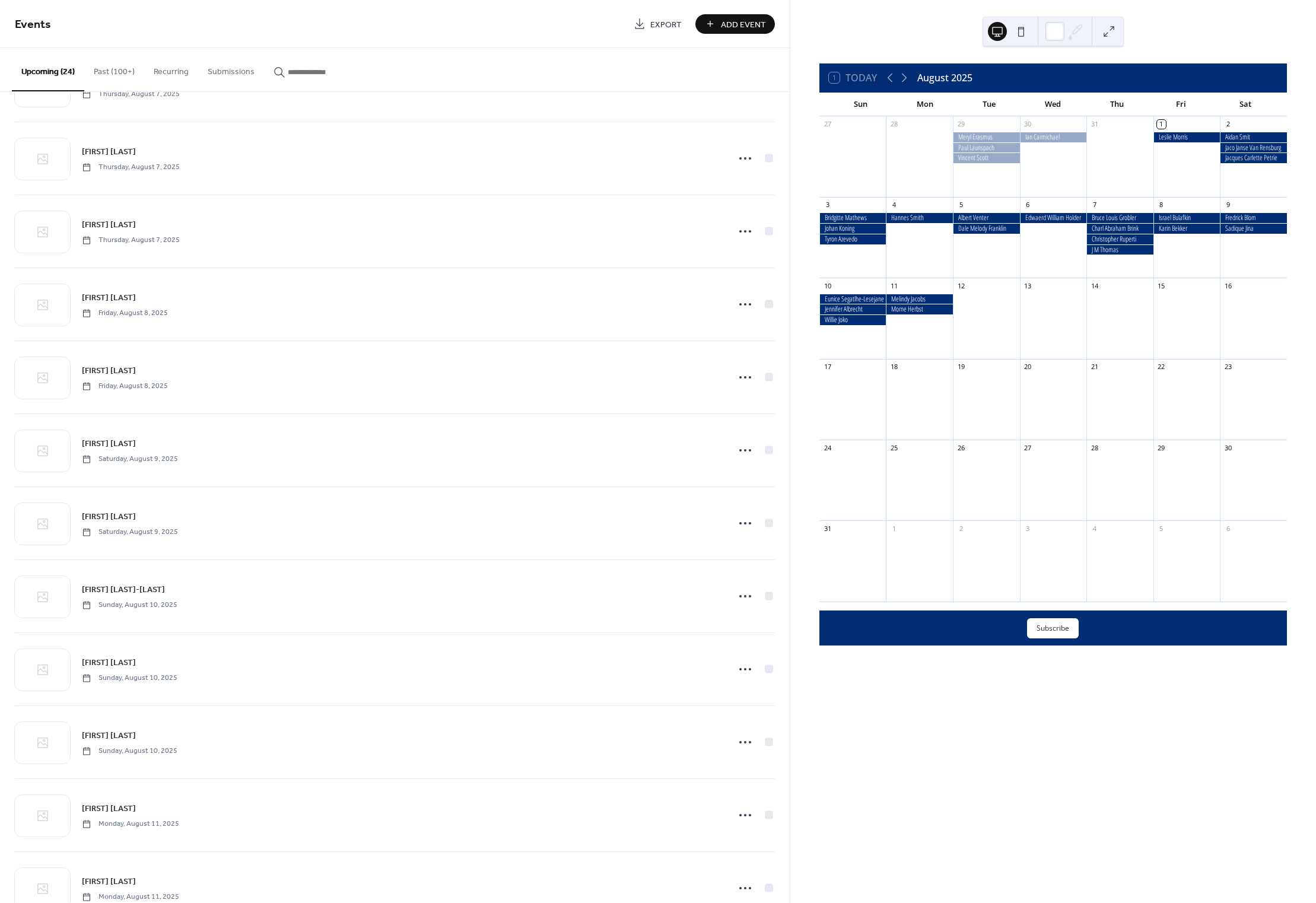 scroll, scrollTop: 990, scrollLeft: 0, axis: vertical 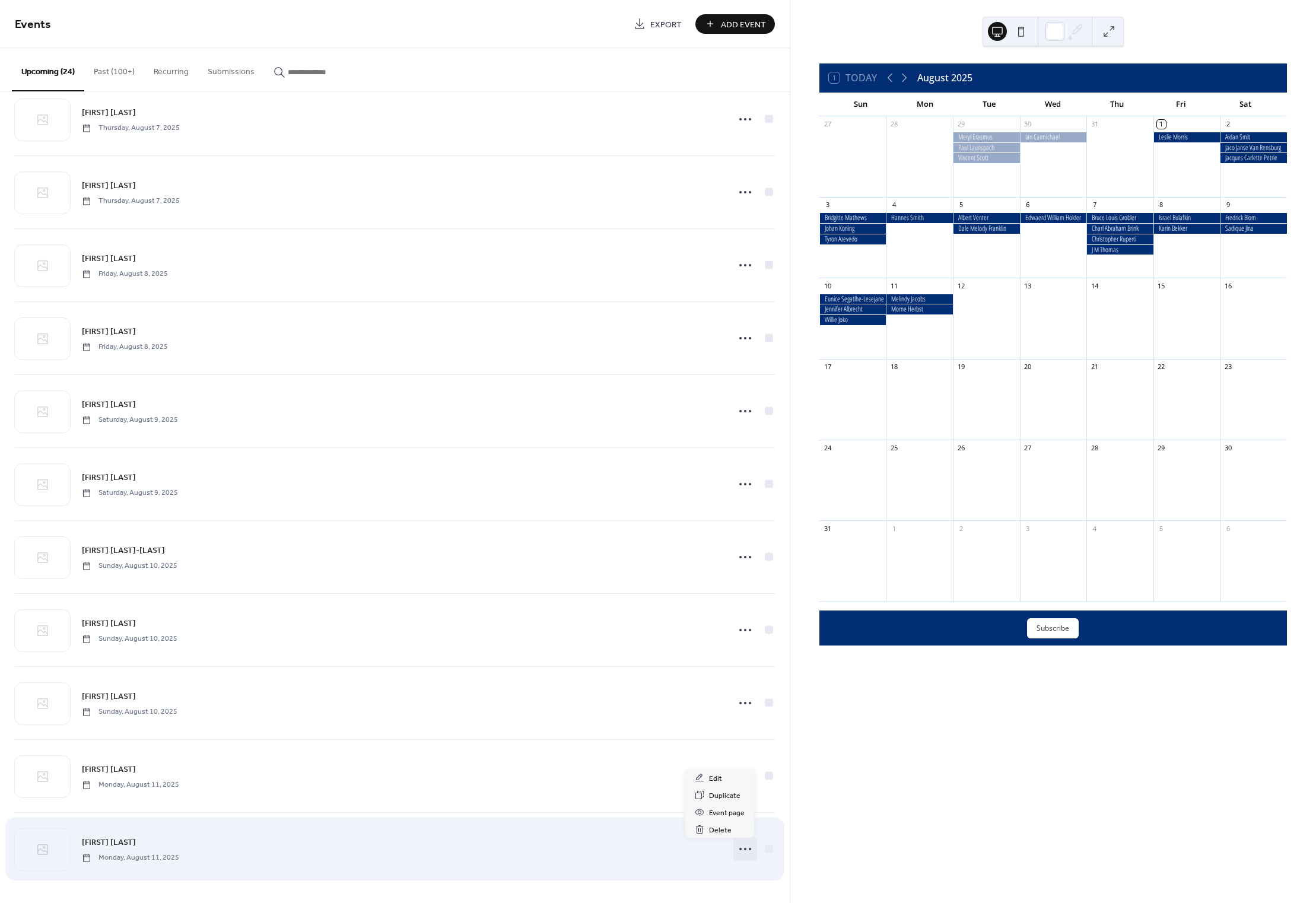 click 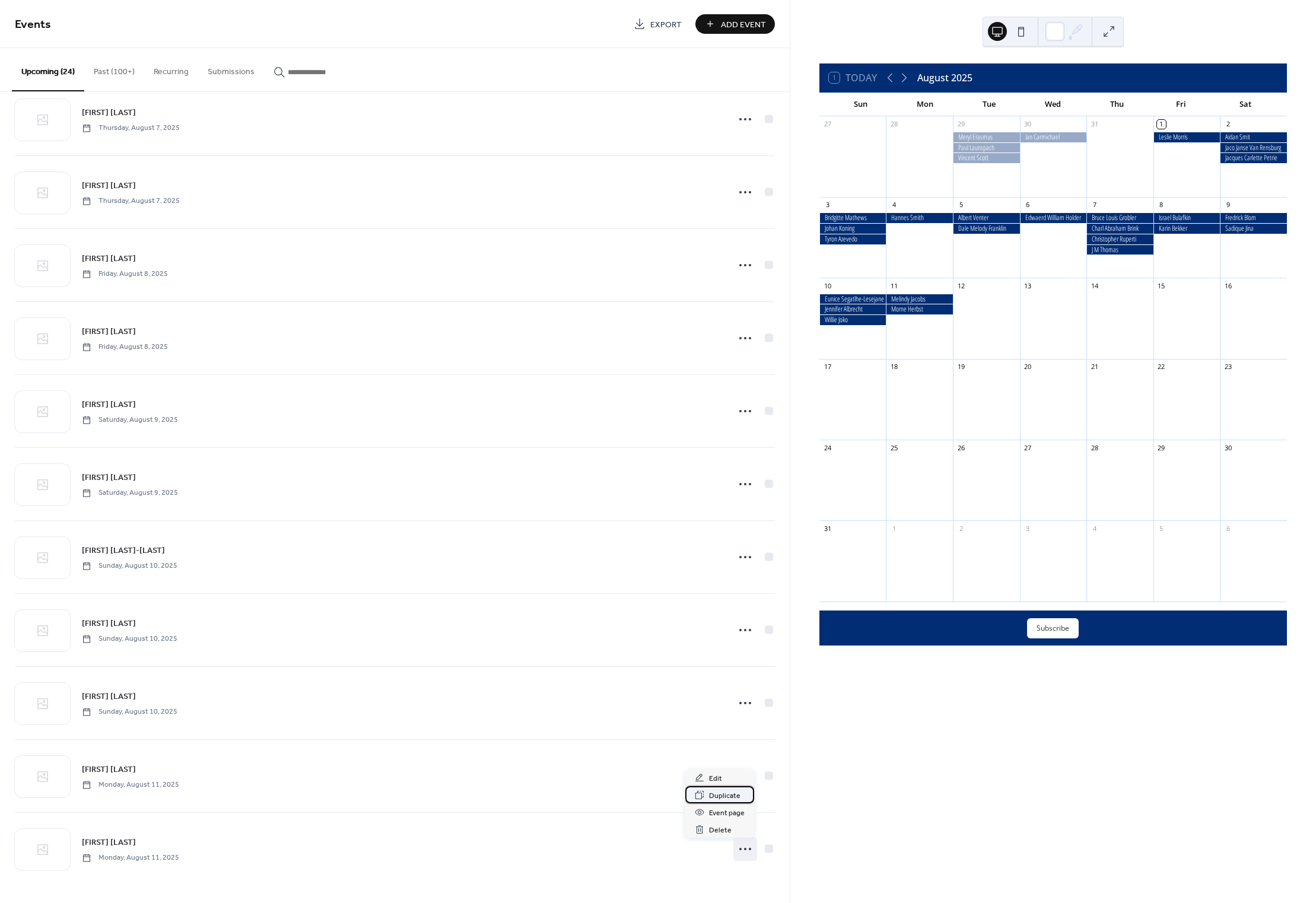 click on "Duplicate" at bounding box center [724, 796] 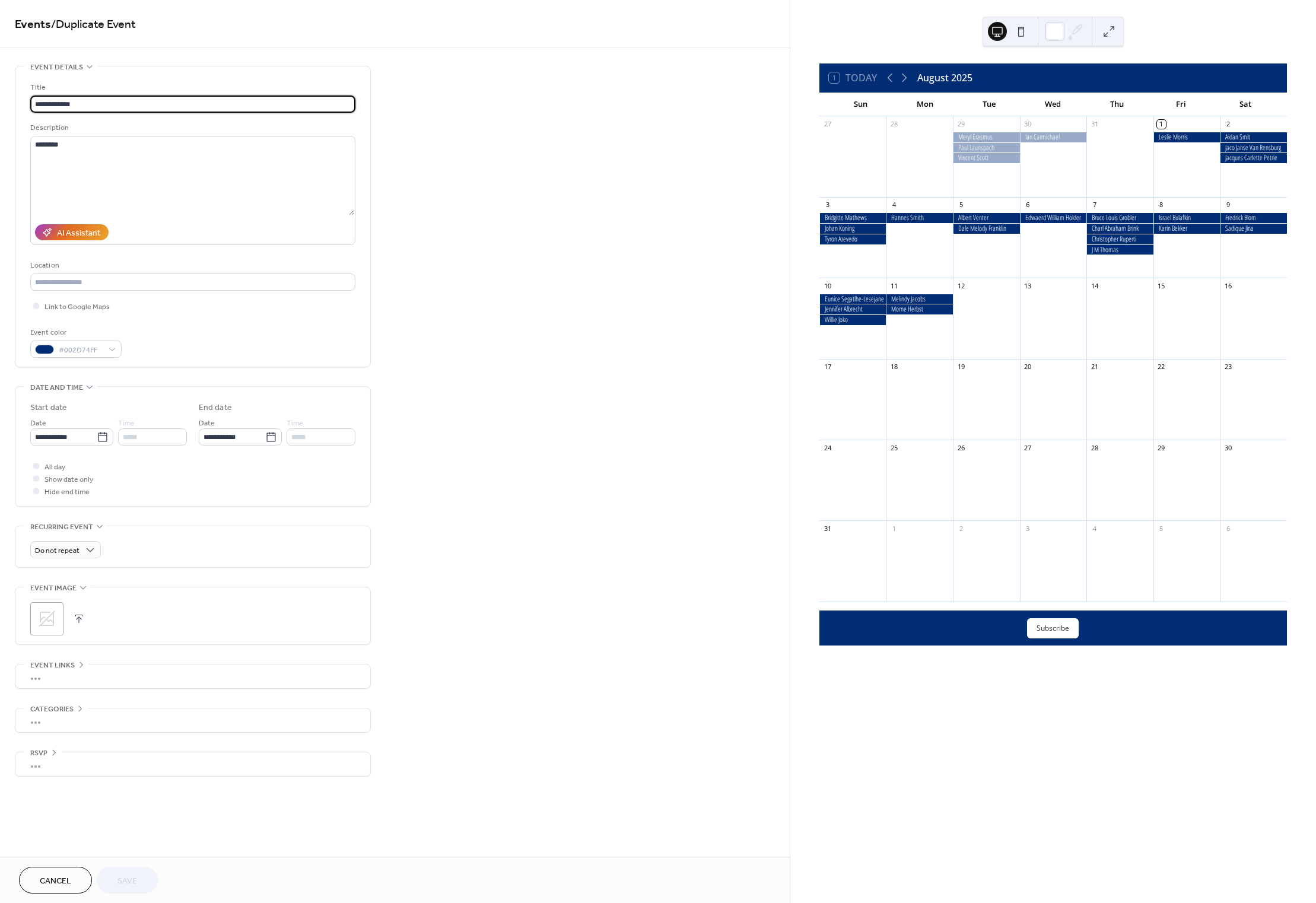 click on "**********" at bounding box center (193, 104) 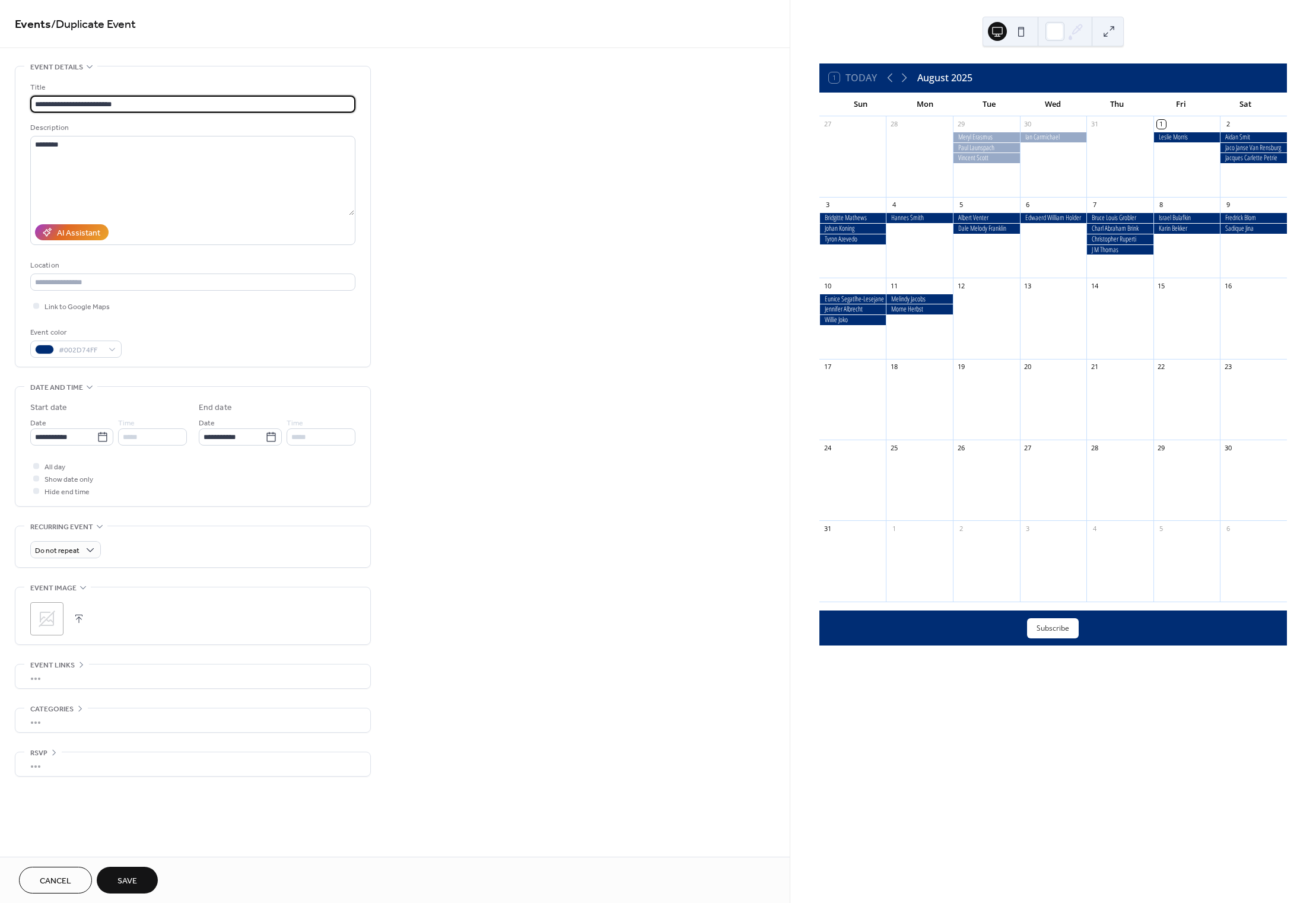 paste on "*****" 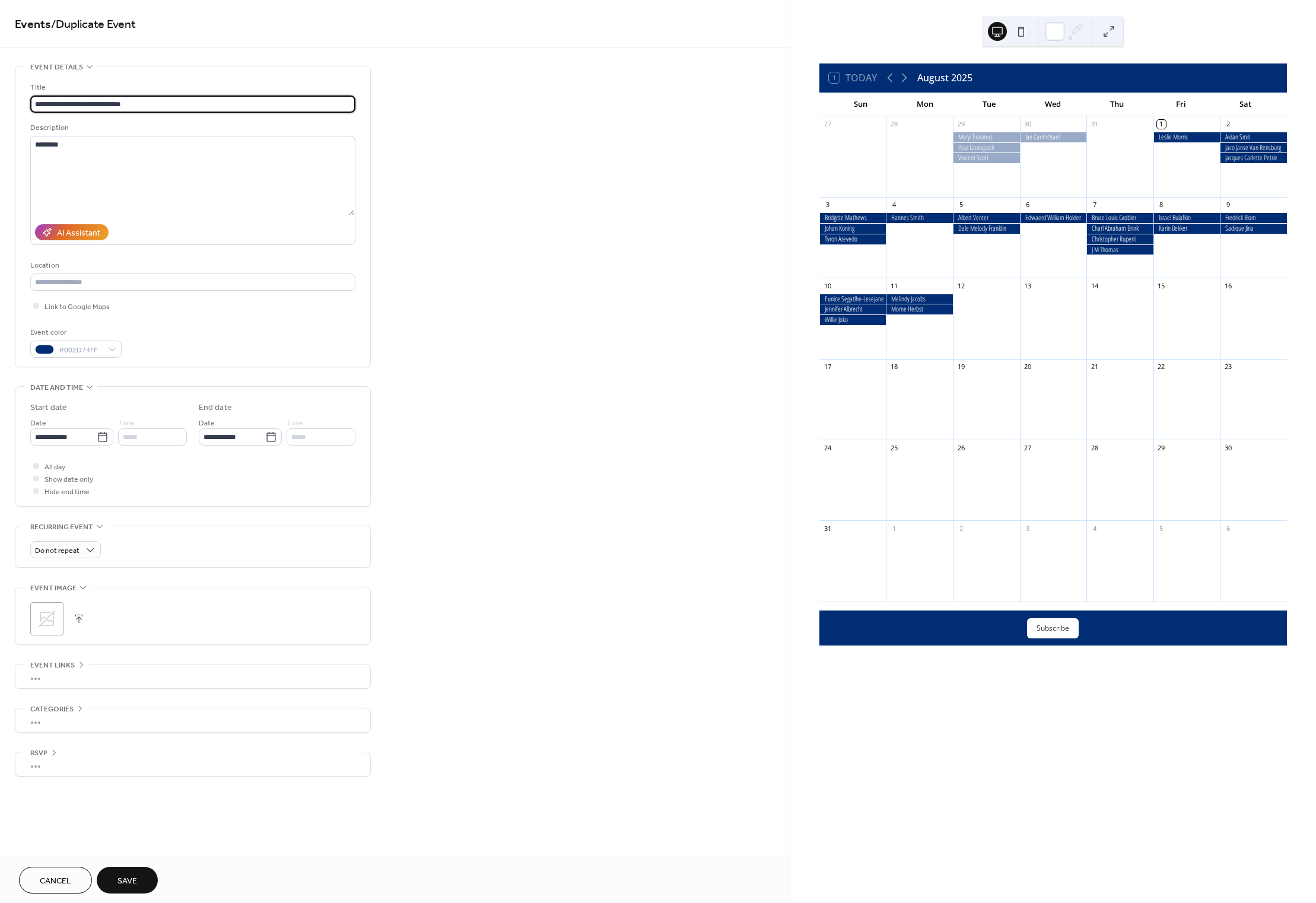 type on "**********" 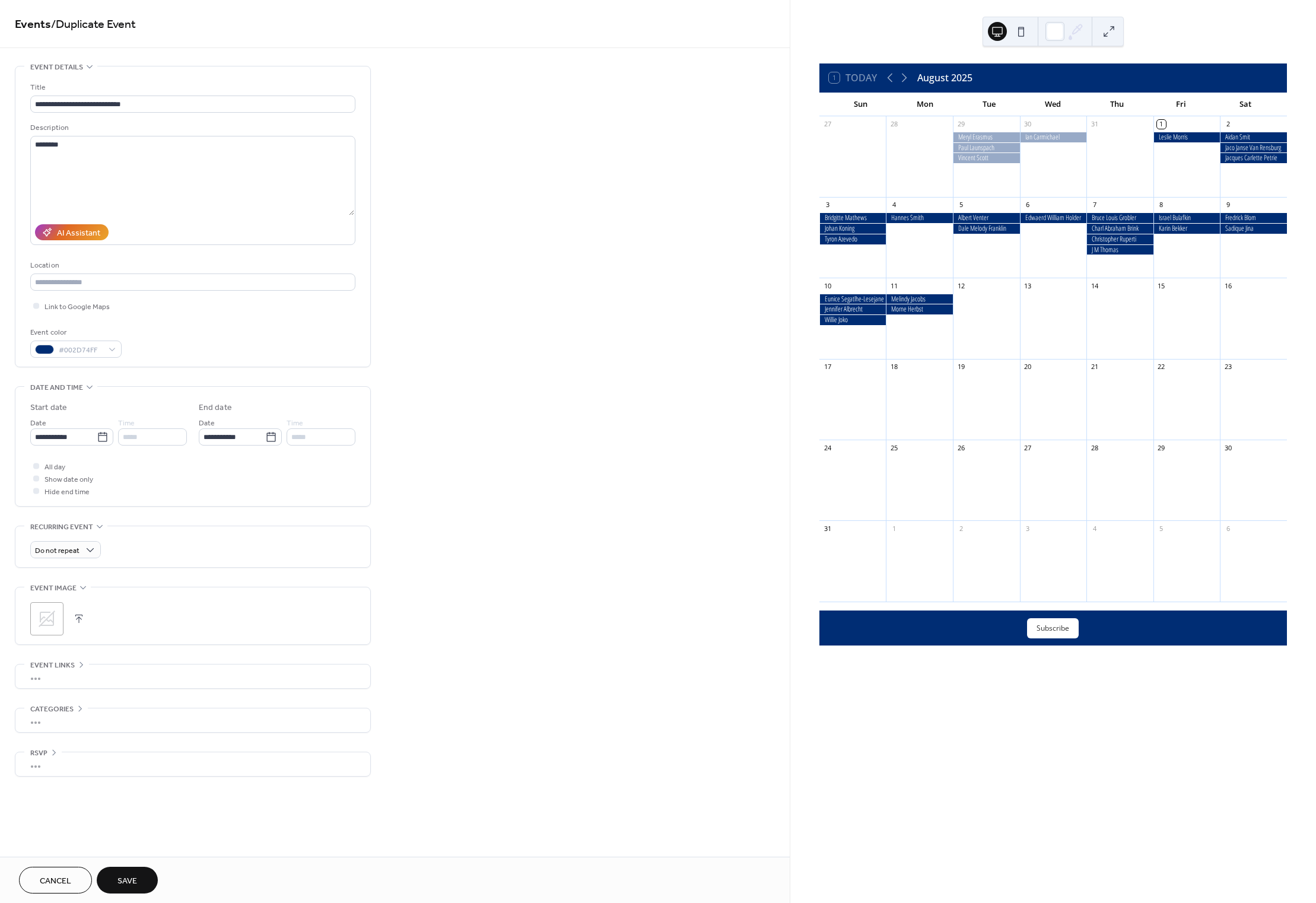 click on "Save" at bounding box center [127, 881] 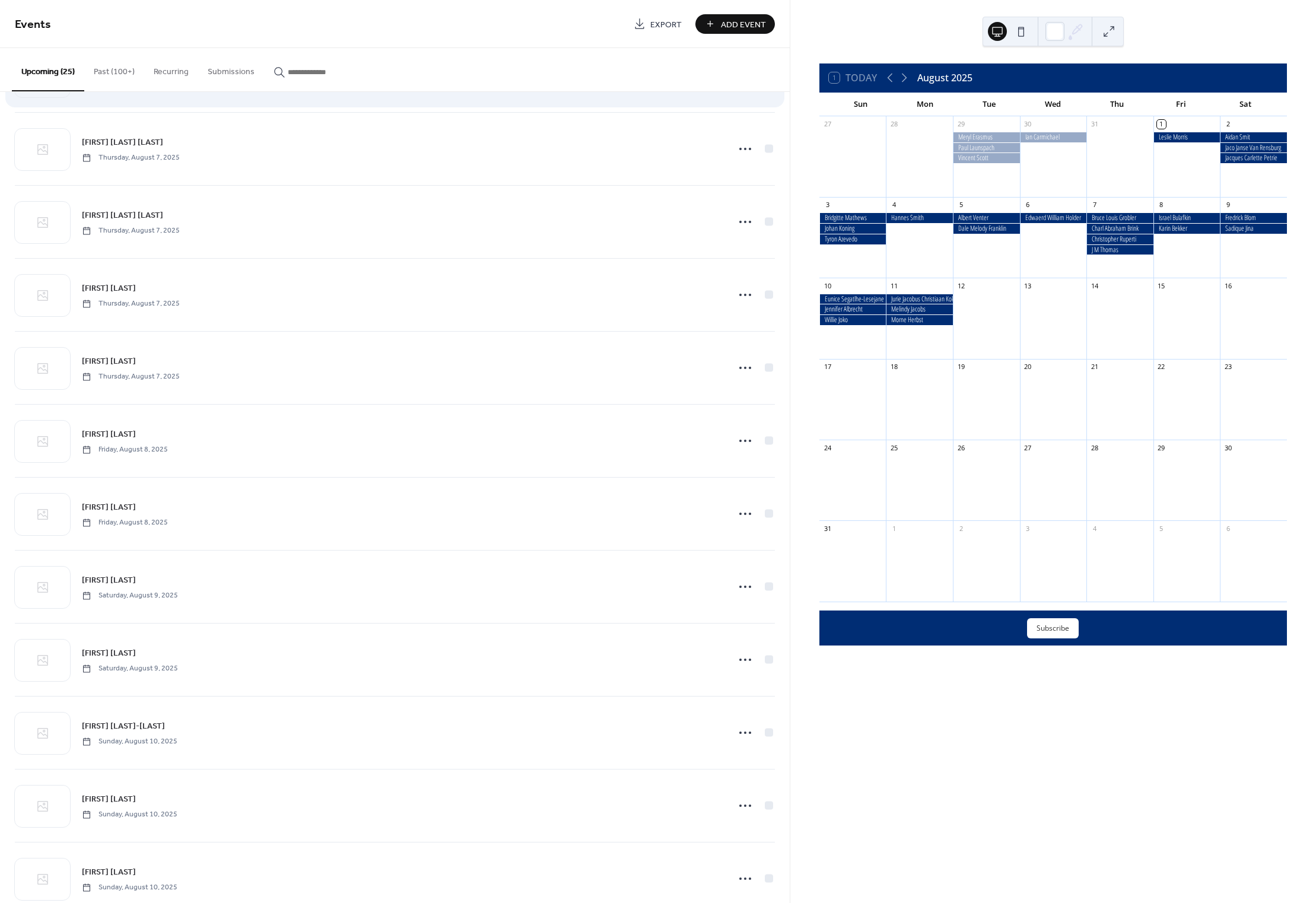scroll, scrollTop: 1063, scrollLeft: 0, axis: vertical 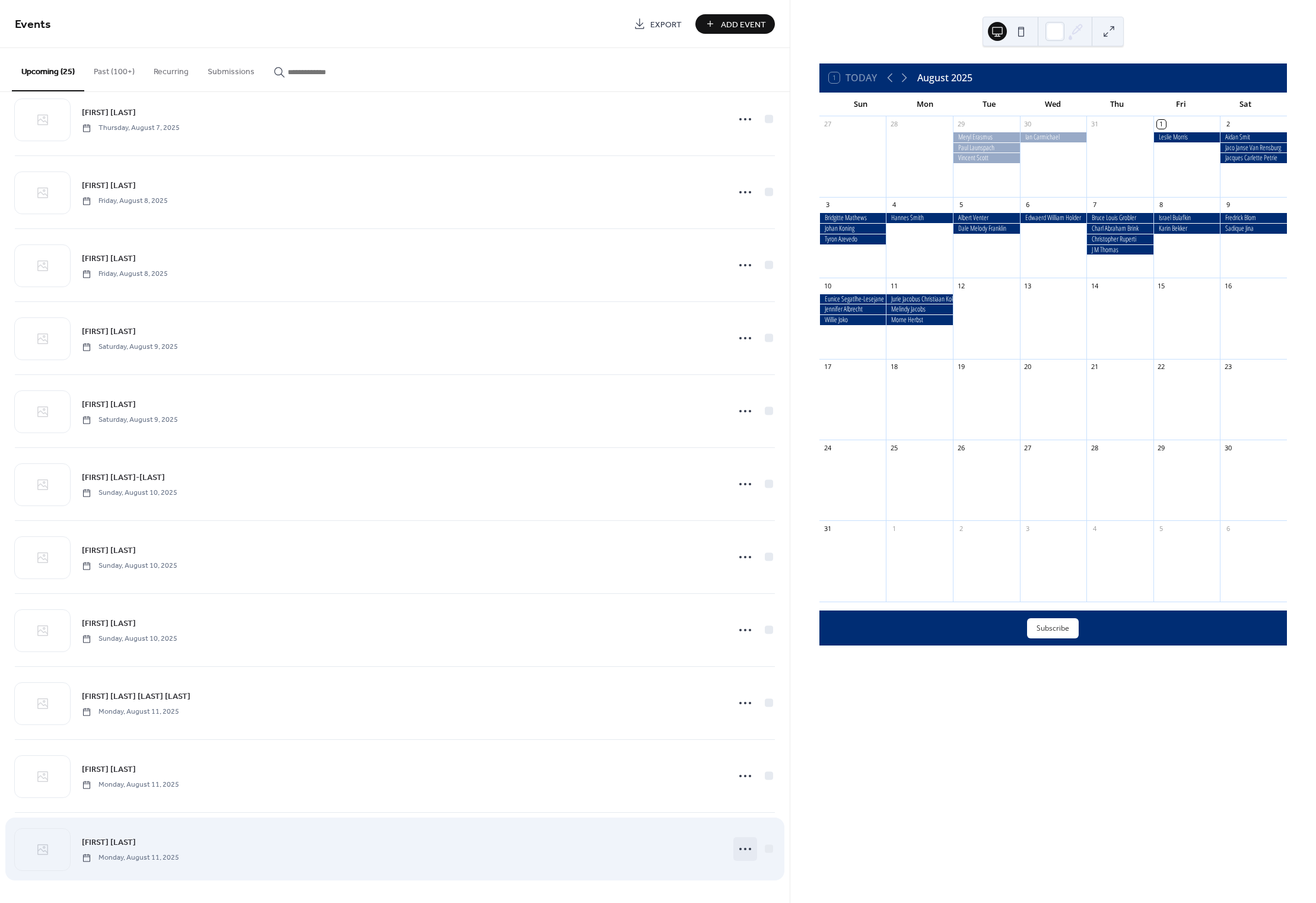 click 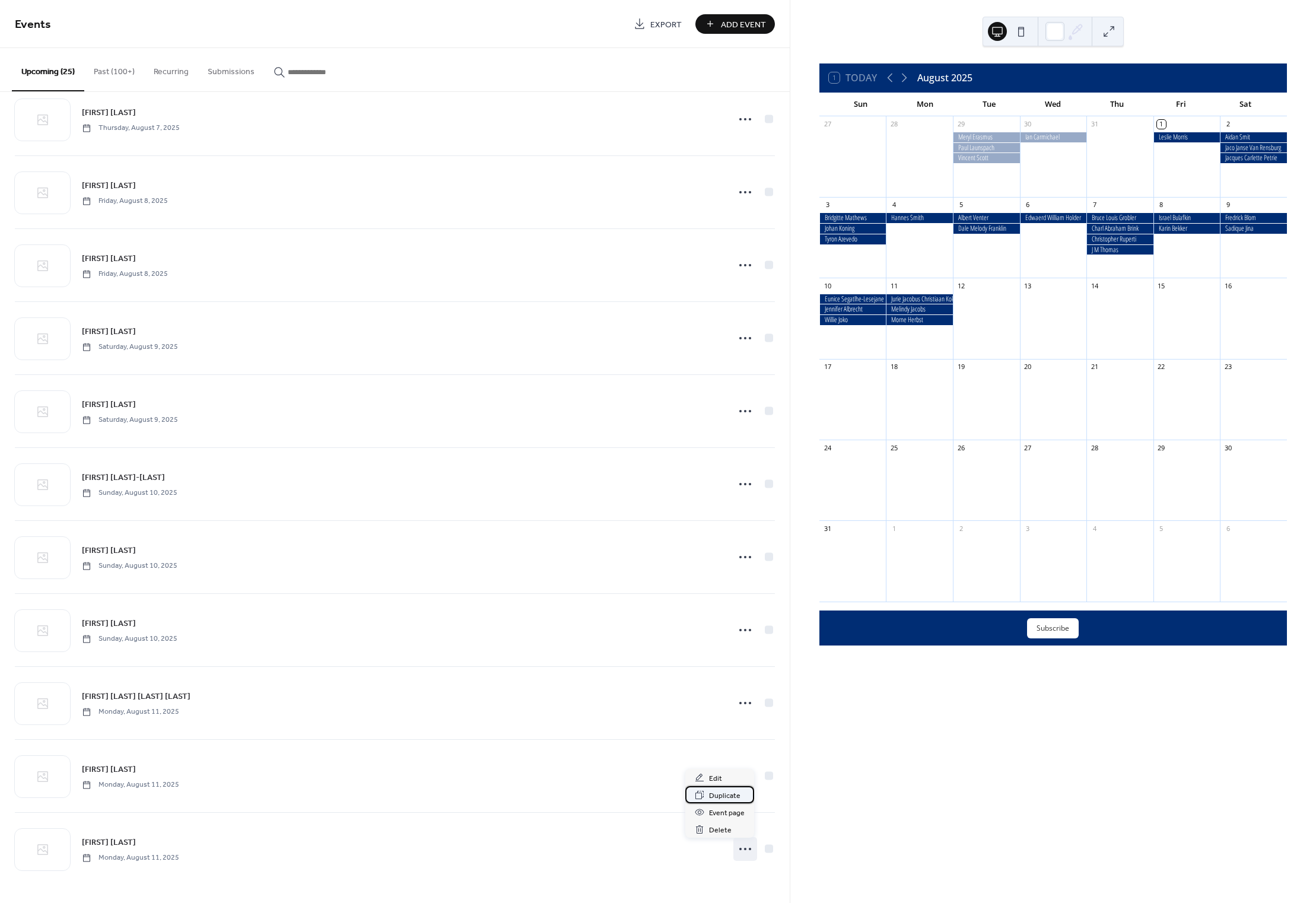 click on "Duplicate" at bounding box center [724, 796] 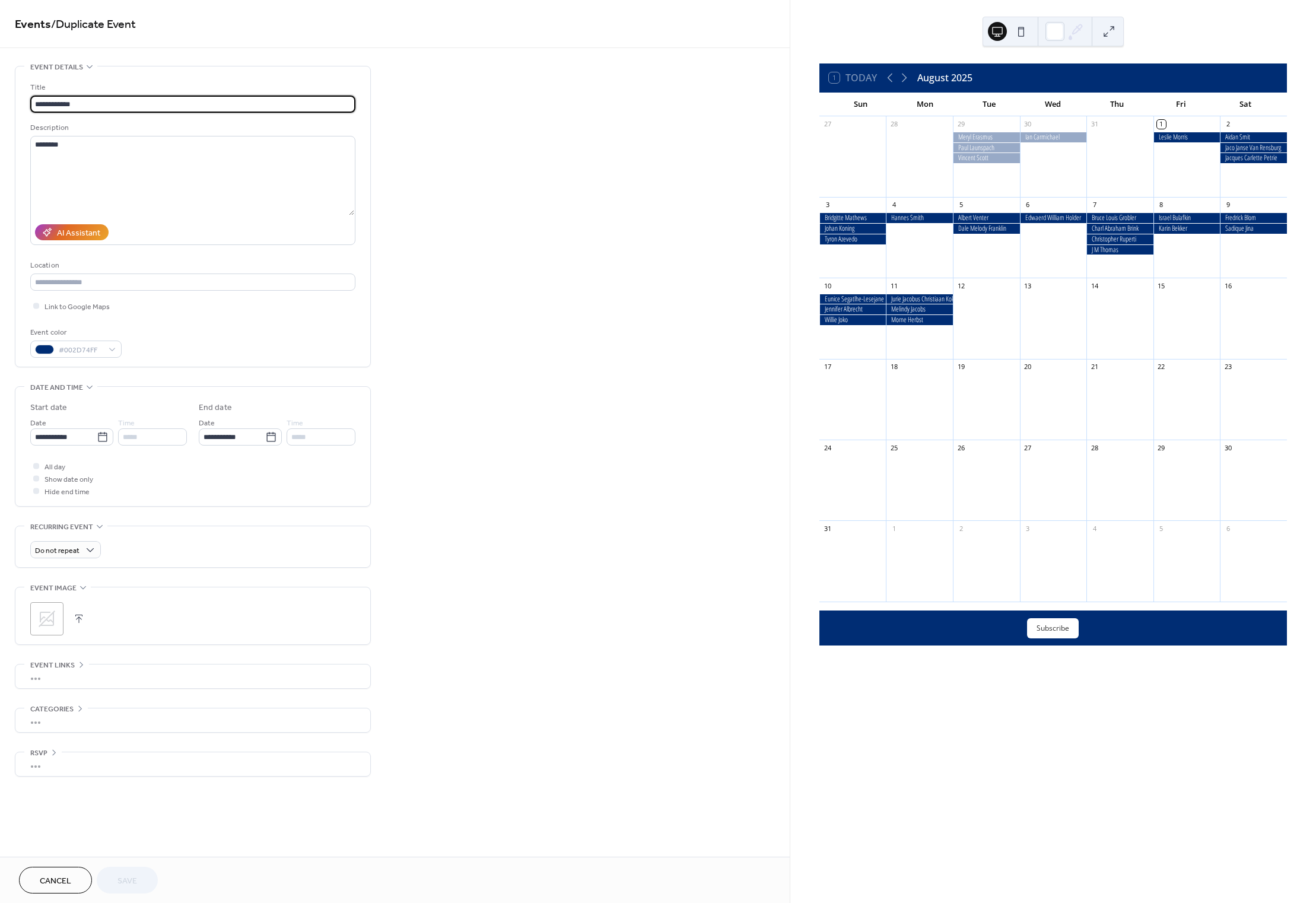 click on "**********" at bounding box center (193, 104) 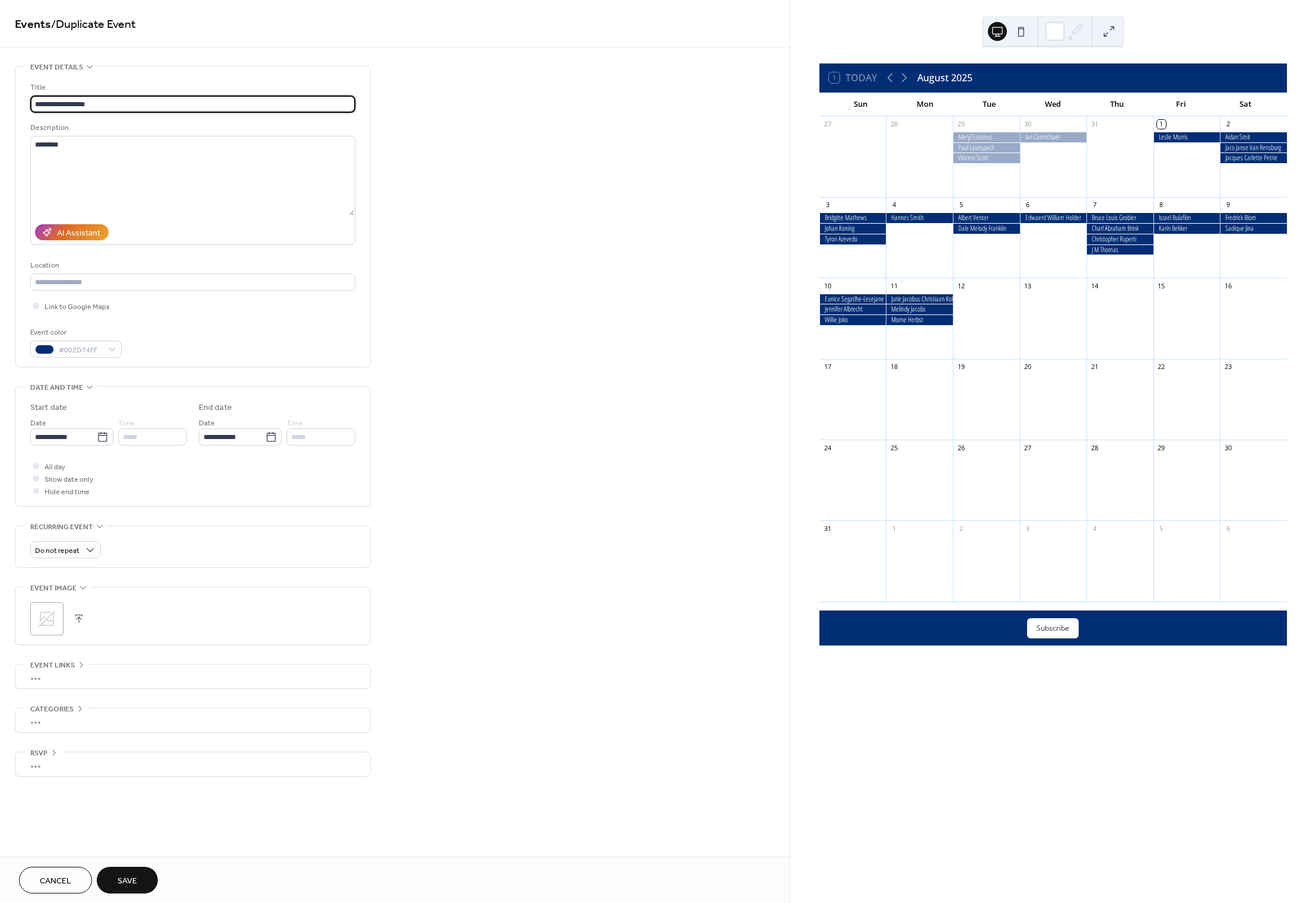 drag, startPoint x: 116, startPoint y: 105, endPoint x: 121, endPoint y: 115, distance: 11.18034 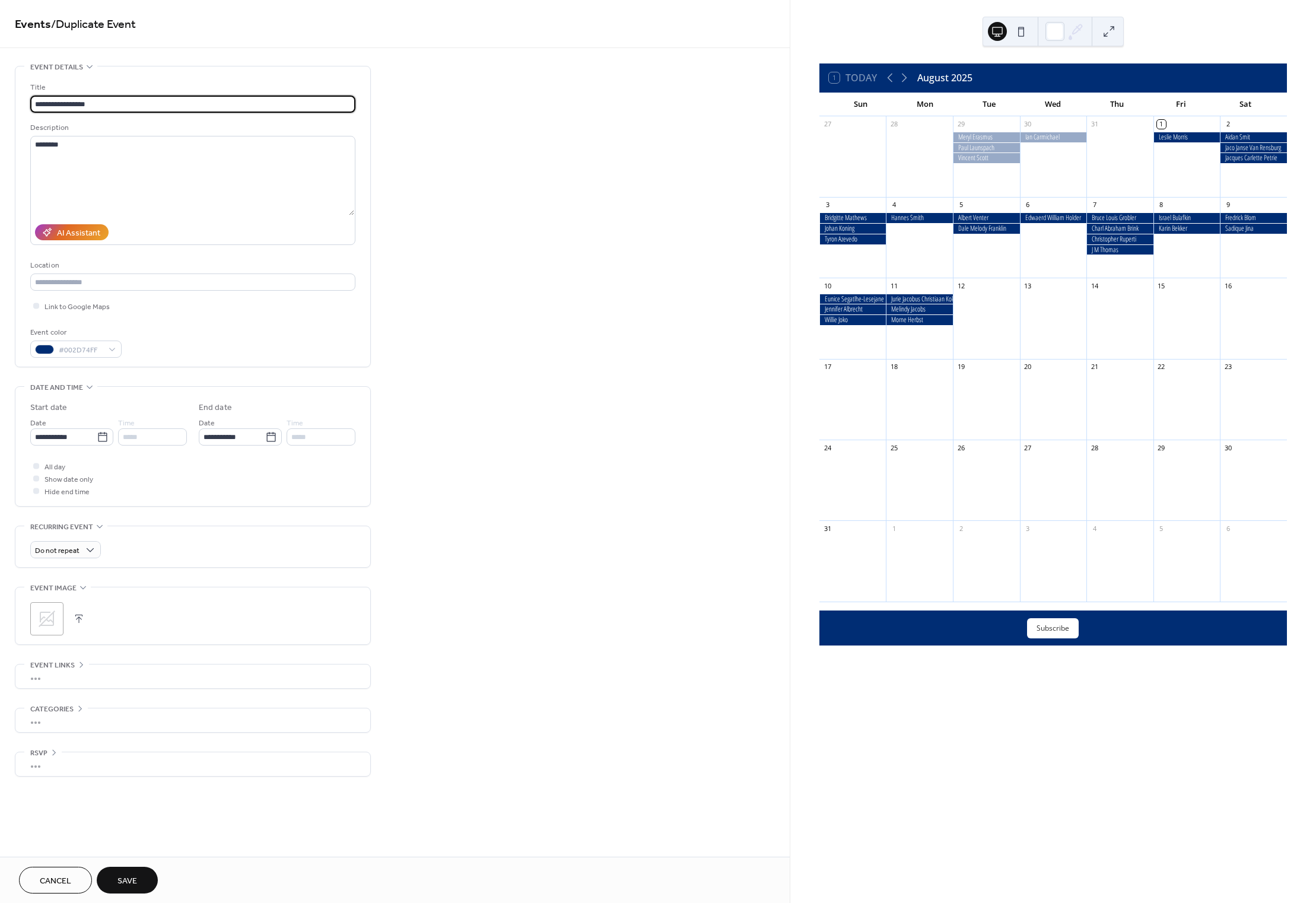 click on "**********" at bounding box center (193, 104) 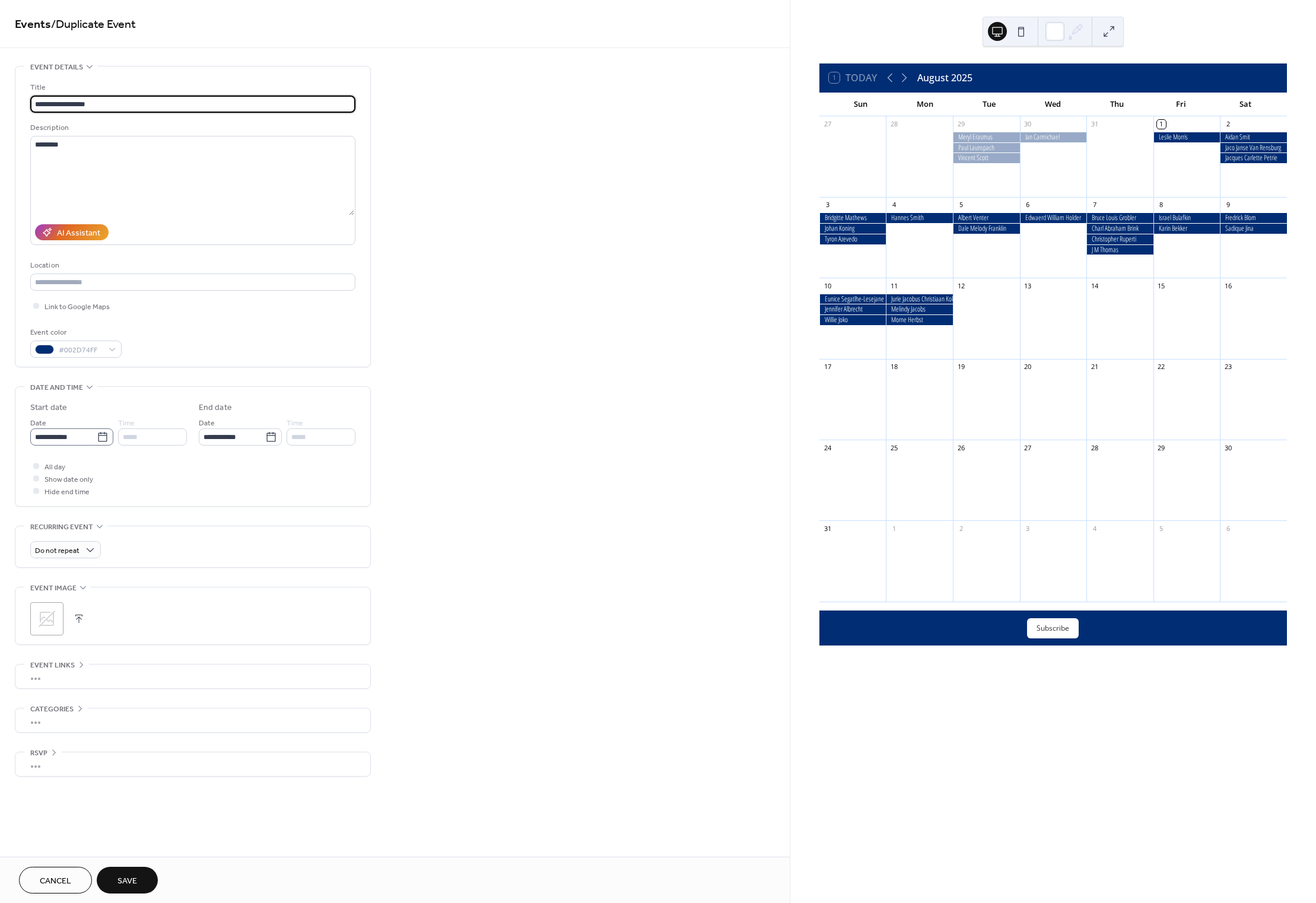 type on "**********" 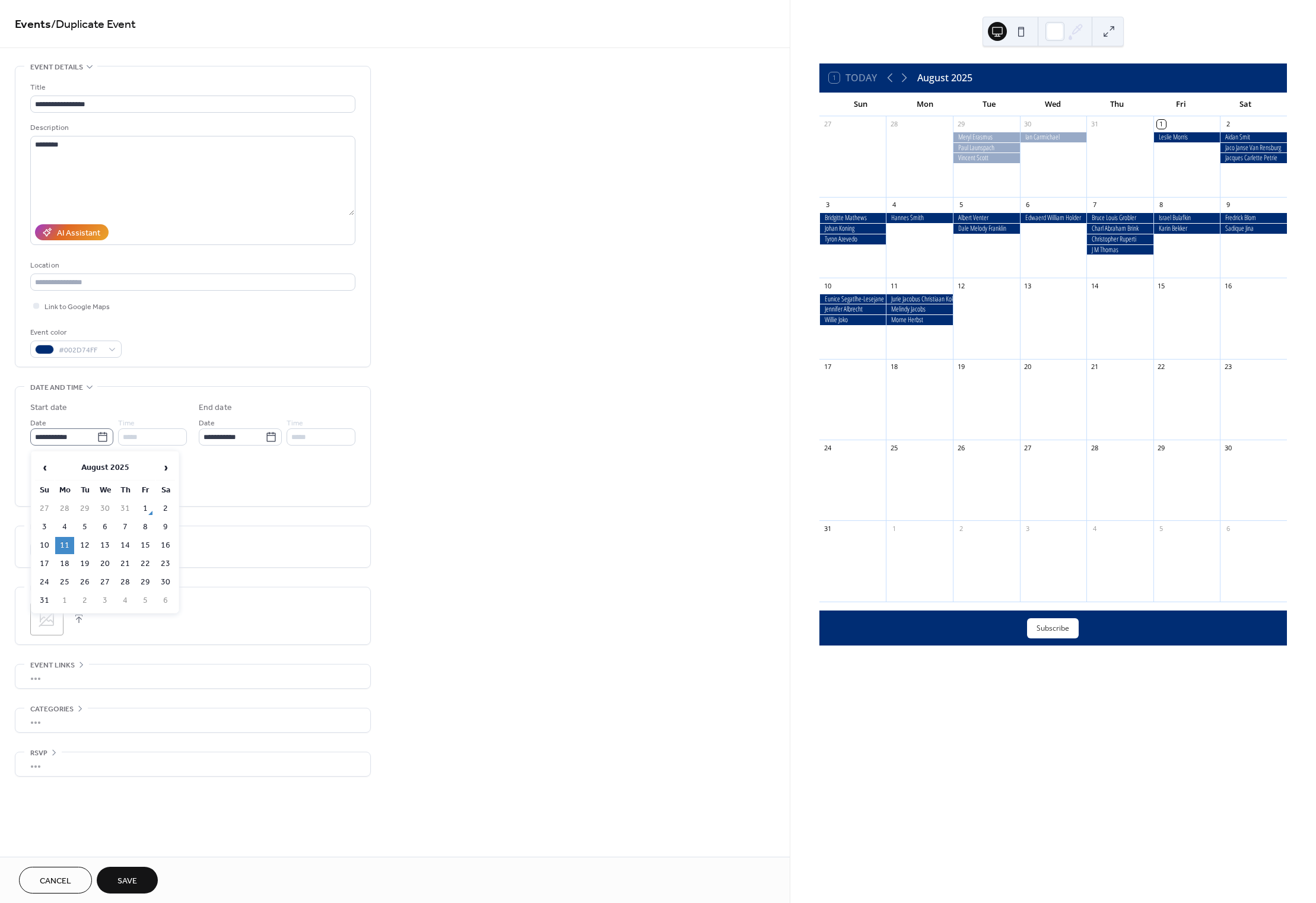 click 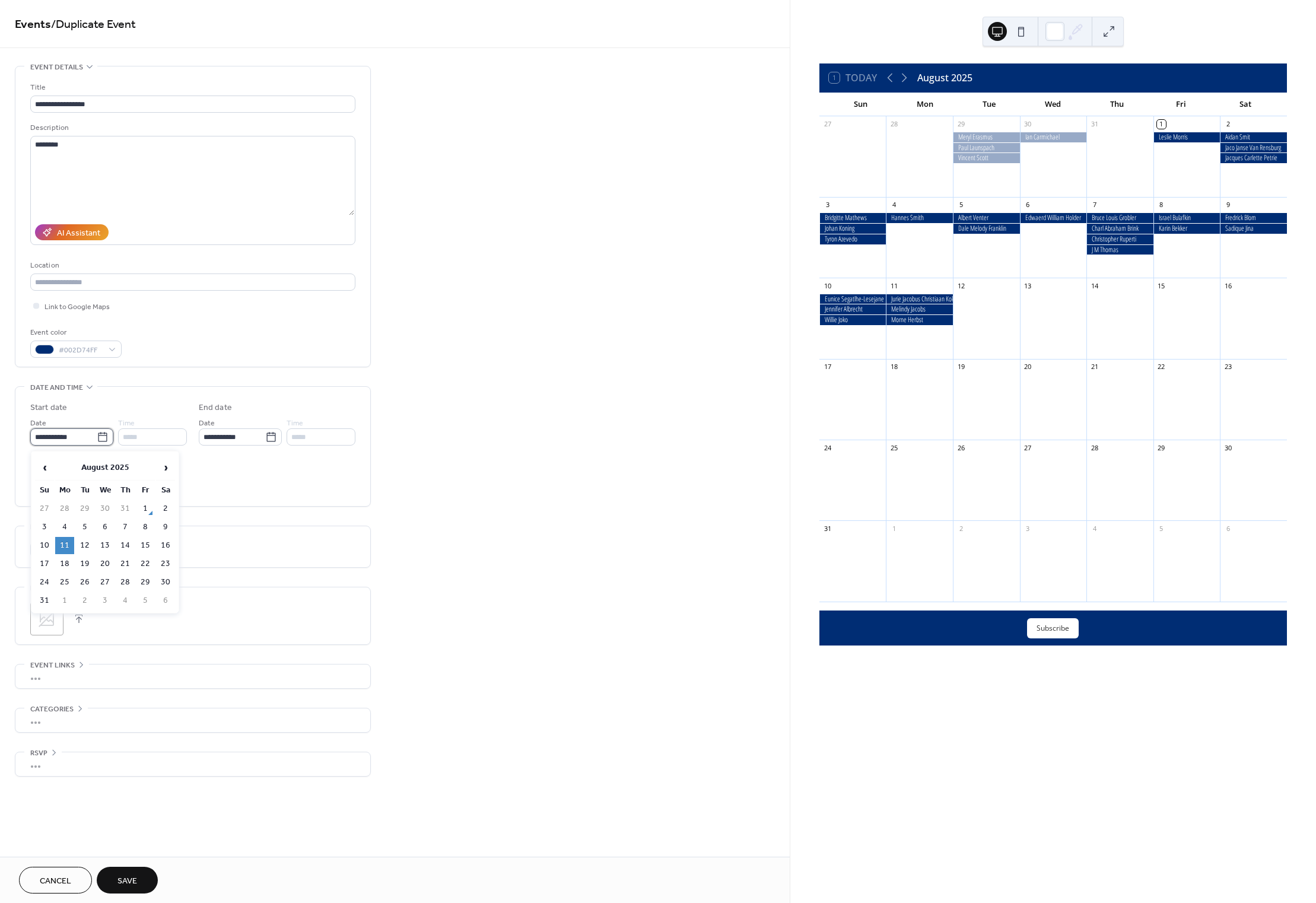 click on "**********" at bounding box center (63, 437) 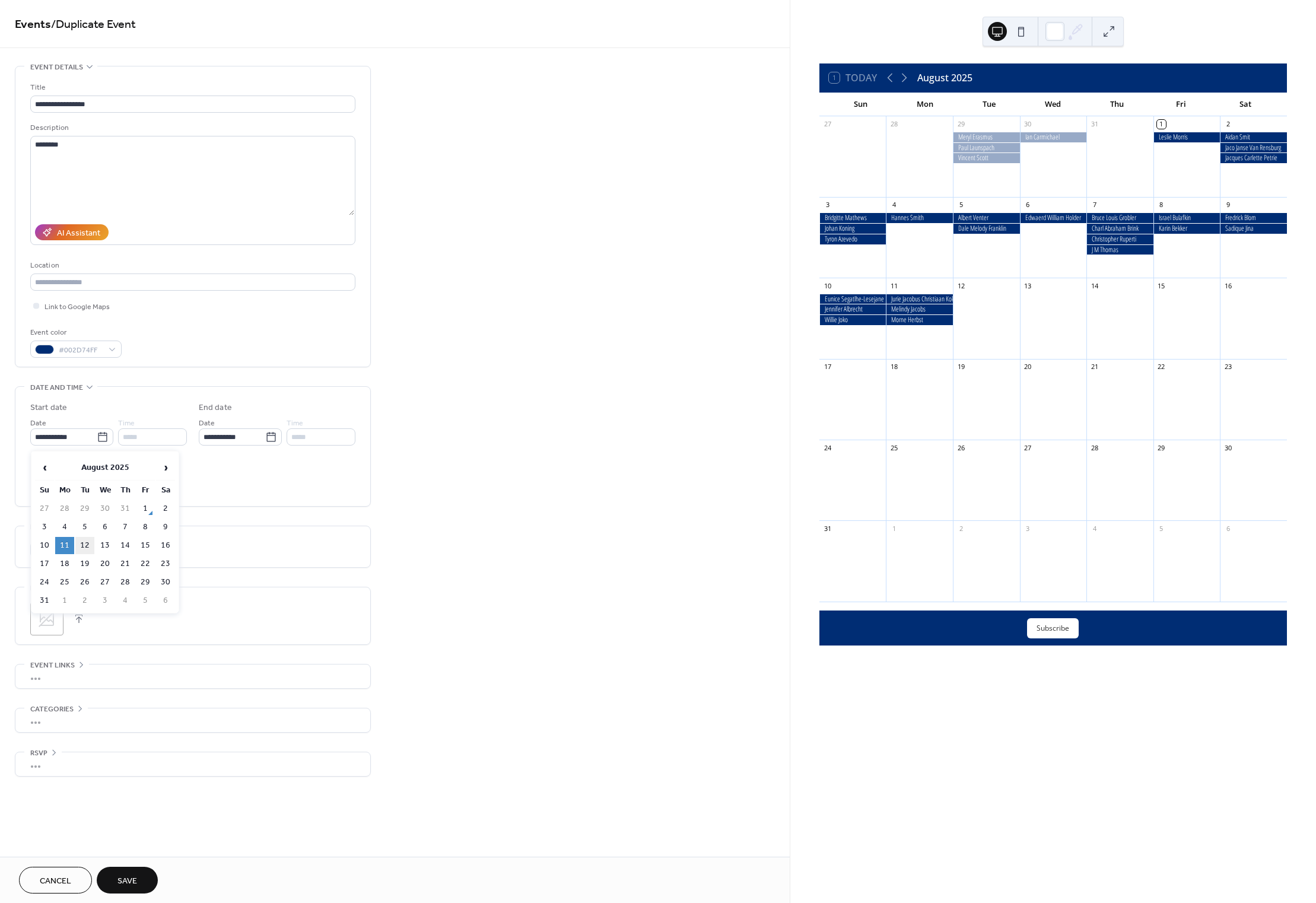 click on "12" at bounding box center (85, 545) 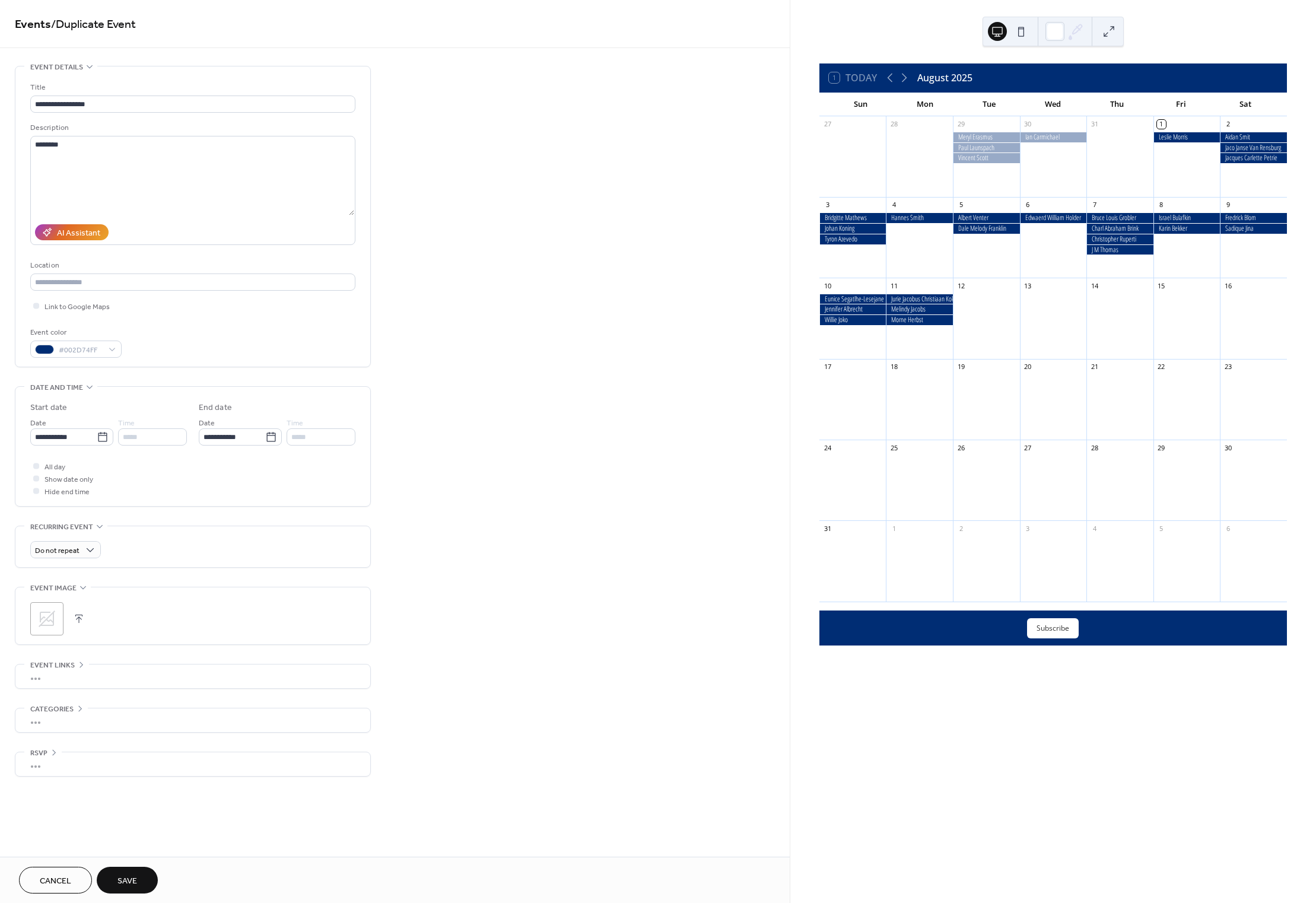click on "Save" at bounding box center [127, 881] 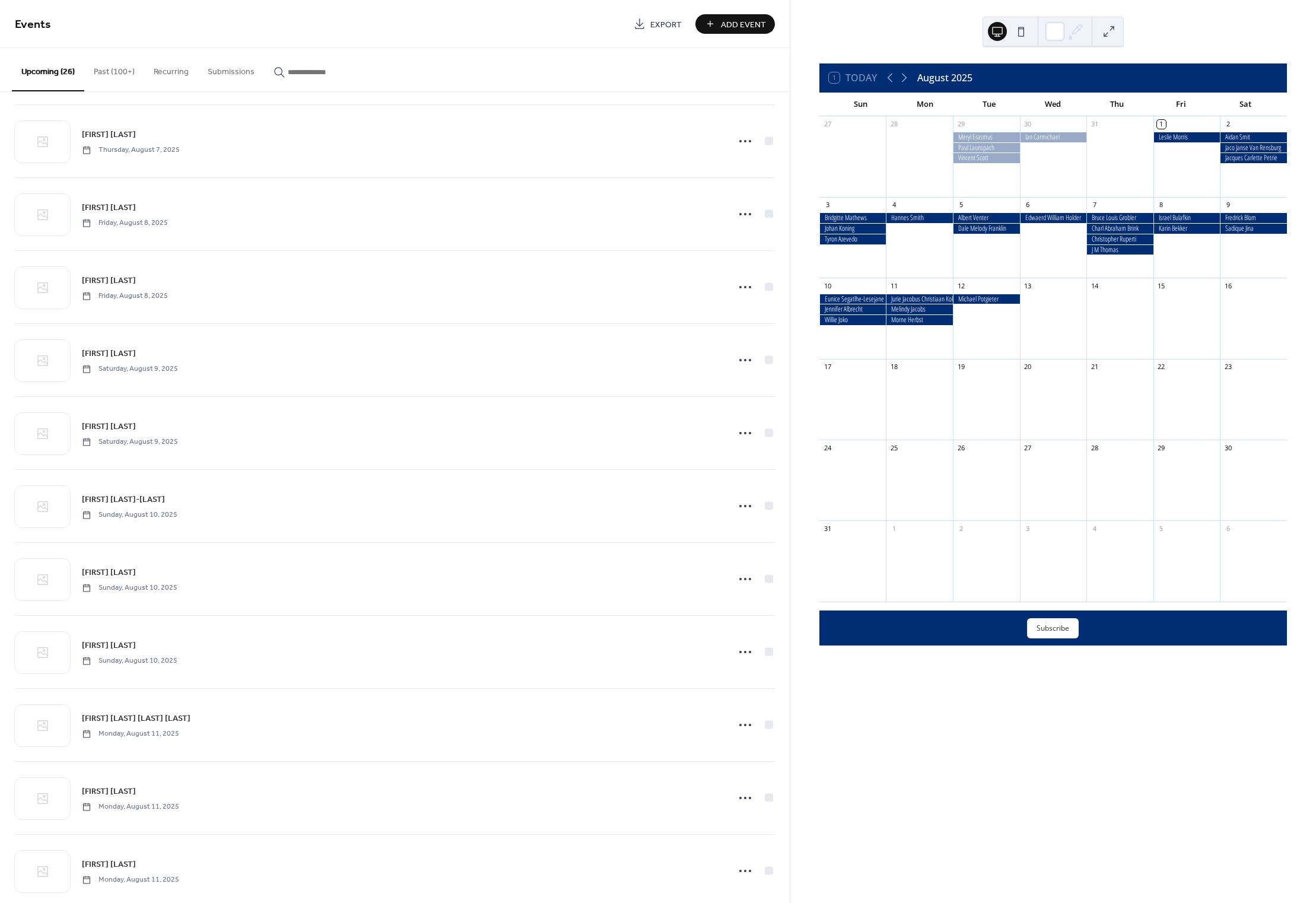 scroll, scrollTop: 1137, scrollLeft: 0, axis: vertical 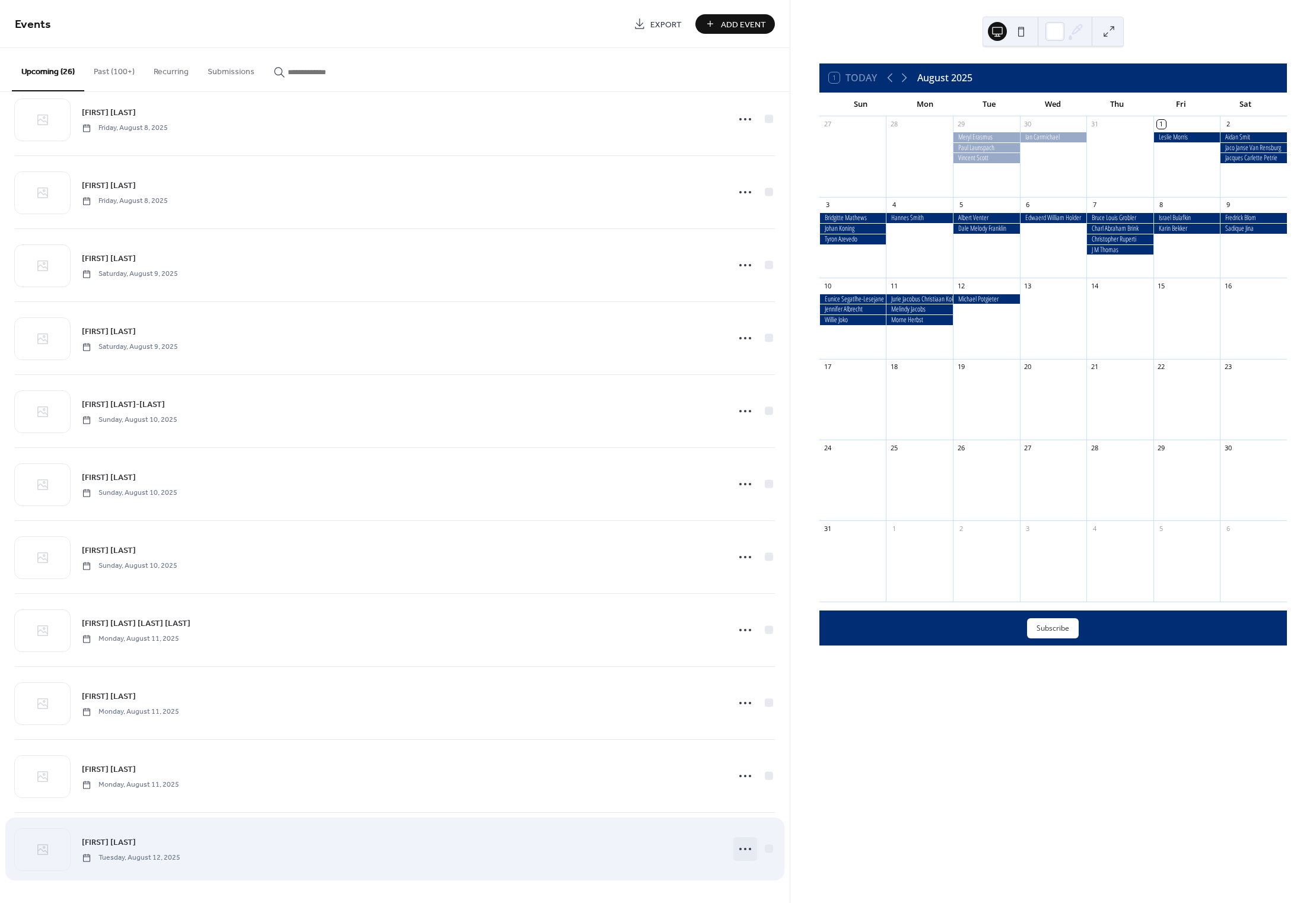click 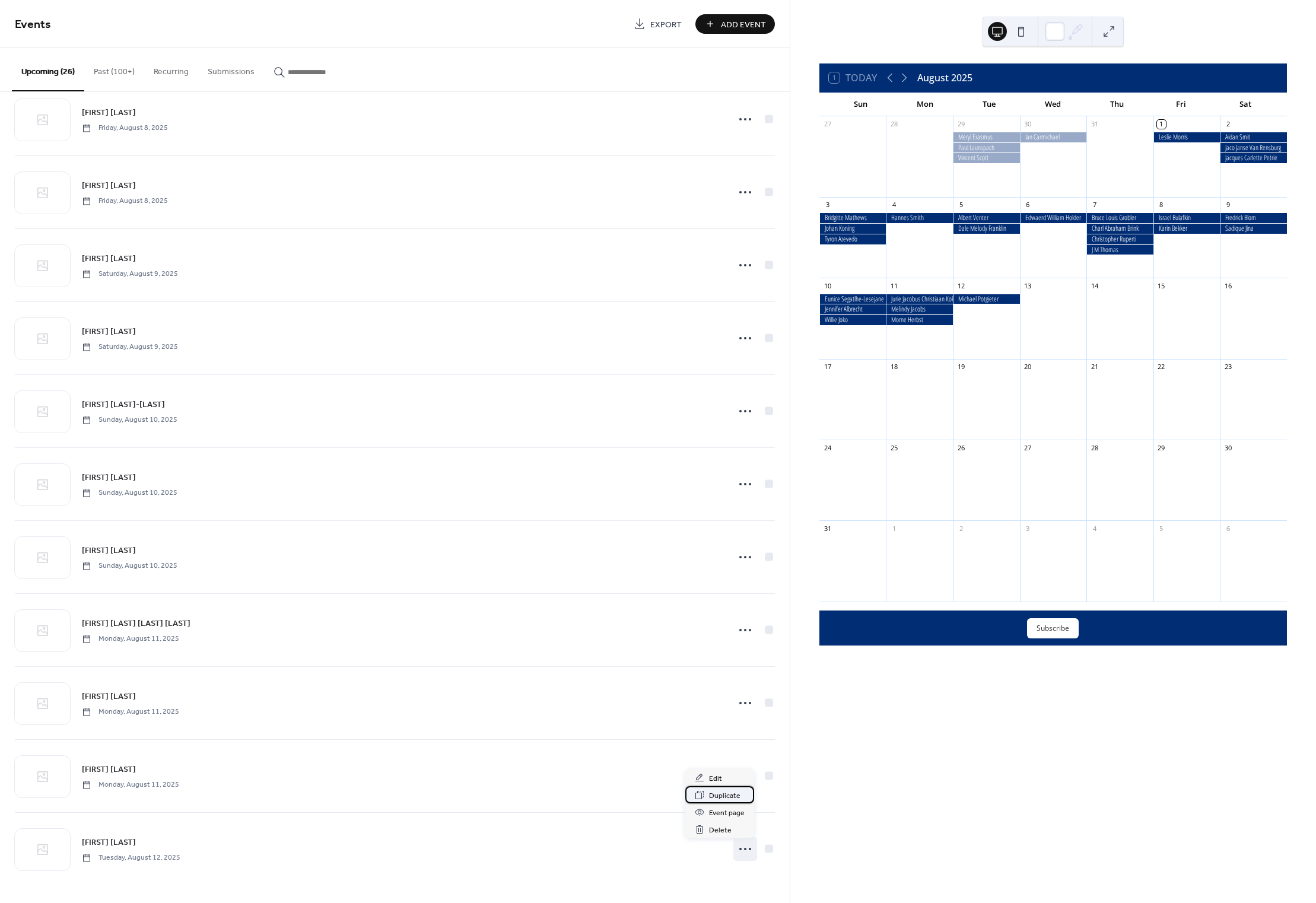 click on "Duplicate" at bounding box center [724, 796] 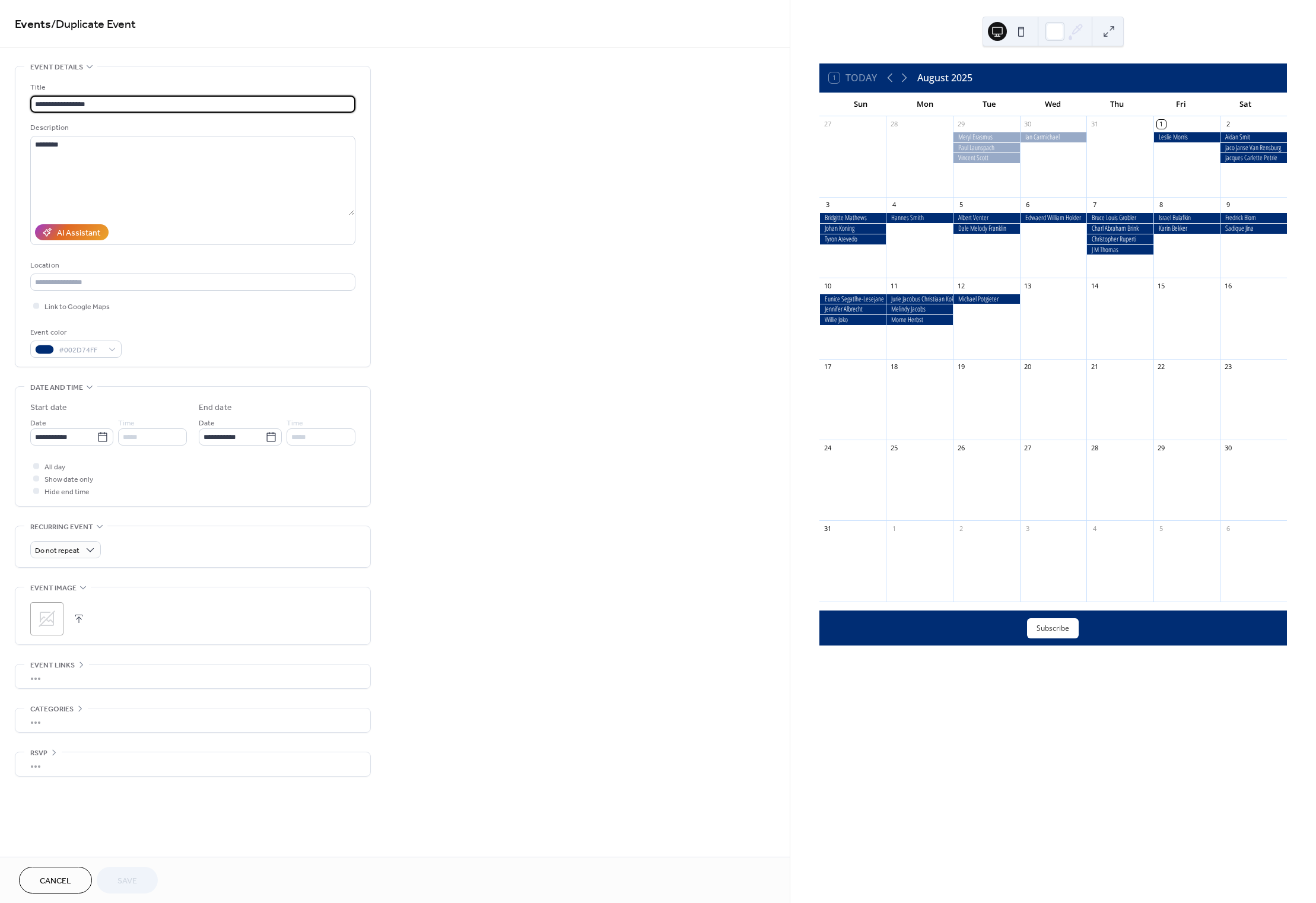 click on "**********" at bounding box center [193, 104] 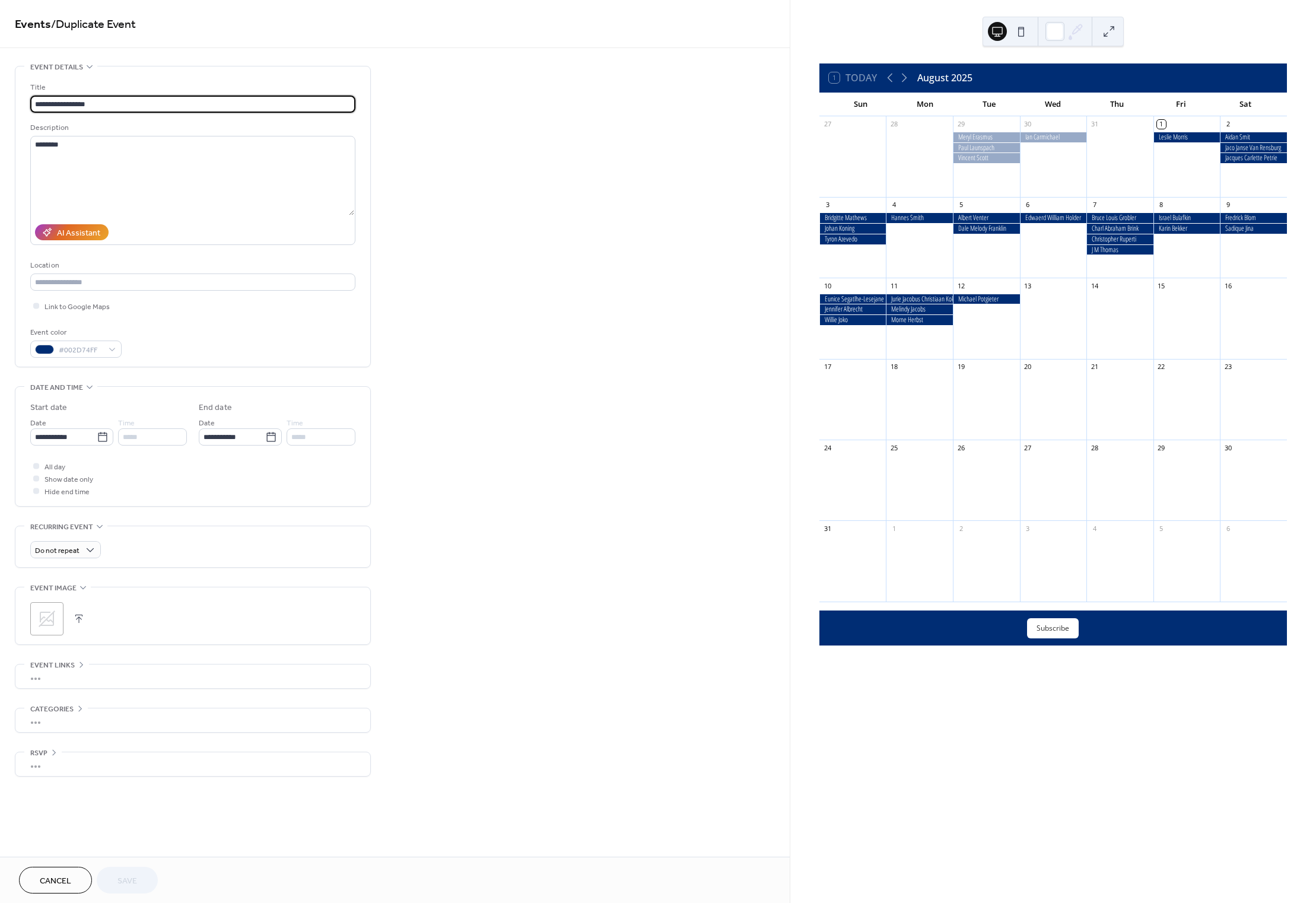 paste 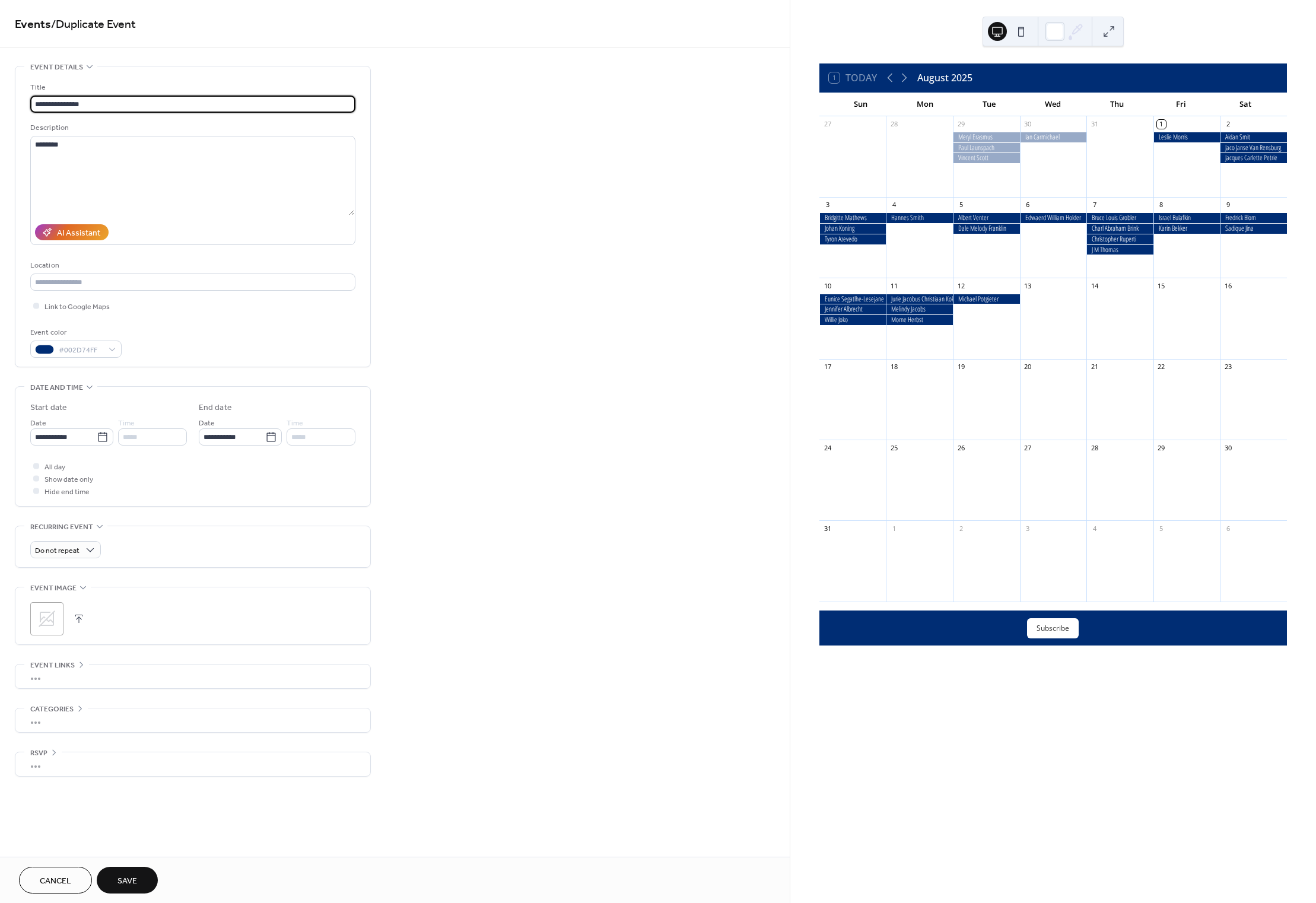 type on "**********" 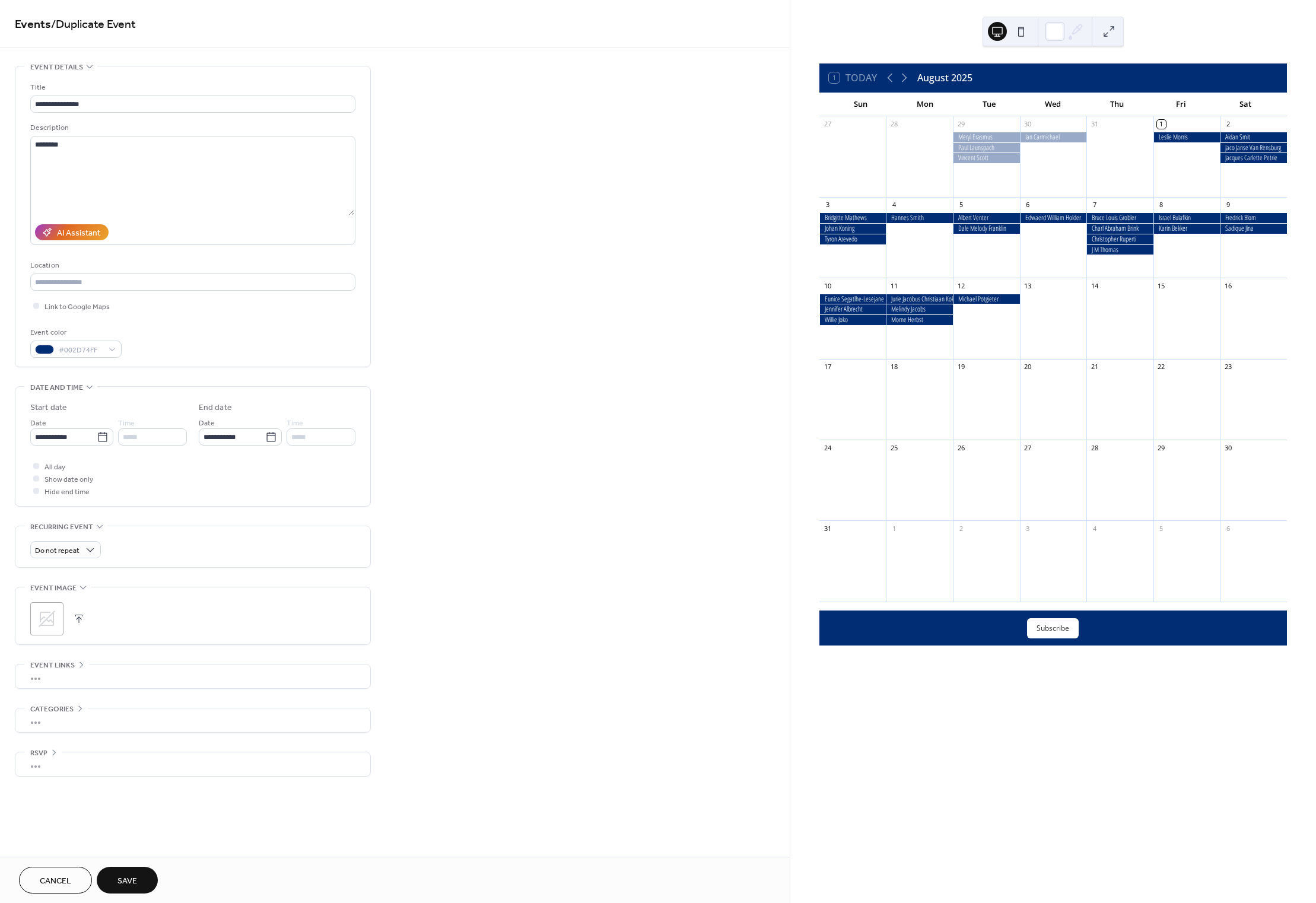 click on "Save" at bounding box center [127, 881] 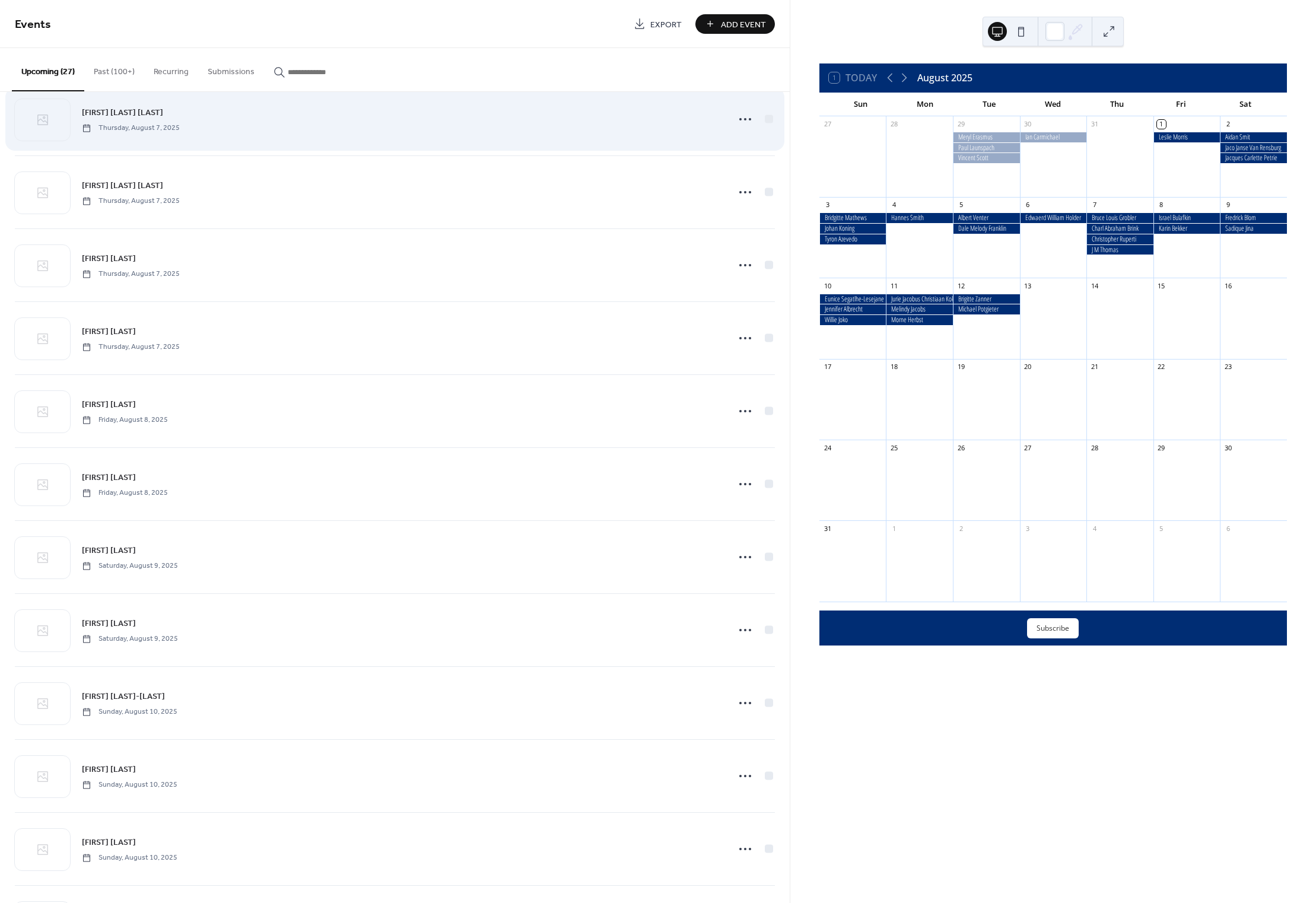 scroll, scrollTop: 1210, scrollLeft: 0, axis: vertical 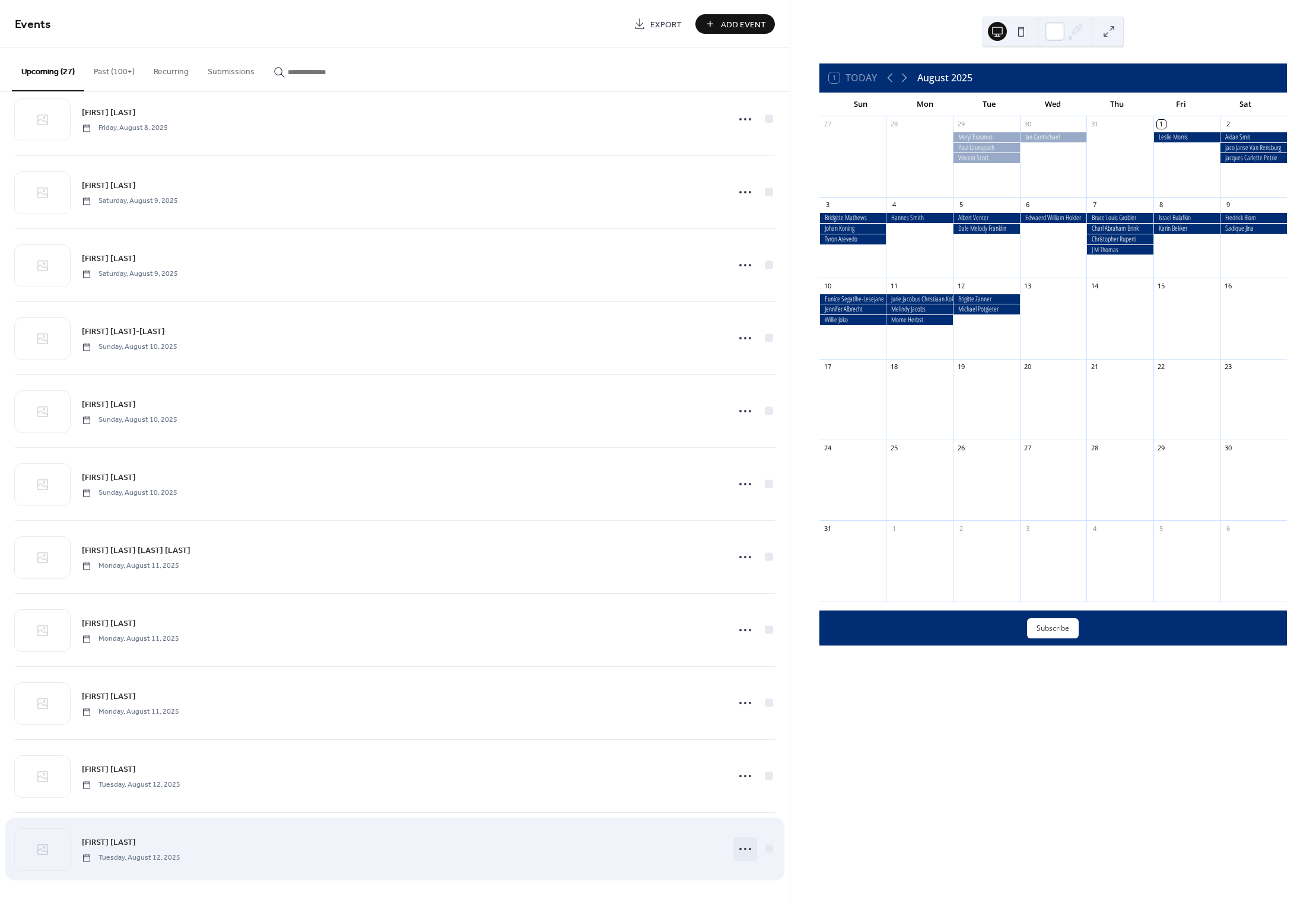 click 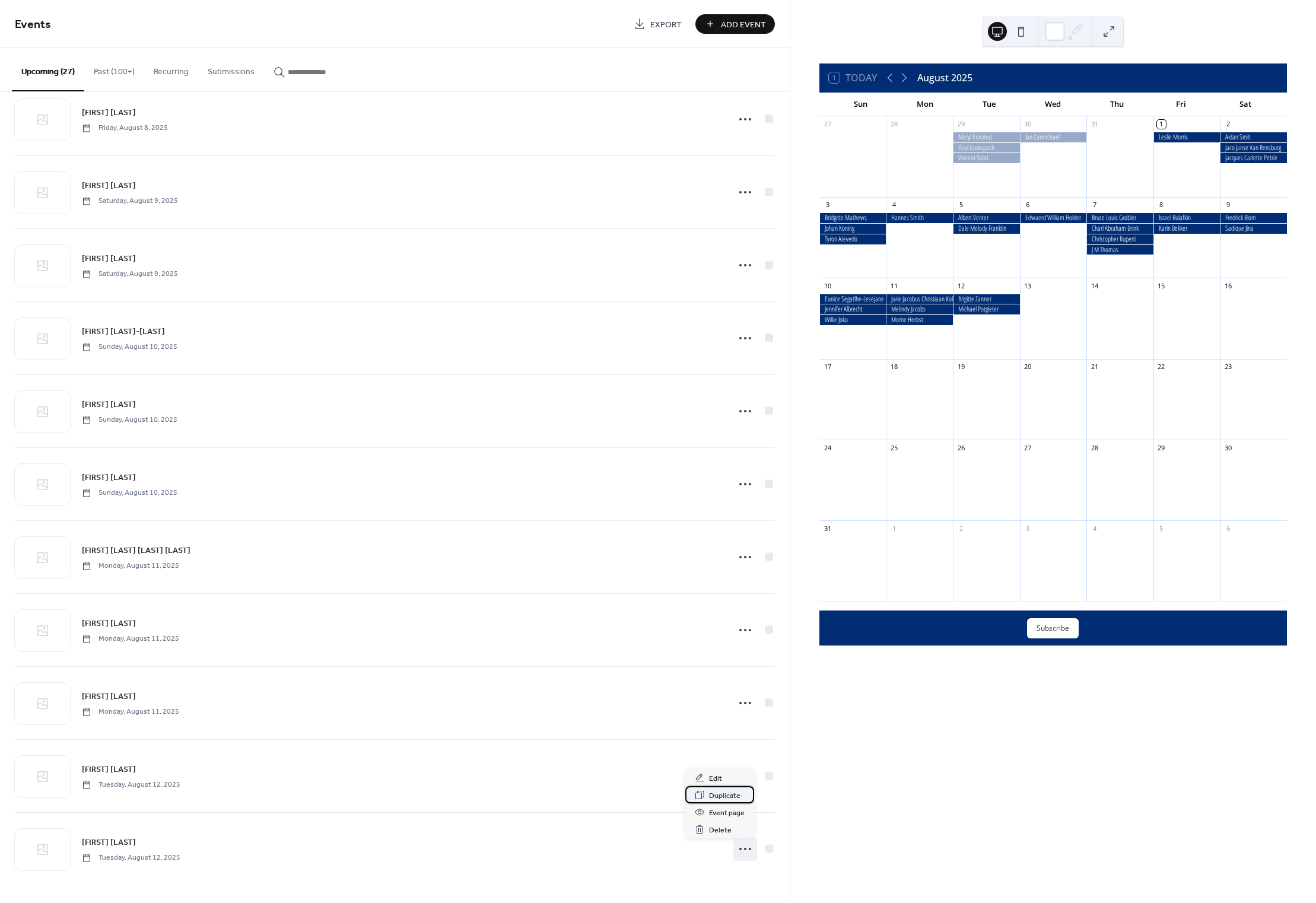click on "Duplicate" at bounding box center [724, 796] 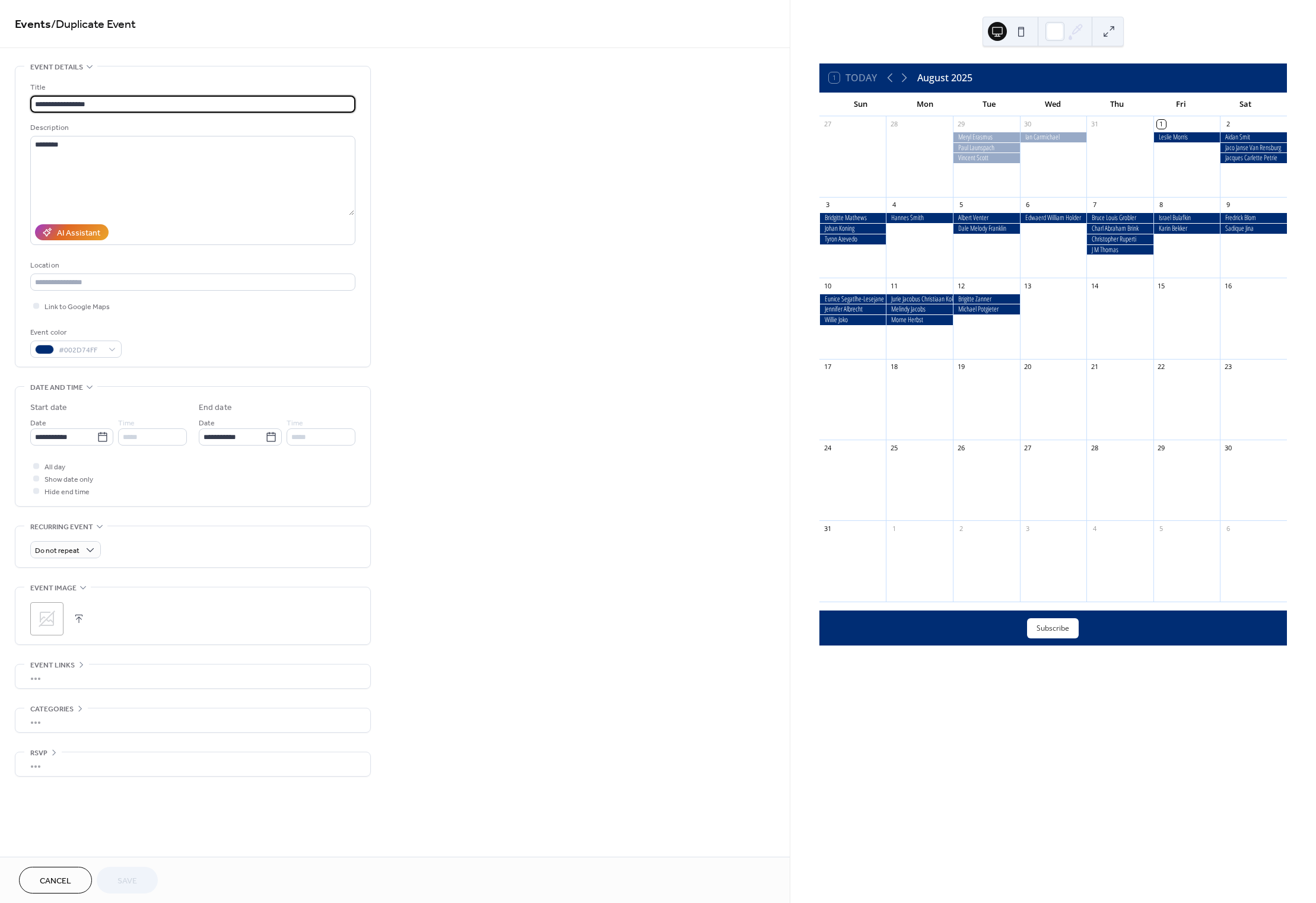 click on "**********" at bounding box center (193, 104) 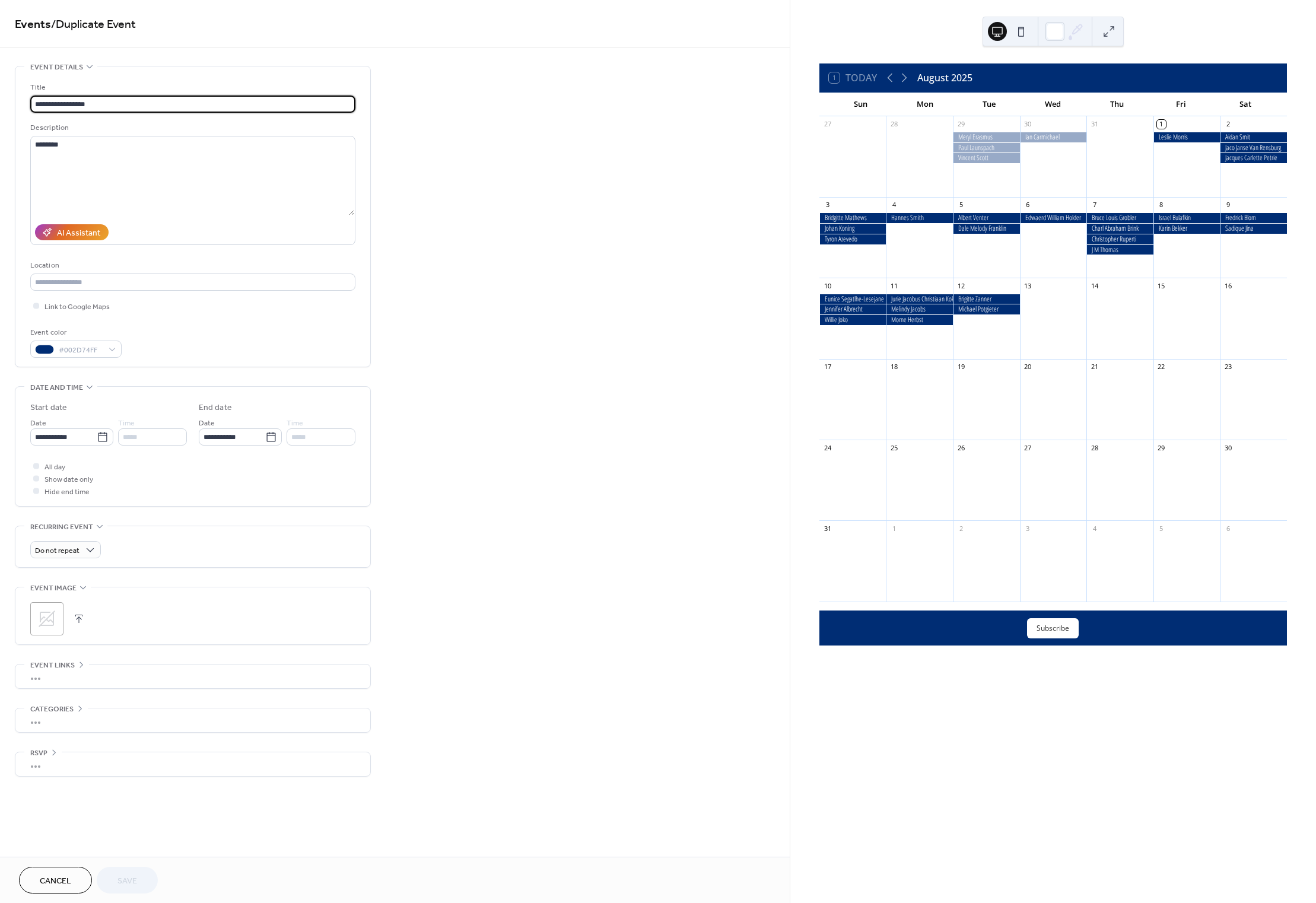 paste 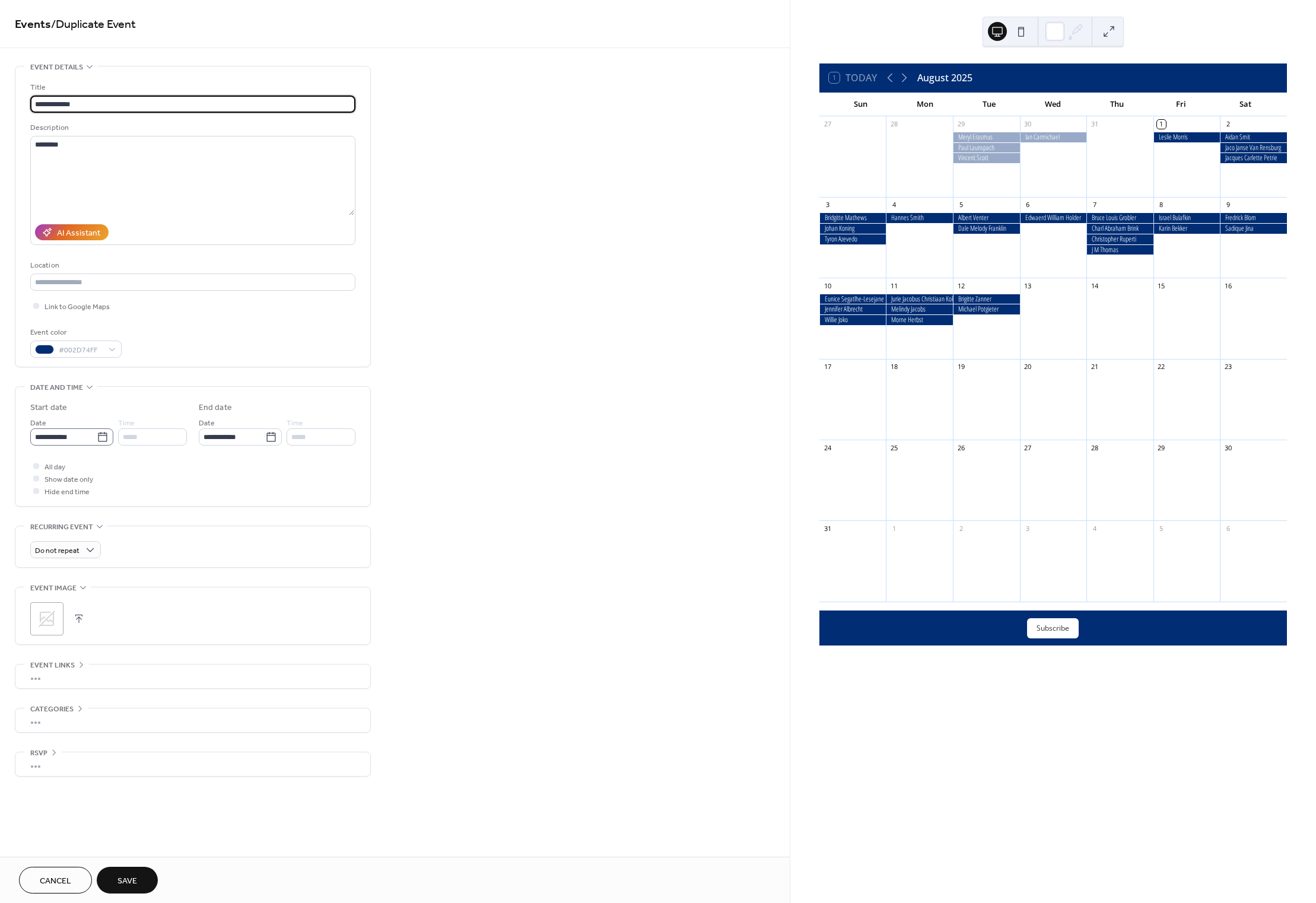 type on "**********" 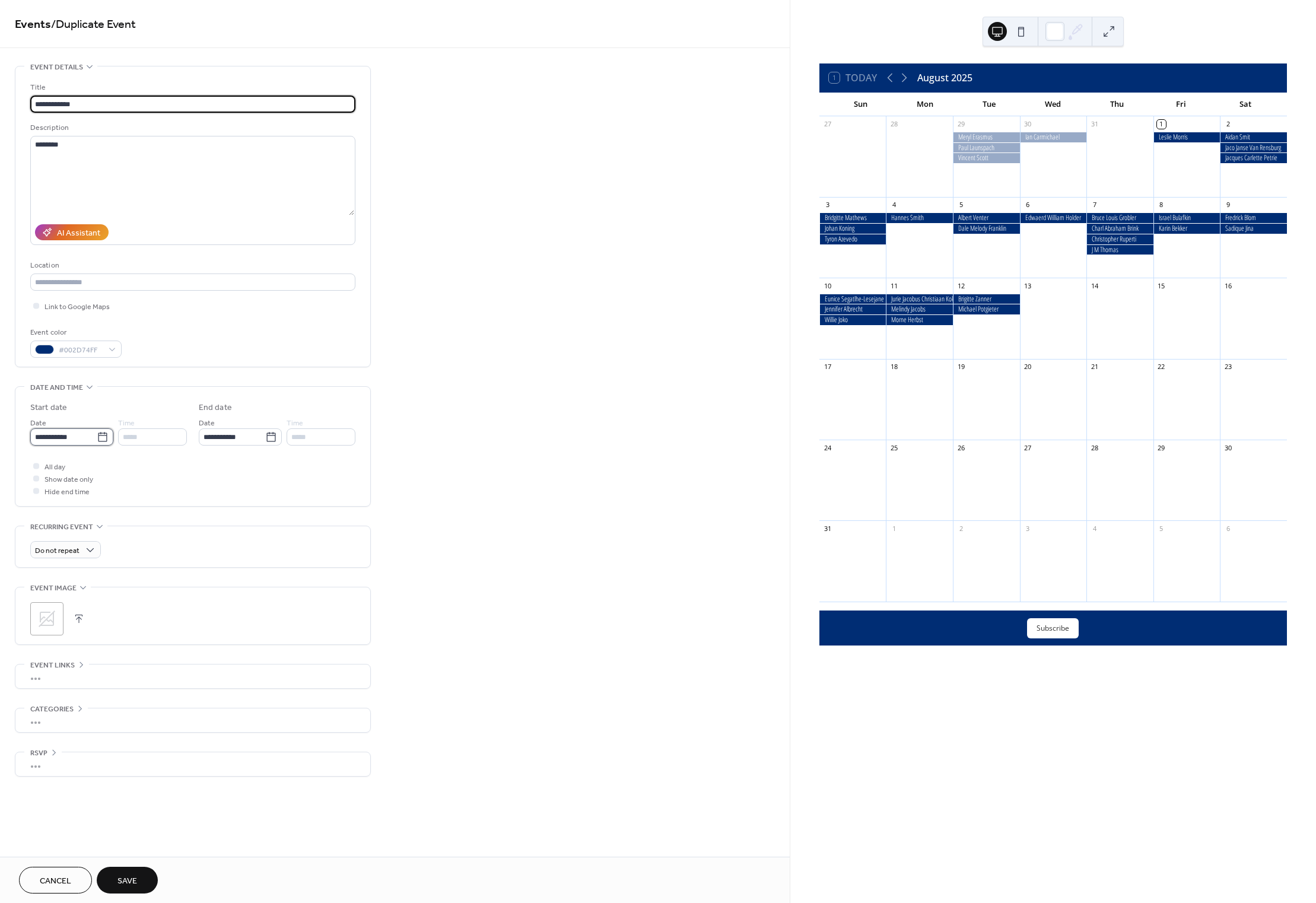 click on "**********" at bounding box center (63, 437) 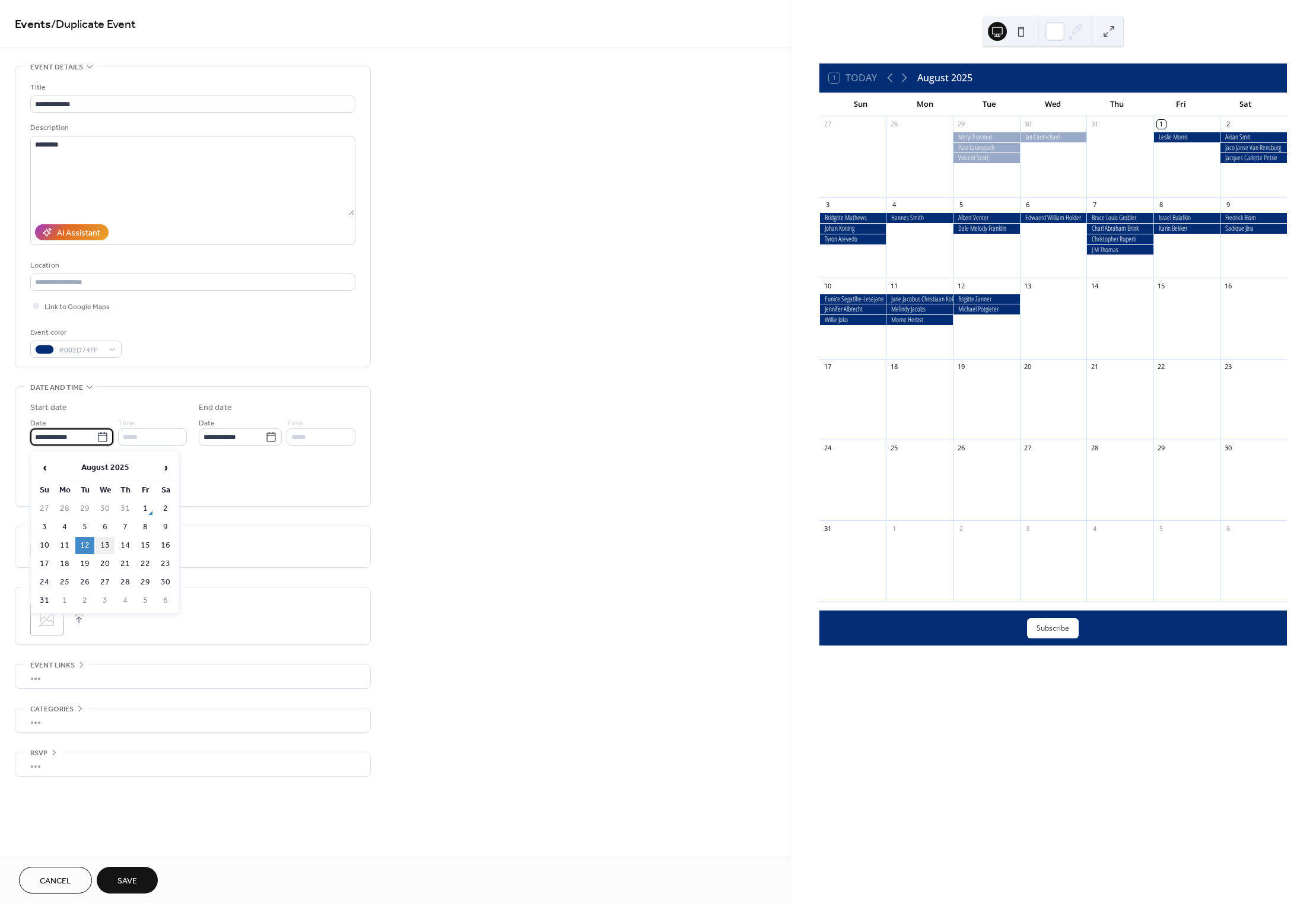 click on "13" at bounding box center (105, 545) 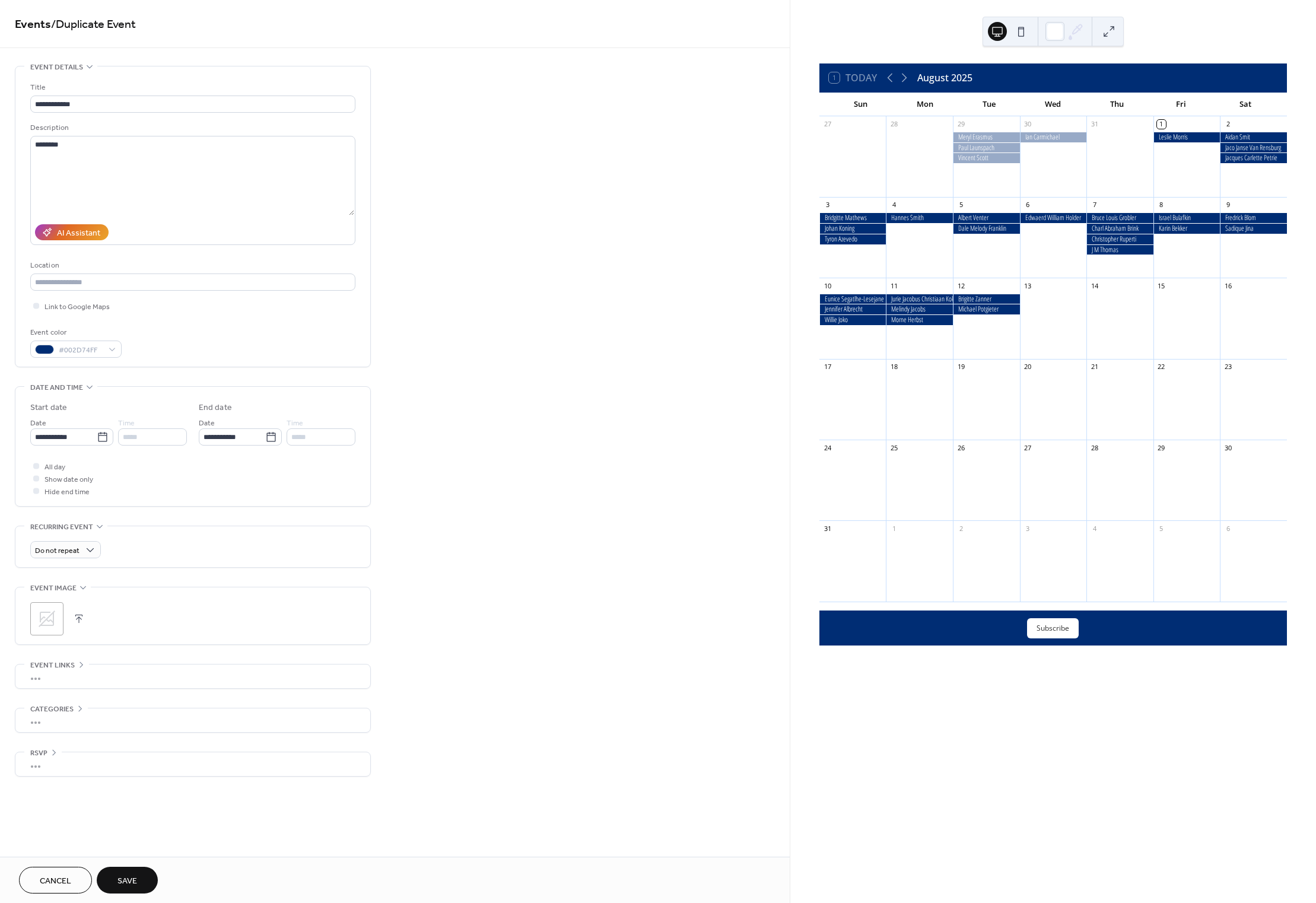 click on "Save" at bounding box center [127, 881] 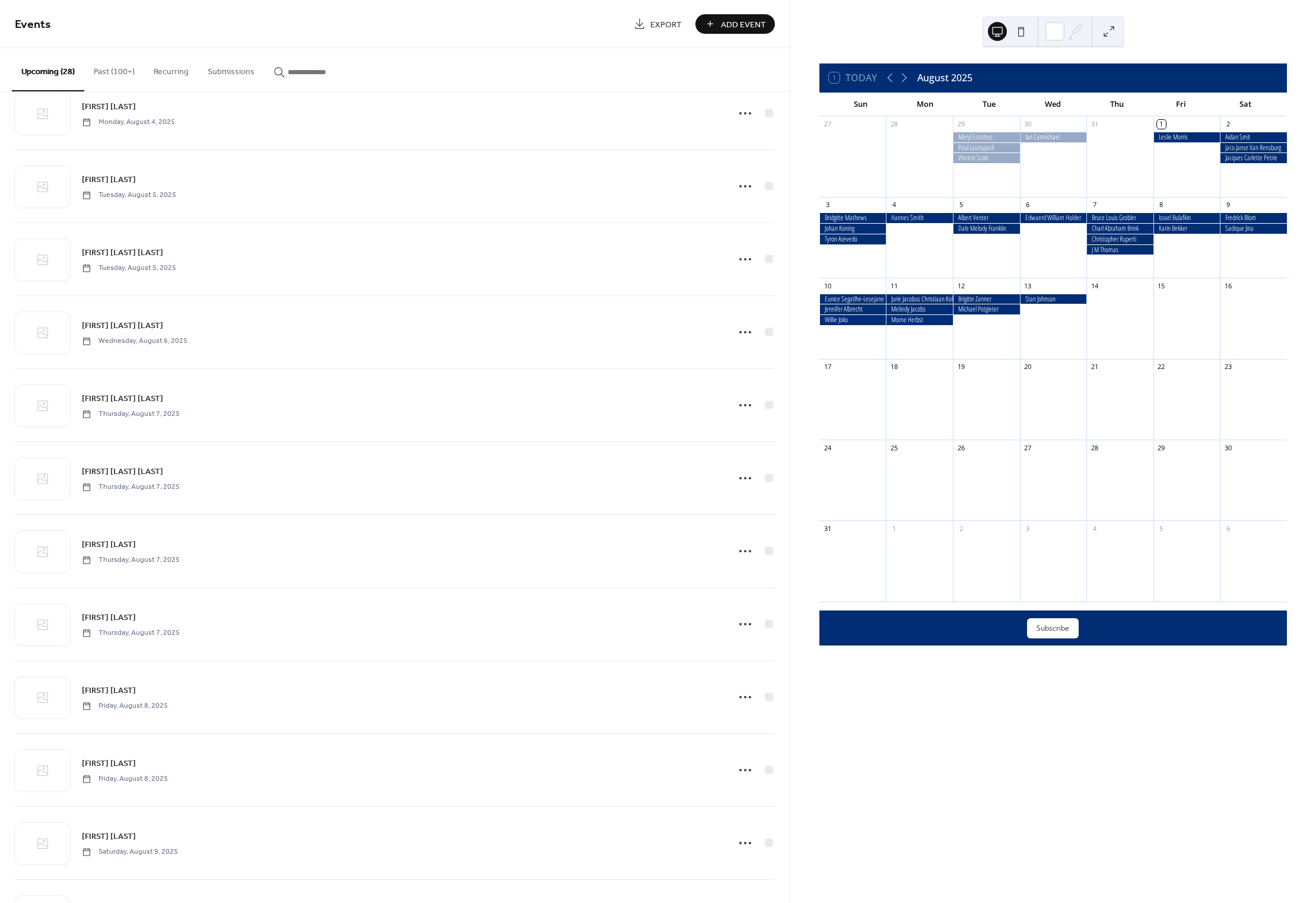 scroll, scrollTop: 1284, scrollLeft: 0, axis: vertical 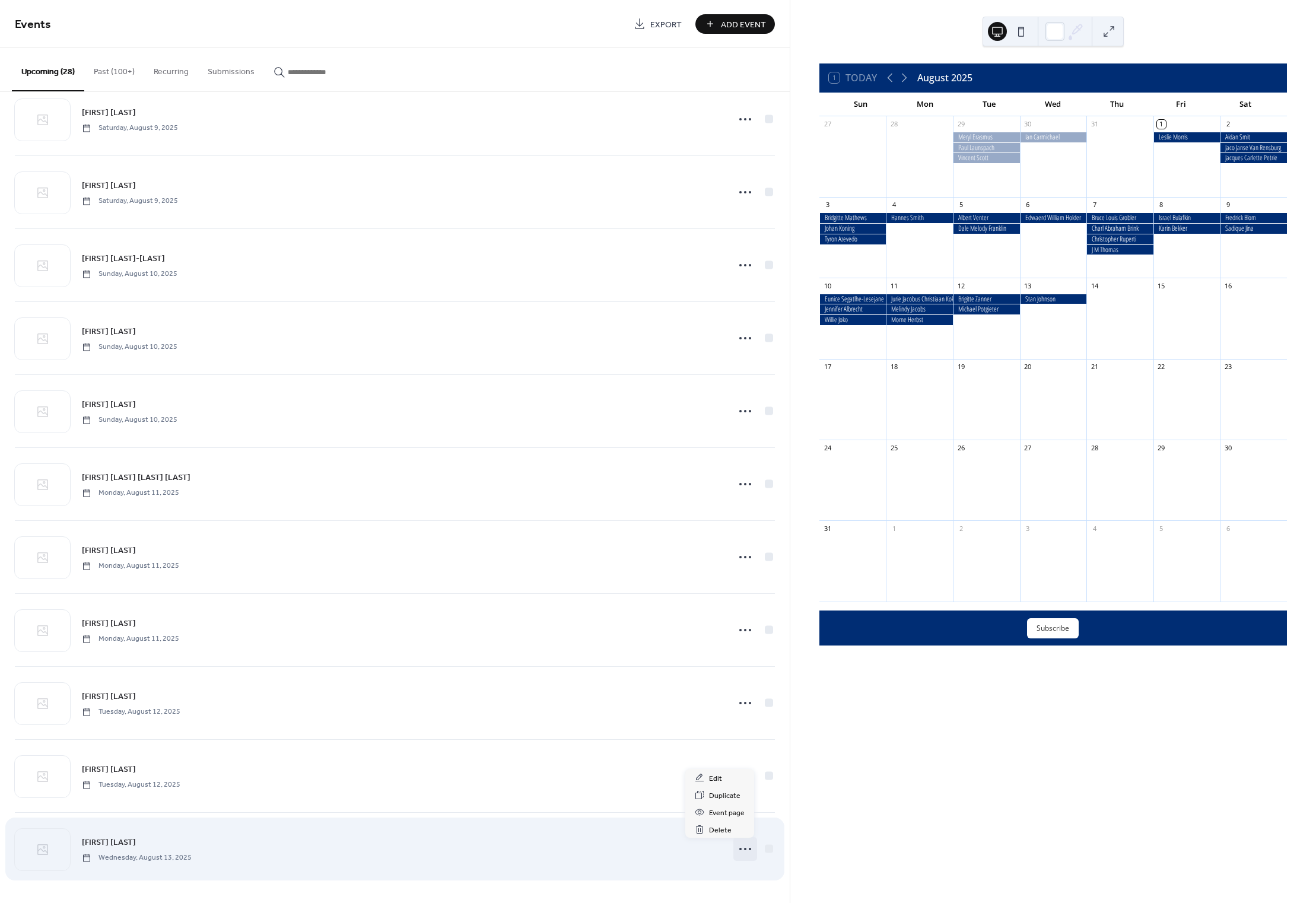 click 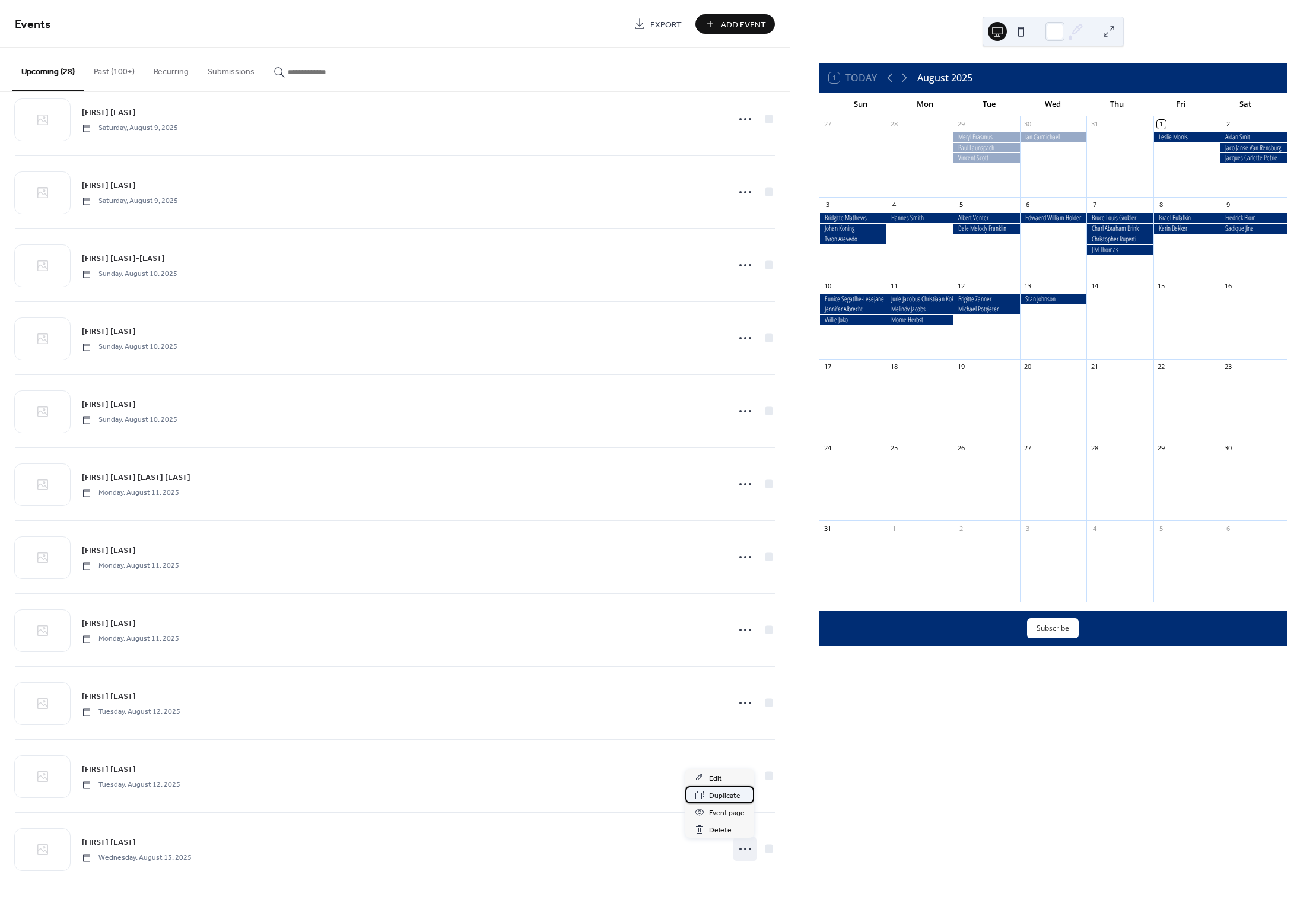 click on "Duplicate" at bounding box center (724, 796) 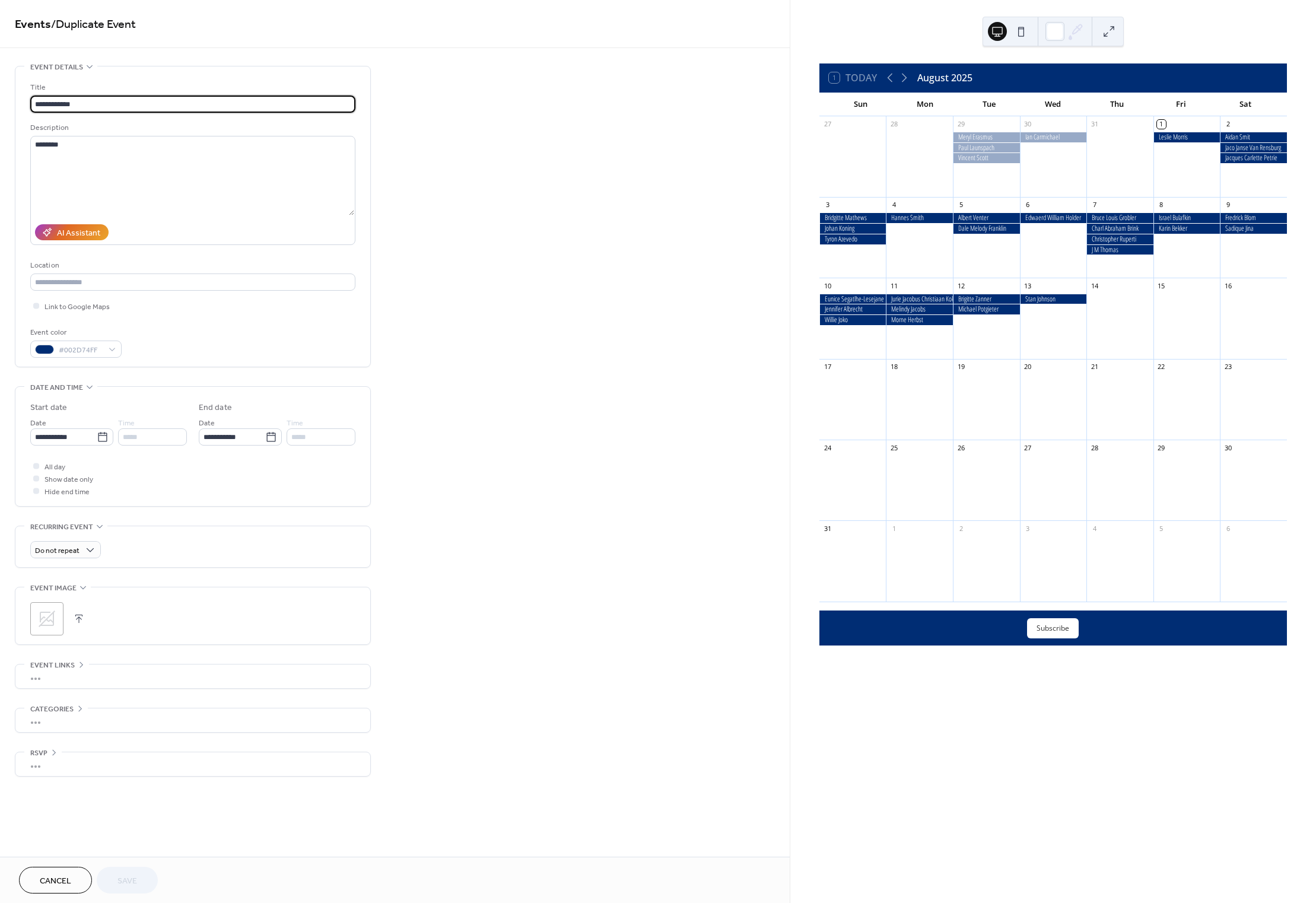 click on "**********" at bounding box center [193, 104] 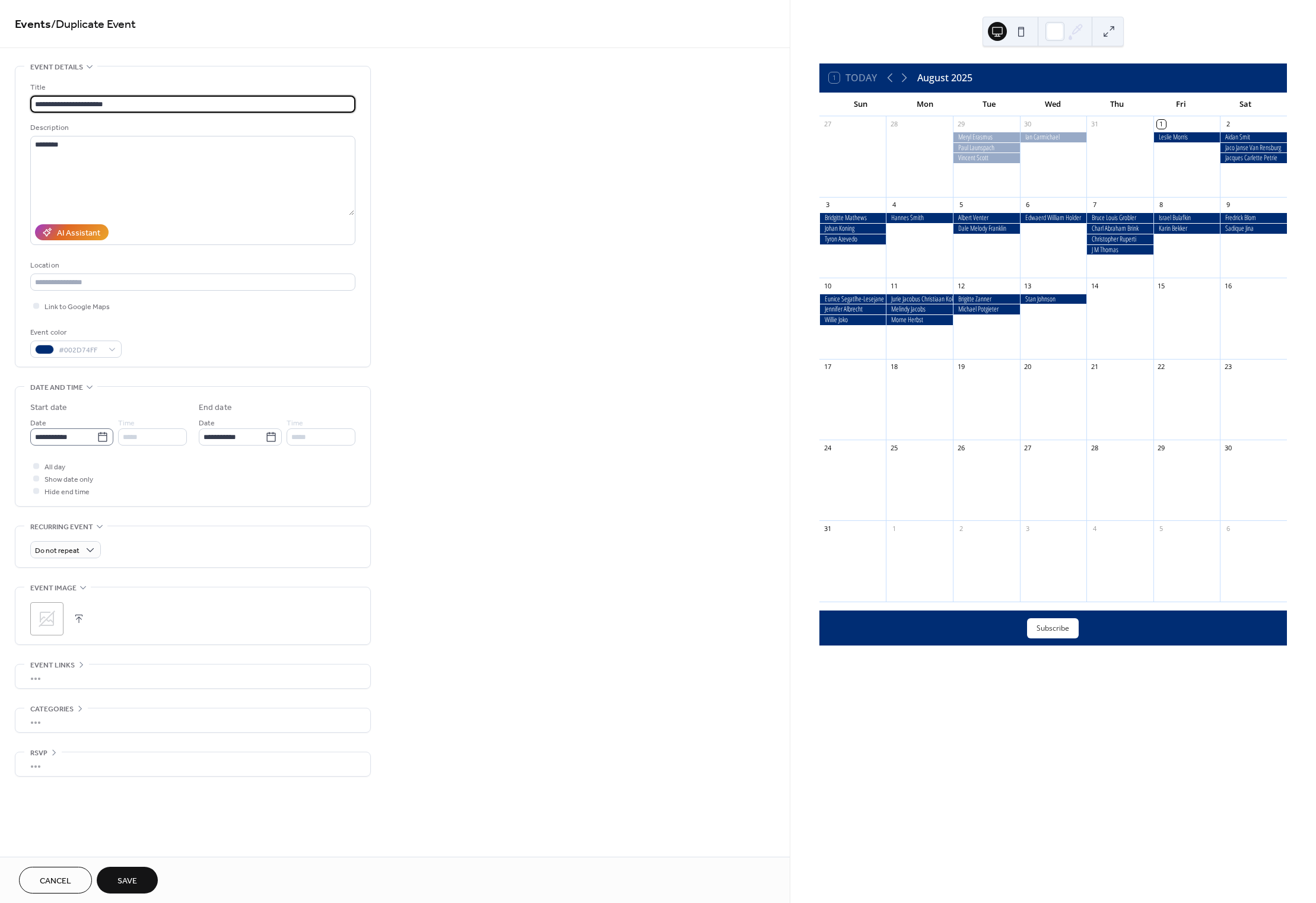 type on "**********" 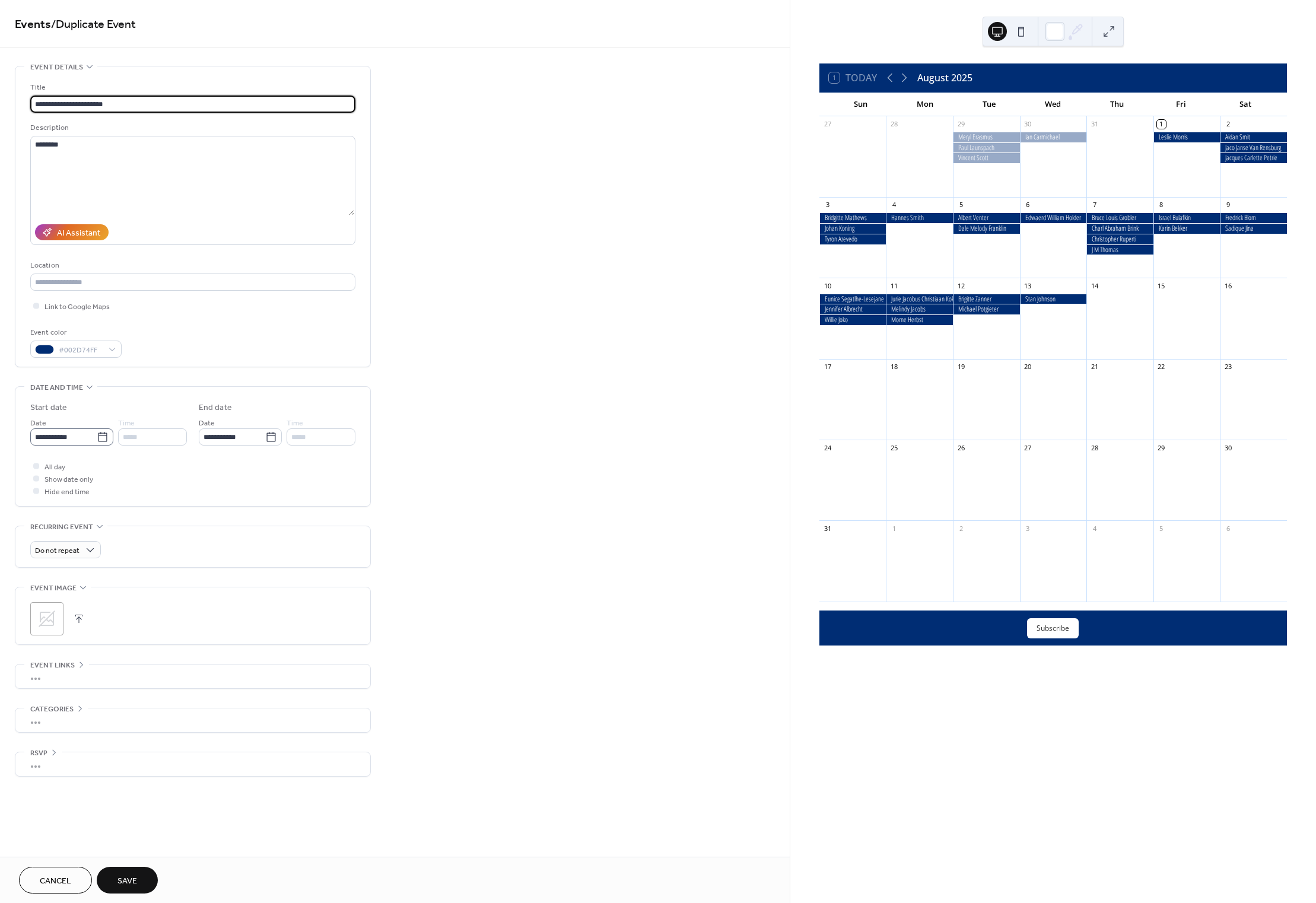 click 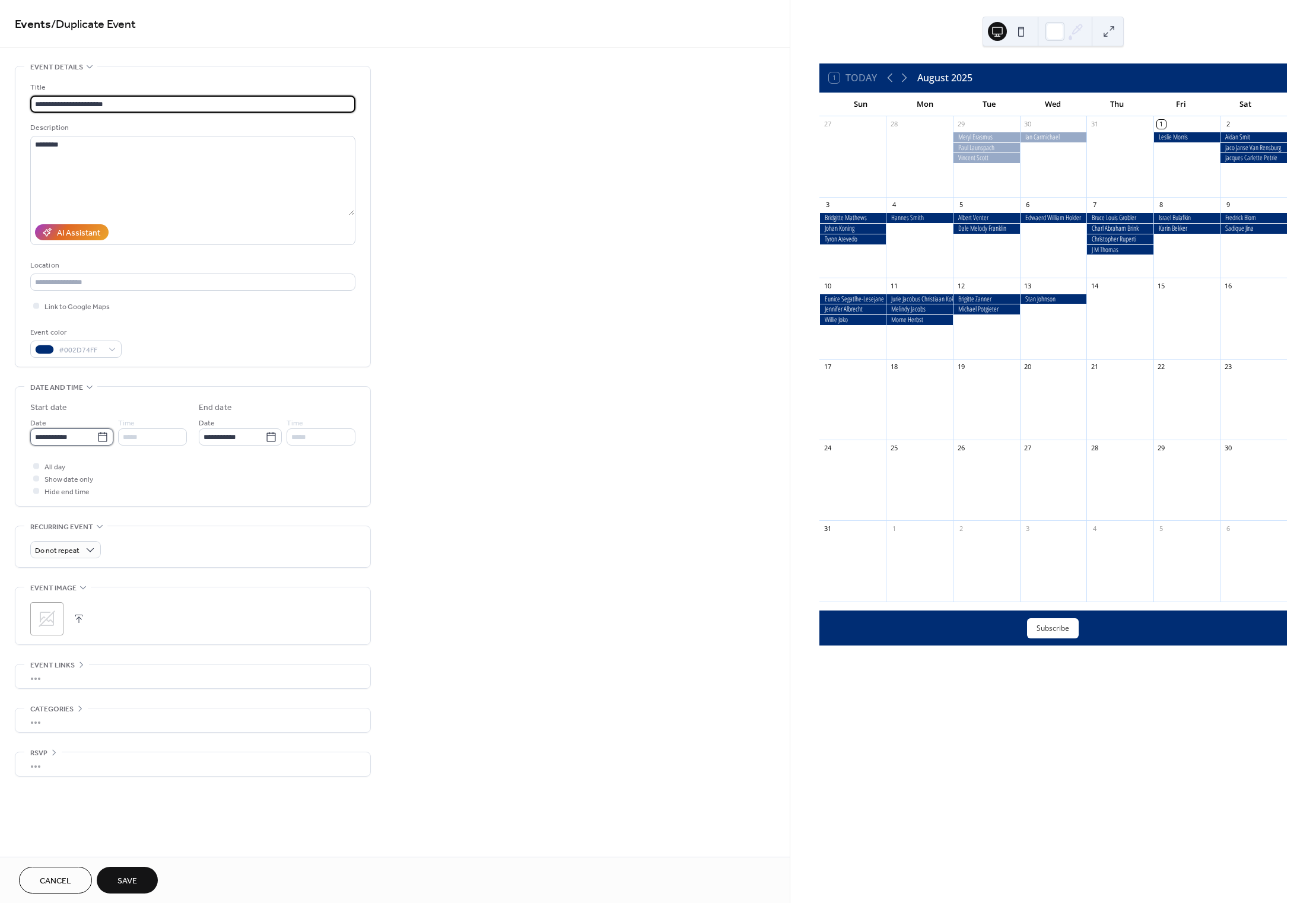 click on "**********" at bounding box center [63, 437] 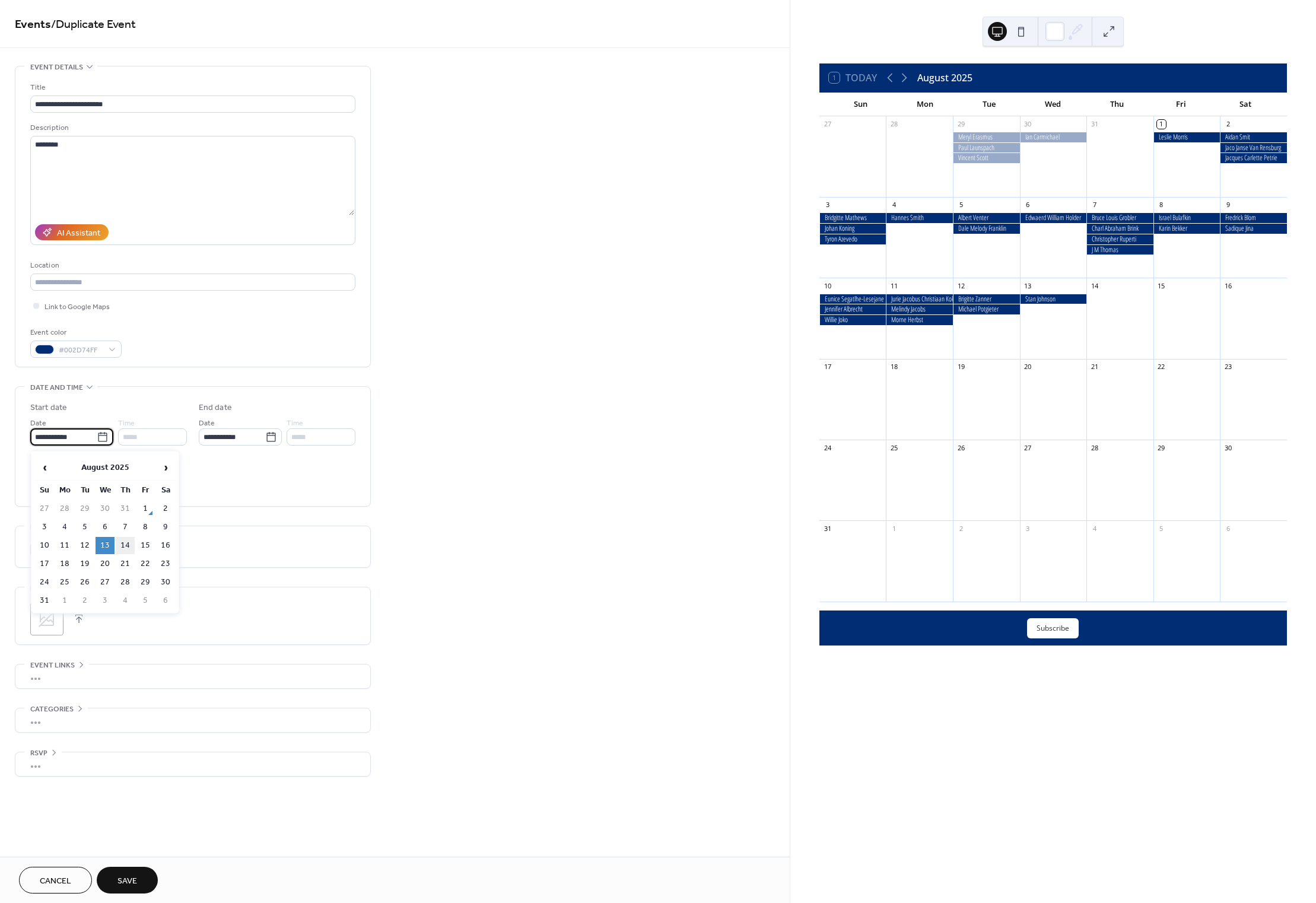 click on "14" at bounding box center [125, 545] 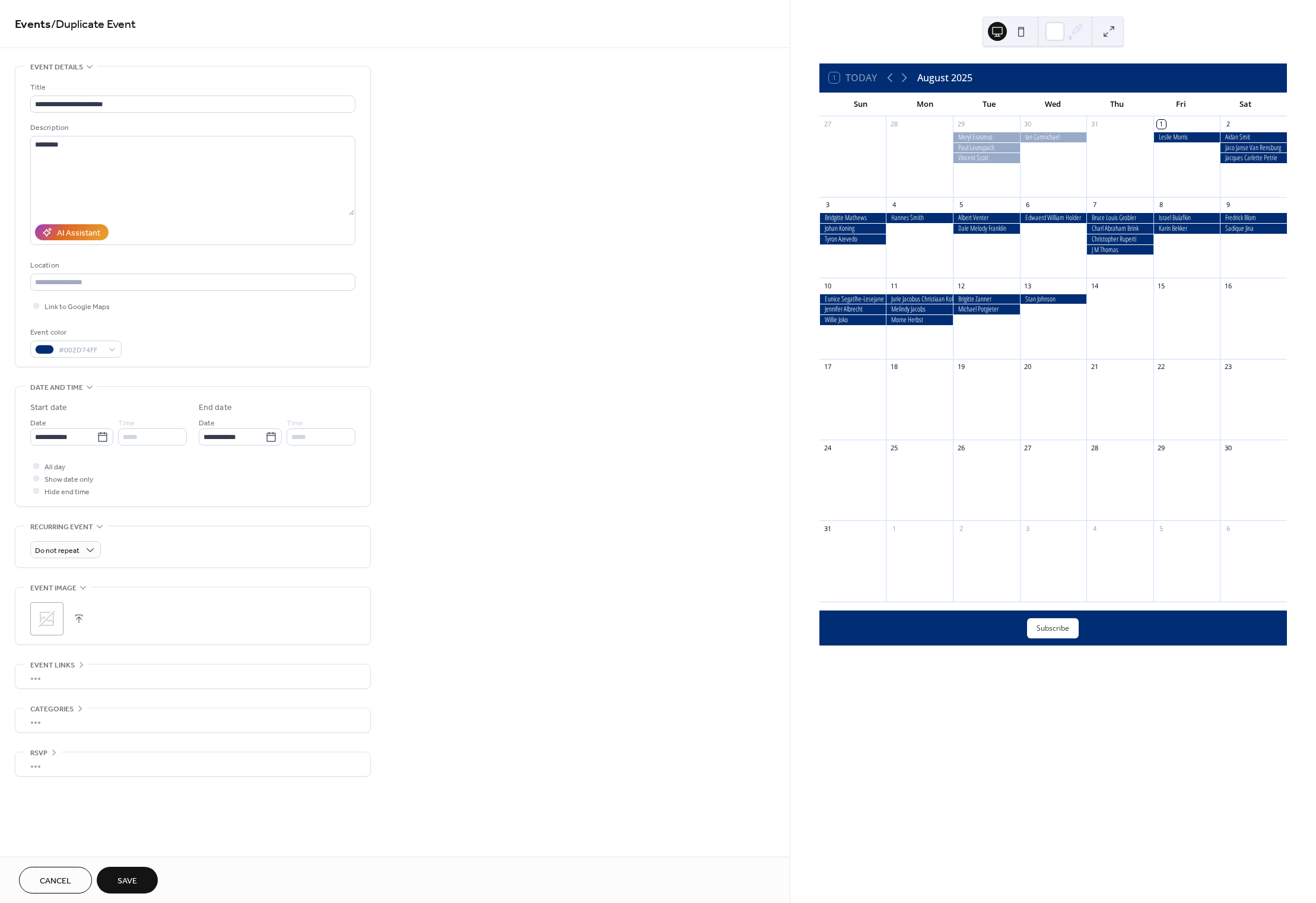 click on "Save" at bounding box center [127, 881] 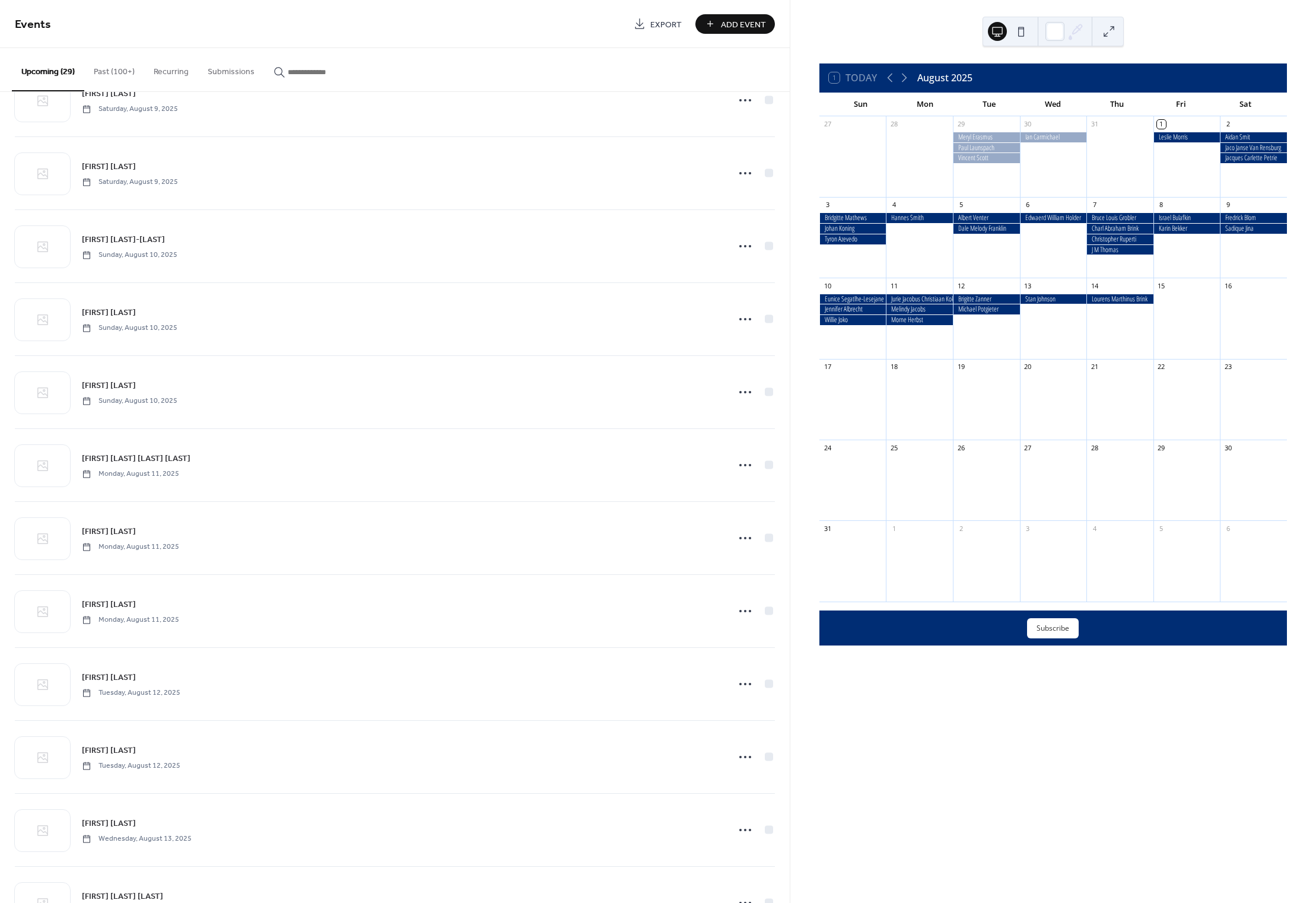 scroll, scrollTop: 1357, scrollLeft: 0, axis: vertical 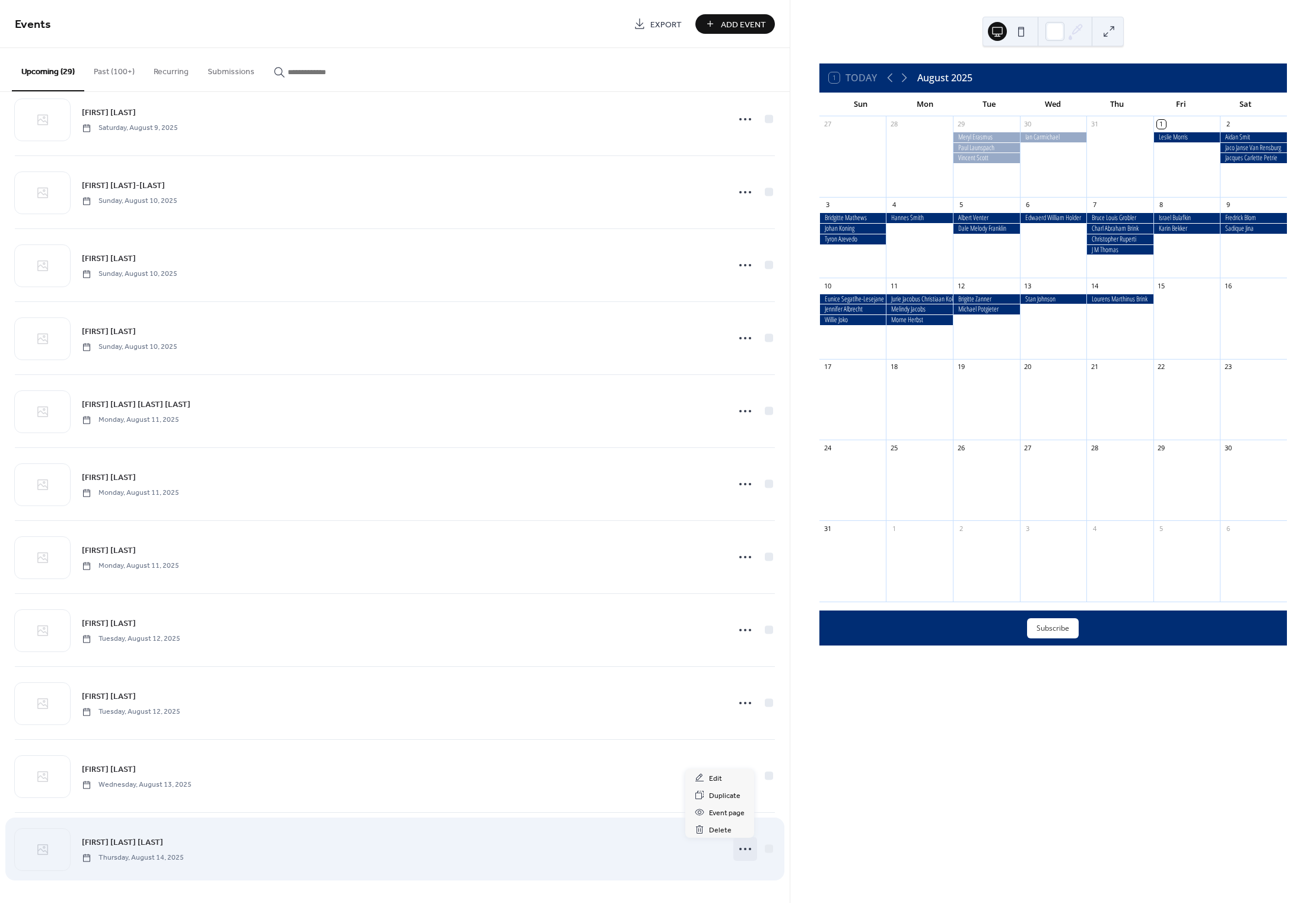 click 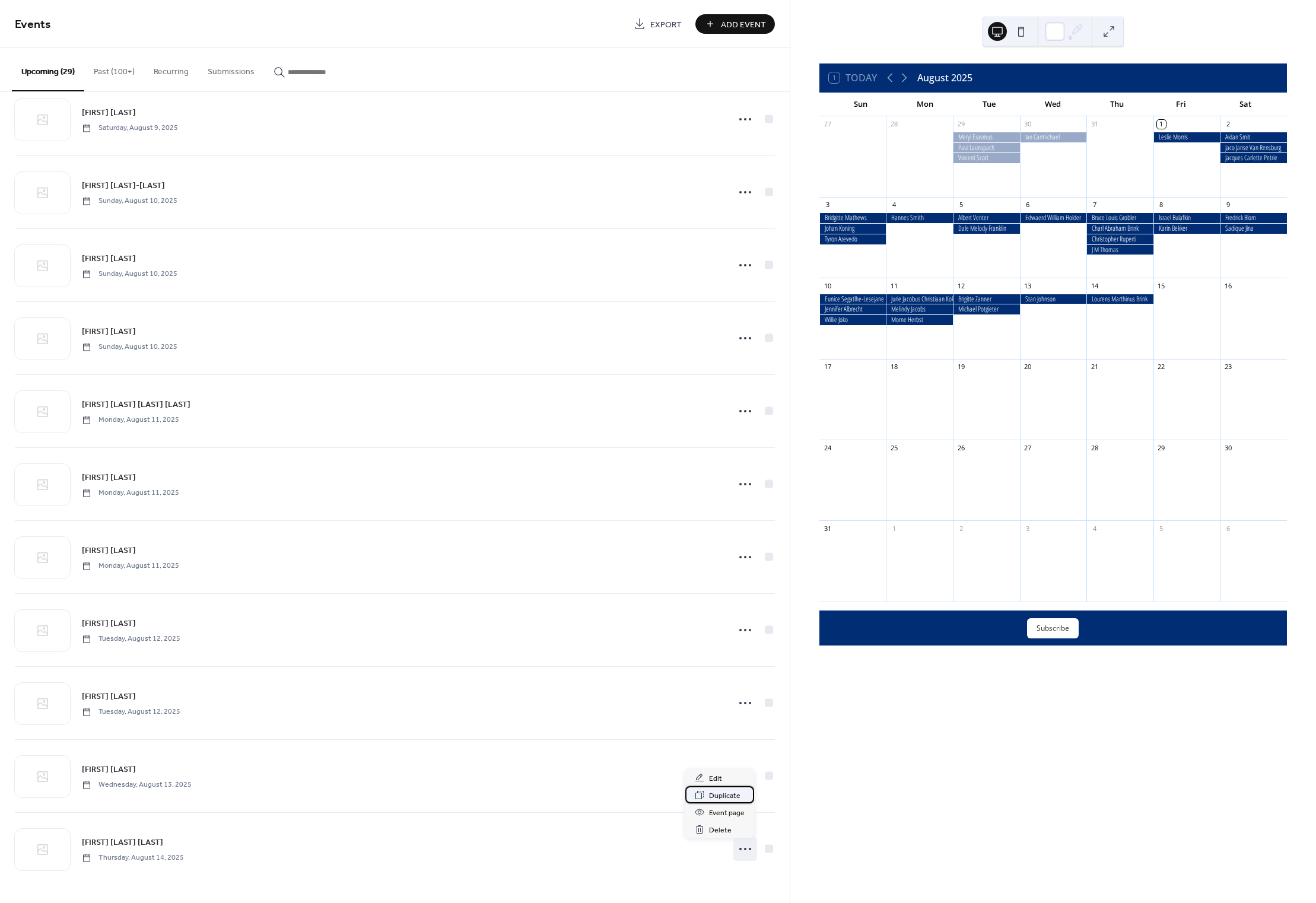 click on "Duplicate" at bounding box center [724, 796] 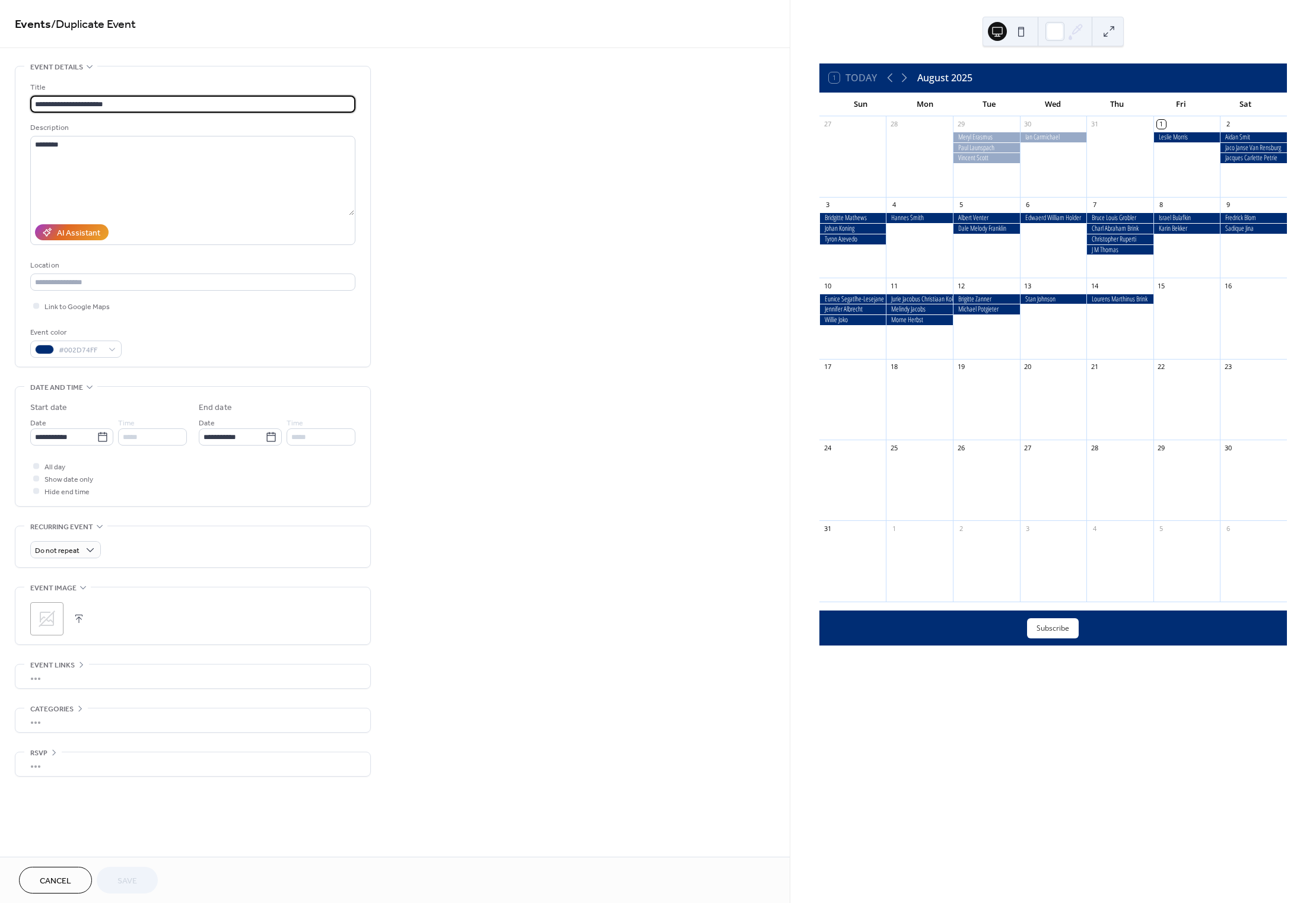 drag, startPoint x: 125, startPoint y: 103, endPoint x: 4, endPoint y: 90, distance: 121.69634 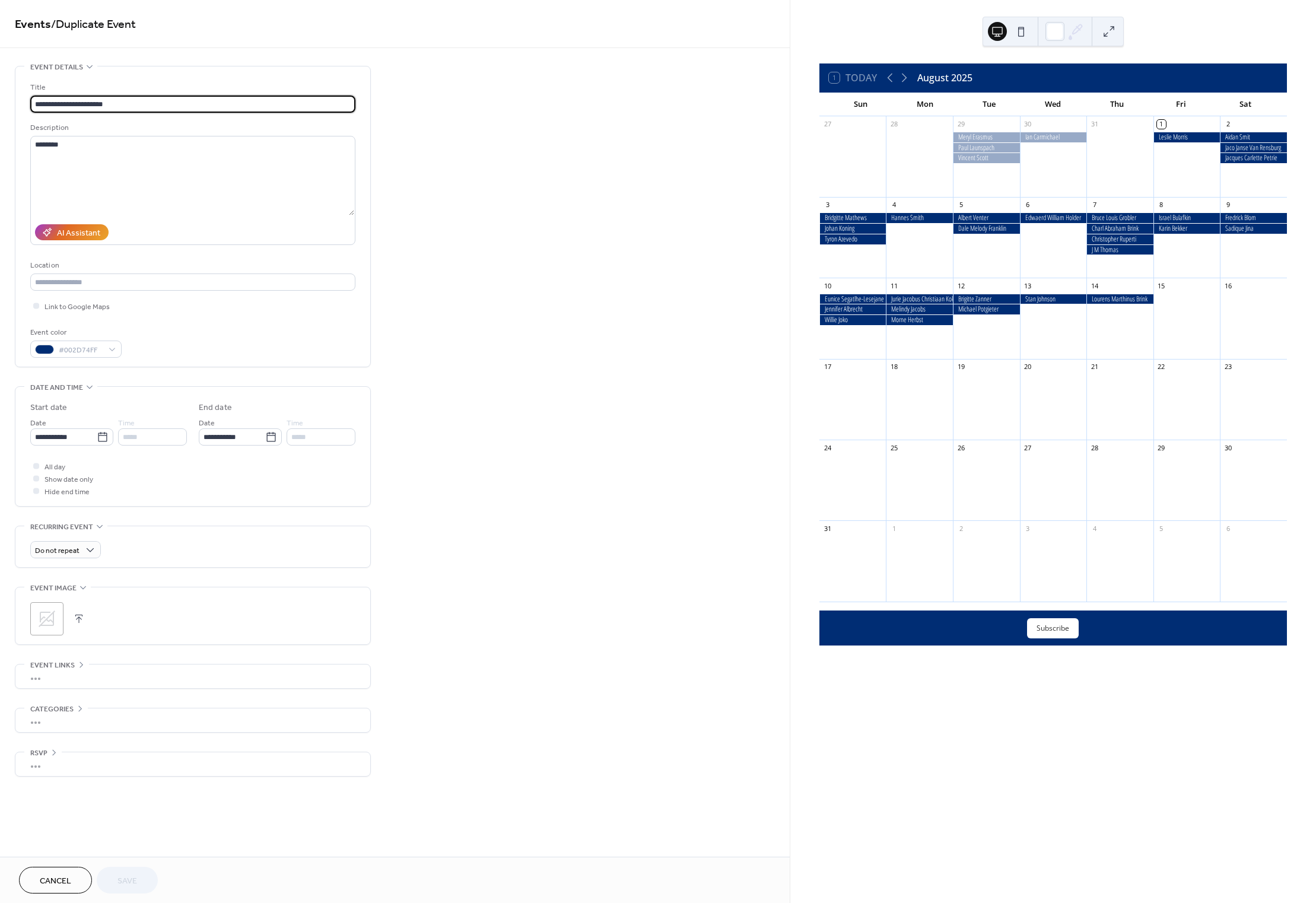 click on "**********" at bounding box center [395, 427] 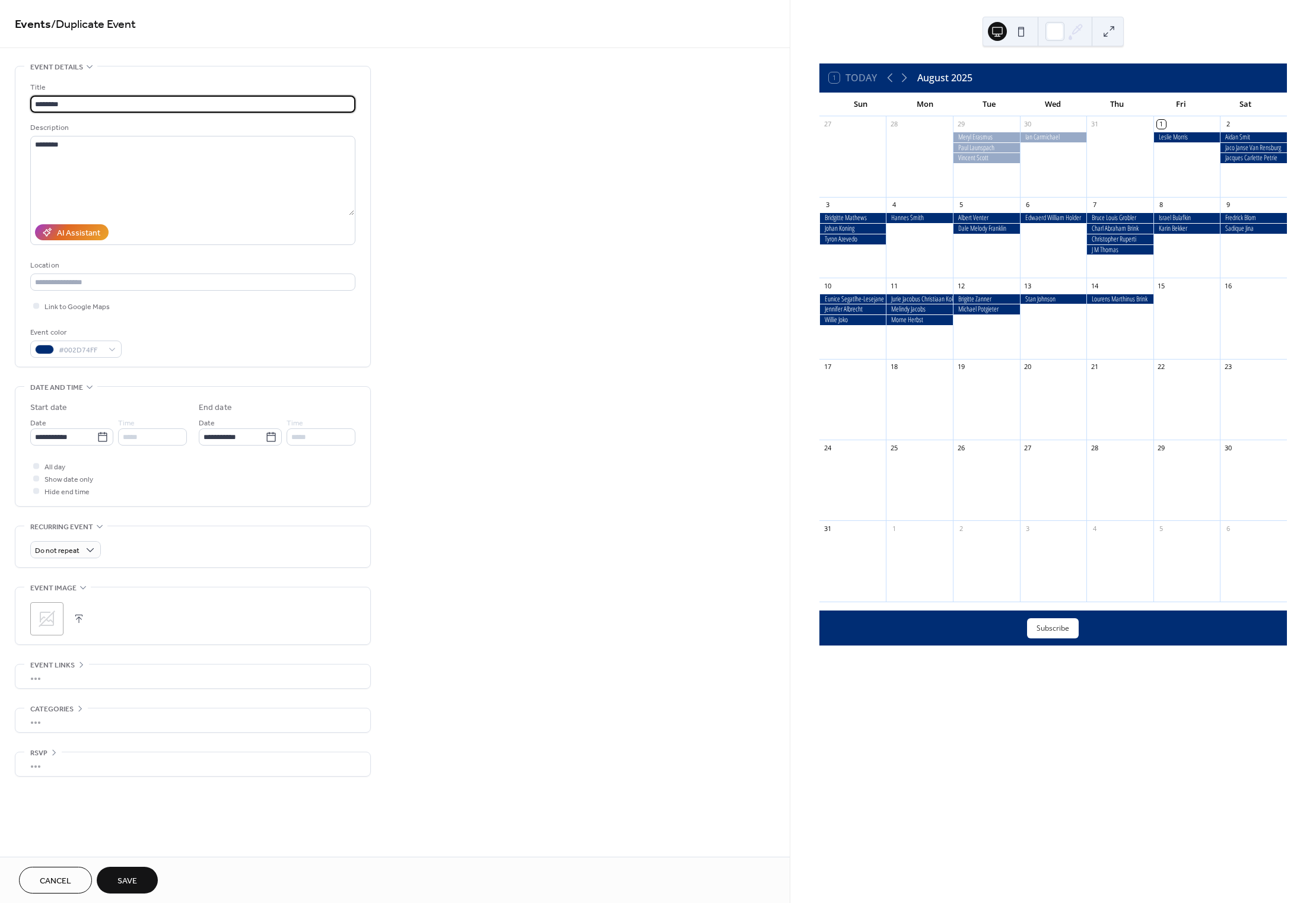 paste on "**********" 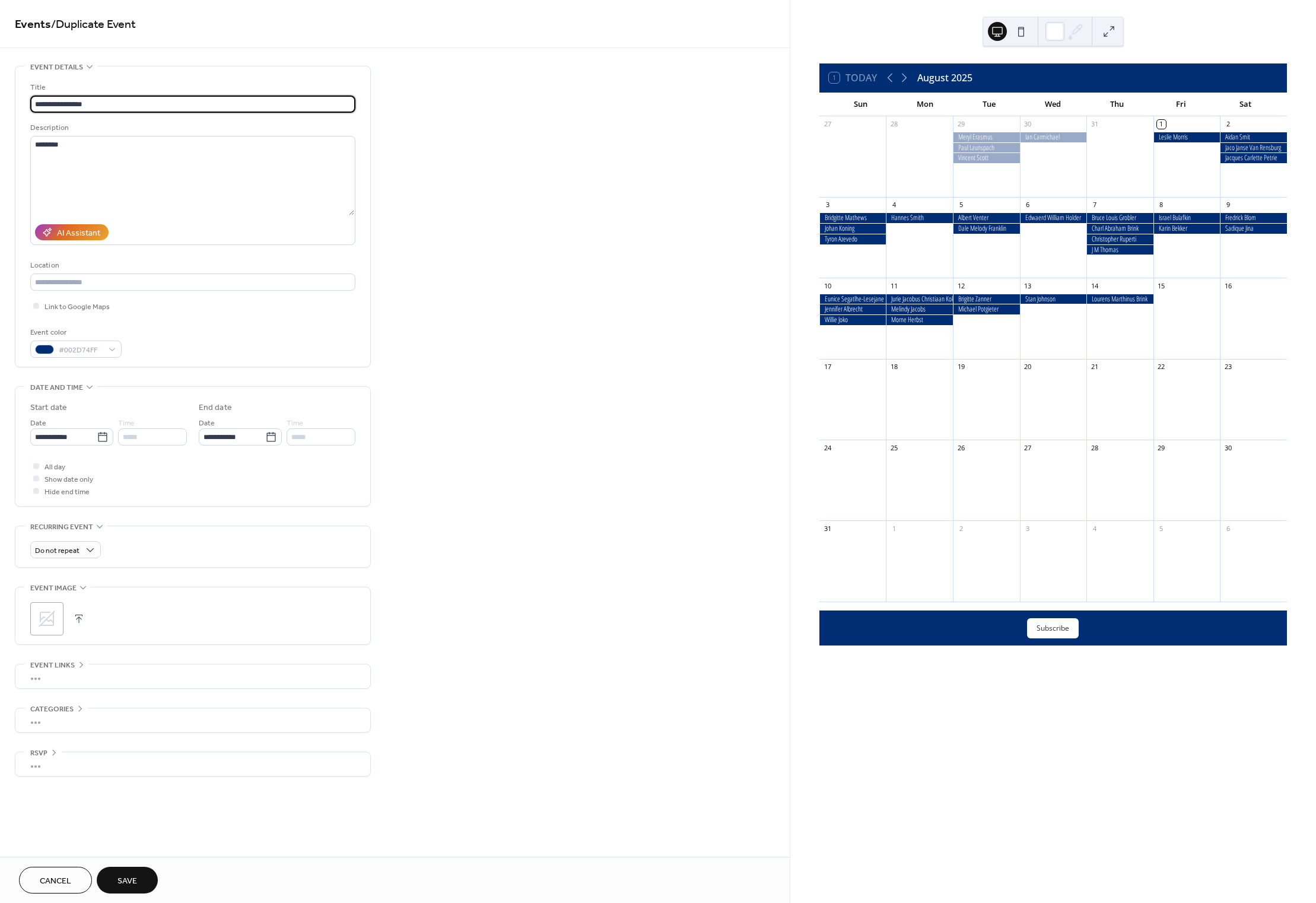 type on "**********" 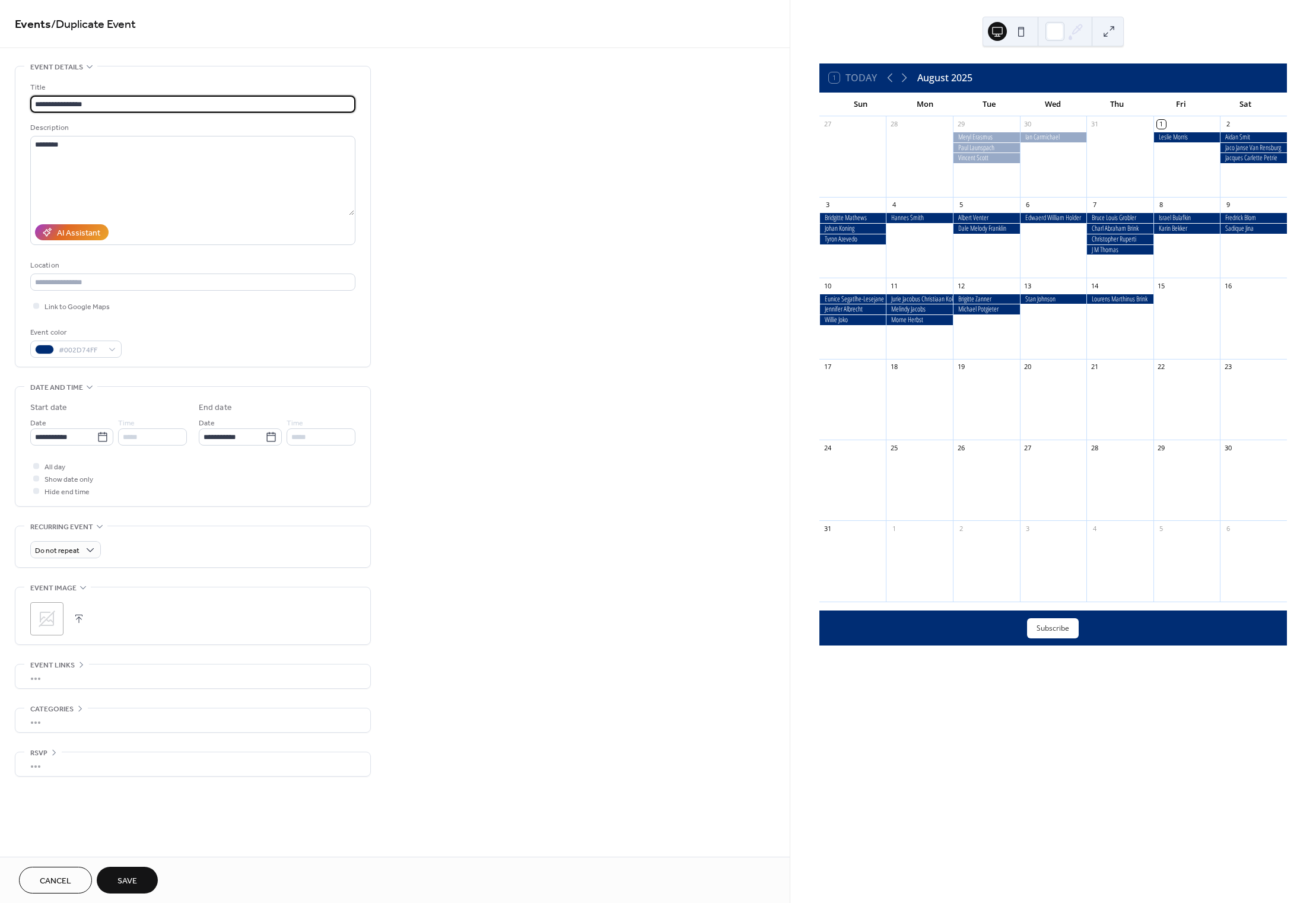 click on "Save" at bounding box center (127, 881) 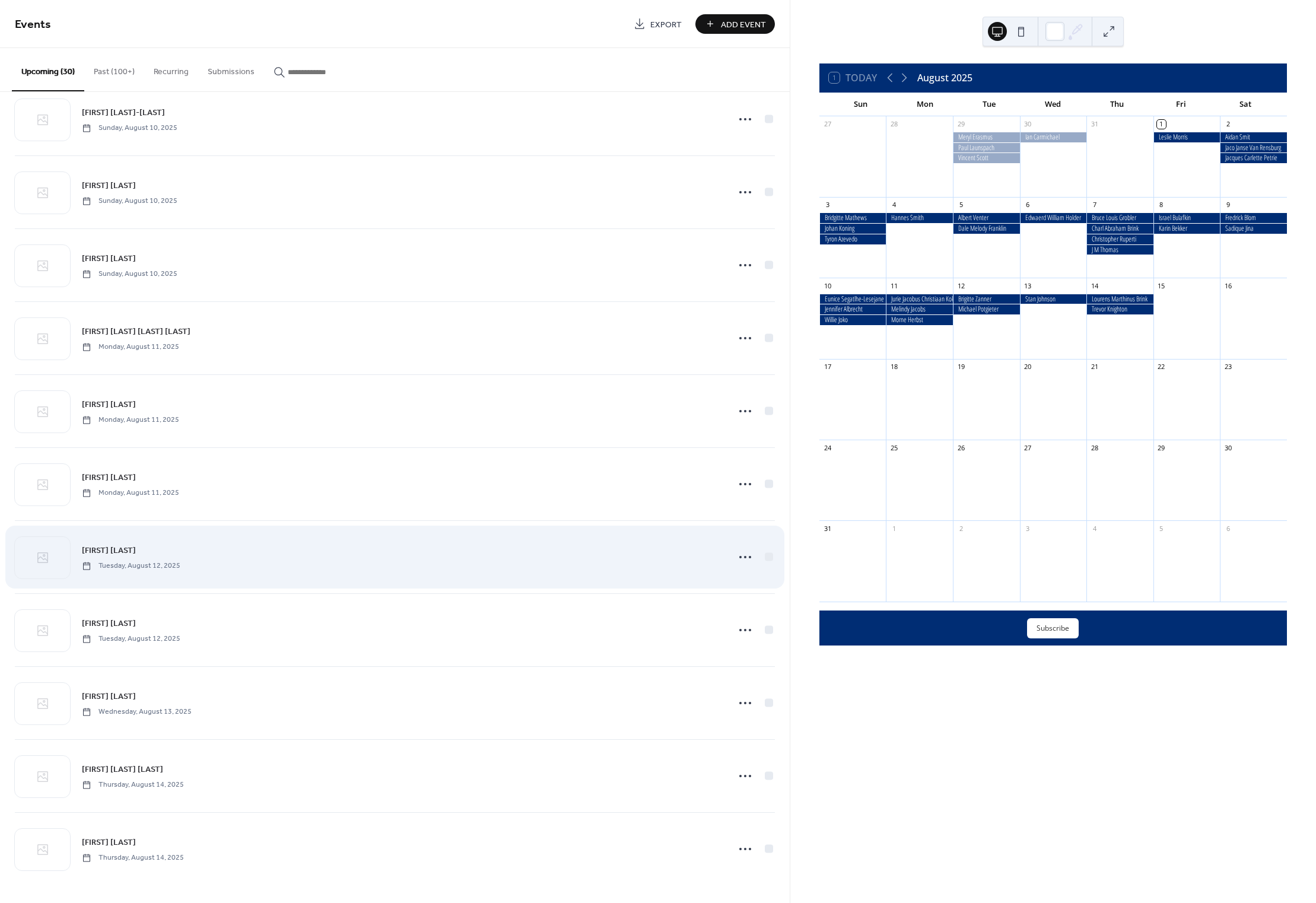 scroll, scrollTop: 1431, scrollLeft: 0, axis: vertical 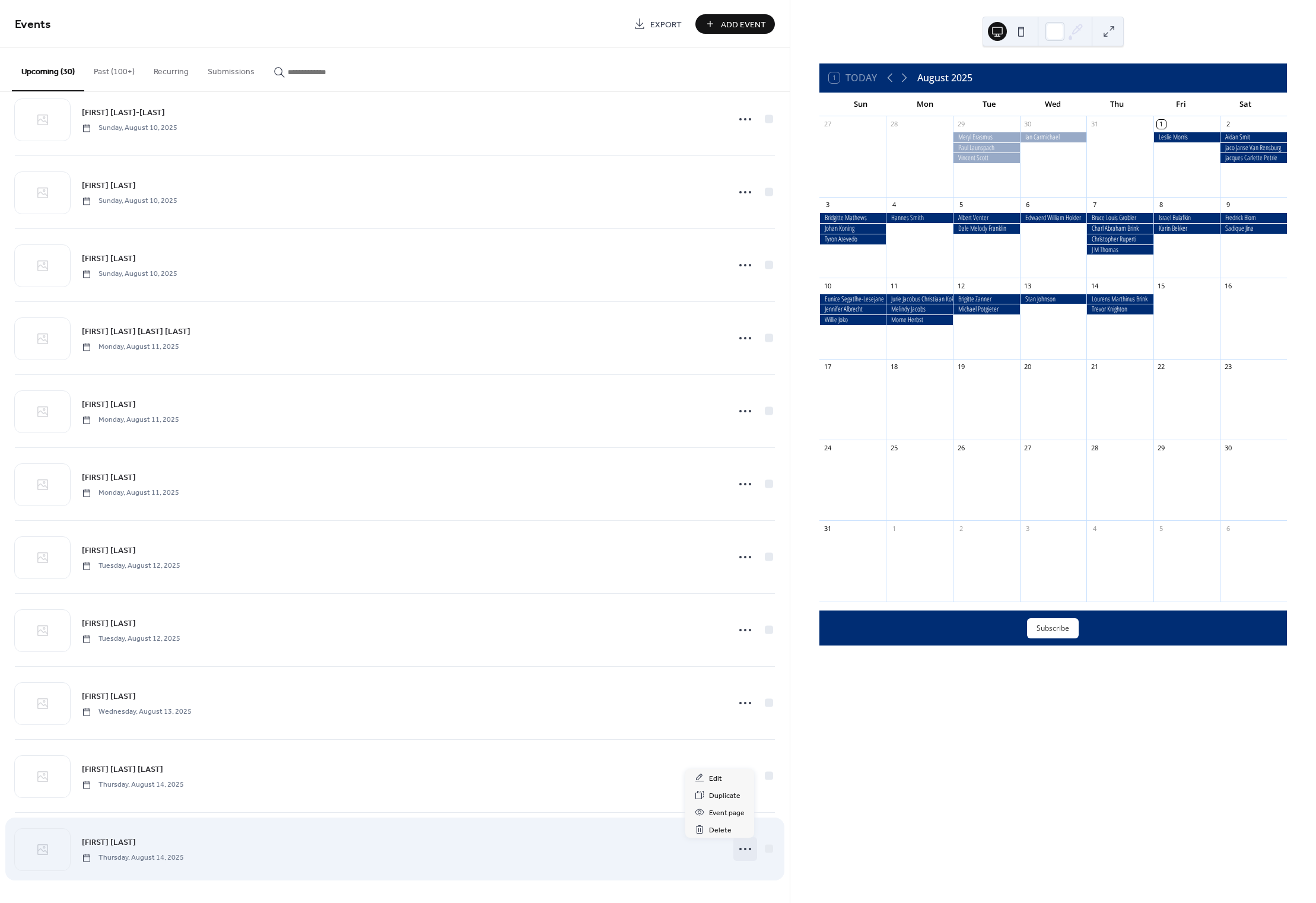 click 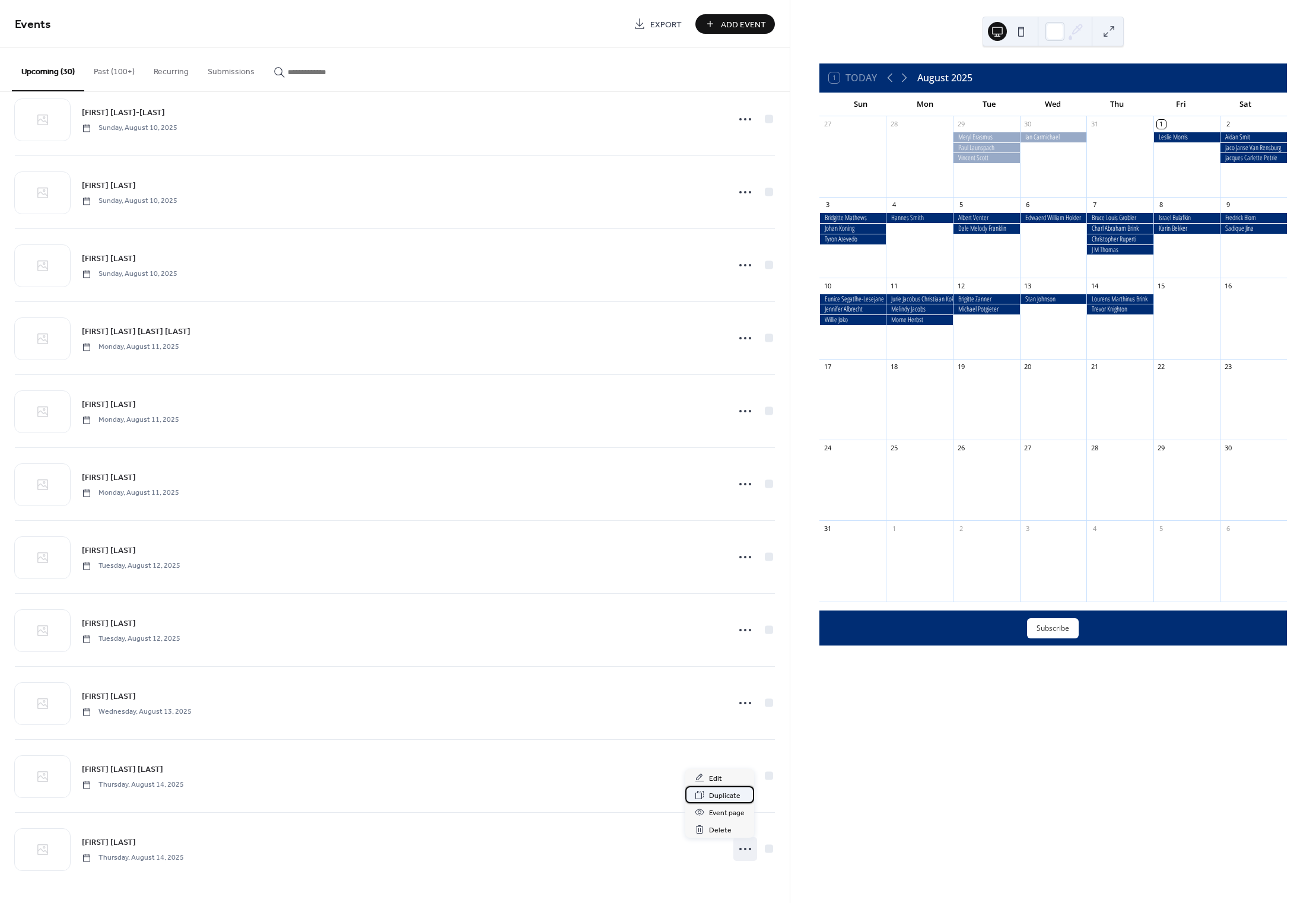 click on "Duplicate" at bounding box center (724, 796) 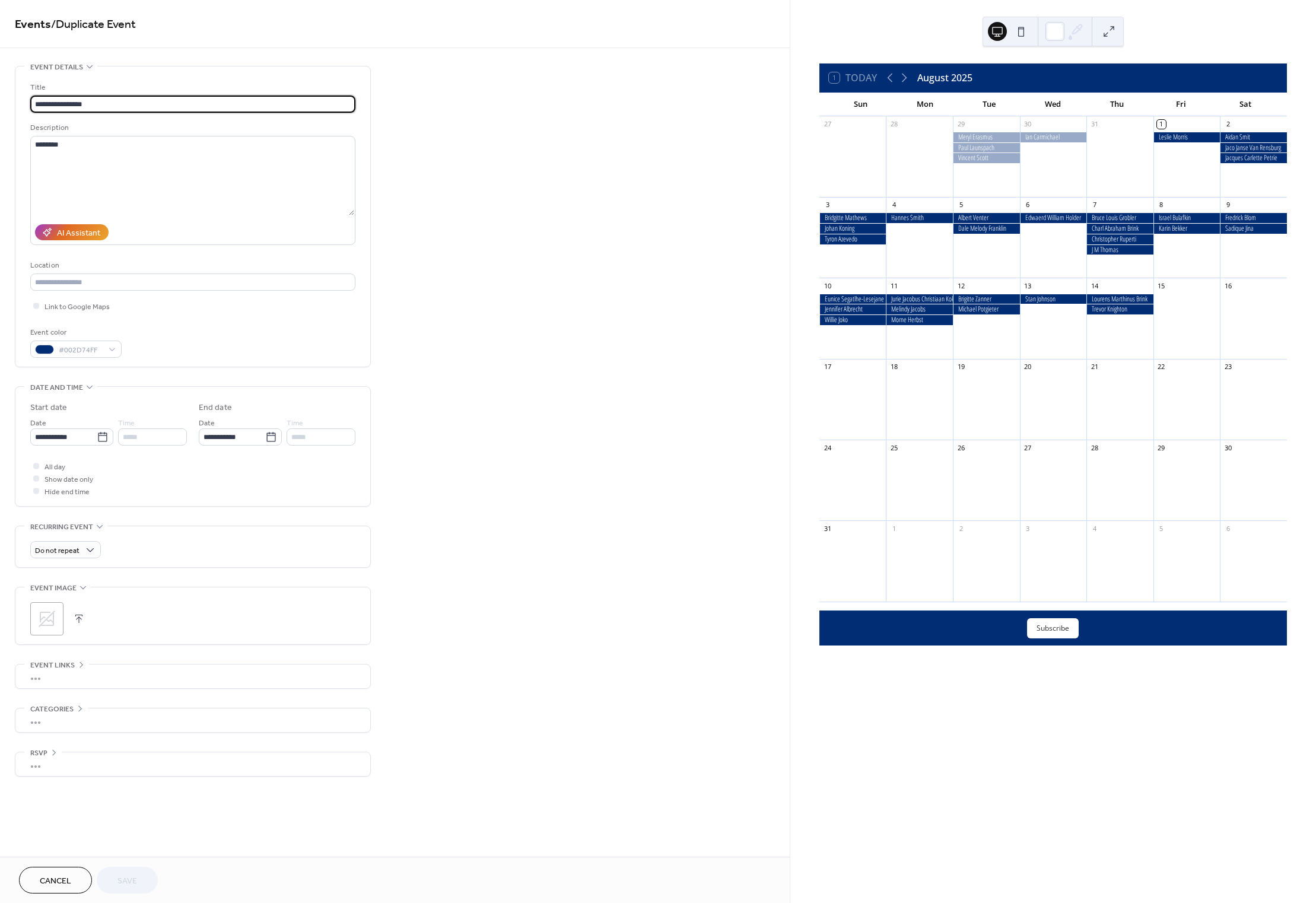 drag, startPoint x: 42, startPoint y: 103, endPoint x: 17, endPoint y: 100, distance: 25.179357 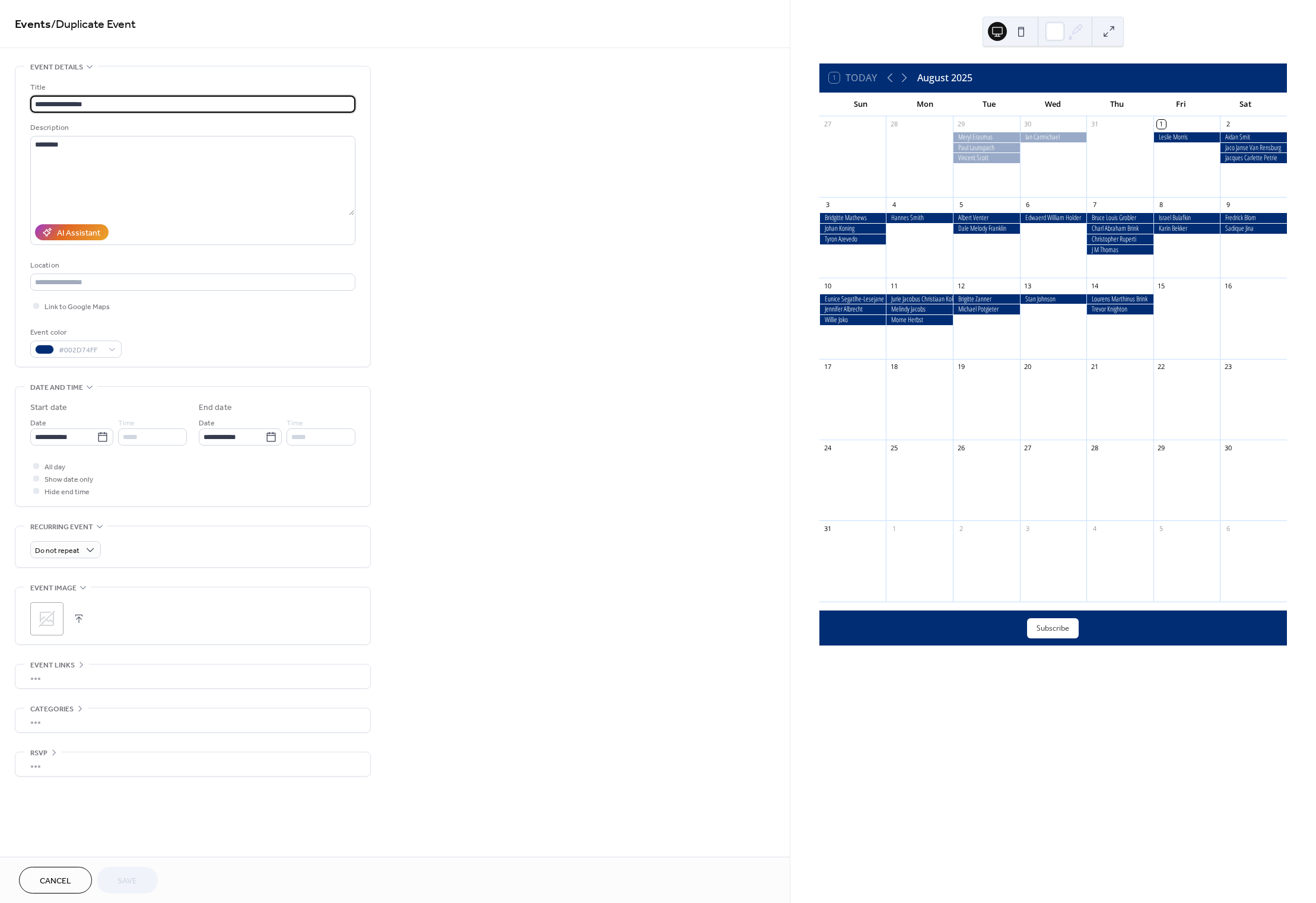 click on "**********" at bounding box center [193, 217] 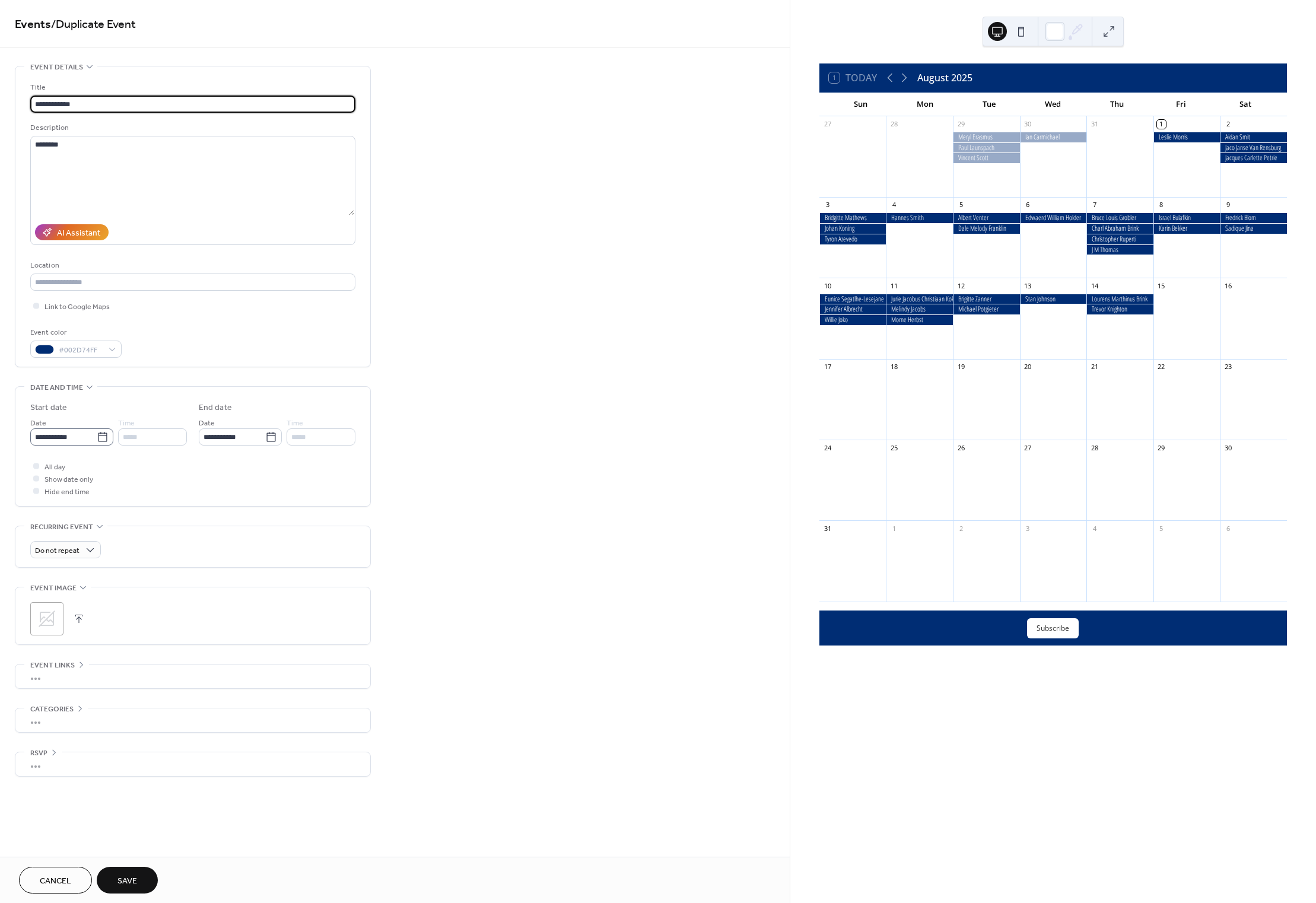 type on "**********" 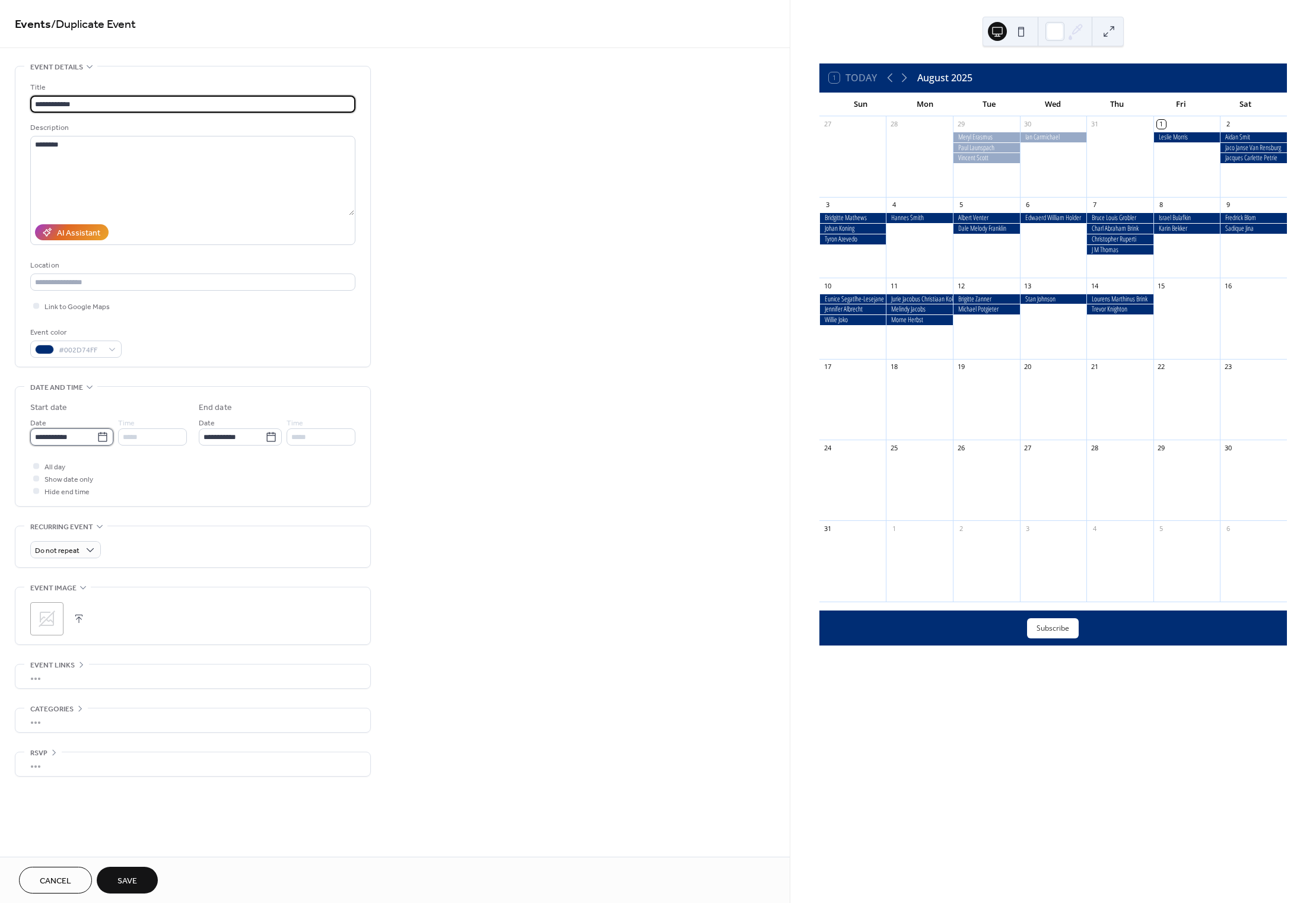 click on "**********" at bounding box center (63, 437) 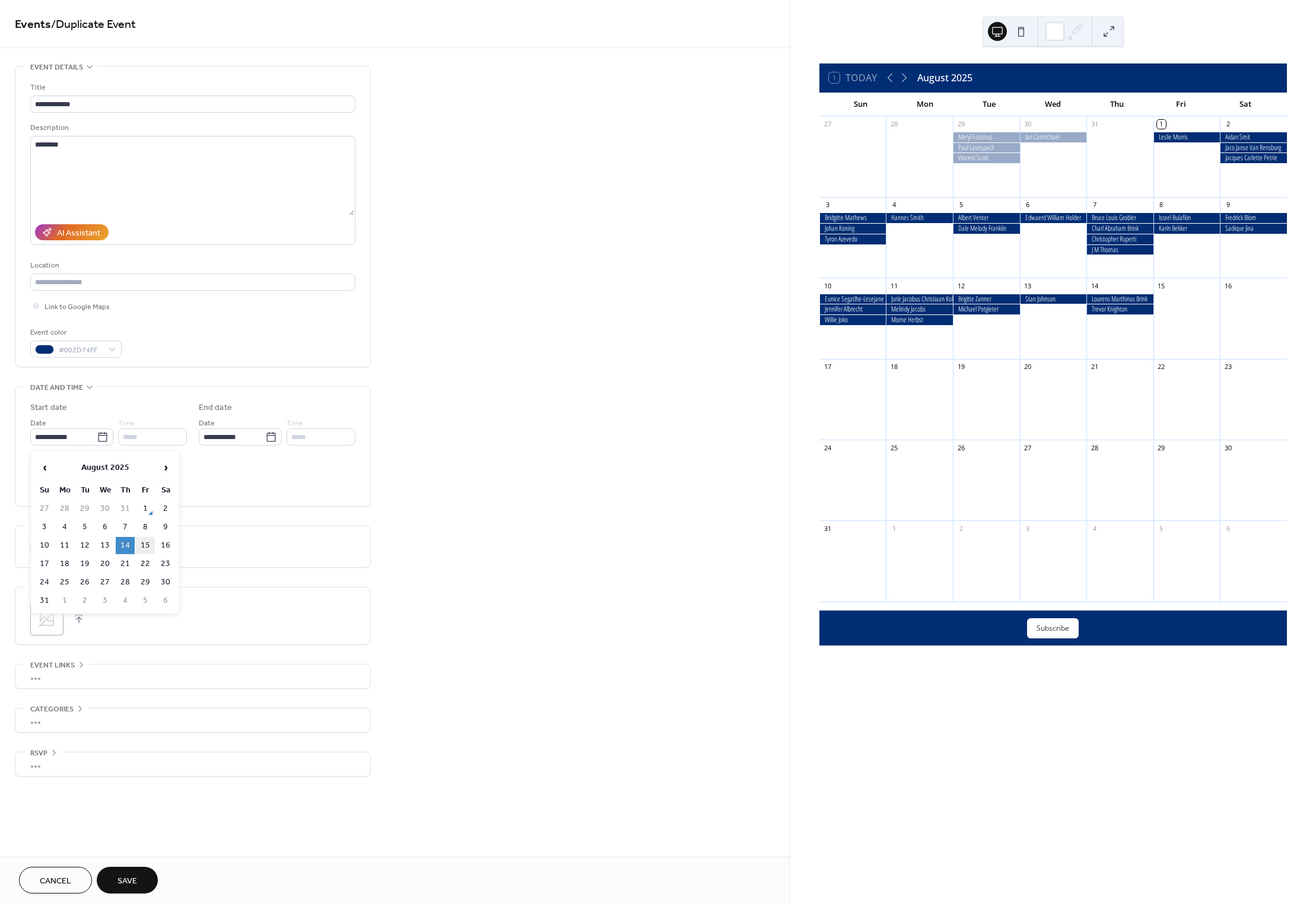 click on "15" at bounding box center (145, 545) 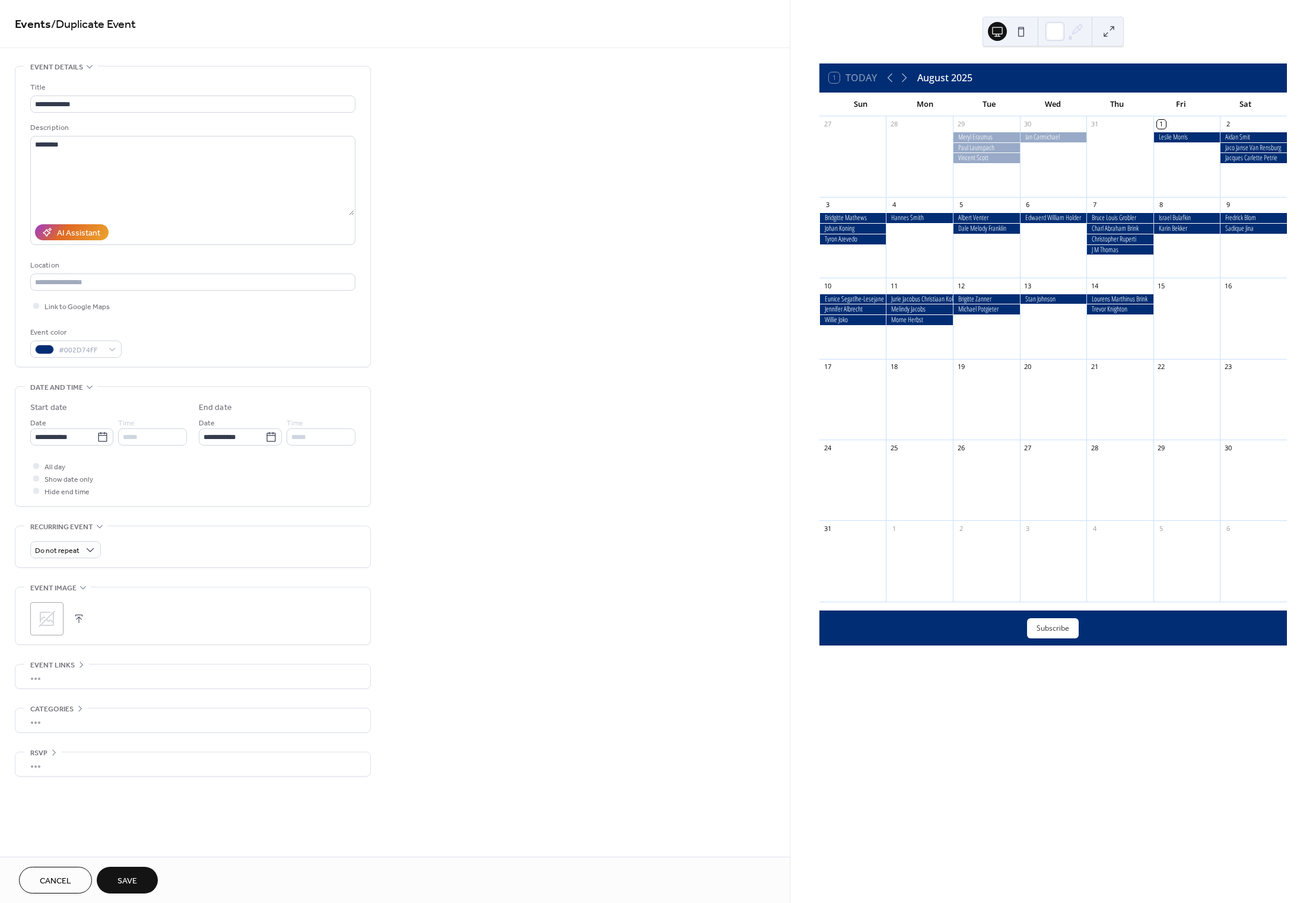 click on "Save" at bounding box center (127, 881) 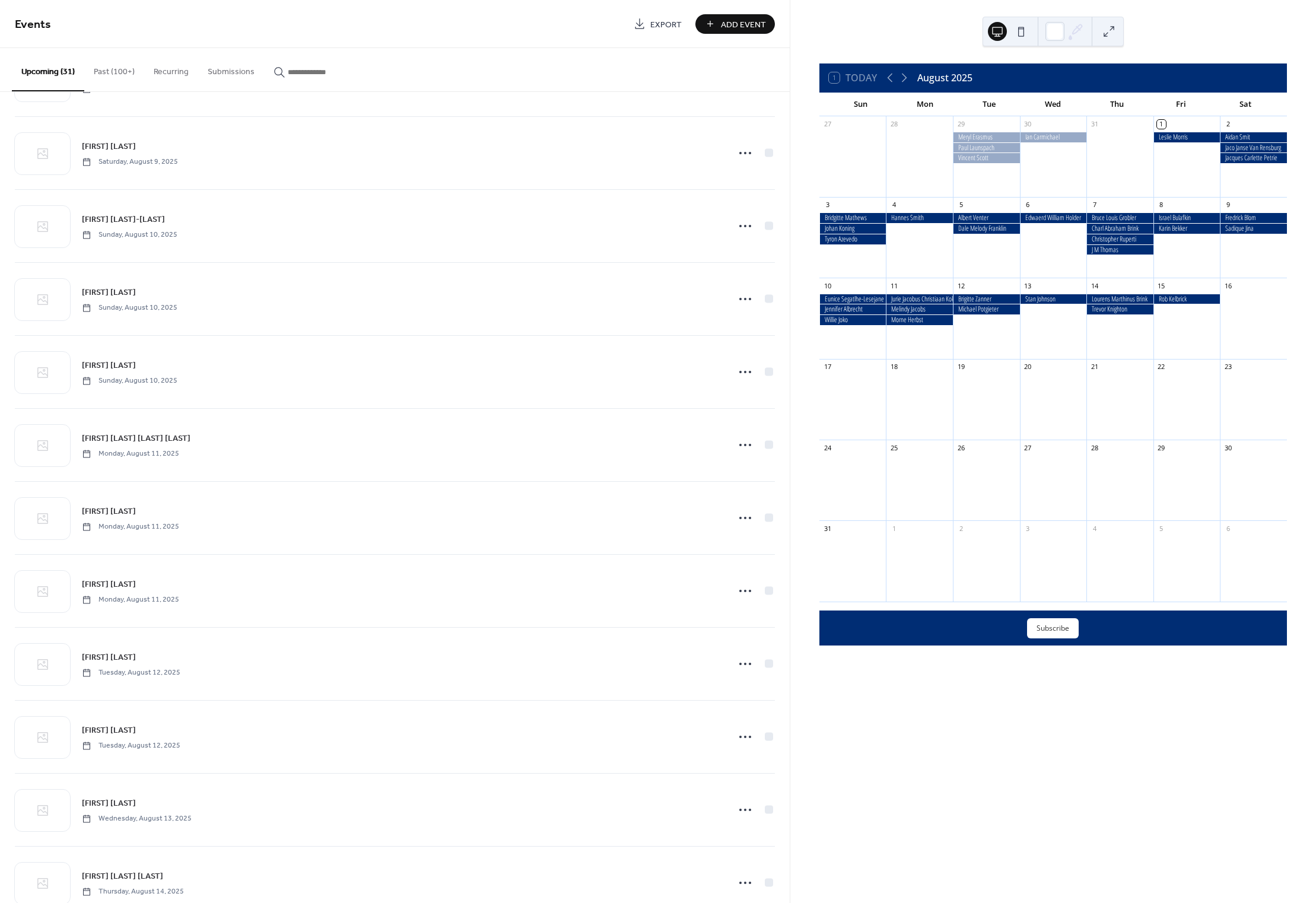 scroll, scrollTop: 1505, scrollLeft: 0, axis: vertical 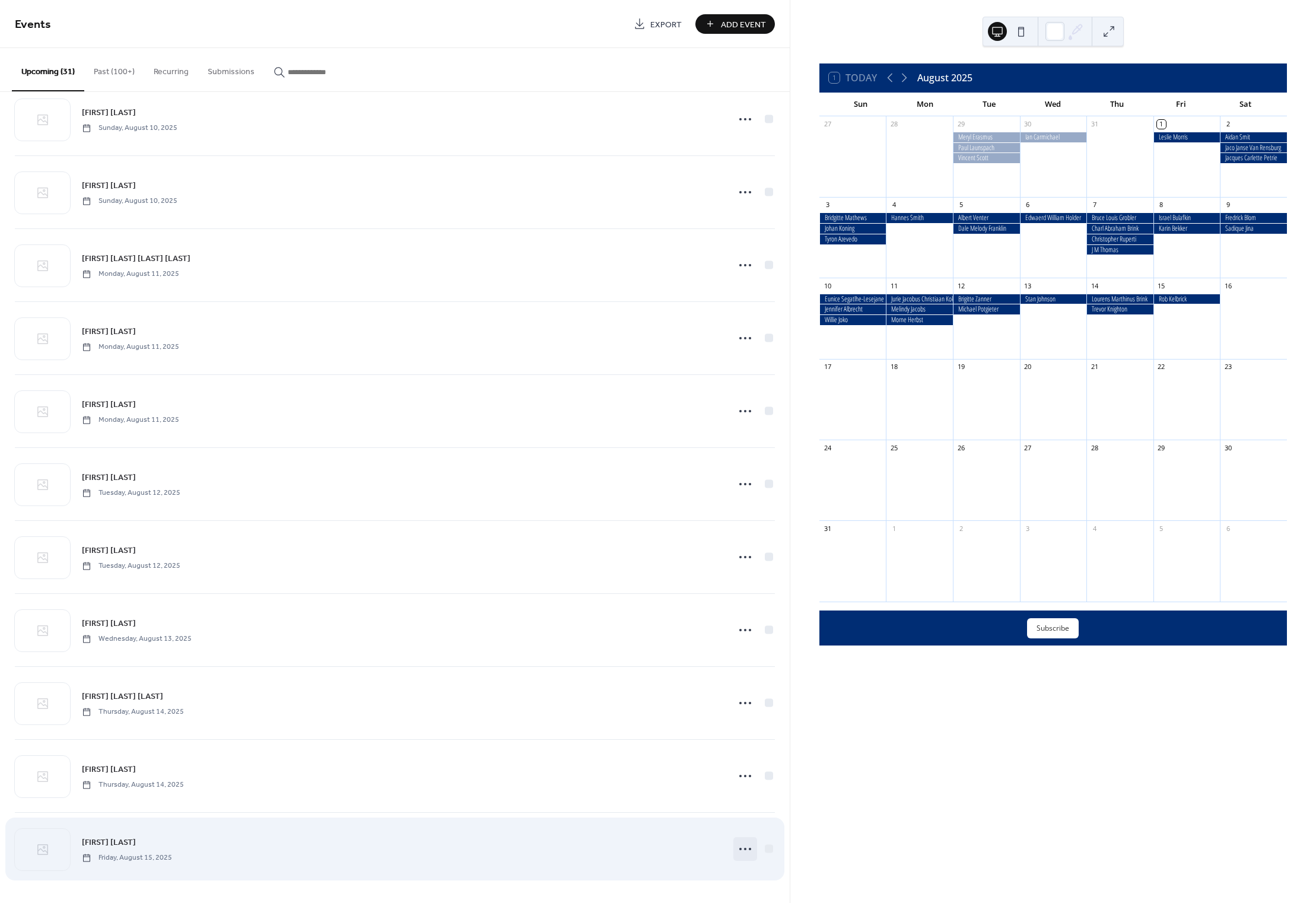 click 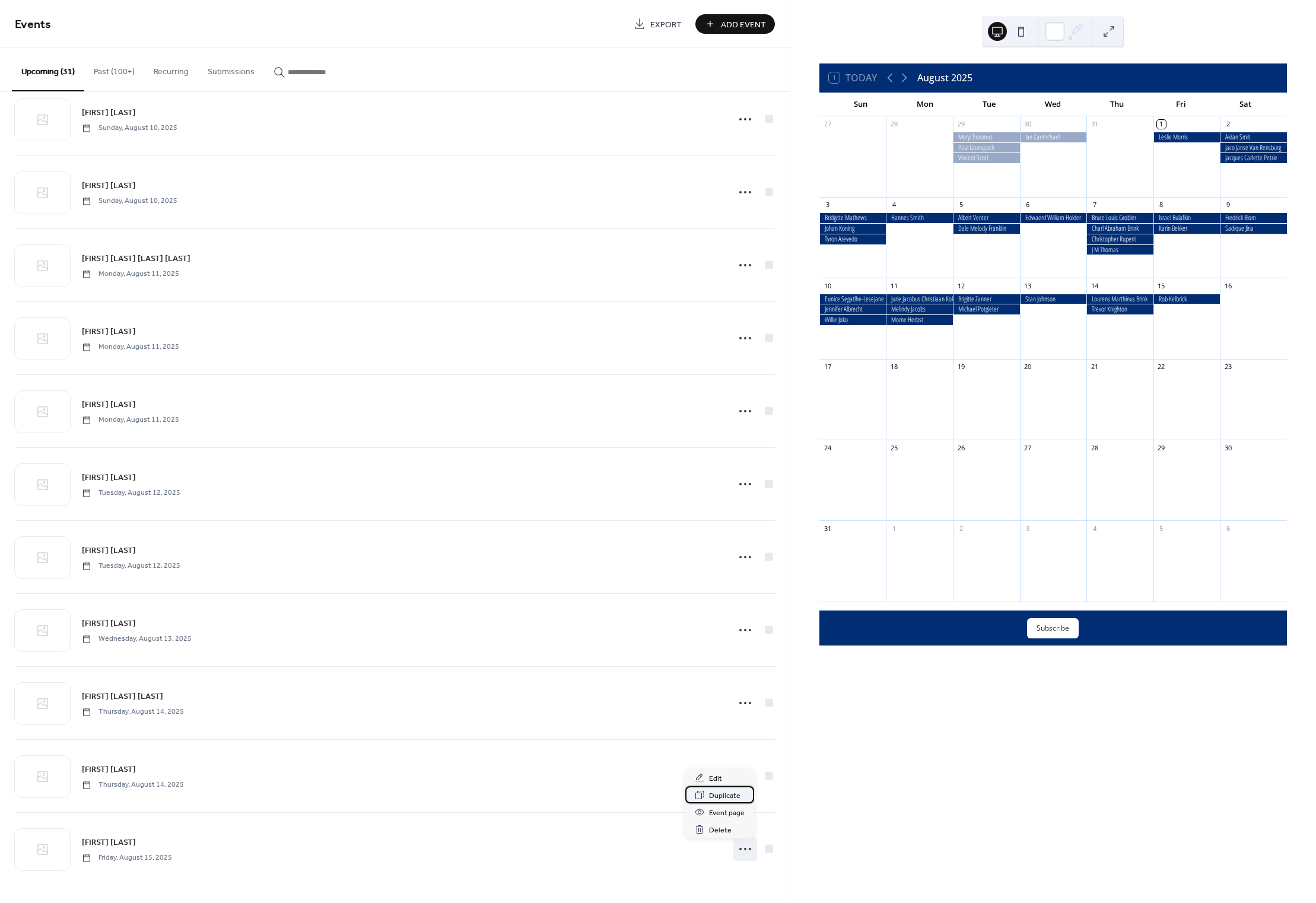 click on "Duplicate" at bounding box center [724, 796] 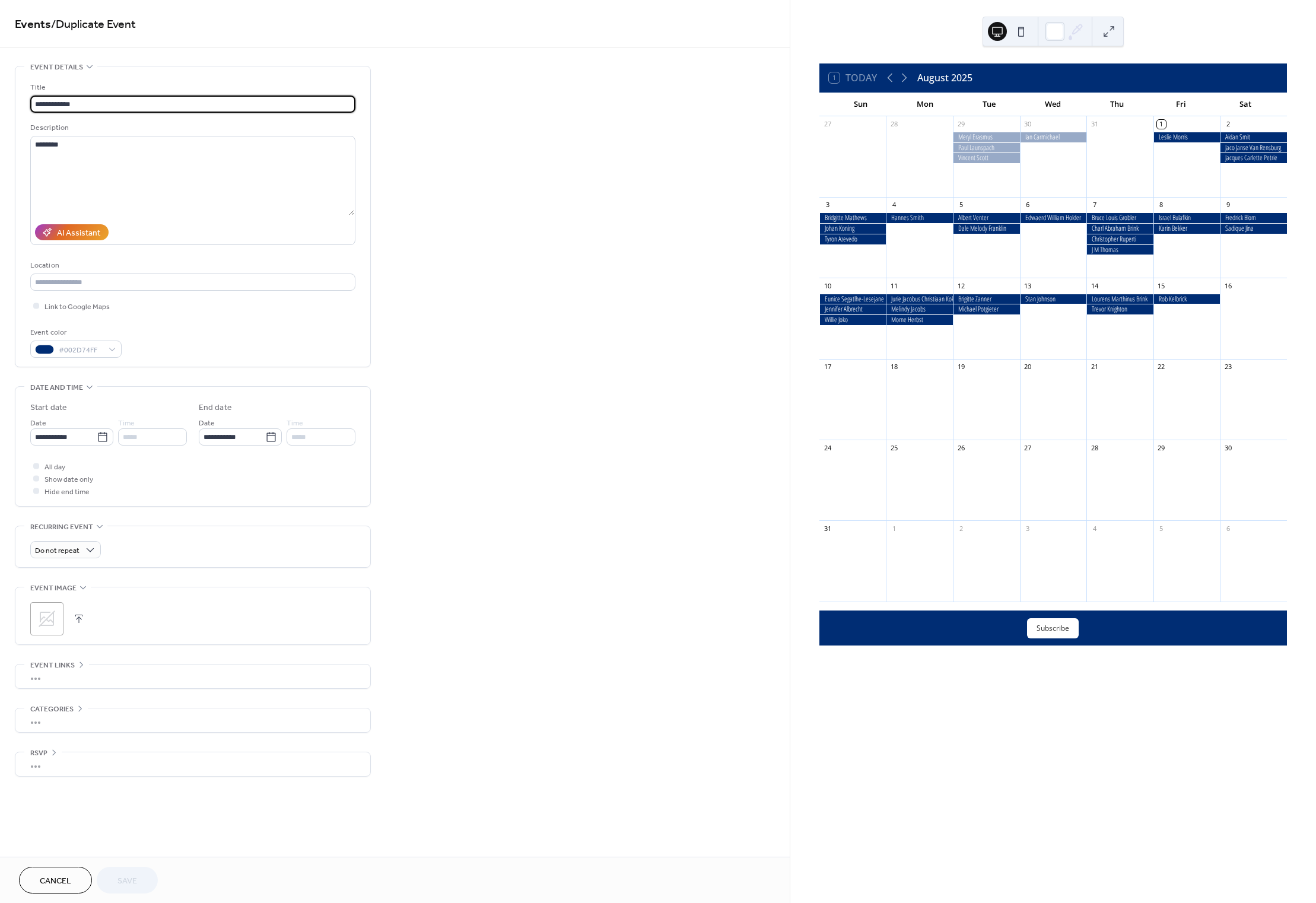 click on "**********" at bounding box center (193, 104) 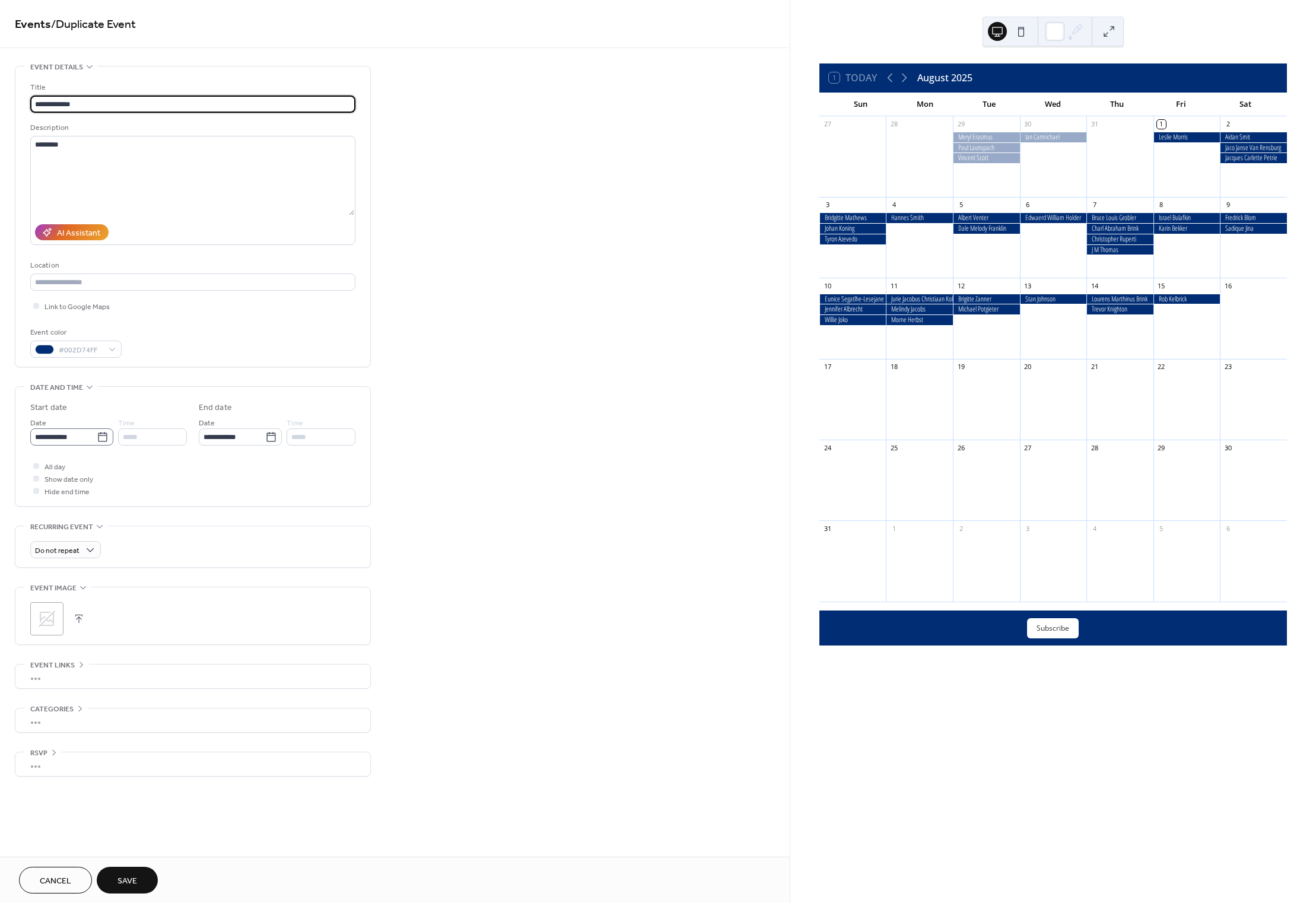 type on "**********" 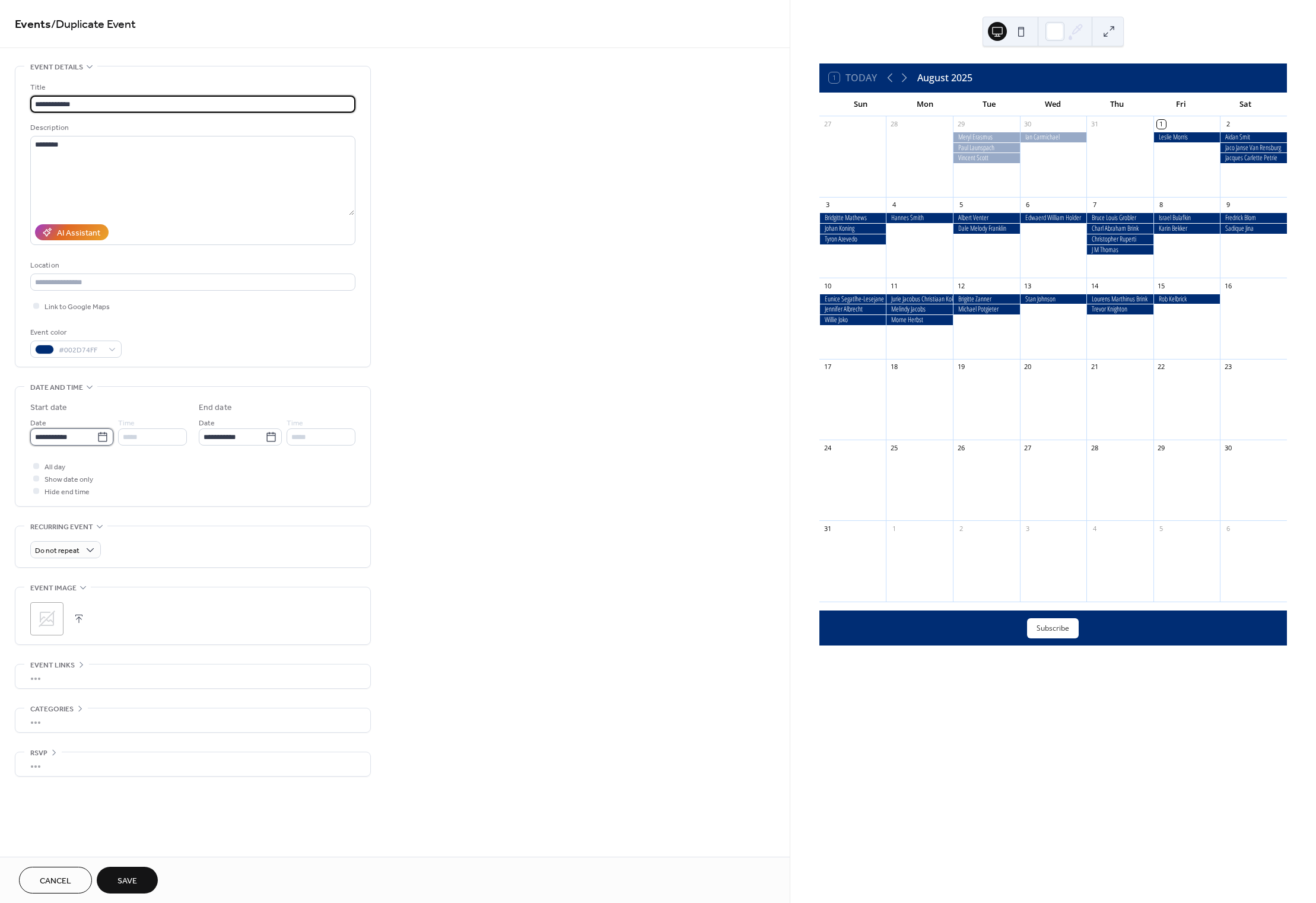 click on "**********" at bounding box center [63, 437] 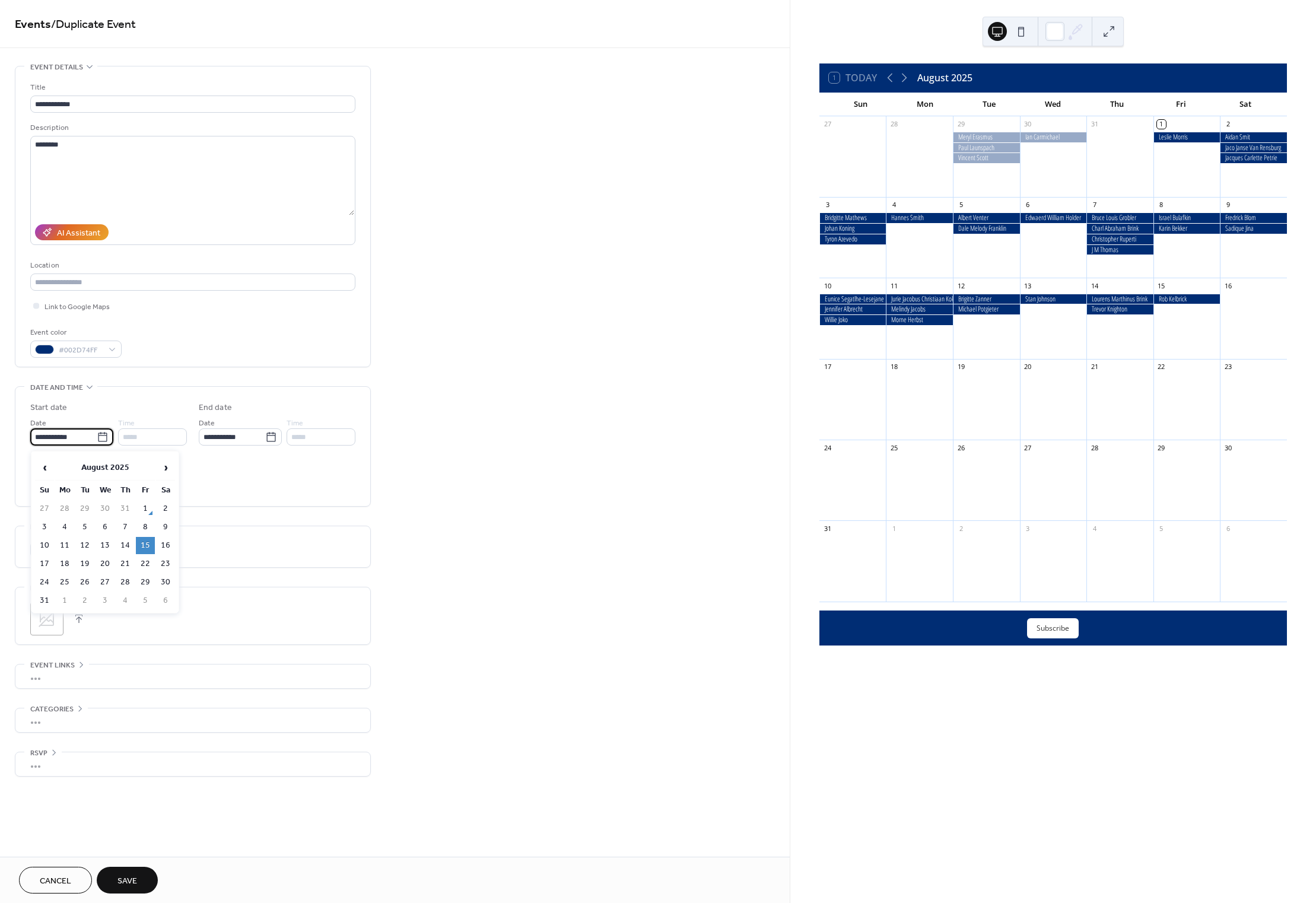 click on "16" at bounding box center [166, 545] 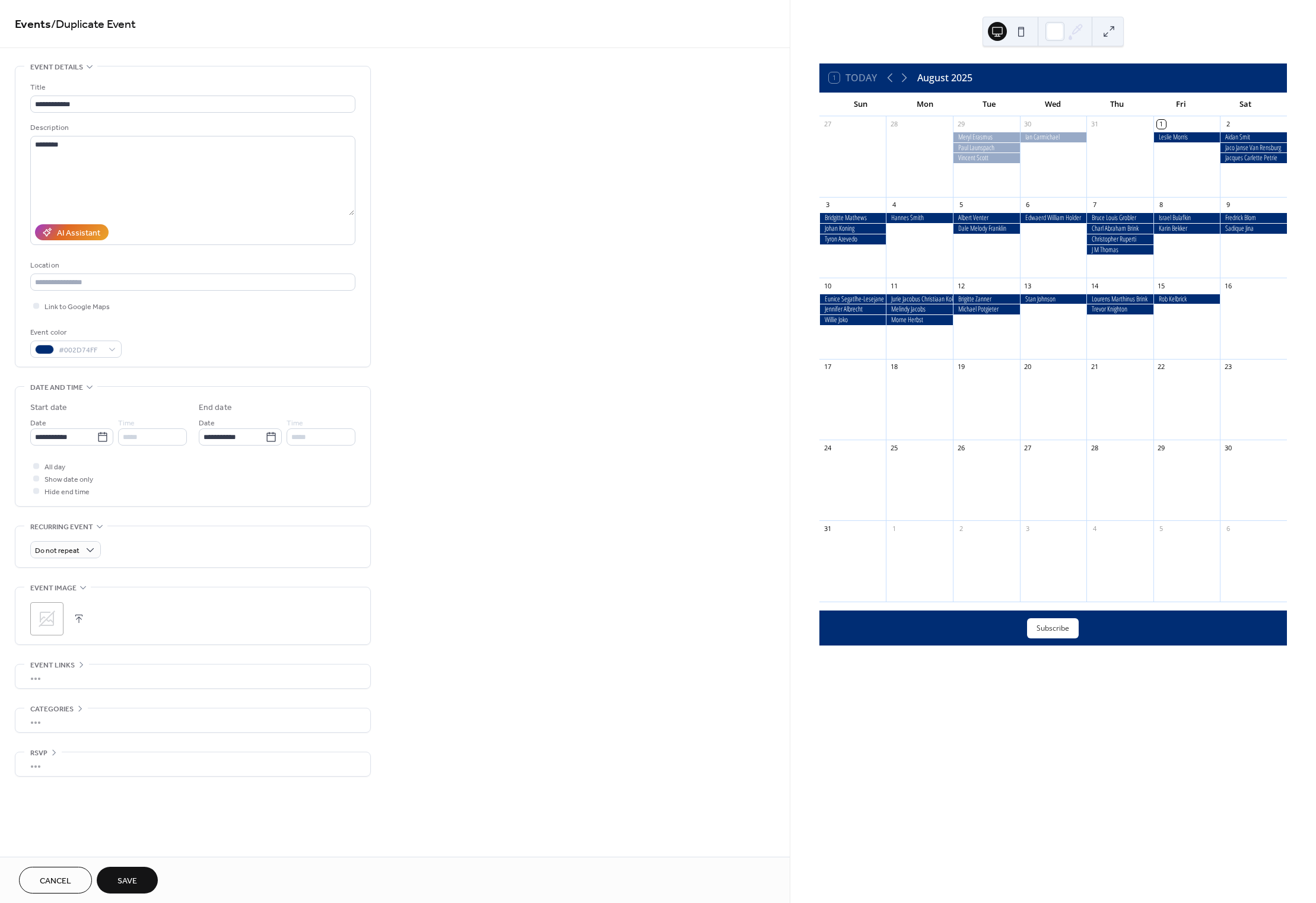 click on "Save" at bounding box center [127, 881] 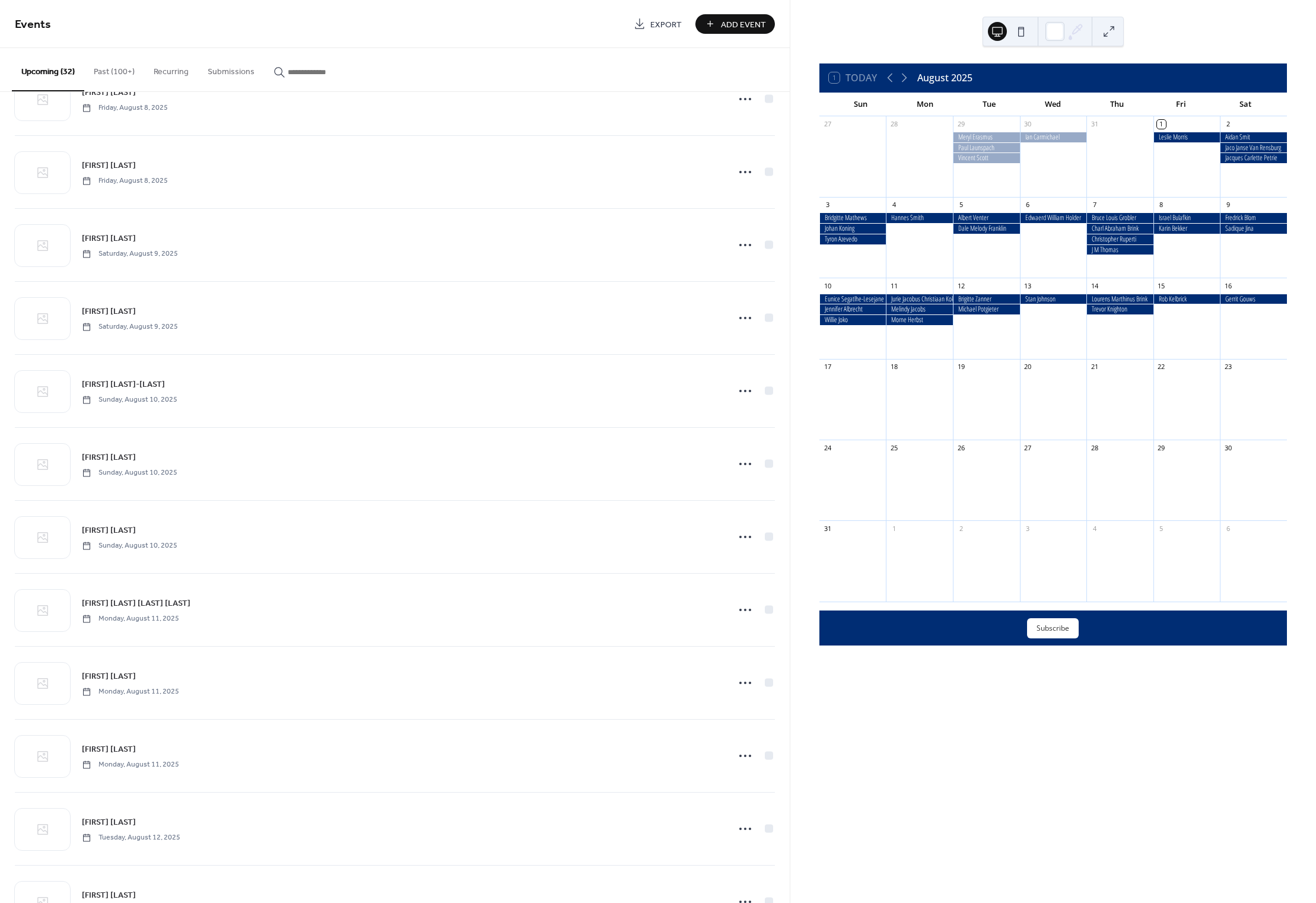 scroll, scrollTop: 1578, scrollLeft: 0, axis: vertical 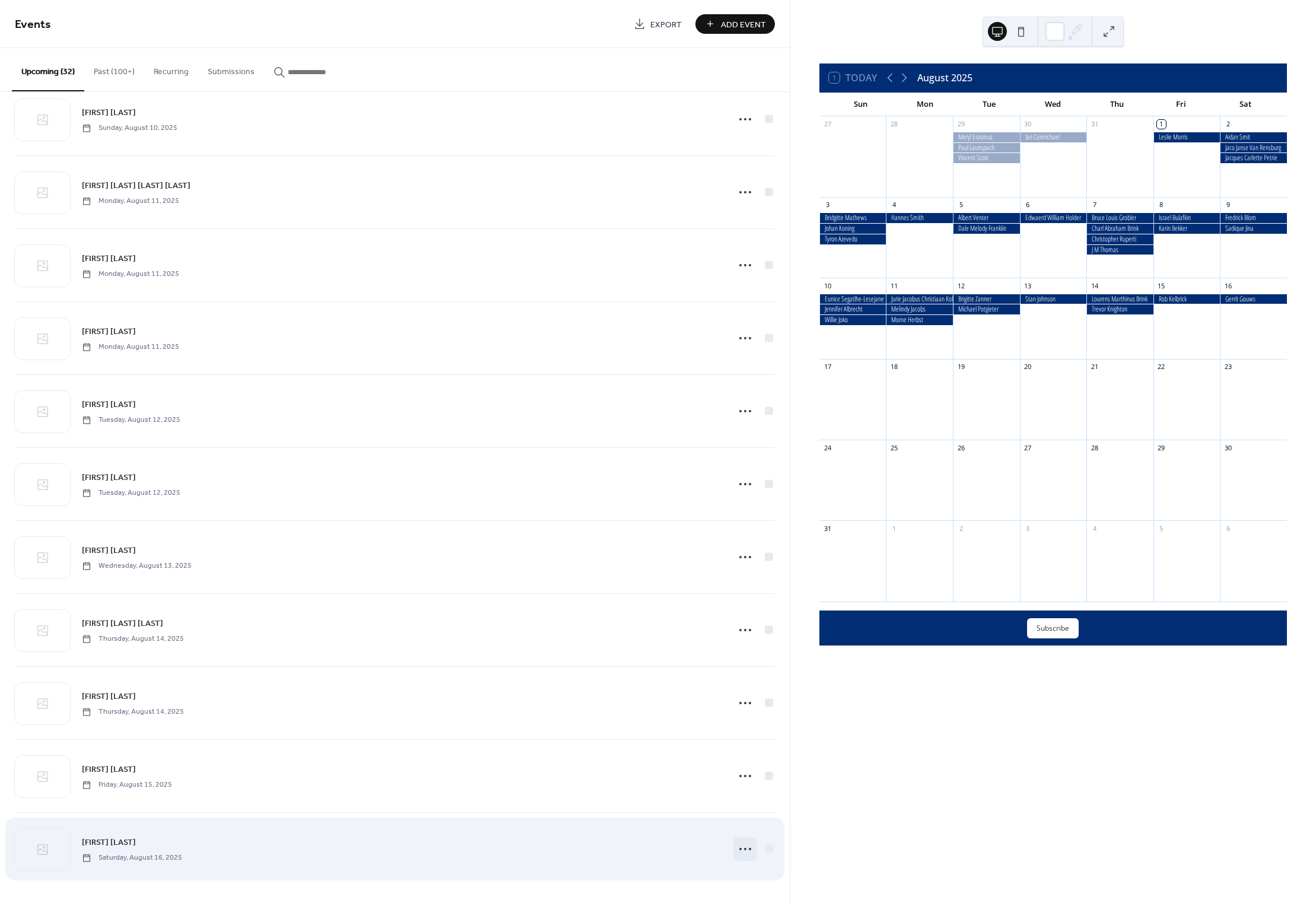 click 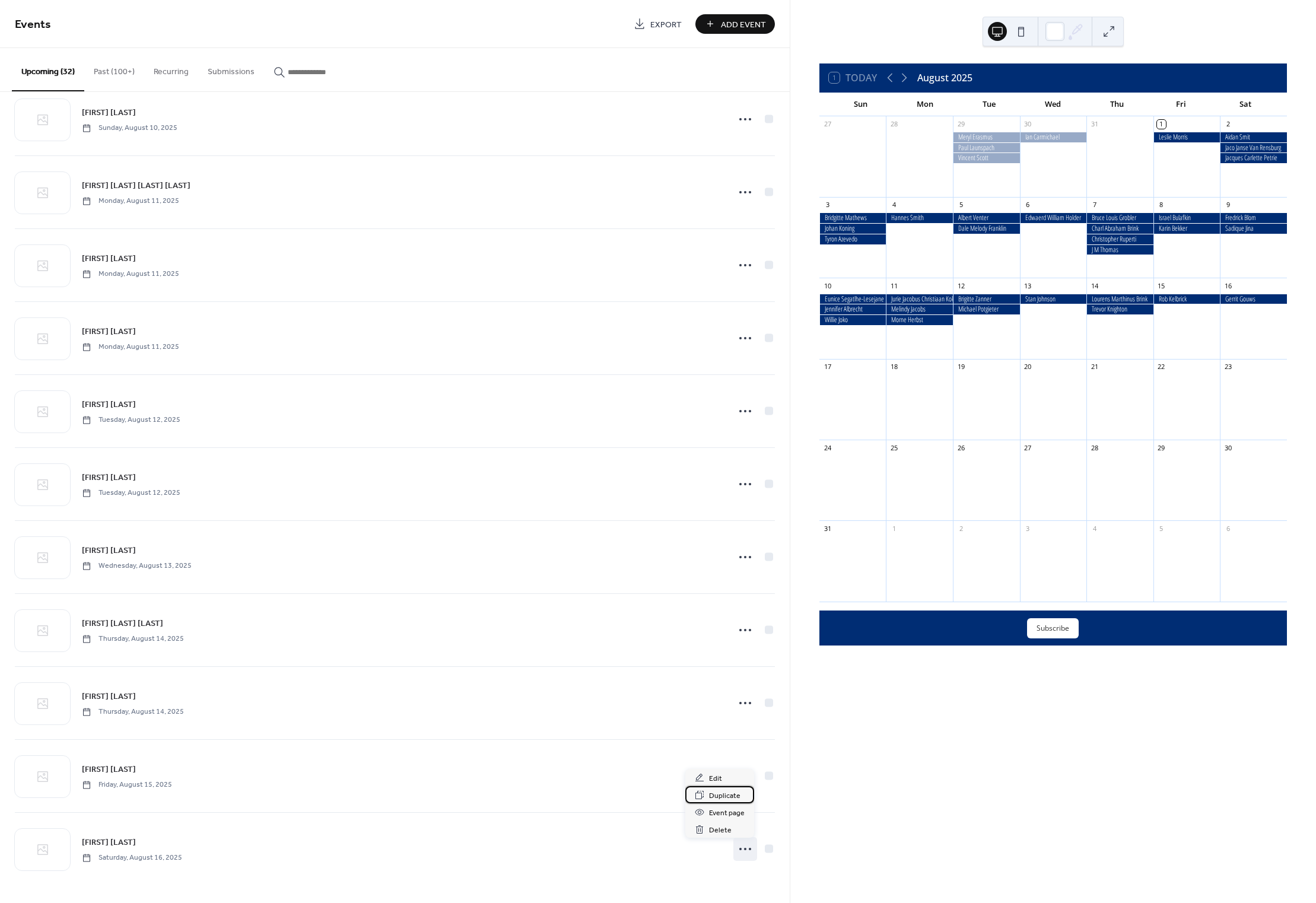 click on "Duplicate" at bounding box center (724, 796) 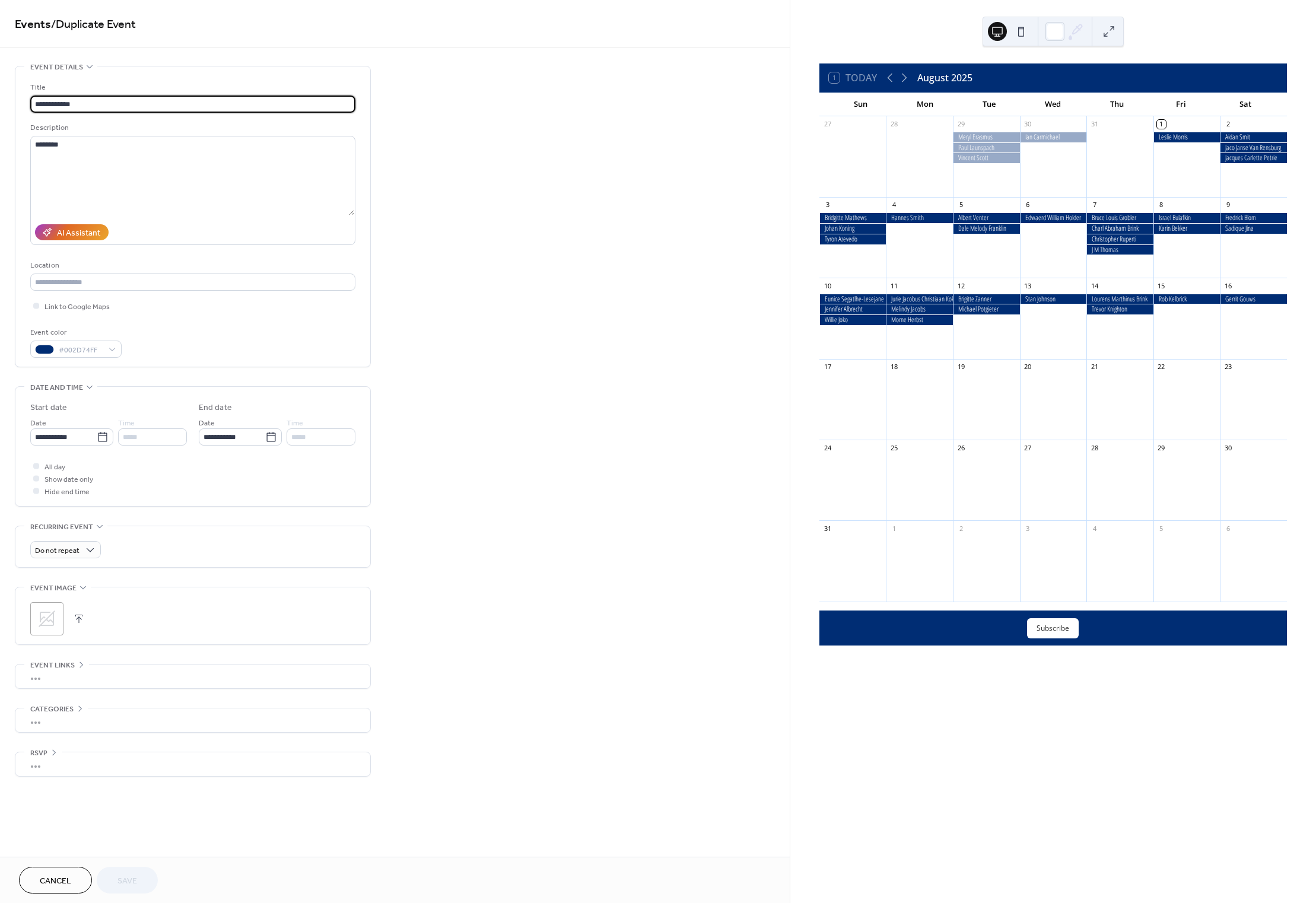 drag, startPoint x: 80, startPoint y: 106, endPoint x: 20, endPoint y: 101, distance: 60.20797 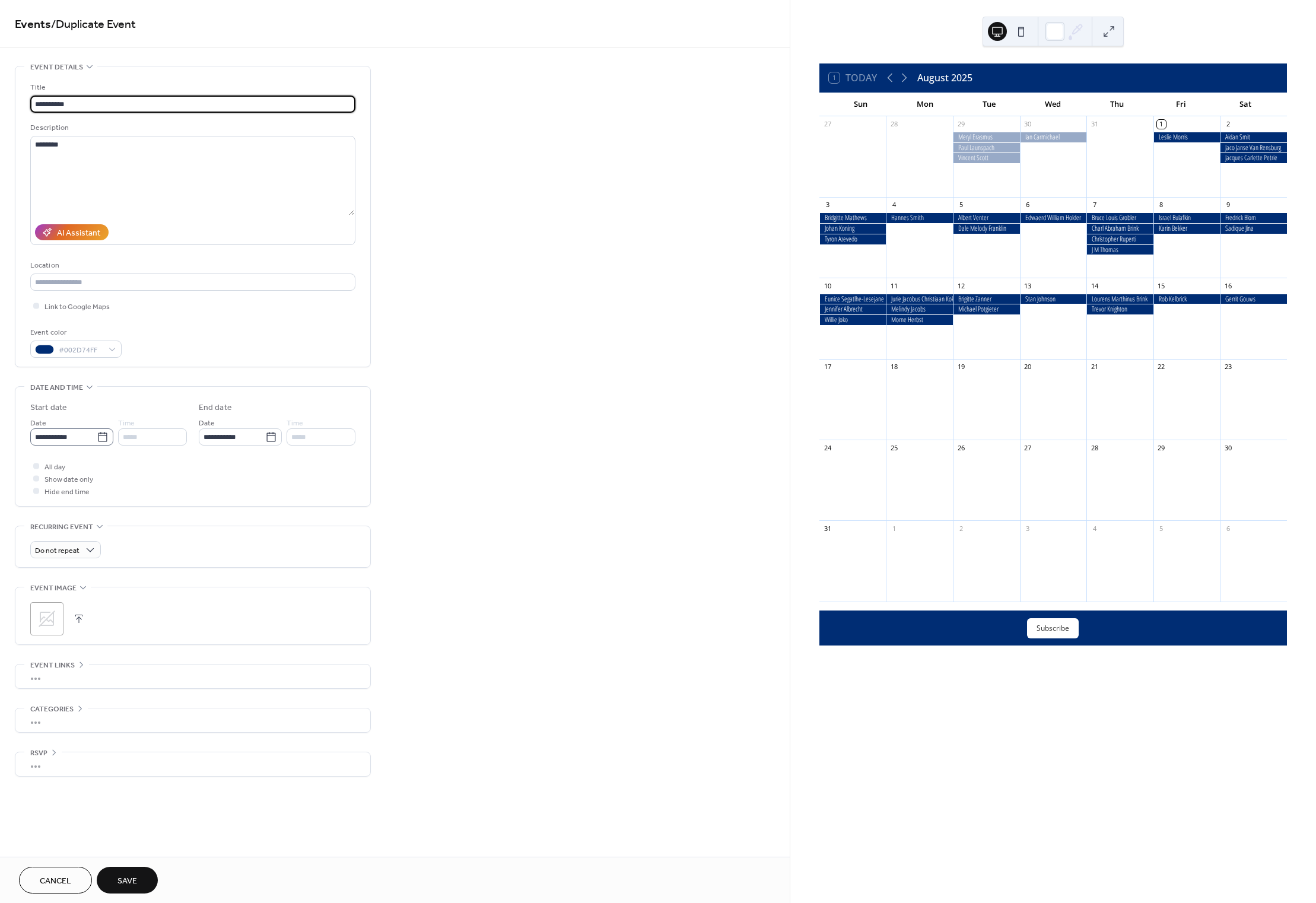 type on "**********" 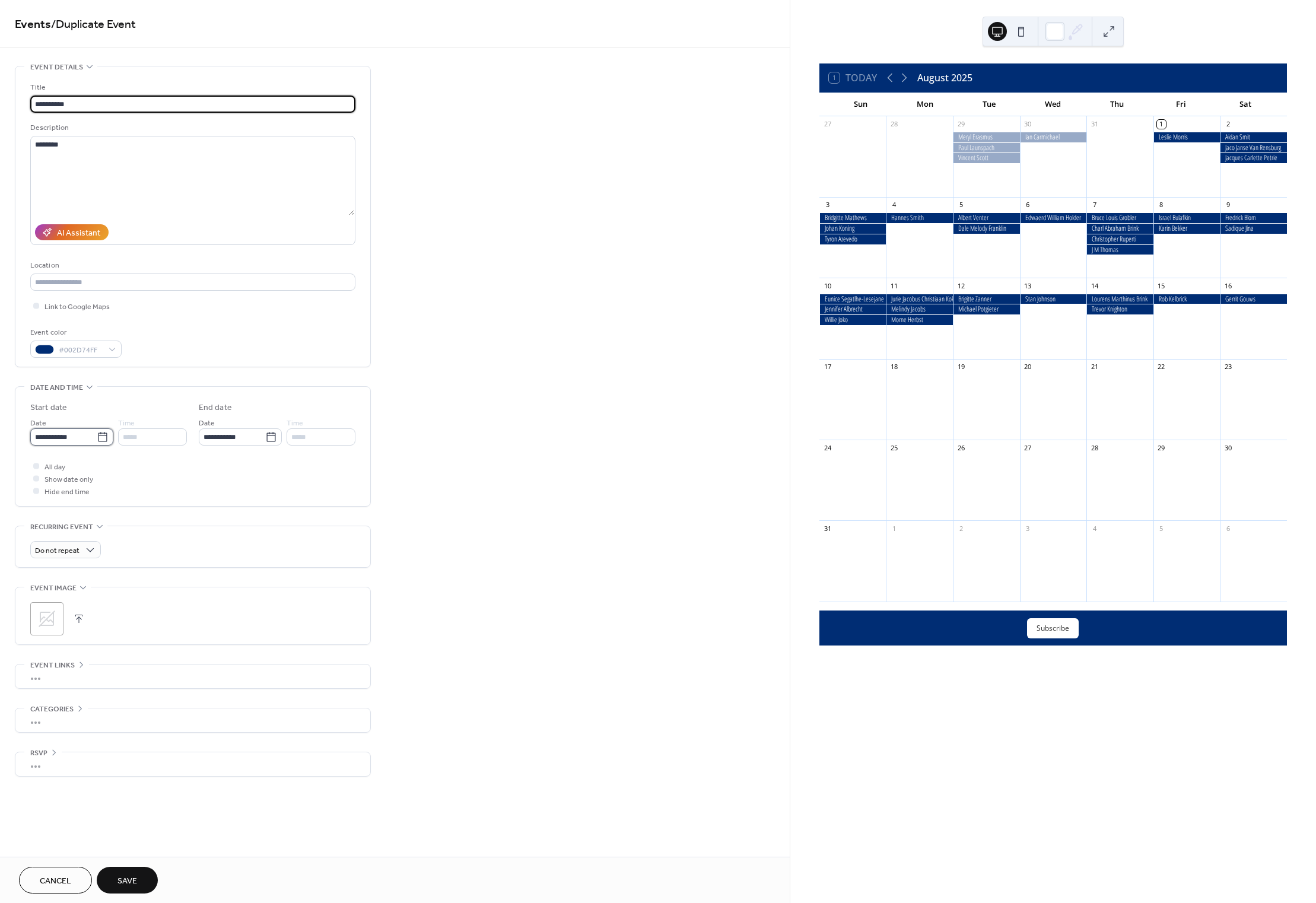click on "**********" at bounding box center (63, 437) 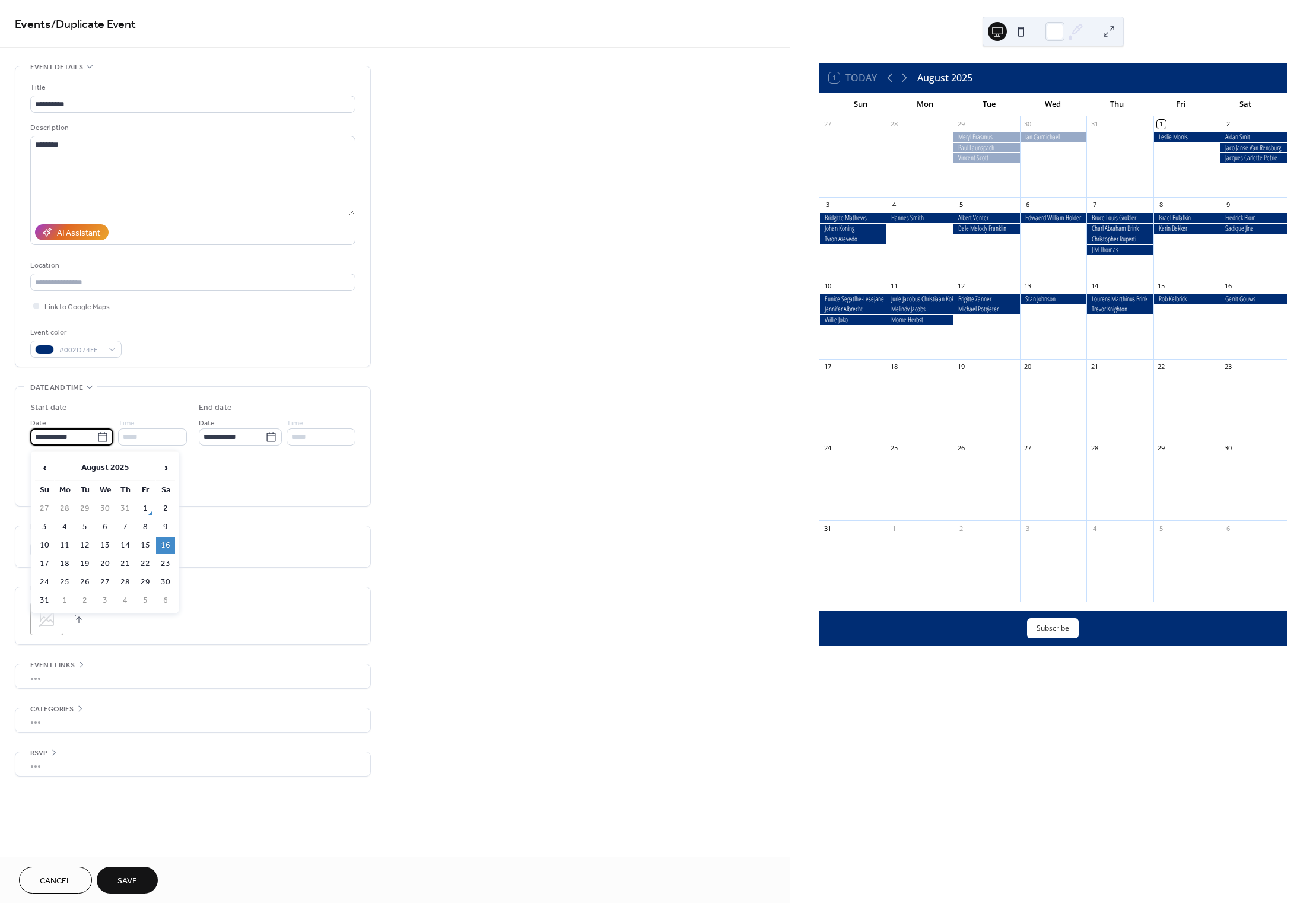 click on "17" at bounding box center [44, 564] 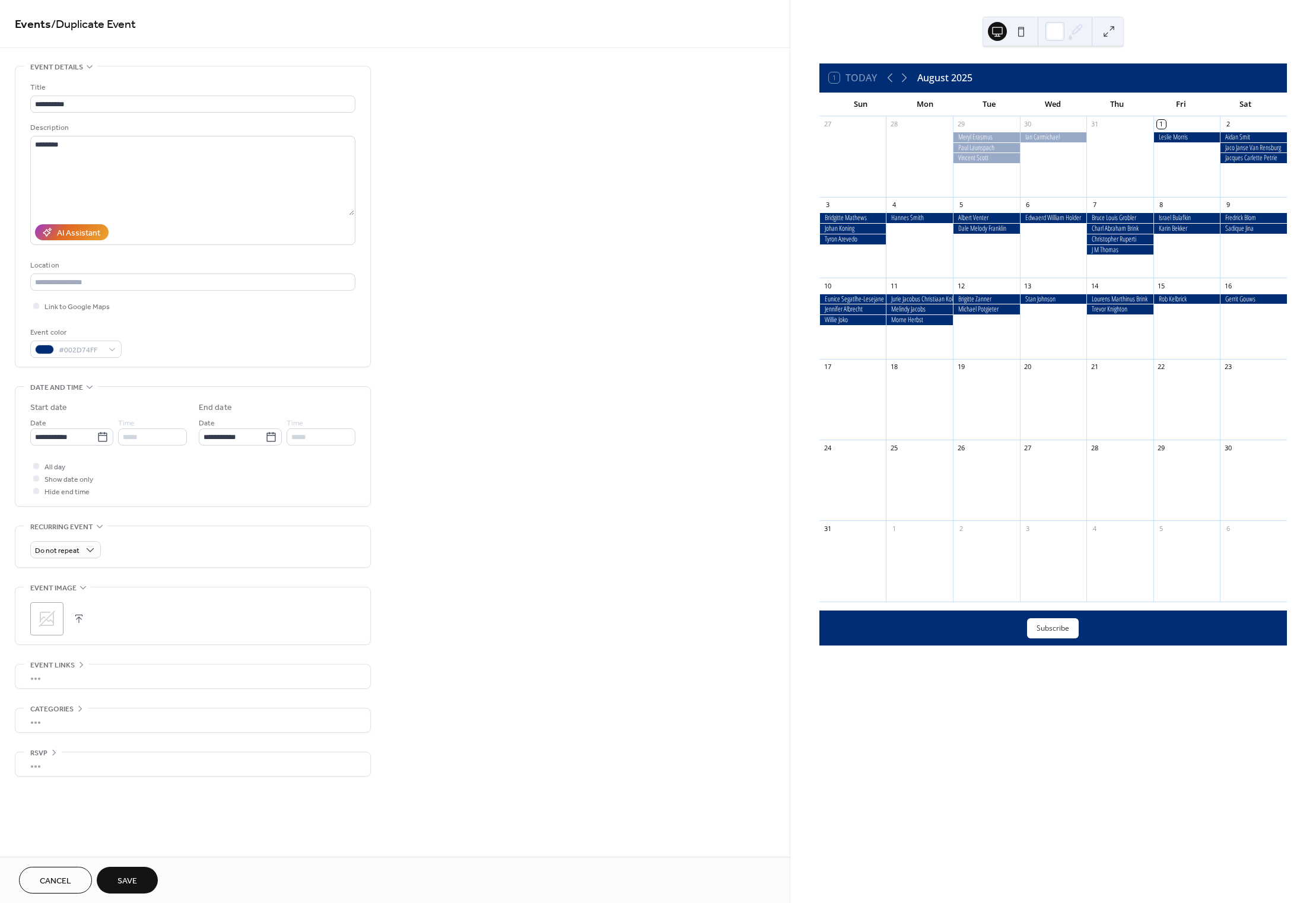 click on "Save" at bounding box center (127, 880) 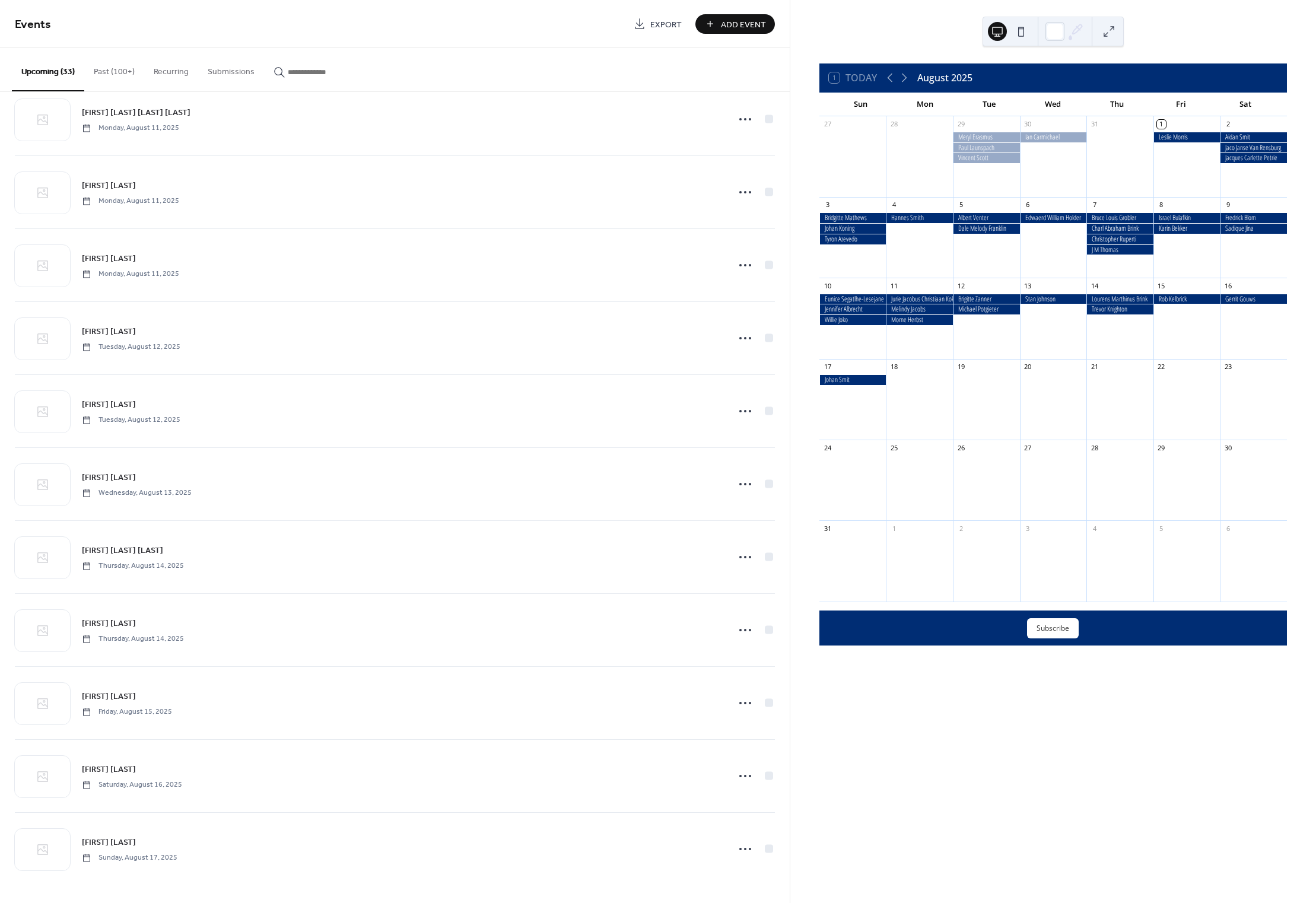 scroll, scrollTop: 1652, scrollLeft: 0, axis: vertical 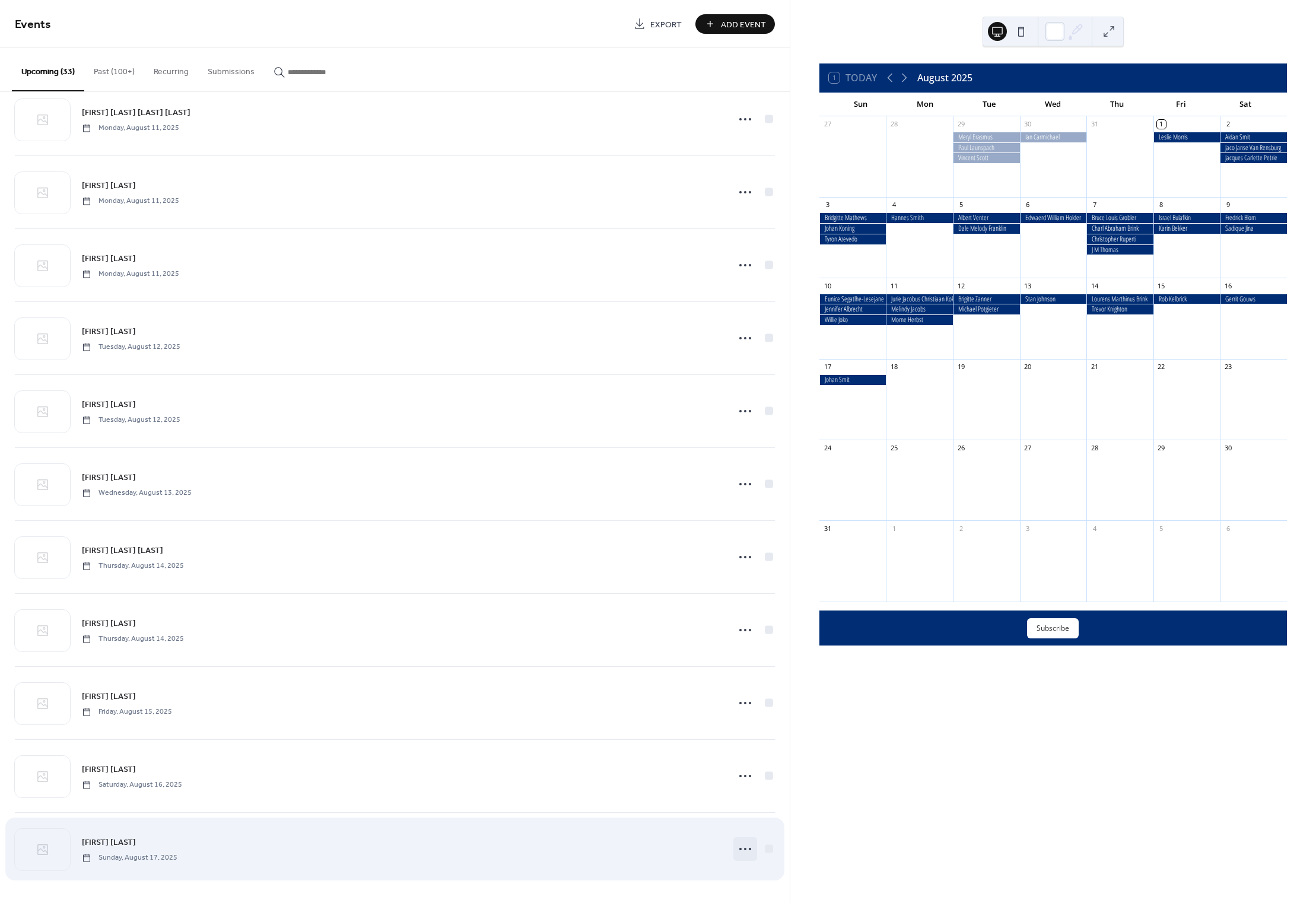click 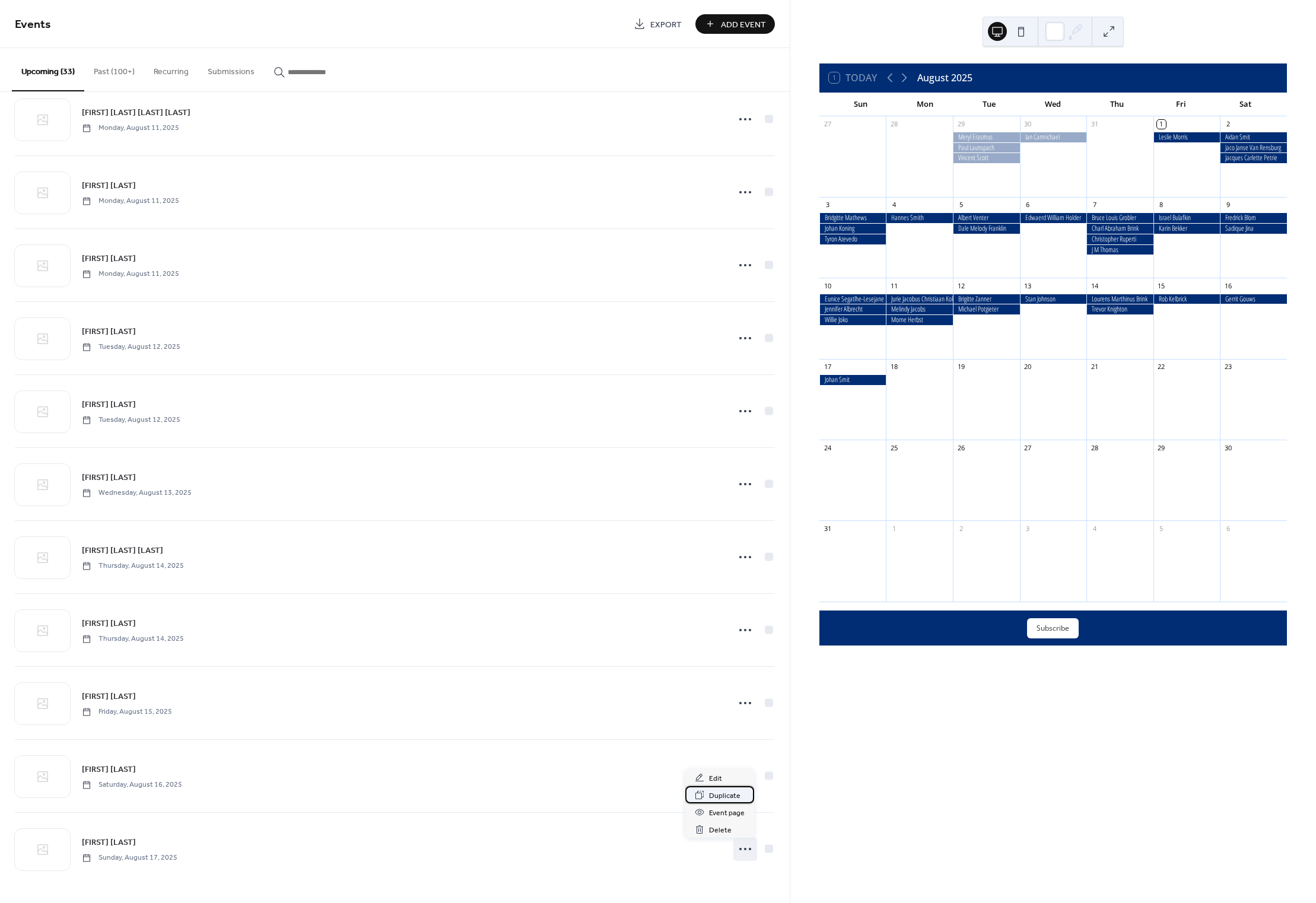click on "Duplicate" at bounding box center [724, 796] 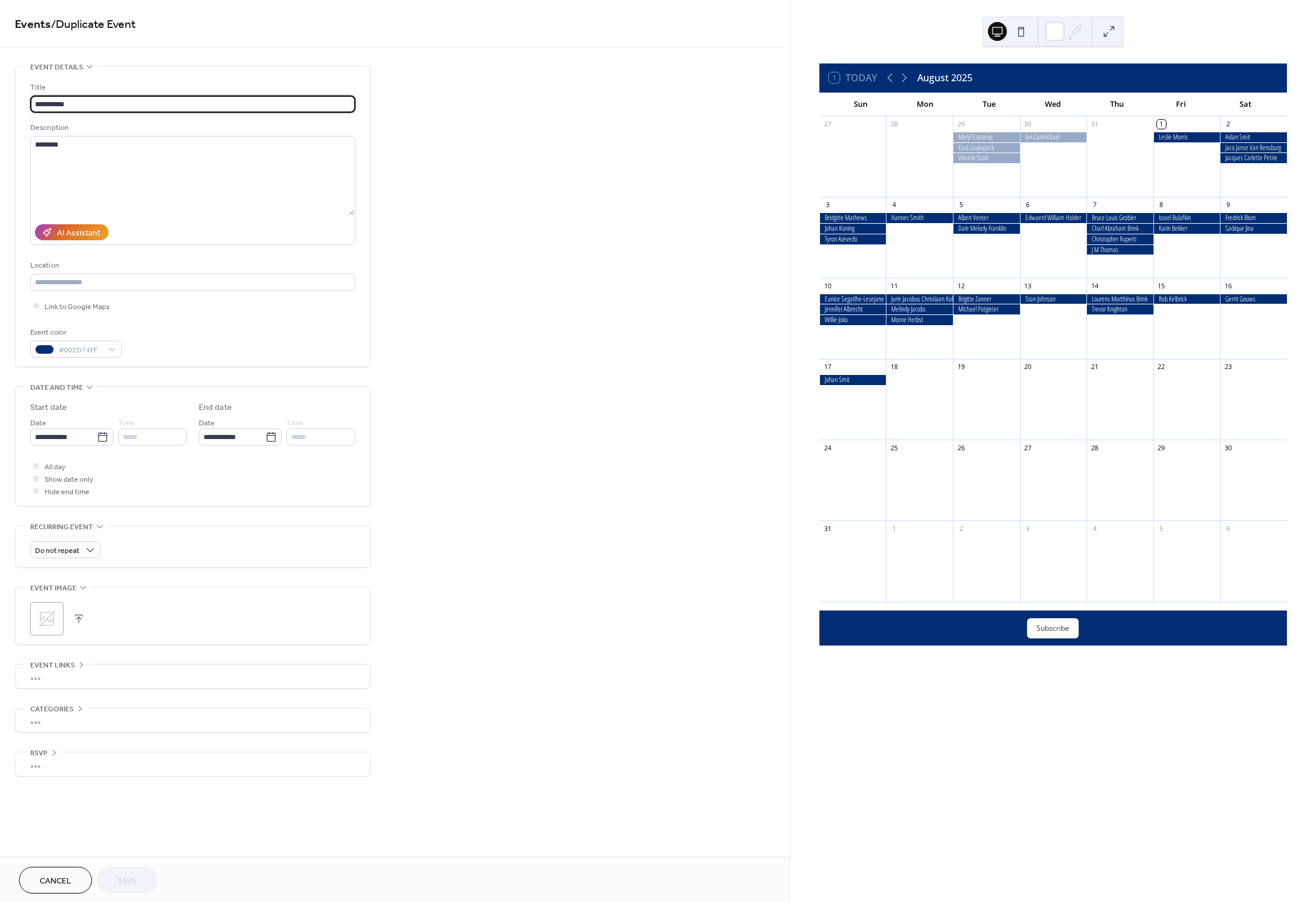 drag, startPoint x: 84, startPoint y: 102, endPoint x: 31, endPoint y: 98, distance: 53.15073 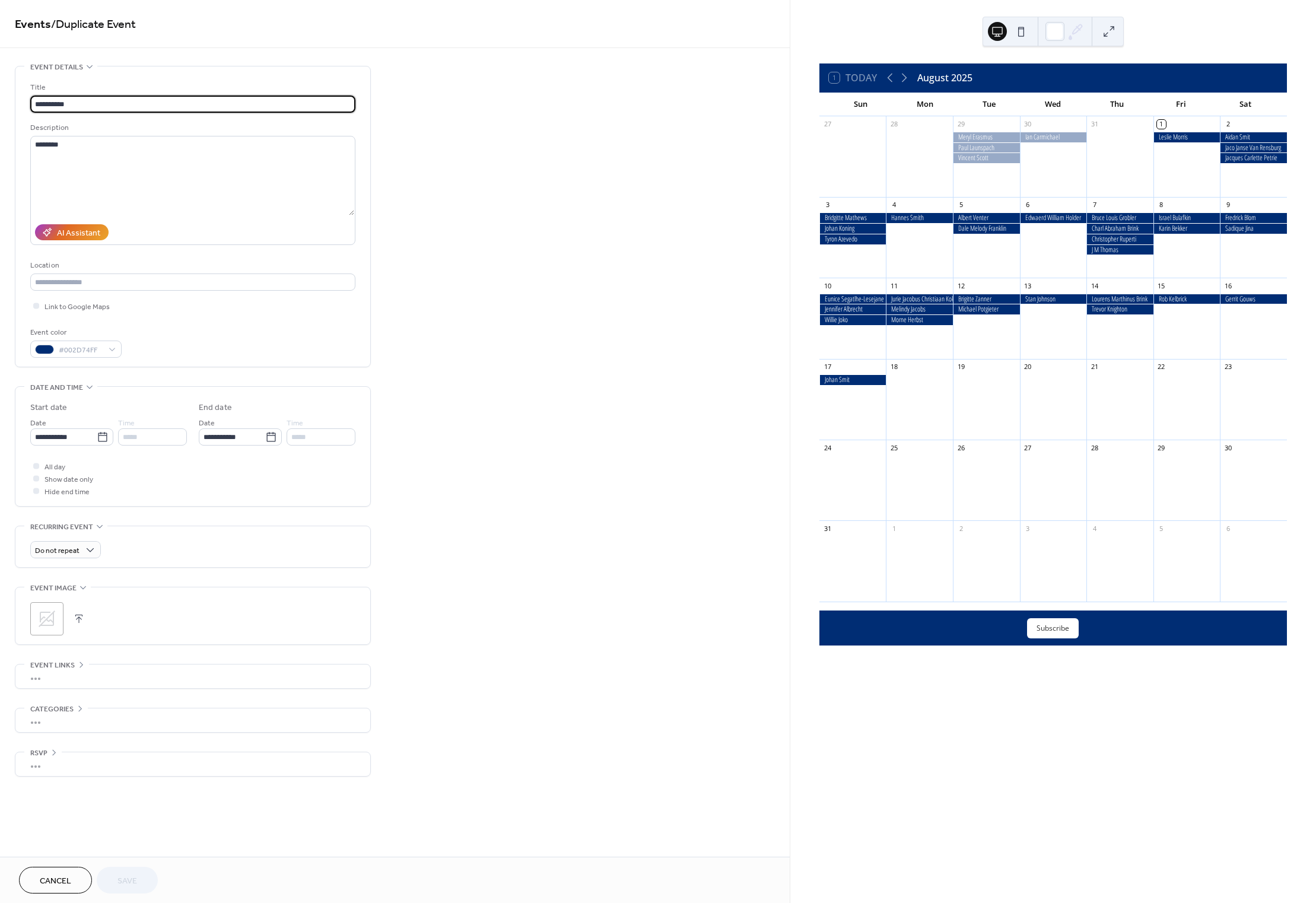 click on "**********" at bounding box center (193, 104) 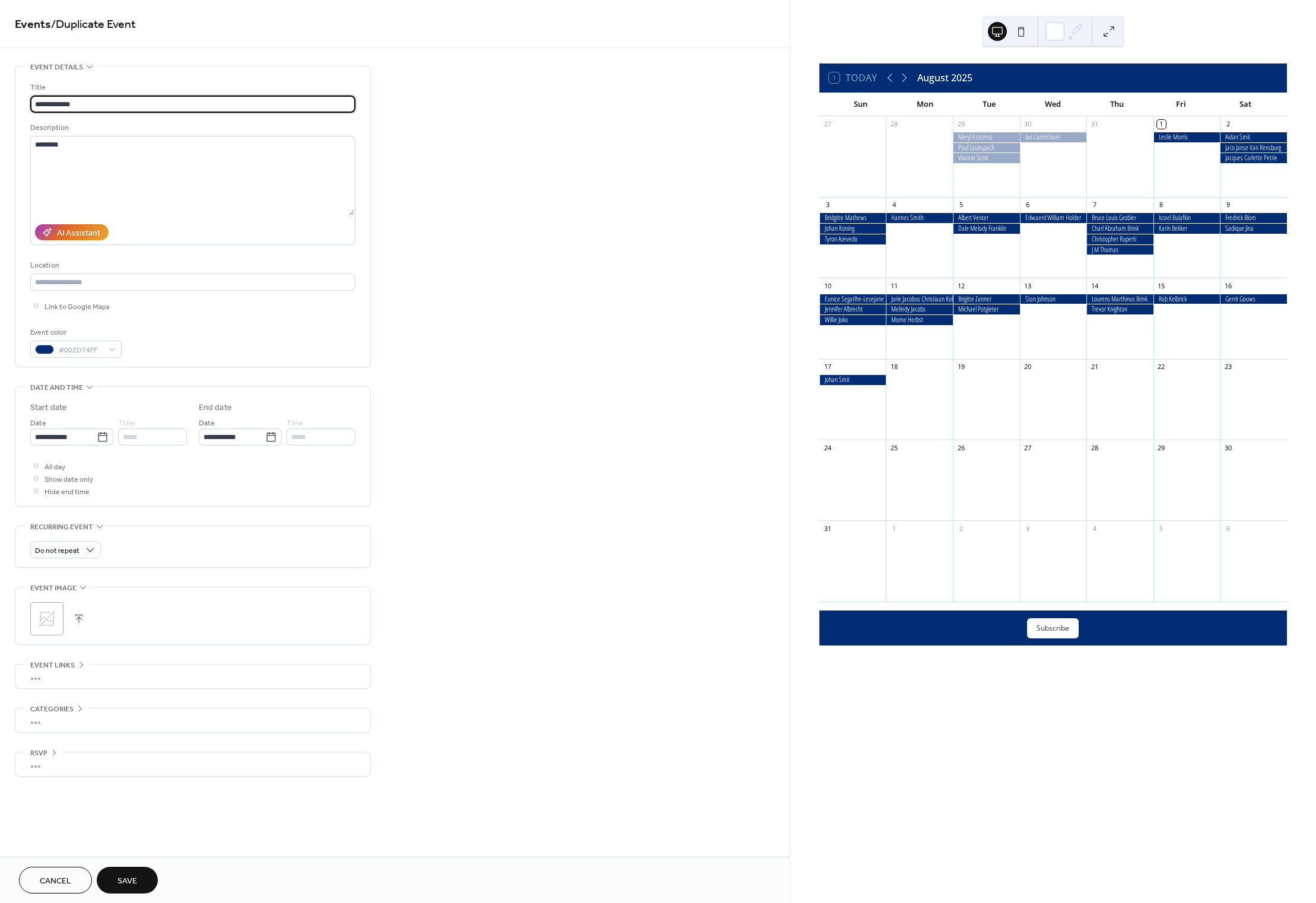 click on "**********" at bounding box center (193, 104) 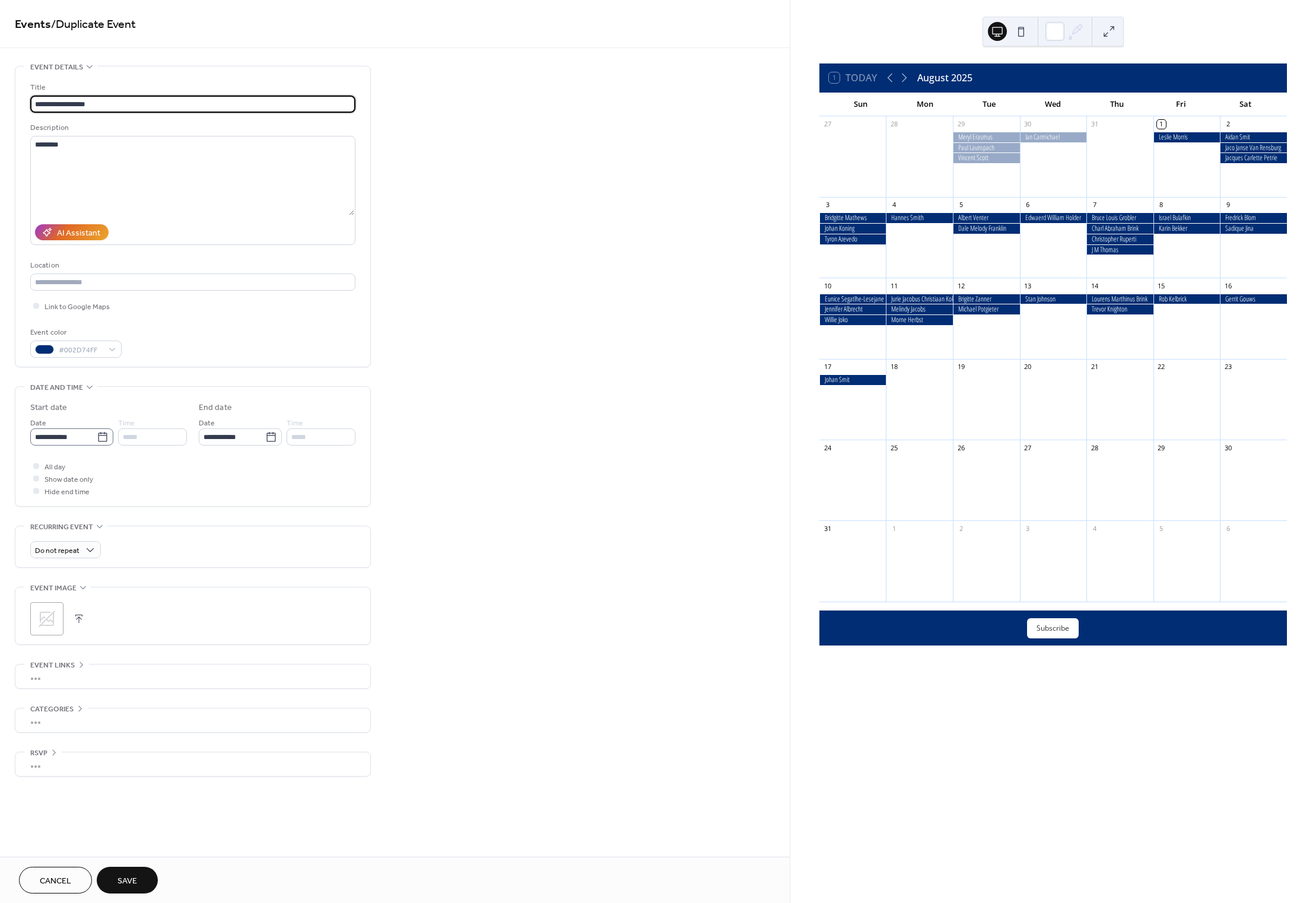 type on "**********" 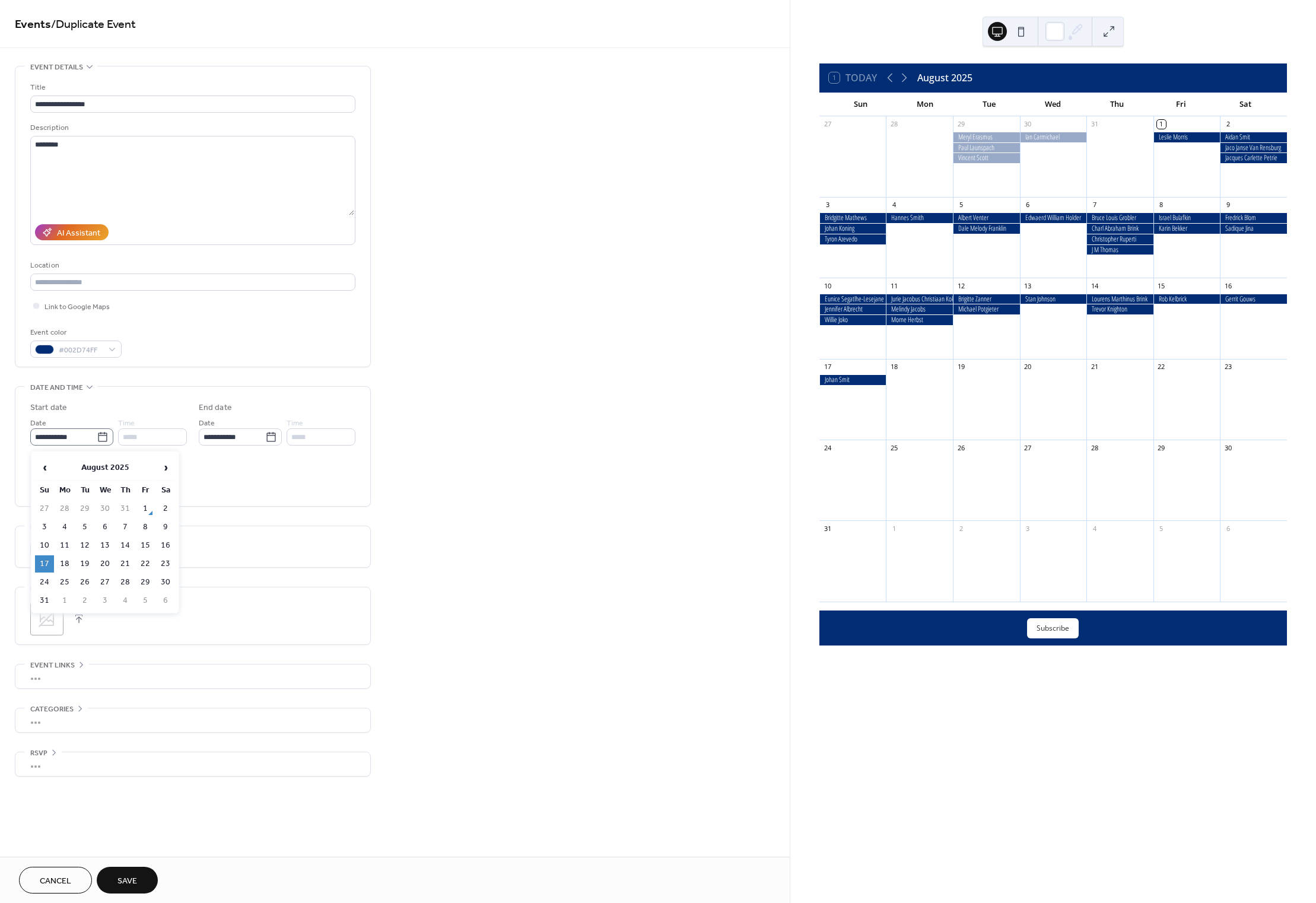 click 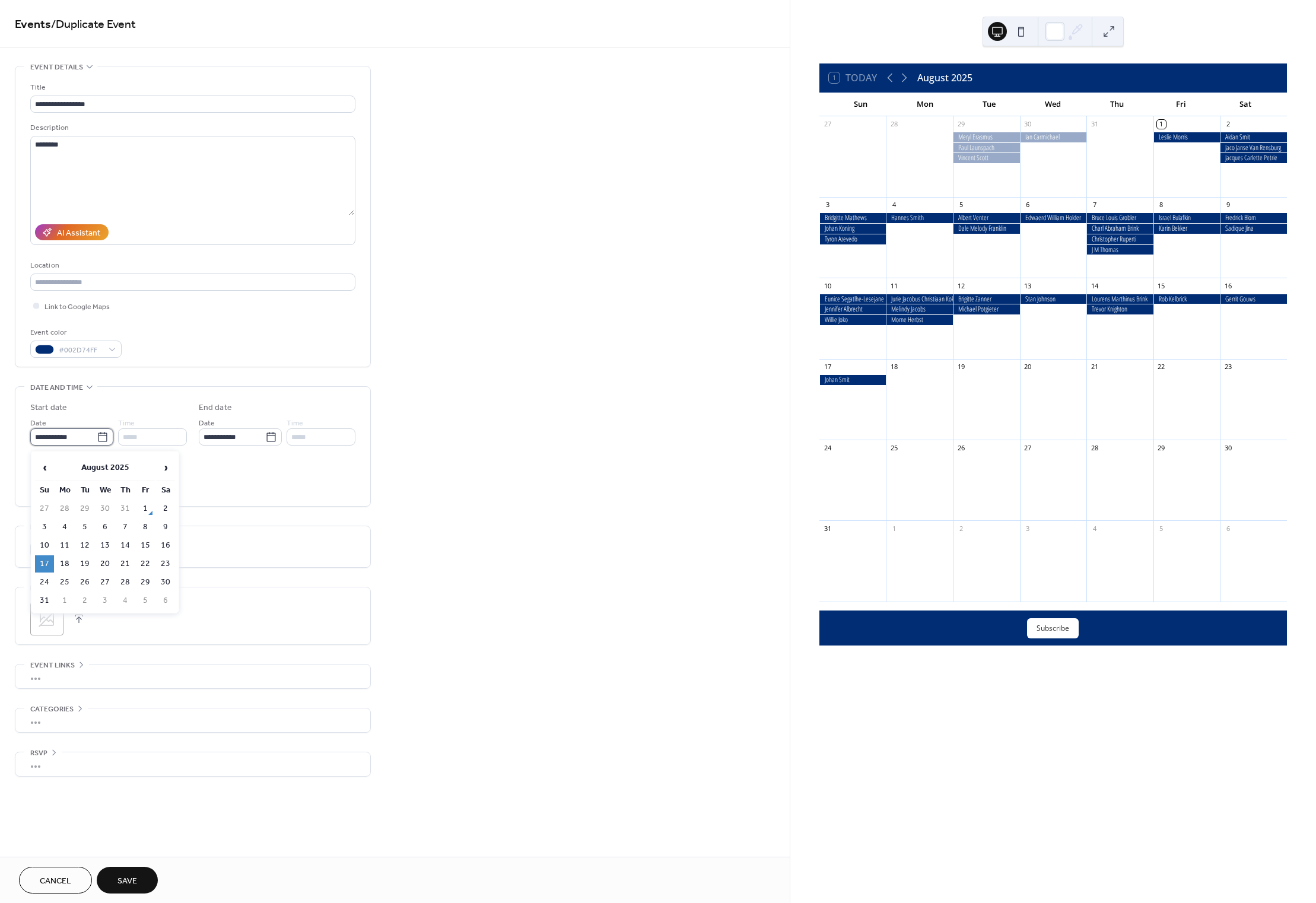 click on "**********" at bounding box center (63, 437) 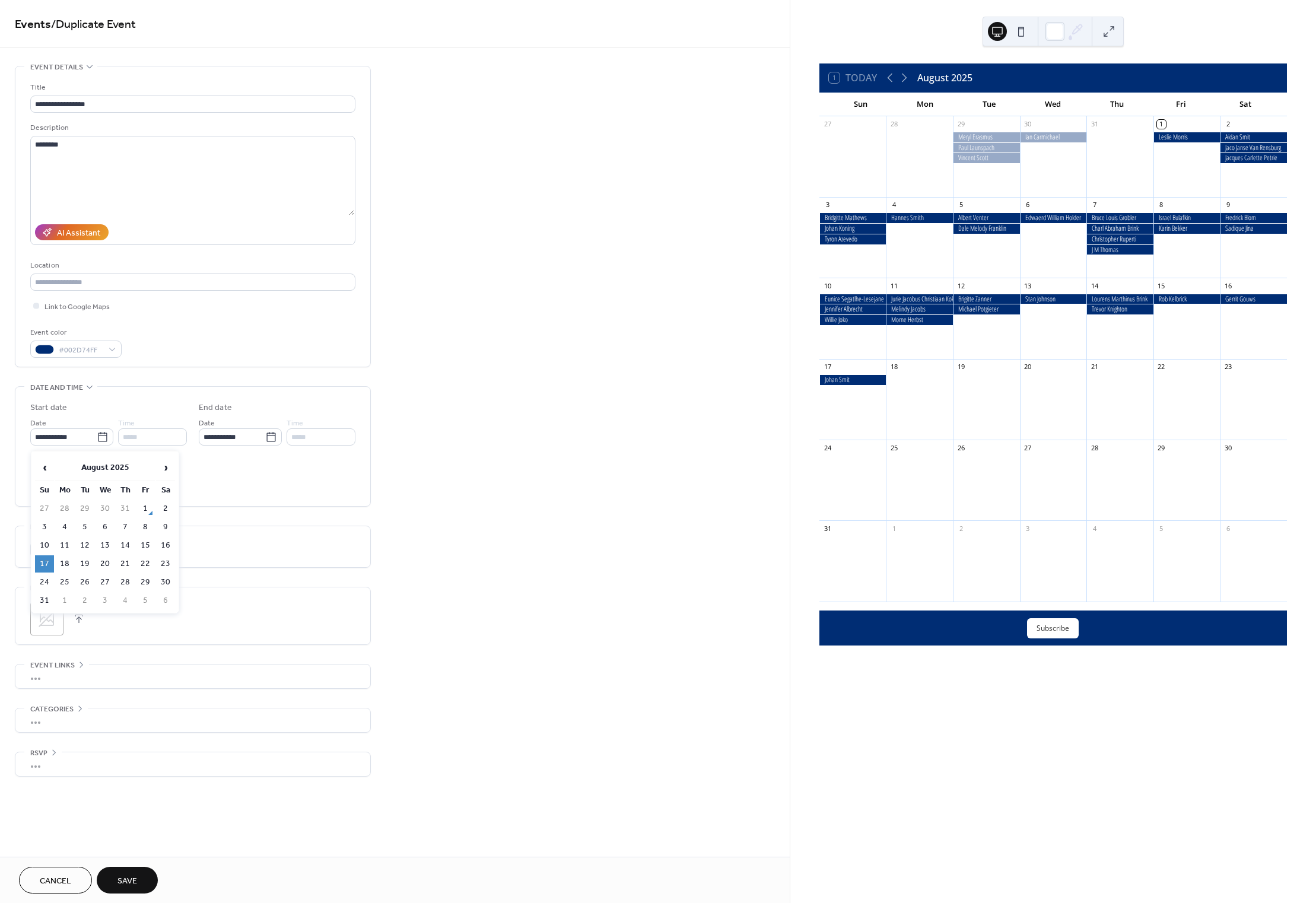 click on "18" at bounding box center [65, 564] 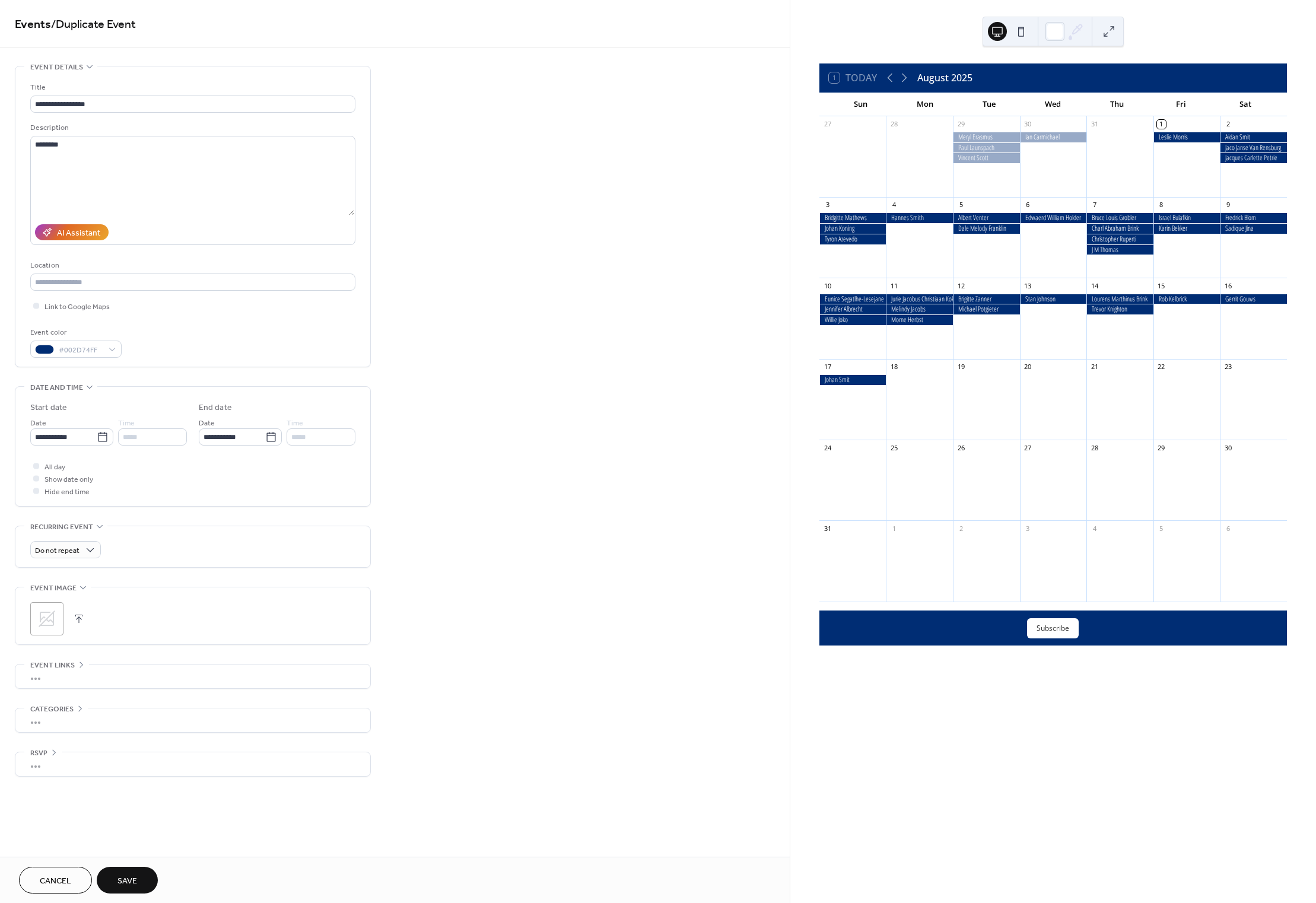 click on "Save" at bounding box center (127, 881) 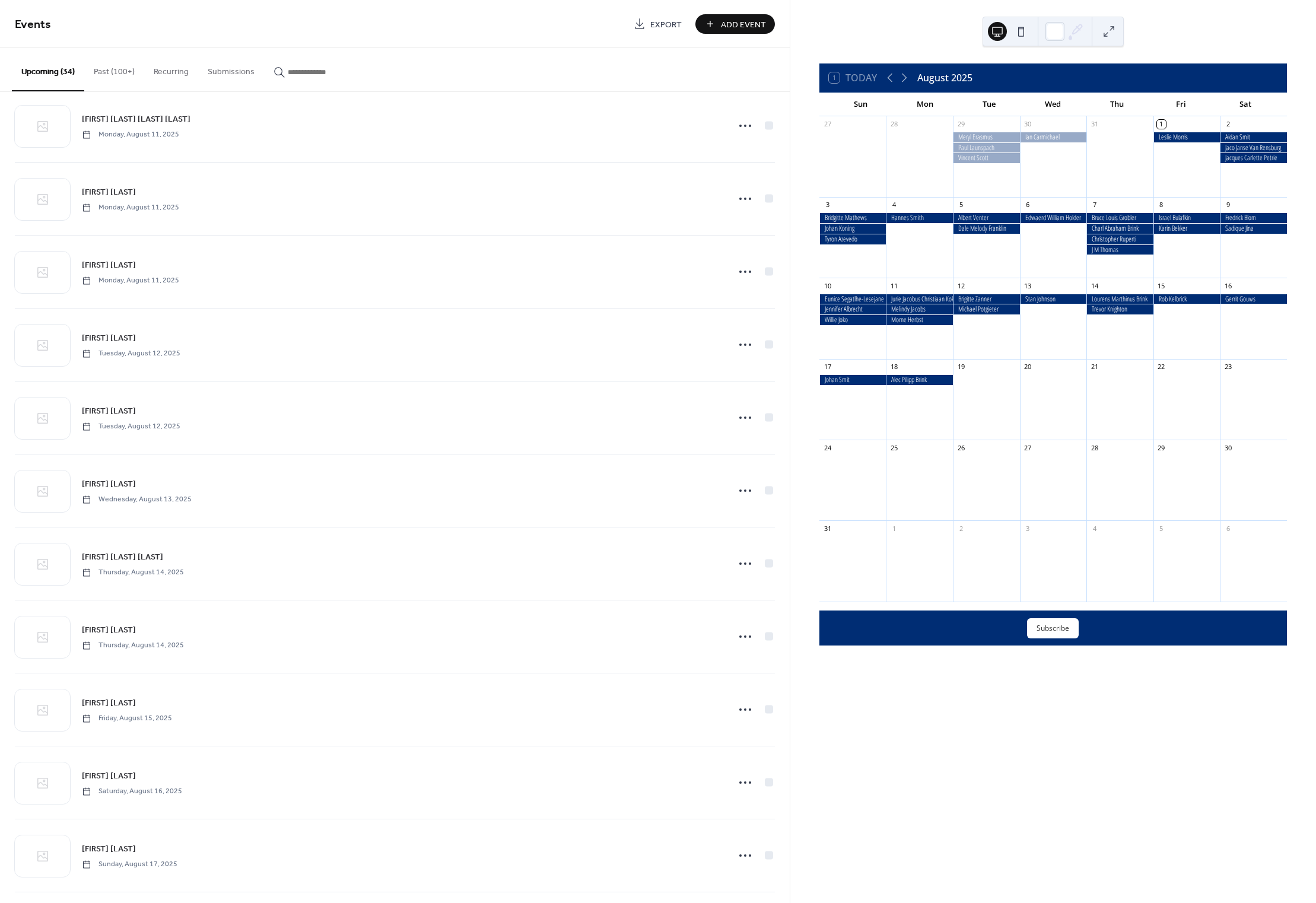 scroll, scrollTop: 1725, scrollLeft: 0, axis: vertical 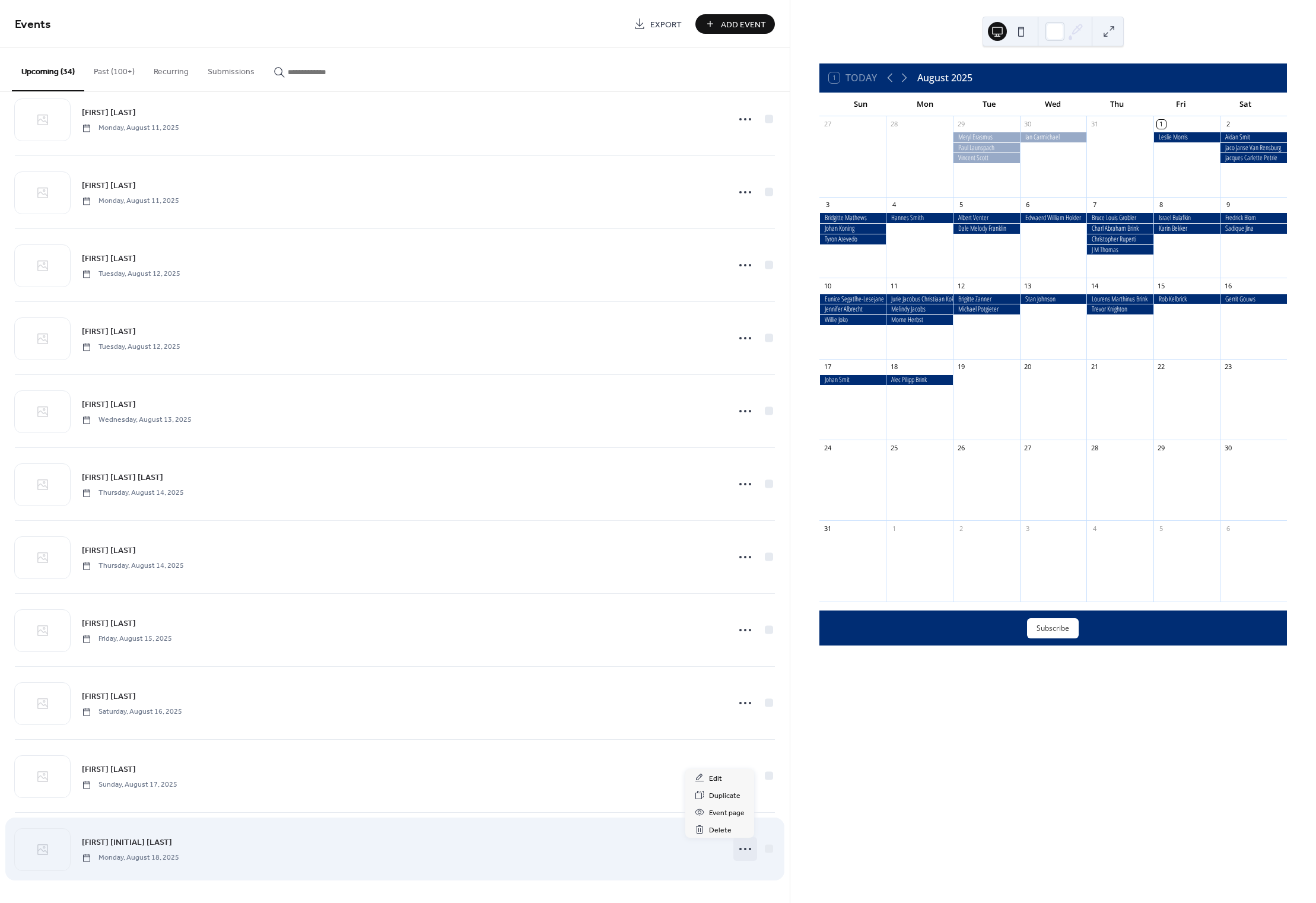 click 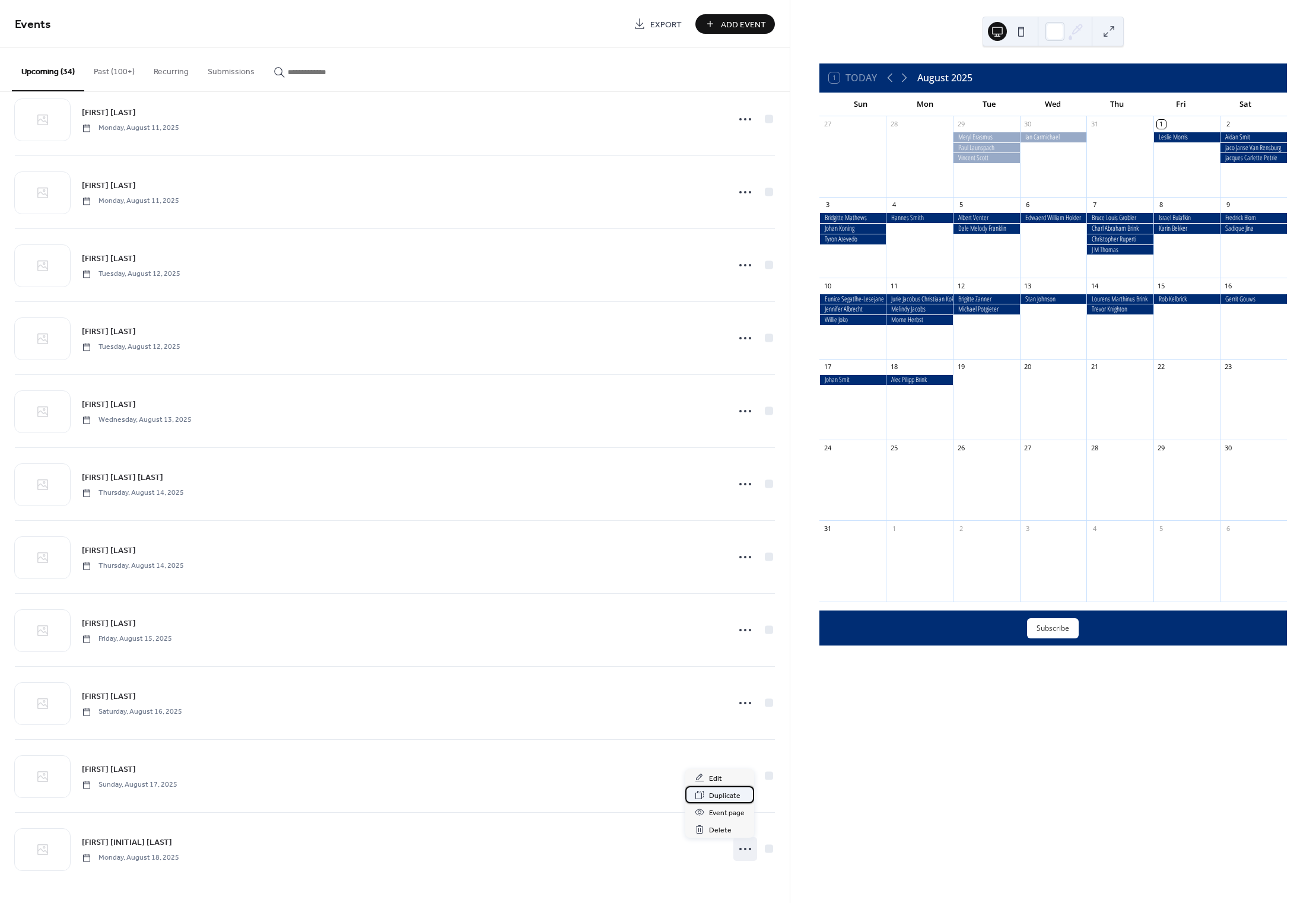 click on "Duplicate" at bounding box center (724, 796) 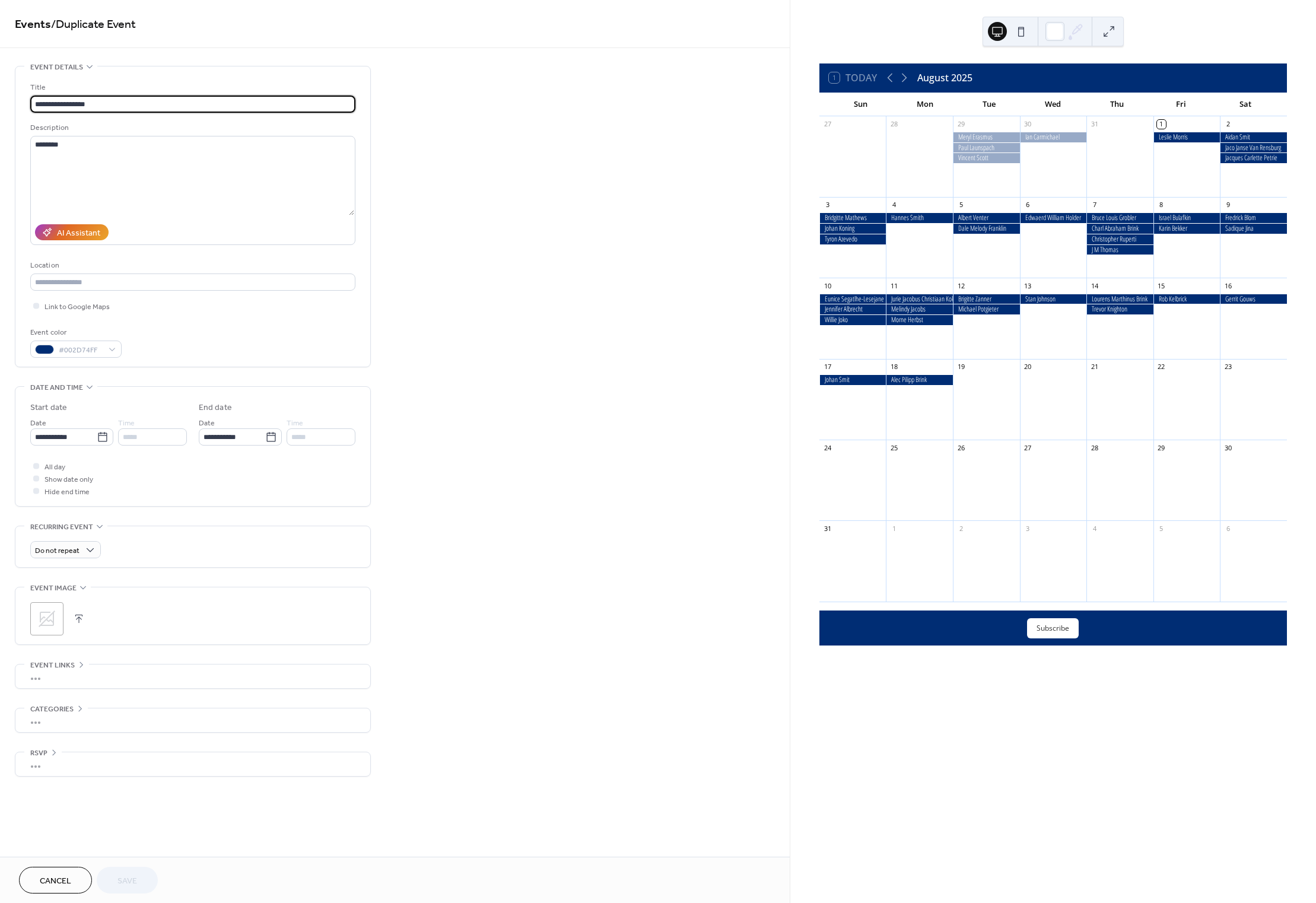 click on "**********" at bounding box center [193, 104] 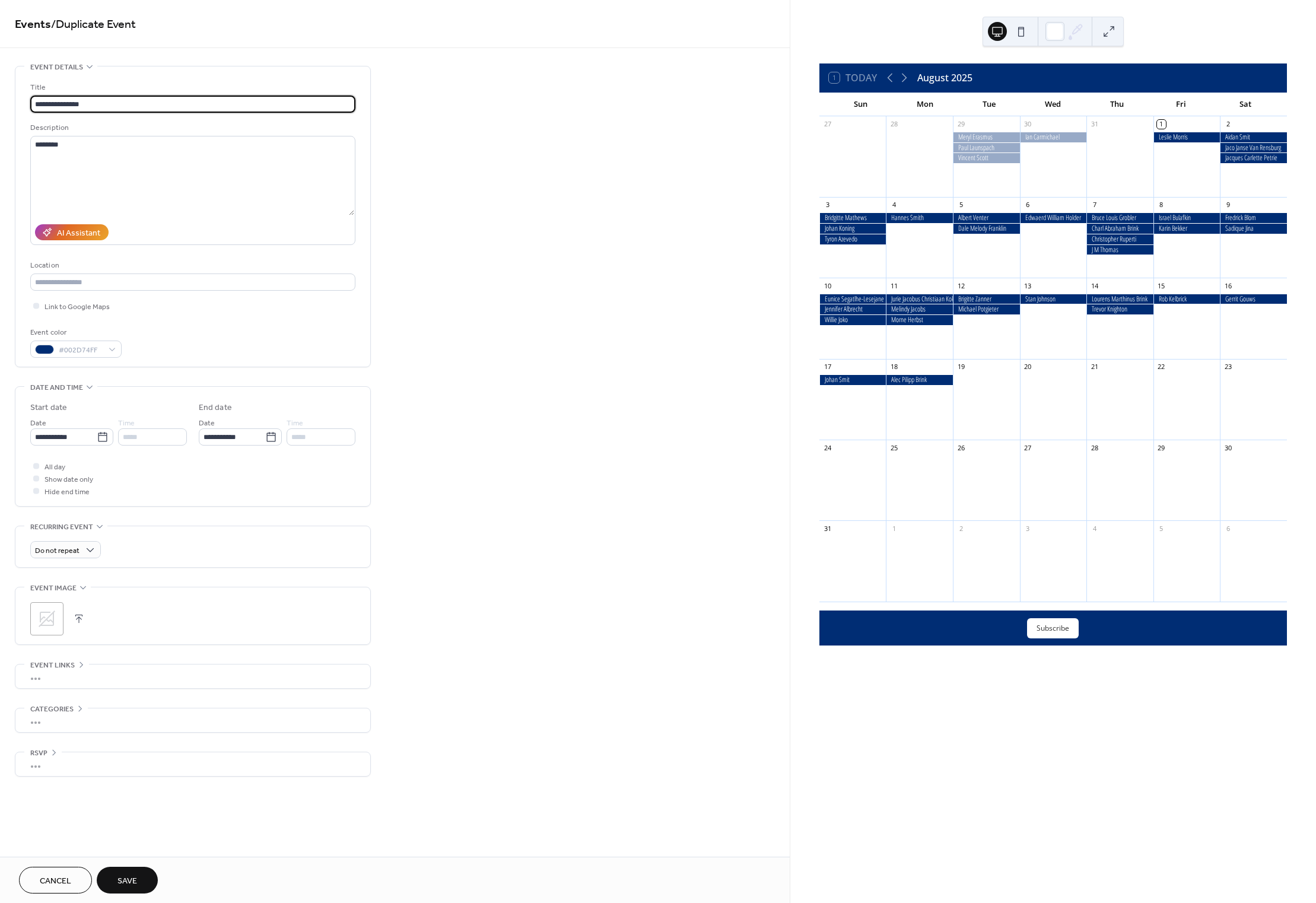 type on "**********" 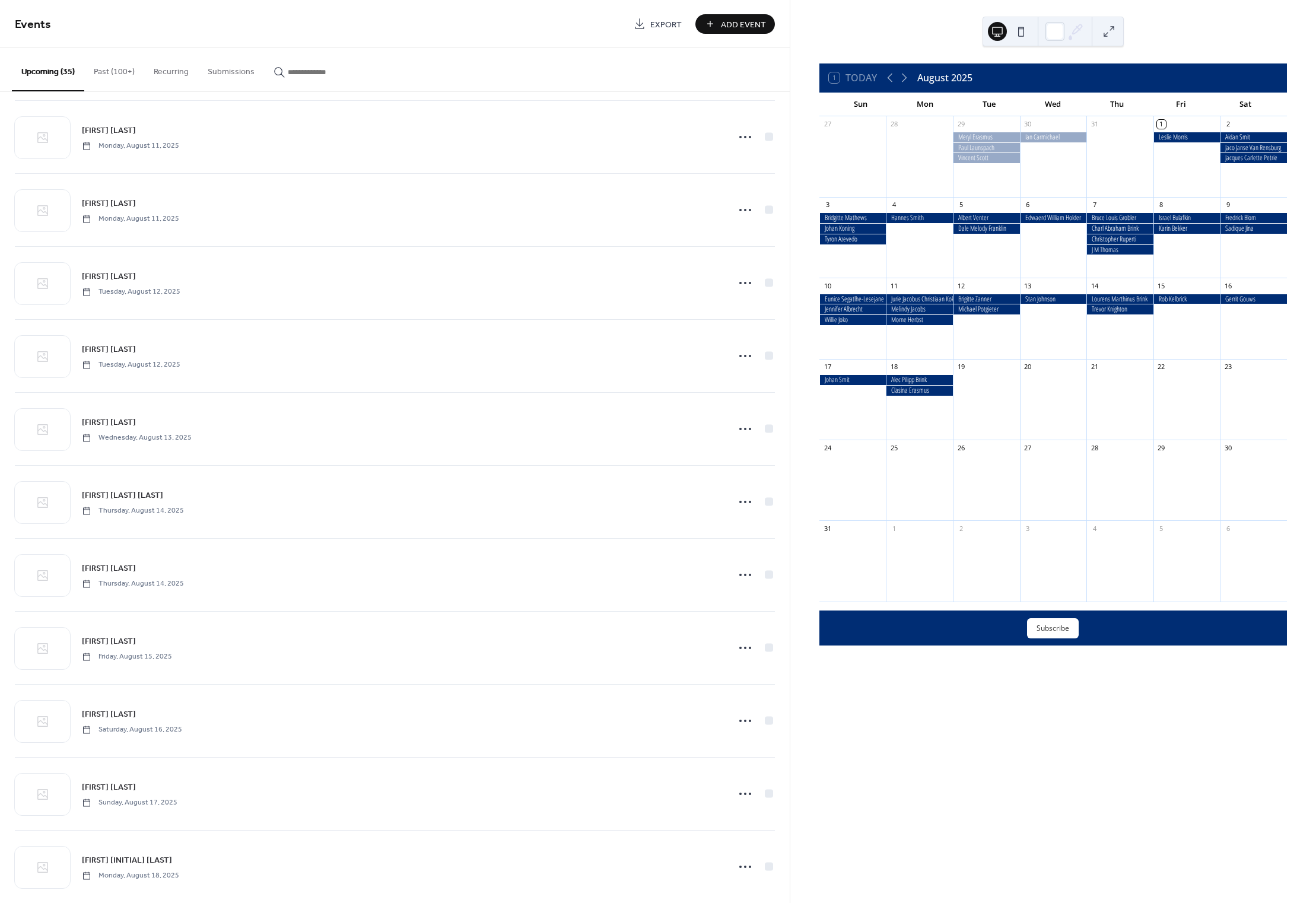 scroll, scrollTop: 1799, scrollLeft: 0, axis: vertical 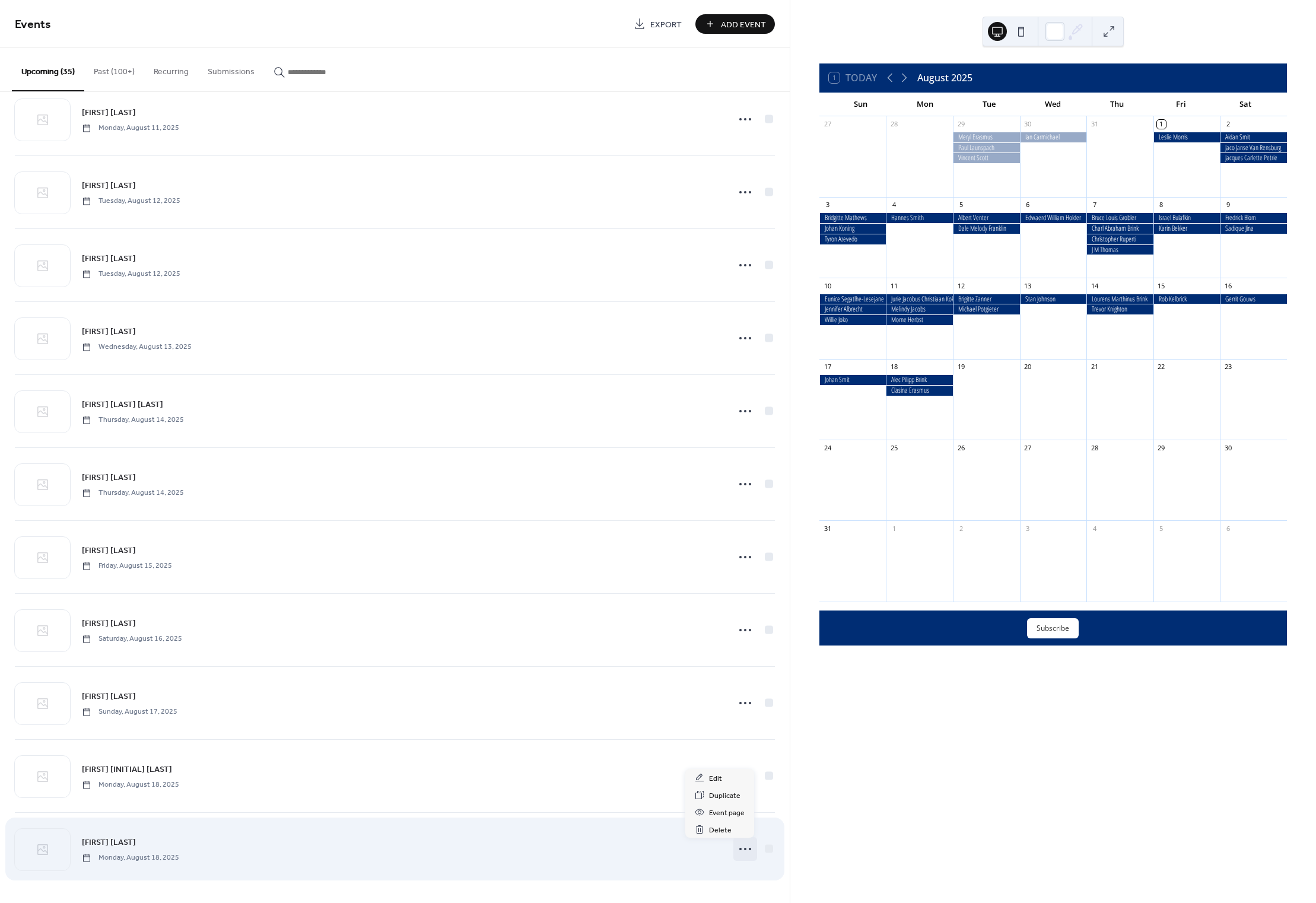 click 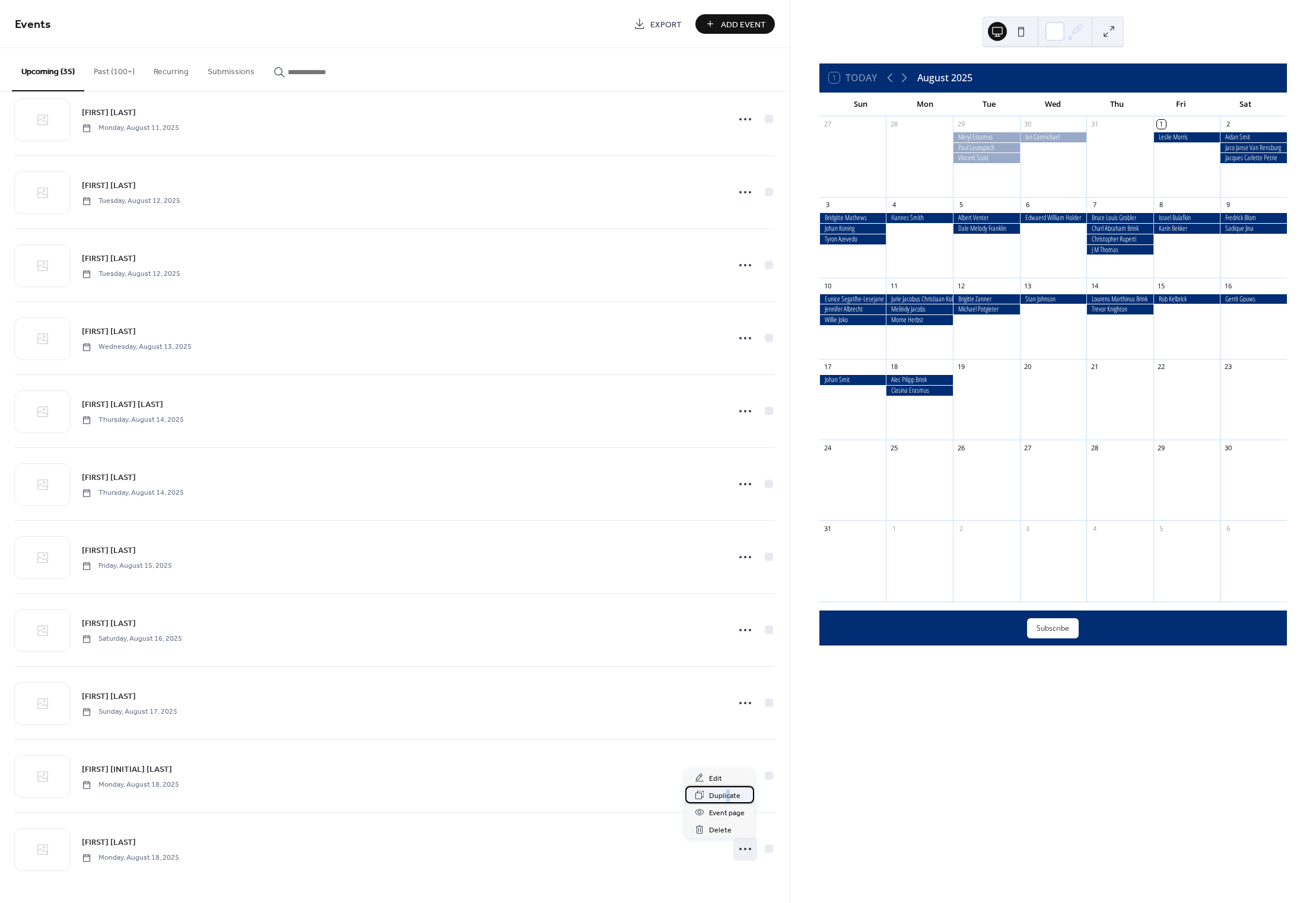 click on "Duplicate" at bounding box center (724, 796) 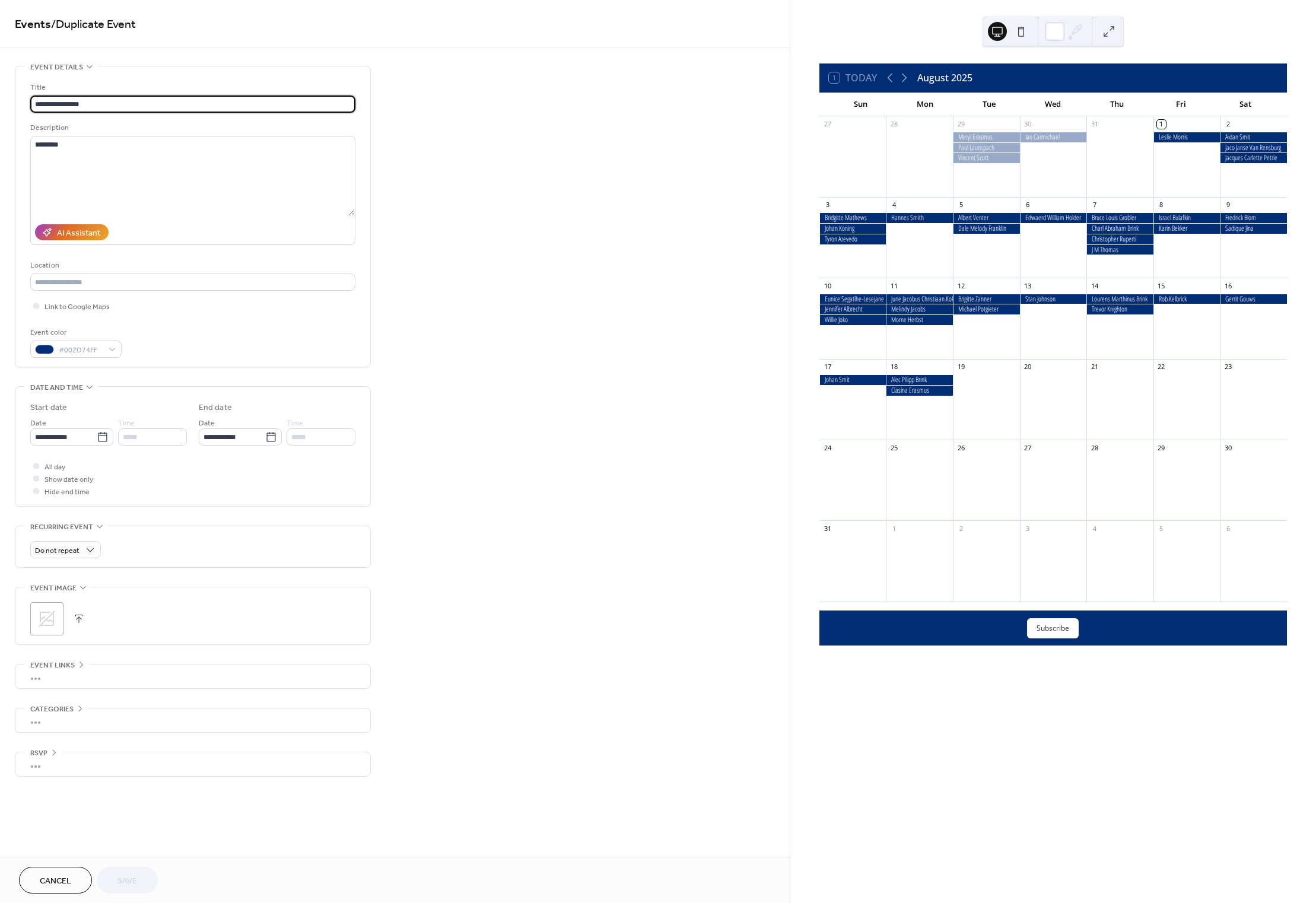 drag, startPoint x: 93, startPoint y: 100, endPoint x: 27, endPoint y: 94, distance: 66.27217 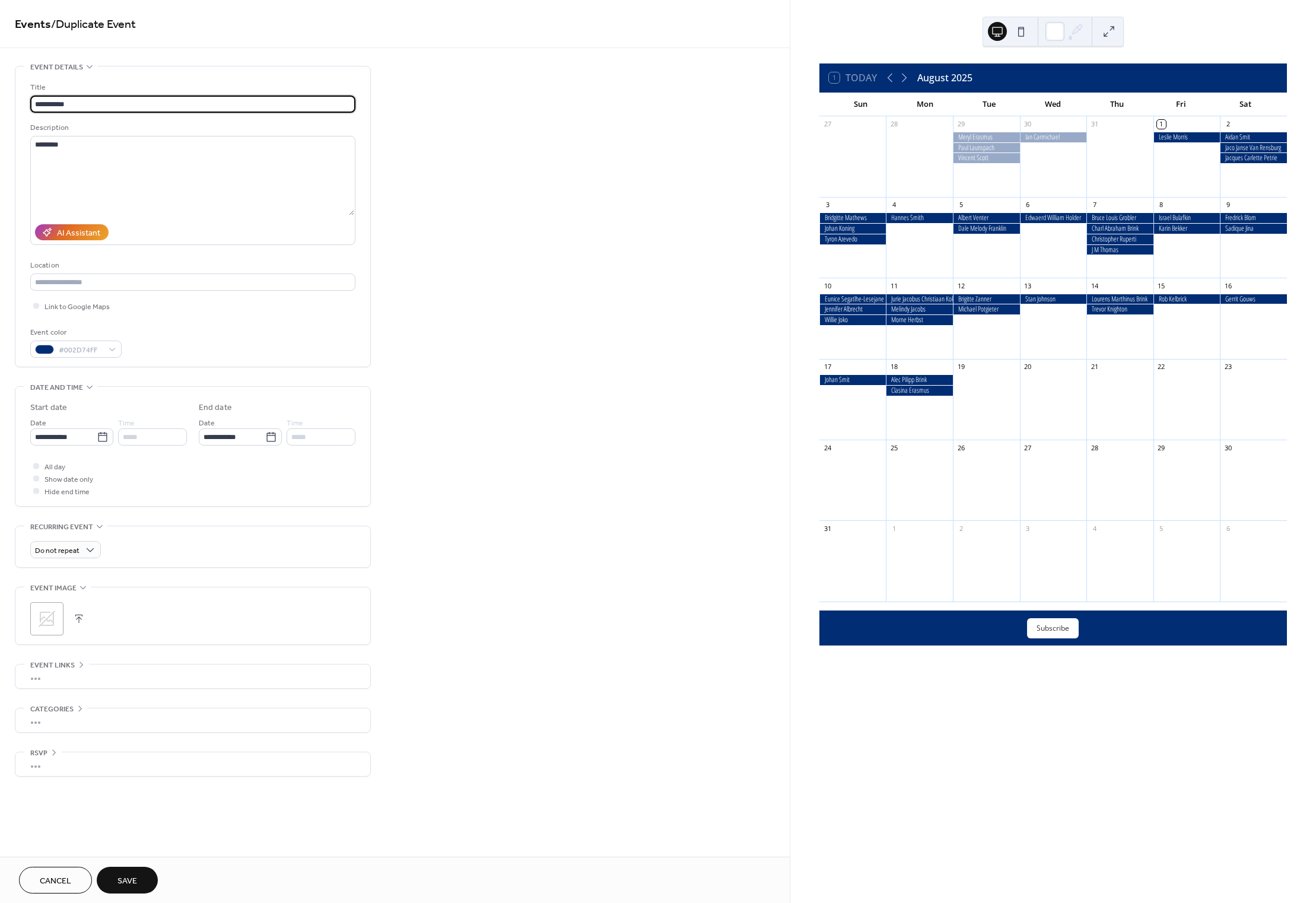 type on "**********" 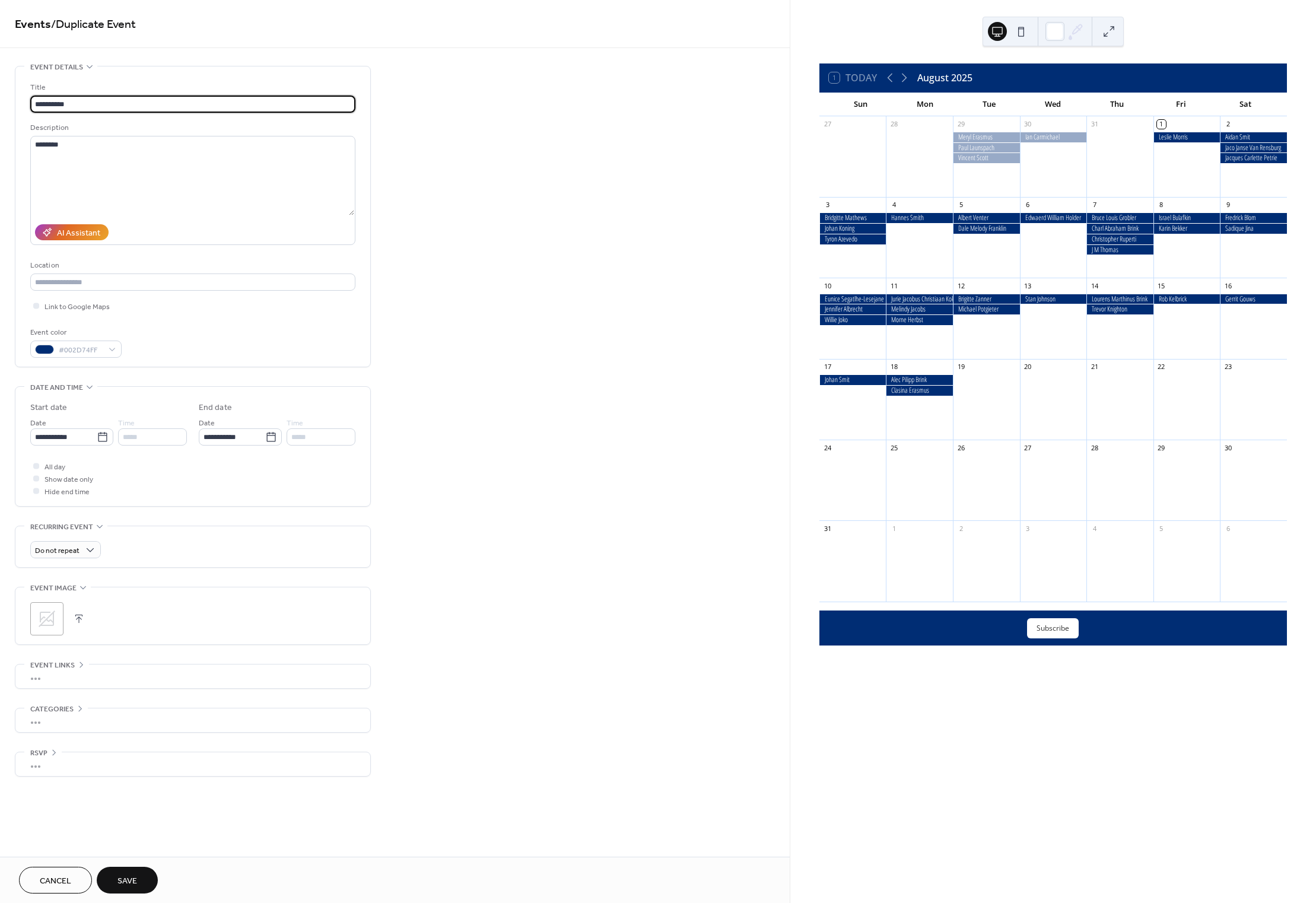 click on "Save" at bounding box center (127, 881) 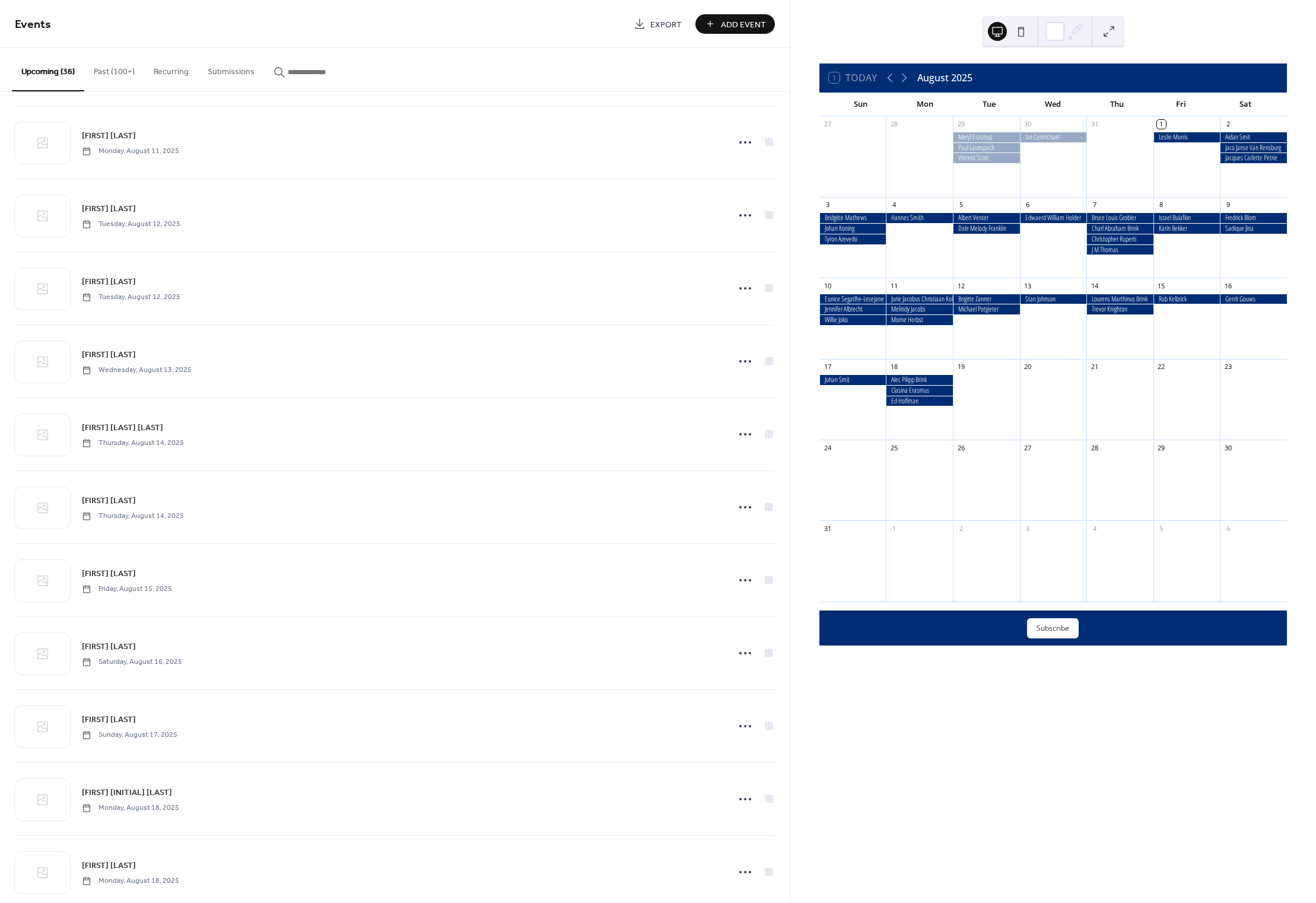scroll, scrollTop: 1872, scrollLeft: 0, axis: vertical 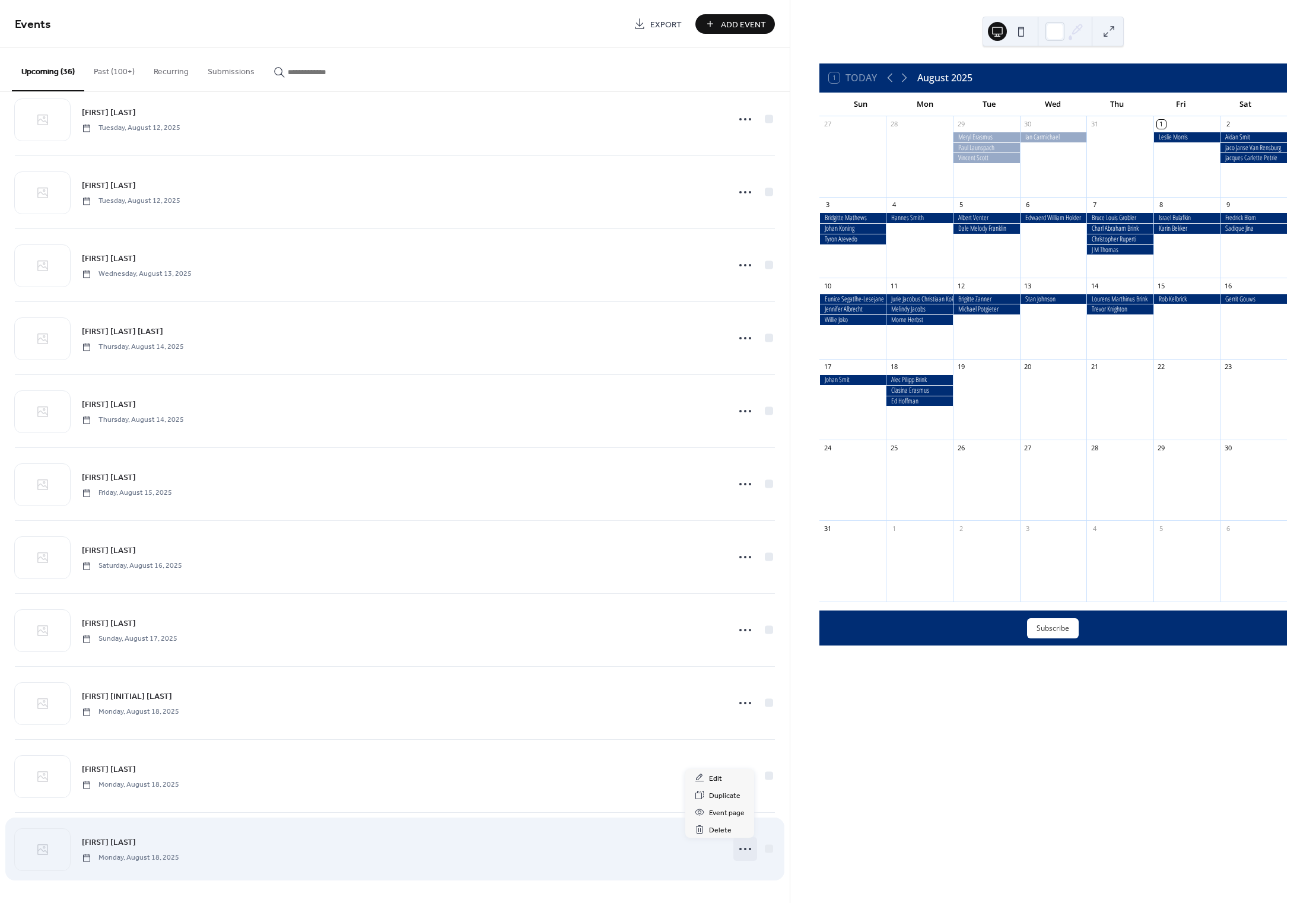 click 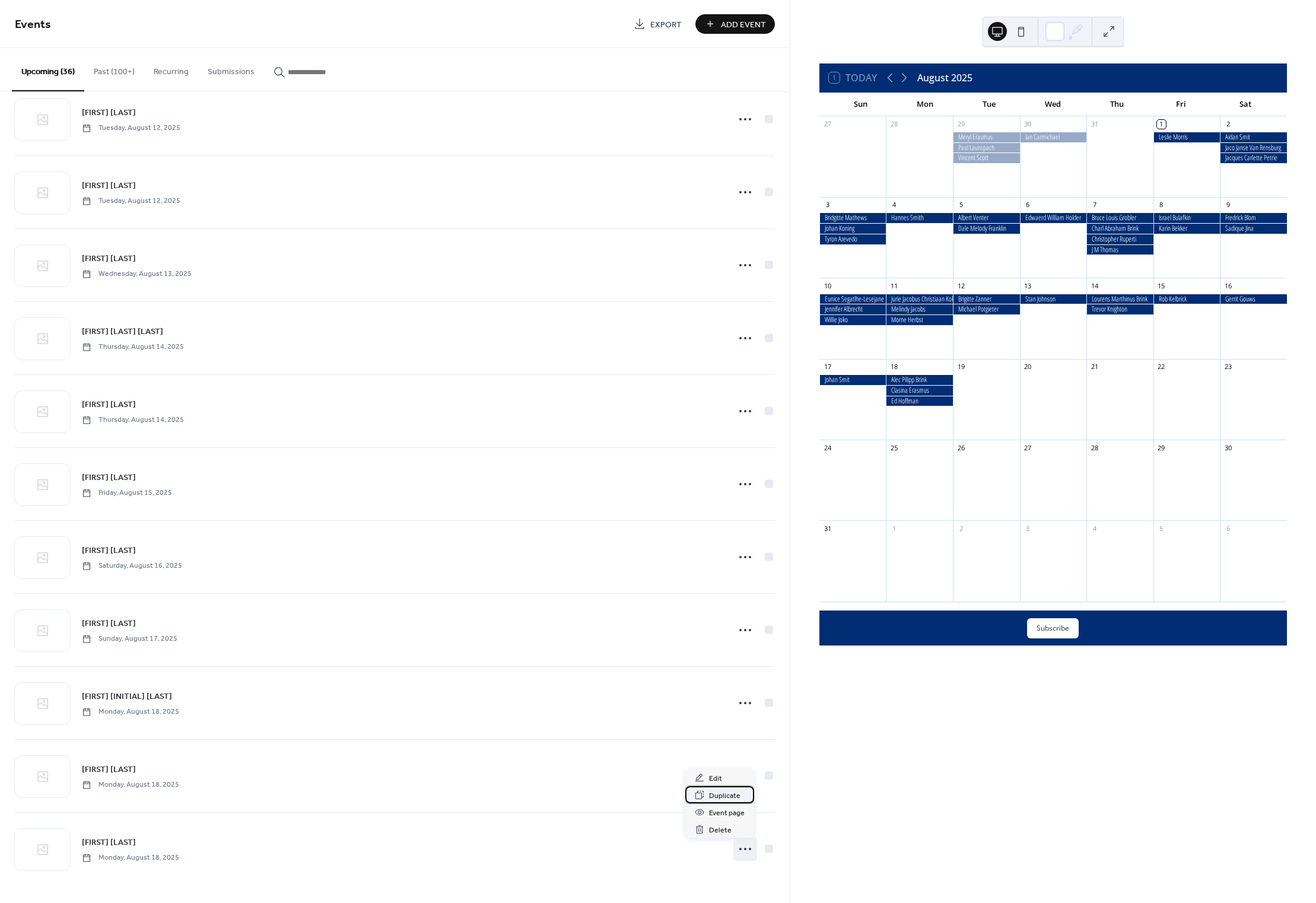 click on "Duplicate" at bounding box center [724, 796] 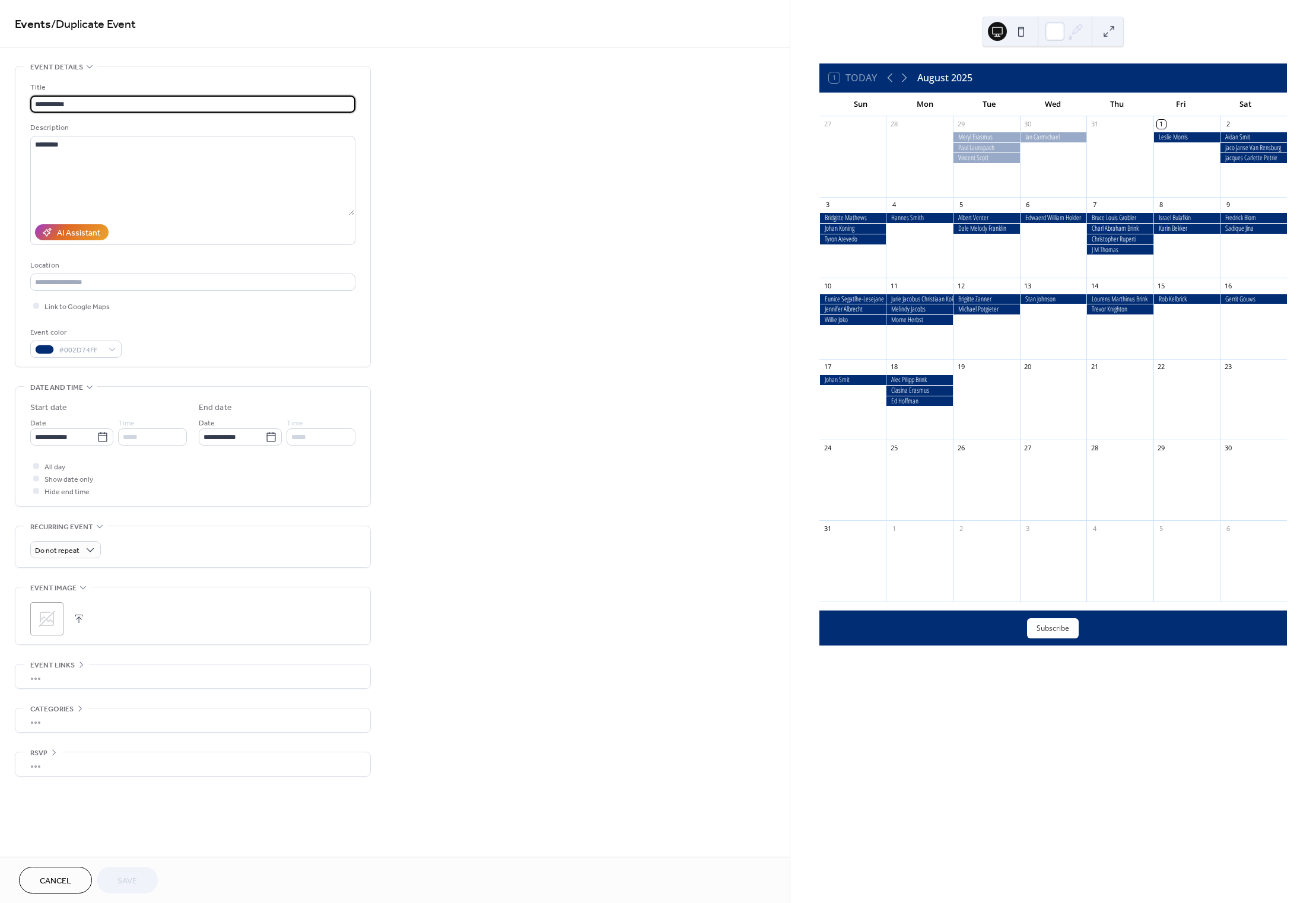 click on "**********" at bounding box center [193, 104] 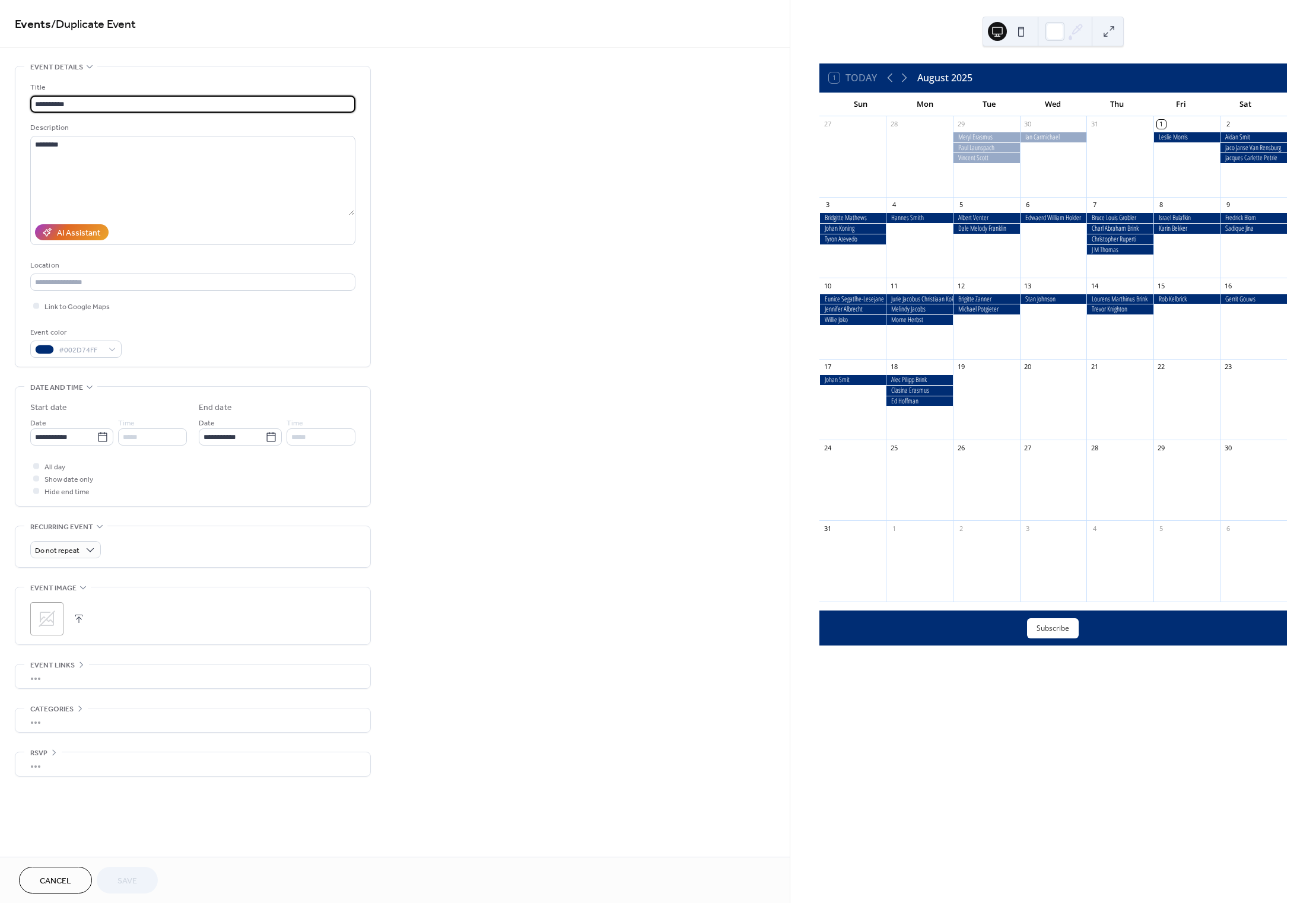 click on "**********" at bounding box center [193, 104] 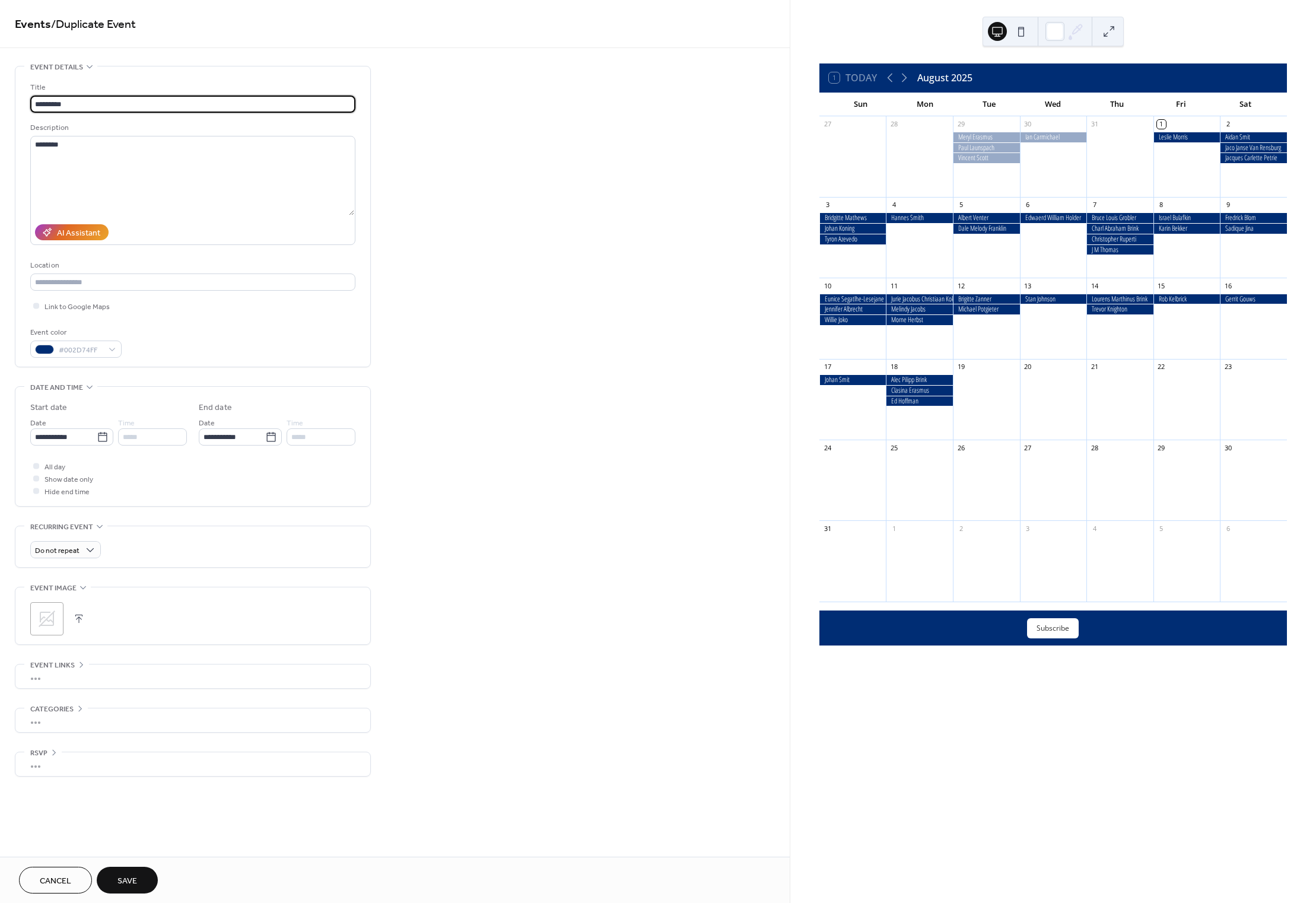 type on "*********" 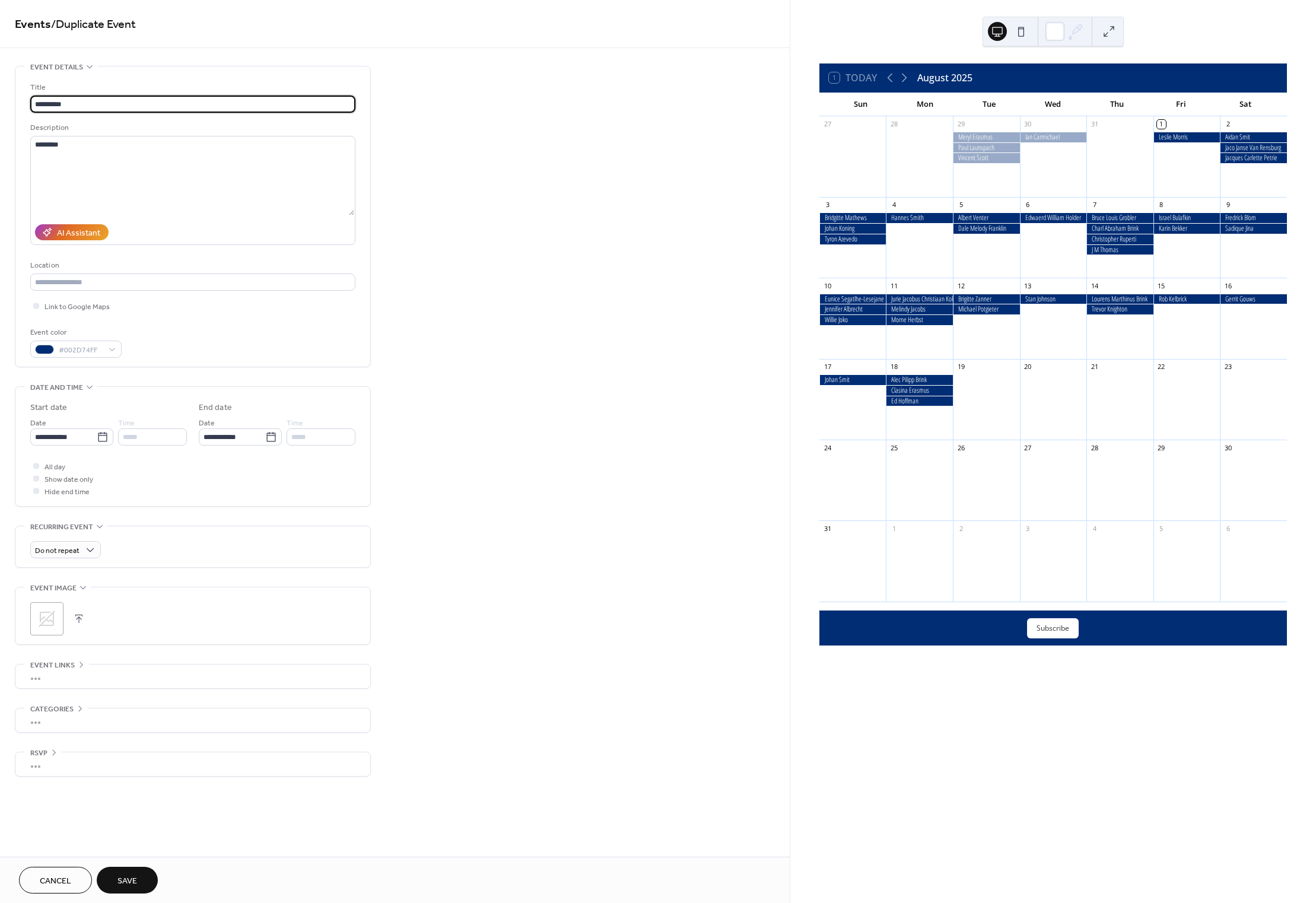click on "Save" at bounding box center (127, 881) 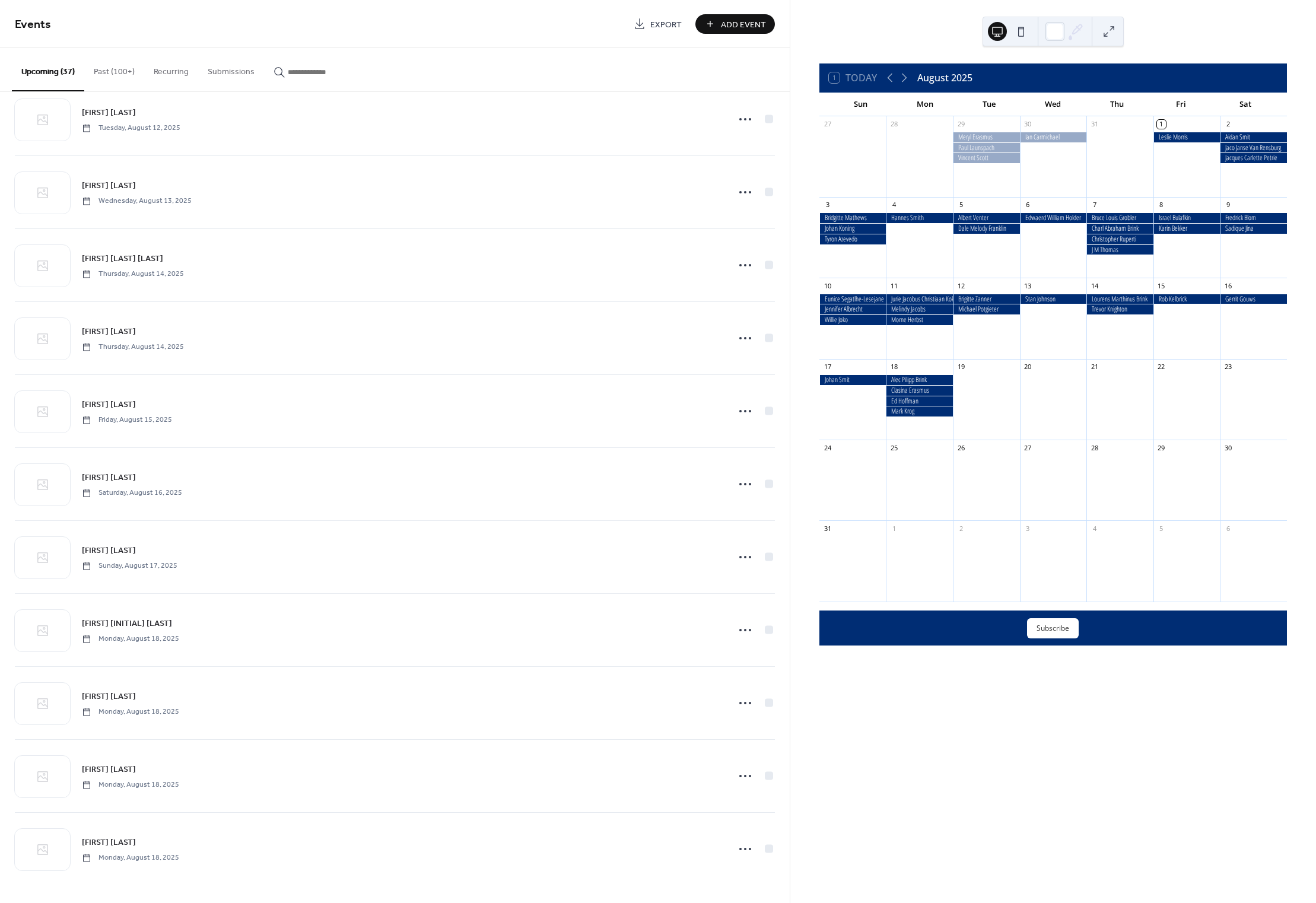 scroll, scrollTop: 1946, scrollLeft: 0, axis: vertical 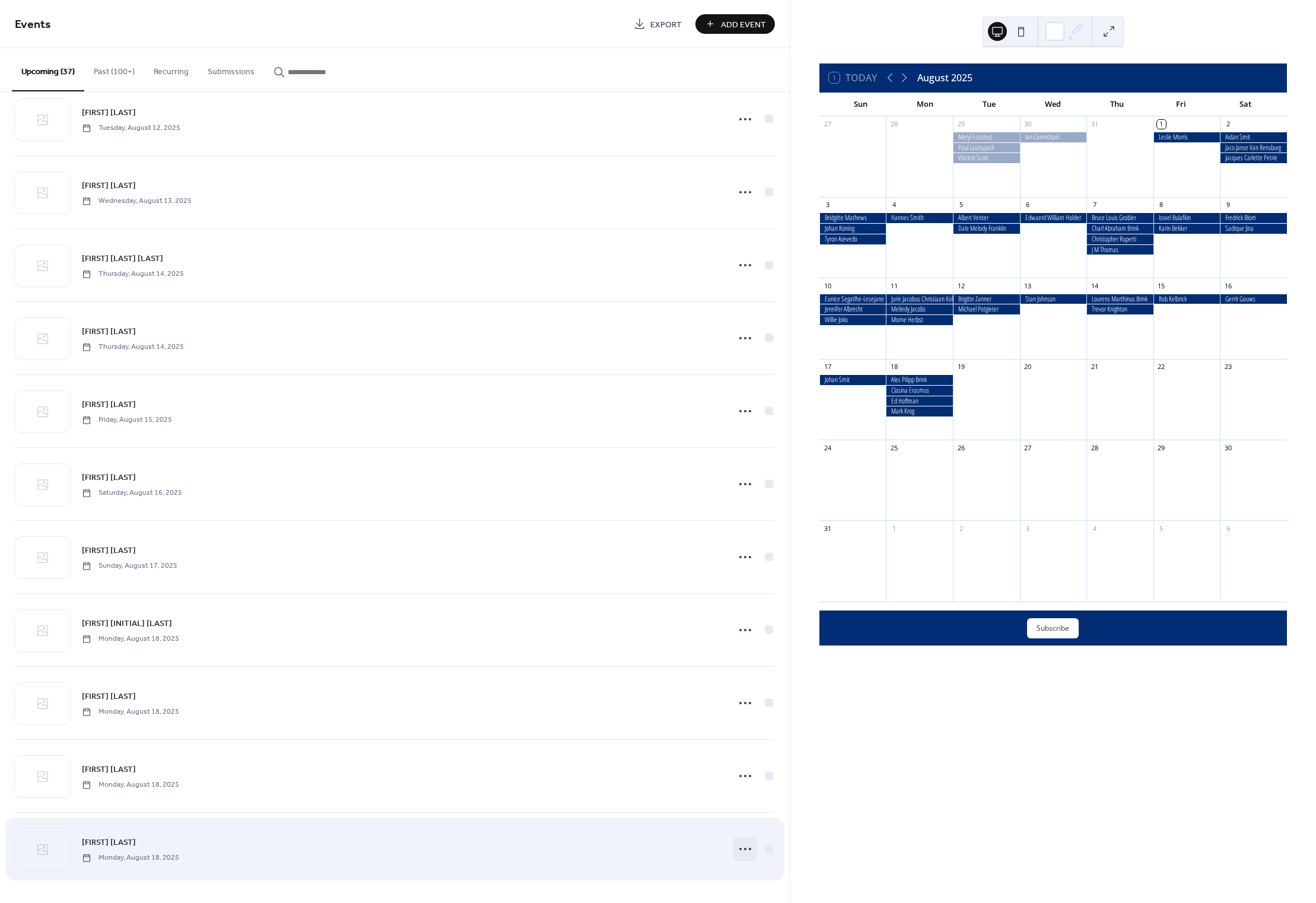 click 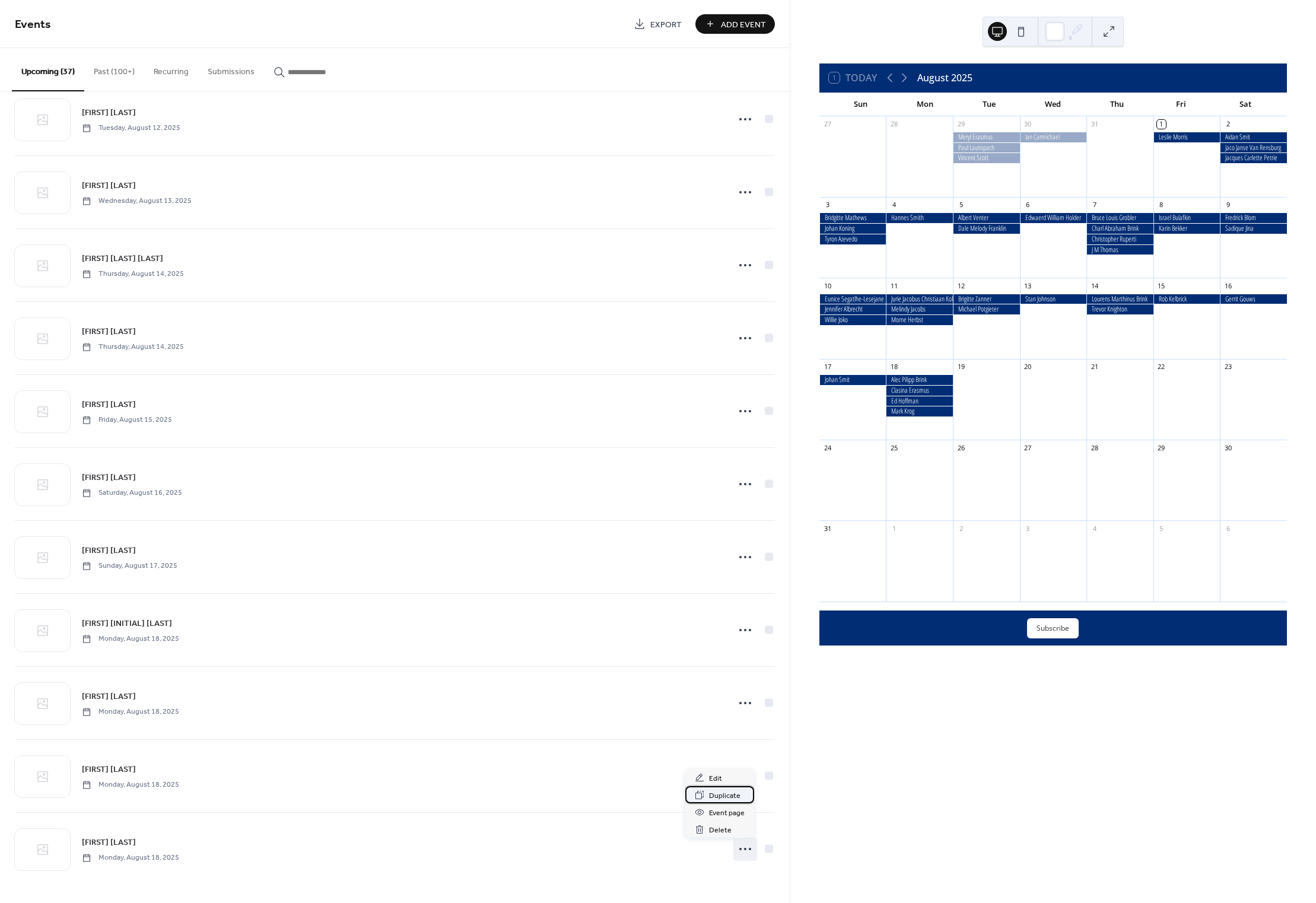click on "Duplicate" at bounding box center [724, 796] 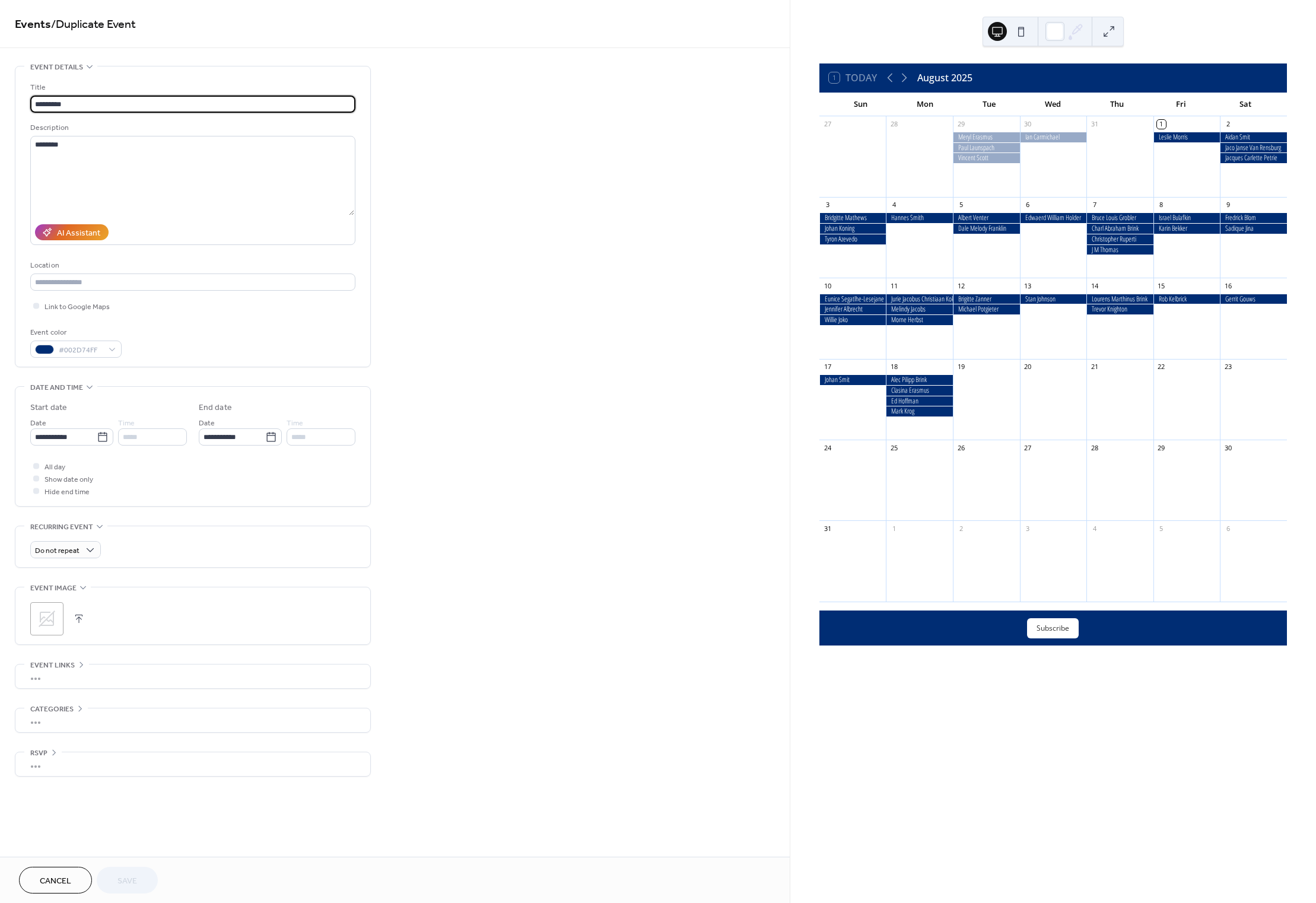 drag, startPoint x: 79, startPoint y: 100, endPoint x: 22, endPoint y: 99, distance: 57.00877 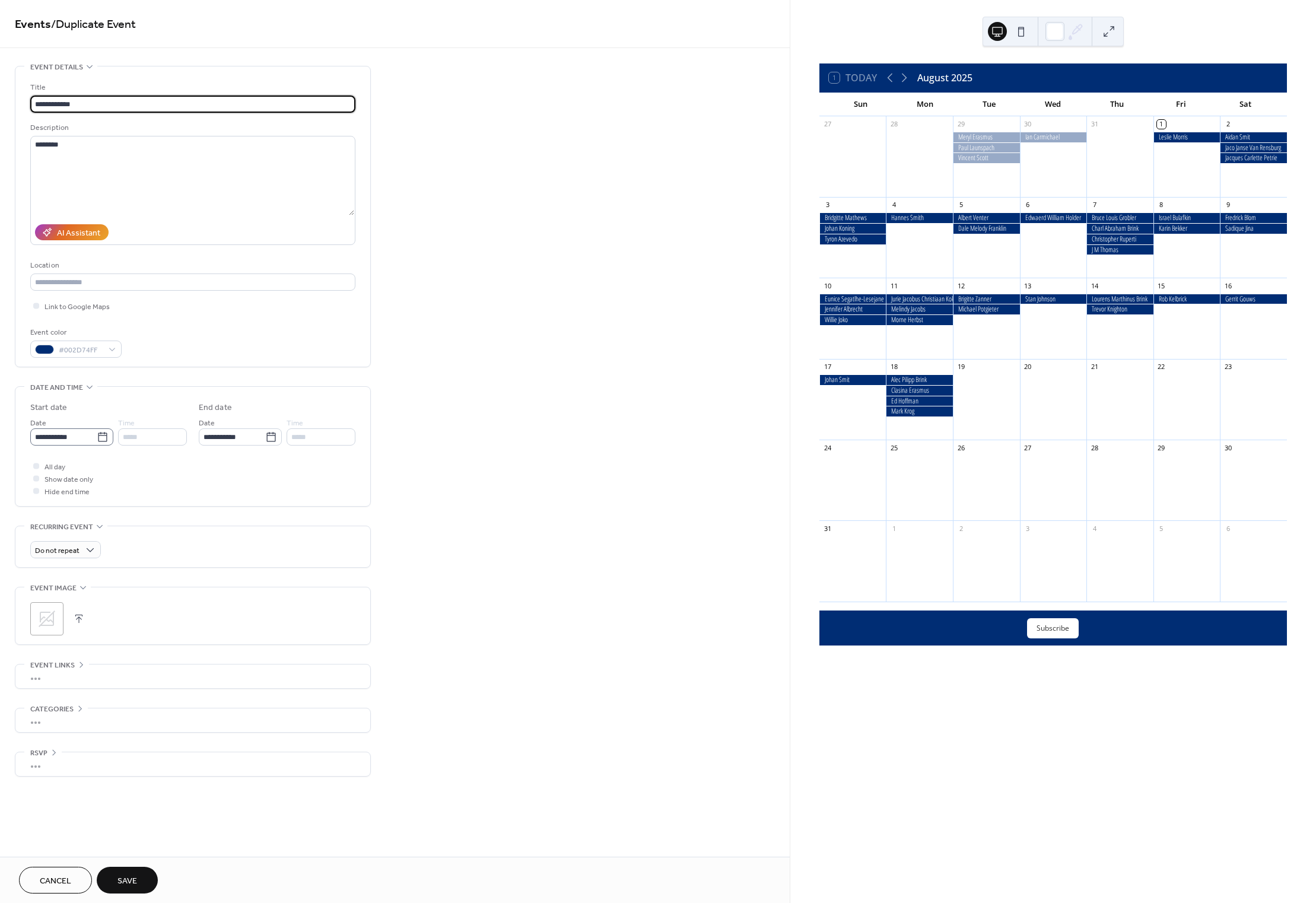 type on "**********" 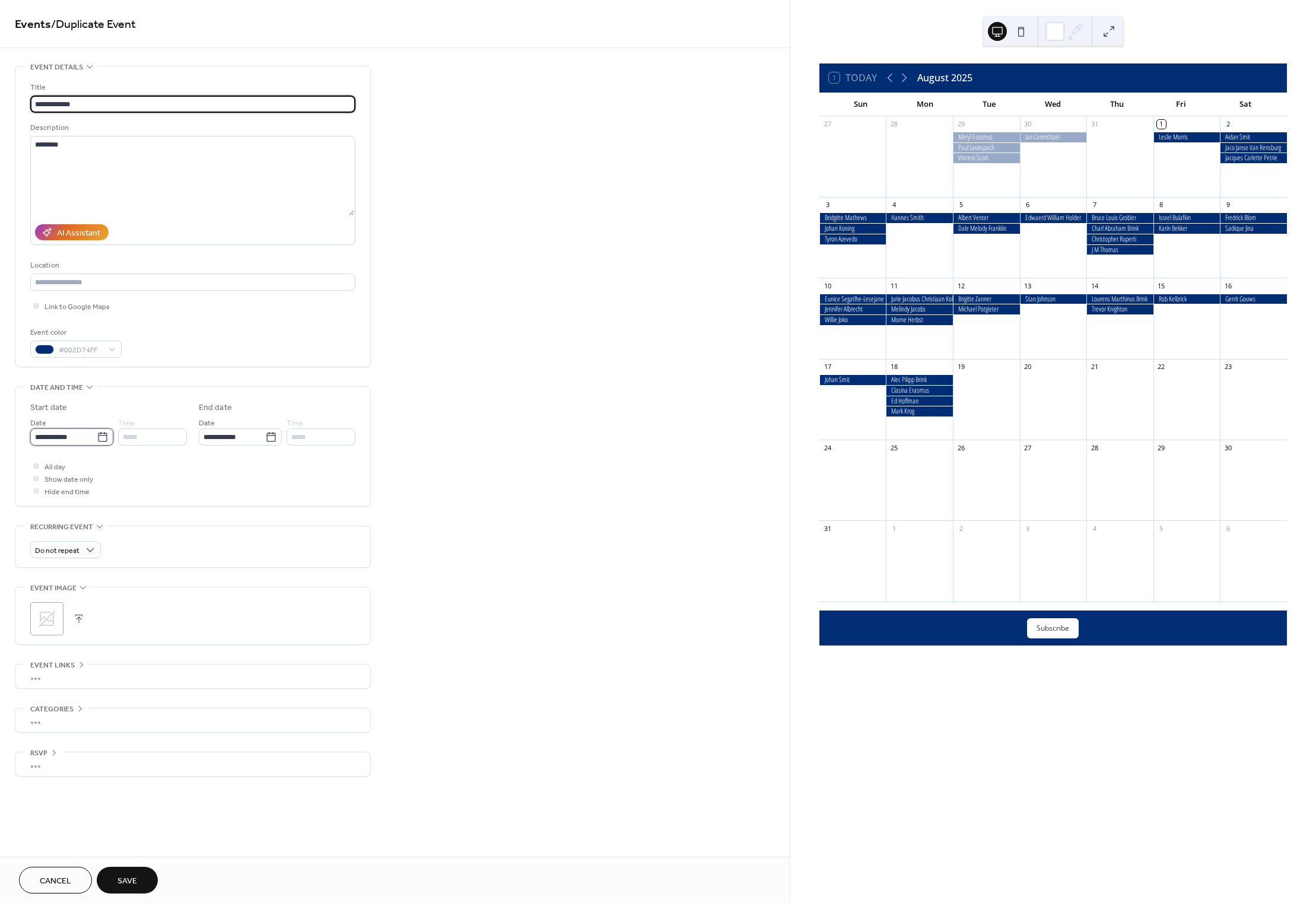 click on "**********" at bounding box center [63, 437] 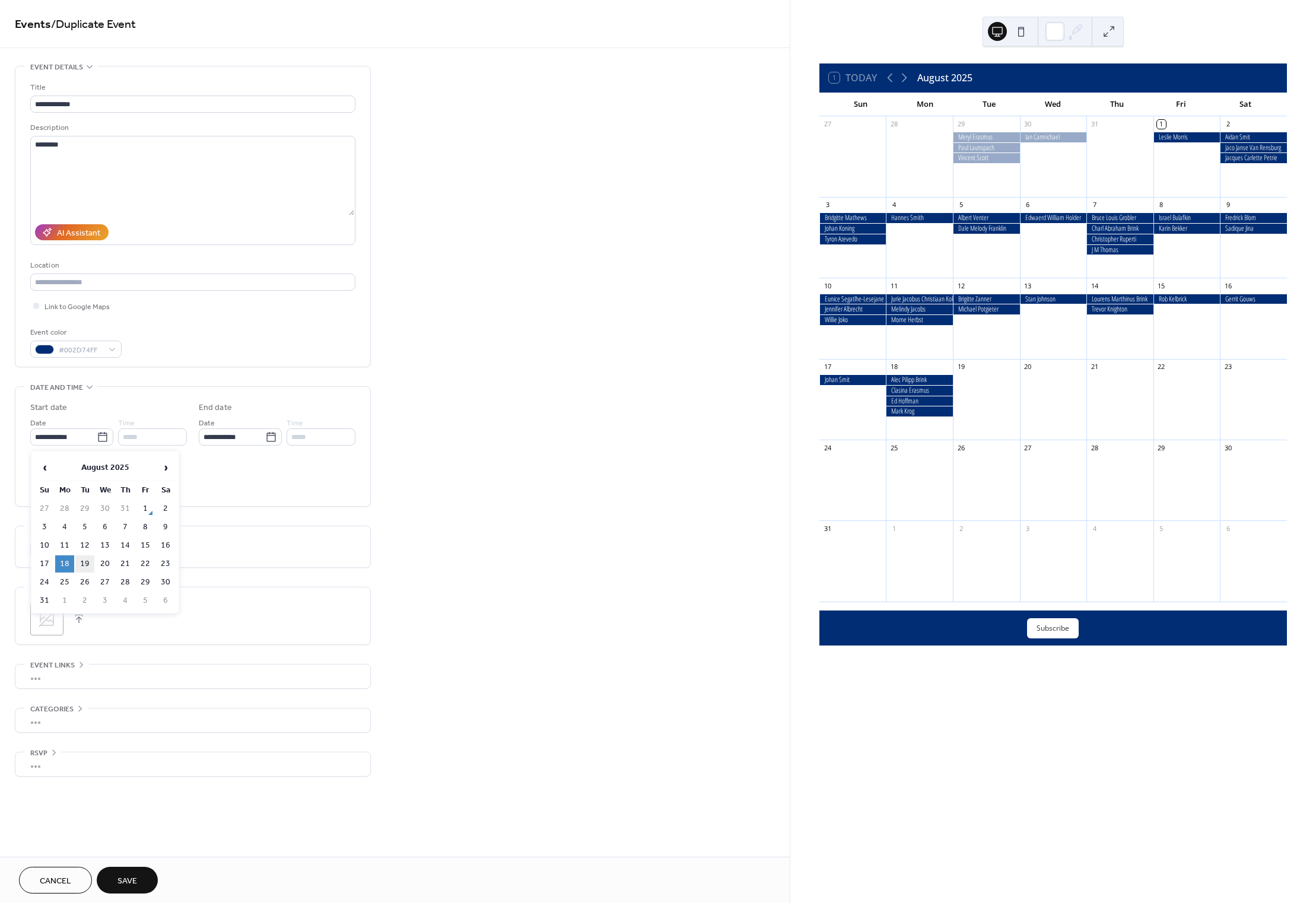 click on "19" at bounding box center [85, 564] 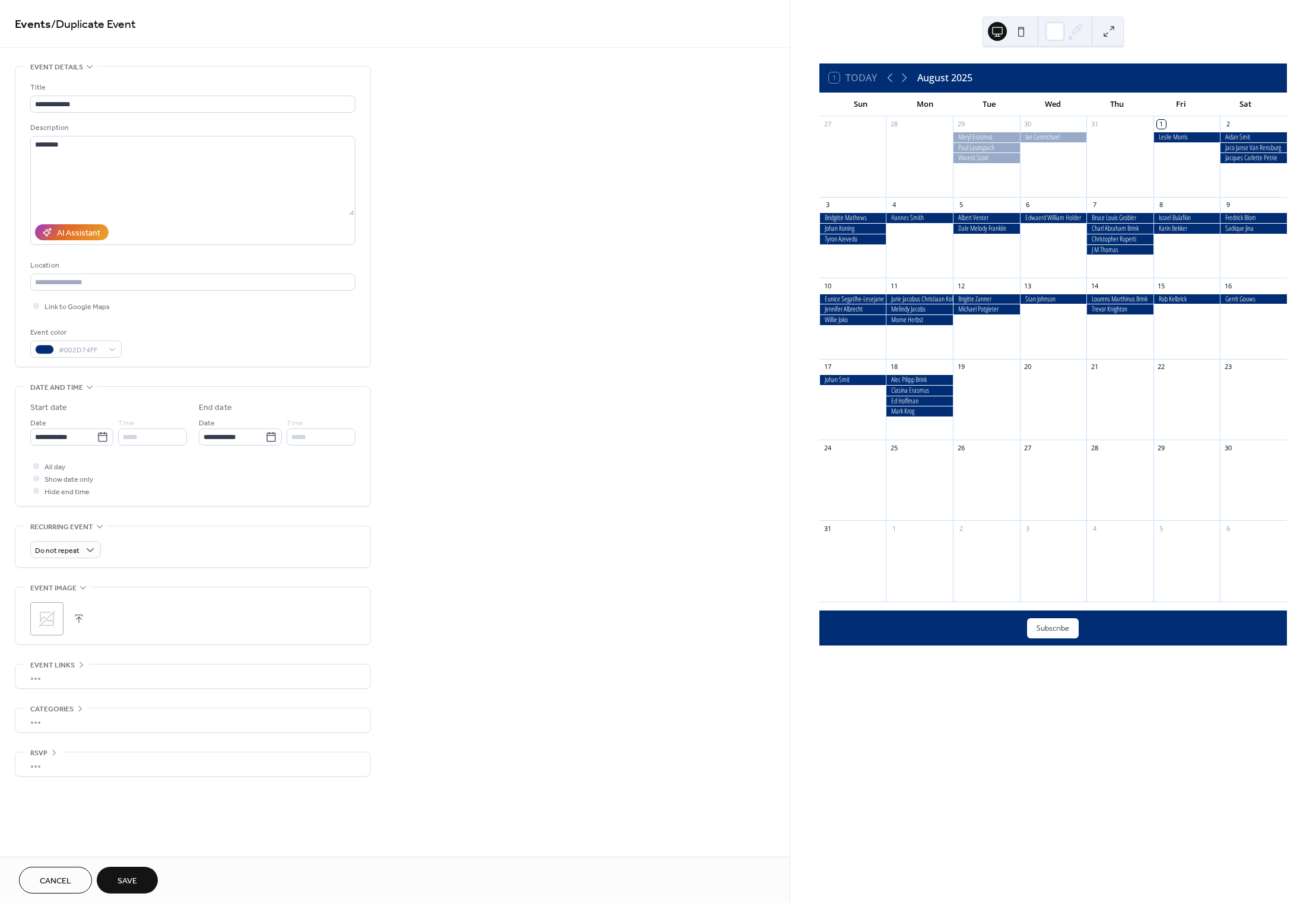 click on "Save" at bounding box center [127, 881] 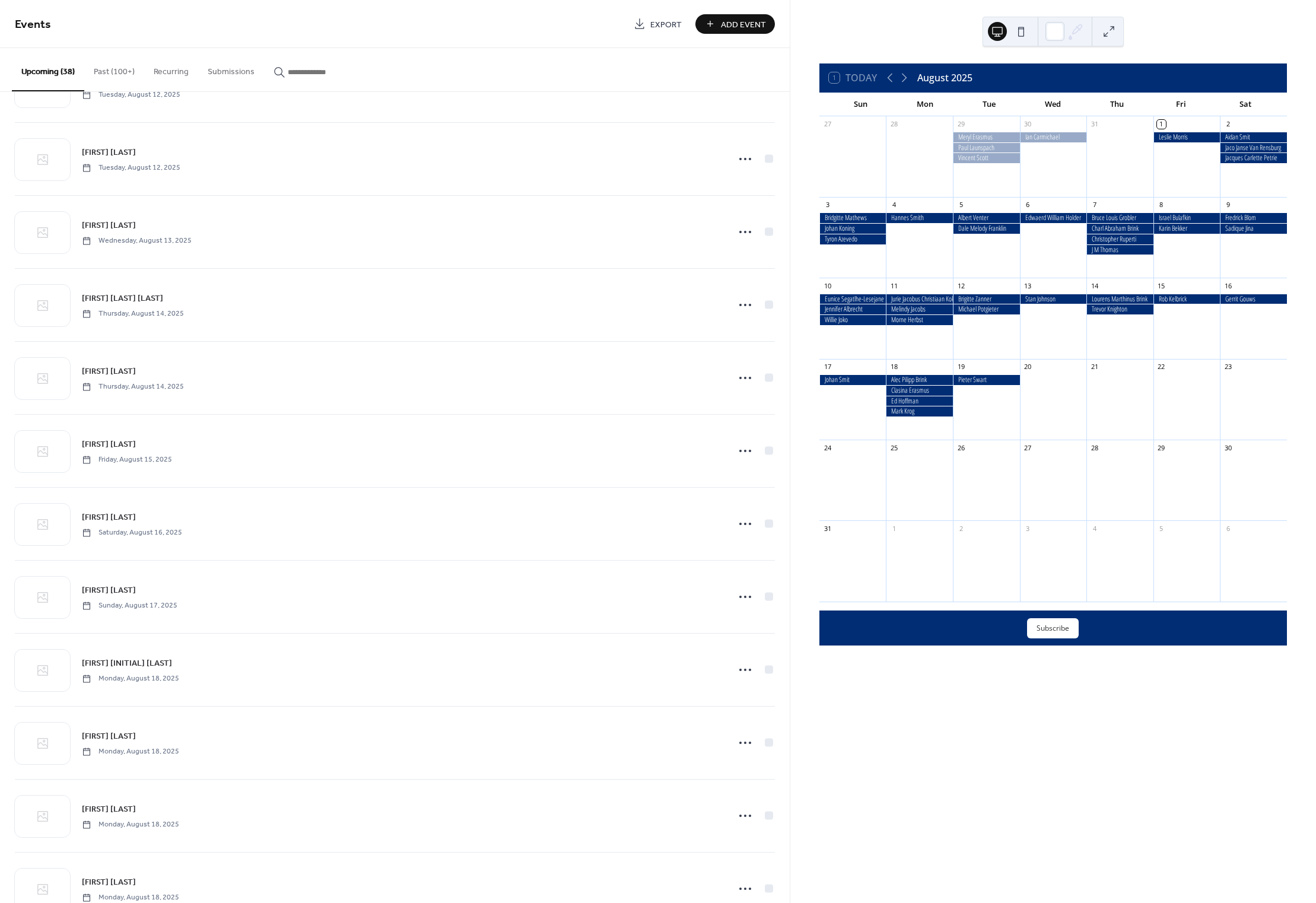 scroll, scrollTop: 2020, scrollLeft: 0, axis: vertical 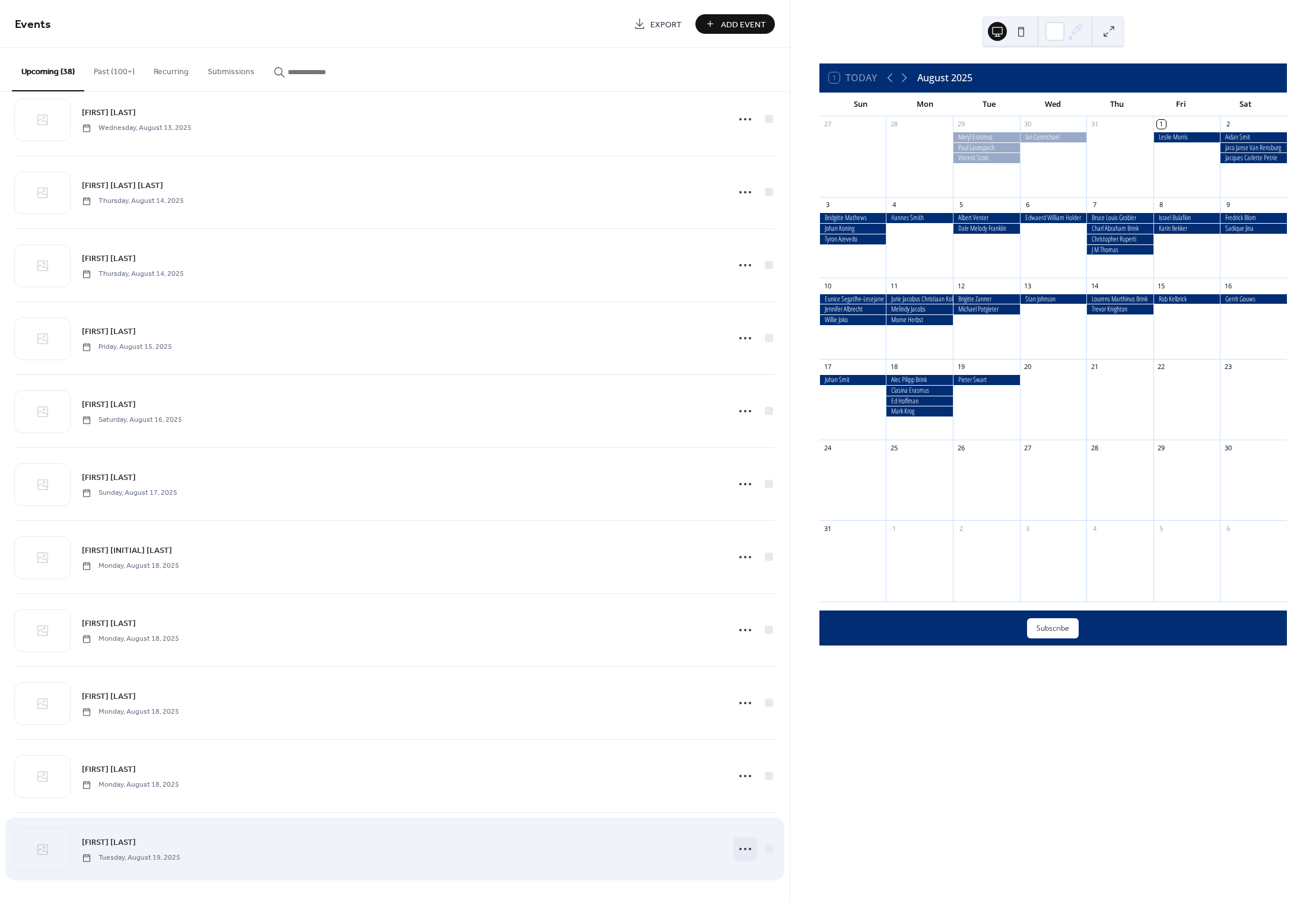 click 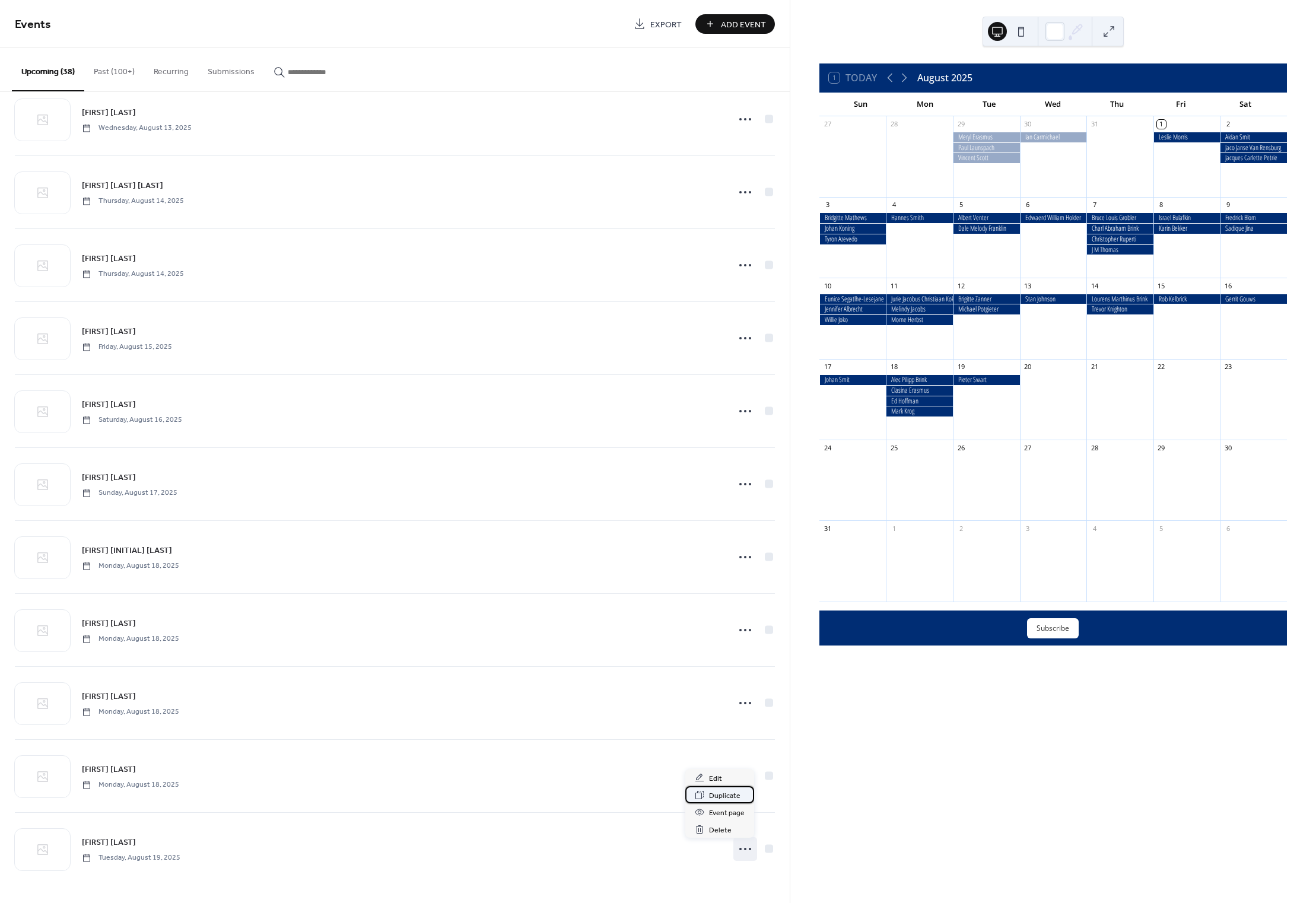 click on "Duplicate" at bounding box center [724, 796] 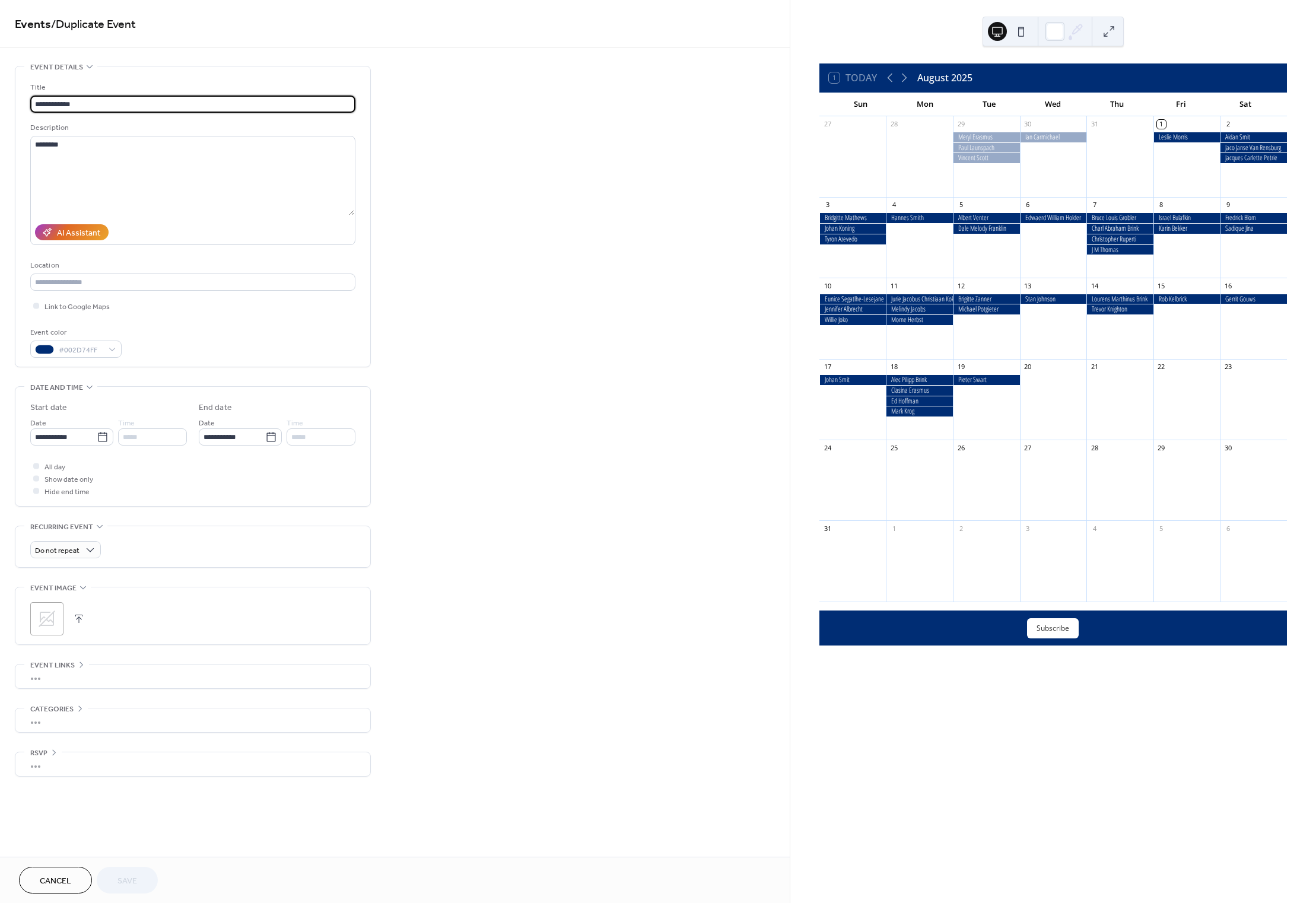 drag, startPoint x: 80, startPoint y: 102, endPoint x: 20, endPoint y: 97, distance: 60.20797 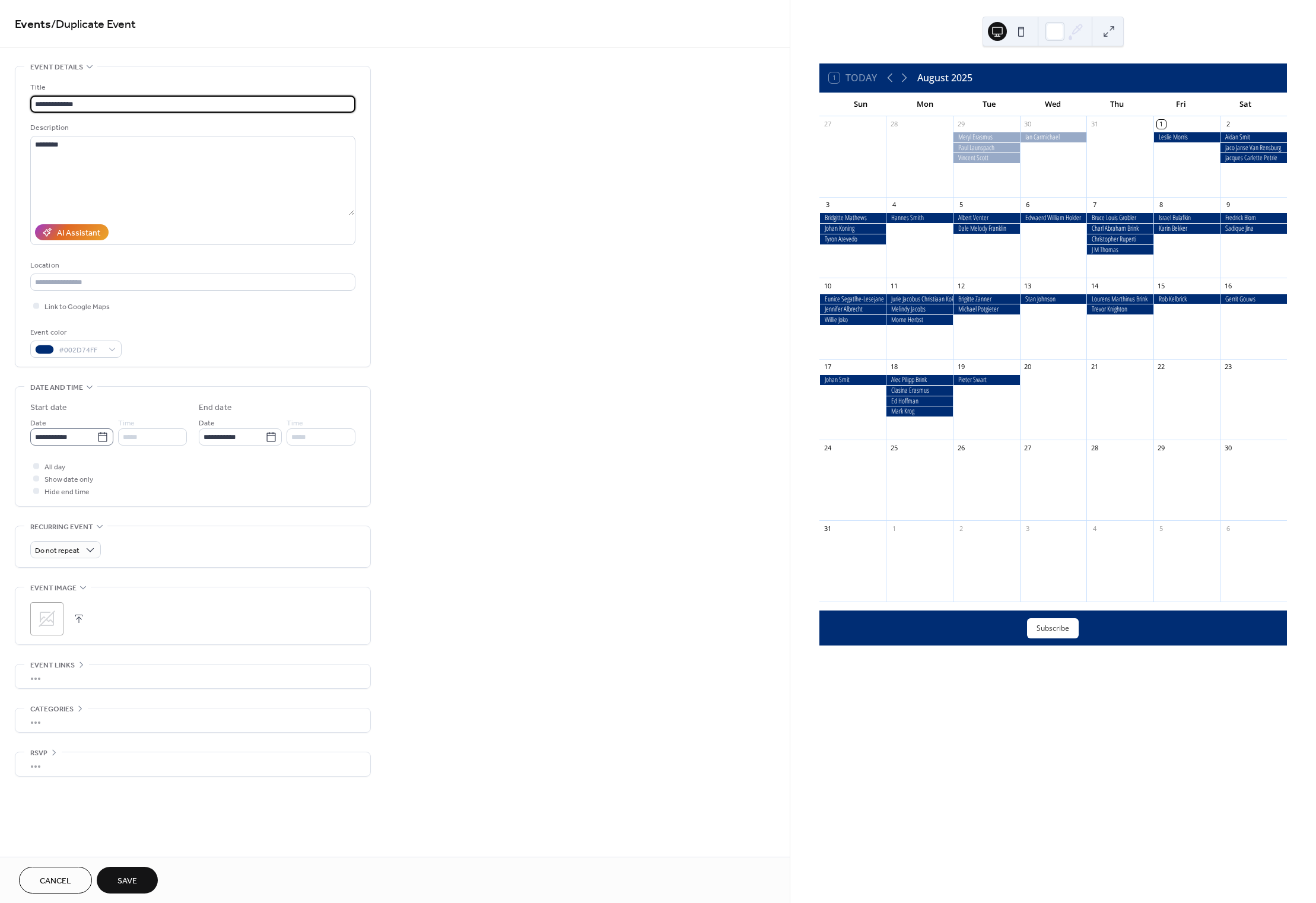 type on "**********" 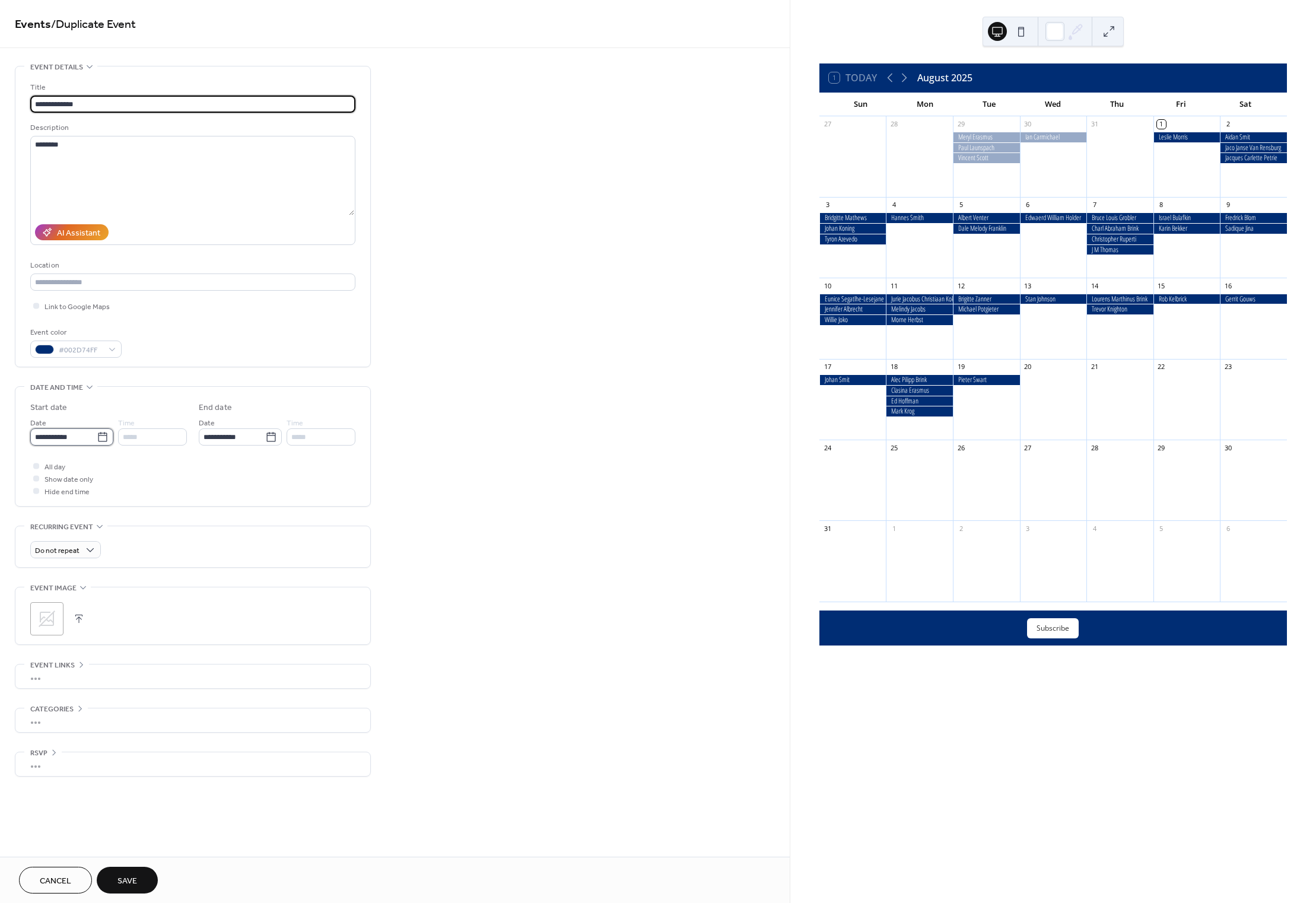 click on "**********" at bounding box center [63, 437] 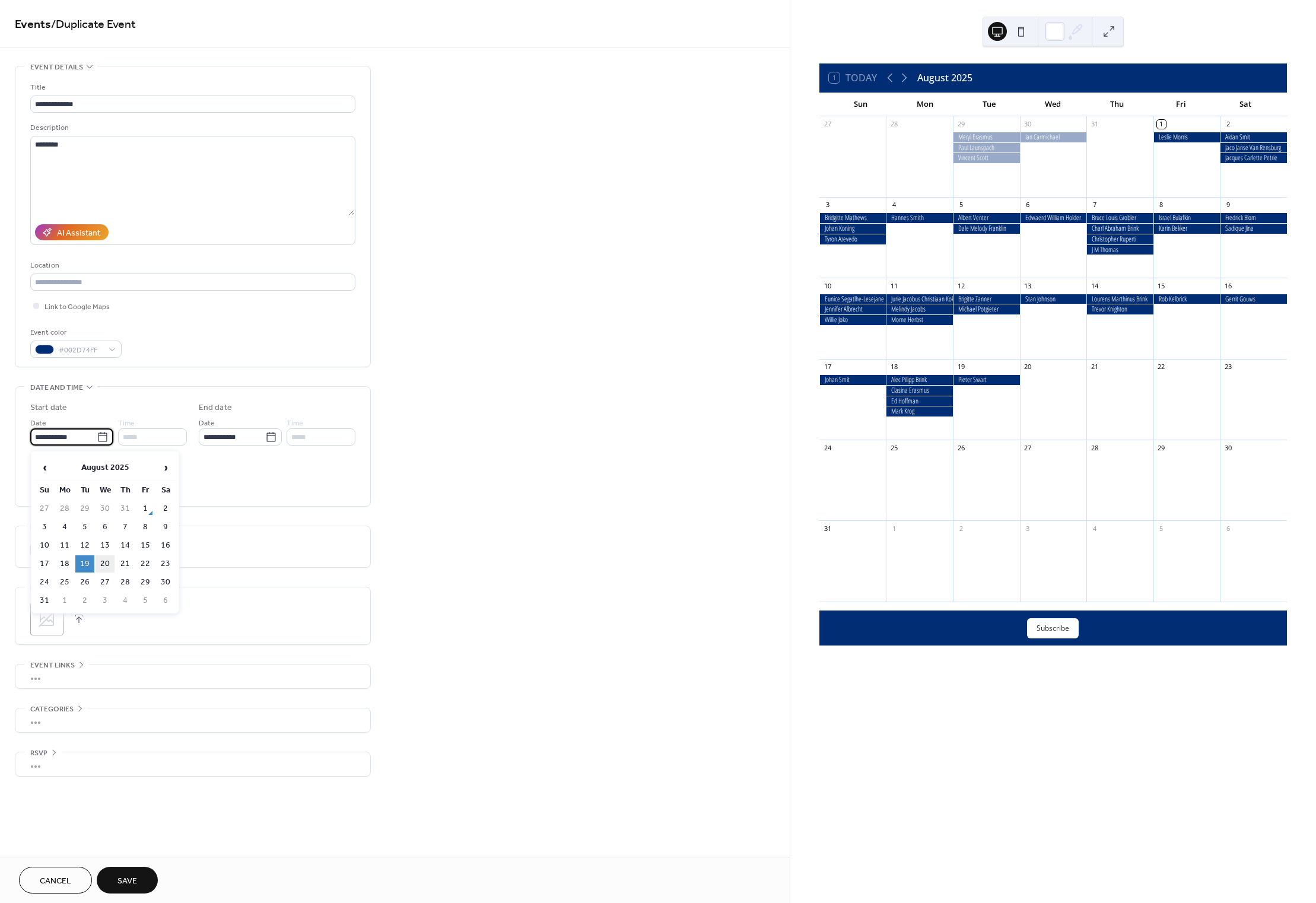 click on "20" at bounding box center (105, 564) 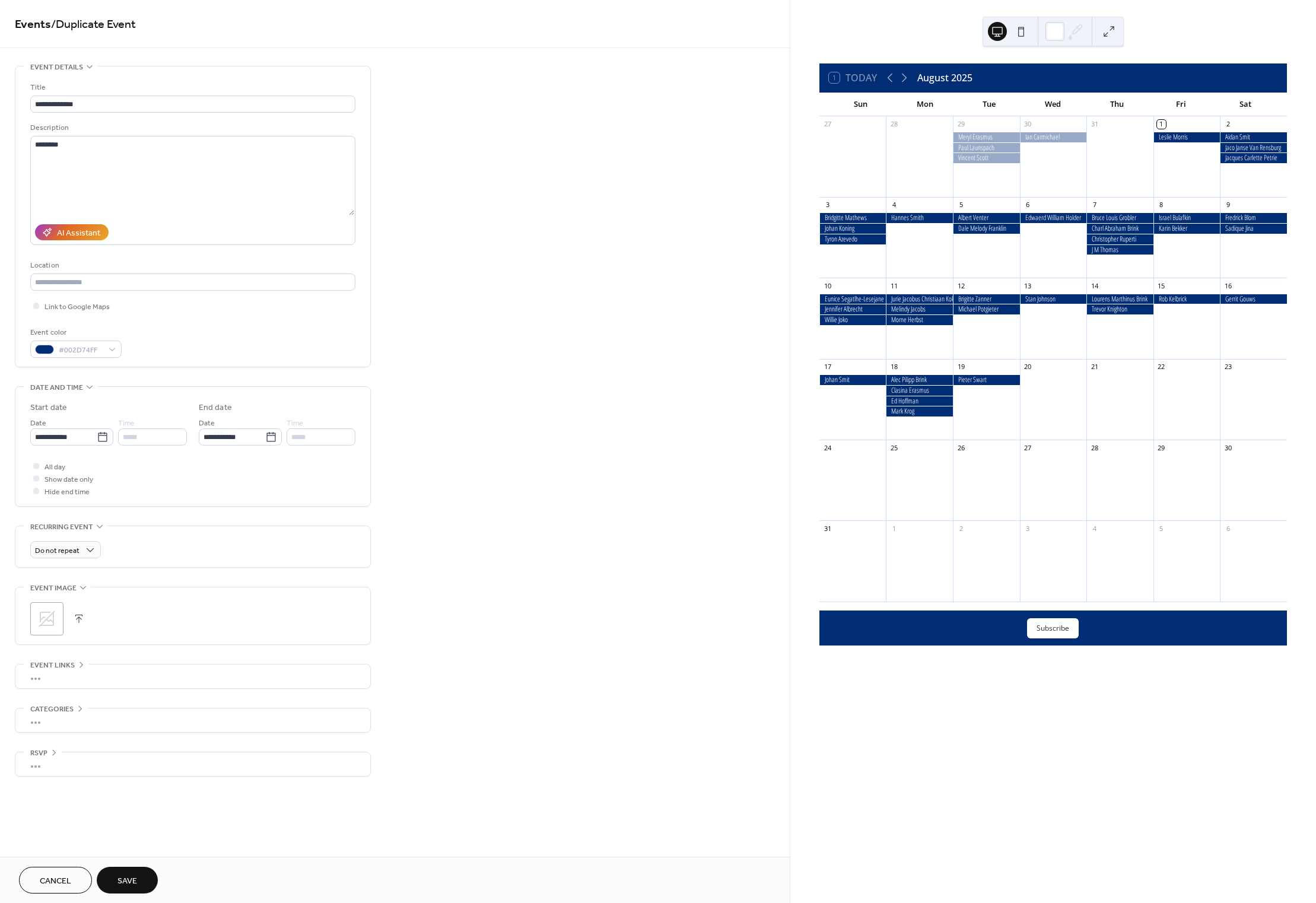 click on "Save" at bounding box center (127, 880) 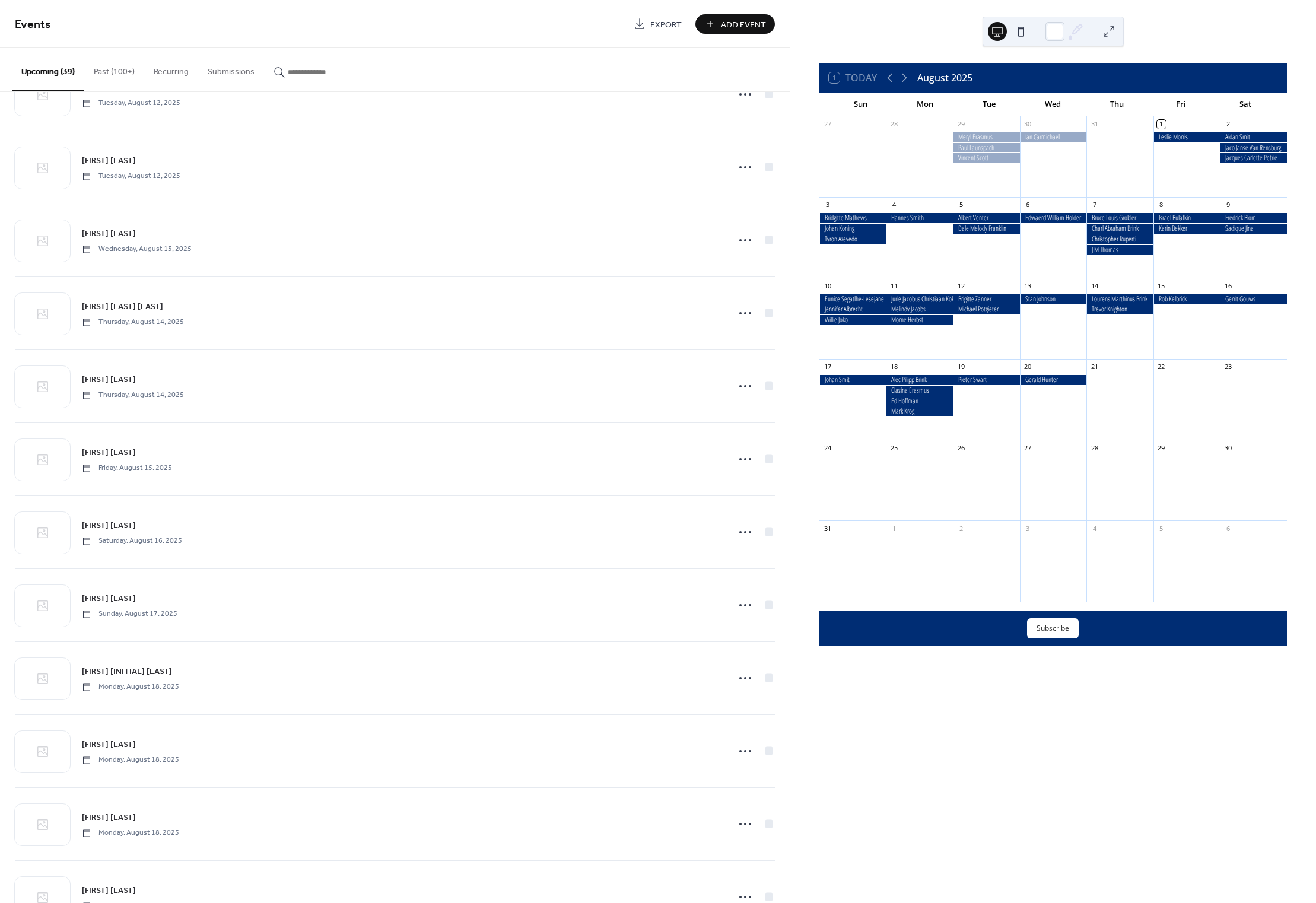 scroll, scrollTop: 2093, scrollLeft: 0, axis: vertical 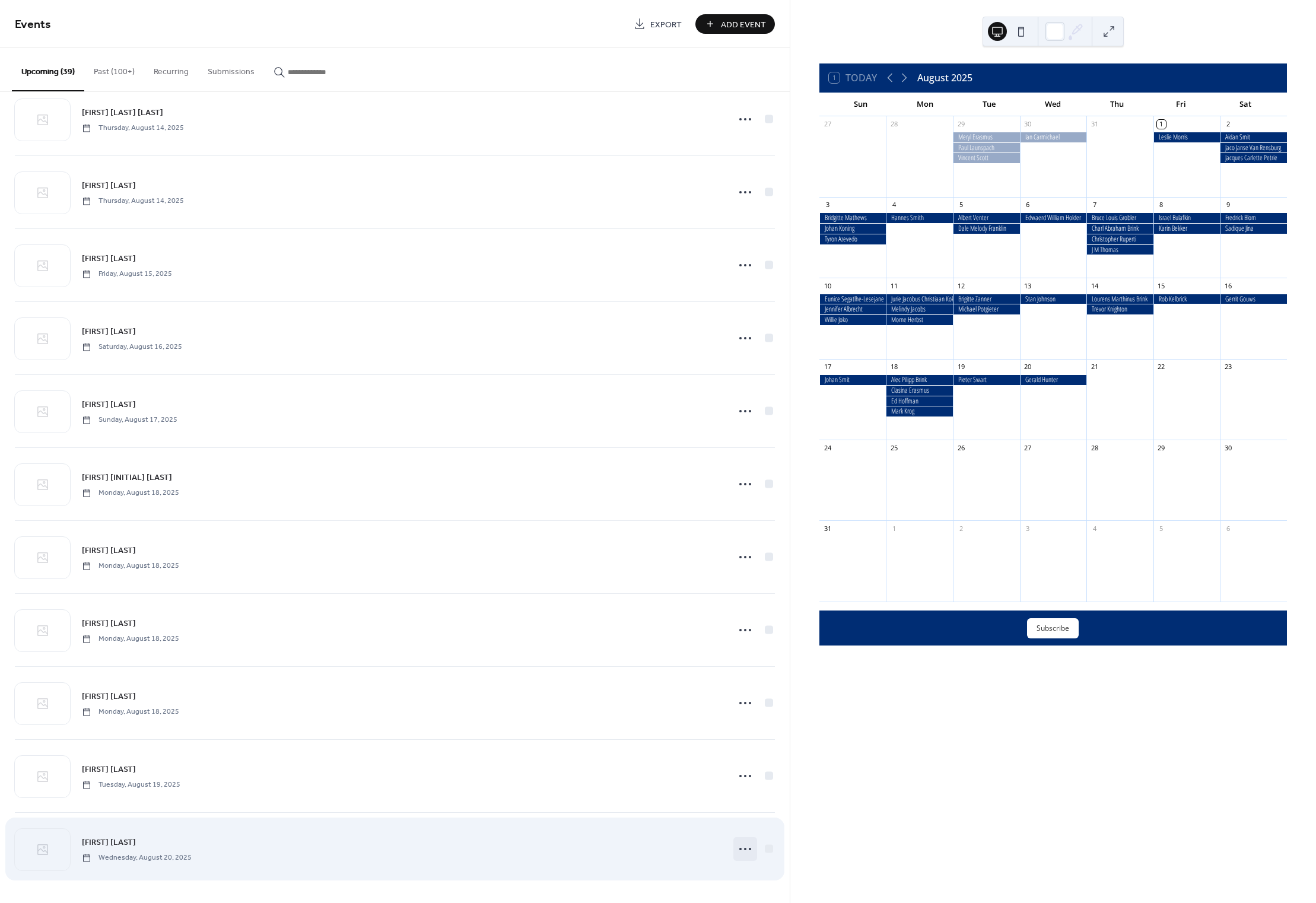 click 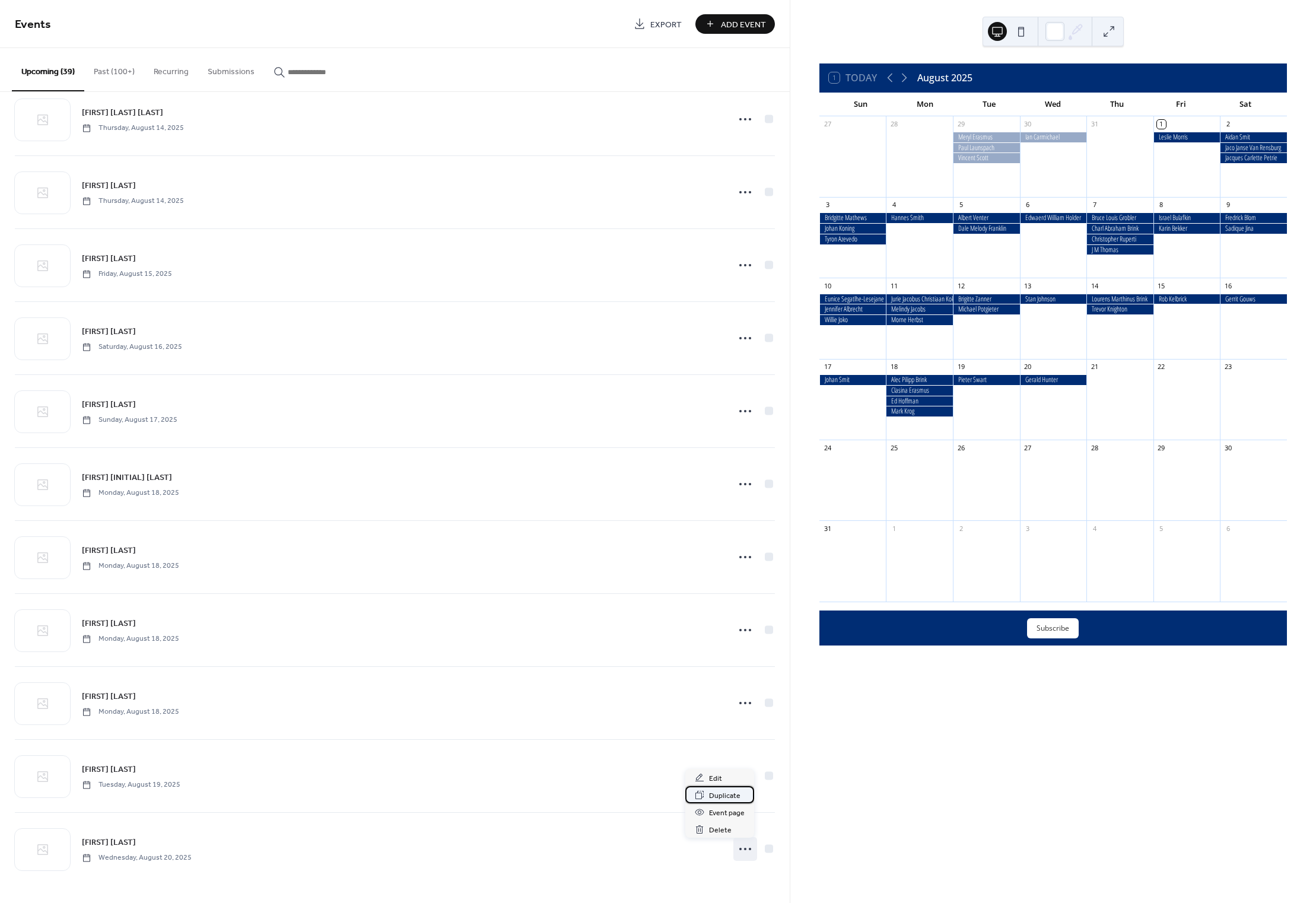 click on "Duplicate" at bounding box center (724, 796) 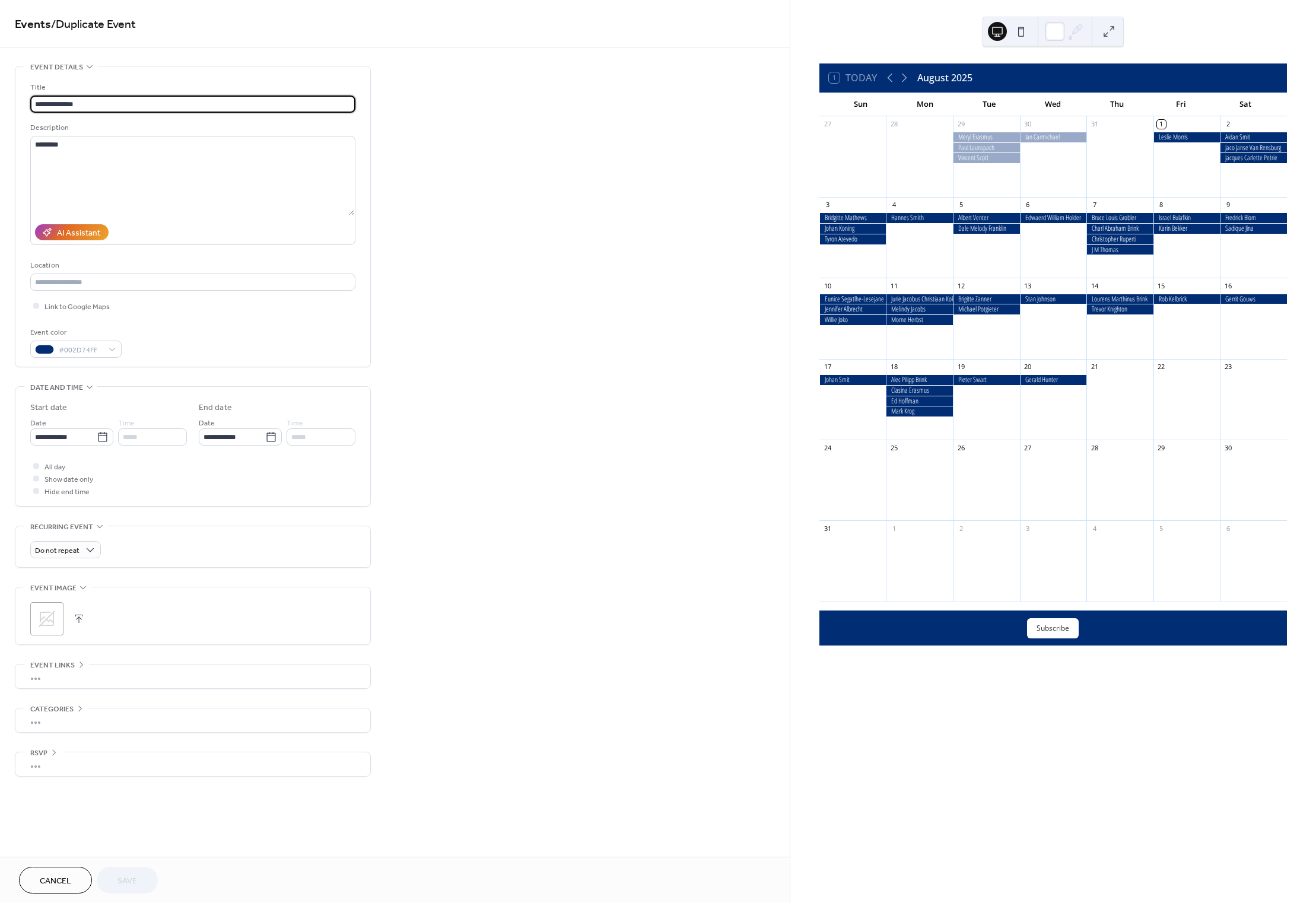 drag, startPoint x: 101, startPoint y: 103, endPoint x: 26, endPoint y: 103, distance: 75 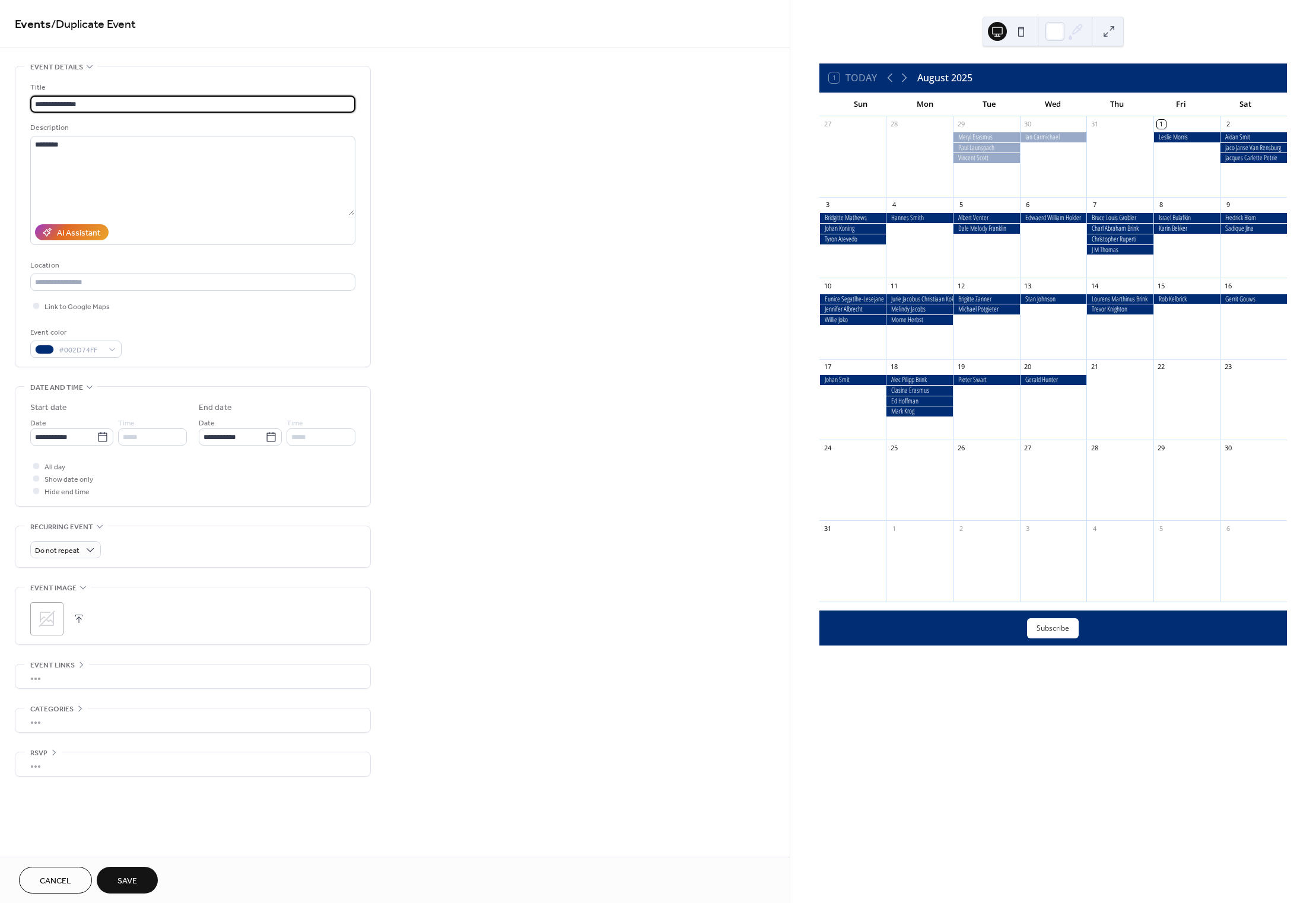 type on "**********" 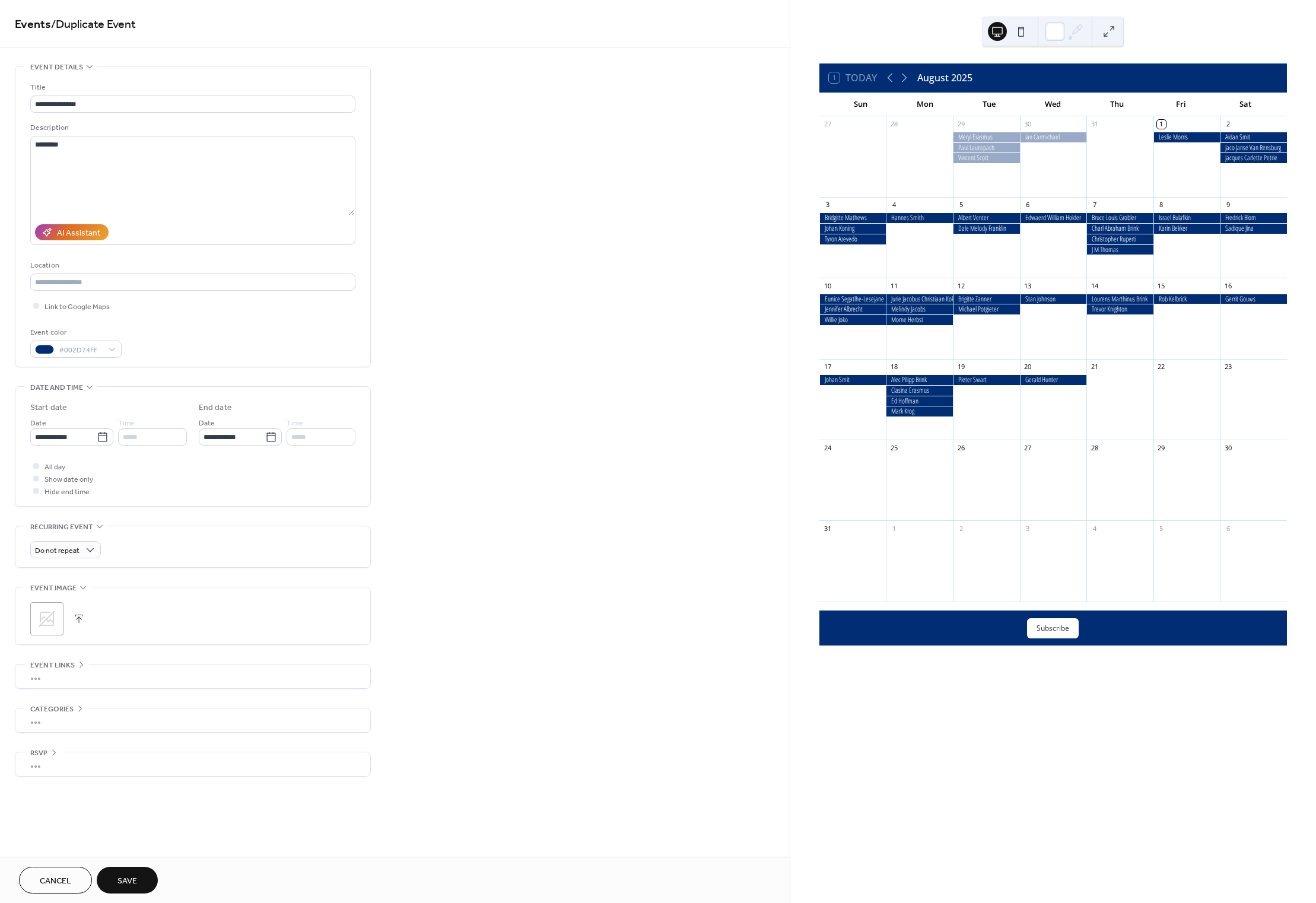 click on "Save" at bounding box center [127, 881] 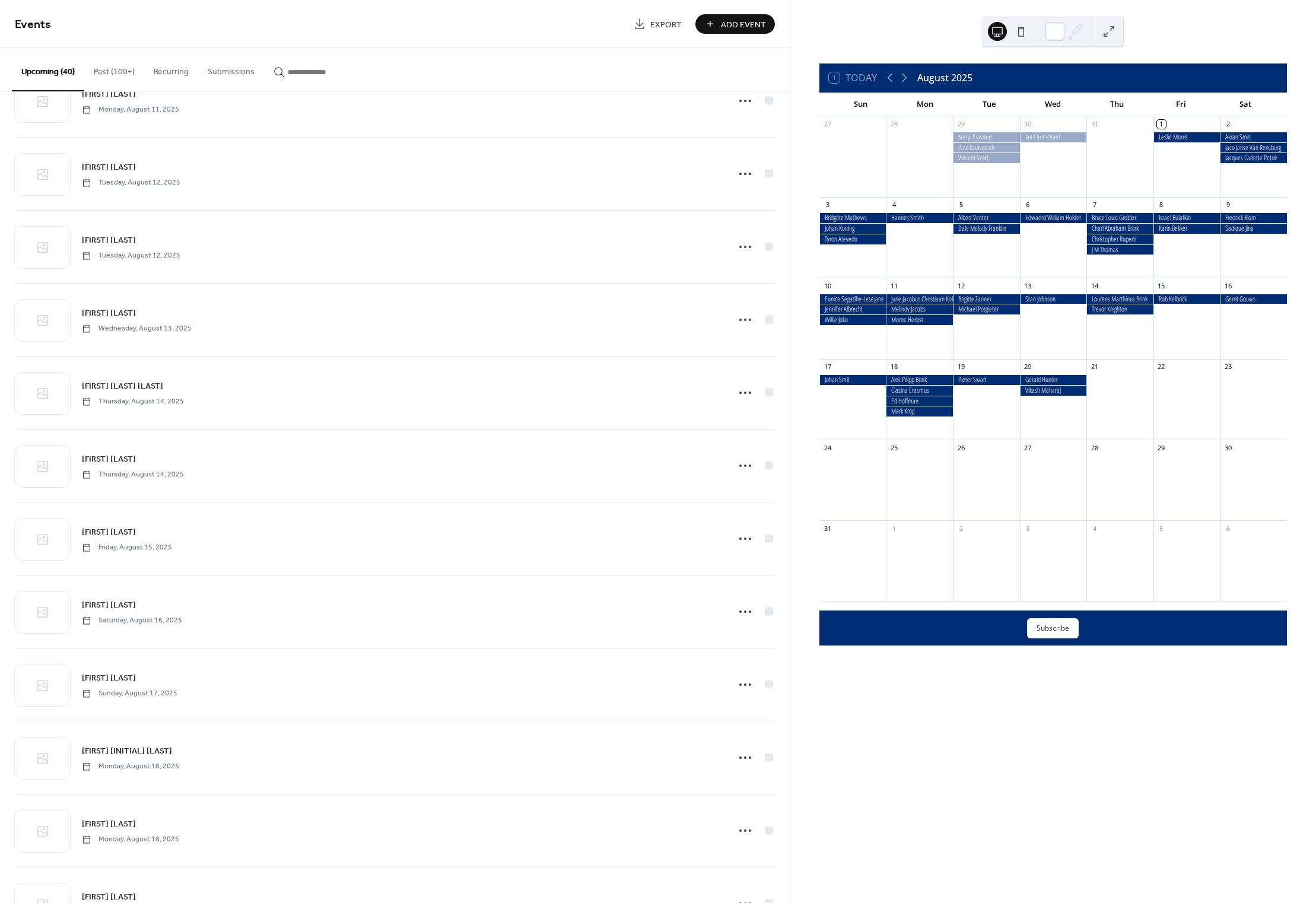 scroll, scrollTop: 2167, scrollLeft: 0, axis: vertical 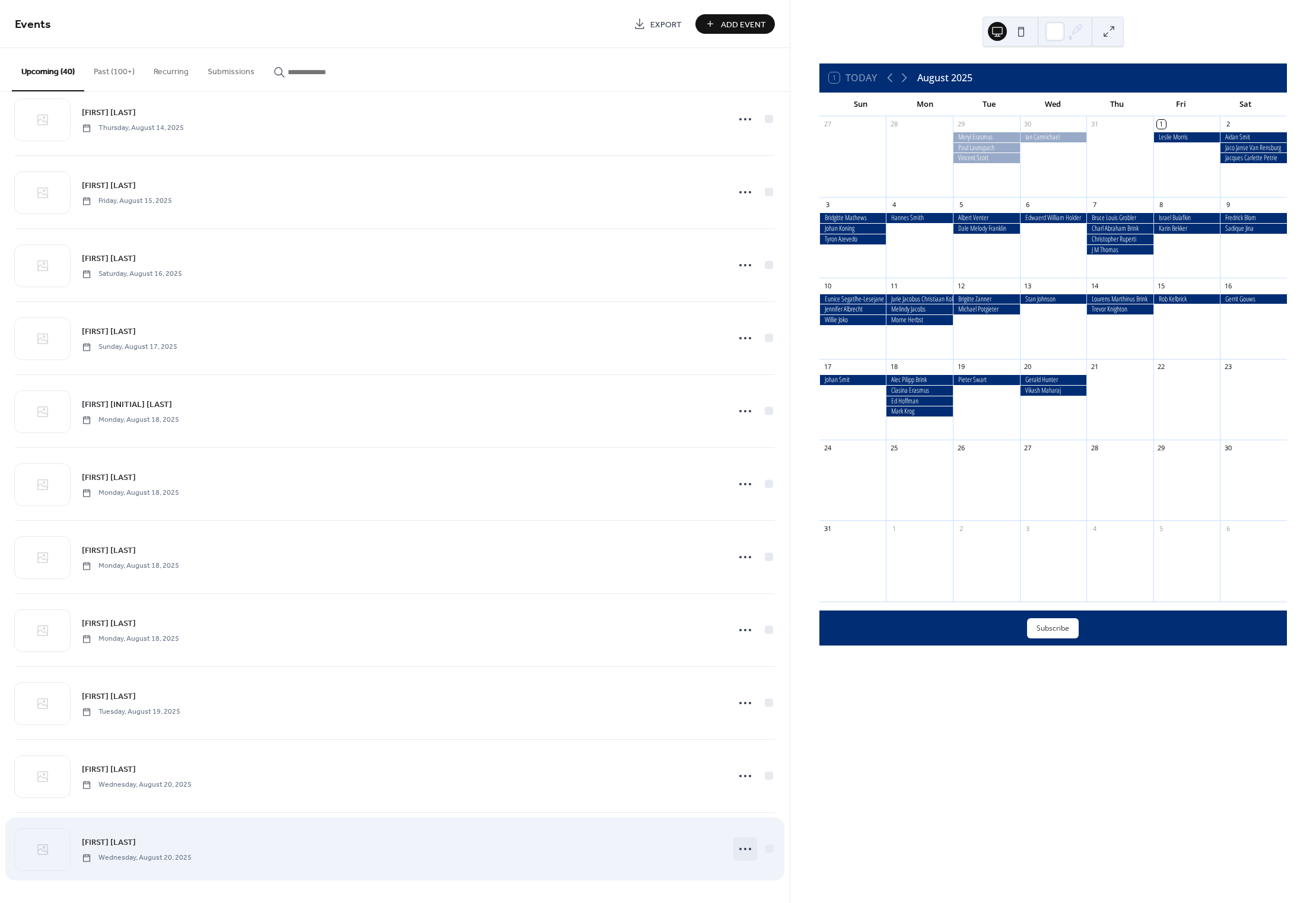 click 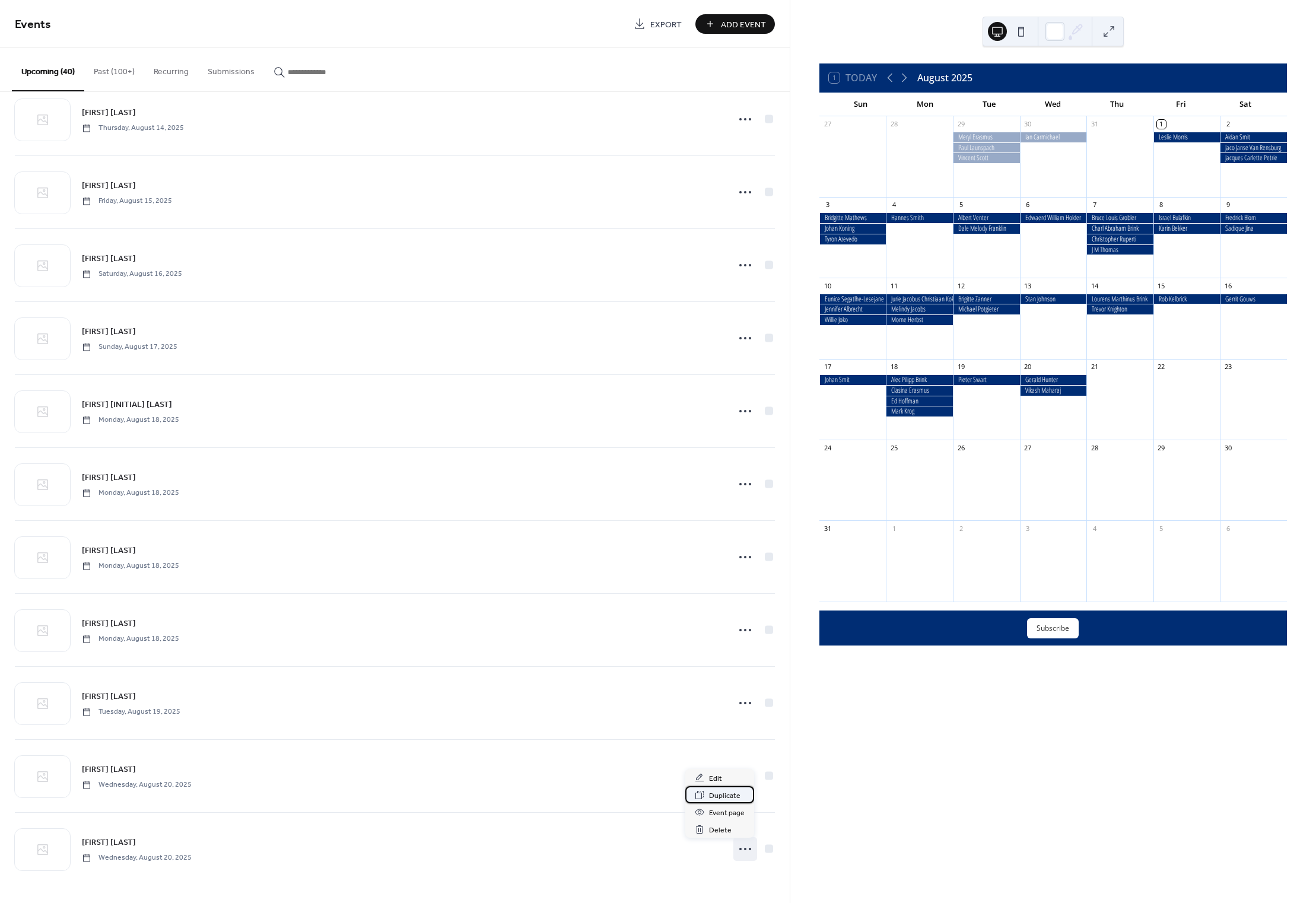 click on "Duplicate" at bounding box center [724, 796] 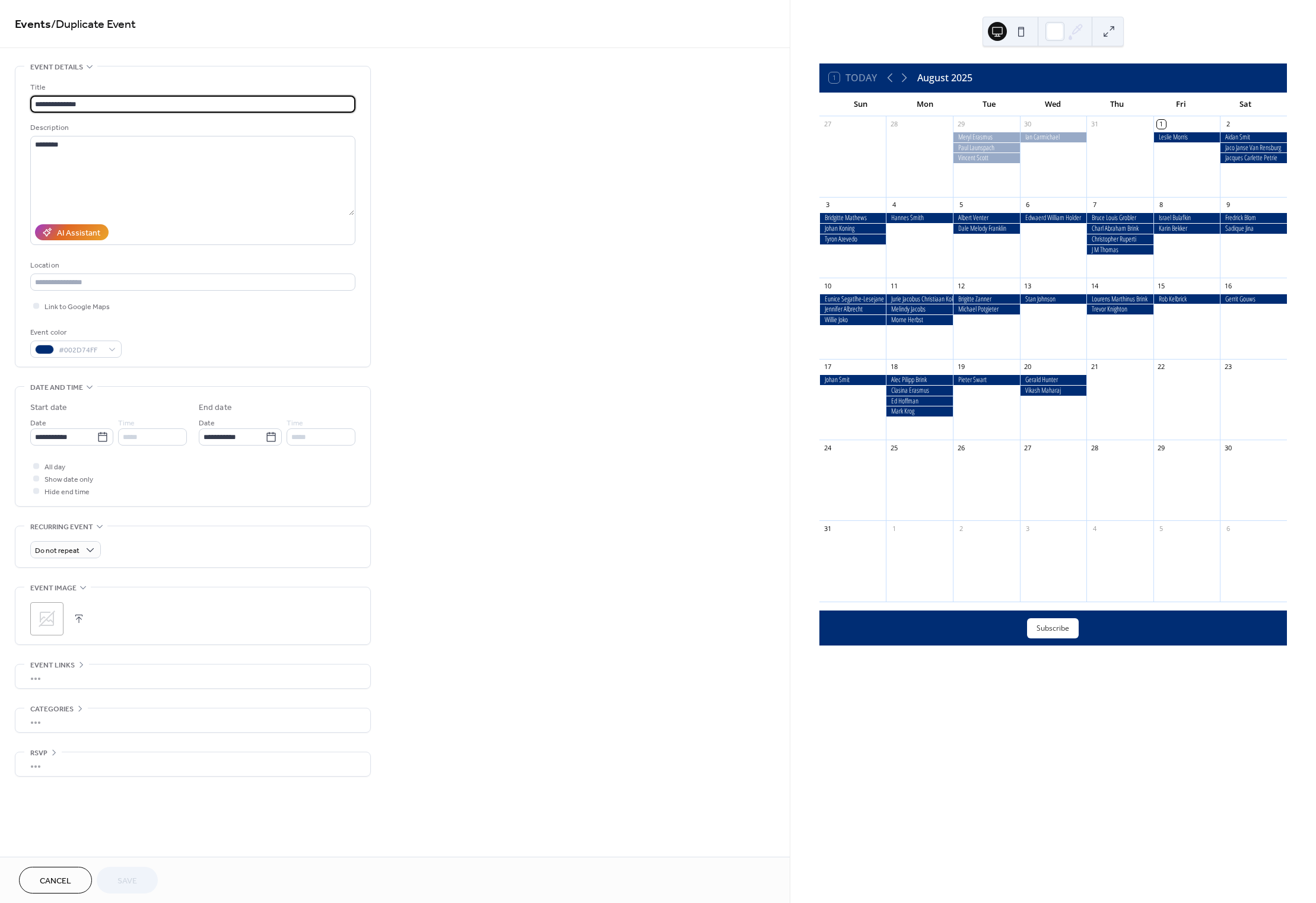 click on "**********" at bounding box center (193, 104) 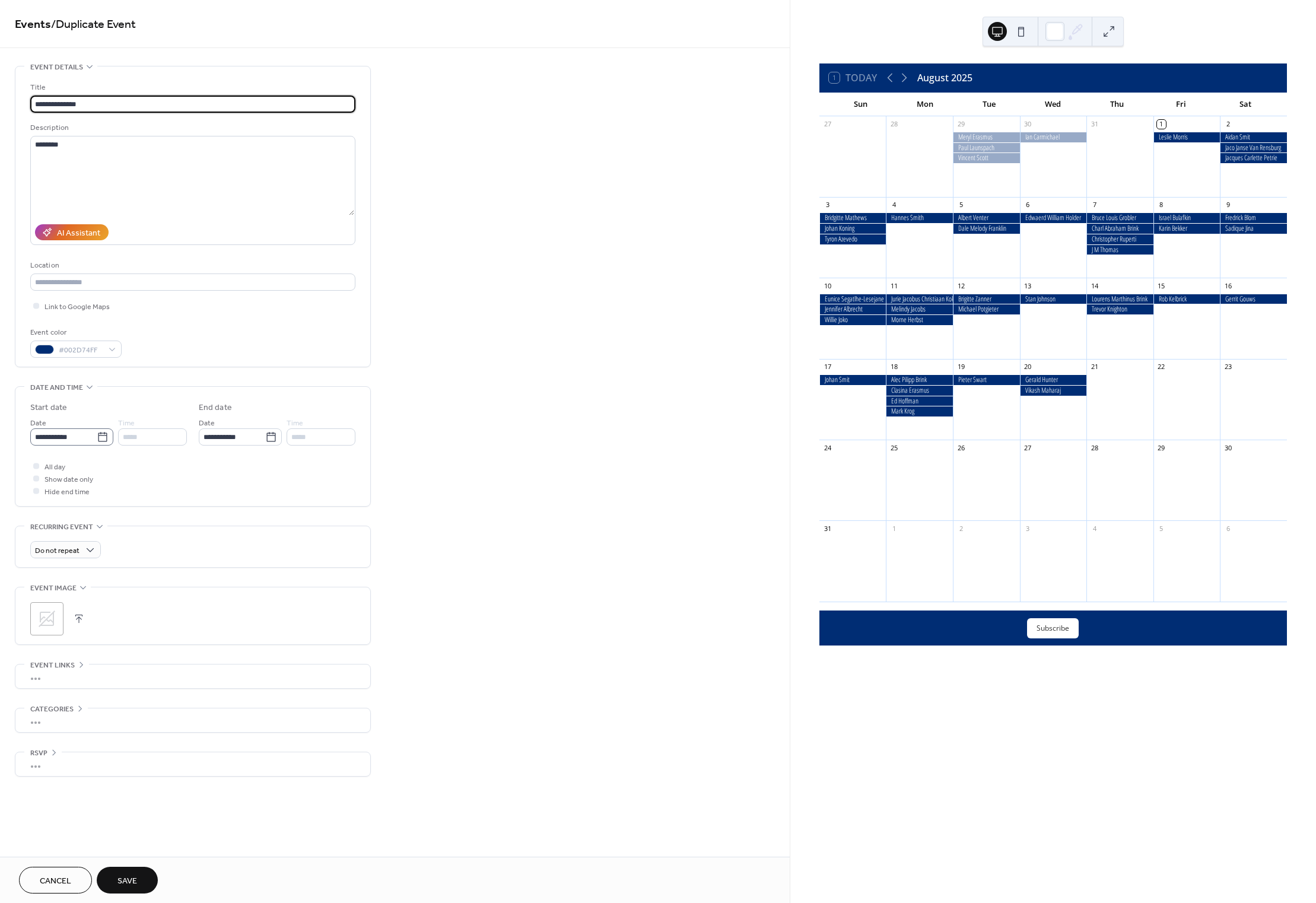type on "**********" 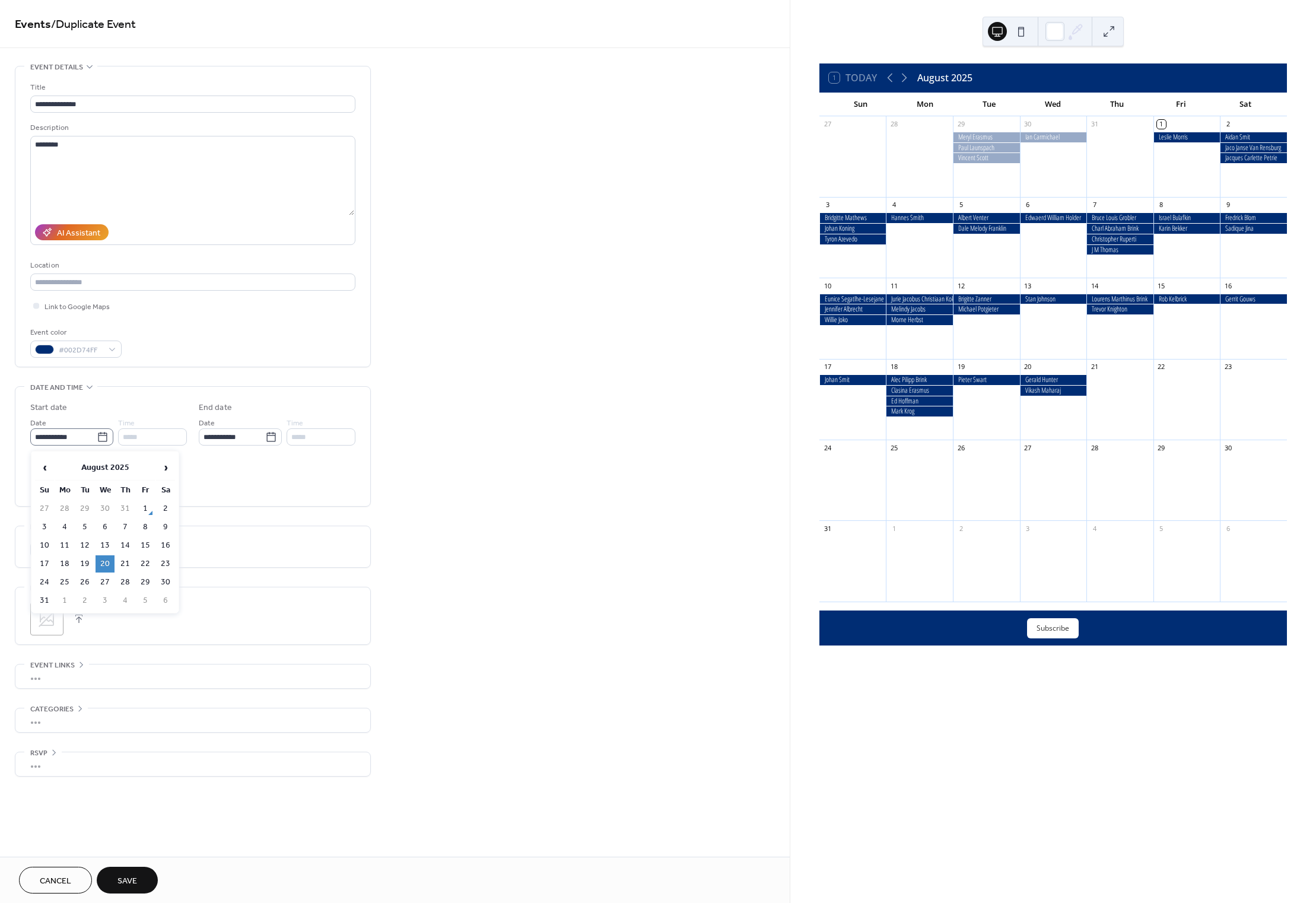 click 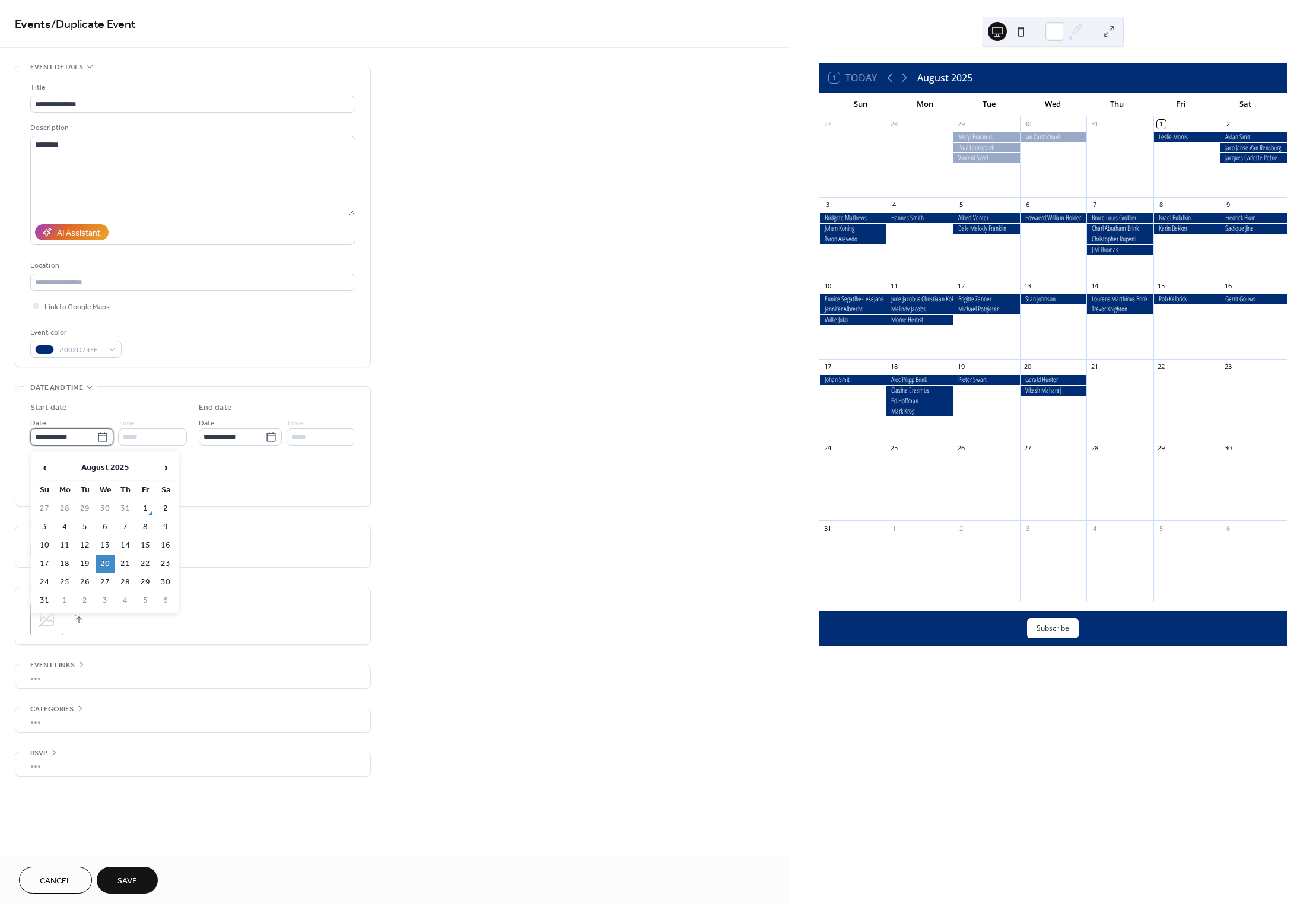 click on "**********" at bounding box center [63, 437] 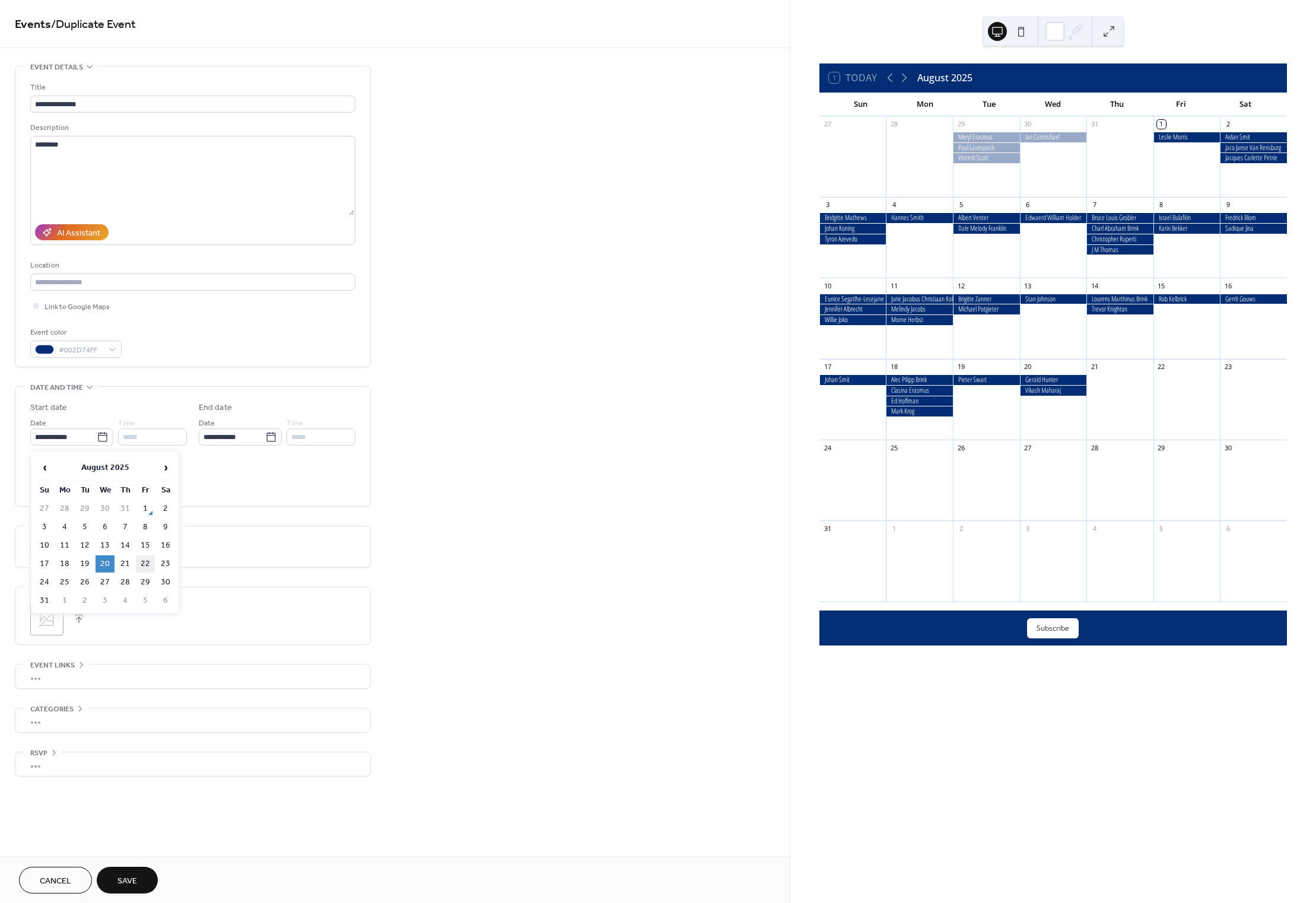 click on "22" at bounding box center [145, 564] 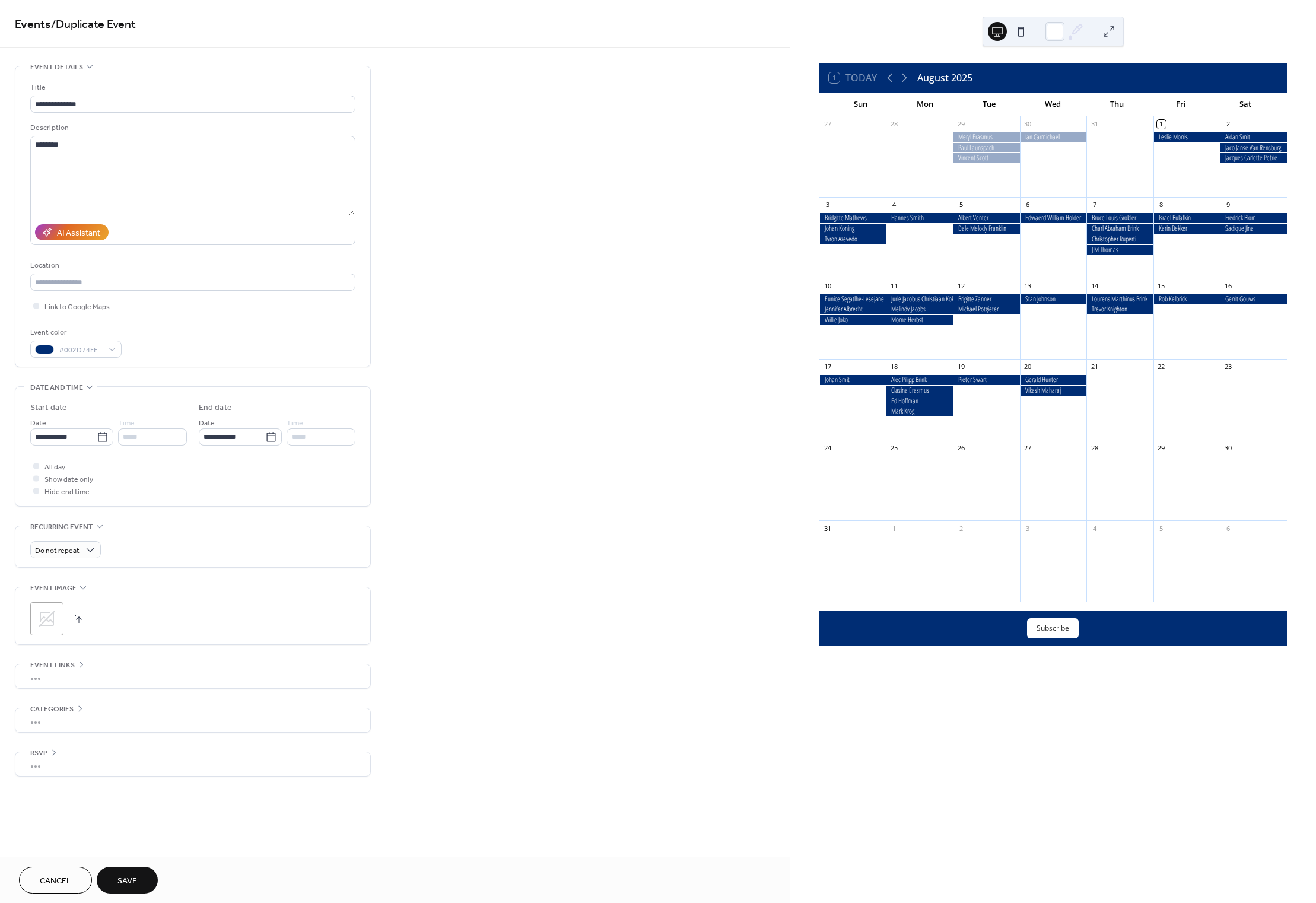 click on "Save" at bounding box center [127, 881] 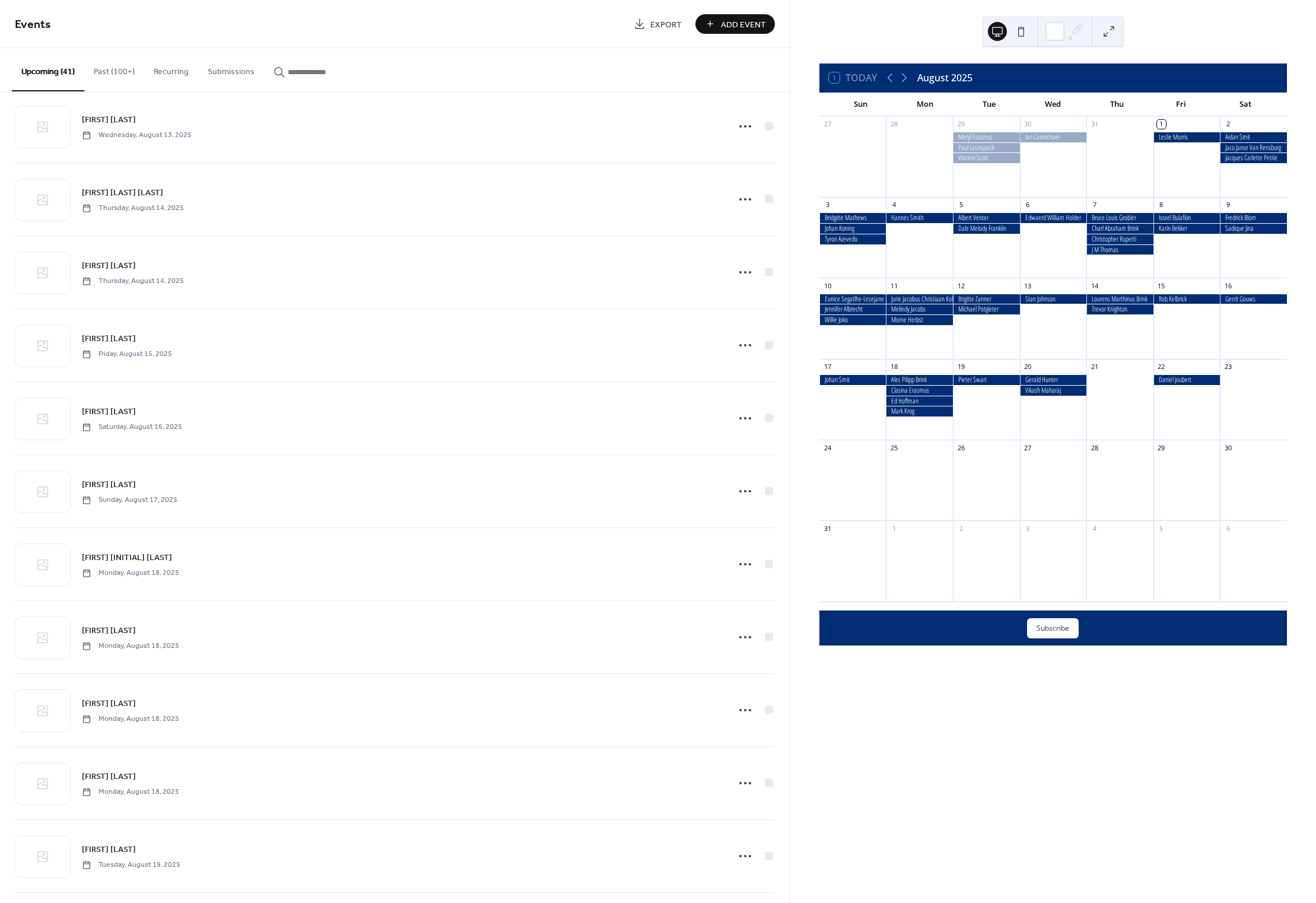 scroll, scrollTop: 2240, scrollLeft: 0, axis: vertical 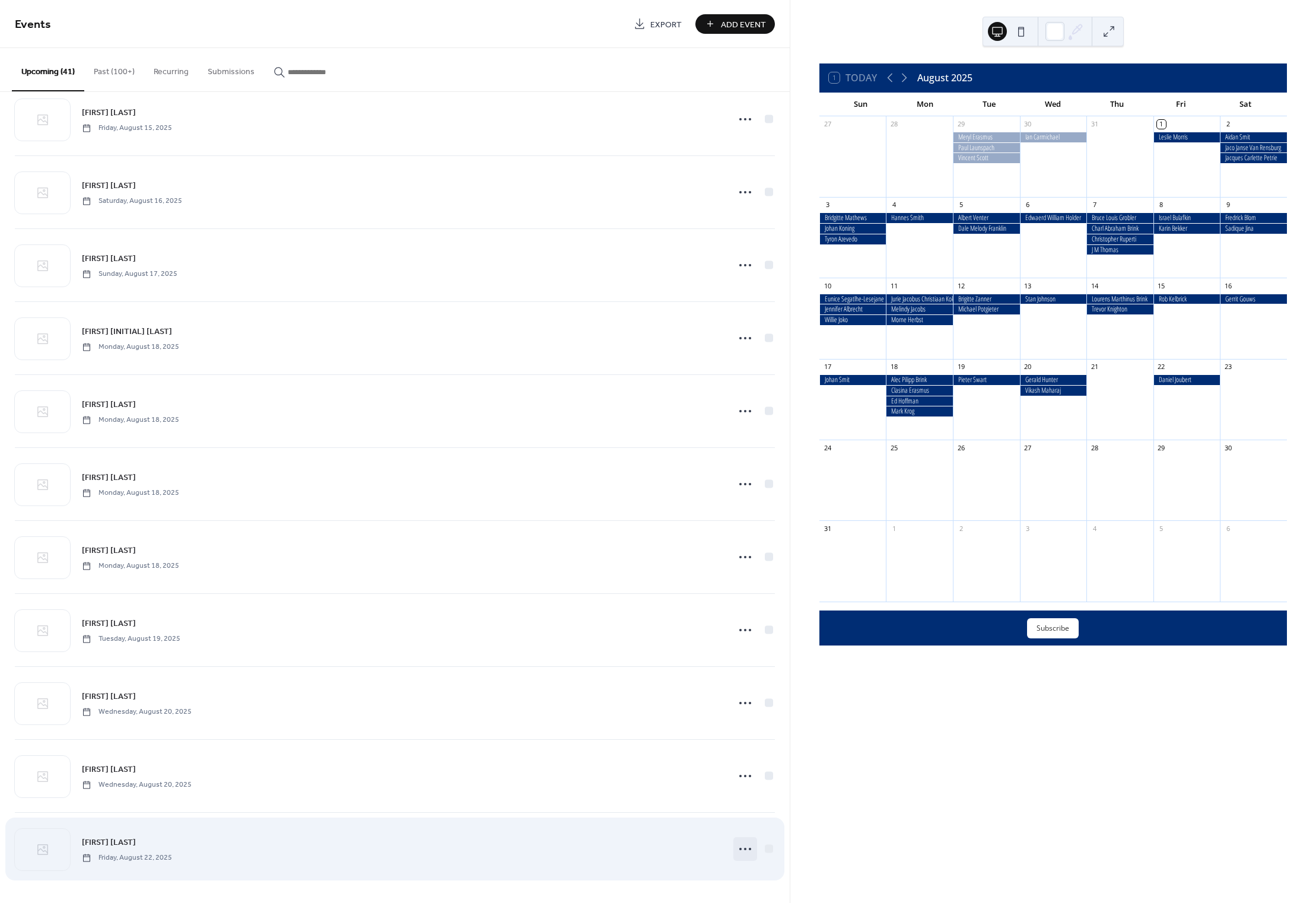 click 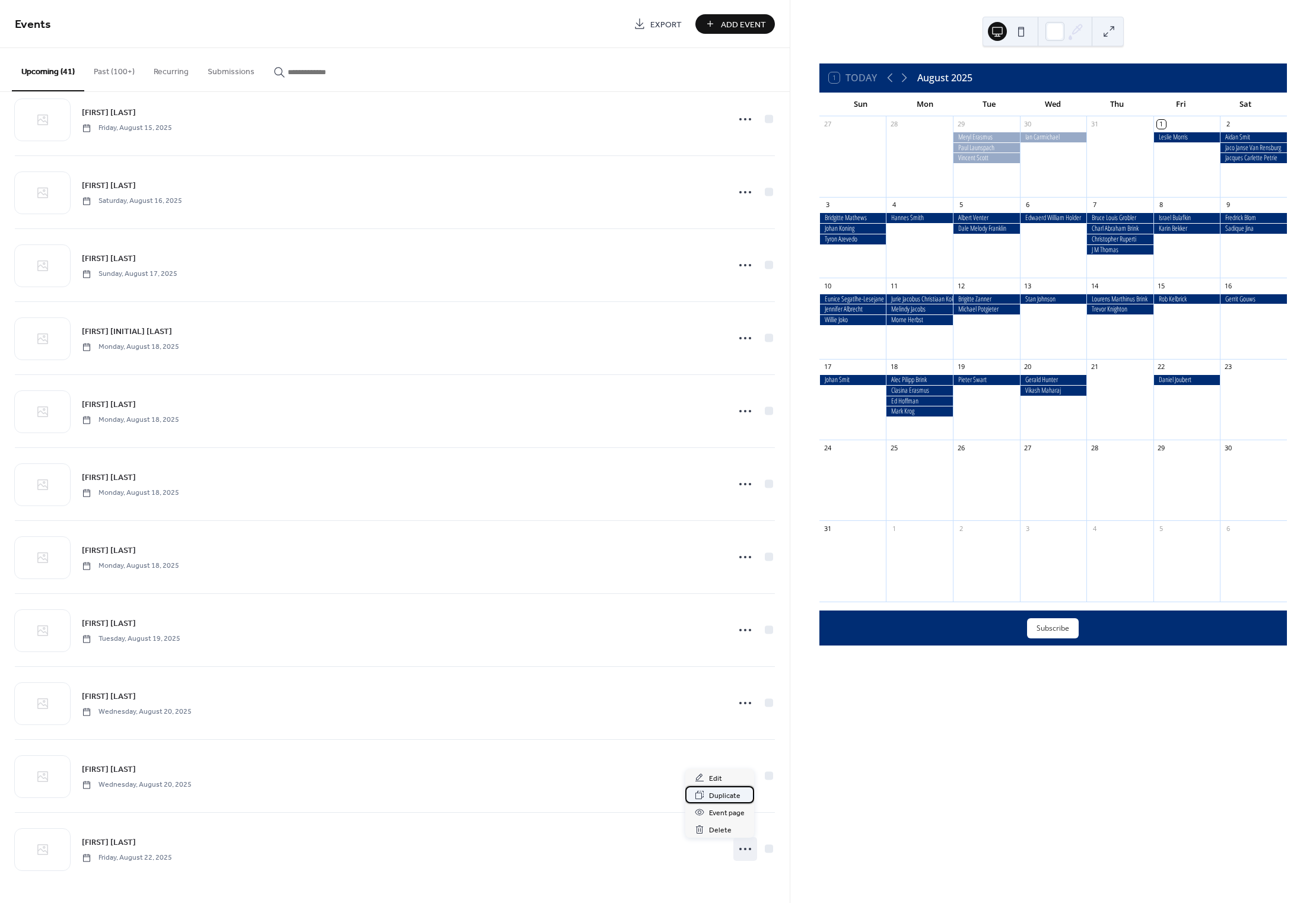 click on "Duplicate" at bounding box center (724, 796) 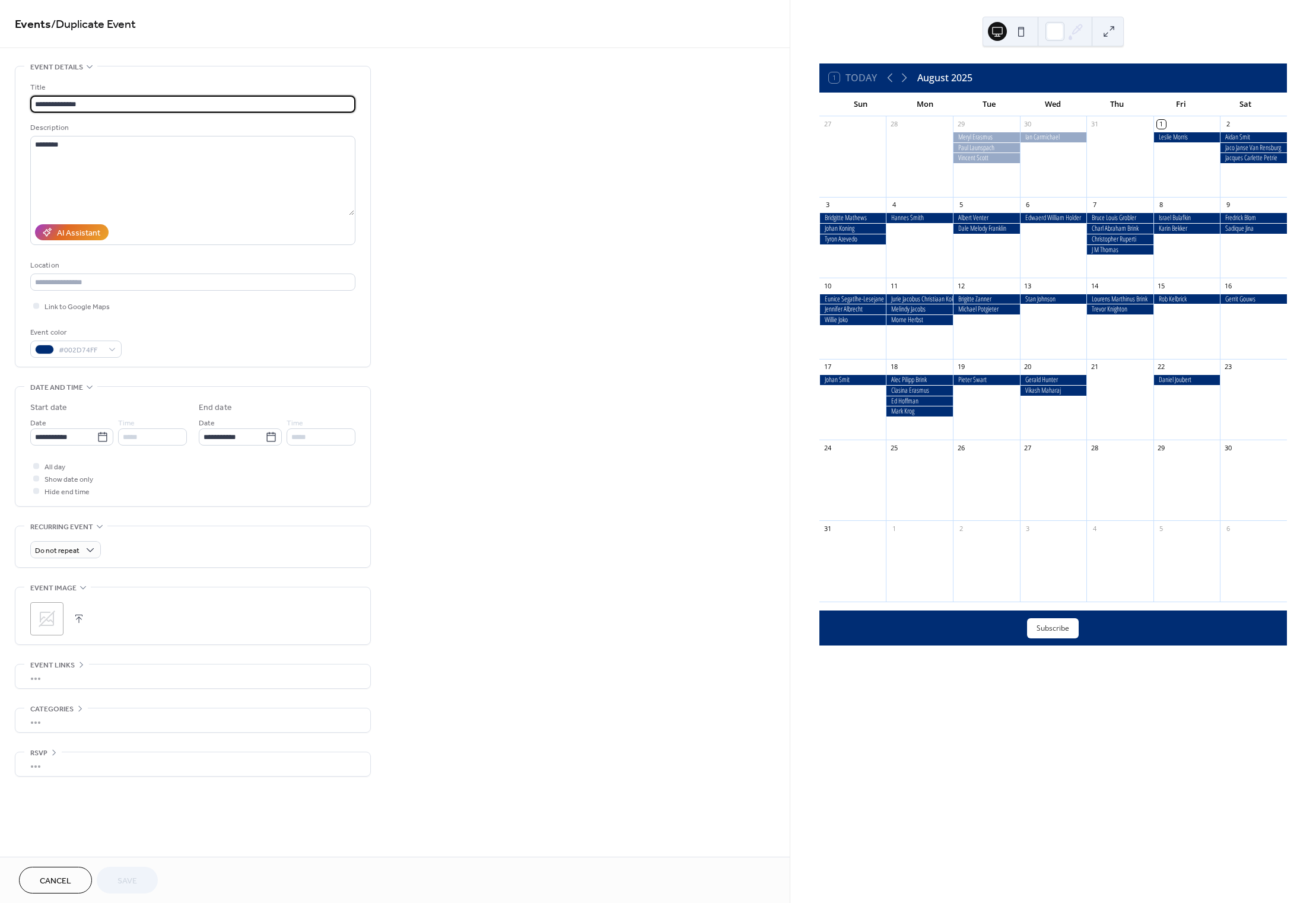 click on "**********" at bounding box center (193, 104) 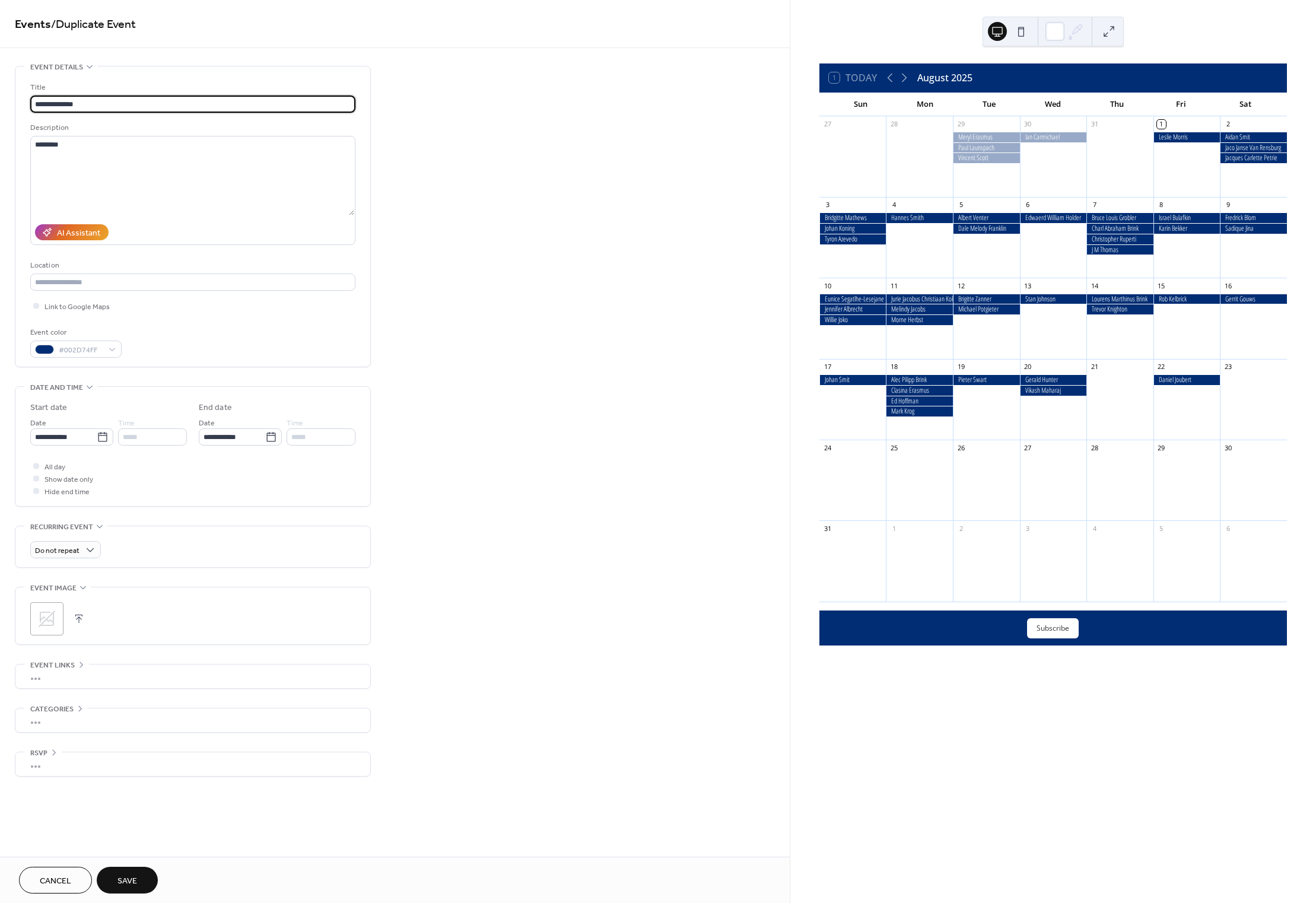 type on "**********" 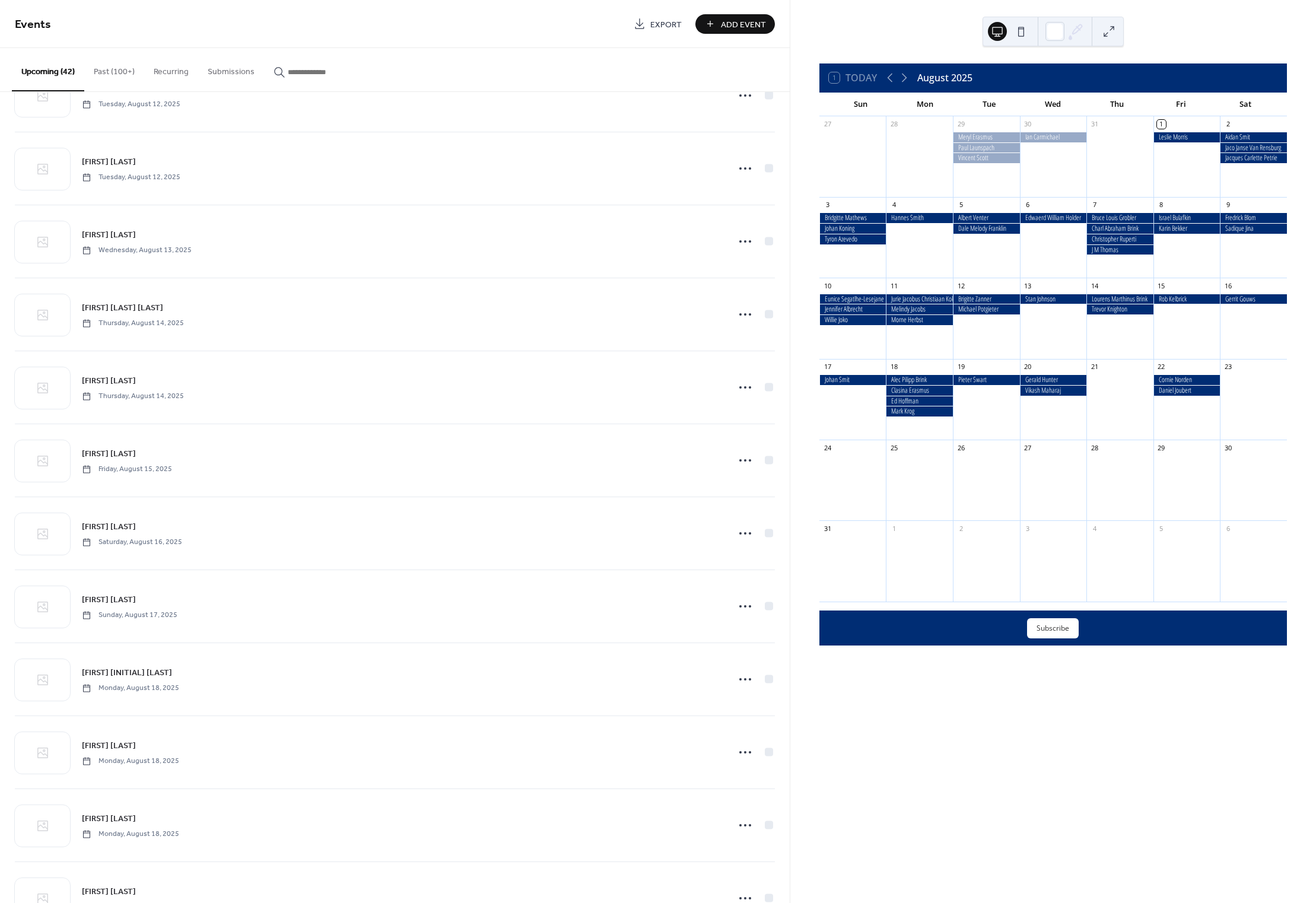scroll, scrollTop: 2314, scrollLeft: 0, axis: vertical 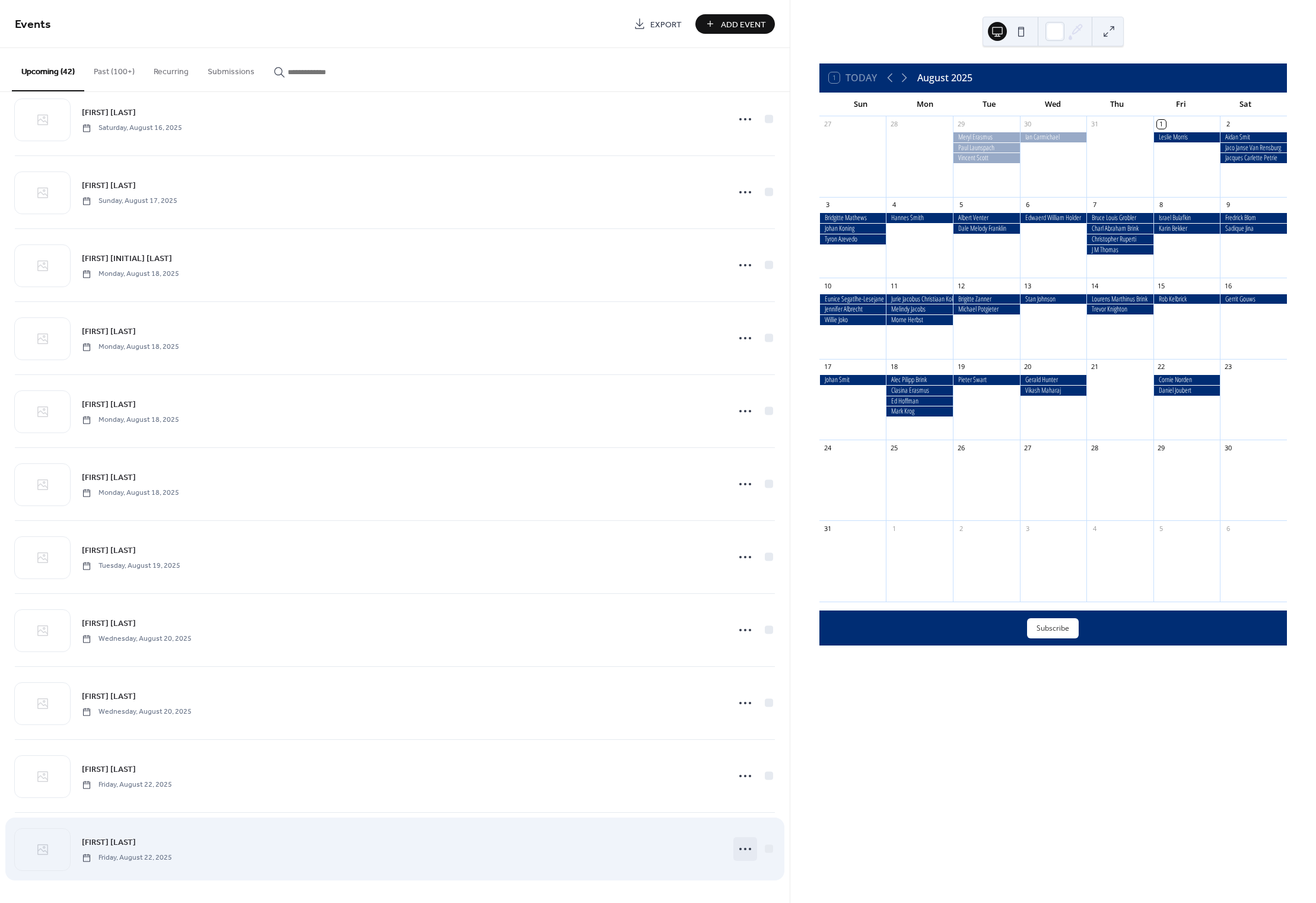 click 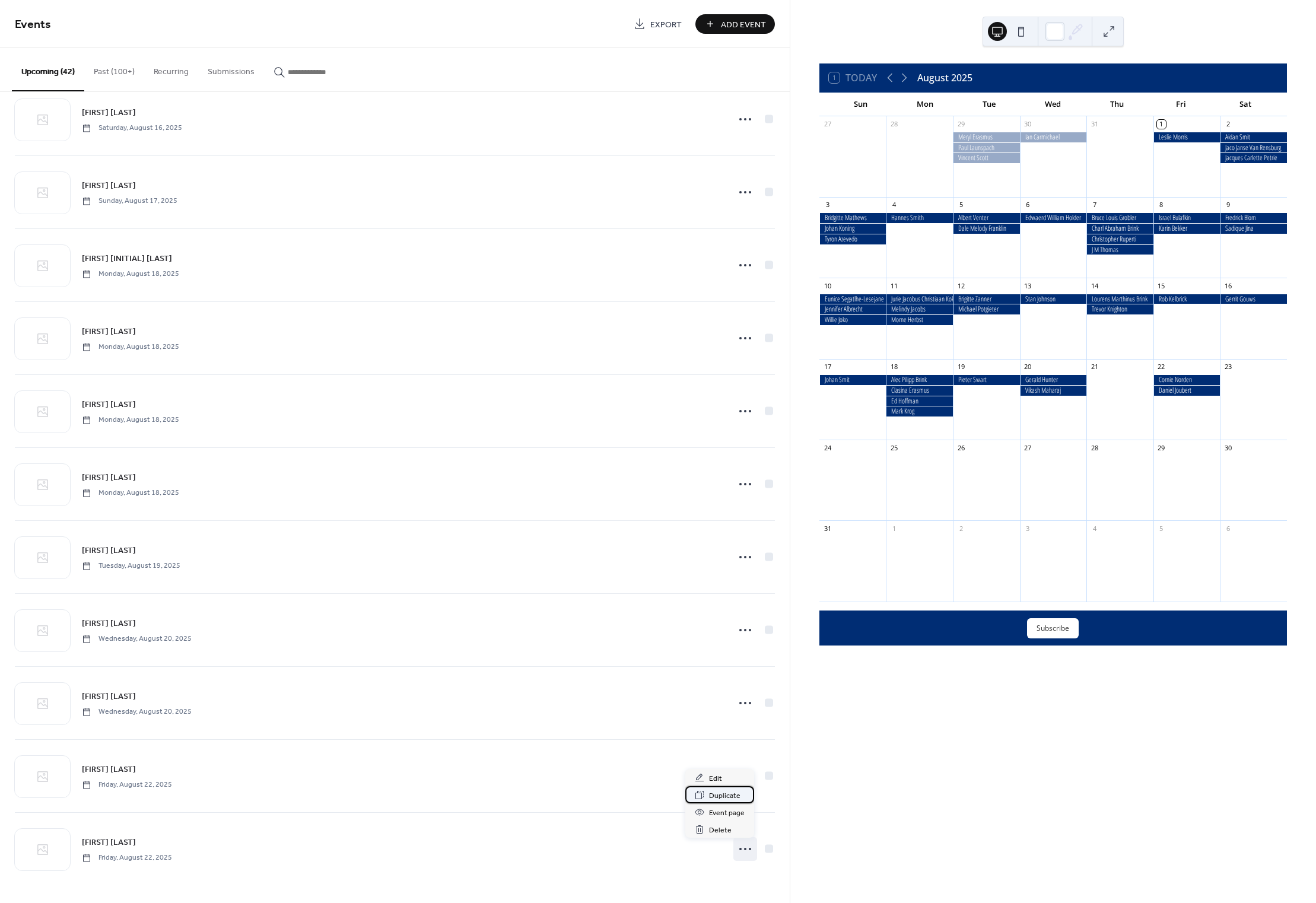 click on "Duplicate" at bounding box center (724, 796) 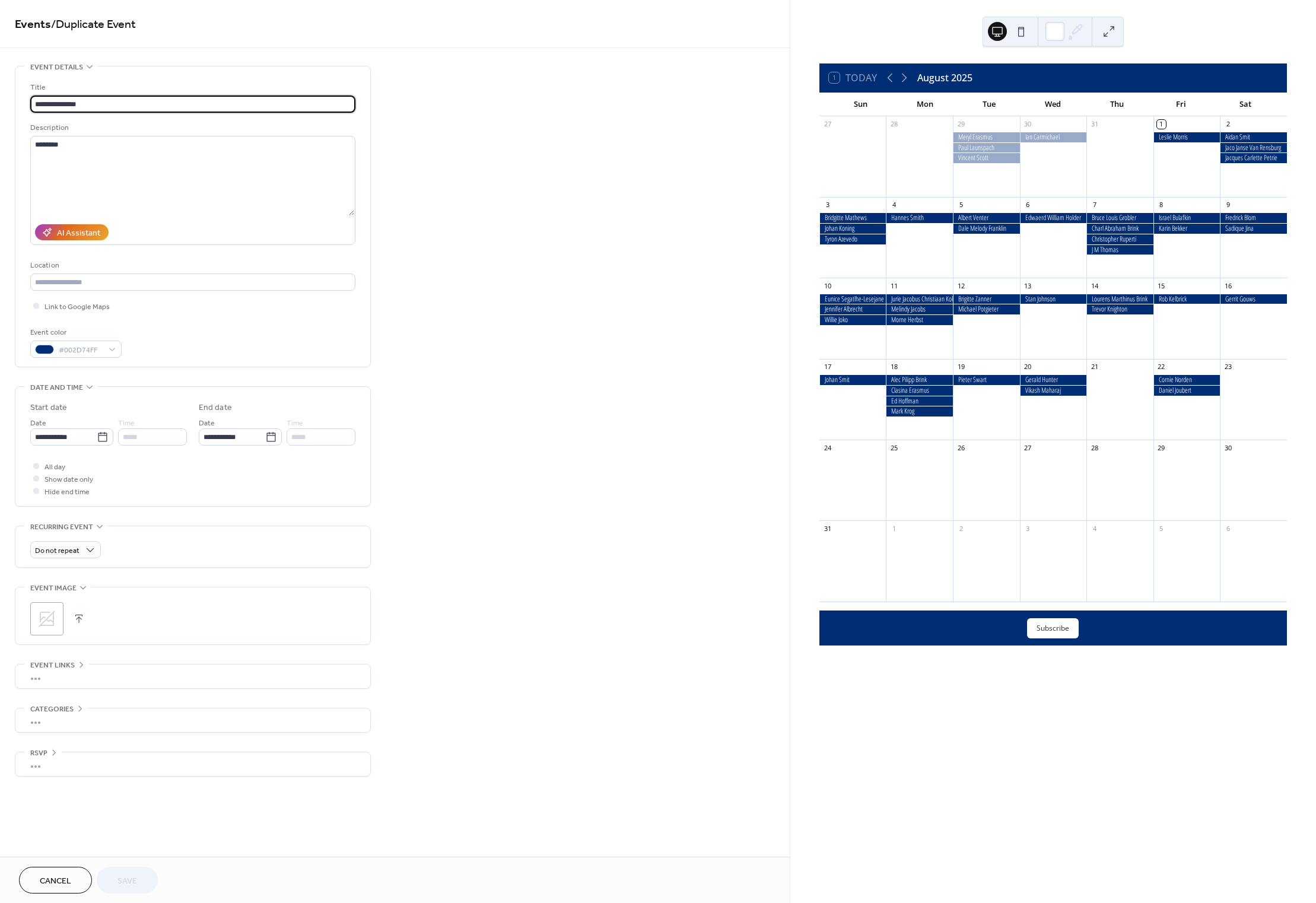 drag, startPoint x: 91, startPoint y: 106, endPoint x: 30, endPoint y: 98, distance: 61.52235 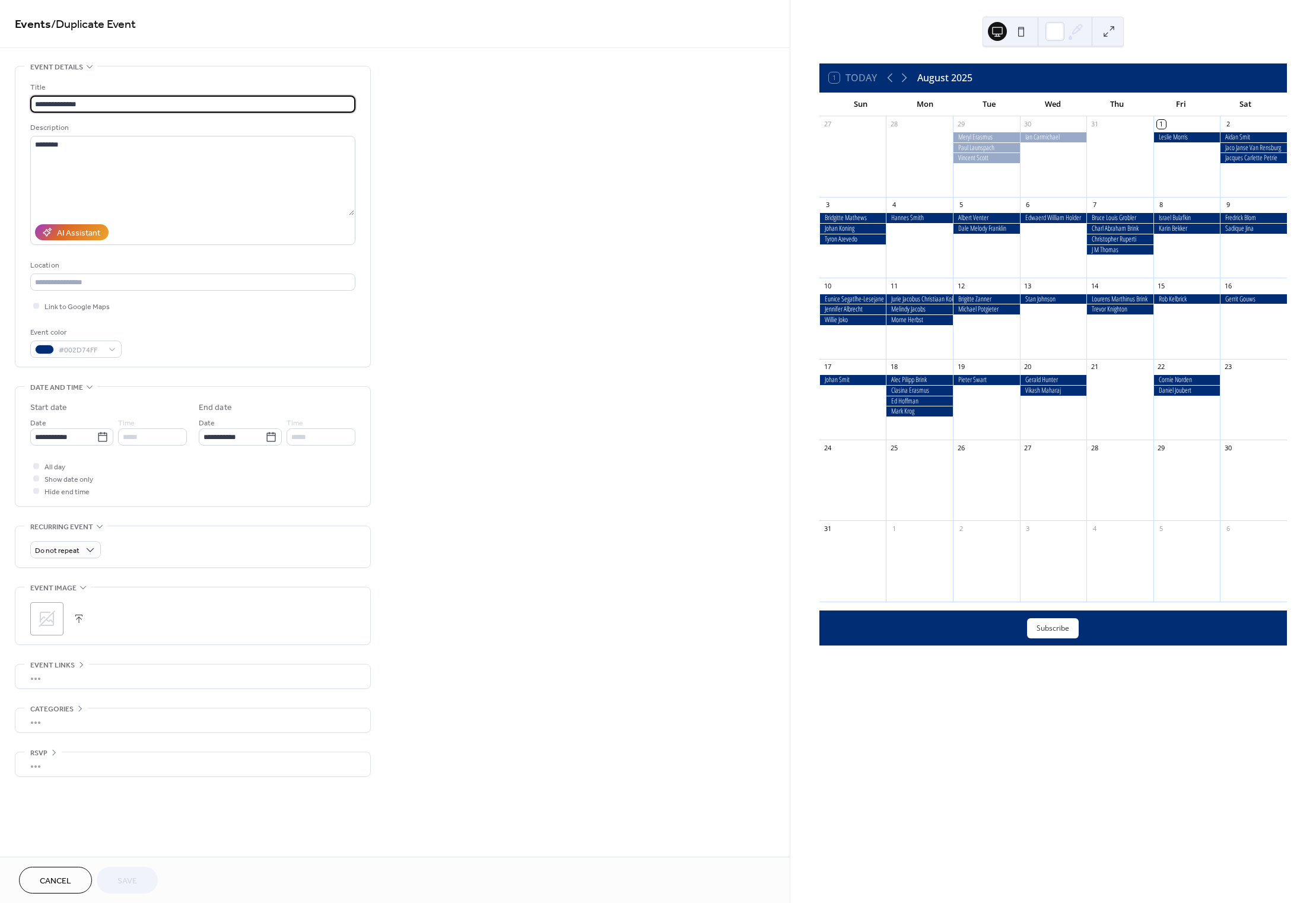click on "**********" at bounding box center [193, 104] 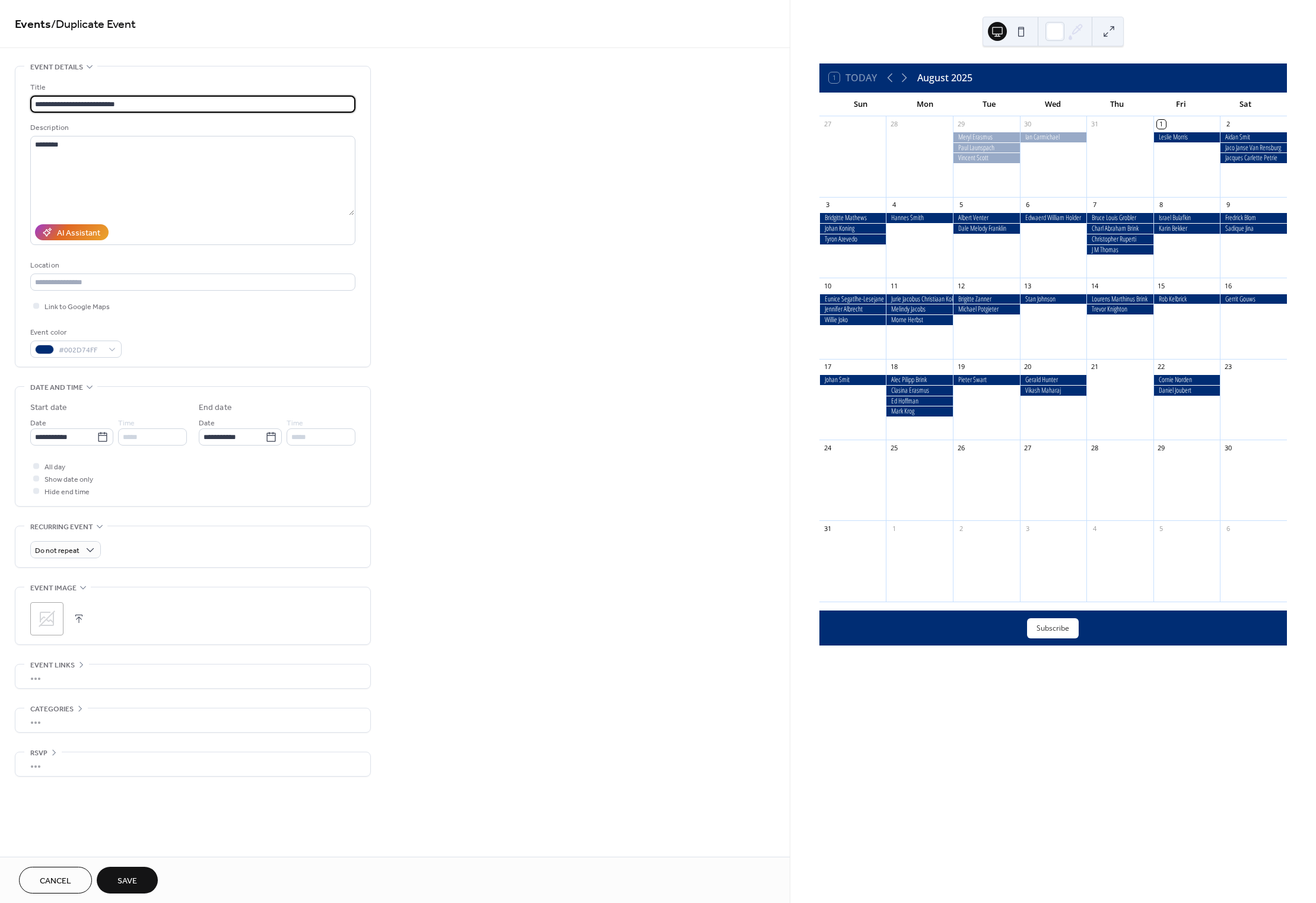 type on "**********" 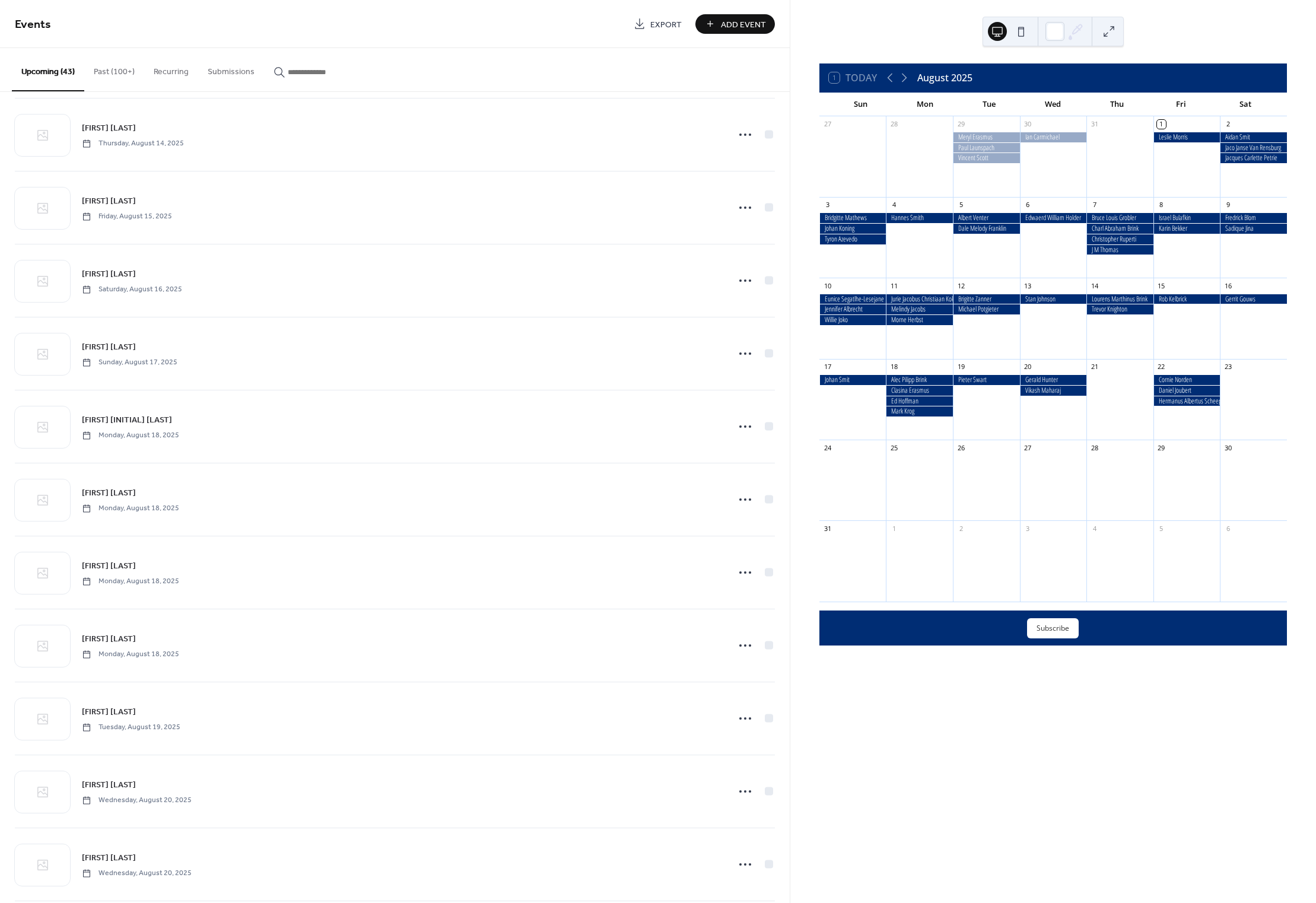 scroll, scrollTop: 2387, scrollLeft: 0, axis: vertical 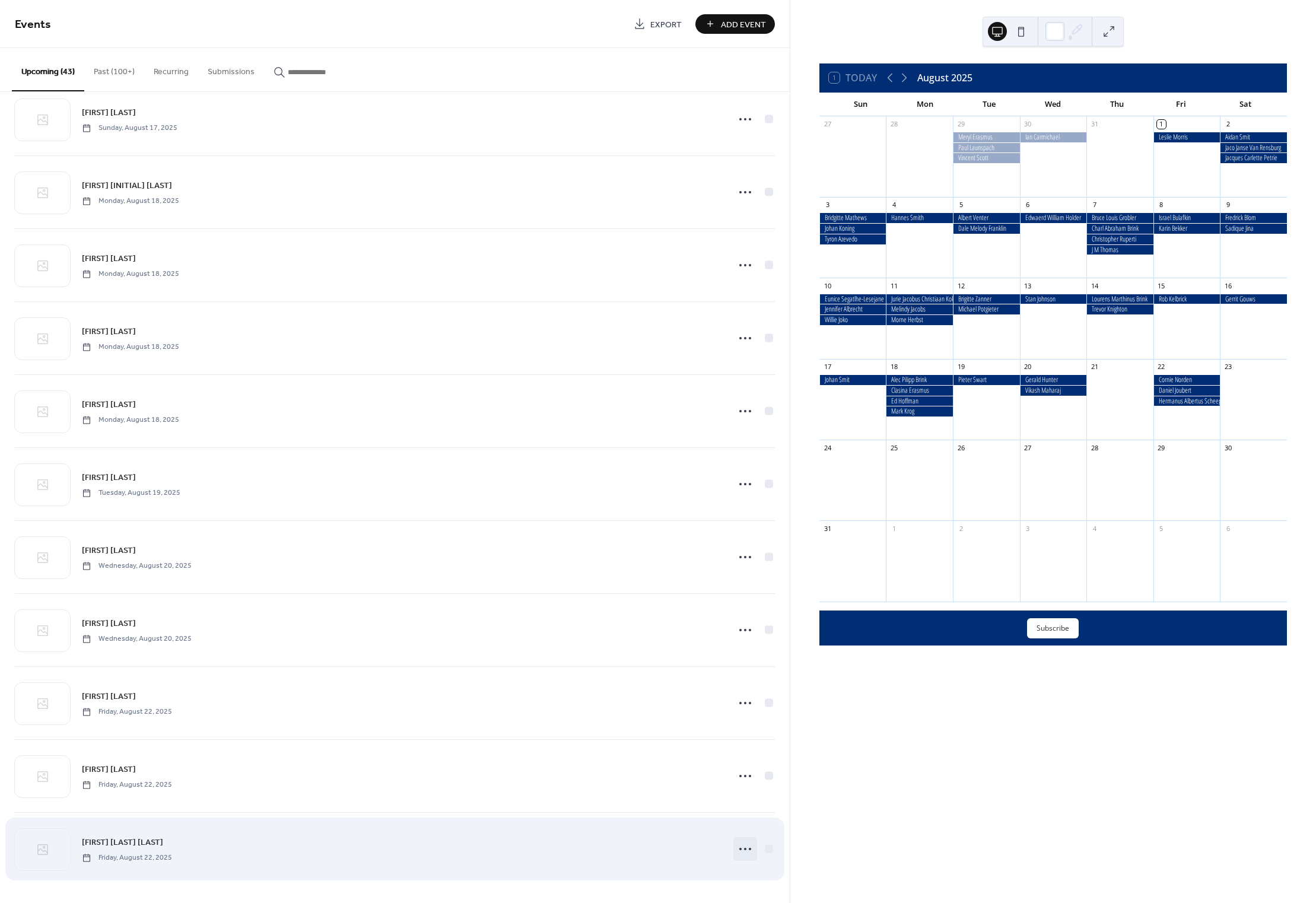 click 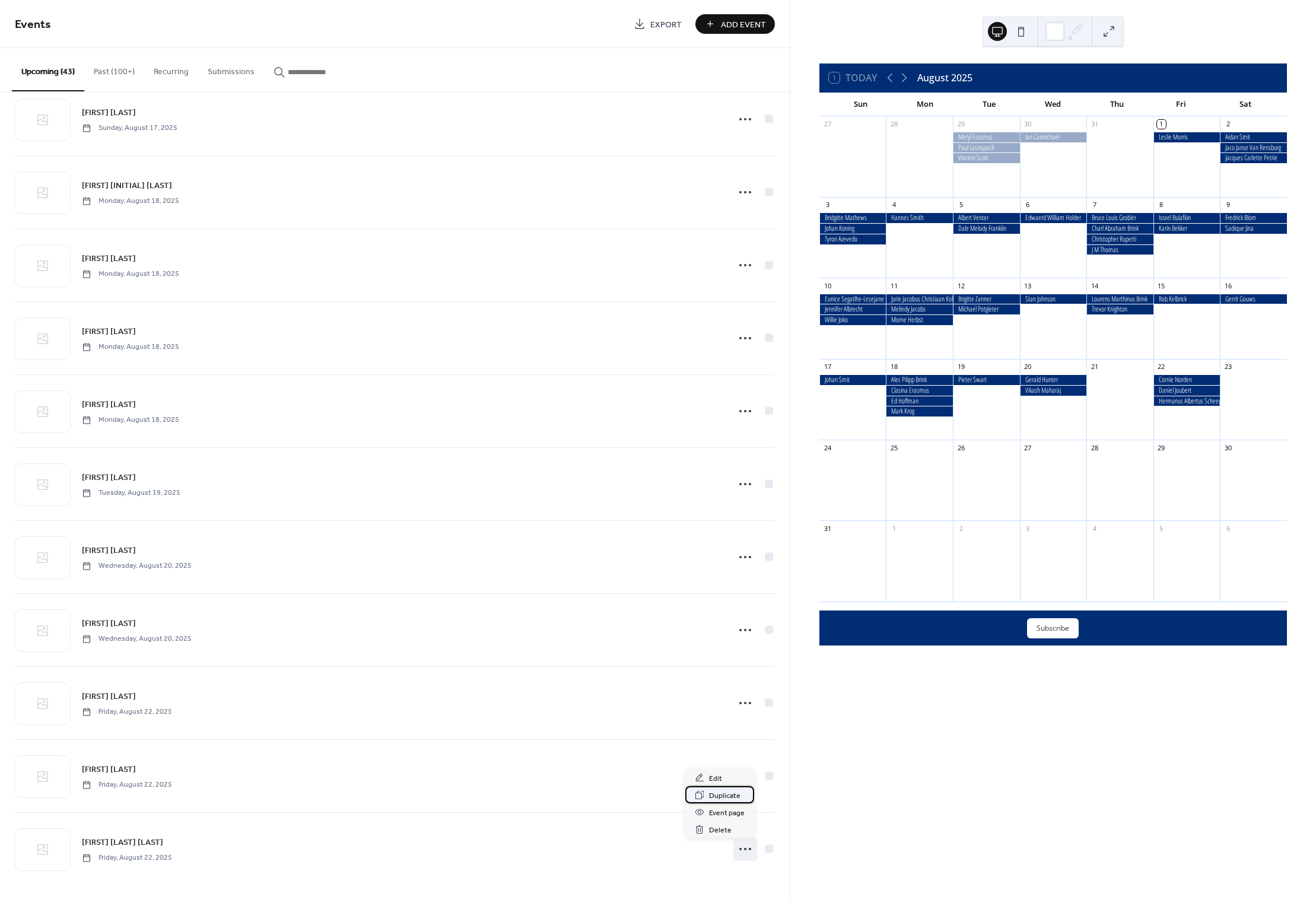 click on "Duplicate" at bounding box center [724, 796] 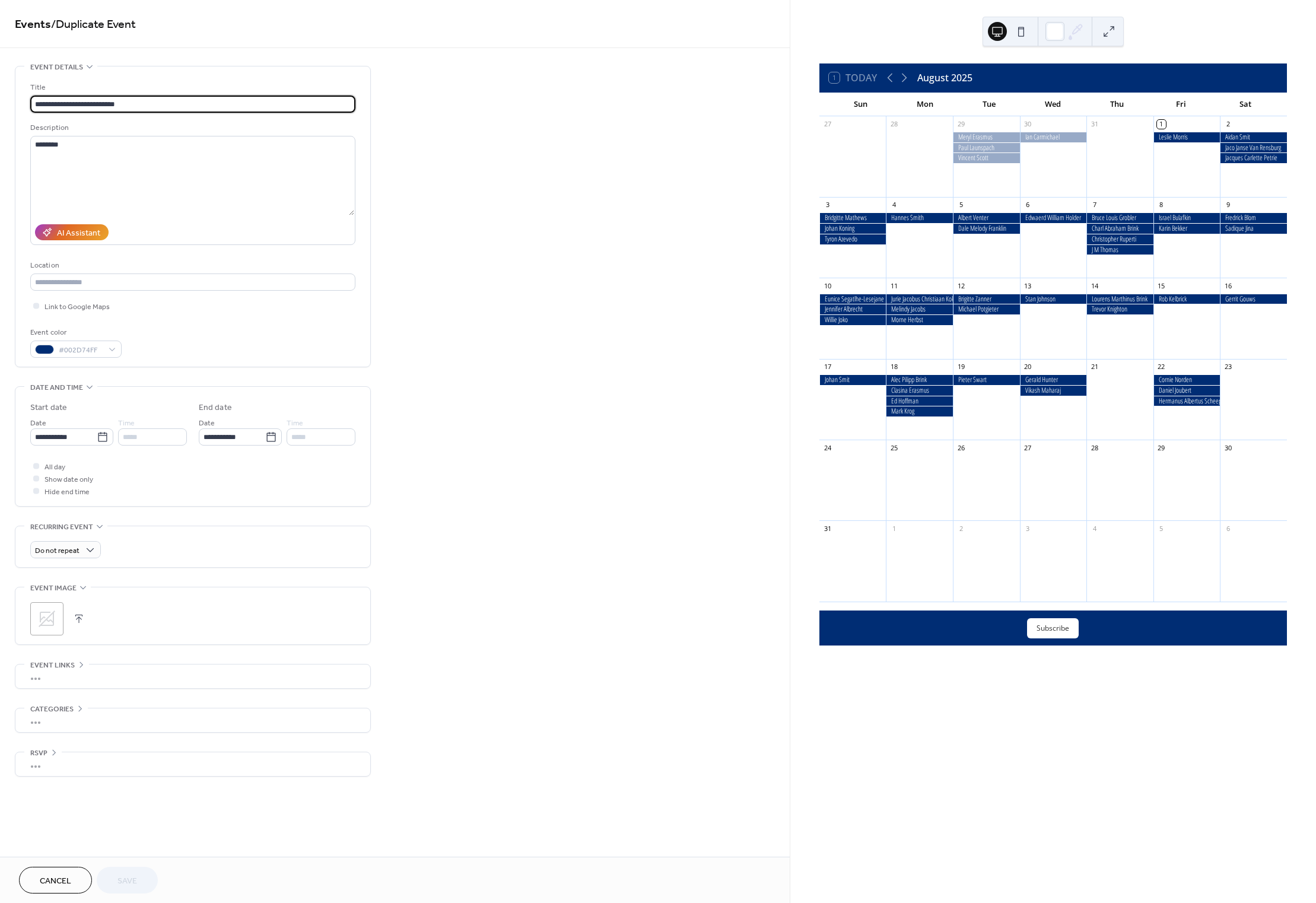 drag, startPoint x: 145, startPoint y: 106, endPoint x: 28, endPoint y: 100, distance: 117.15375 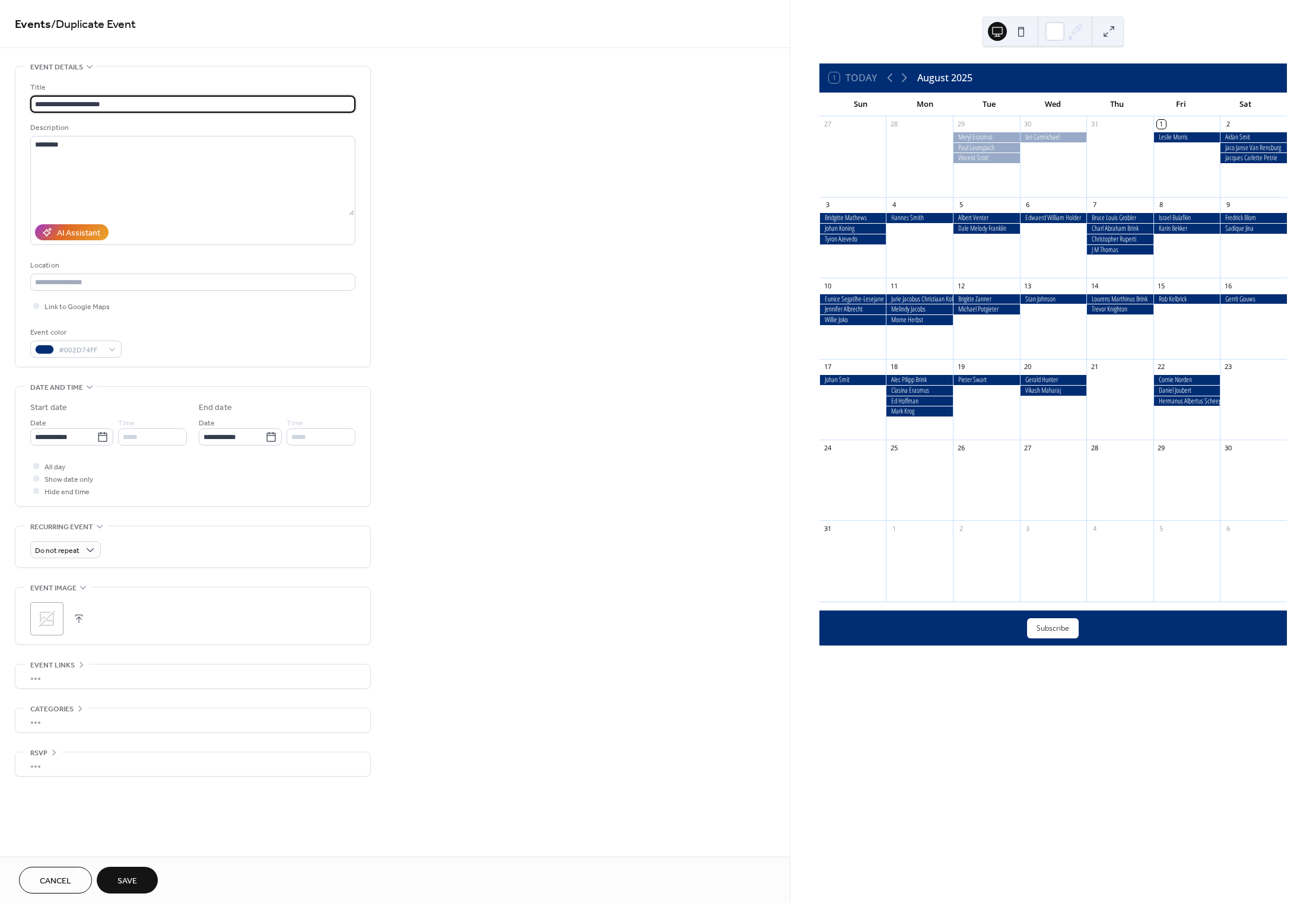 type on "**********" 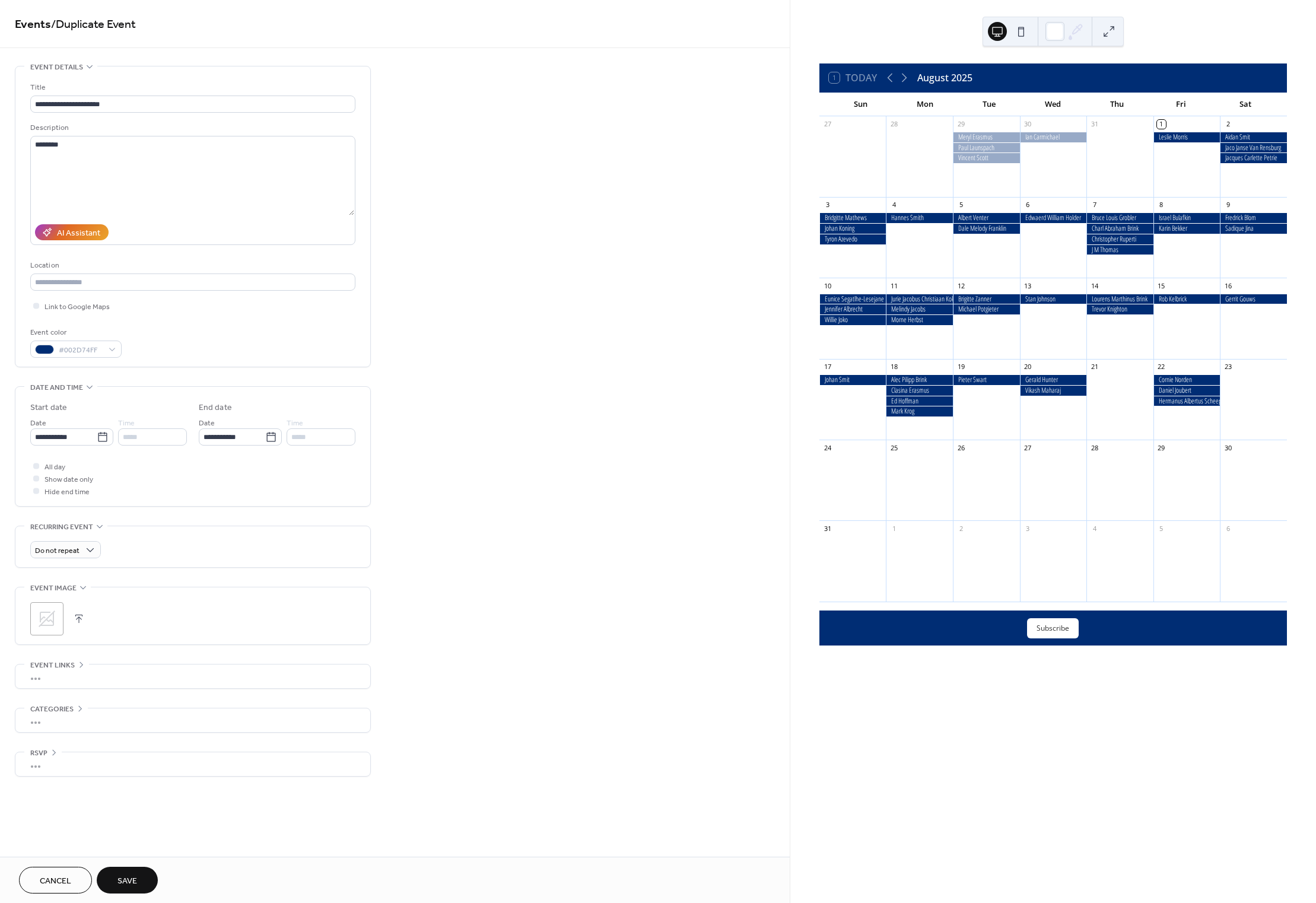 click on "Save" at bounding box center (127, 881) 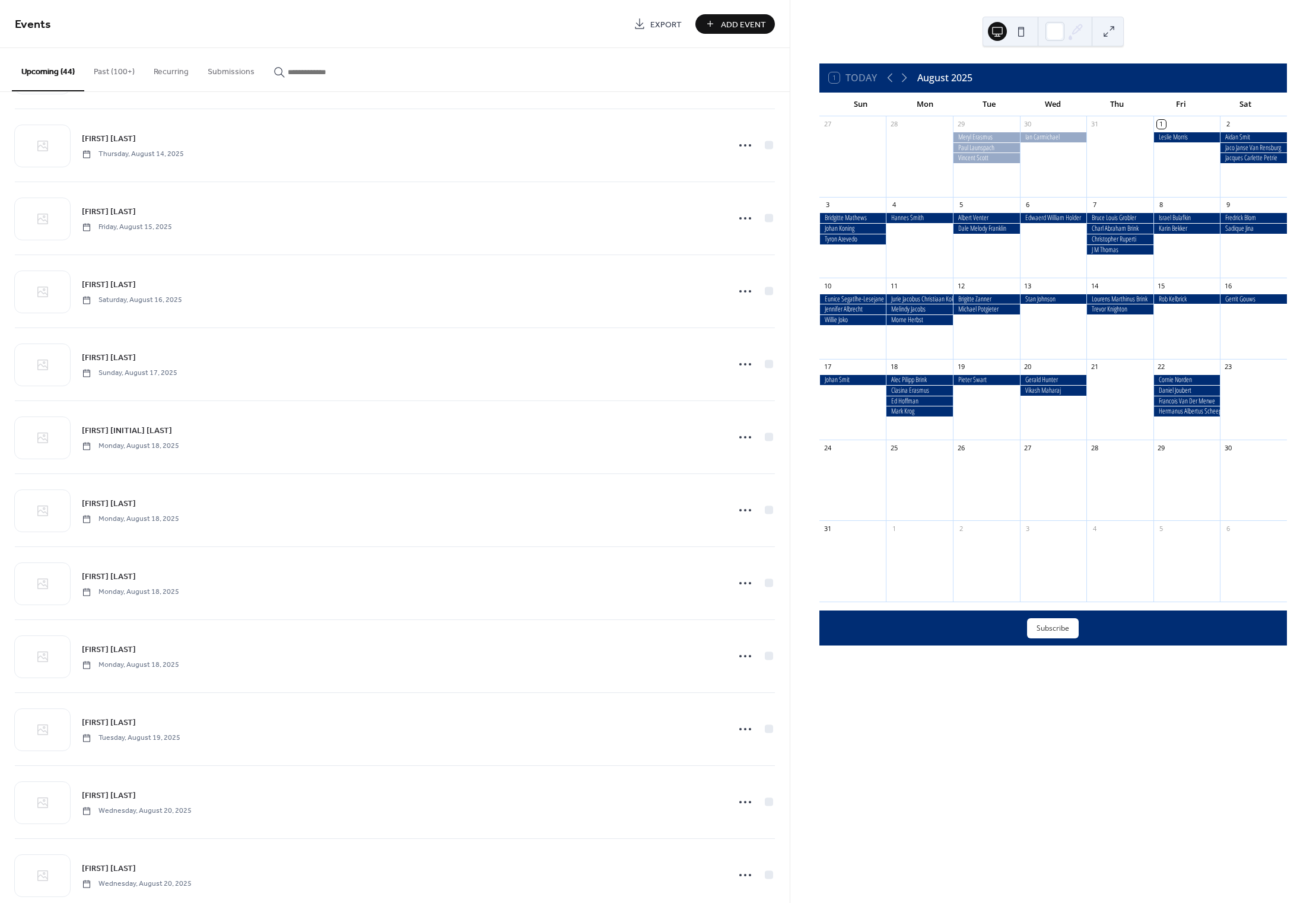 scroll, scrollTop: 2461, scrollLeft: 0, axis: vertical 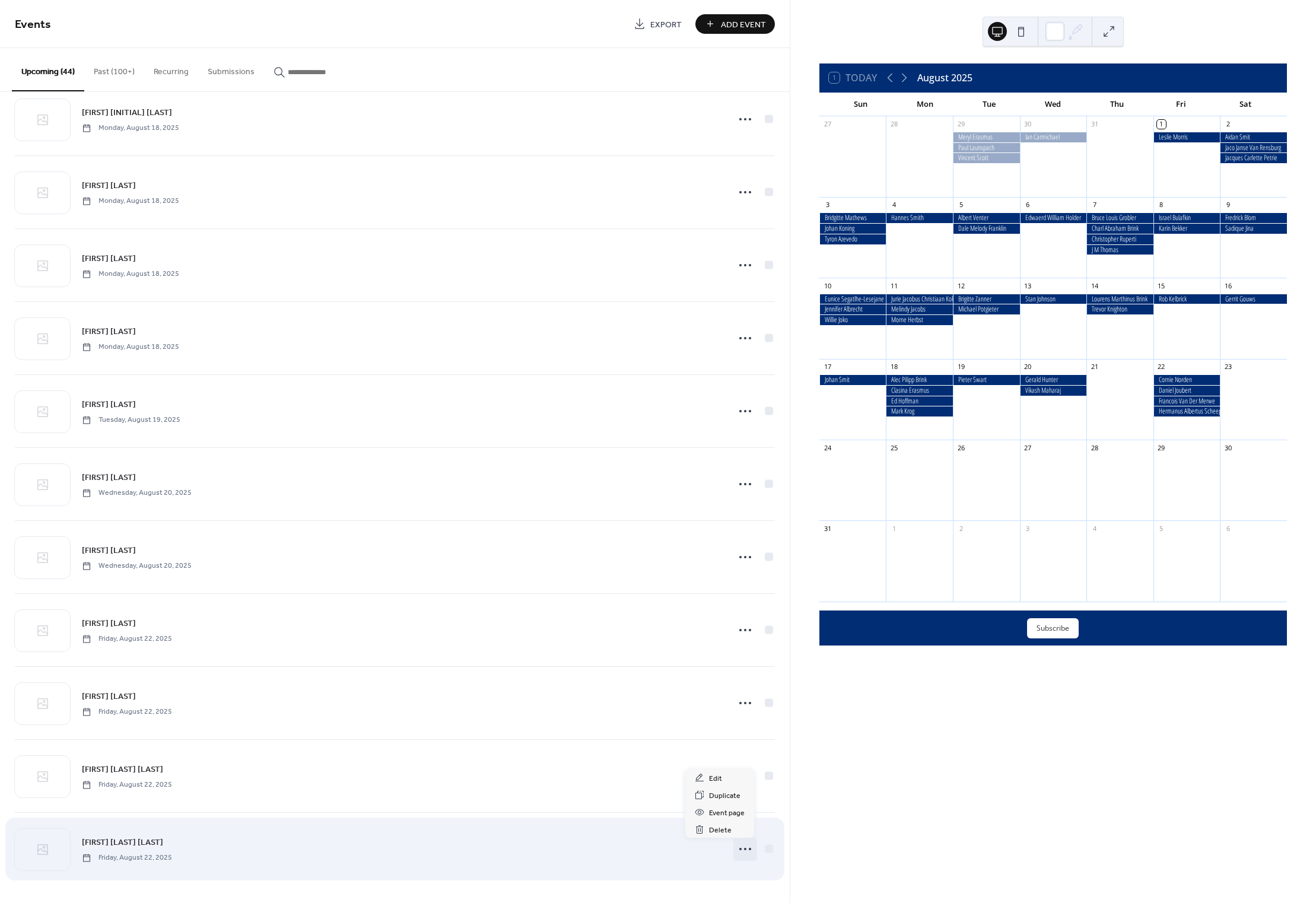 click 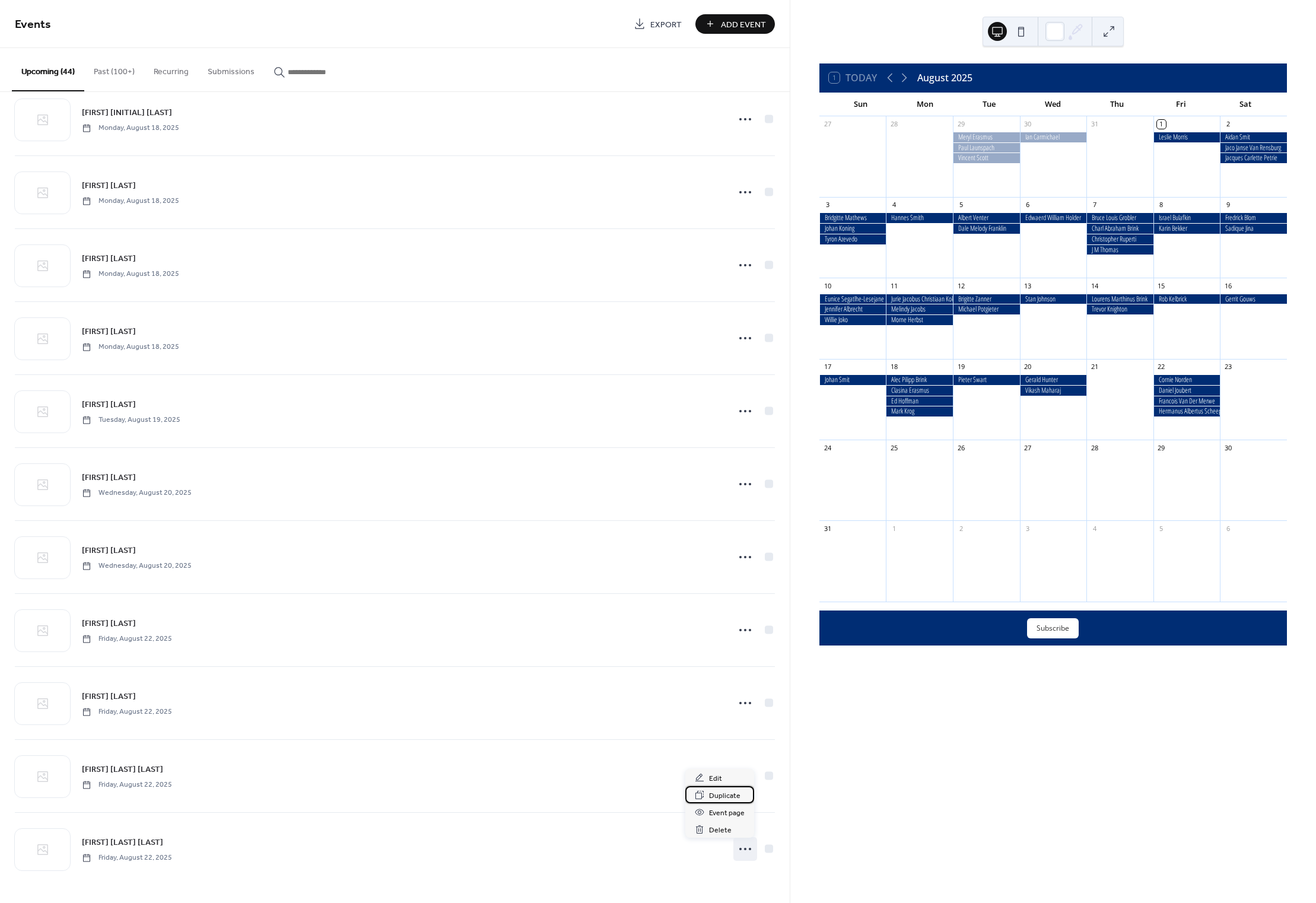 click on "Duplicate" at bounding box center [724, 796] 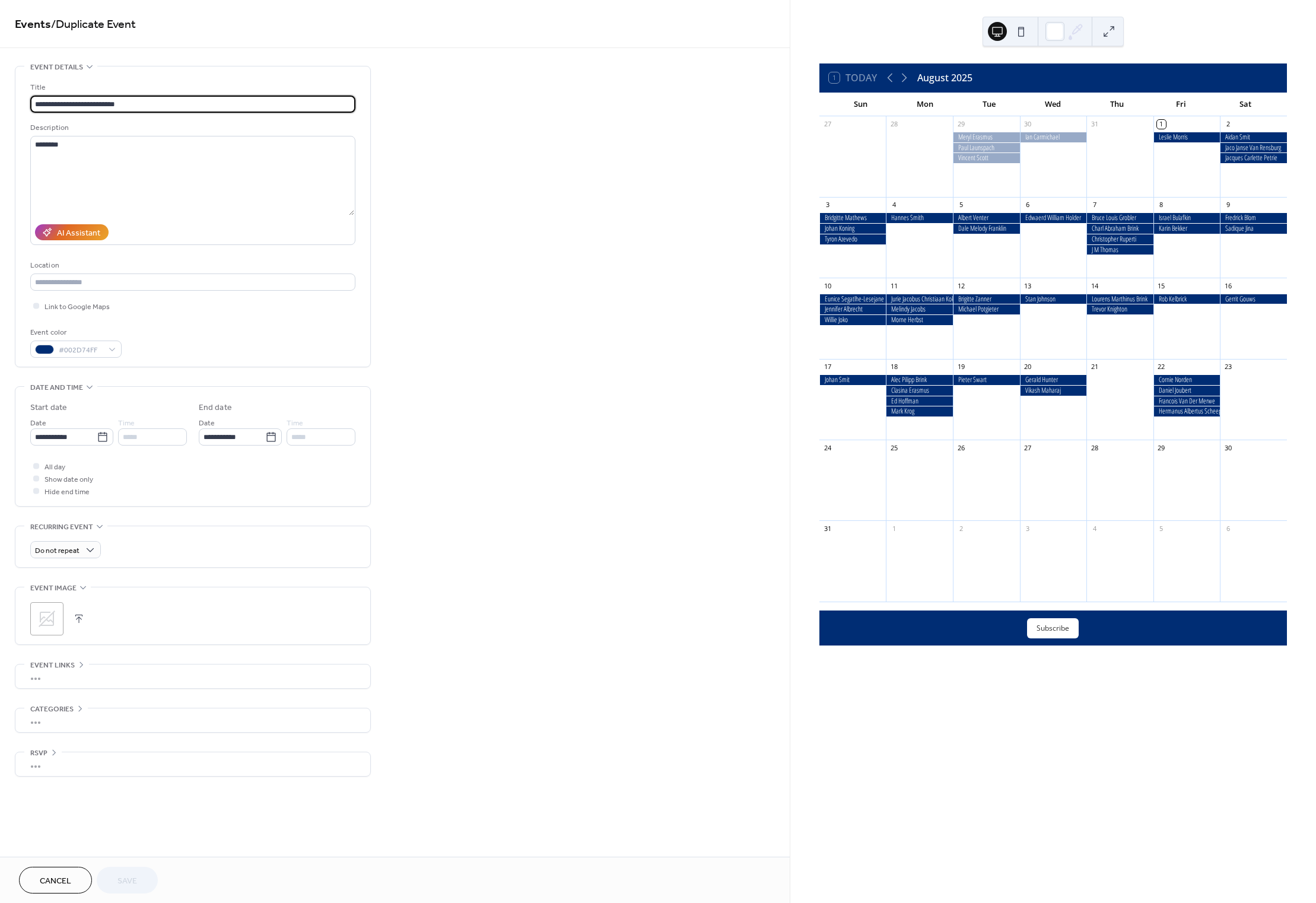 drag, startPoint x: 148, startPoint y: 104, endPoint x: 34, endPoint y: 97, distance: 114.21471 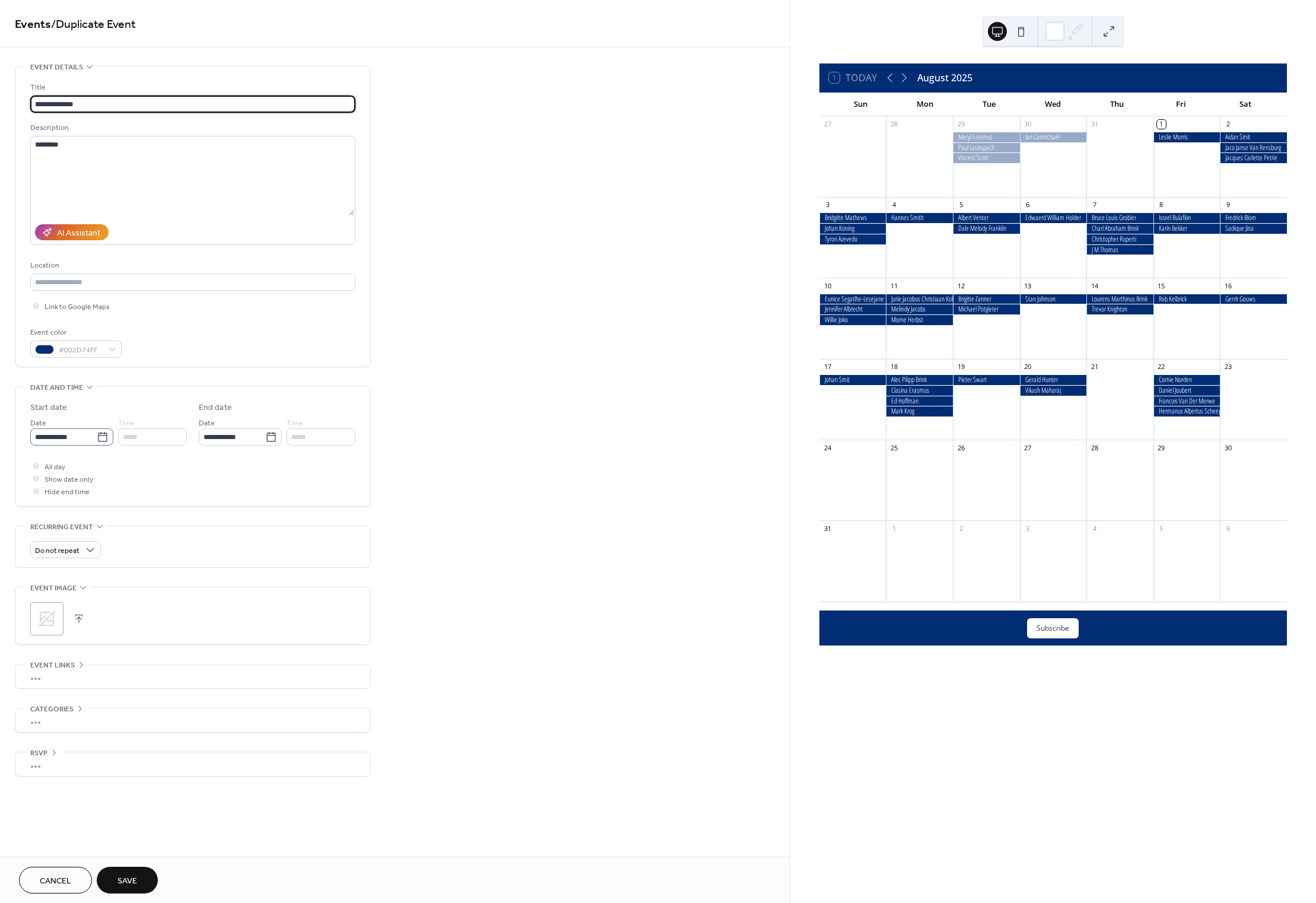 type on "**********" 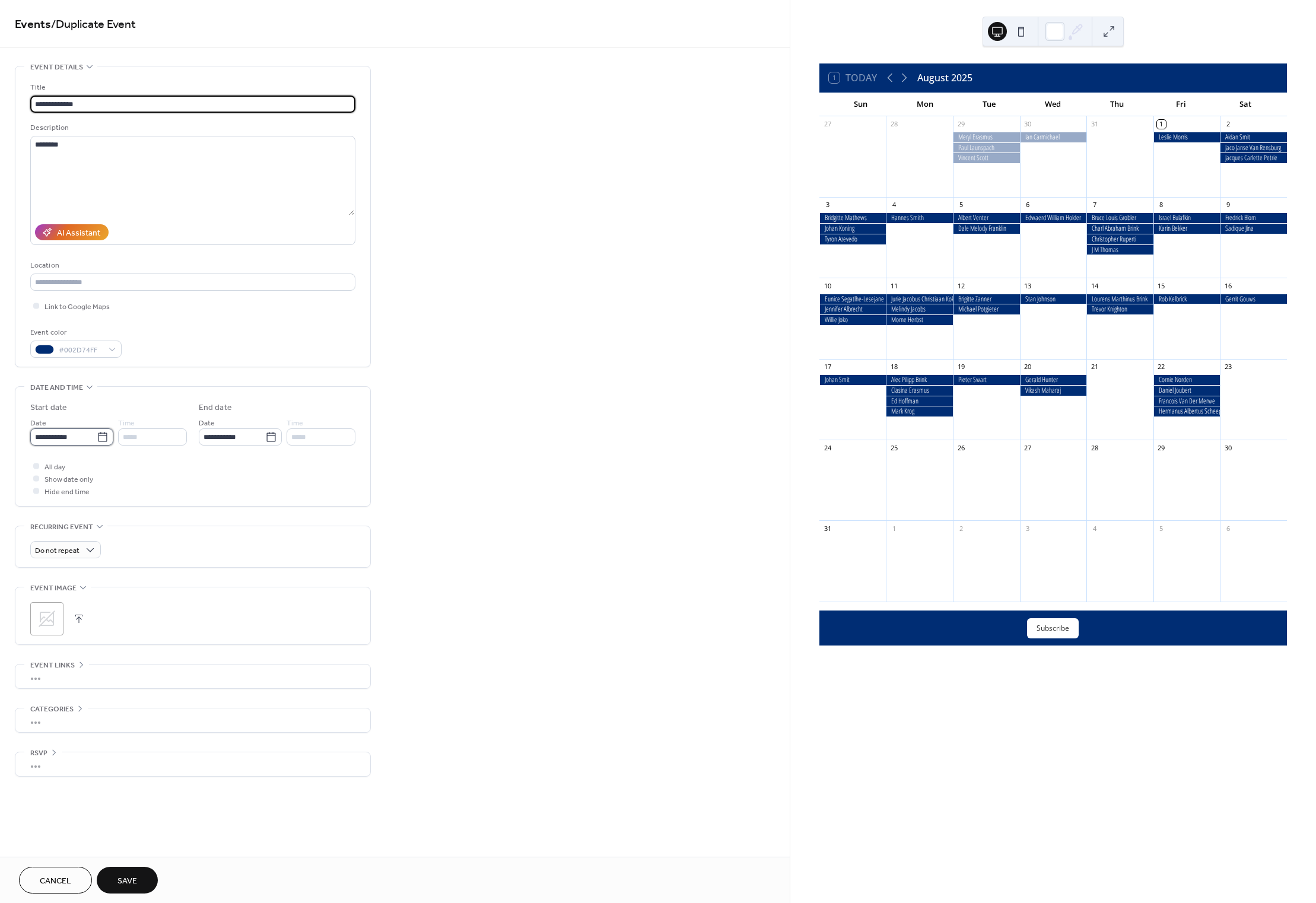 click on "**********" at bounding box center (63, 437) 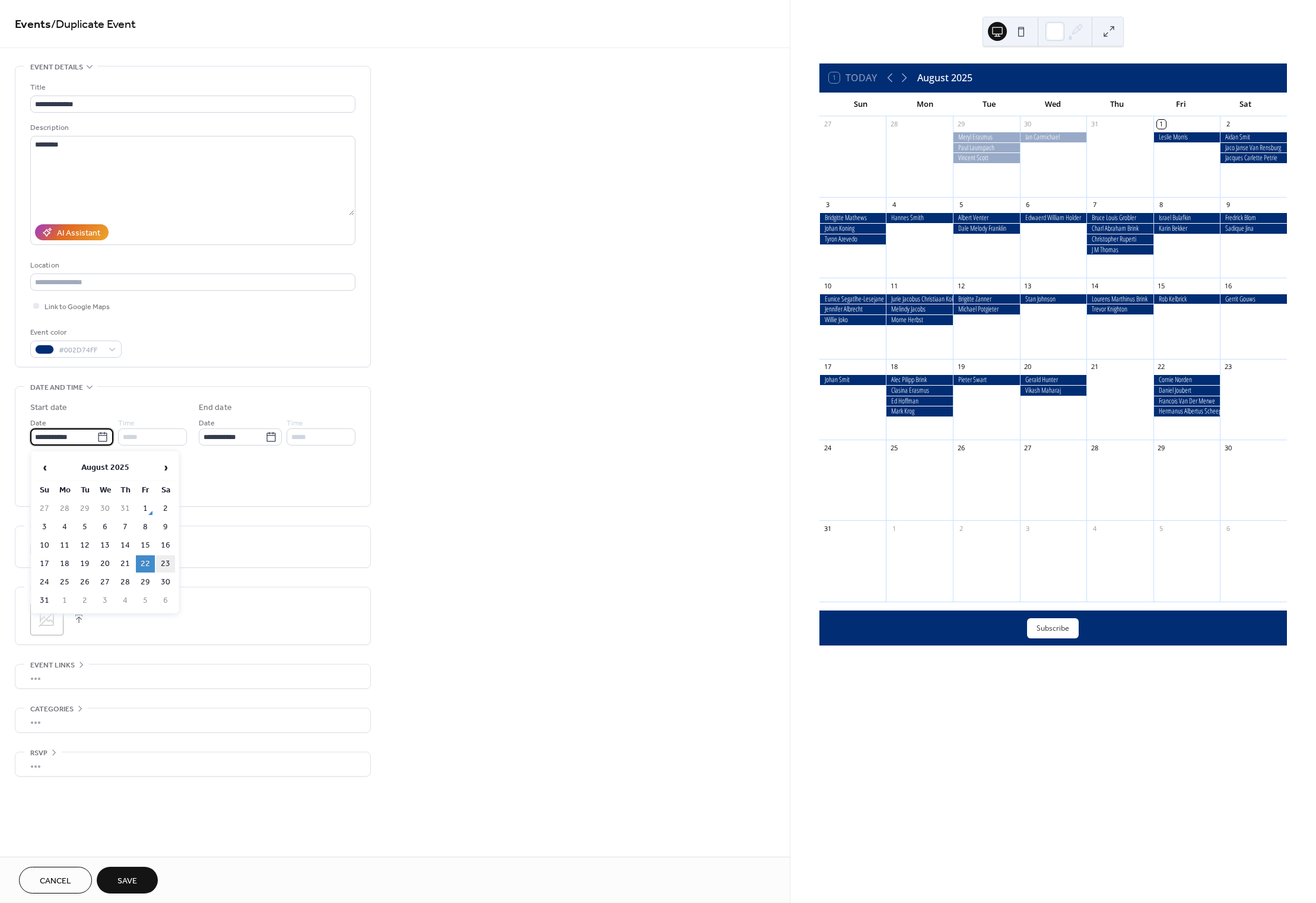 click on "23" at bounding box center (166, 564) 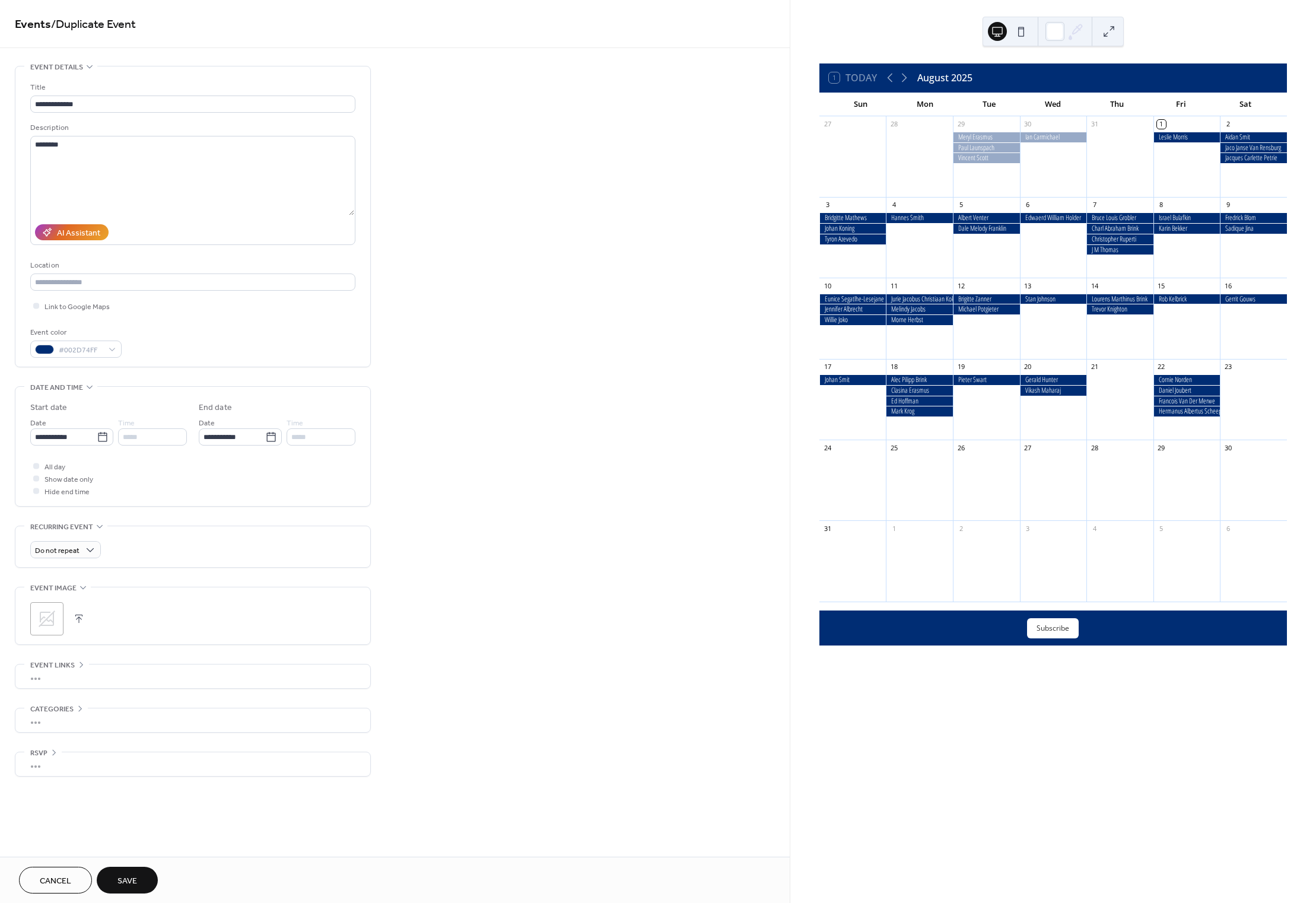 click on "Save" at bounding box center (127, 880) 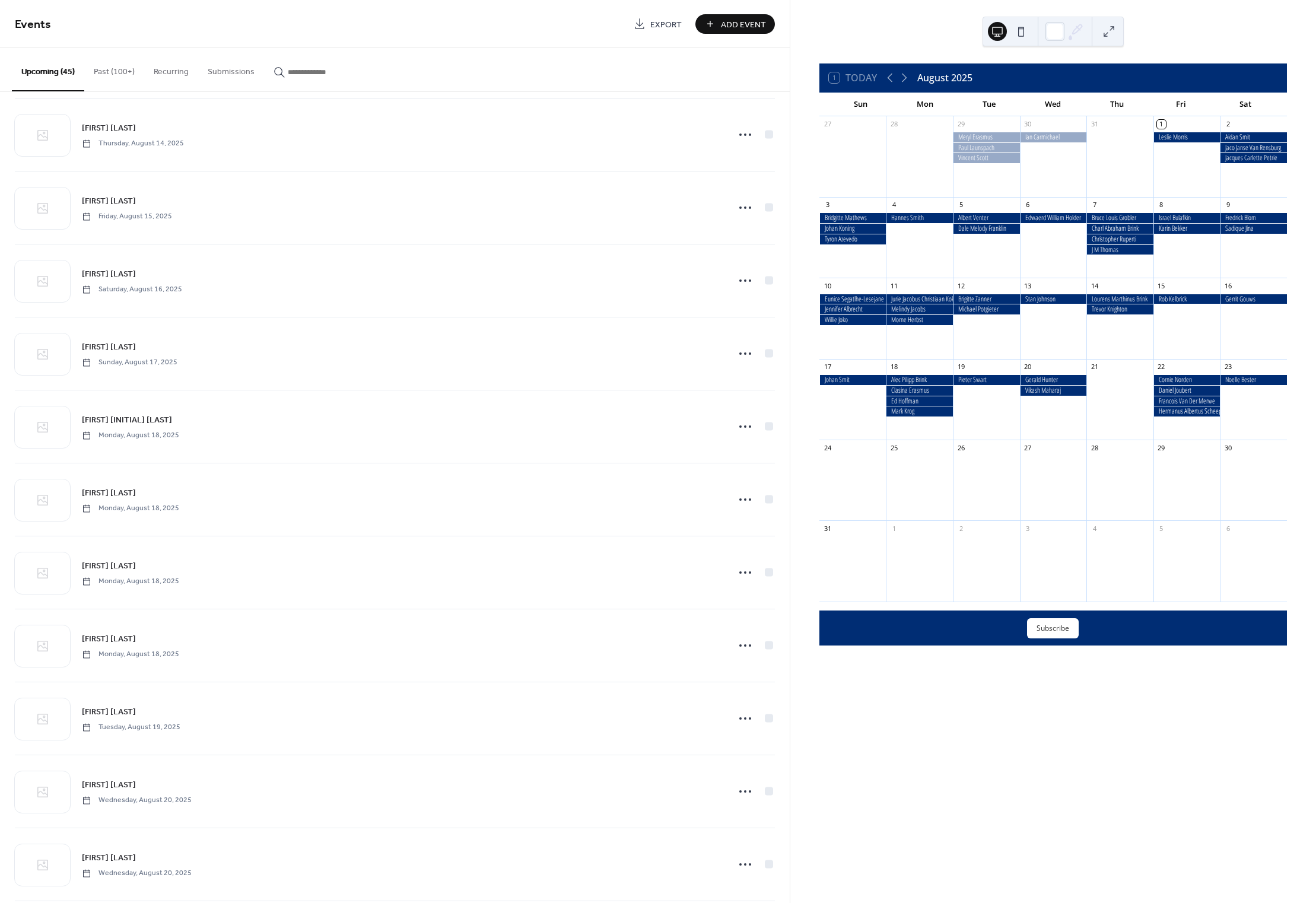 scroll, scrollTop: 2535, scrollLeft: 0, axis: vertical 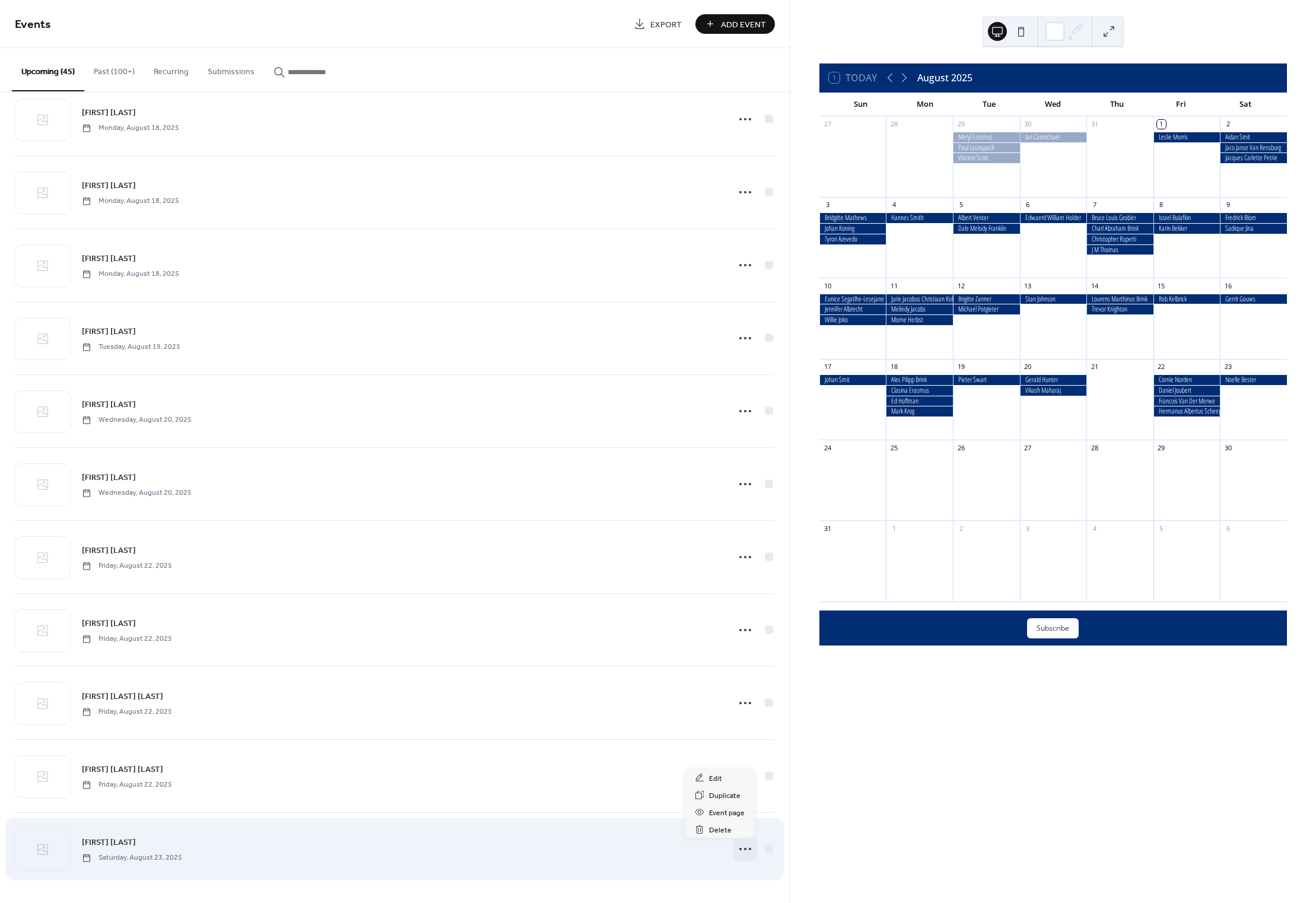click 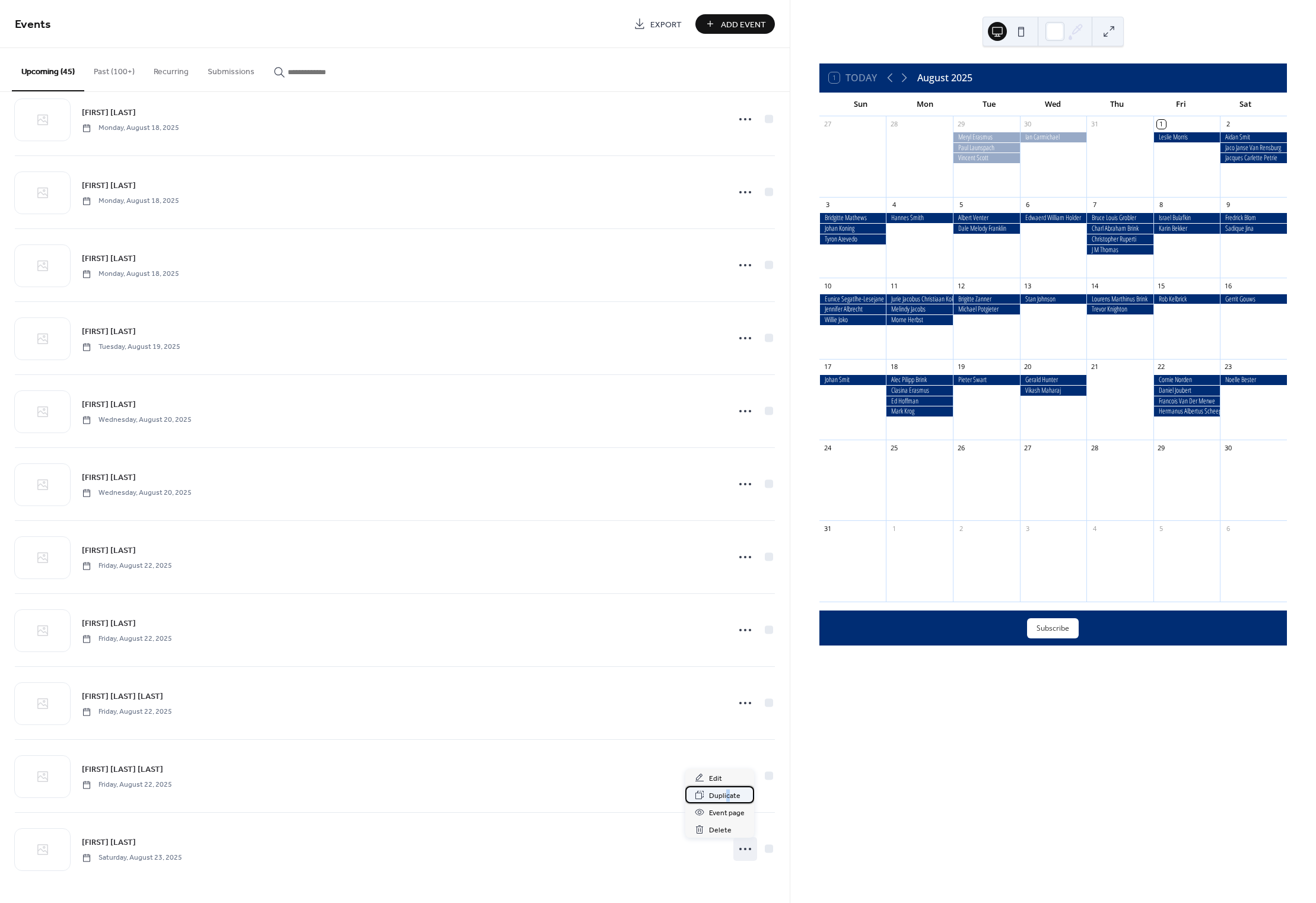 click on "Duplicate" at bounding box center (724, 796) 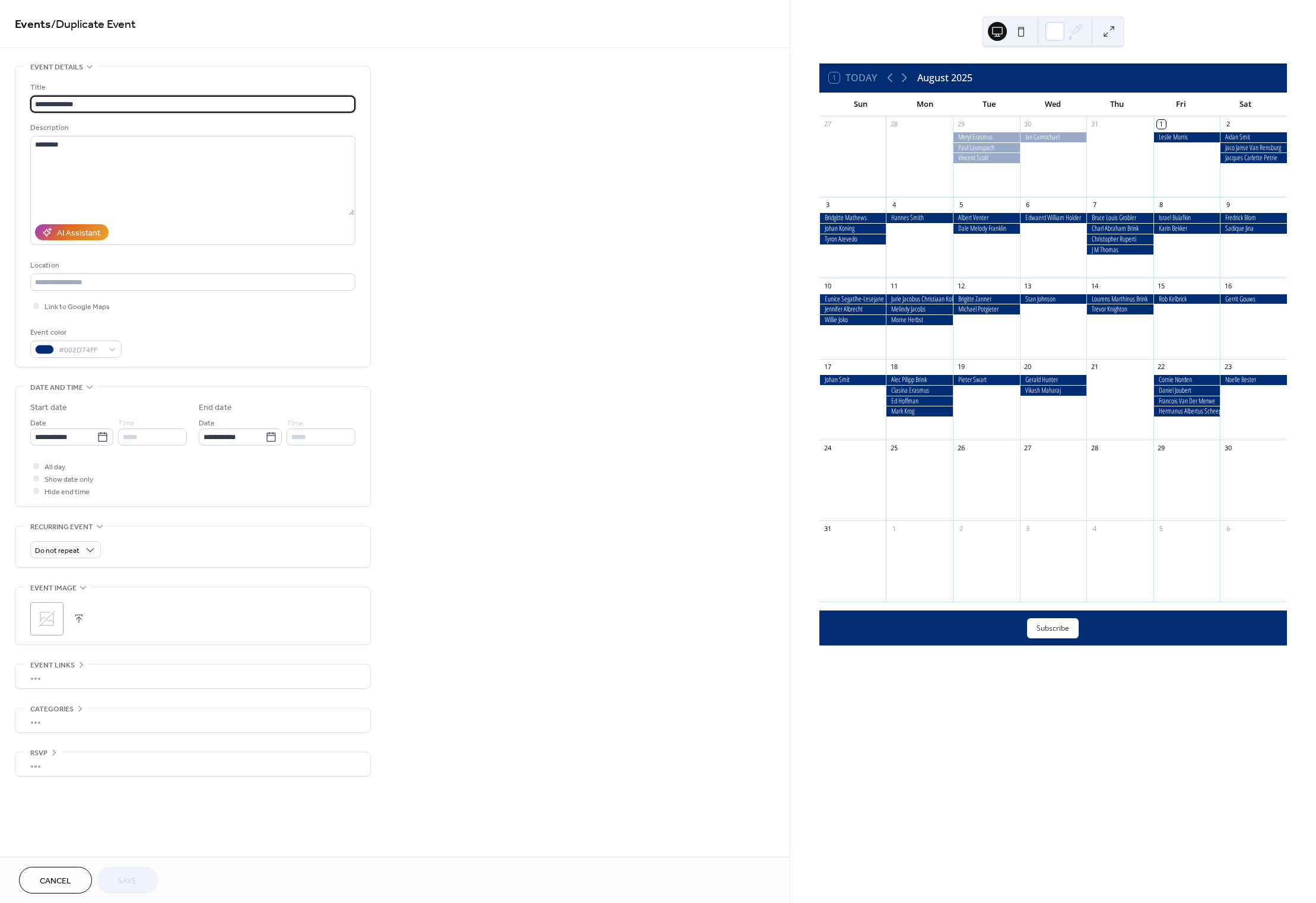 drag, startPoint x: 51, startPoint y: 103, endPoint x: 26, endPoint y: 102, distance: 25.019992 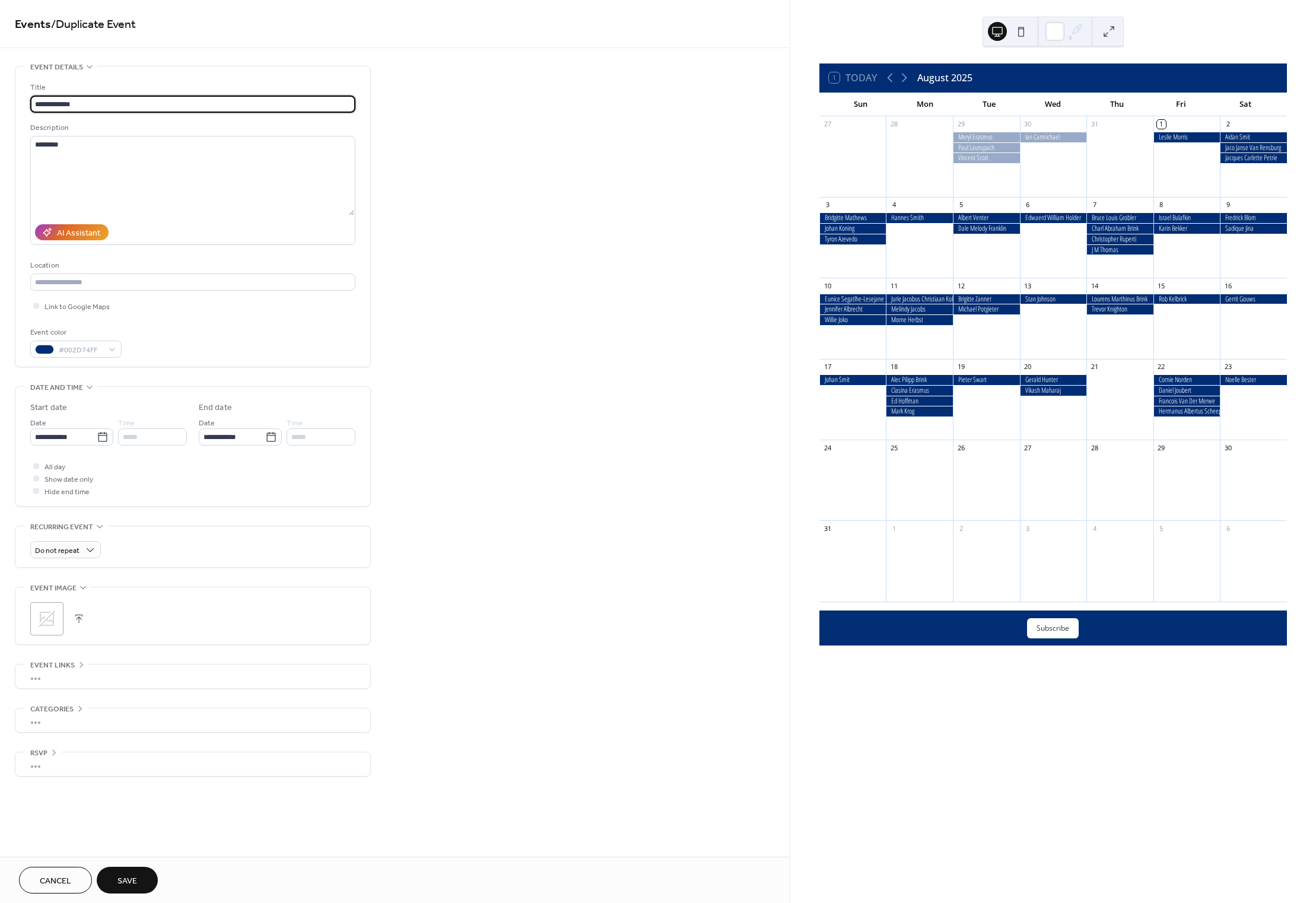 type on "**********" 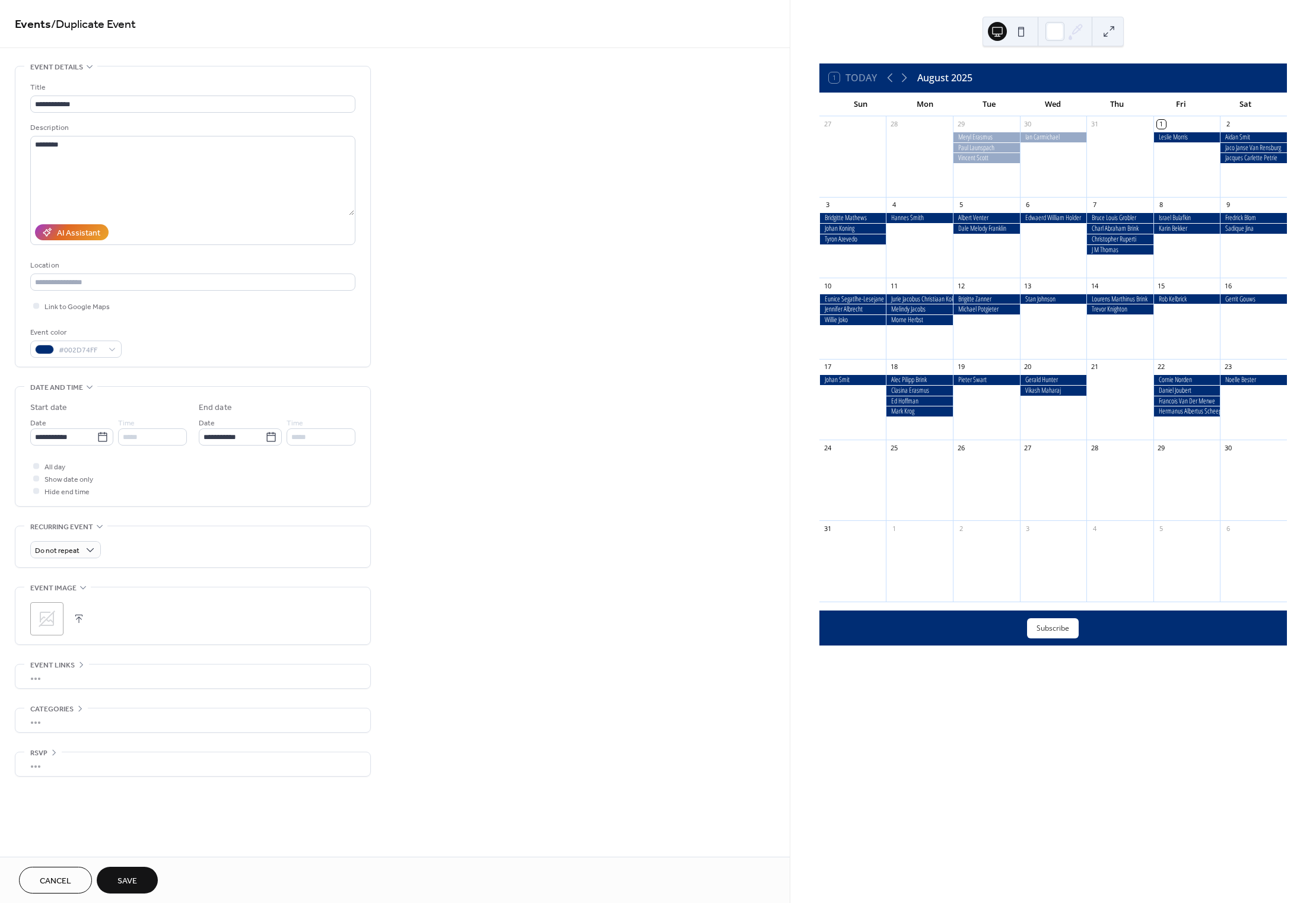 click on "Save" at bounding box center (127, 881) 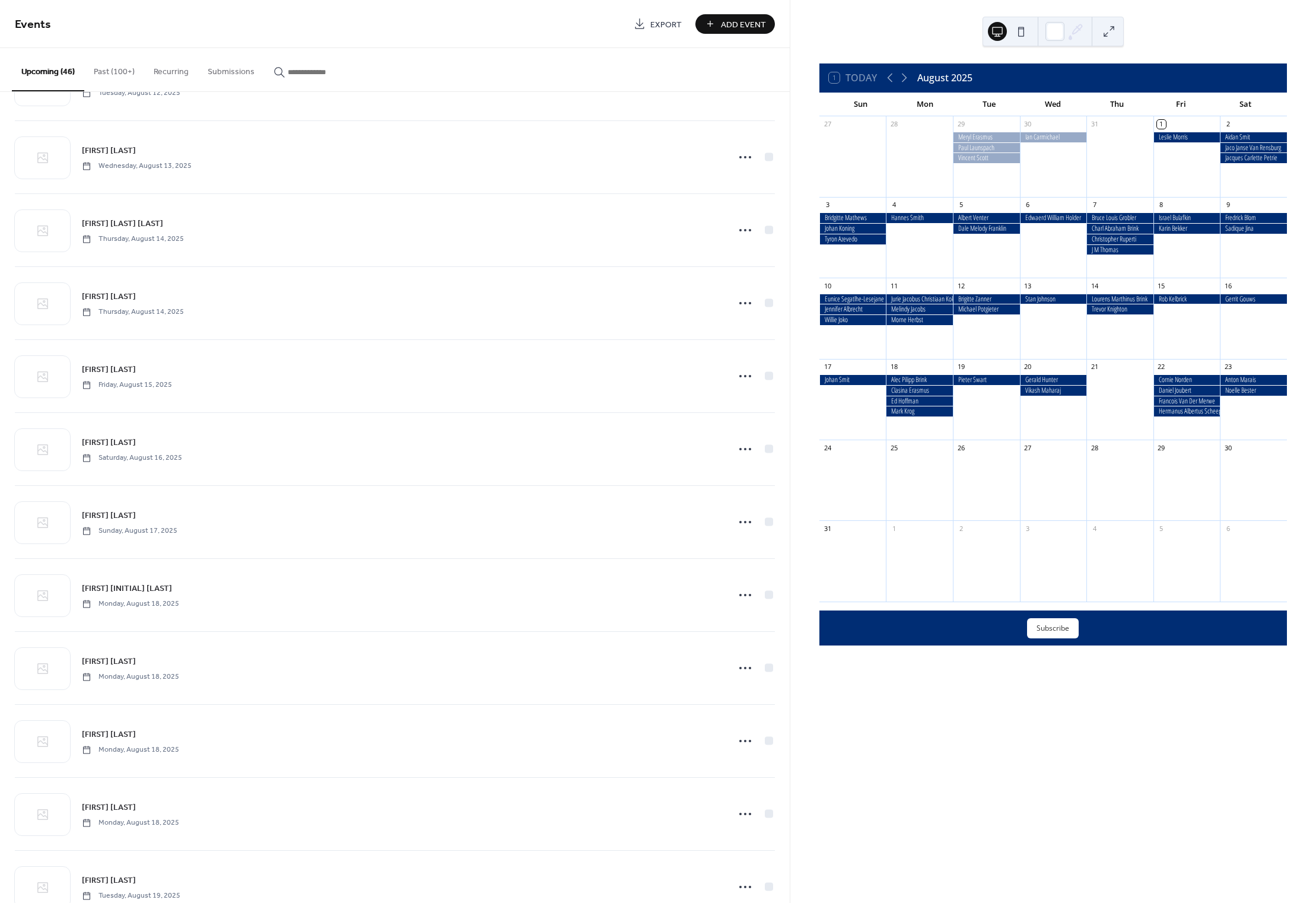 scroll, scrollTop: 2608, scrollLeft: 0, axis: vertical 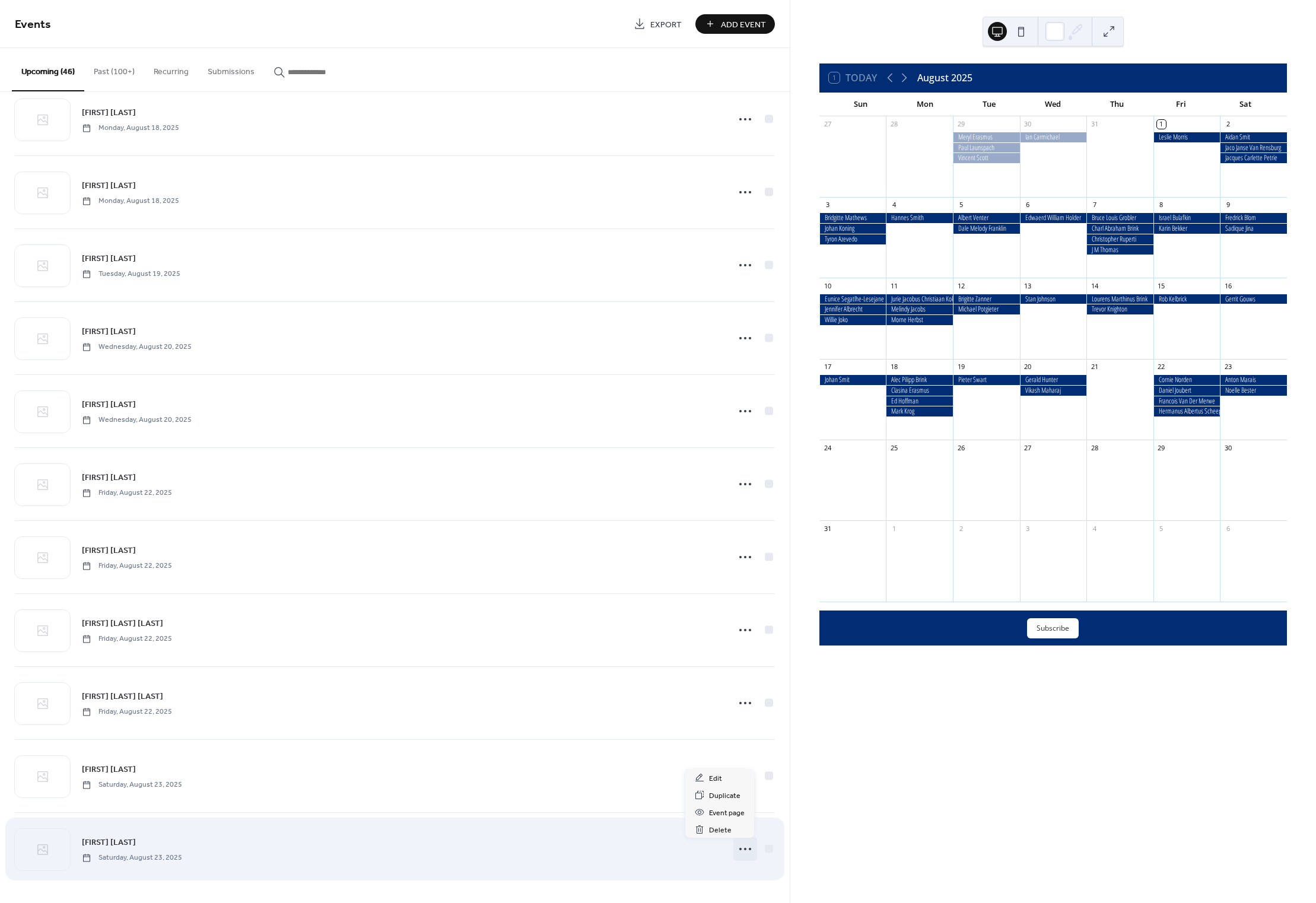 click 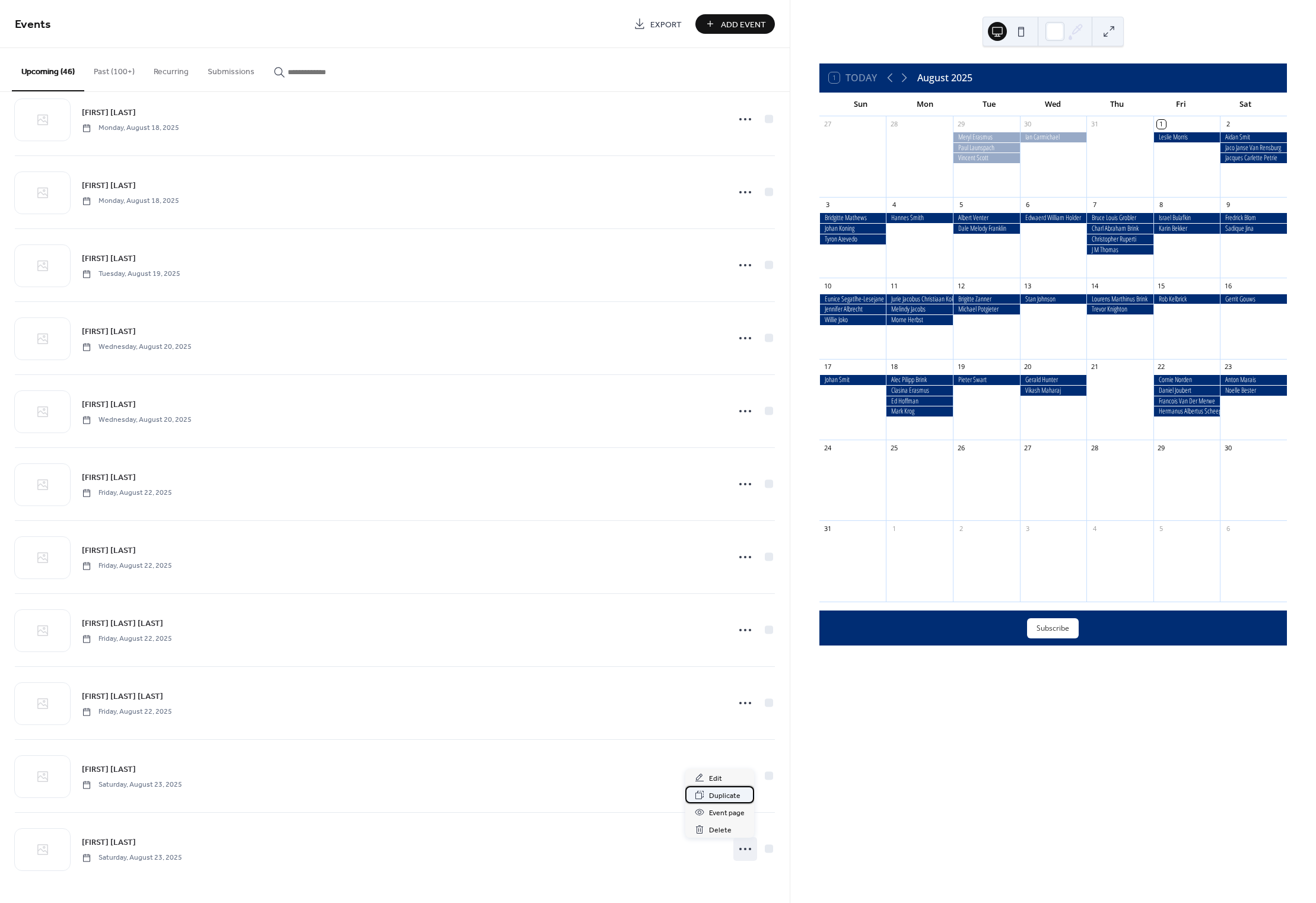 click on "Duplicate" at bounding box center (724, 796) 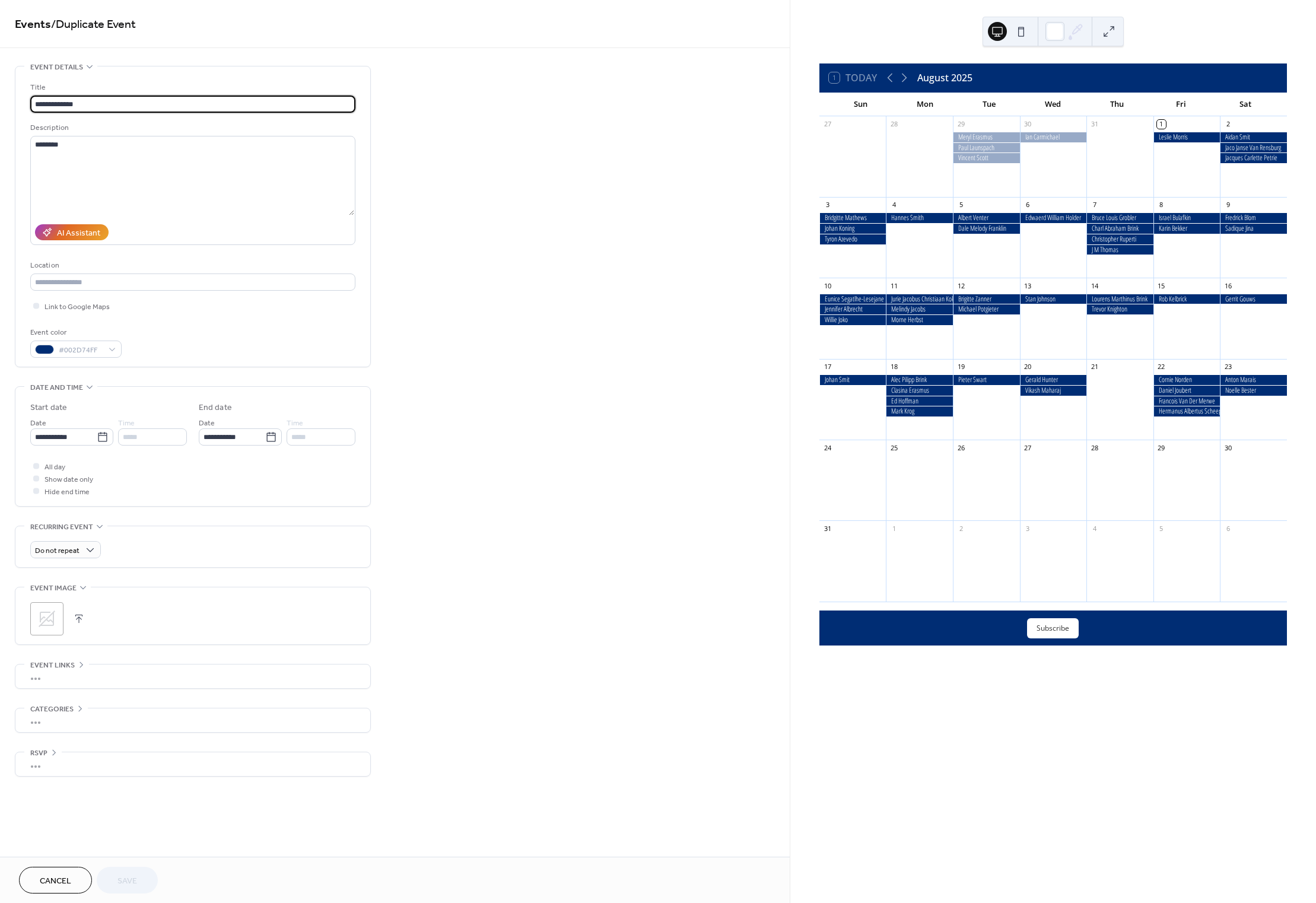drag, startPoint x: 96, startPoint y: 104, endPoint x: 15, endPoint y: 93, distance: 81.7435 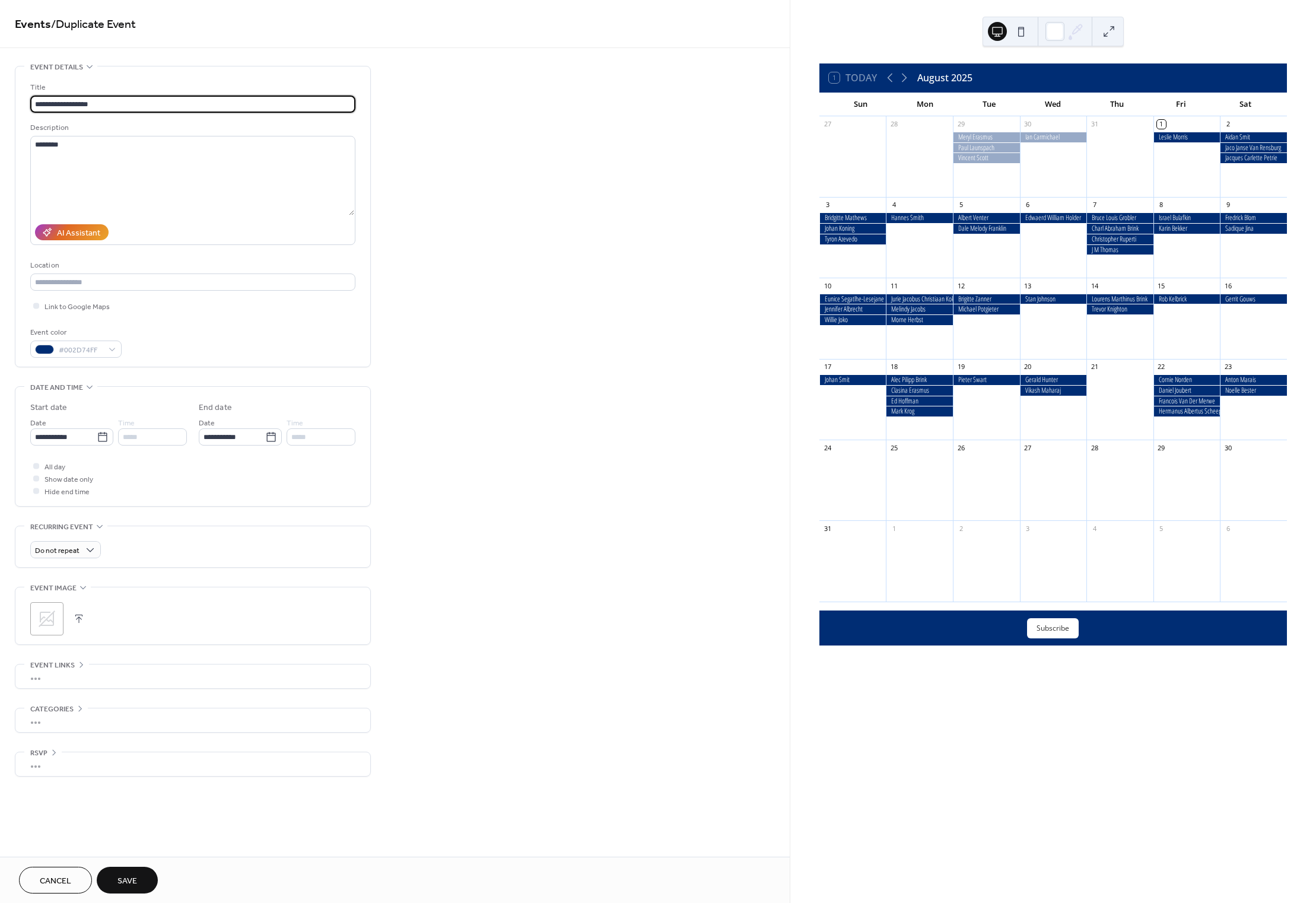 type on "**********" 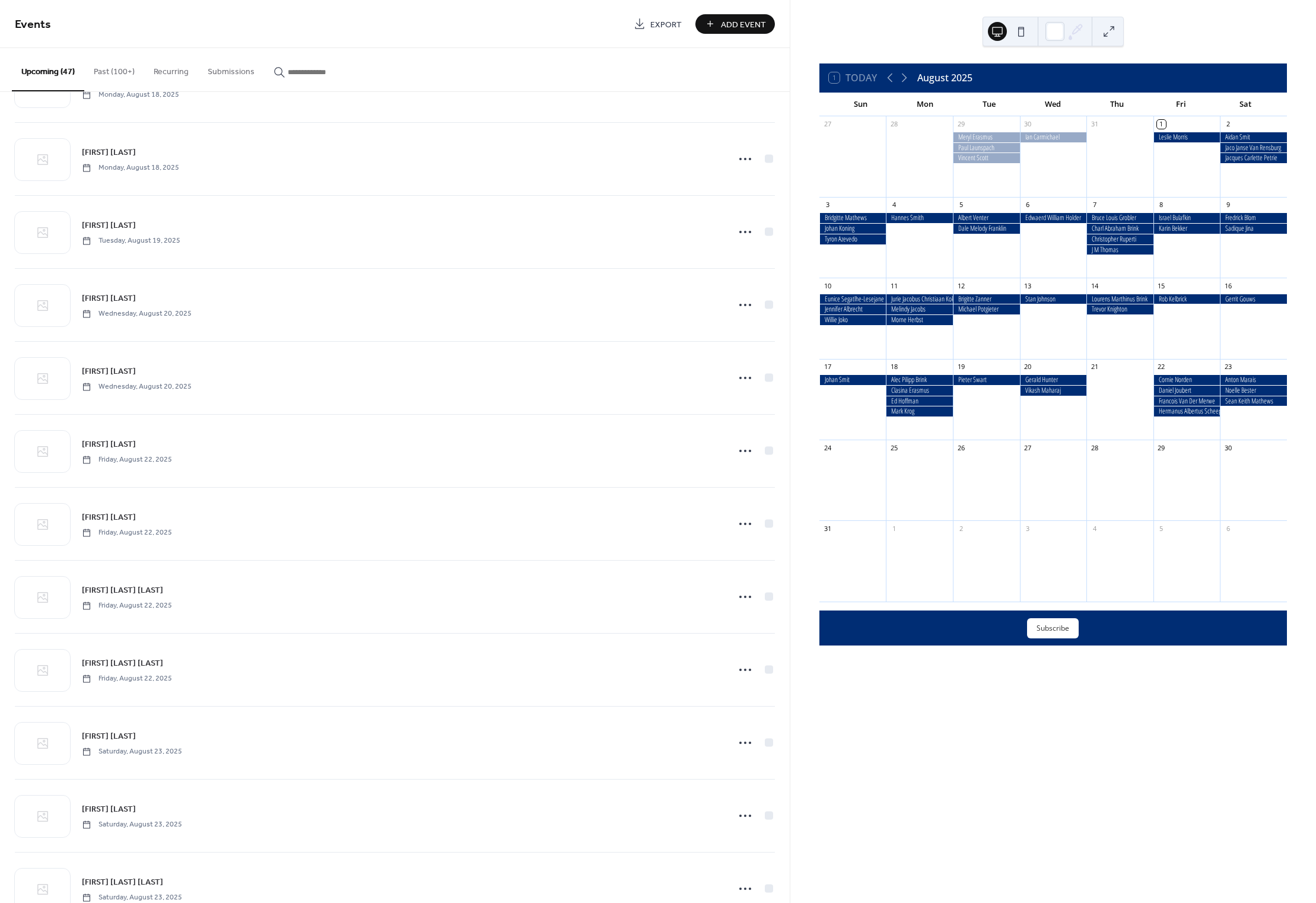 scroll, scrollTop: 2682, scrollLeft: 0, axis: vertical 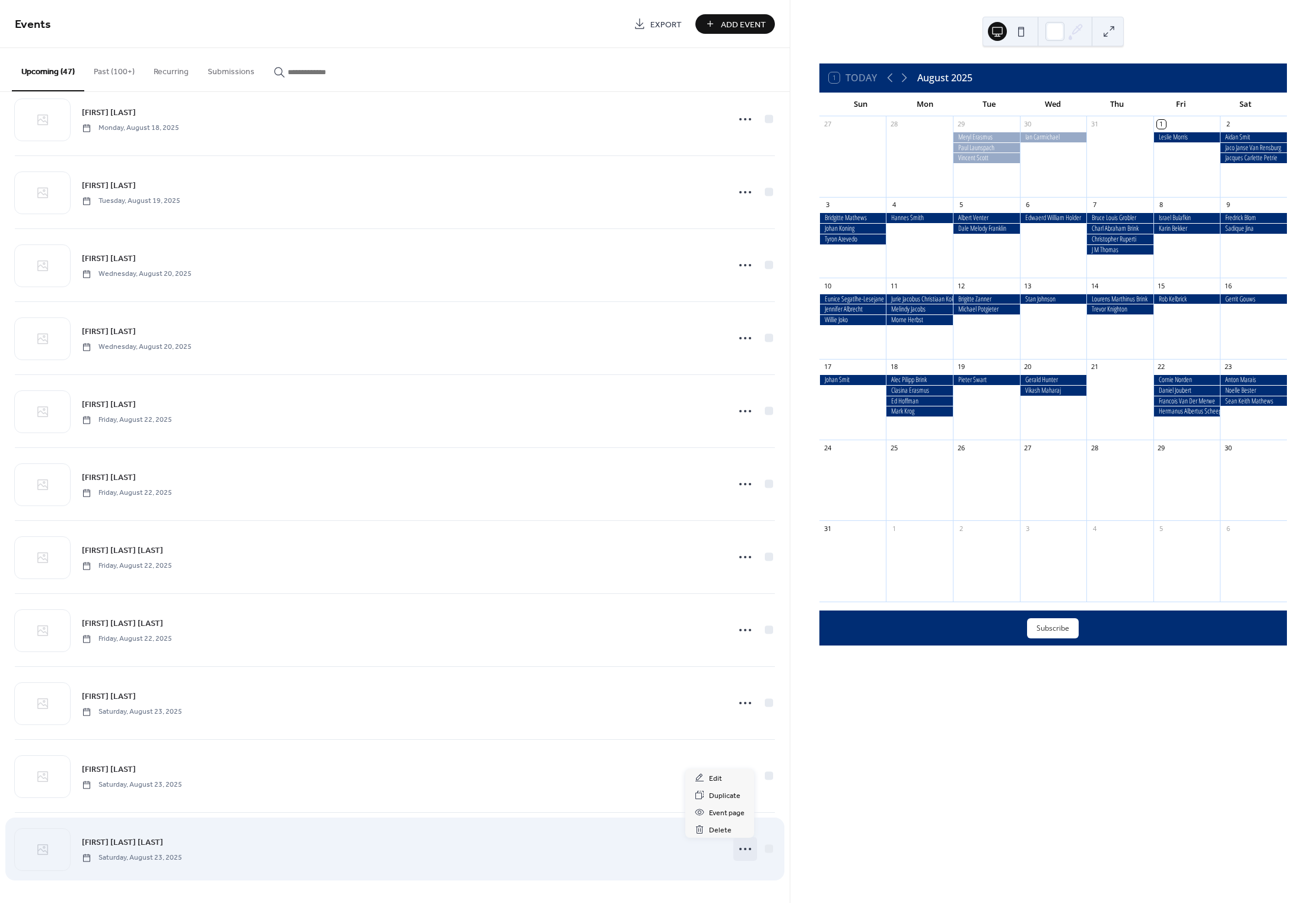 click 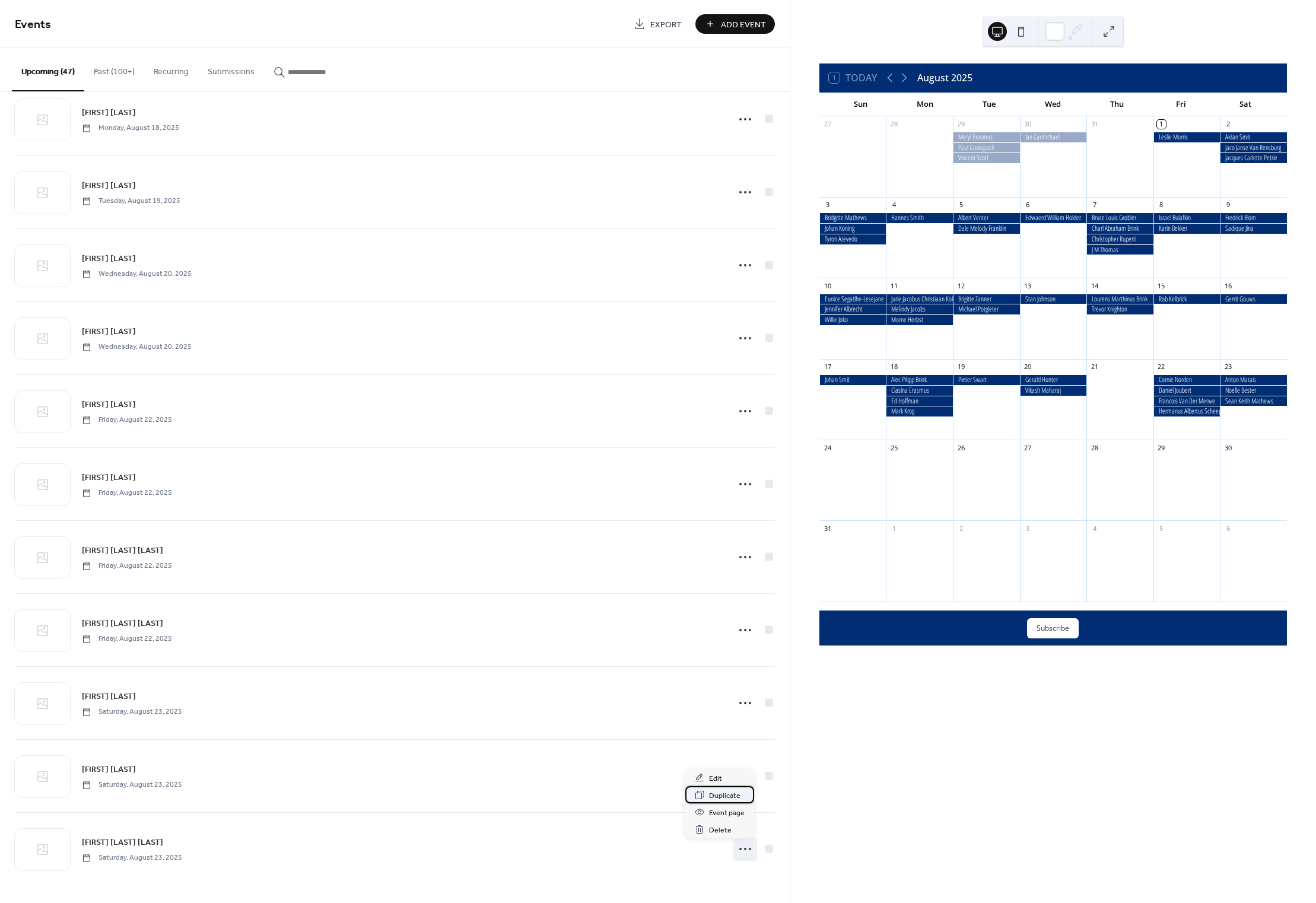 click on "Duplicate" at bounding box center (724, 796) 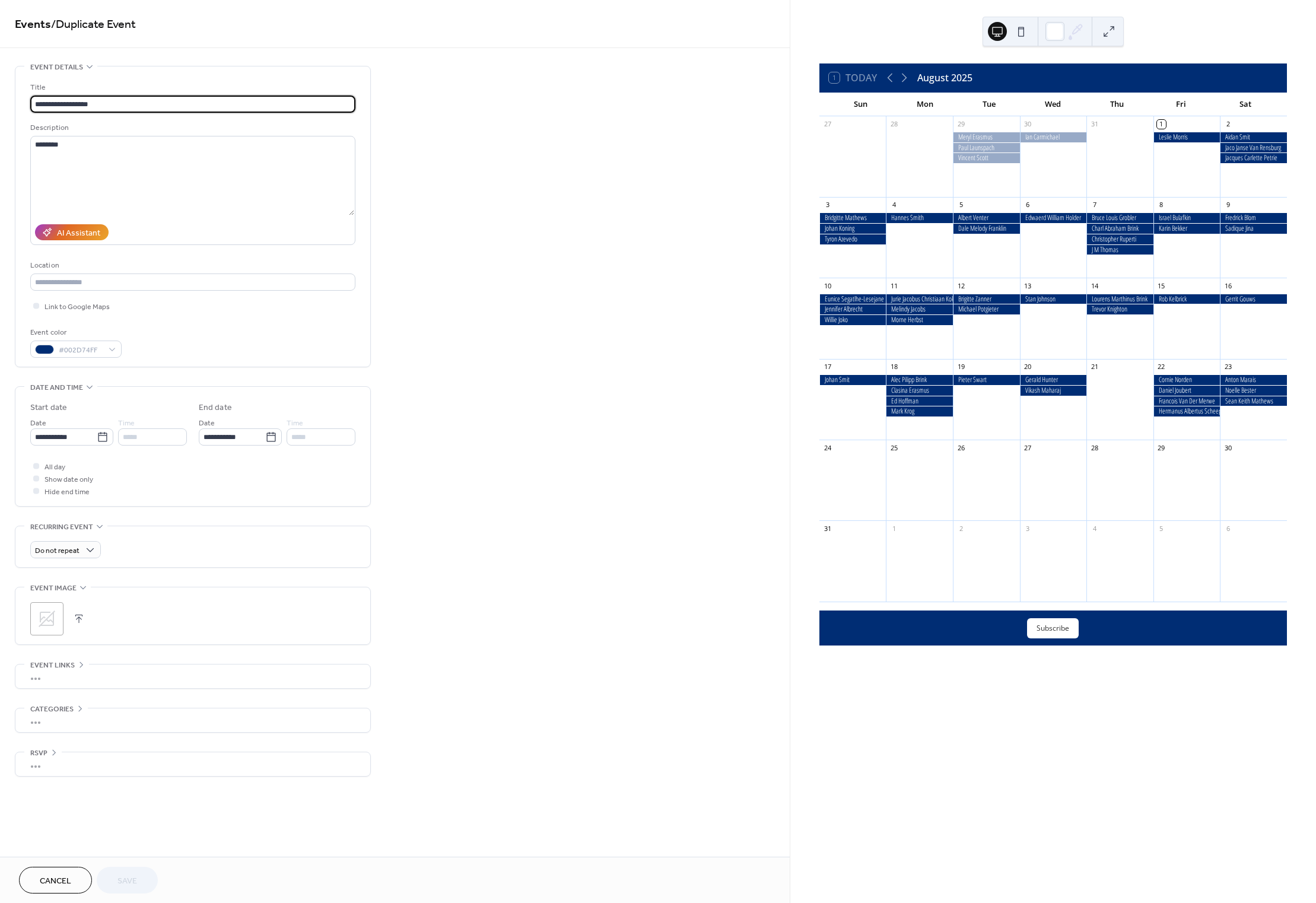 drag, startPoint x: 131, startPoint y: 101, endPoint x: 9, endPoint y: 92, distance: 122.3315 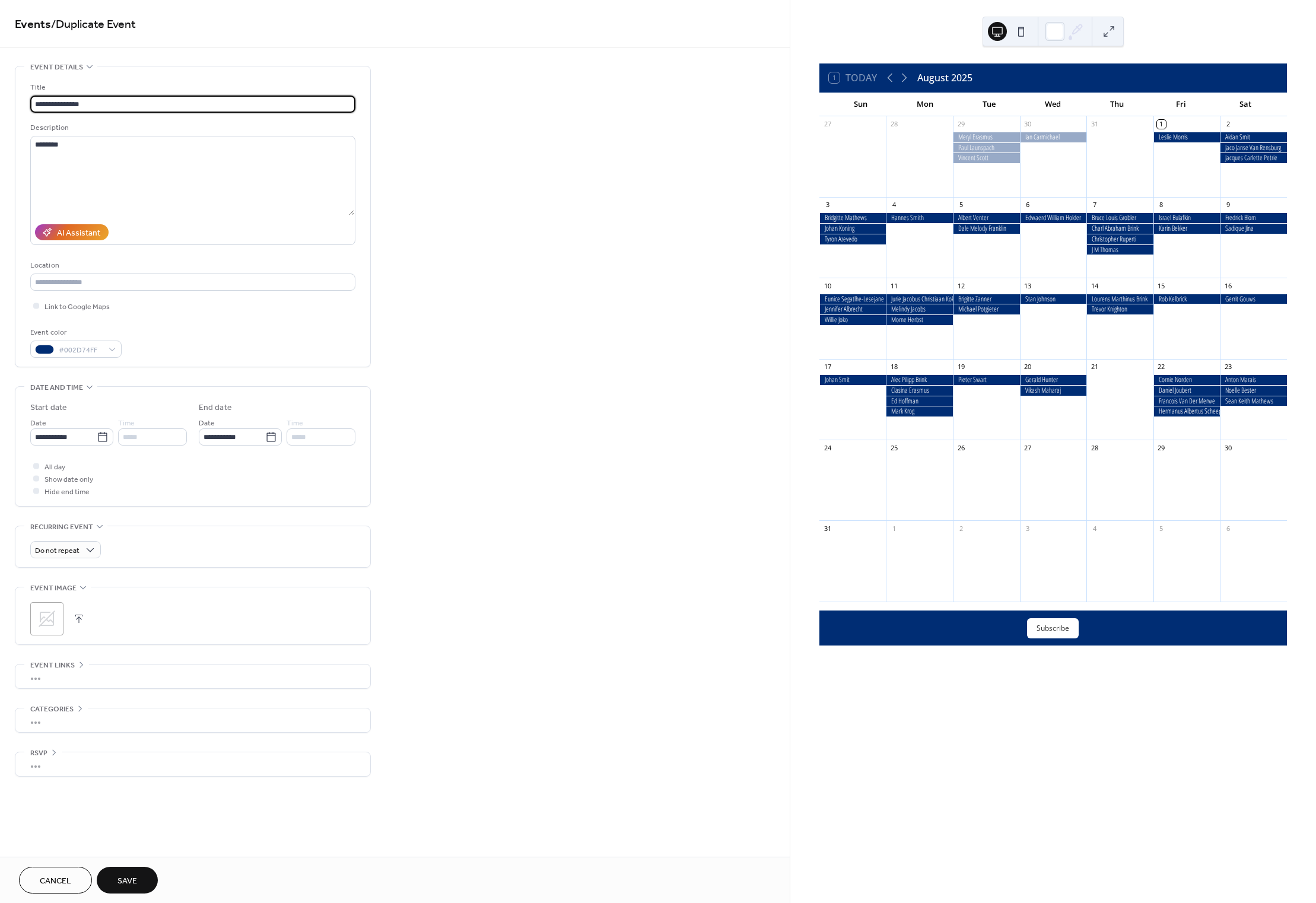 type on "**********" 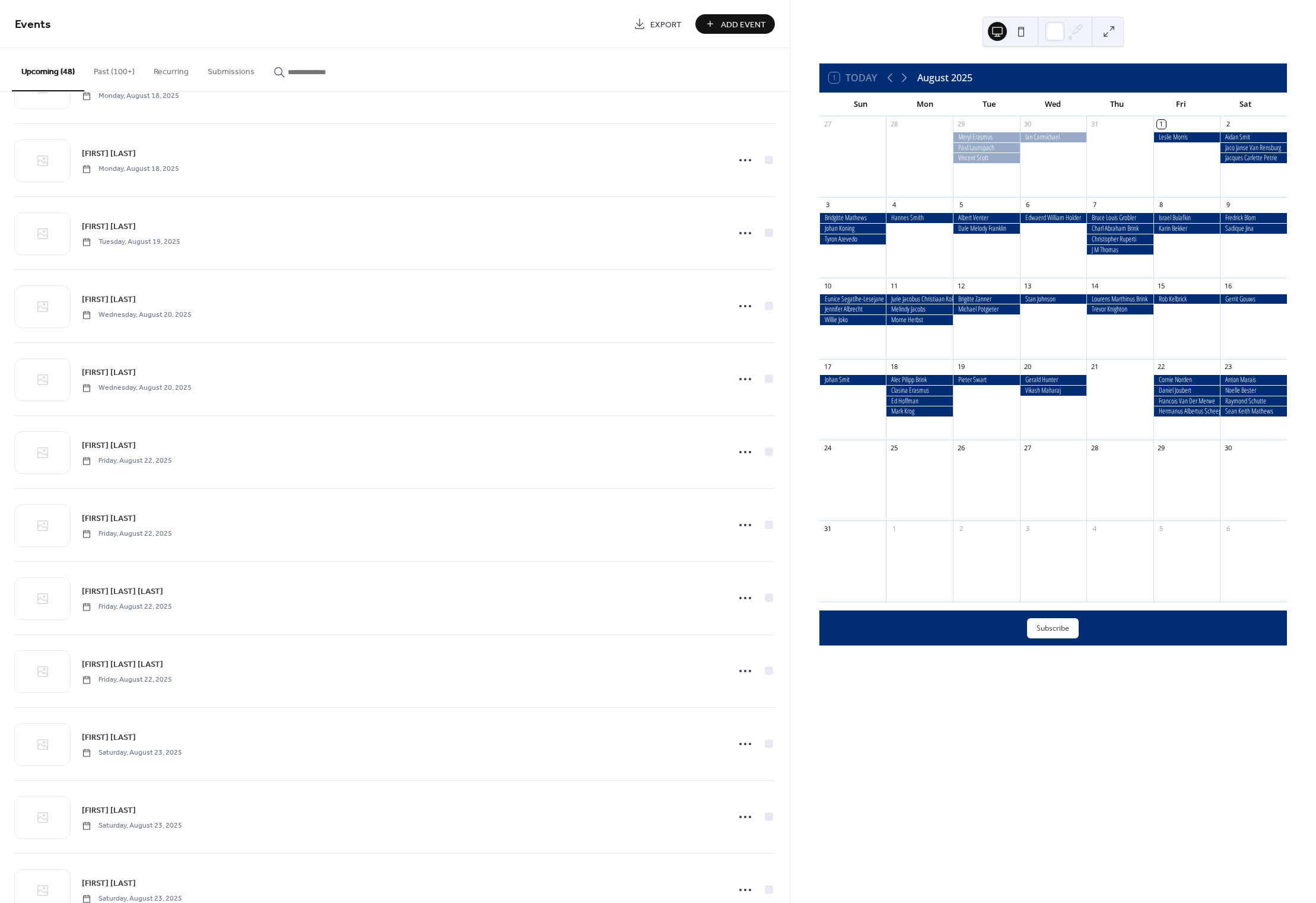 scroll, scrollTop: 2755, scrollLeft: 0, axis: vertical 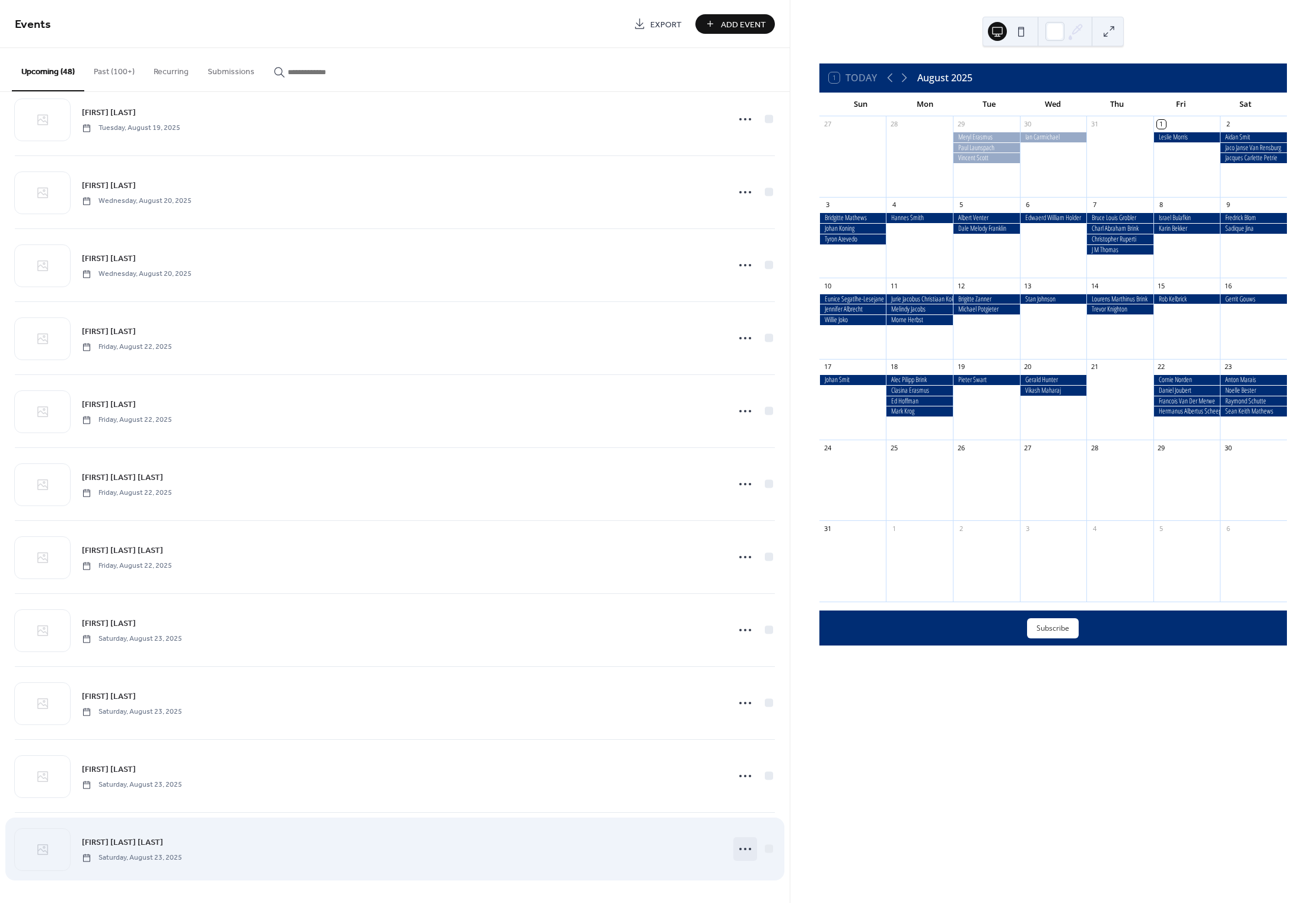 click 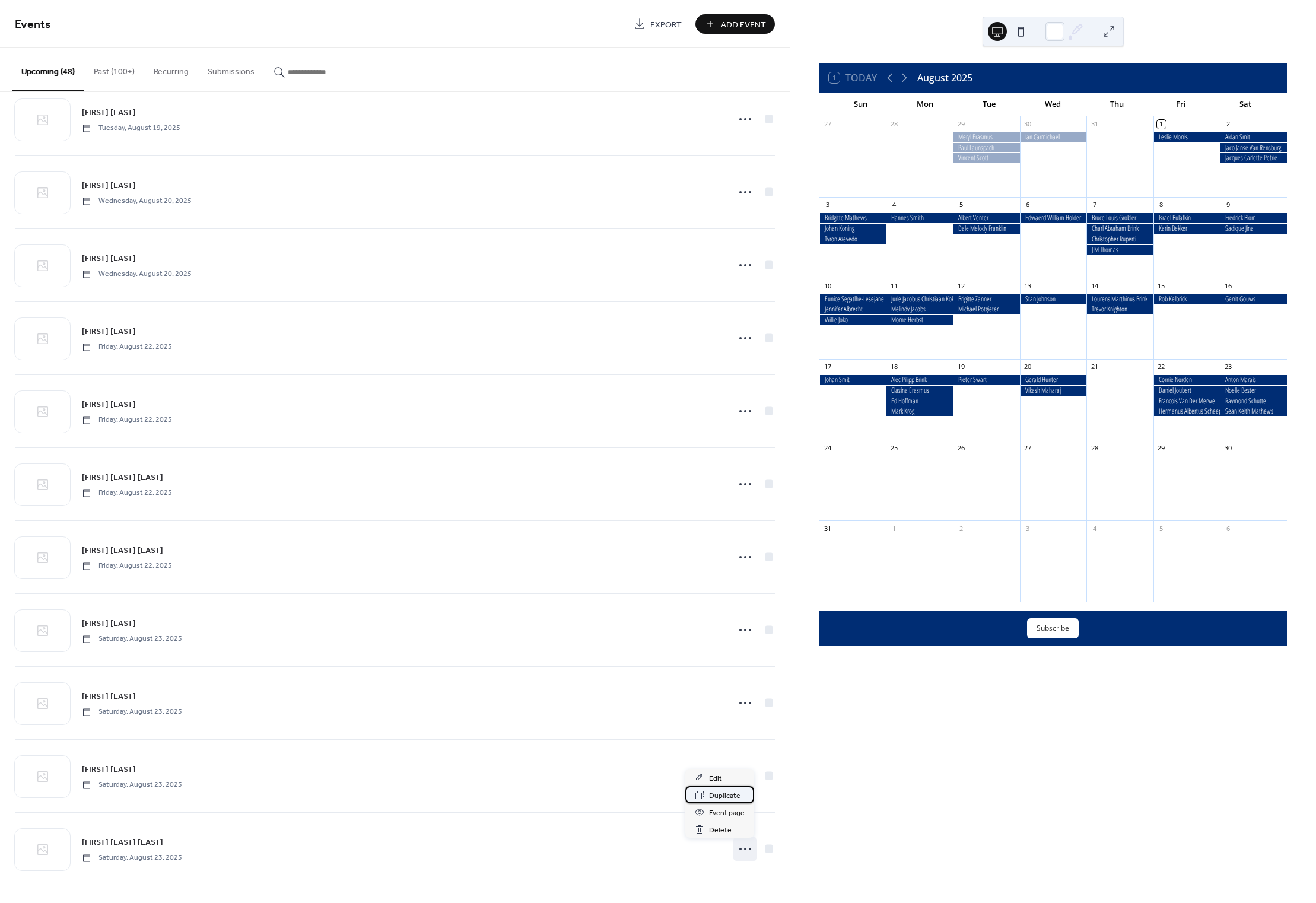 click on "Duplicate" at bounding box center (724, 796) 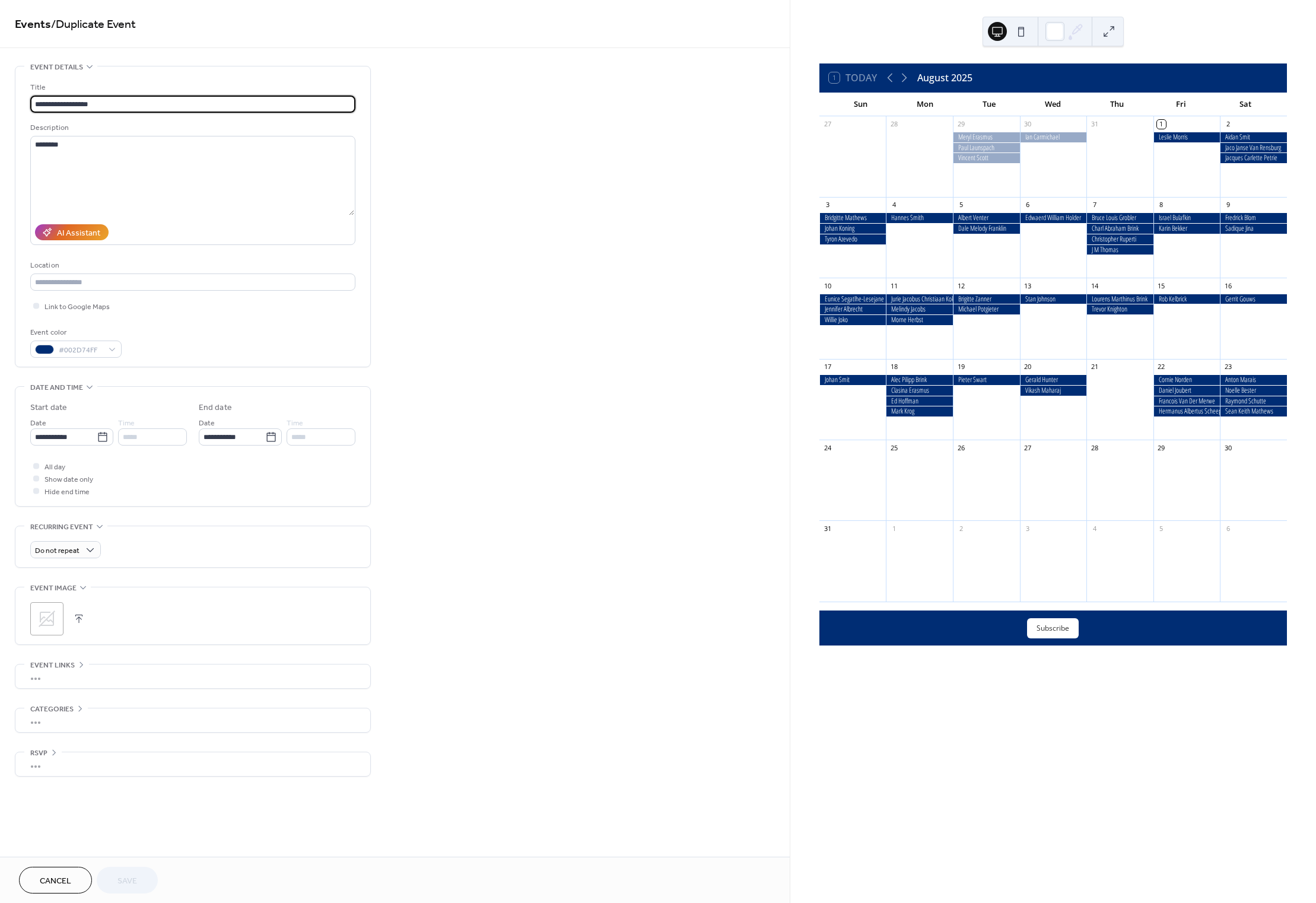click on "**********" at bounding box center [193, 104] 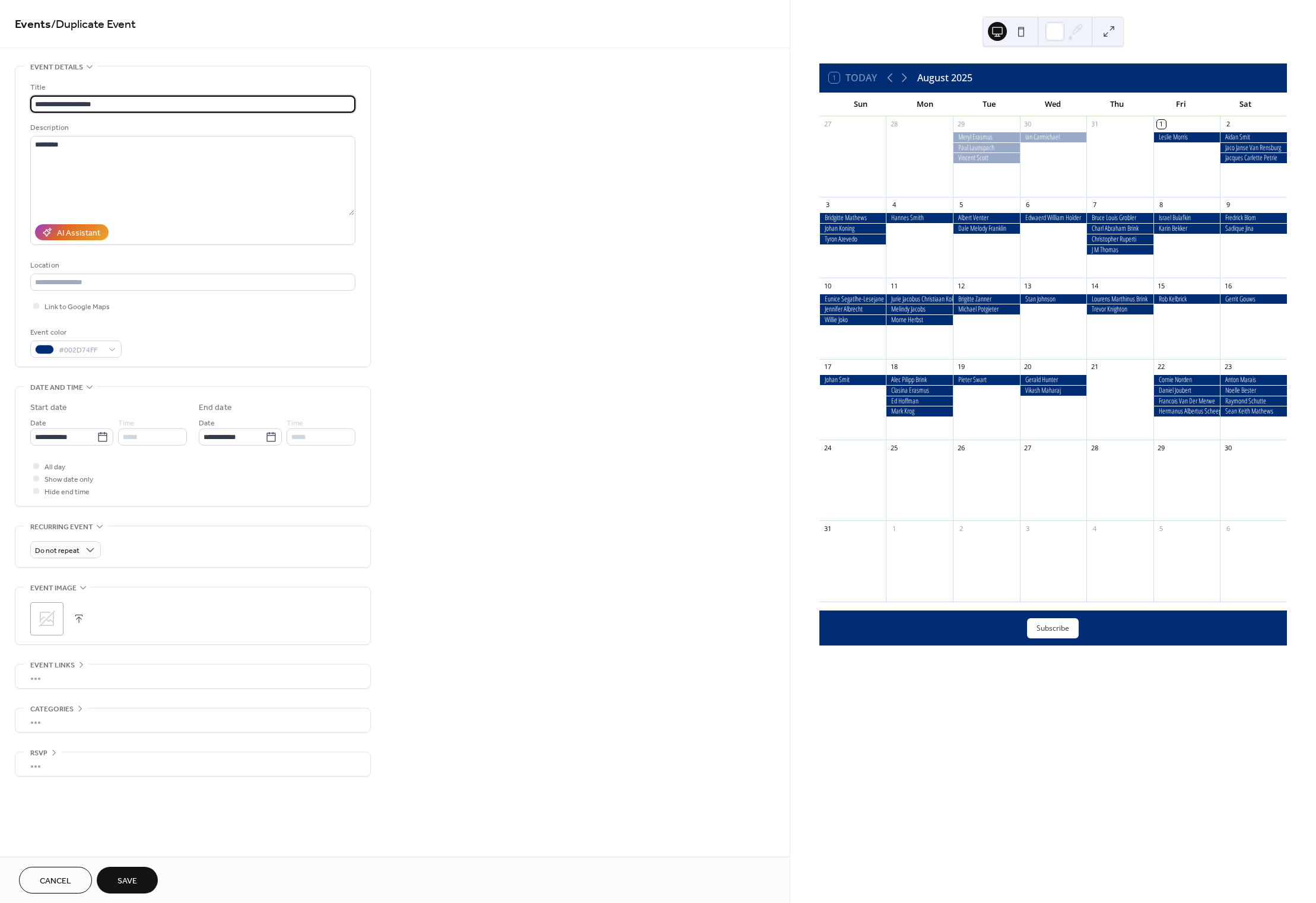 type on "**********" 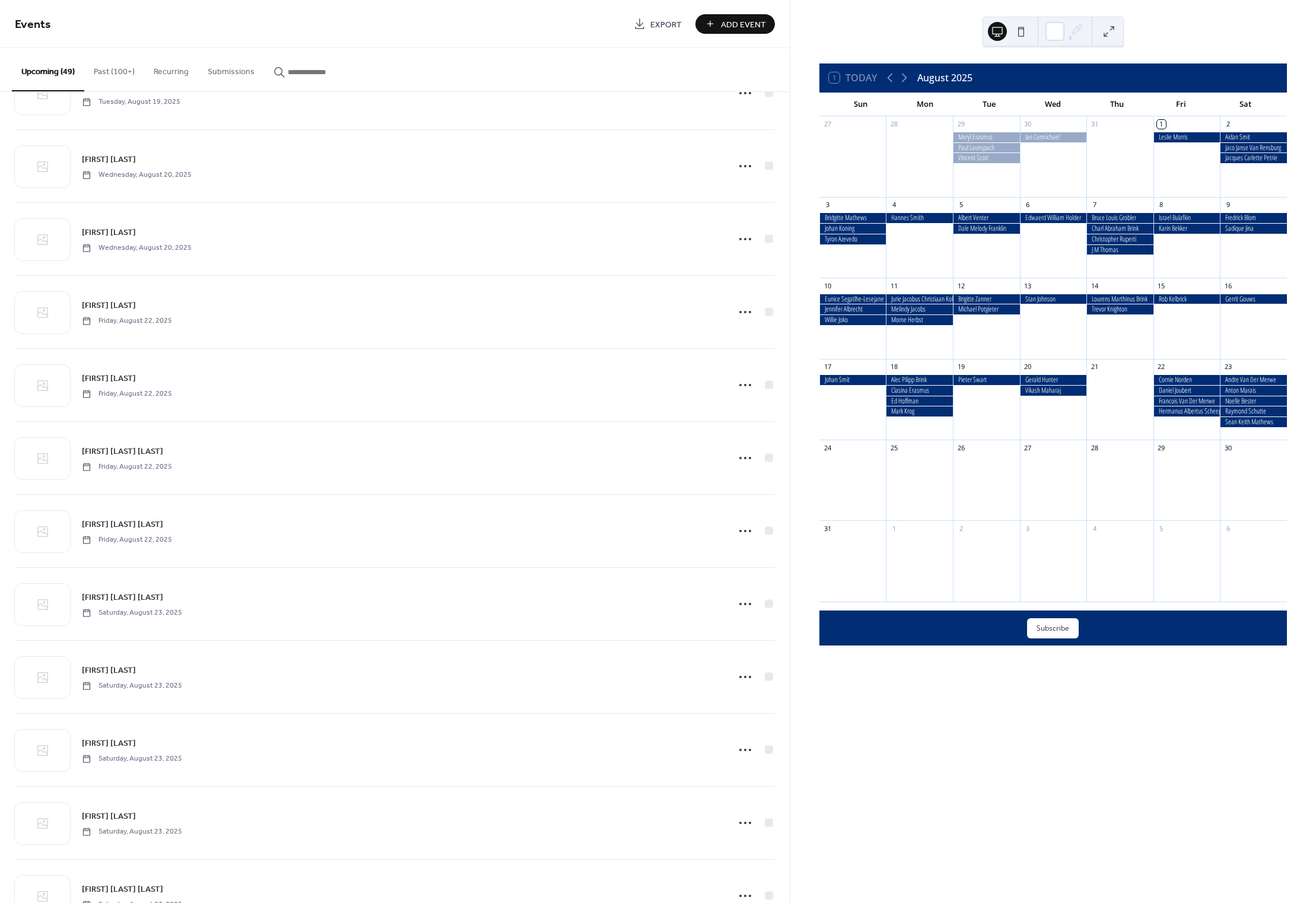 scroll, scrollTop: 2829, scrollLeft: 0, axis: vertical 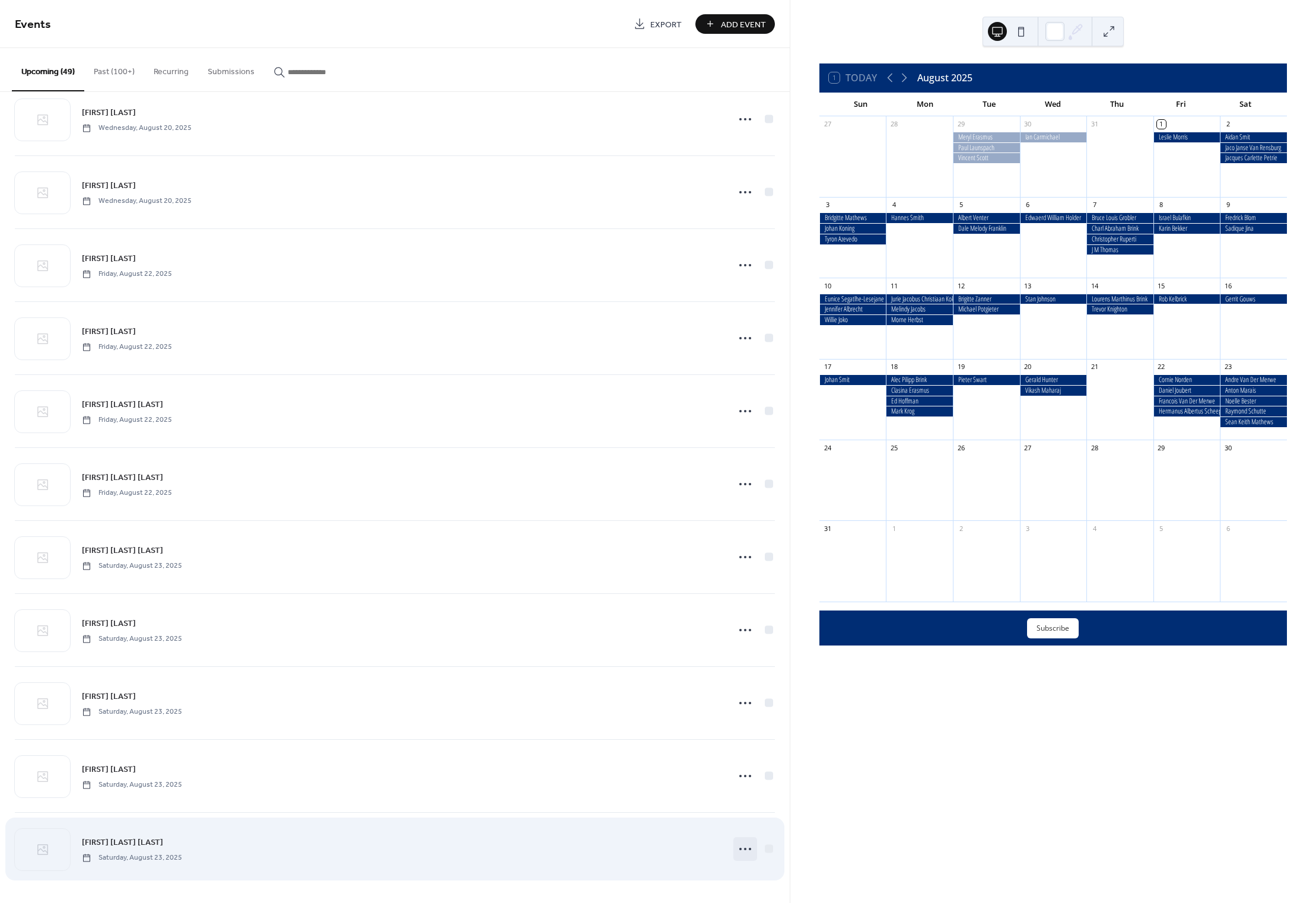 click 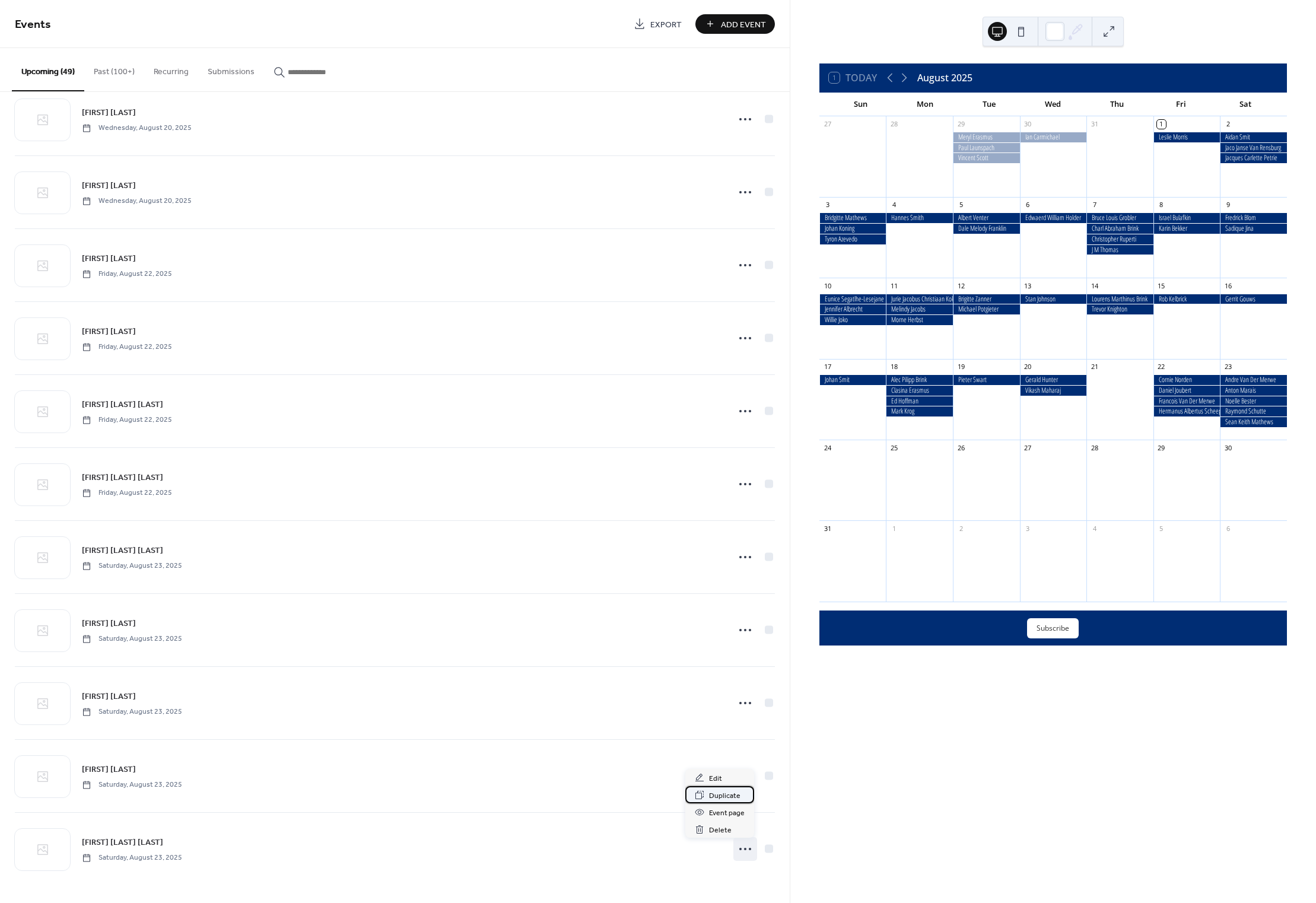 click on "Duplicate" at bounding box center [724, 796] 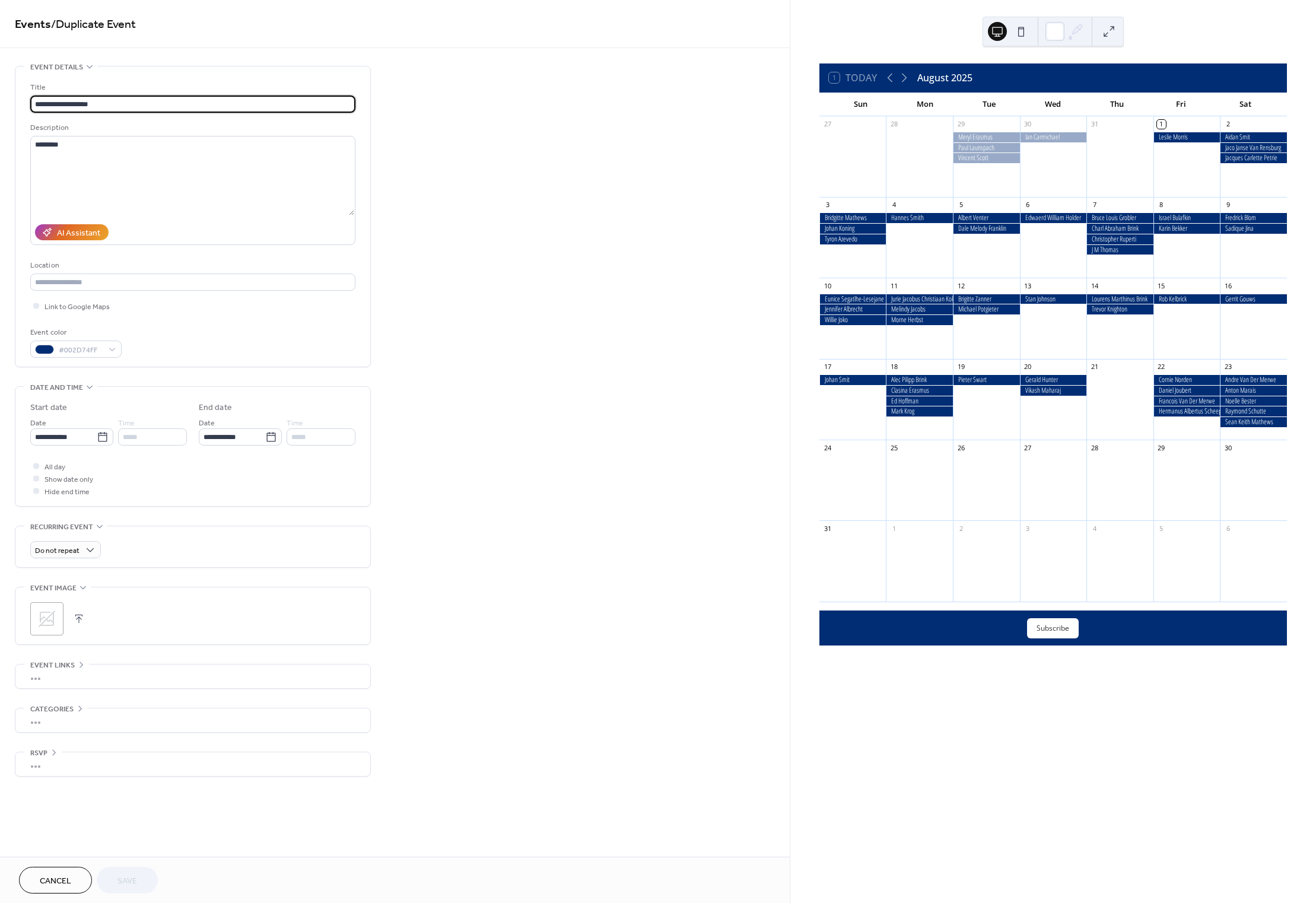drag, startPoint x: 104, startPoint y: 98, endPoint x: 11, endPoint y: 90, distance: 93.34345 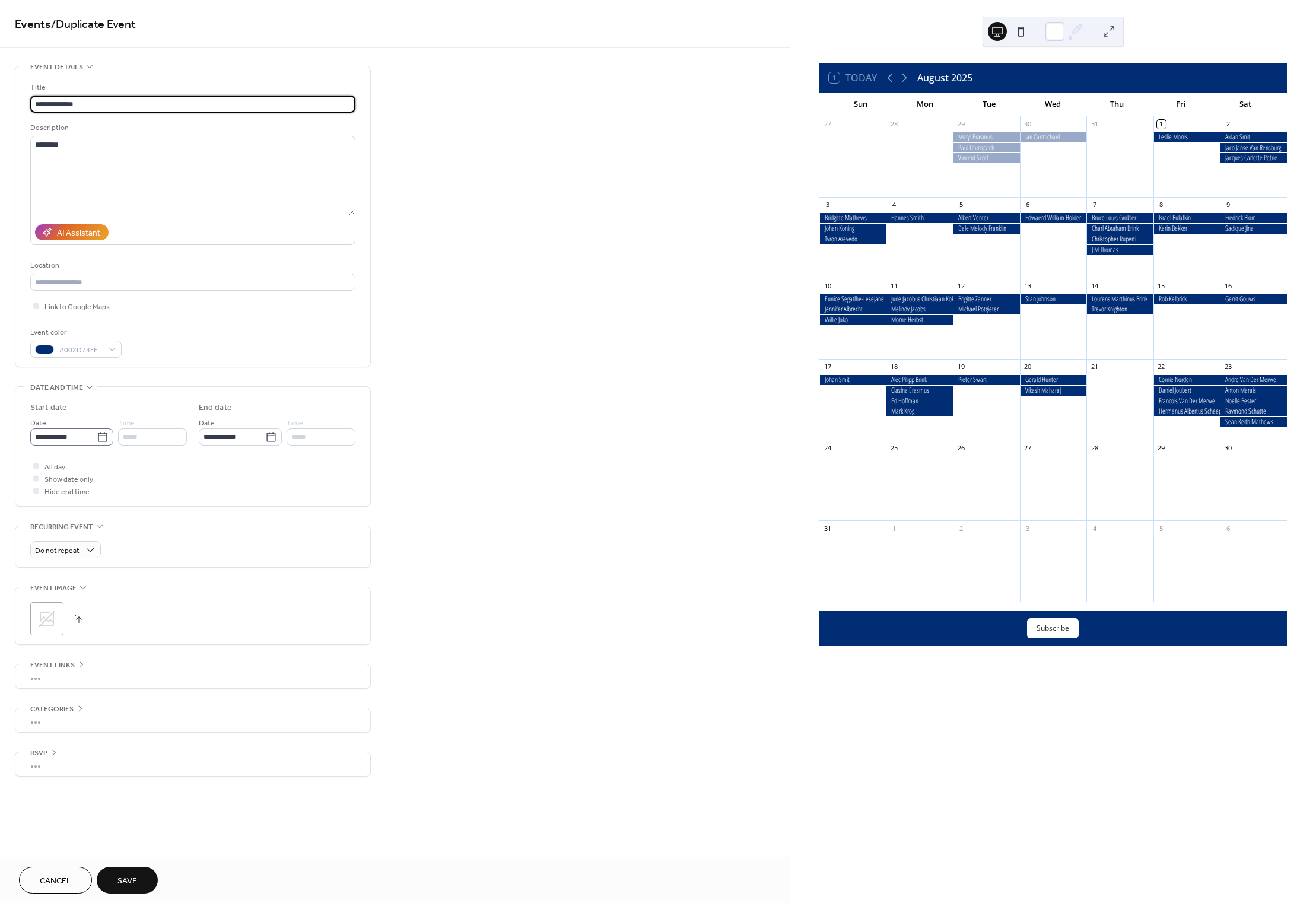 type on "**********" 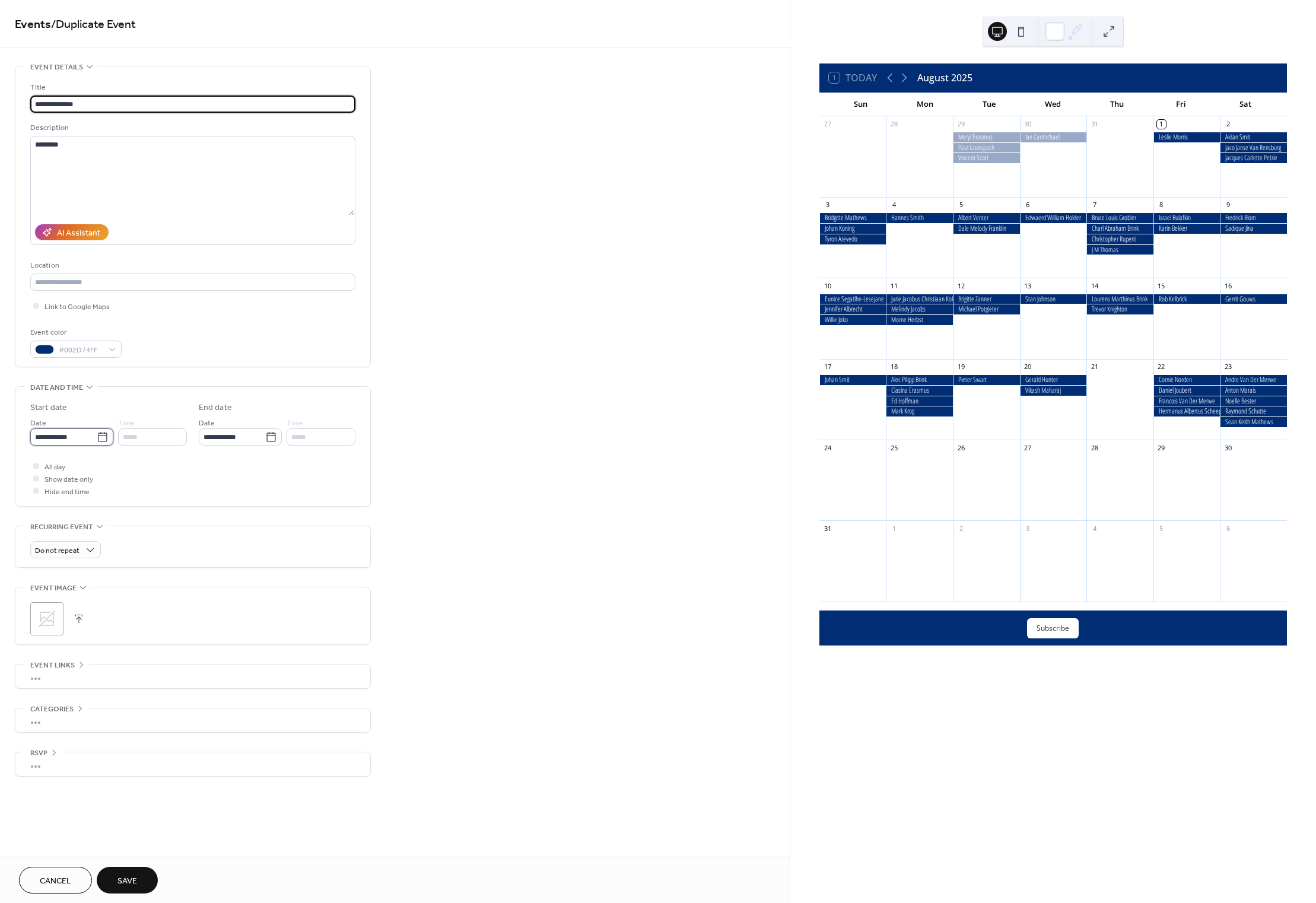 click on "**********" at bounding box center (63, 437) 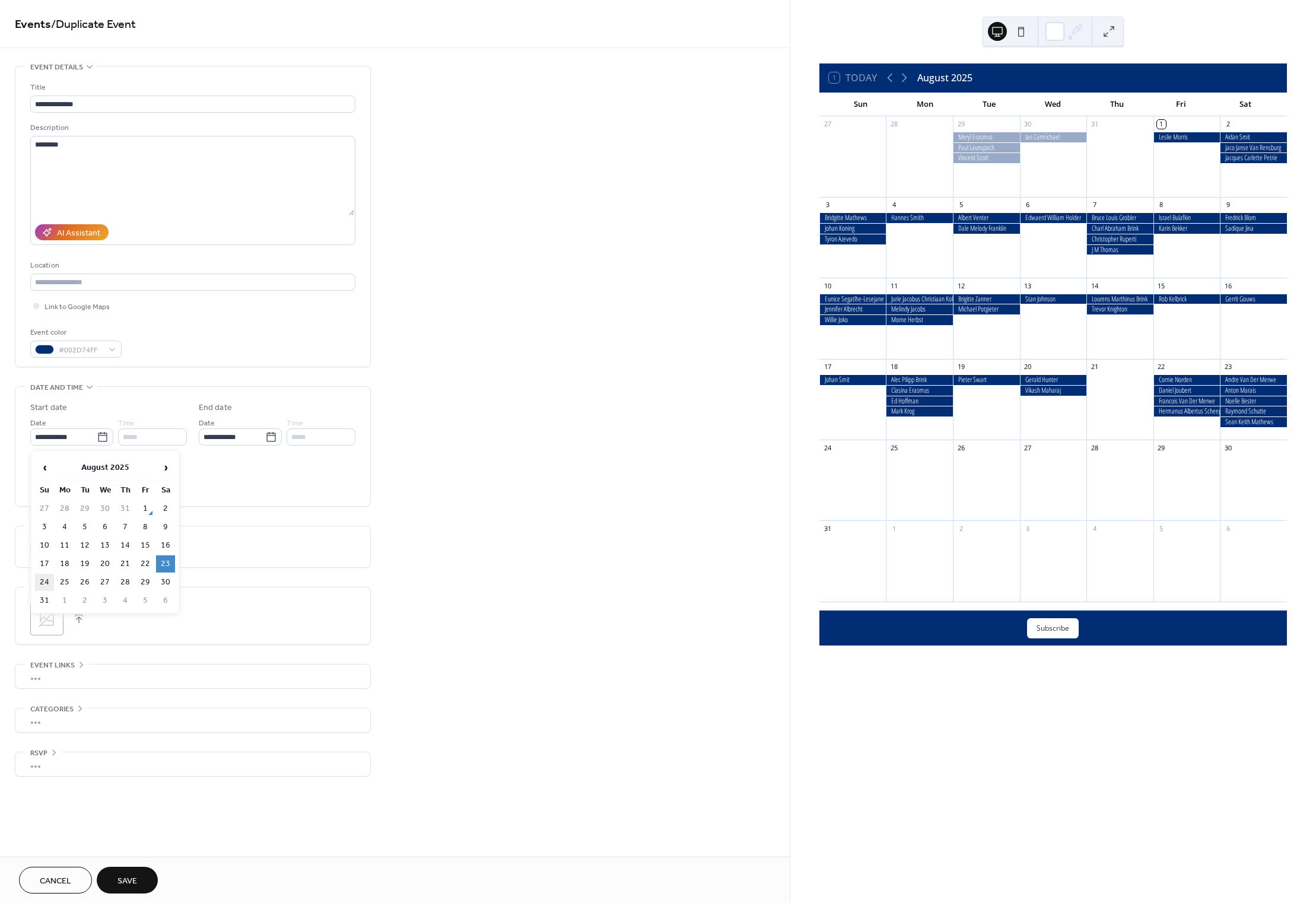 click on "24" at bounding box center (44, 582) 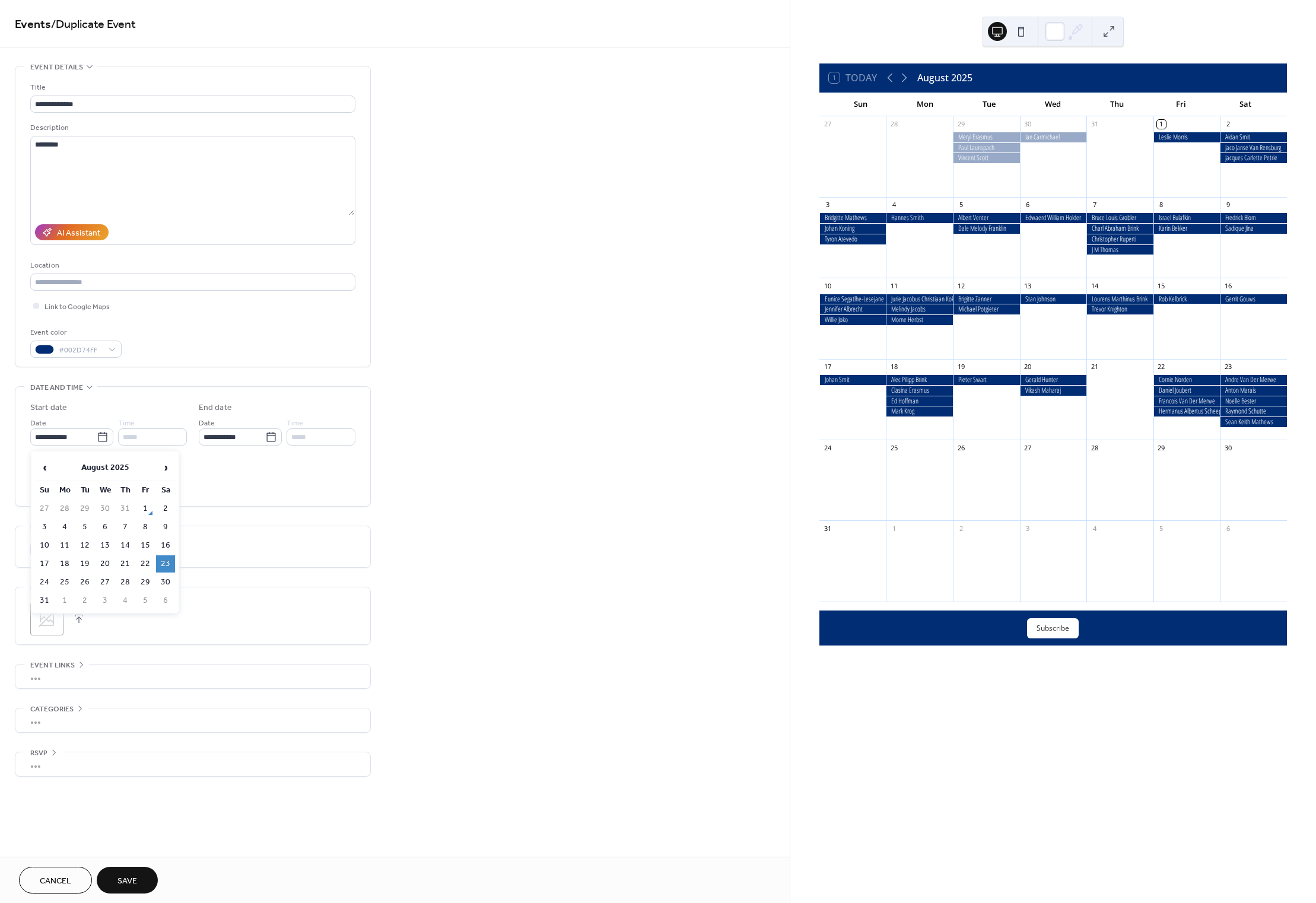 type on "**********" 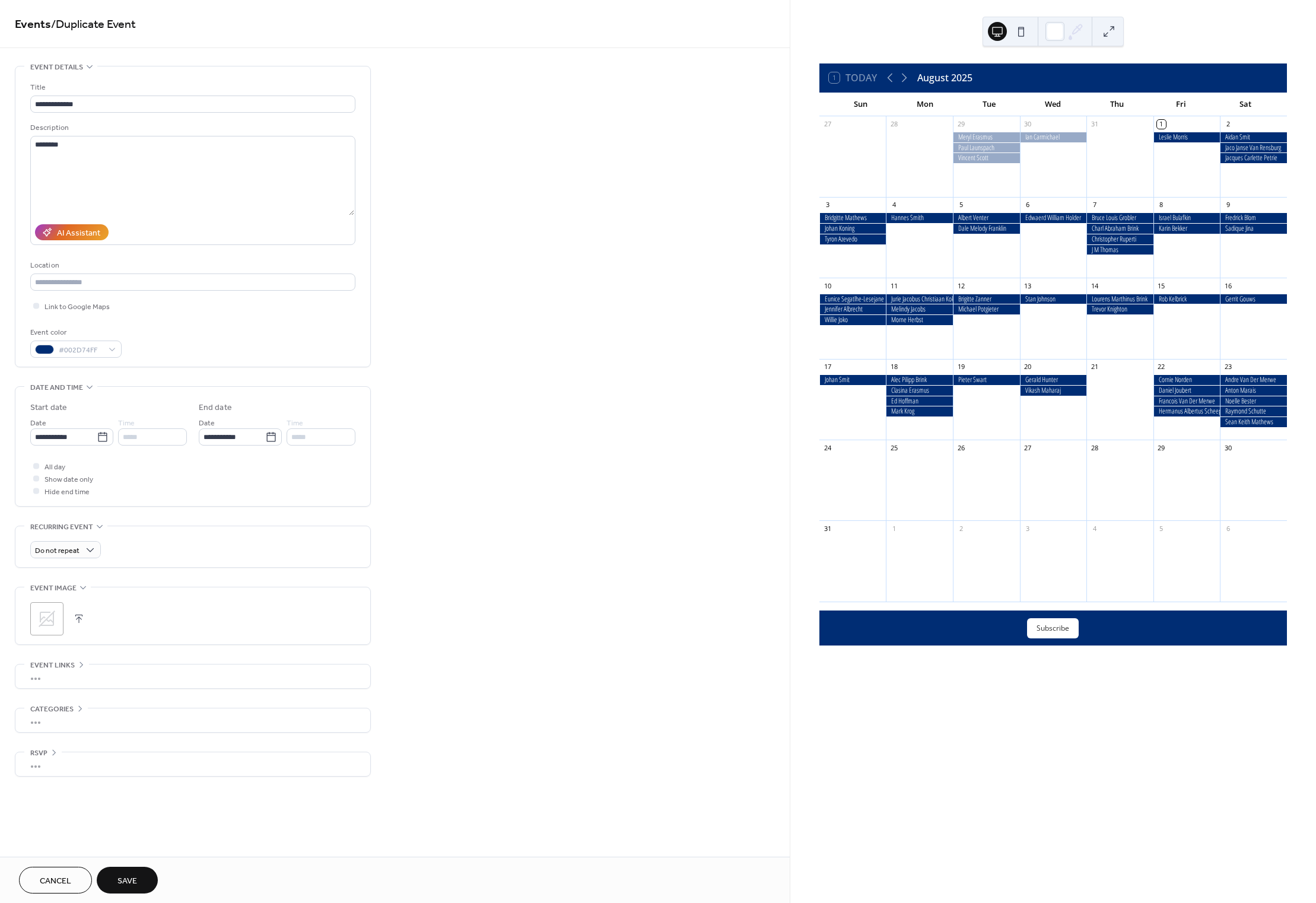 click on "Save" at bounding box center (127, 880) 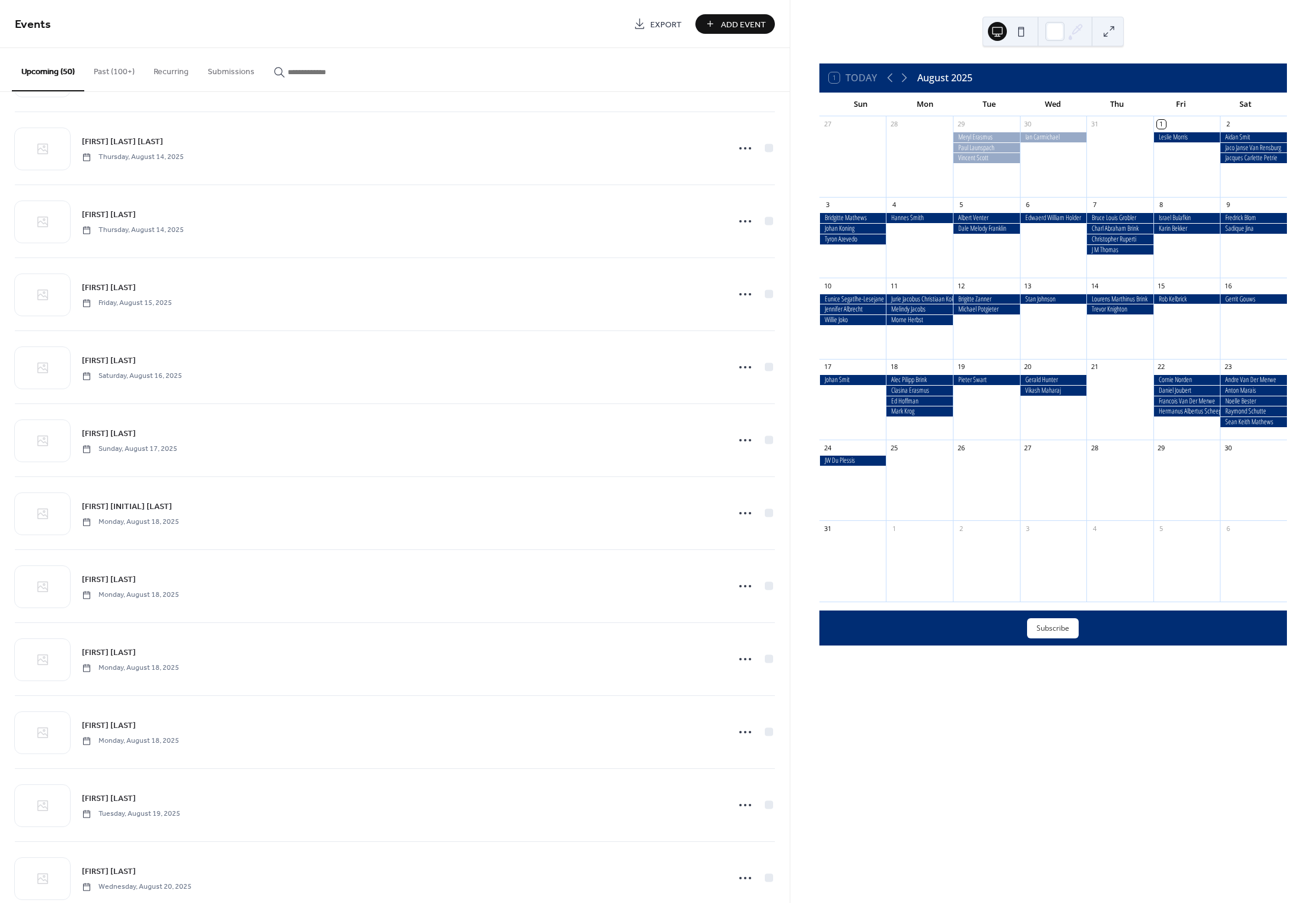 scroll, scrollTop: 2167, scrollLeft: 0, axis: vertical 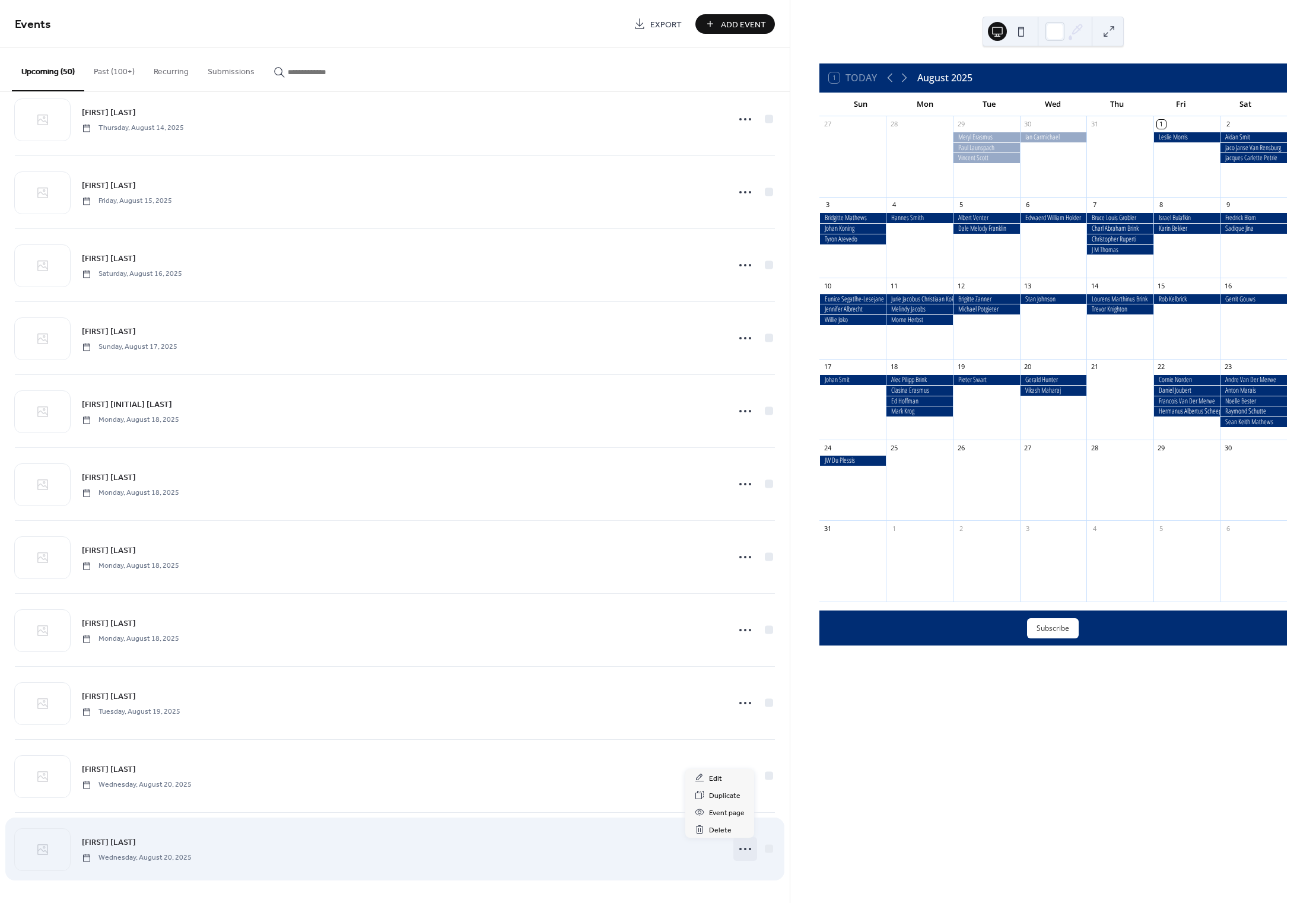 click 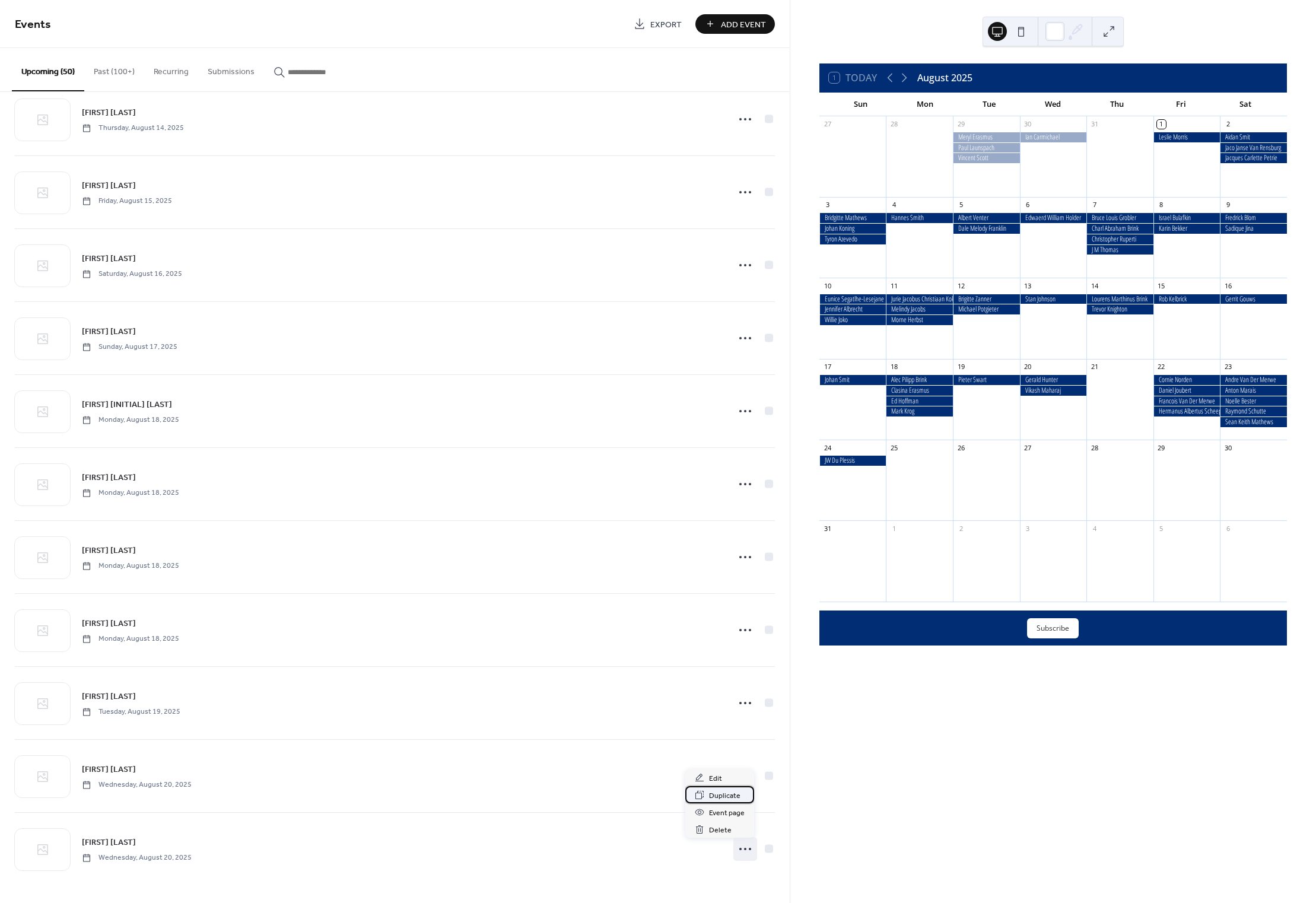 click on "Duplicate" at bounding box center (724, 796) 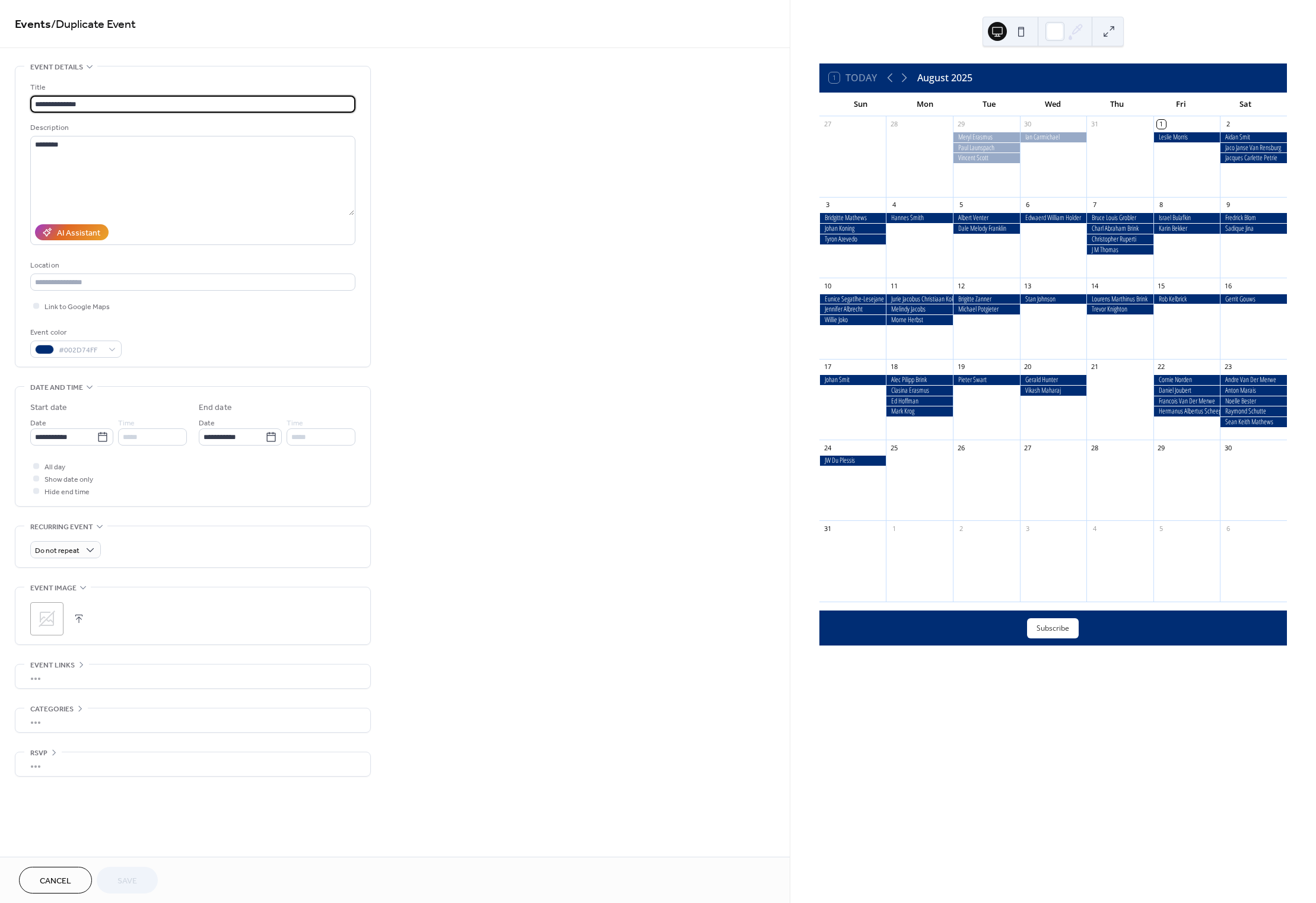 drag, startPoint x: 90, startPoint y: 106, endPoint x: 20, endPoint y: 101, distance: 70.178344 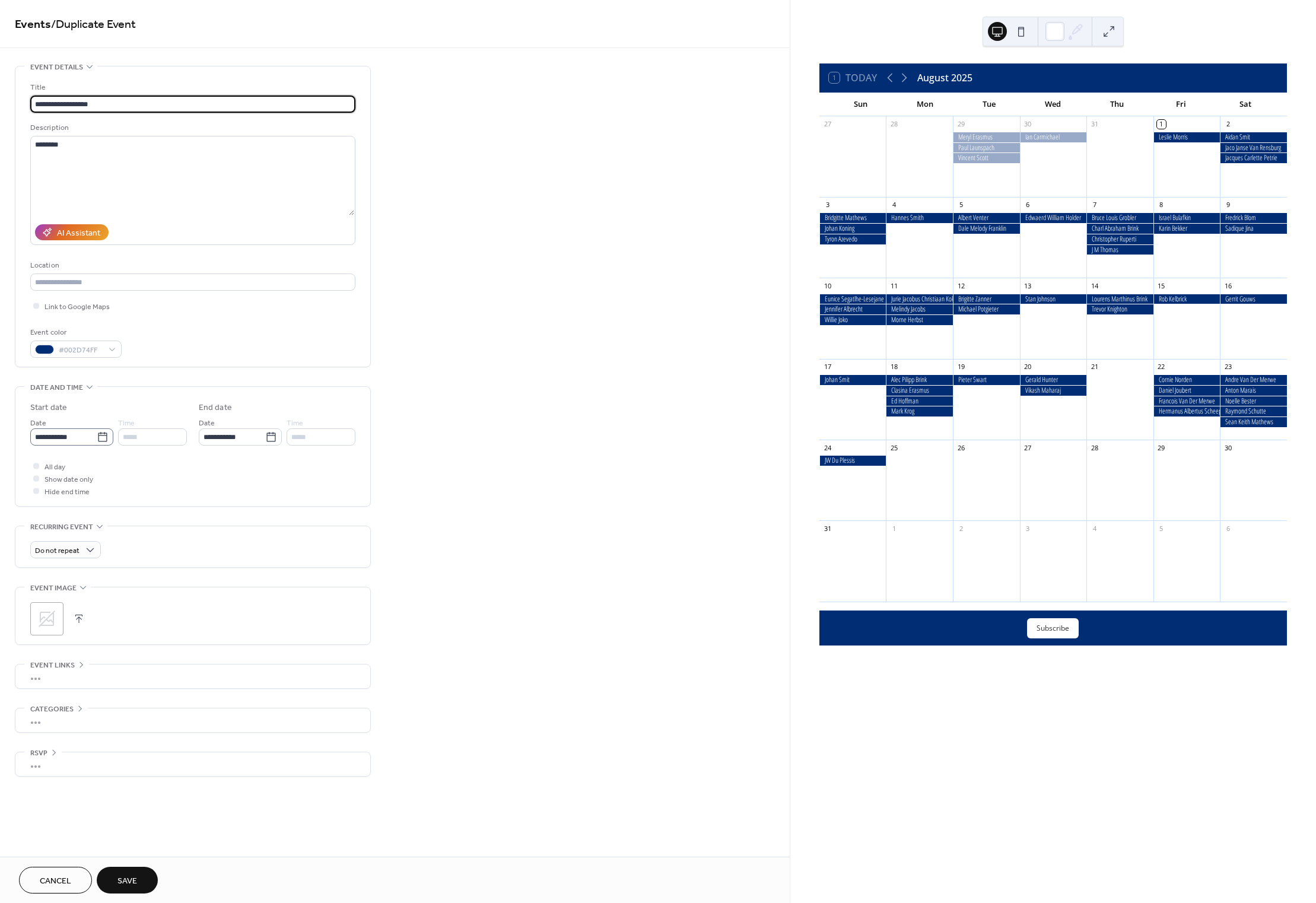 type on "**********" 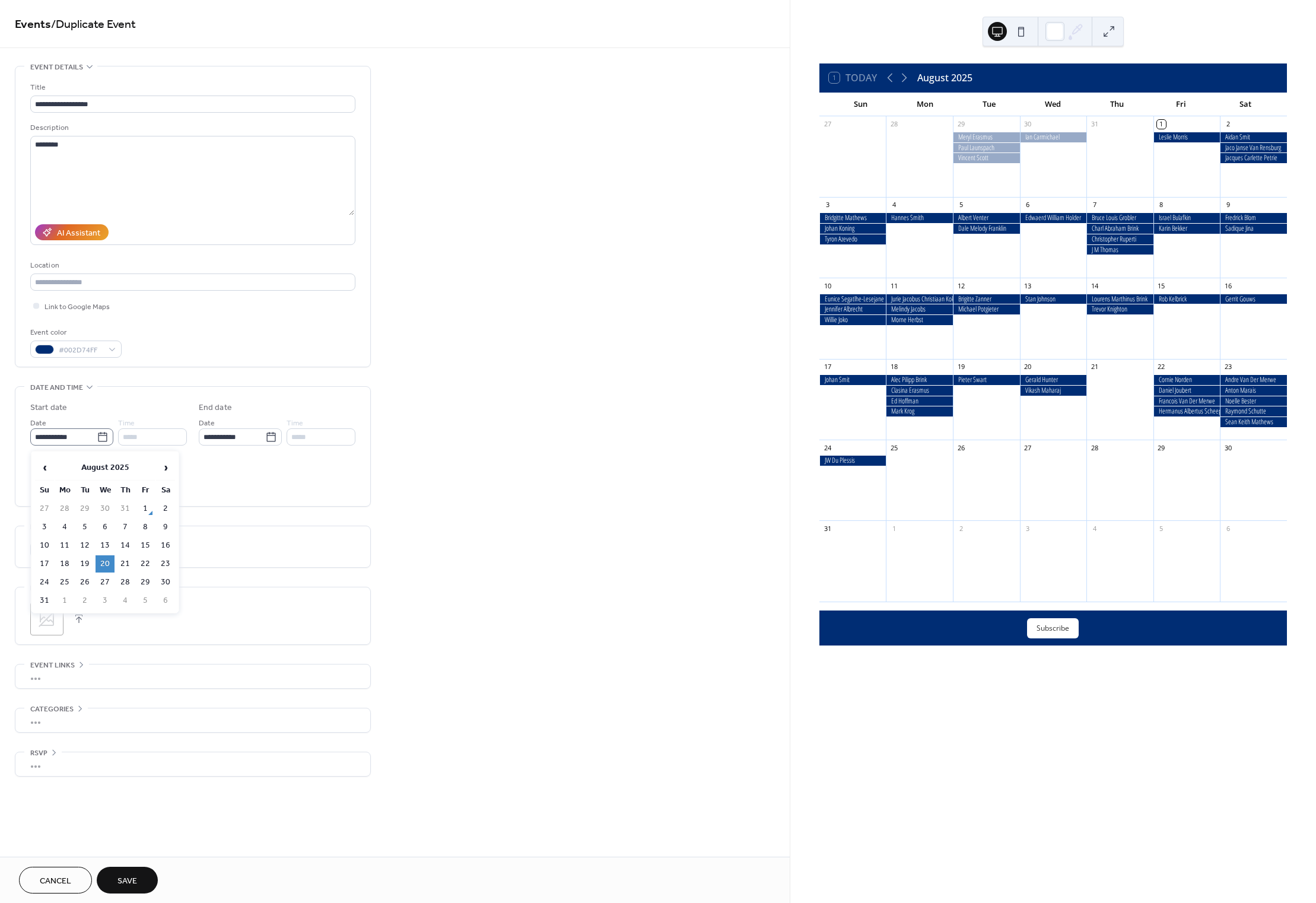 click 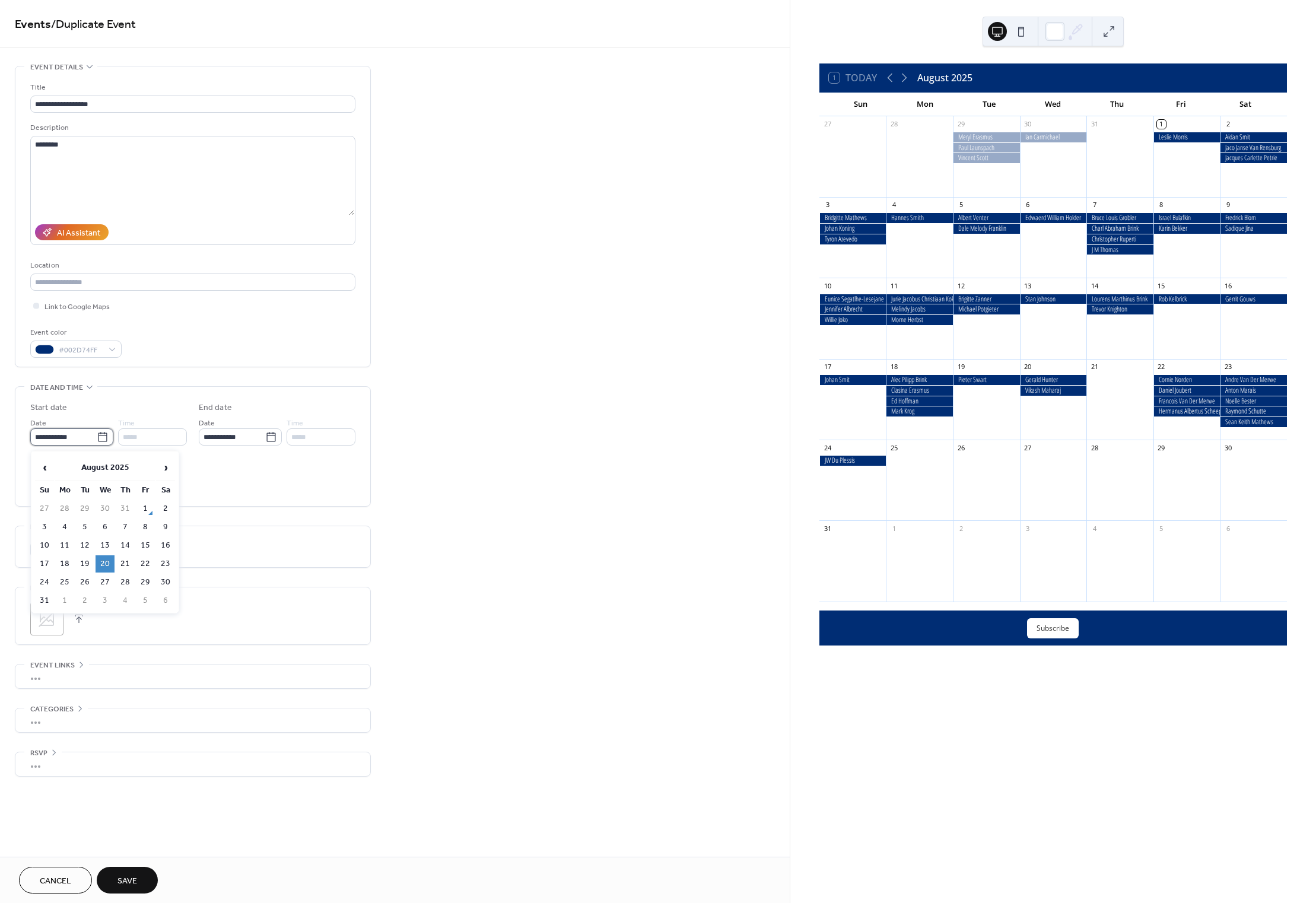 click on "**********" at bounding box center [63, 437] 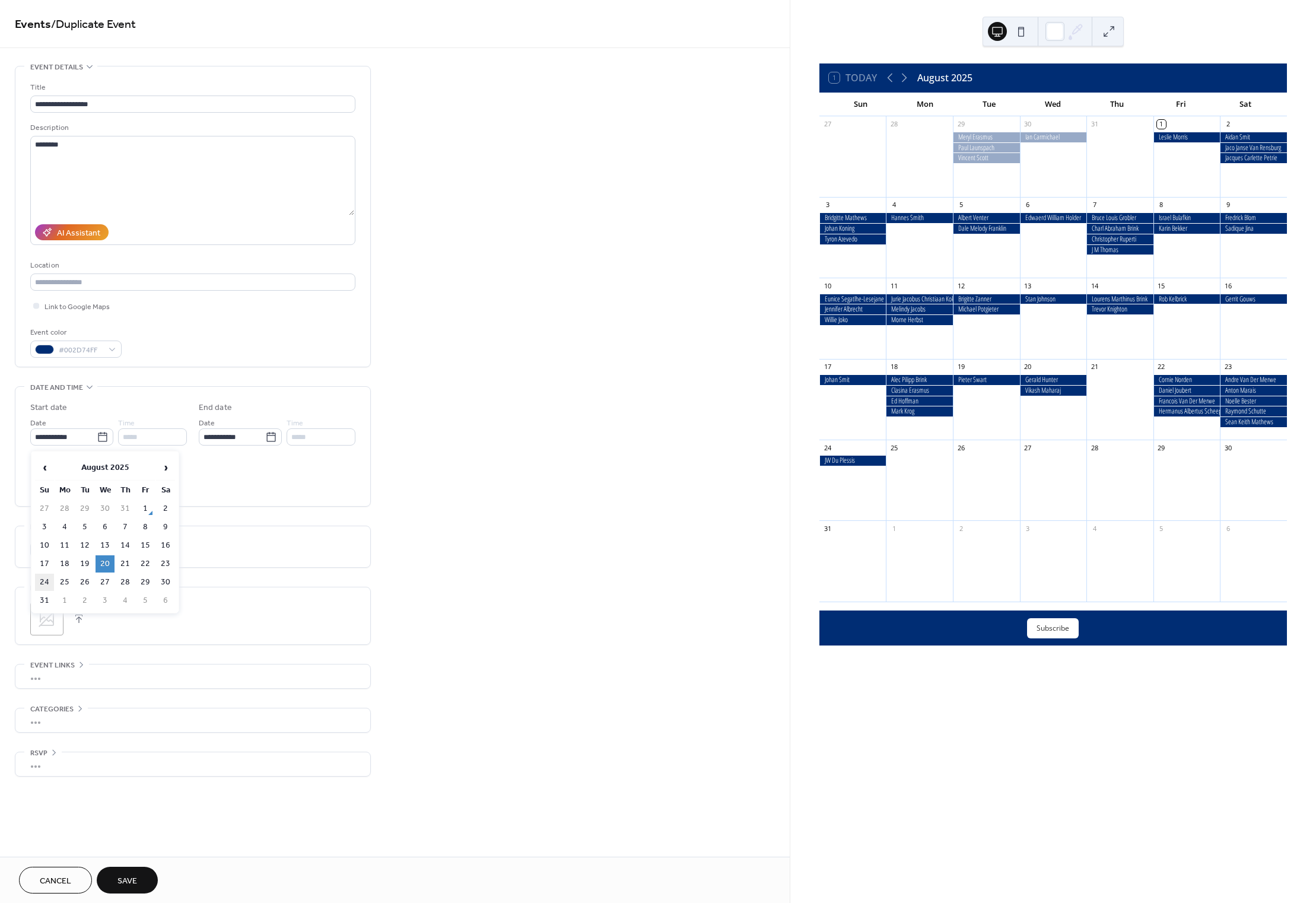 click on "24" at bounding box center [44, 582] 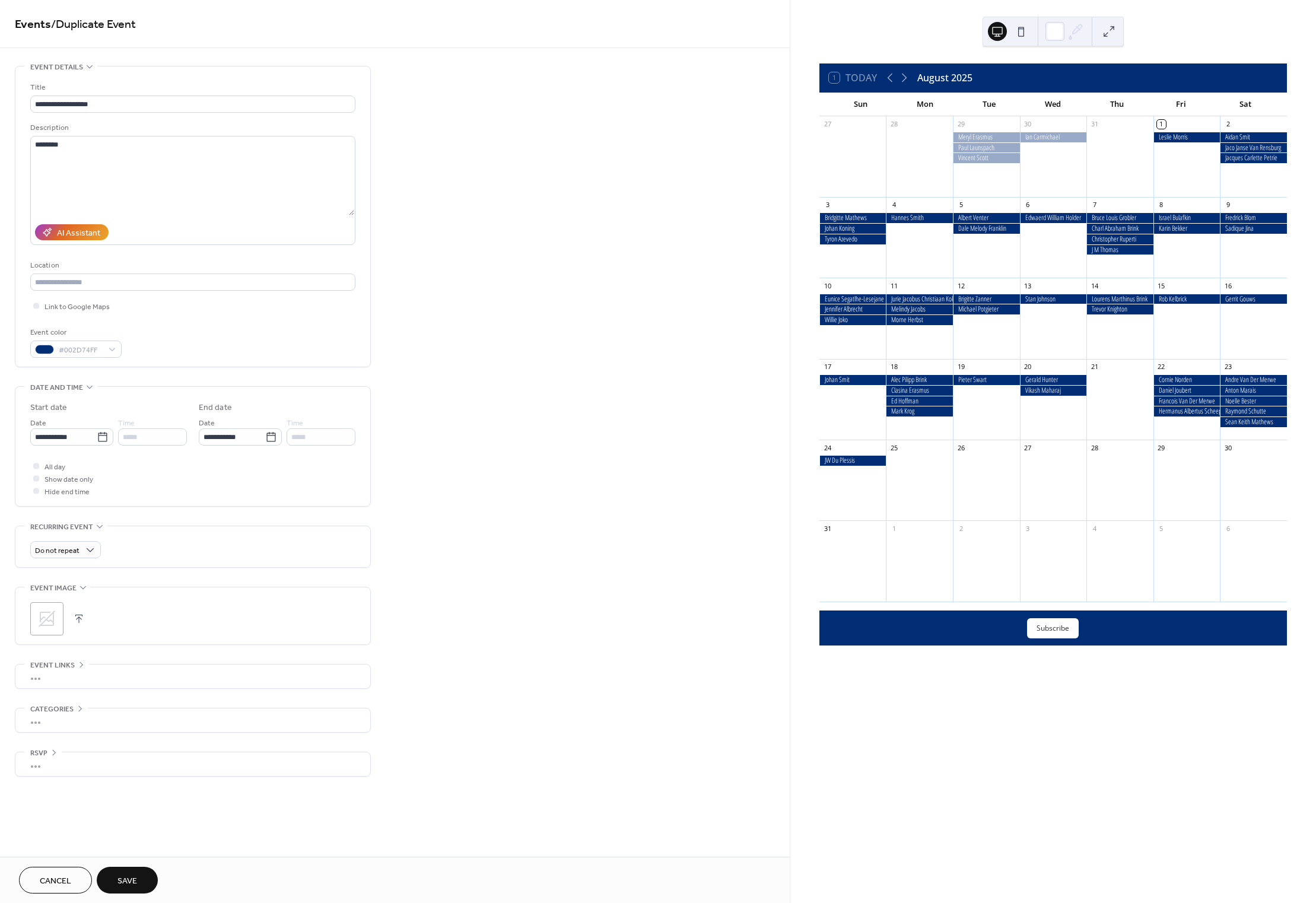 click on "Save" at bounding box center (127, 881) 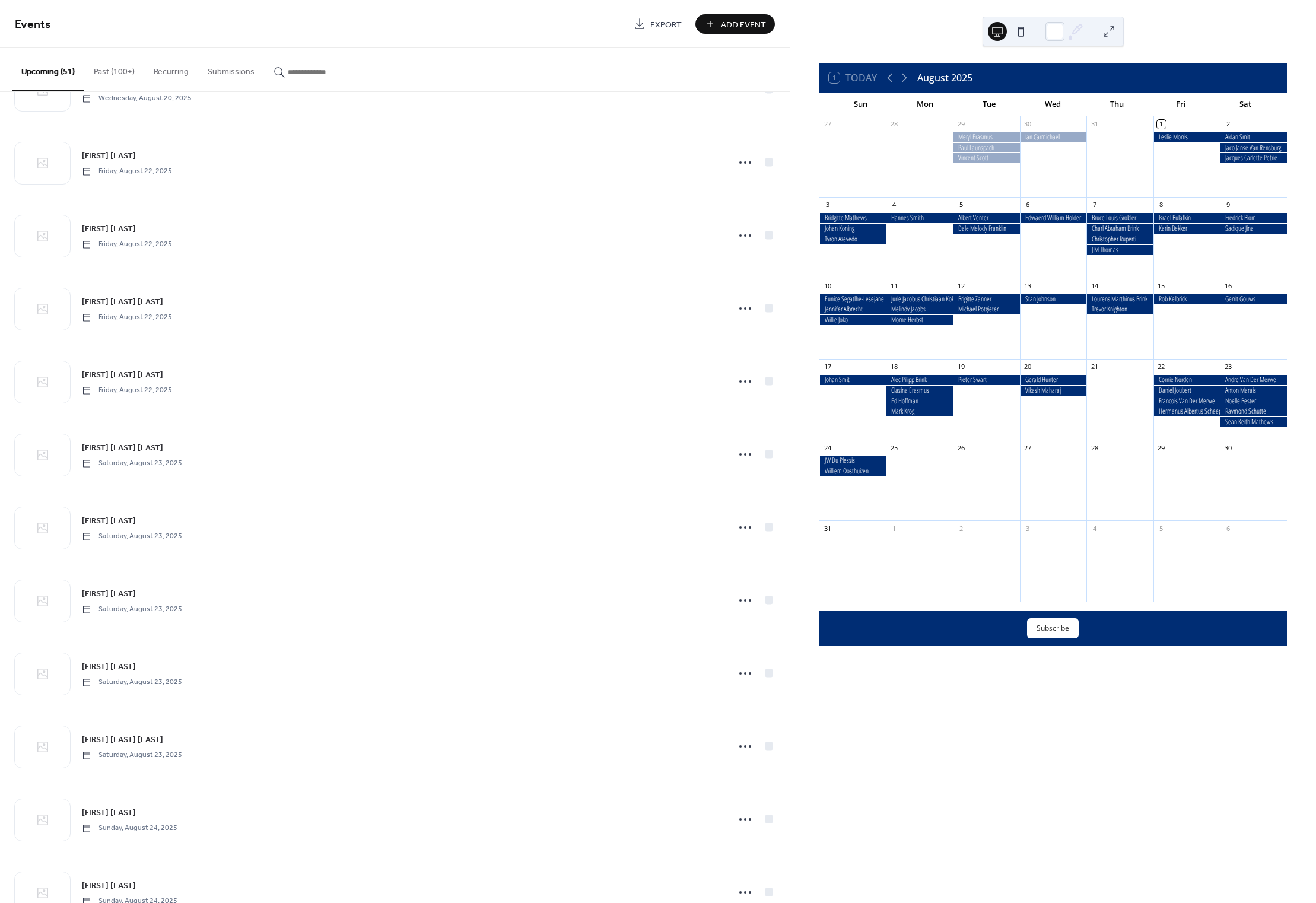 scroll, scrollTop: 2976, scrollLeft: 0, axis: vertical 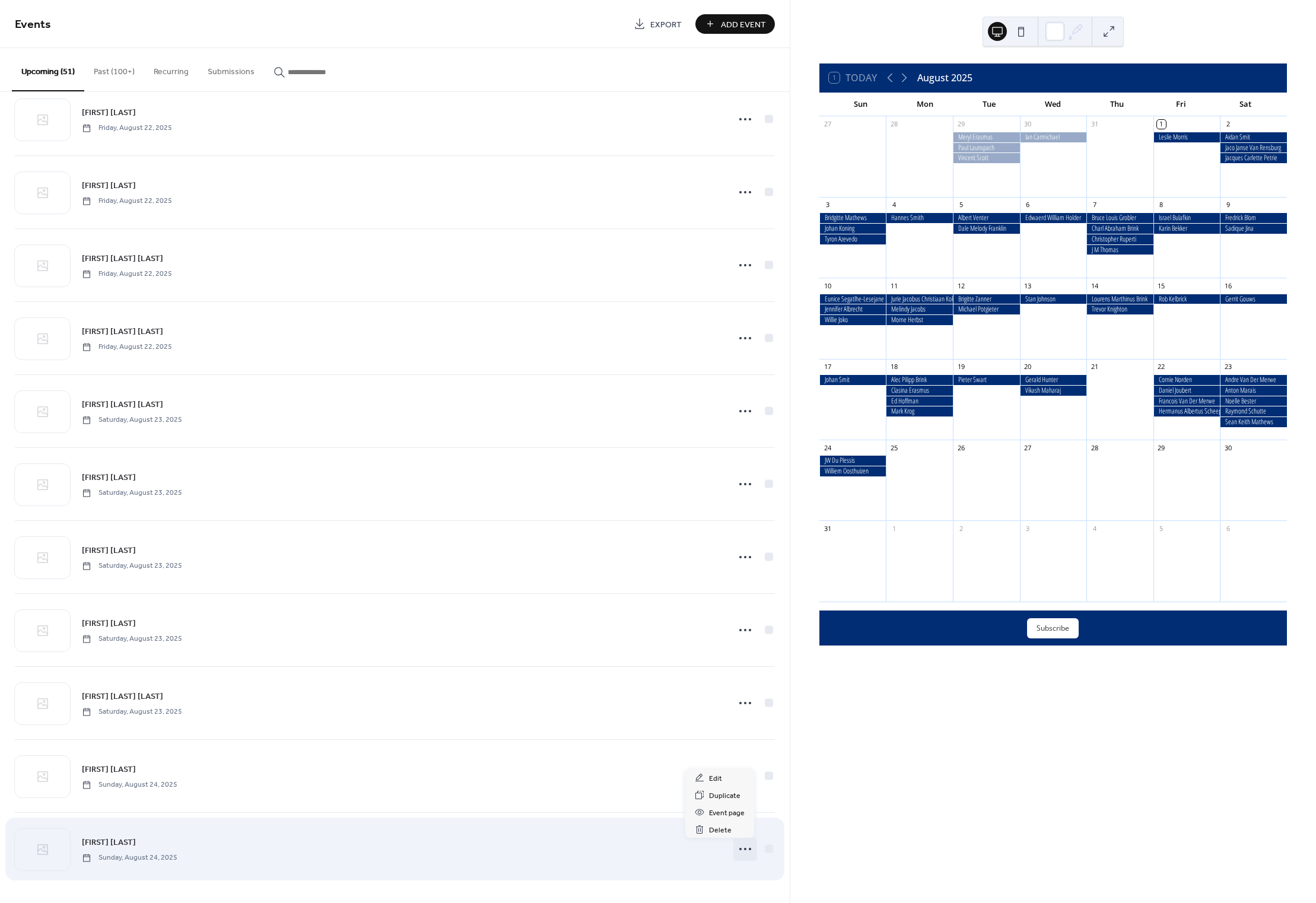 click 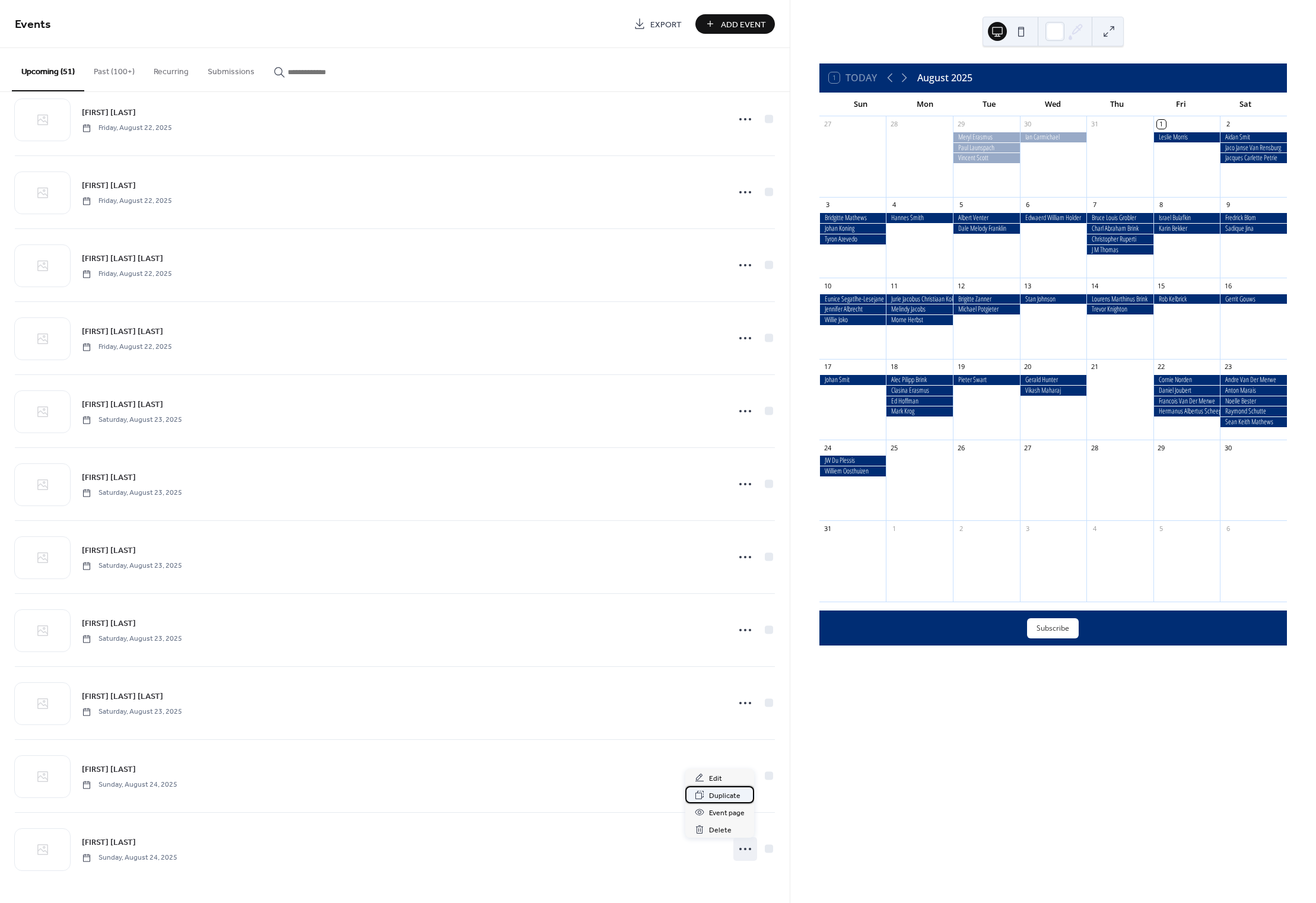 click on "Duplicate" at bounding box center (724, 796) 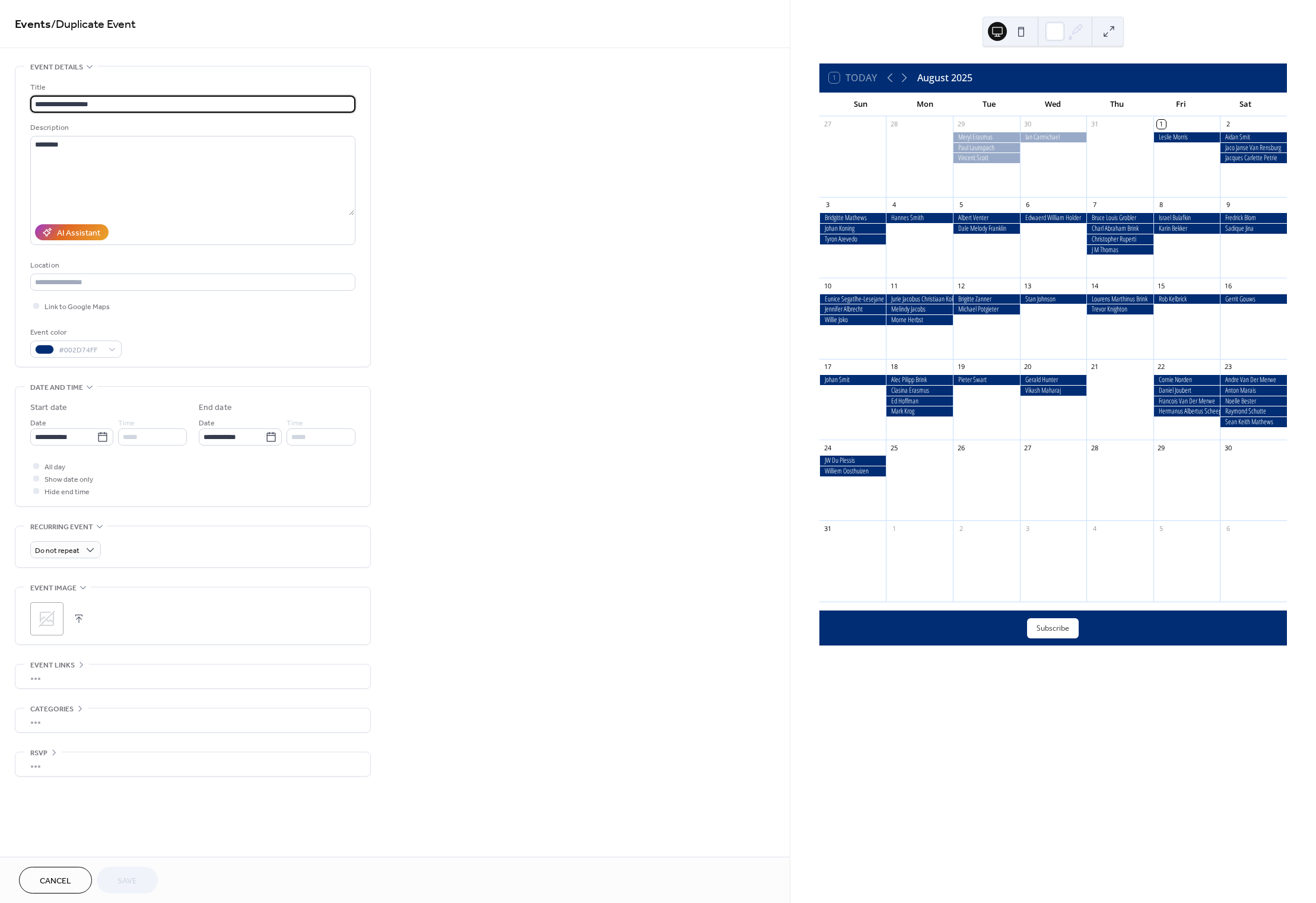 drag, startPoint x: 106, startPoint y: 106, endPoint x: 16, endPoint y: 98, distance: 90.35486 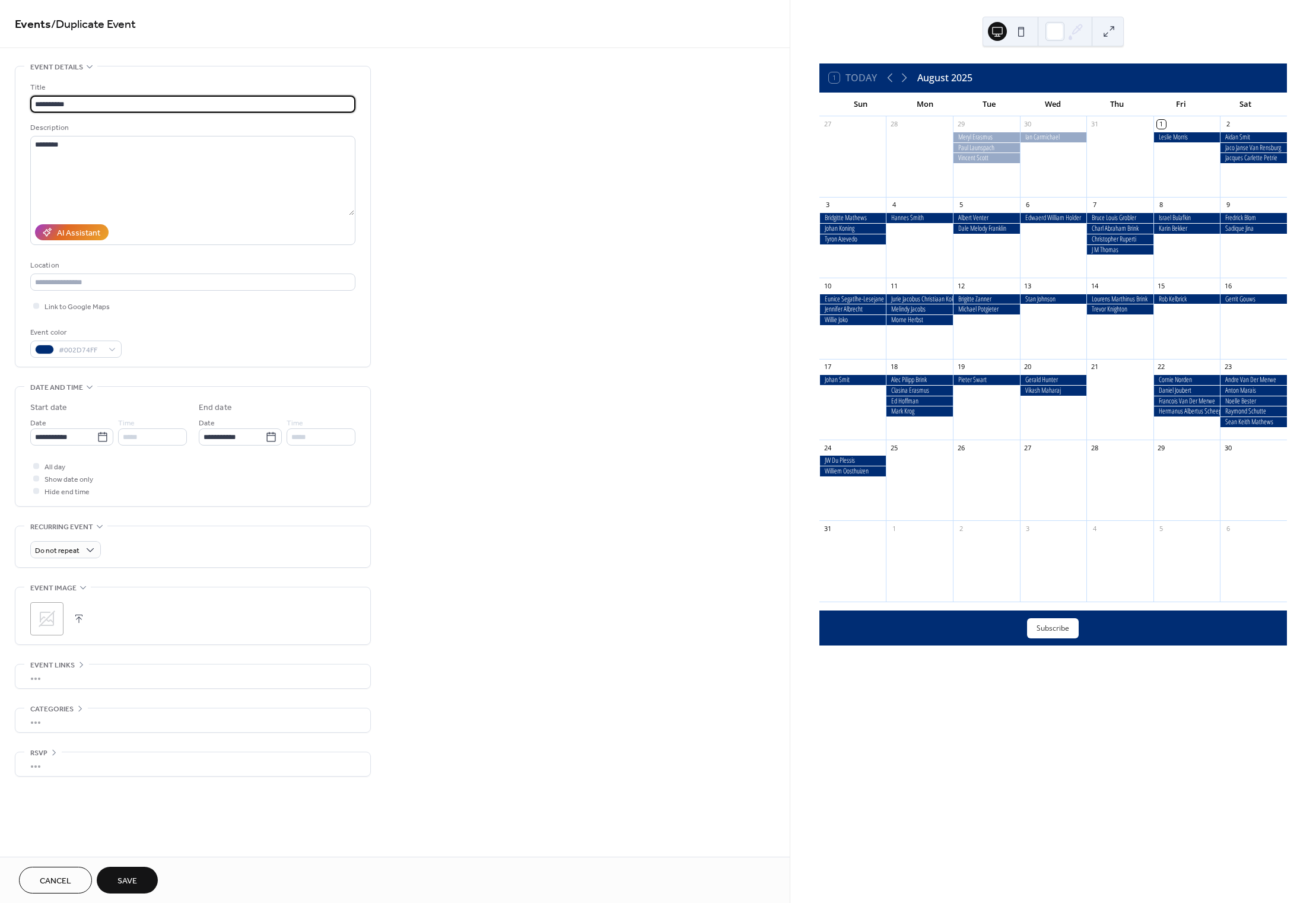 type on "**********" 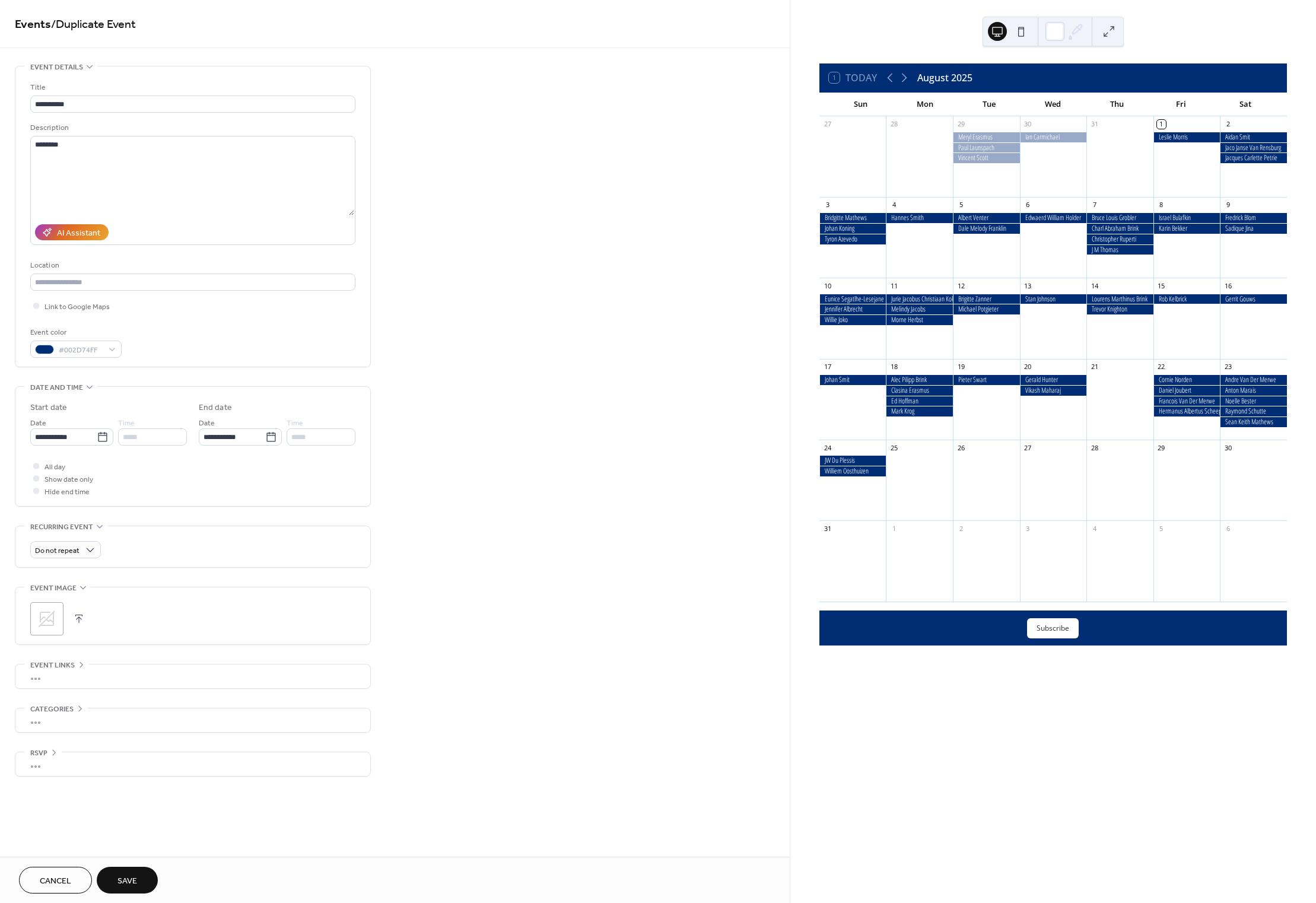 click on "Save" at bounding box center [127, 881] 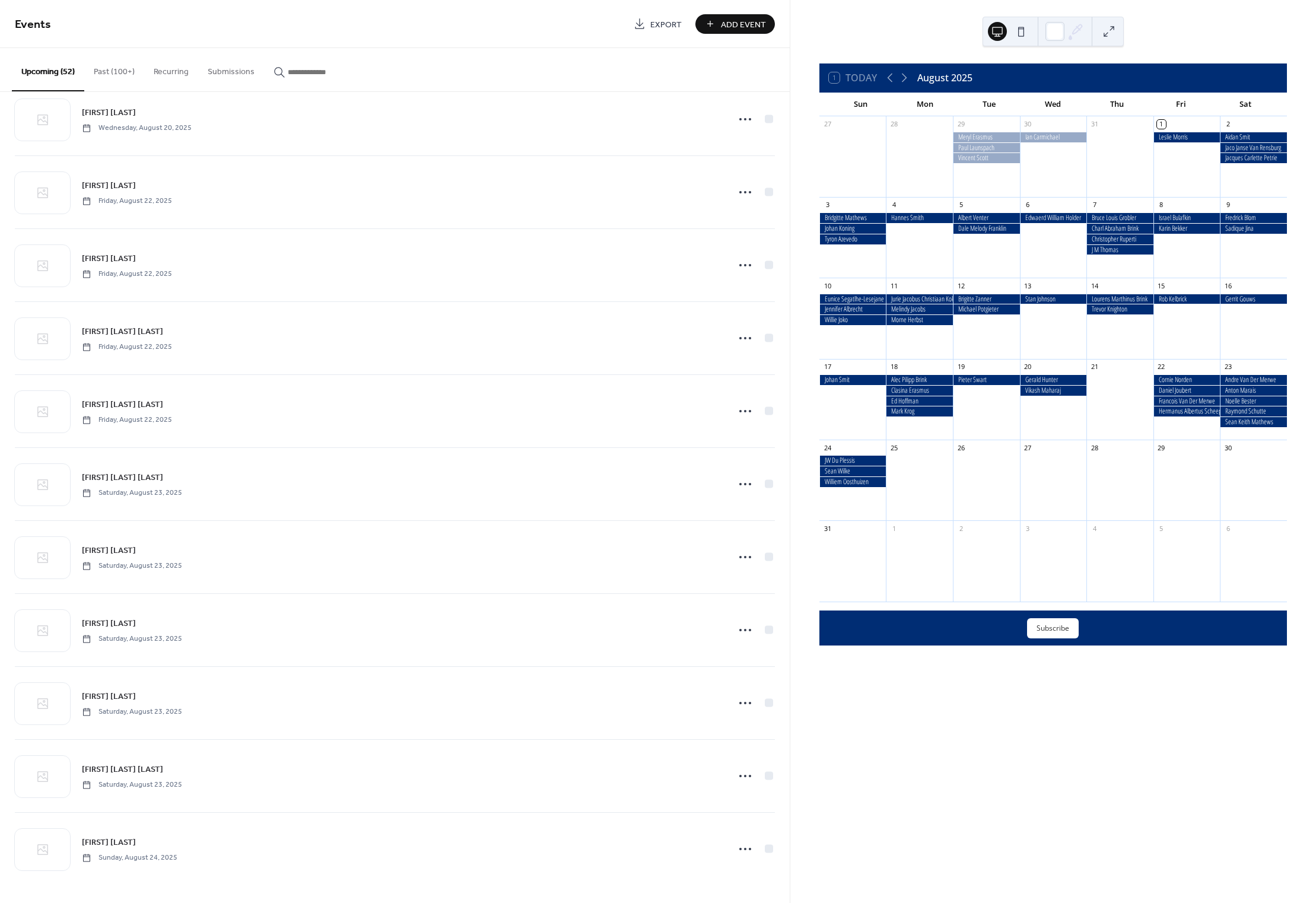 scroll, scrollTop: 3050, scrollLeft: 0, axis: vertical 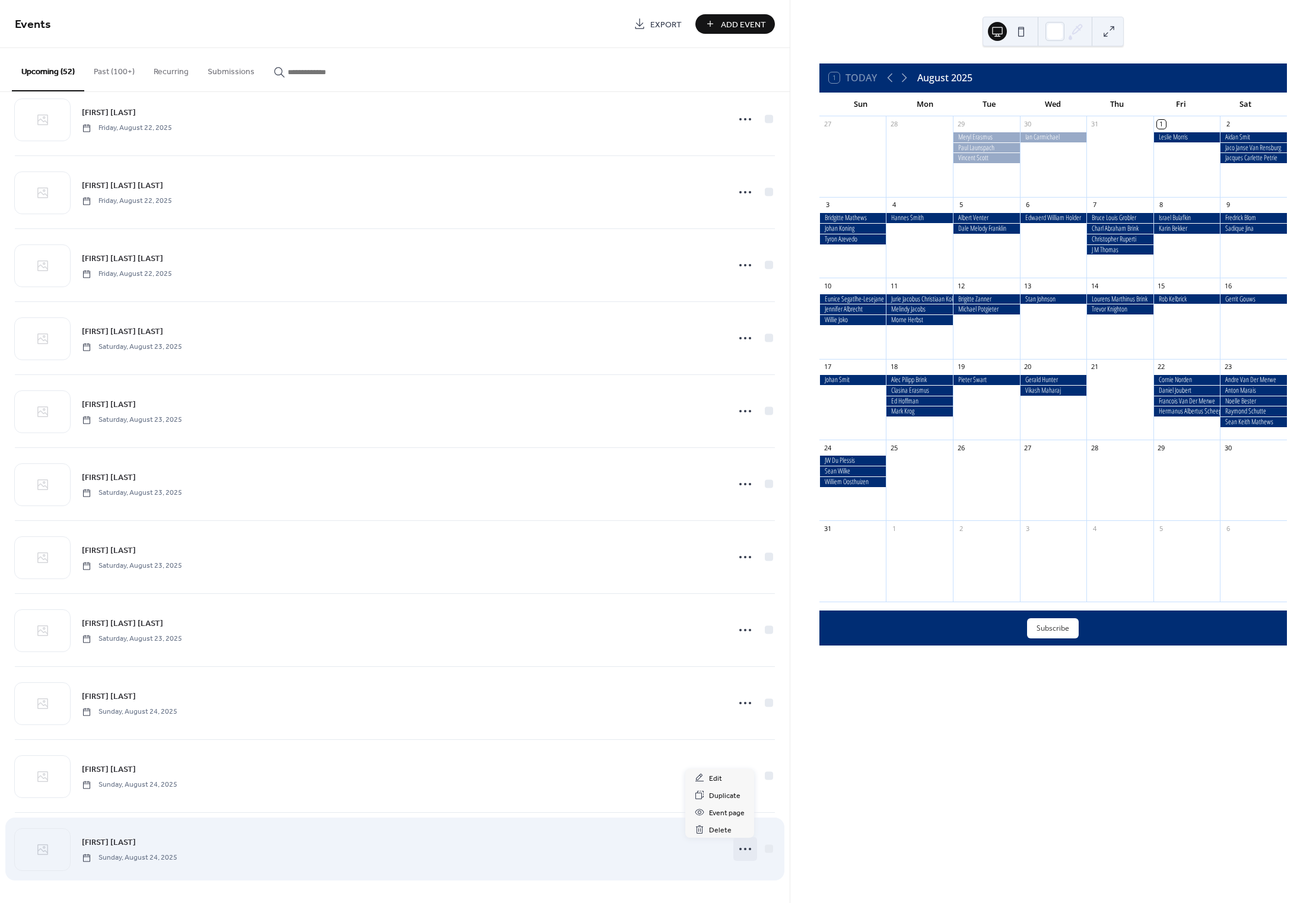 click 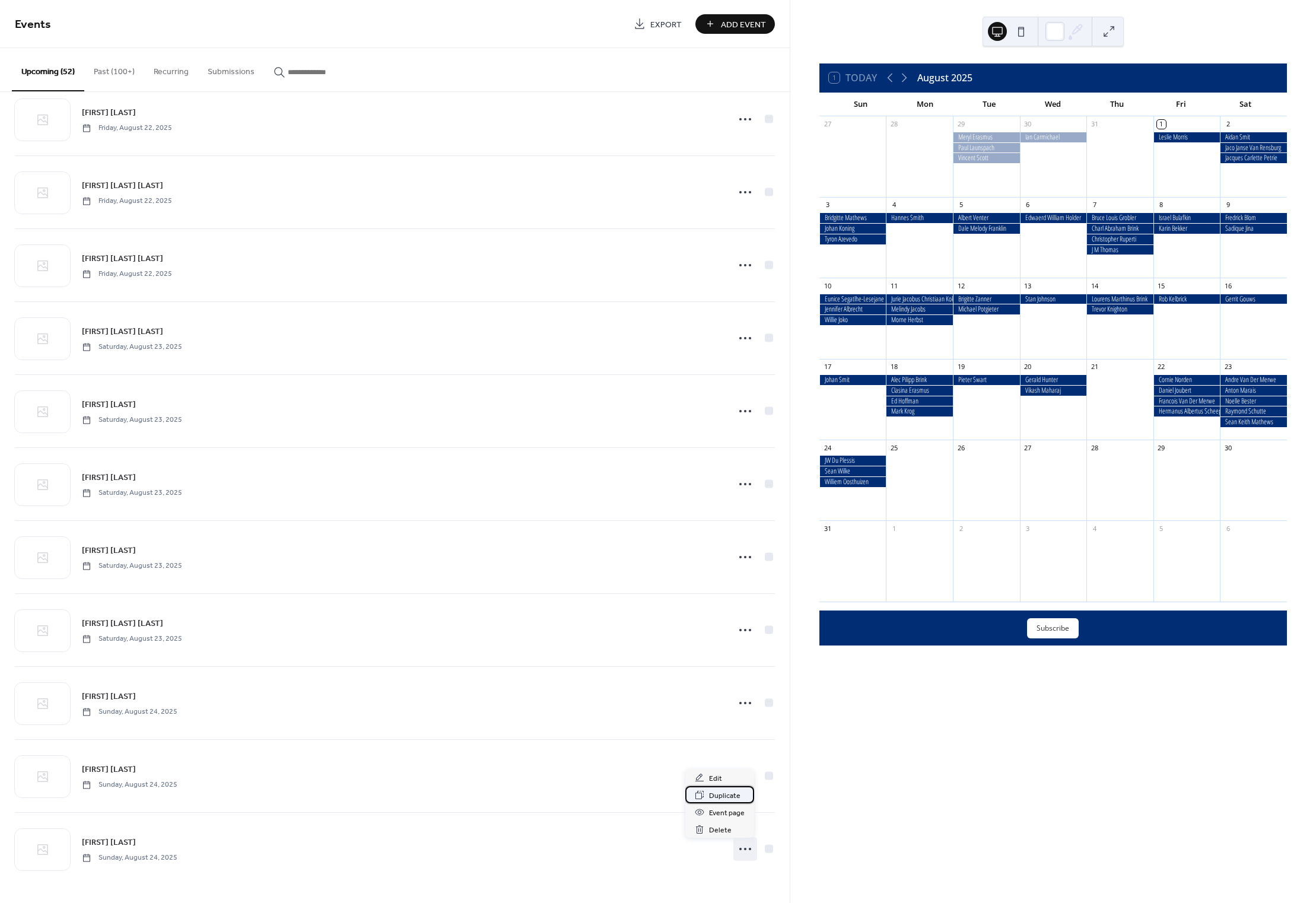 click on "Duplicate" at bounding box center [724, 796] 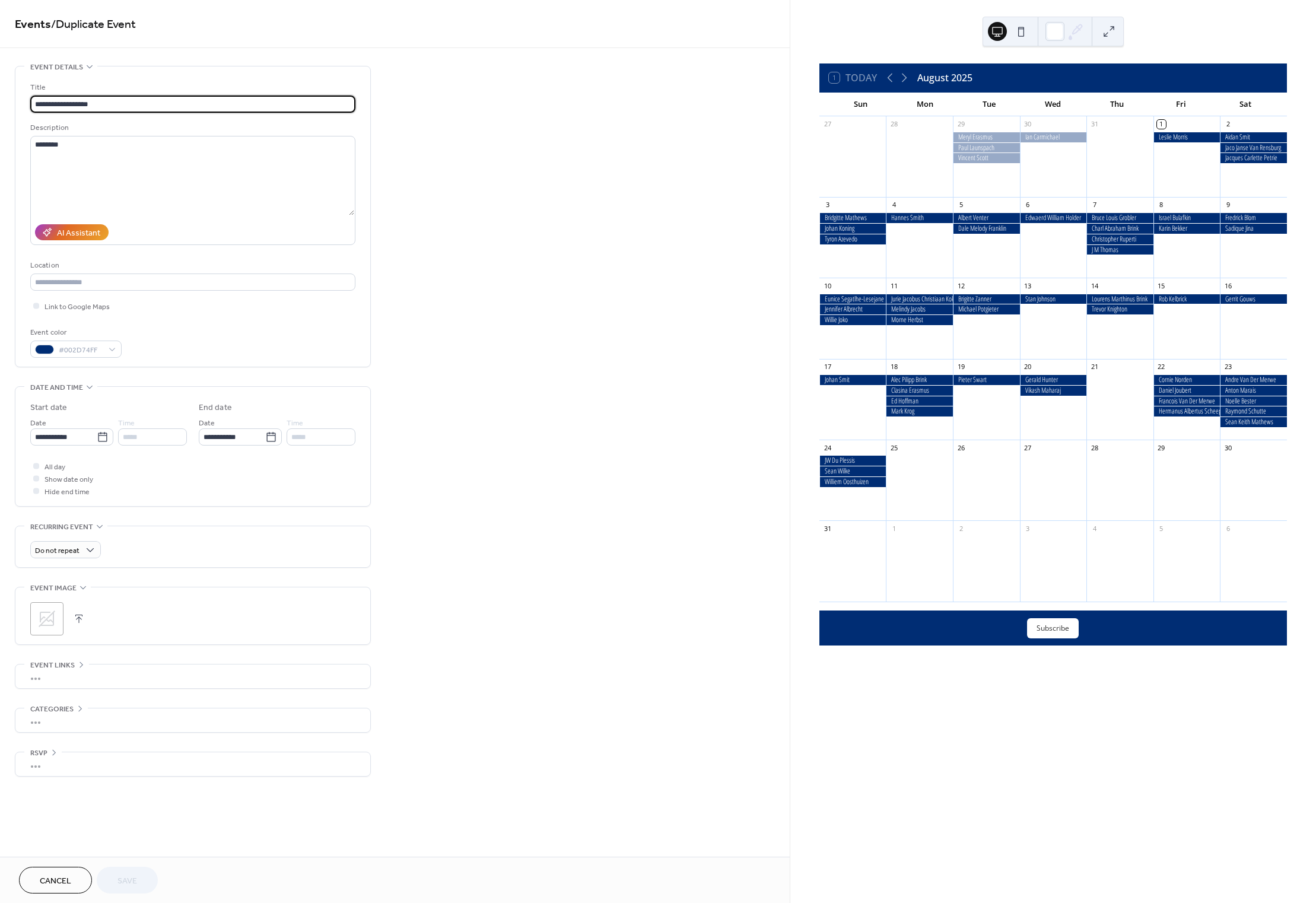 drag, startPoint x: 110, startPoint y: 104, endPoint x: 26, endPoint y: 94, distance: 84.59314 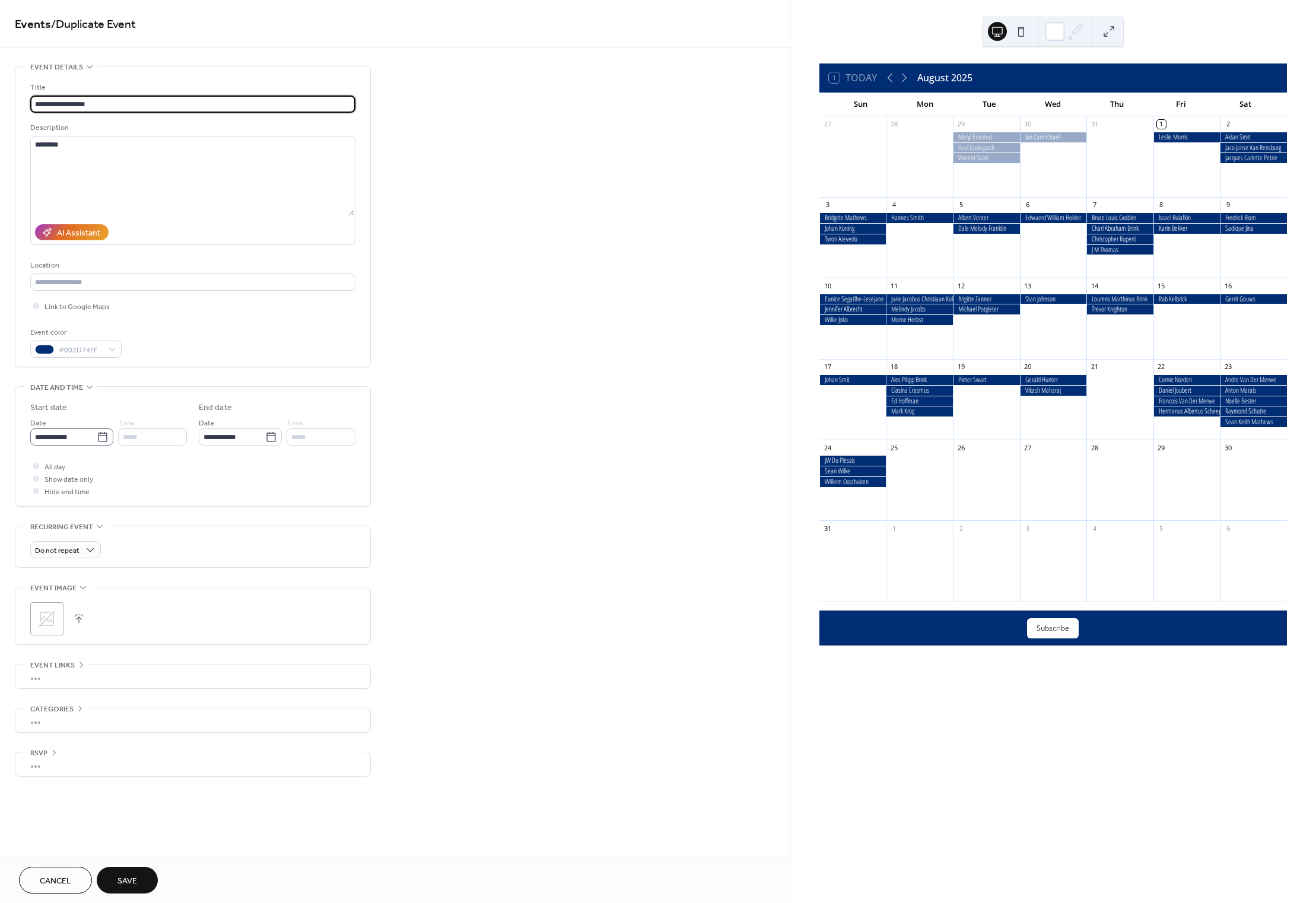 type on "**********" 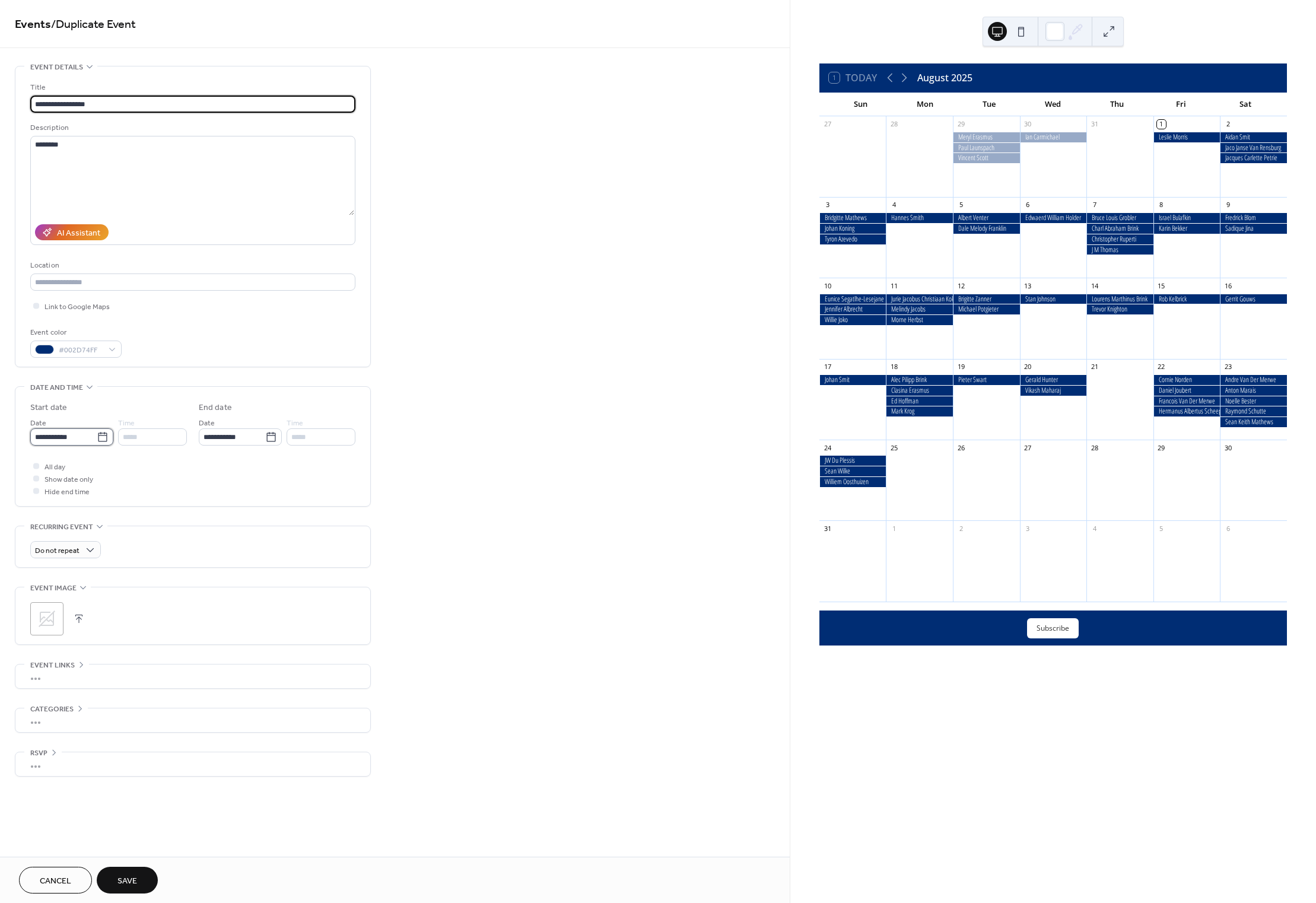 click on "**********" at bounding box center [63, 437] 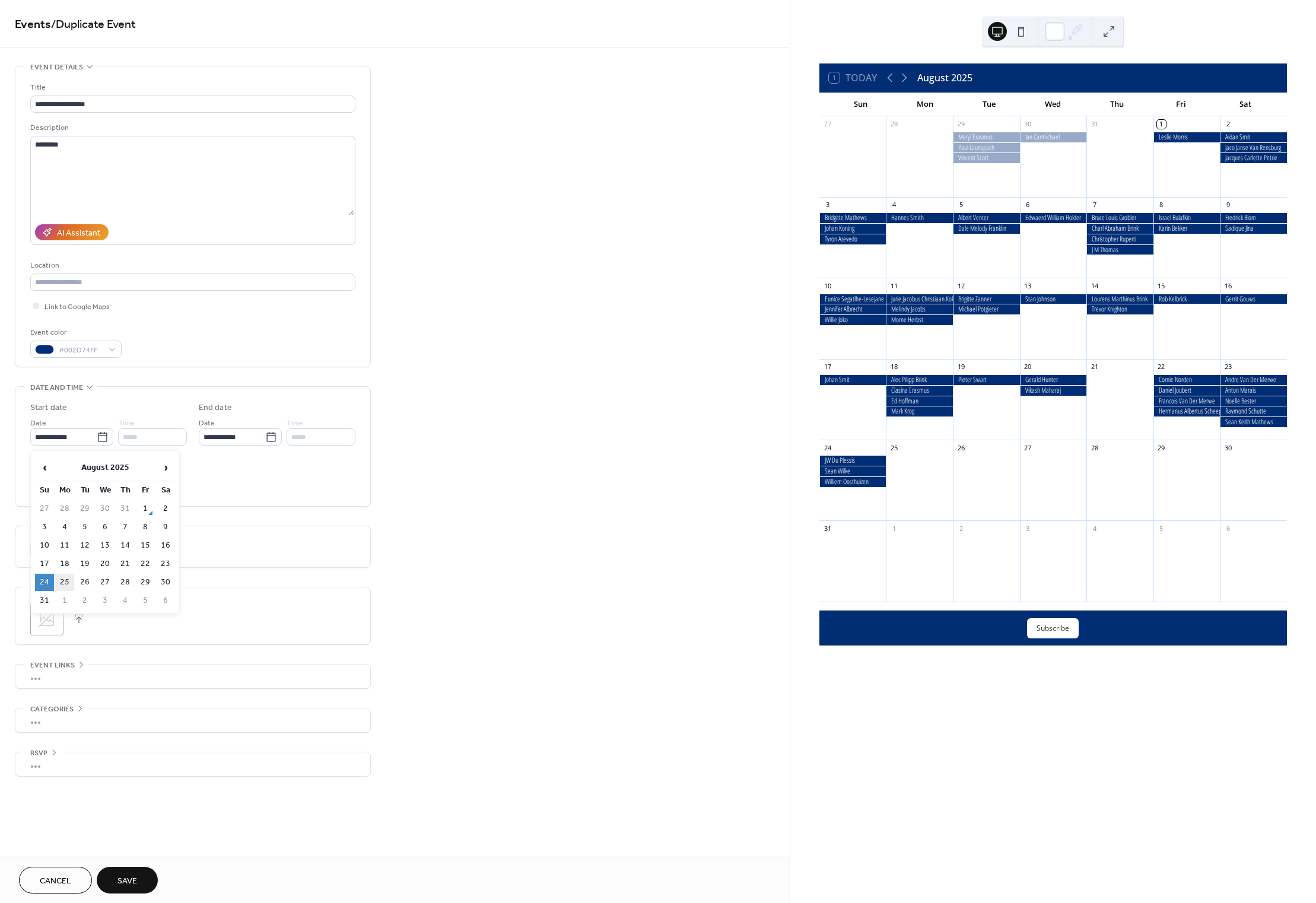 click on "25" at bounding box center (65, 582) 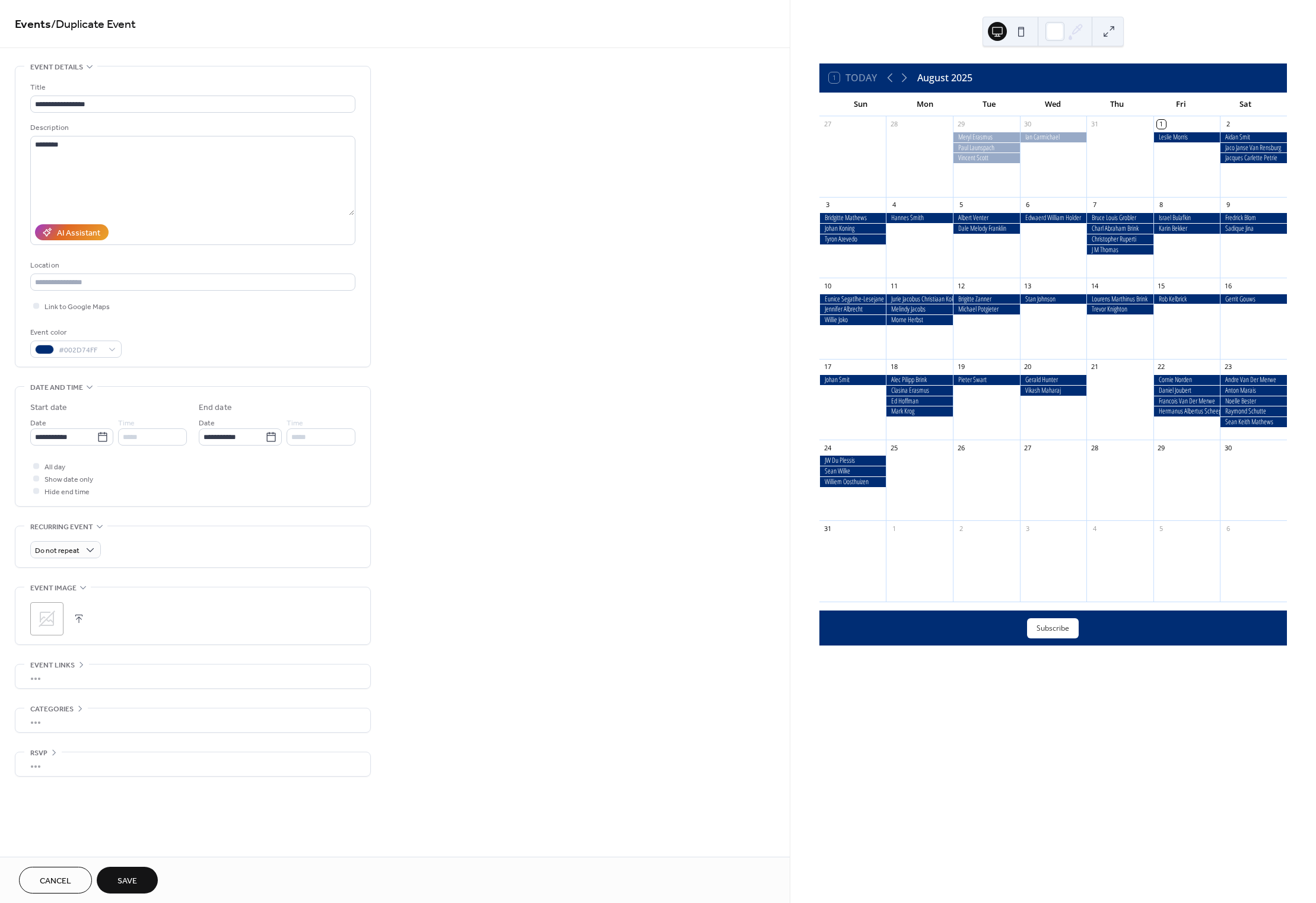 click on "Save" at bounding box center [127, 881] 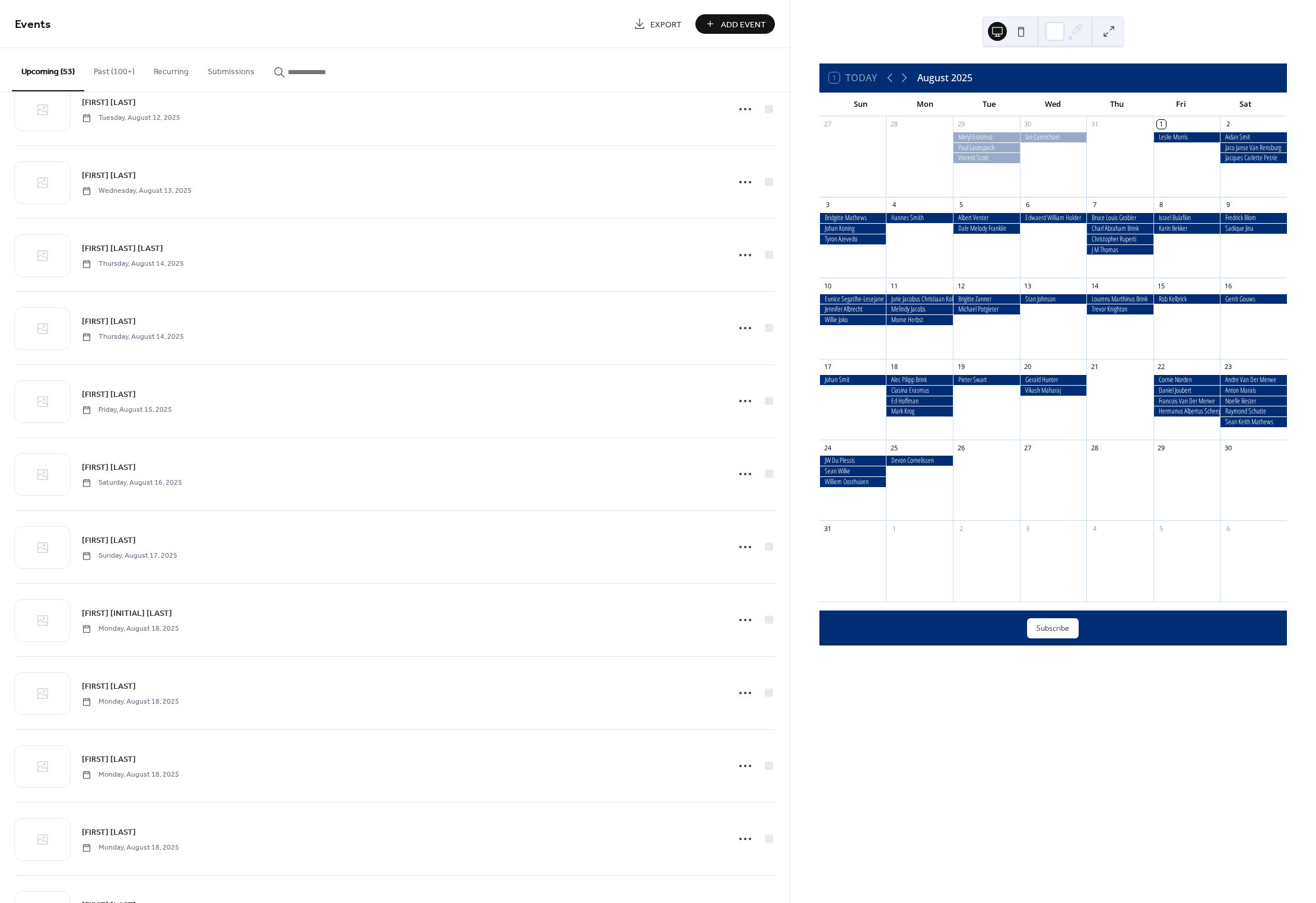 scroll, scrollTop: 2387, scrollLeft: 0, axis: vertical 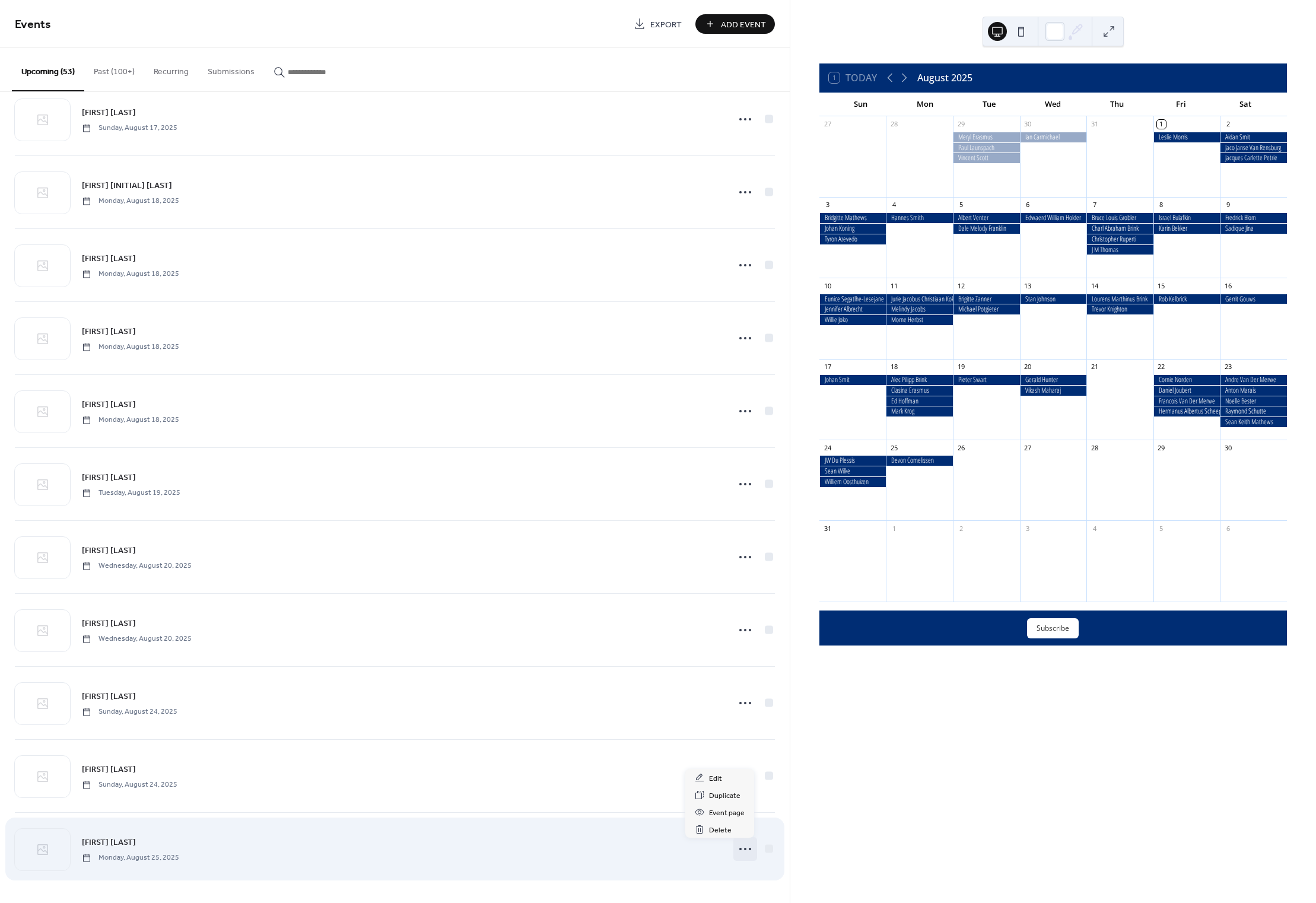 click 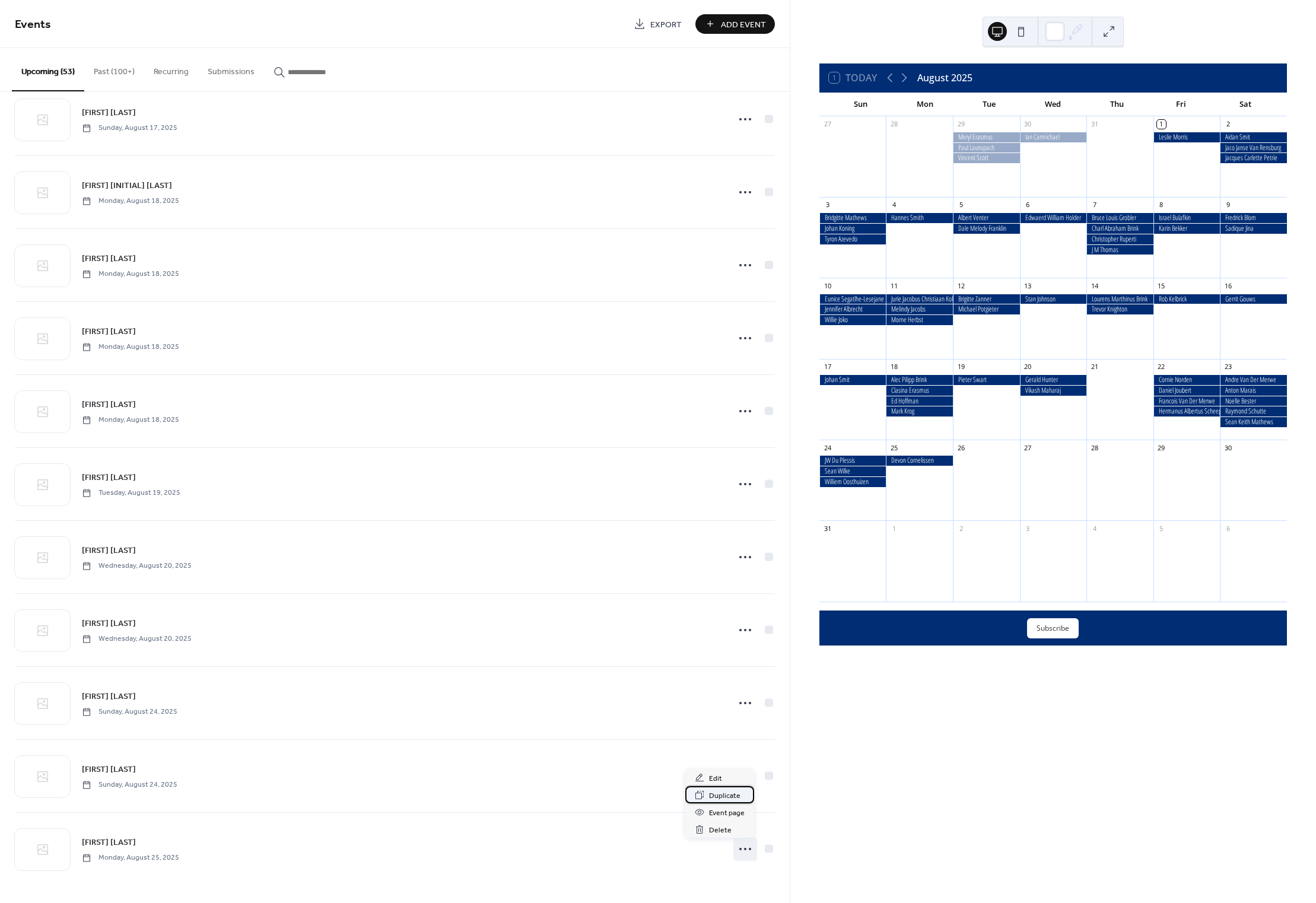 click on "Duplicate" at bounding box center (724, 796) 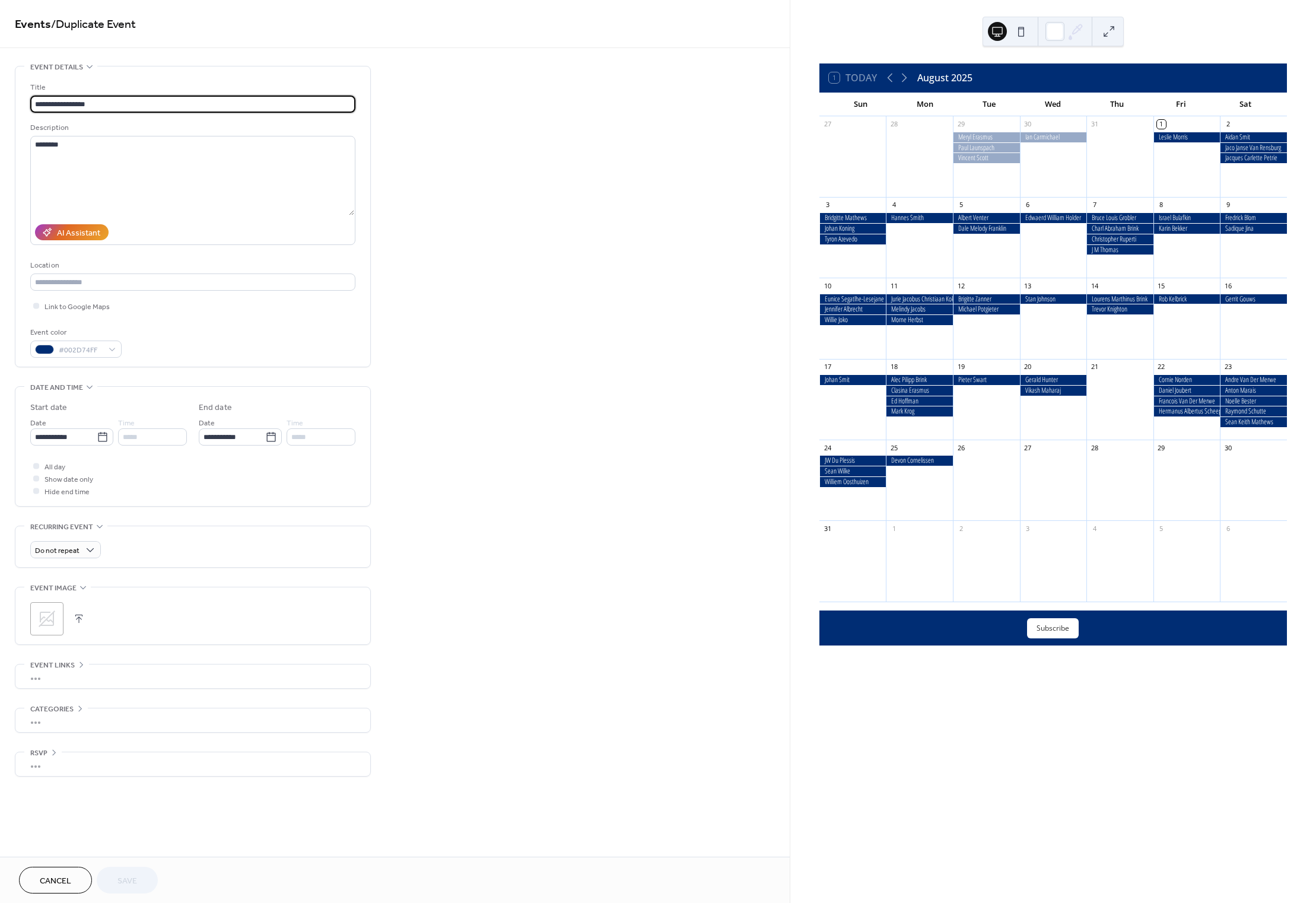 drag, startPoint x: 103, startPoint y: 107, endPoint x: 25, endPoint y: 106, distance: 78.00641 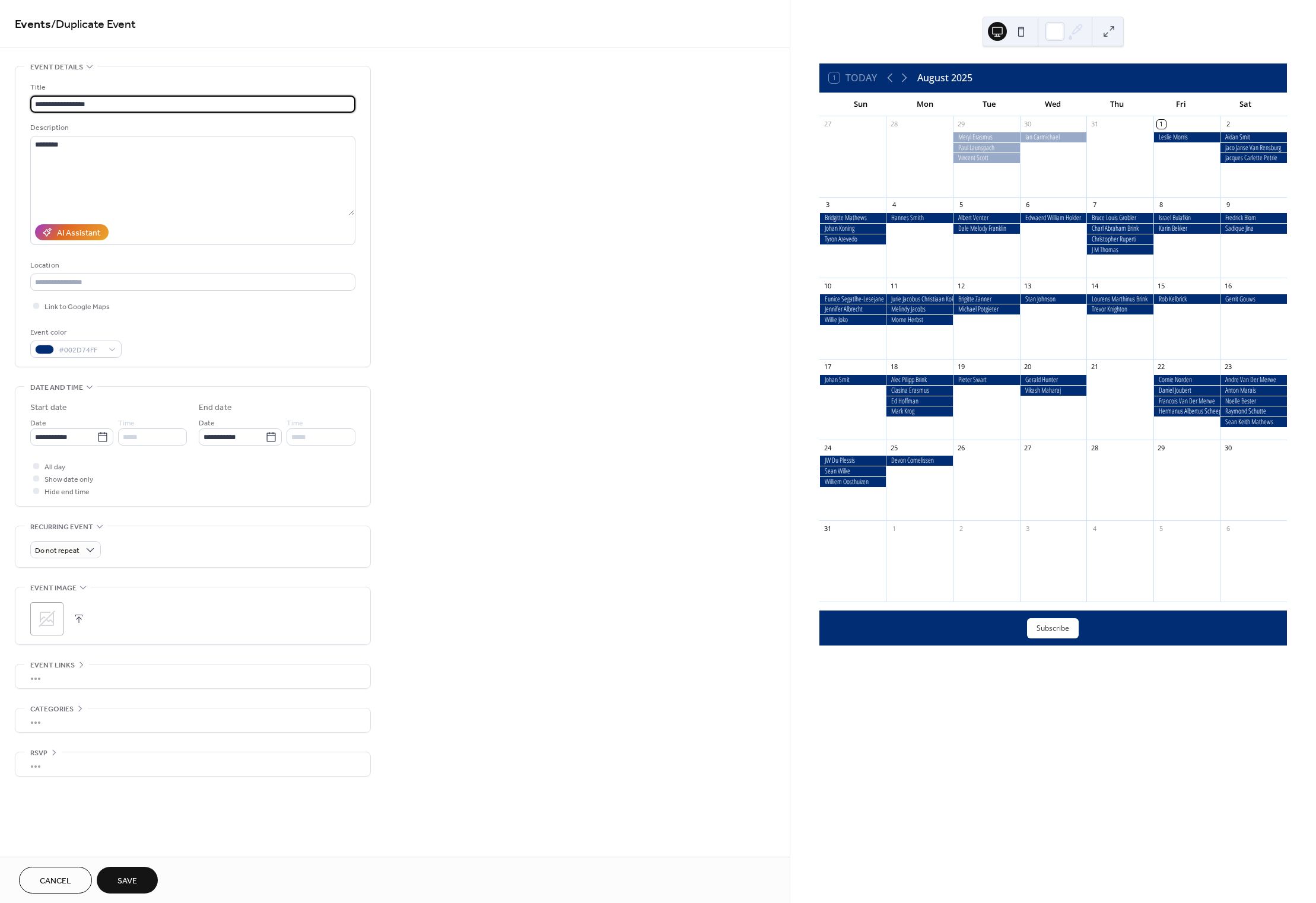 type on "**********" 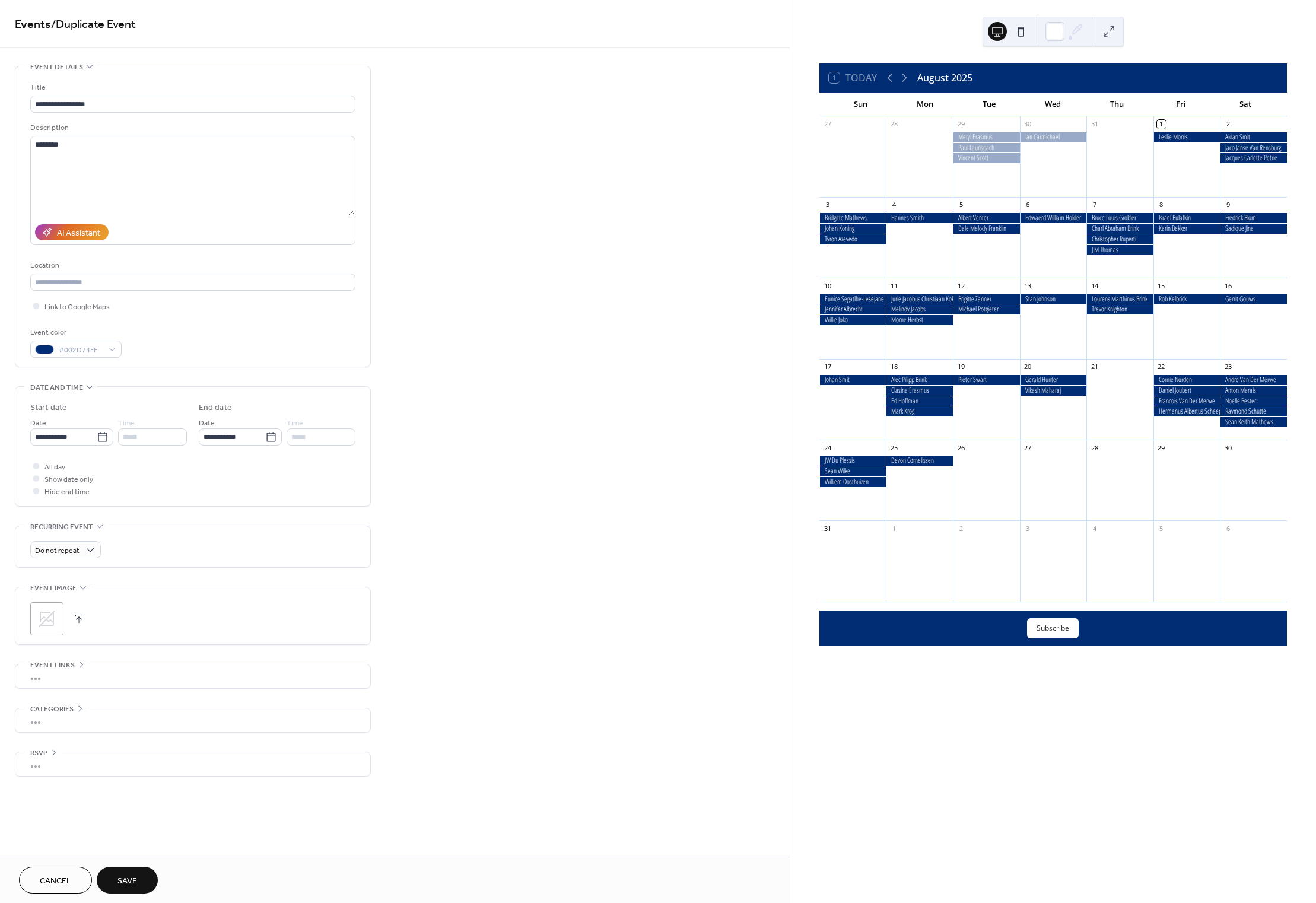 click on "Save" at bounding box center (127, 881) 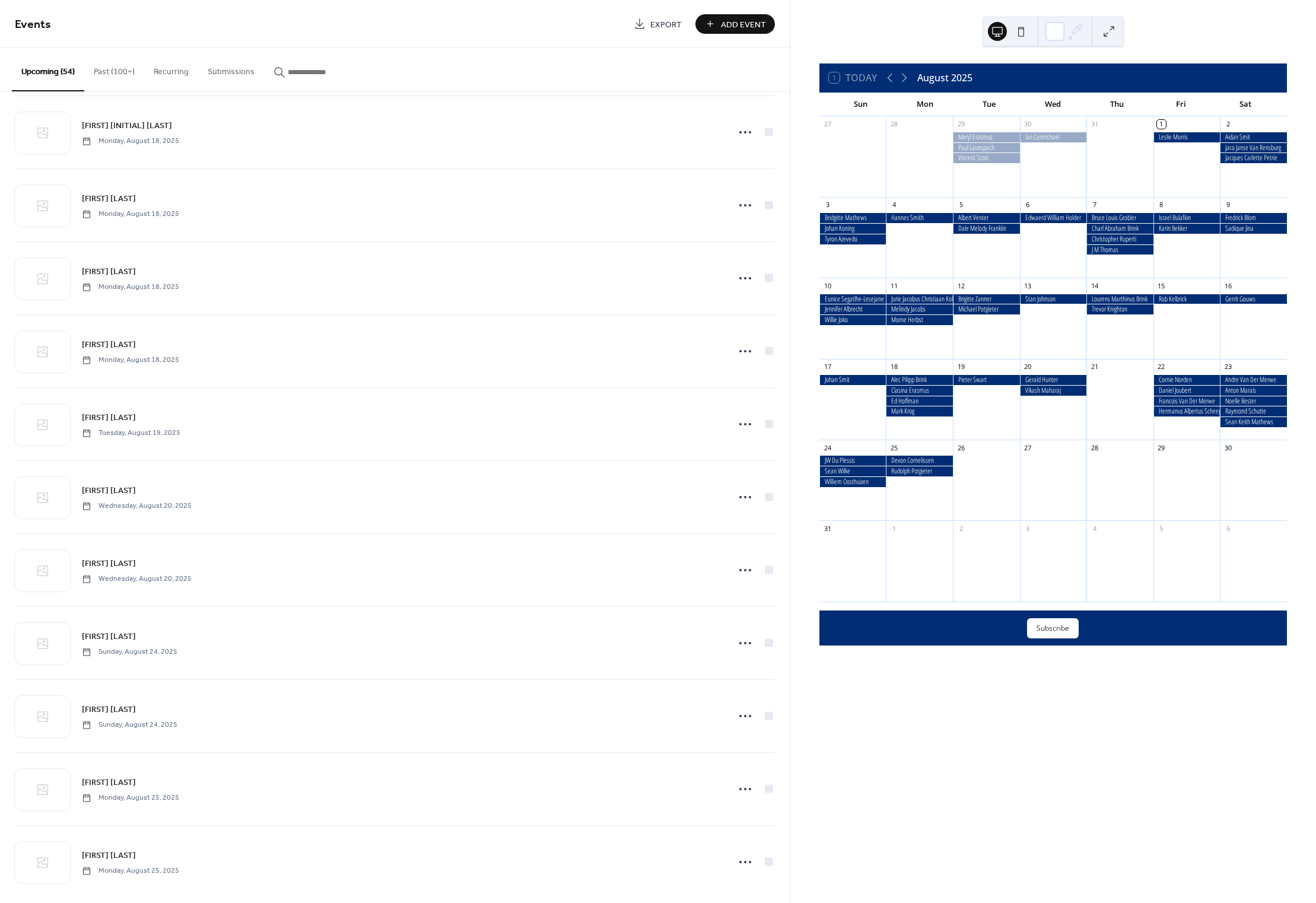 scroll, scrollTop: 2461, scrollLeft: 0, axis: vertical 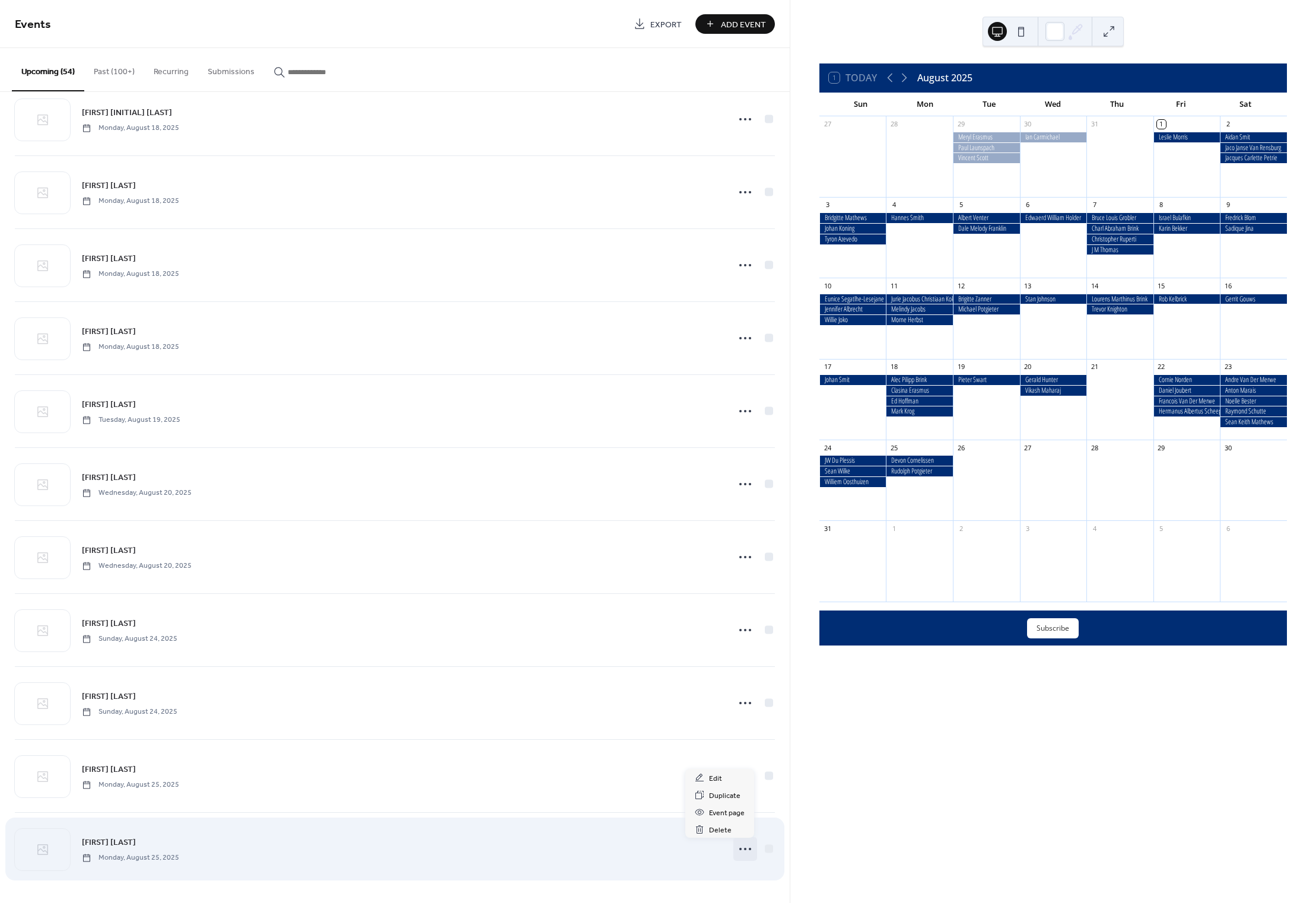 click 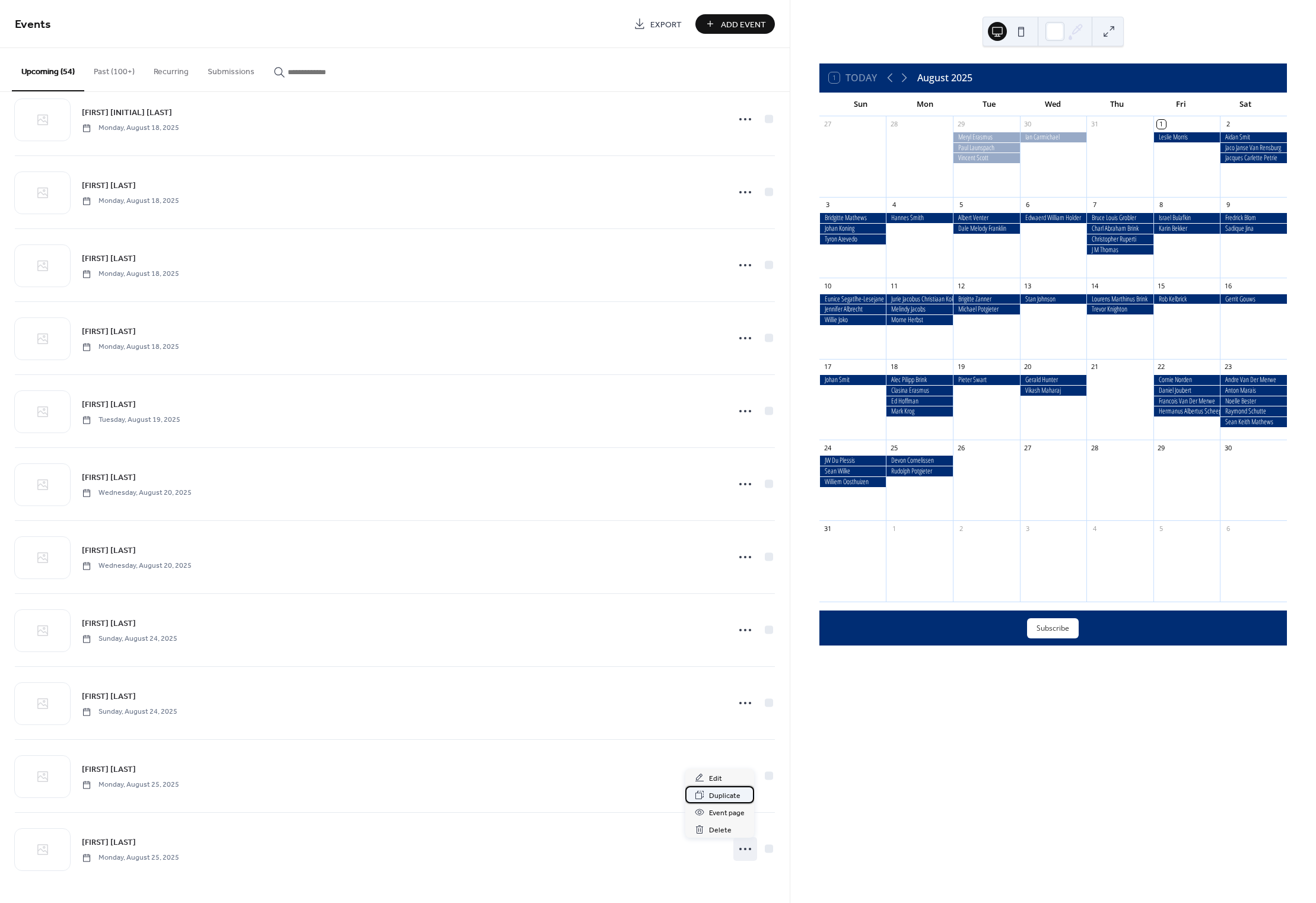 click on "Duplicate" at bounding box center [724, 796] 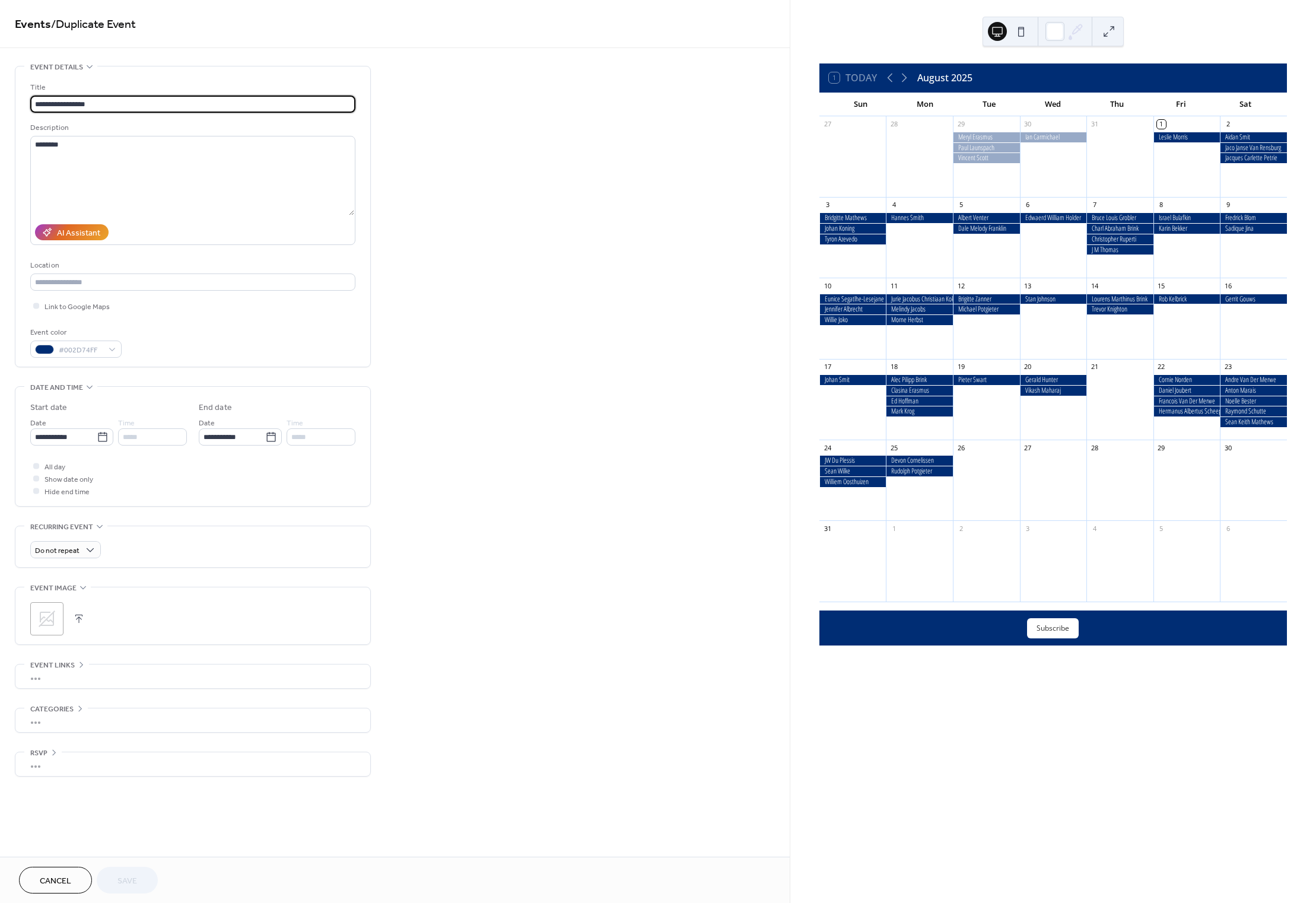 drag, startPoint x: 104, startPoint y: 104, endPoint x: 30, endPoint y: 100, distance: 74.10803 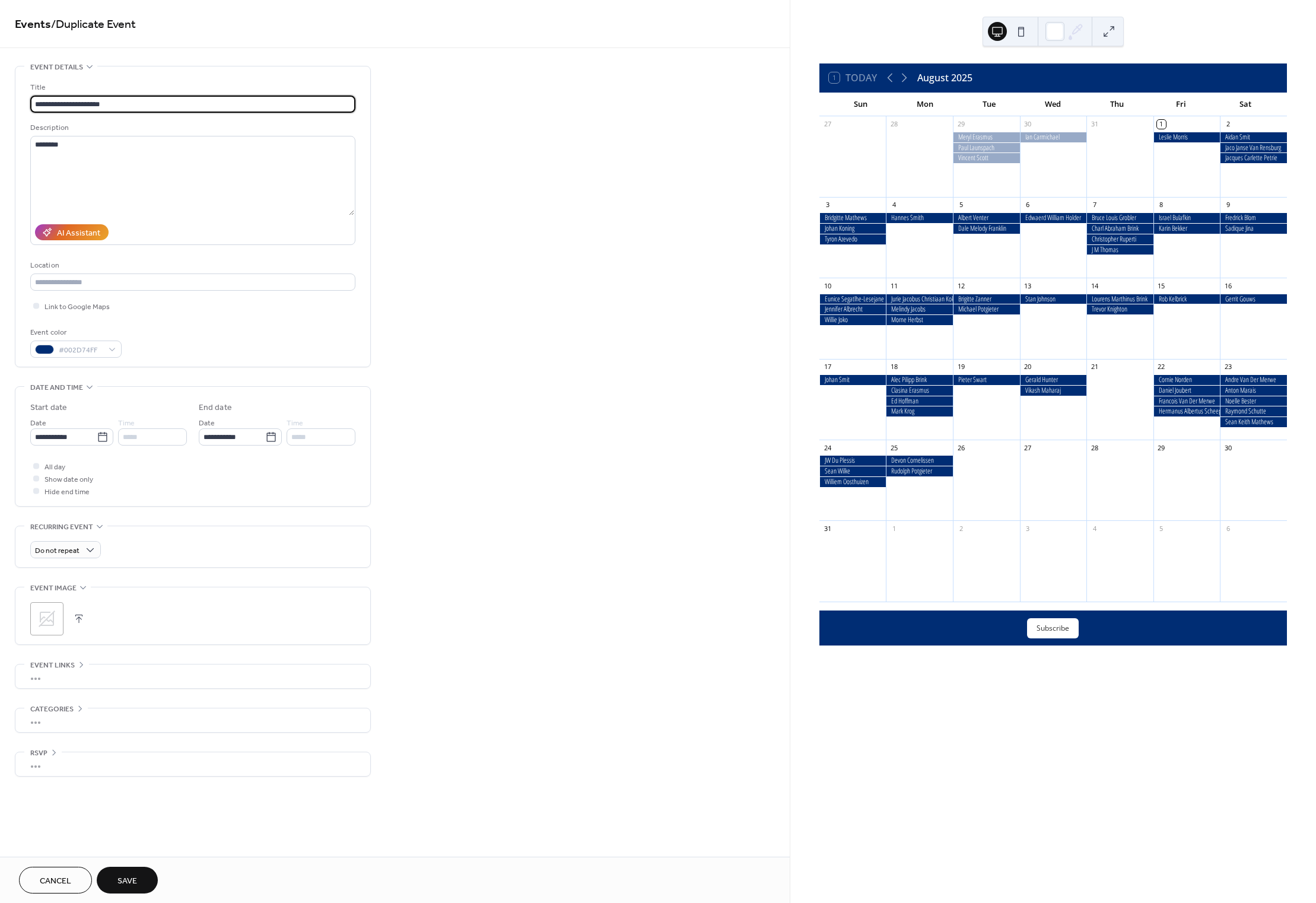 type on "**********" 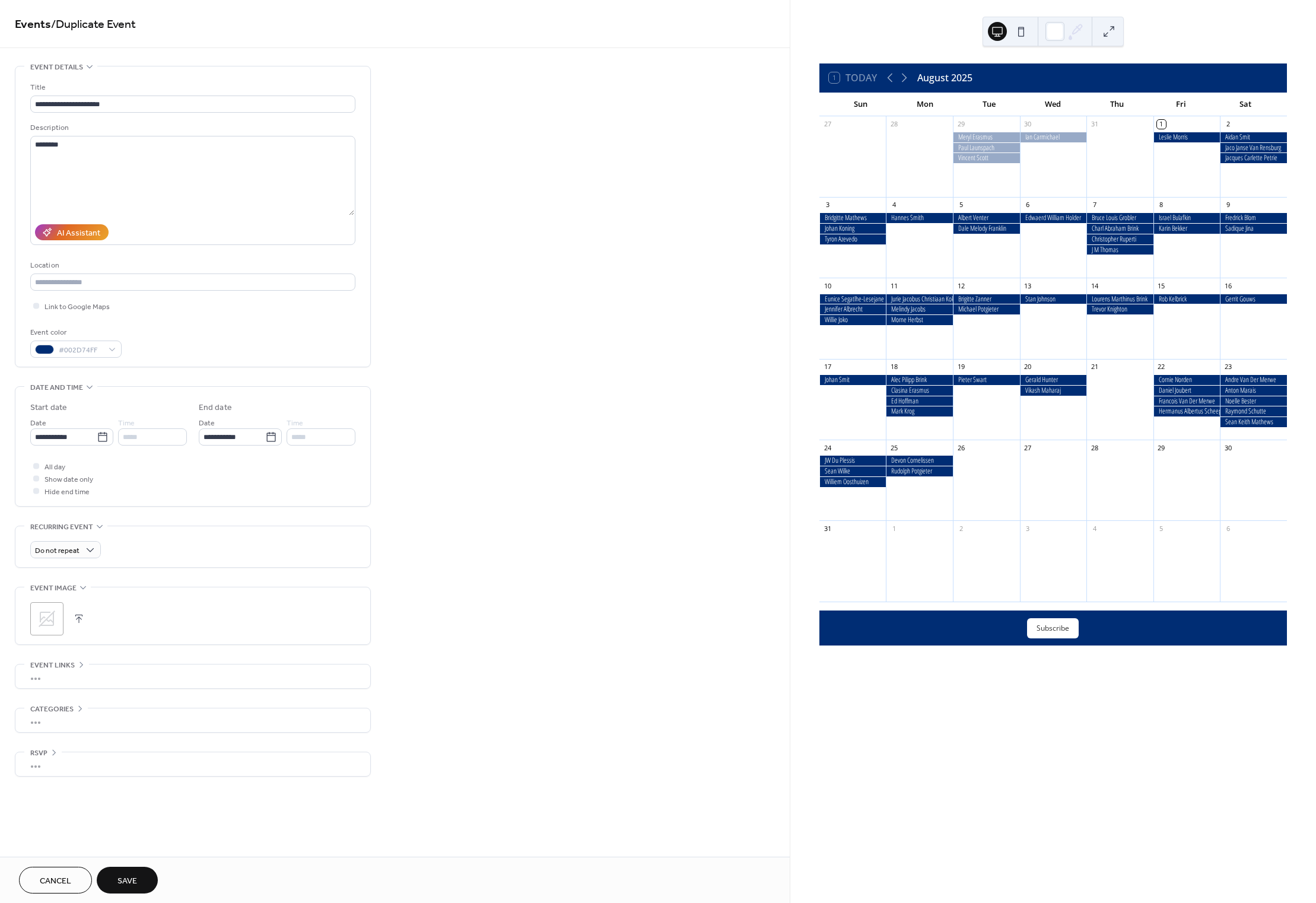 click on "Save" at bounding box center [127, 881] 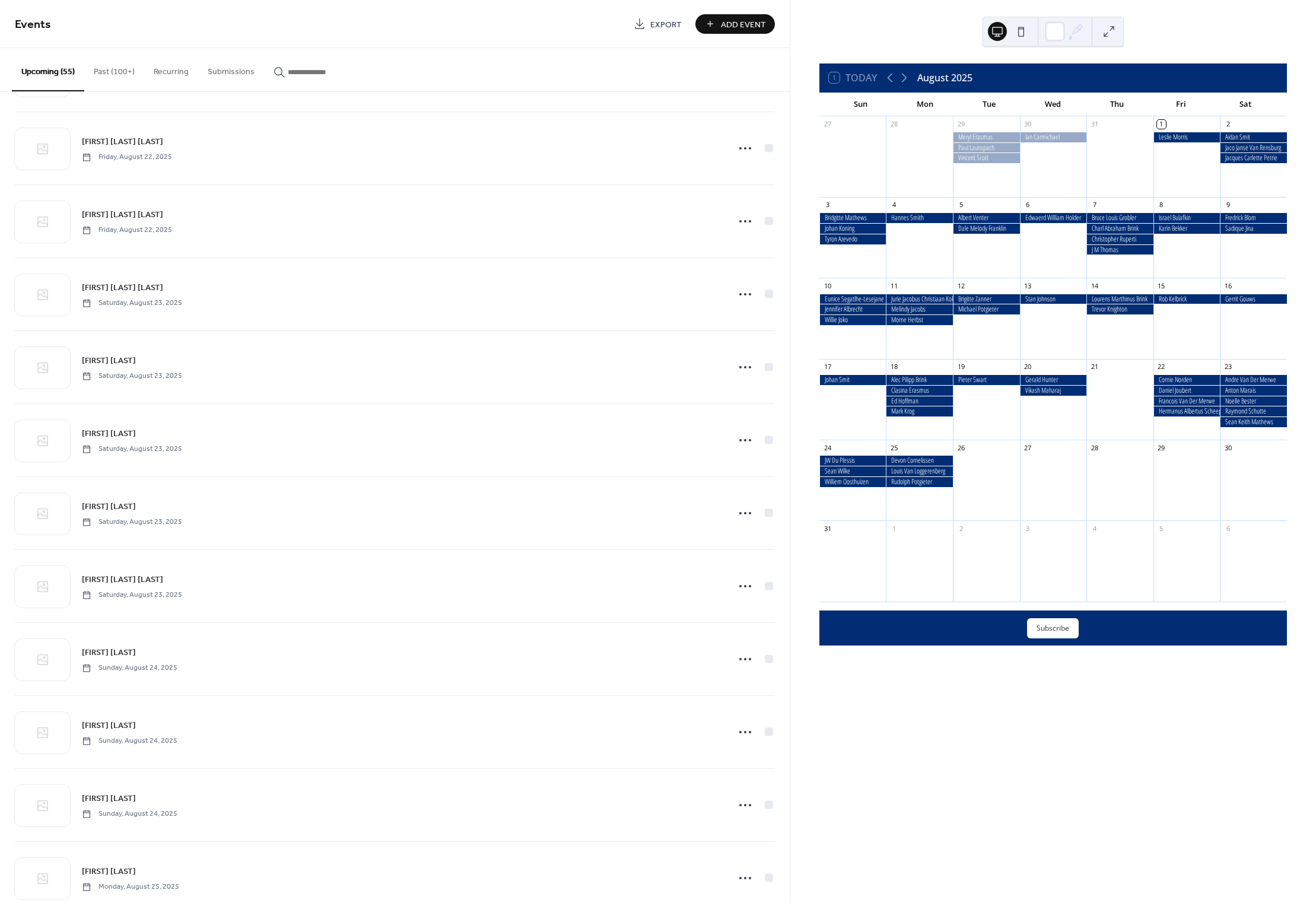 scroll, scrollTop: 3270, scrollLeft: 0, axis: vertical 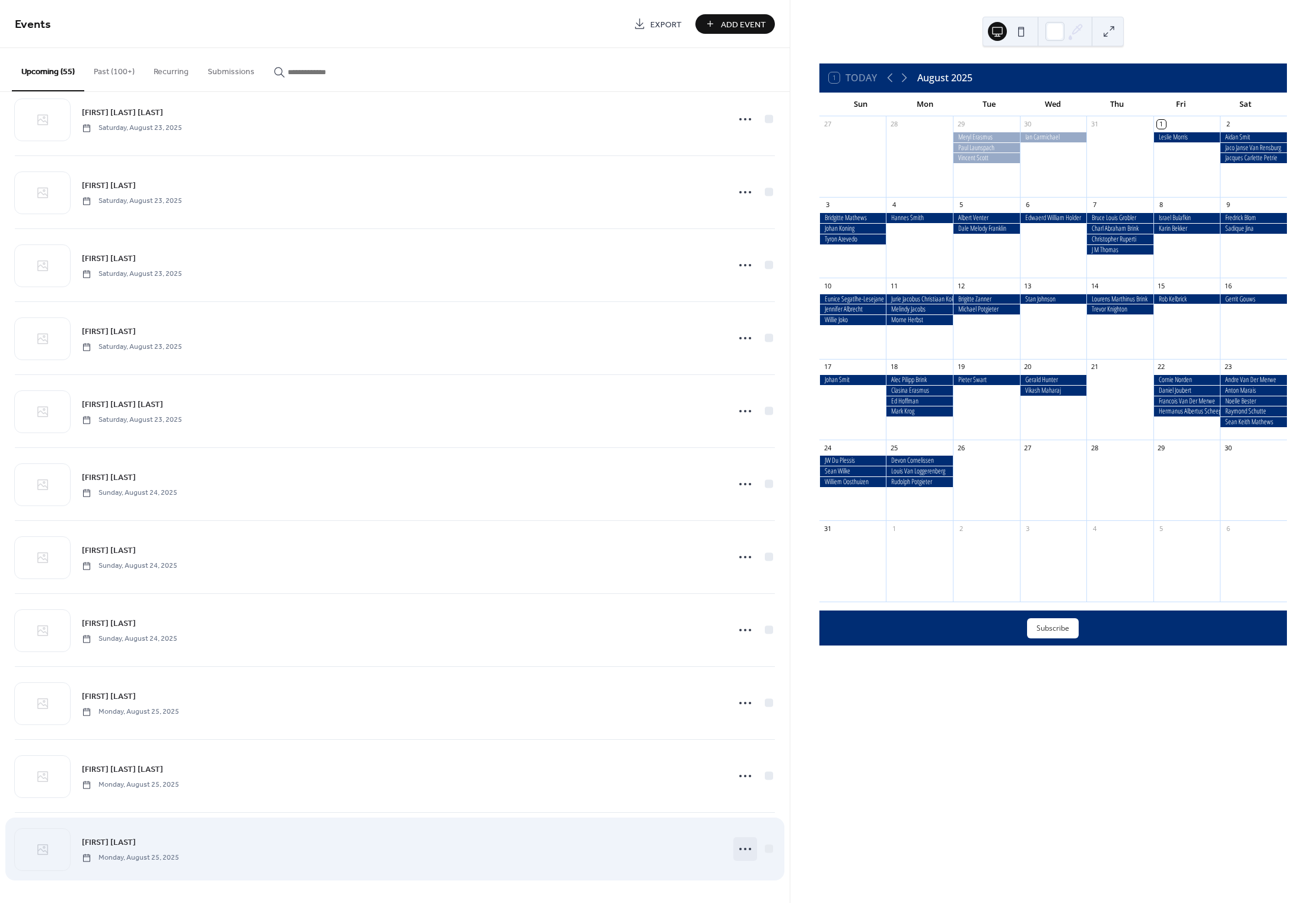 click 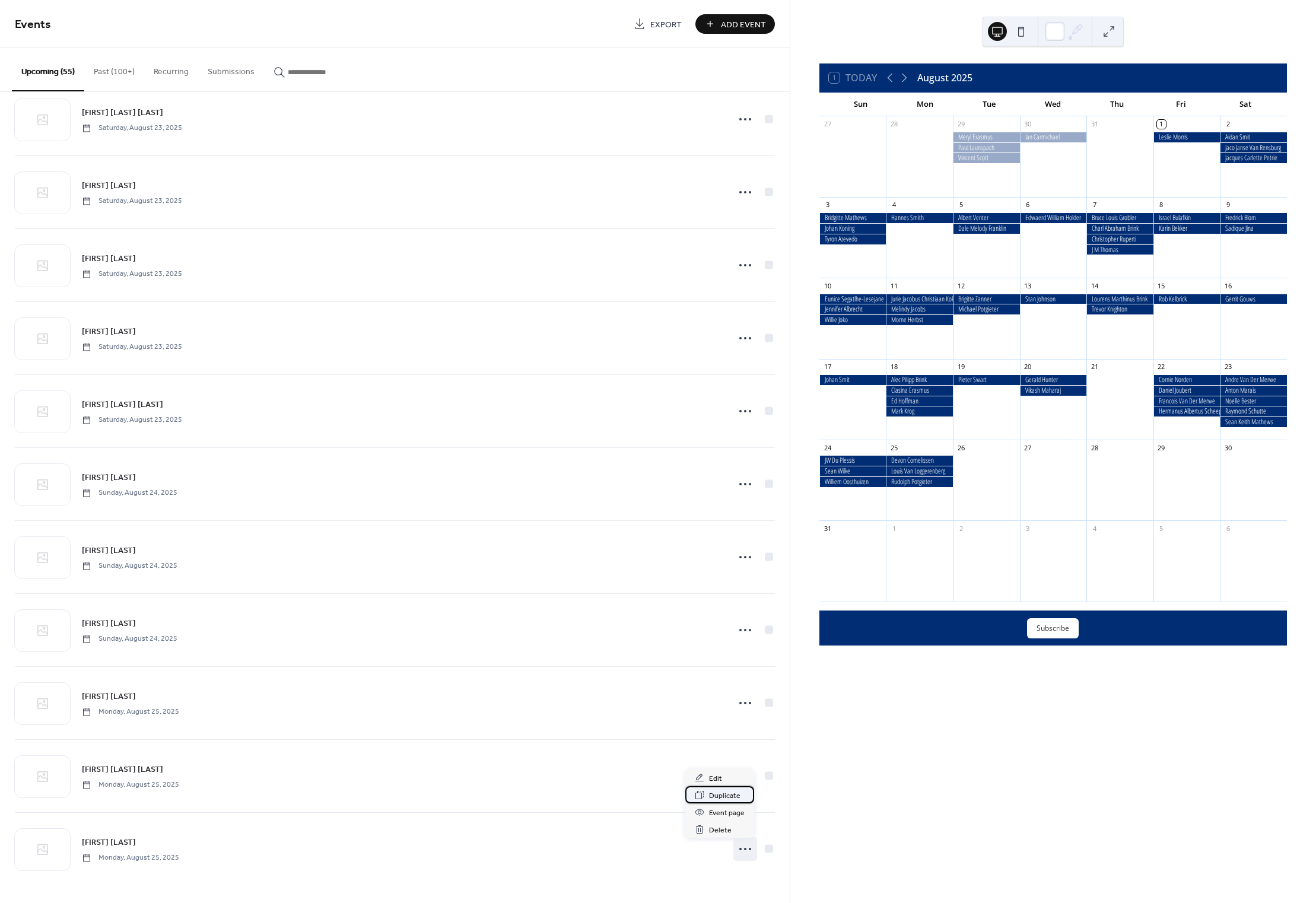 click on "Duplicate" at bounding box center [724, 796] 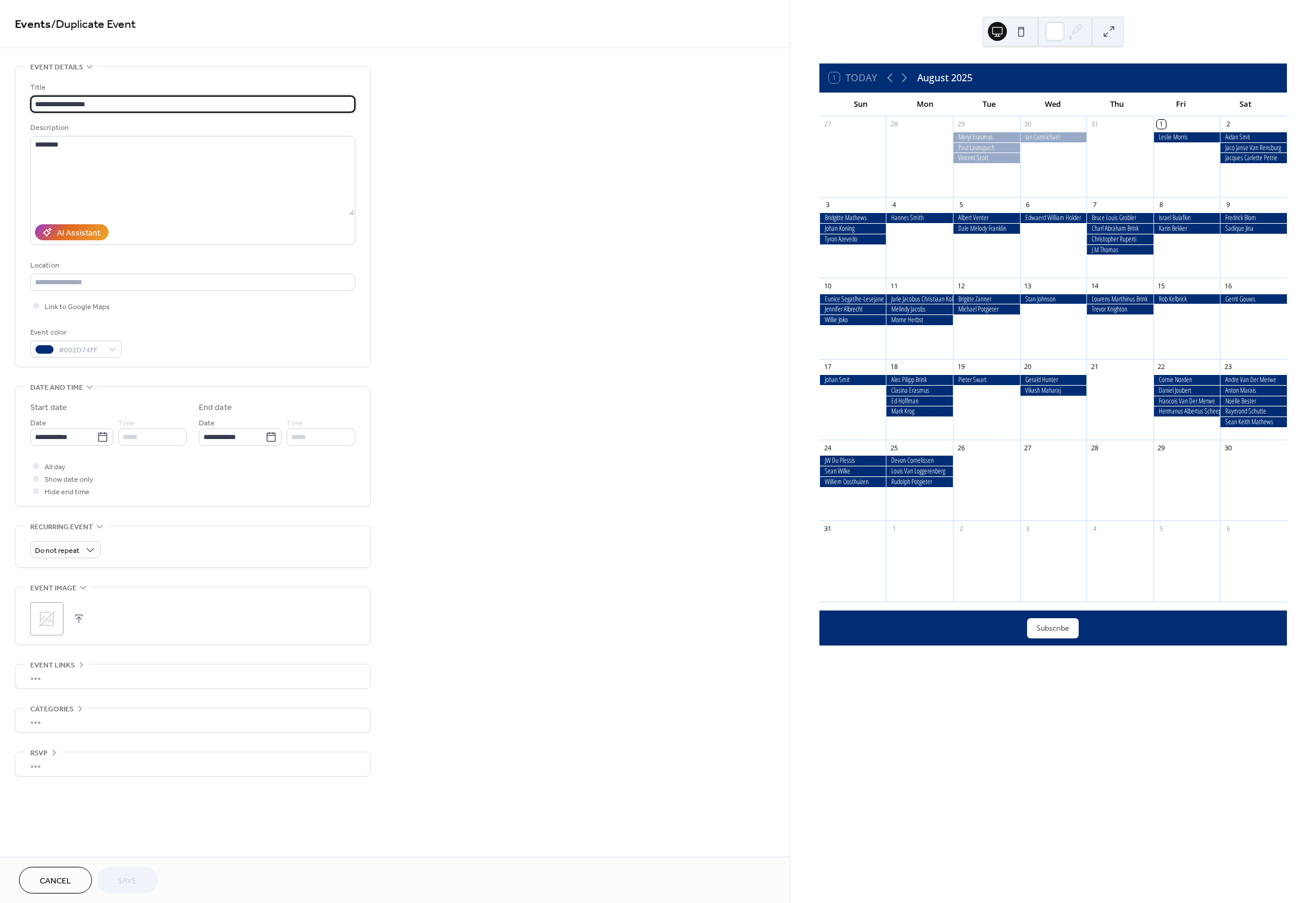 drag, startPoint x: 106, startPoint y: 98, endPoint x: 17, endPoint y: 98, distance: 89 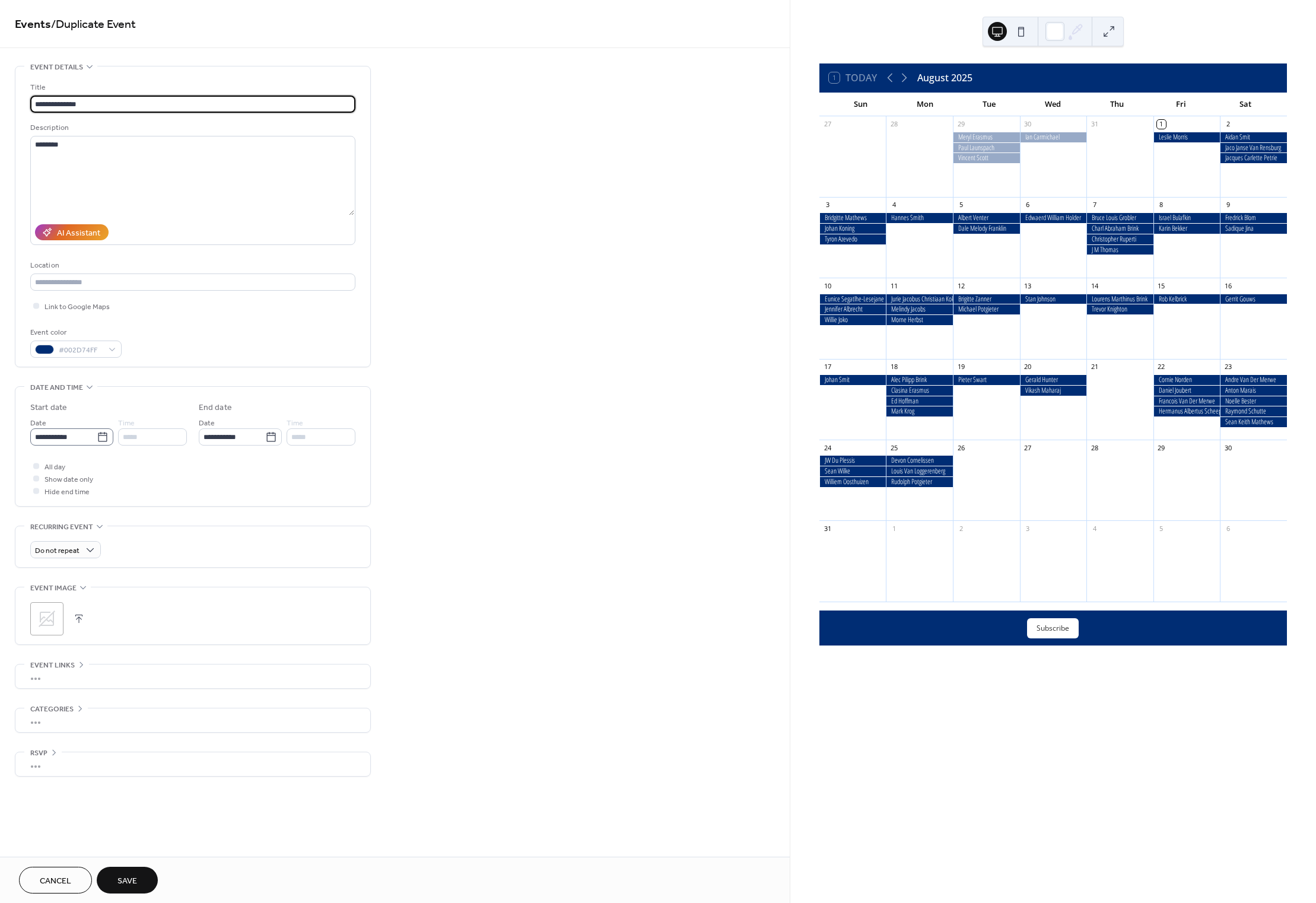 type on "**********" 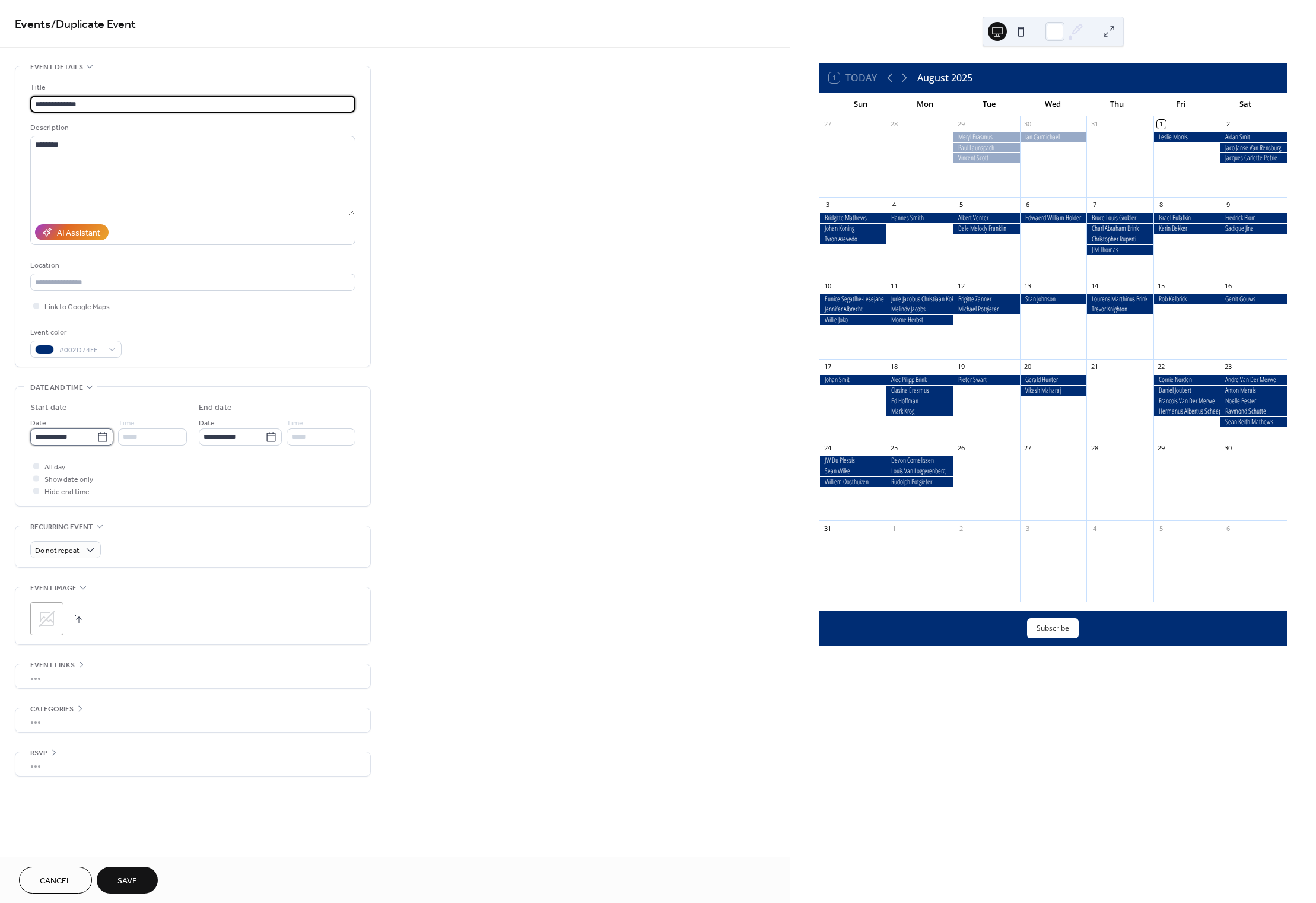 click on "**********" at bounding box center [63, 437] 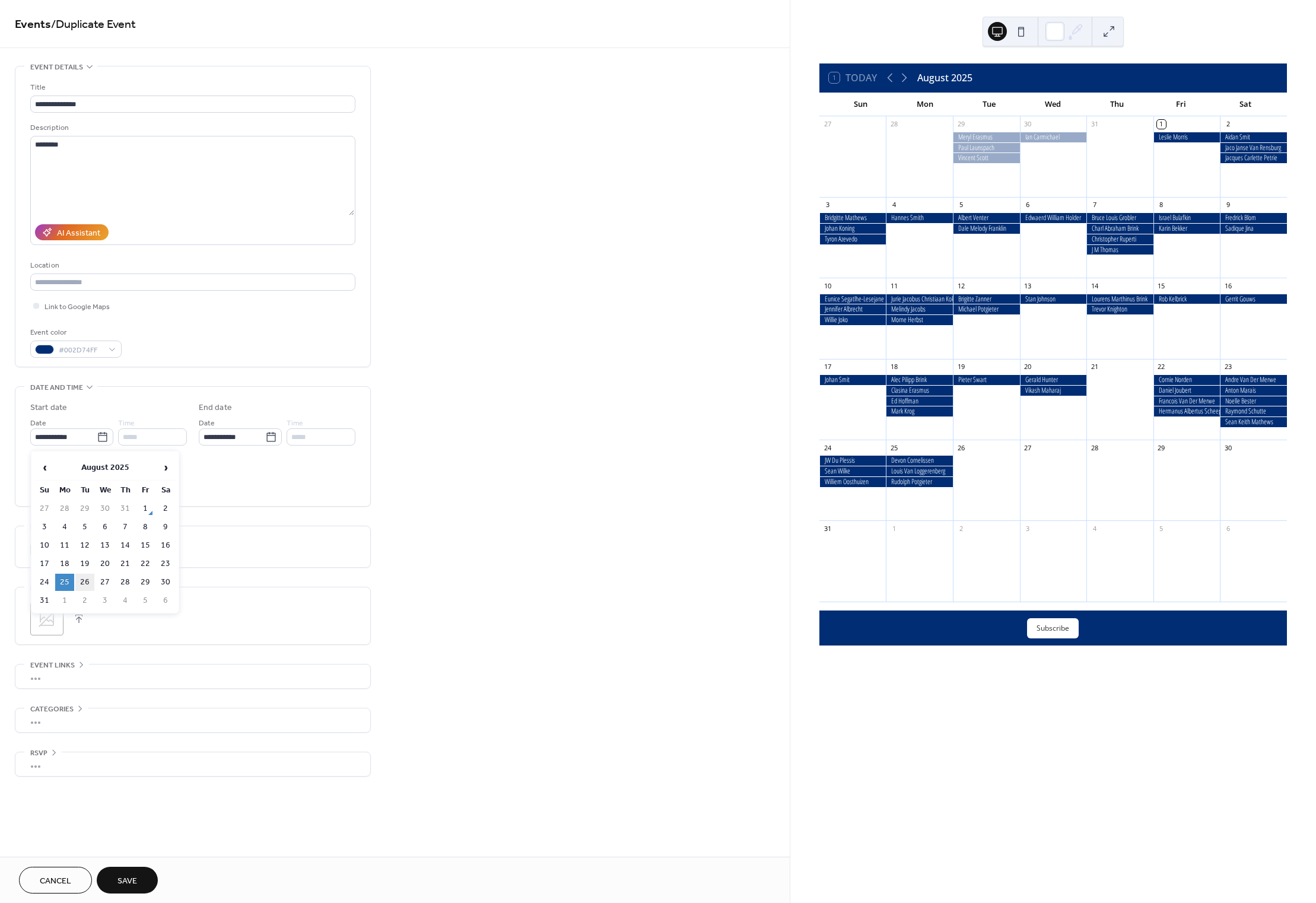 click on "26" at bounding box center [85, 582] 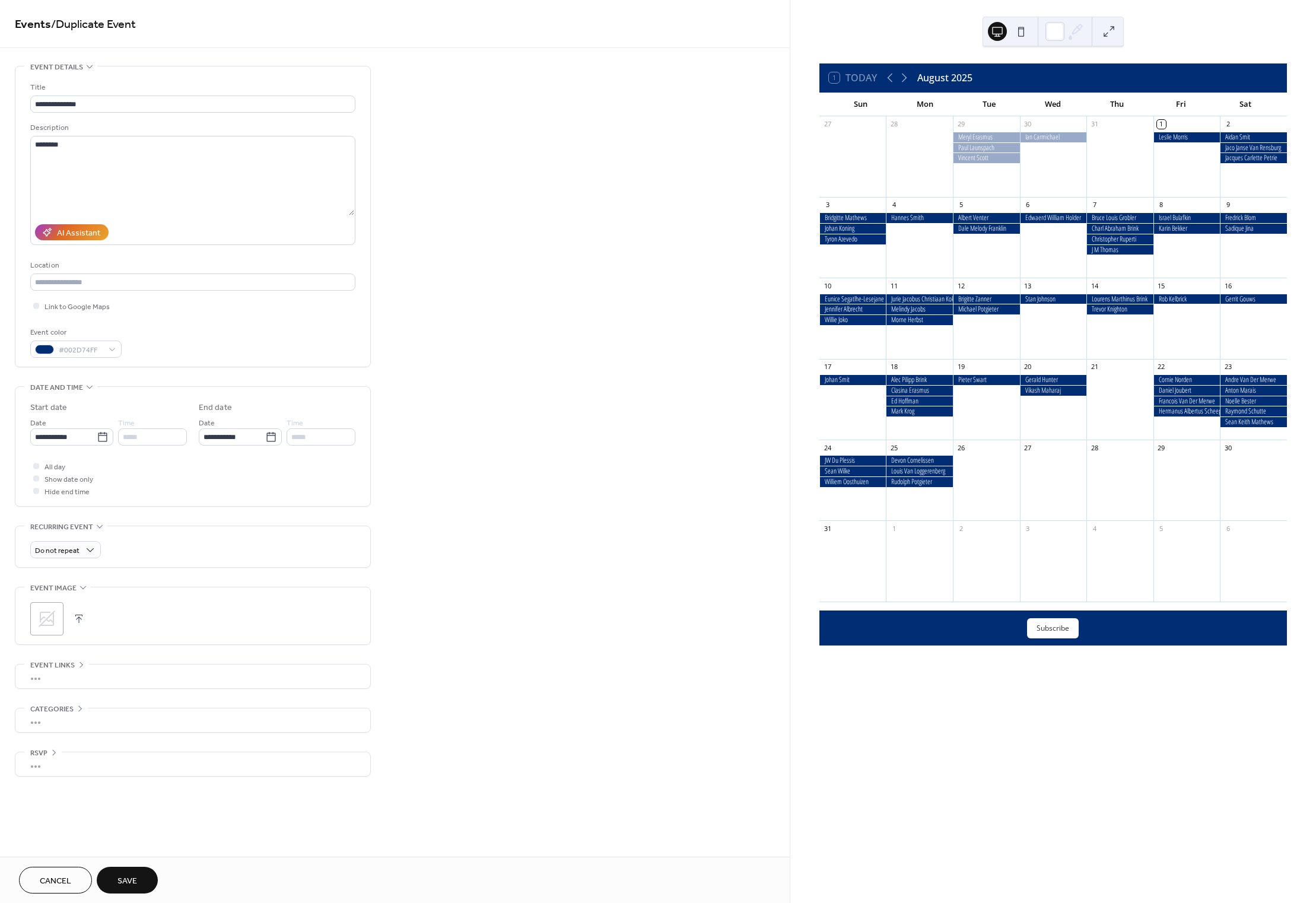 click on "Save" at bounding box center [127, 881] 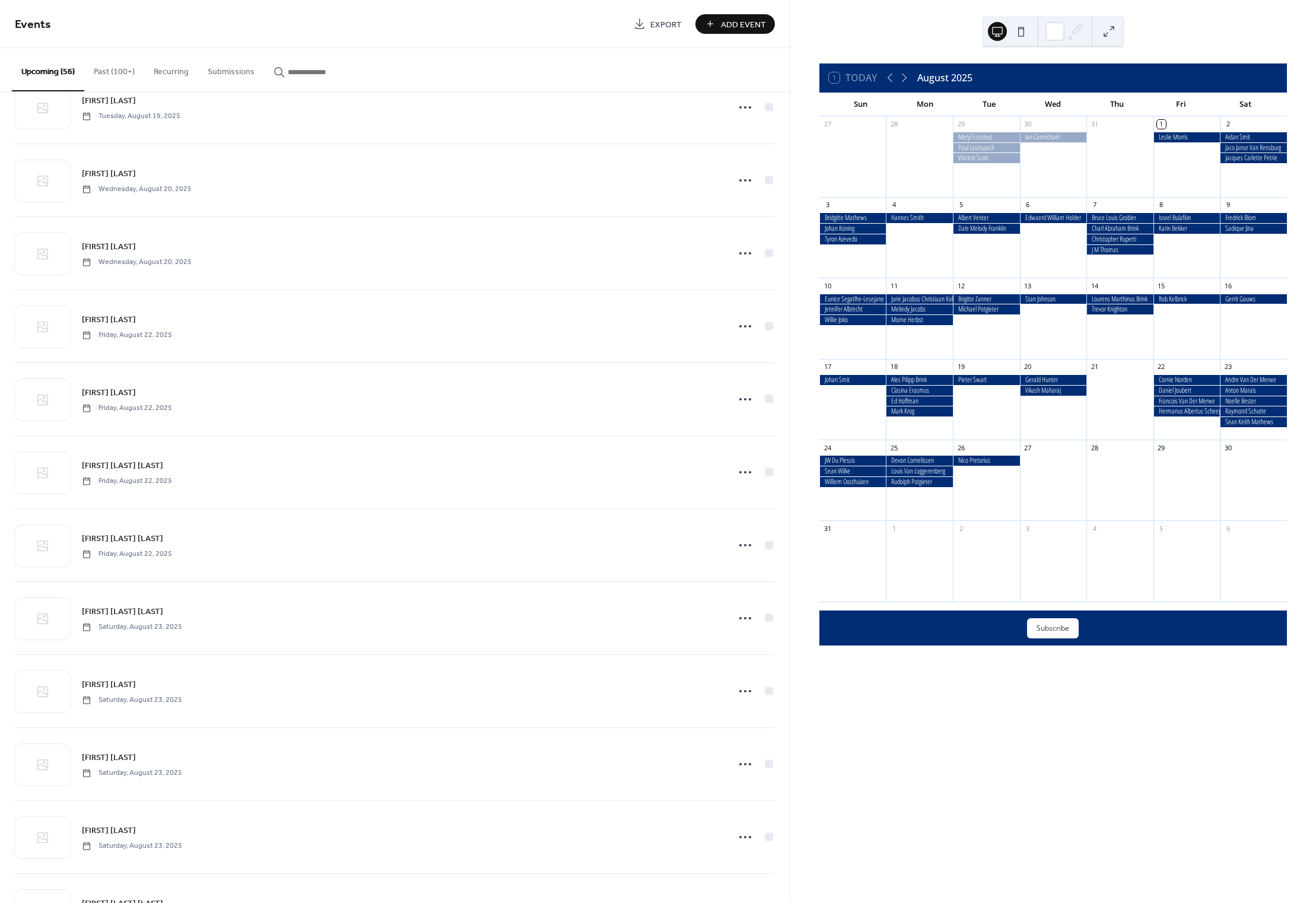 scroll, scrollTop: 3344, scrollLeft: 0, axis: vertical 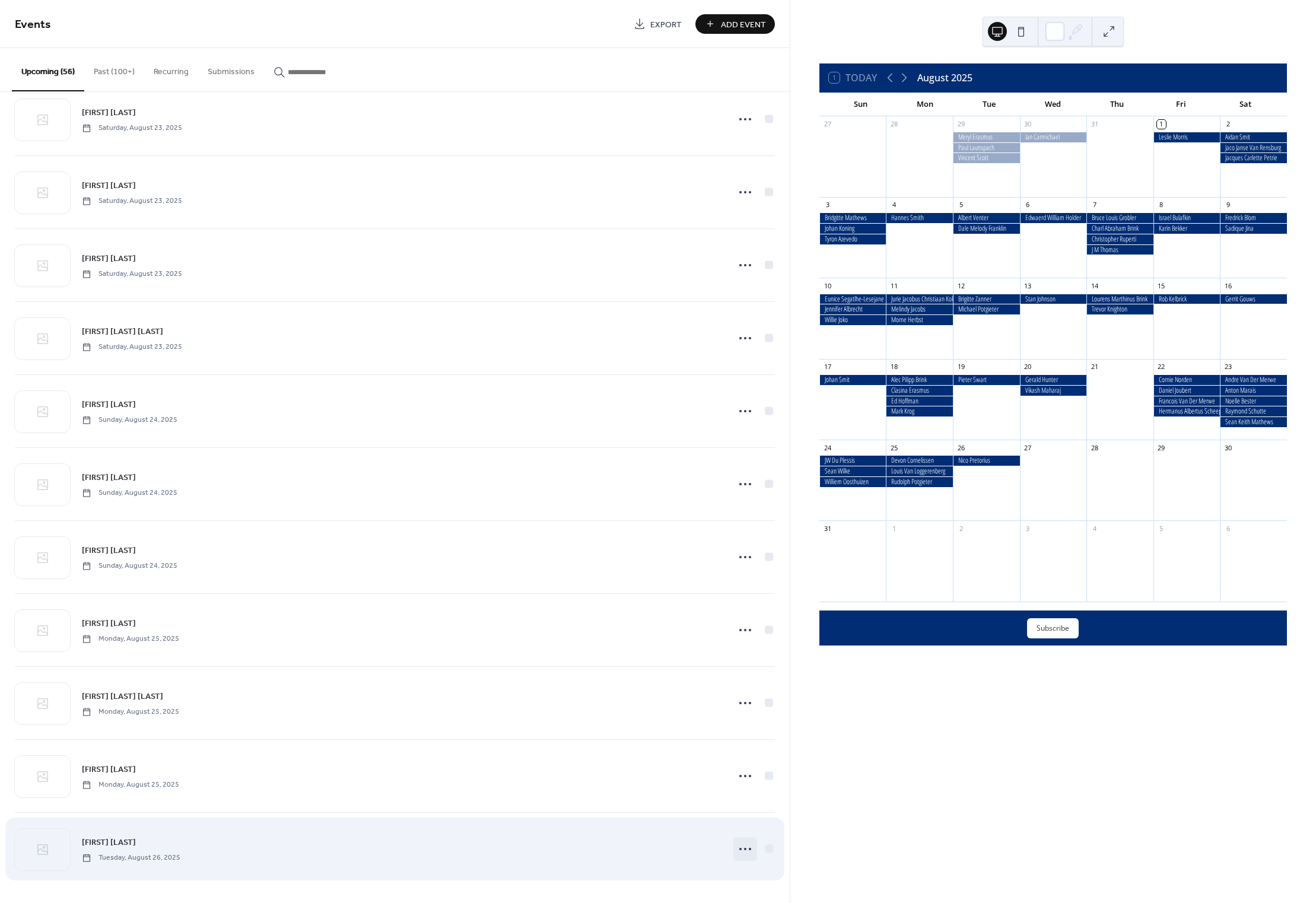 click 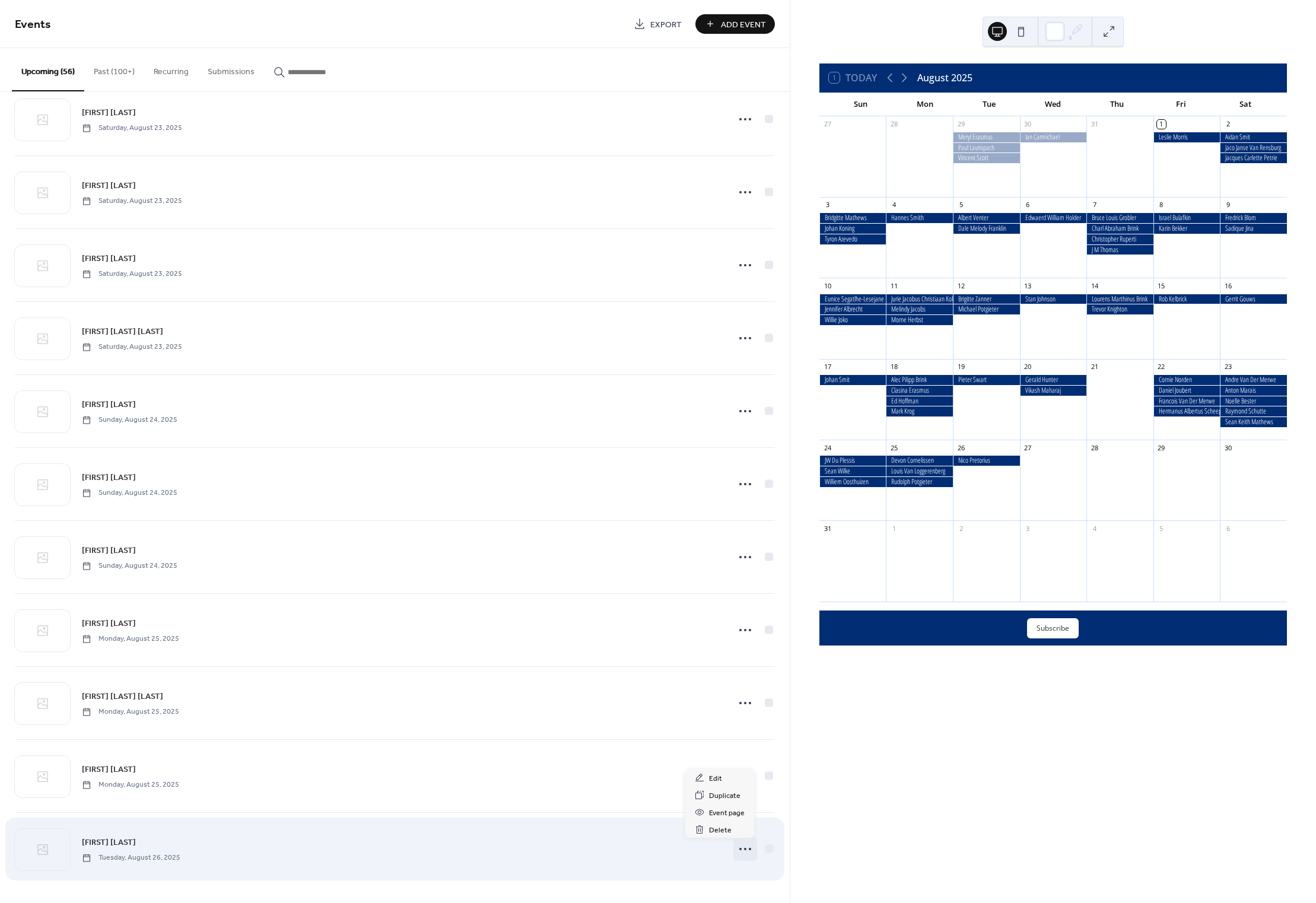 click 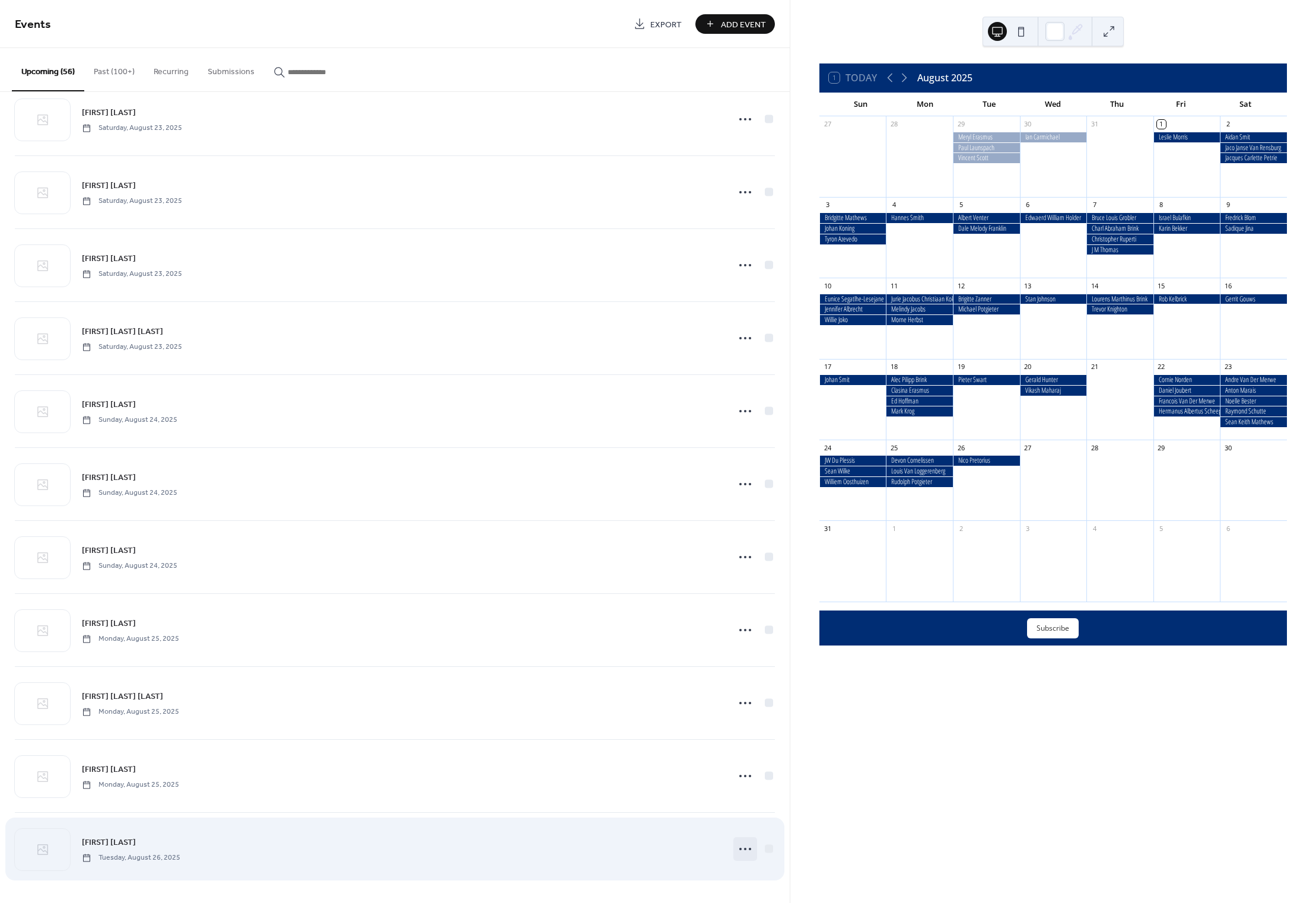 click 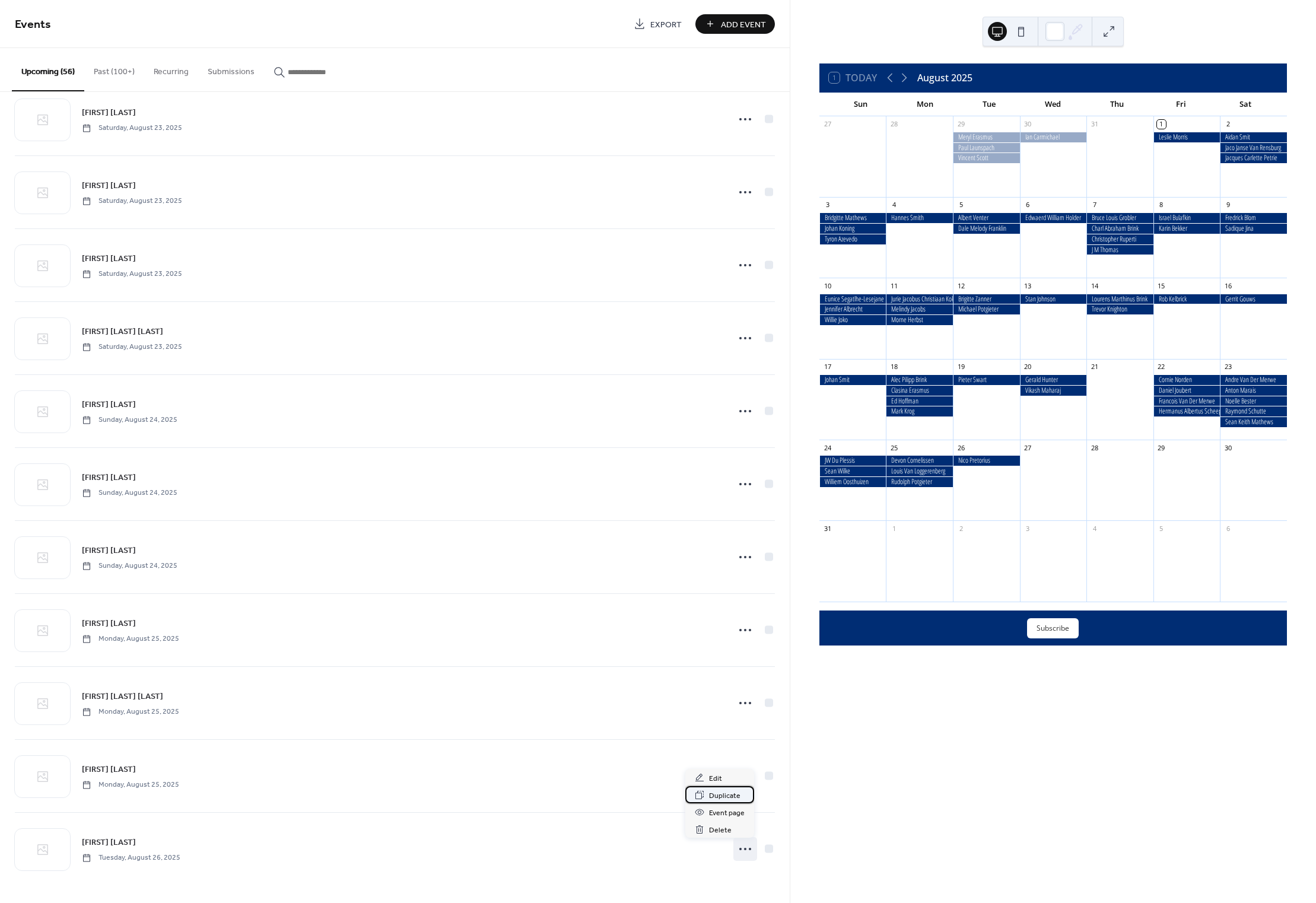 click on "Duplicate" at bounding box center [724, 796] 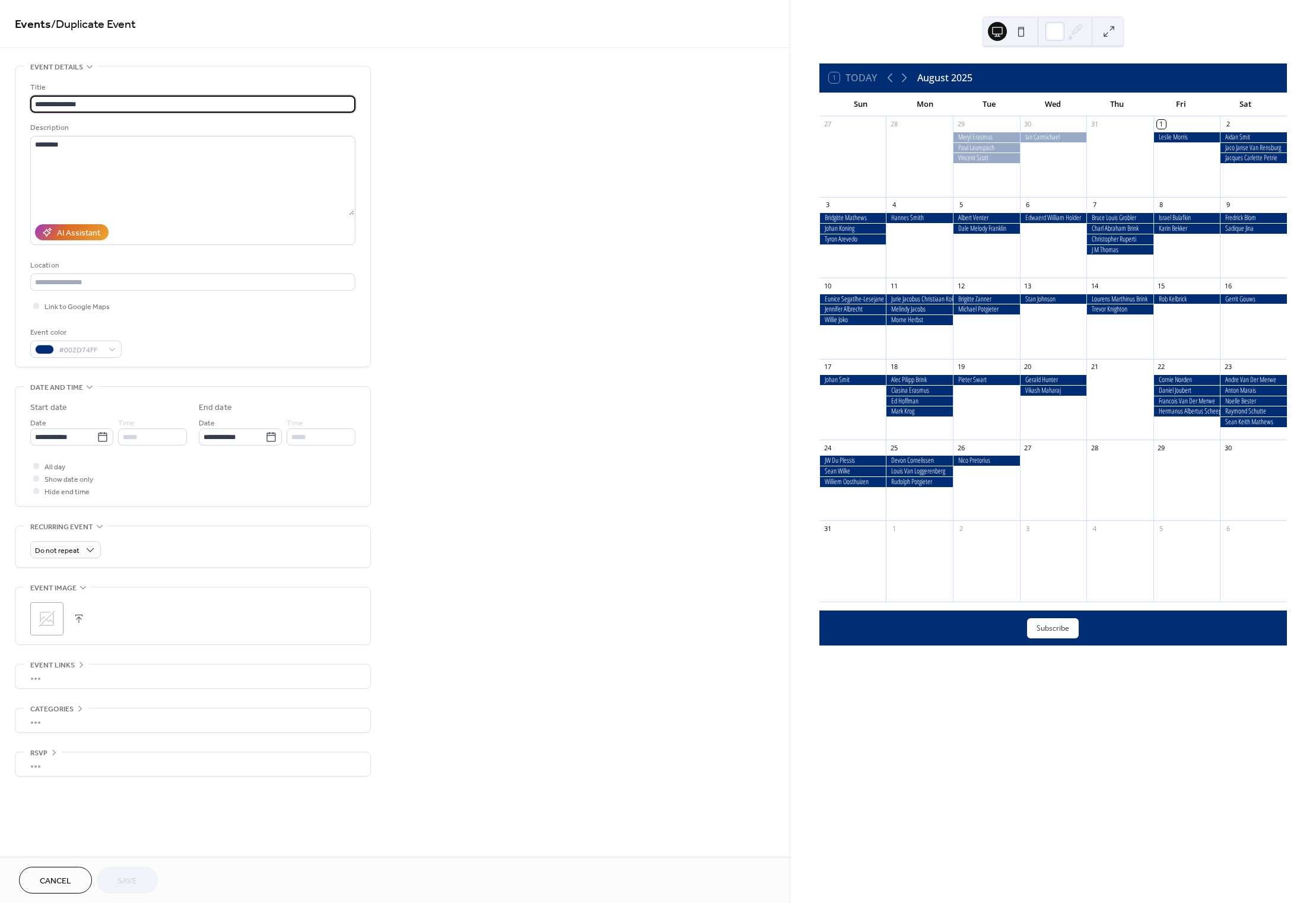 drag, startPoint x: 88, startPoint y: 106, endPoint x: 30, endPoint y: 98, distance: 58.54912 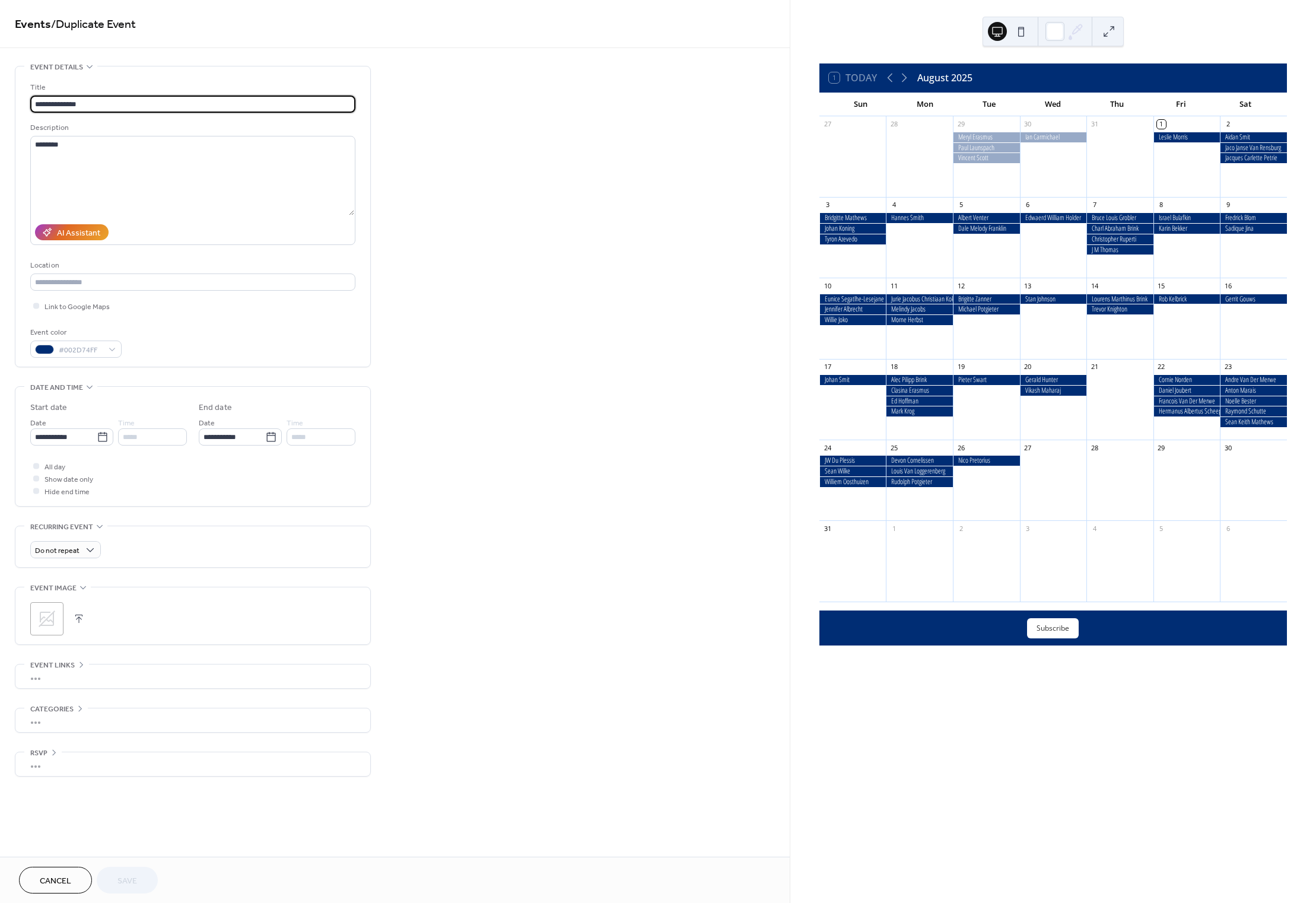 click on "**********" at bounding box center (193, 104) 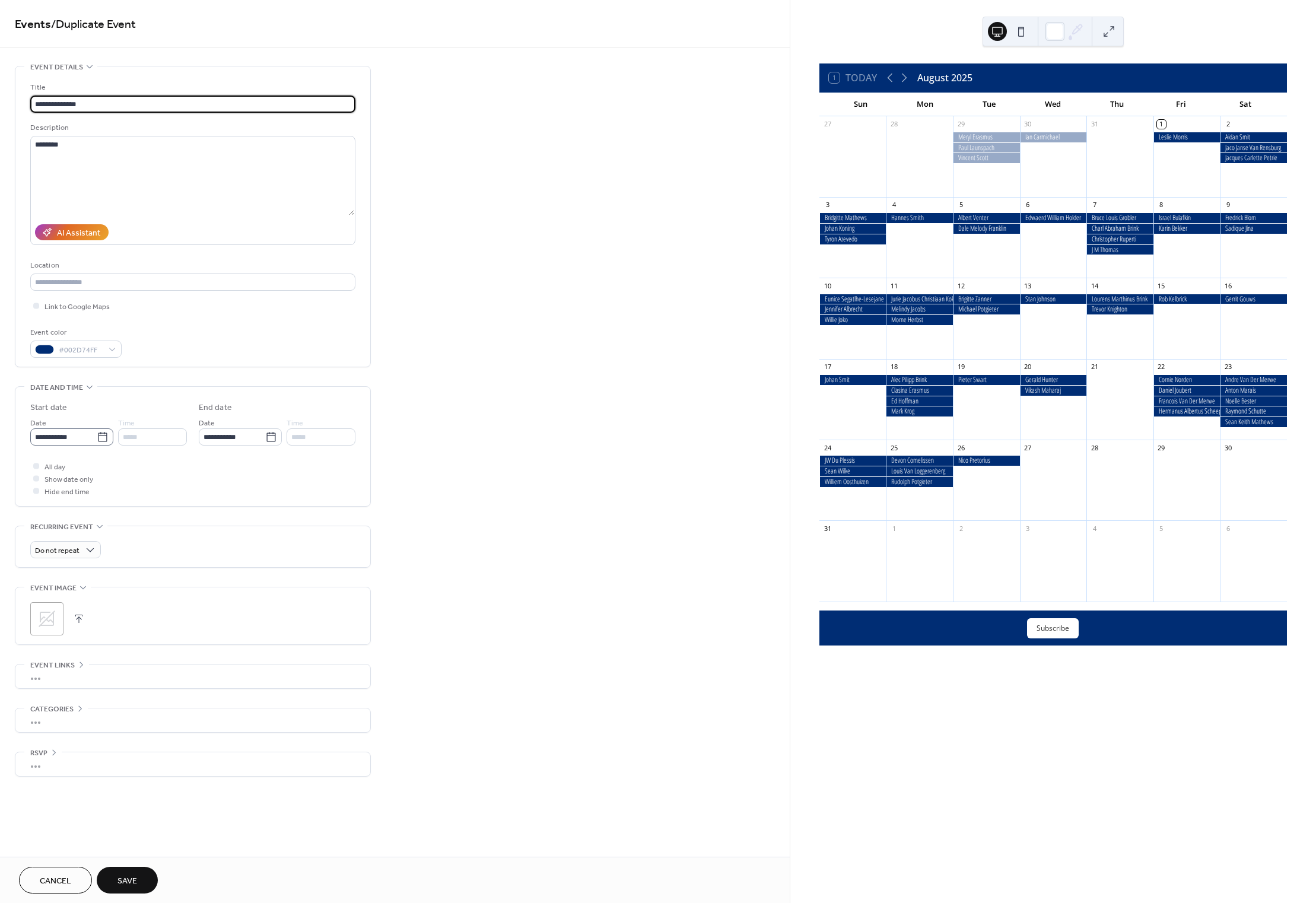 type on "**********" 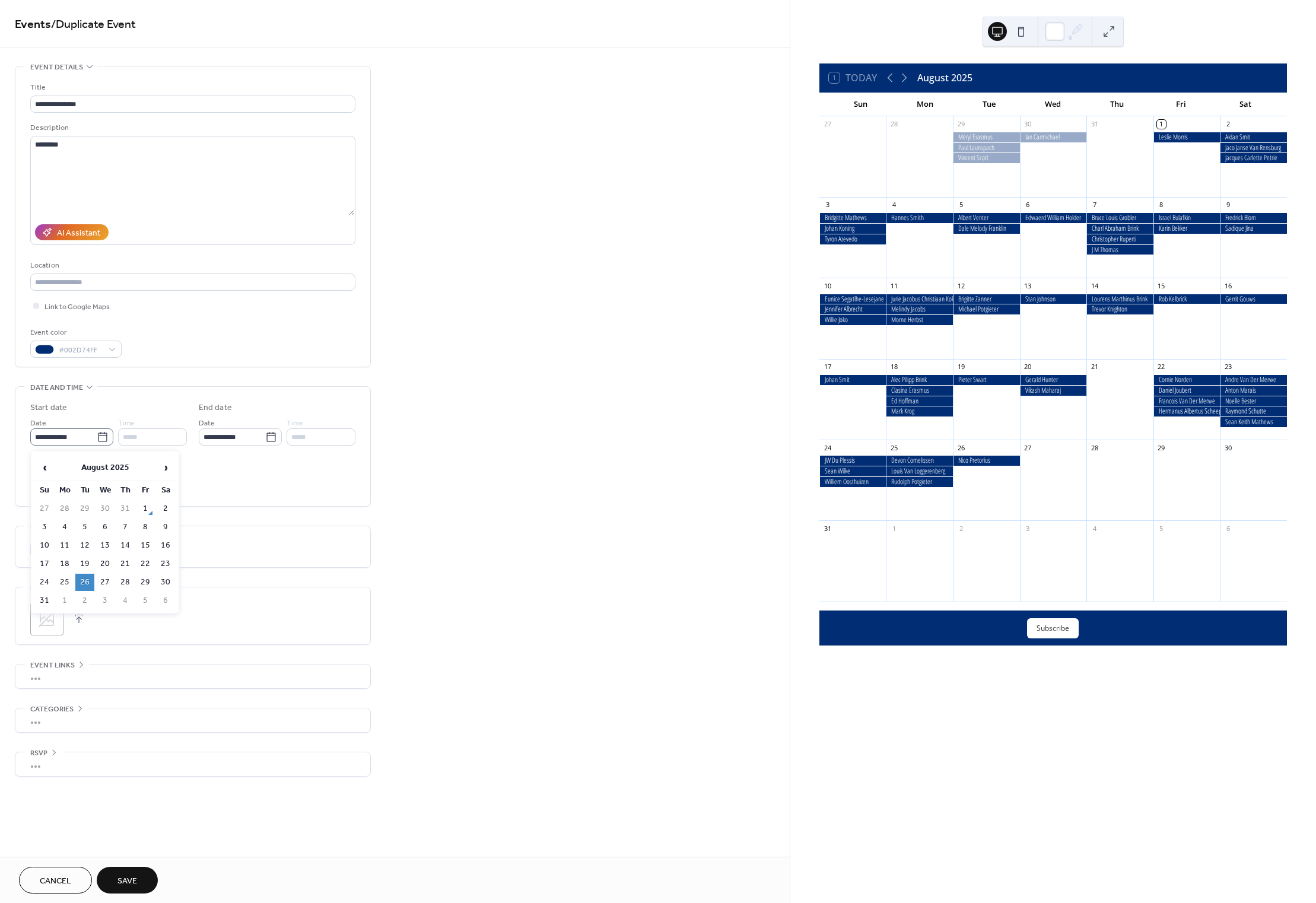 click 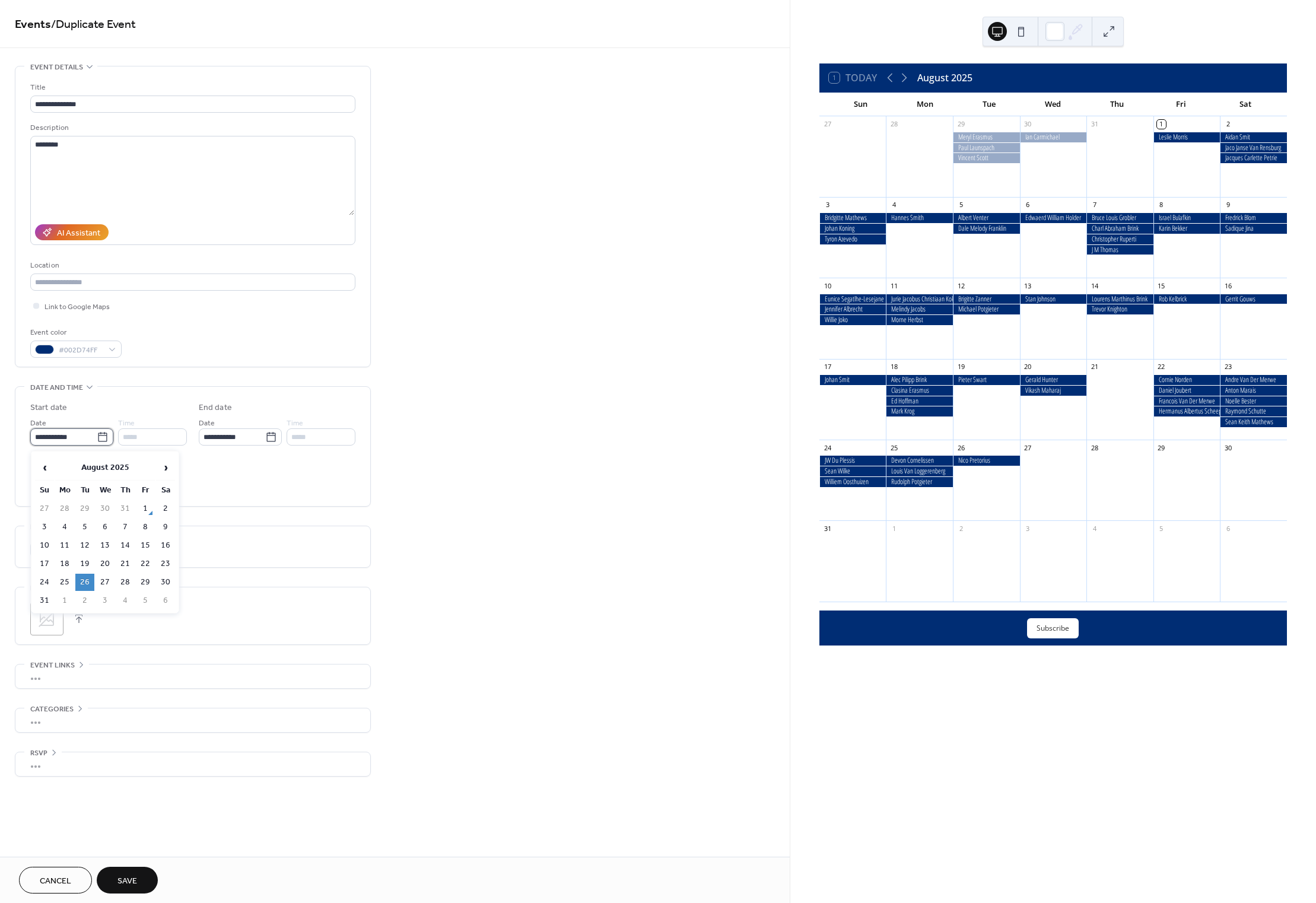 click on "**********" at bounding box center (63, 437) 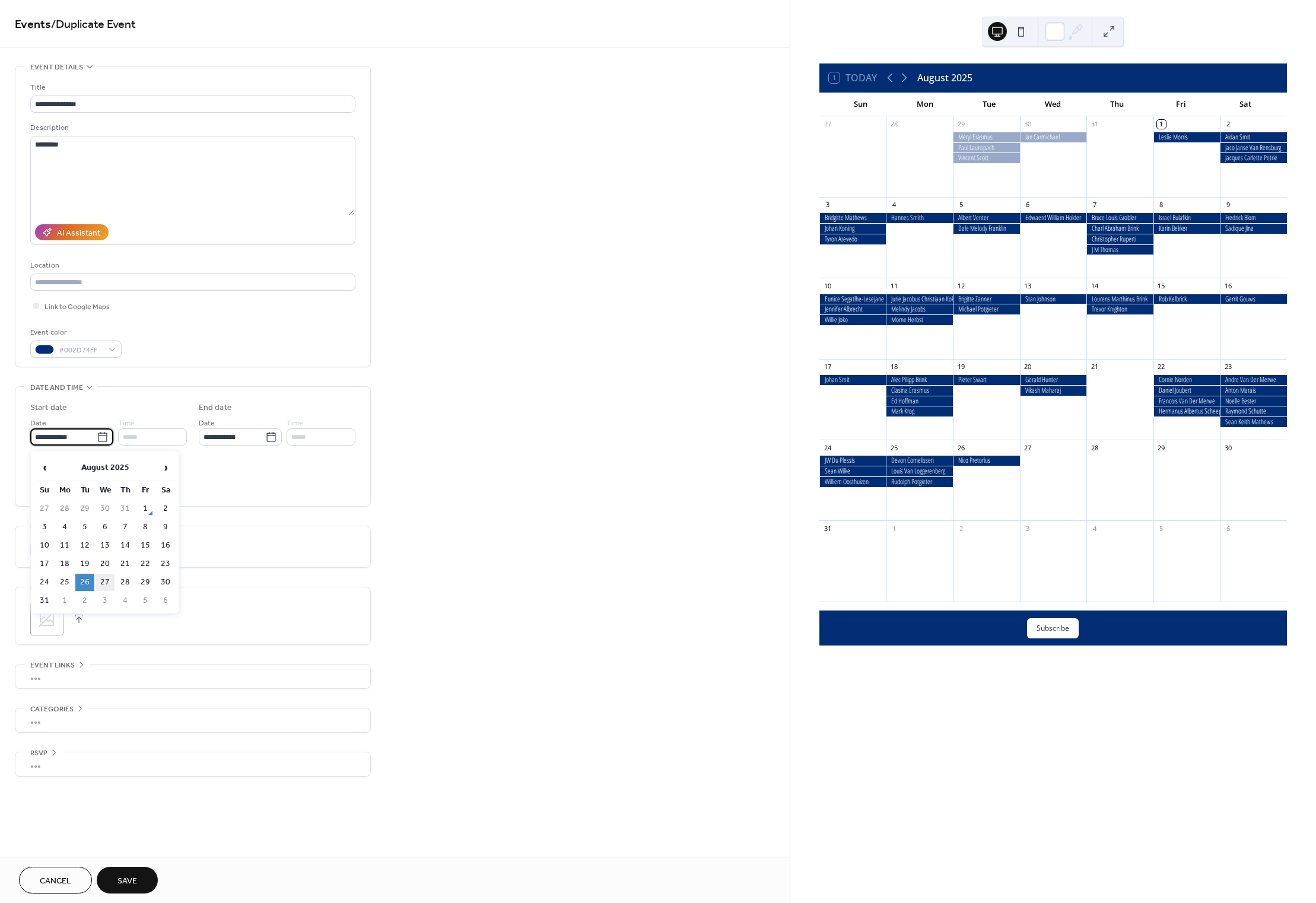 click on "27" at bounding box center (105, 582) 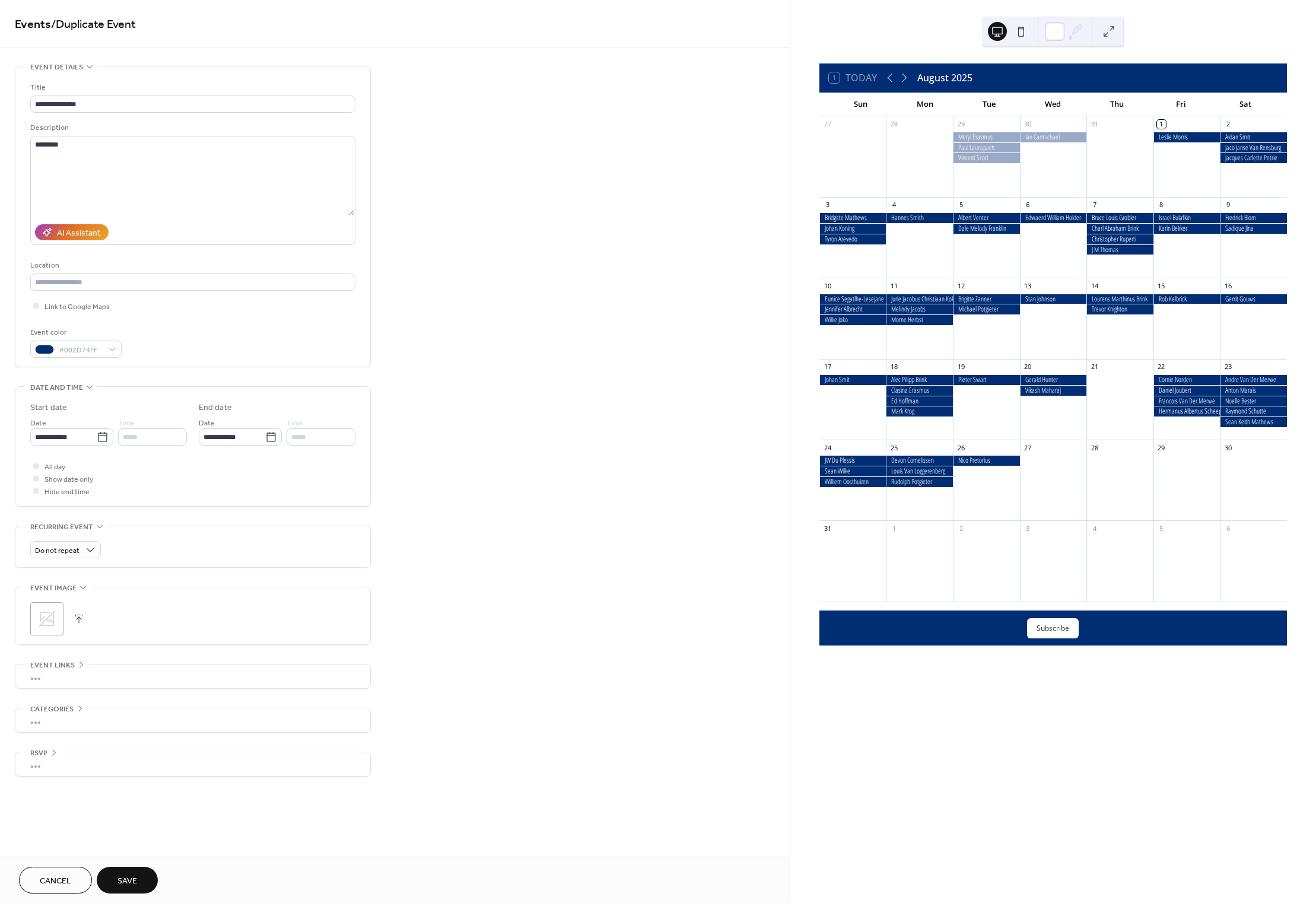 click on "Save" at bounding box center [127, 881] 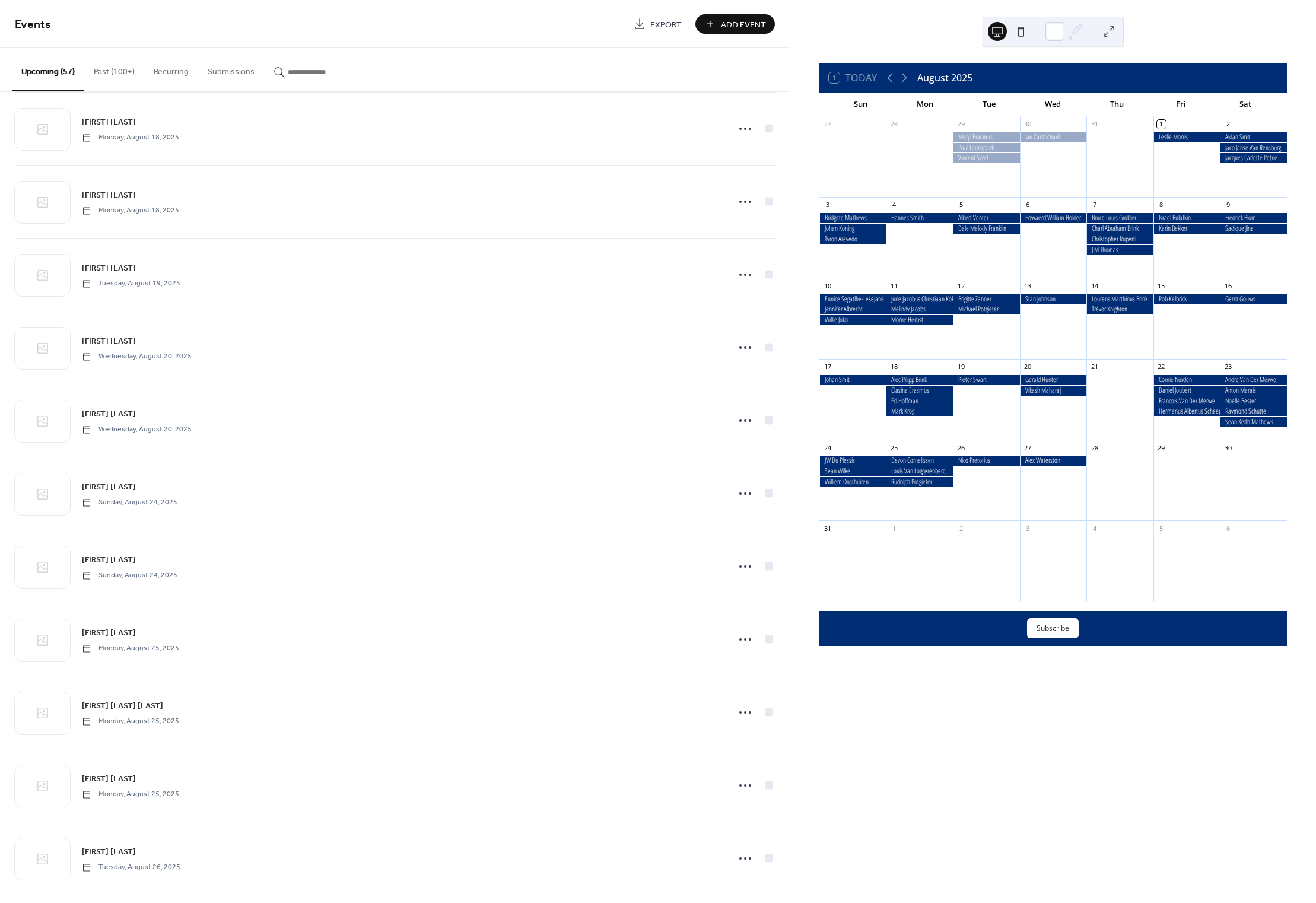 scroll, scrollTop: 2682, scrollLeft: 0, axis: vertical 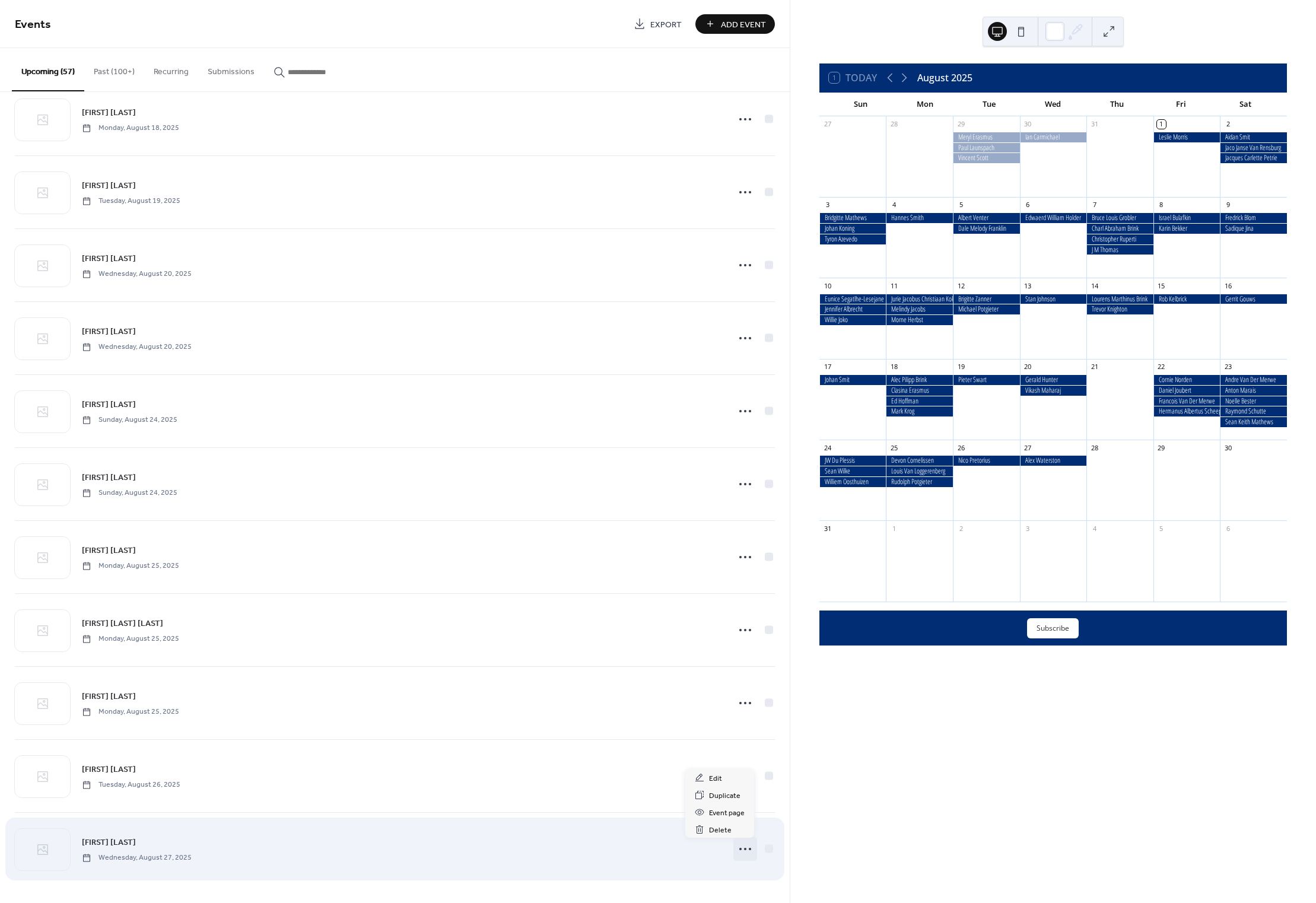 click 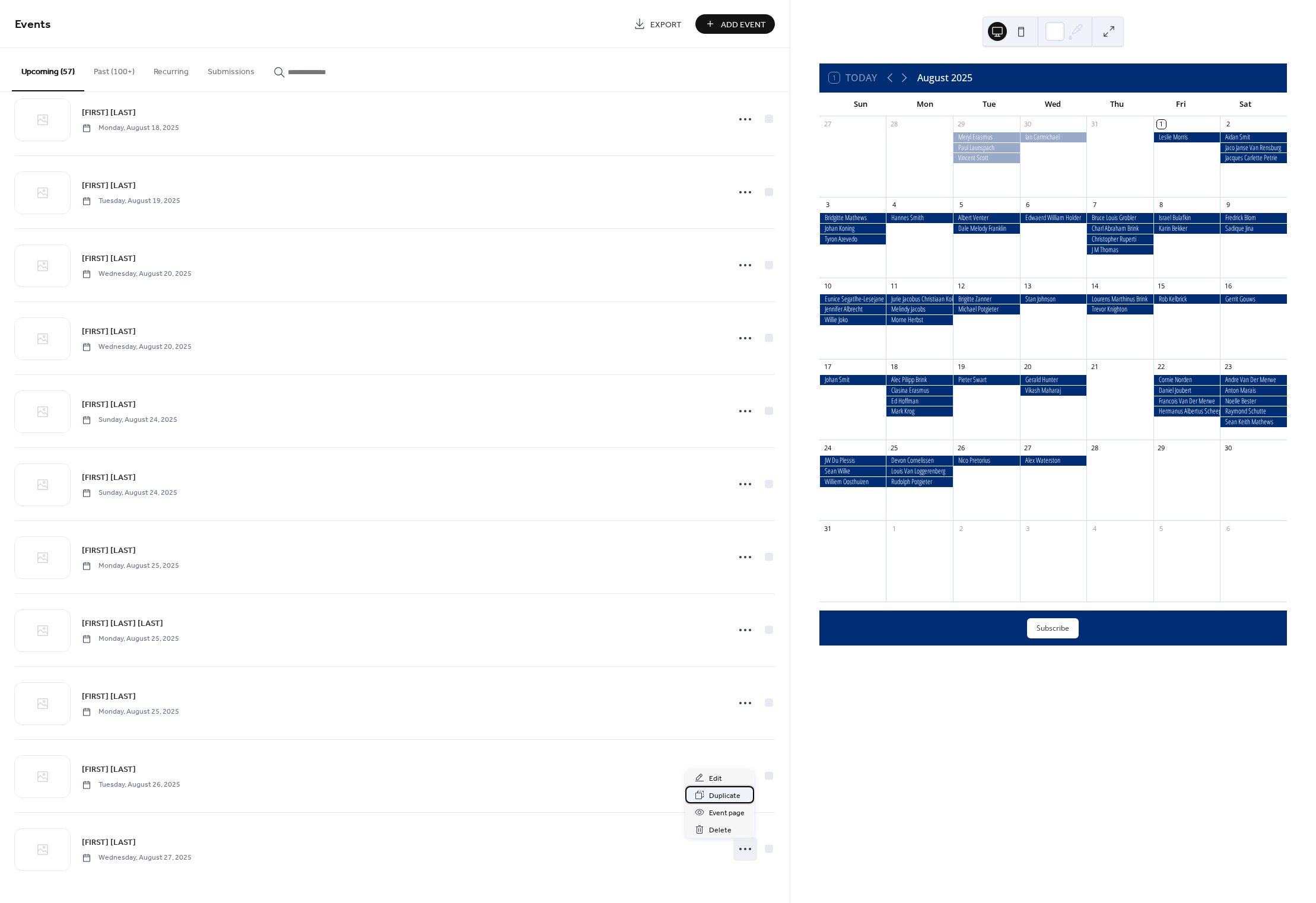 click on "Duplicate" at bounding box center [724, 796] 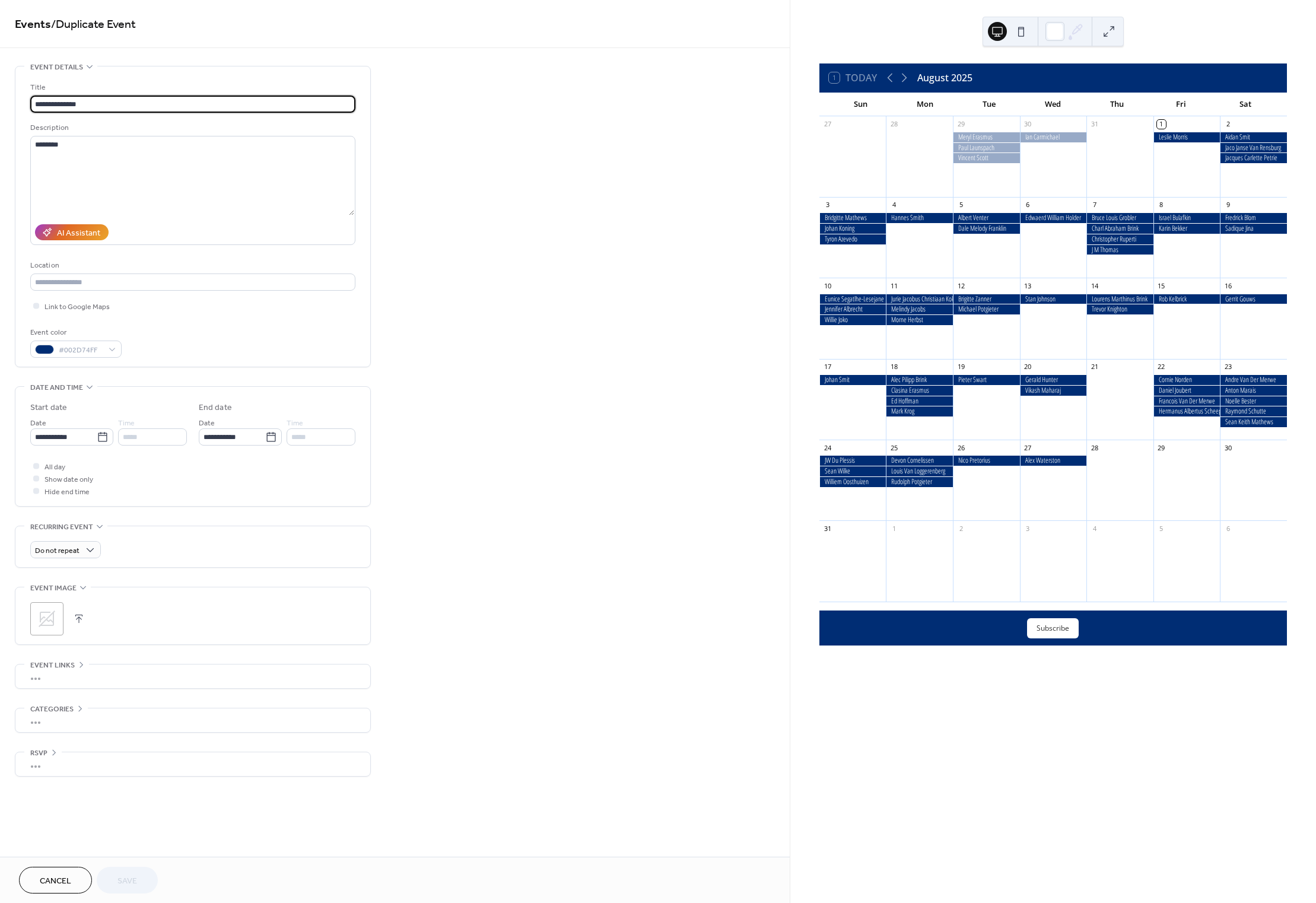drag, startPoint x: 95, startPoint y: 103, endPoint x: 24, endPoint y: 100, distance: 71.06335 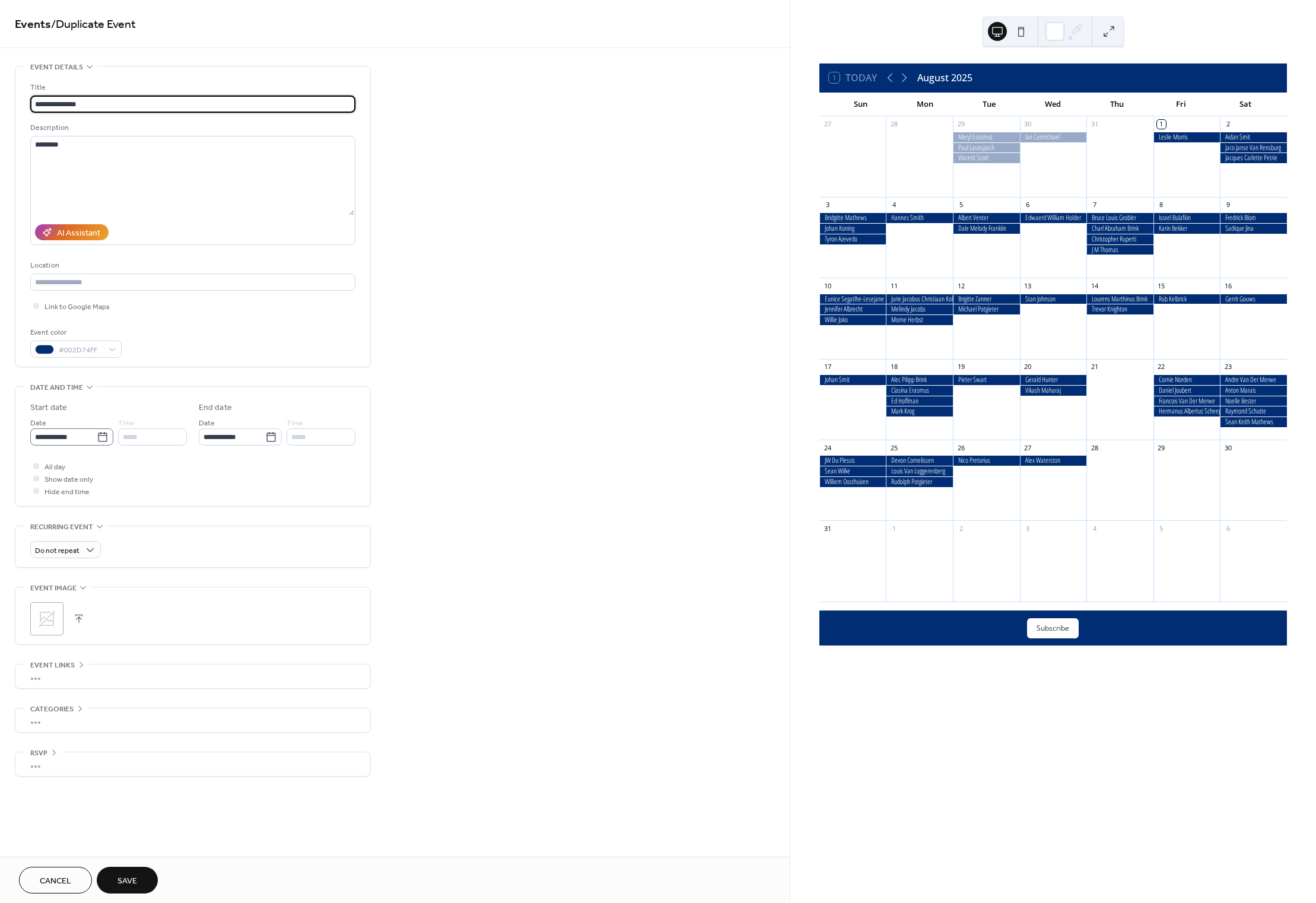 type on "**********" 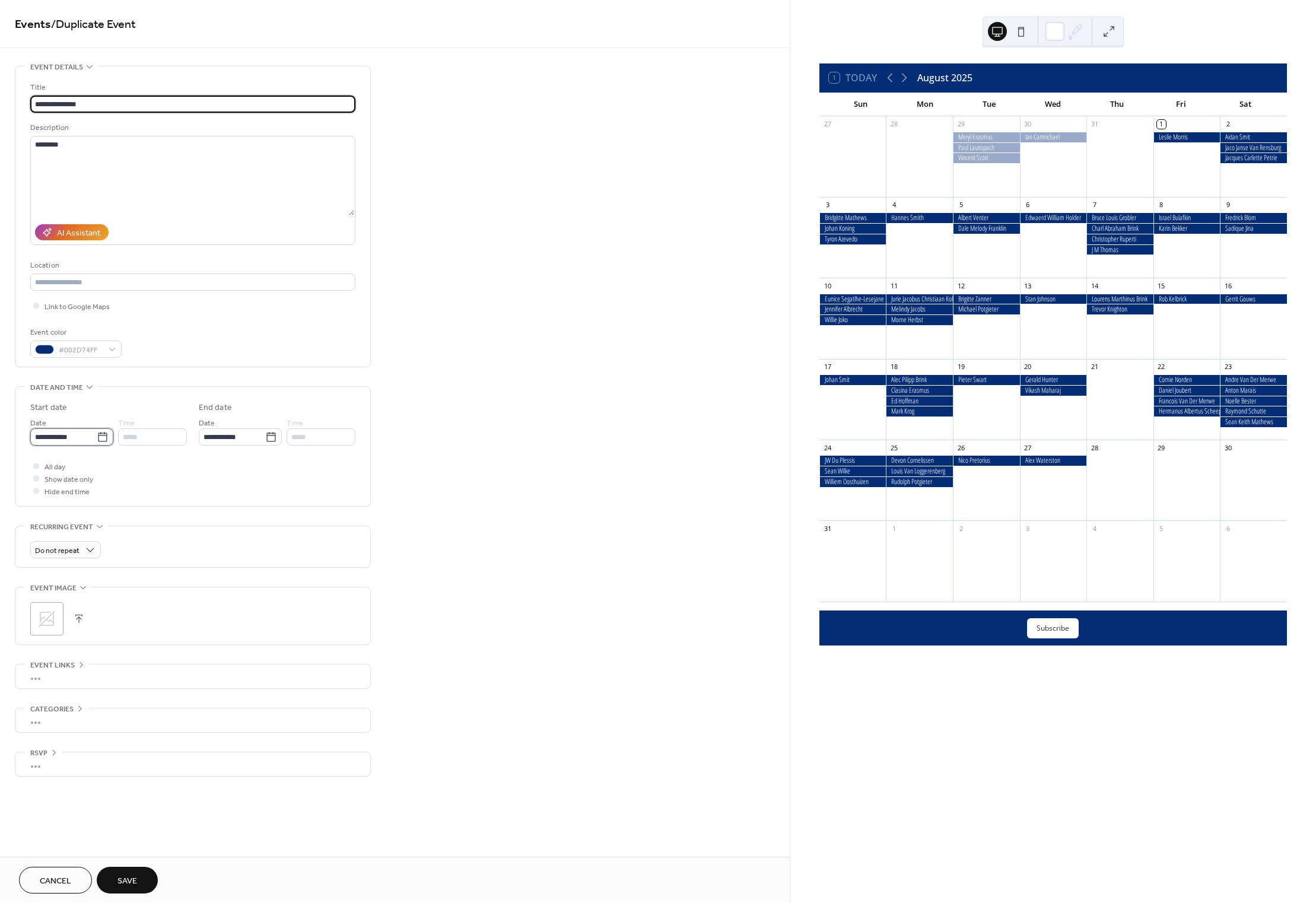 click on "**********" at bounding box center (63, 437) 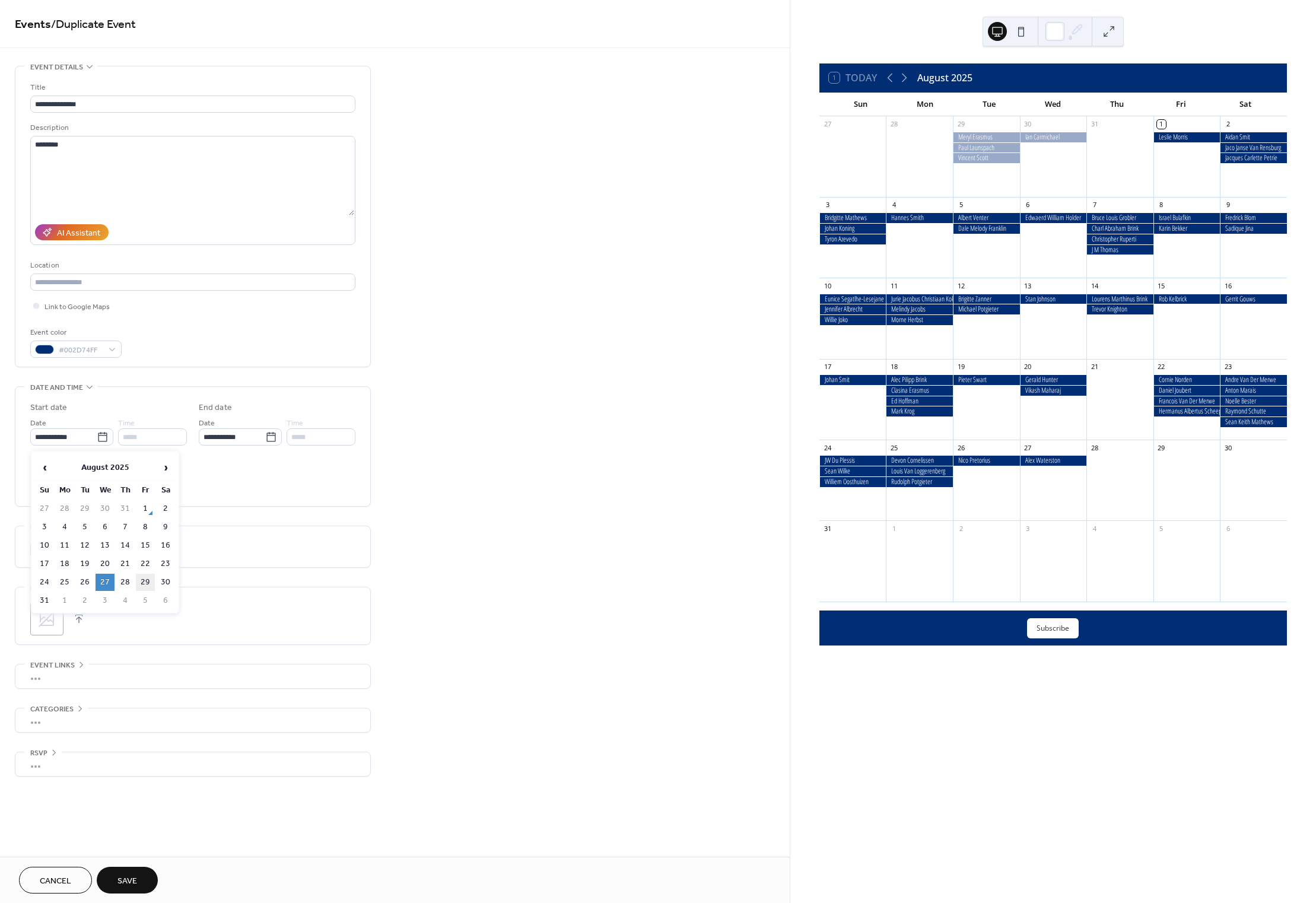 click on "29" at bounding box center (145, 582) 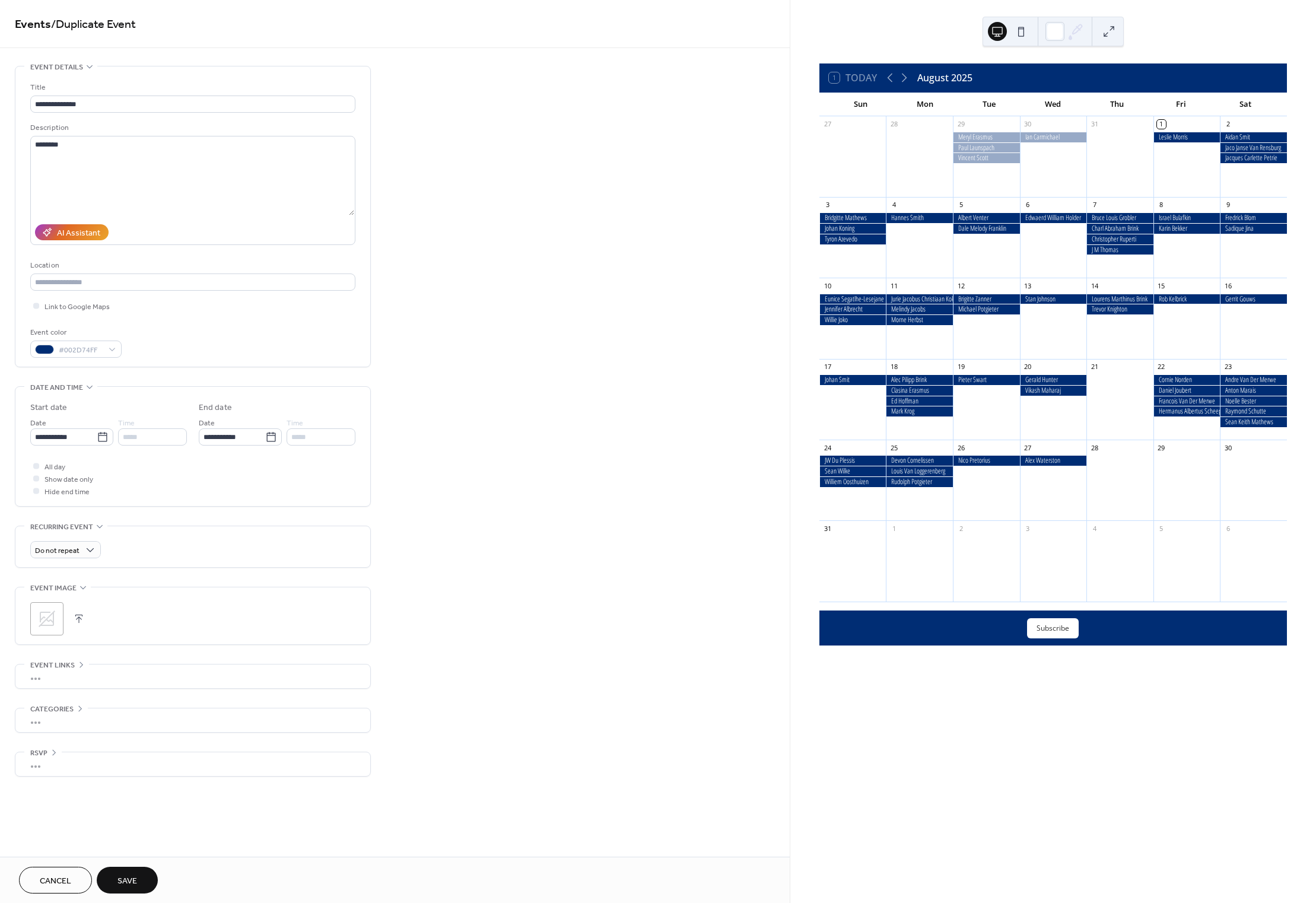 click on "Save" at bounding box center [127, 880] 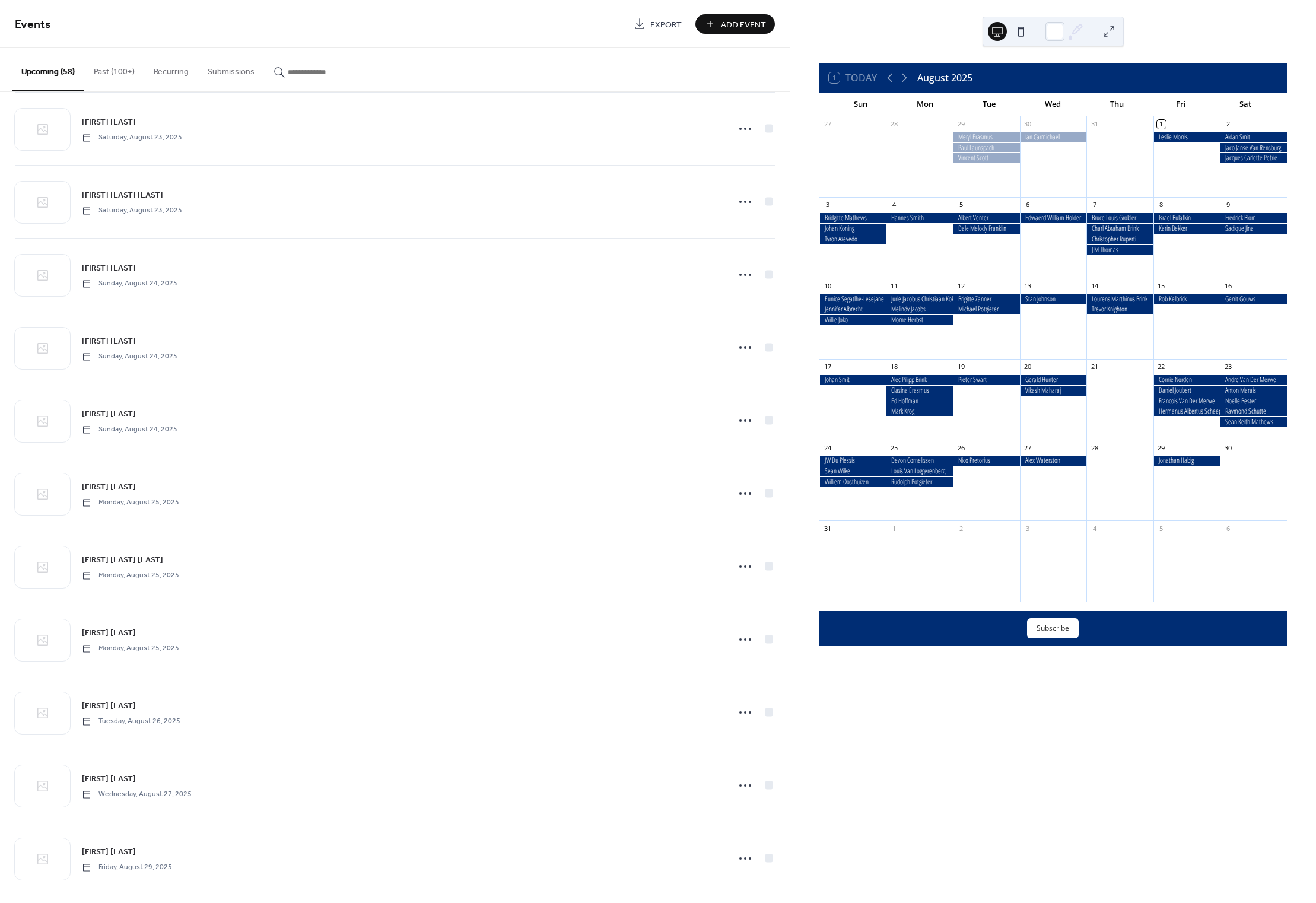 scroll, scrollTop: 2755, scrollLeft: 0, axis: vertical 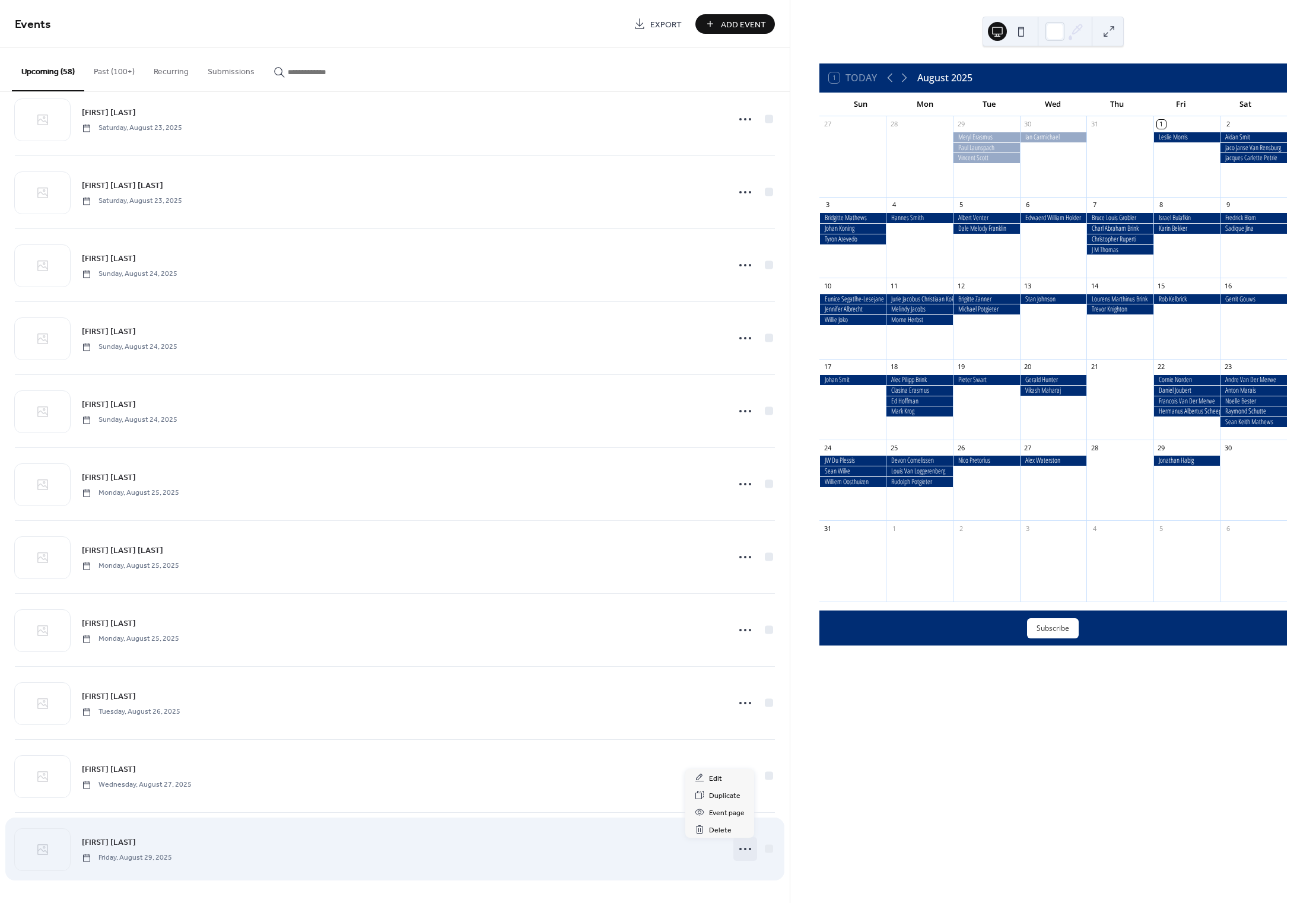click 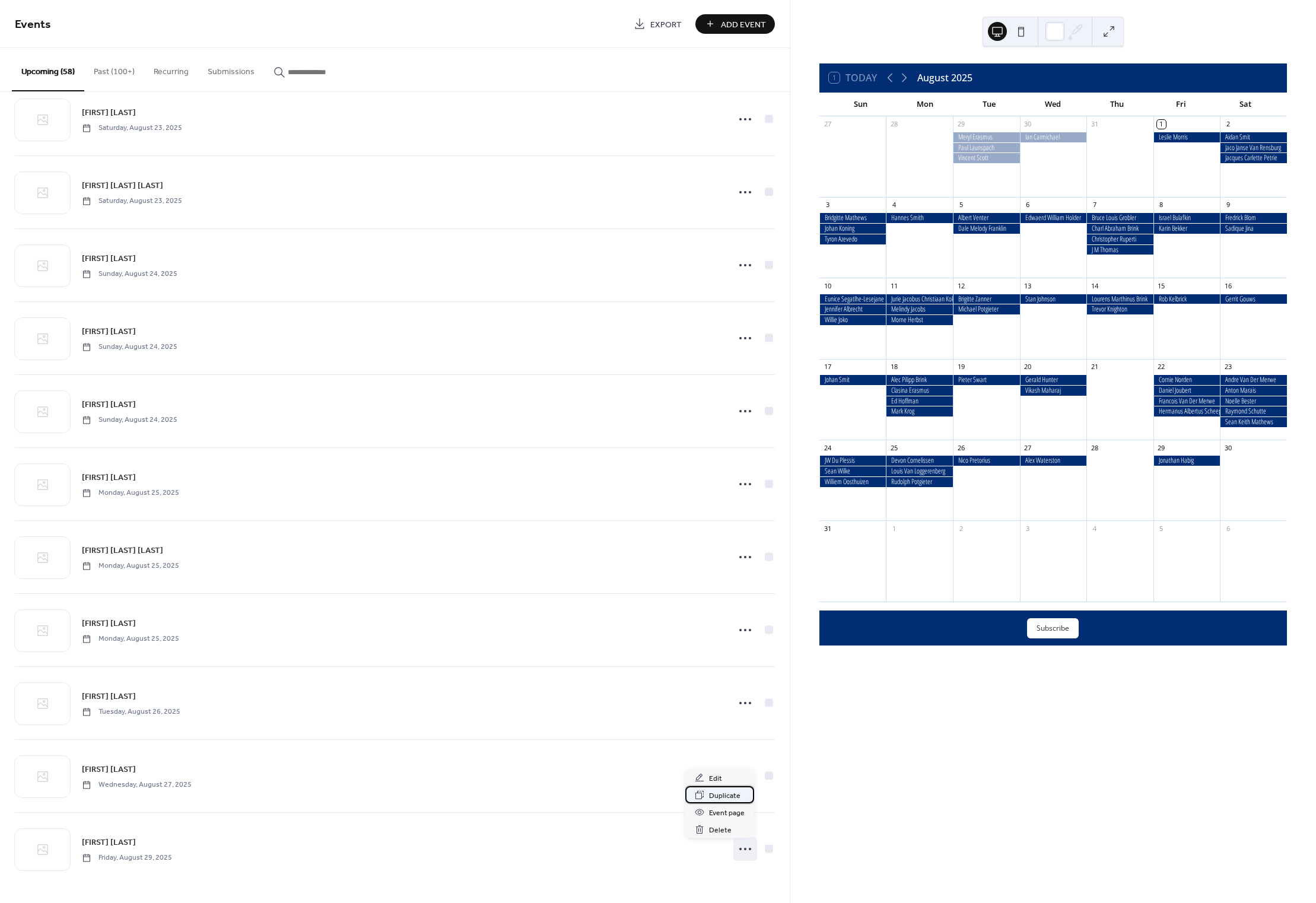 click on "Duplicate" at bounding box center (724, 796) 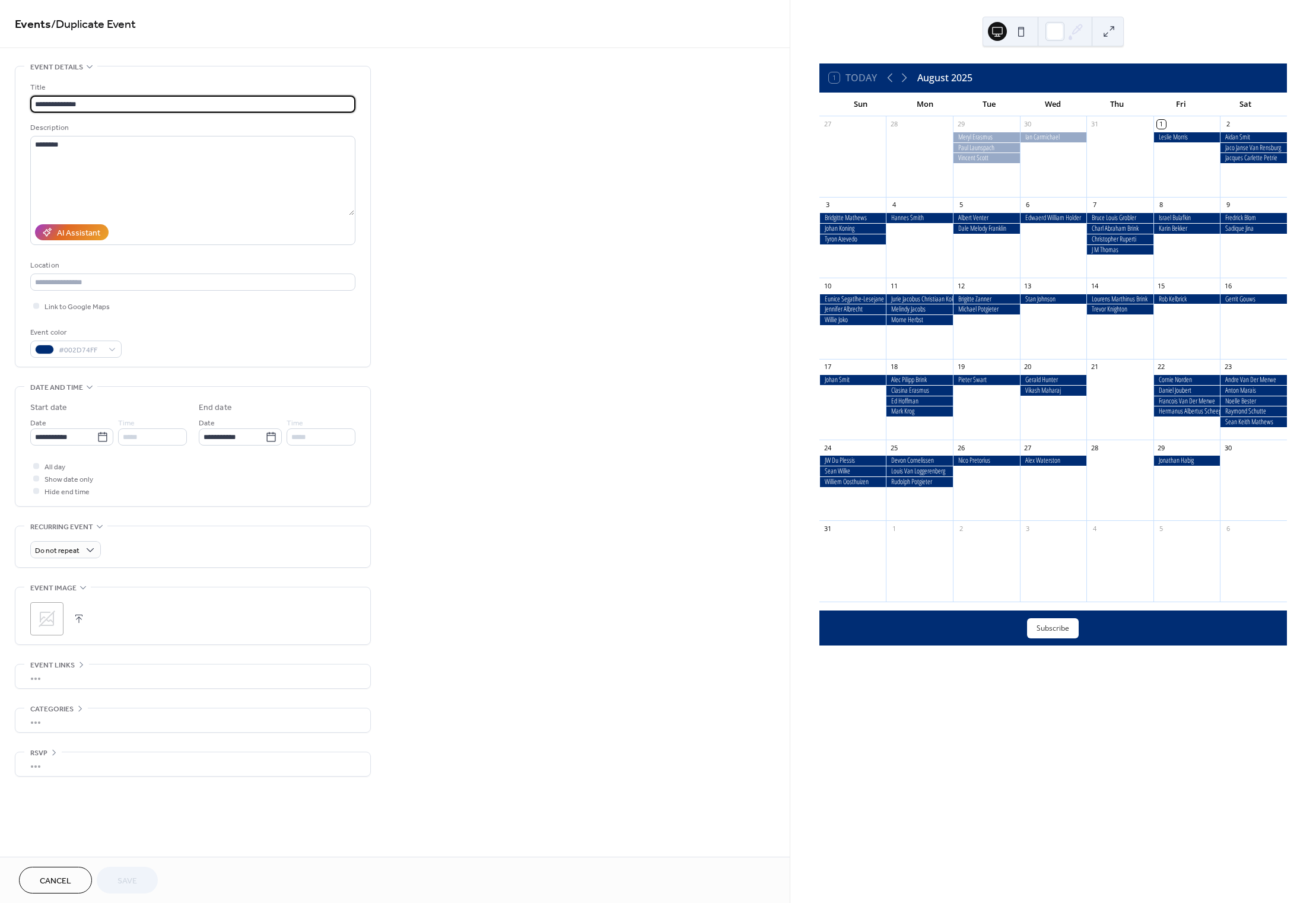 drag, startPoint x: 94, startPoint y: 112, endPoint x: 33, endPoint y: 110, distance: 61.03278 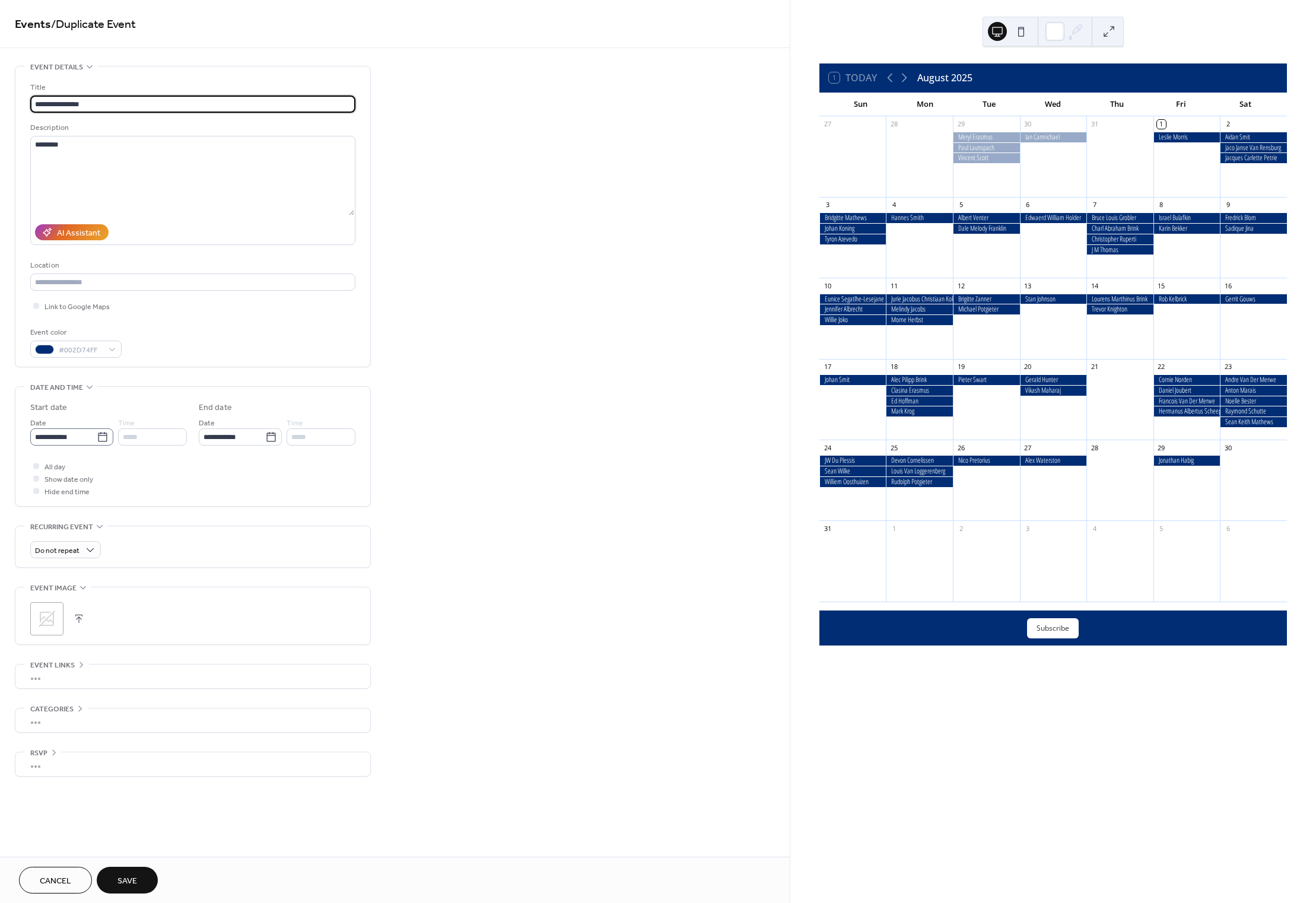 type on "**********" 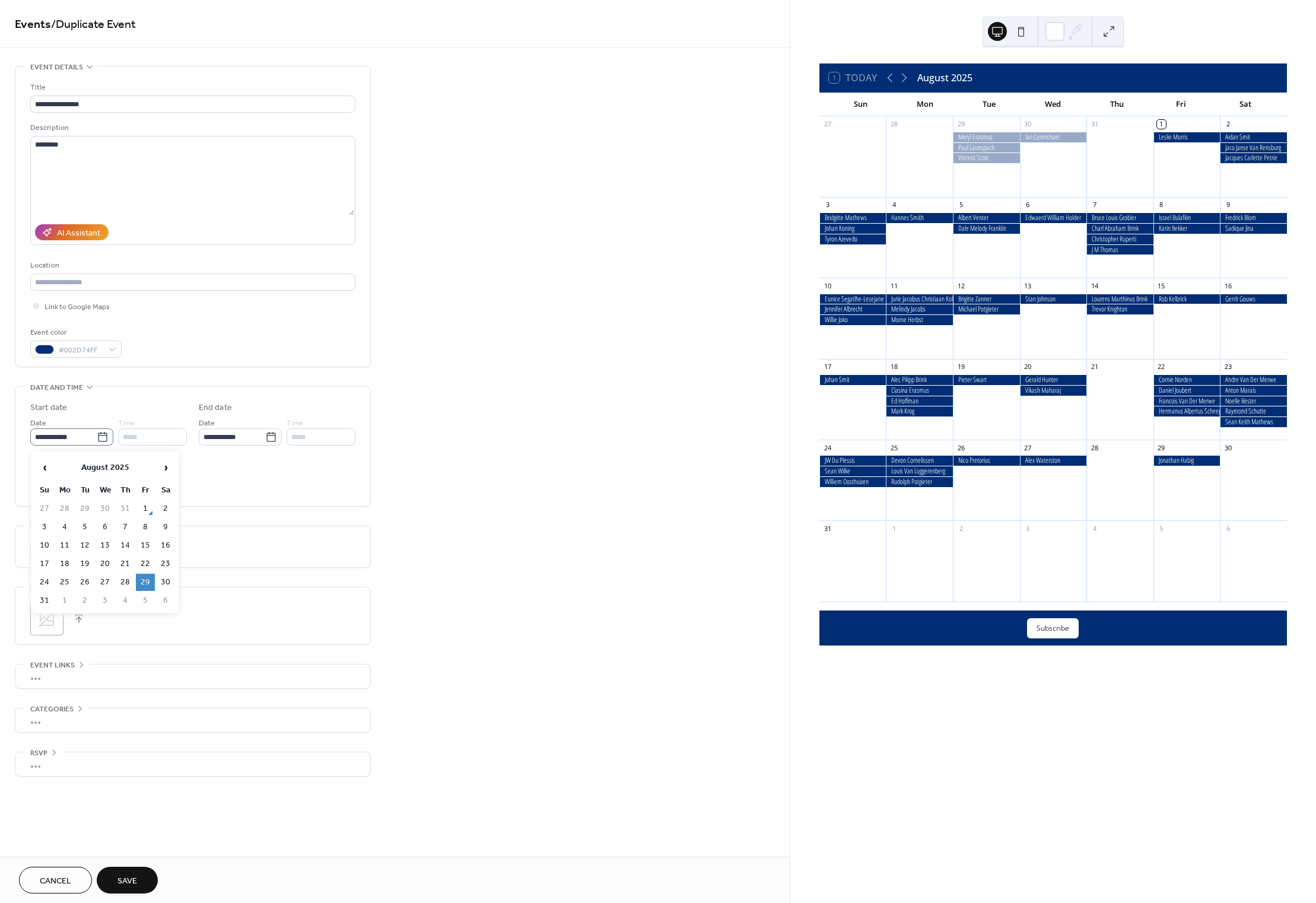 click 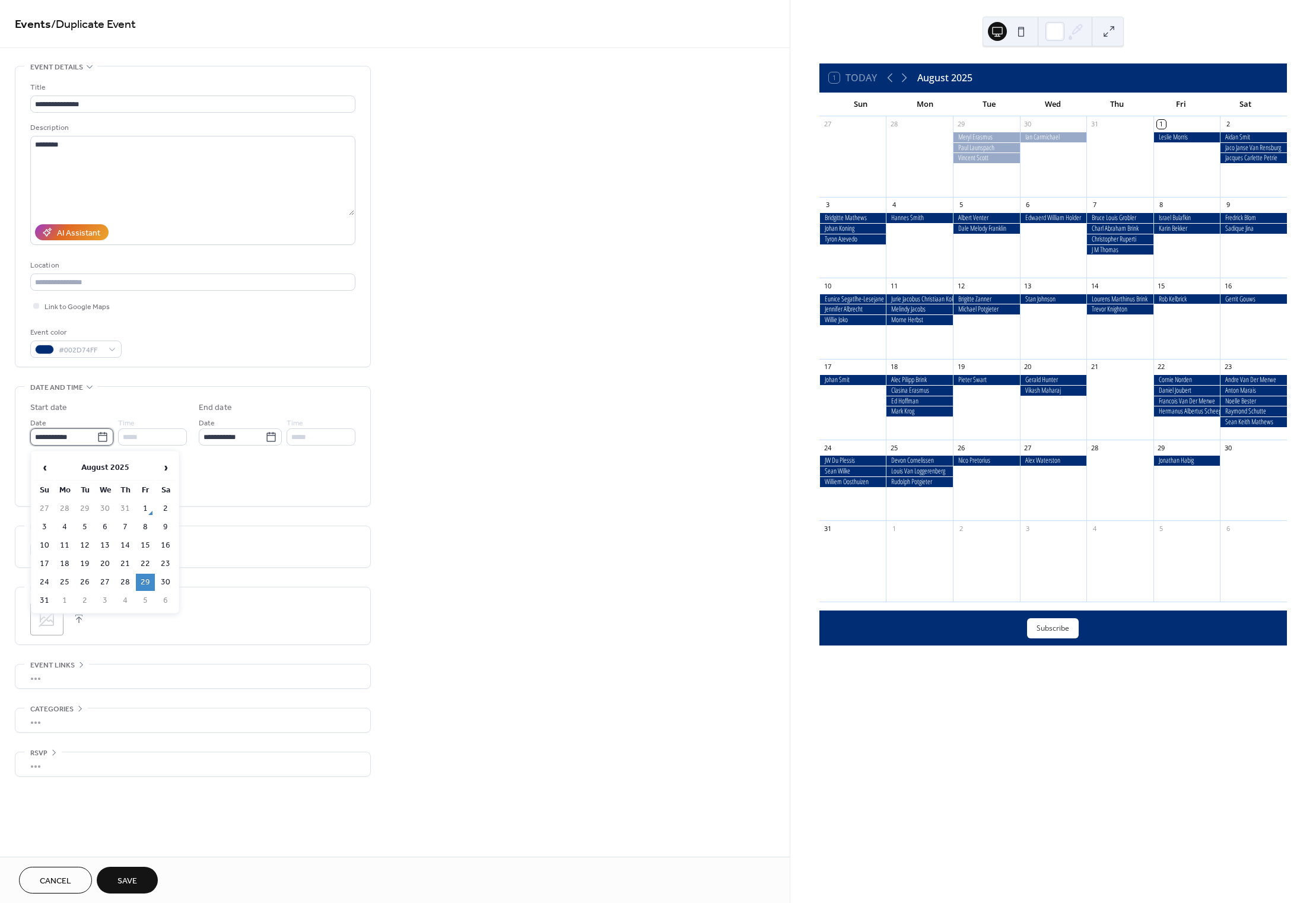 click on "**********" at bounding box center [63, 437] 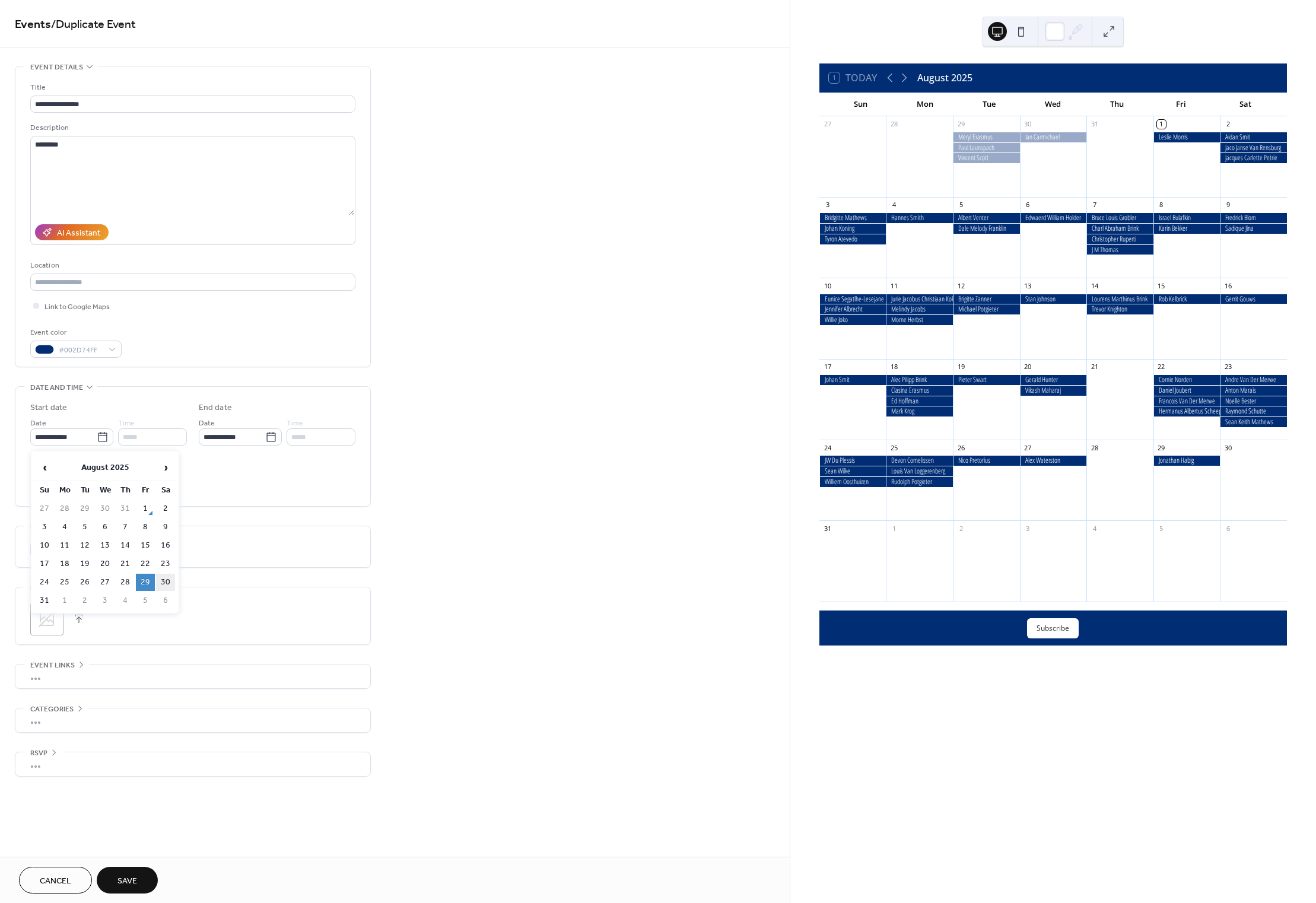 click on "30" at bounding box center [166, 582] 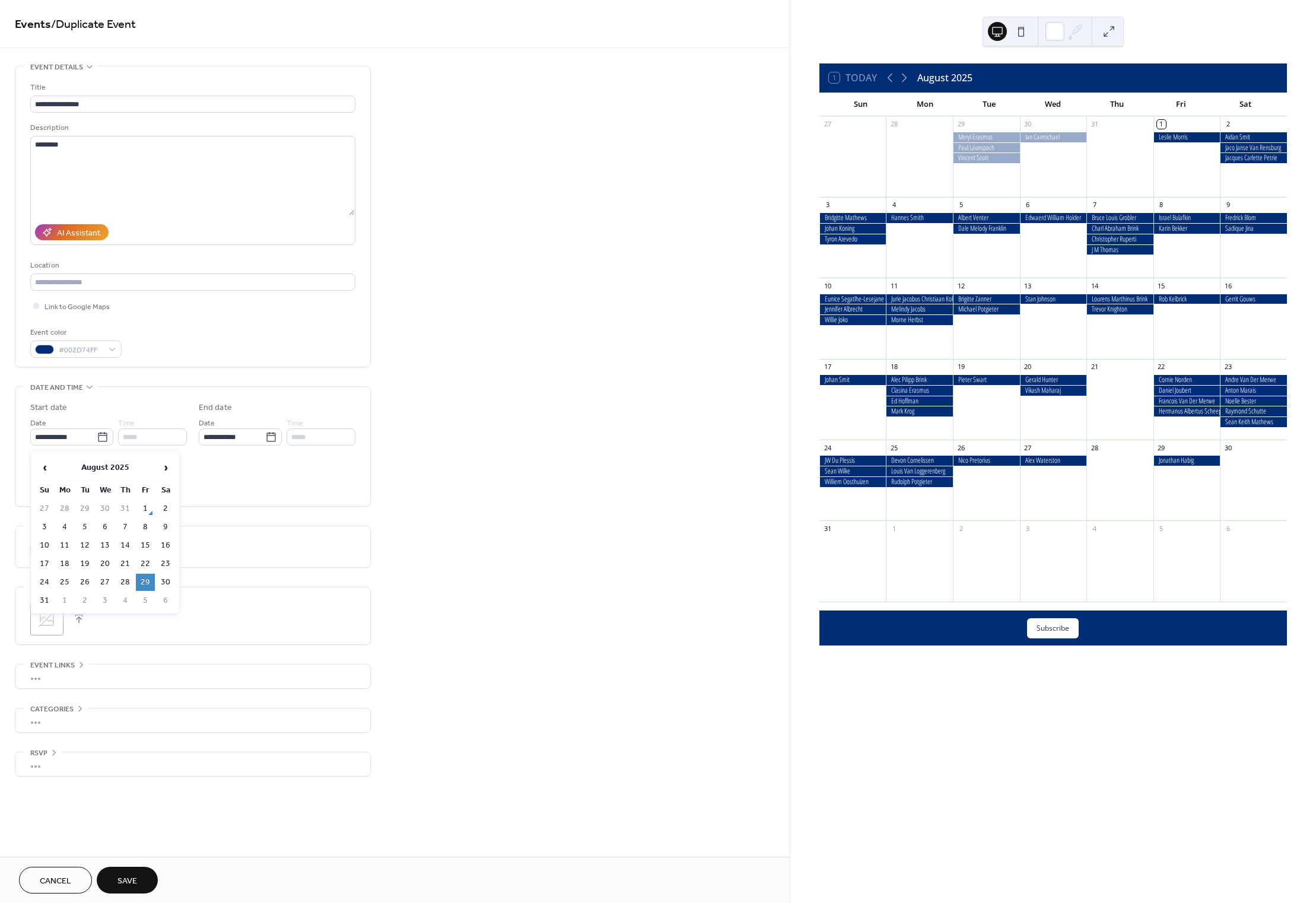 type on "**********" 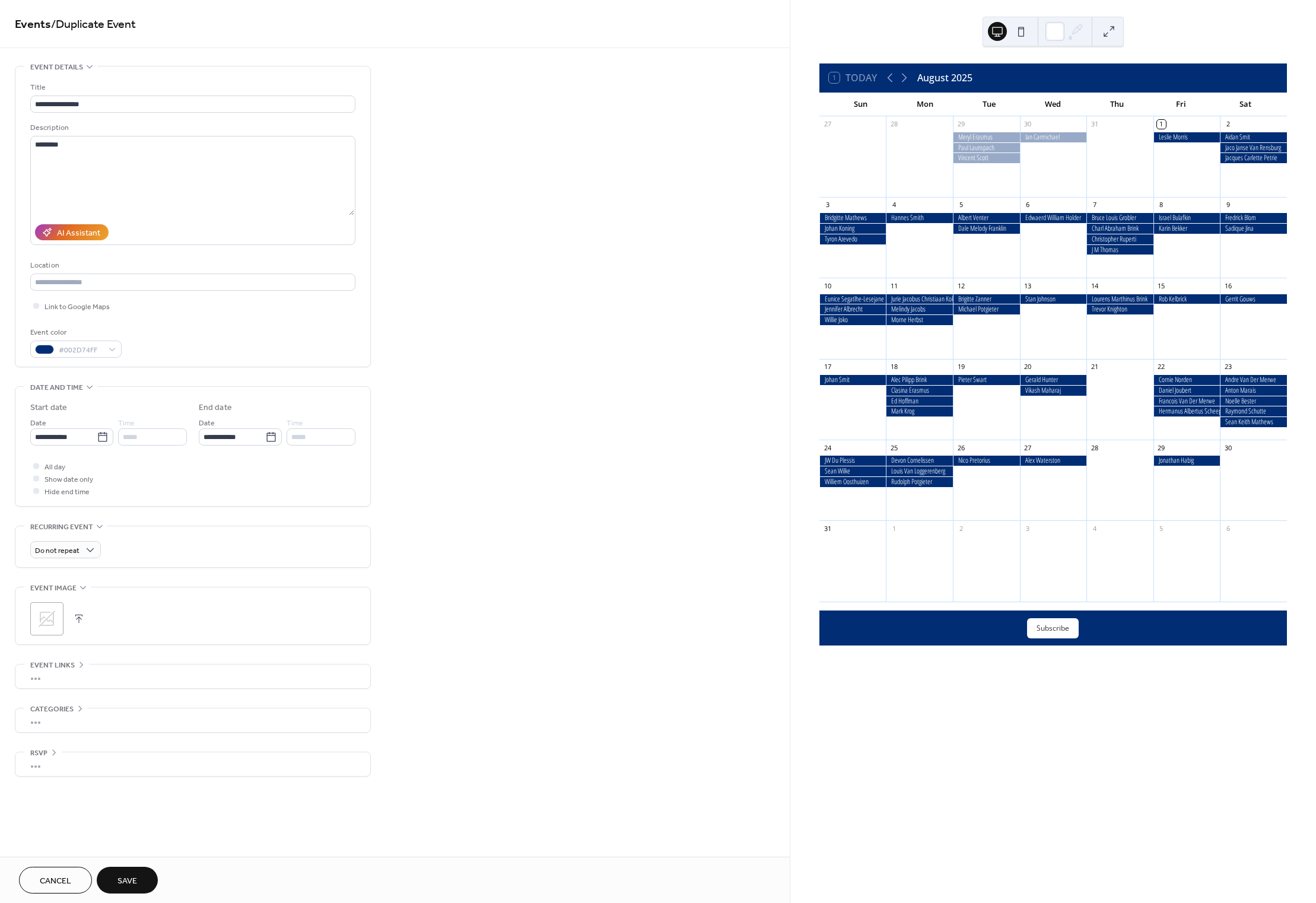 click on "Save" at bounding box center [127, 881] 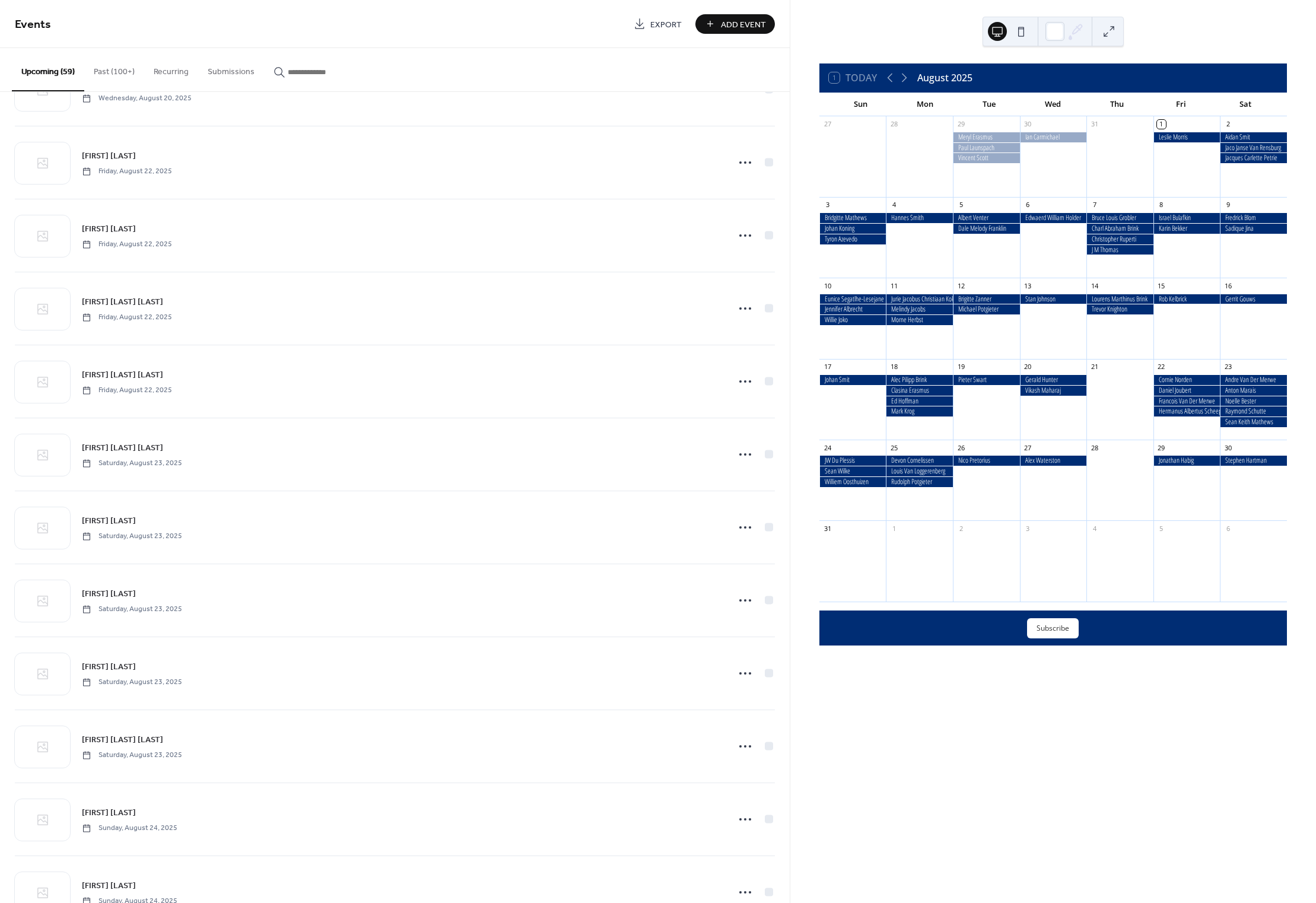 scroll, scrollTop: 3565, scrollLeft: 0, axis: vertical 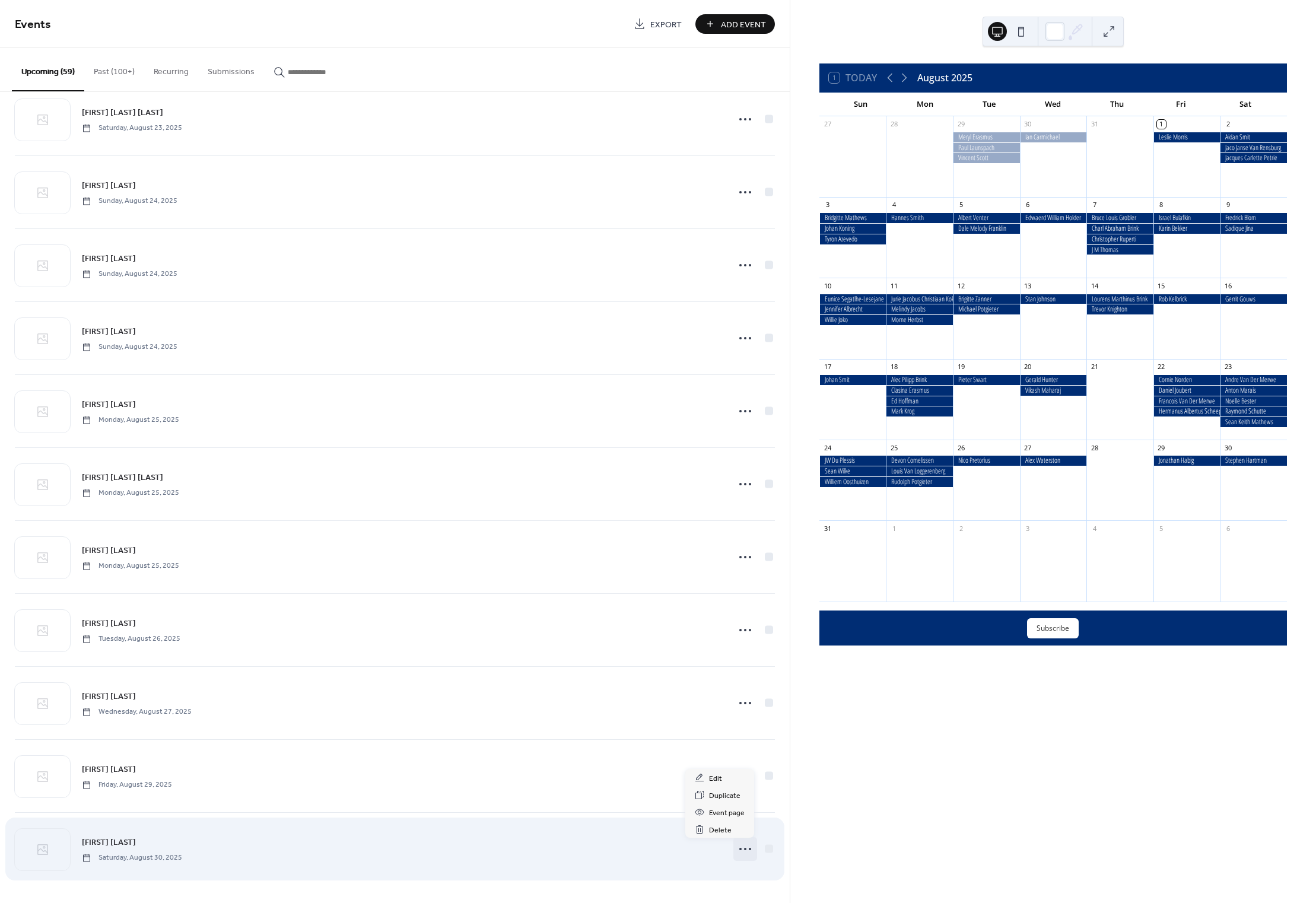 click 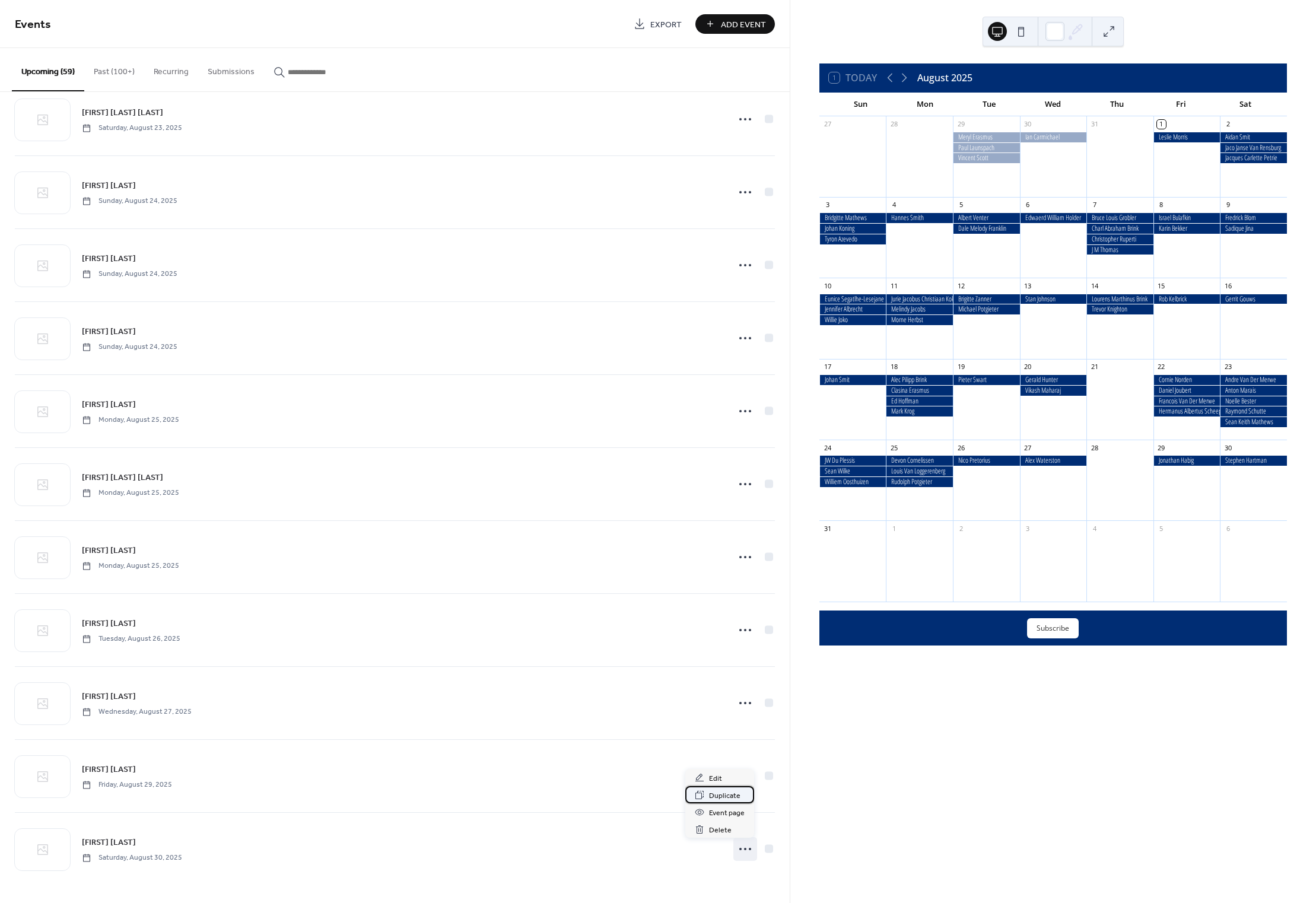 click on "Duplicate" at bounding box center [724, 796] 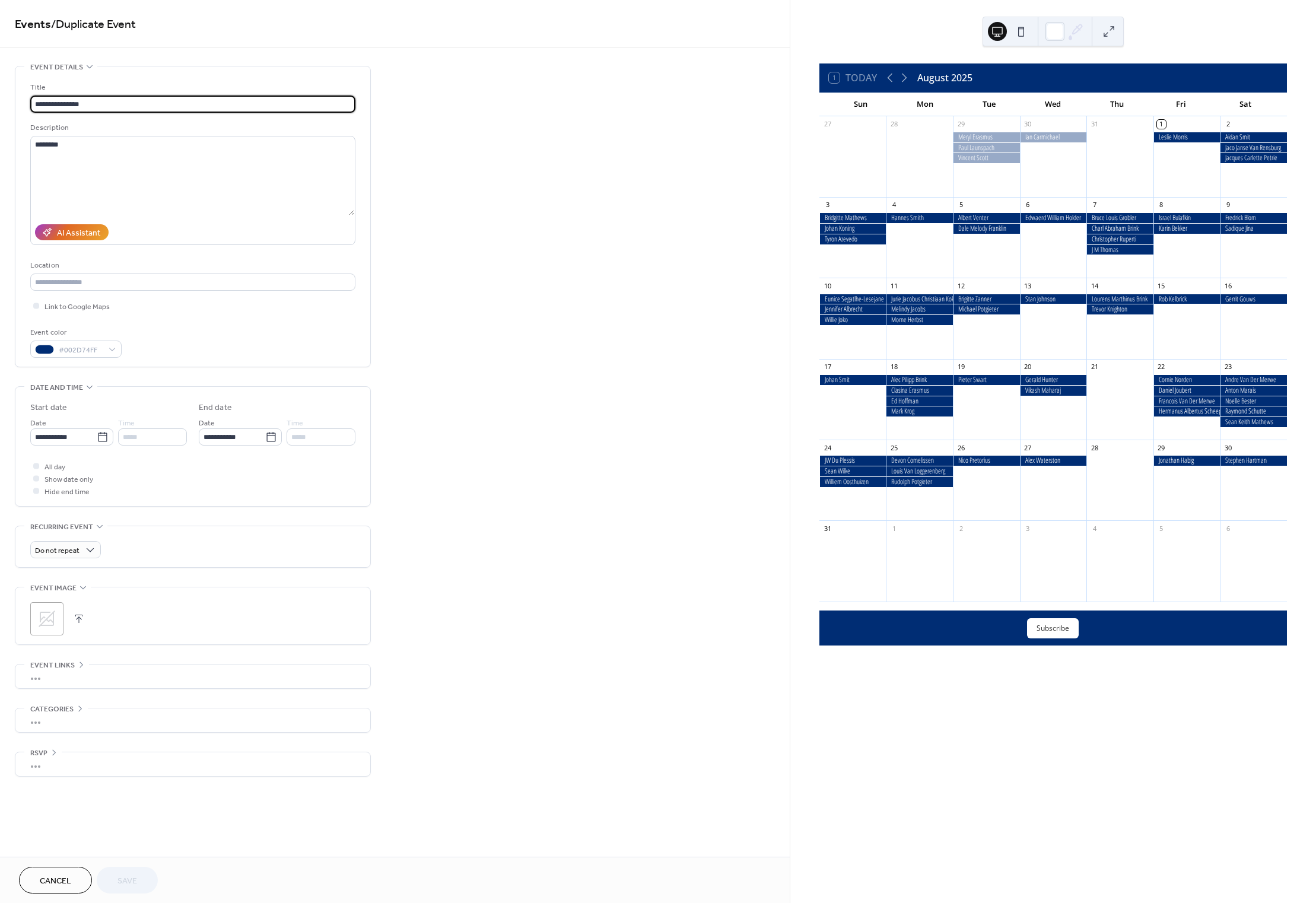 drag, startPoint x: 96, startPoint y: 105, endPoint x: 18, endPoint y: 92, distance: 79.07591 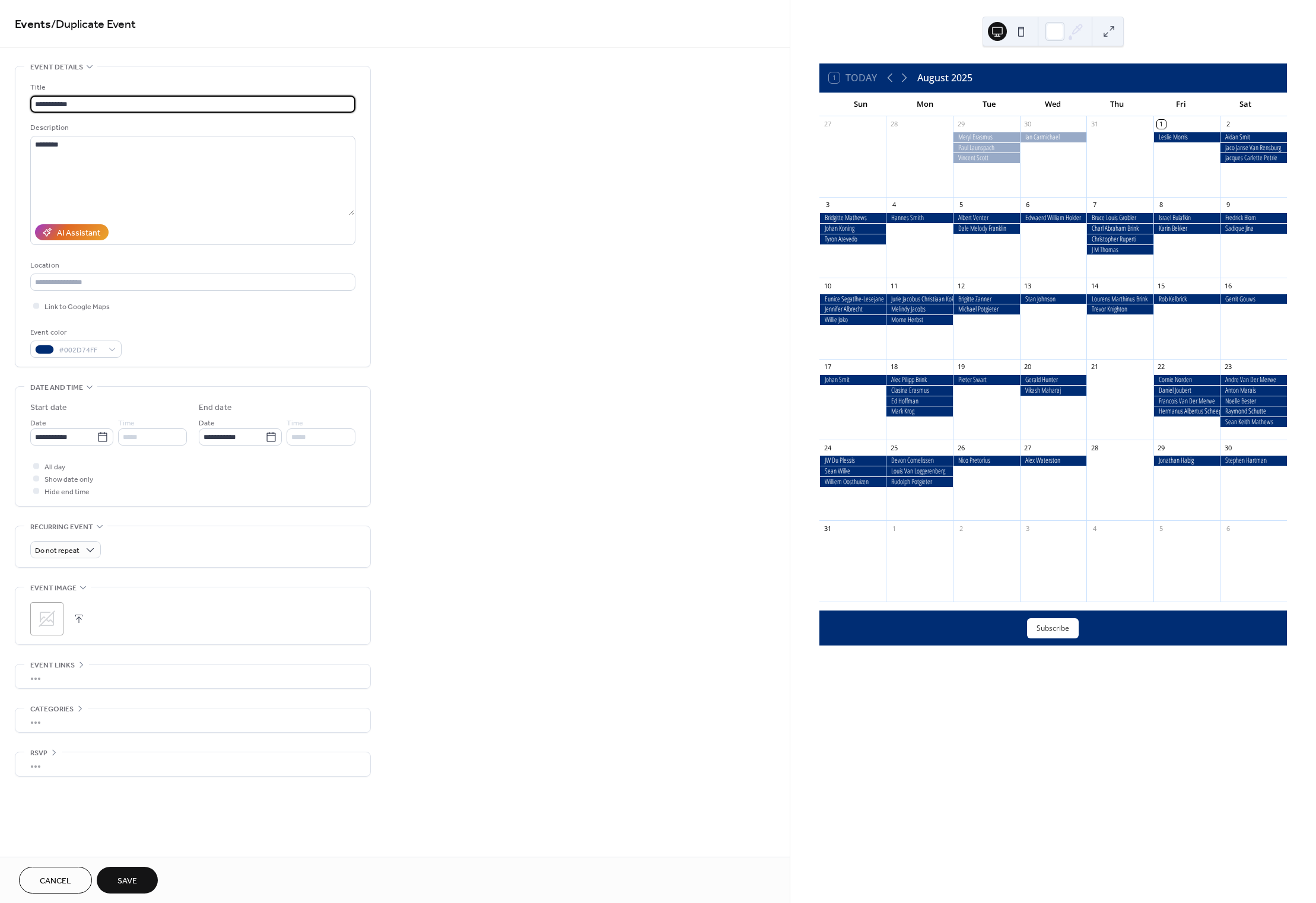 type on "**********" 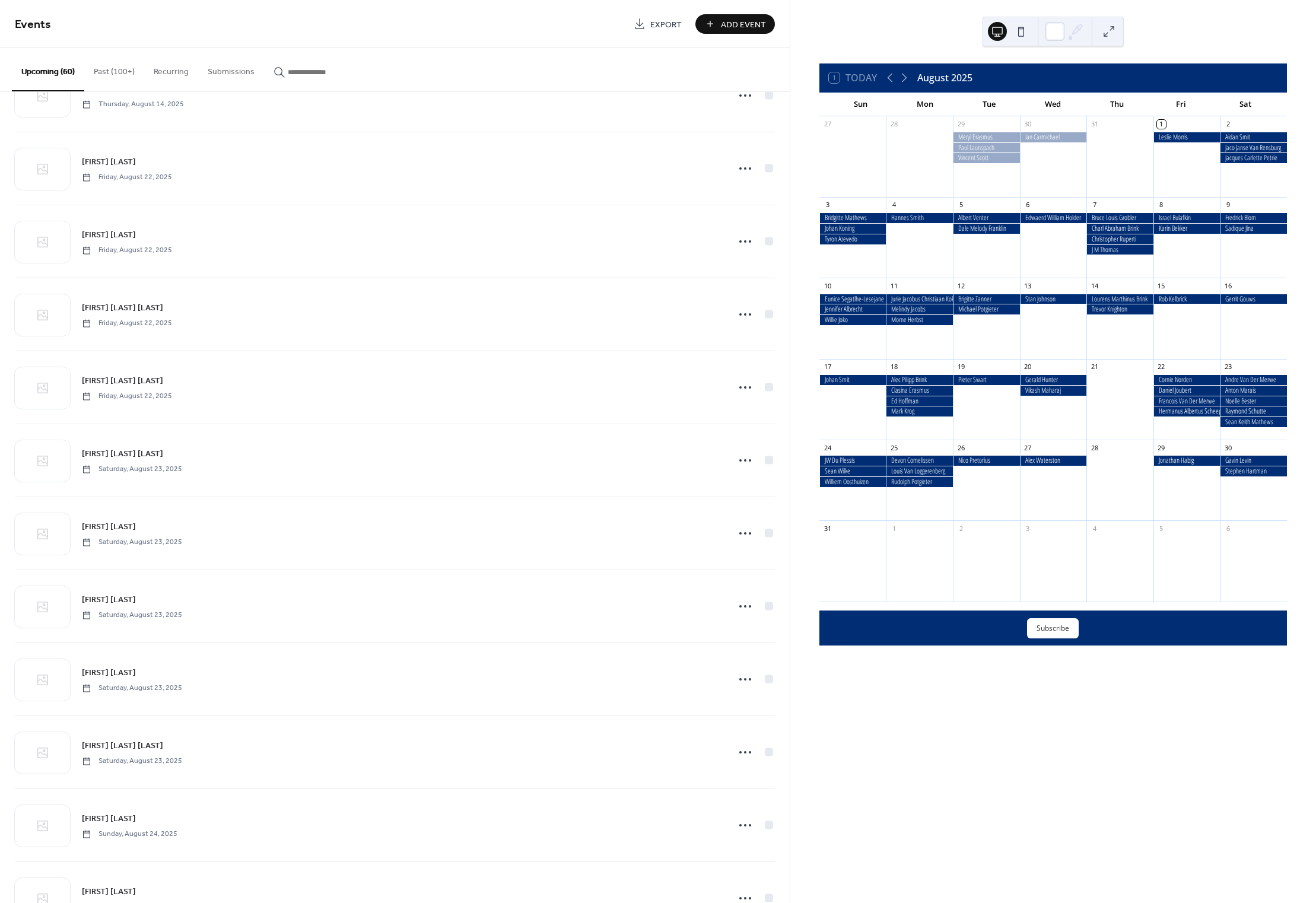 scroll, scrollTop: 2902, scrollLeft: 0, axis: vertical 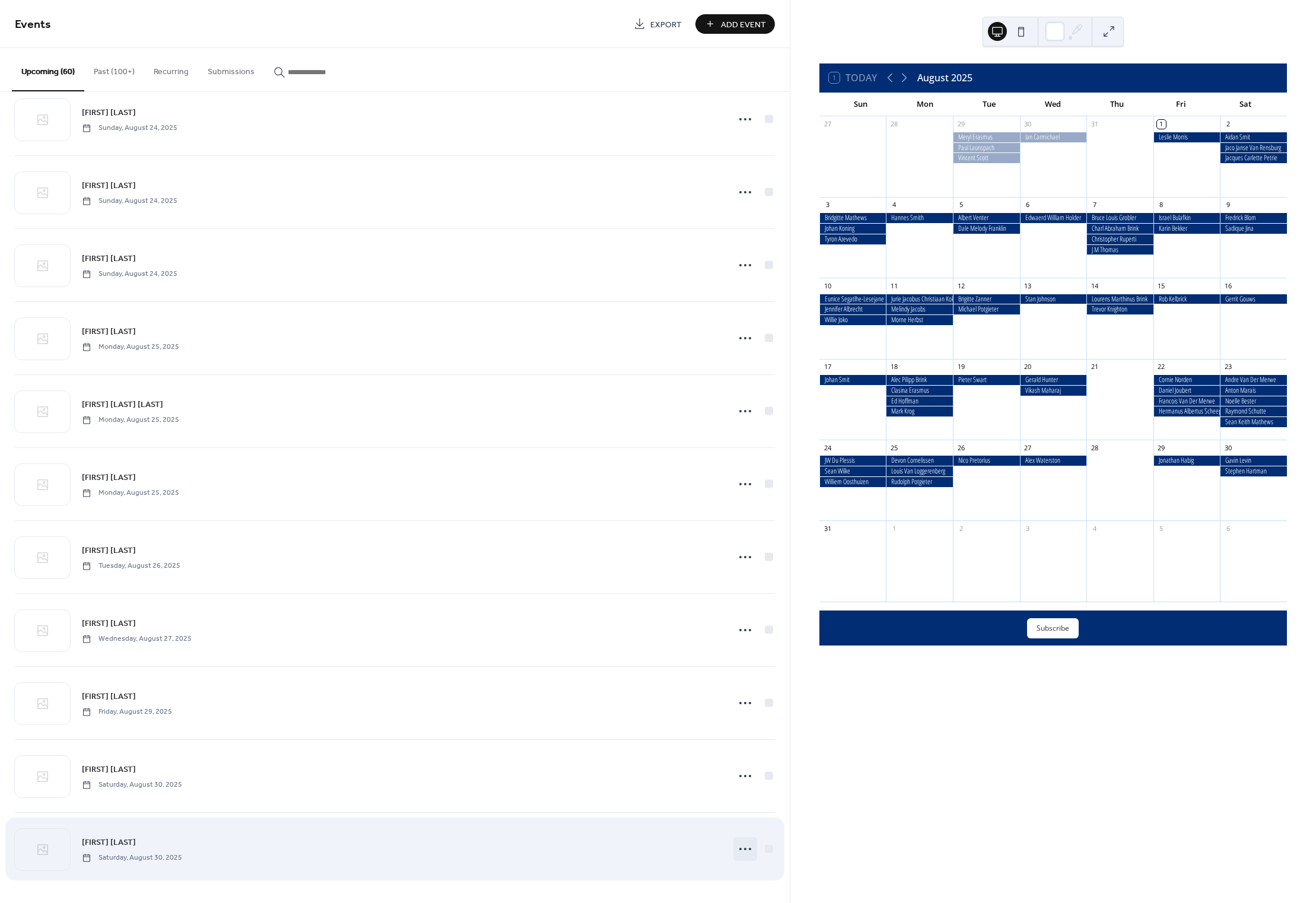 click 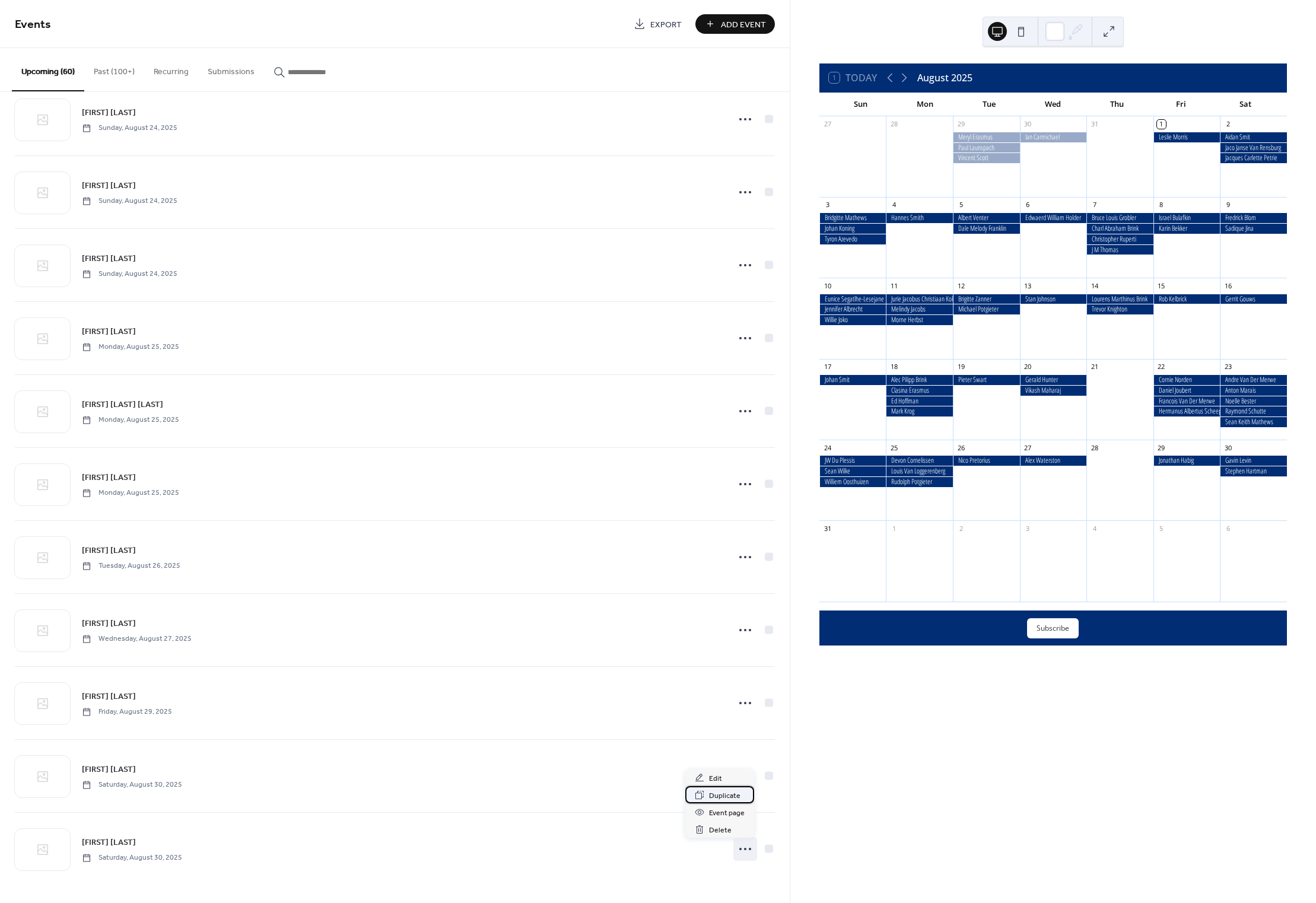 click on "Duplicate" at bounding box center (724, 796) 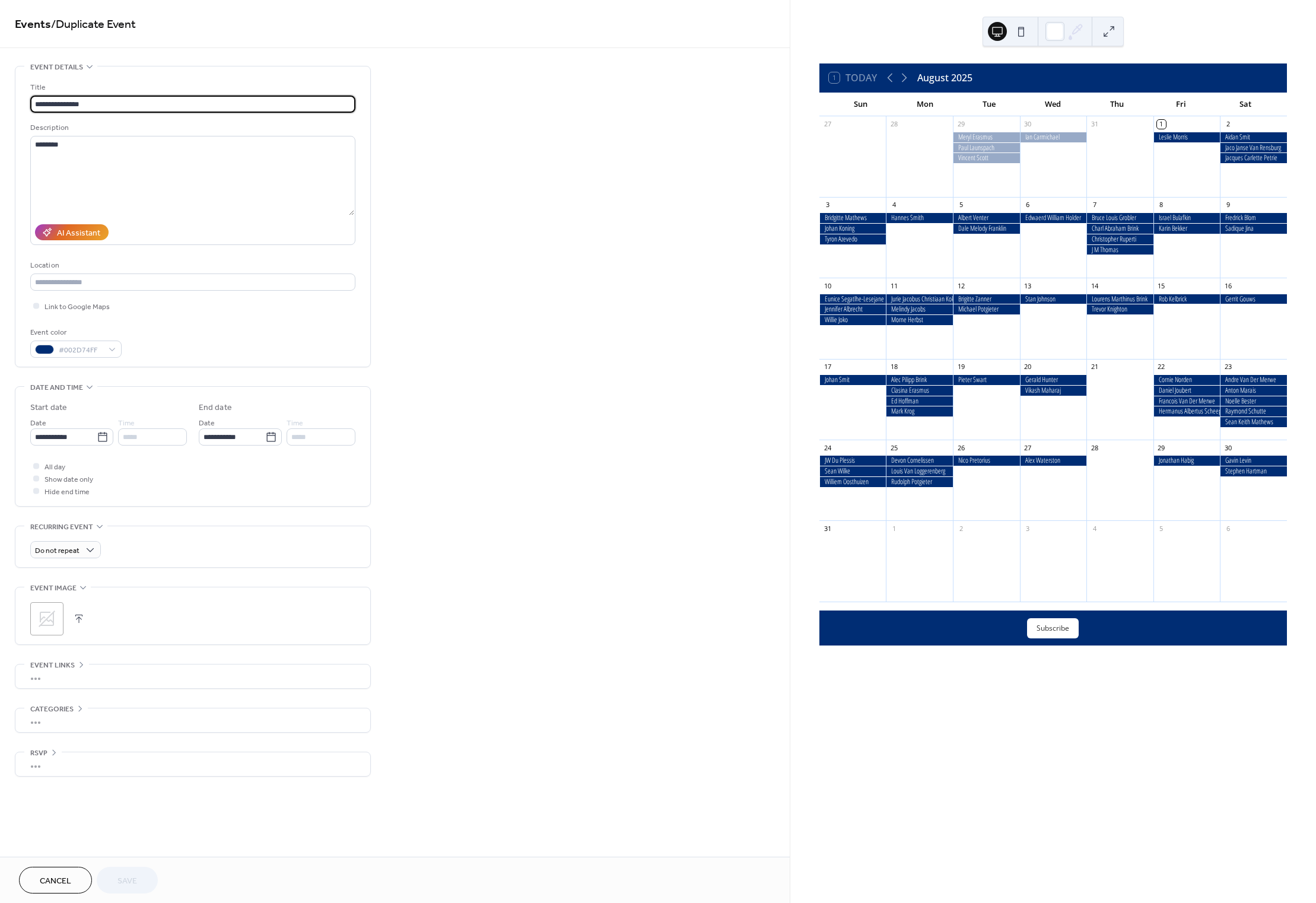 drag, startPoint x: 80, startPoint y: 96, endPoint x: 32, endPoint y: 94, distance: 48.04165 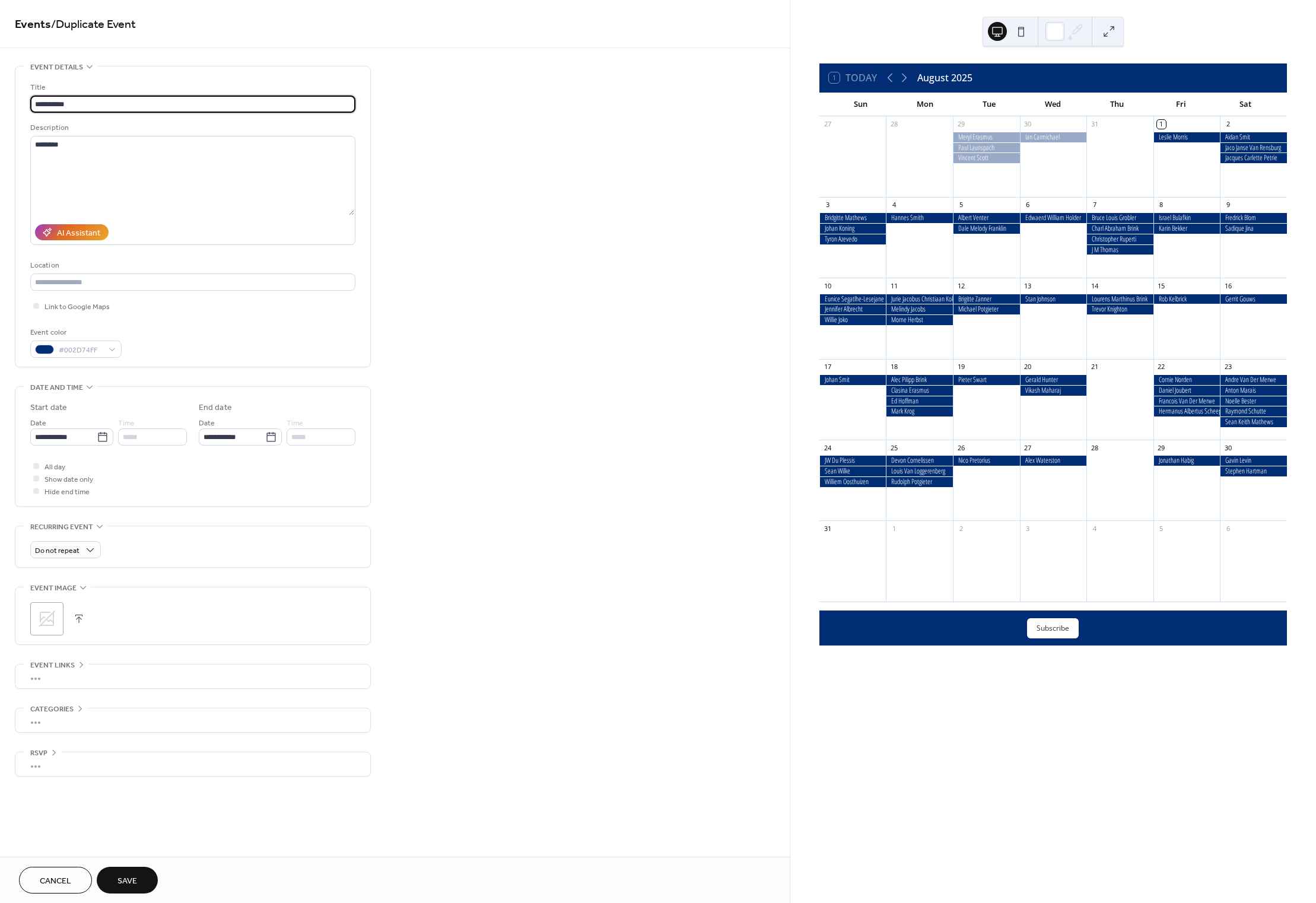 type on "**********" 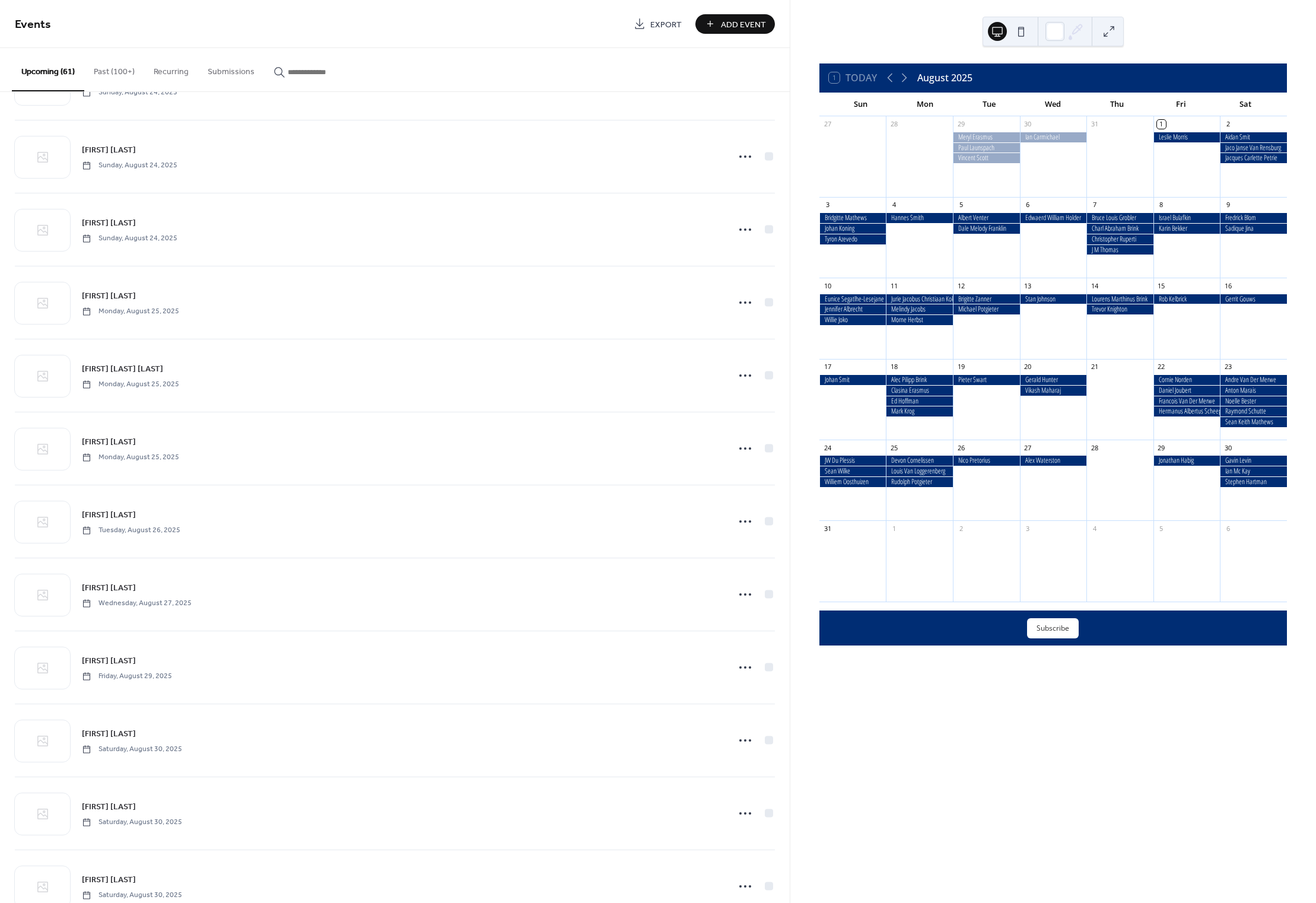 scroll, scrollTop: 3712, scrollLeft: 0, axis: vertical 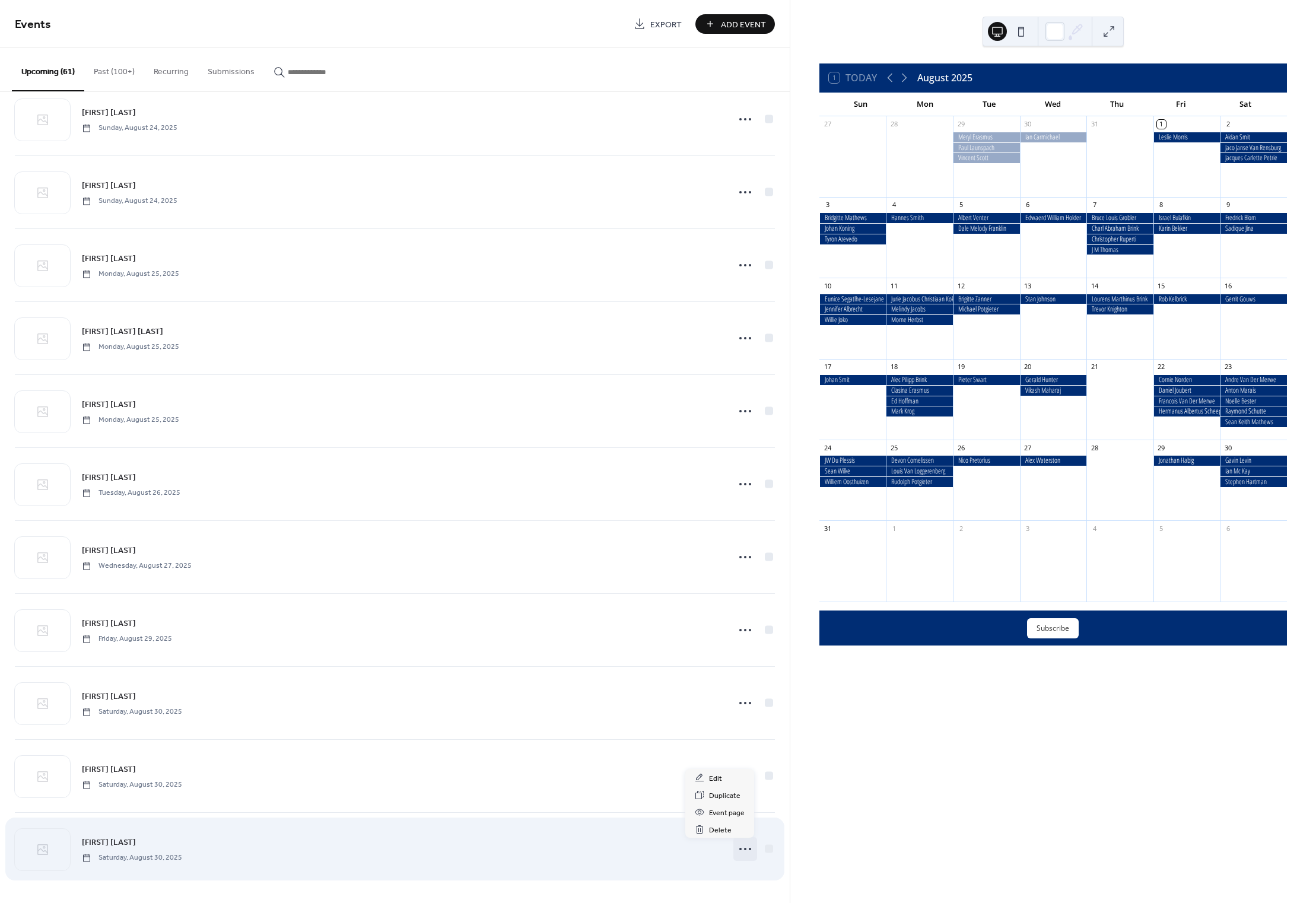 click 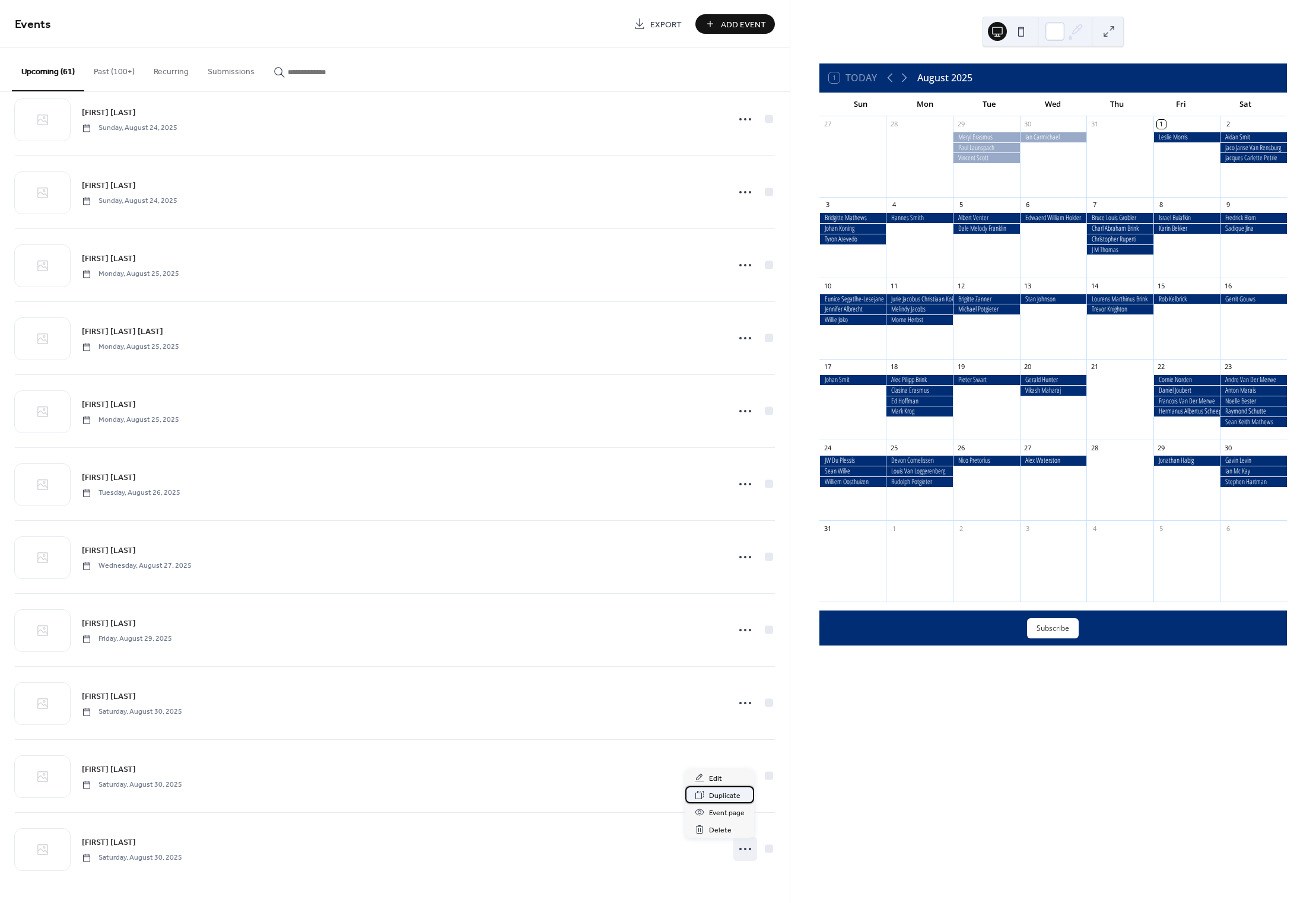 click on "Duplicate" at bounding box center (724, 796) 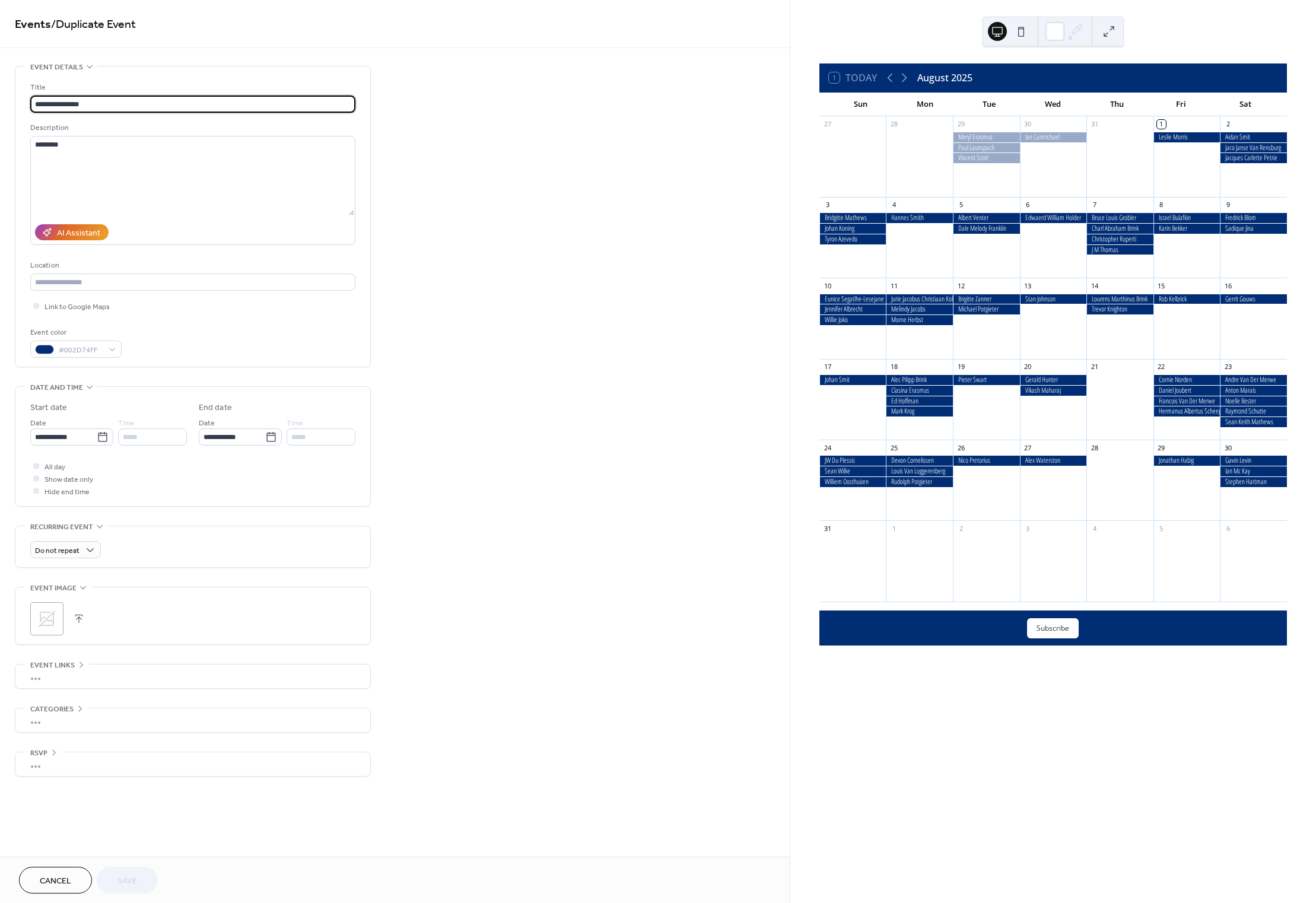 drag, startPoint x: 113, startPoint y: 101, endPoint x: 30, endPoint y: 98, distance: 83.0542 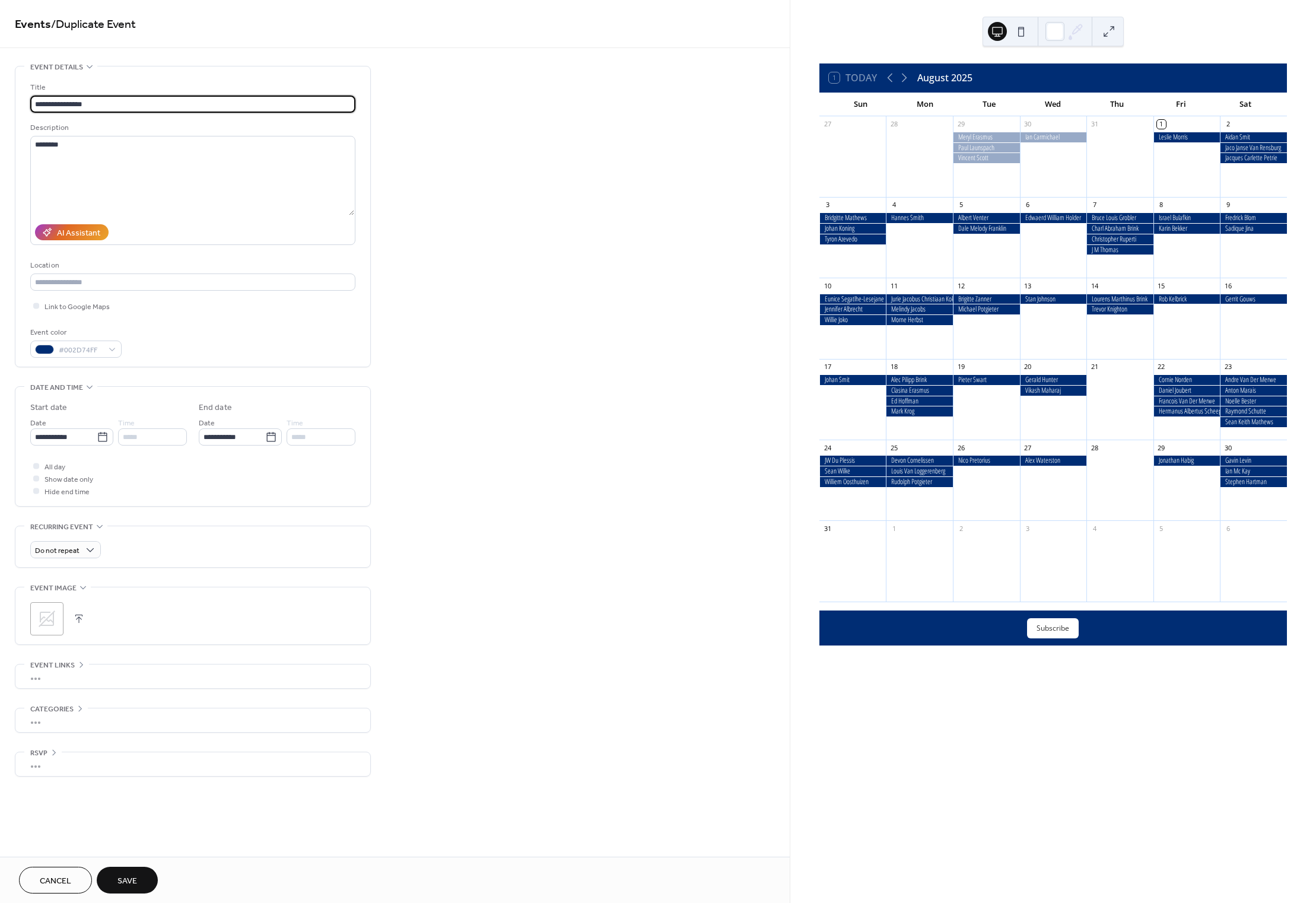 type on "**********" 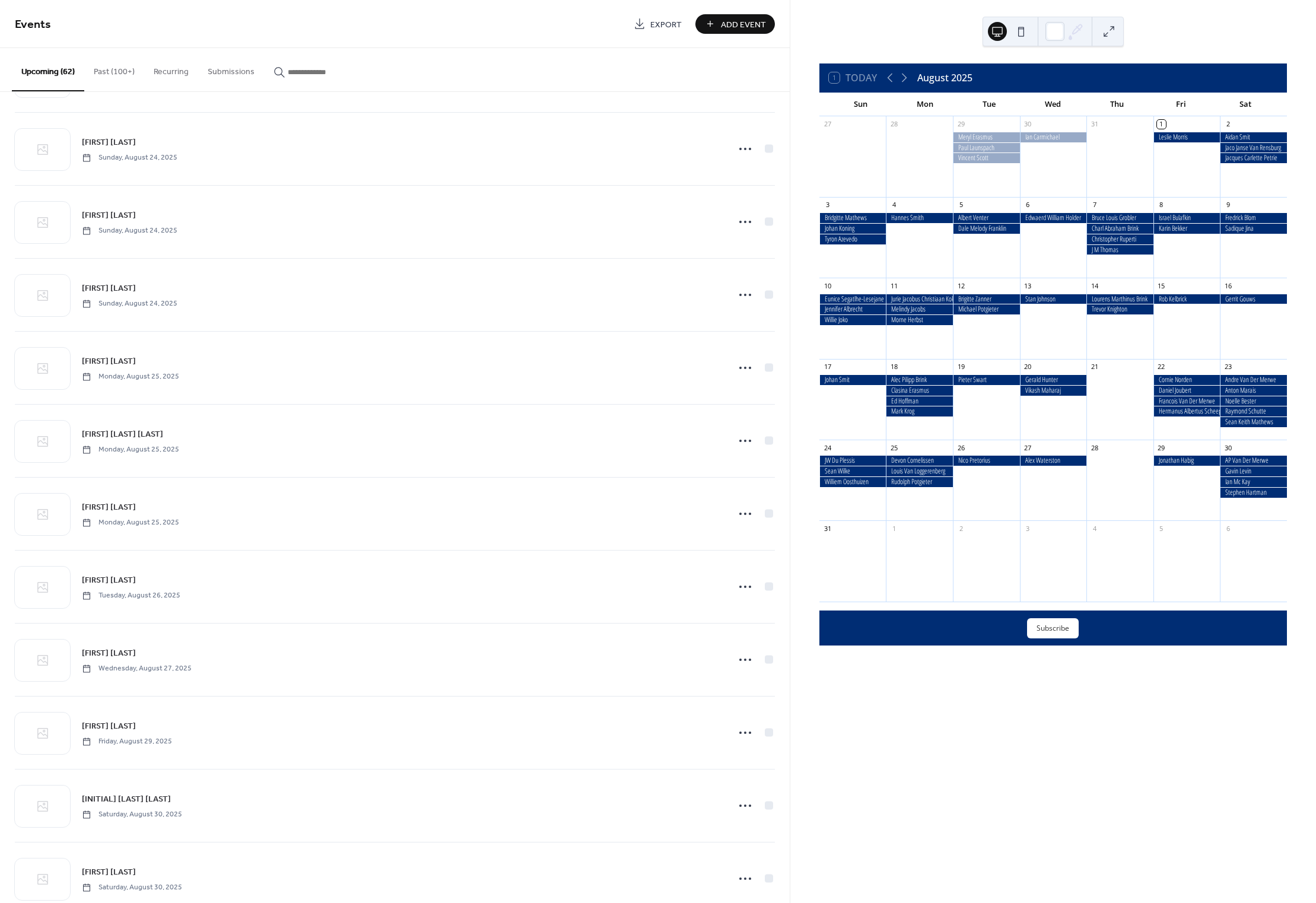 scroll, scrollTop: 3785, scrollLeft: 0, axis: vertical 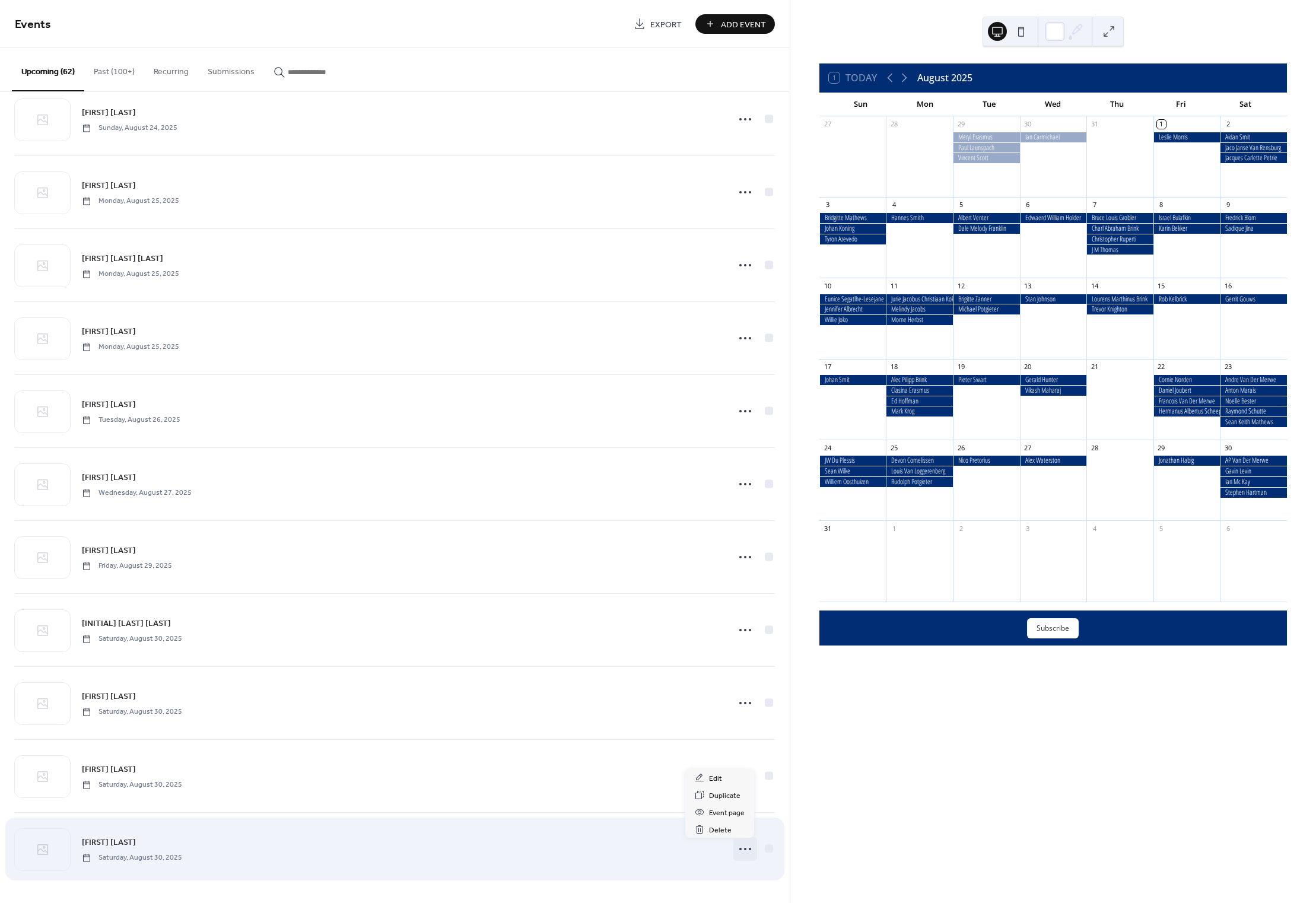 drag, startPoint x: 749, startPoint y: 848, endPoint x: 743, endPoint y: 842, distance: 8.485281 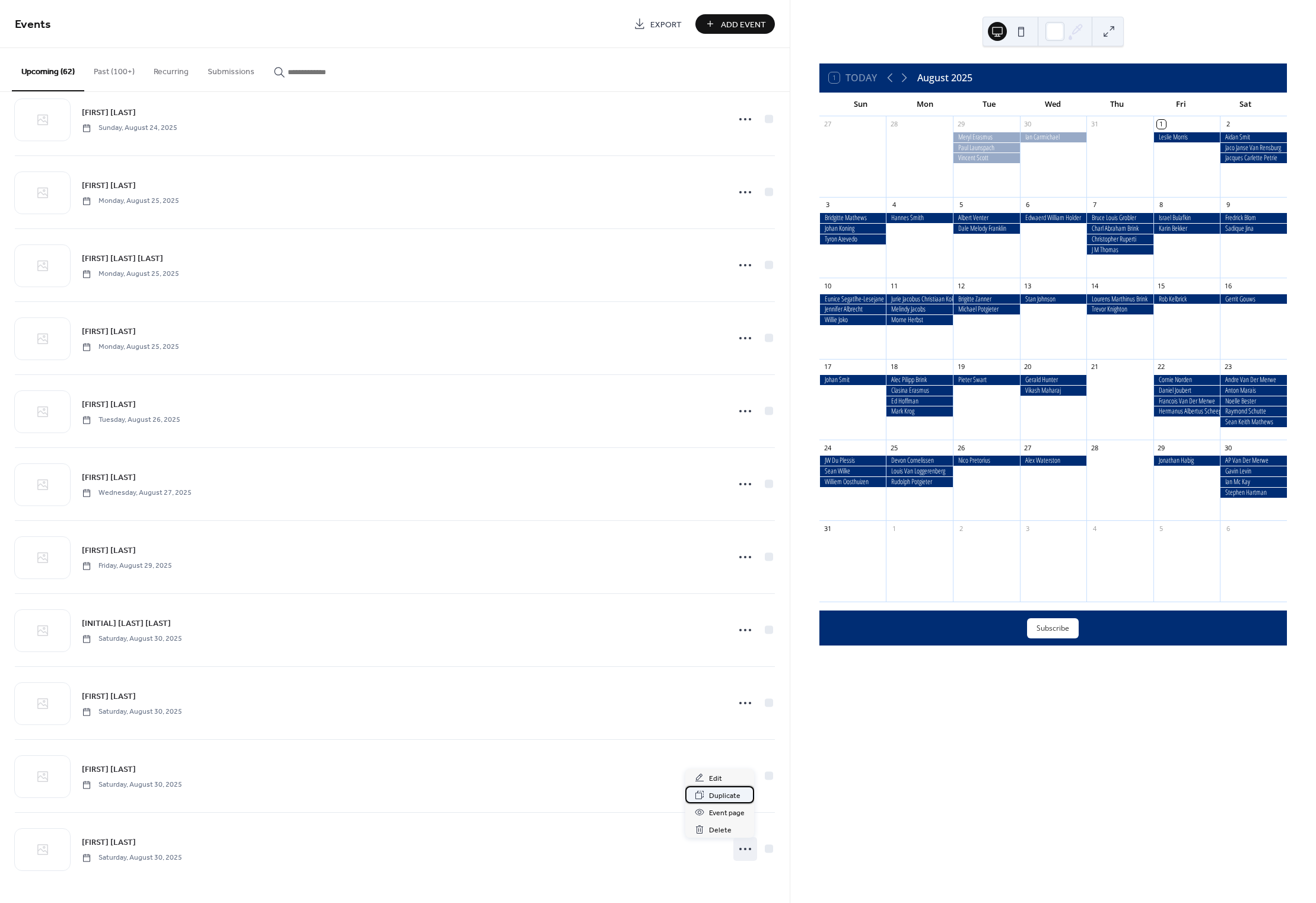 click on "Duplicate" at bounding box center (724, 796) 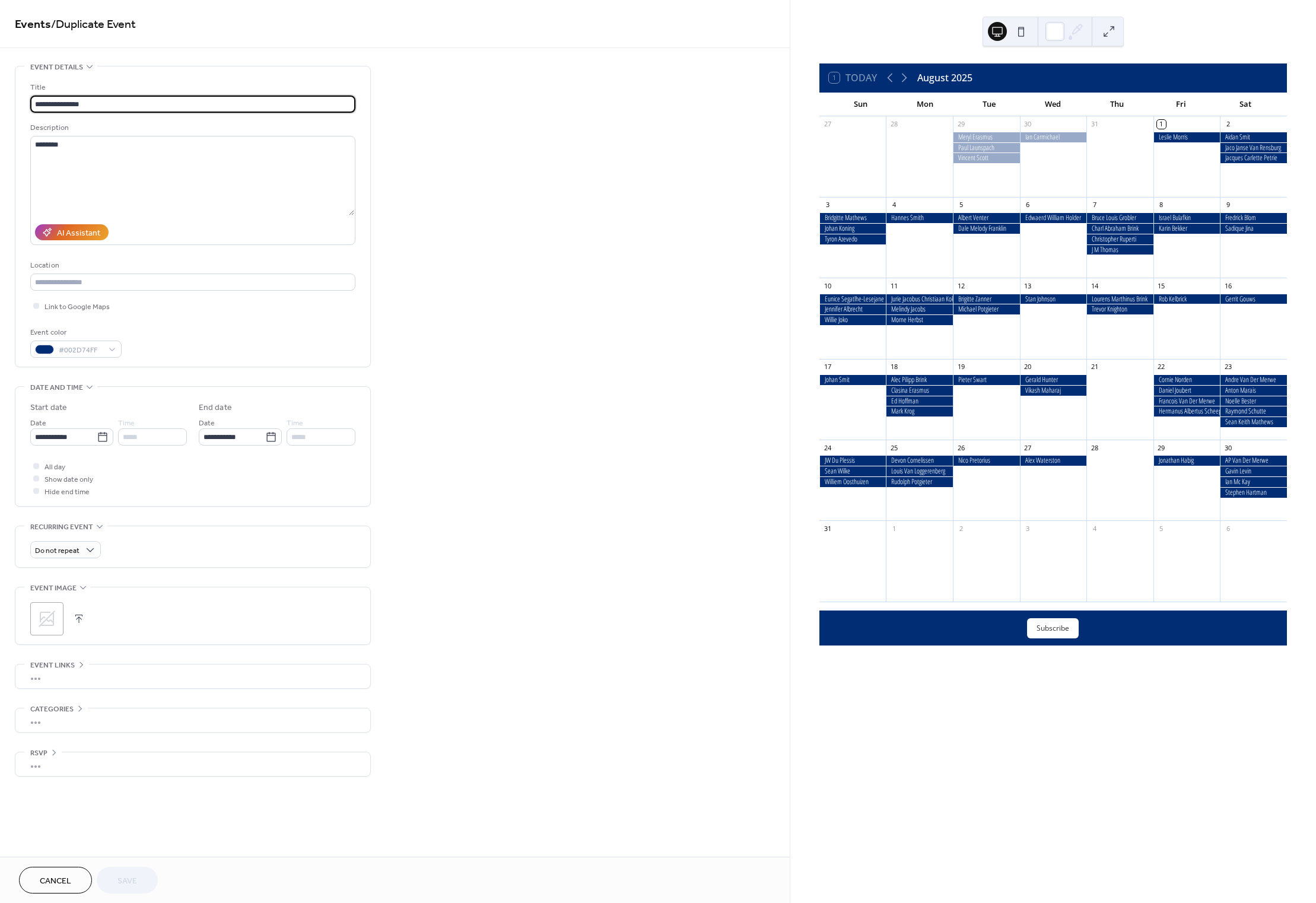 drag, startPoint x: 110, startPoint y: 106, endPoint x: 11, endPoint y: 102, distance: 99.08078 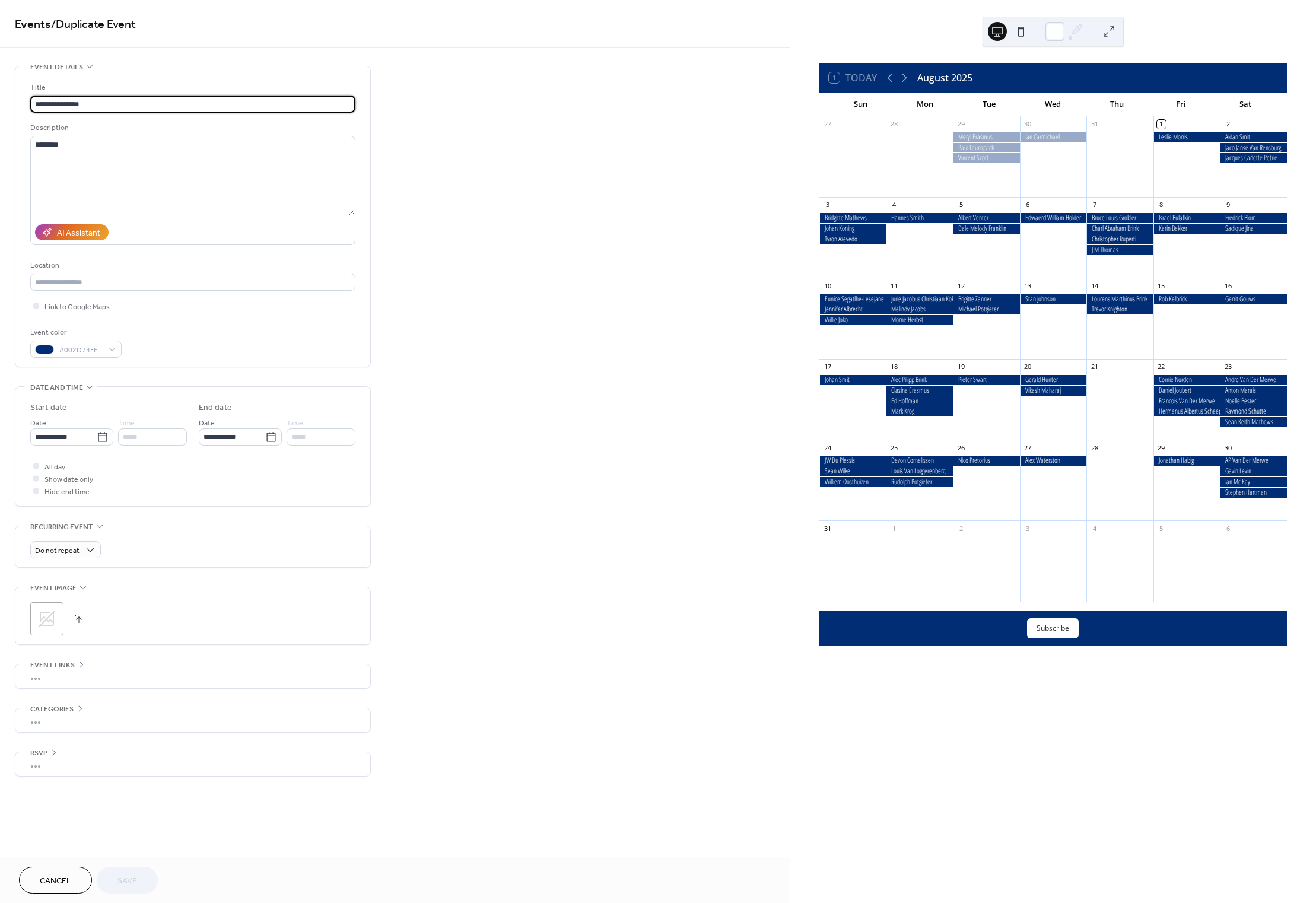 click on "**********" at bounding box center (395, 427) 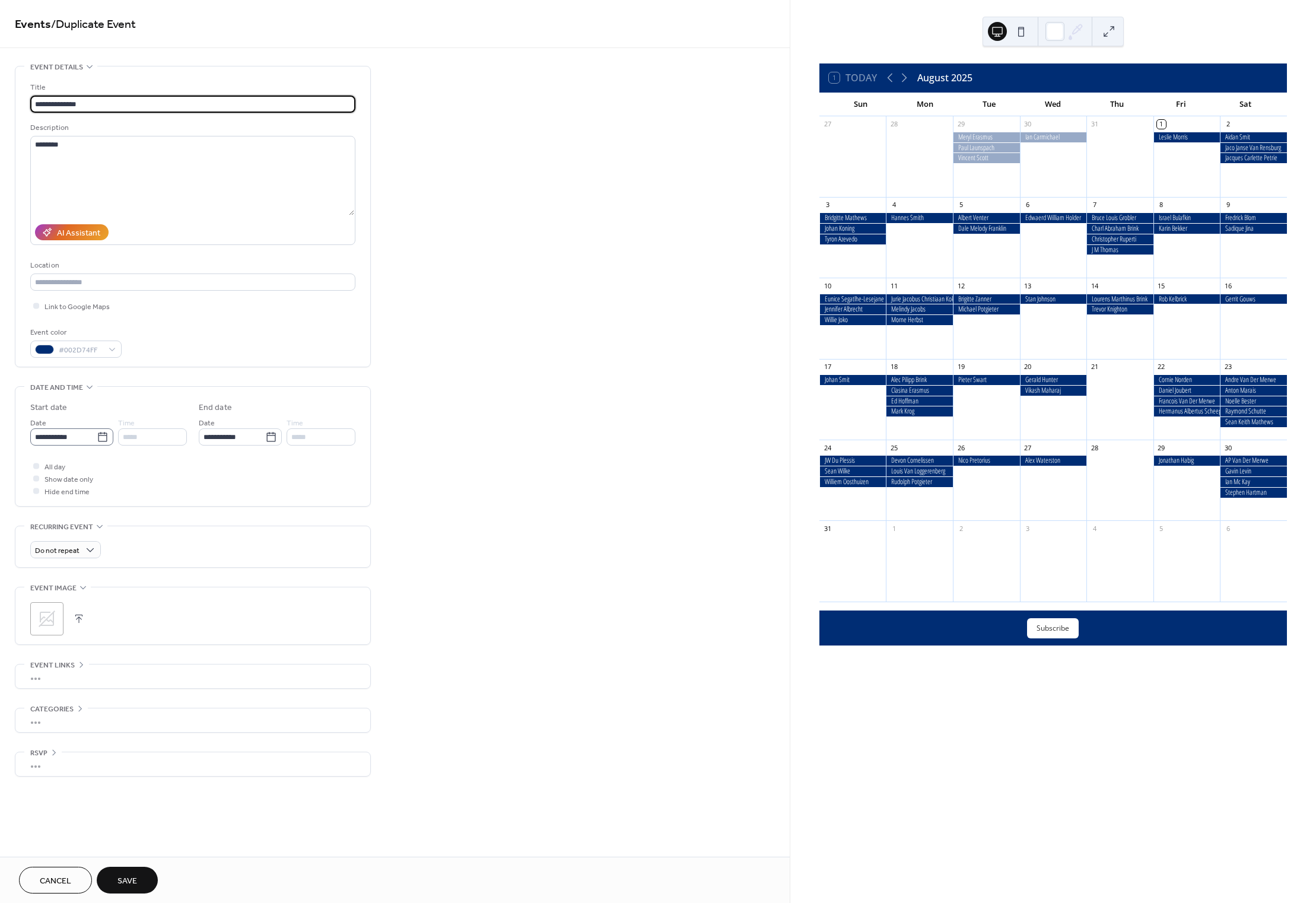 type on "**********" 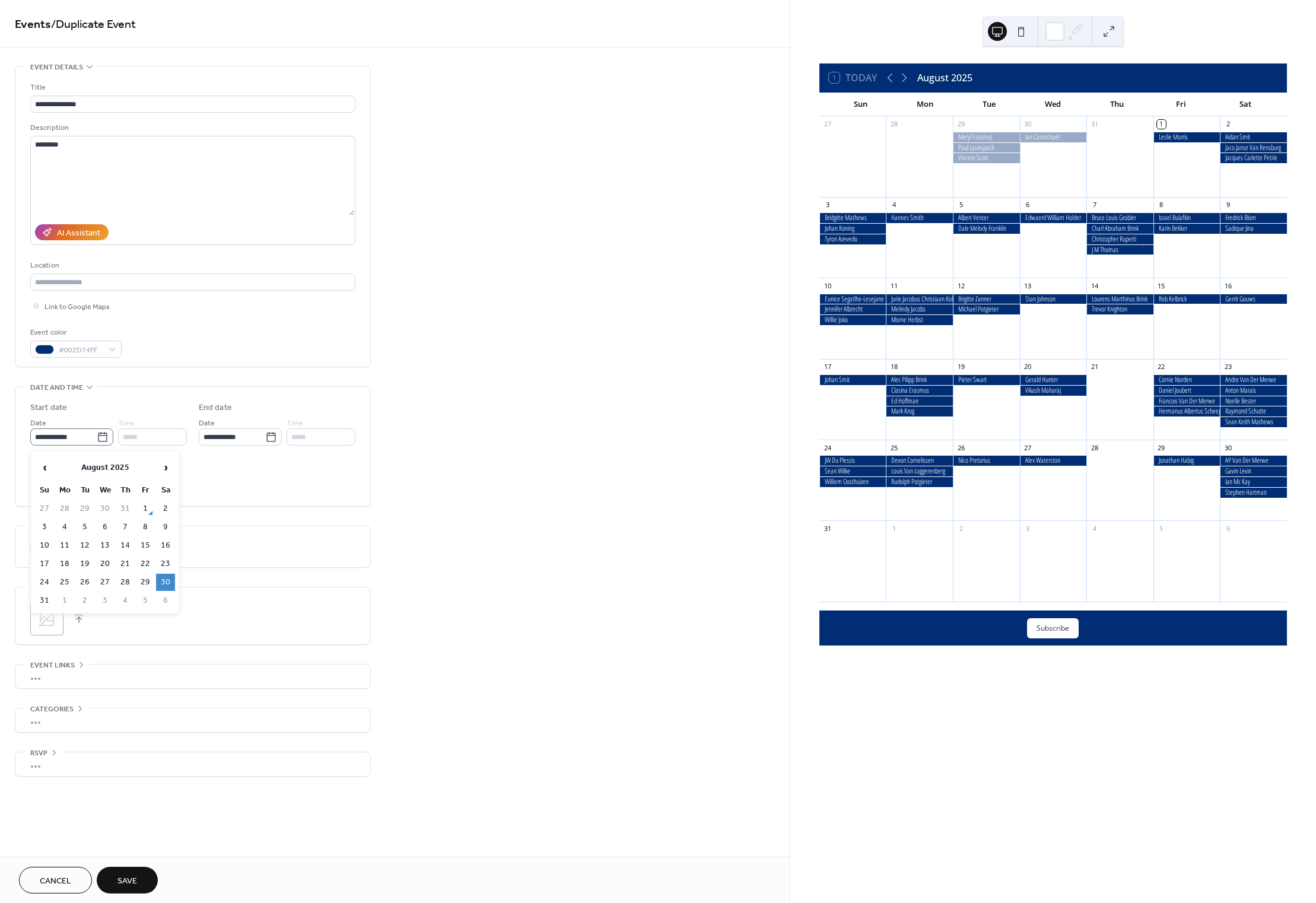 drag, startPoint x: 105, startPoint y: 439, endPoint x: 107, endPoint y: 445, distance: 6.324555 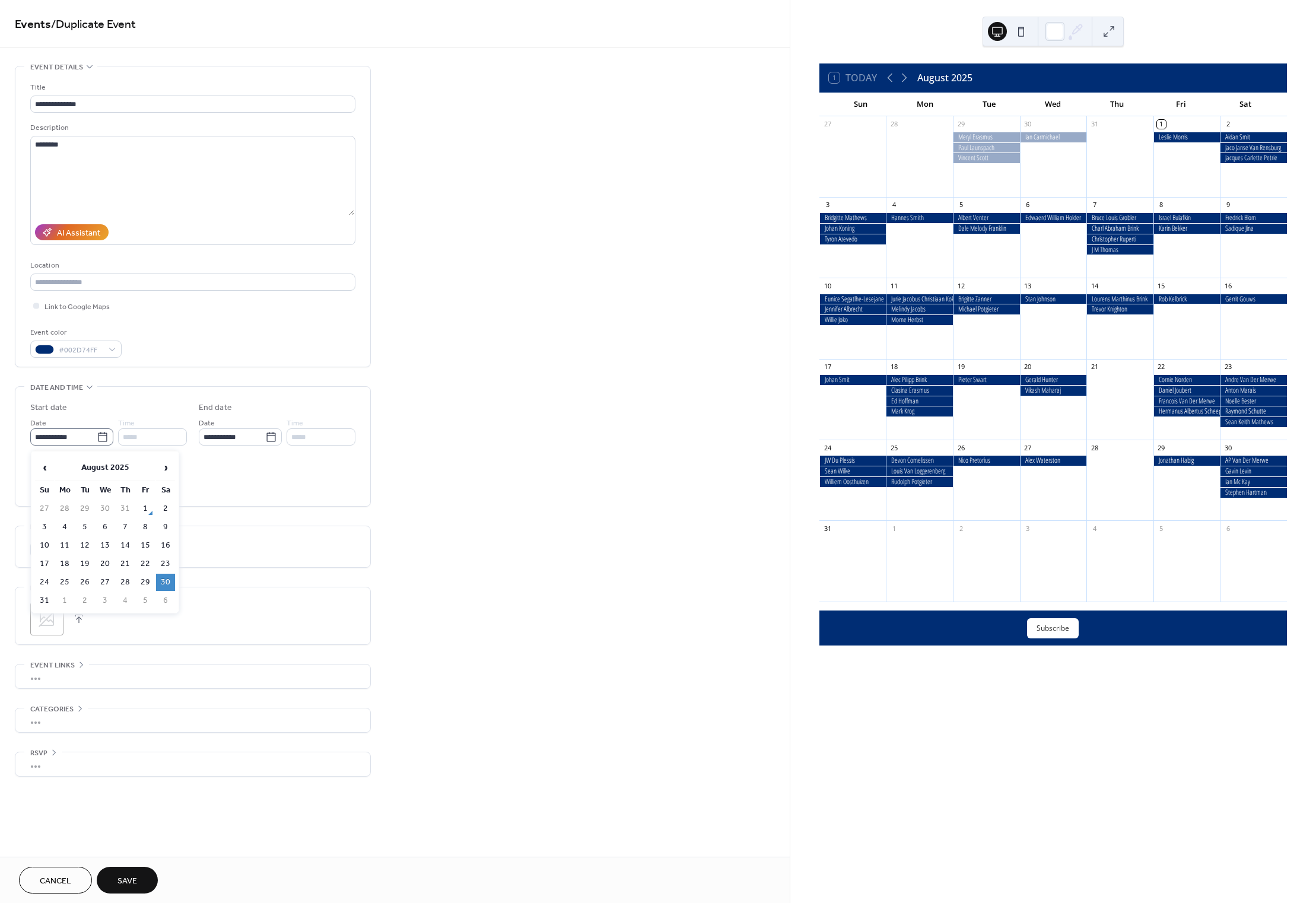 click 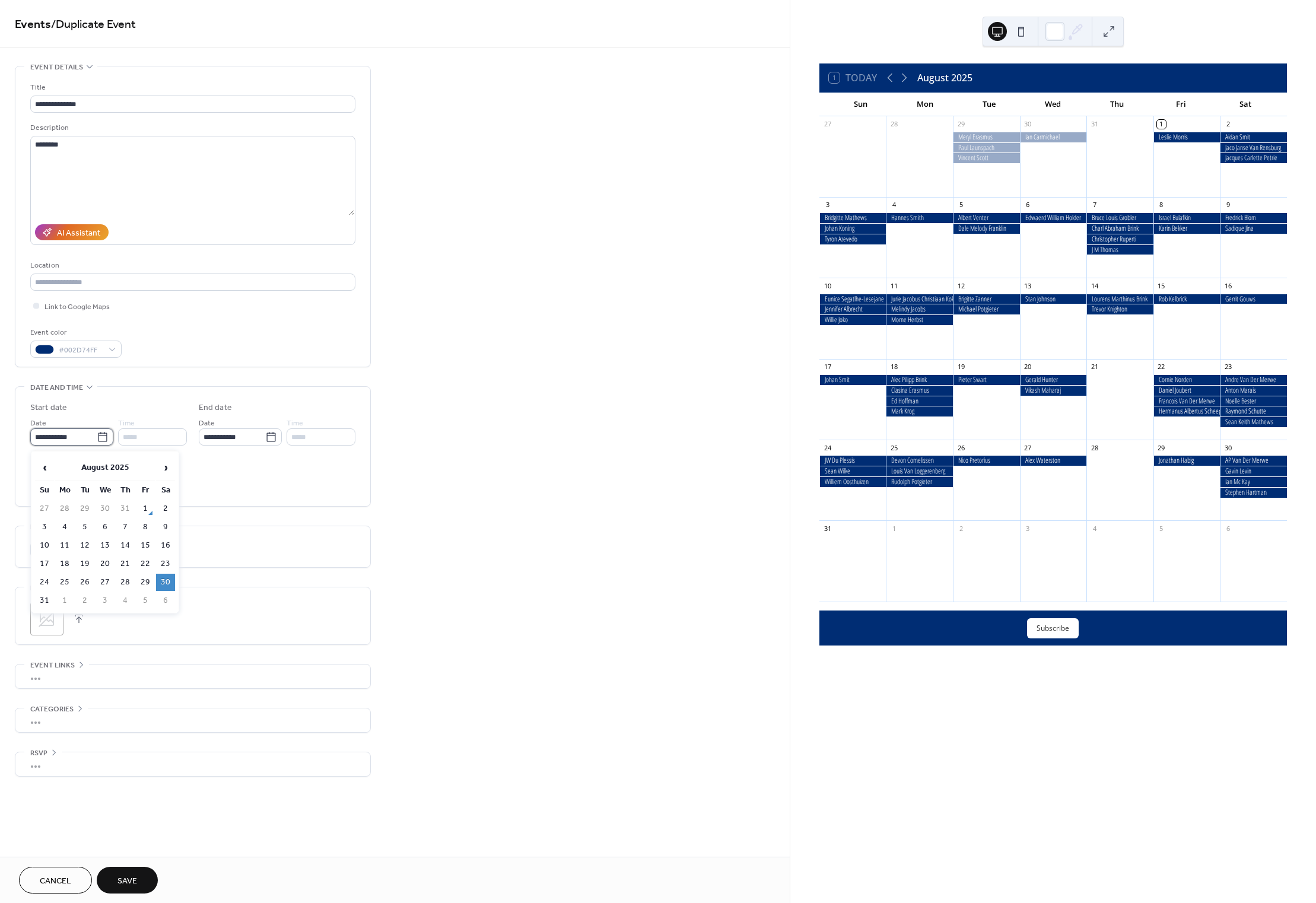 click on "**********" at bounding box center [63, 437] 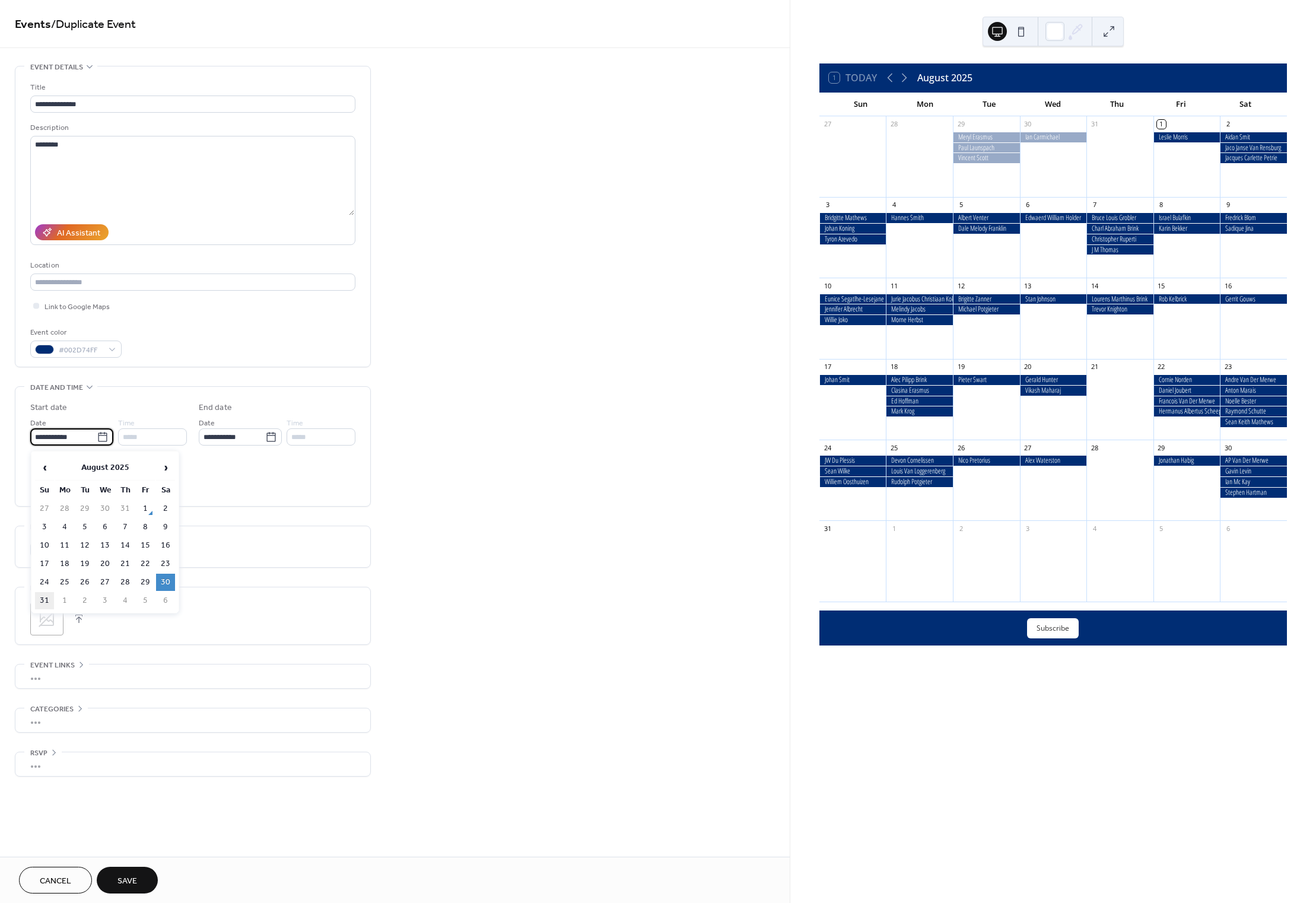 click on "31" at bounding box center (44, 600) 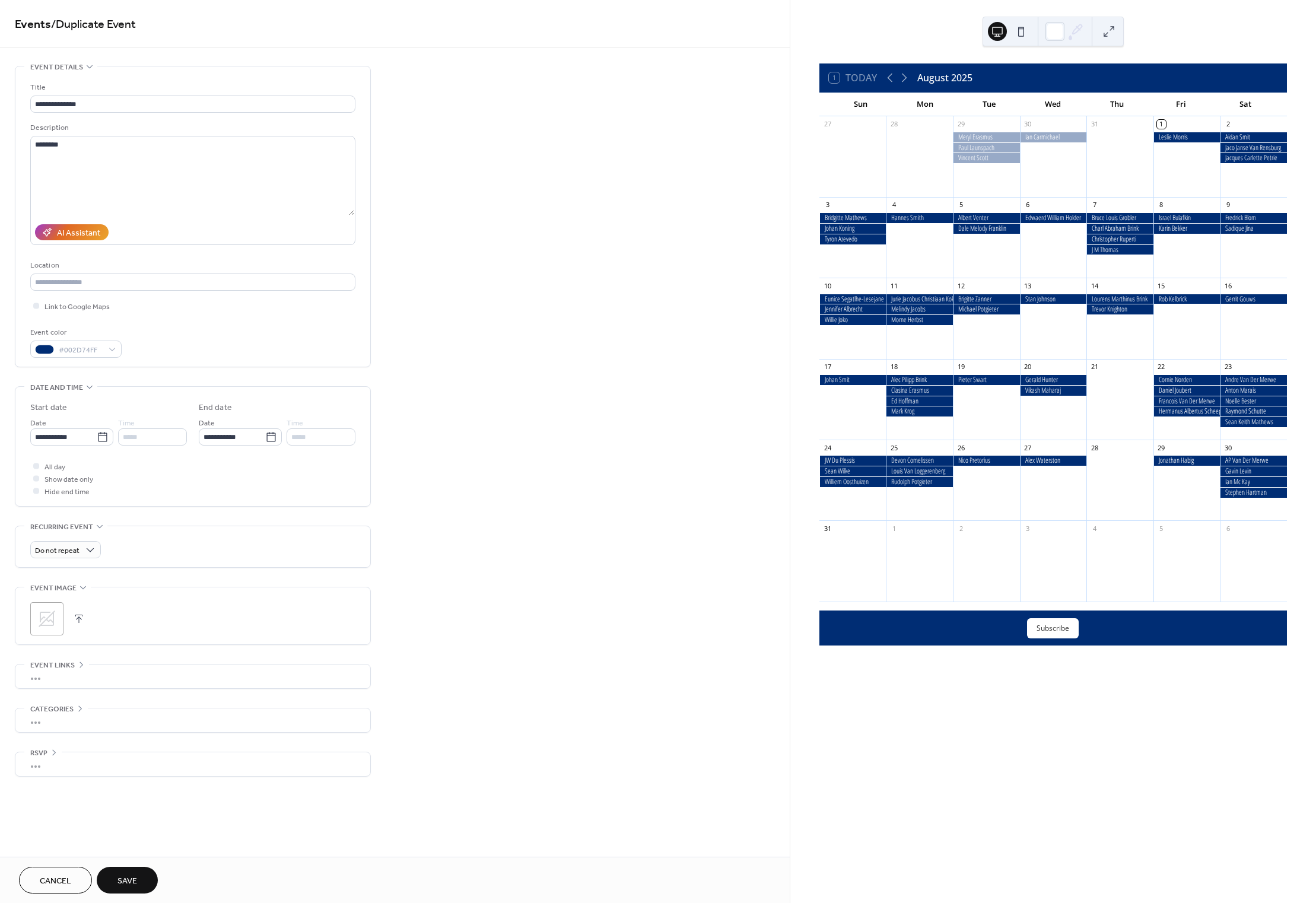 click on "Save" at bounding box center [127, 881] 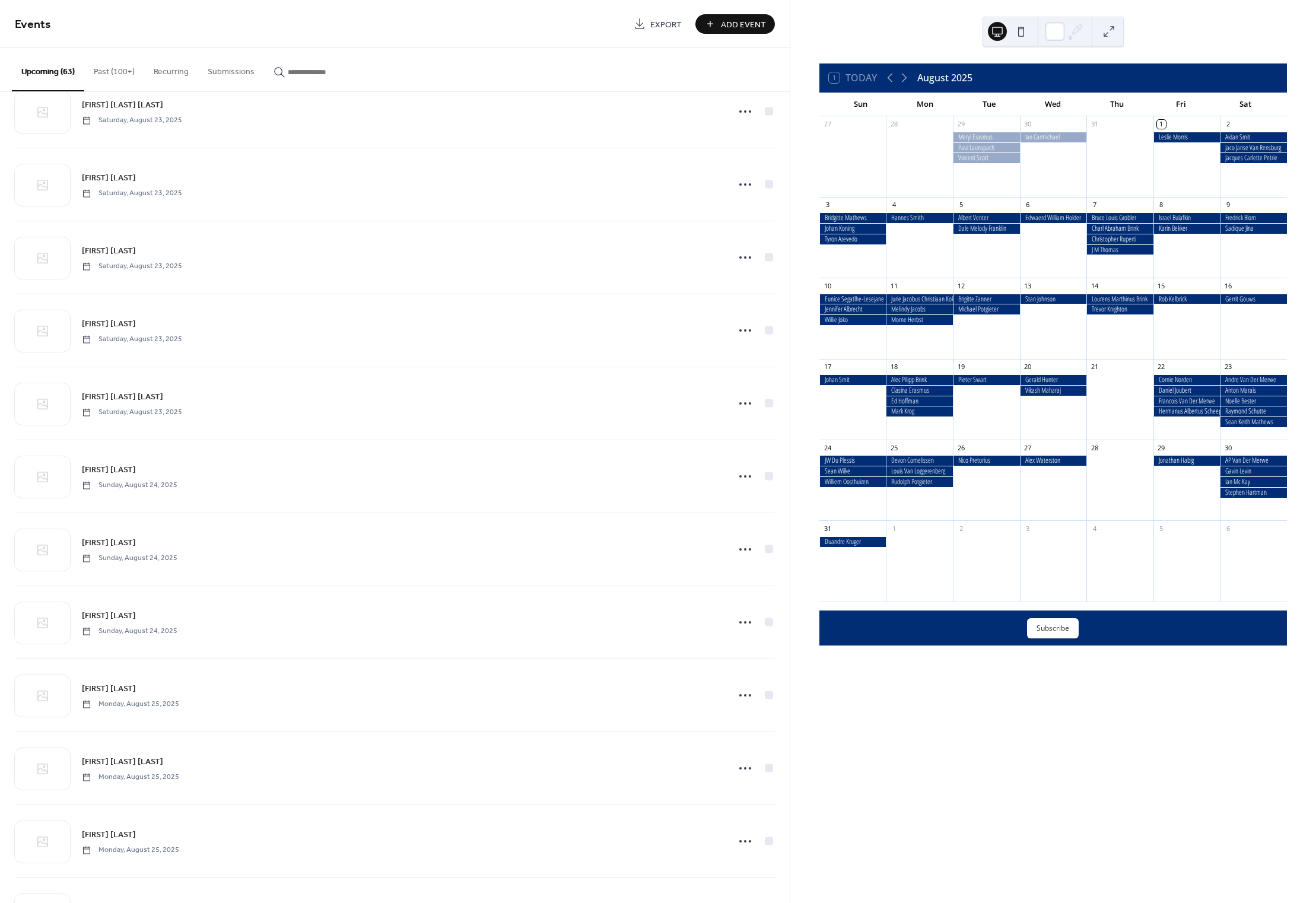 scroll, scrollTop: 3859, scrollLeft: 0, axis: vertical 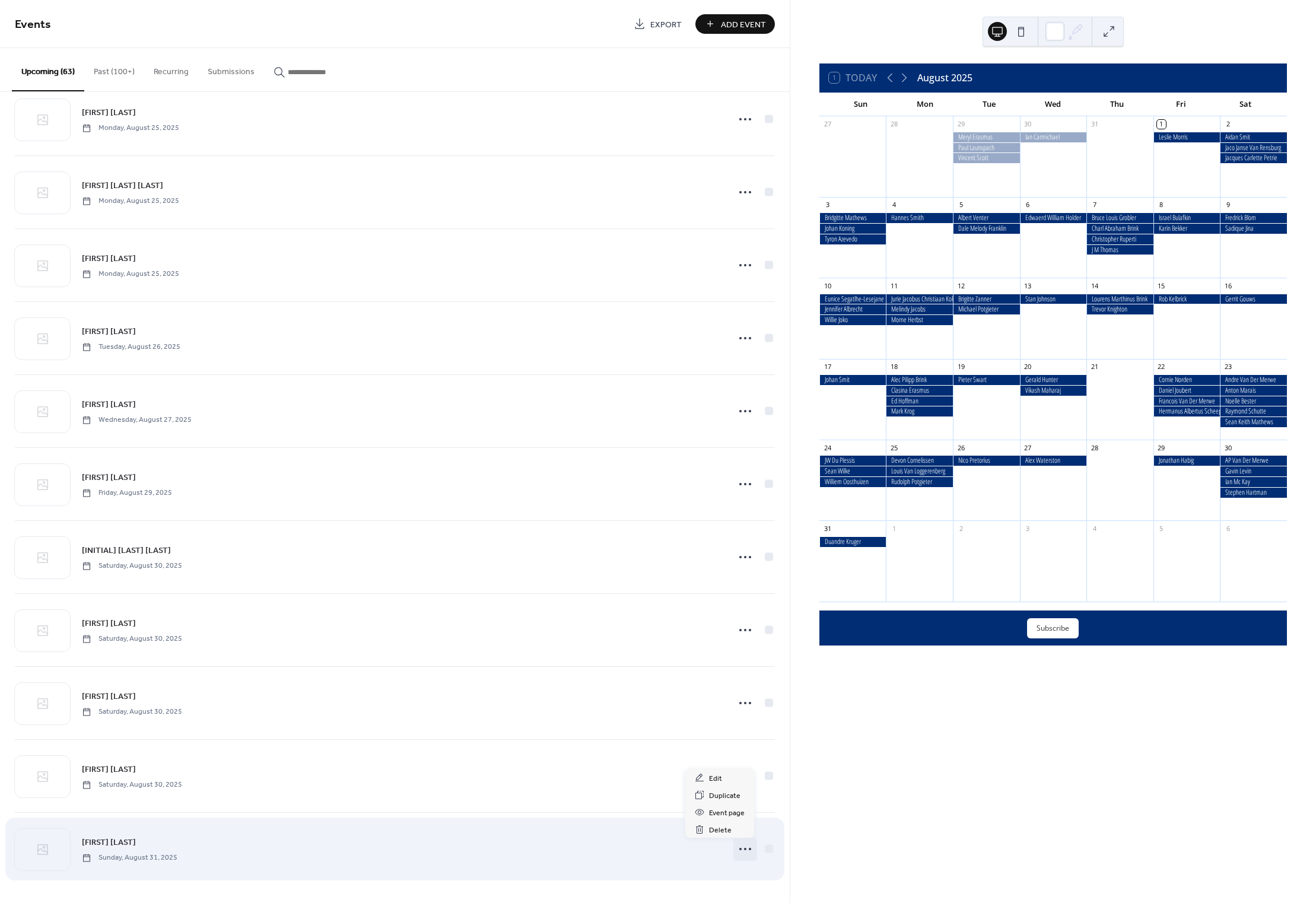 click 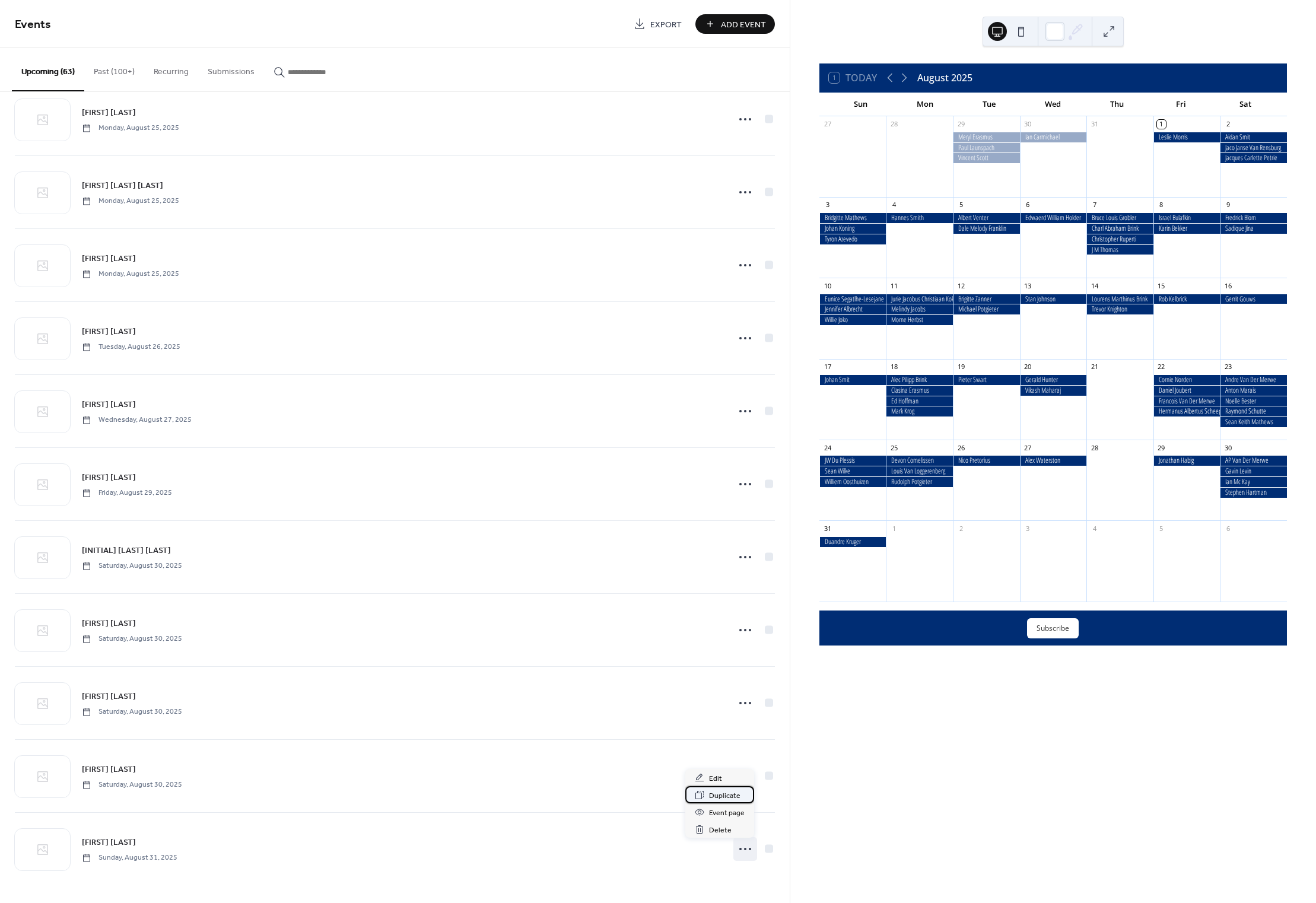 click on "Duplicate" at bounding box center [724, 796] 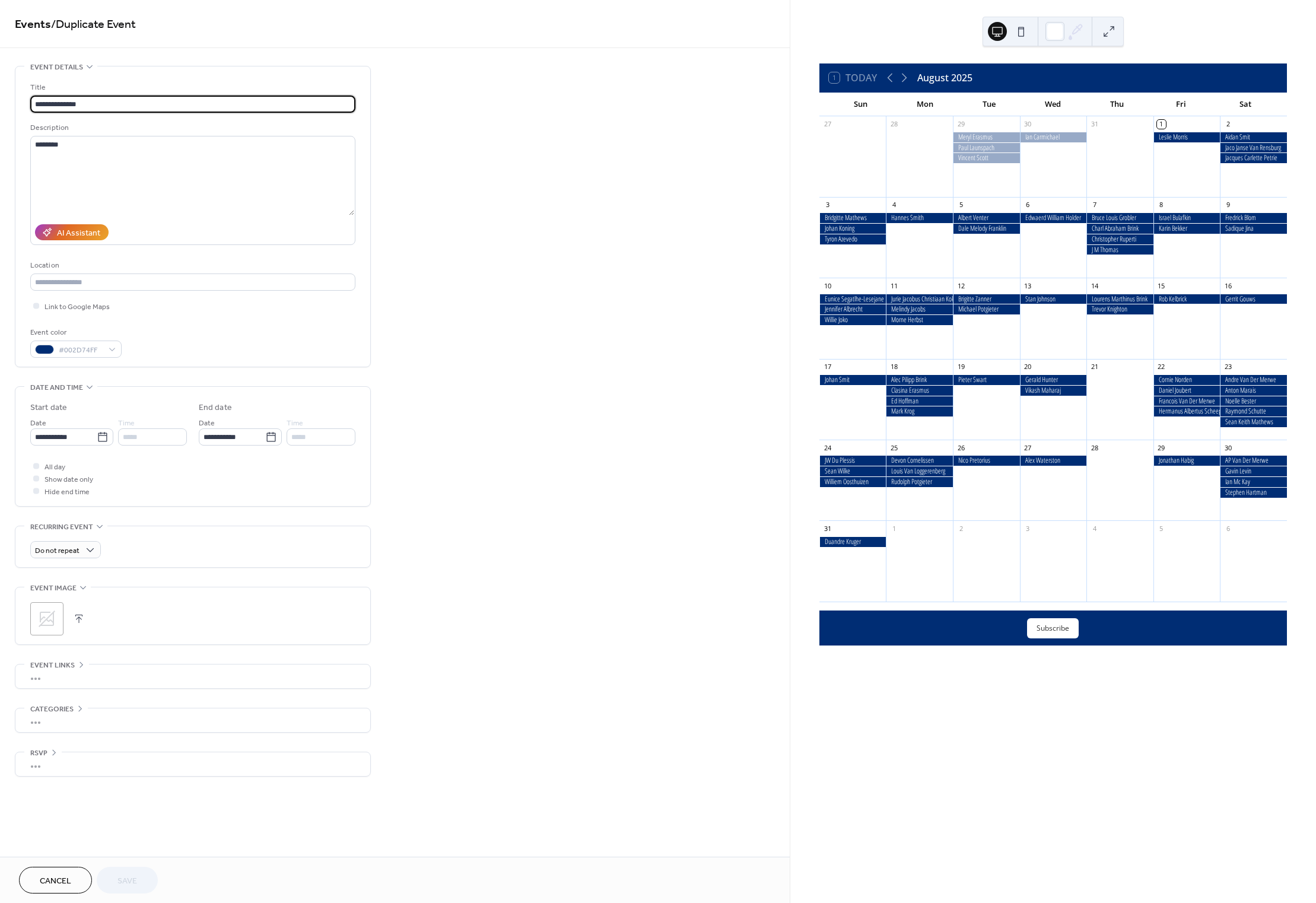 drag, startPoint x: 70, startPoint y: 97, endPoint x: 20, endPoint y: 94, distance: 50.0899 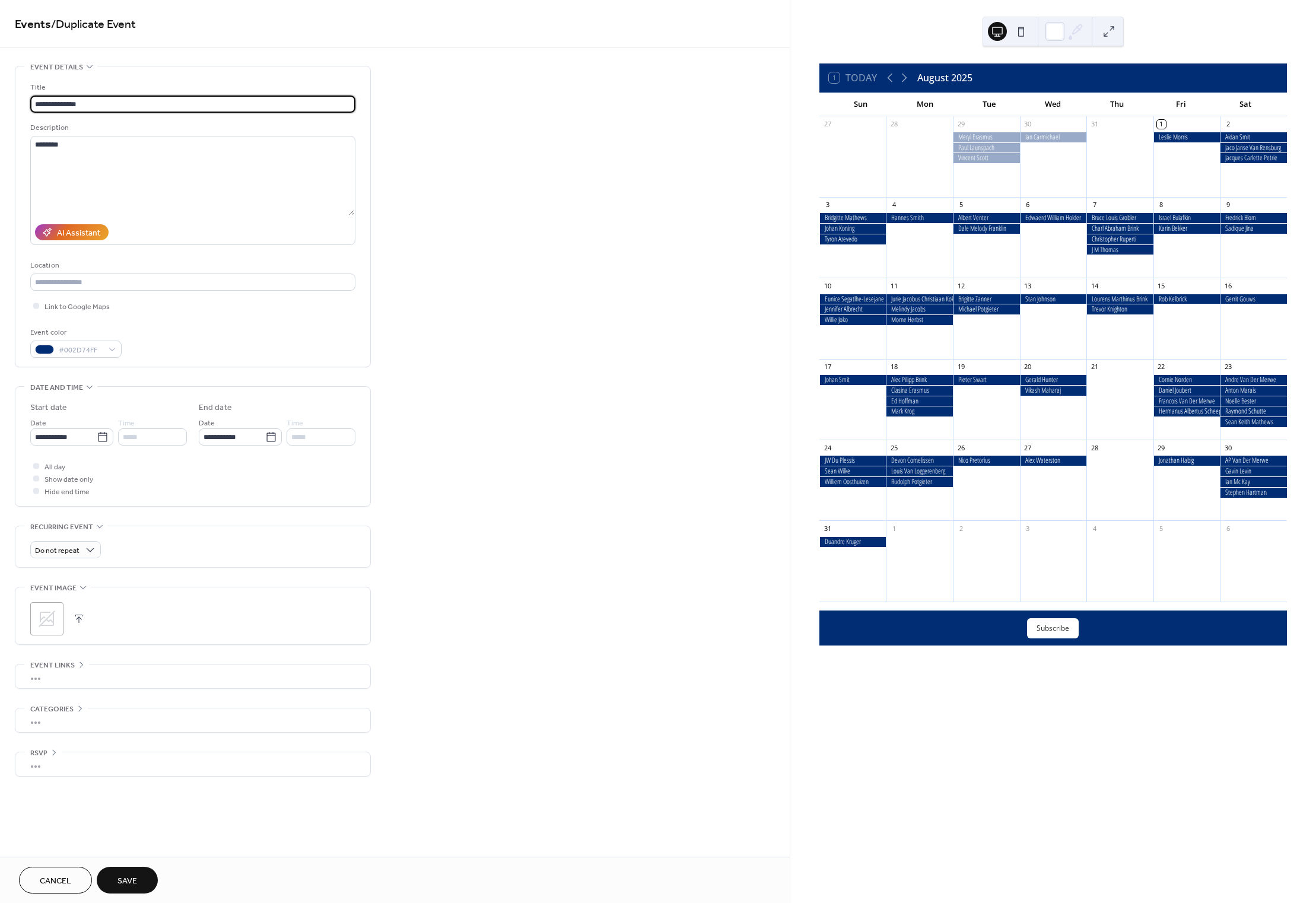 type on "**********" 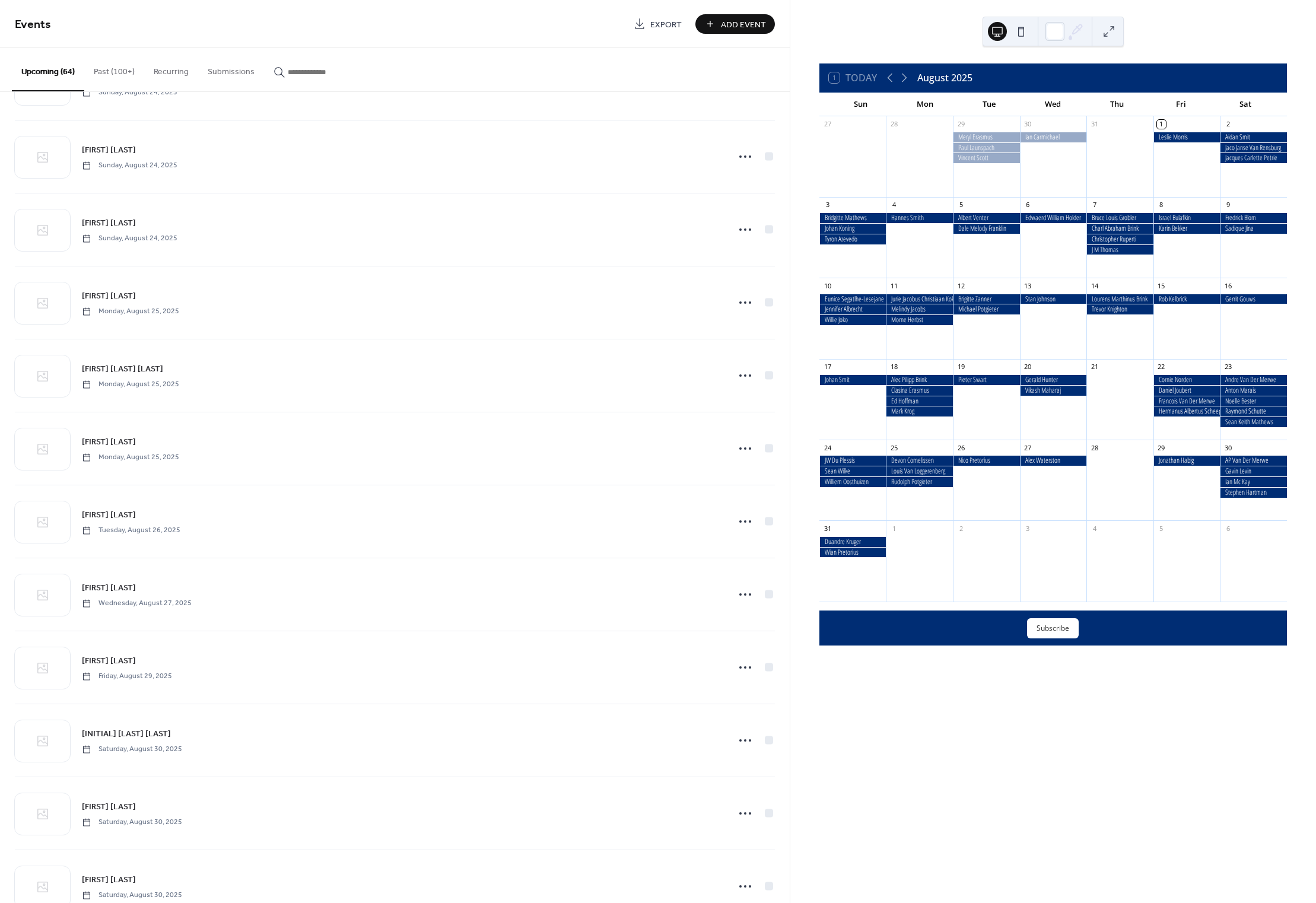 scroll, scrollTop: 3932, scrollLeft: 0, axis: vertical 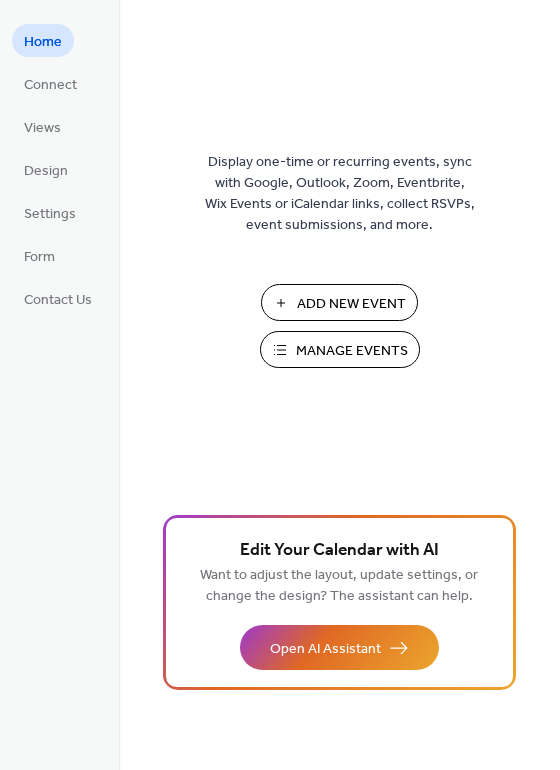 click on "Manage Events" at bounding box center [352, 351] 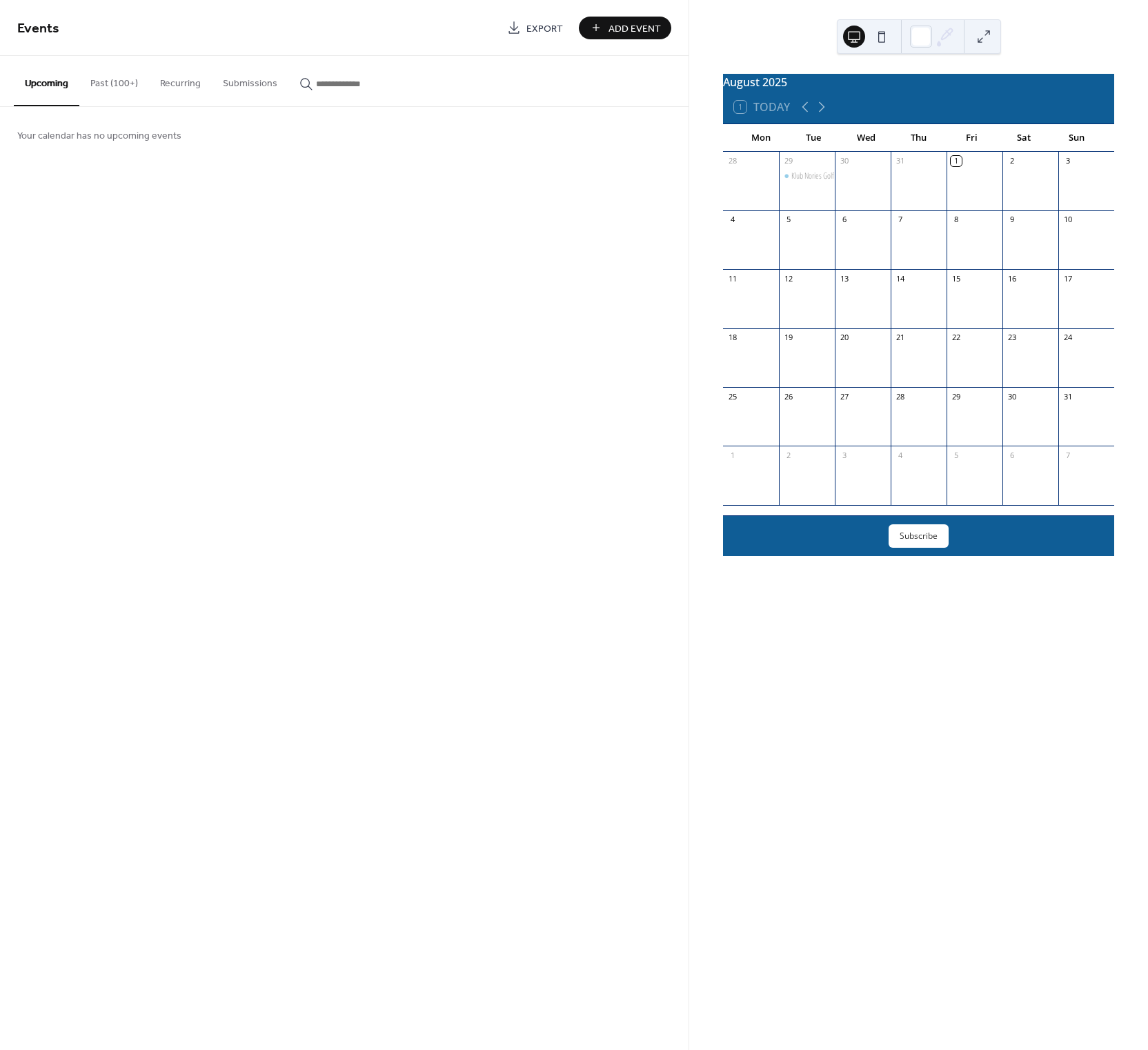 scroll, scrollTop: 0, scrollLeft: 0, axis: both 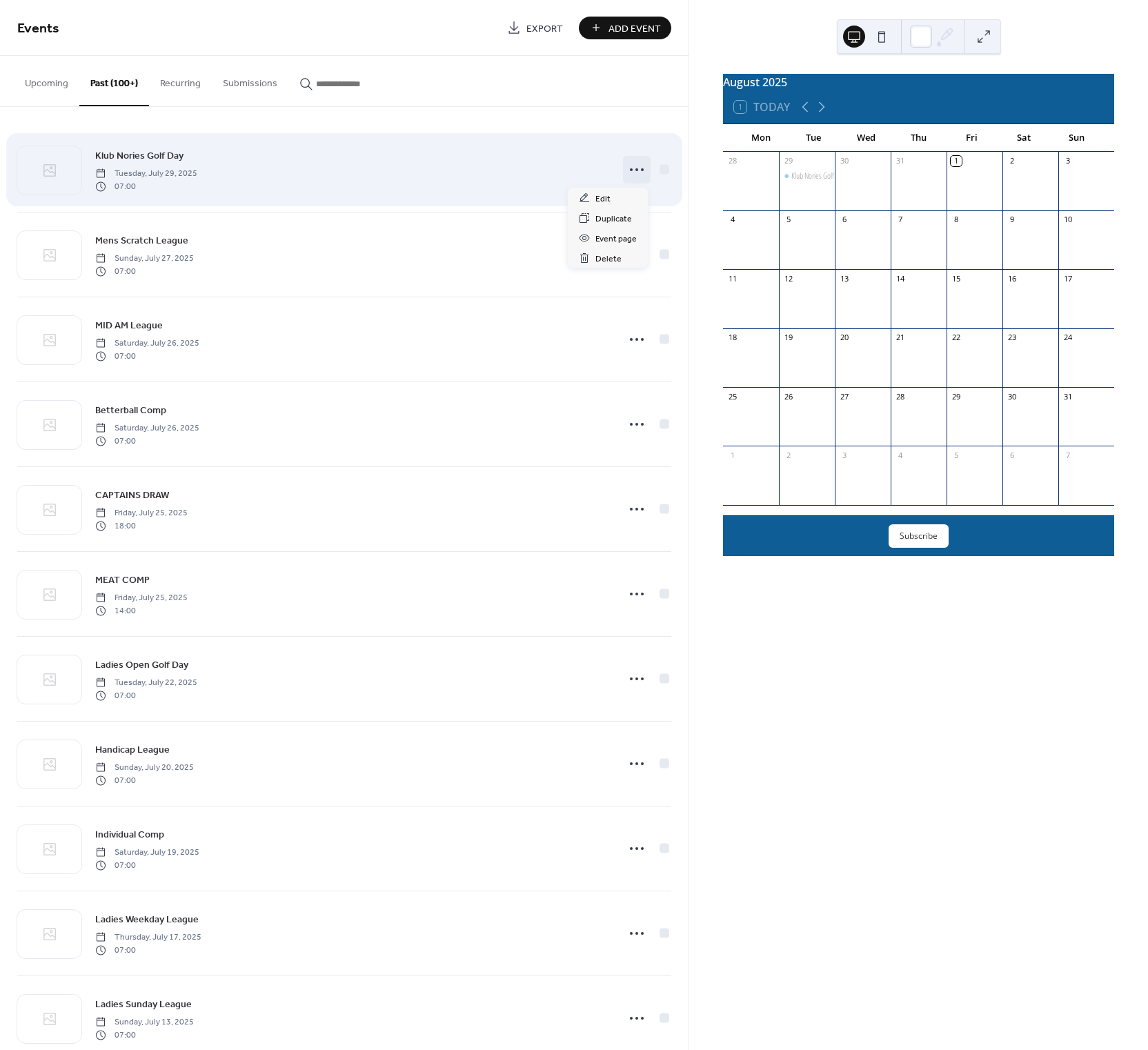 click 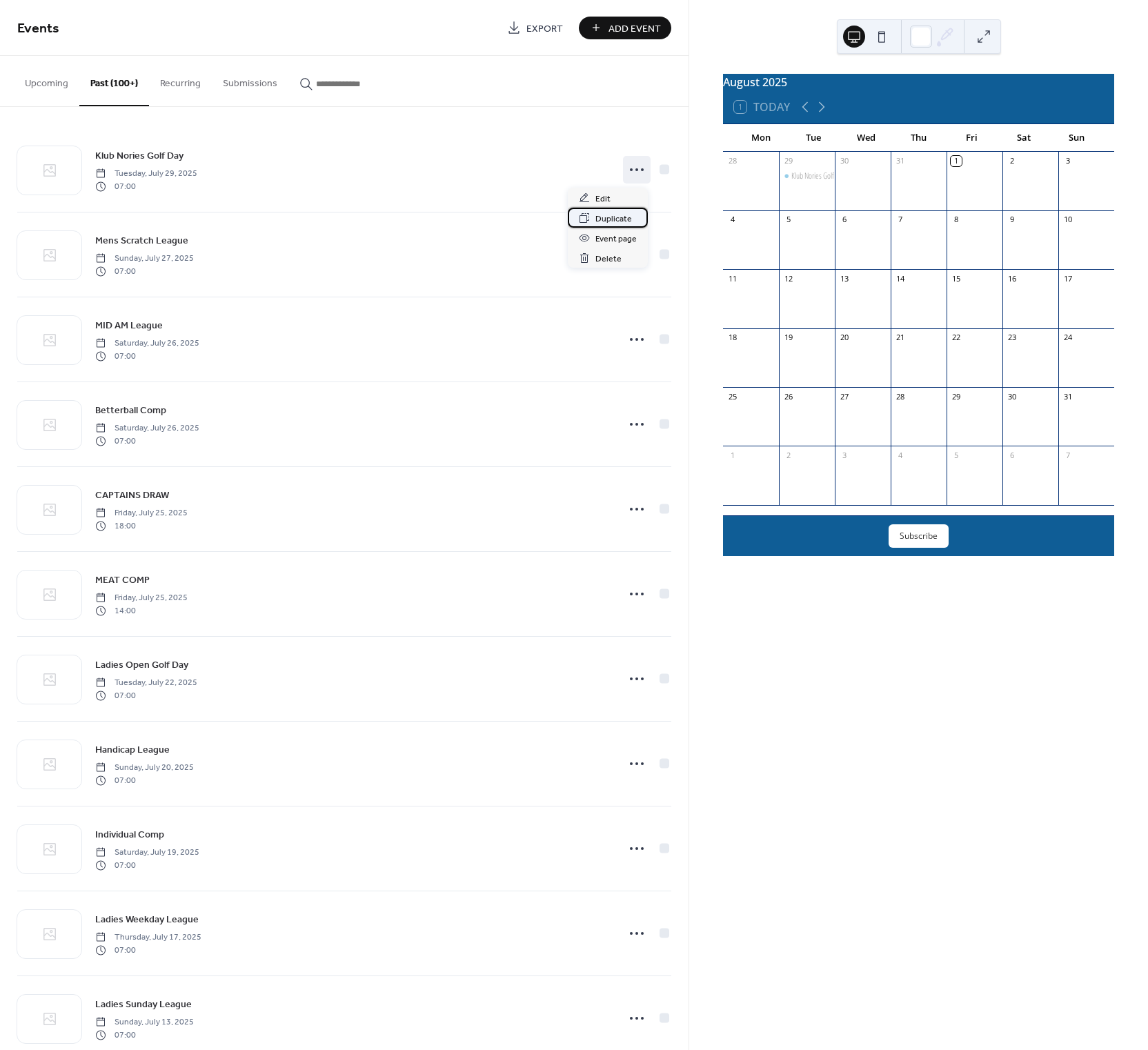 click on "Duplicate" at bounding box center [613, 219] 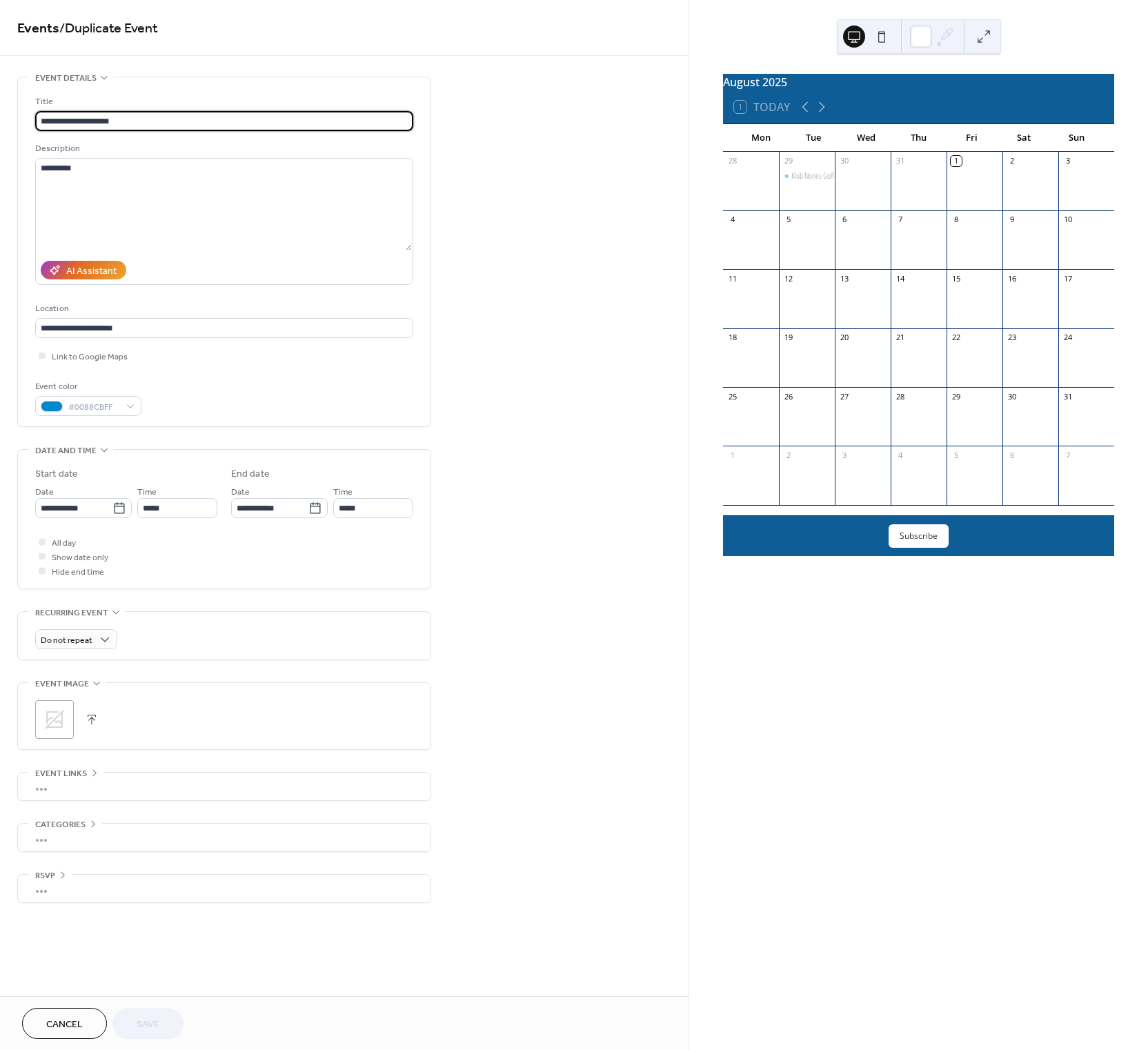 drag, startPoint x: 110, startPoint y: 120, endPoint x: 14, endPoint y: 112, distance: 96.33276 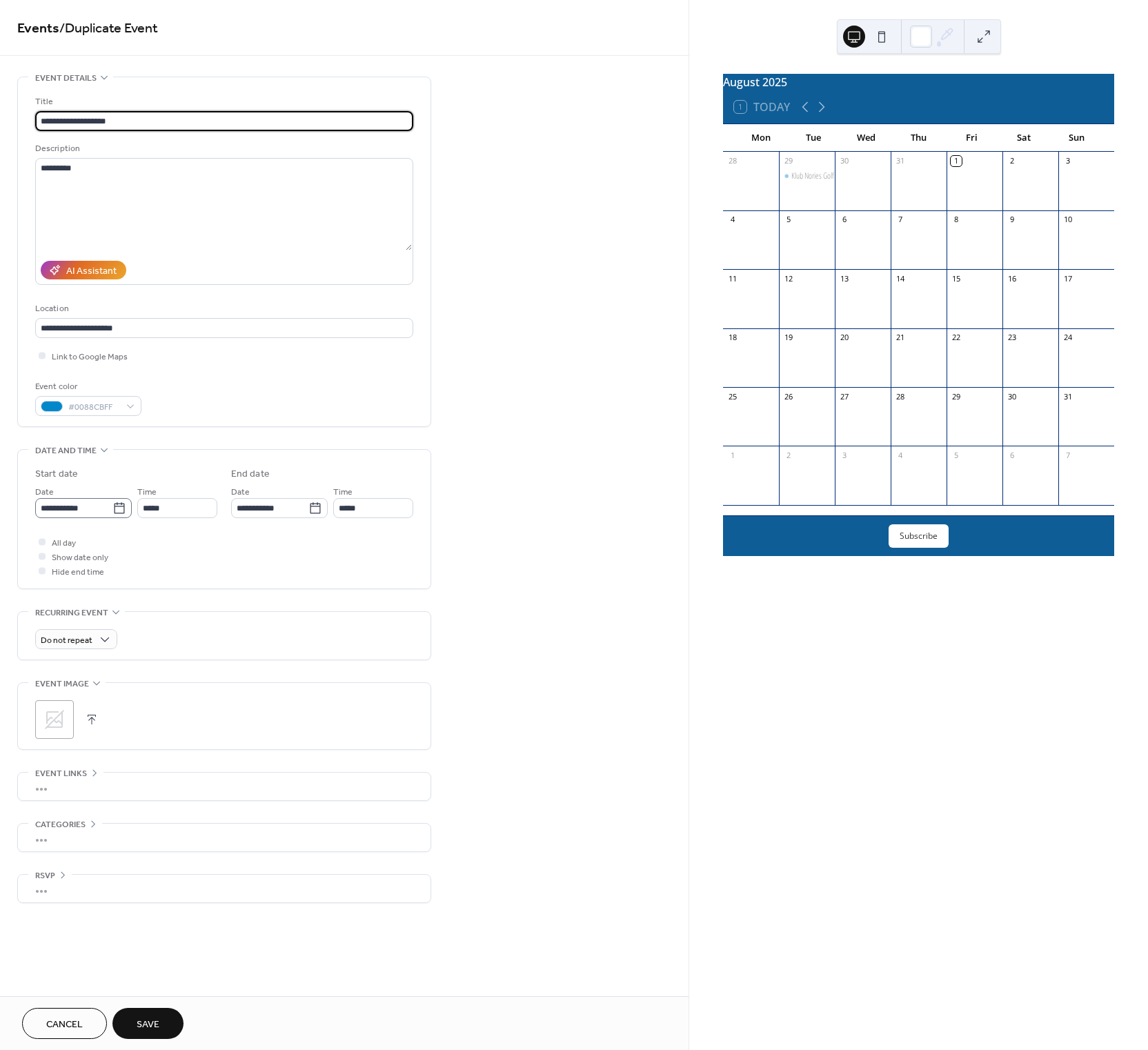 type on "**********" 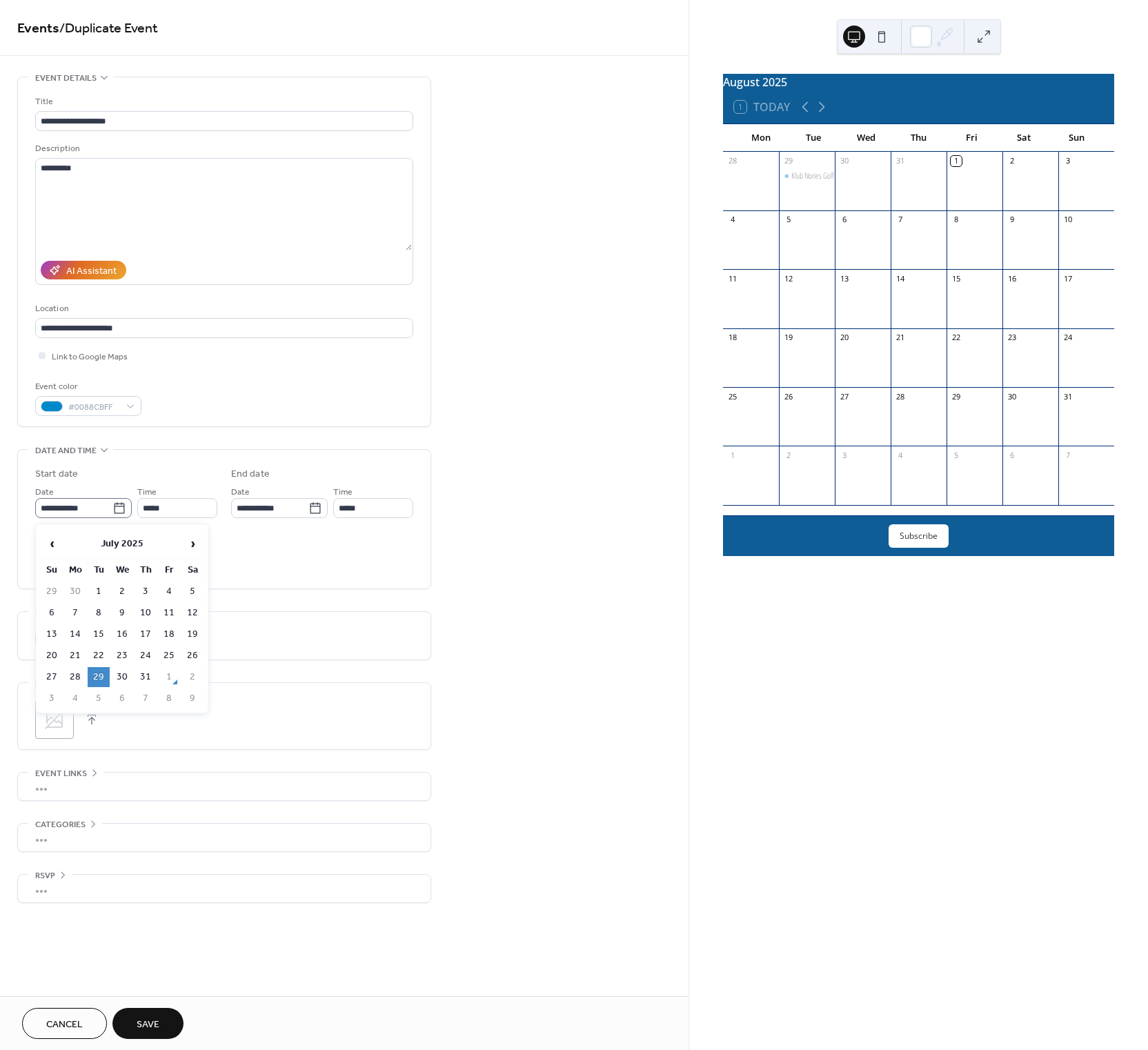 click 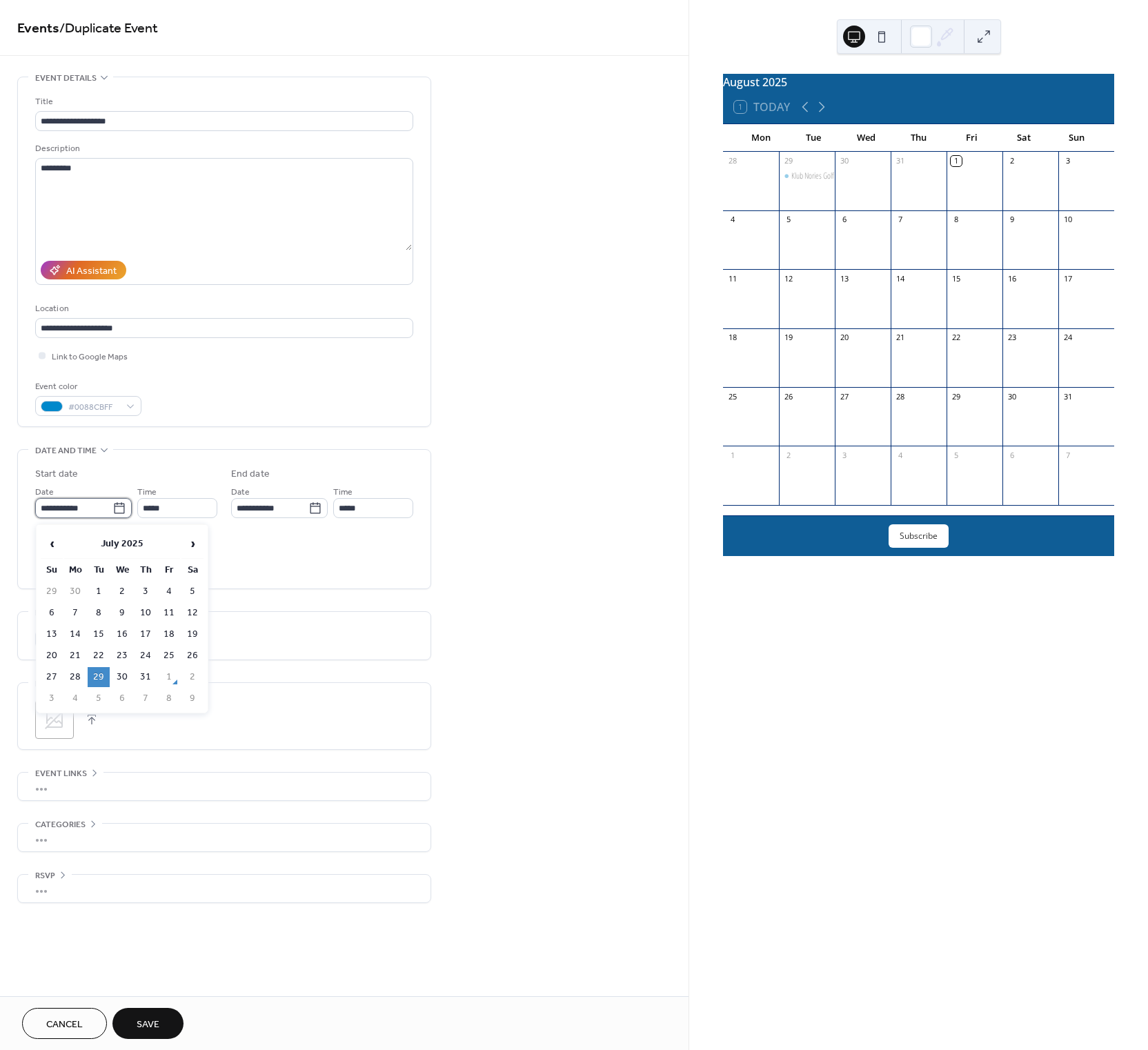 click on "**********" at bounding box center [74, 508] 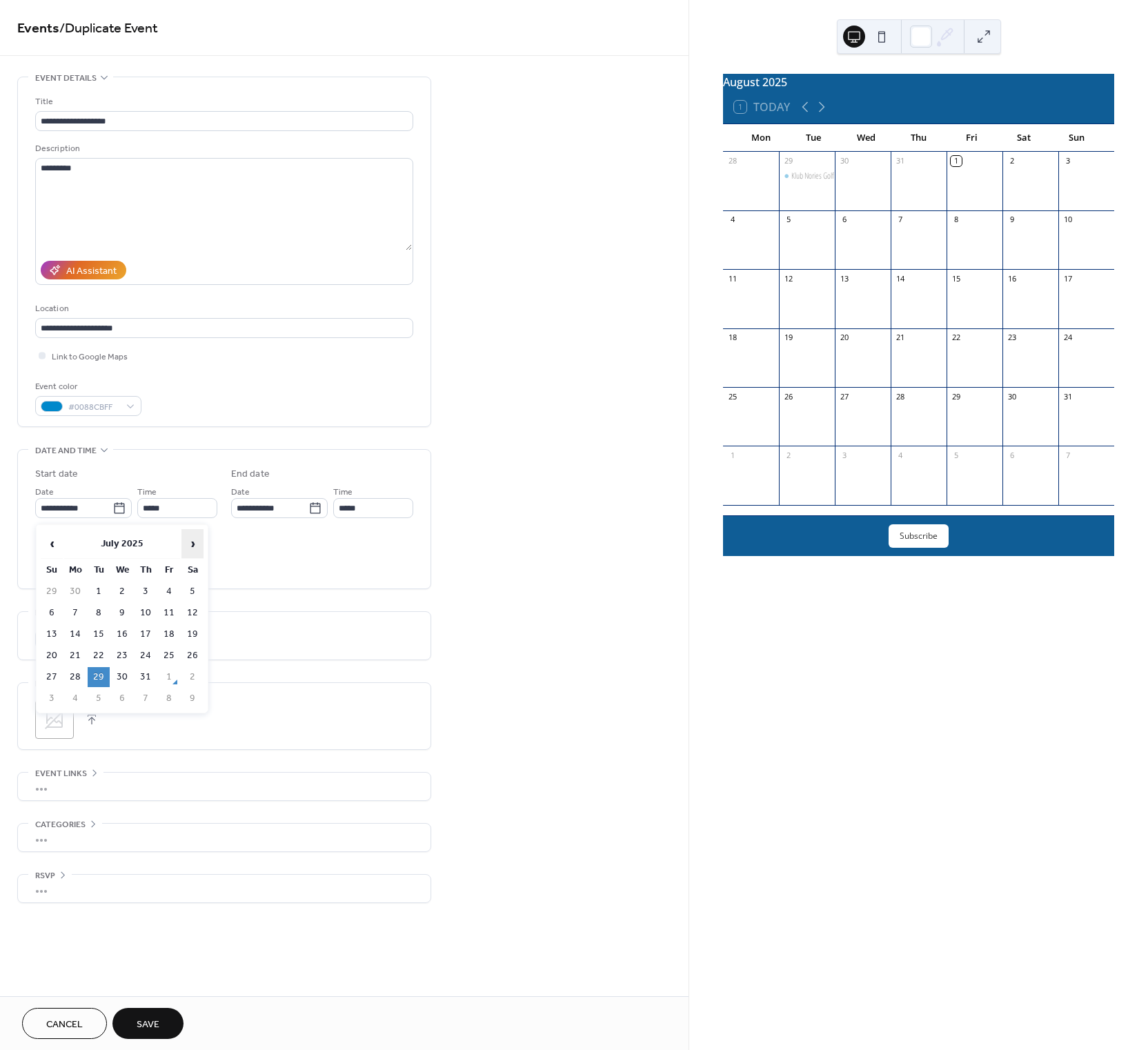drag, startPoint x: 195, startPoint y: 542, endPoint x: 191, endPoint y: 550, distance: 8.944272 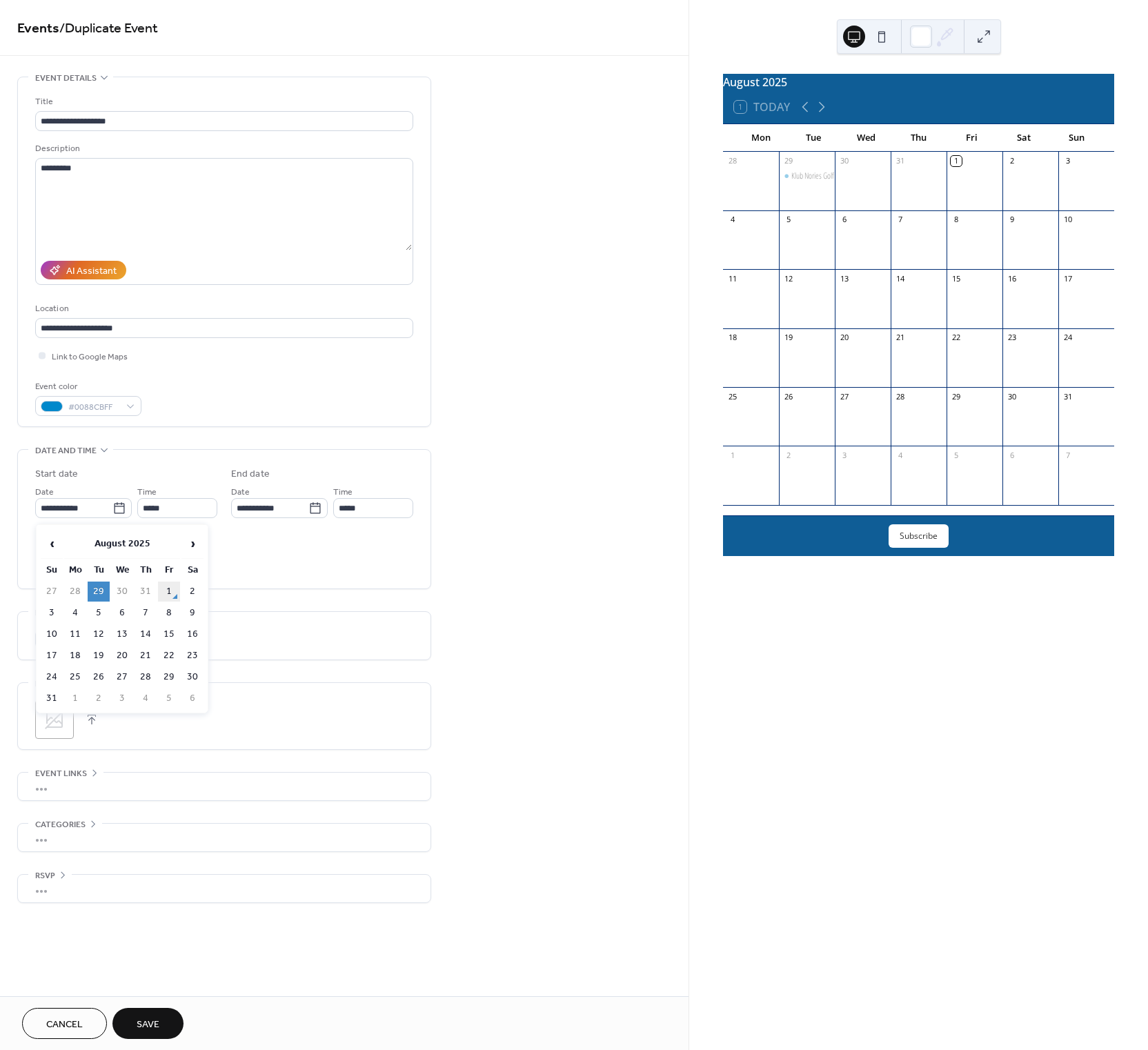 click on "1" at bounding box center (169, 591) 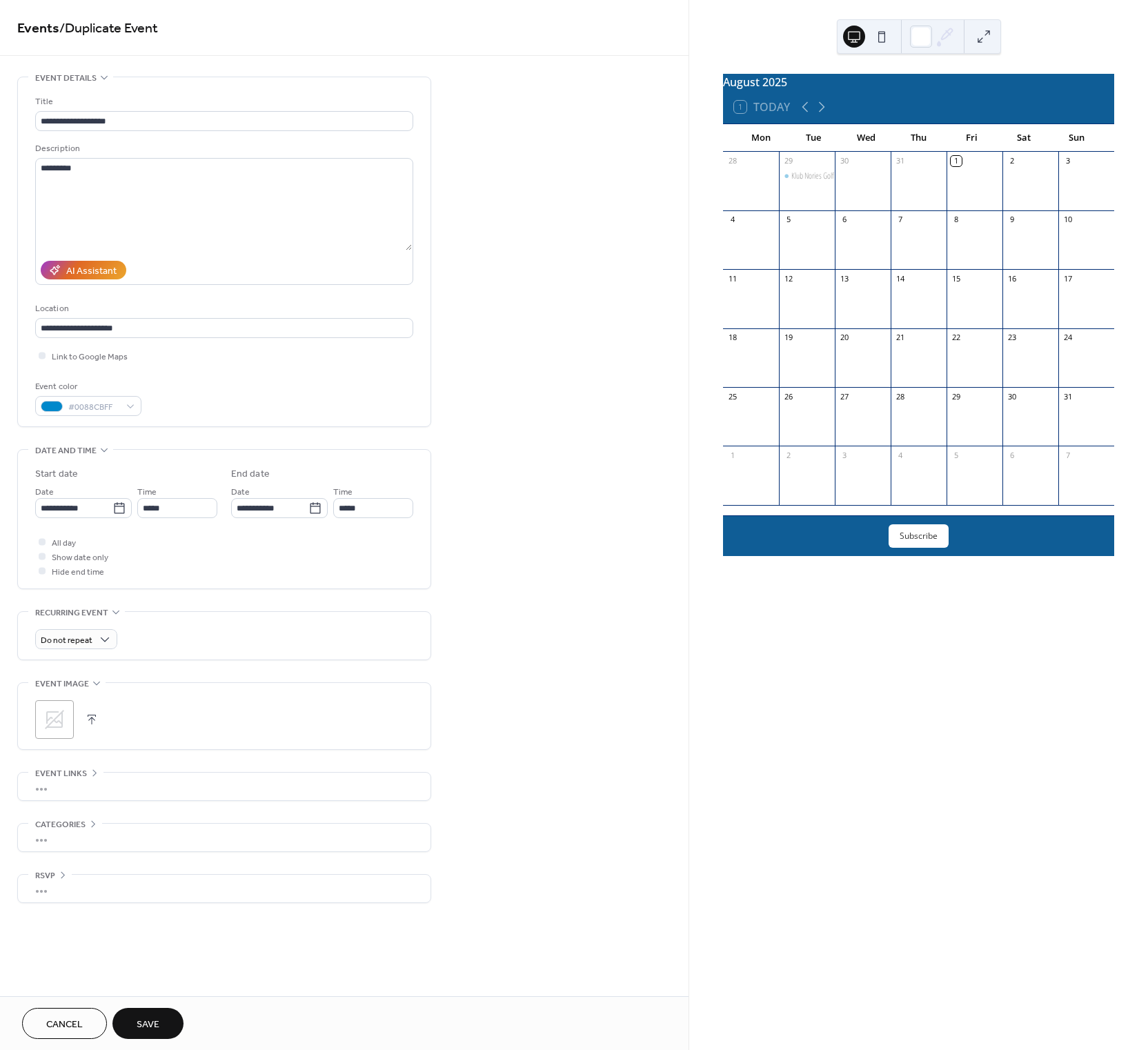 click on "Save" at bounding box center (148, 1024) 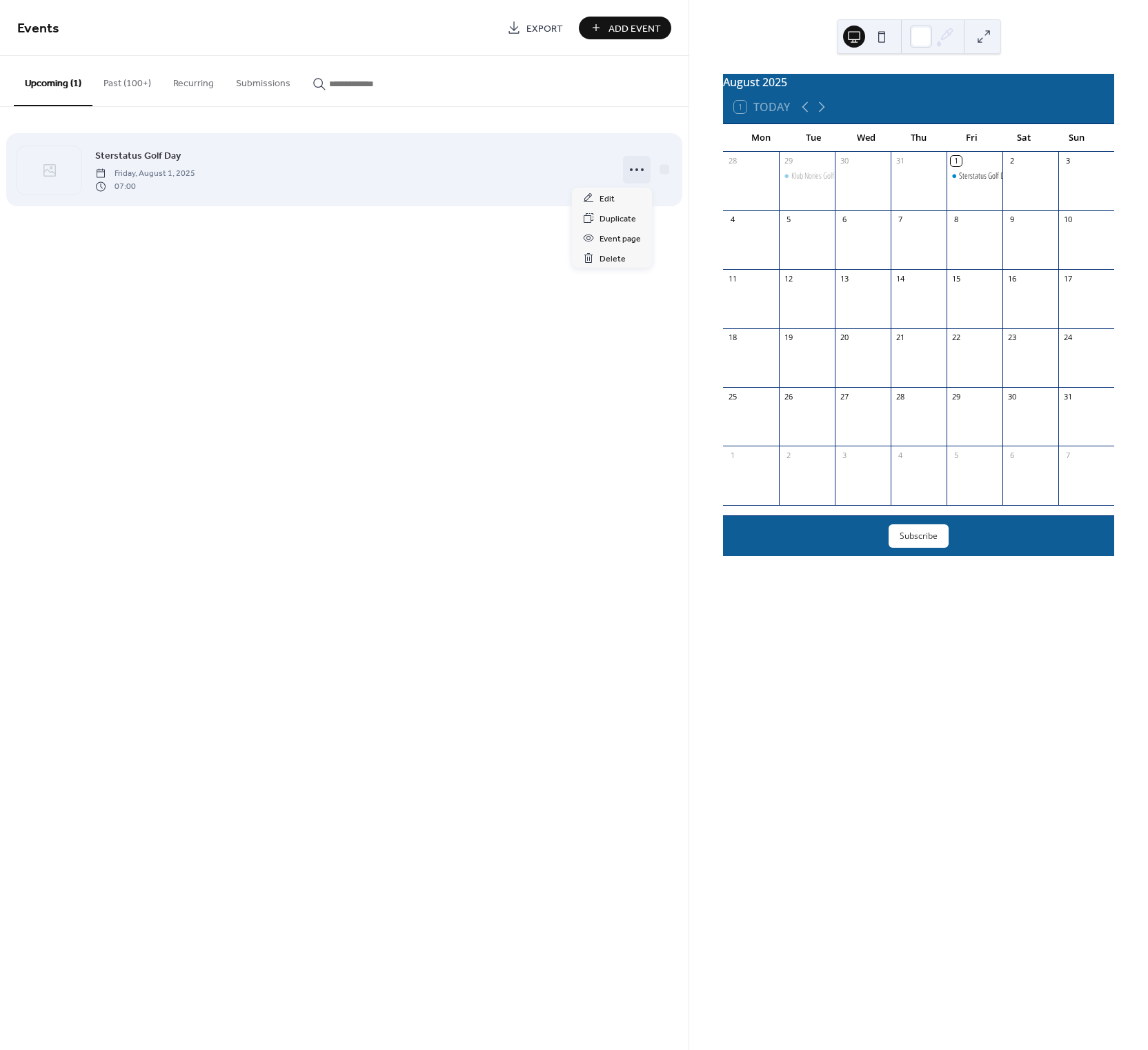 click 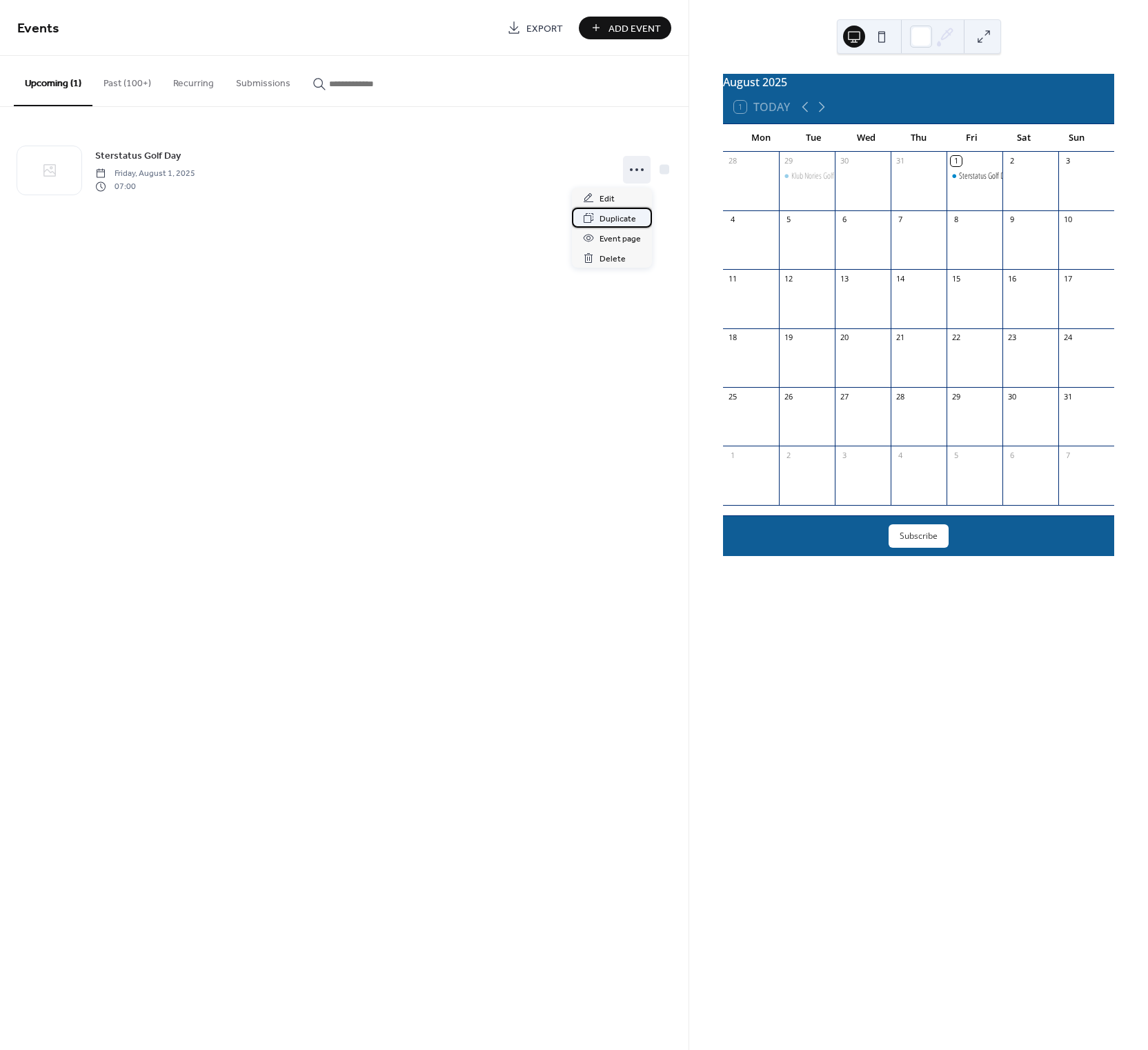 click on "Duplicate" at bounding box center [617, 219] 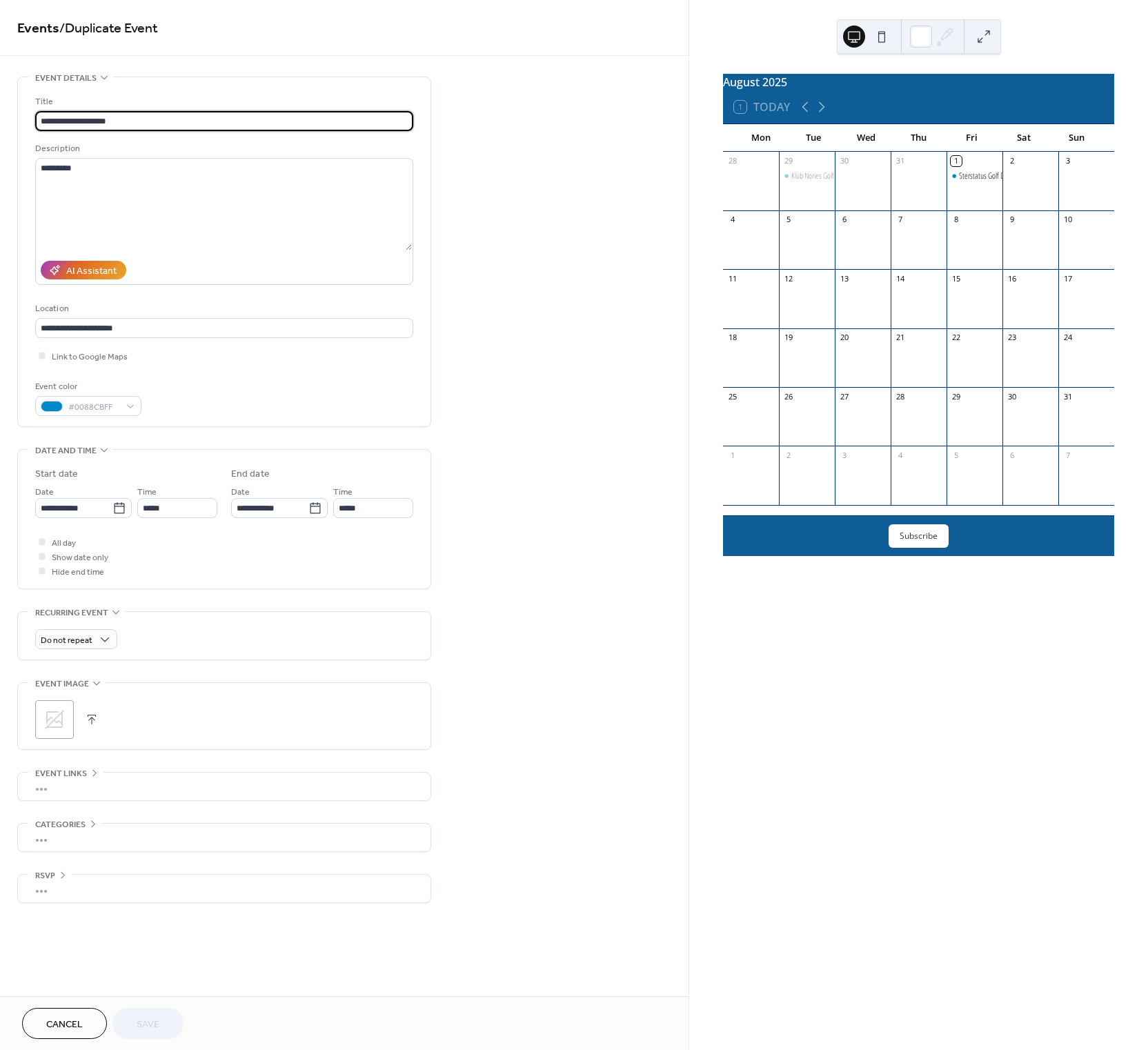drag, startPoint x: 77, startPoint y: 121, endPoint x: 31, endPoint y: 119, distance: 46.04346 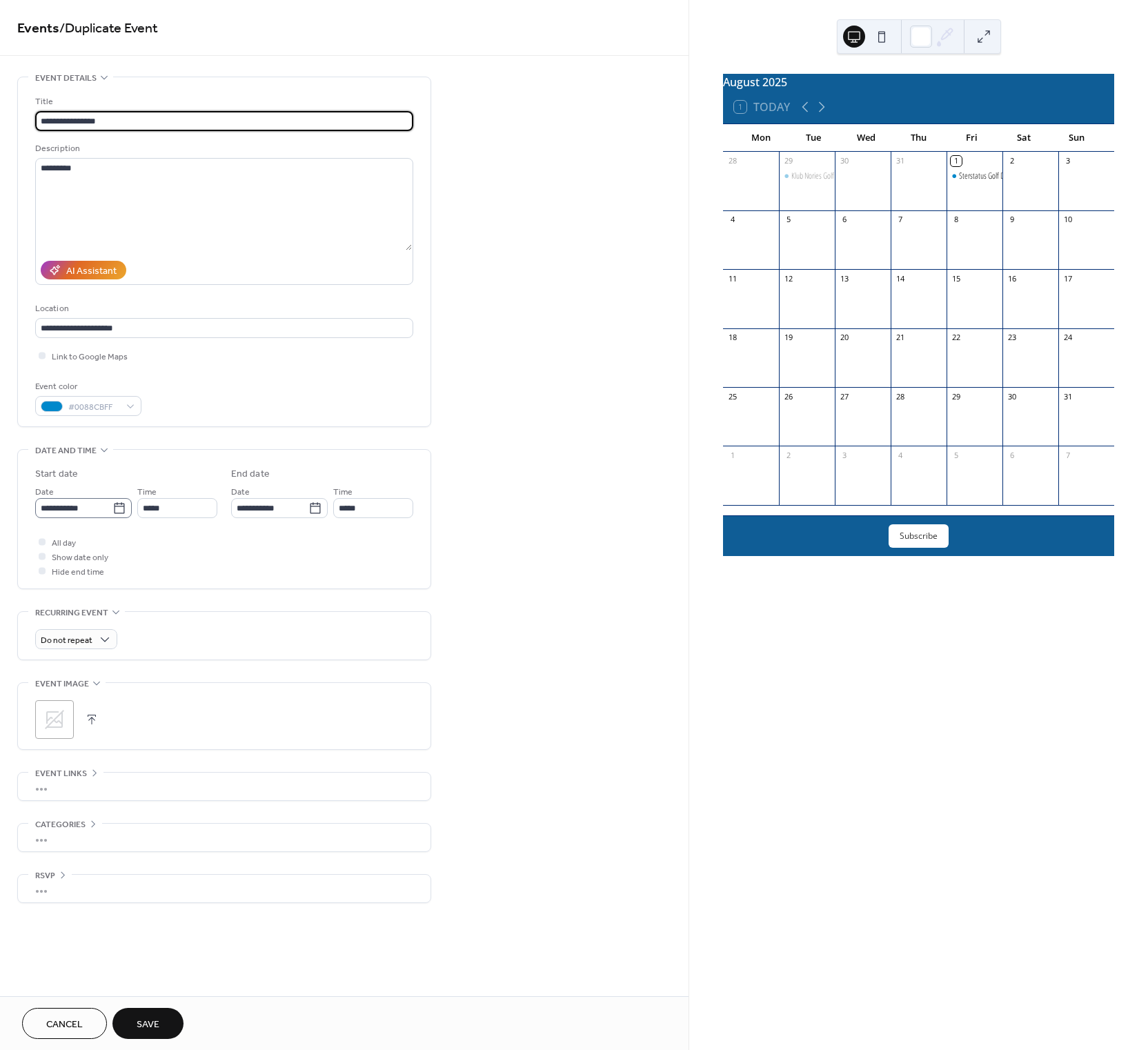 type on "**********" 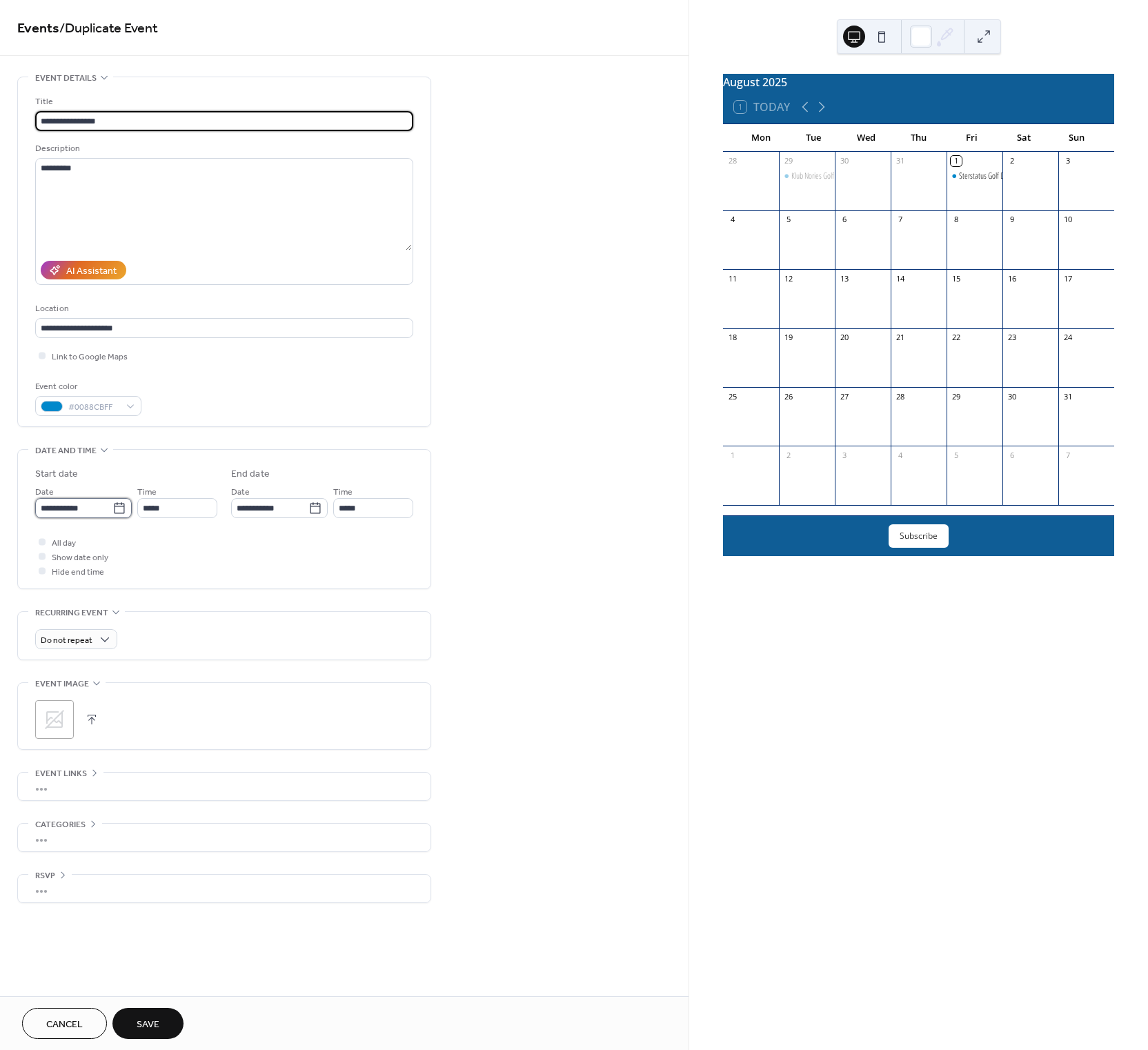 click on "**********" at bounding box center [74, 508] 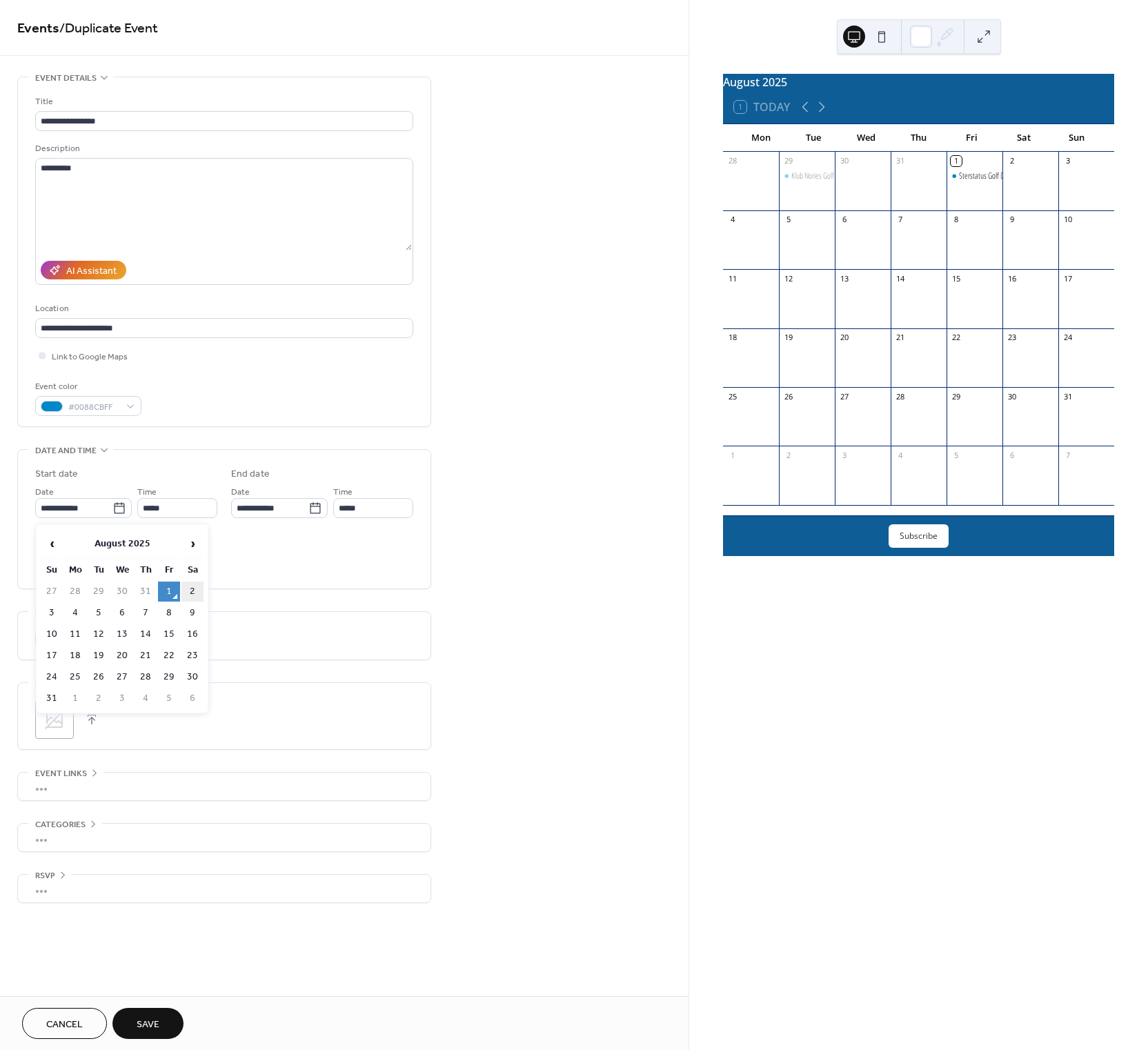 click on "2" at bounding box center [192, 591] 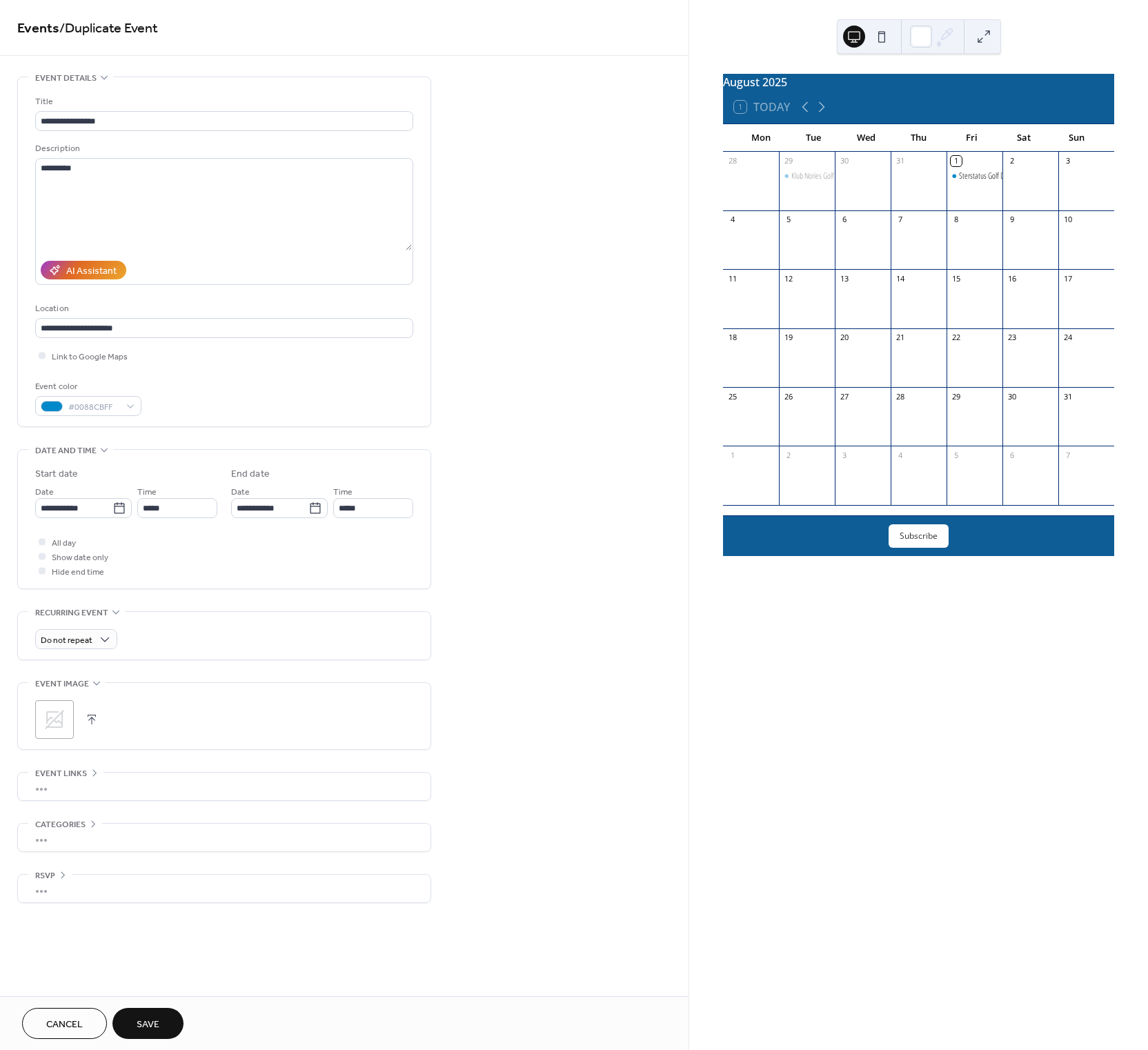 click on "Save" at bounding box center [148, 1024] 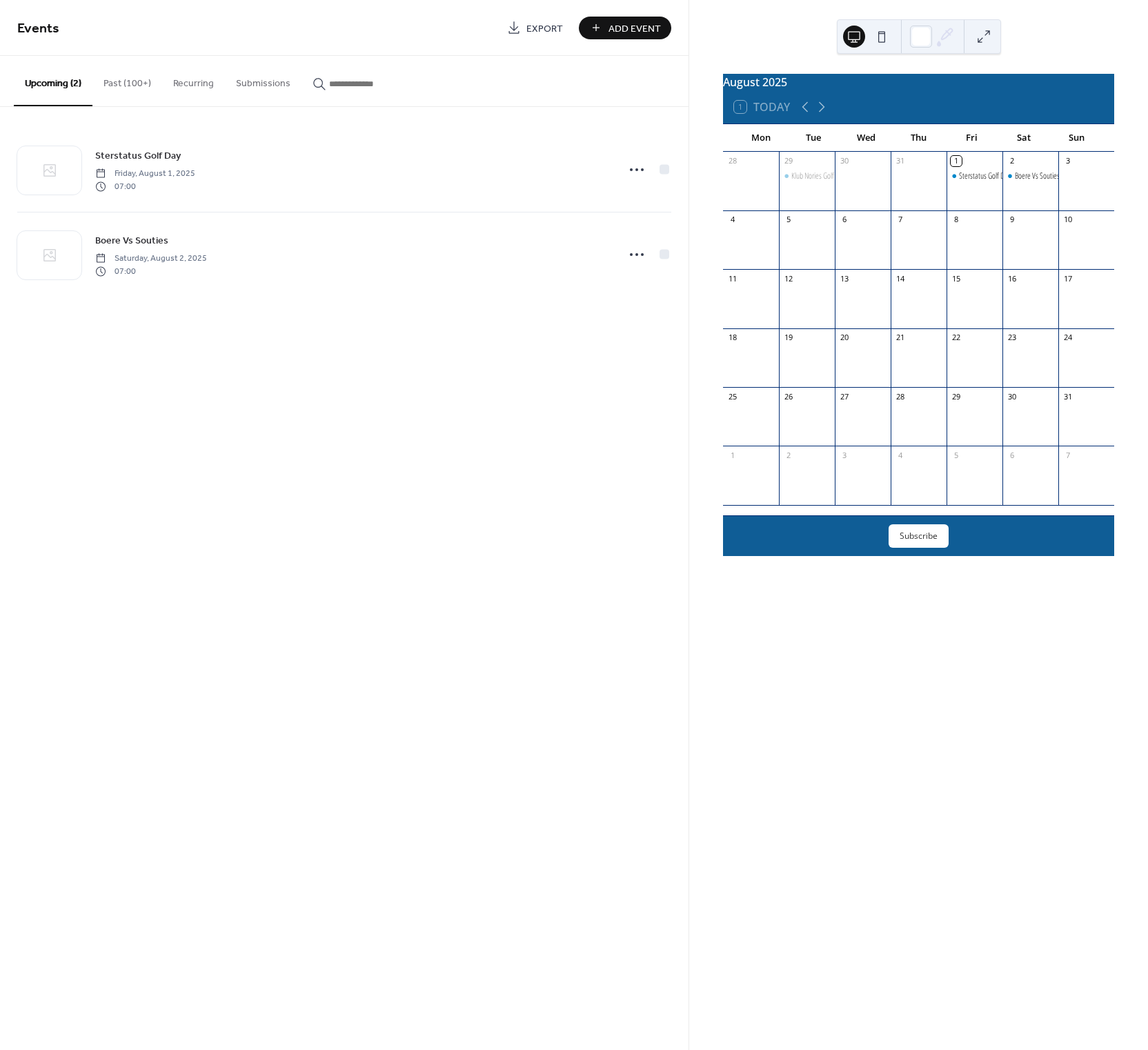click on "Past (100+)" at bounding box center [127, 80] 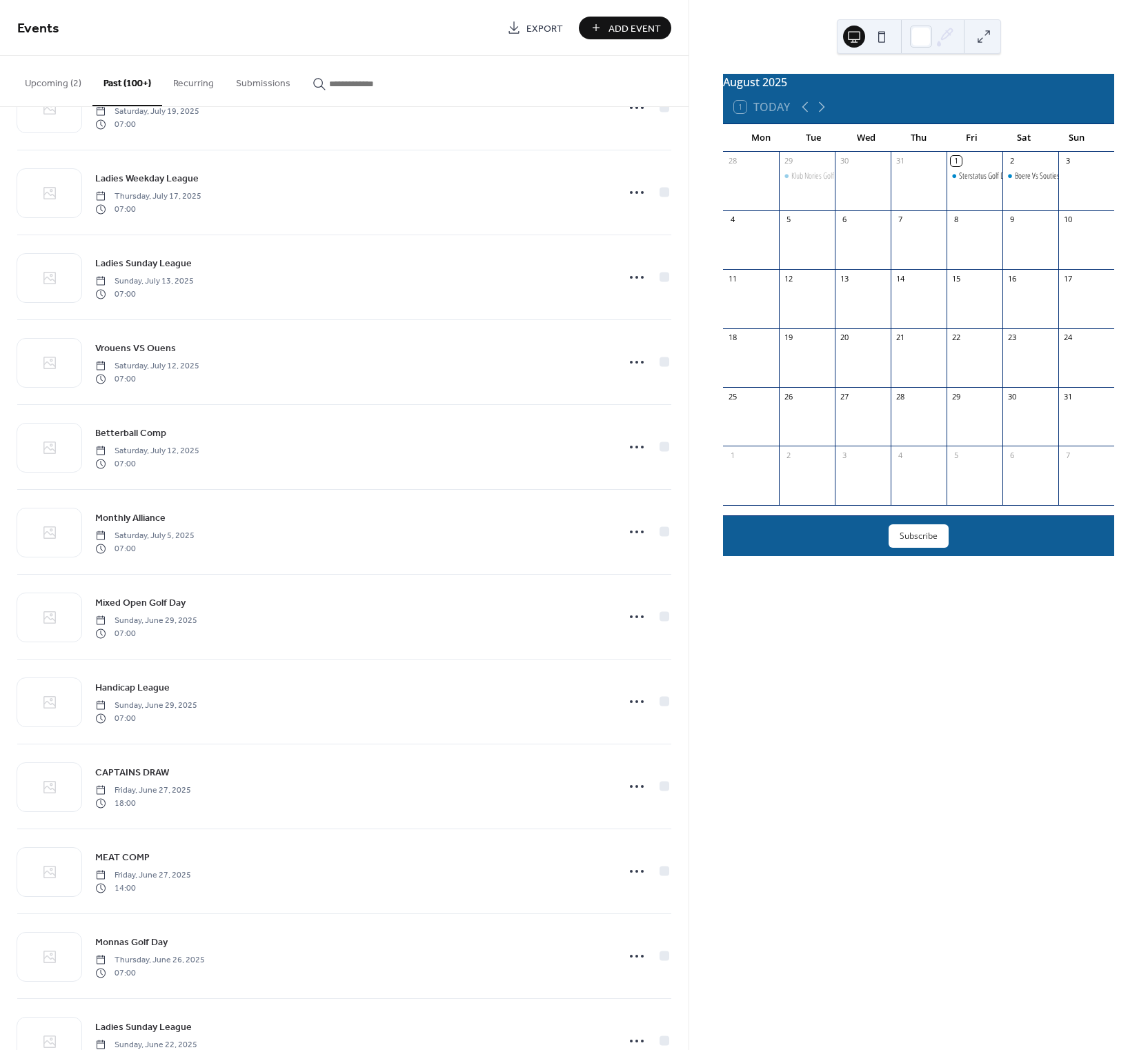 scroll, scrollTop: 769, scrollLeft: 0, axis: vertical 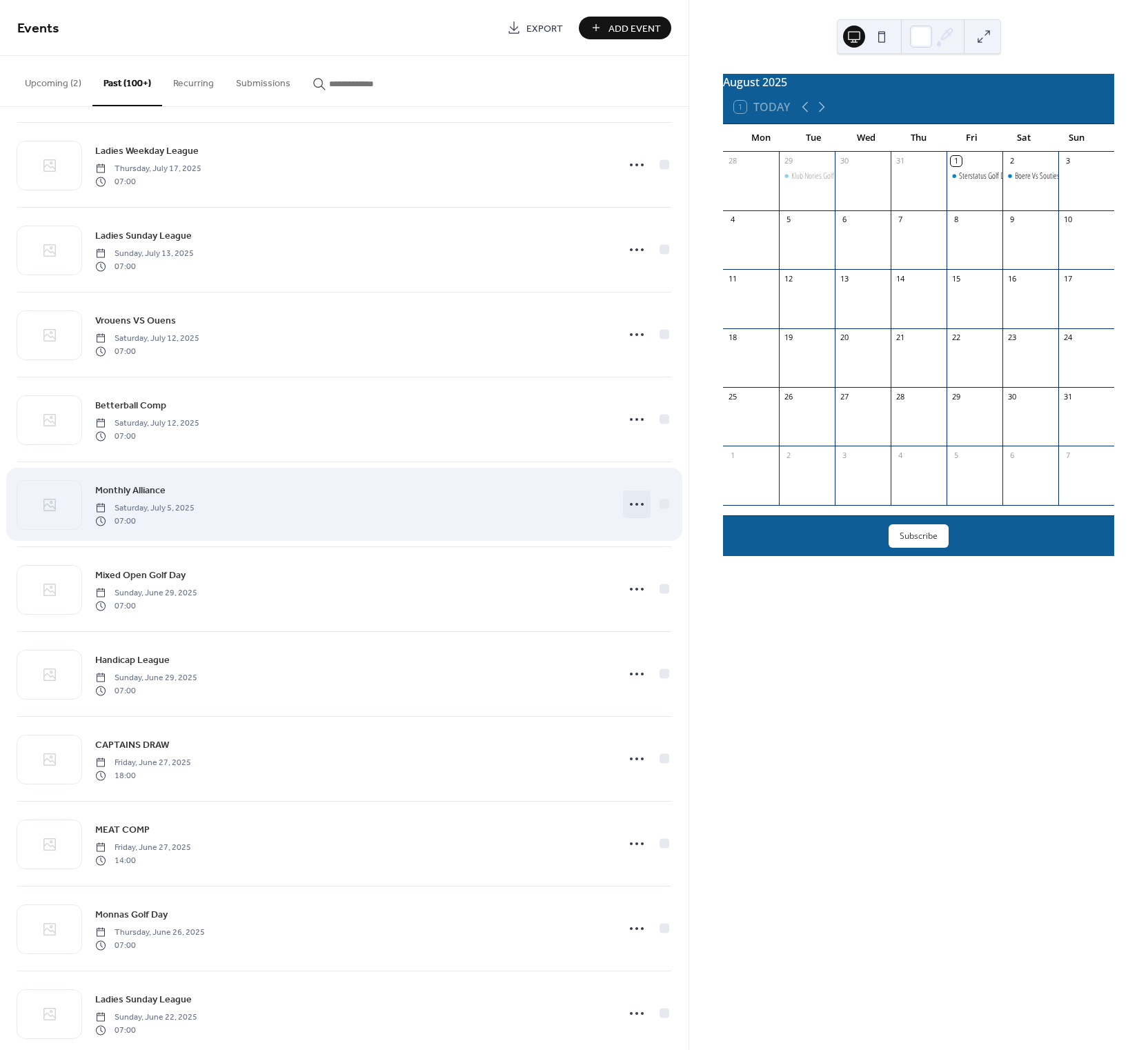 click 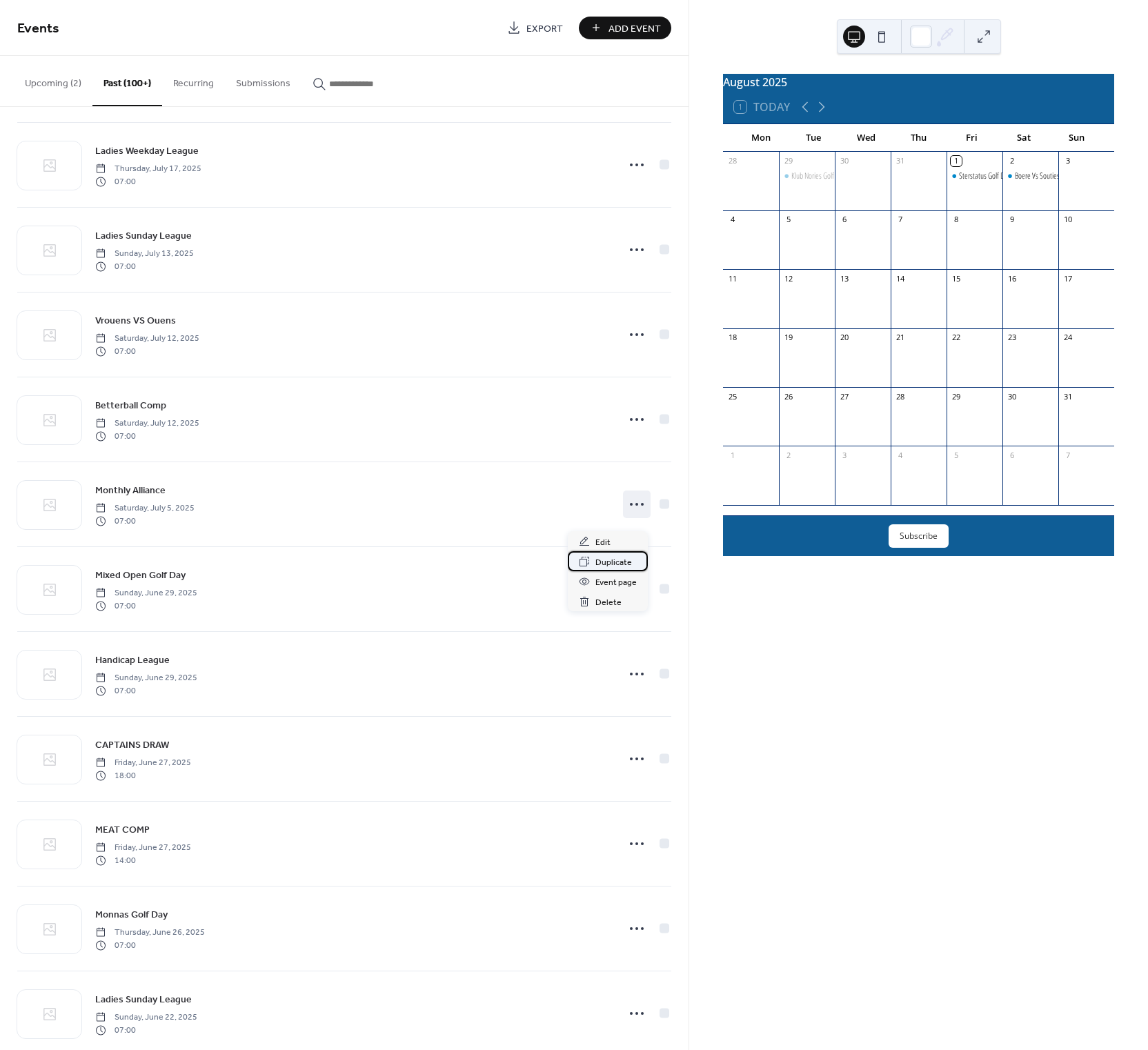 click on "Duplicate" at bounding box center [613, 562] 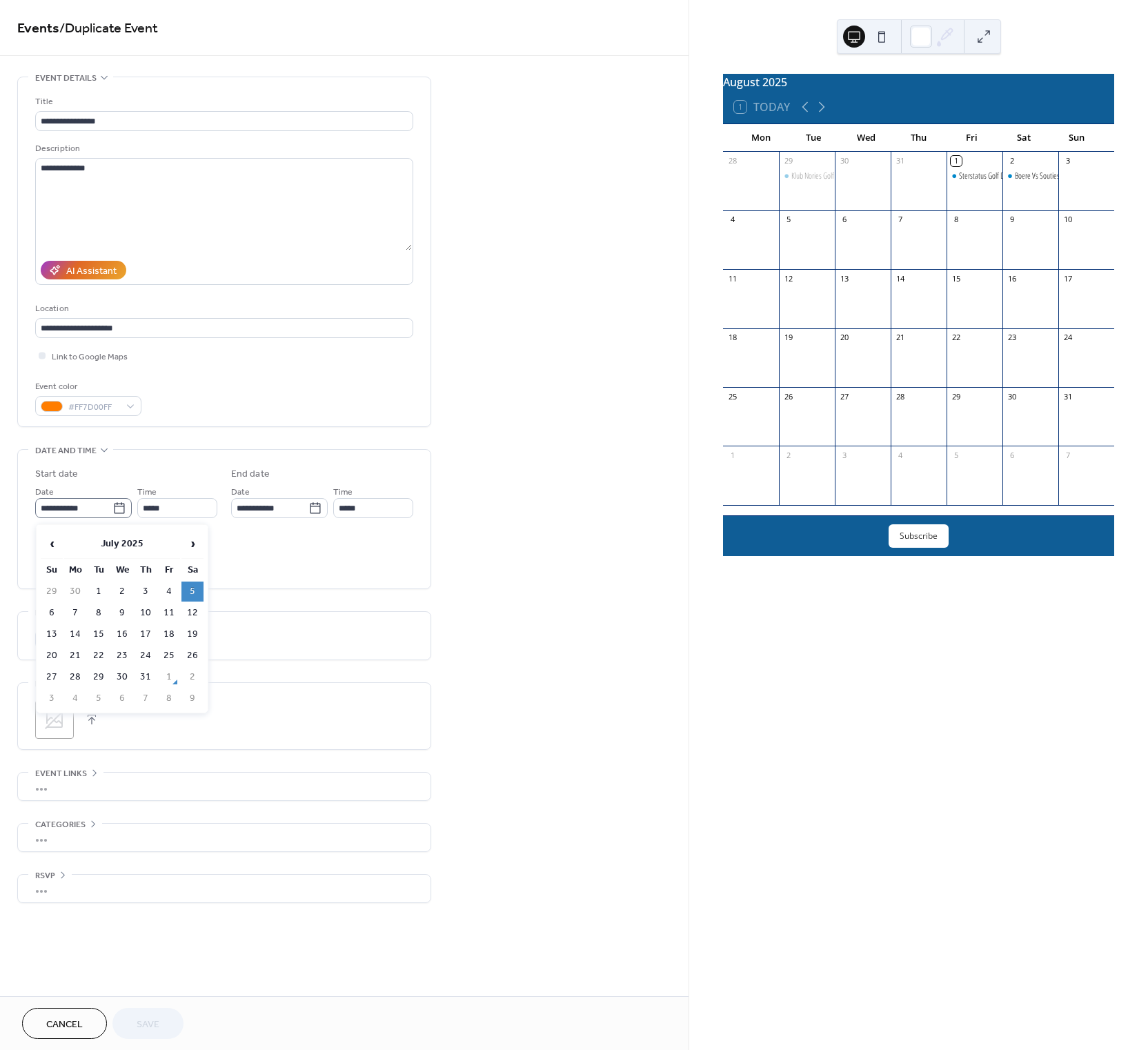 click 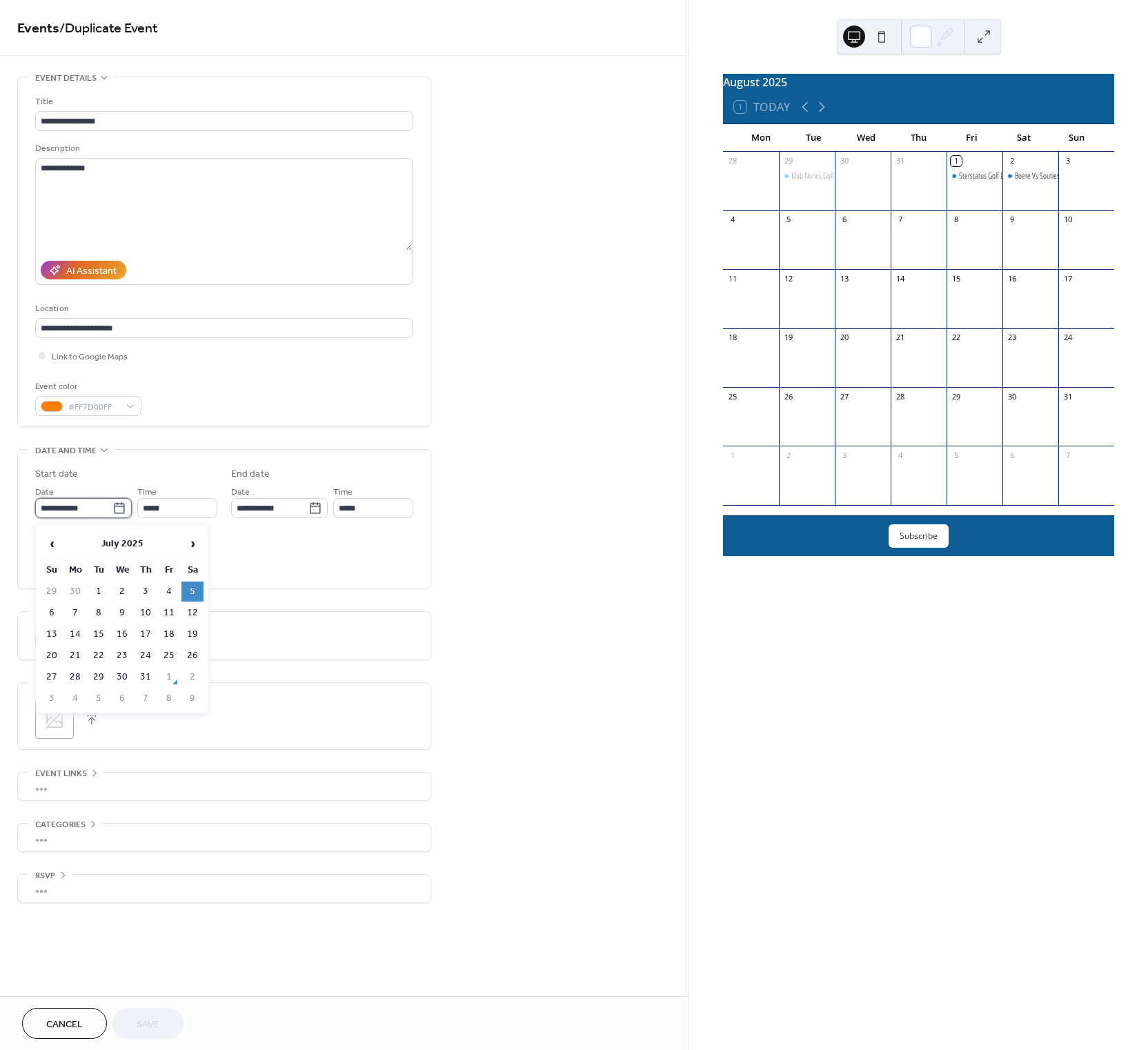 click on "**********" at bounding box center (74, 508) 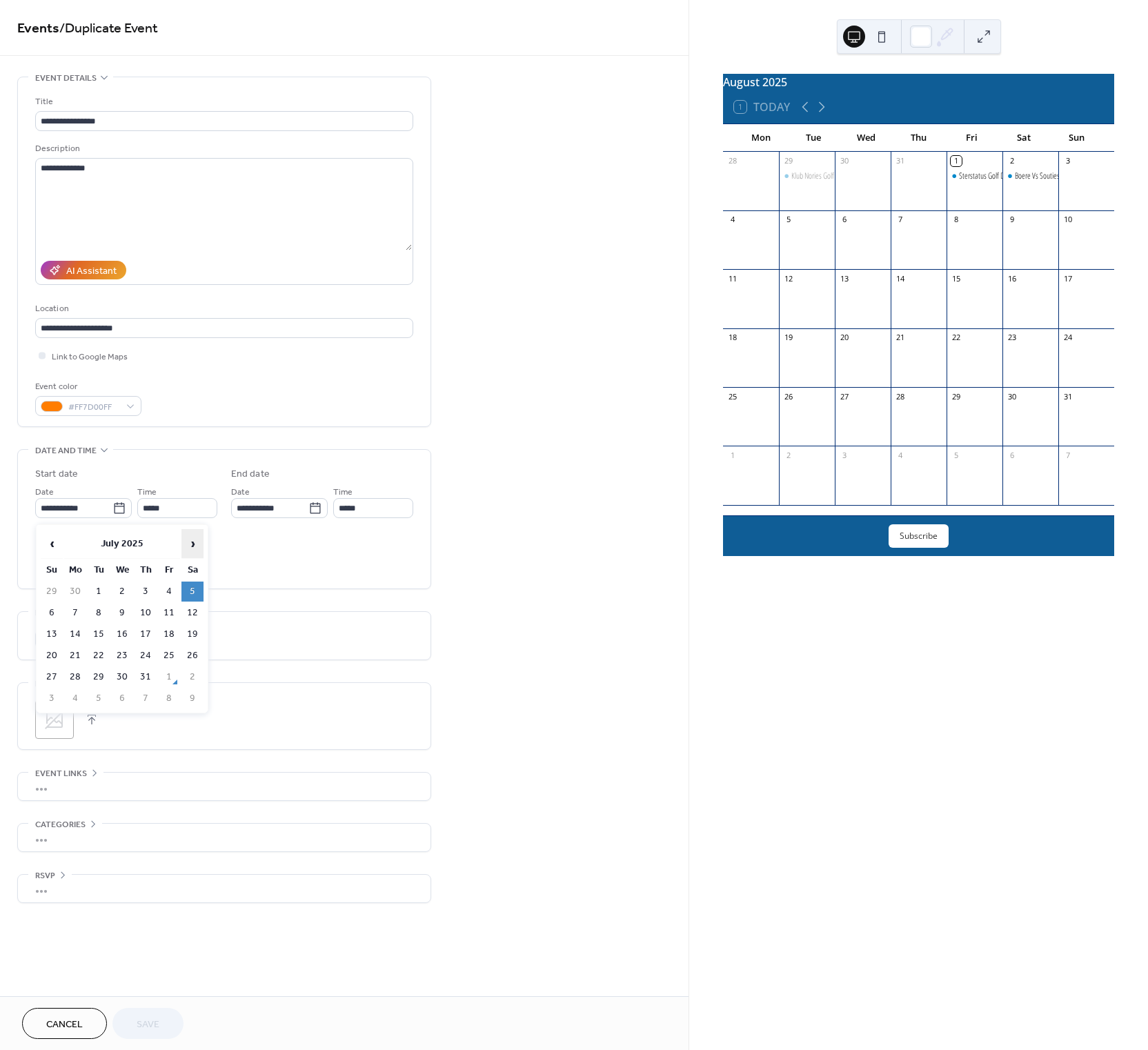 click on "›" at bounding box center (192, 544) 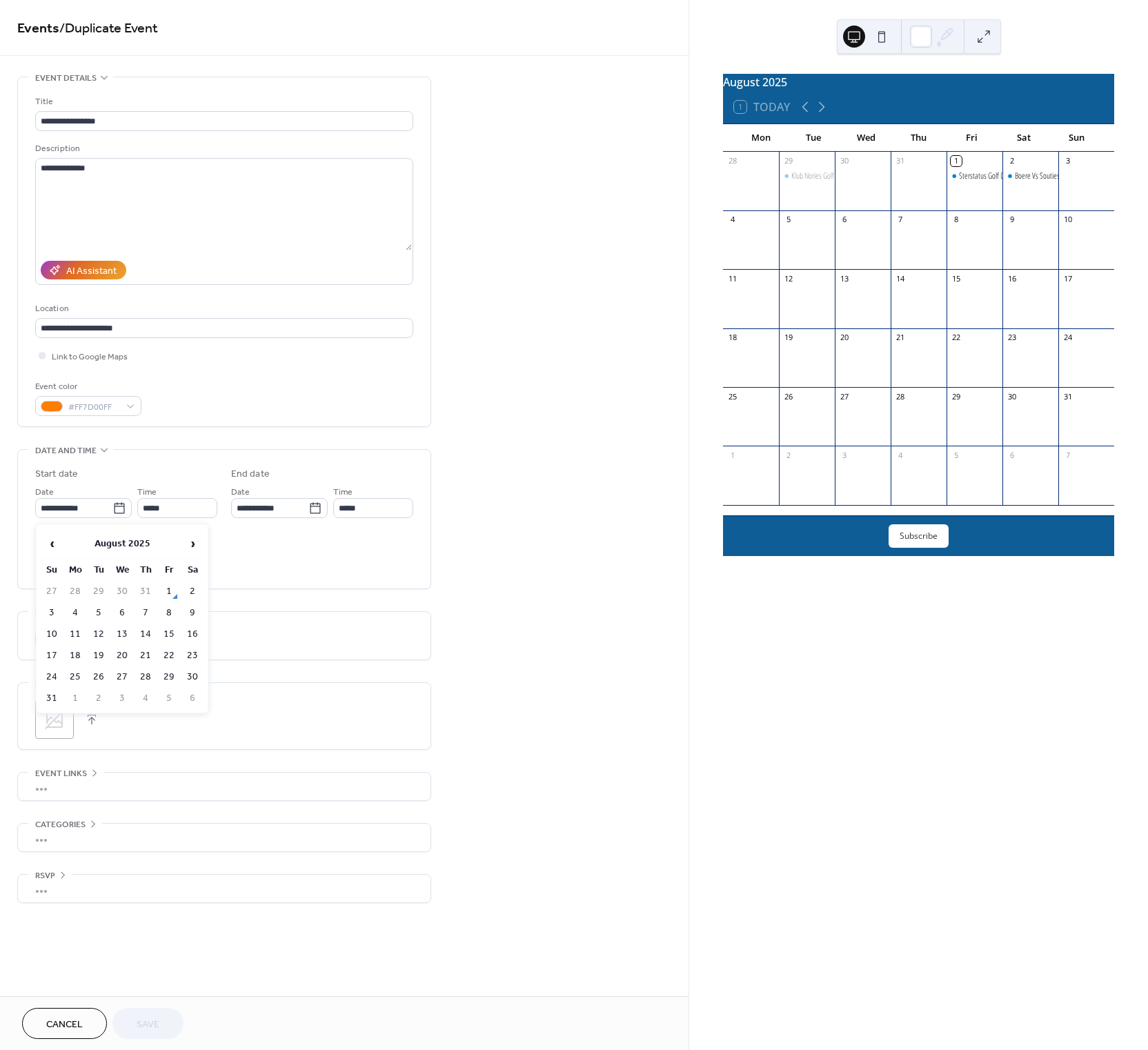 click on "2" at bounding box center [192, 591] 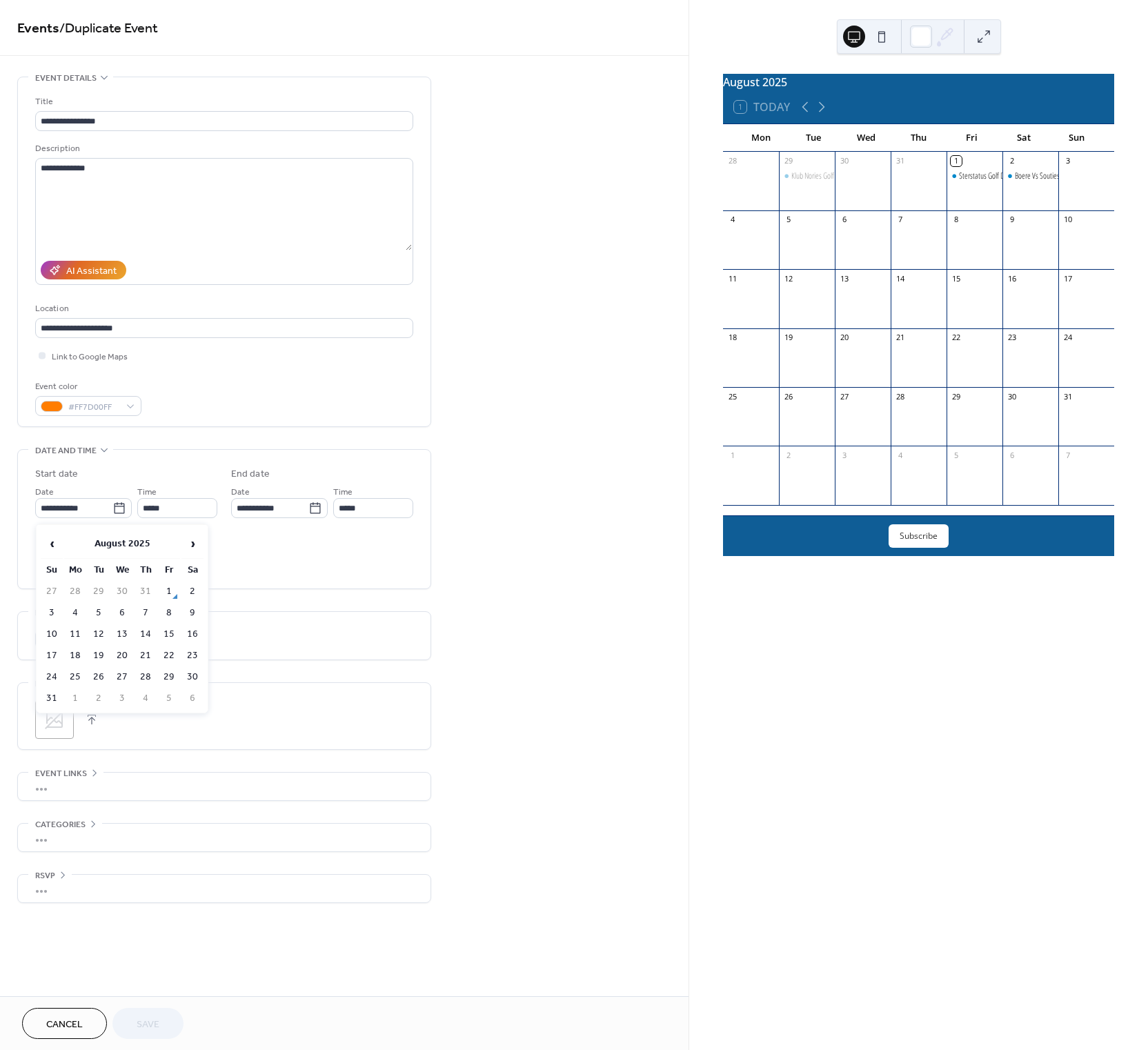 type on "**********" 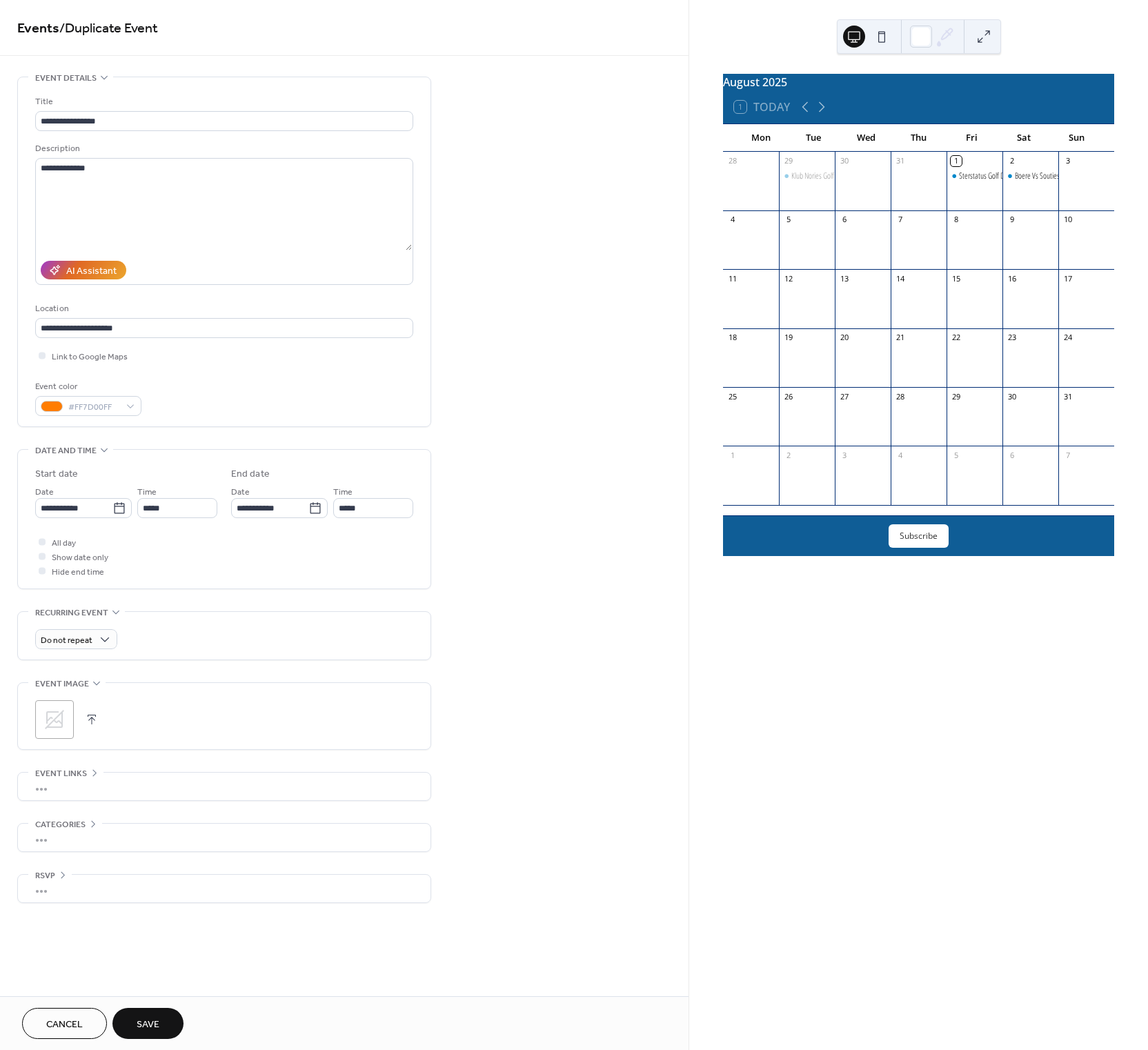 click on "Save" at bounding box center [148, 1024] 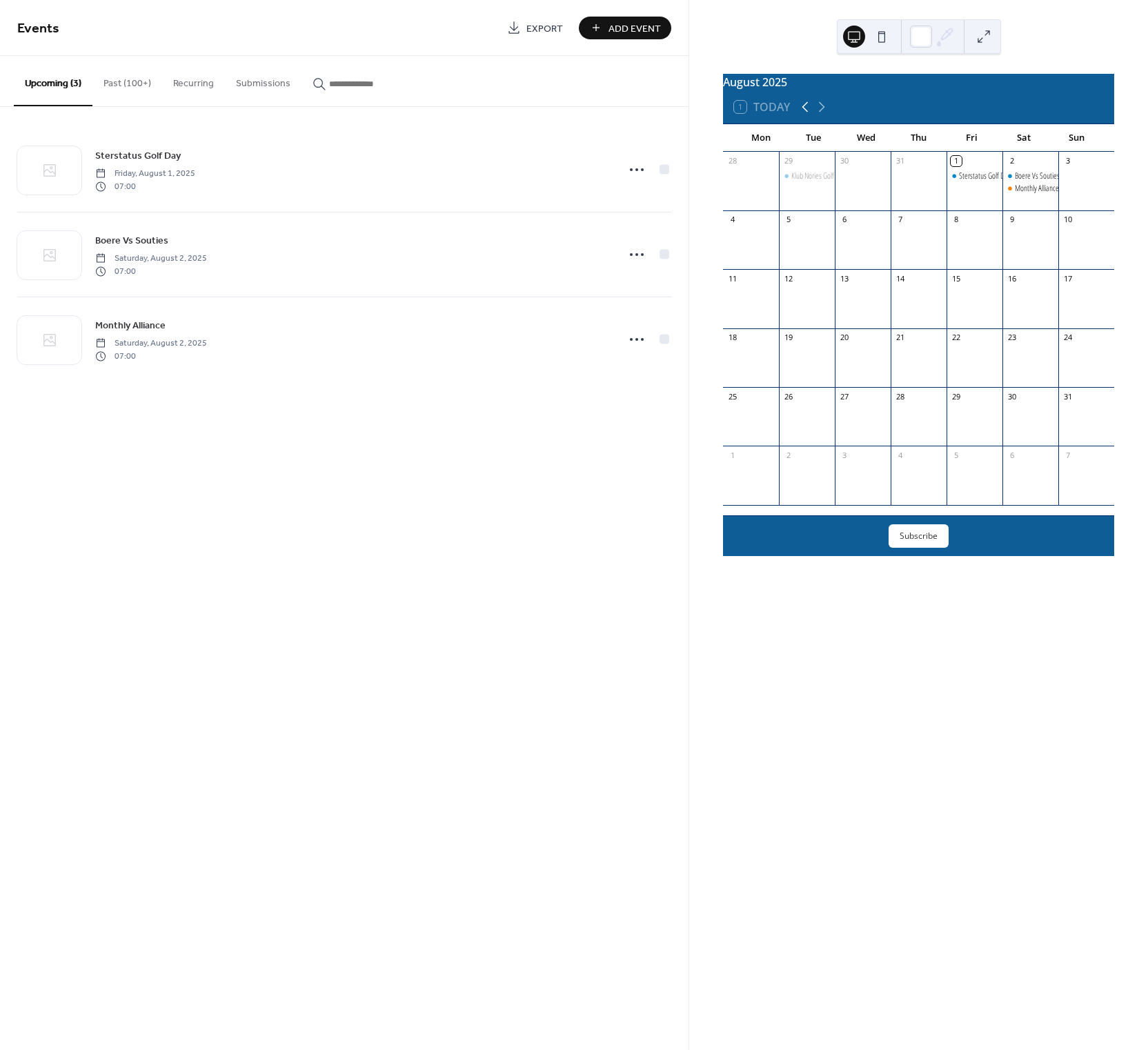 click 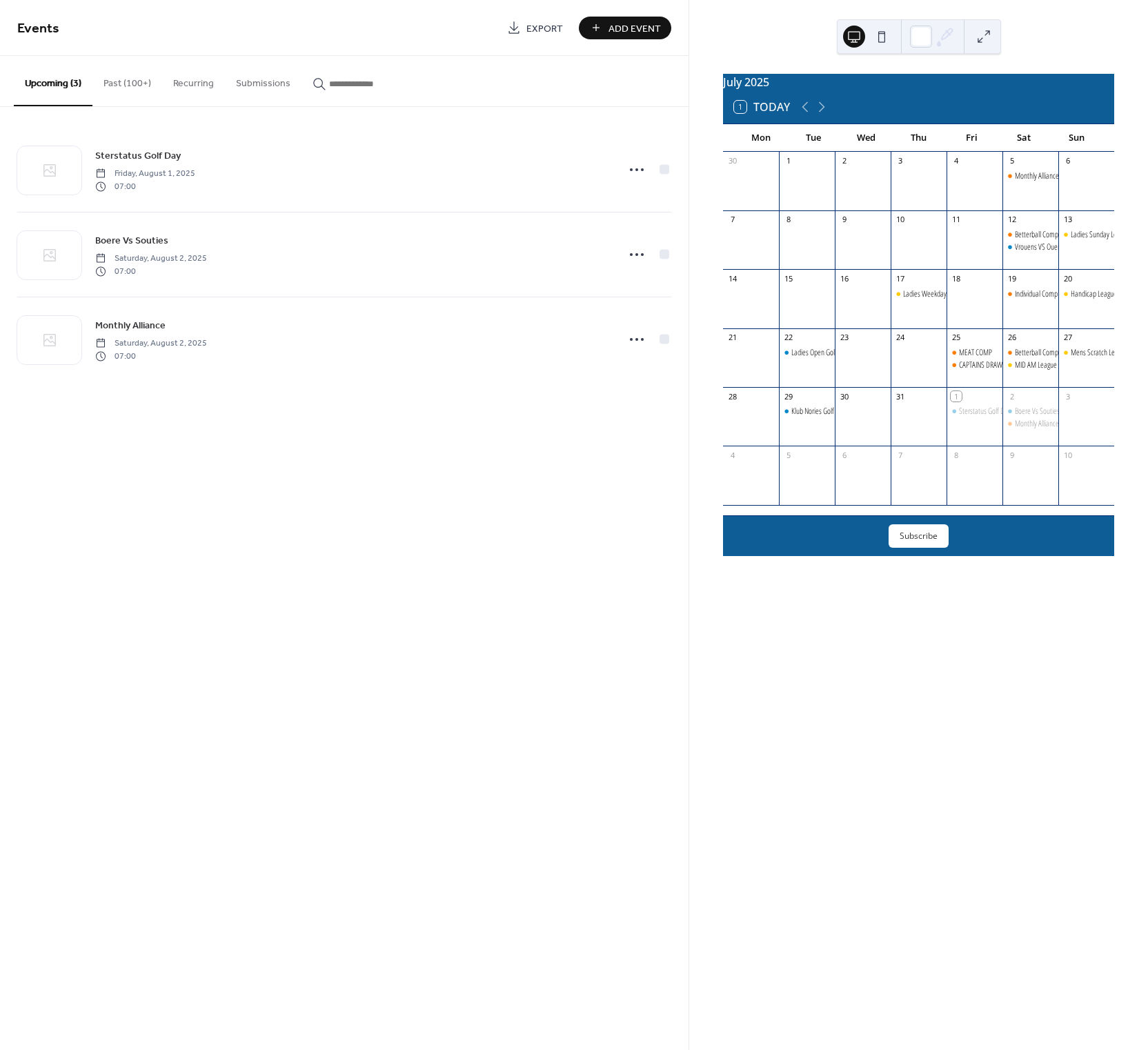 click on "Past (100+)" at bounding box center [127, 80] 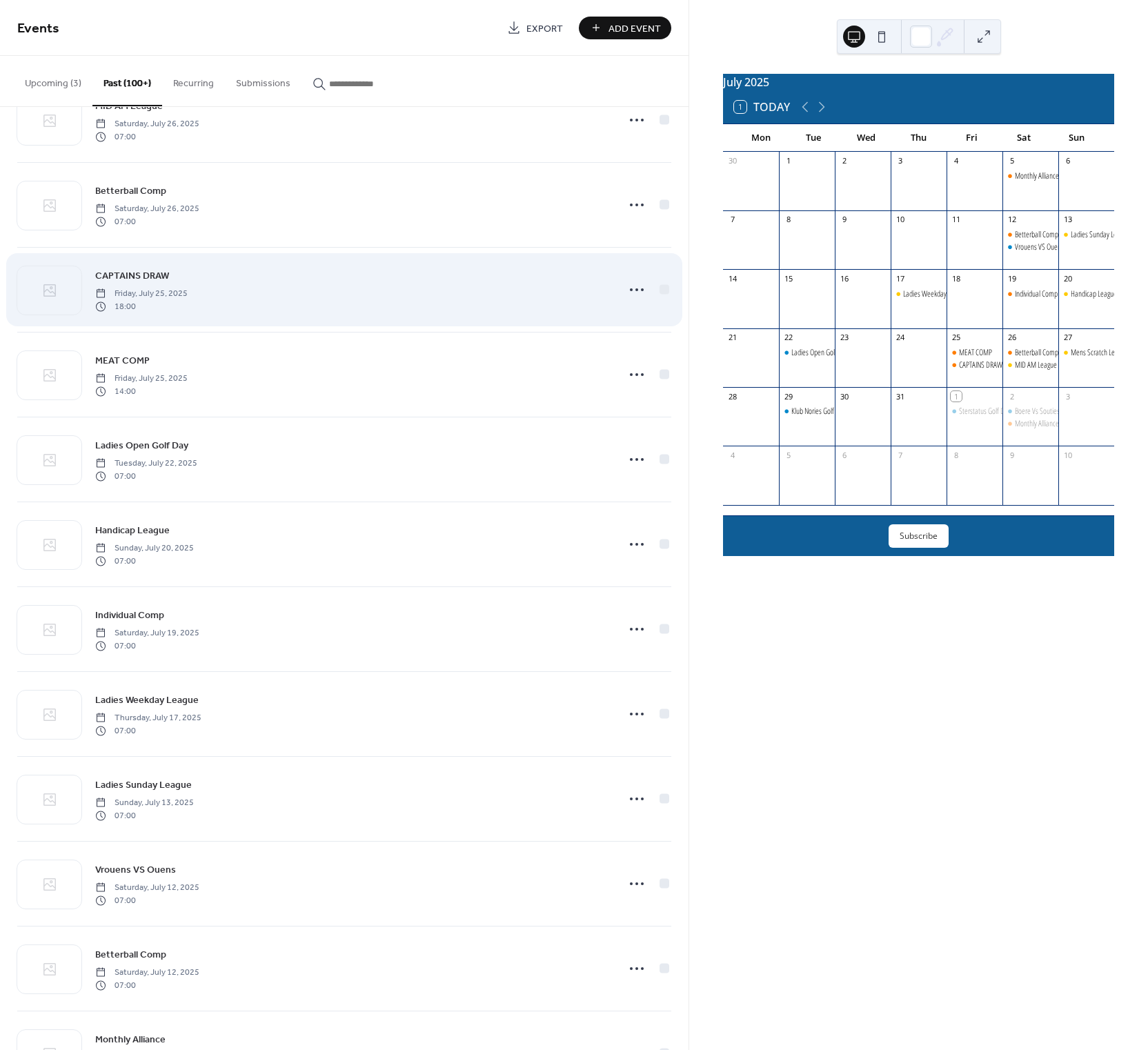 scroll, scrollTop: 235, scrollLeft: 0, axis: vertical 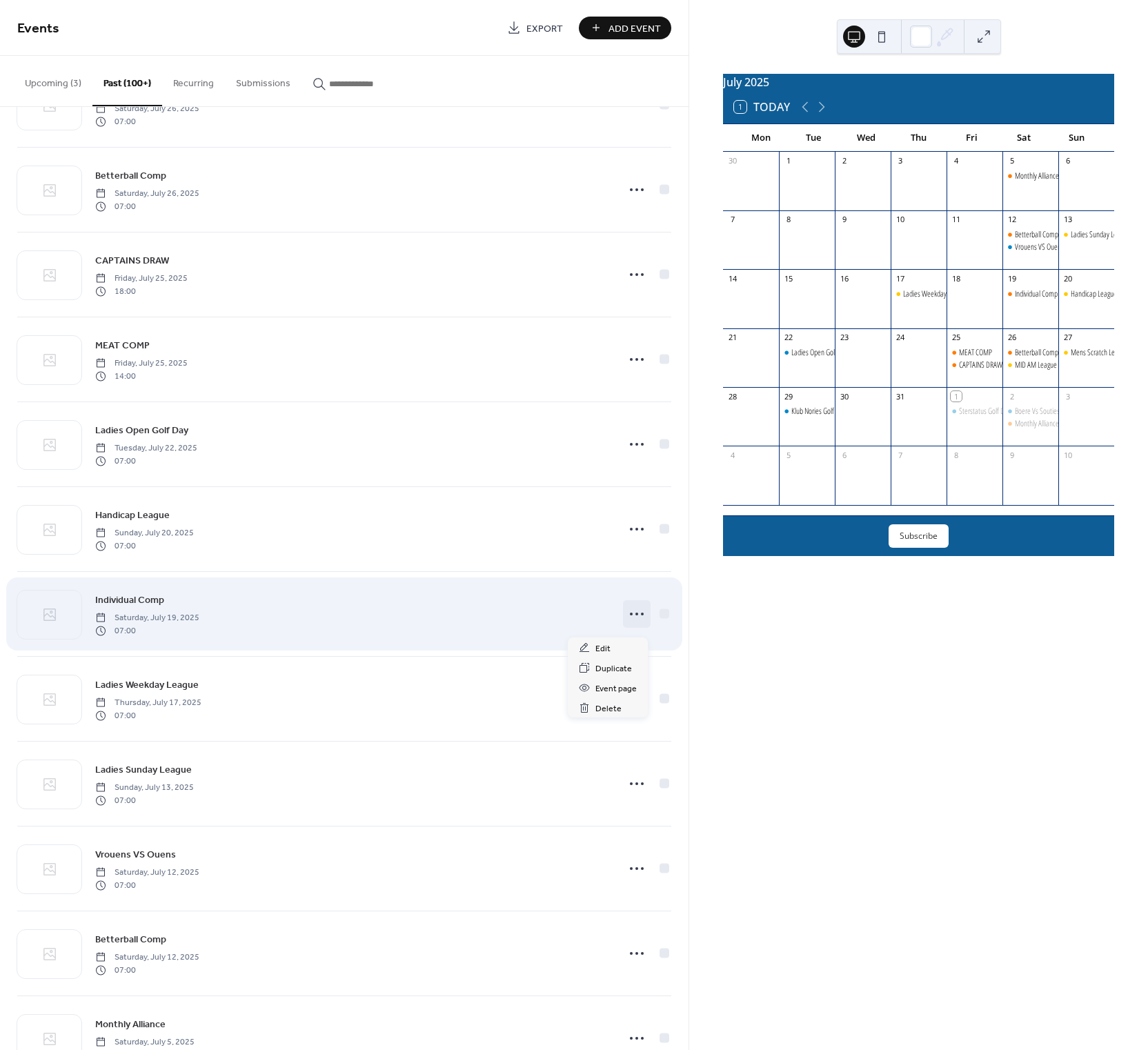 click 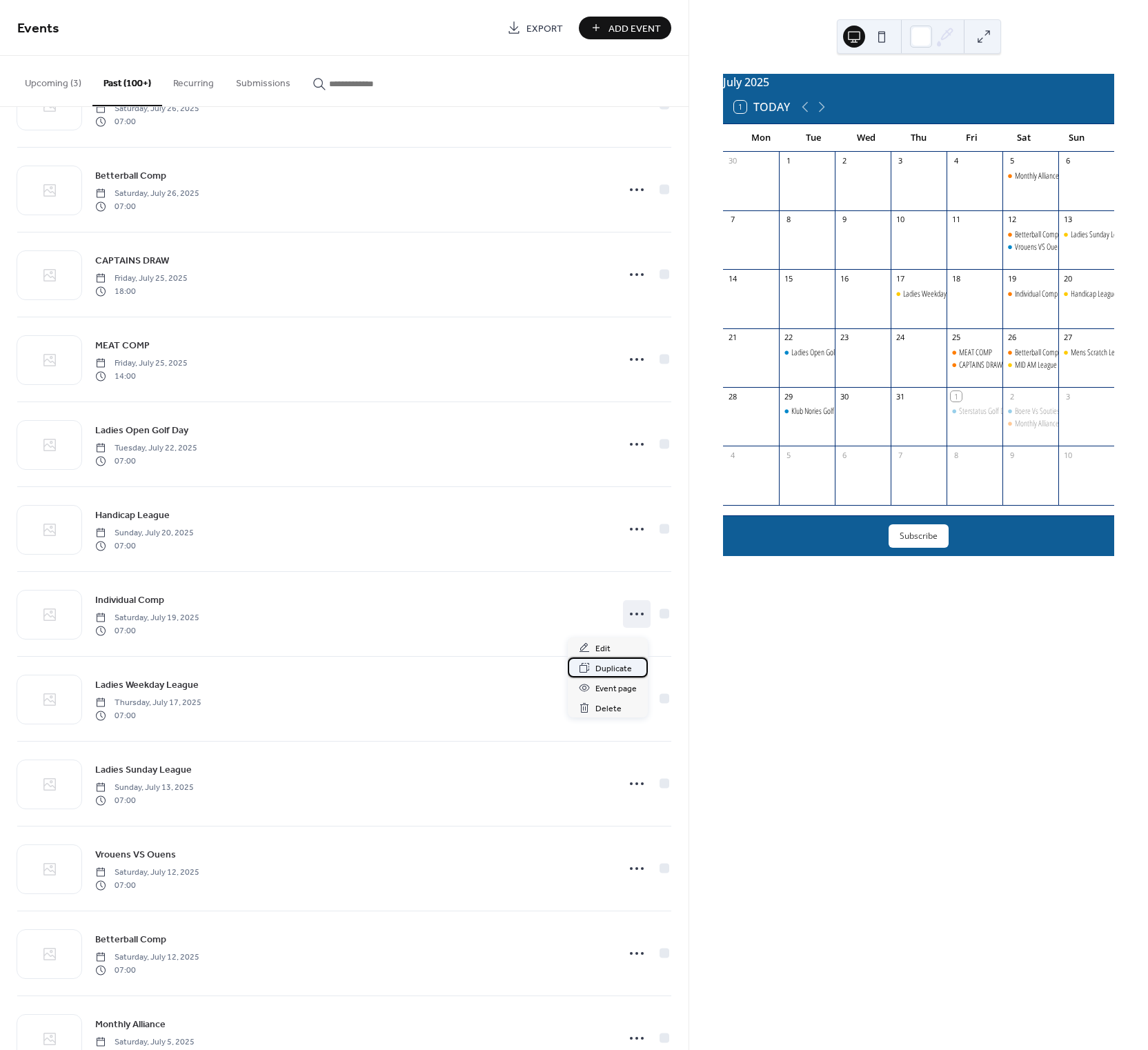 click on "Duplicate" at bounding box center [613, 668] 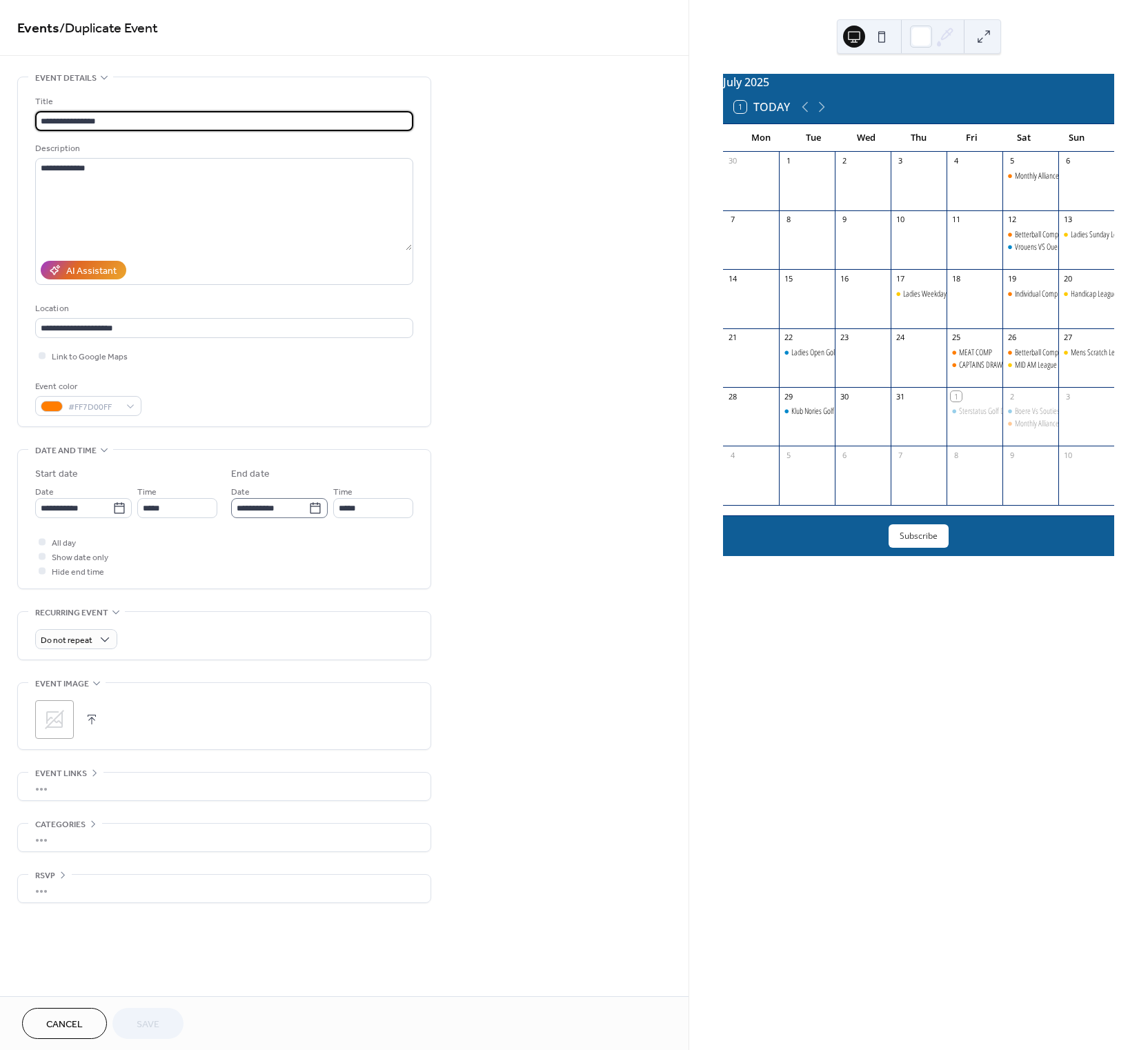 click 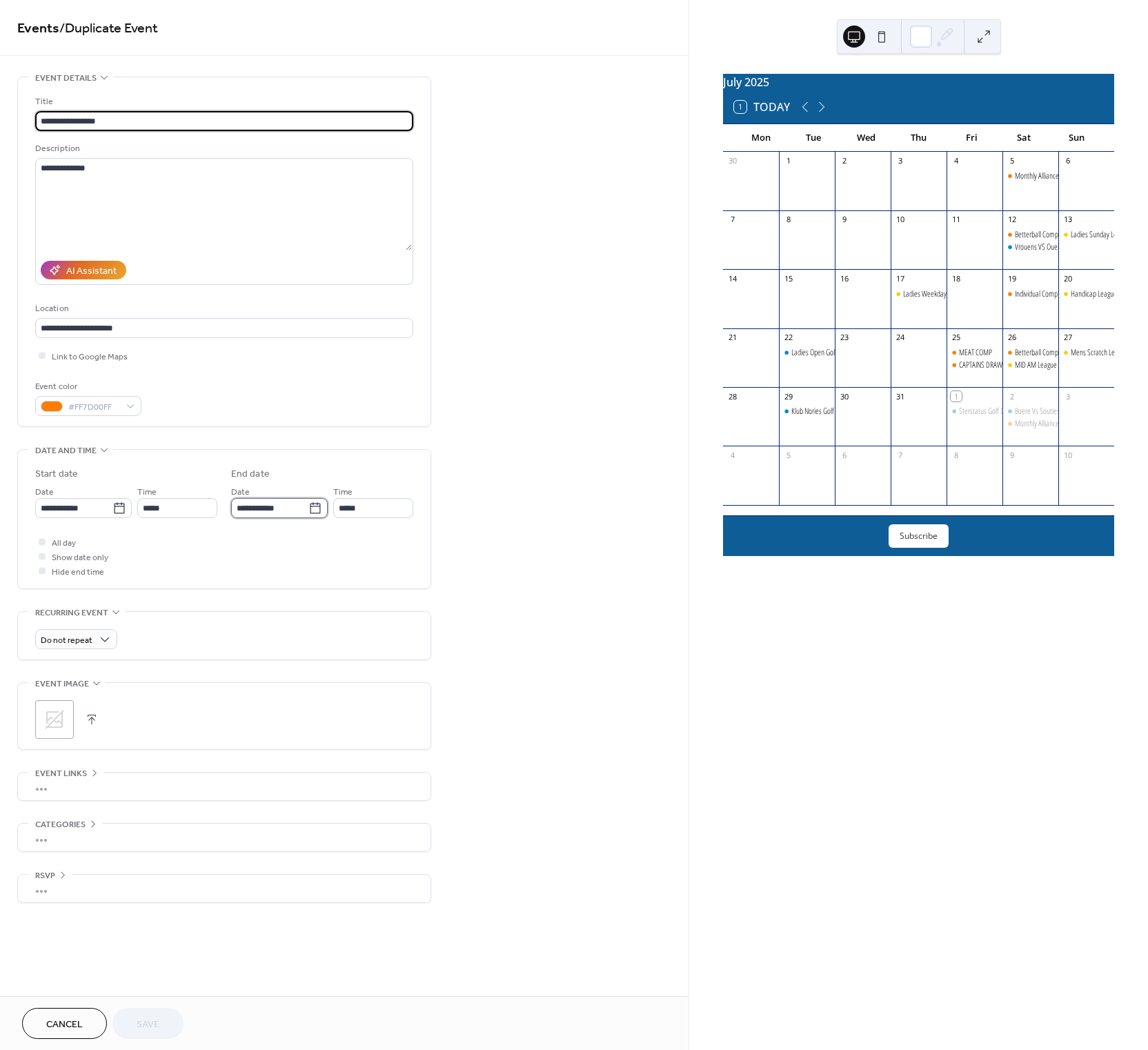 click on "**********" at bounding box center [270, 508] 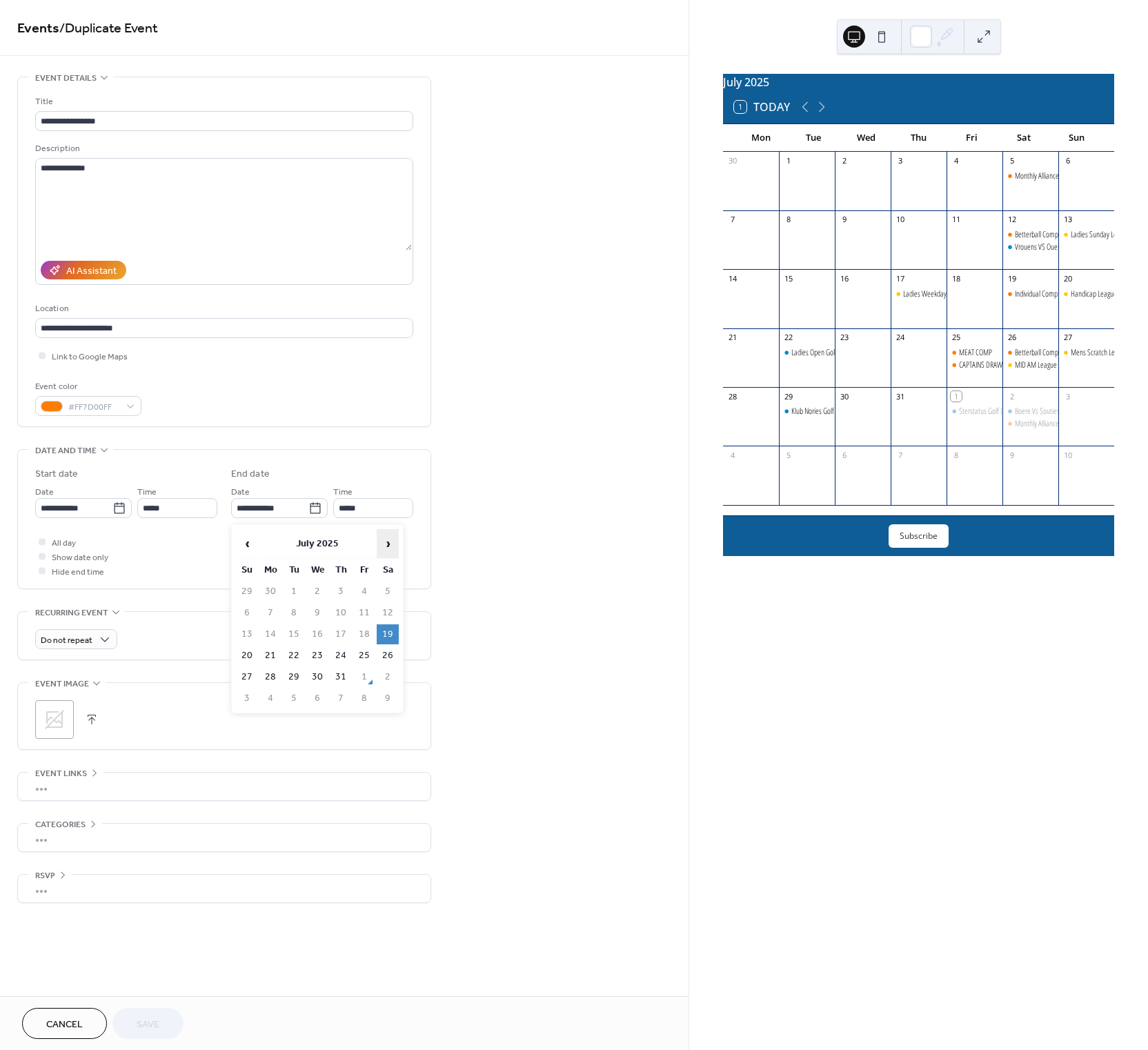 click on "›" at bounding box center [388, 544] 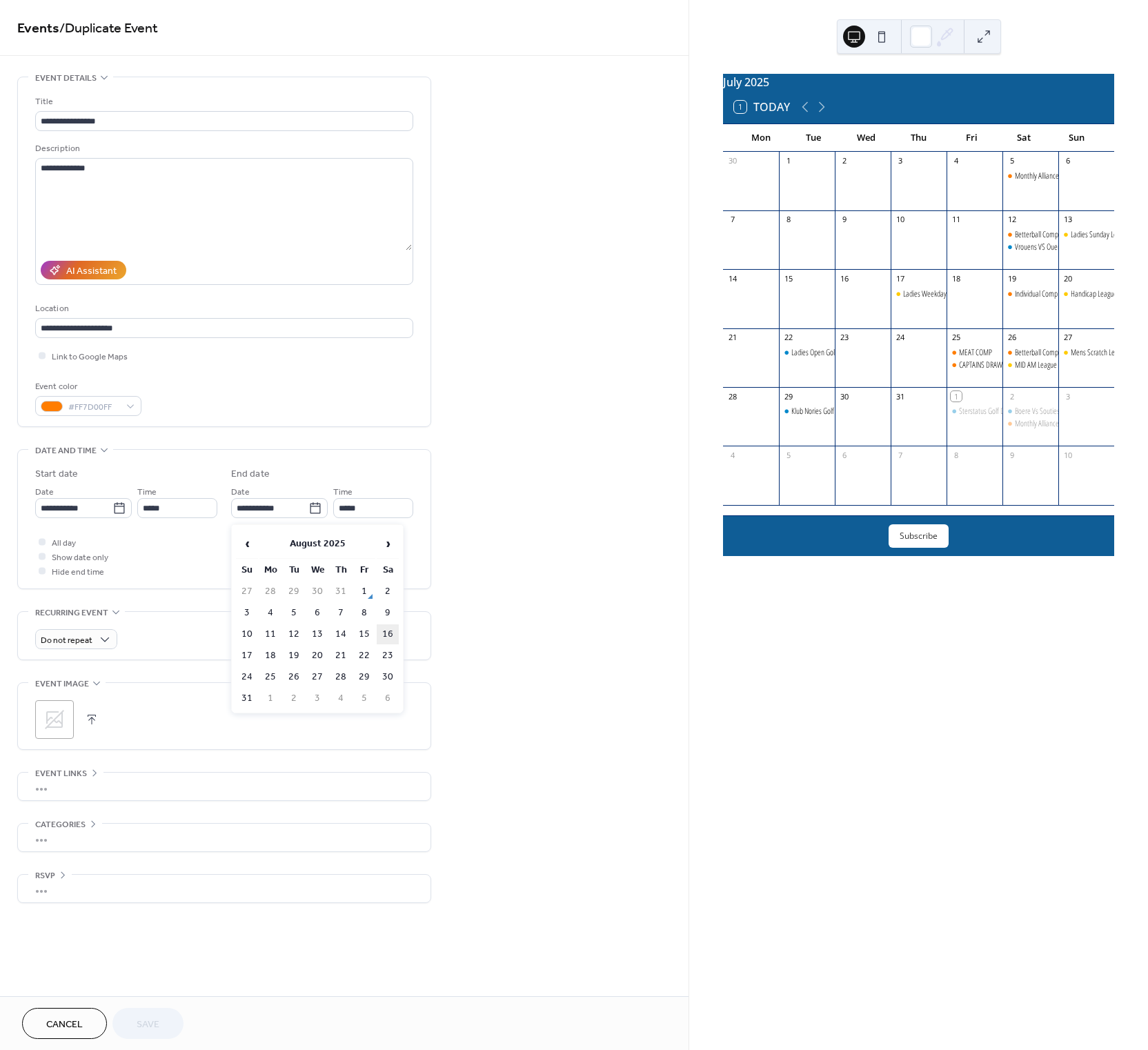 click on "16" at bounding box center [388, 634] 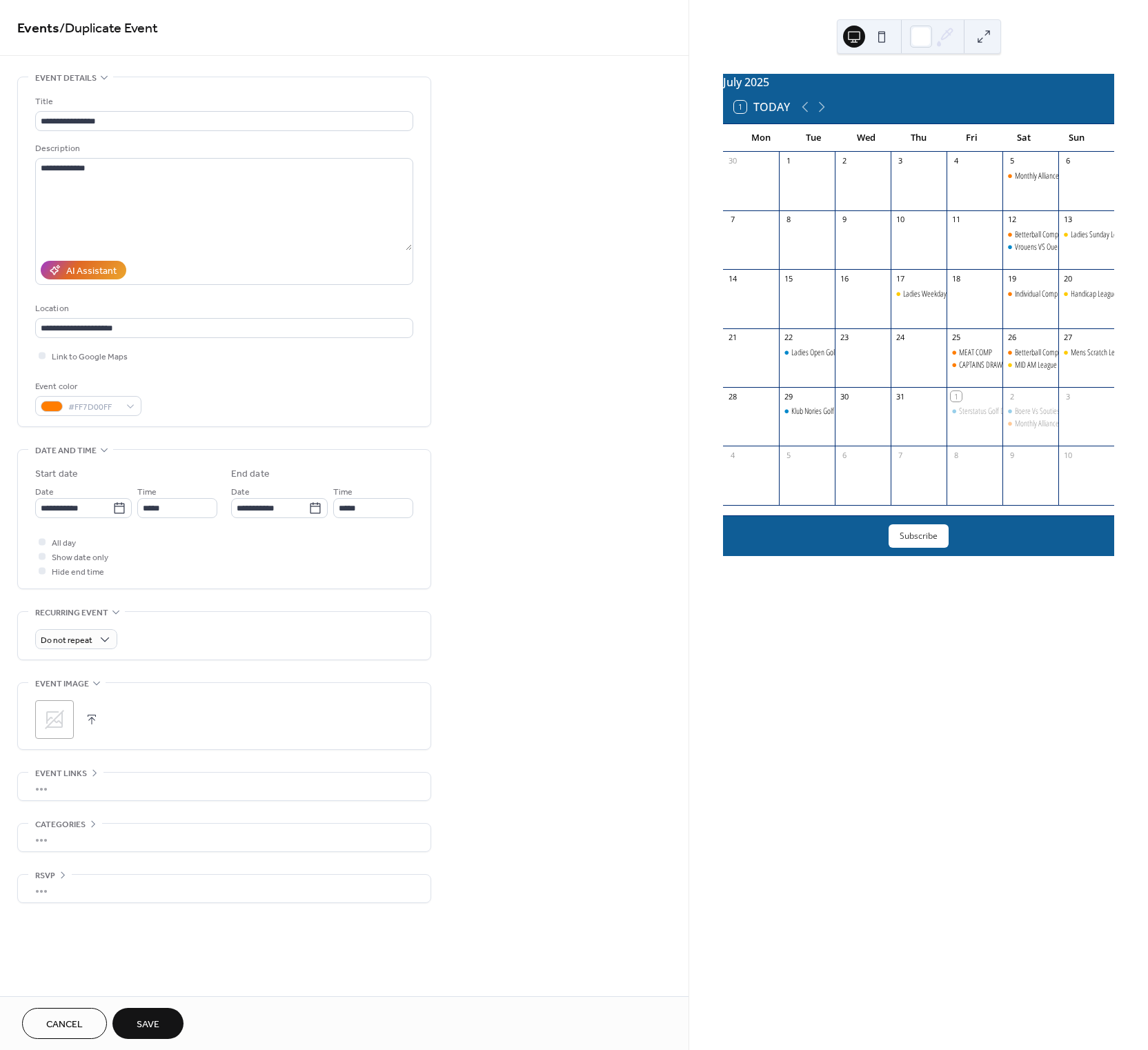 click on "Save" at bounding box center (148, 1024) 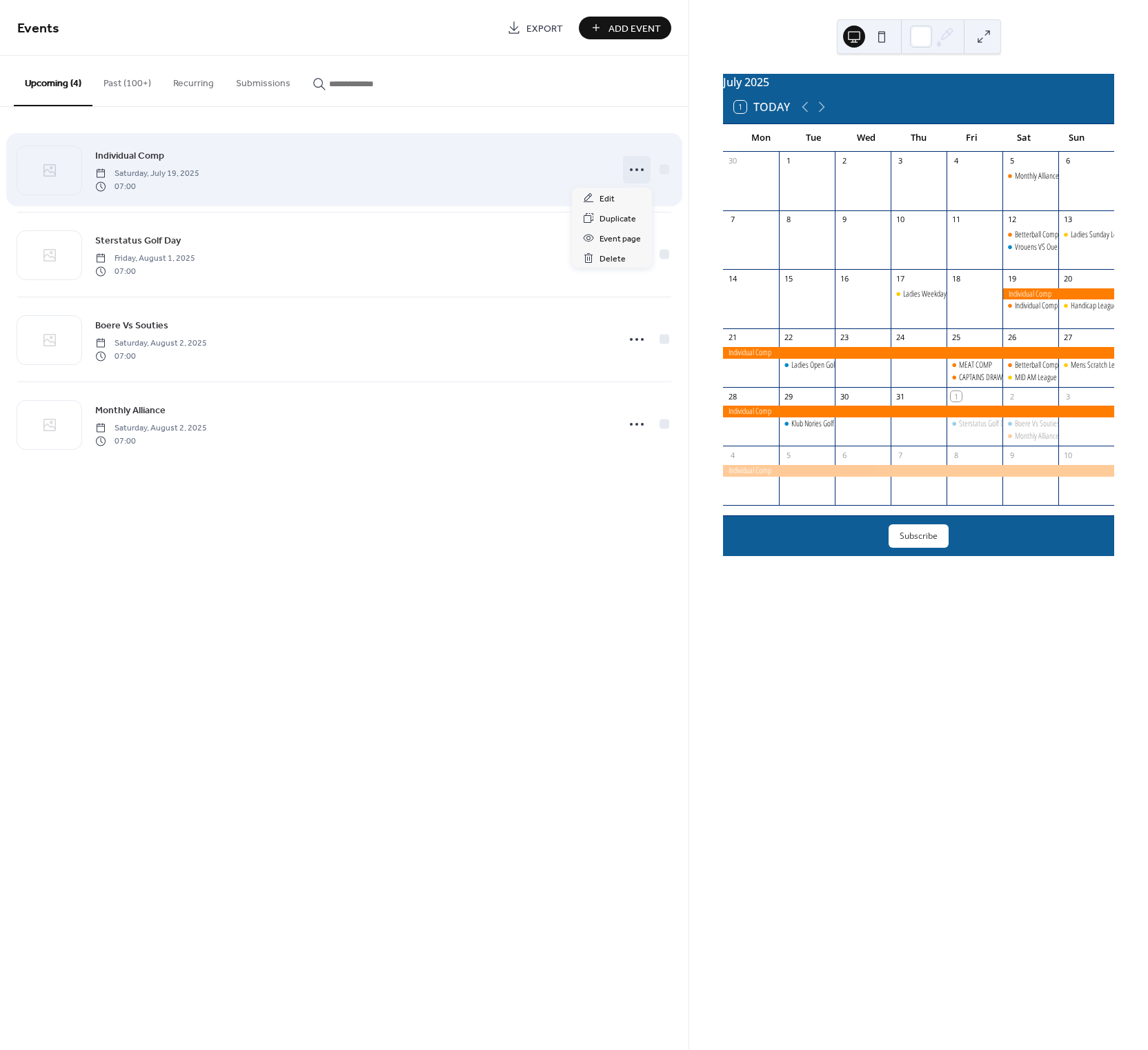 click 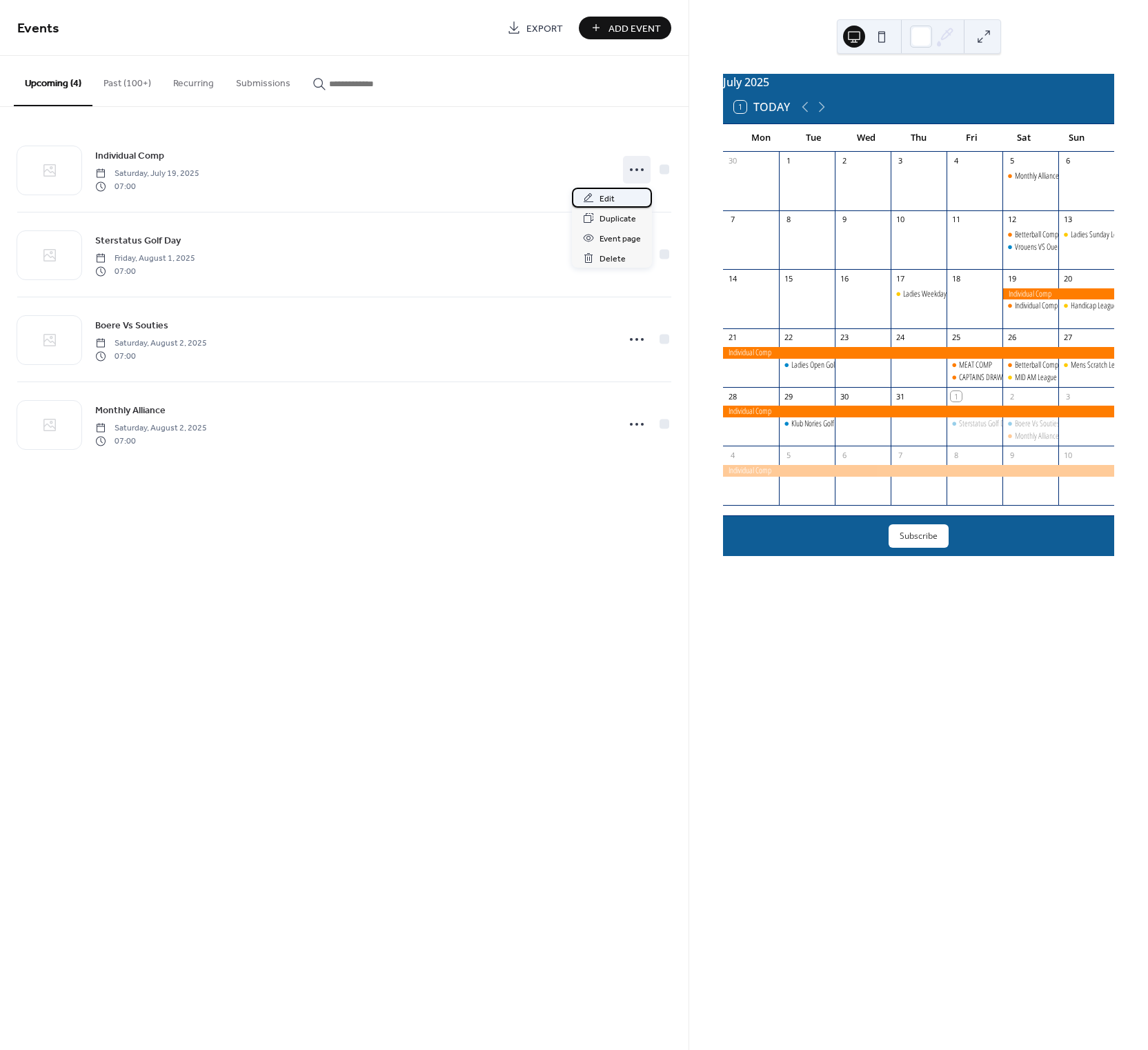 click on "Edit" at bounding box center (607, 199) 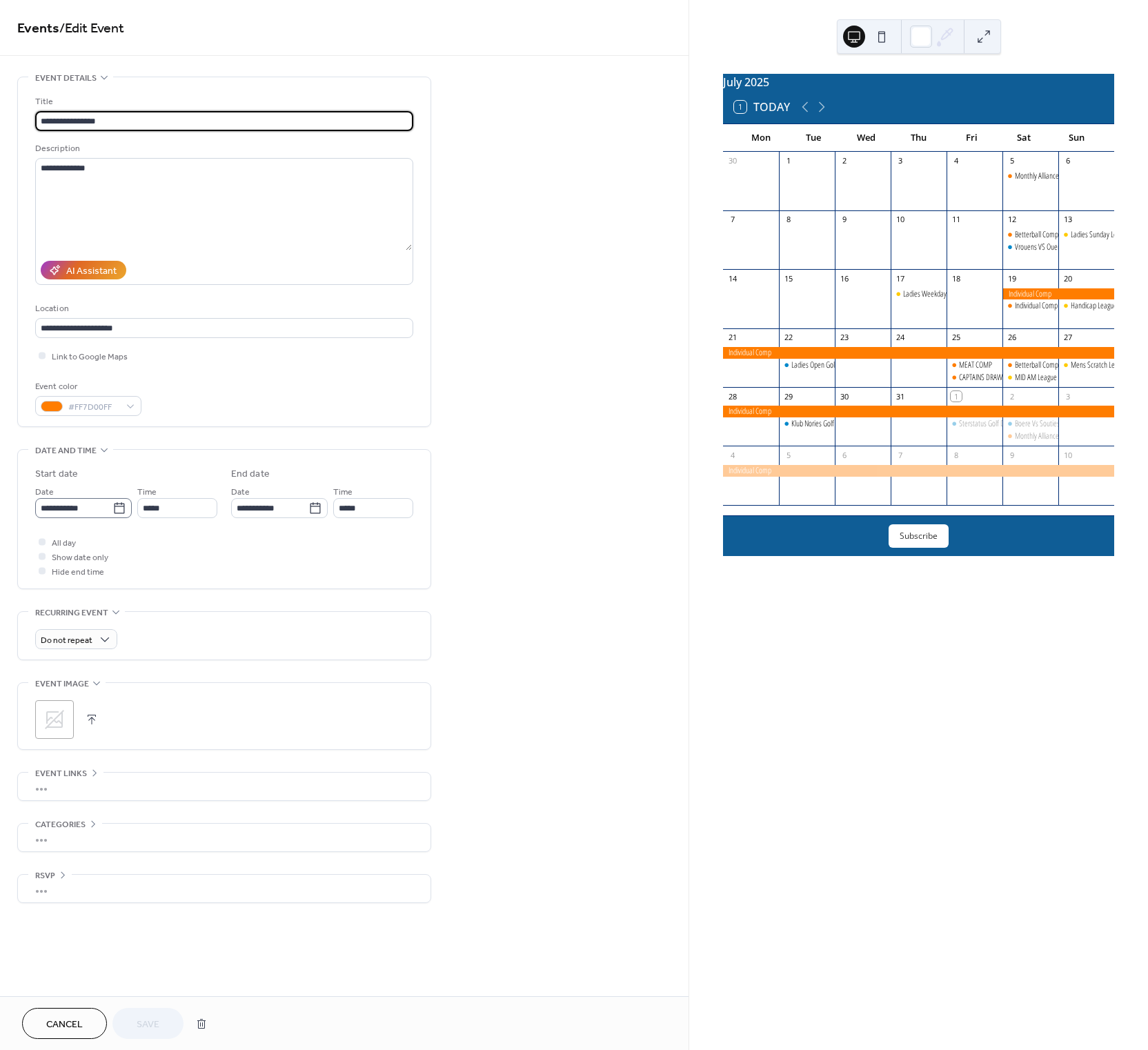 click 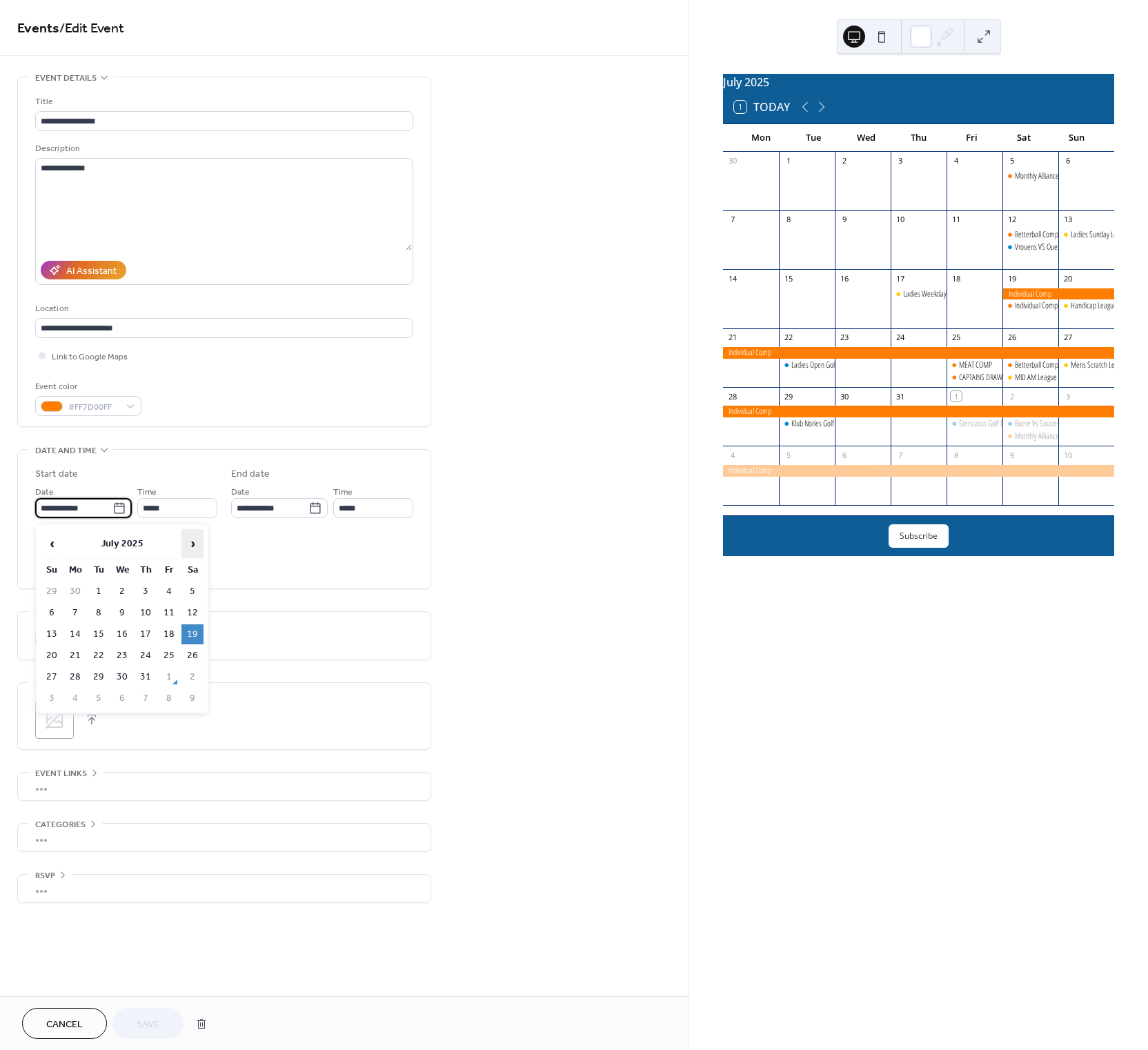 click on "›" at bounding box center [192, 544] 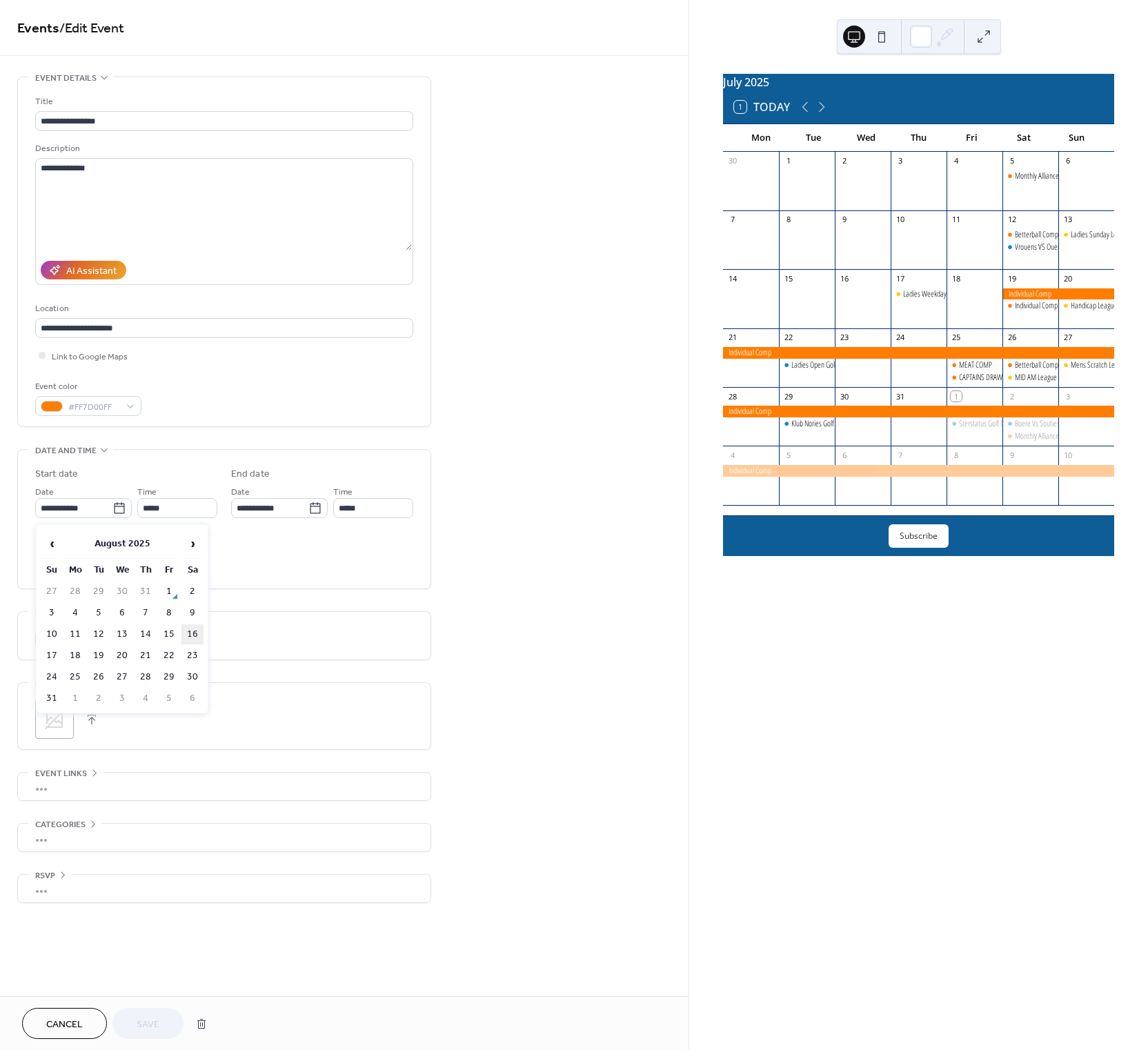 click on "16" at bounding box center (192, 634) 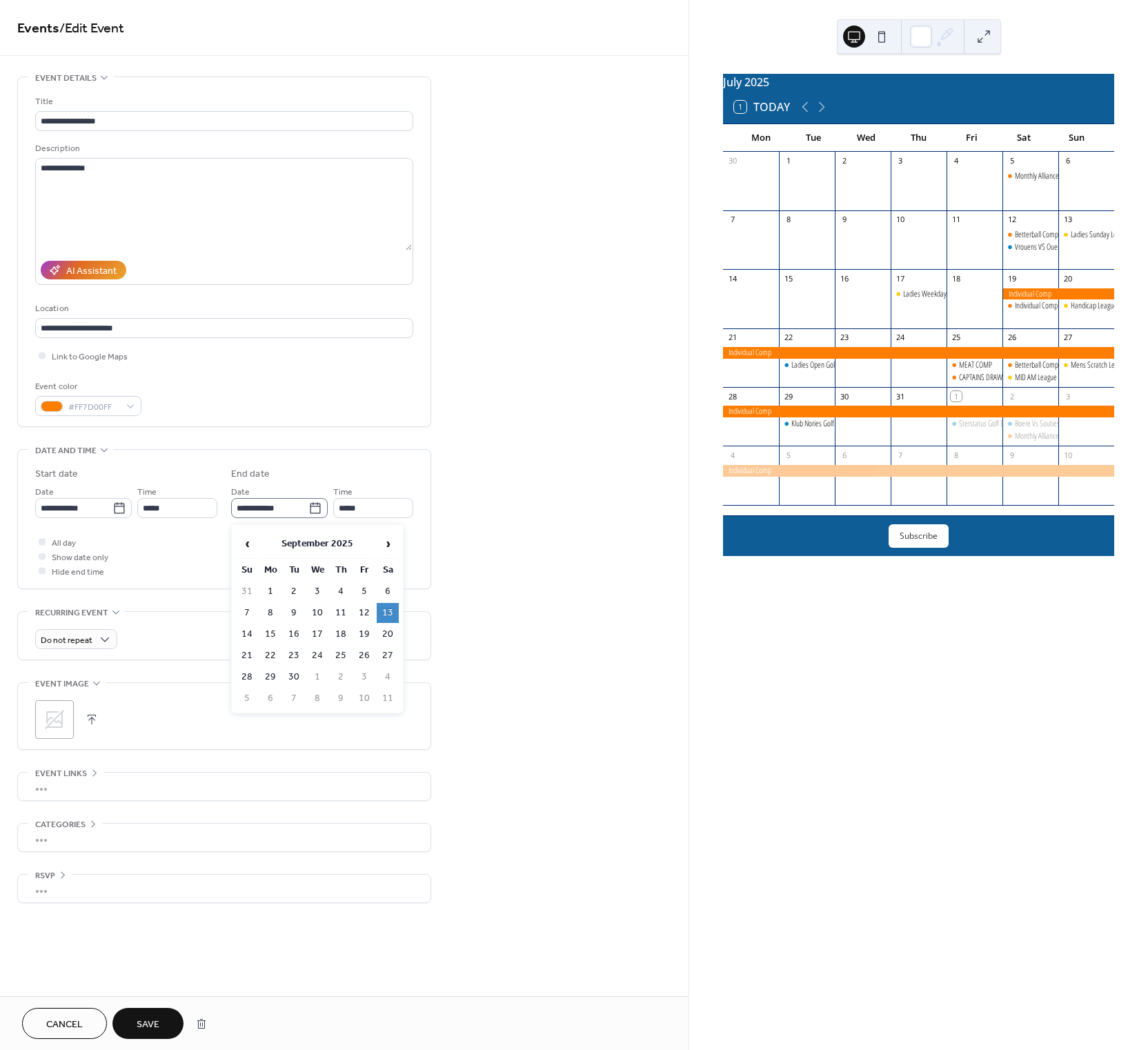 click 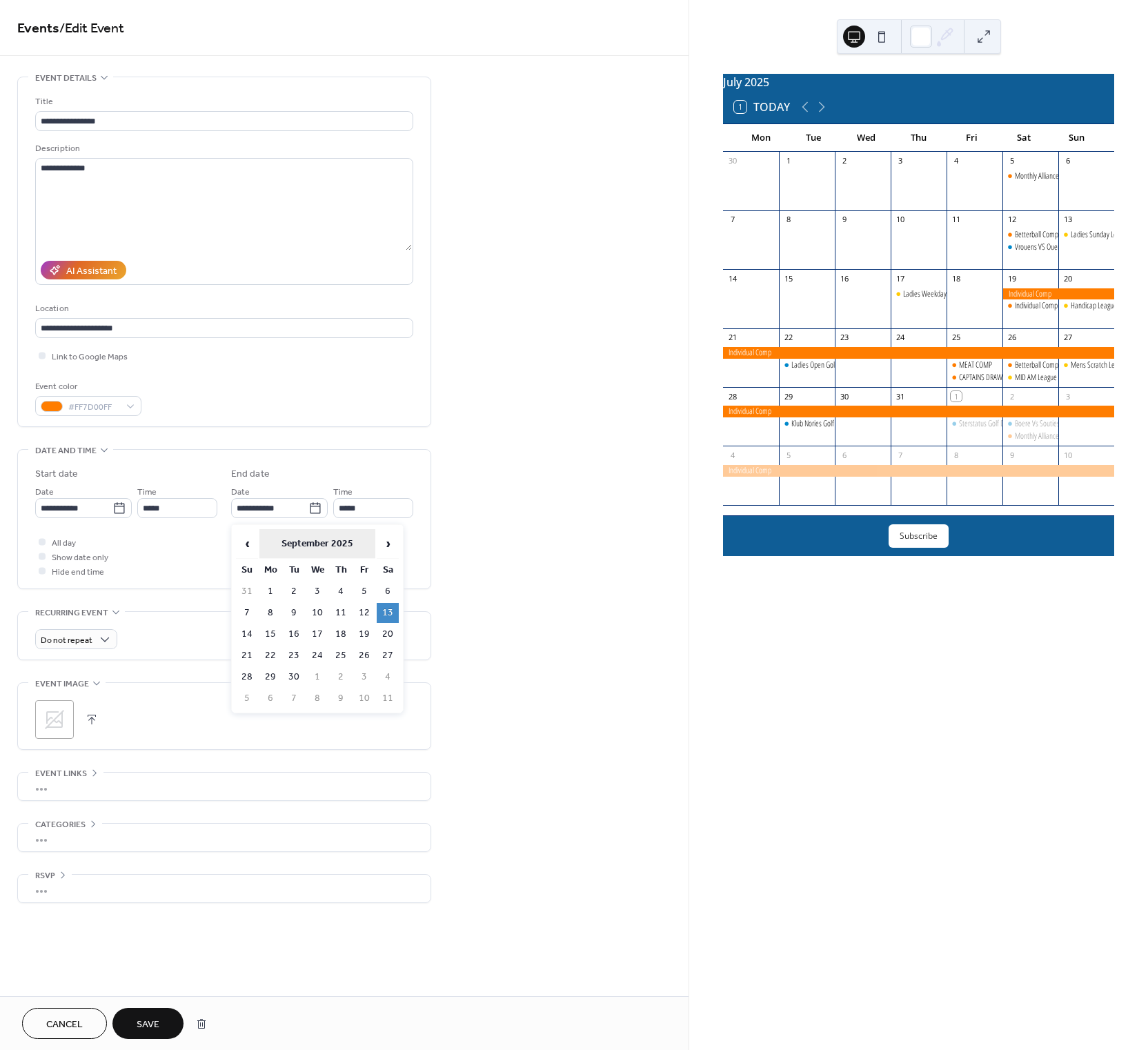 drag, startPoint x: 250, startPoint y: 542, endPoint x: 270, endPoint y: 550, distance: 21.54066 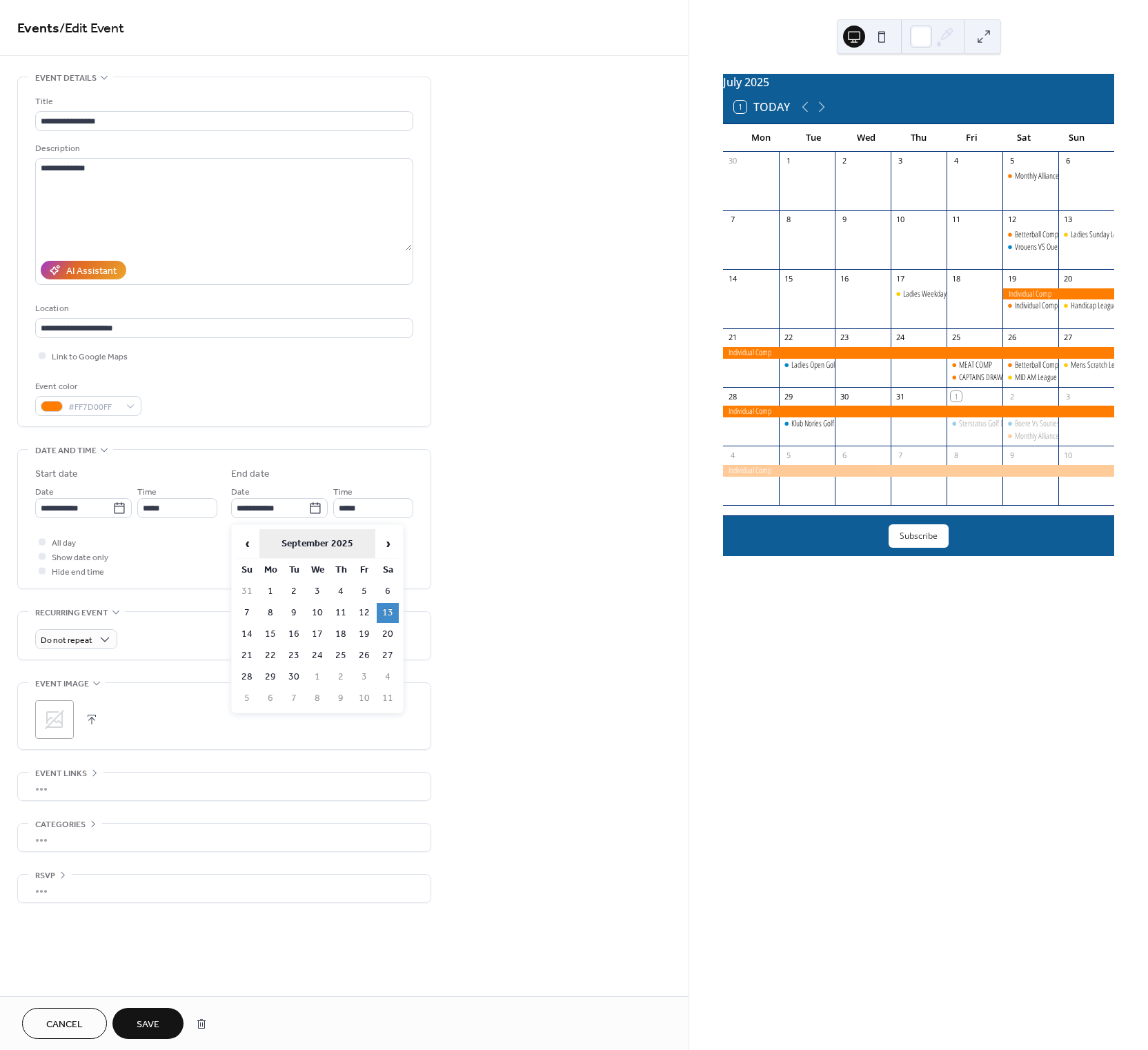 click on "‹" at bounding box center [247, 544] 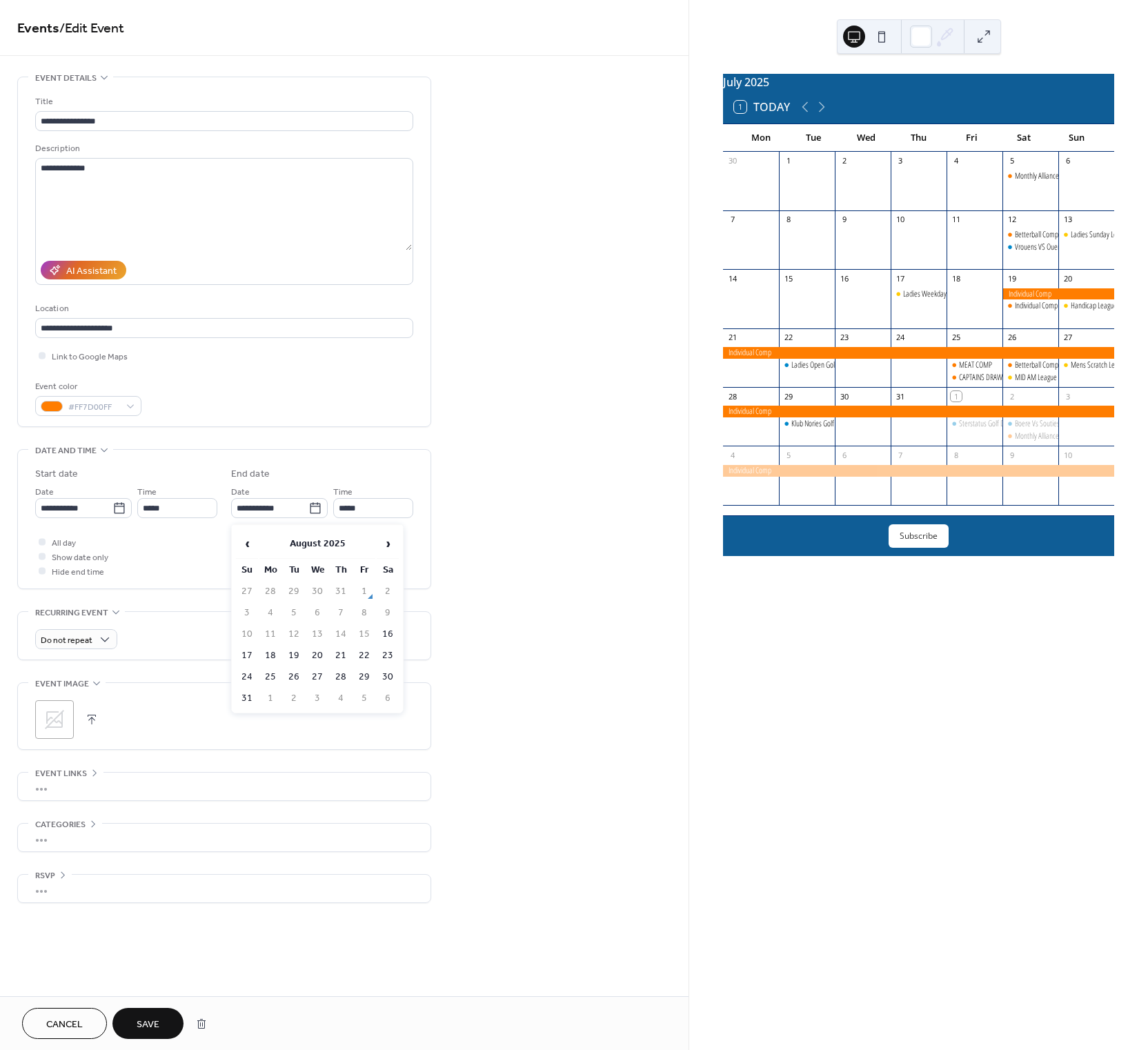 click on "16" at bounding box center (388, 634) 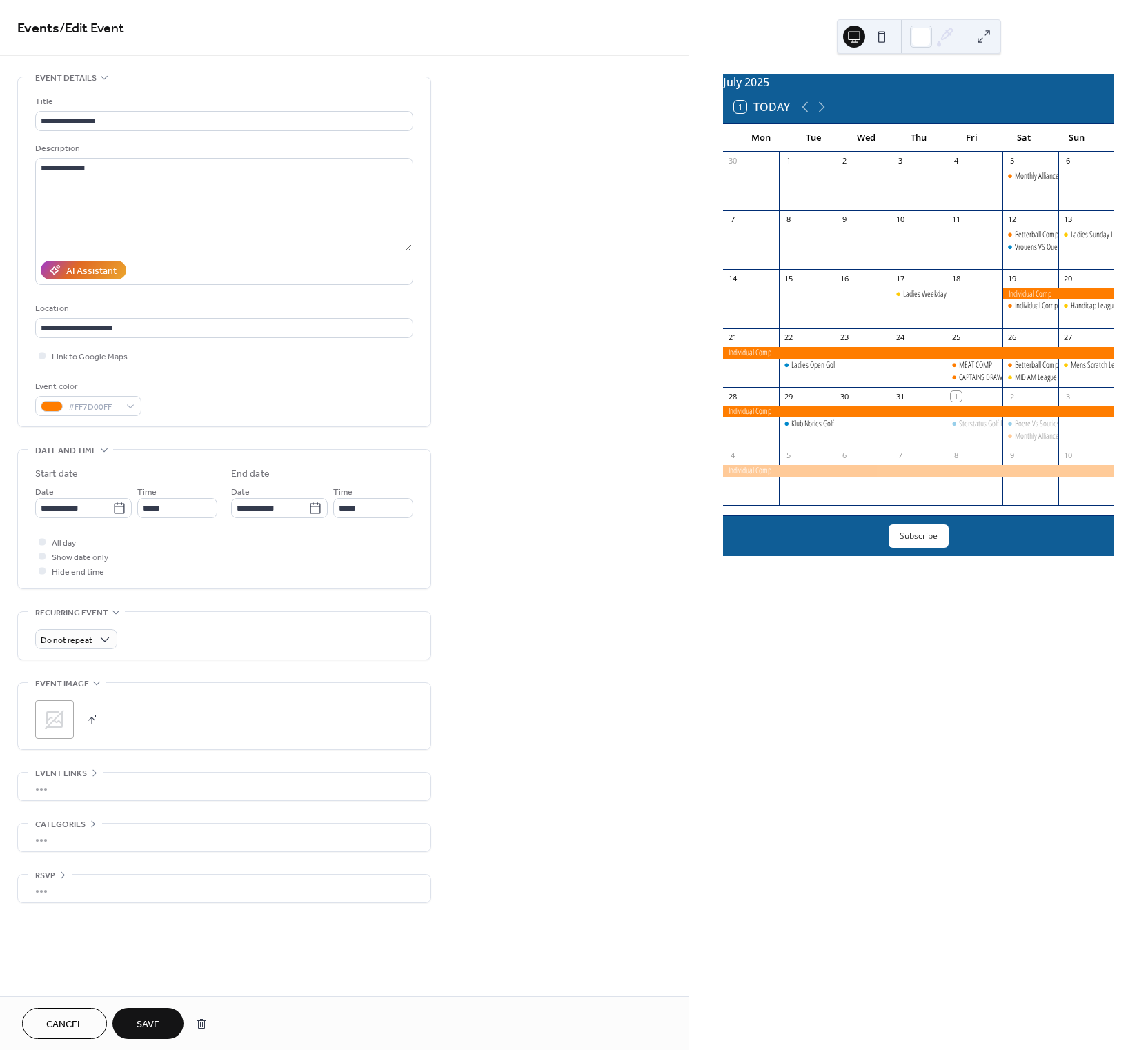 click on "Save" at bounding box center (148, 1024) 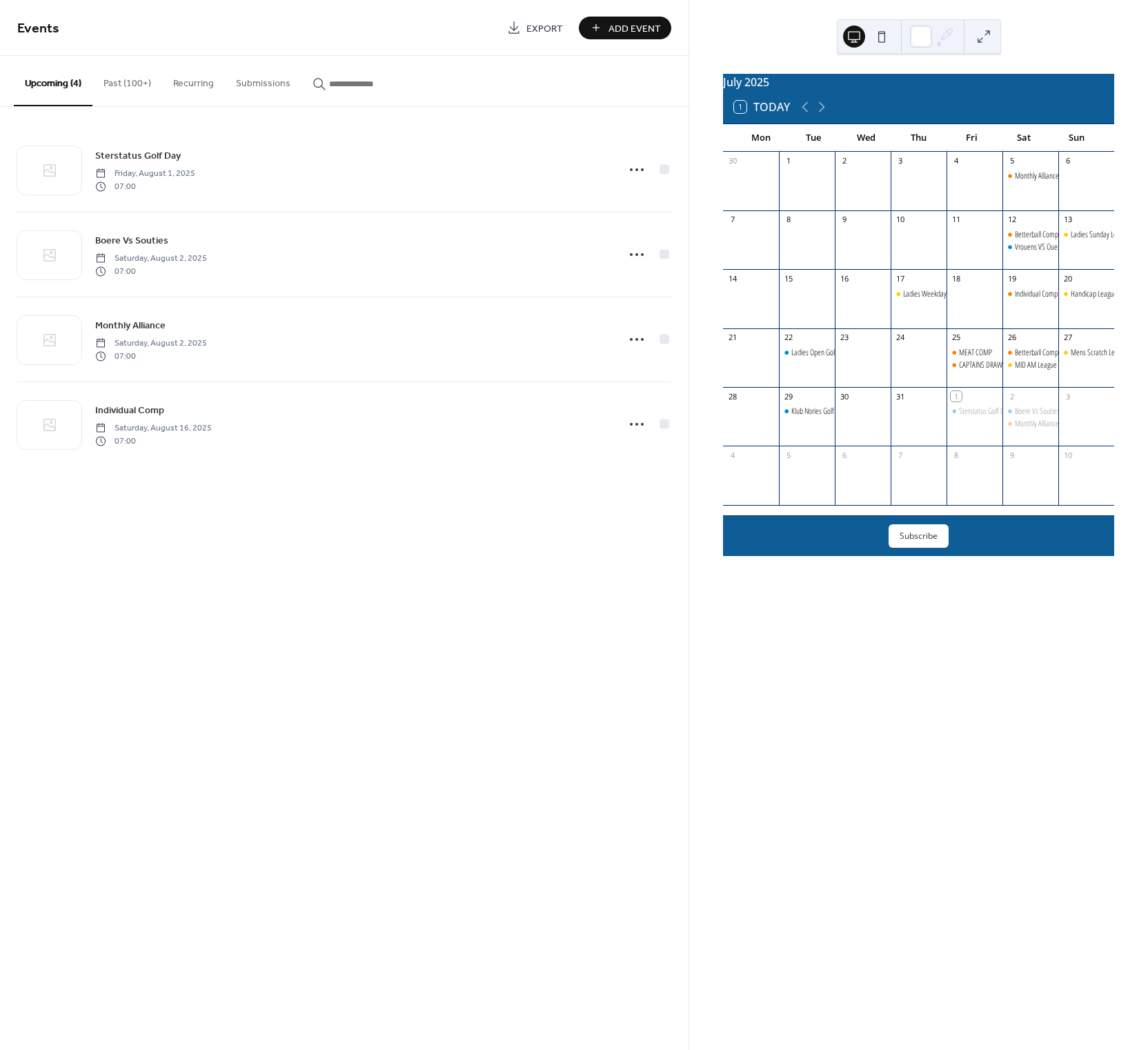 click on "Past (100+)" at bounding box center (127, 80) 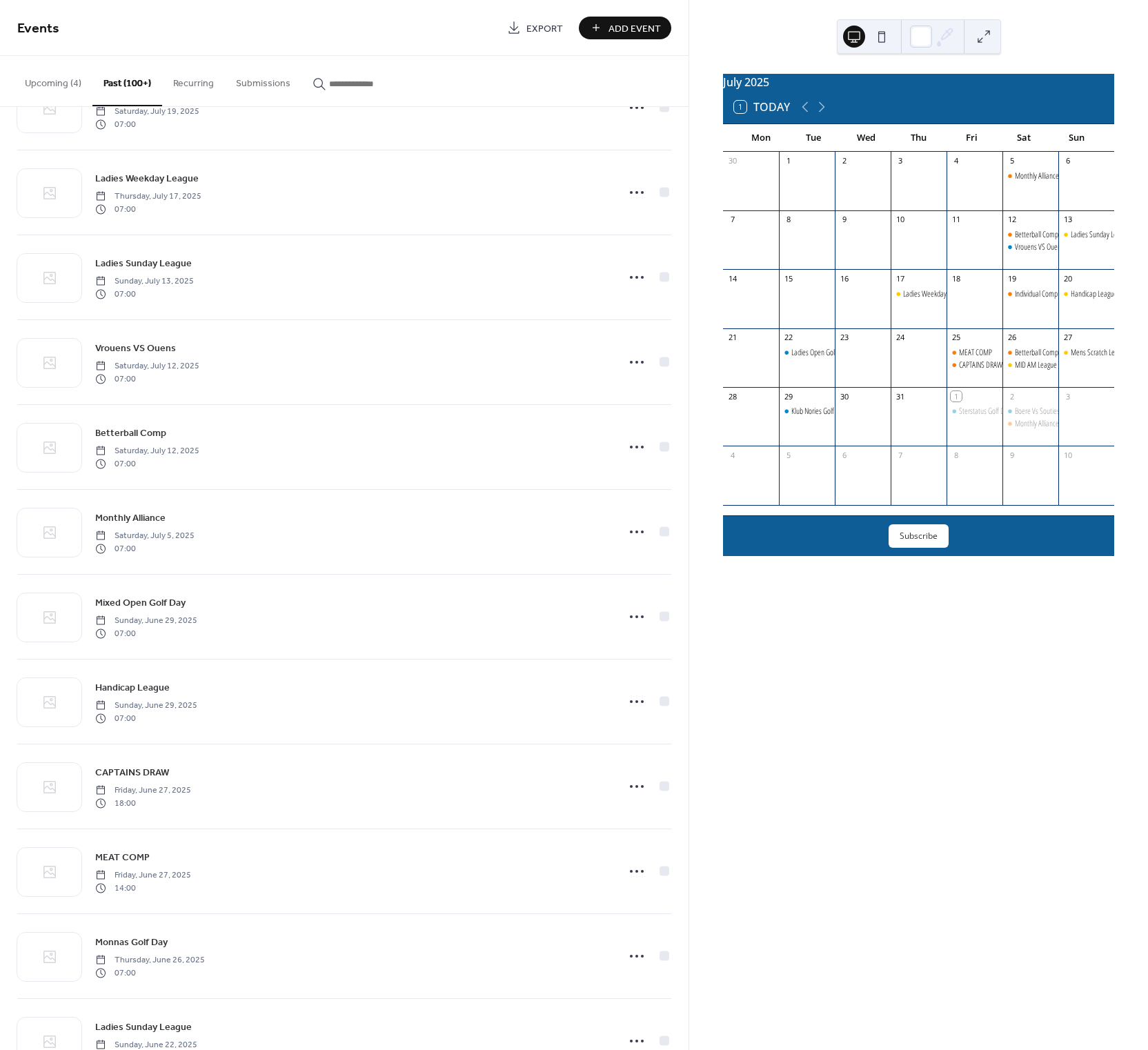 scroll, scrollTop: 742, scrollLeft: 0, axis: vertical 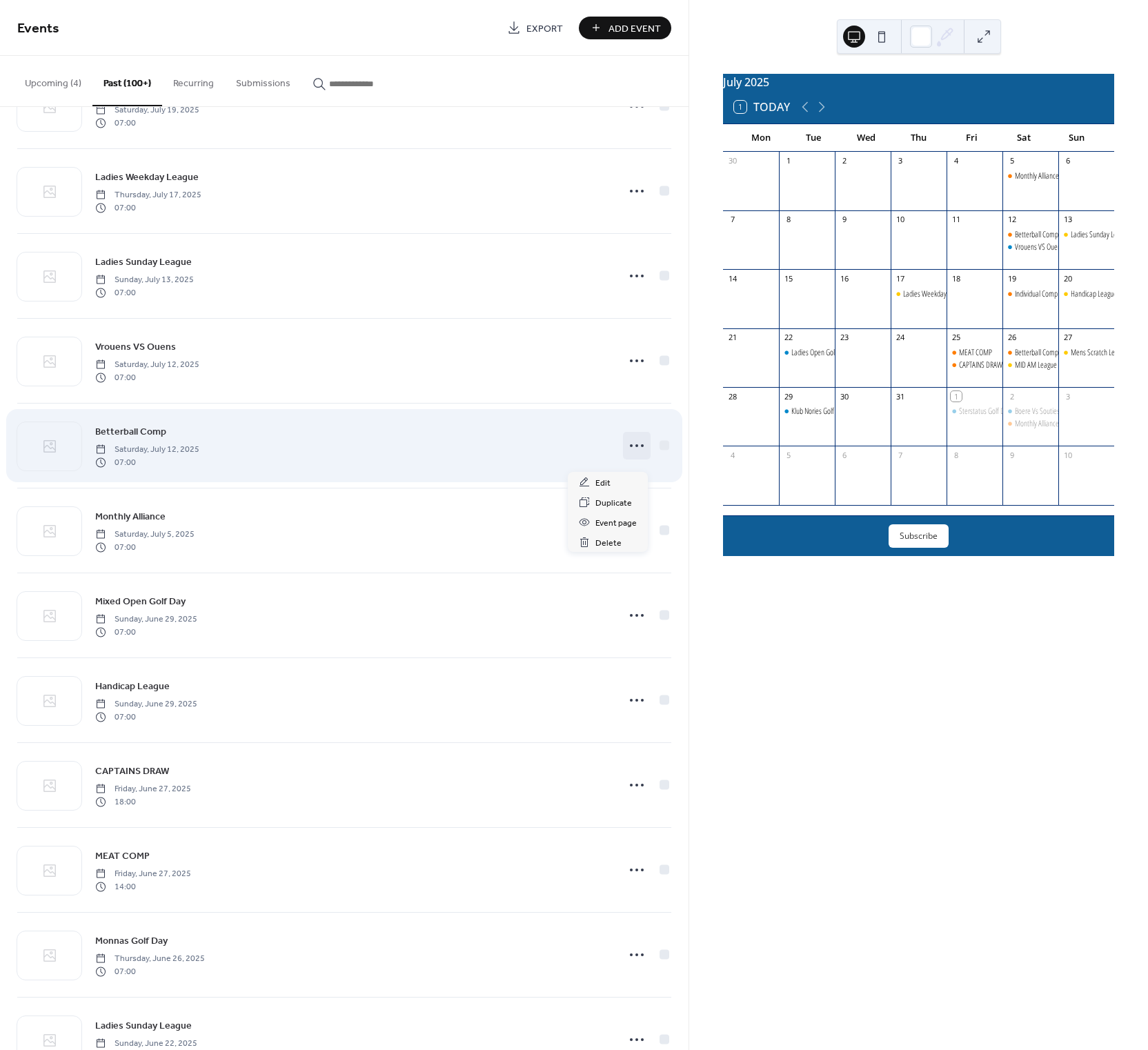 click 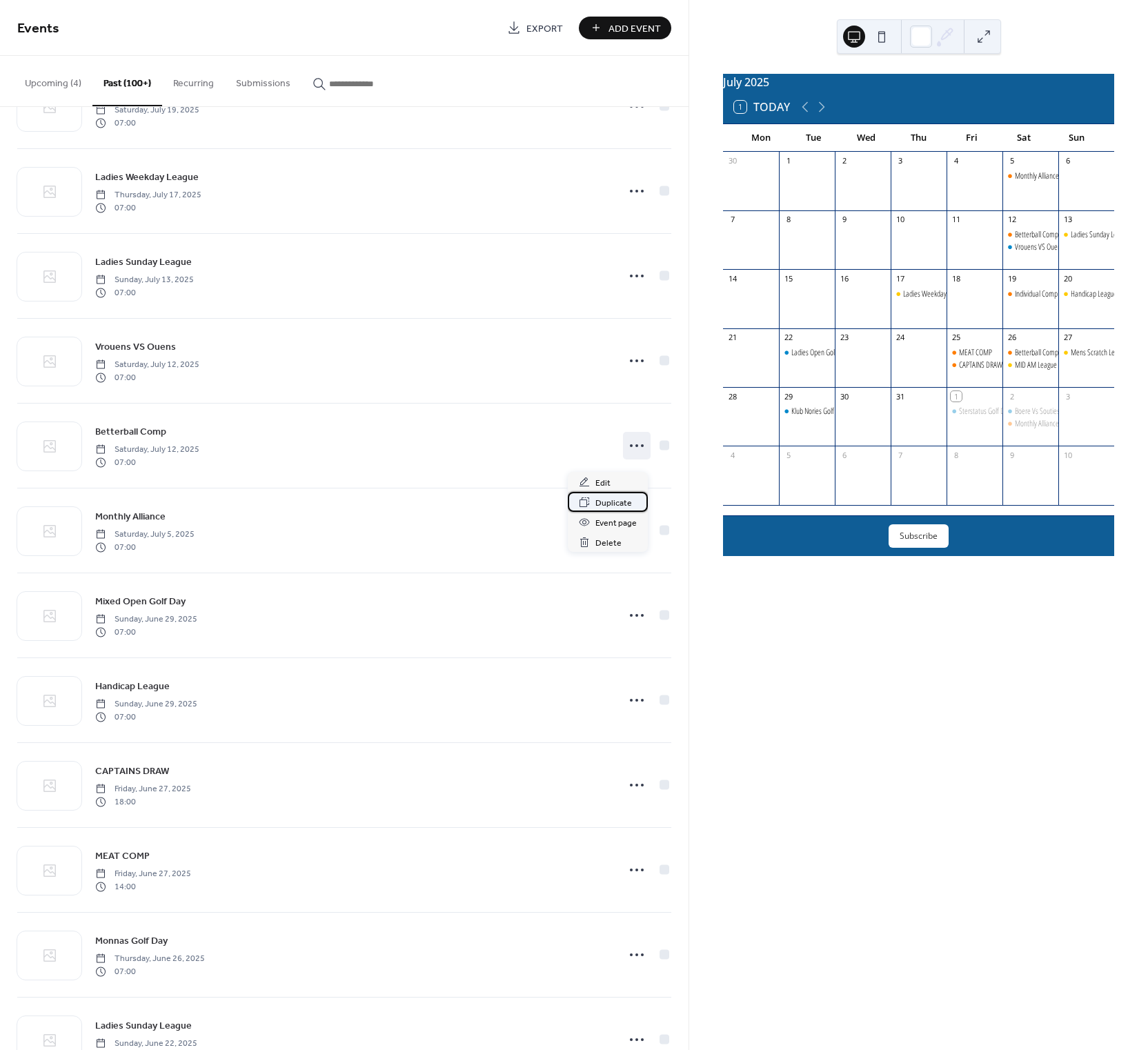 click on "Duplicate" at bounding box center (613, 503) 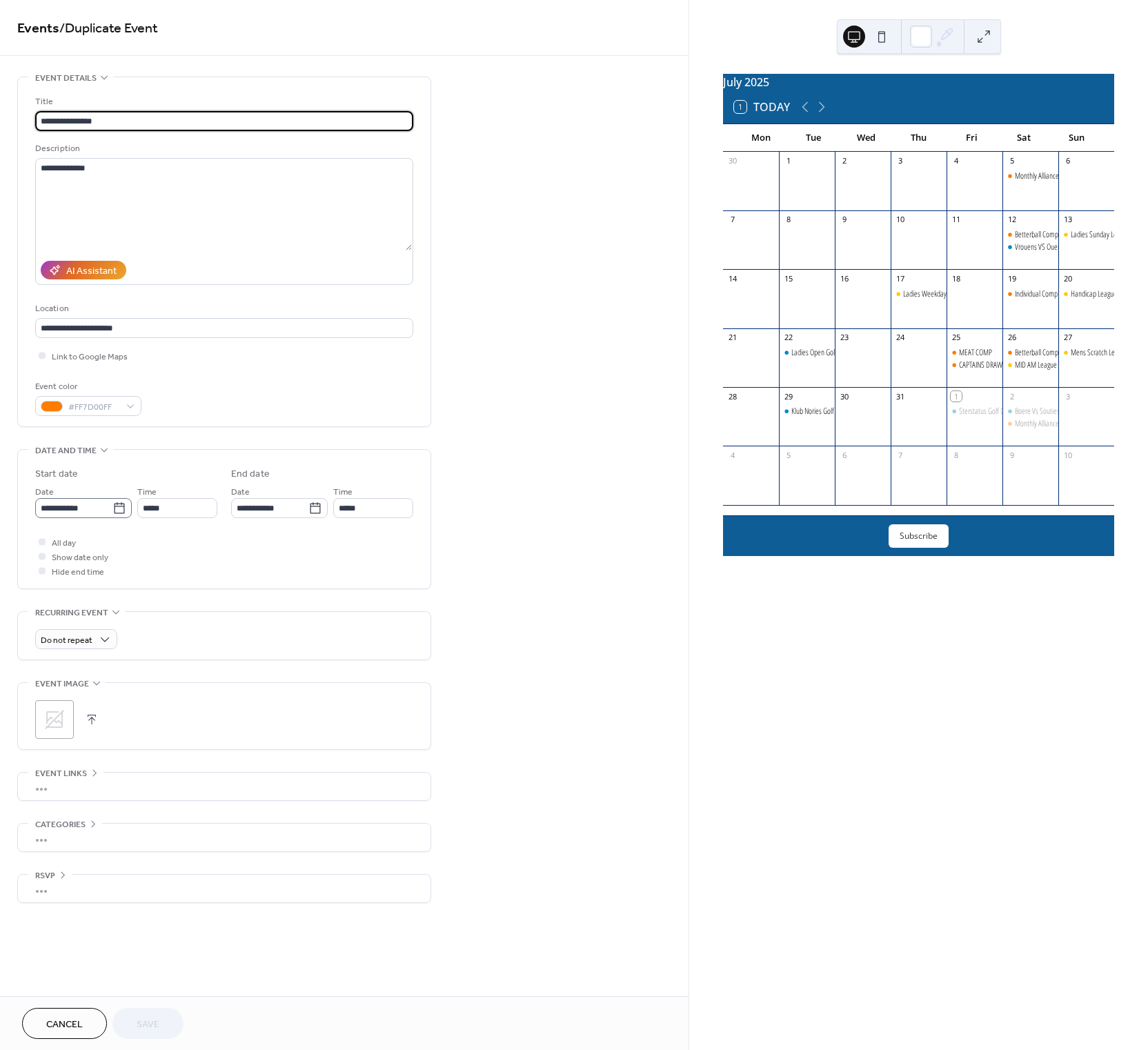 click 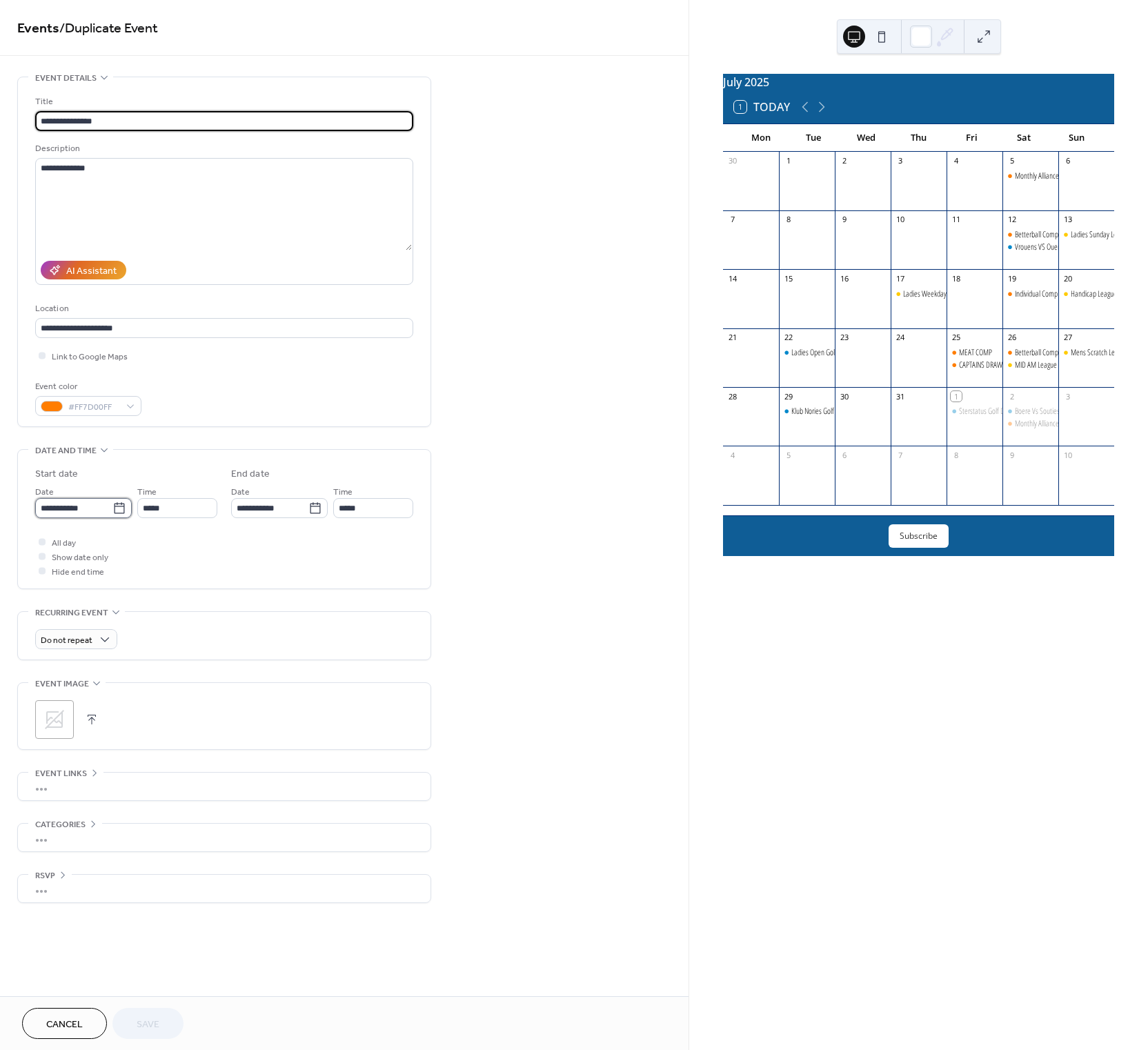 click on "**********" at bounding box center [74, 508] 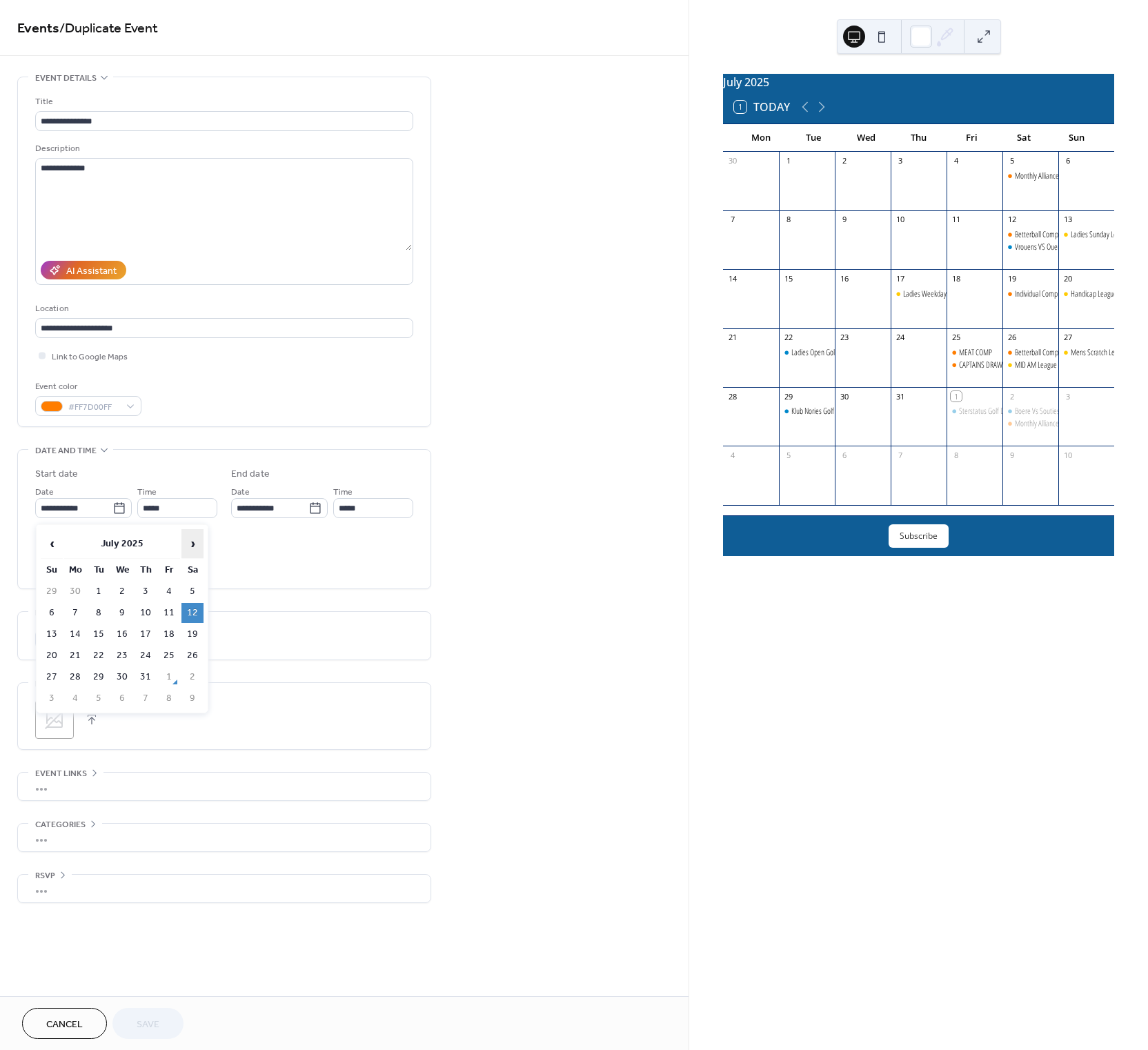click on "›" at bounding box center [192, 544] 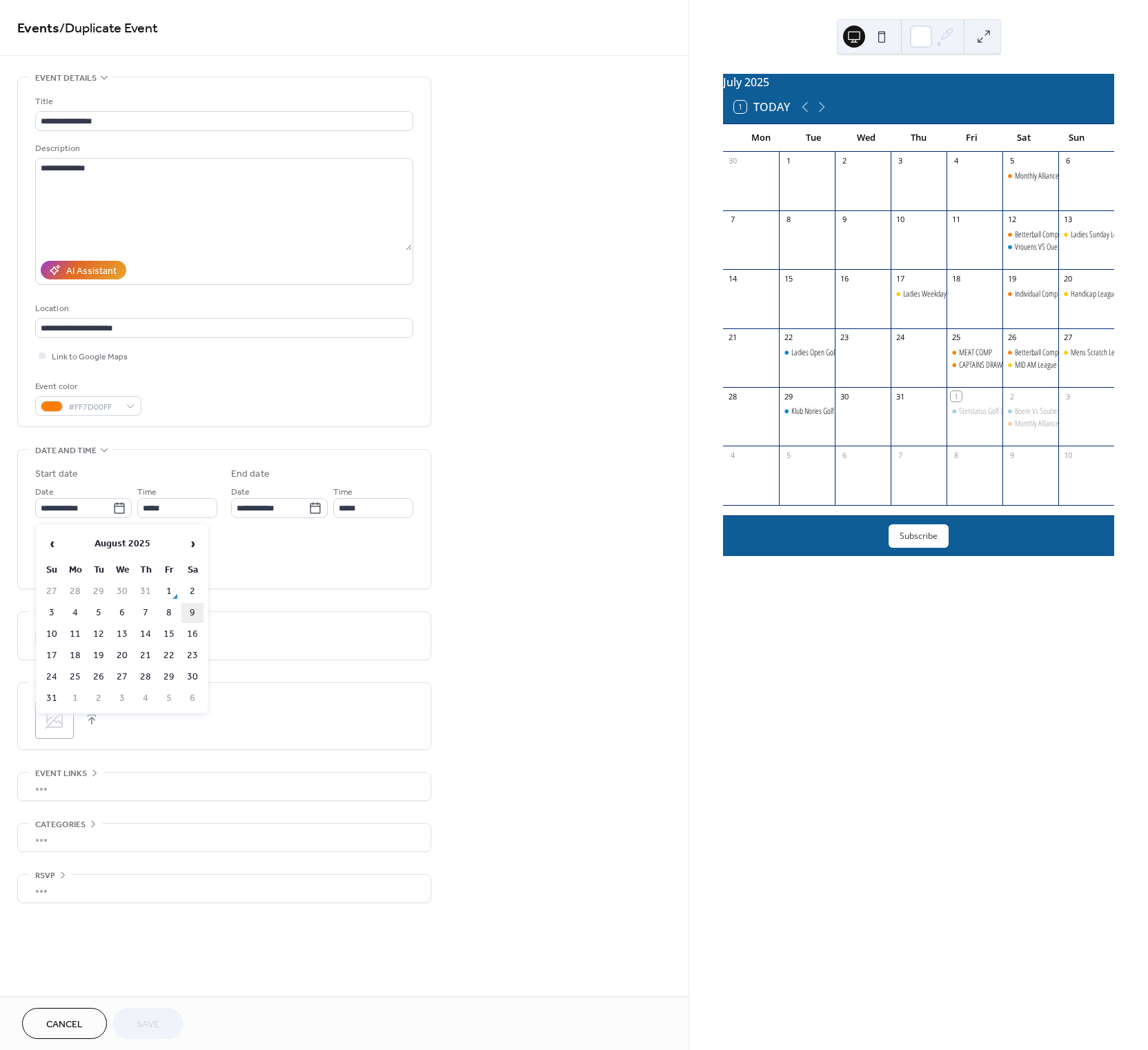 click on "9" at bounding box center (192, 613) 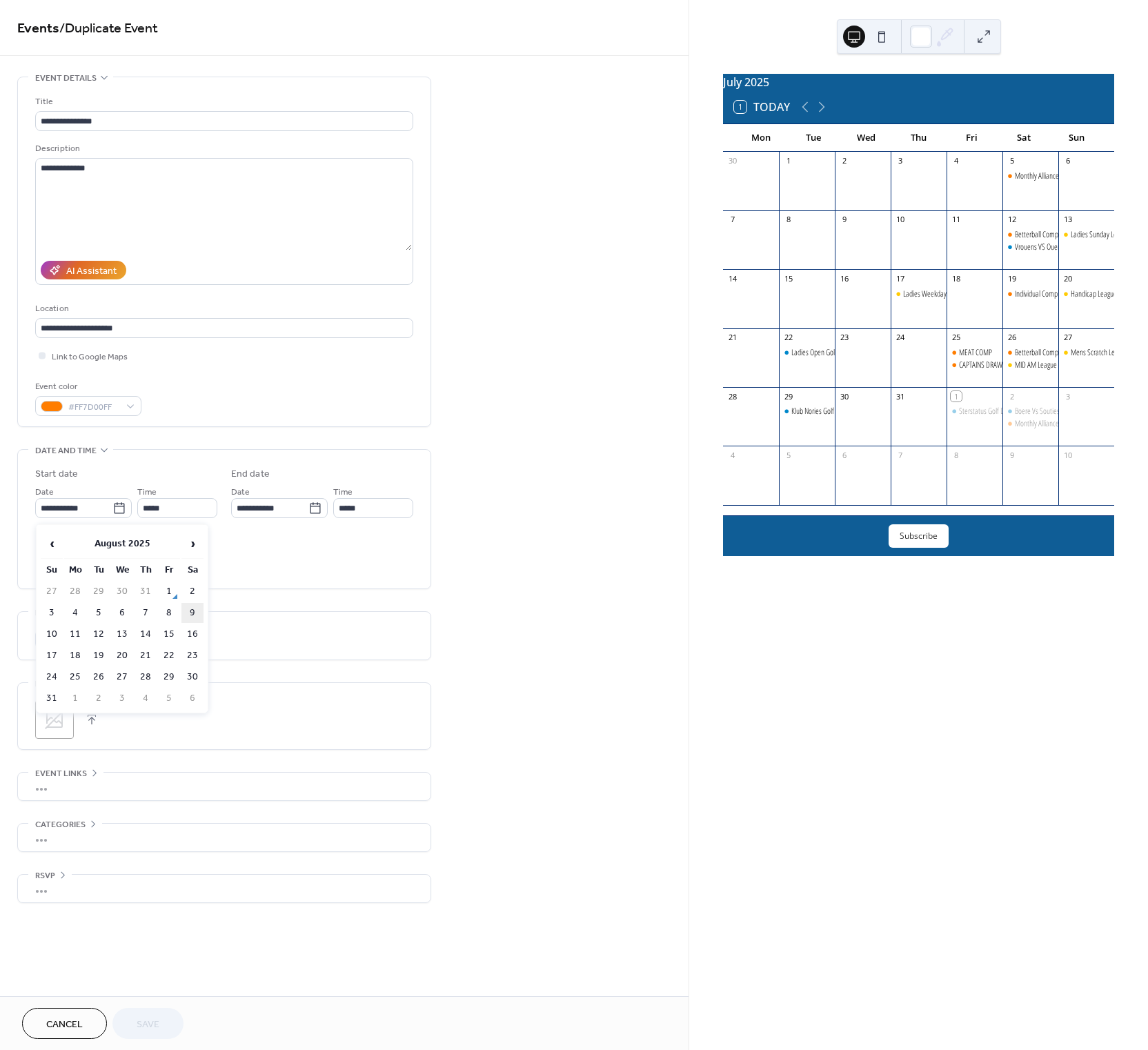 type on "**********" 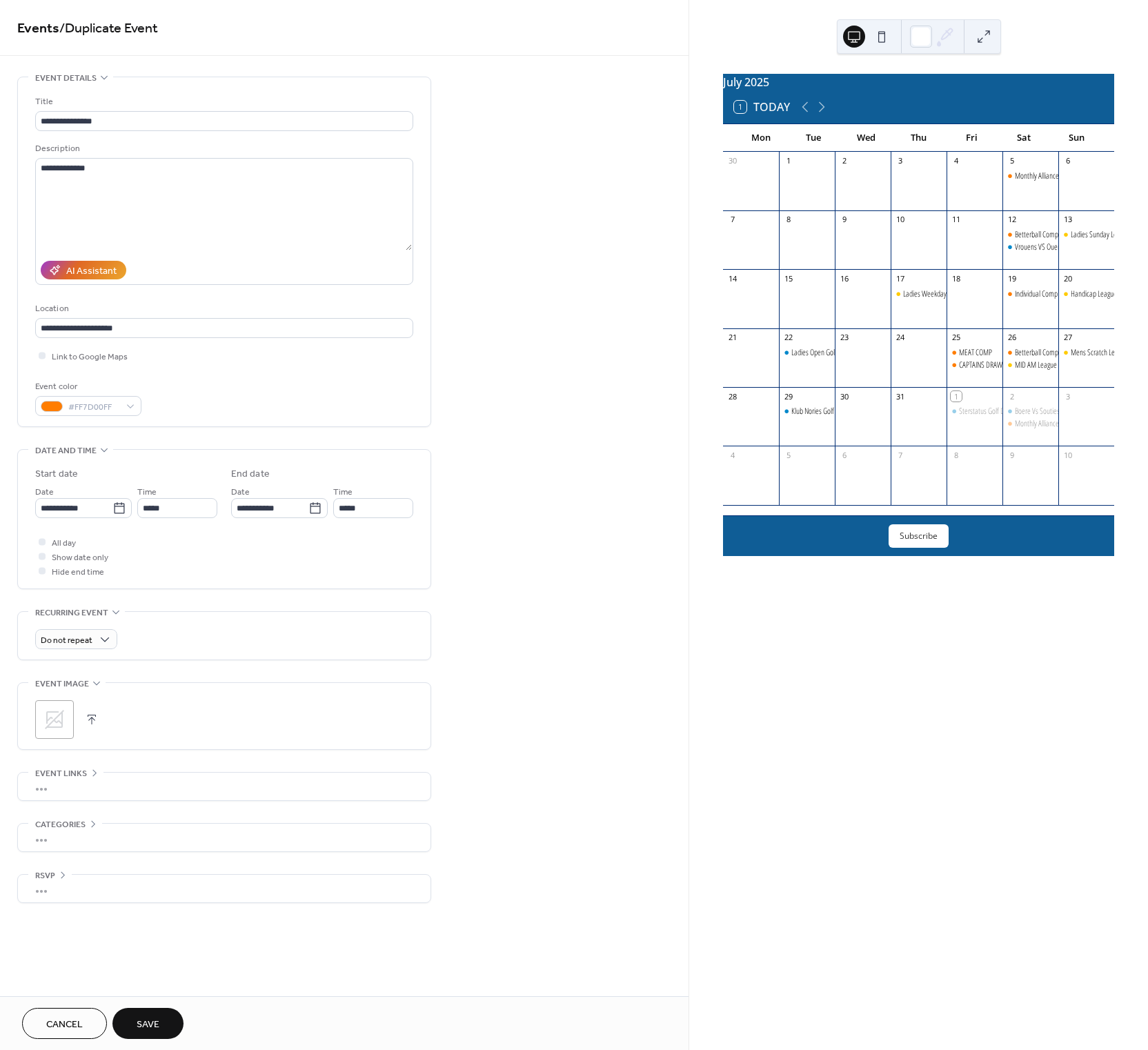 click on "Save" at bounding box center (148, 1024) 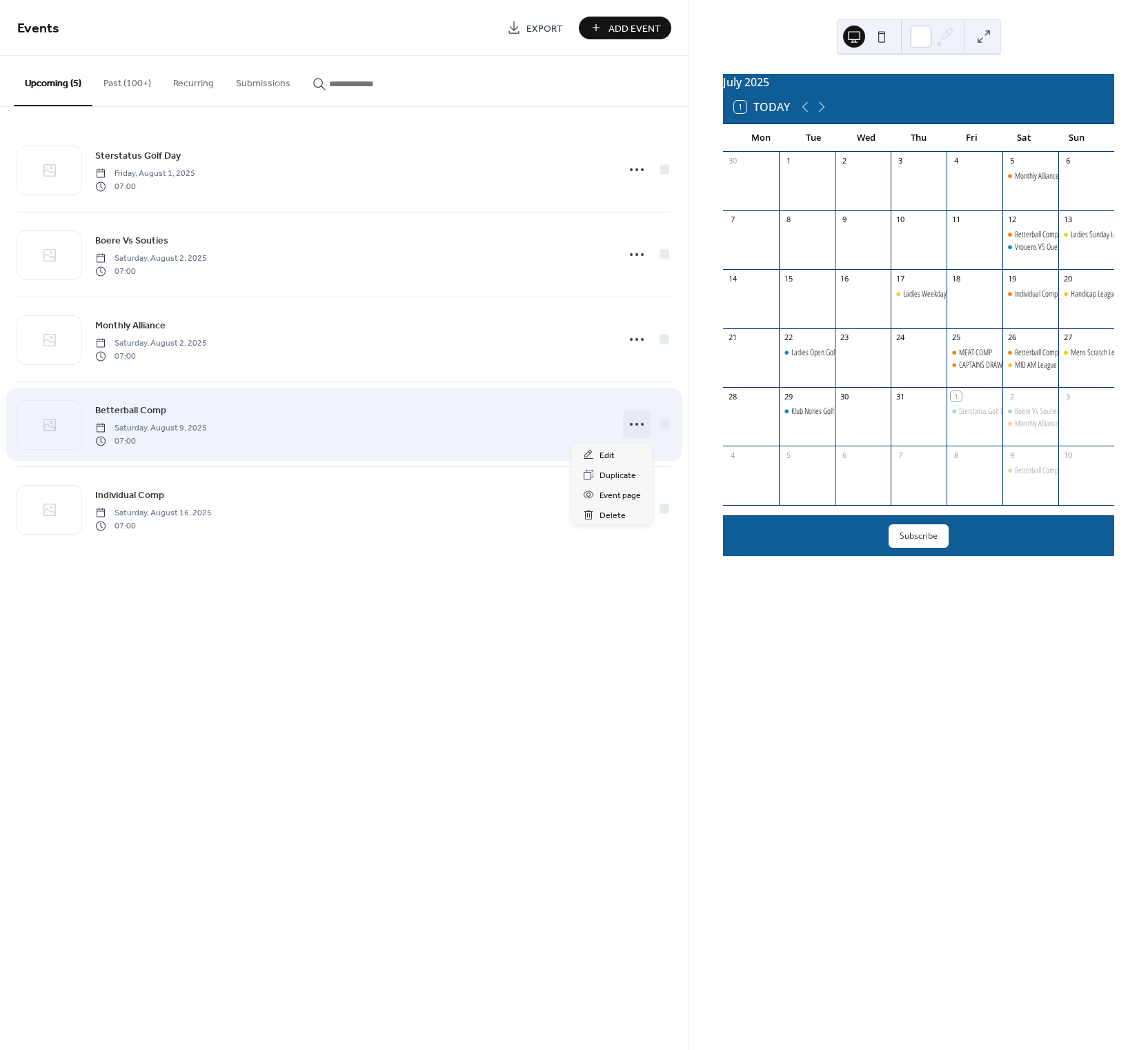 click 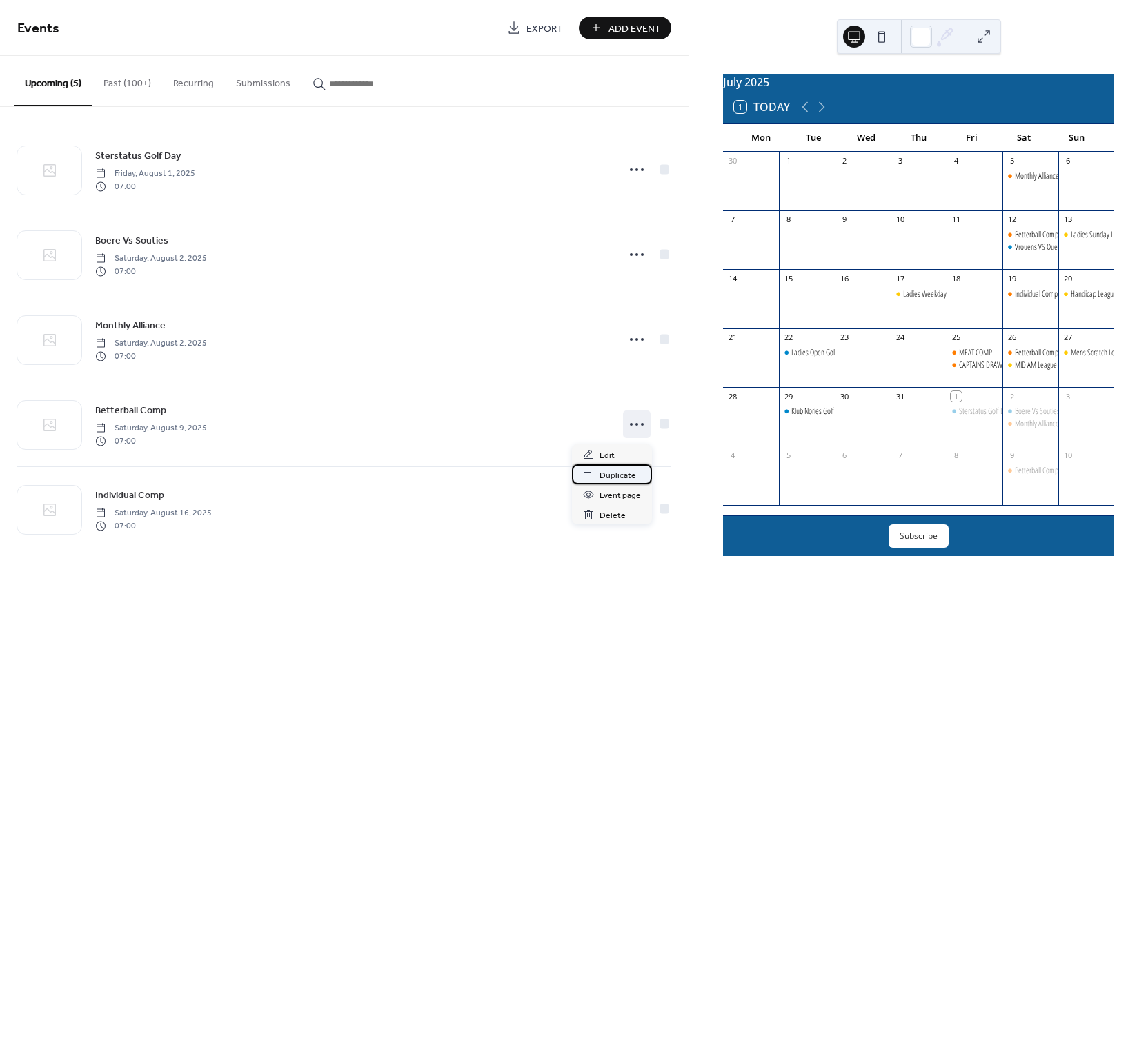 click on "Duplicate" at bounding box center (617, 475) 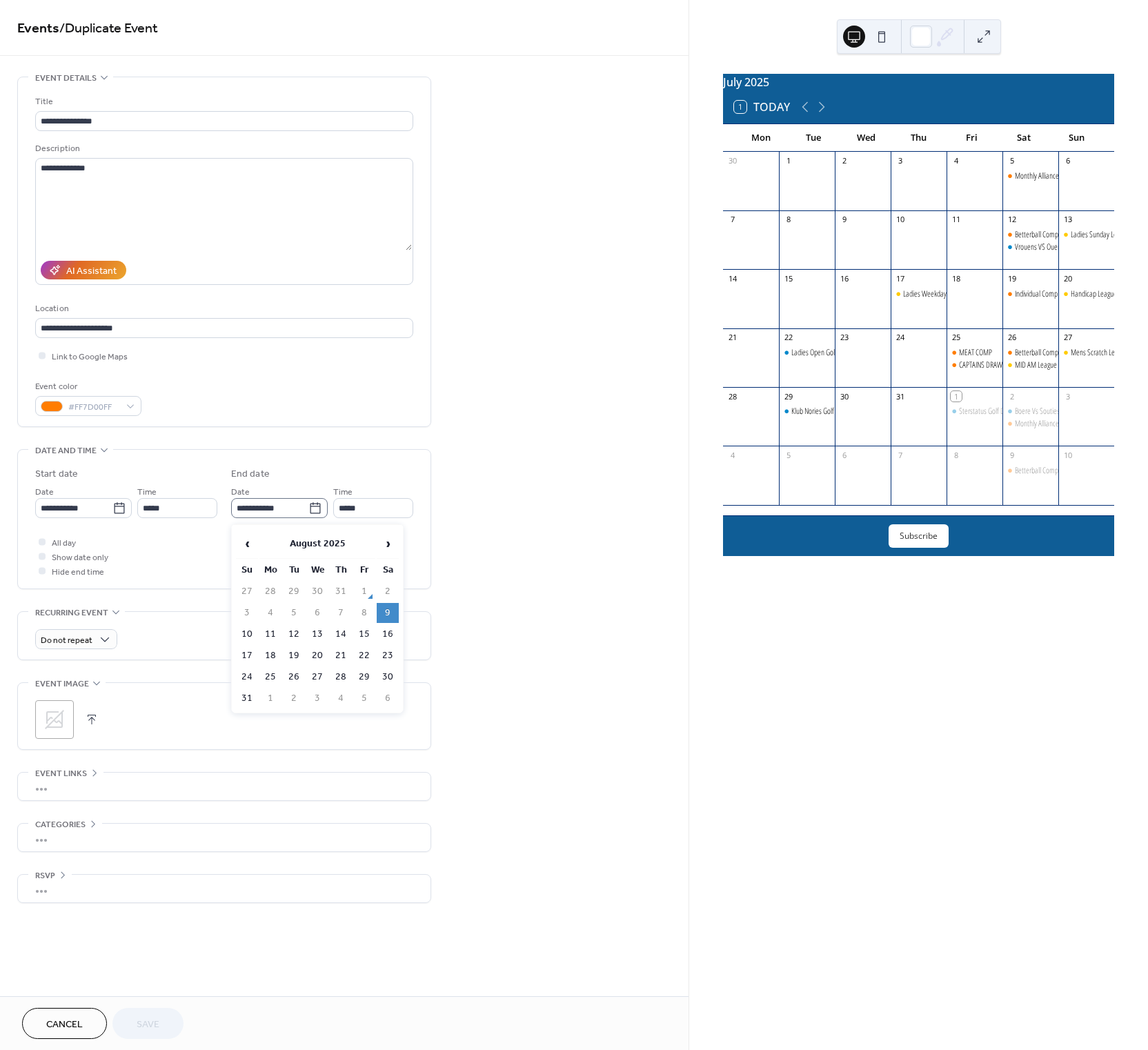 click 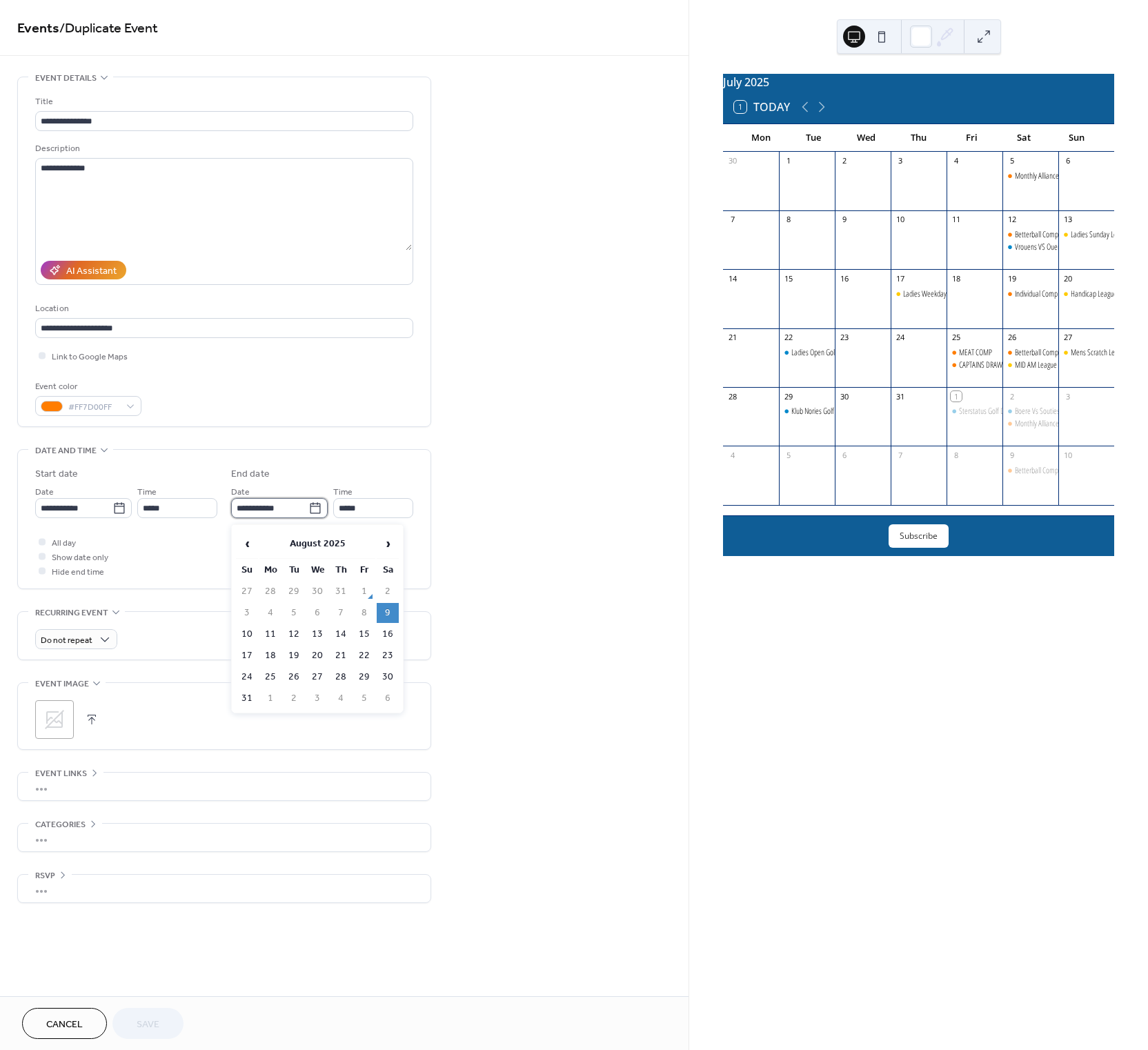 click on "**********" at bounding box center (270, 508) 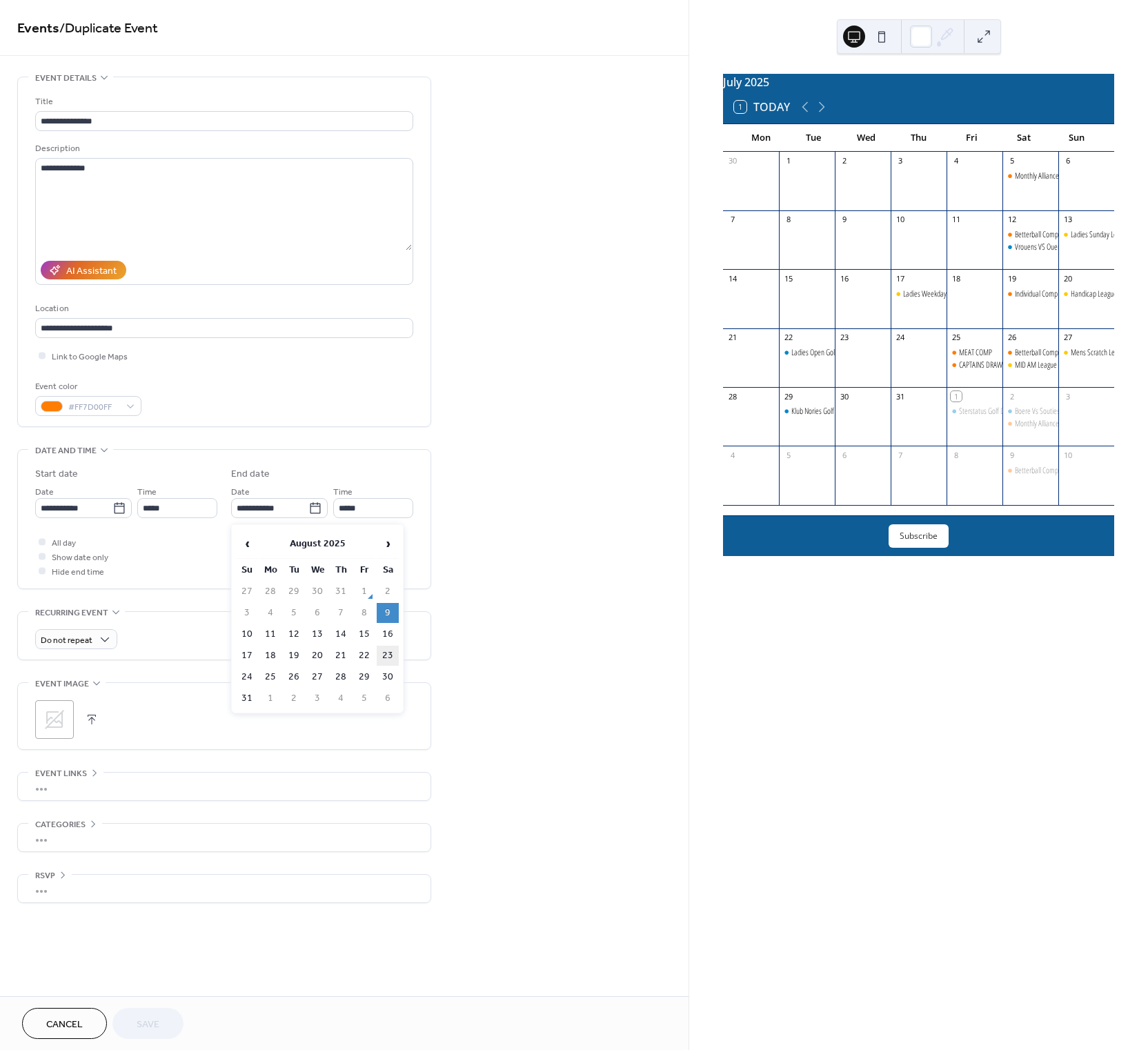 click on "23" at bounding box center (388, 655) 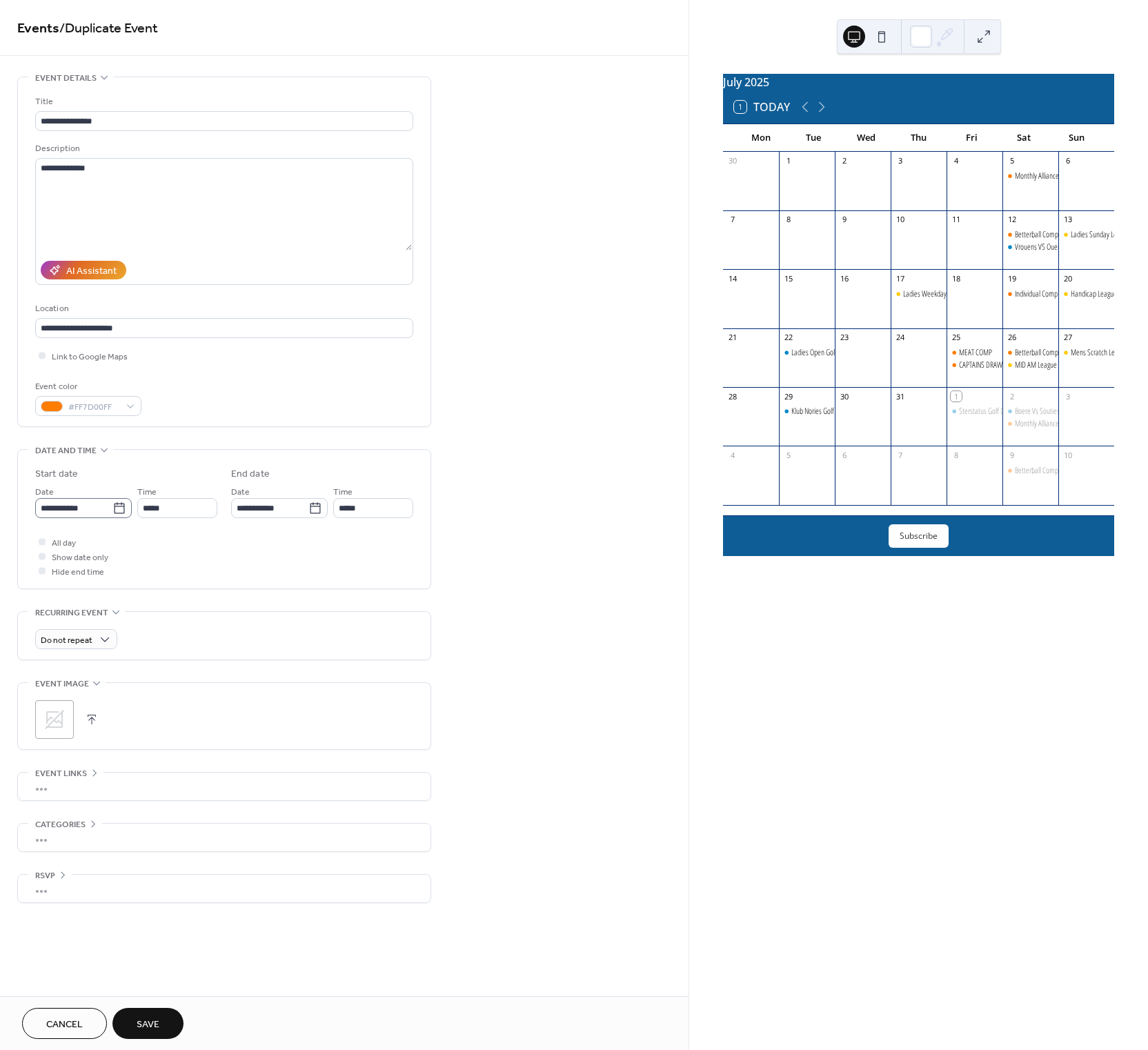 click 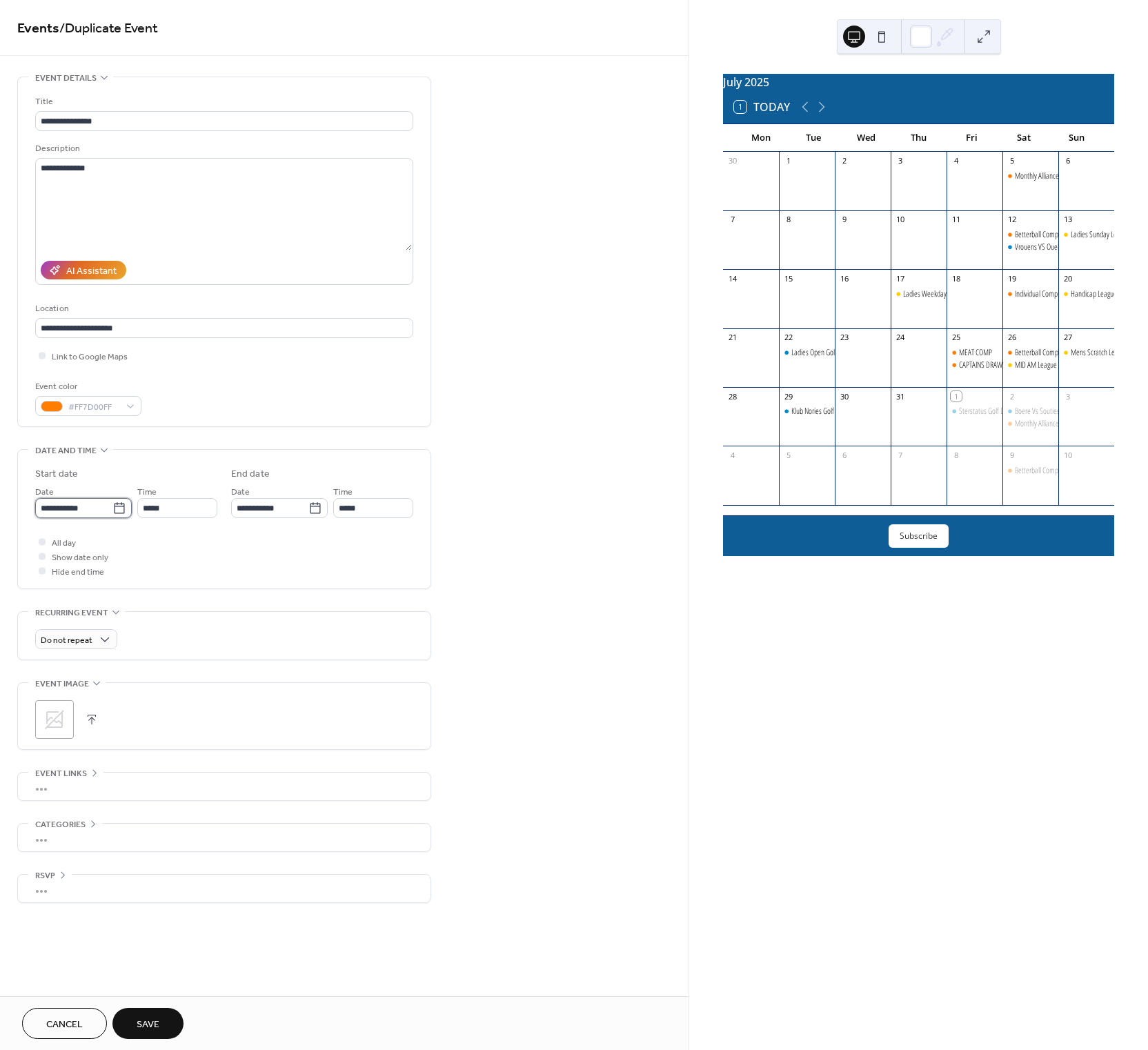 click on "**********" at bounding box center (74, 508) 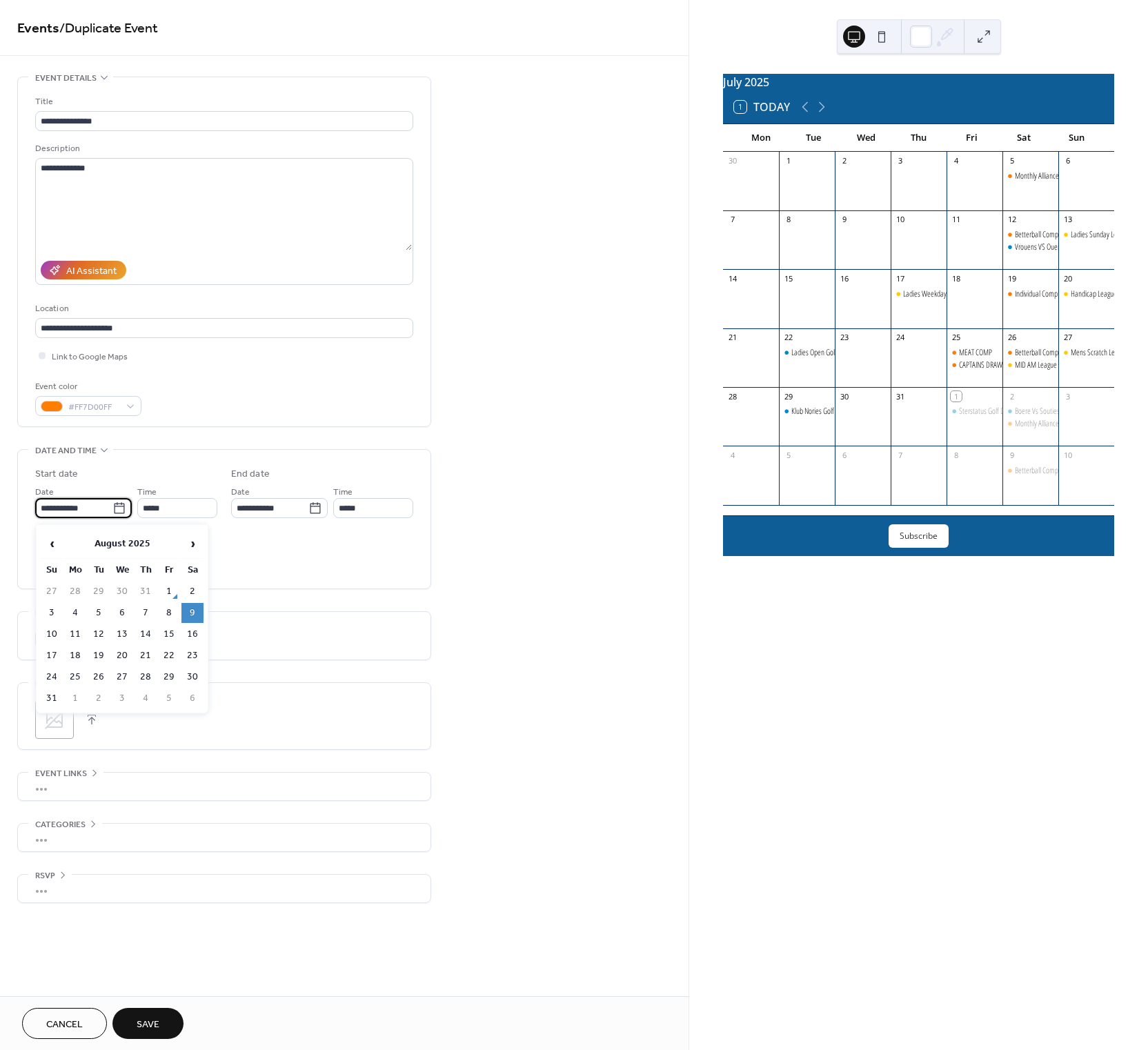 click on "23" at bounding box center [192, 655] 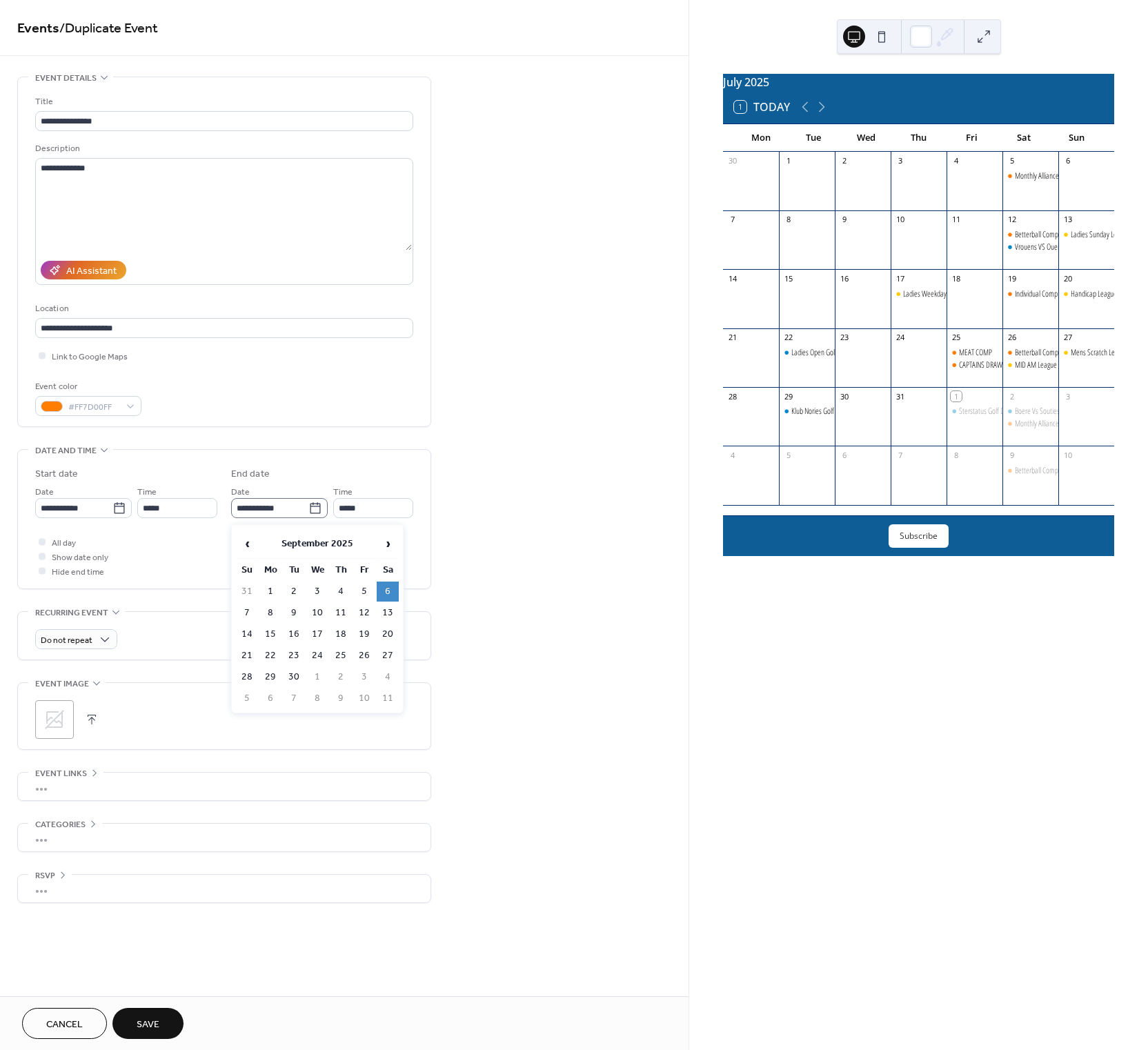 drag, startPoint x: 317, startPoint y: 511, endPoint x: 317, endPoint y: 517, distance: 6 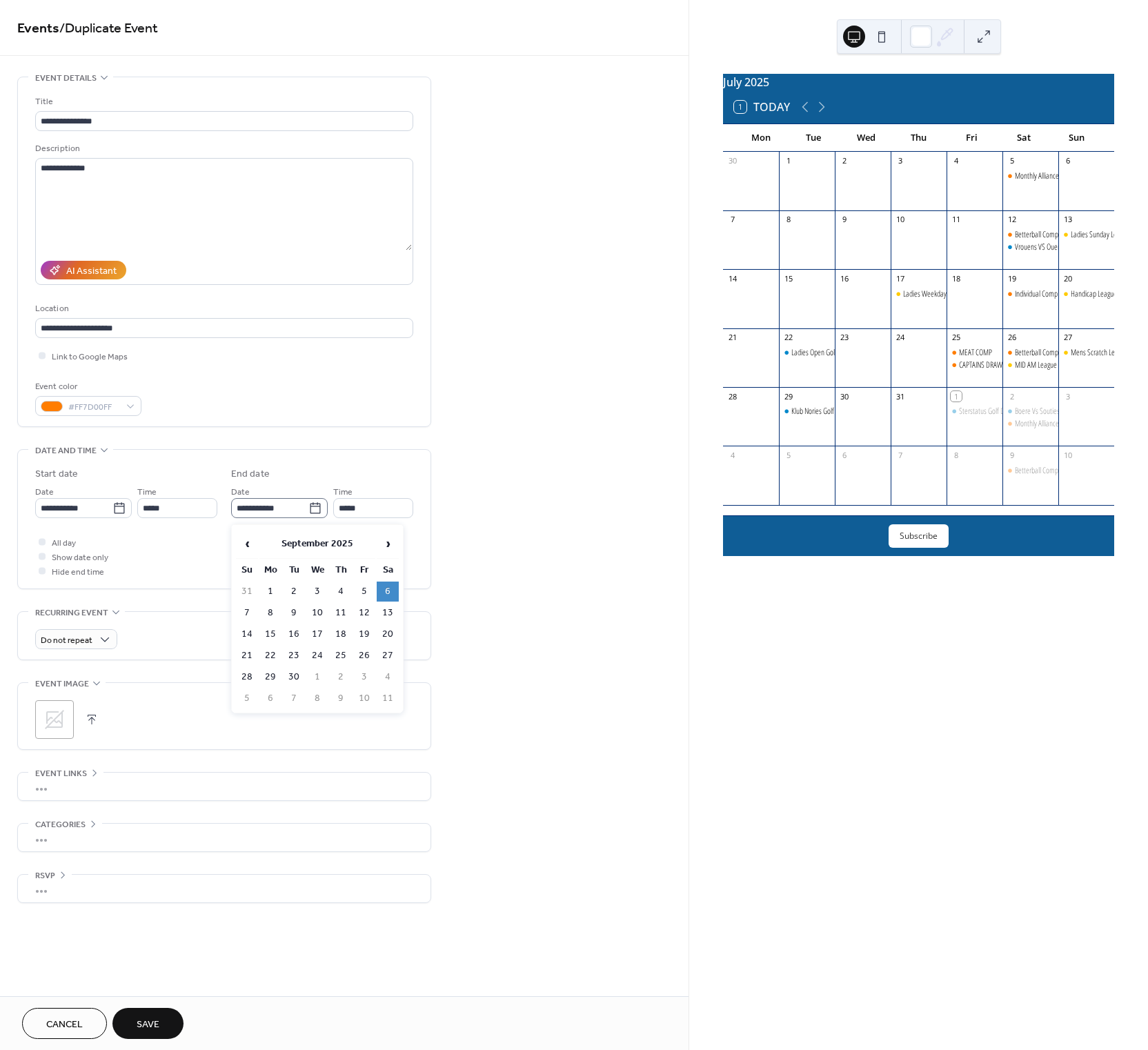 click 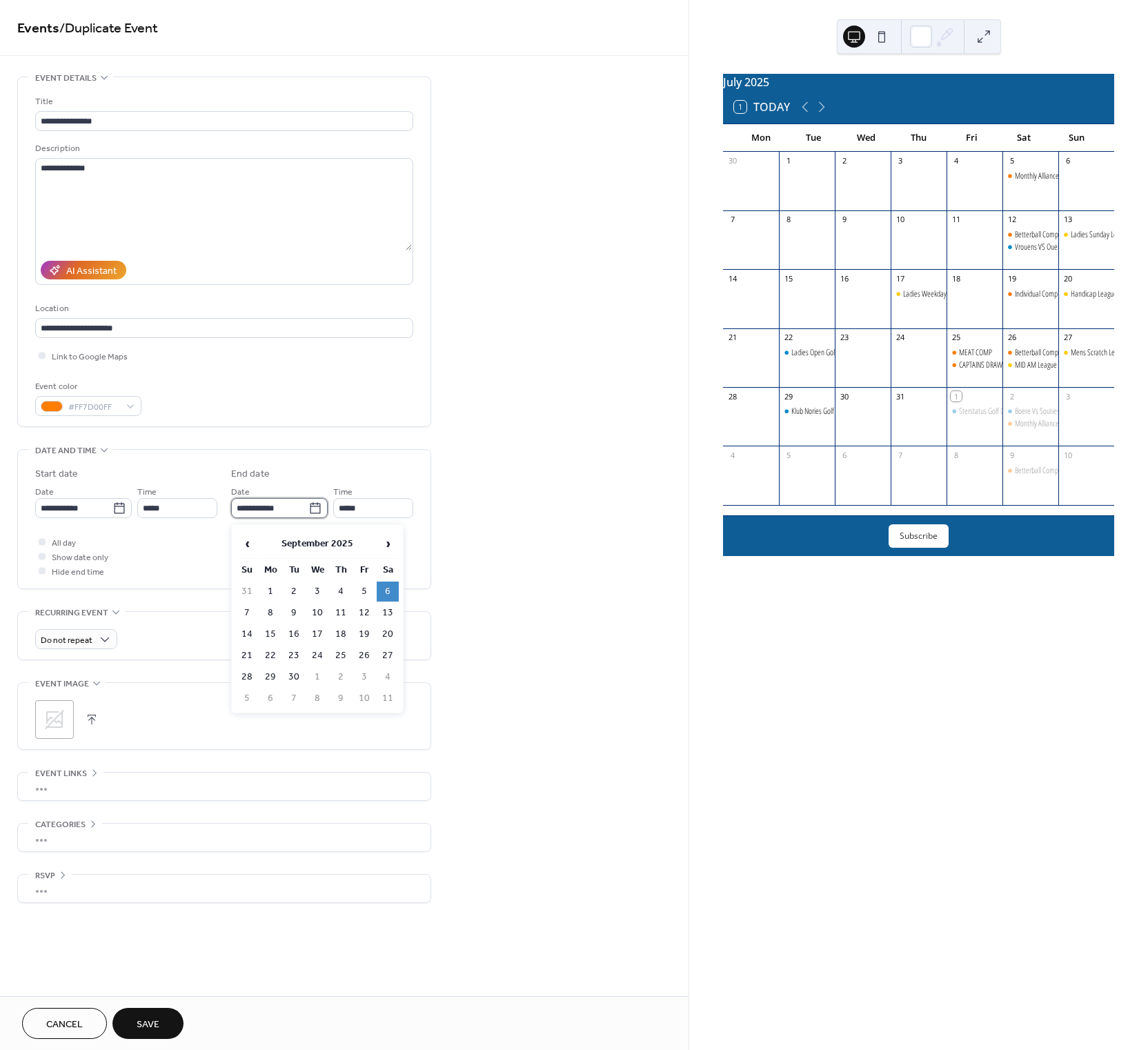 click on "**********" at bounding box center [270, 508] 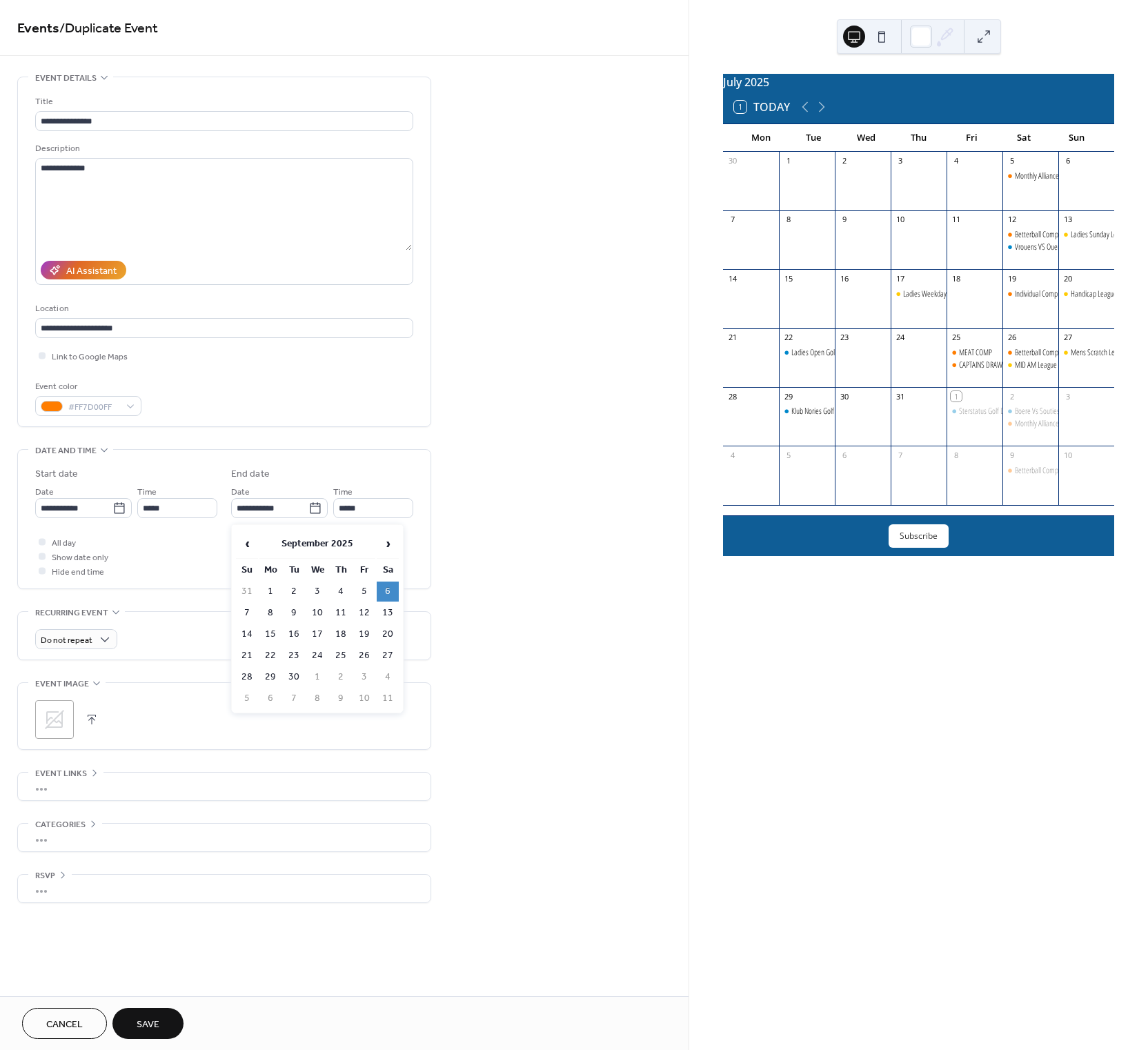 drag, startPoint x: 247, startPoint y: 544, endPoint x: 279, endPoint y: 582, distance: 49.679 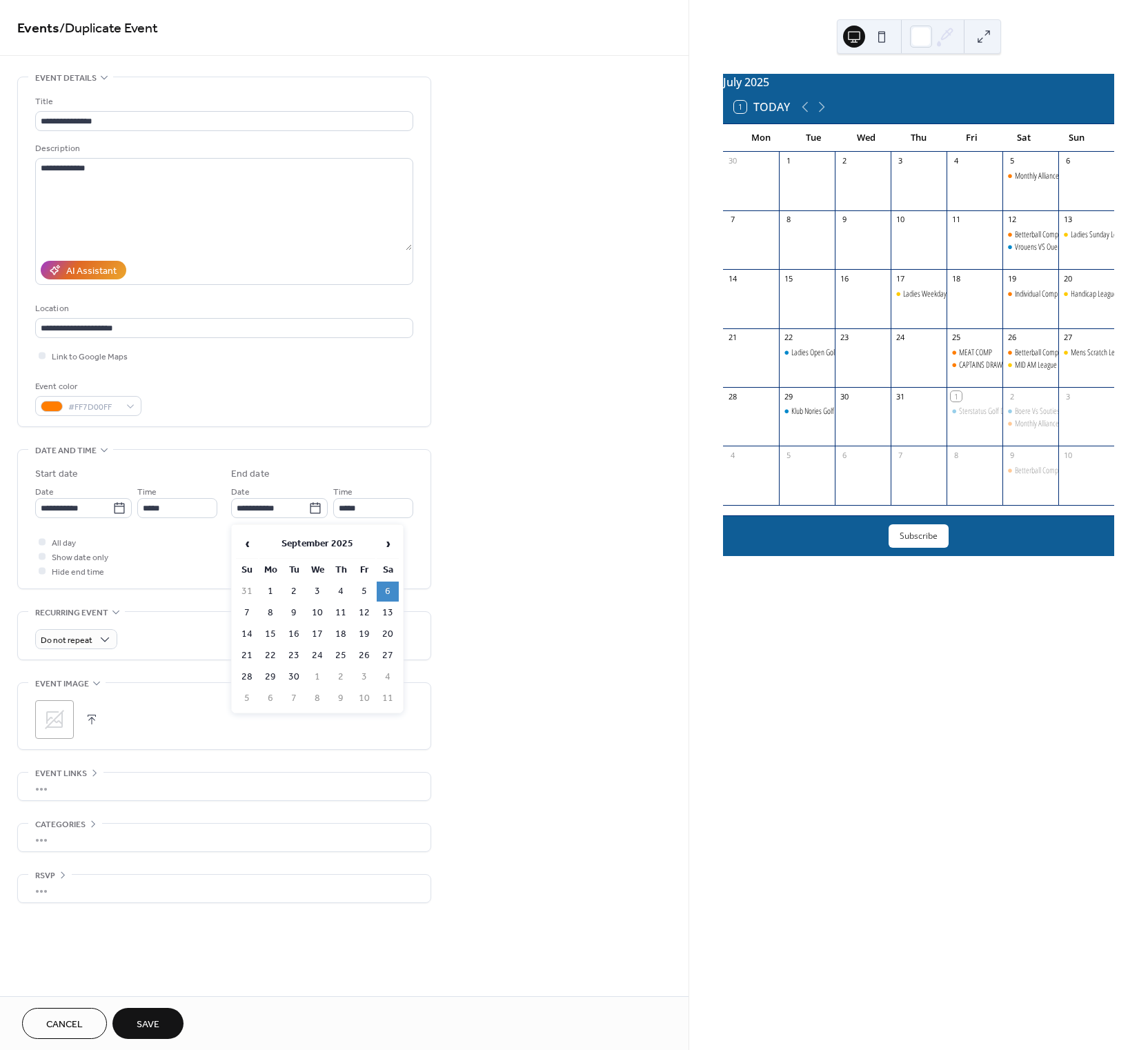 click on "‹" at bounding box center [247, 544] 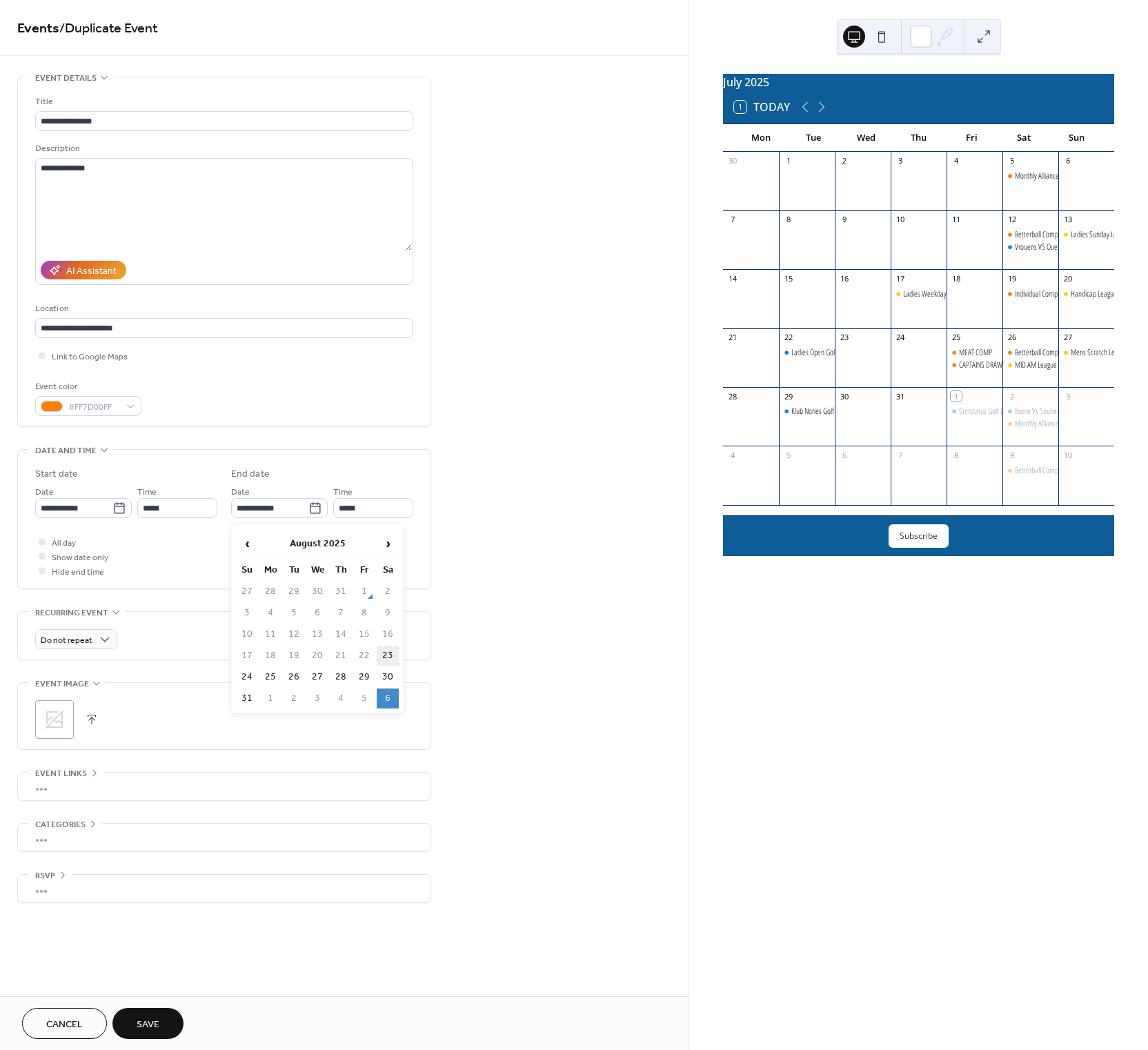 click on "23" at bounding box center (388, 655) 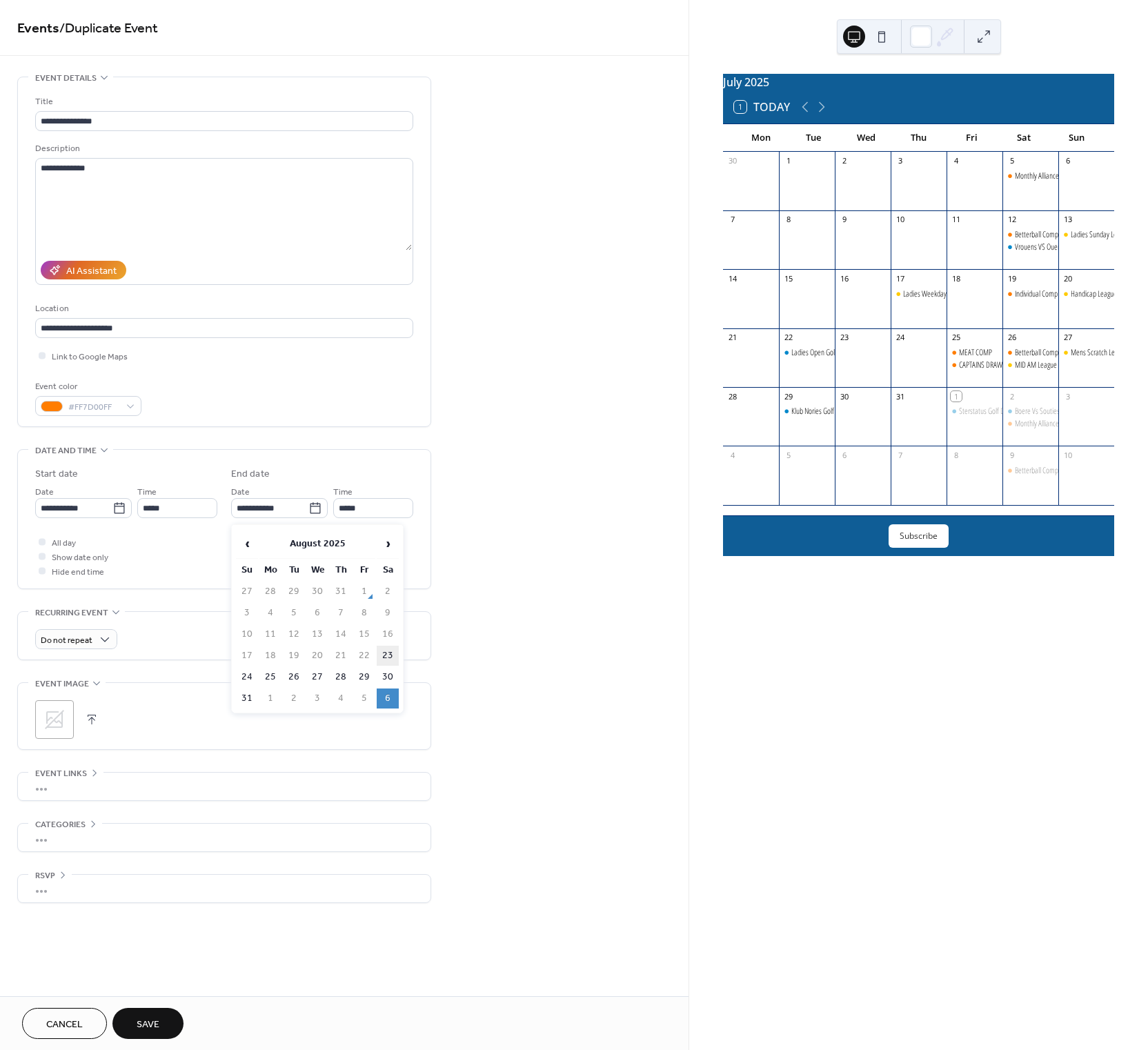 type on "**********" 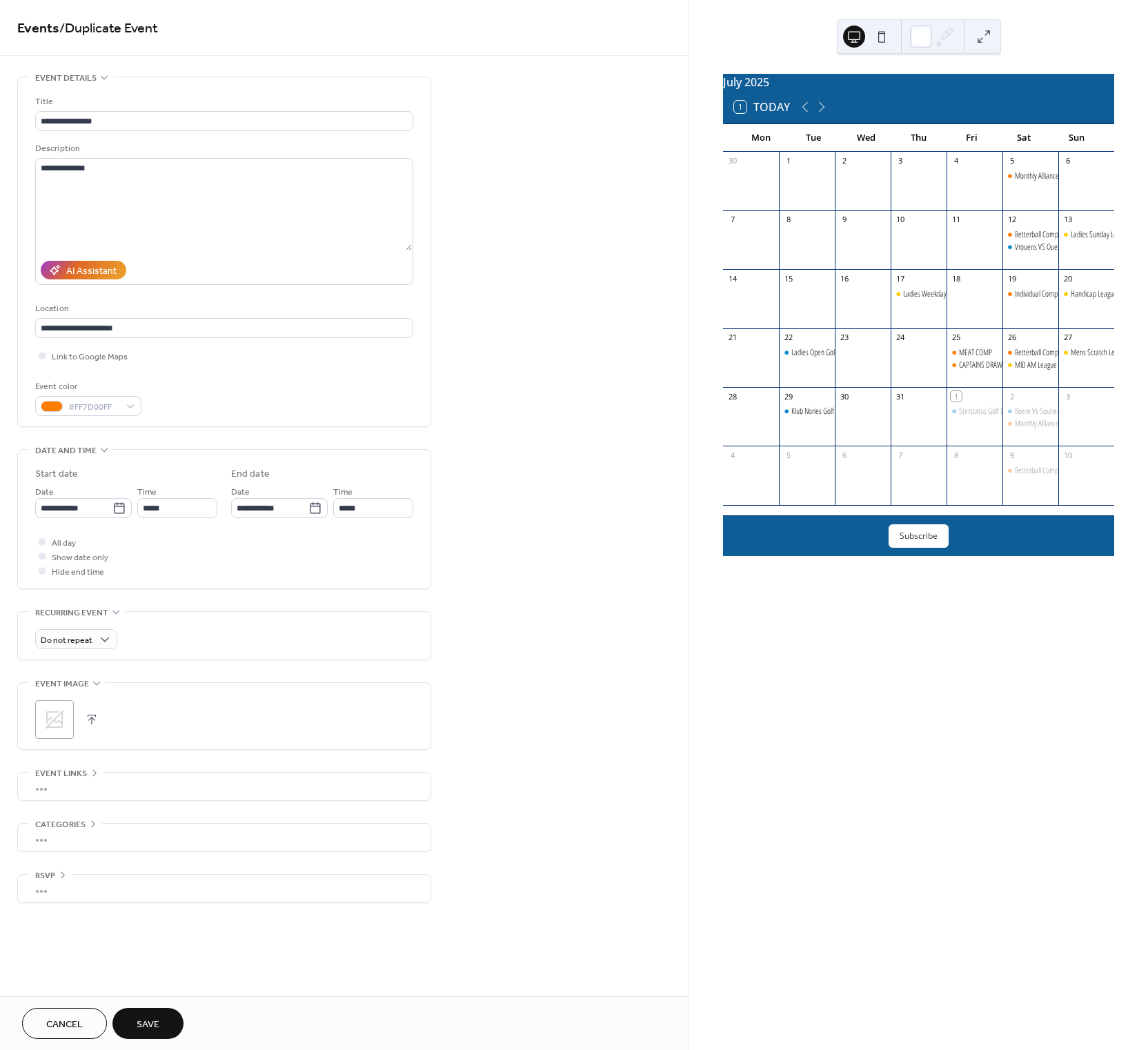 click on "Save" at bounding box center [148, 1024] 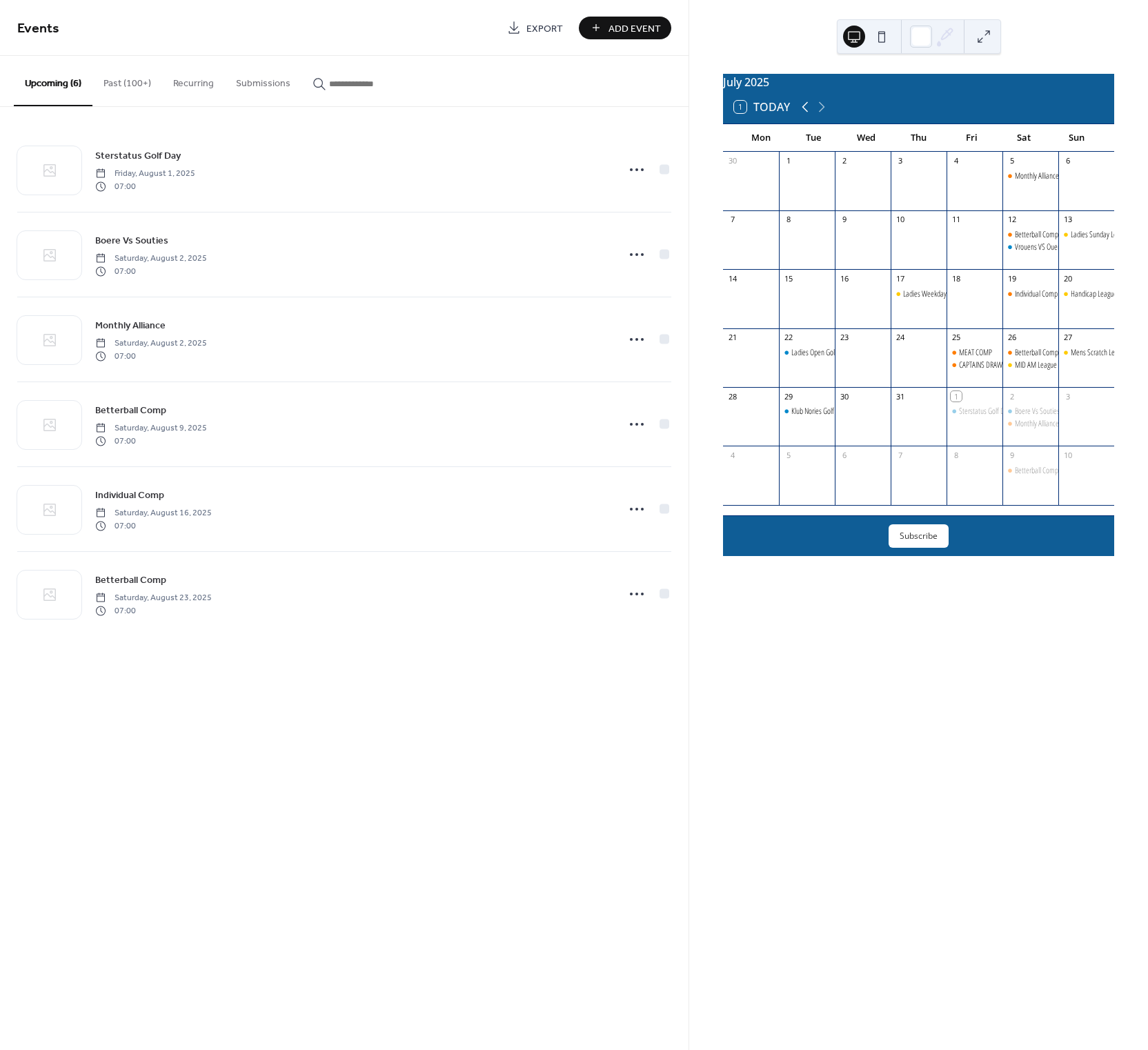 drag, startPoint x: 822, startPoint y: 112, endPoint x: 811, endPoint y: 113, distance: 11.04536 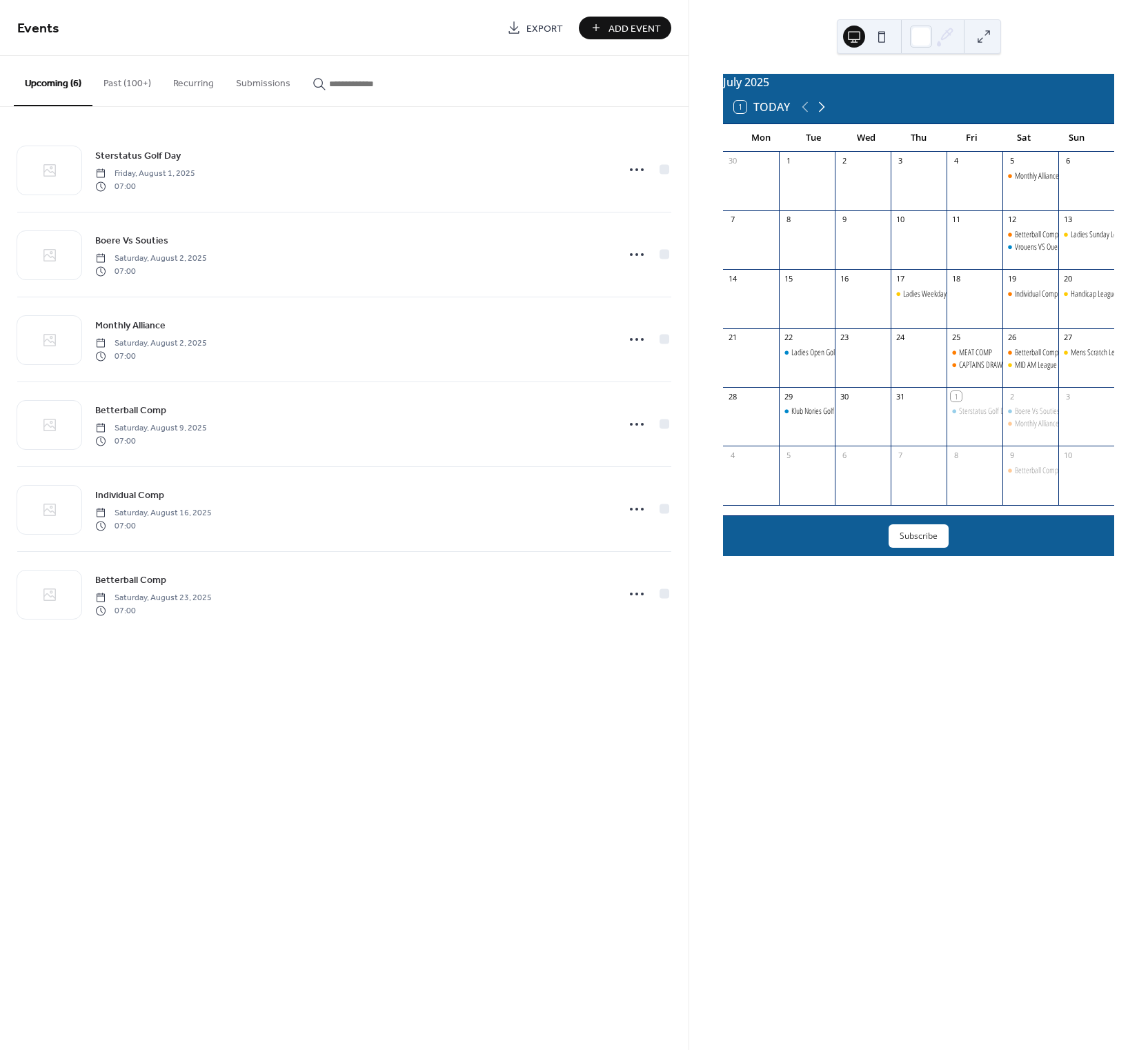 click 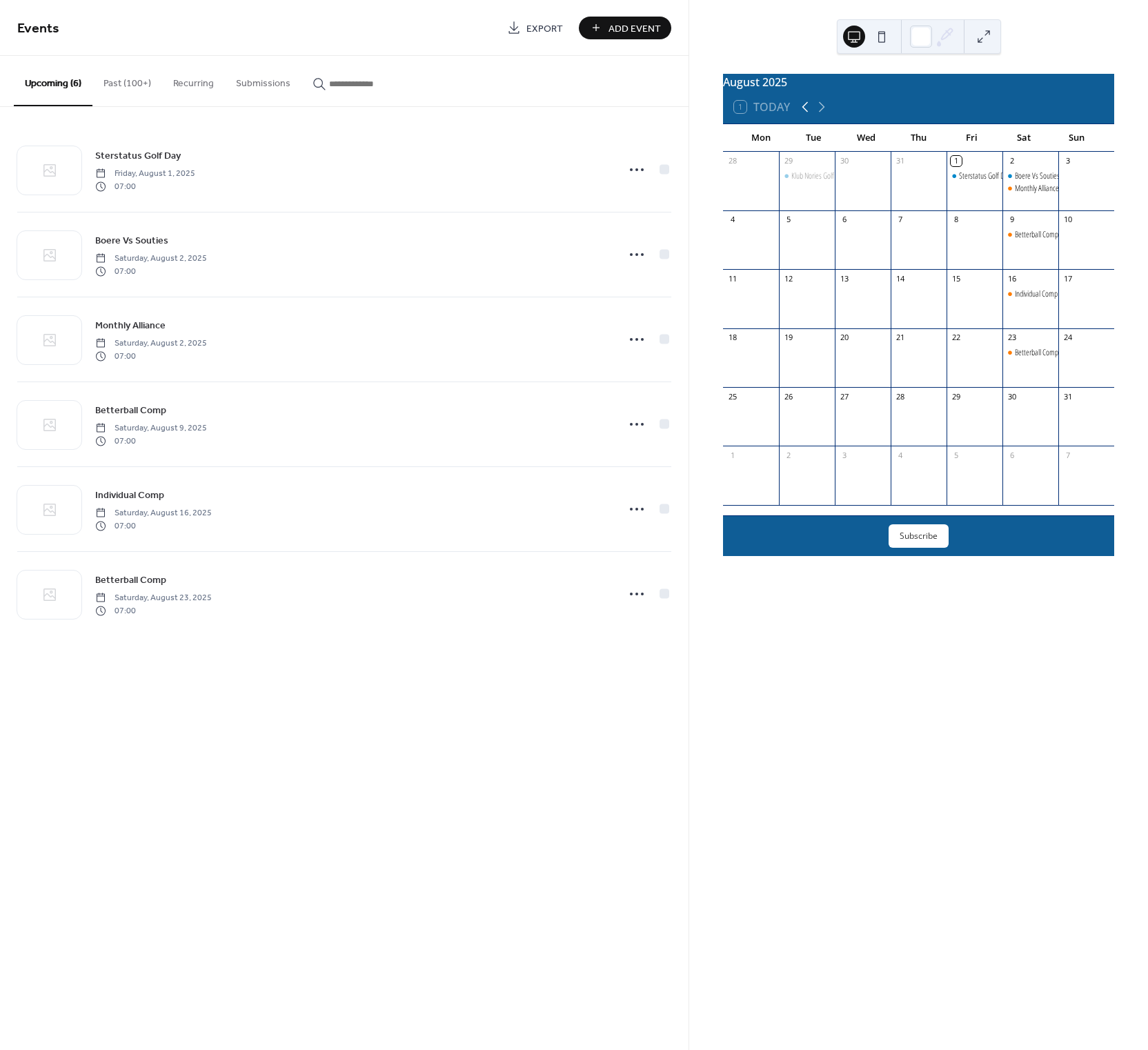 click 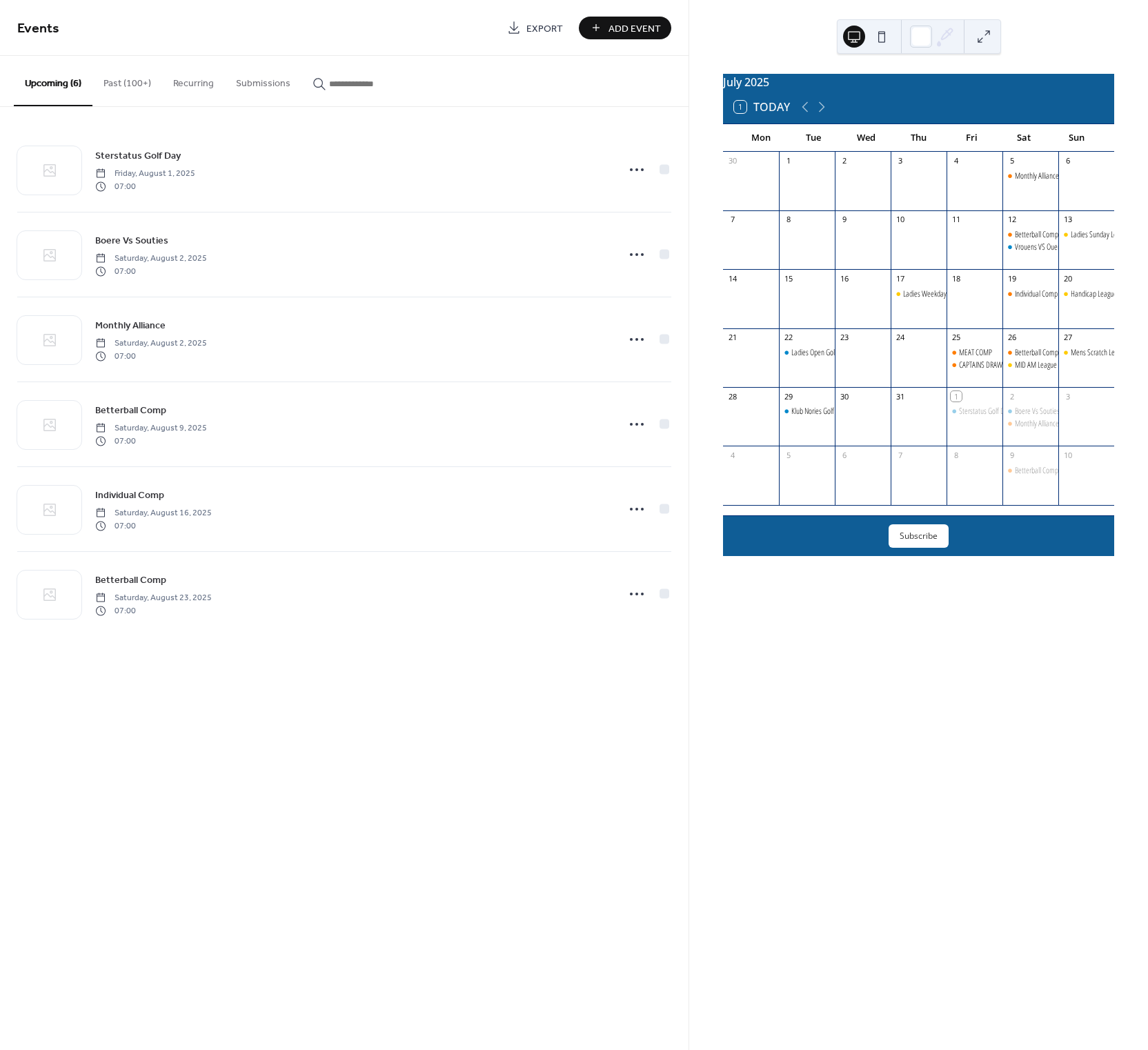 click on "Past (100+)" at bounding box center [127, 80] 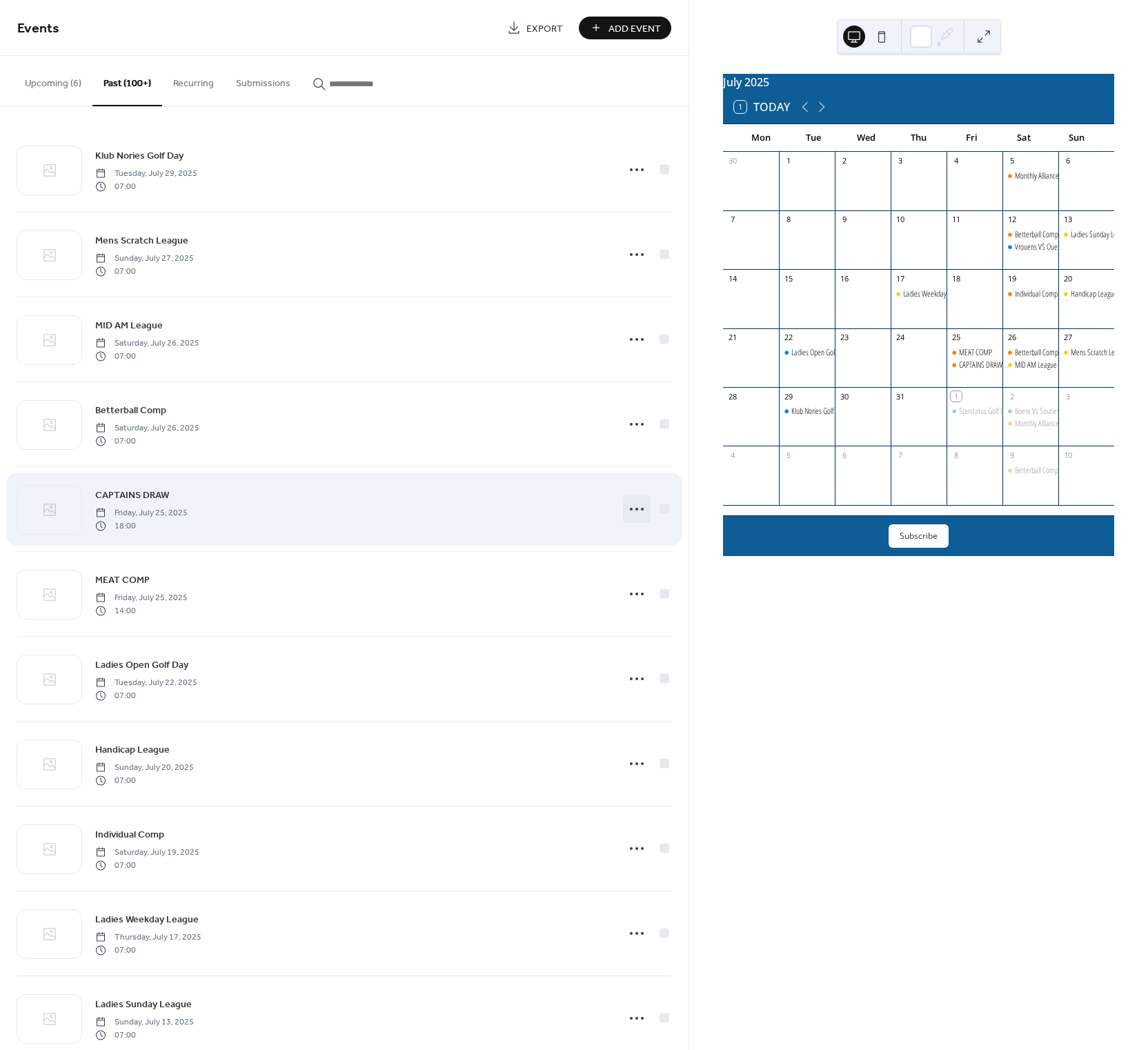 click 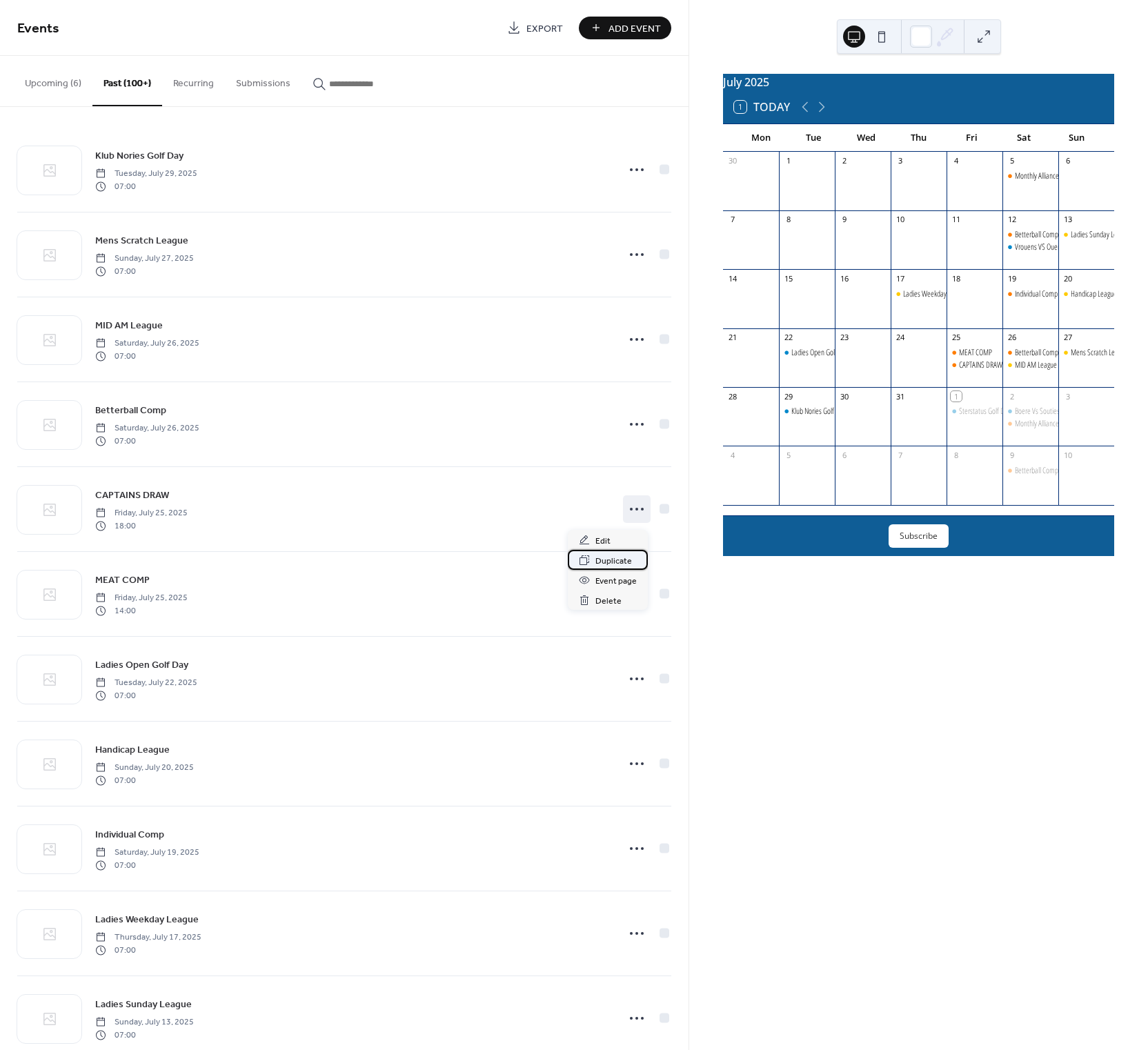 click on "Duplicate" at bounding box center (613, 561) 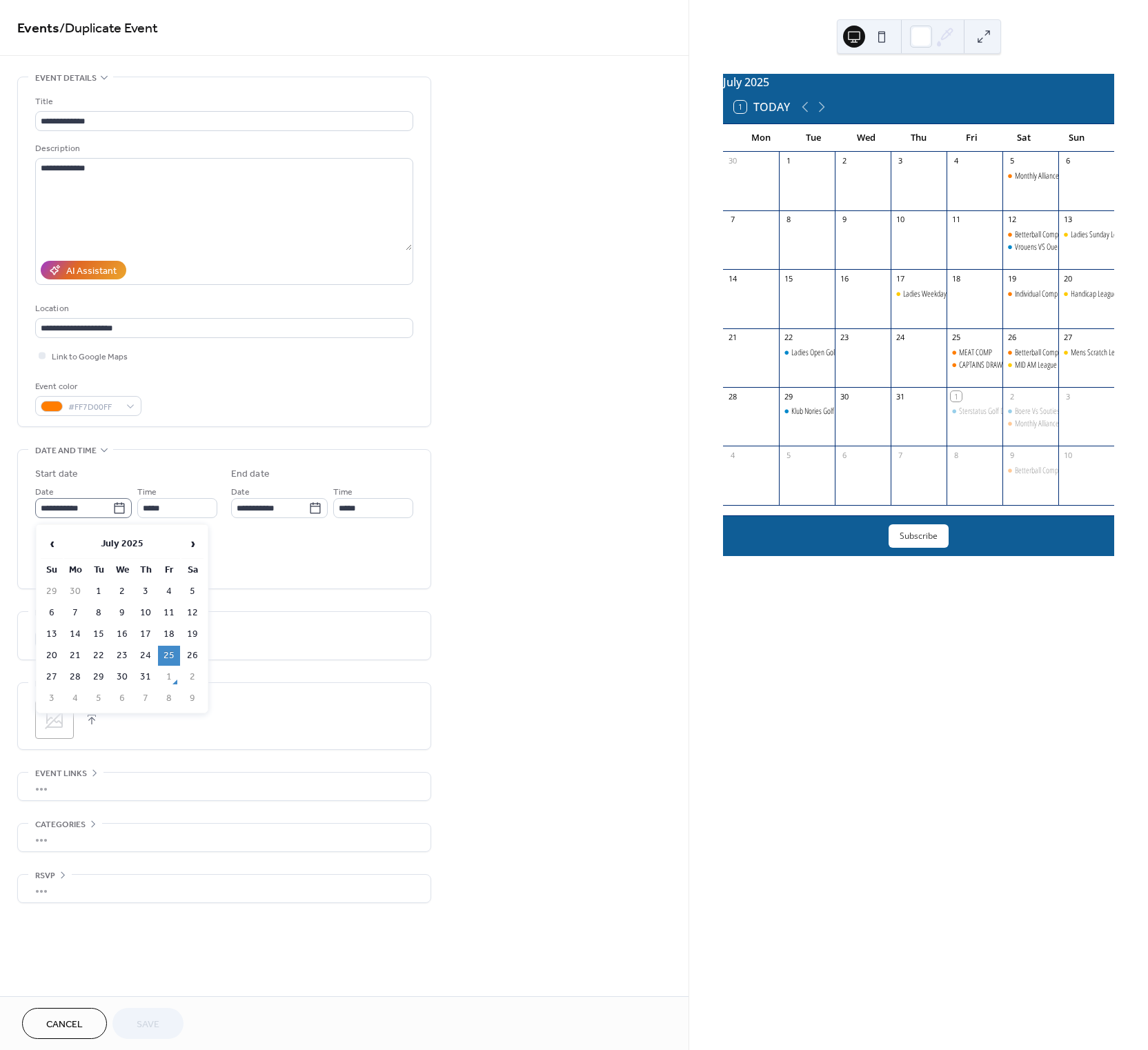 click 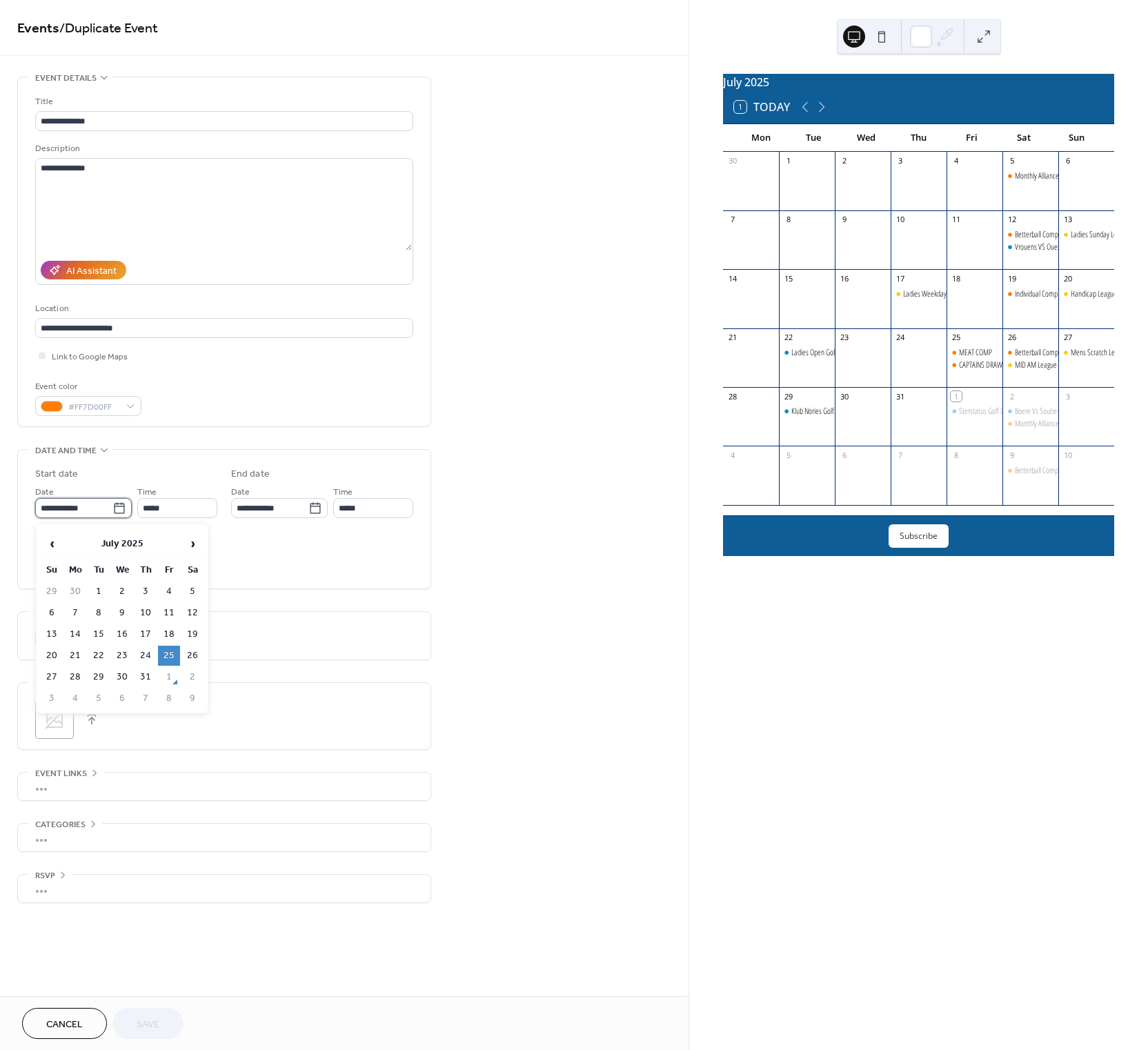 click on "**********" at bounding box center [74, 508] 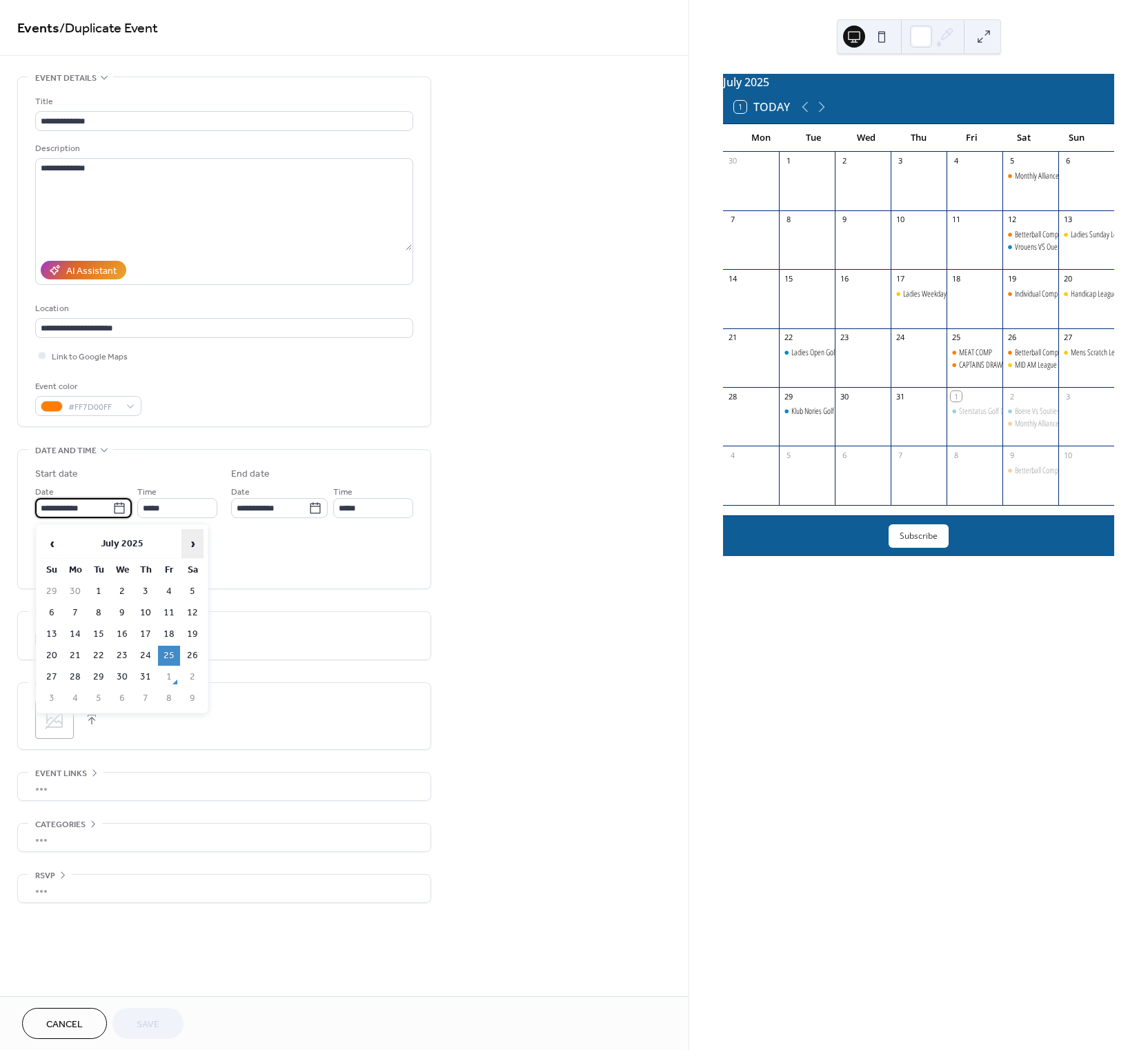 click on "›" at bounding box center [192, 544] 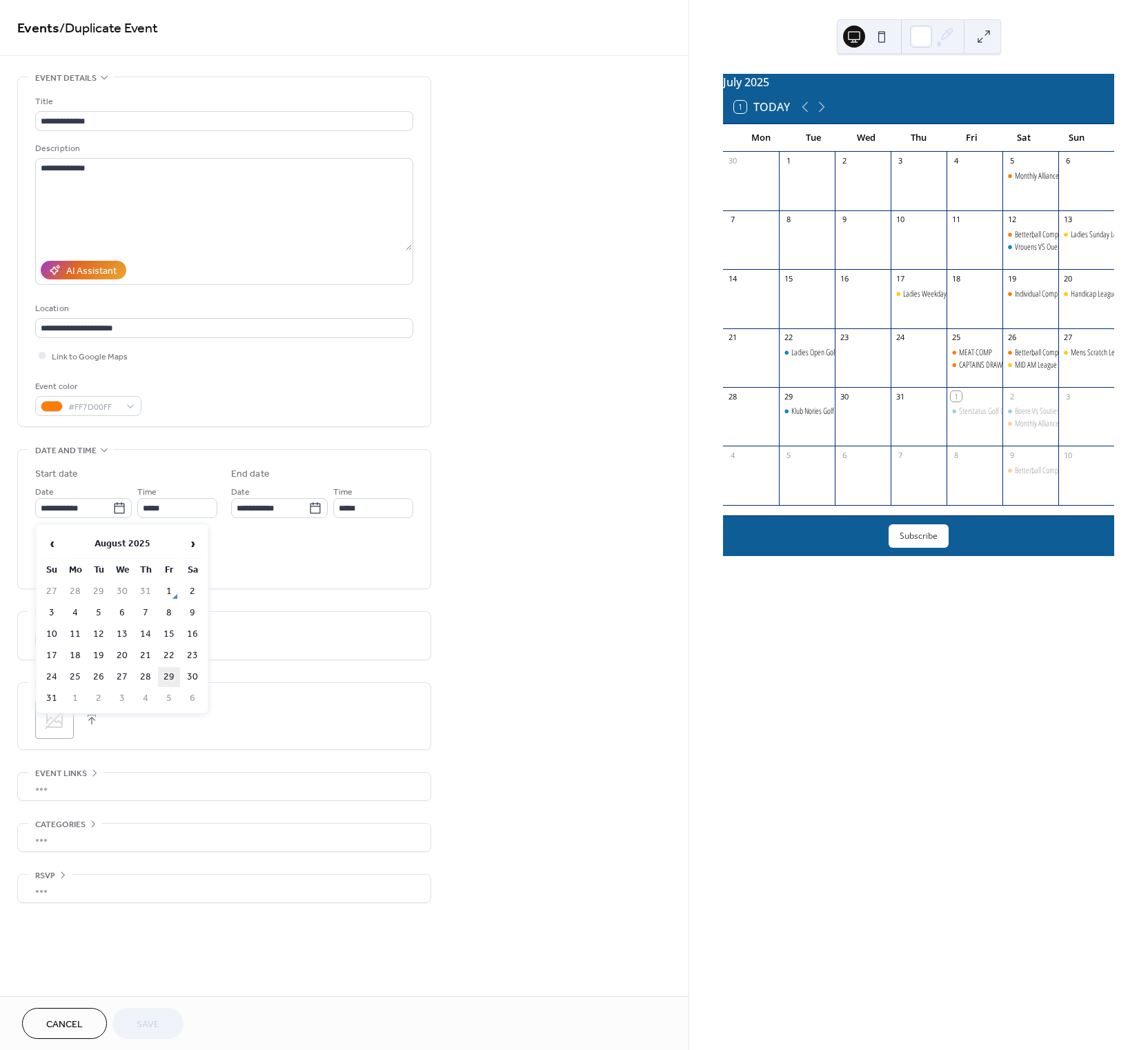 click on "29" at bounding box center (169, 677) 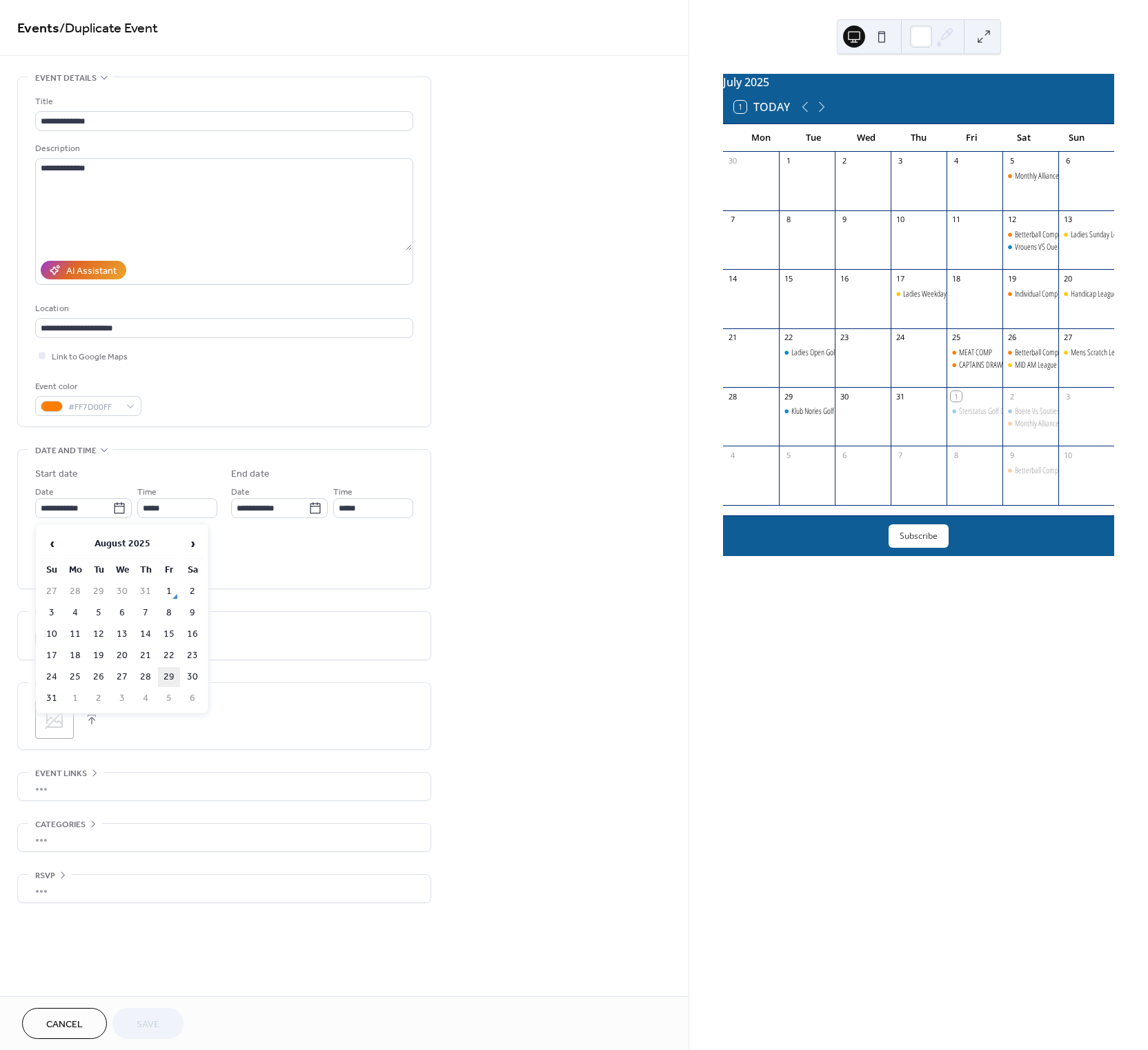 type on "**********" 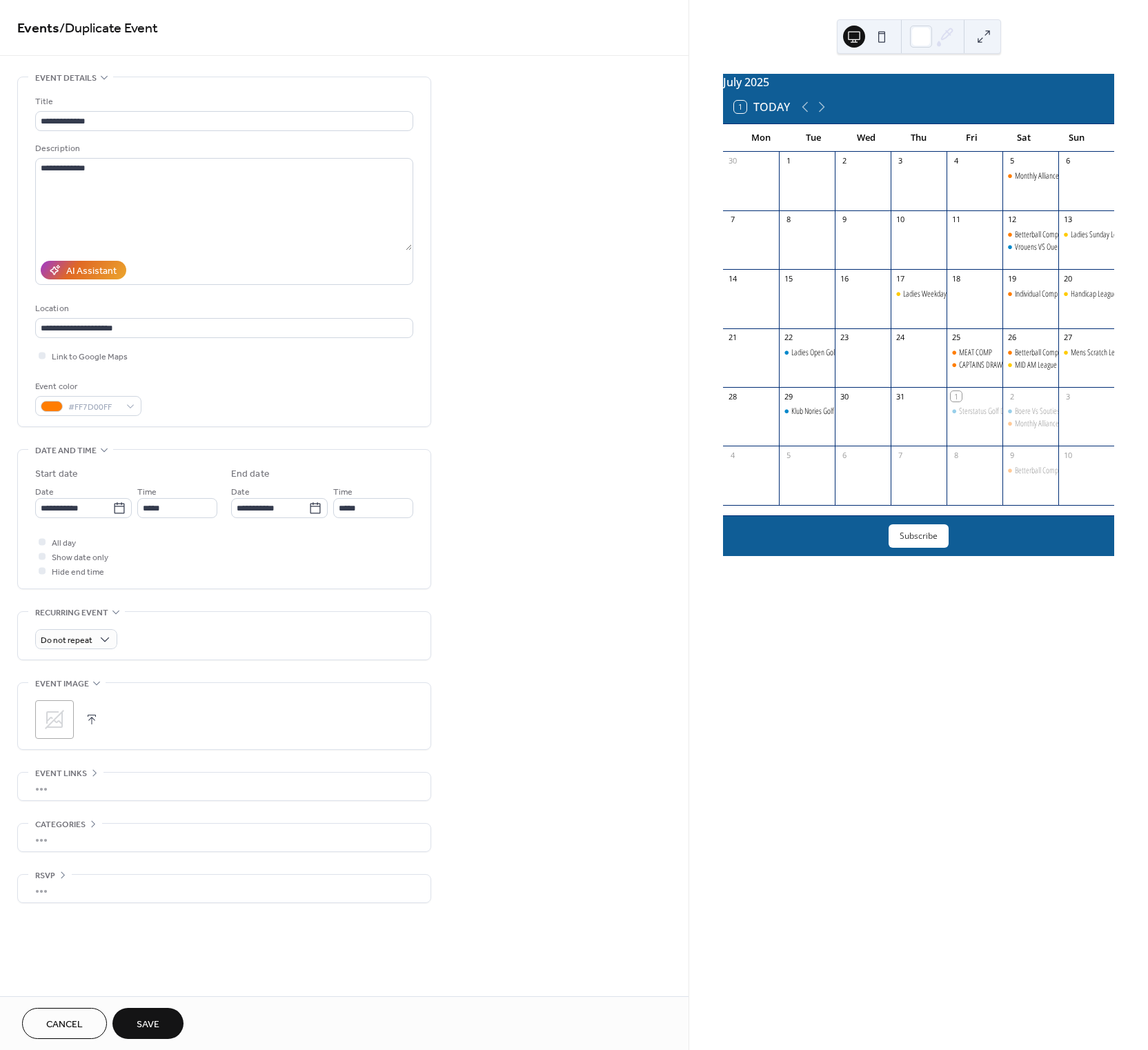 click on "Save" at bounding box center (148, 1024) 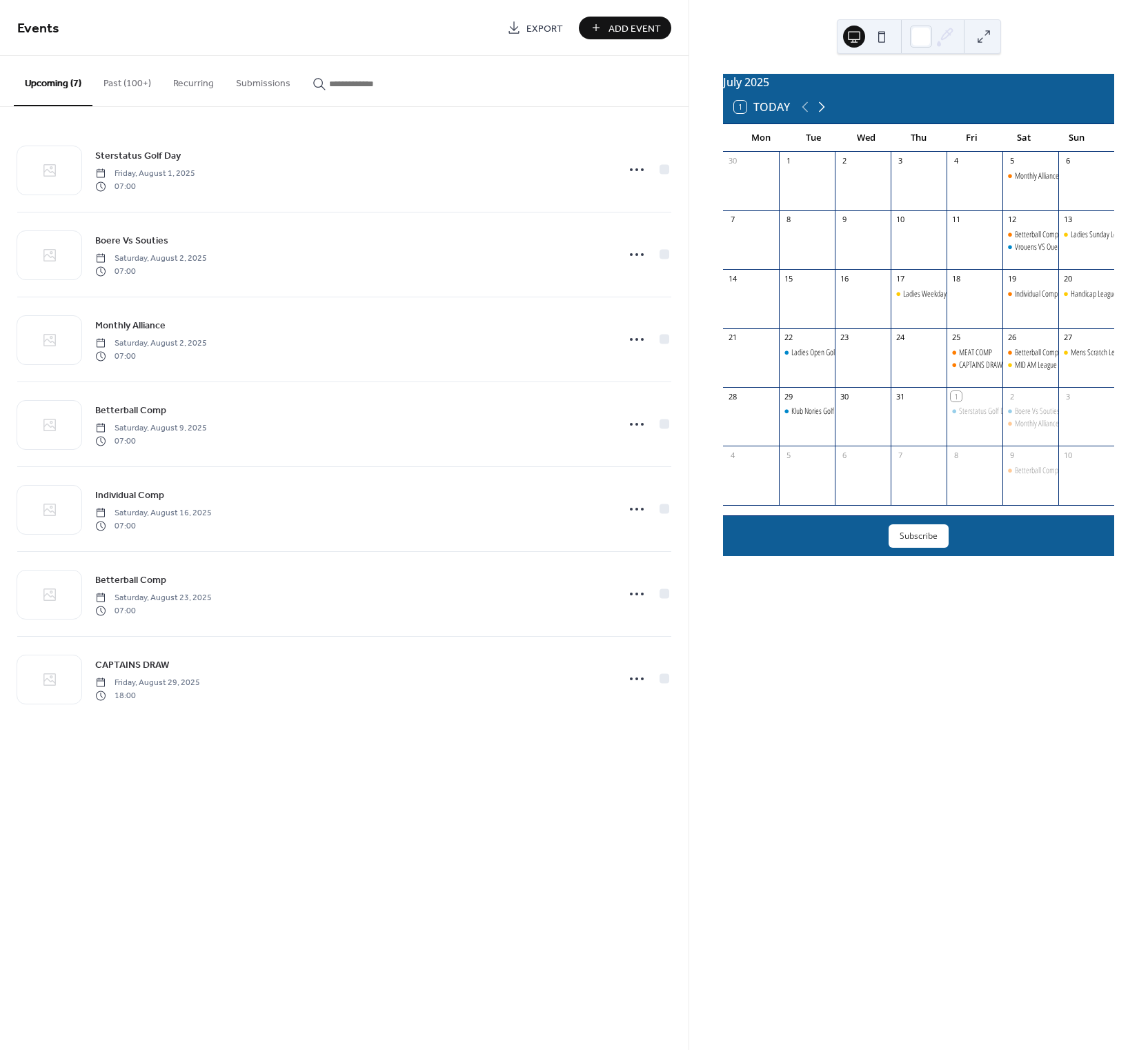 click 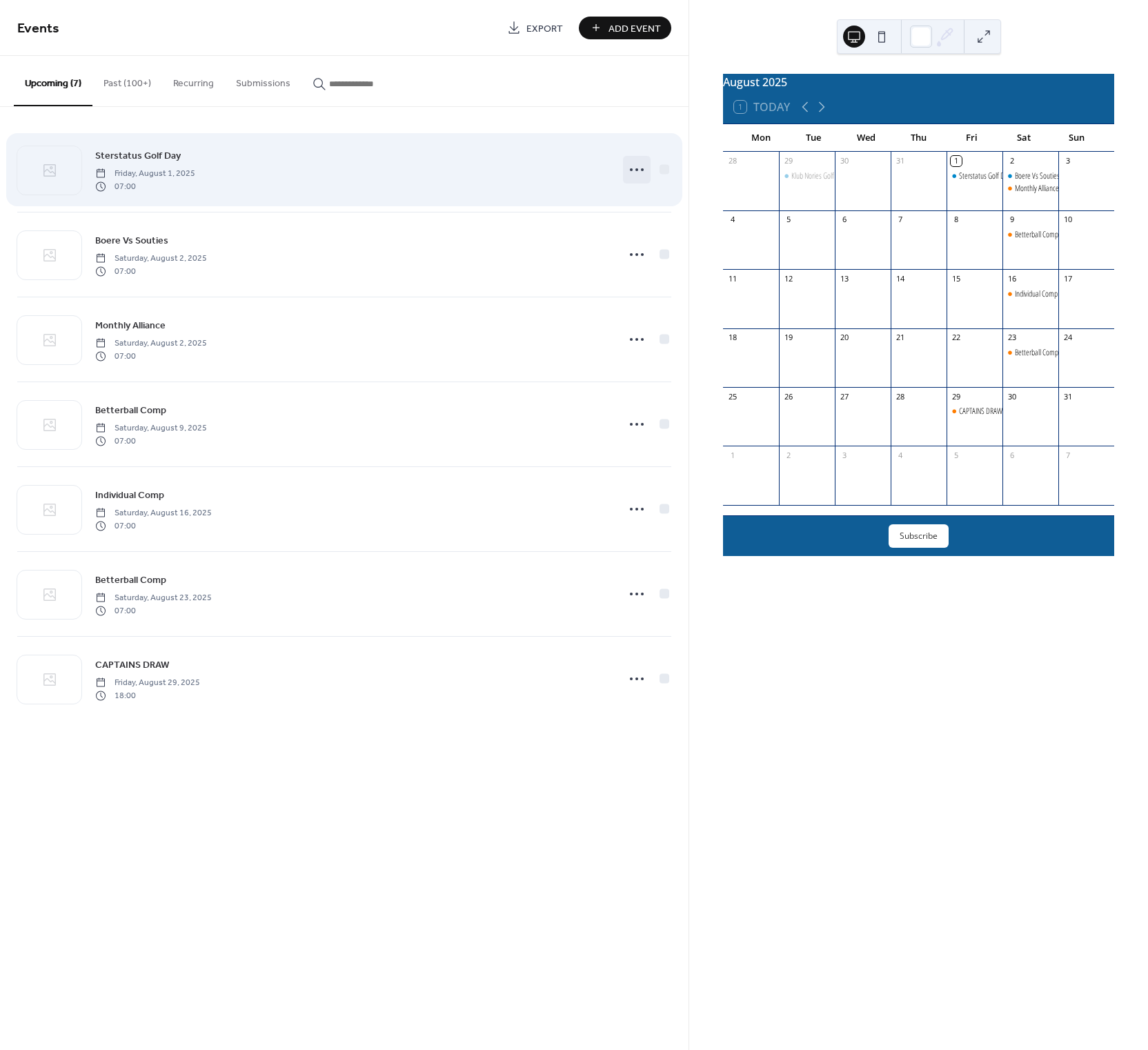 click 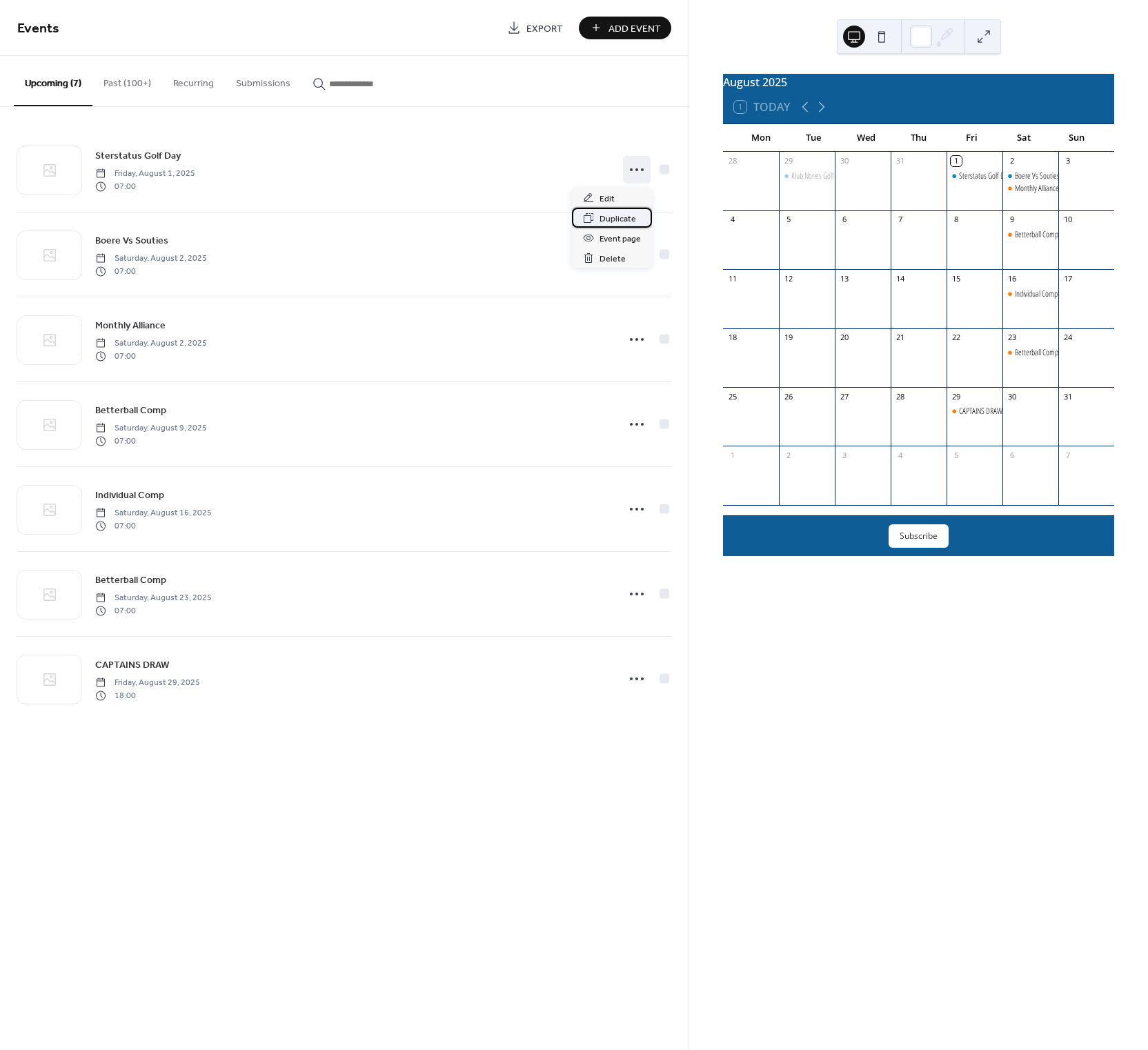 click on "Duplicate" at bounding box center [617, 219] 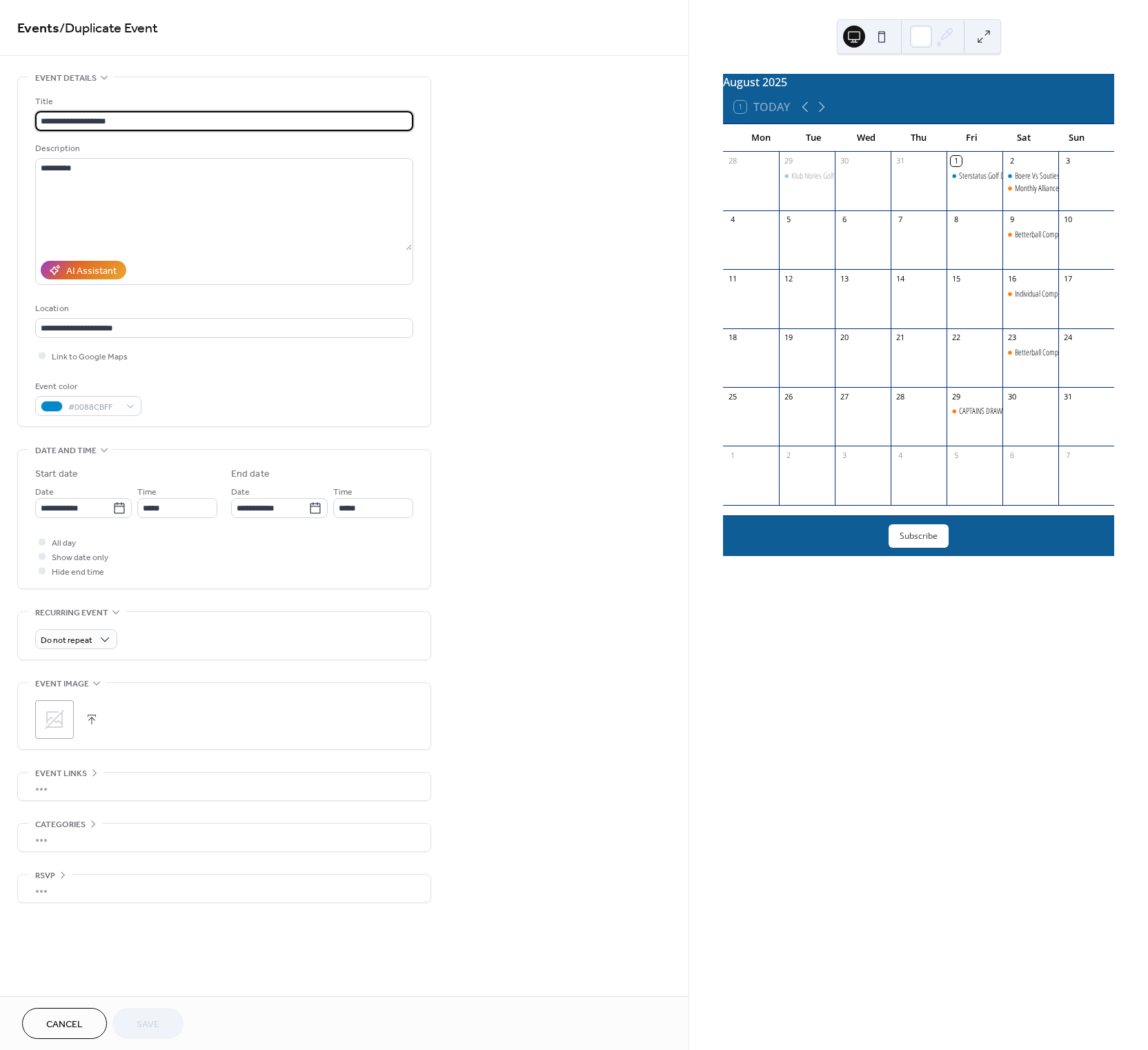 click on "**********" at bounding box center (224, 121) 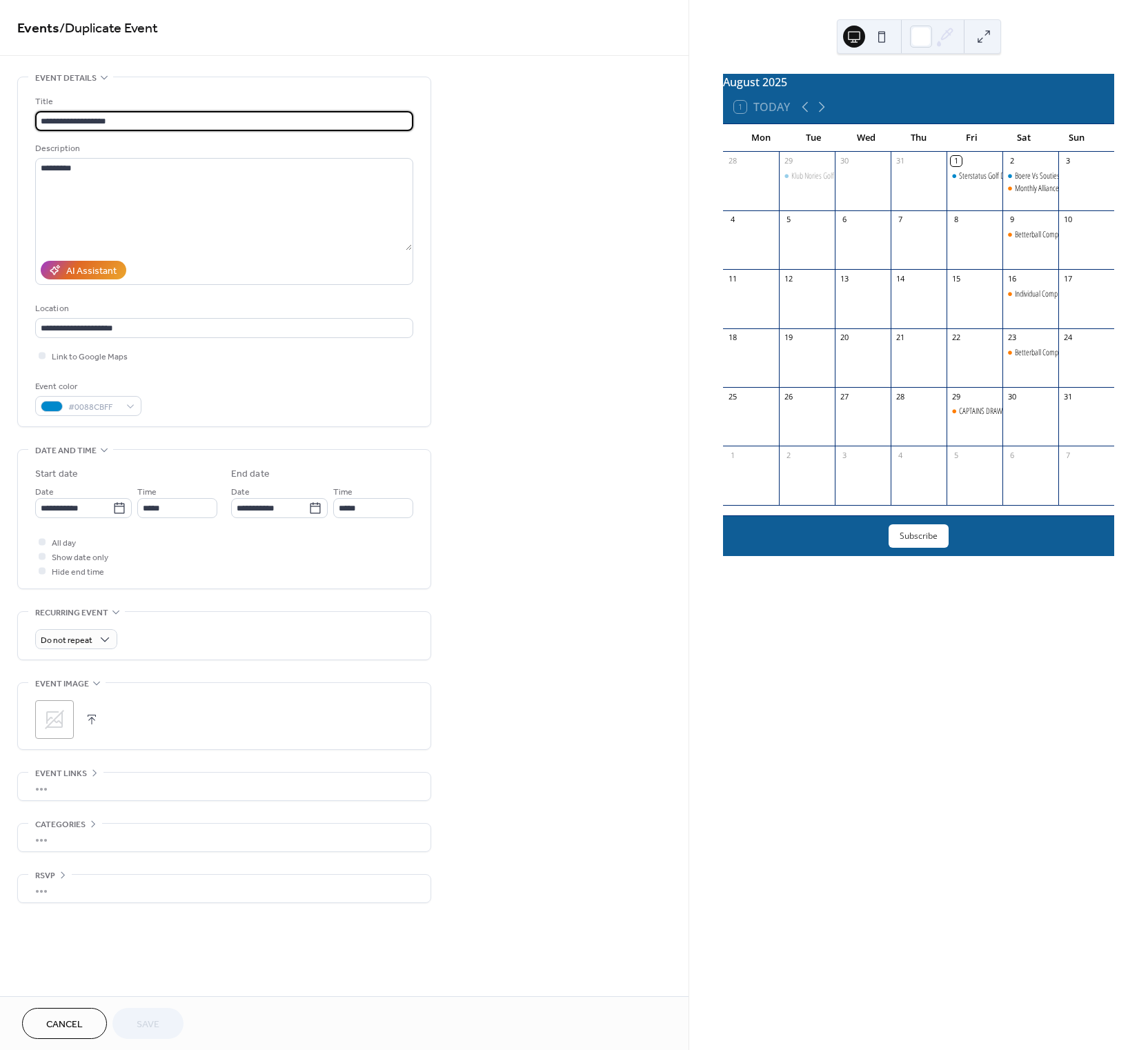 click on "**********" at bounding box center [224, 121] 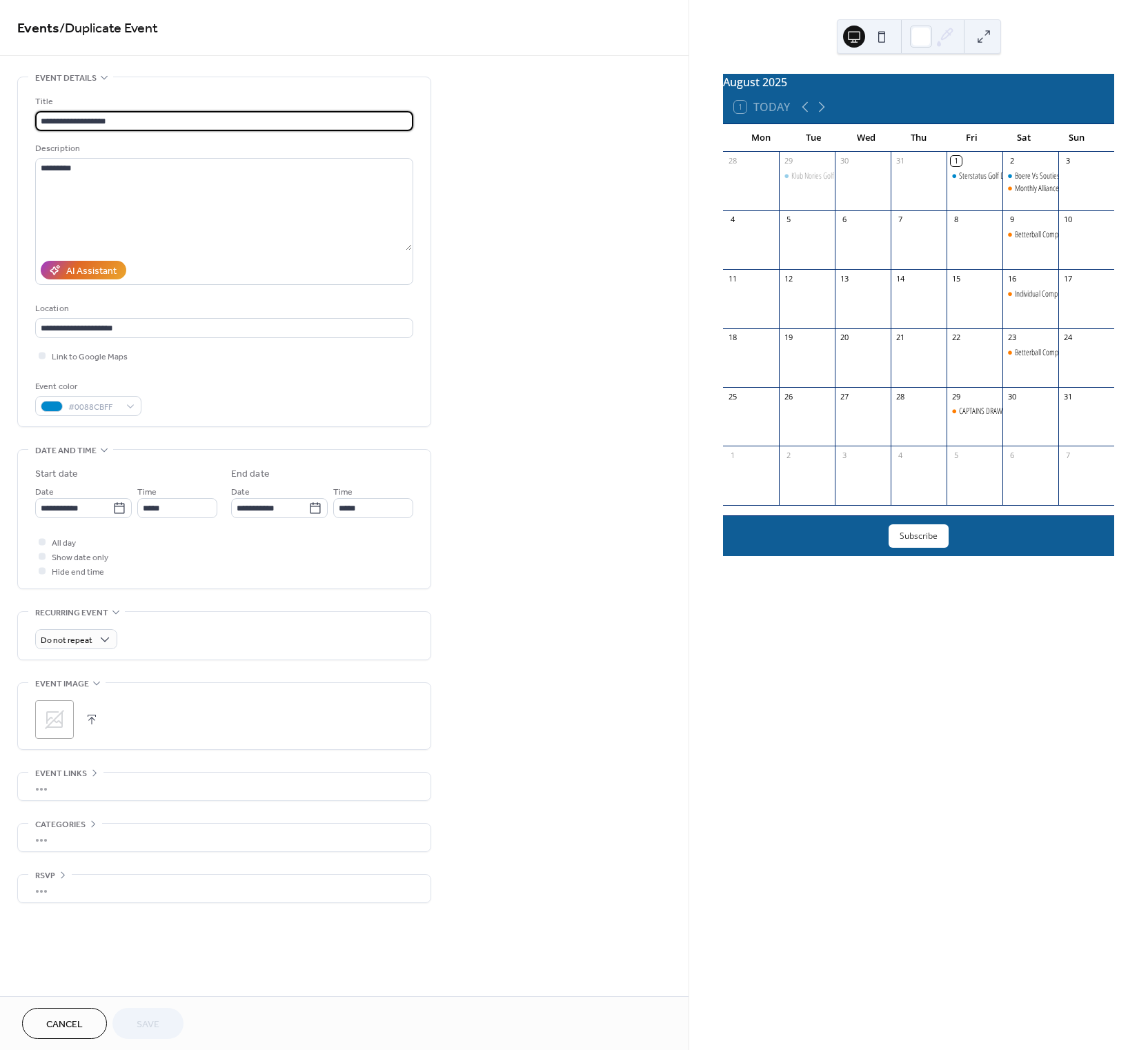 paste on "****" 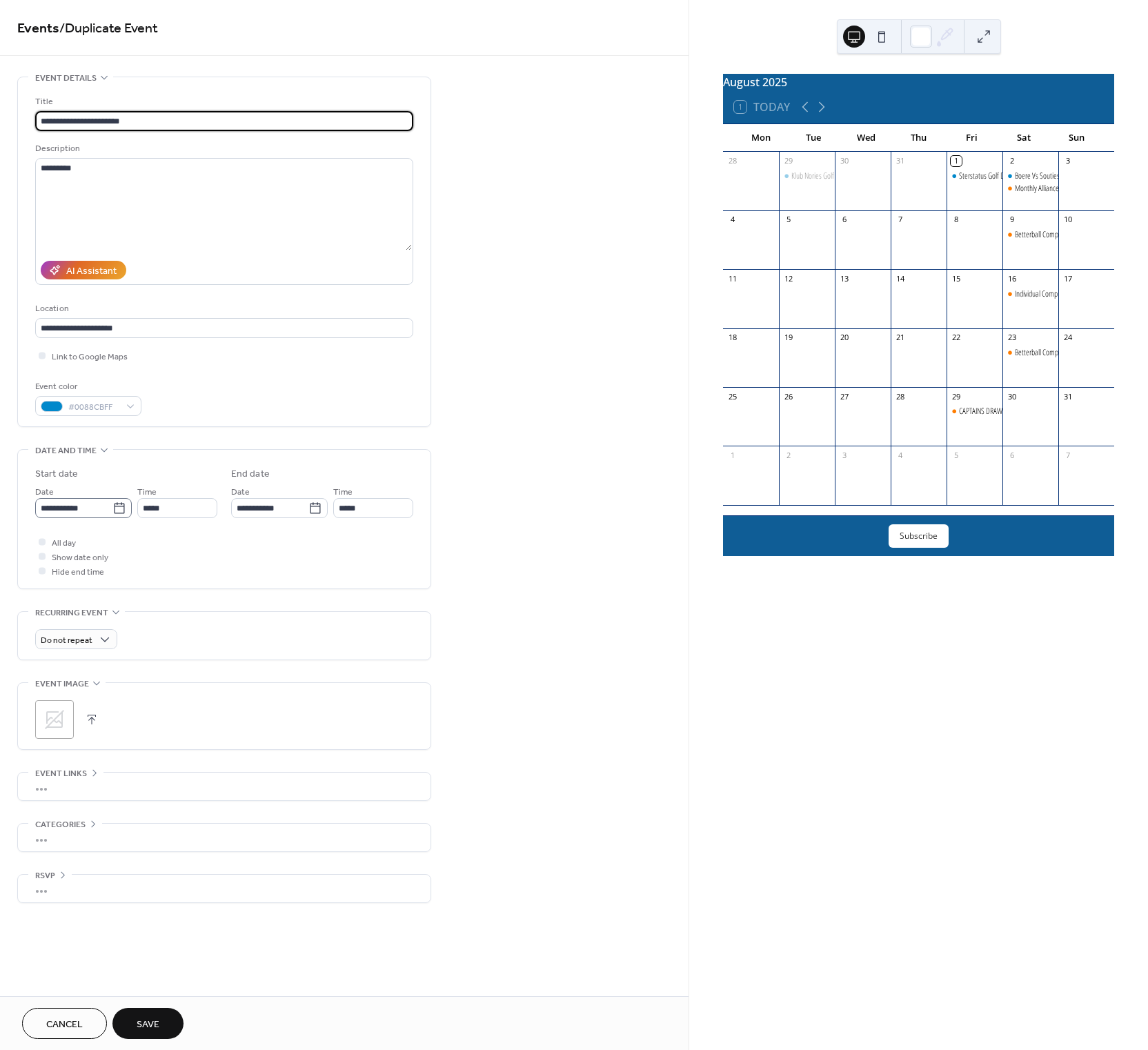 type on "**********" 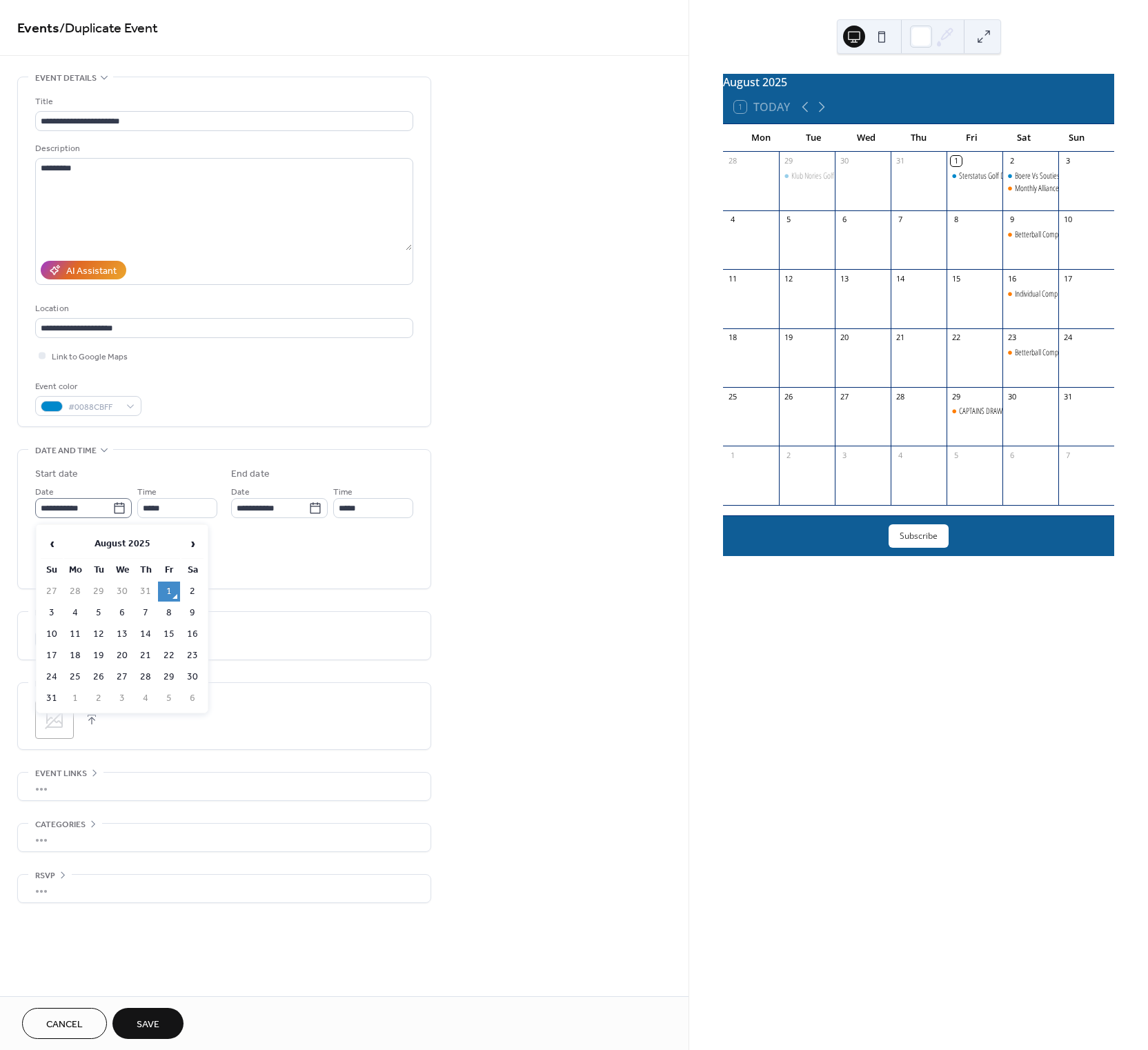 click 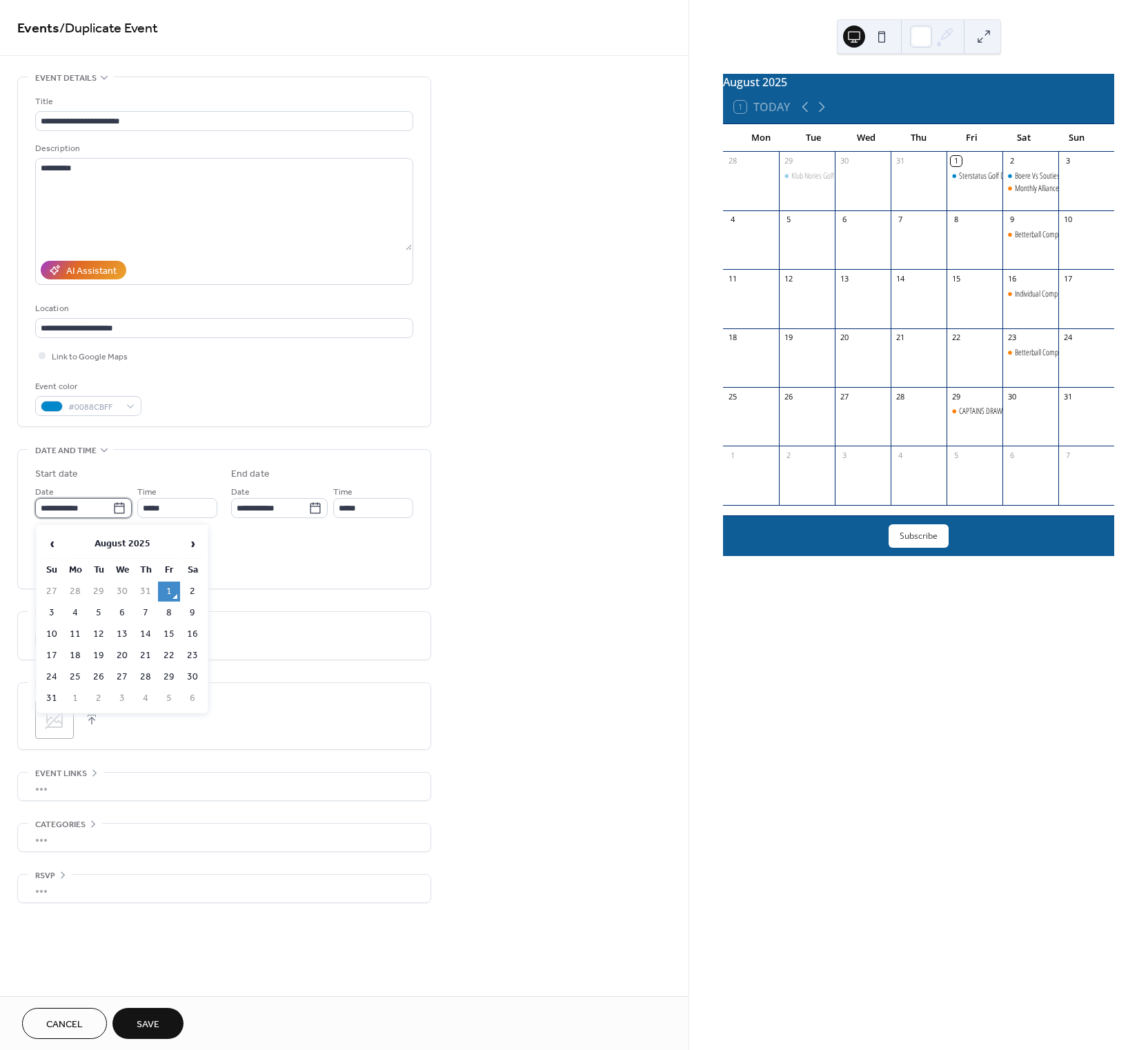 click on "**********" at bounding box center [74, 508] 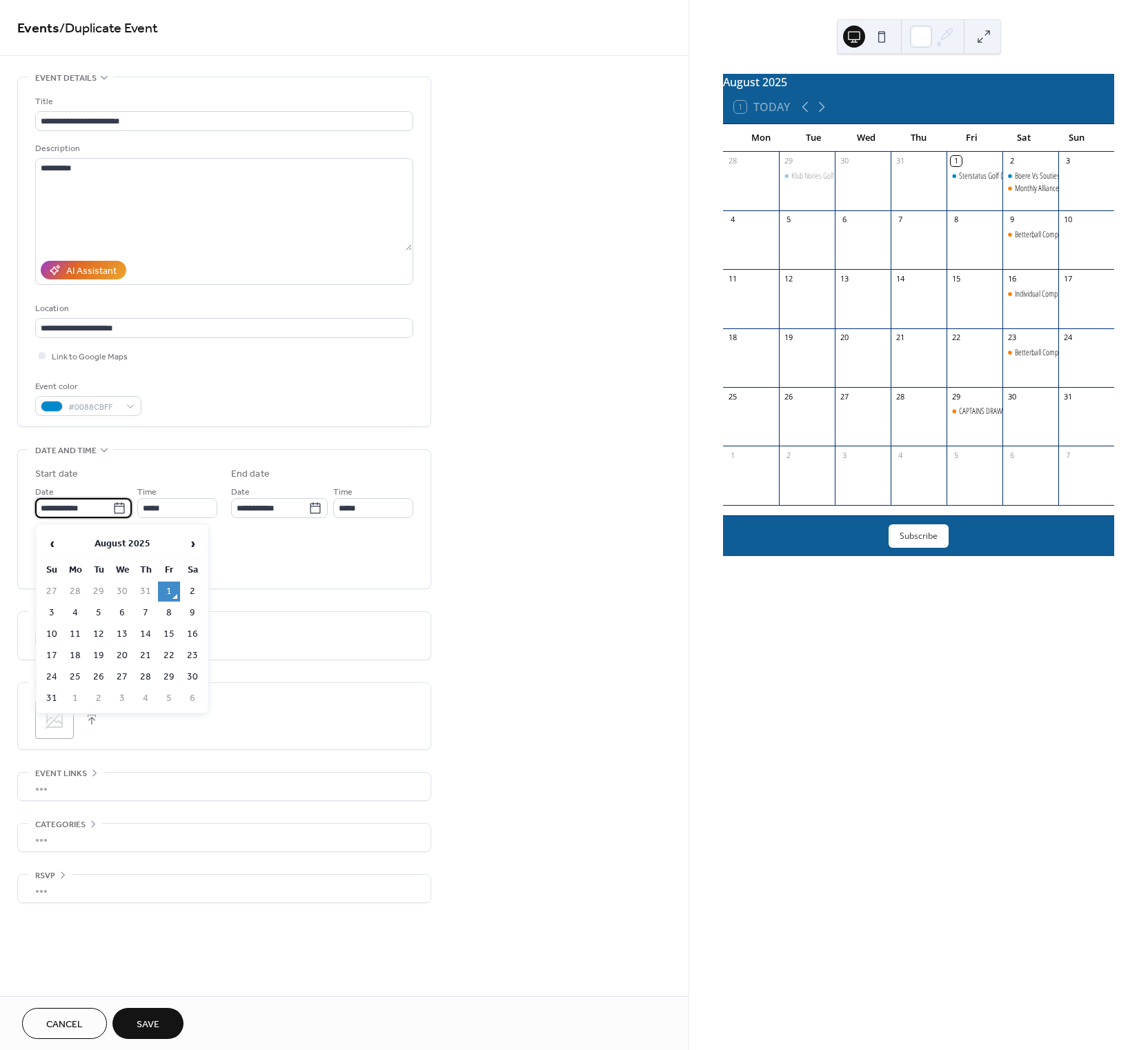 click on "8" at bounding box center [169, 613] 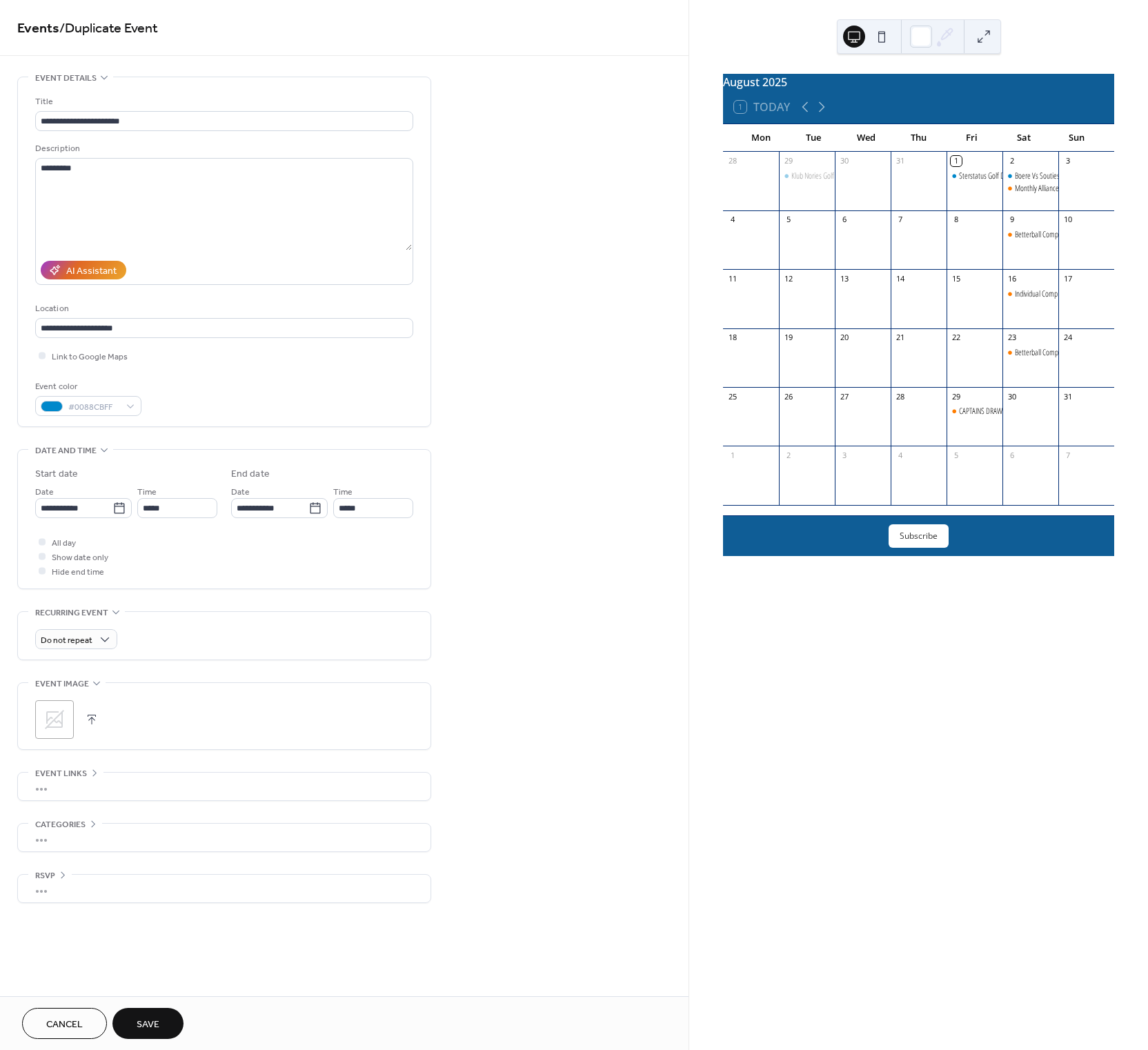 drag, startPoint x: 141, startPoint y: 1026, endPoint x: 174, endPoint y: 993, distance: 46.66905 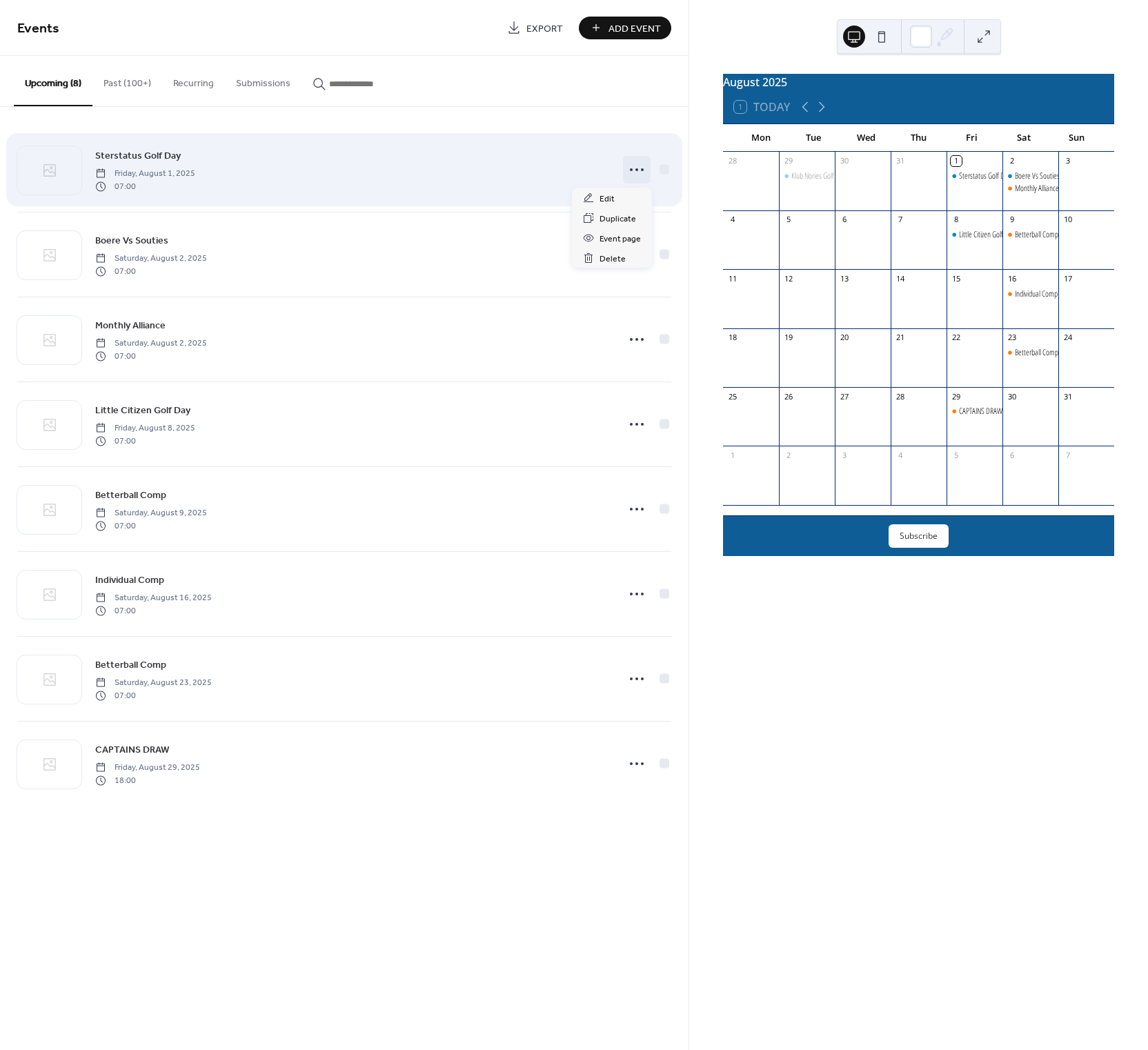 click 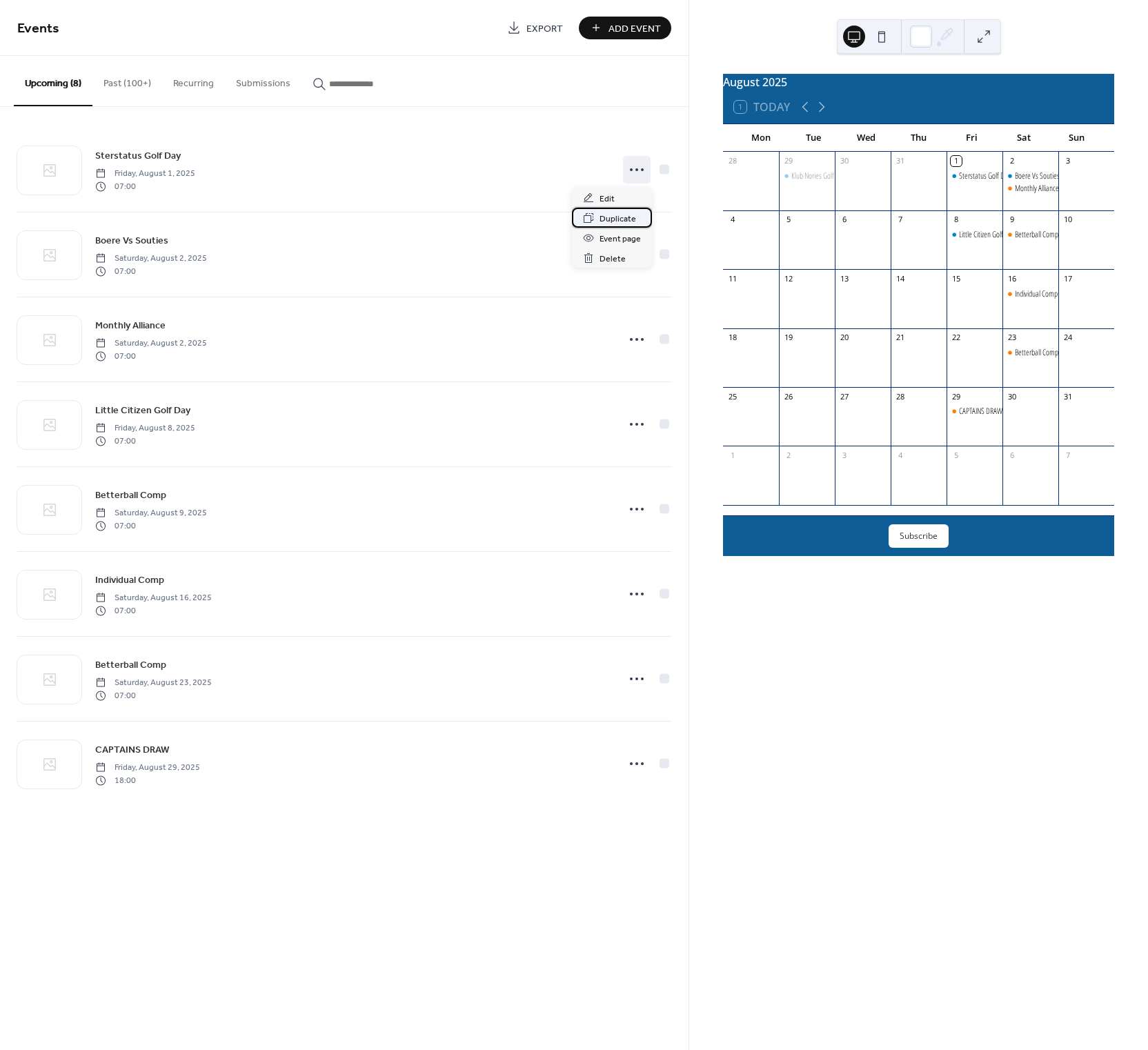 click on "Duplicate" at bounding box center (617, 219) 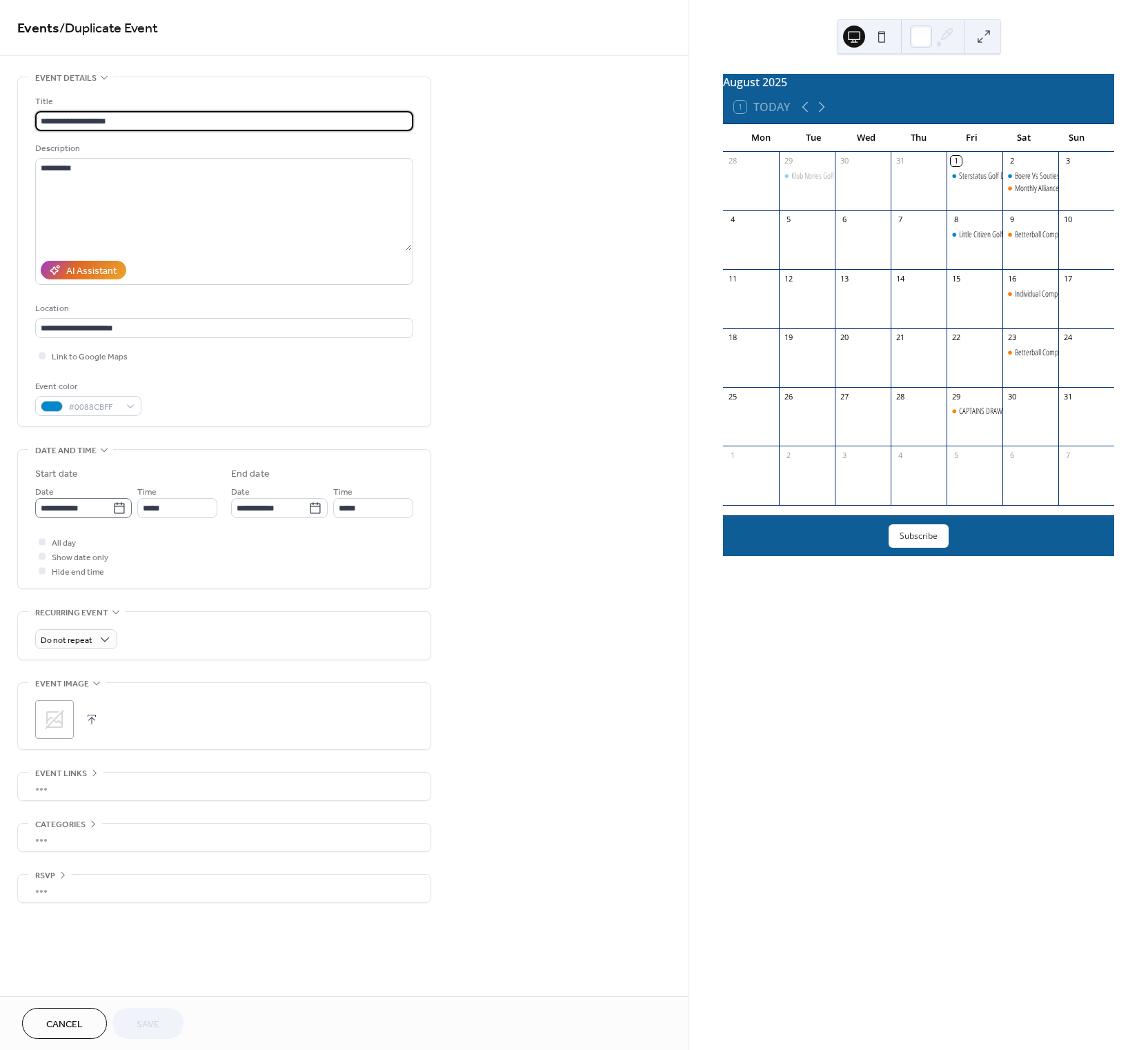 click 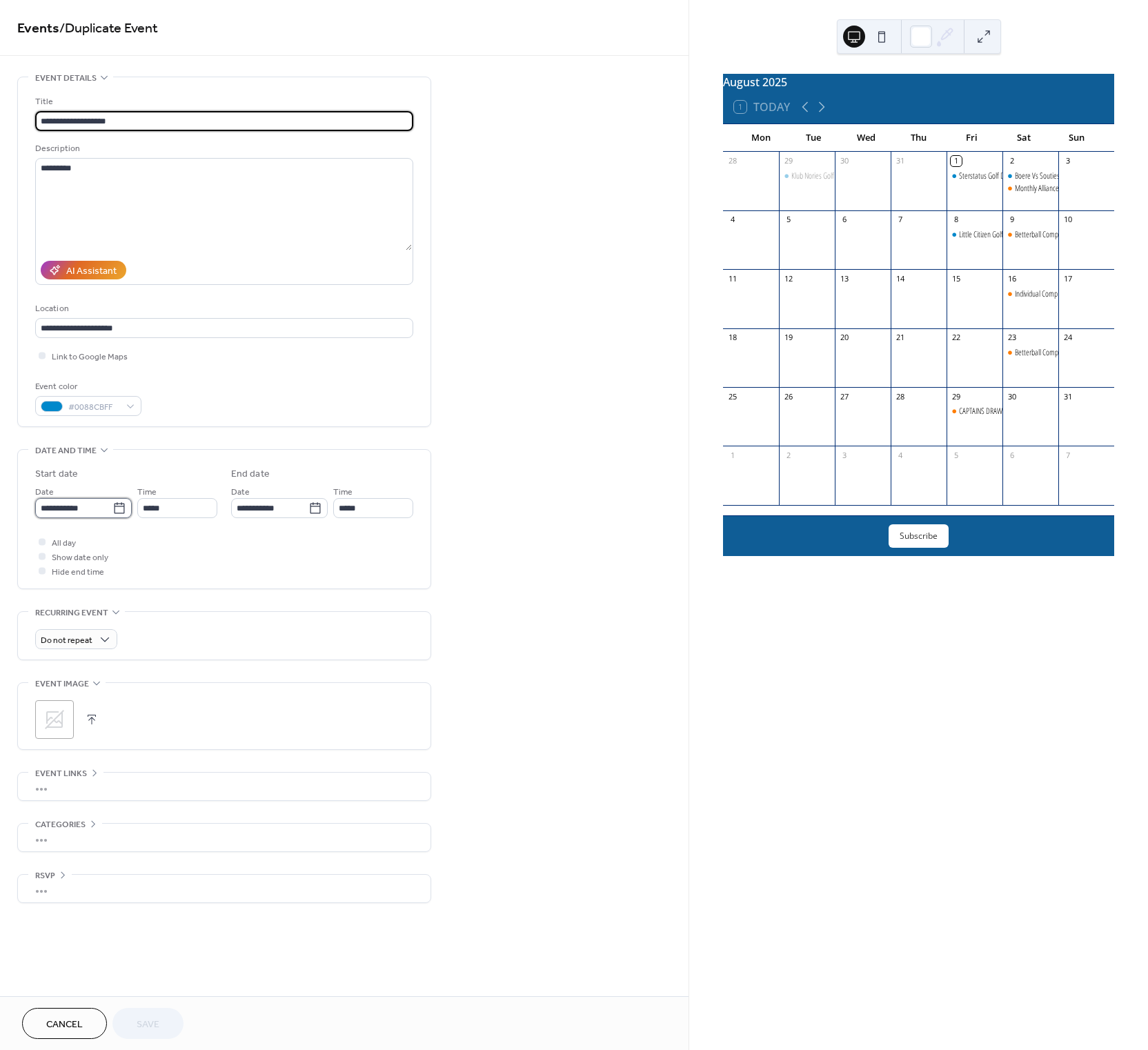 click on "**********" at bounding box center [74, 508] 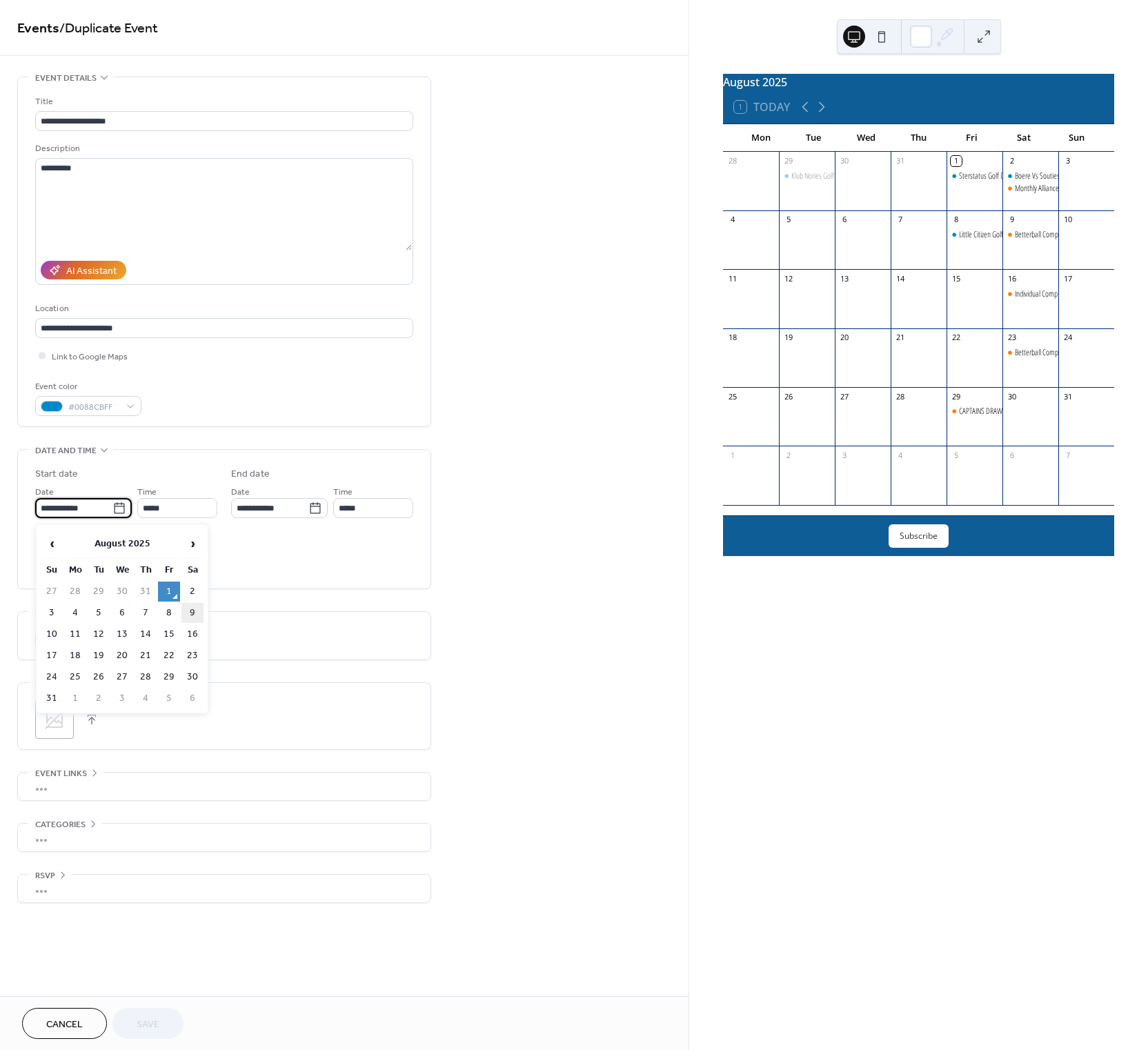 click on "9" at bounding box center (192, 613) 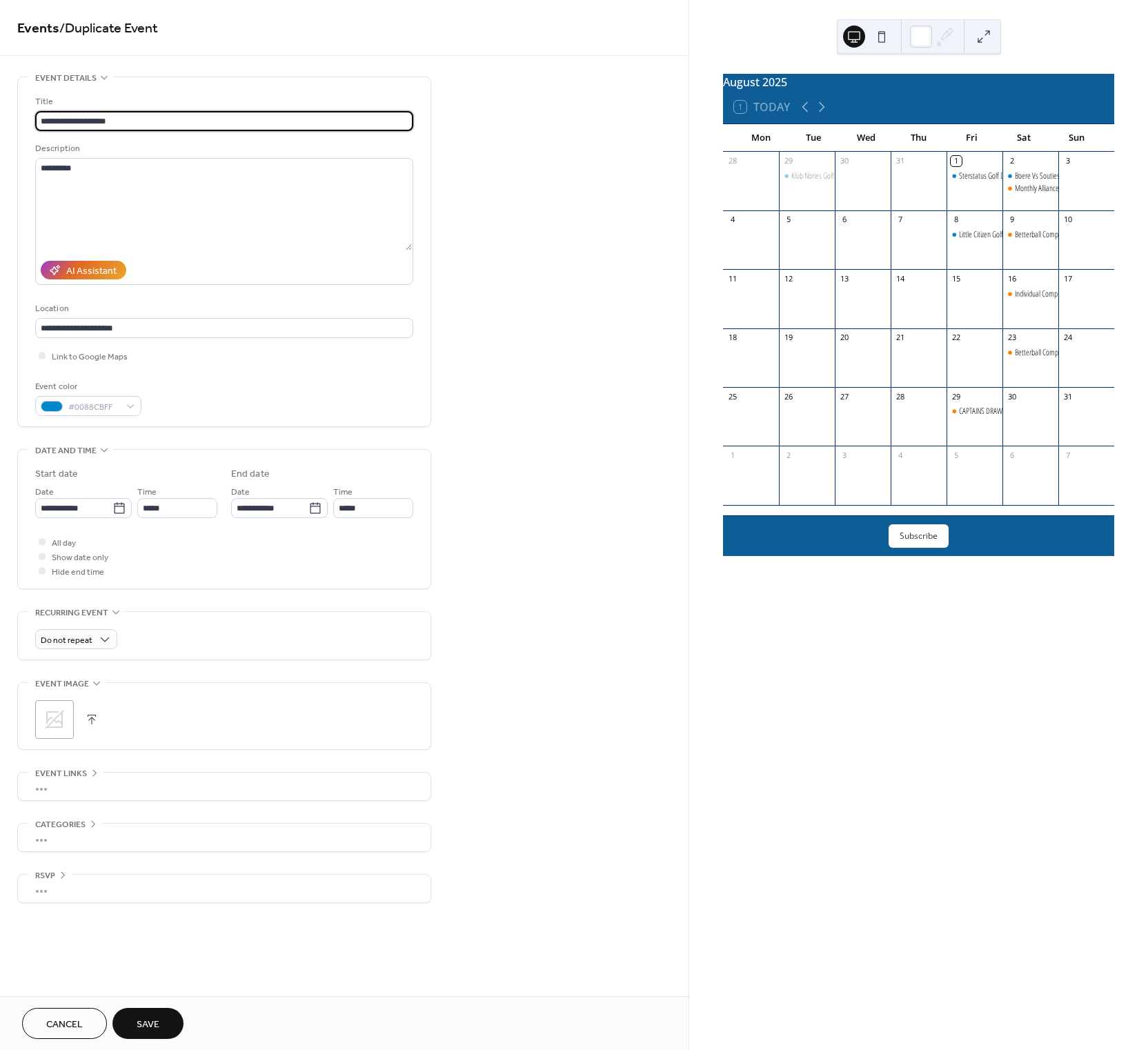drag, startPoint x: 135, startPoint y: 126, endPoint x: 37, endPoint y: 113, distance: 98.85848 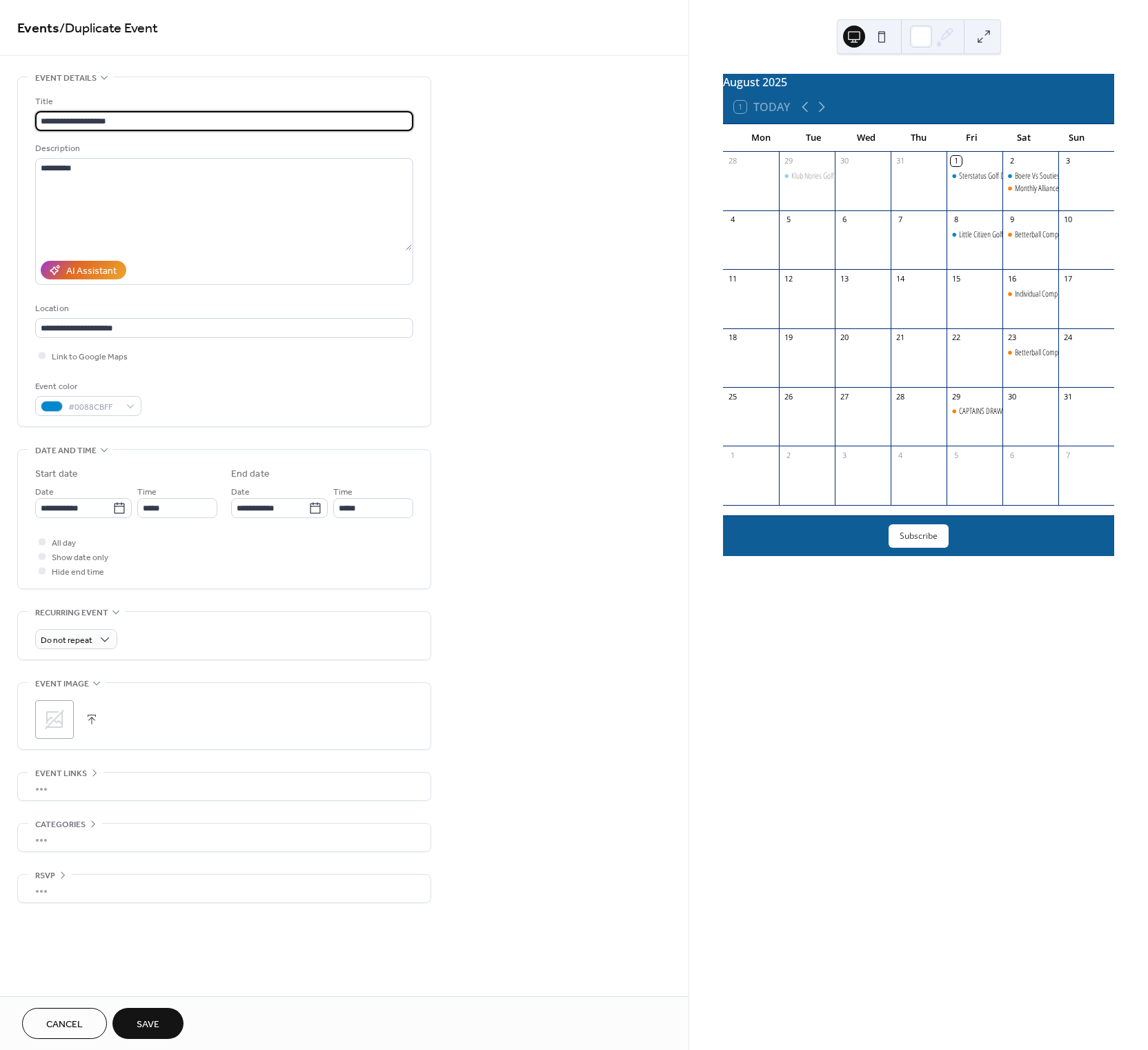 click on "**********" at bounding box center [224, 121] 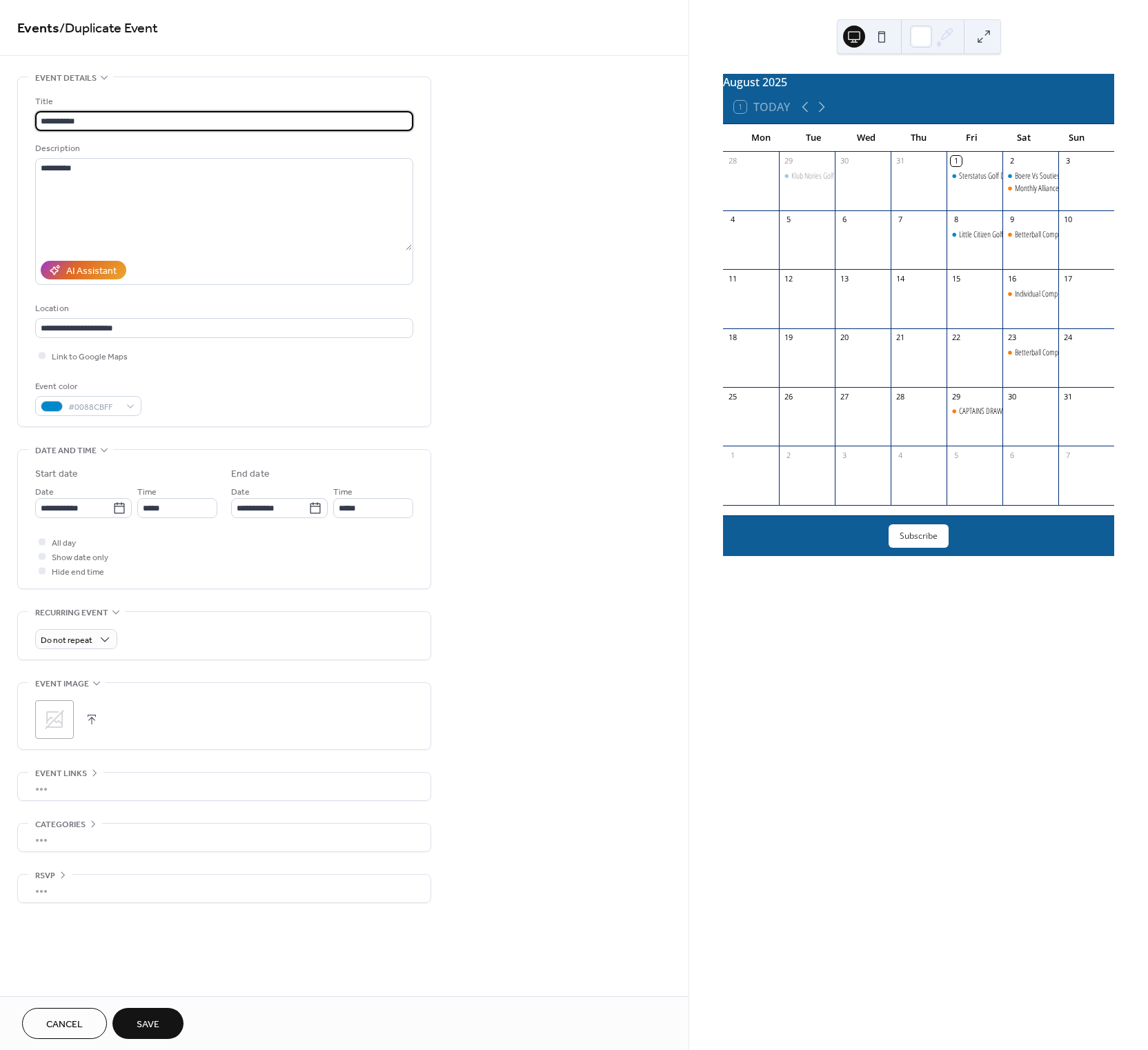 type on "**********" 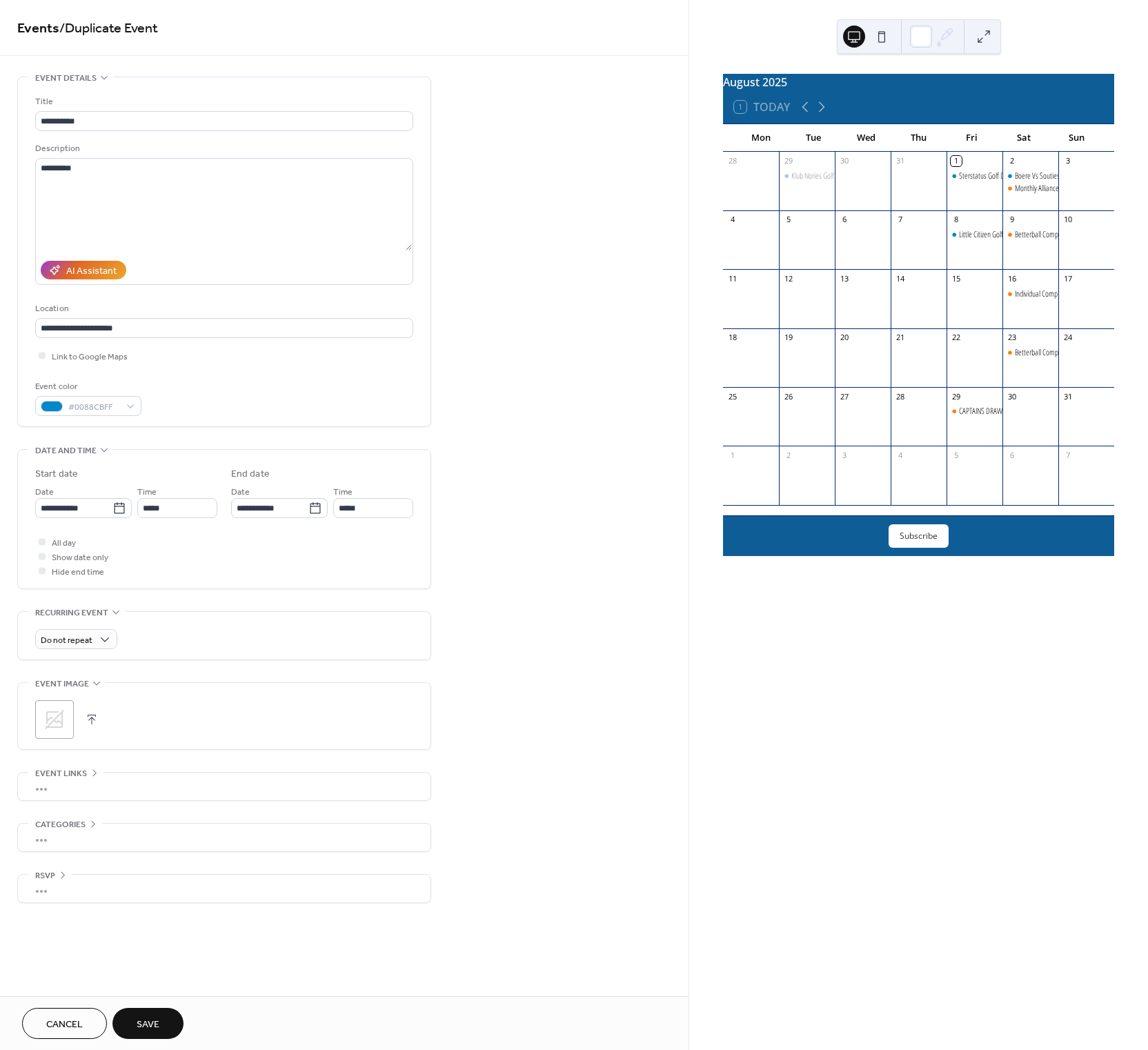 click on "Save" at bounding box center [148, 1024] 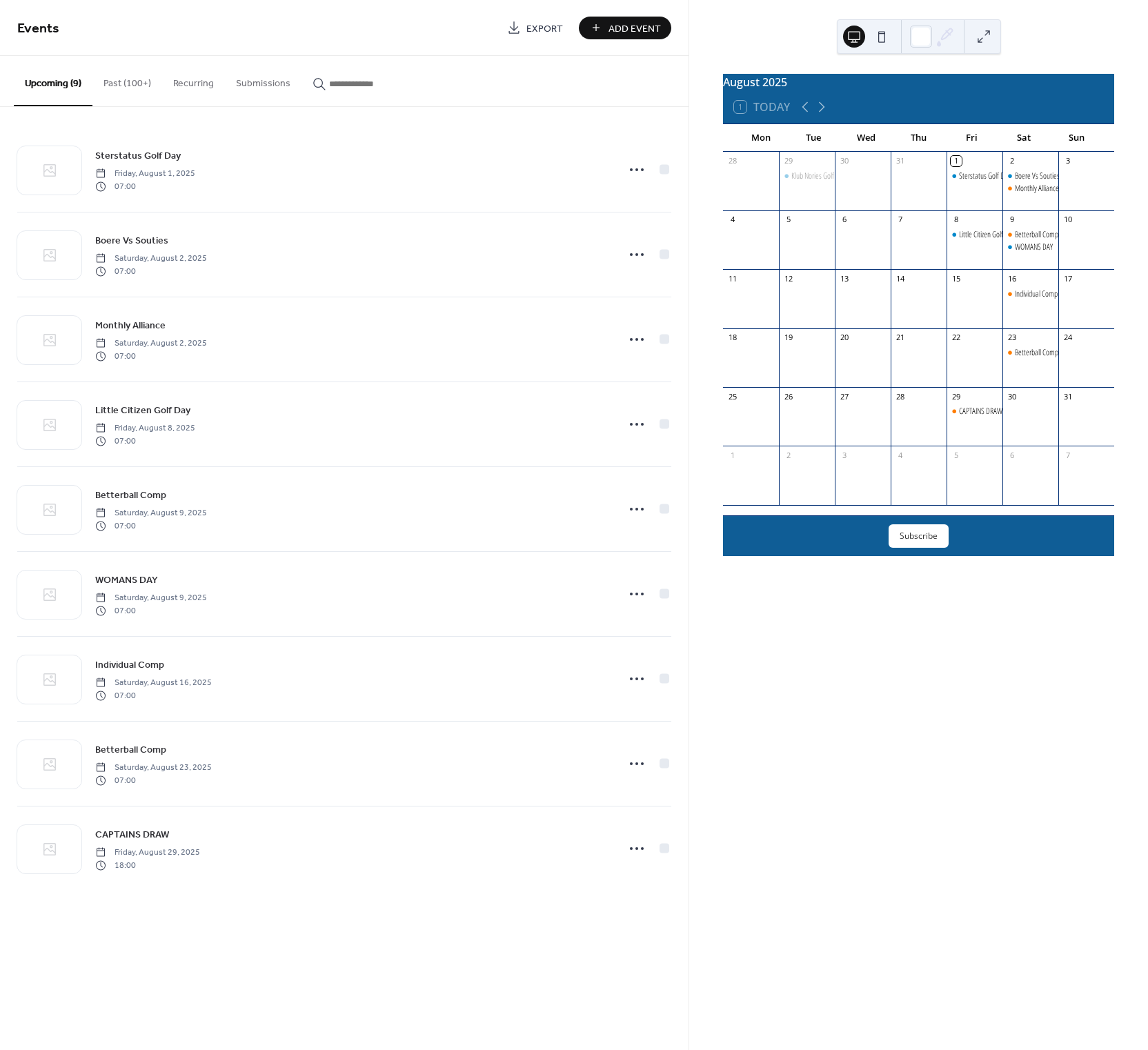 click on "Past (100+)" at bounding box center (127, 80) 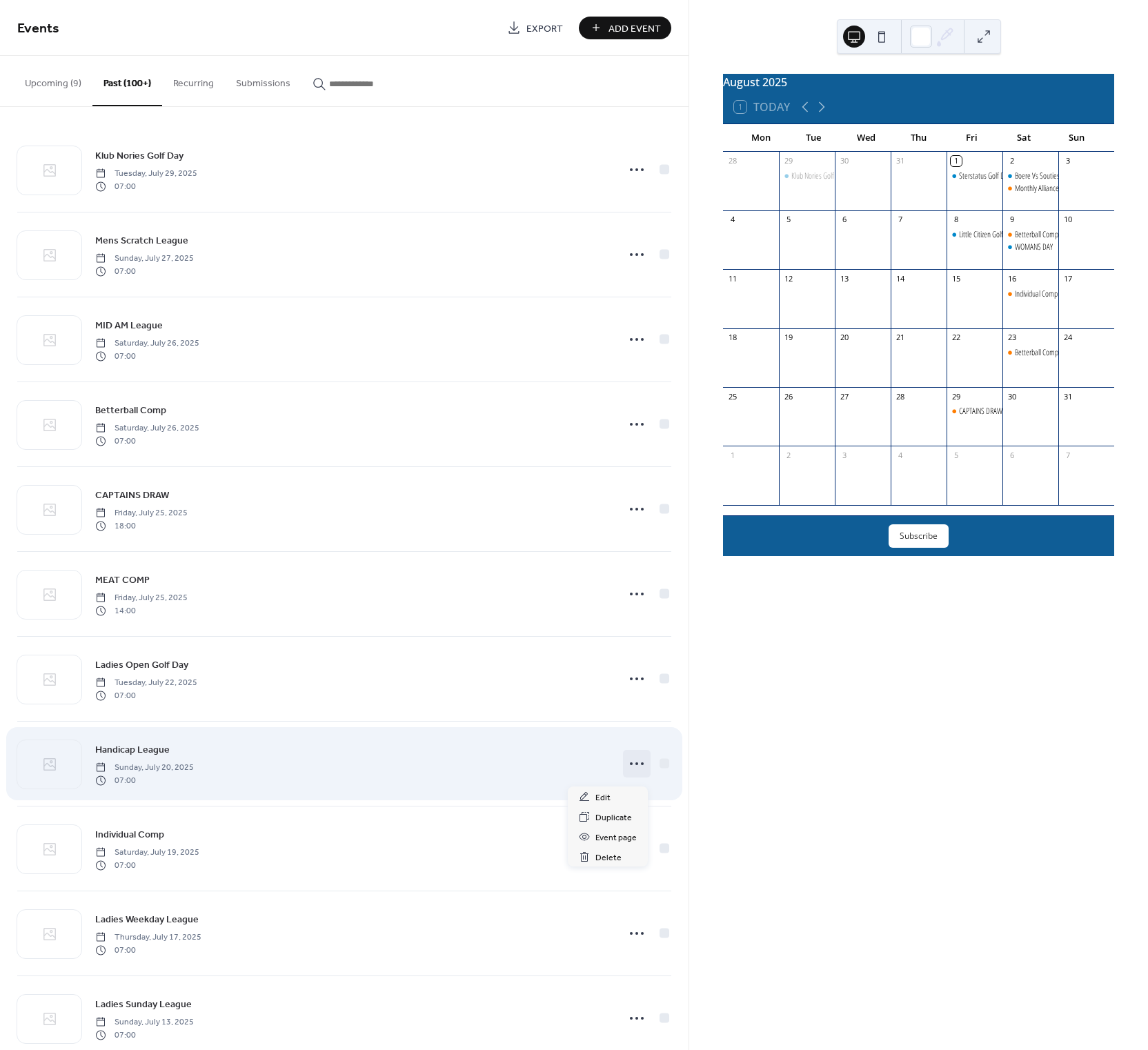 click 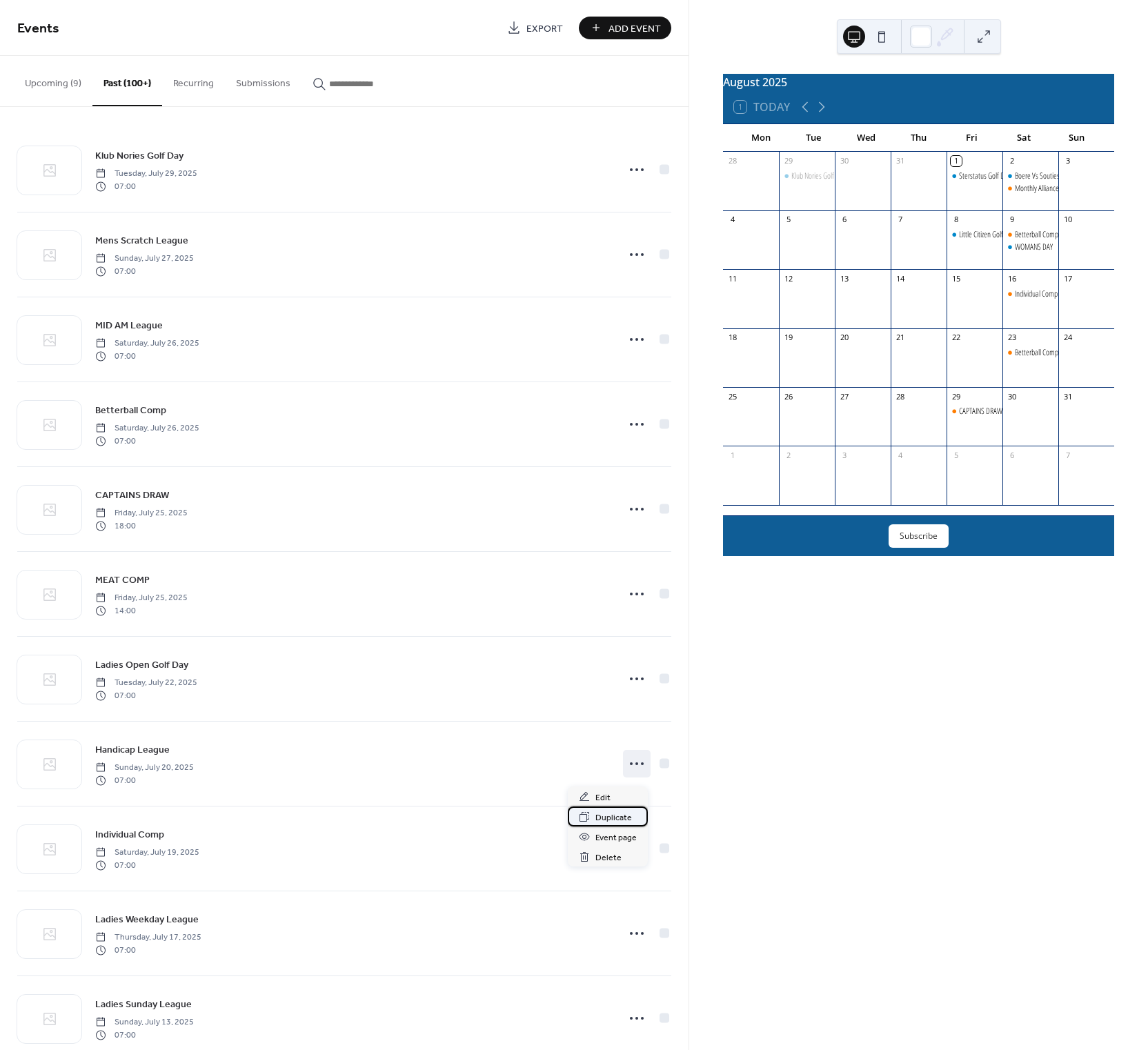 click on "Duplicate" at bounding box center [613, 818] 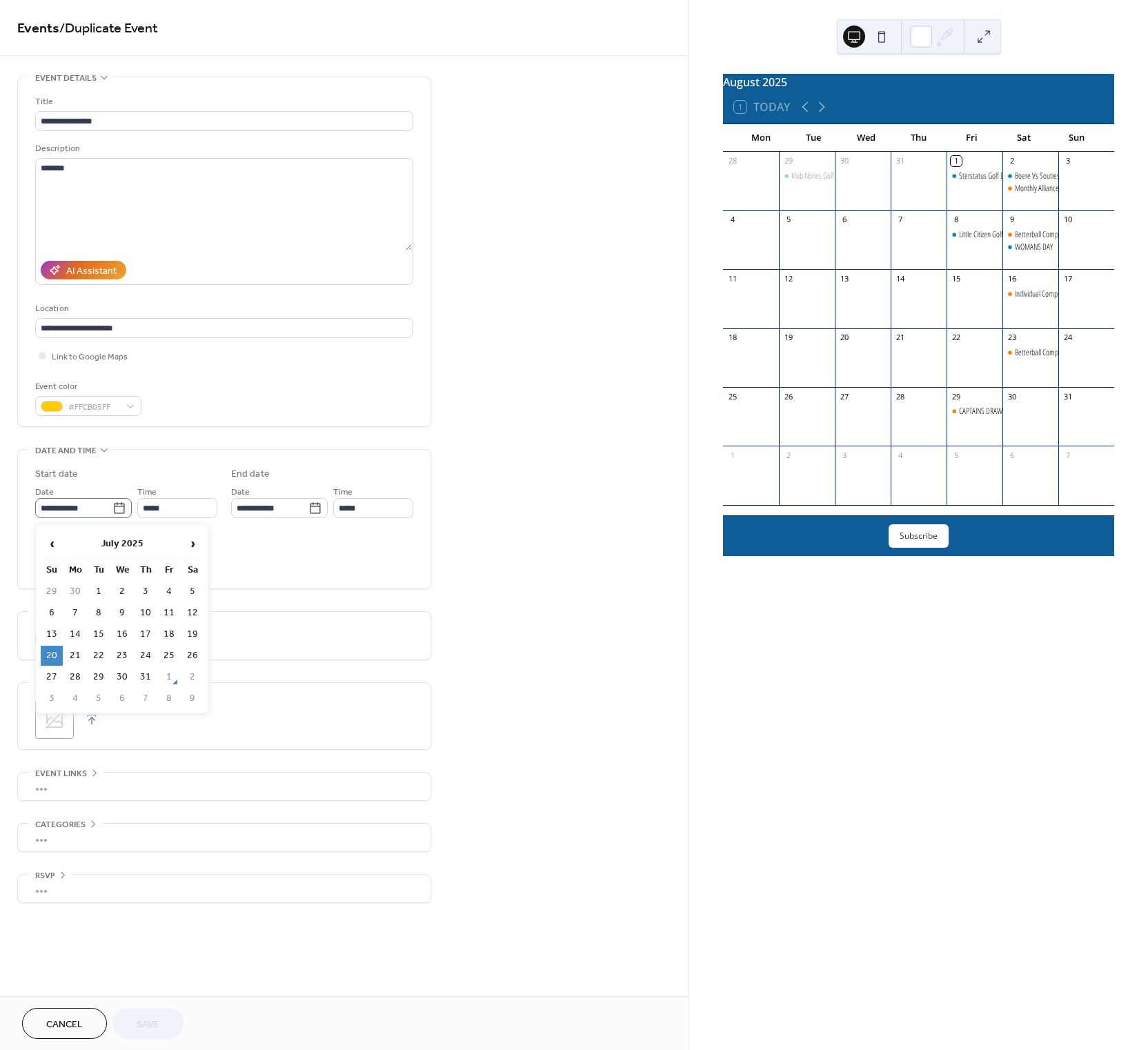 click 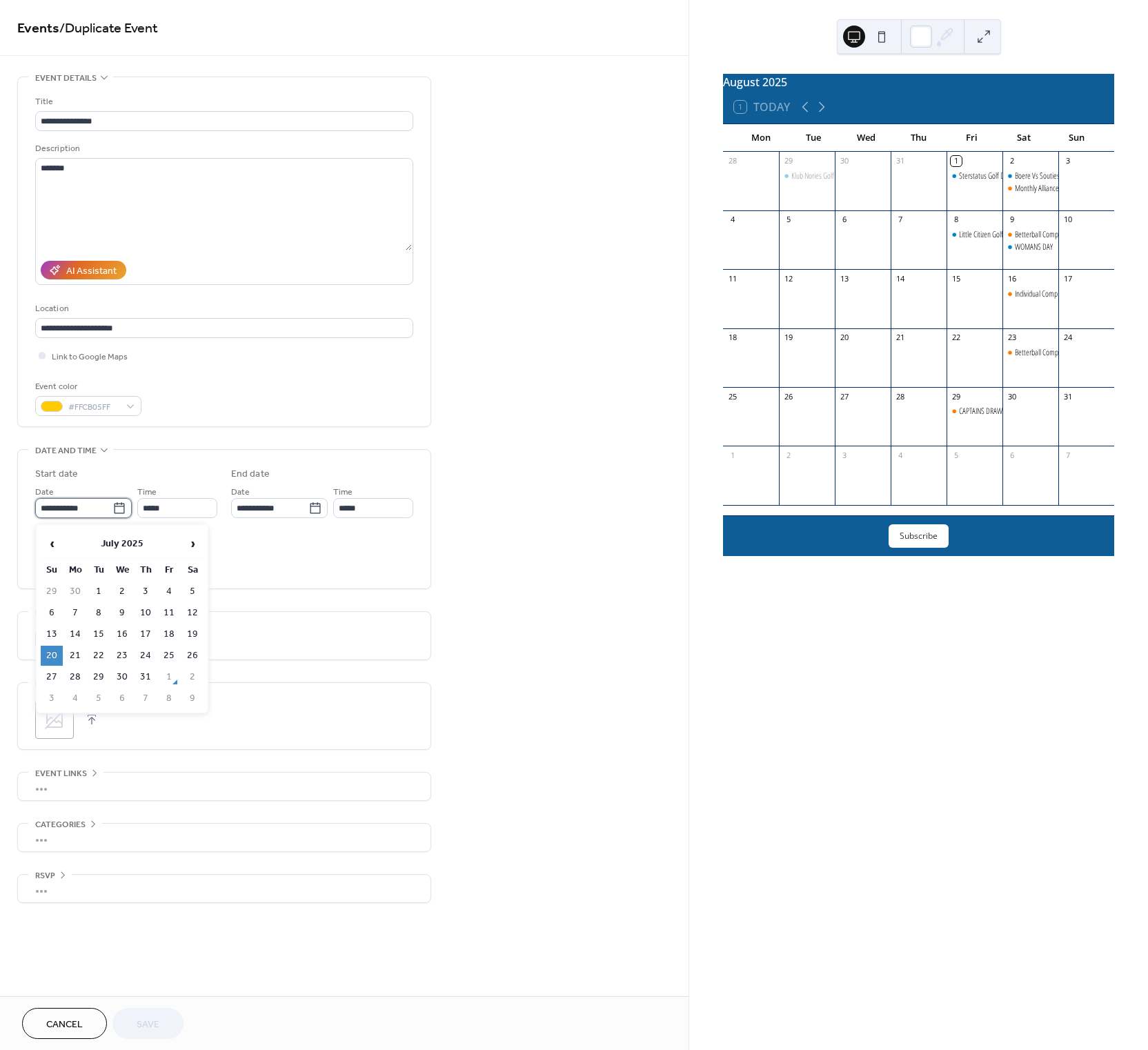 click on "**********" at bounding box center [74, 508] 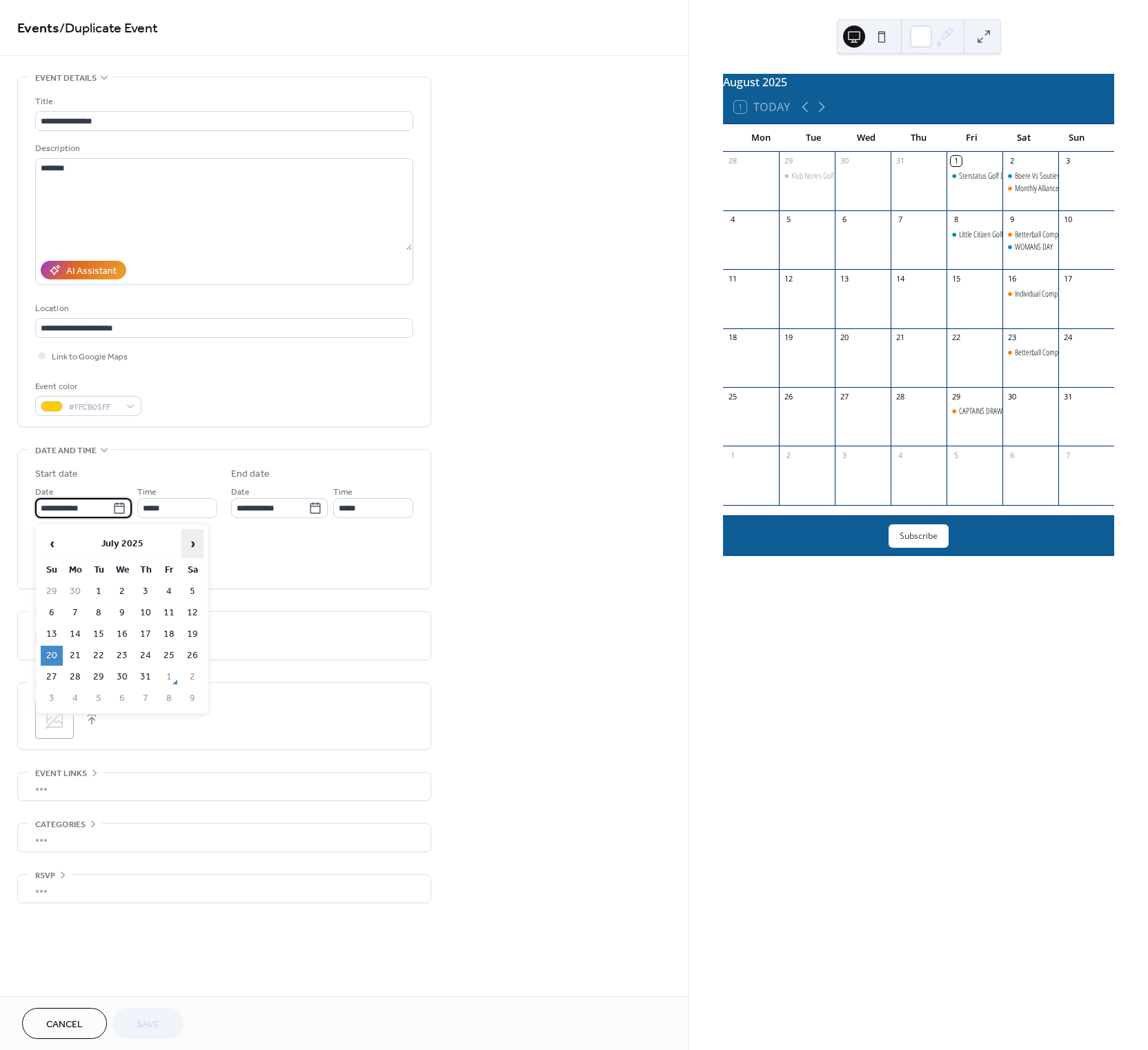 click on "›" at bounding box center [192, 544] 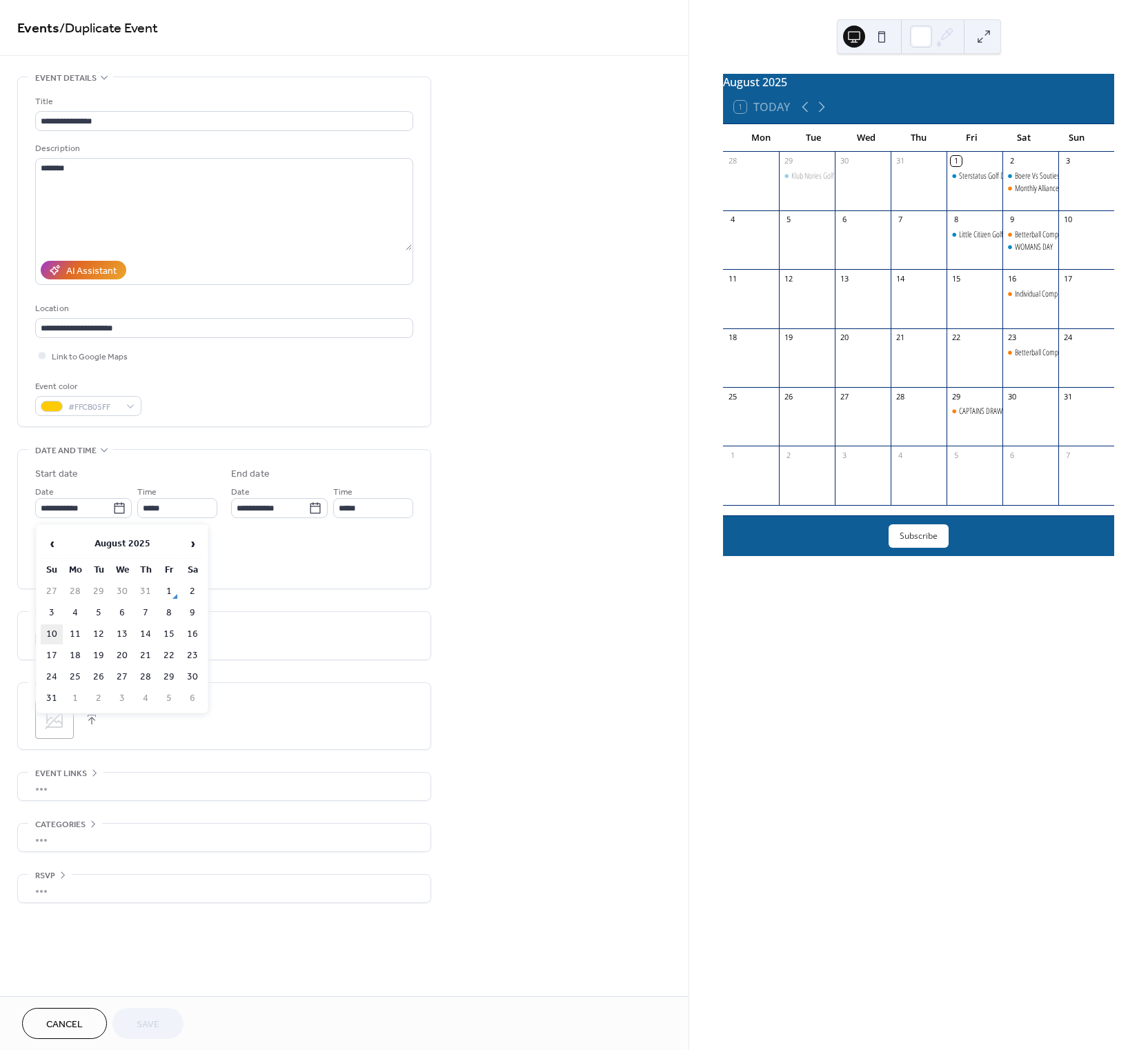click on "10" at bounding box center [52, 634] 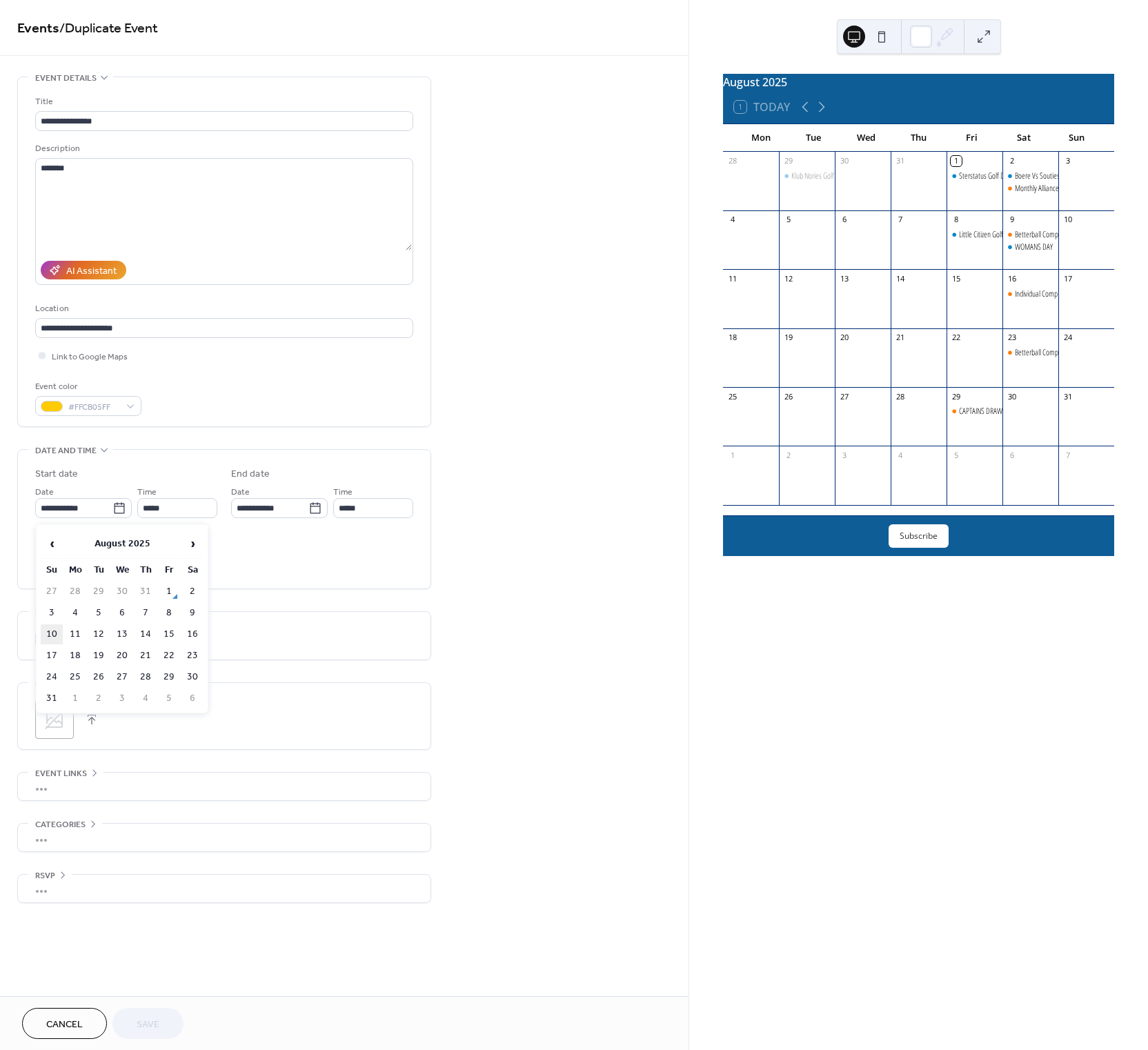 type on "**********" 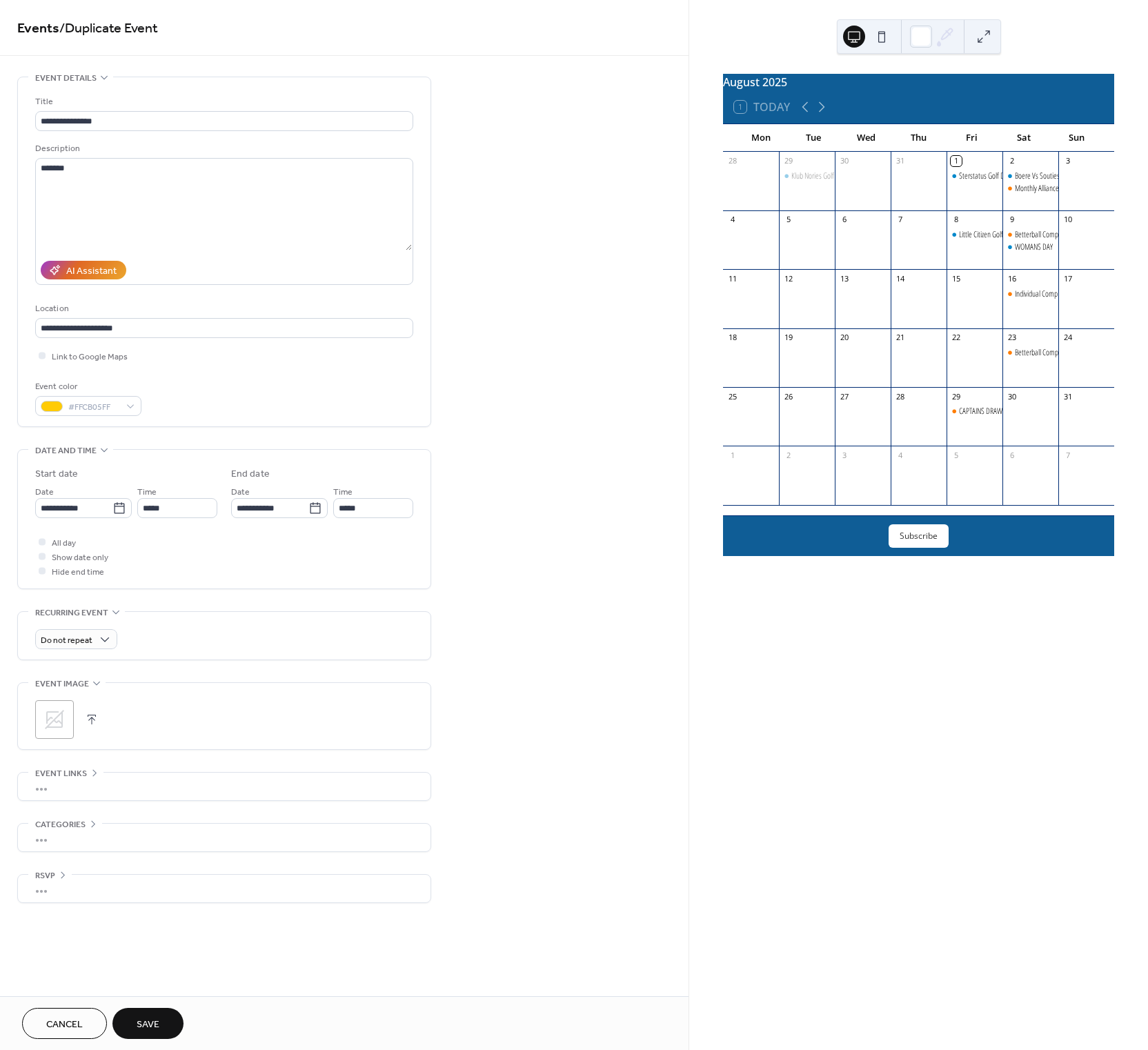 click on "Save" at bounding box center [148, 1024] 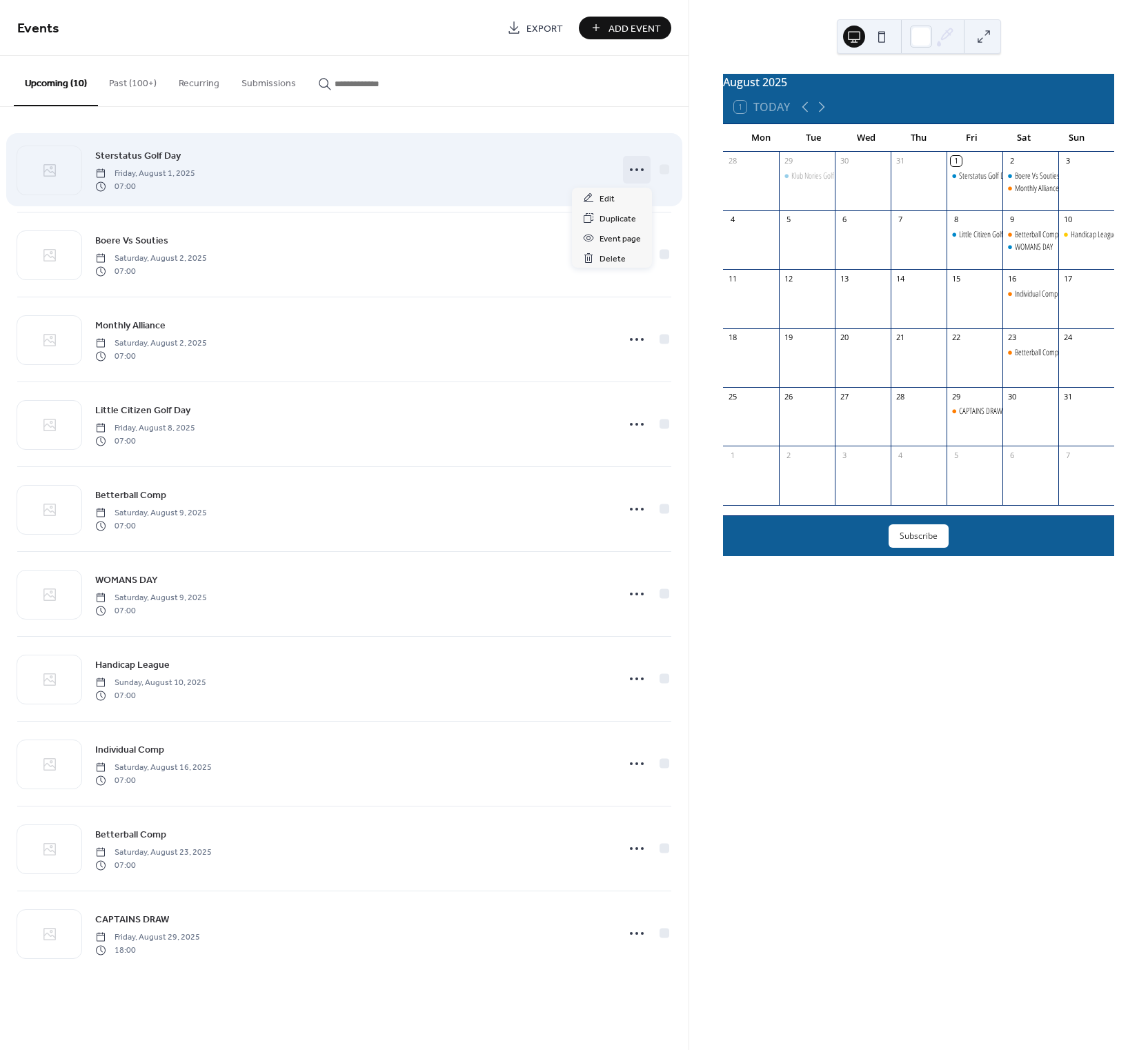 click 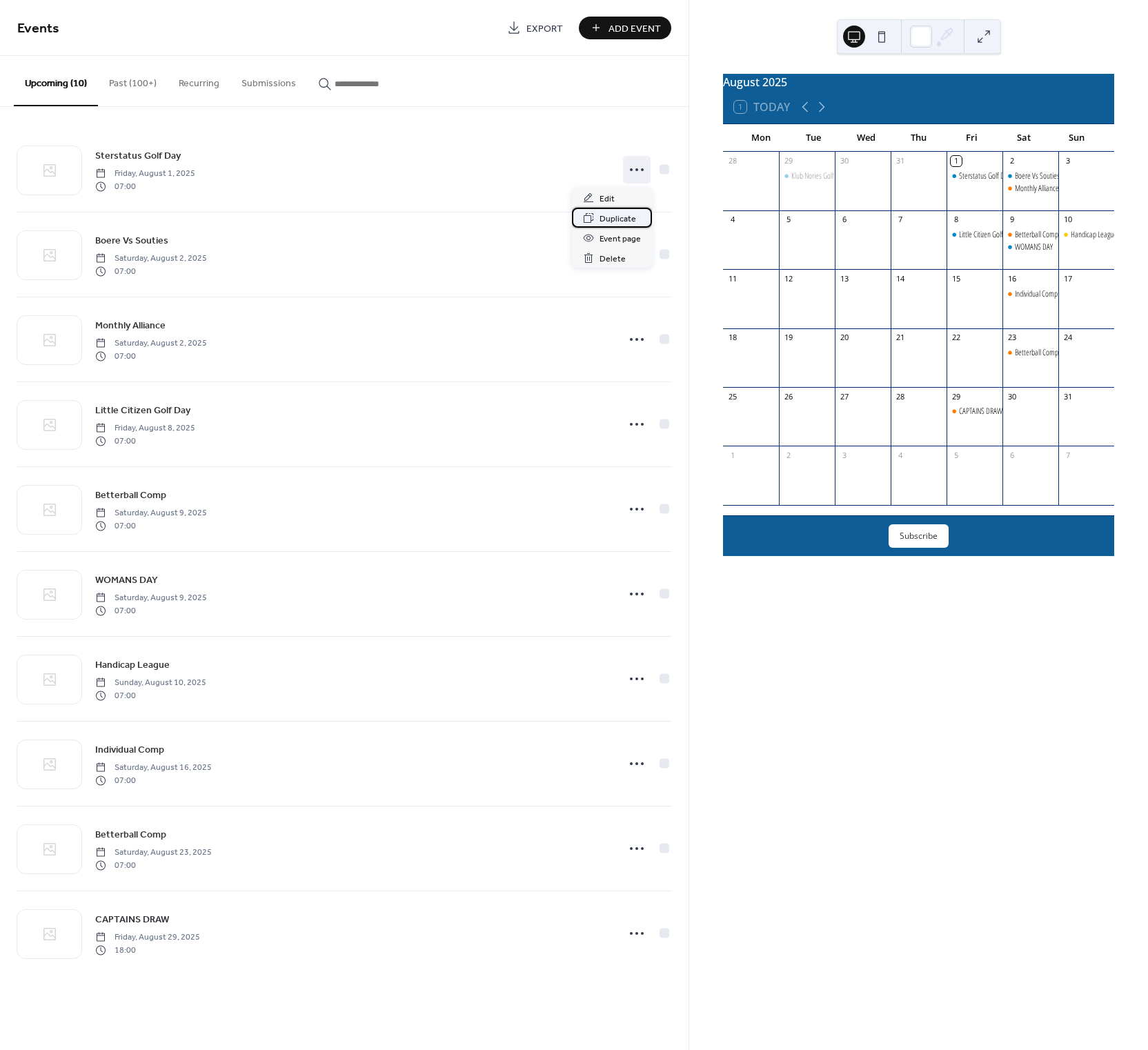 click on "Duplicate" at bounding box center [617, 219] 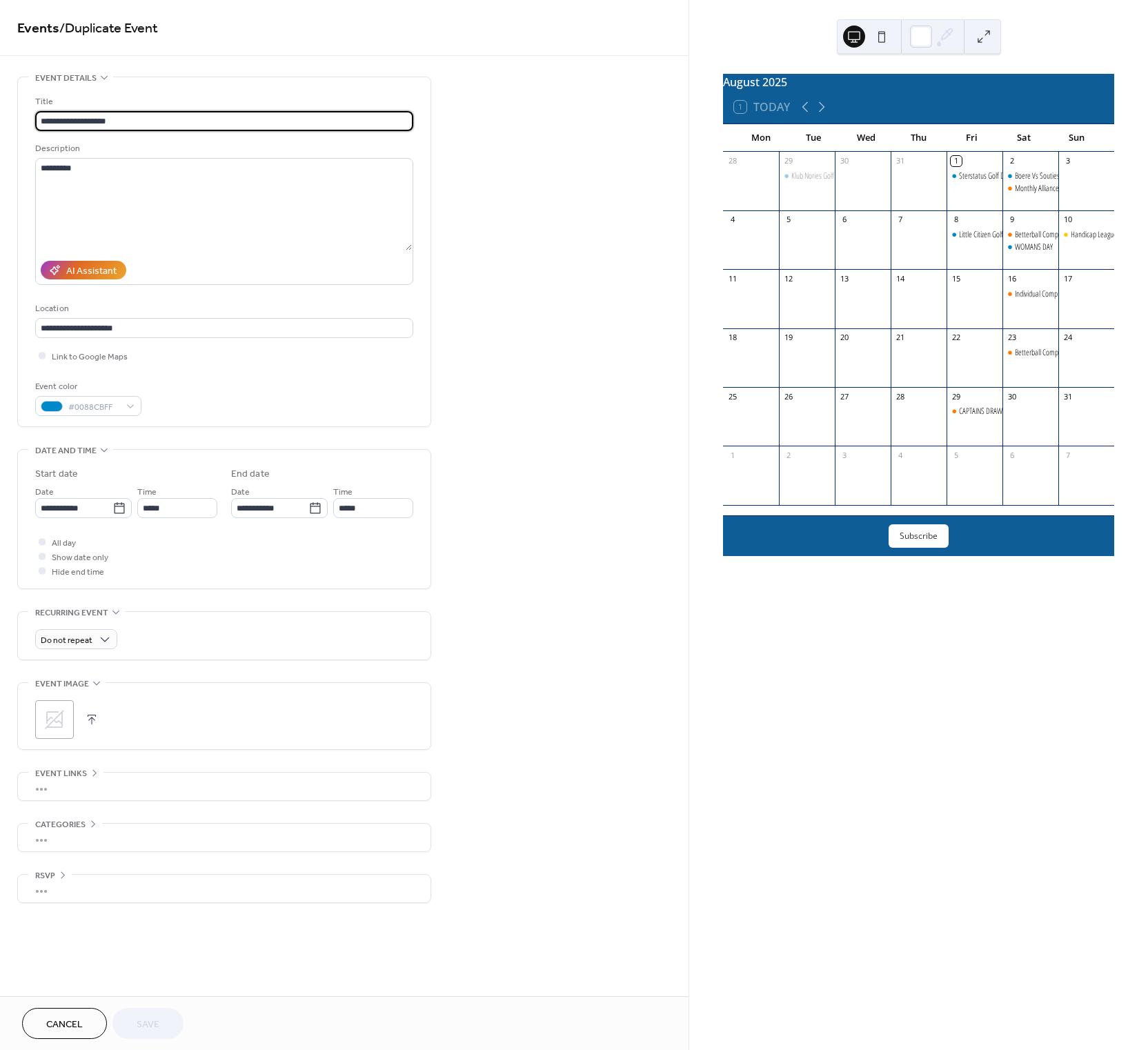 drag, startPoint x: 123, startPoint y: 119, endPoint x: 34, endPoint y: 118, distance: 89.0056 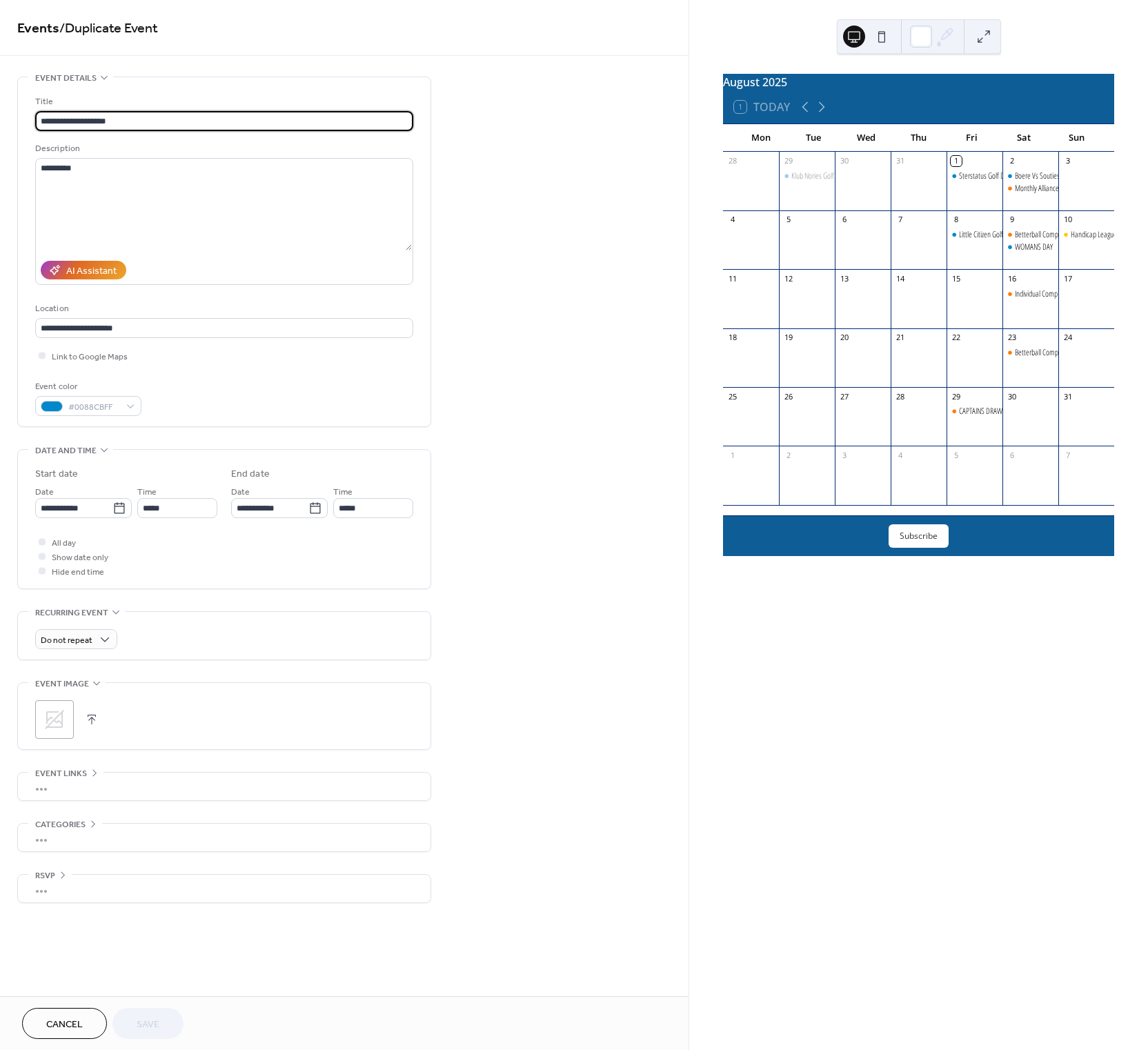 click on "**********" at bounding box center [224, 252] 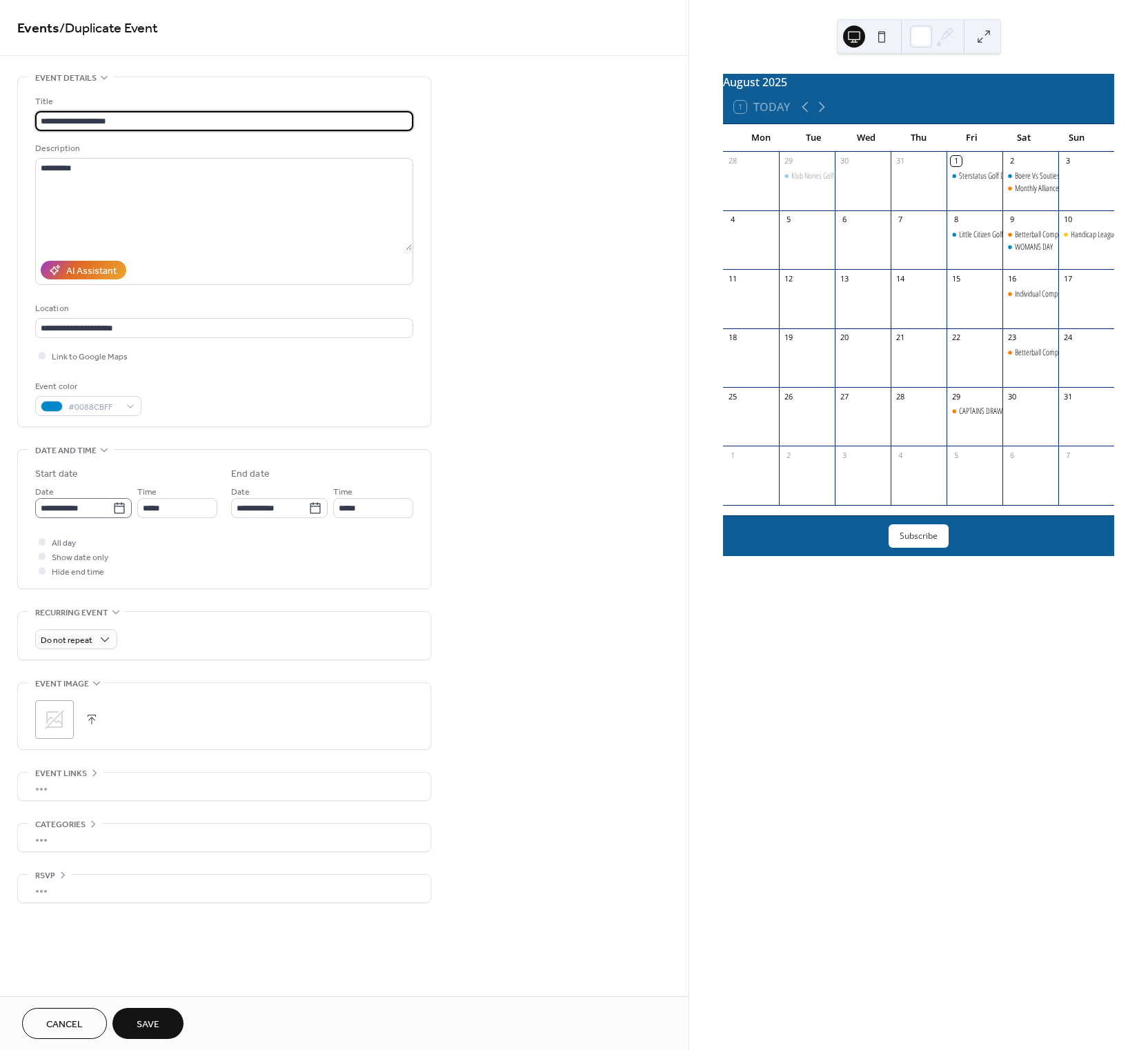 type on "**********" 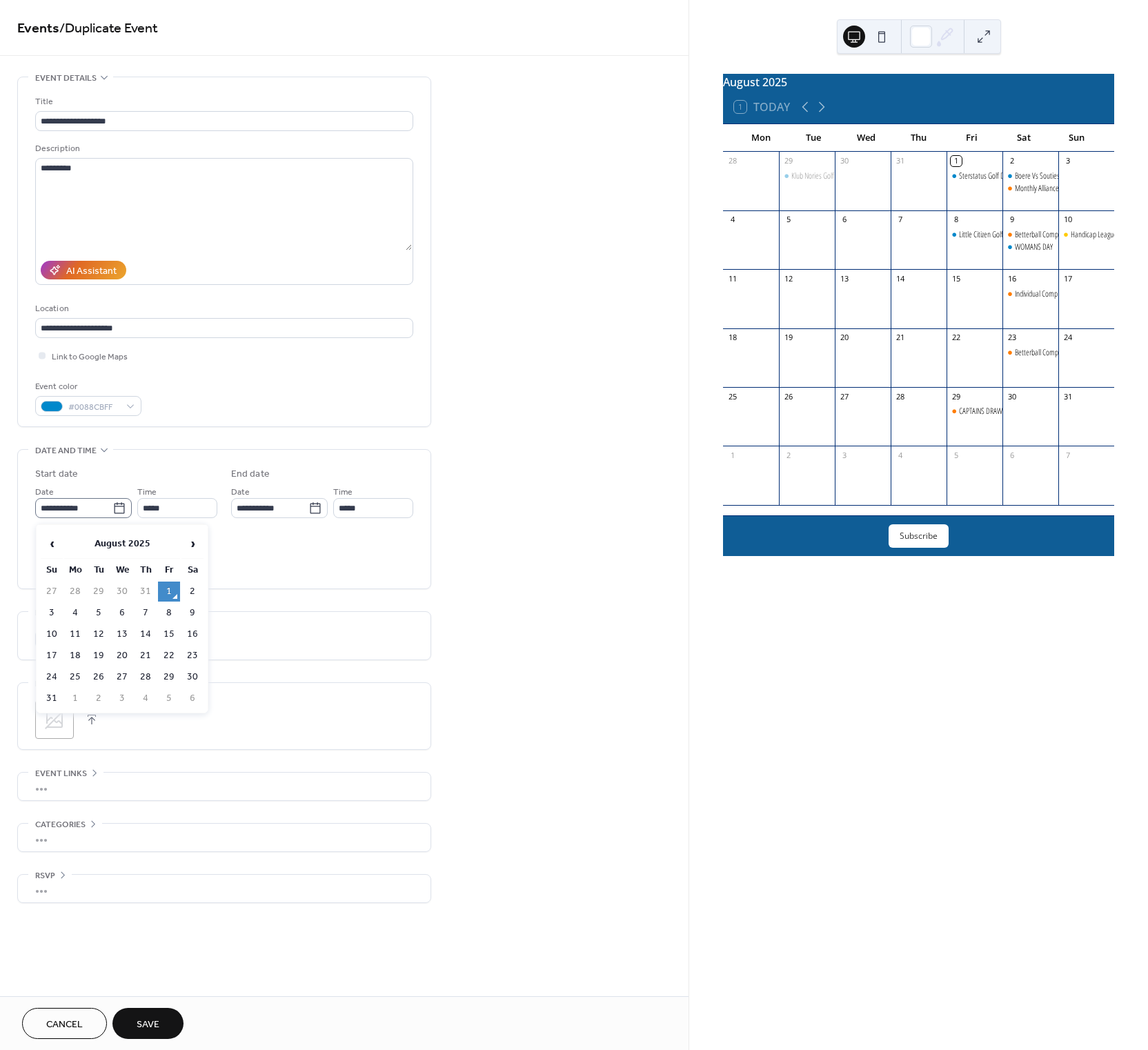 click 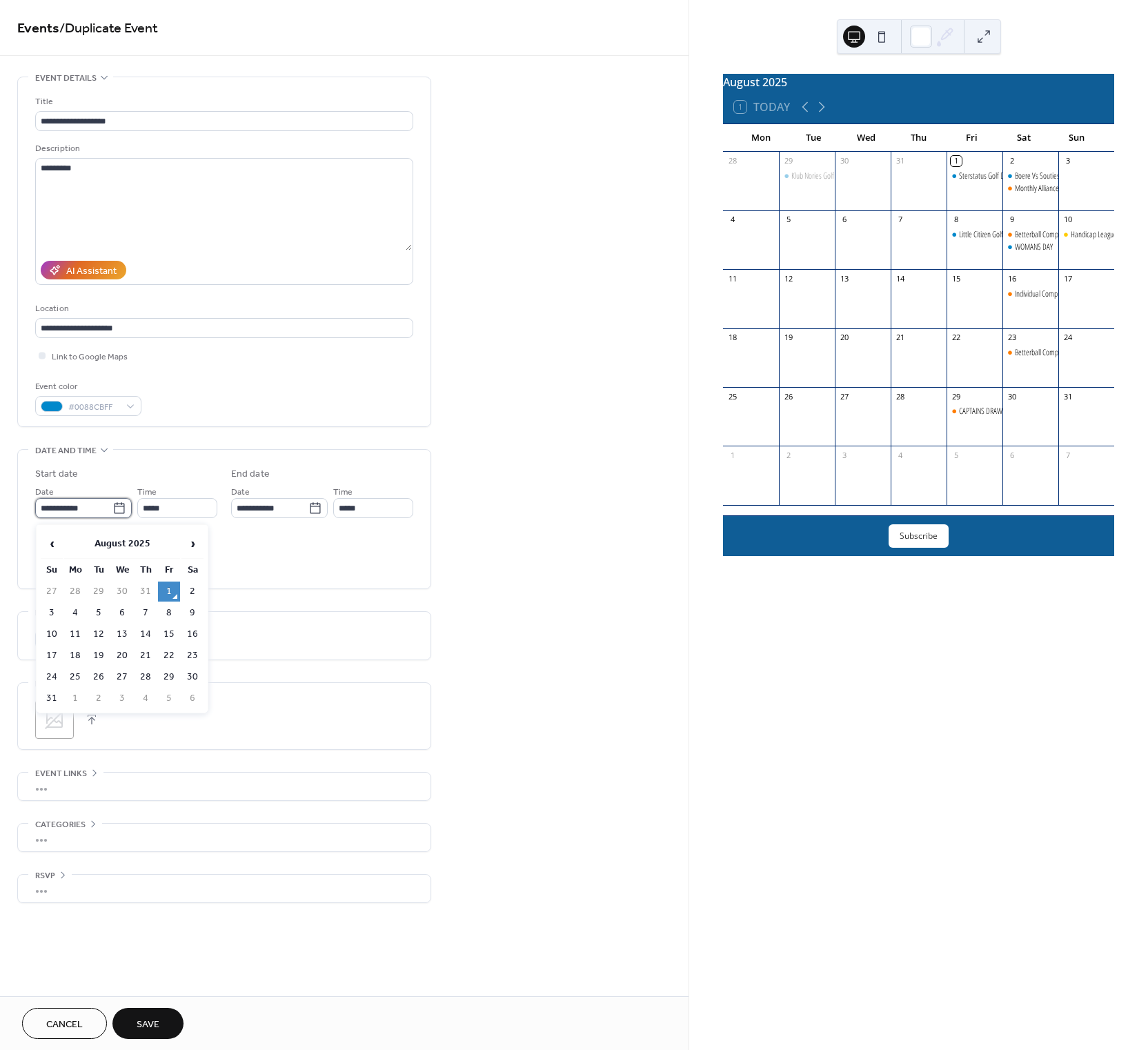 click on "**********" at bounding box center (74, 508) 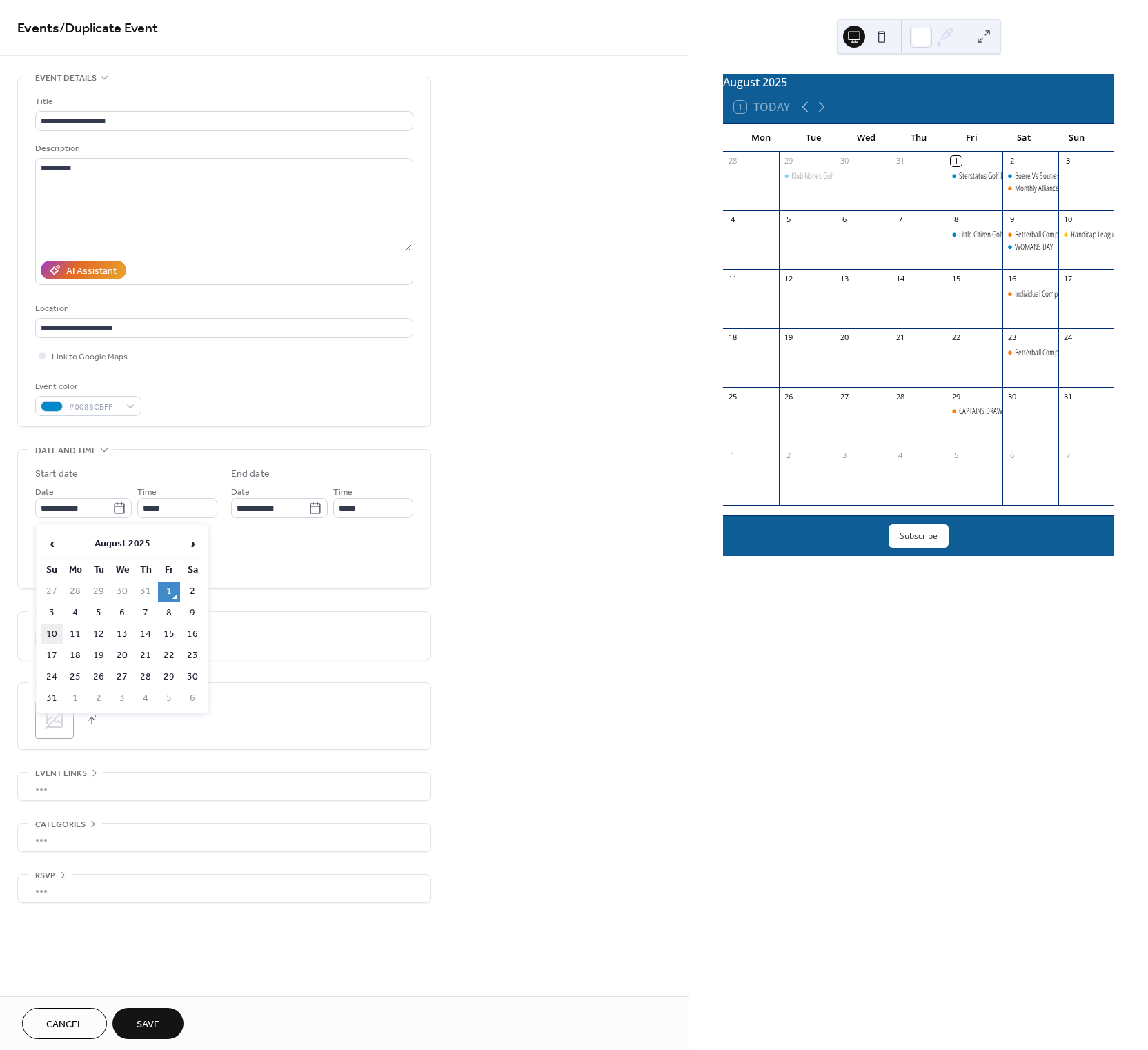 click on "10" at bounding box center [52, 634] 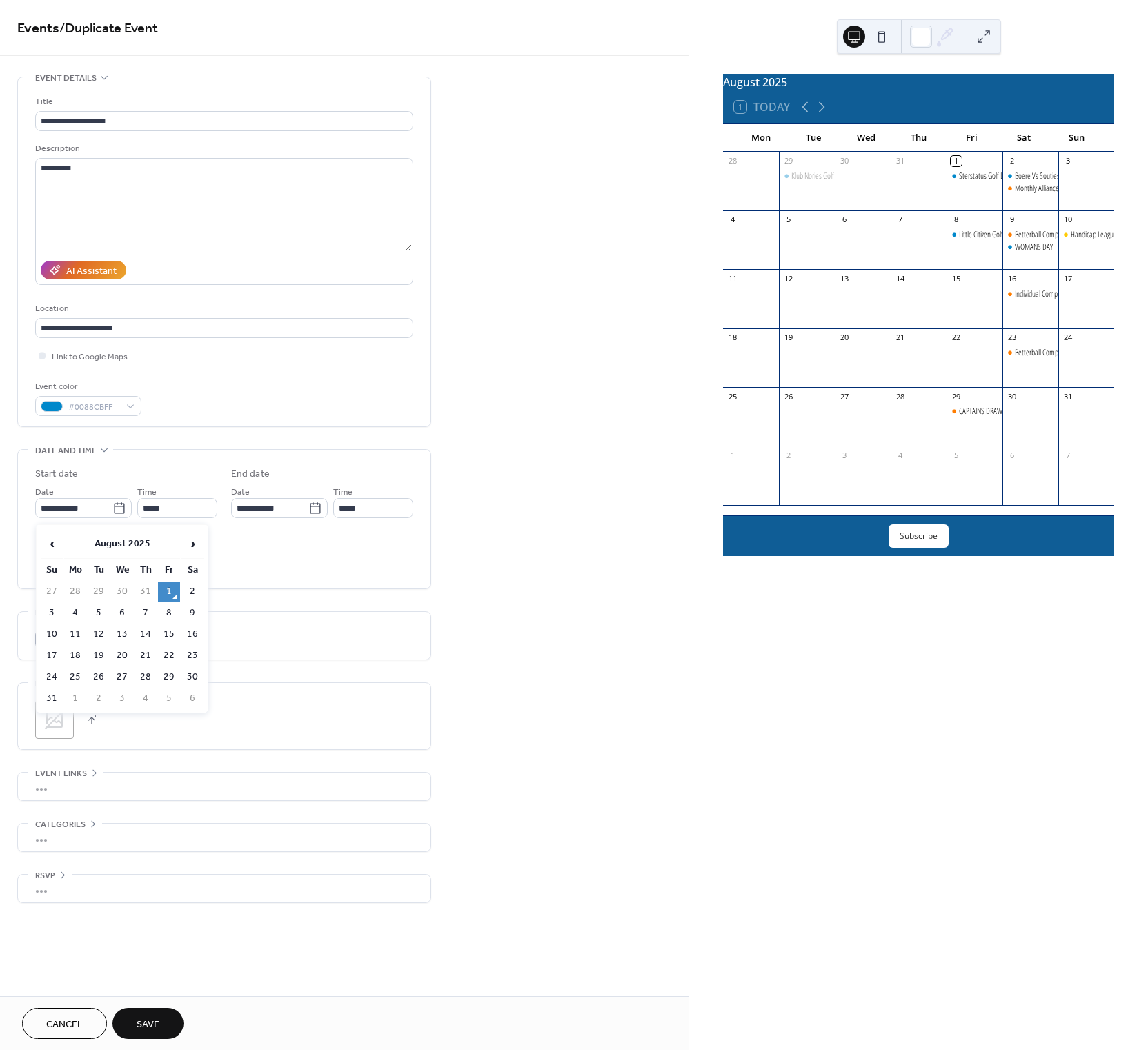 type on "**********" 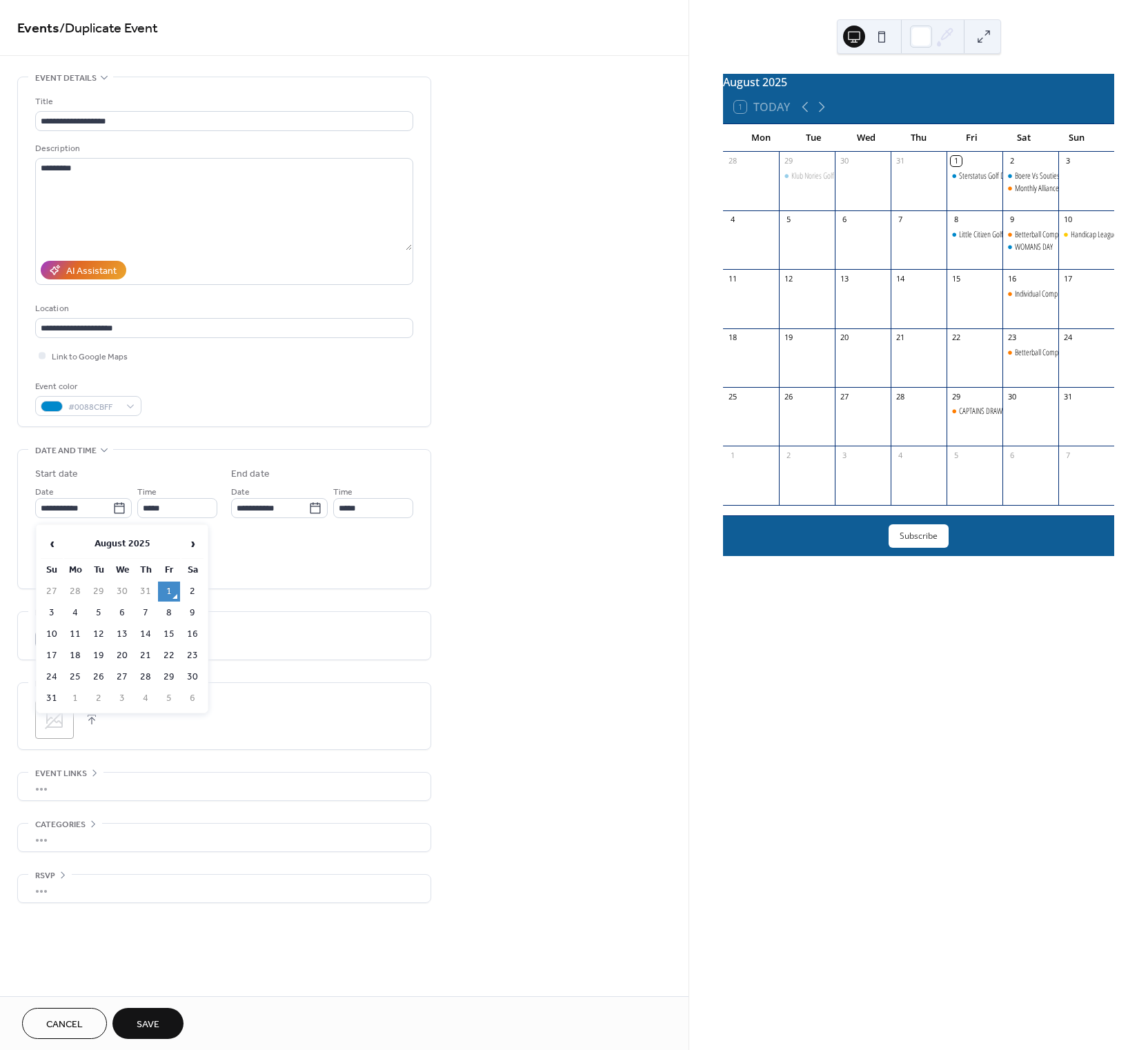 type on "**********" 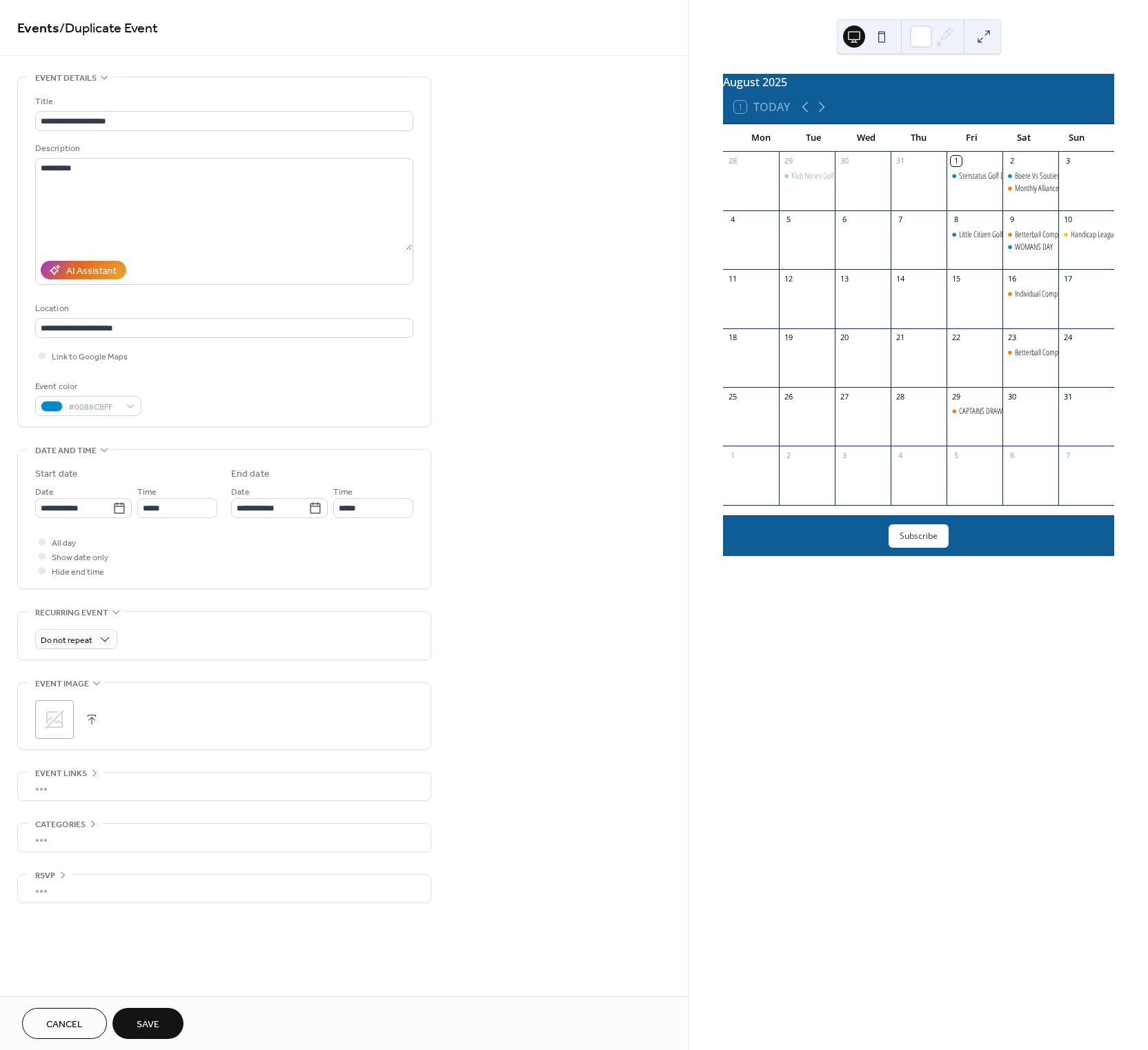click on "Save" at bounding box center (148, 1023) 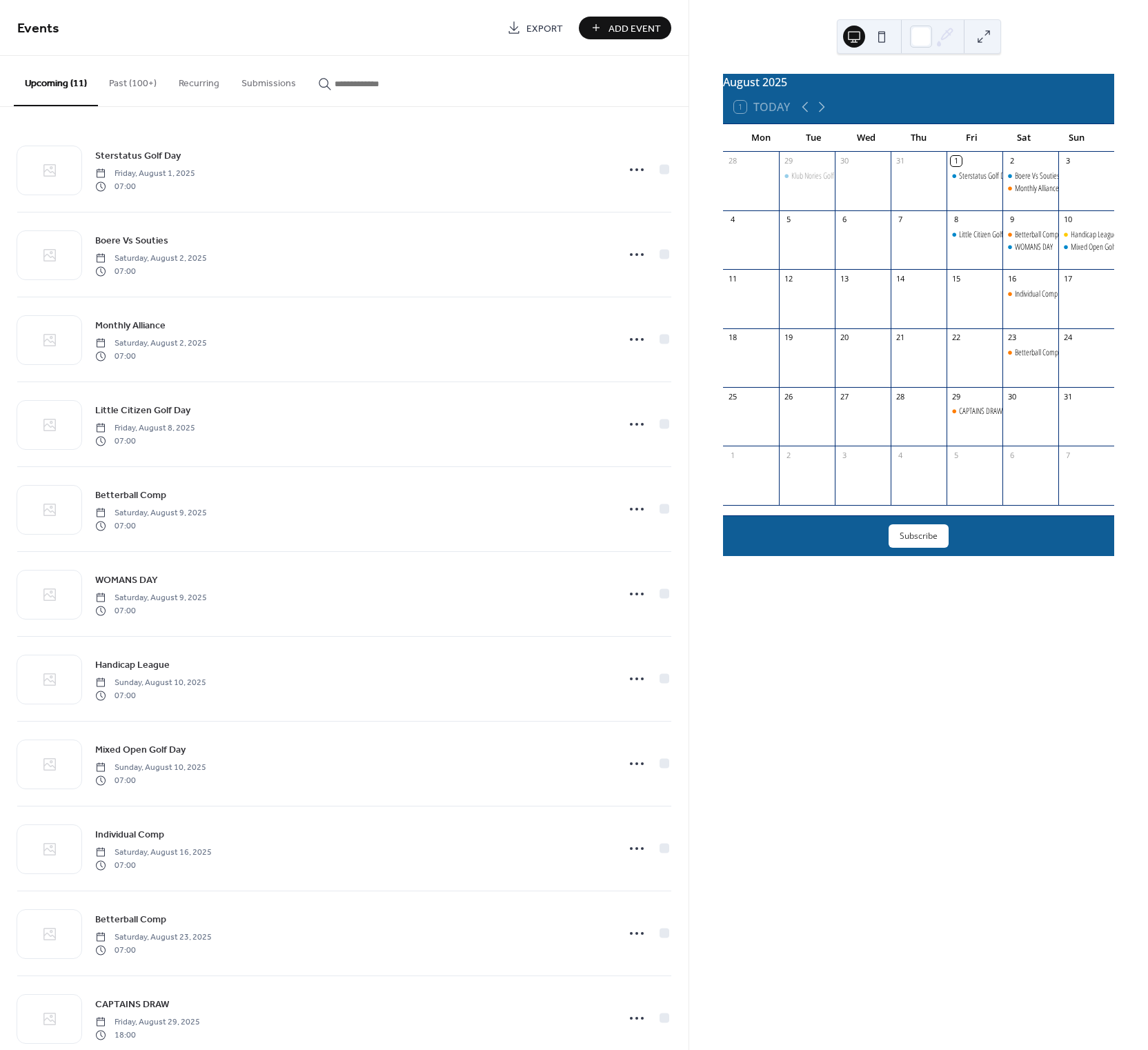click on "Past (100+)" at bounding box center (132, 80) 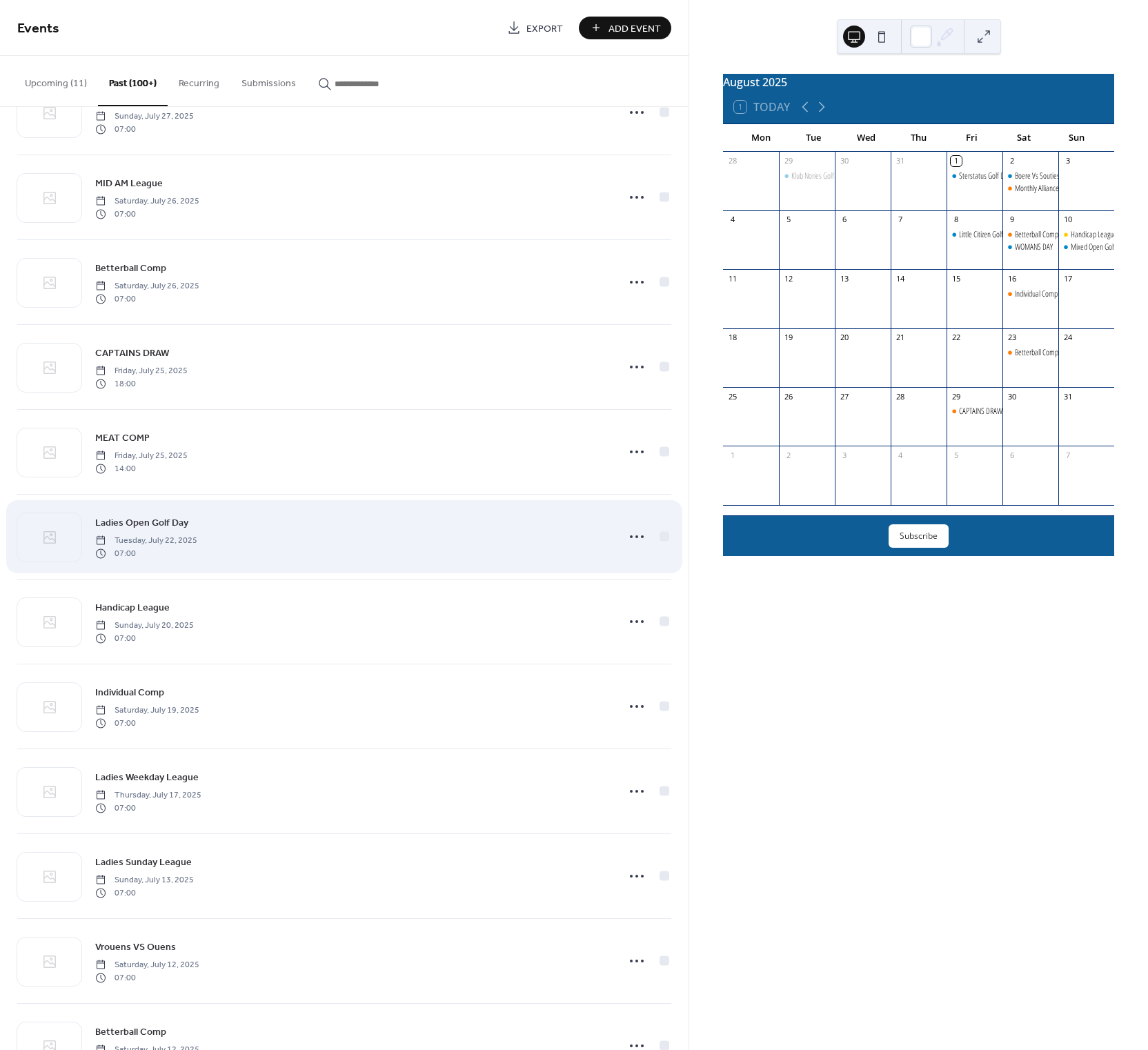 scroll, scrollTop: 153, scrollLeft: 0, axis: vertical 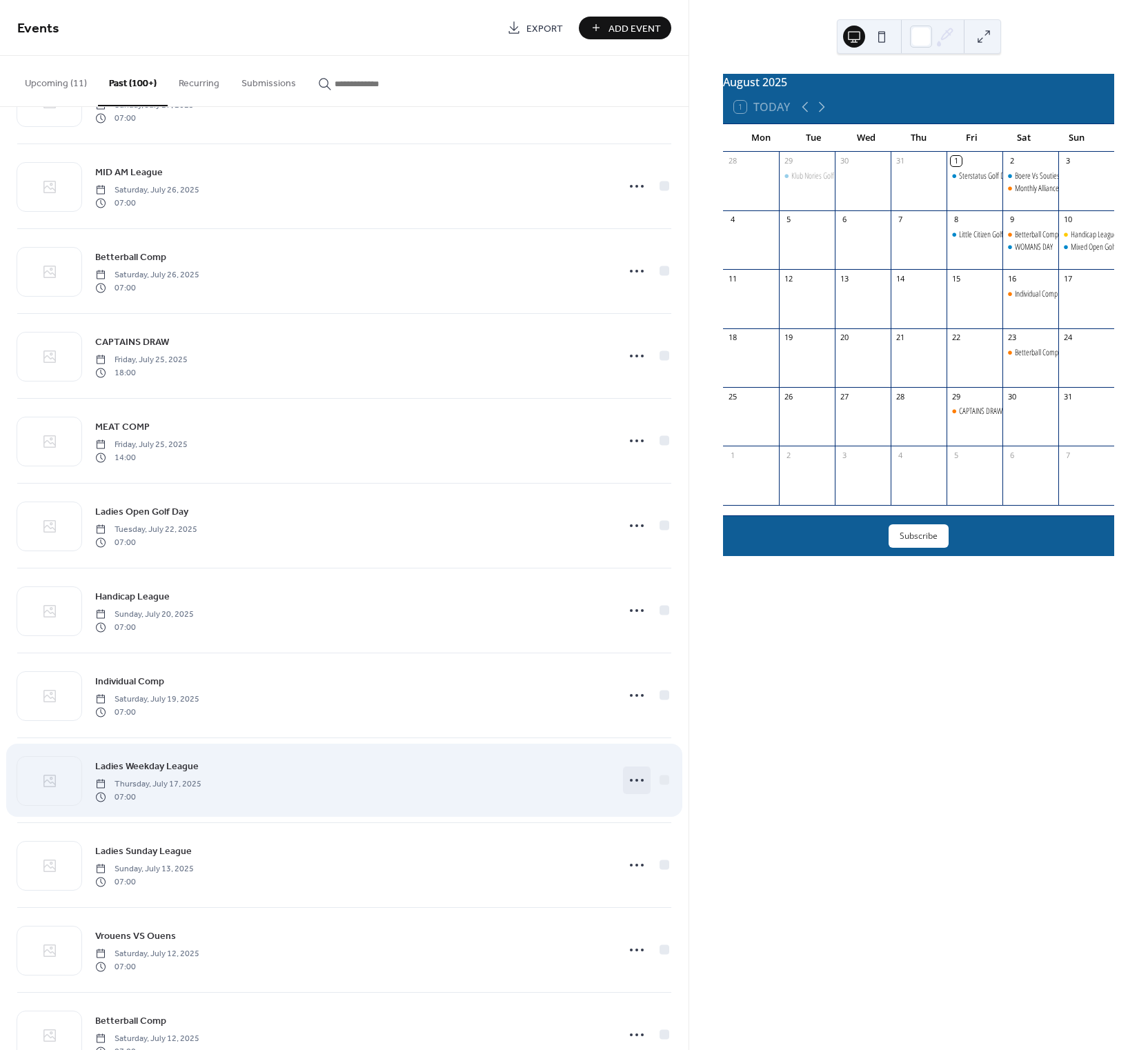 click 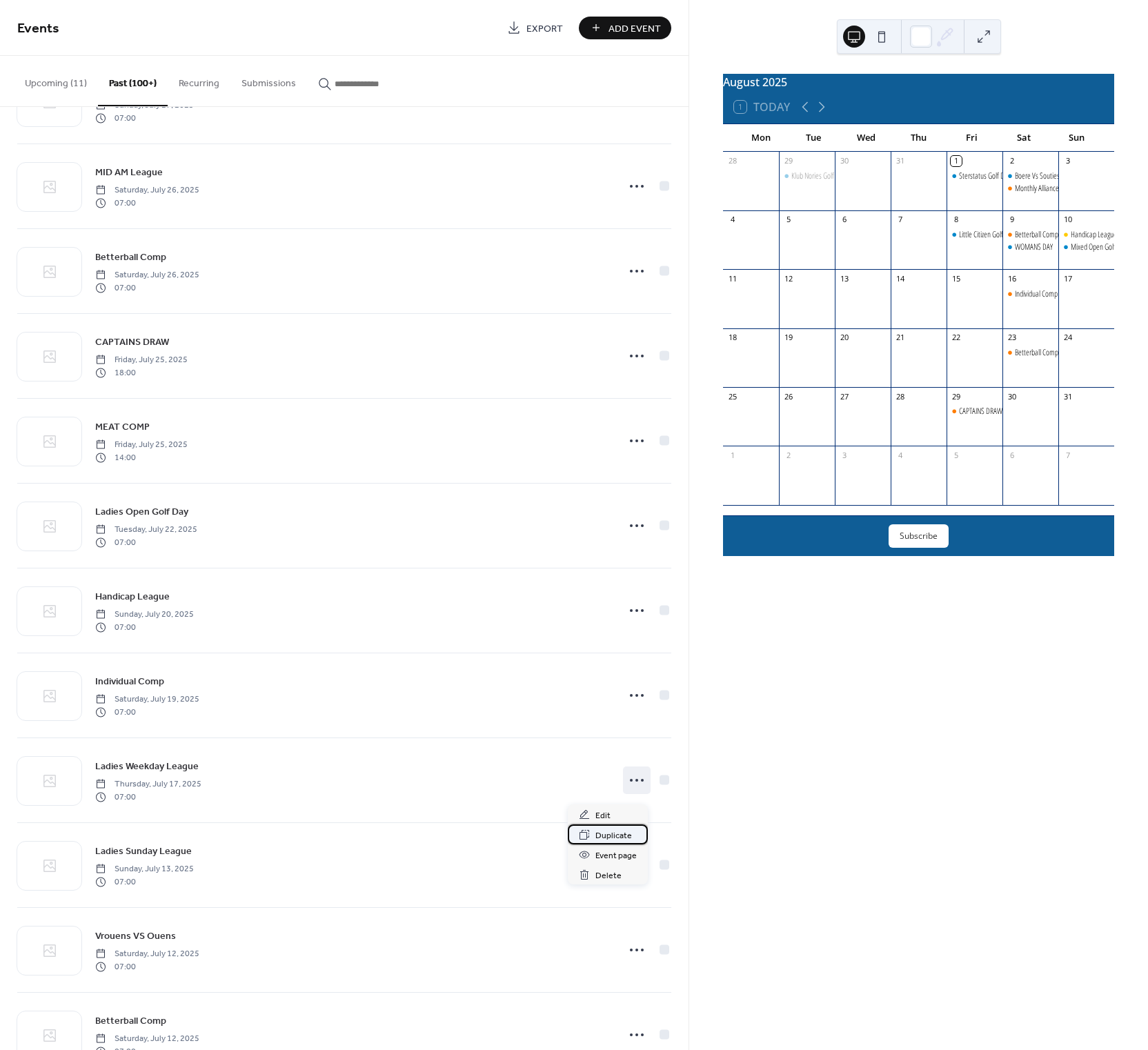 click on "Duplicate" at bounding box center (613, 835) 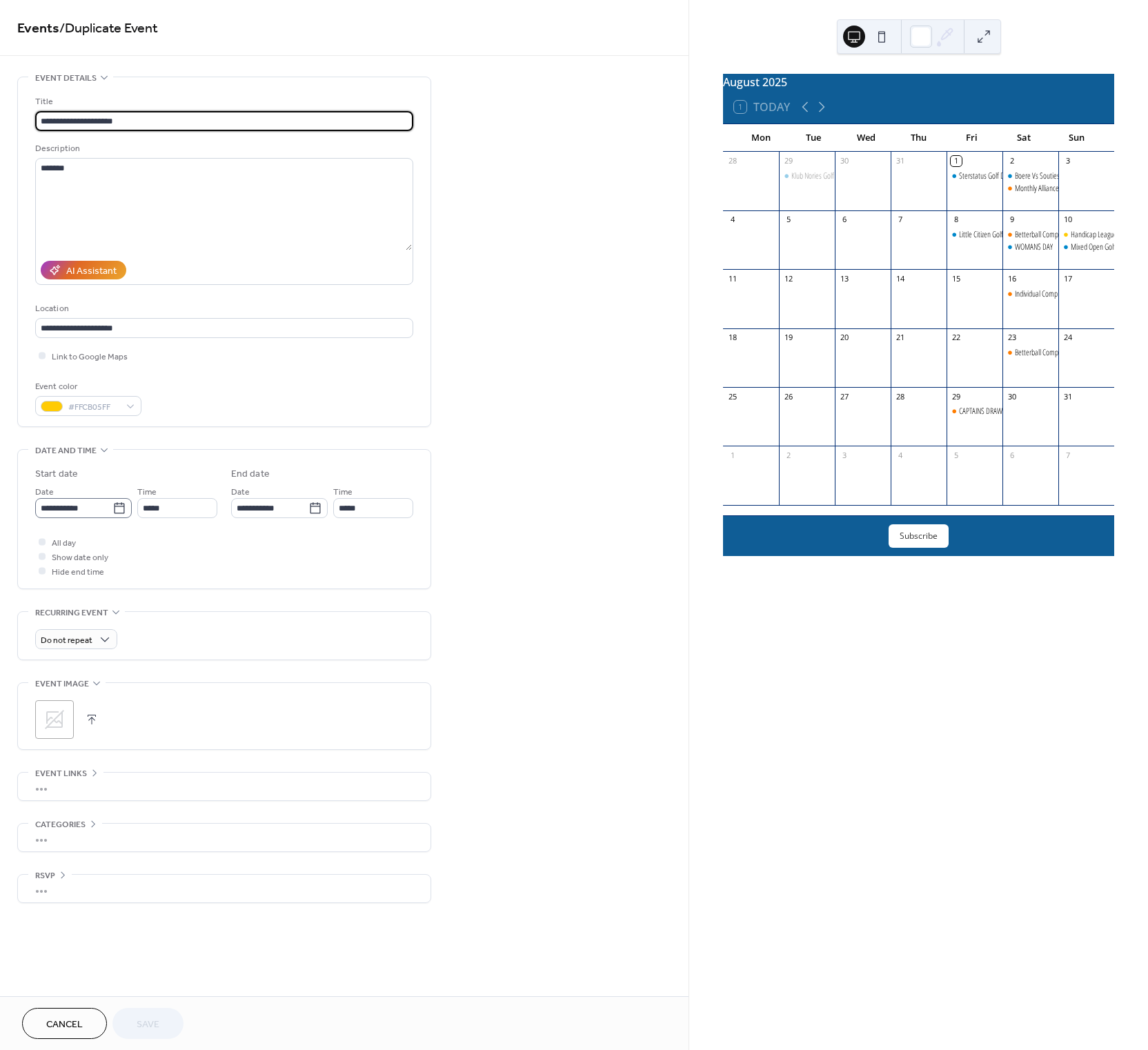 click 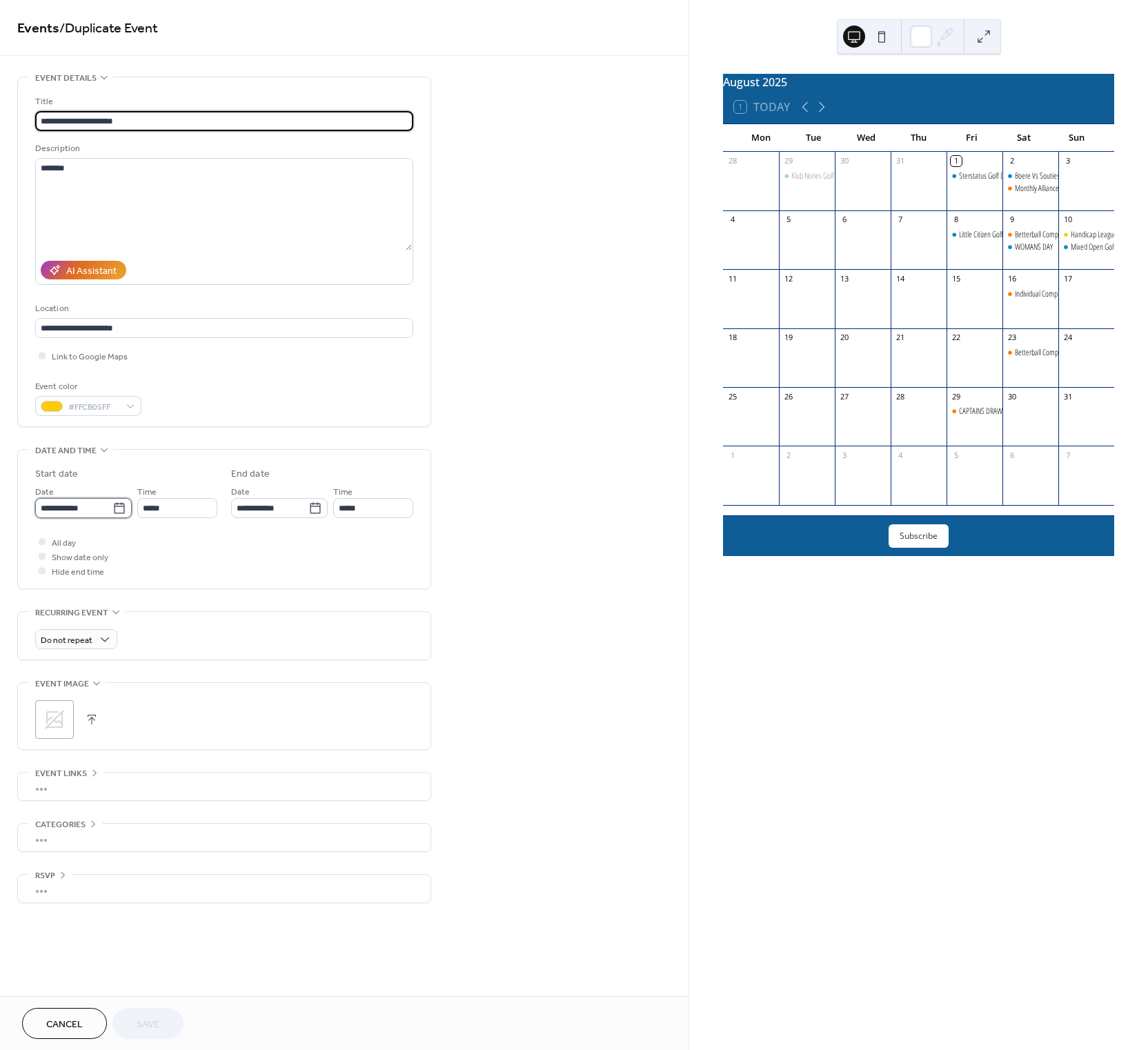 click on "**********" at bounding box center (74, 508) 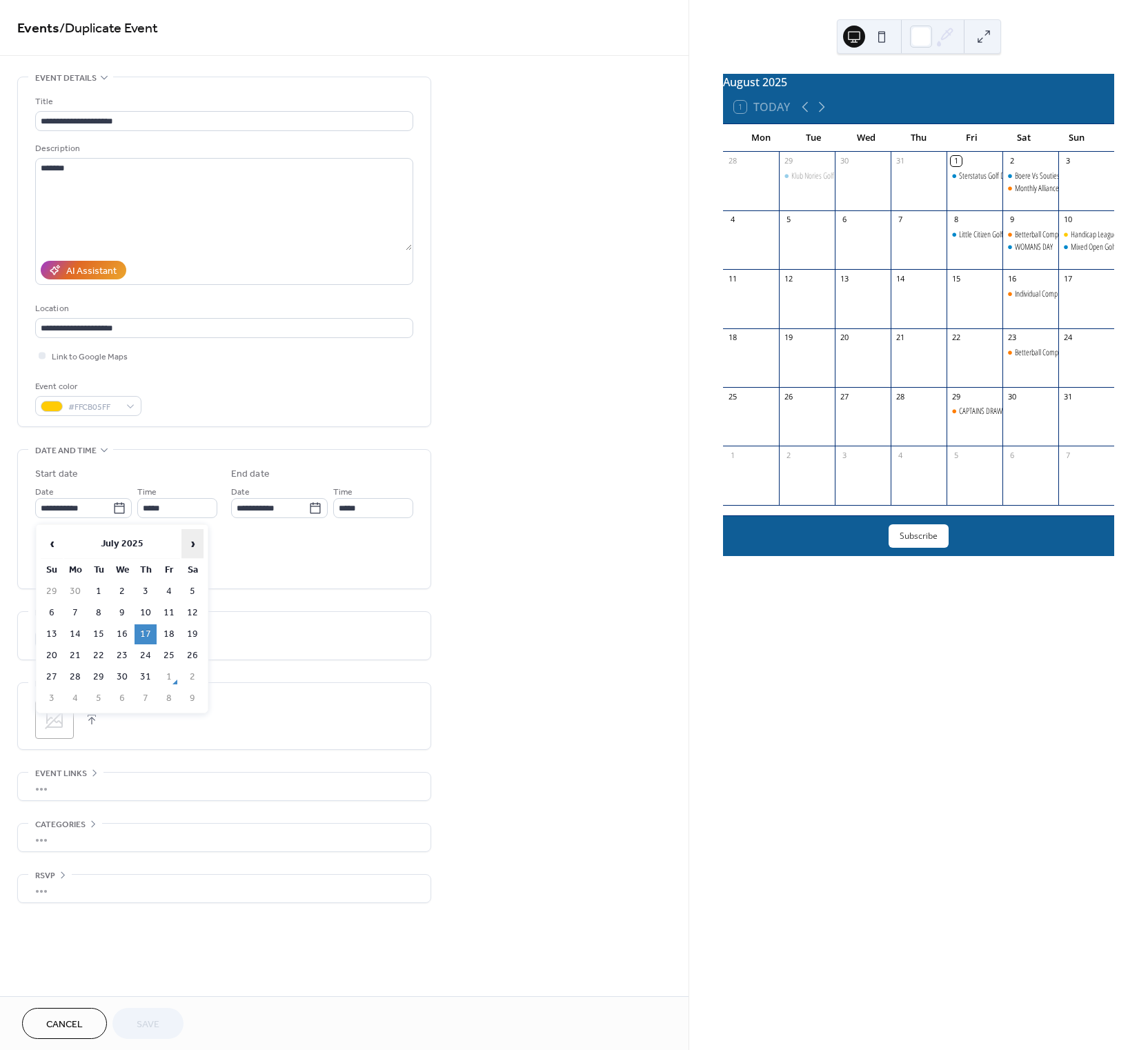 click on "›" at bounding box center [192, 544] 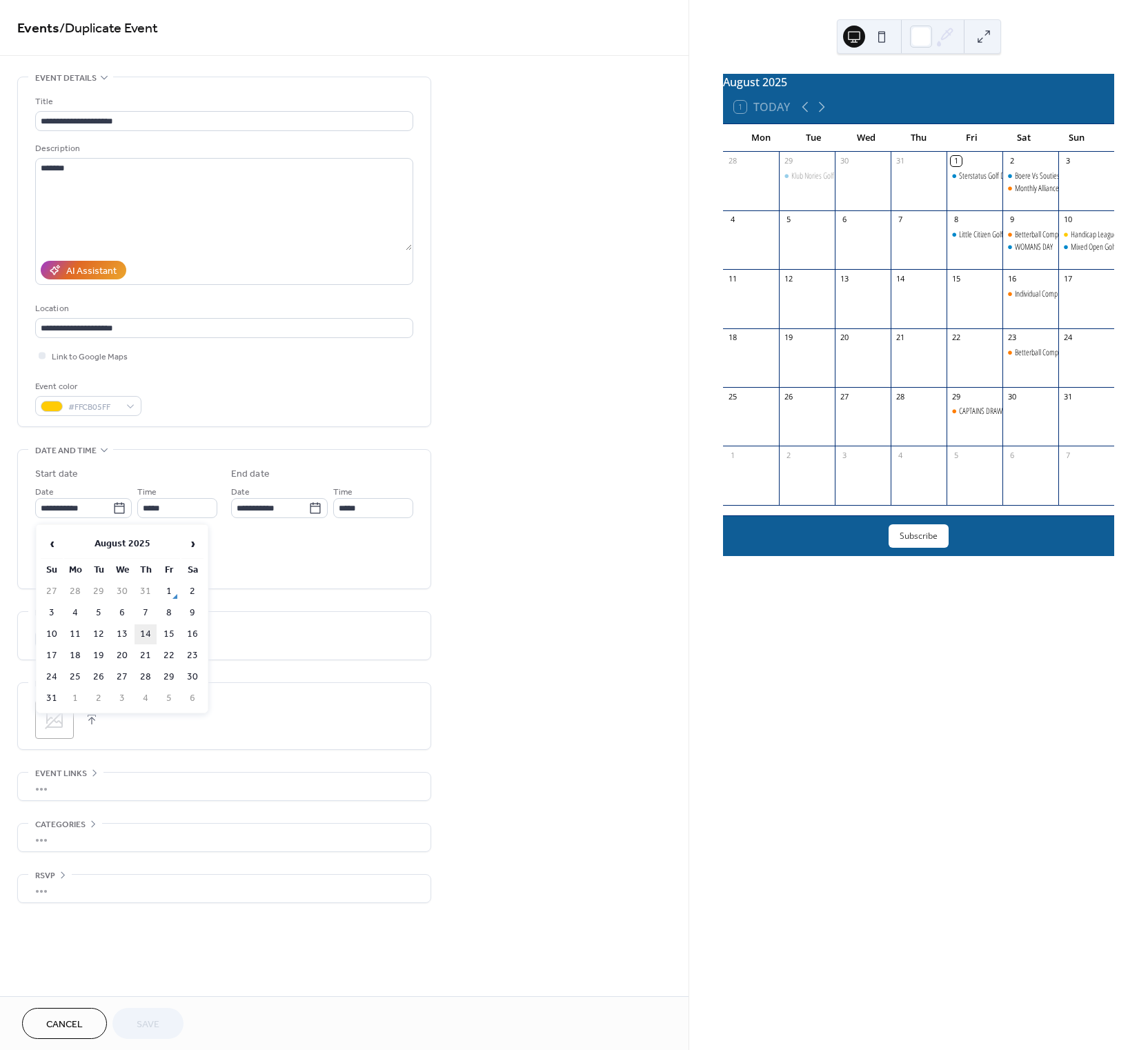 click on "14" at bounding box center [146, 634] 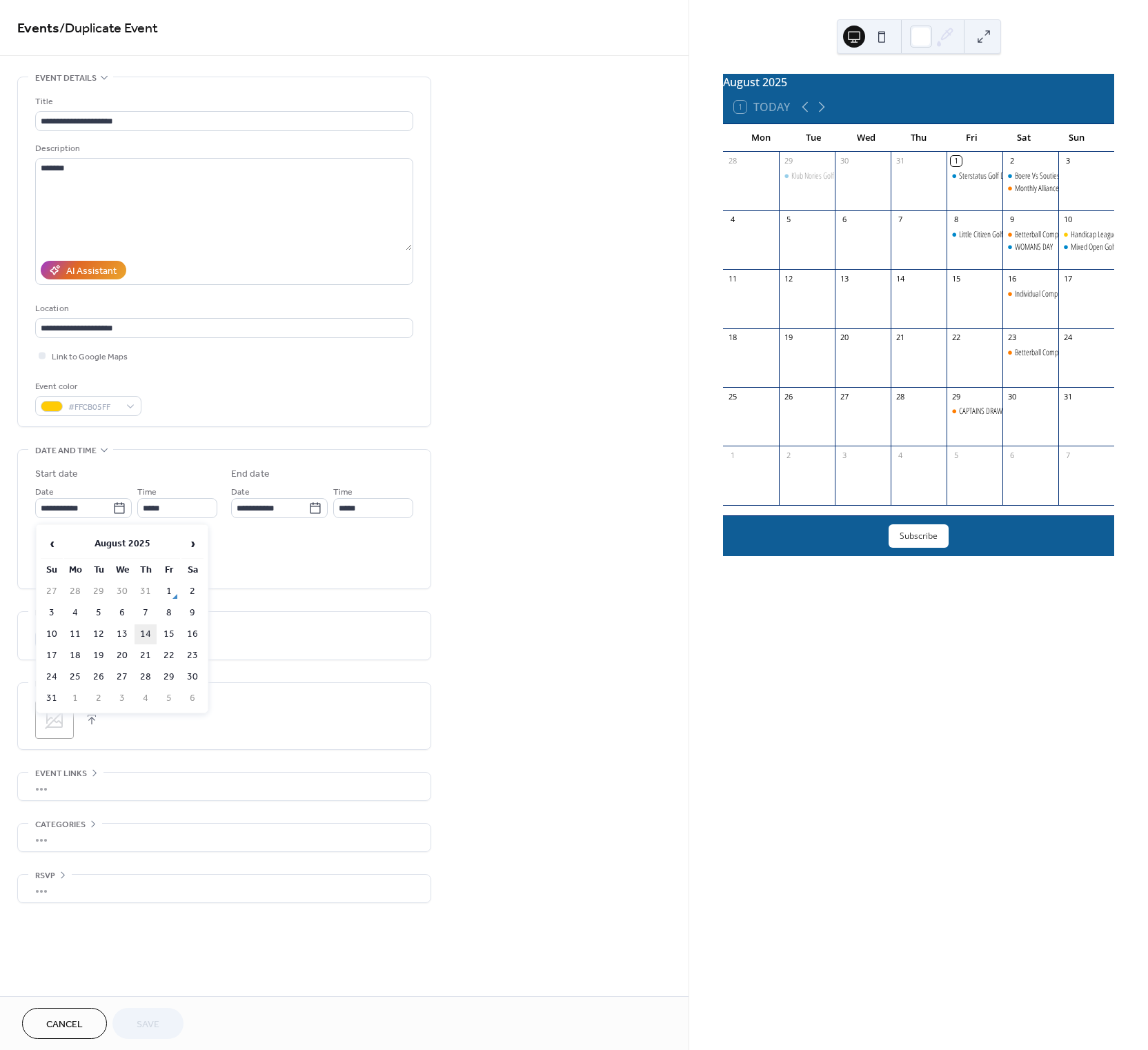 type on "**********" 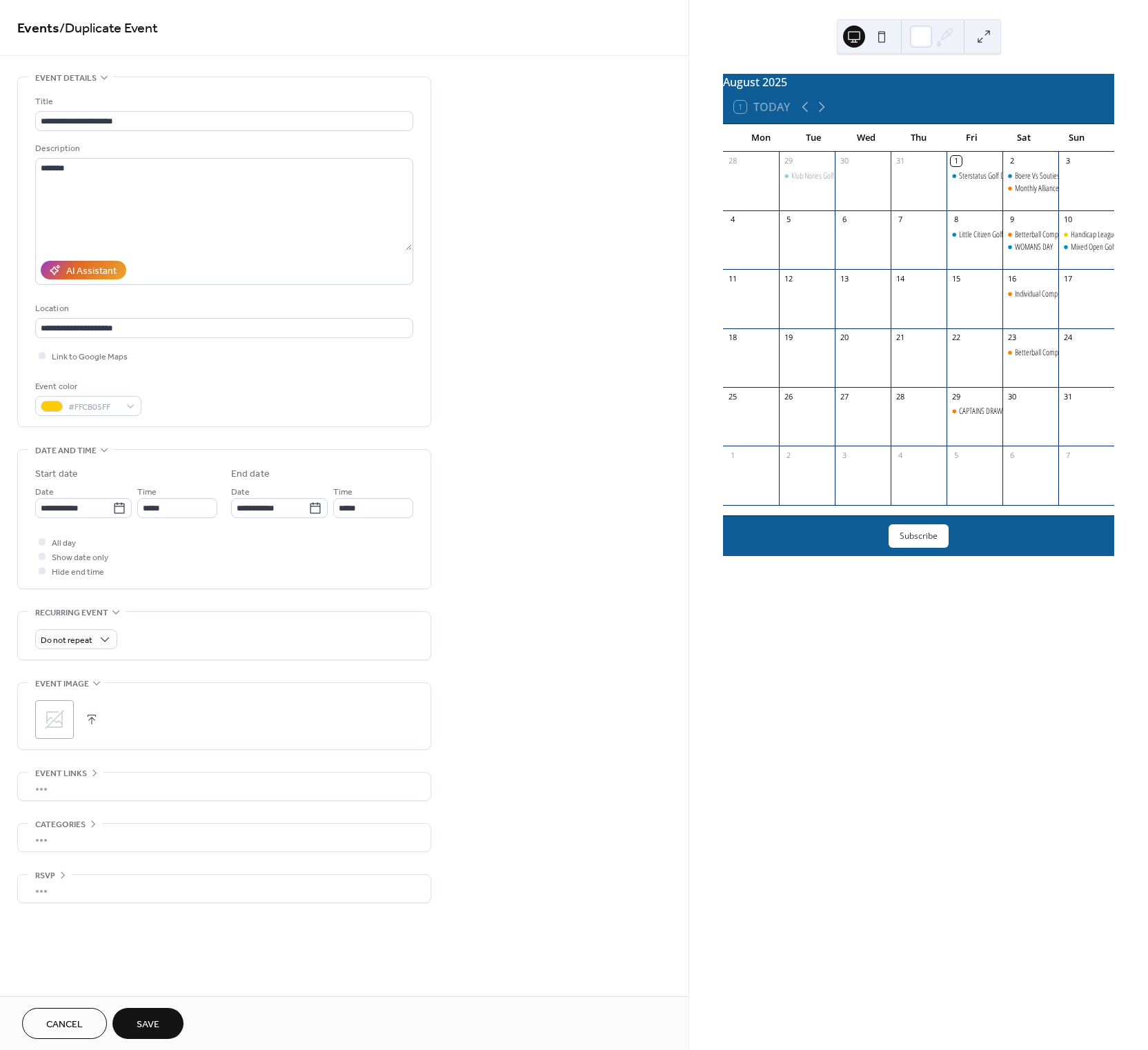click on "Save" at bounding box center [148, 1024] 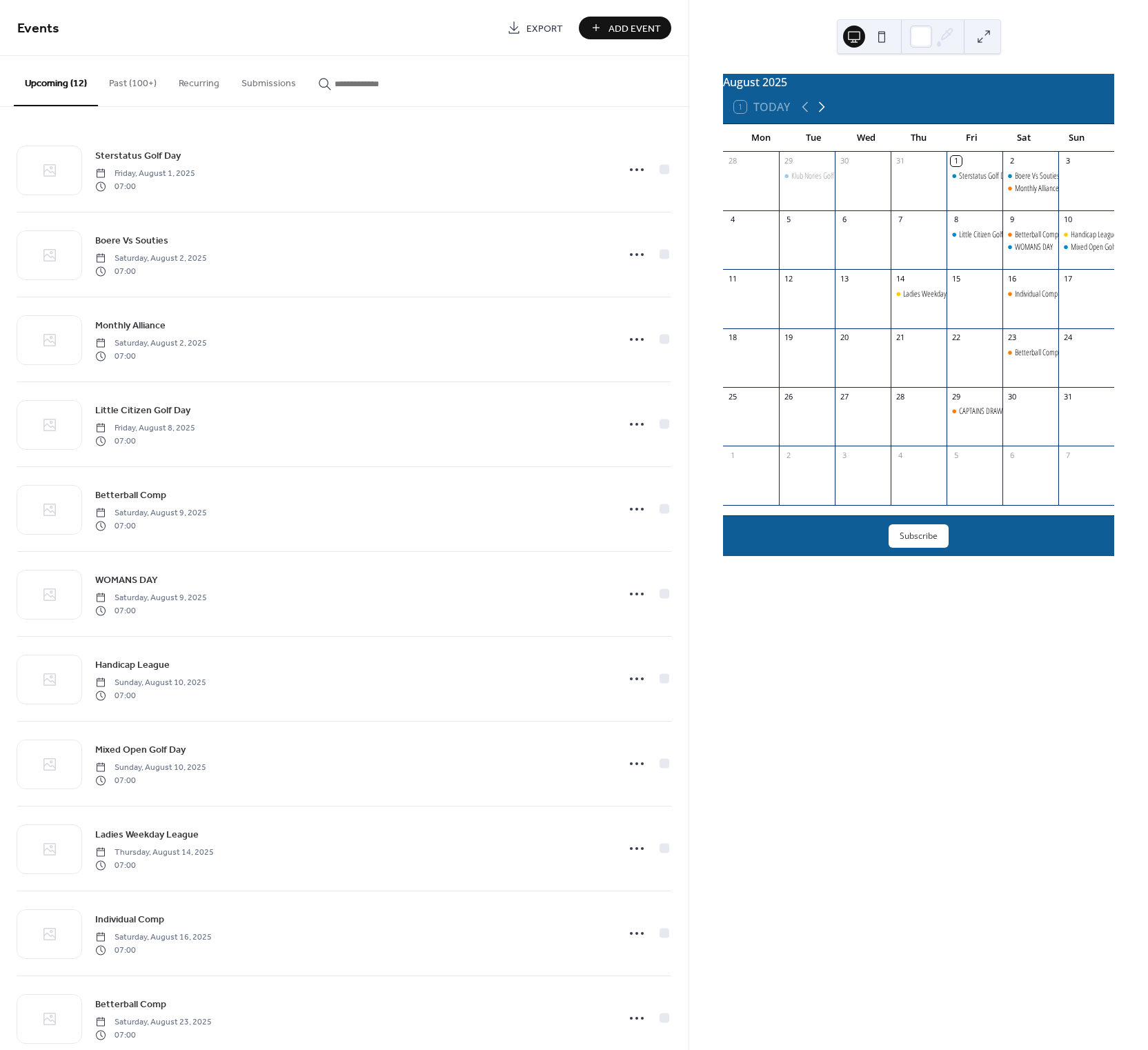 click 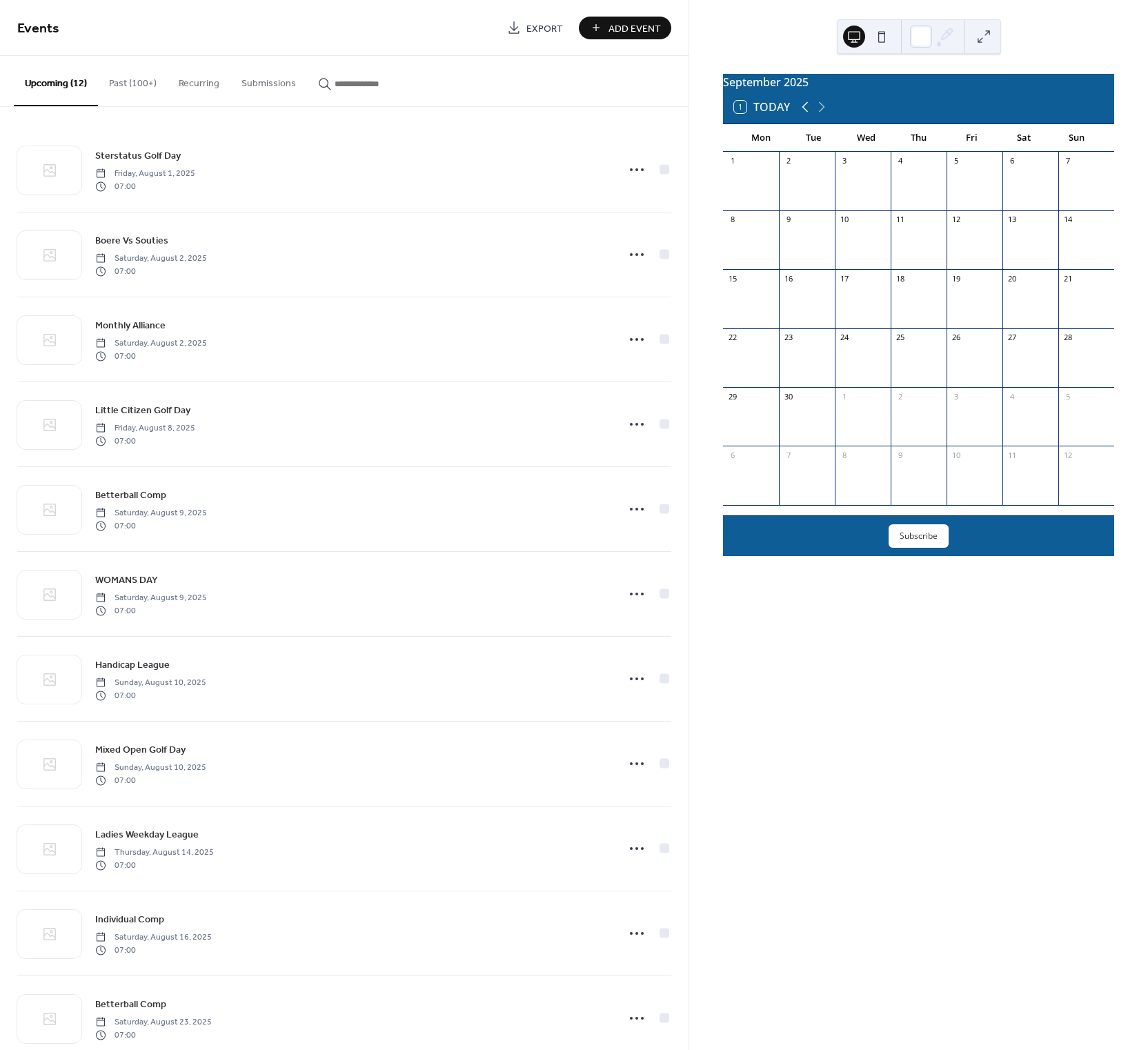 click 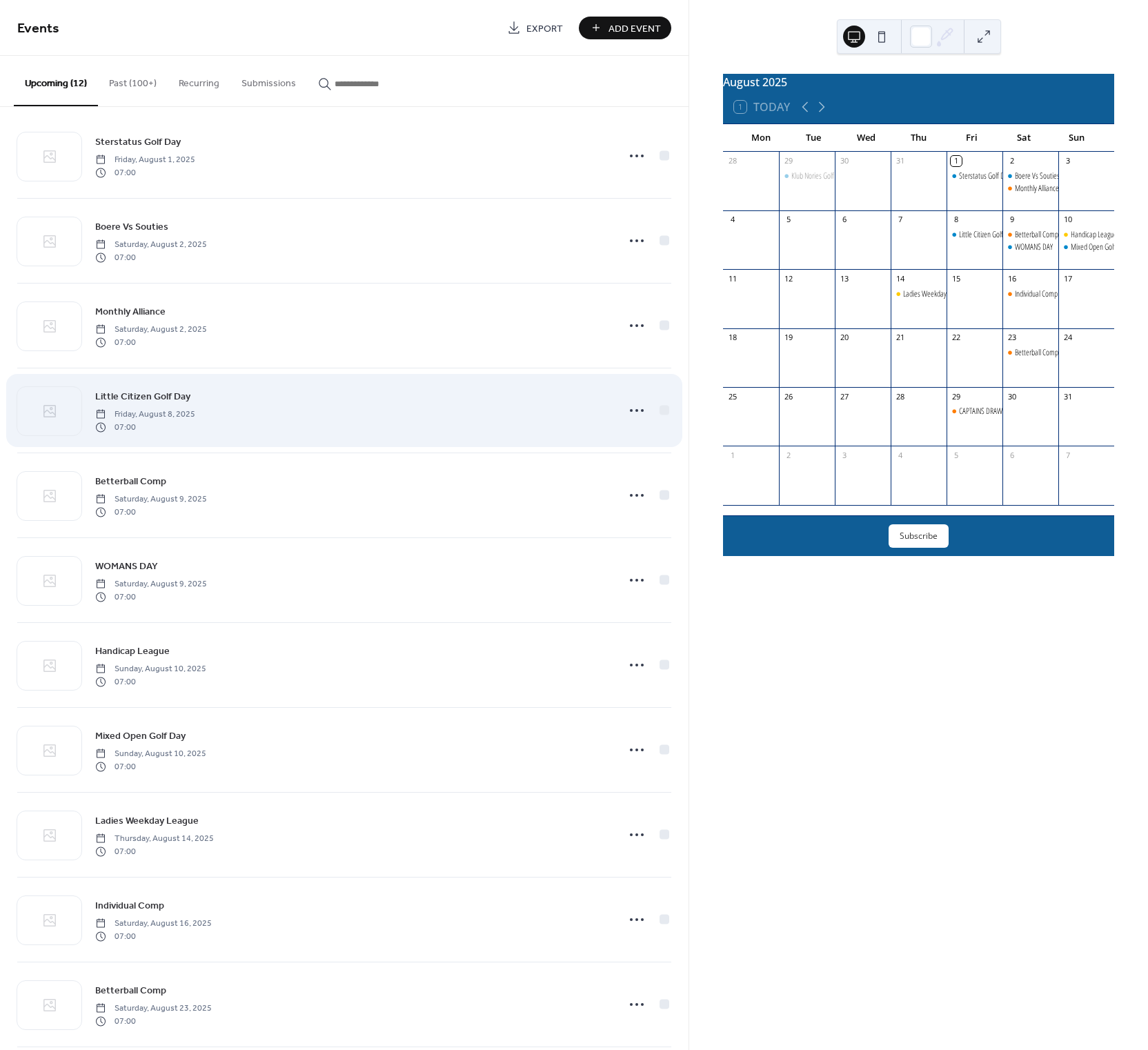 scroll, scrollTop: 11, scrollLeft: 0, axis: vertical 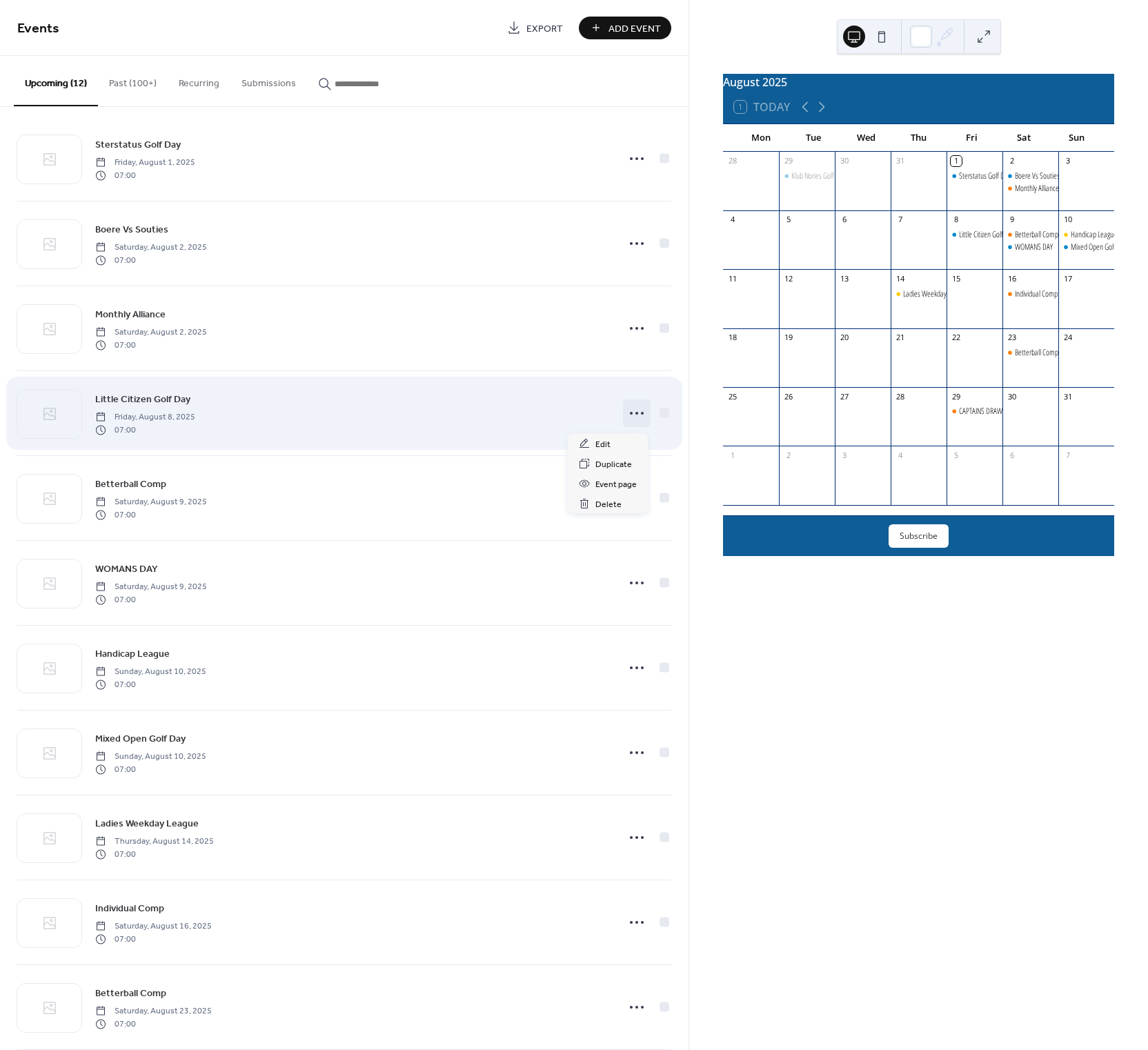 click 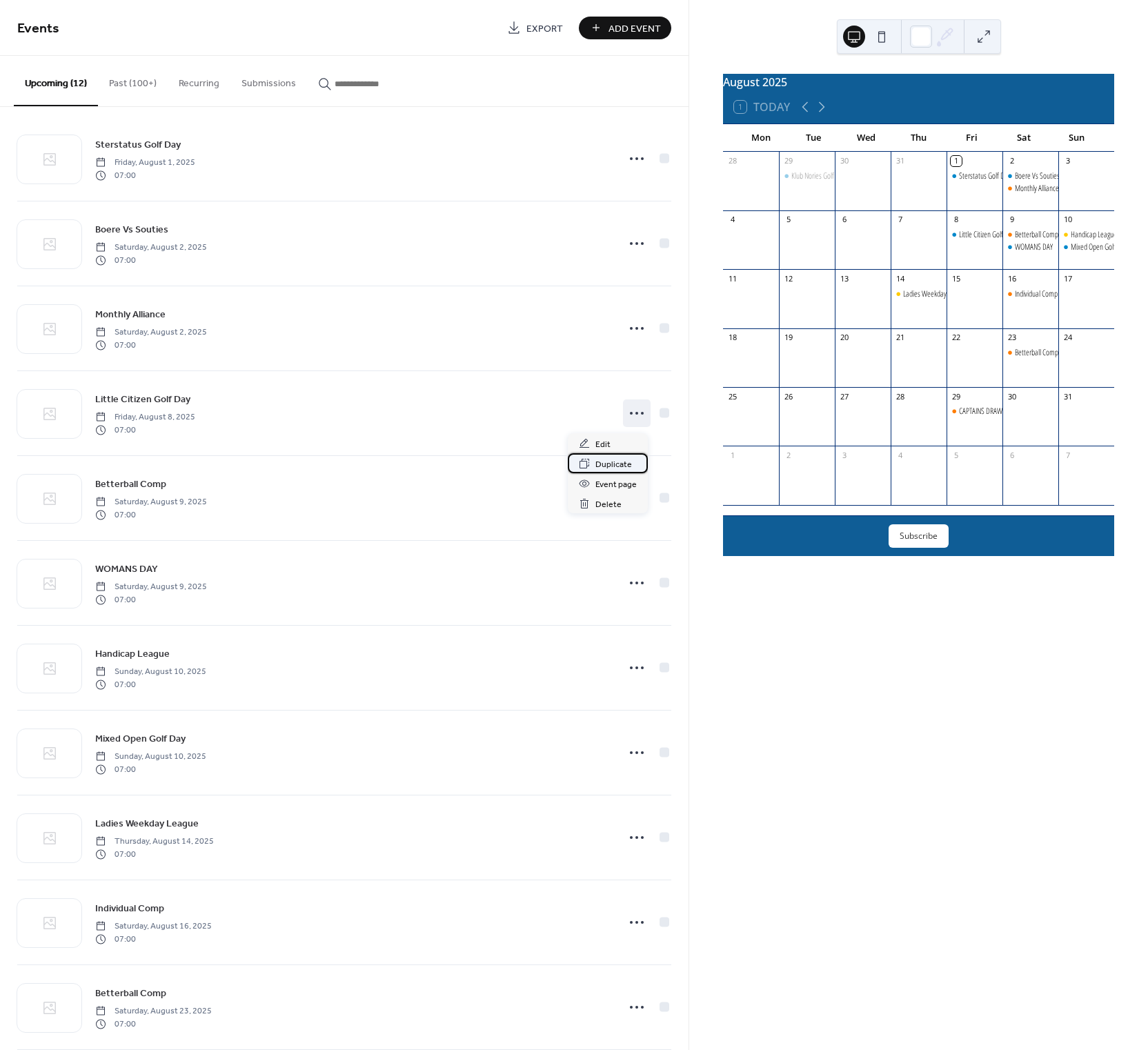 click on "Duplicate" at bounding box center [613, 464] 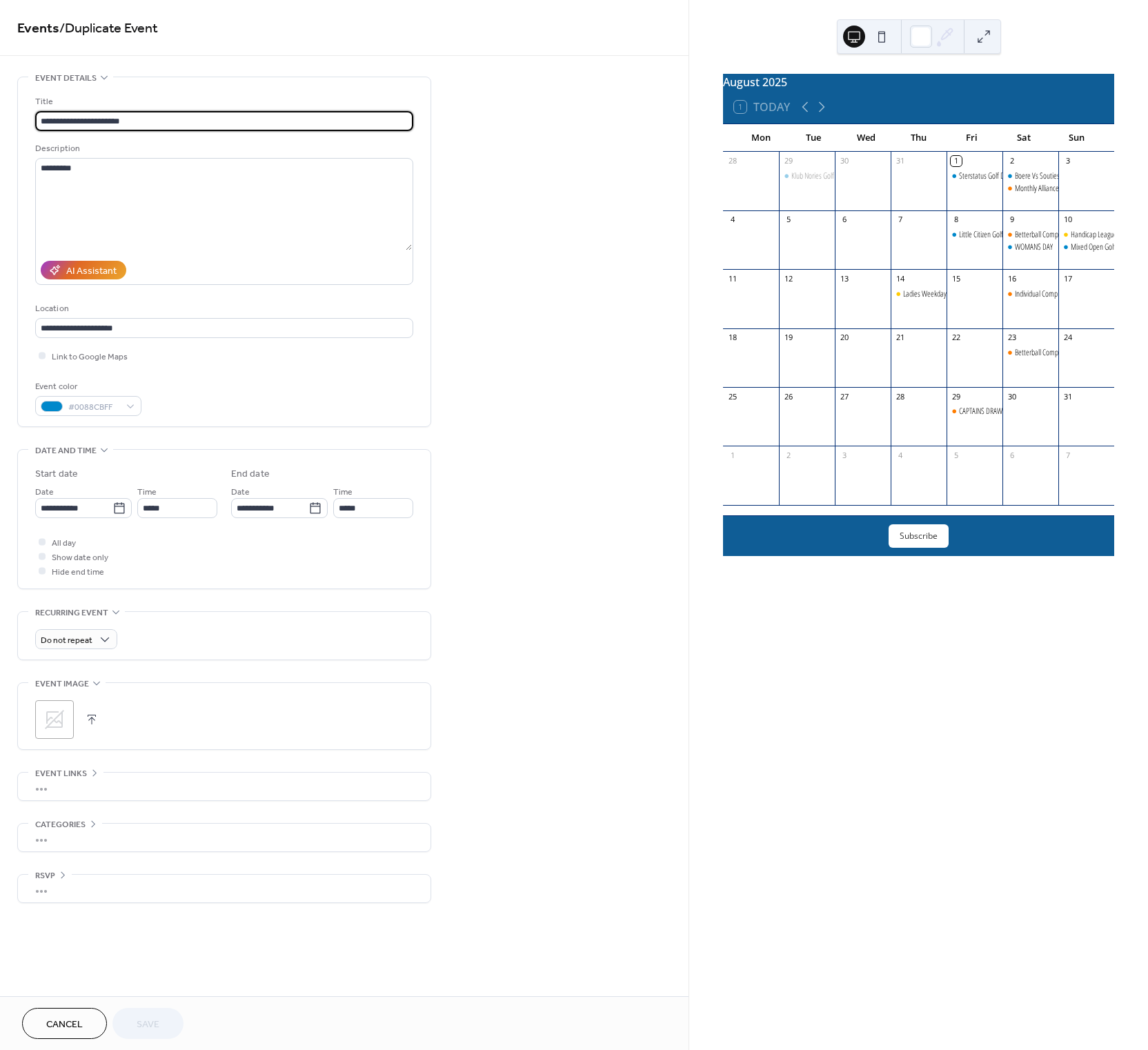 drag, startPoint x: 83, startPoint y: 118, endPoint x: 21, endPoint y: 117, distance: 62.008064 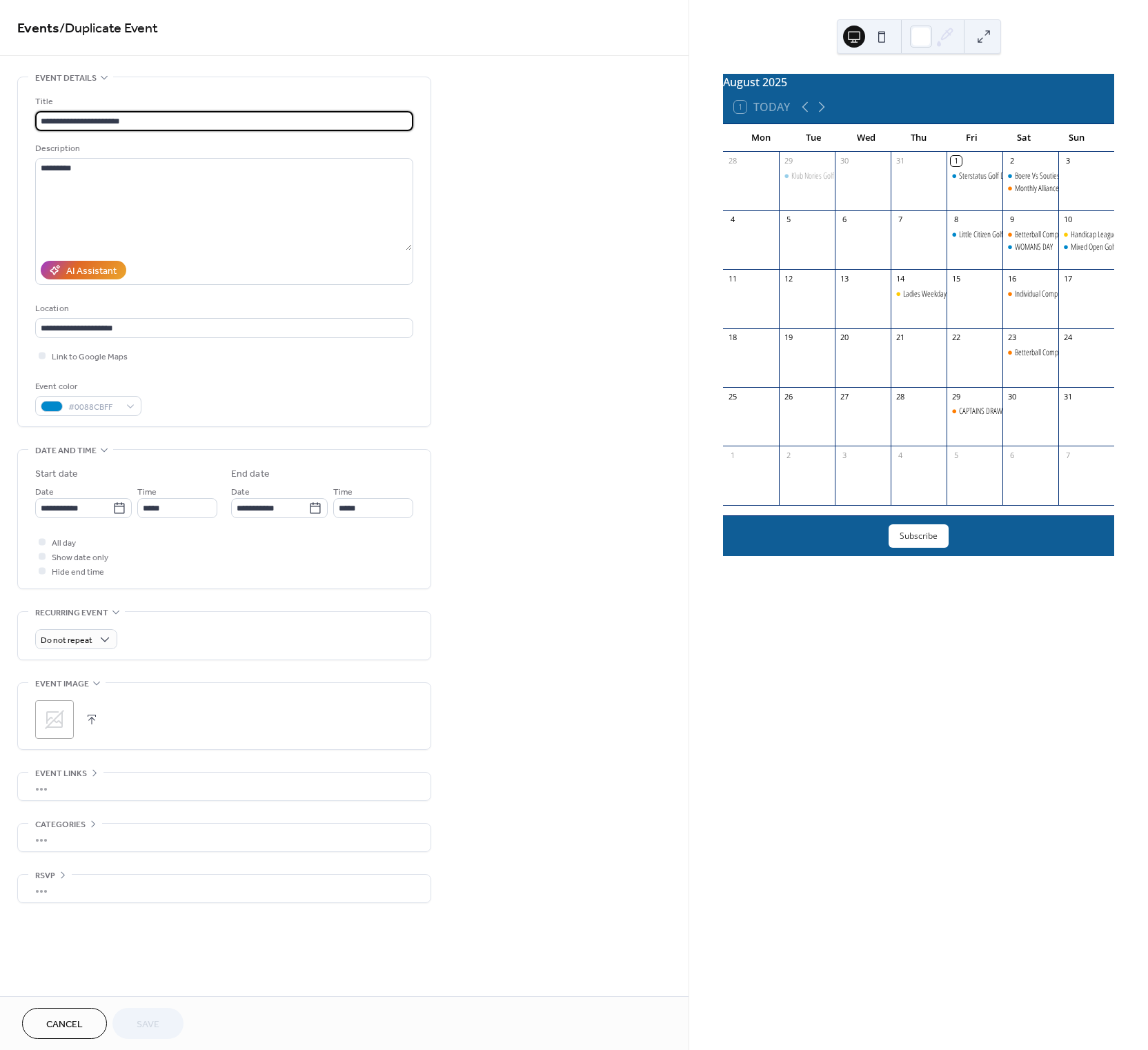 click on "**********" at bounding box center [224, 252] 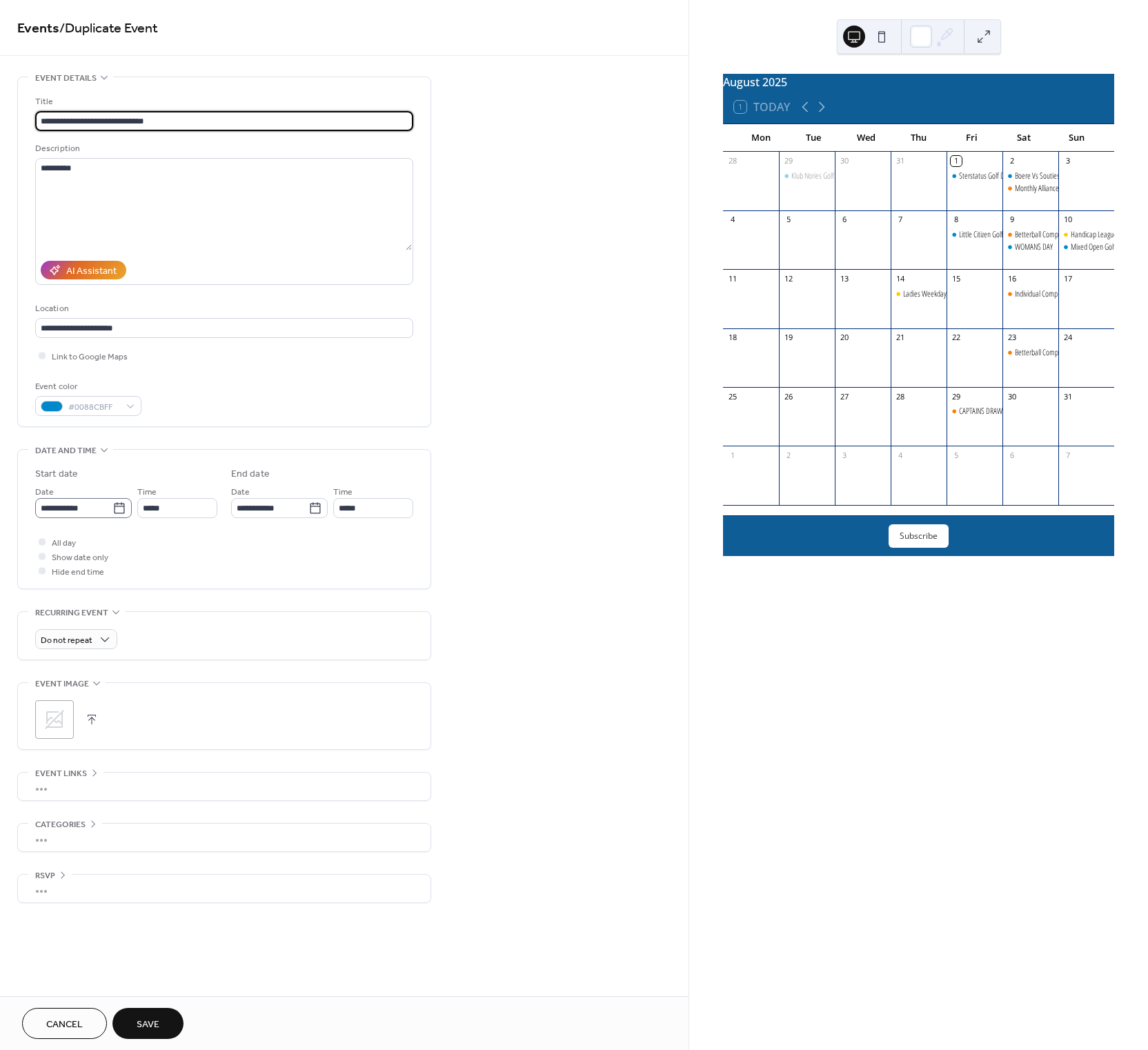 type on "**********" 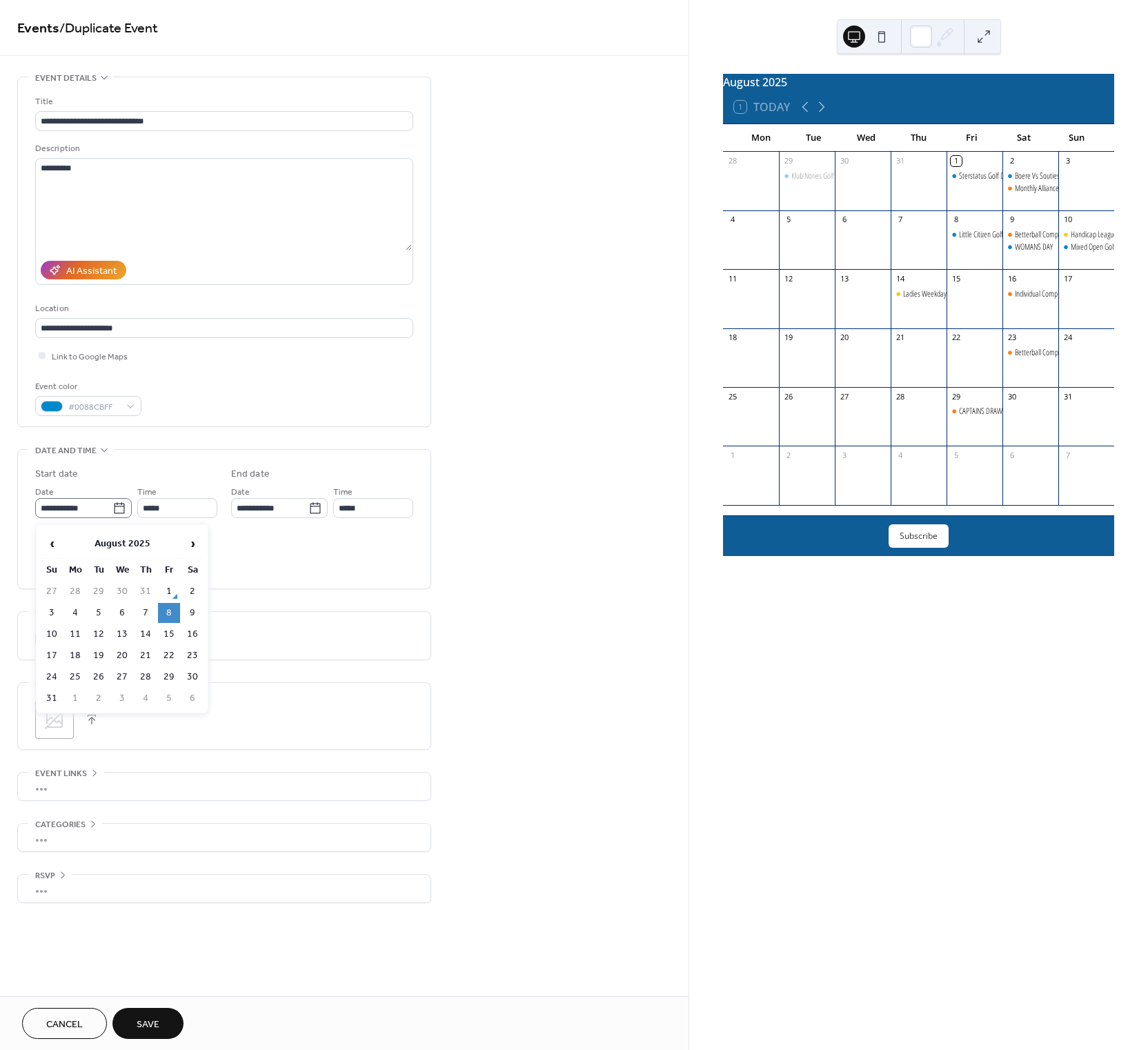 click 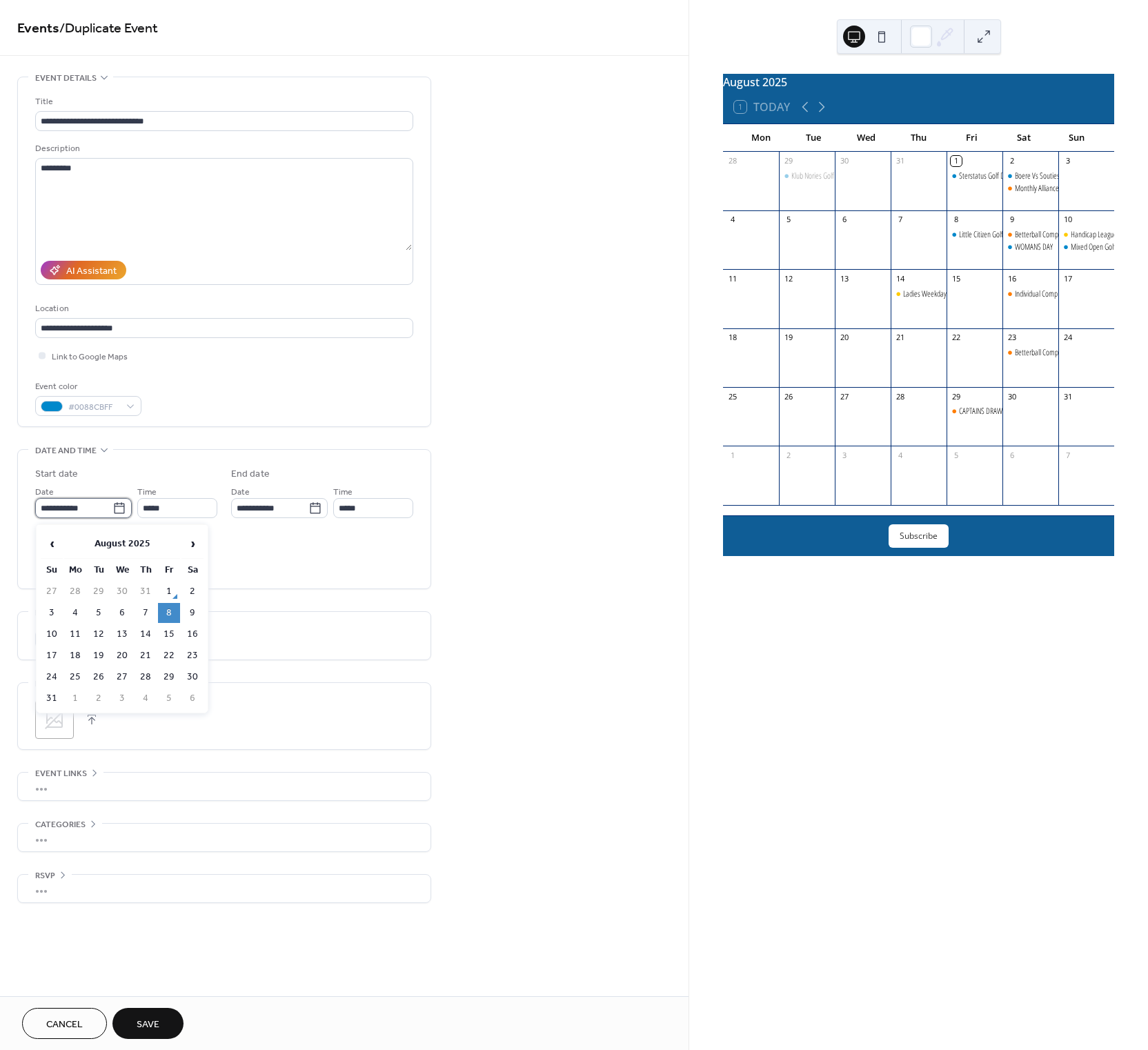 click on "**********" at bounding box center [74, 508] 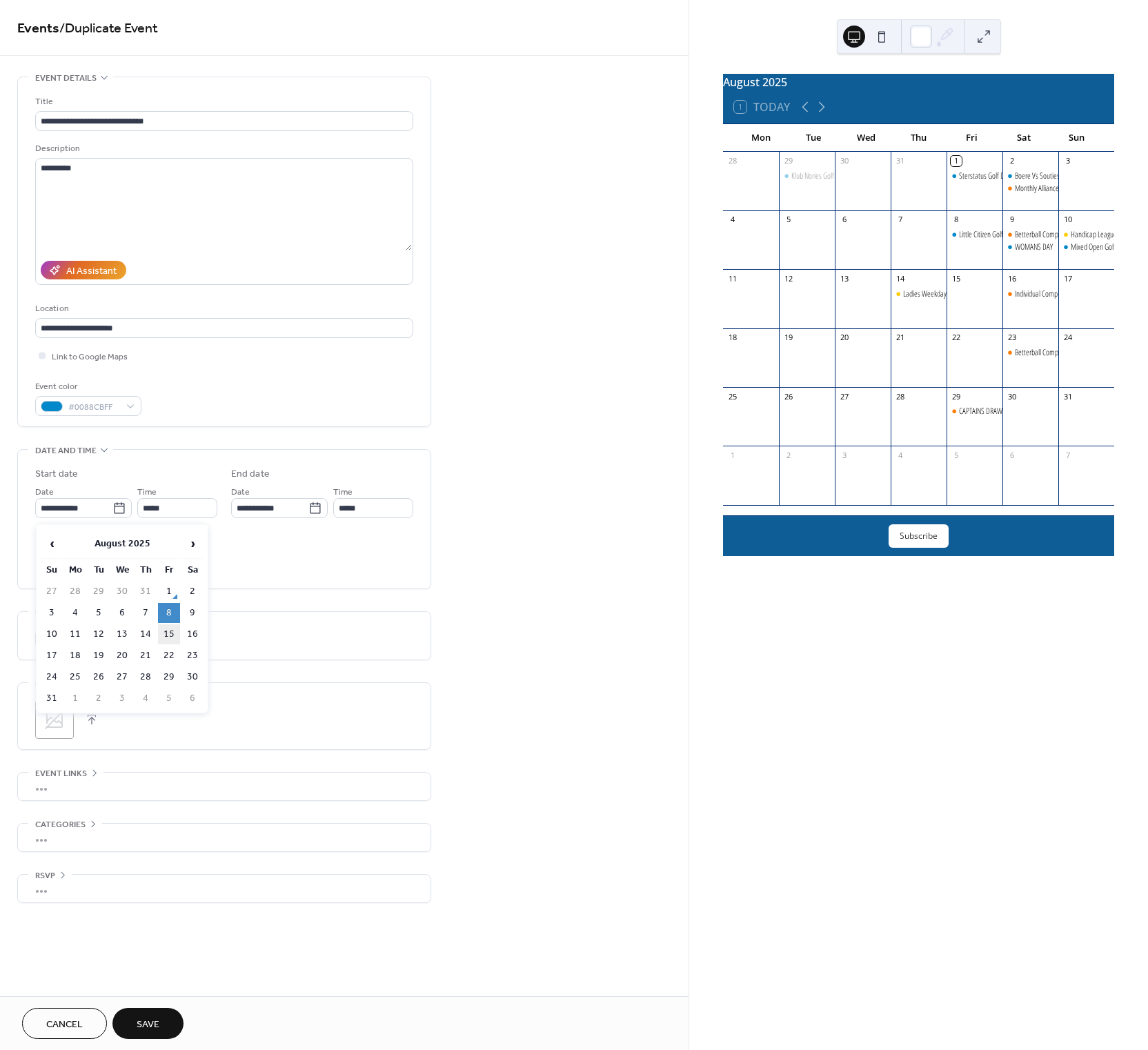 click on "15" at bounding box center [169, 634] 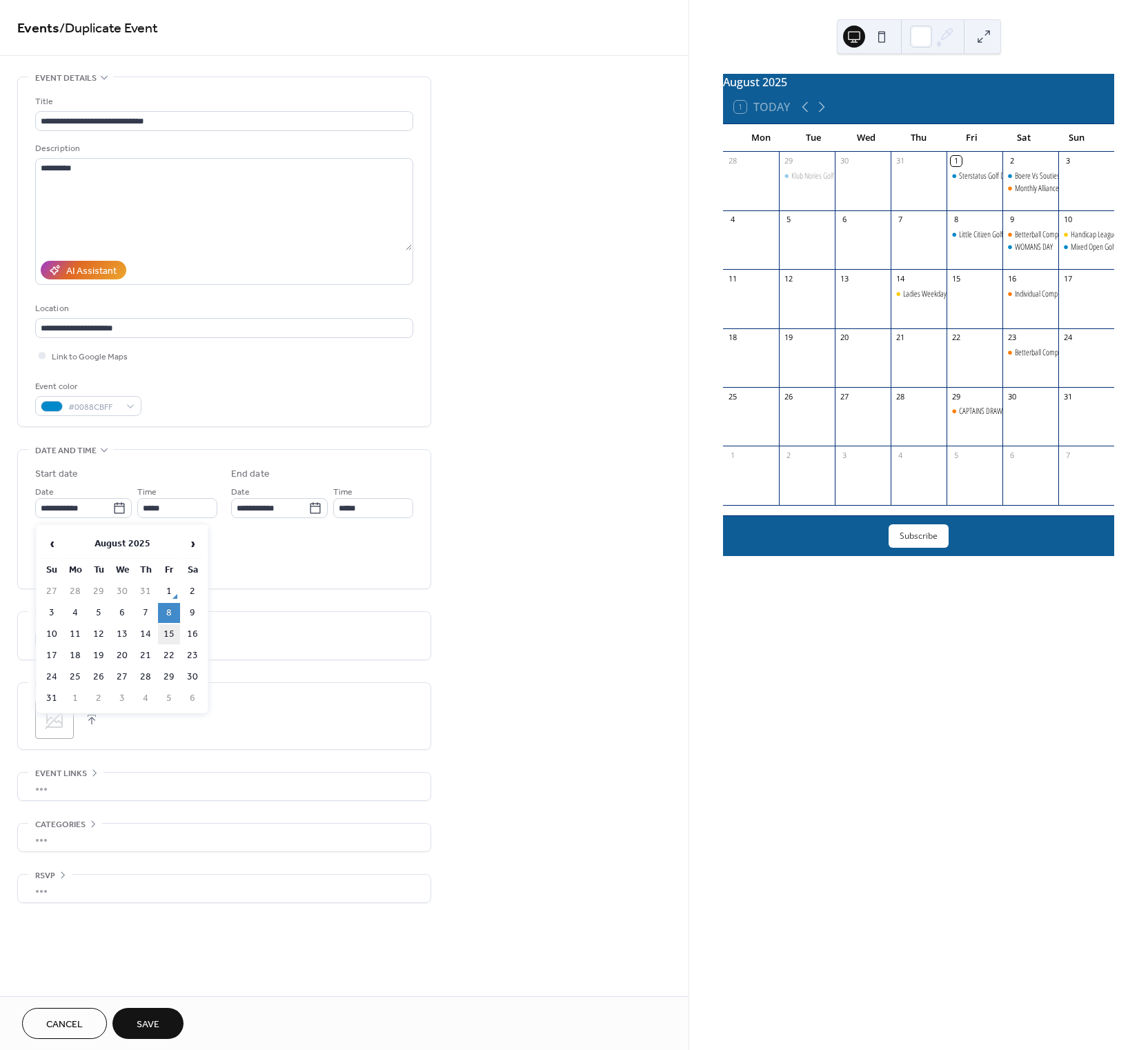 type on "**********" 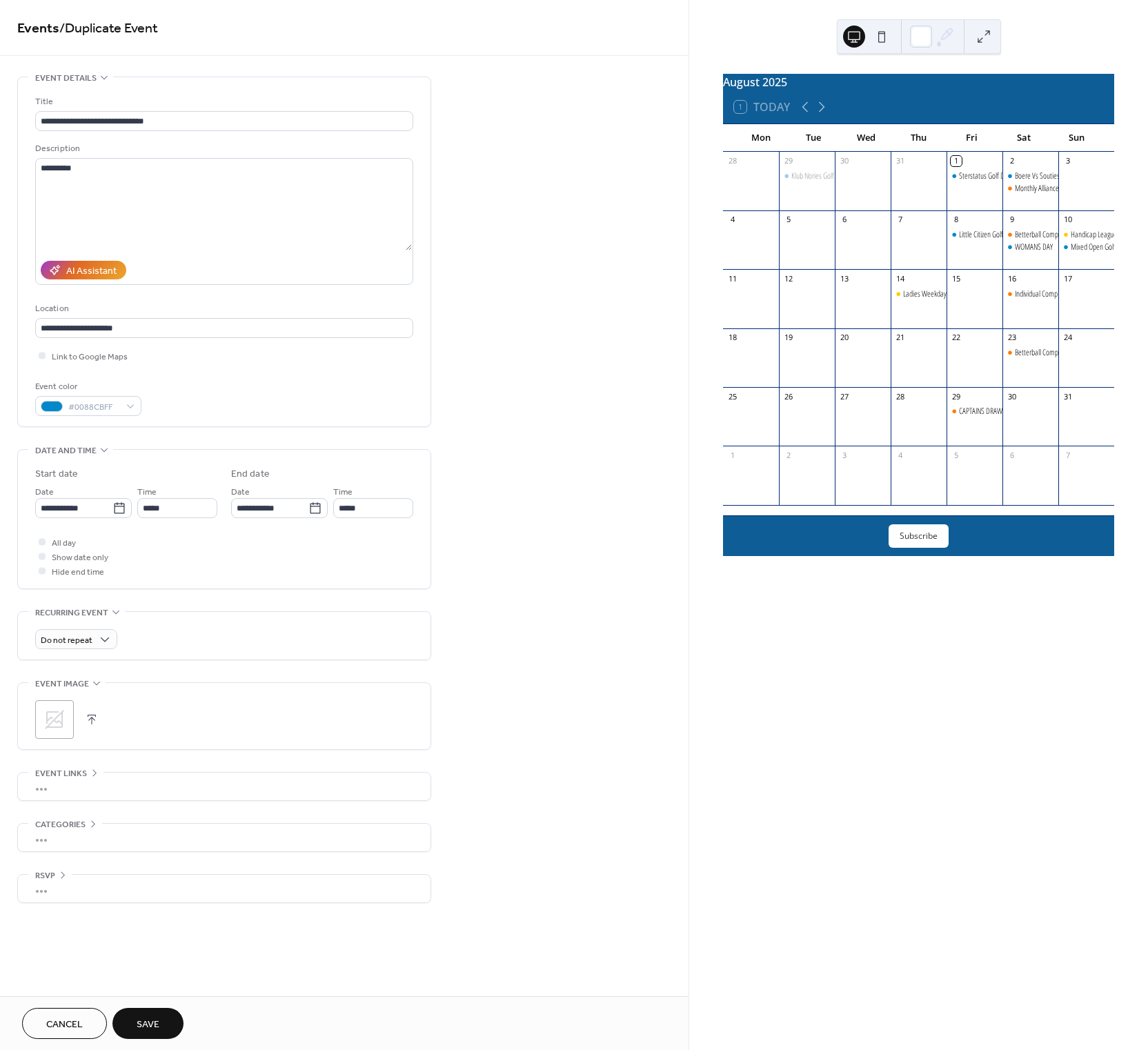 click on "Save" at bounding box center [148, 1024] 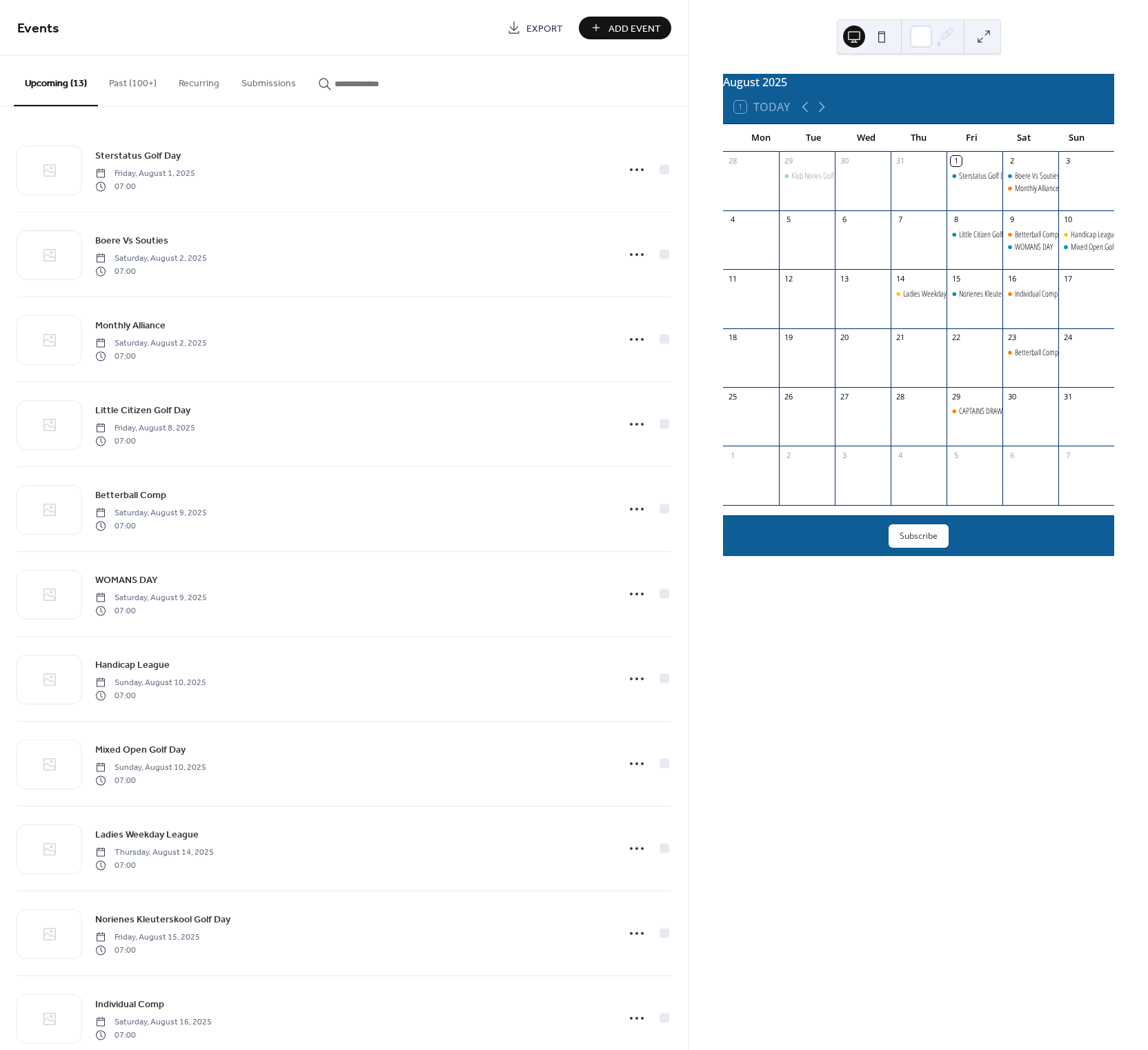 click on "Past (100+)" at bounding box center (132, 80) 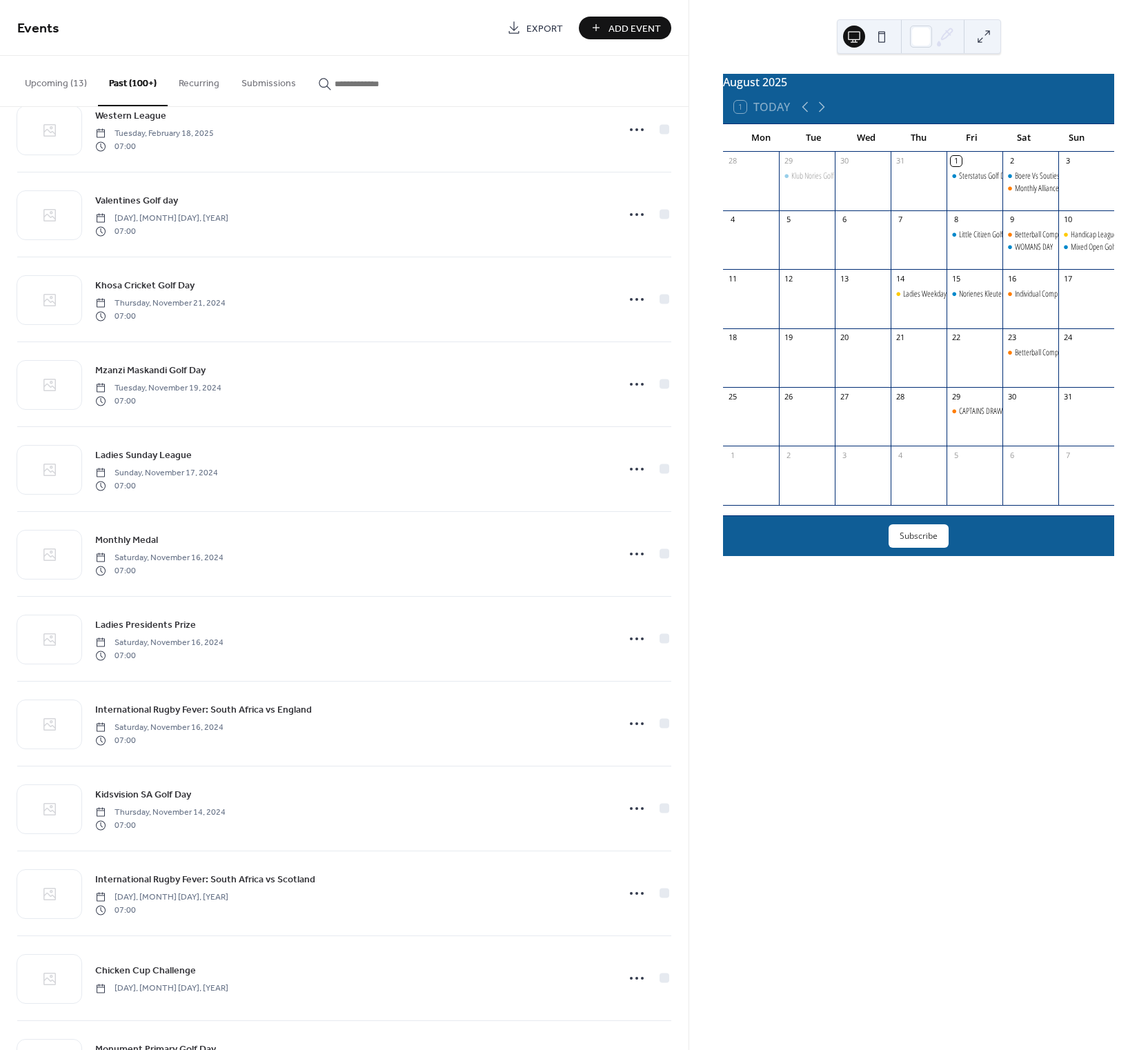 scroll, scrollTop: 4971, scrollLeft: 0, axis: vertical 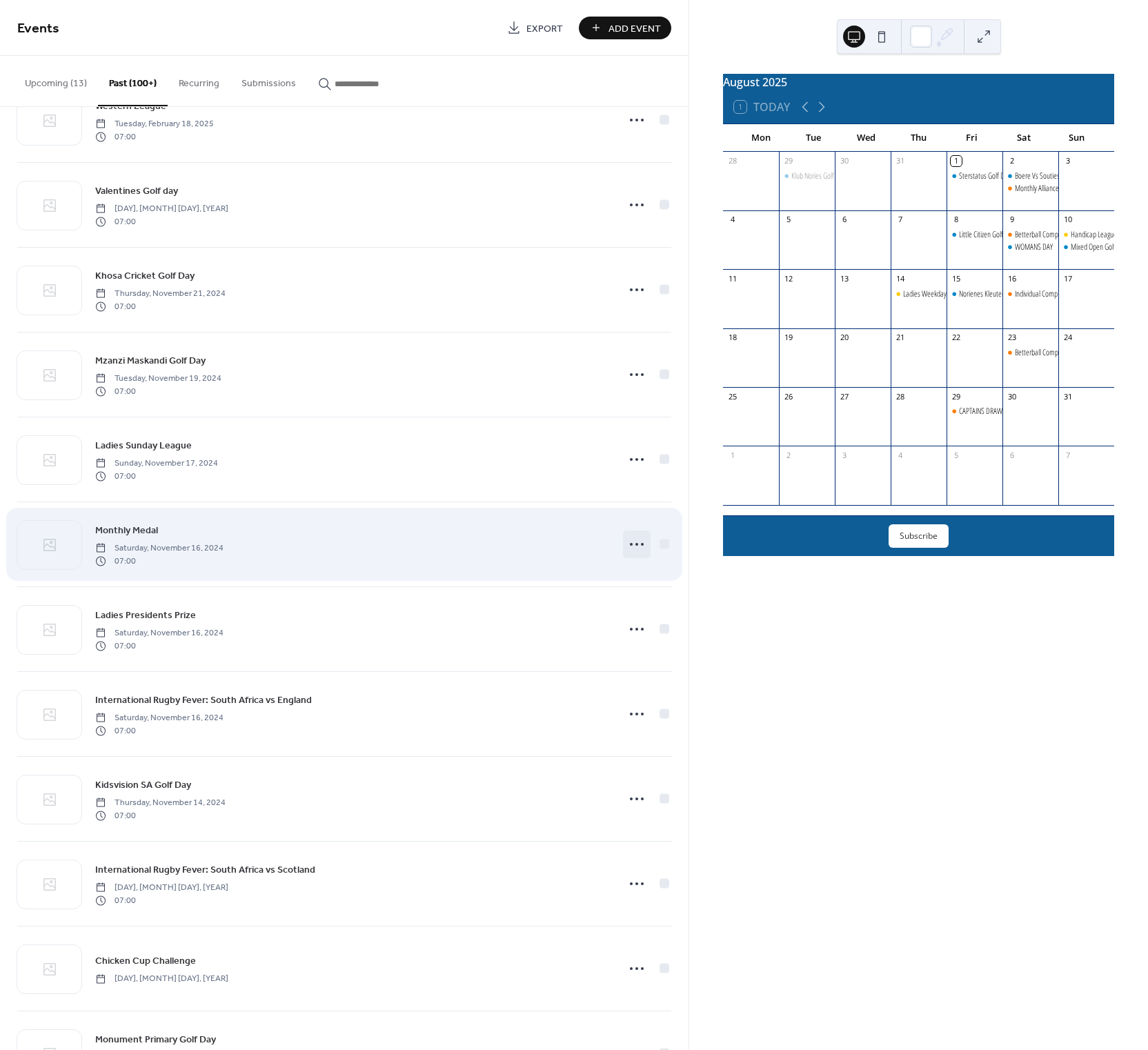 click 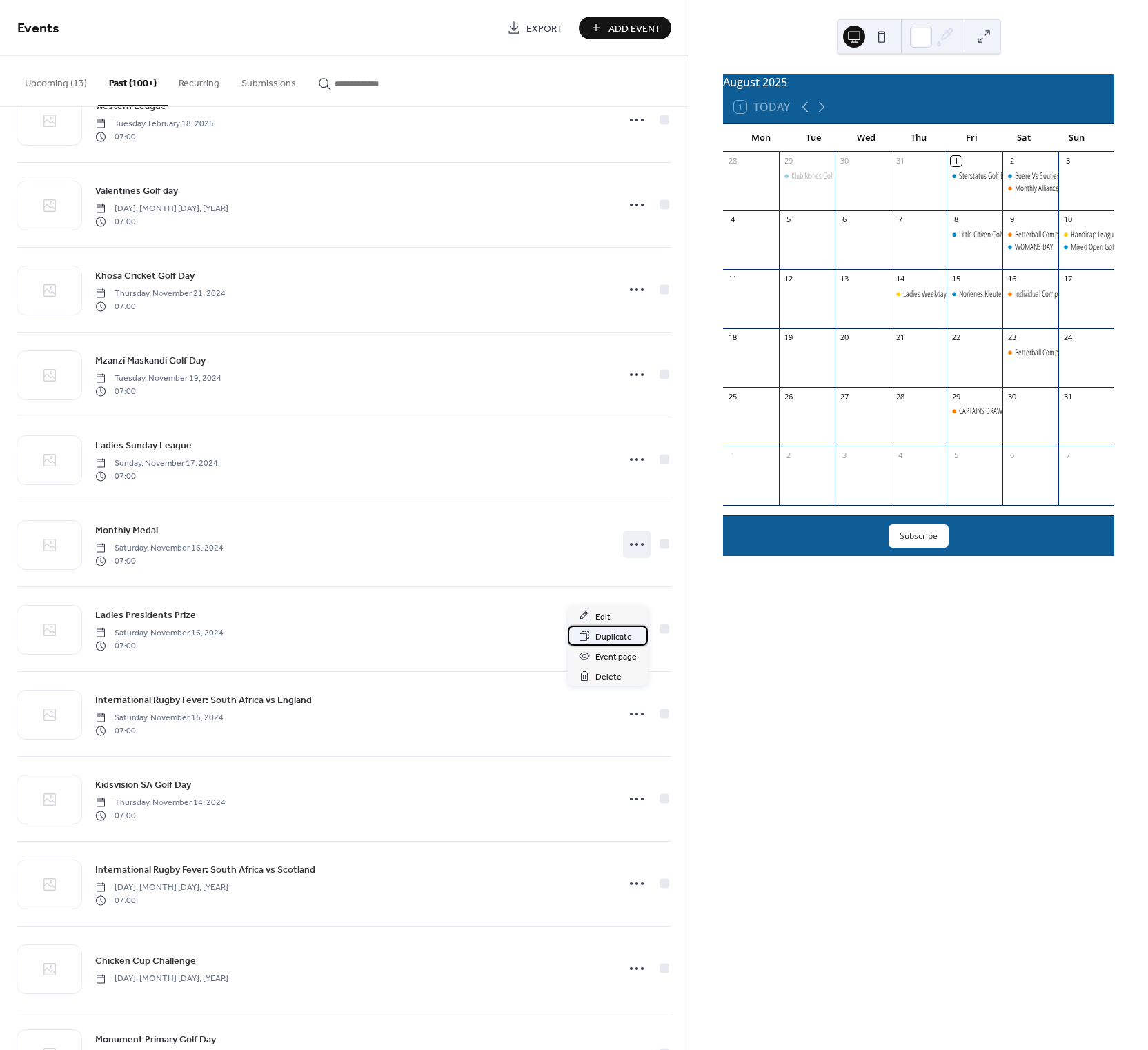 click on "Duplicate" at bounding box center [613, 637] 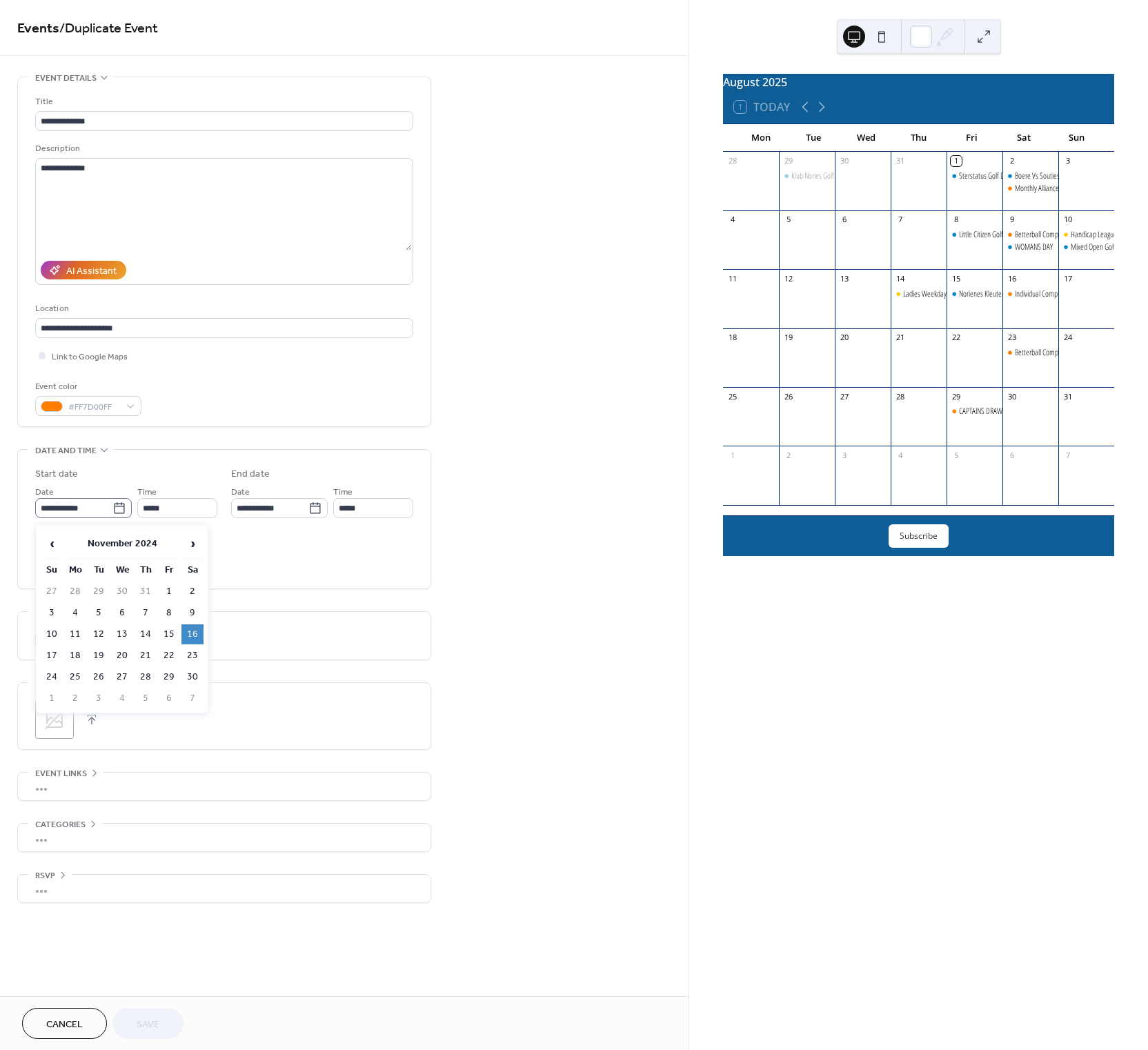 click 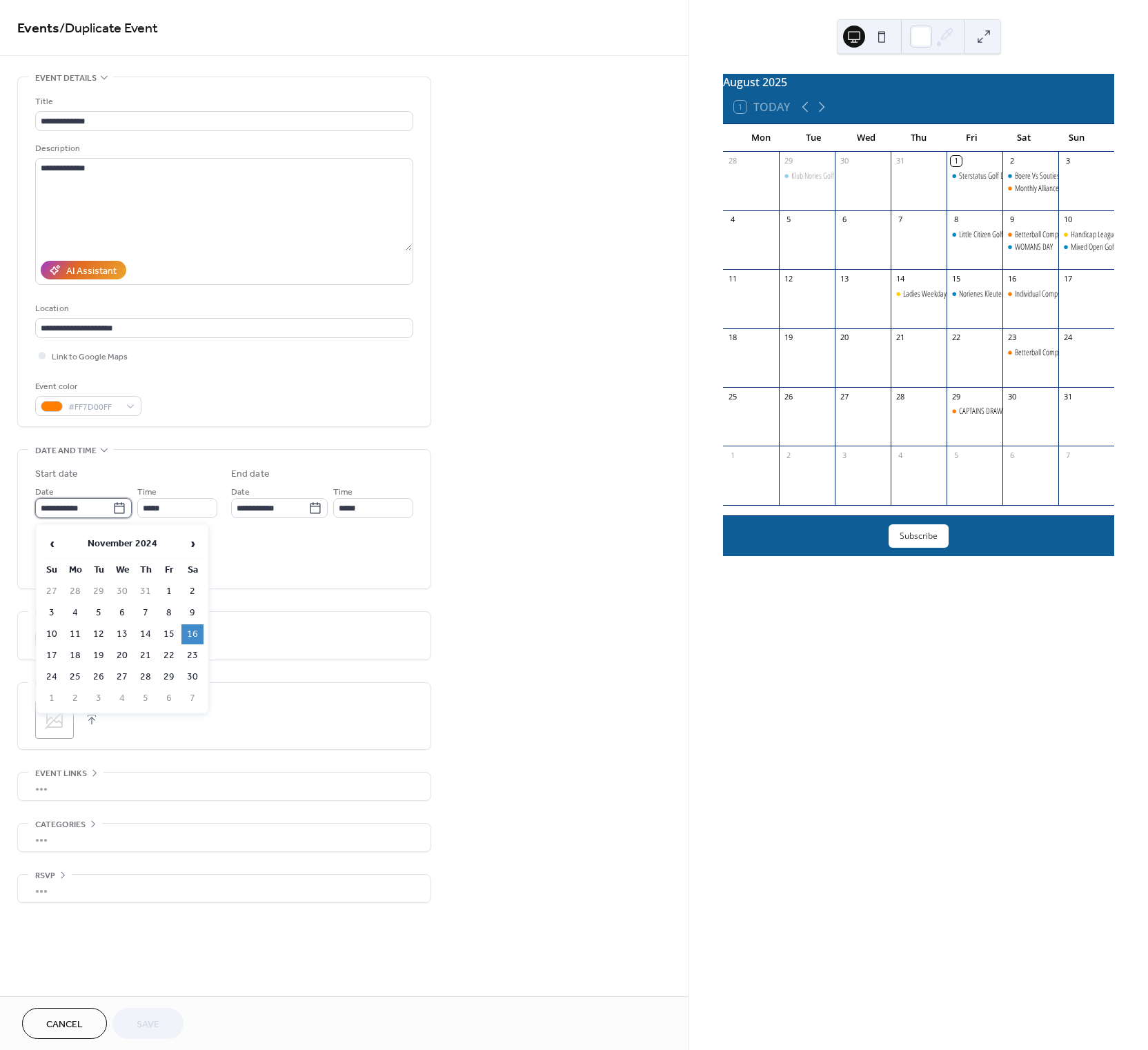 click on "**********" at bounding box center (74, 508) 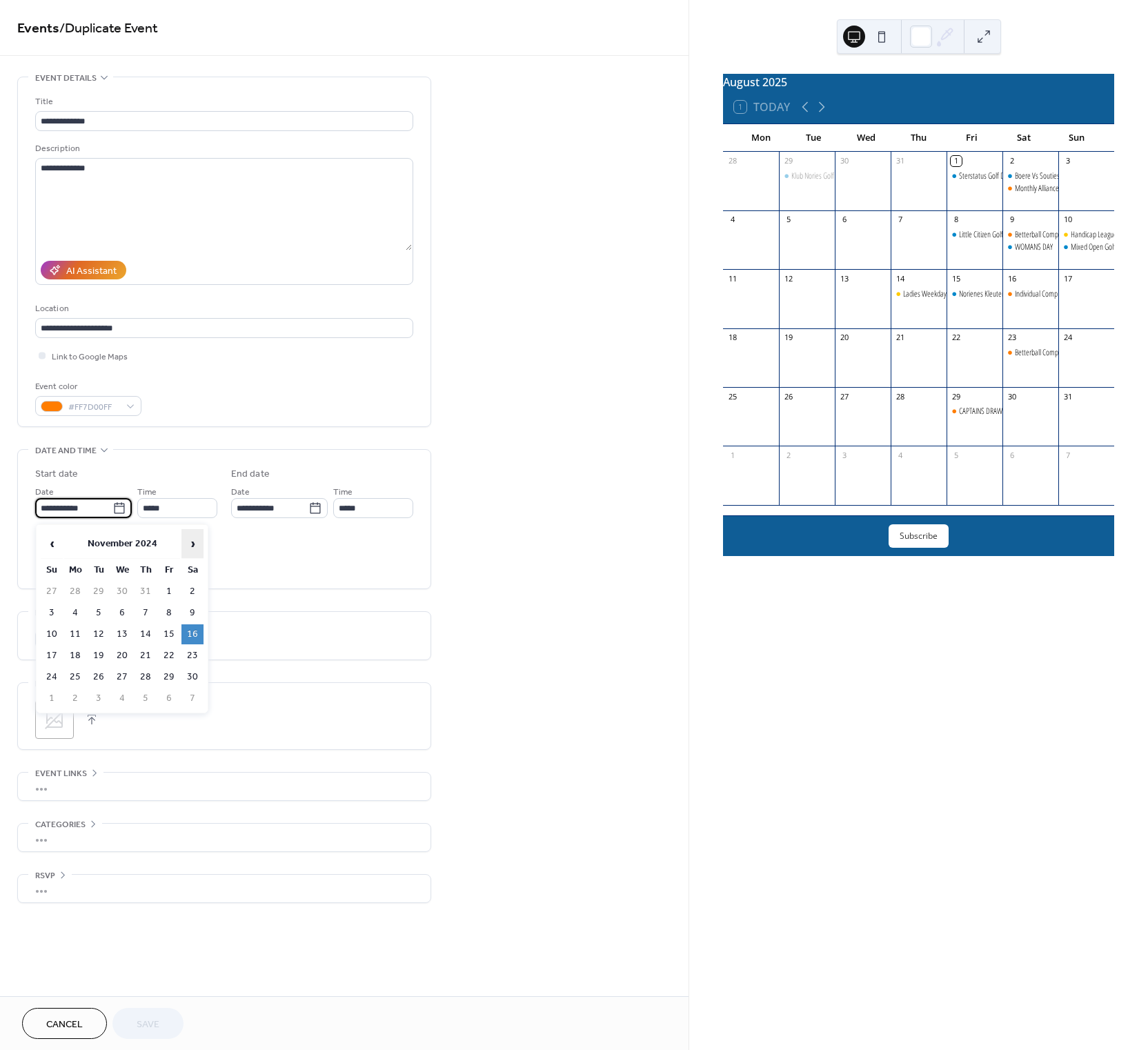 click on "›" at bounding box center [192, 544] 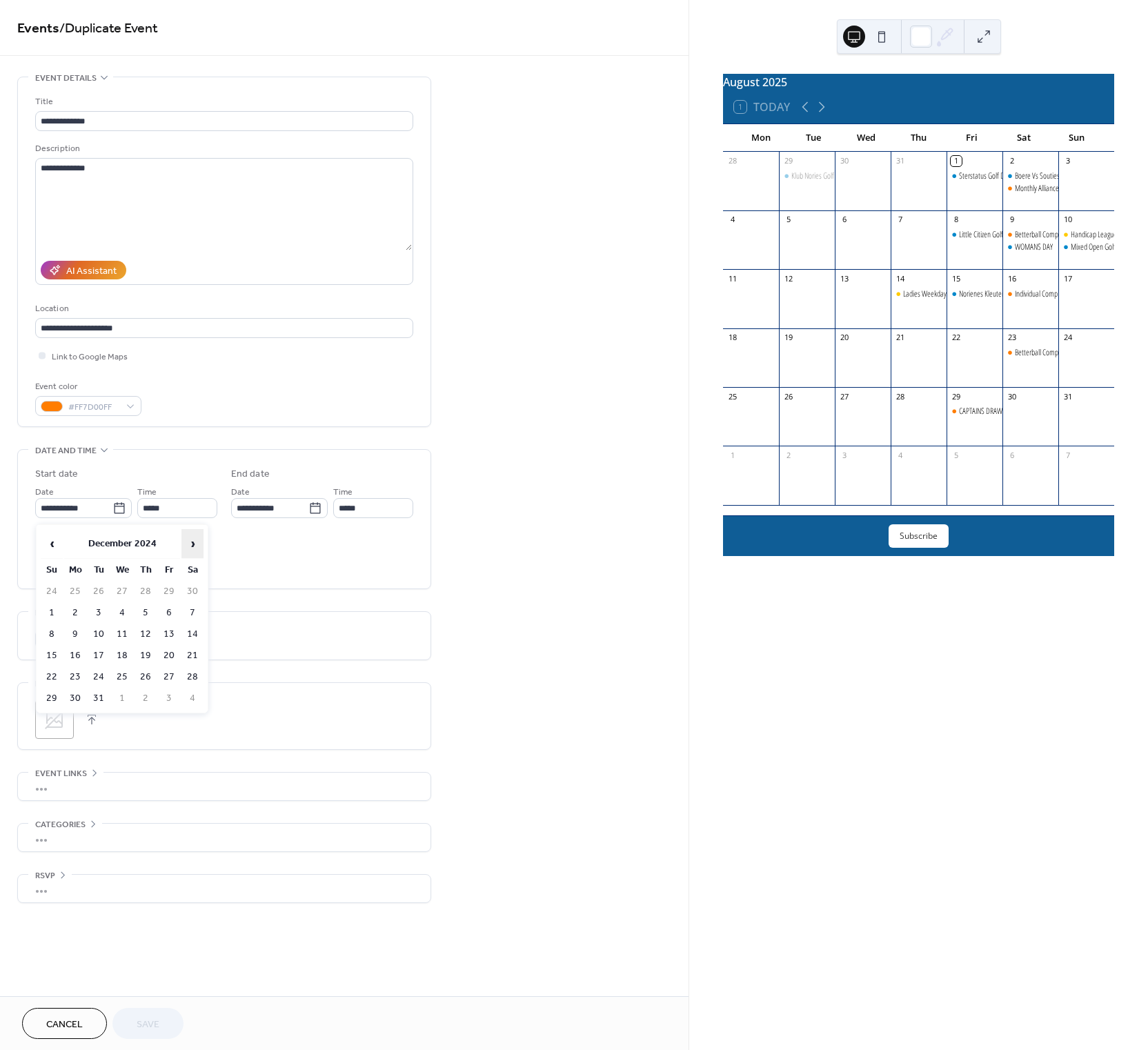 click on "›" at bounding box center [192, 544] 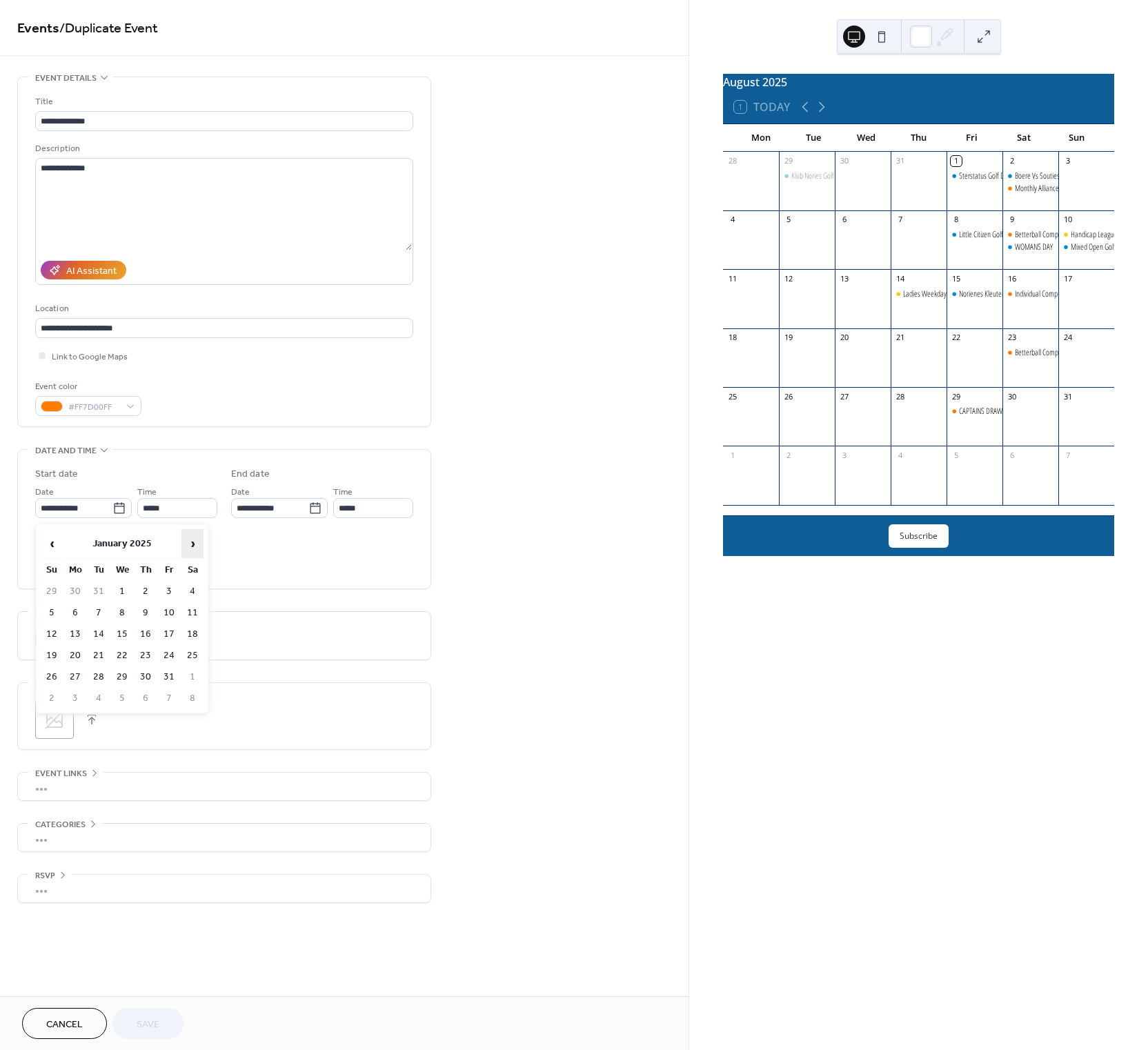 click on "›" at bounding box center (192, 544) 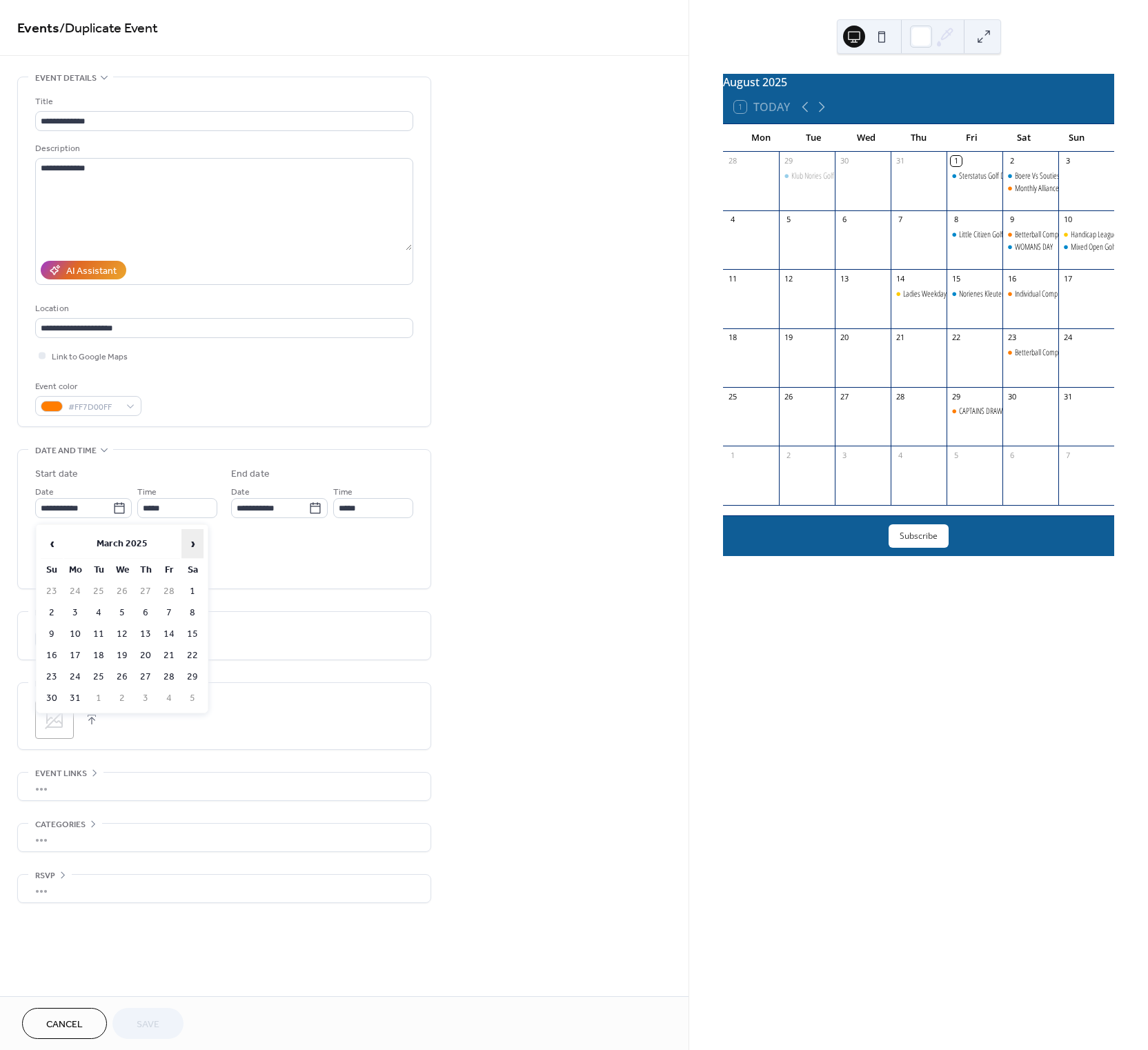 click on "›" at bounding box center (192, 544) 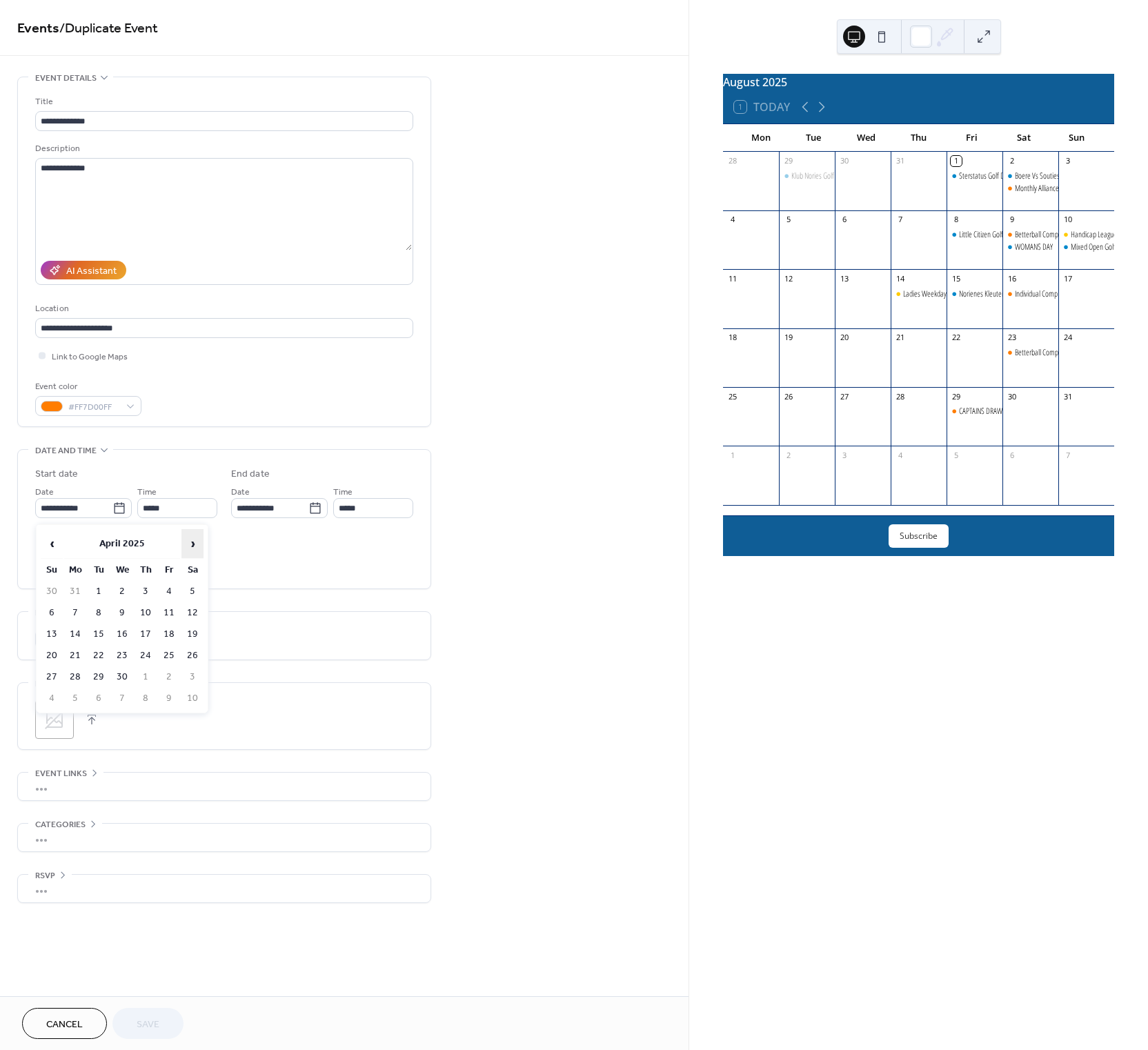 click on "›" at bounding box center [192, 544] 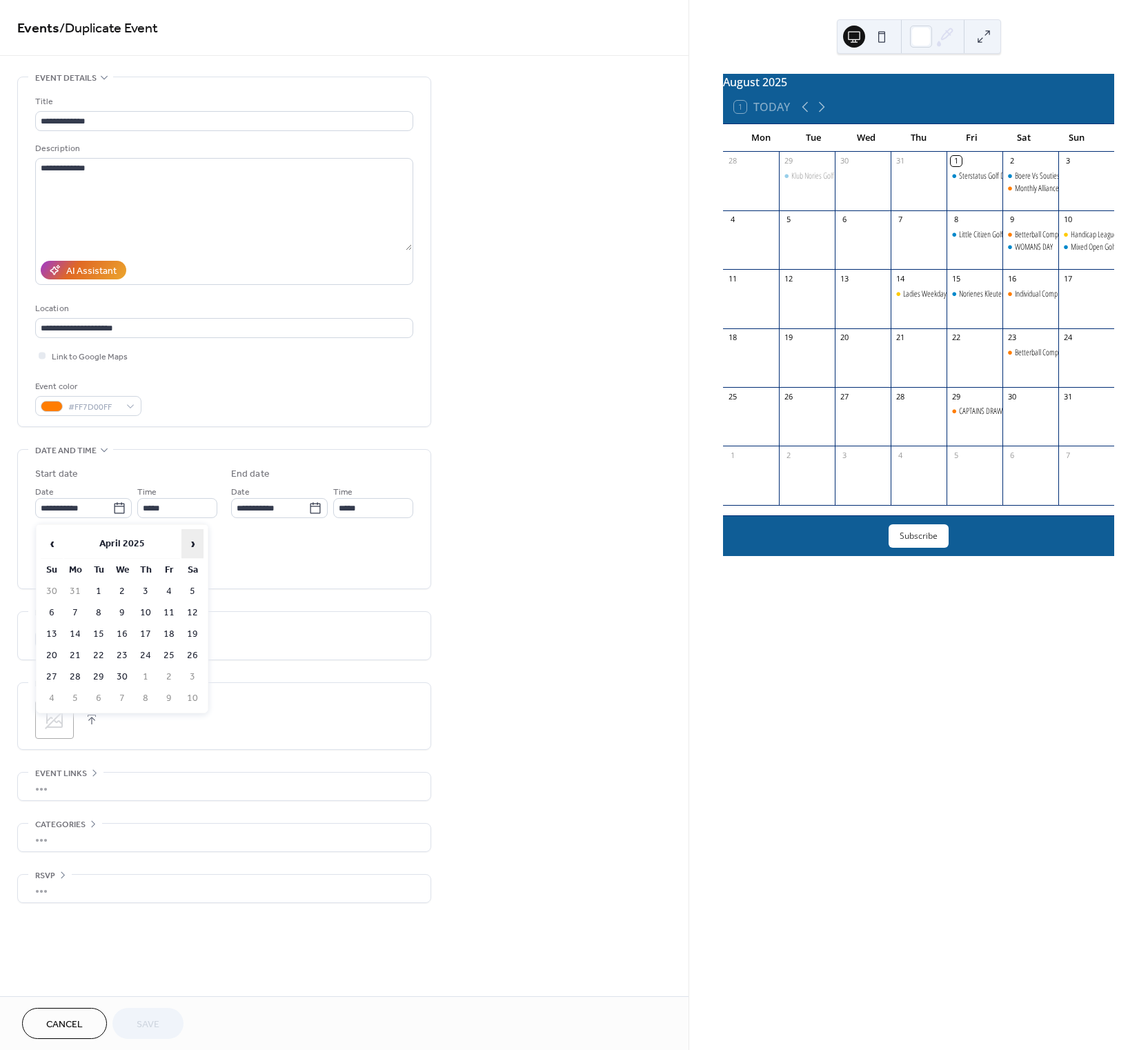 click on "›" at bounding box center (192, 544) 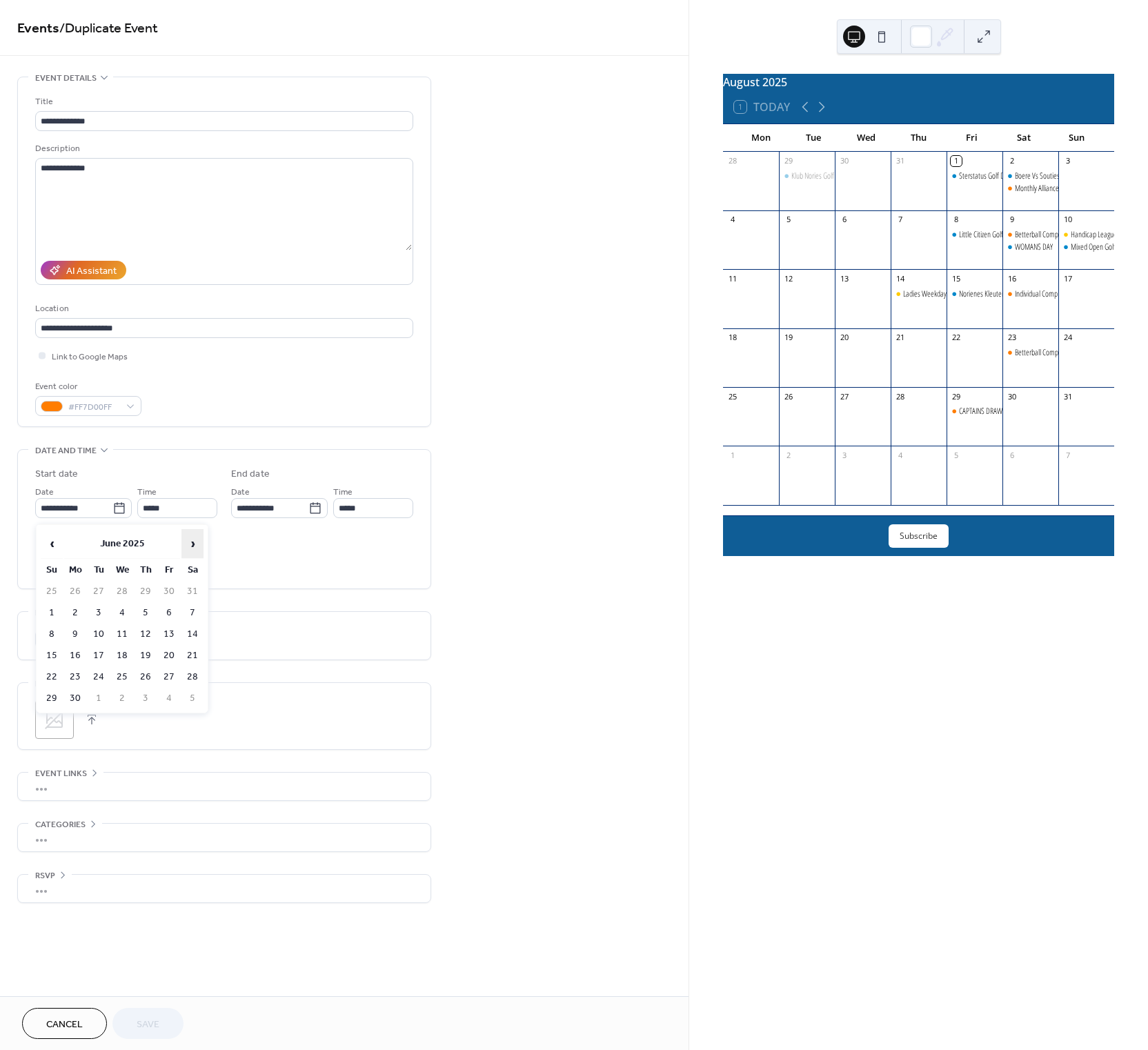 click on "›" at bounding box center (192, 544) 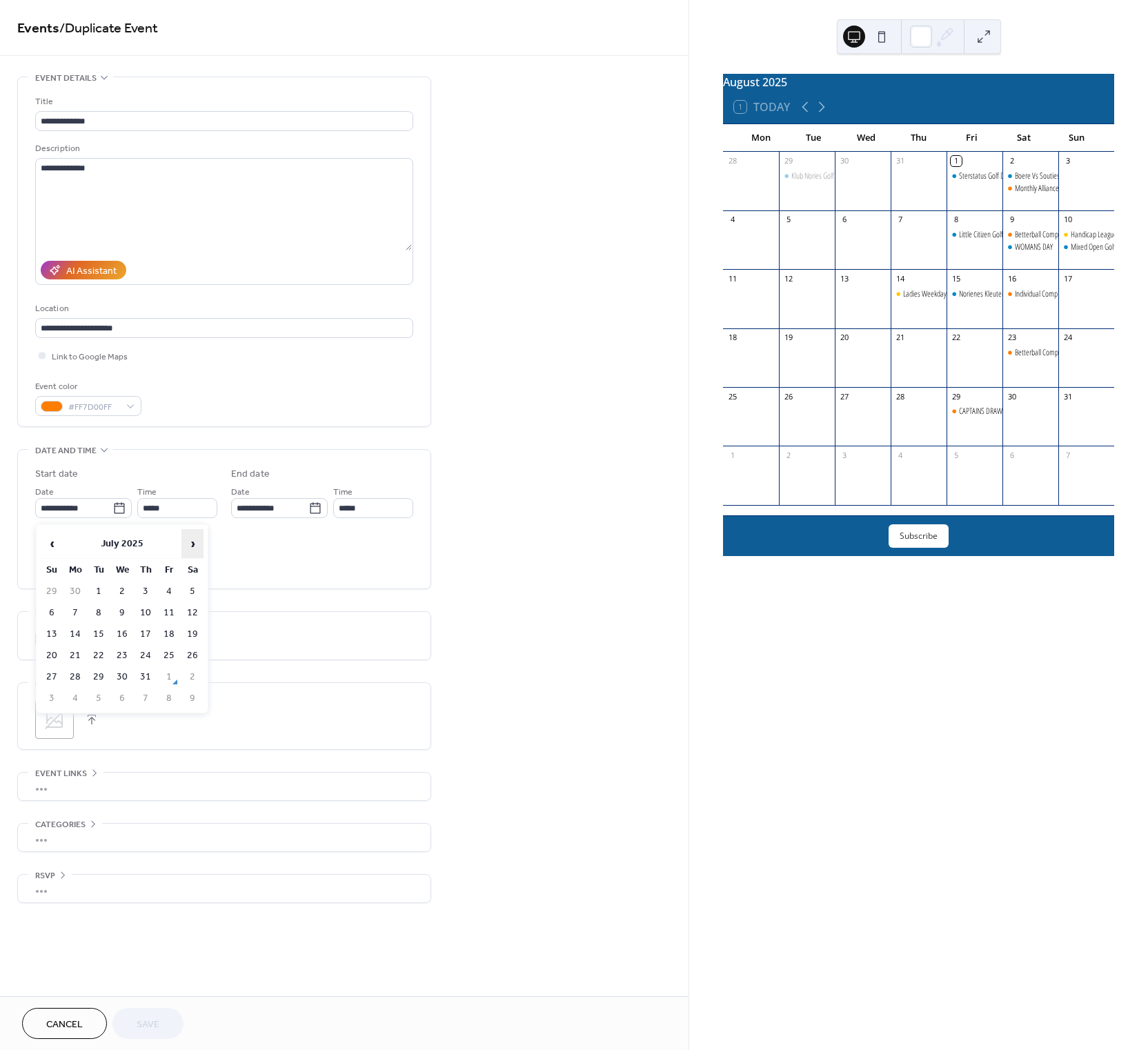 click on "›" at bounding box center [192, 544] 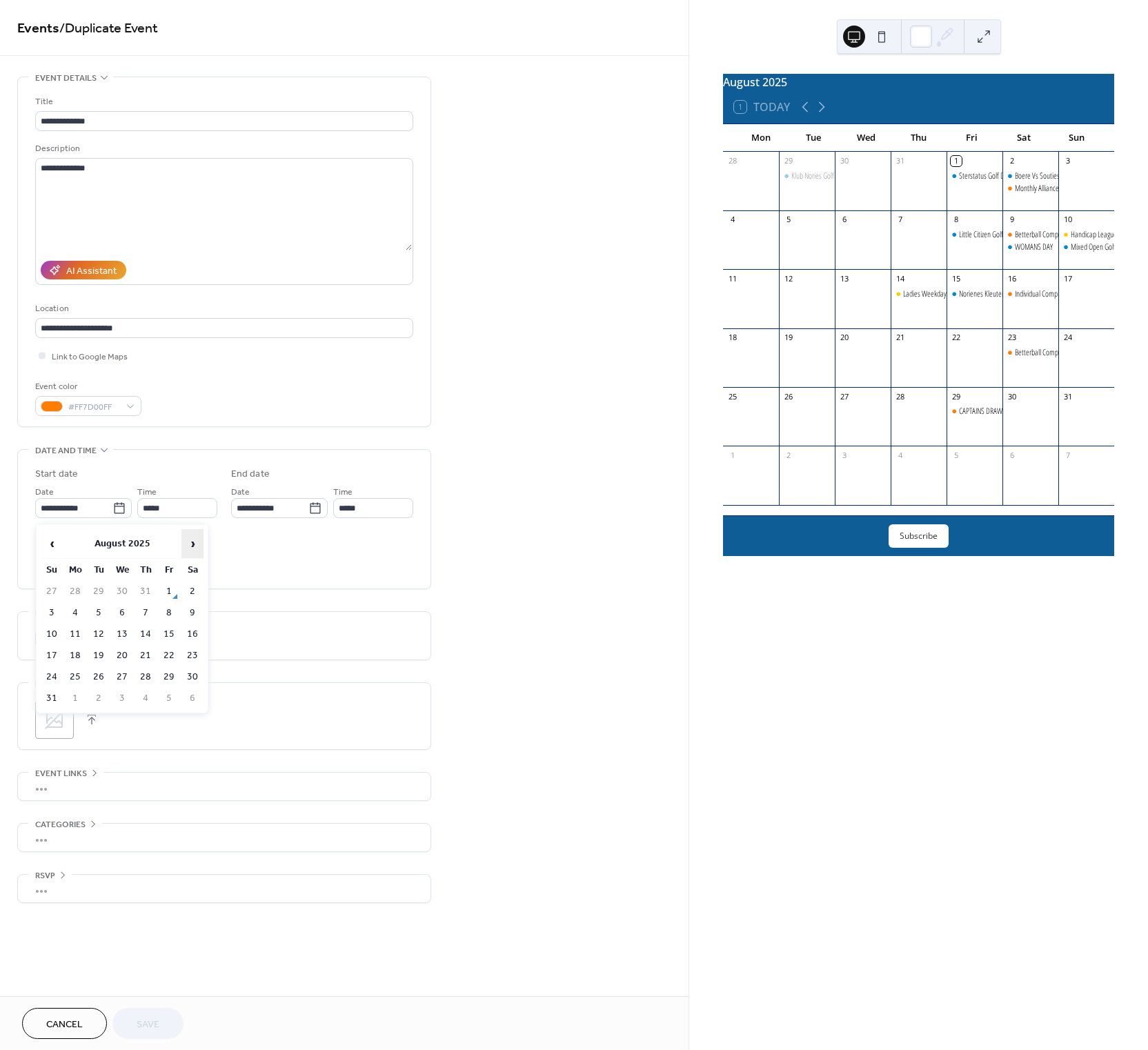 click on "›" at bounding box center (192, 544) 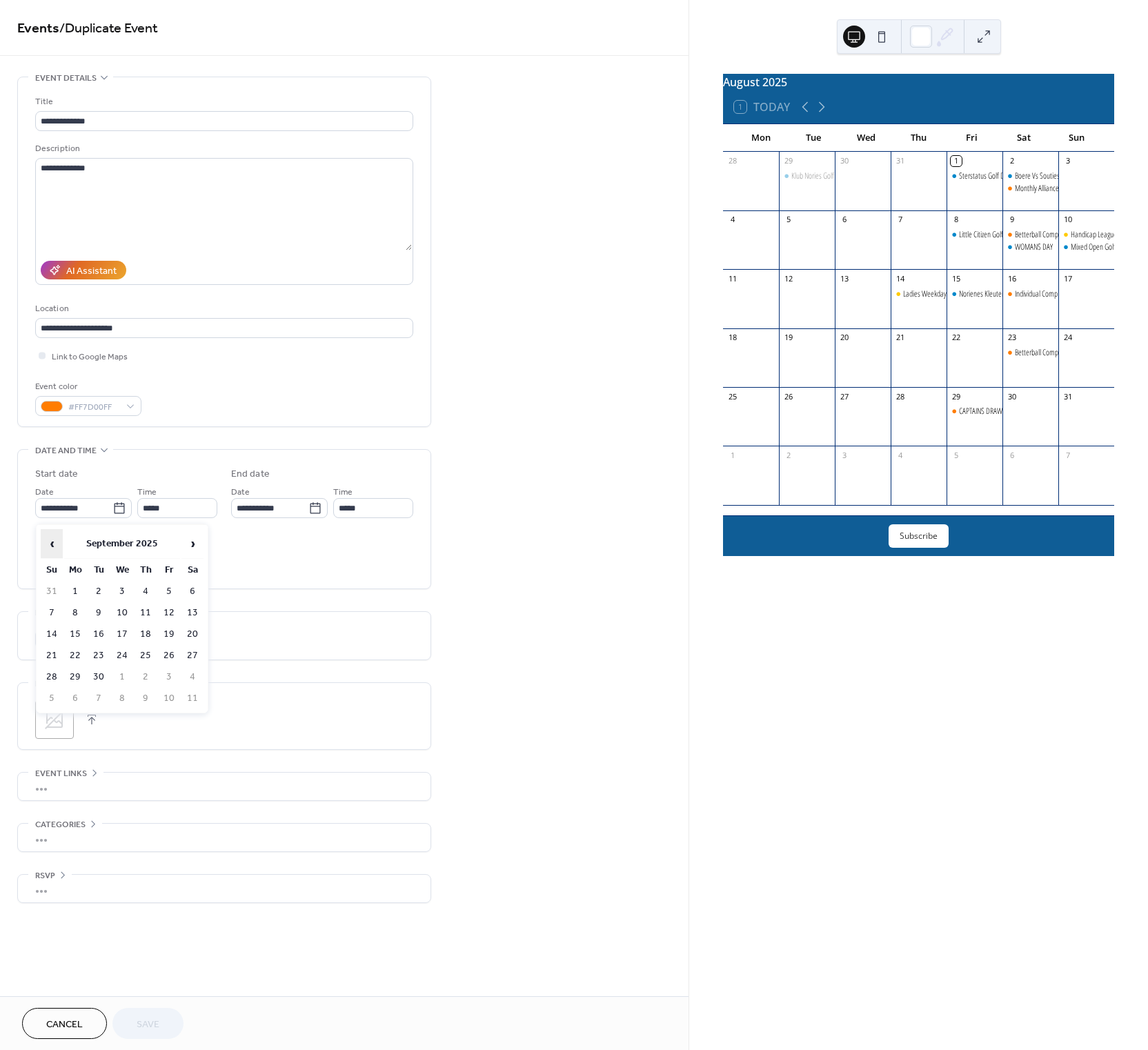 click on "‹" at bounding box center [52, 544] 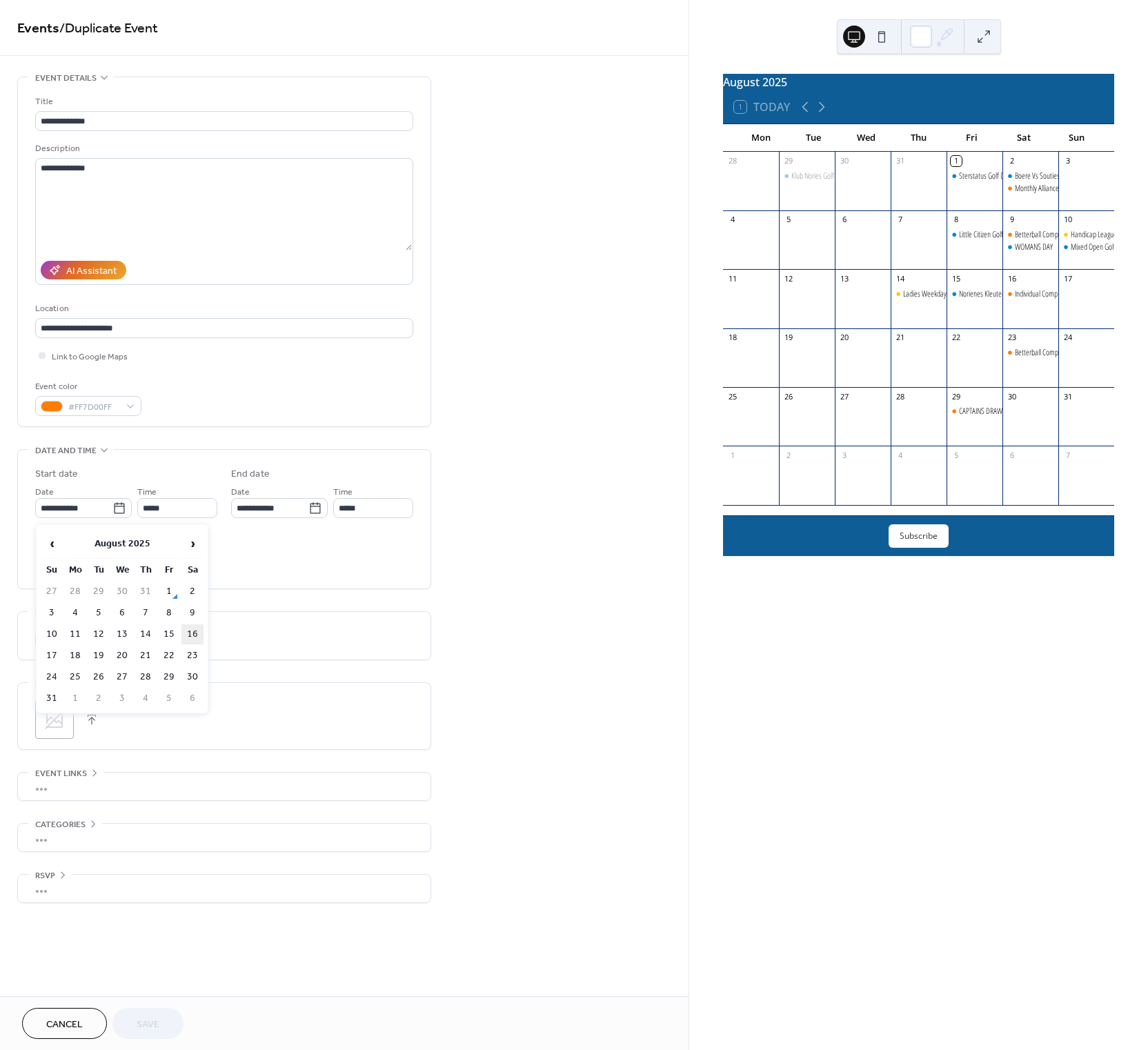 click on "16" at bounding box center [192, 634] 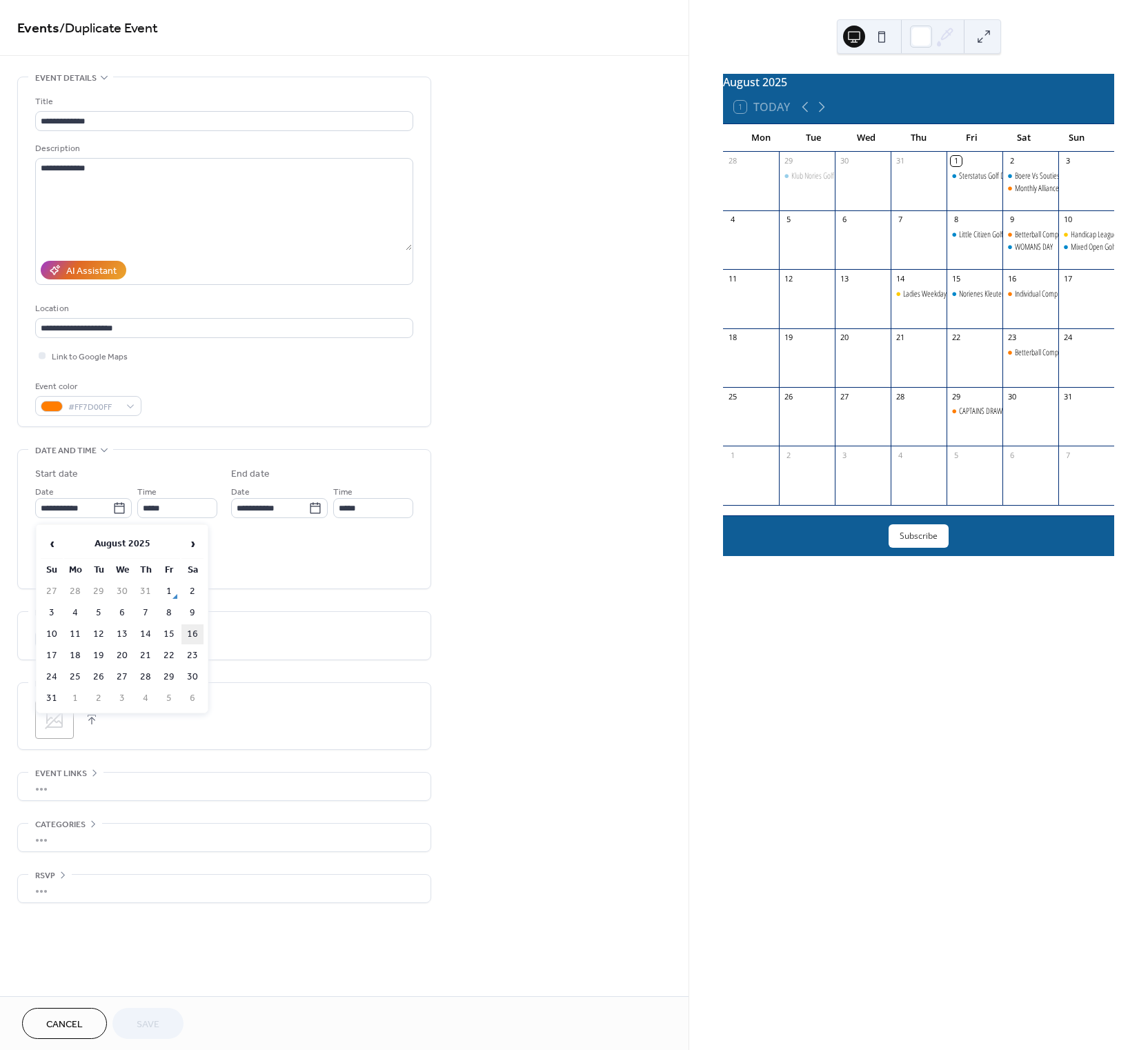 type on "**********" 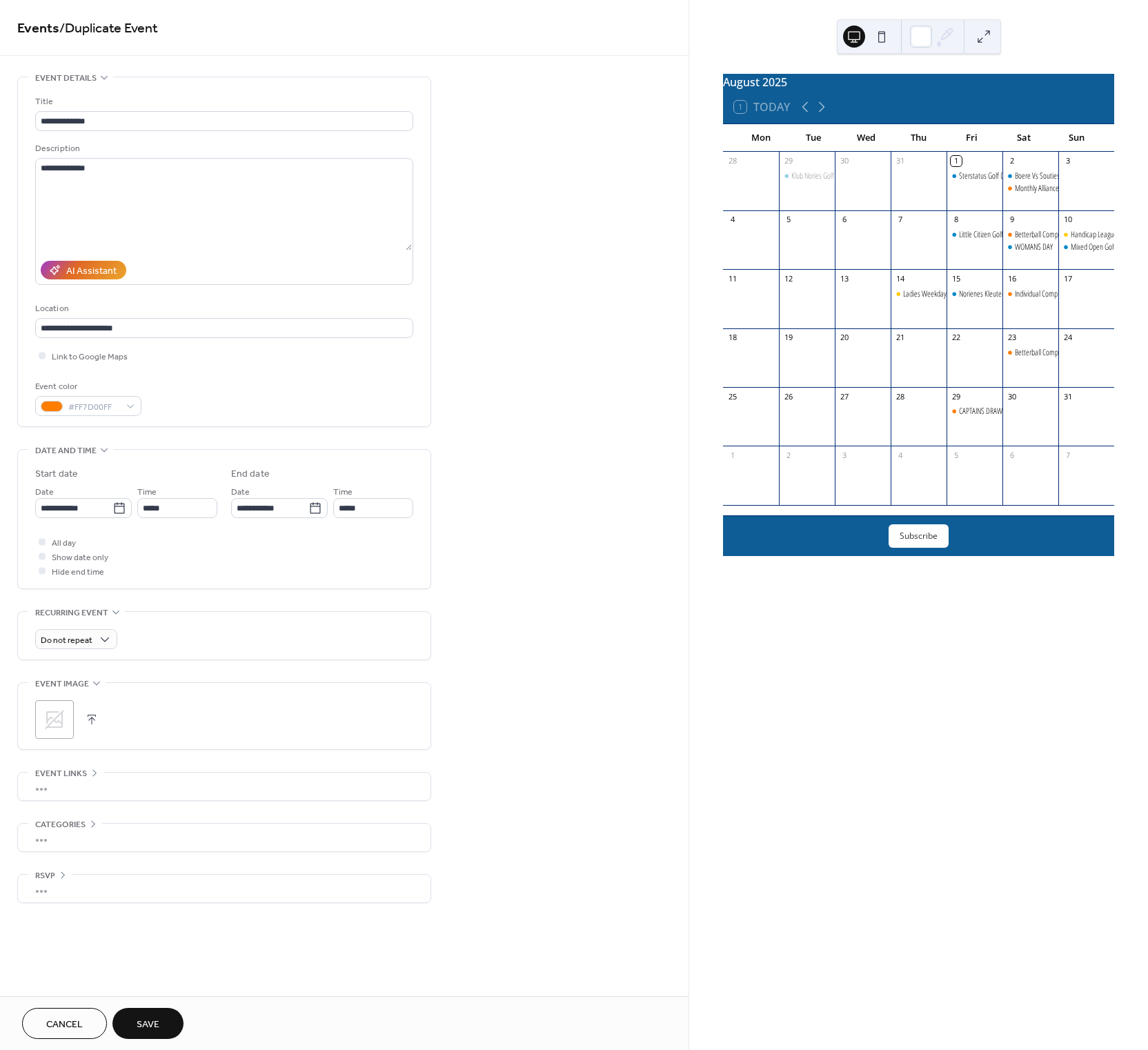 click on "Save" at bounding box center [148, 1024] 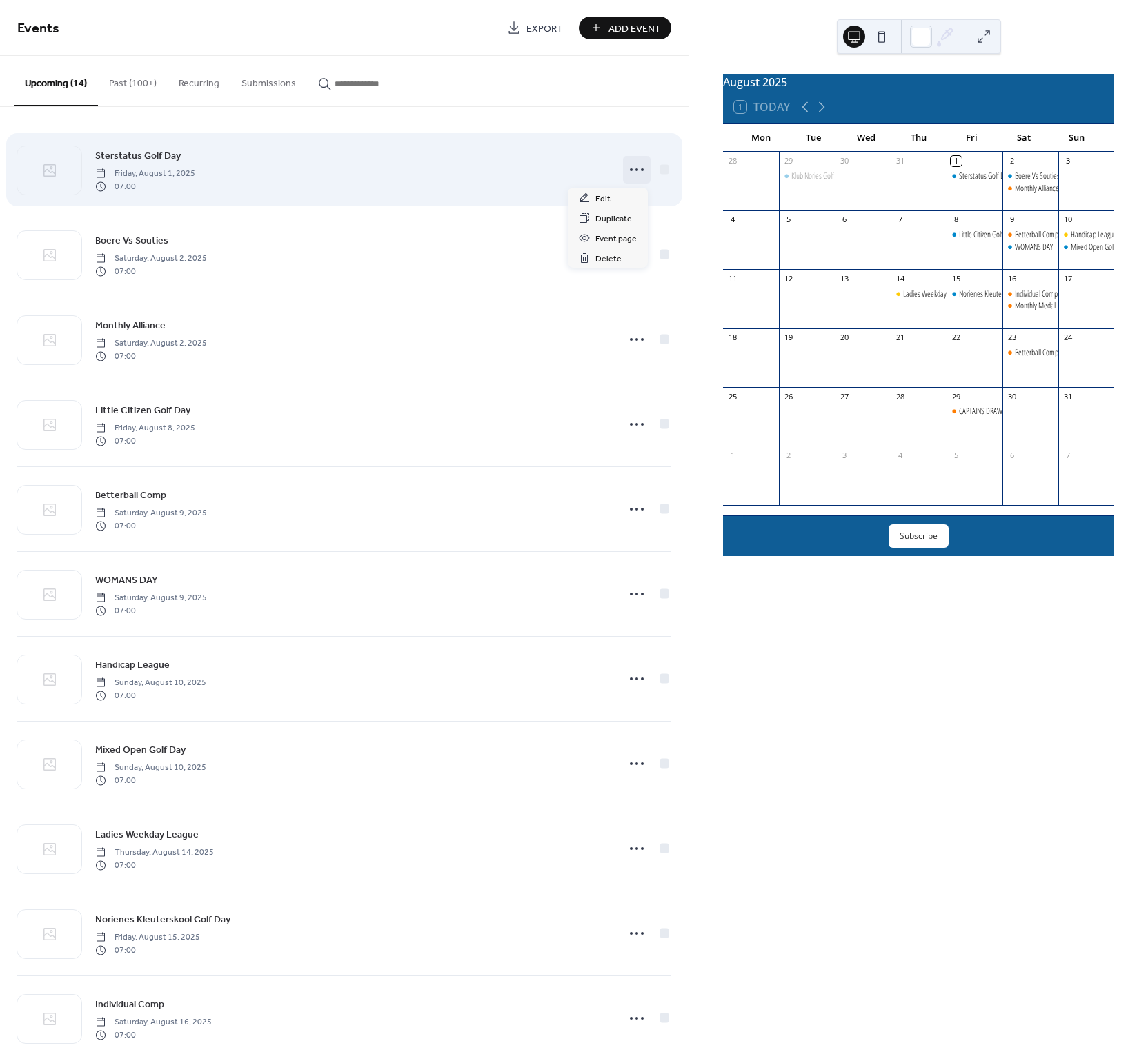 drag, startPoint x: 639, startPoint y: 170, endPoint x: 633, endPoint y: 177, distance: 9.219544 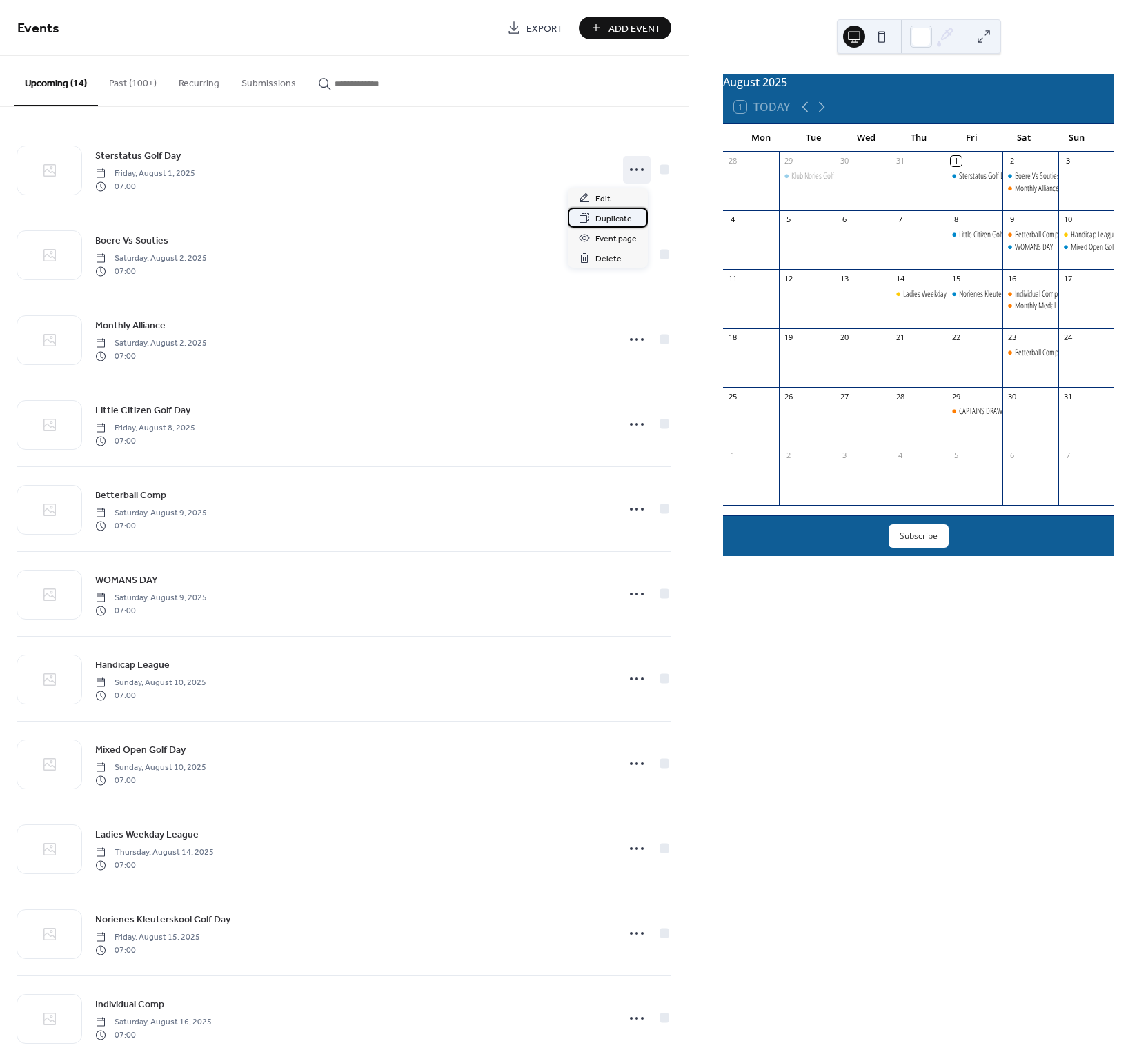 click on "Duplicate" at bounding box center [613, 219] 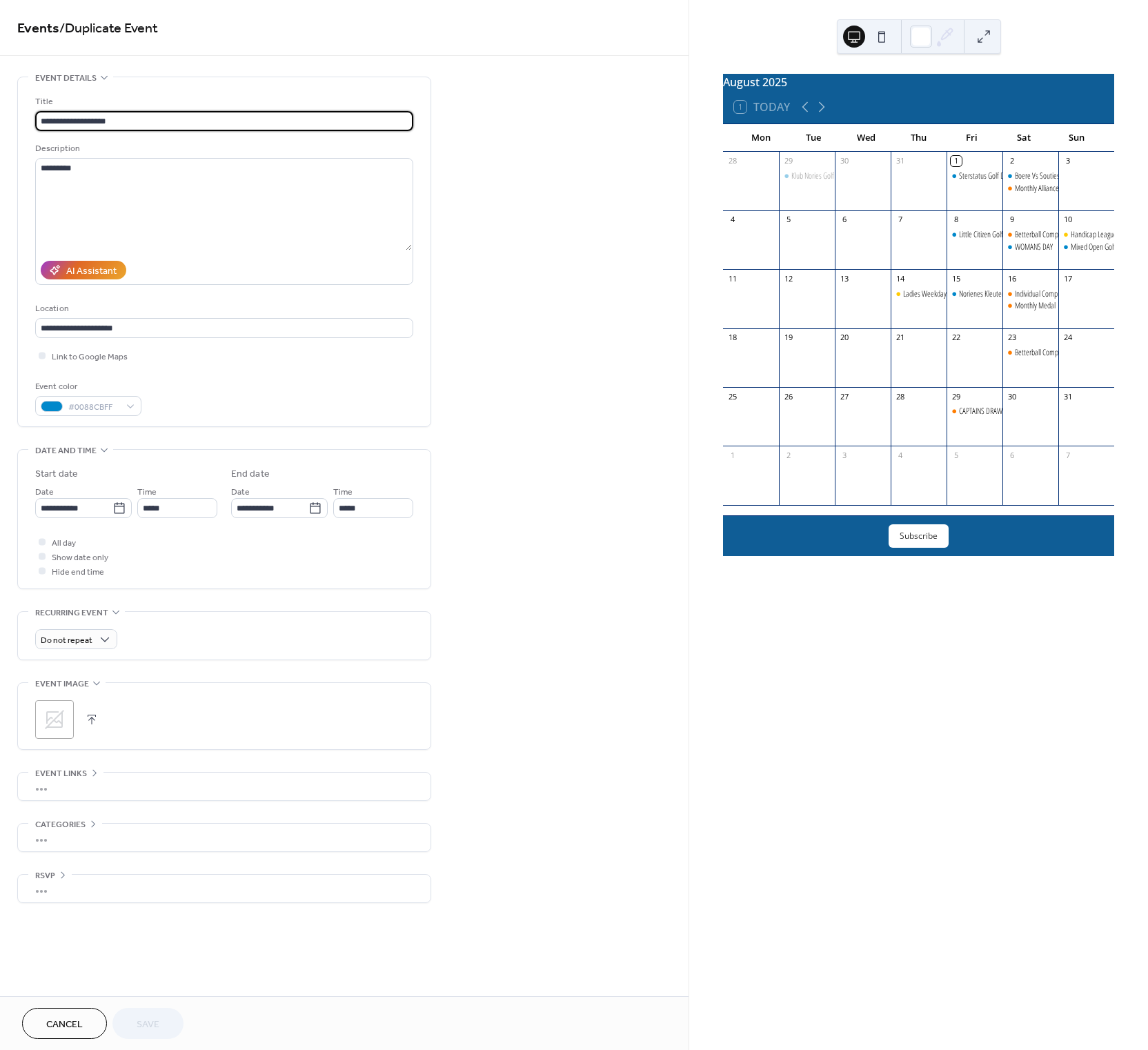 click on "**********" at bounding box center (224, 121) 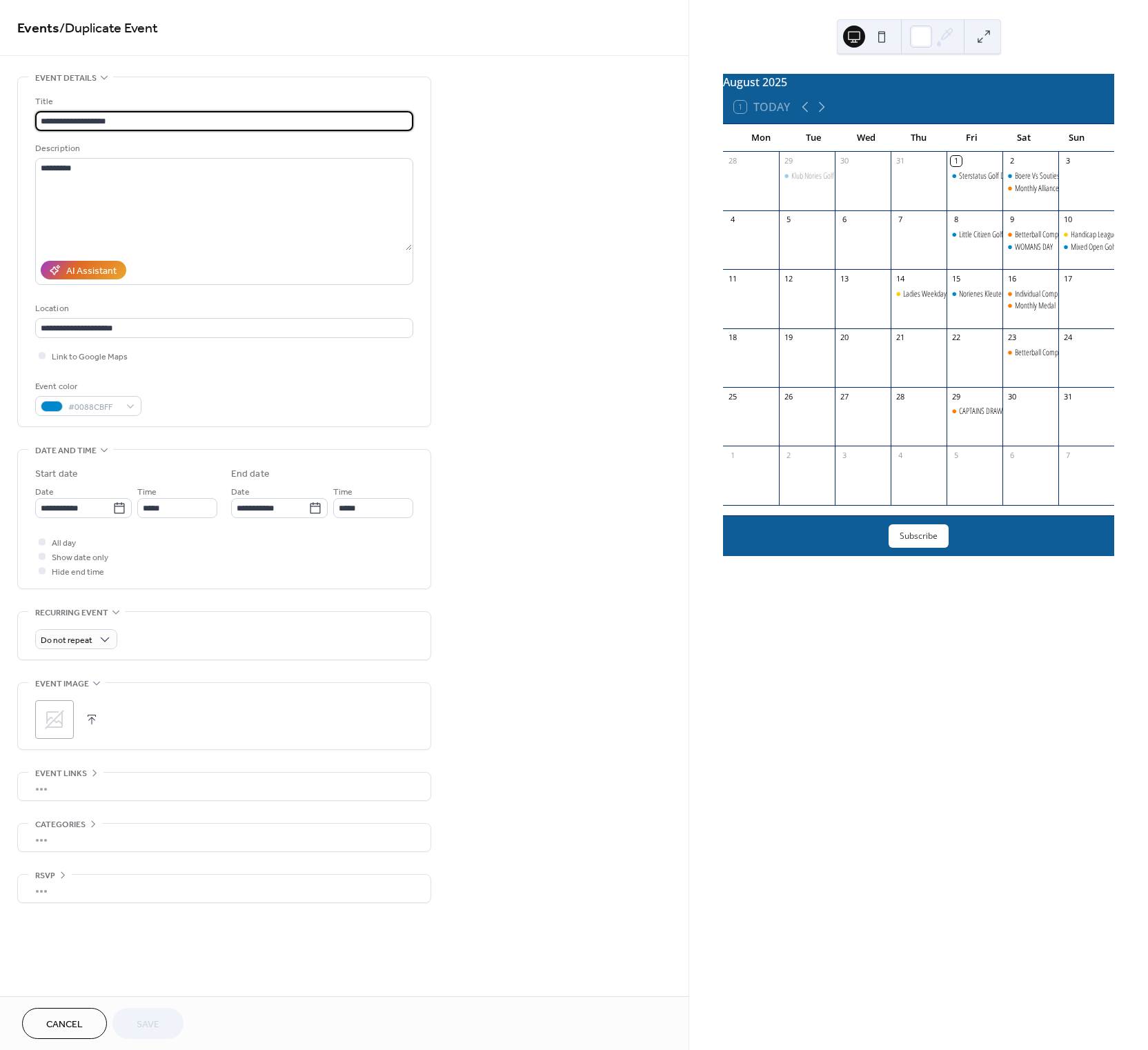 click on "**********" at bounding box center (224, 121) 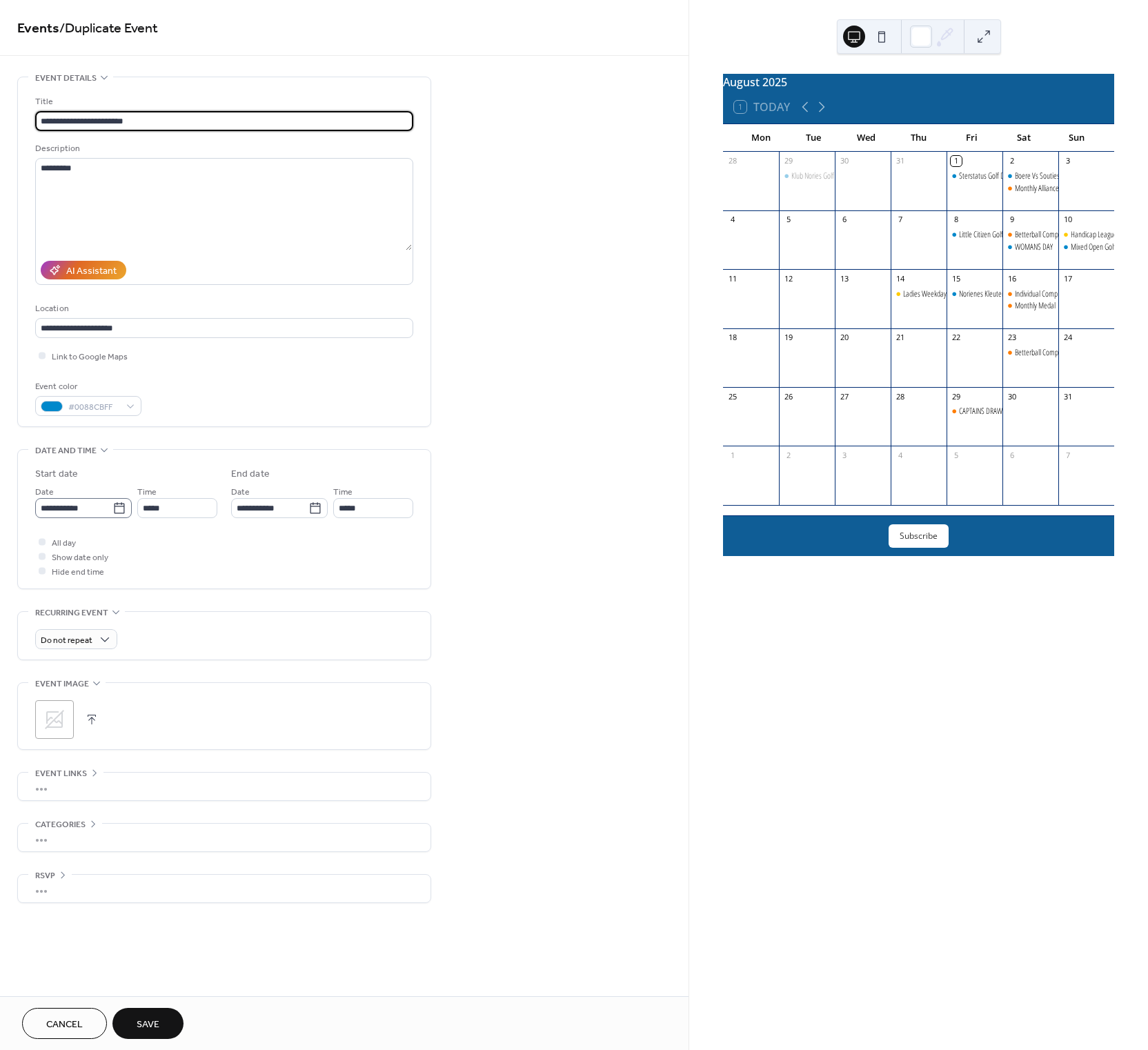 type on "**********" 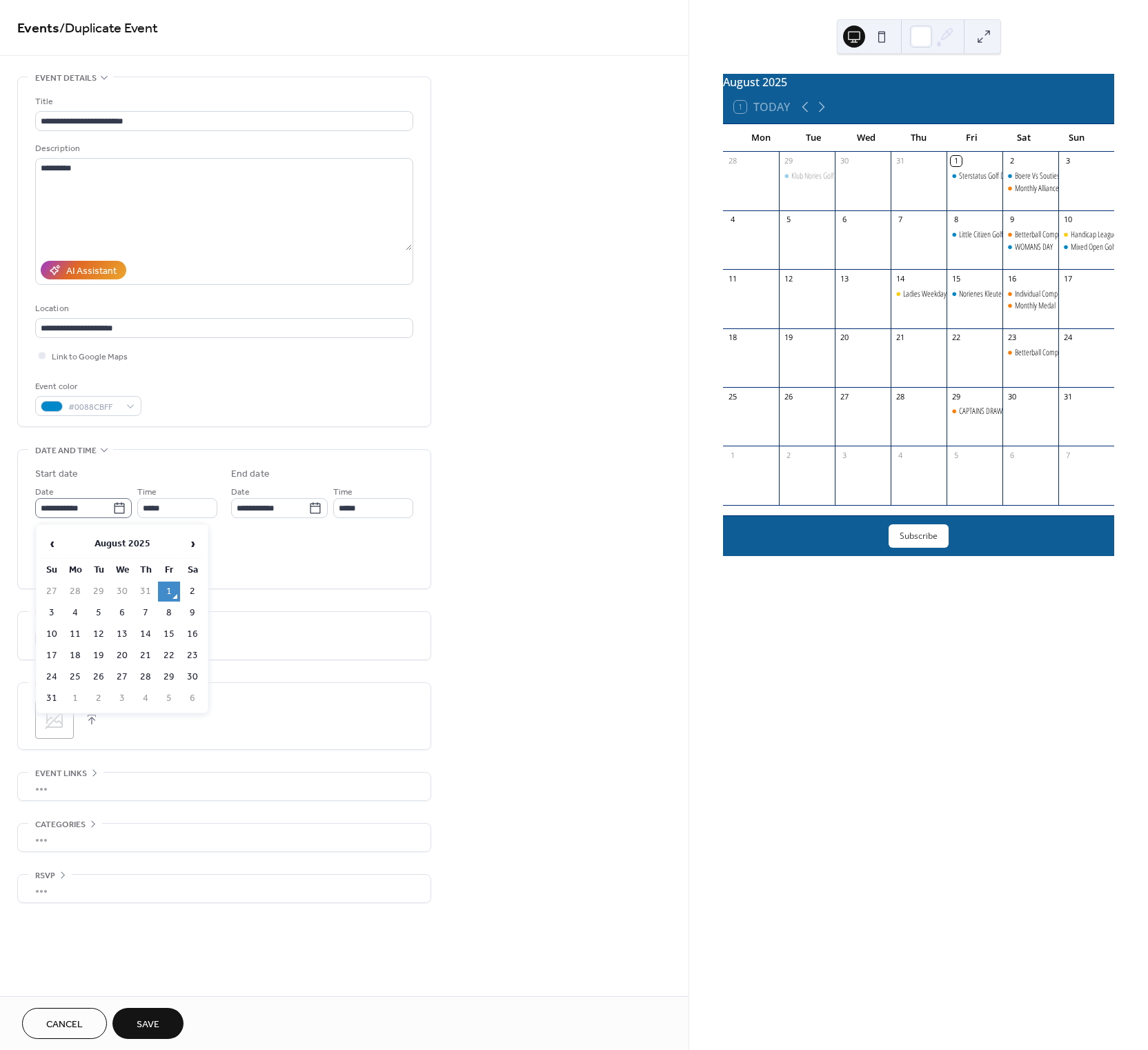 click 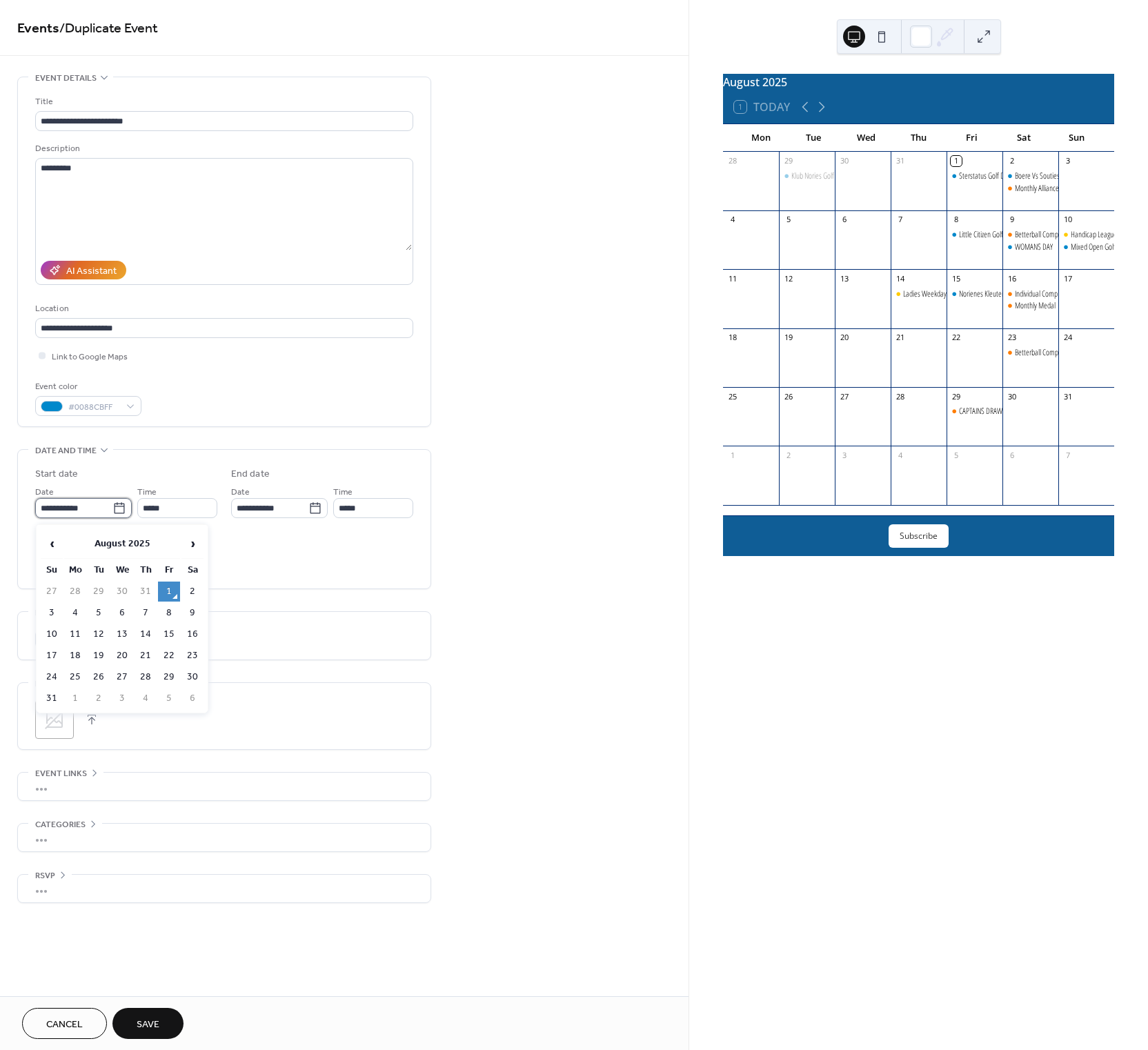 click on "**********" at bounding box center [74, 508] 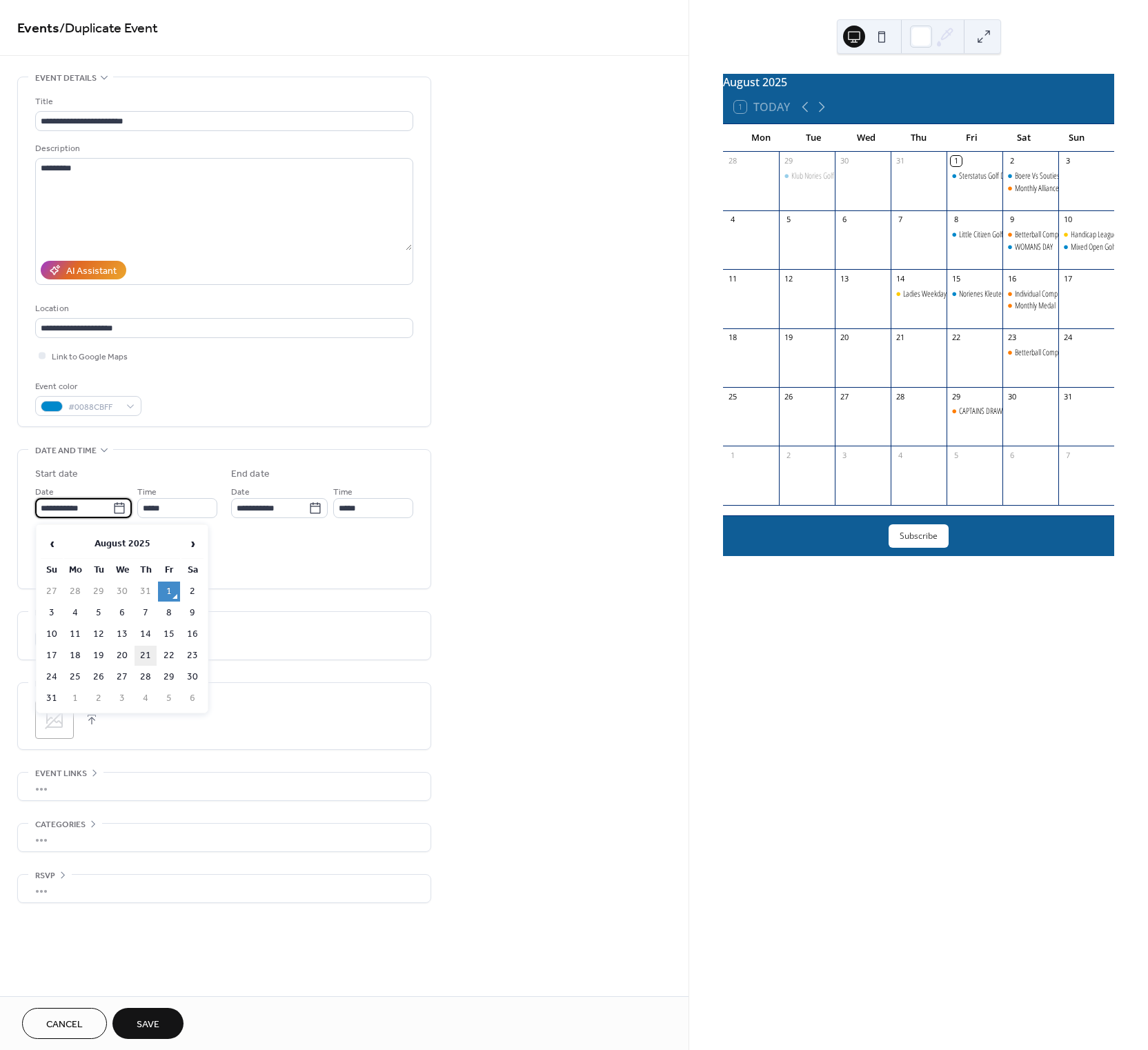 click on "21" at bounding box center (146, 655) 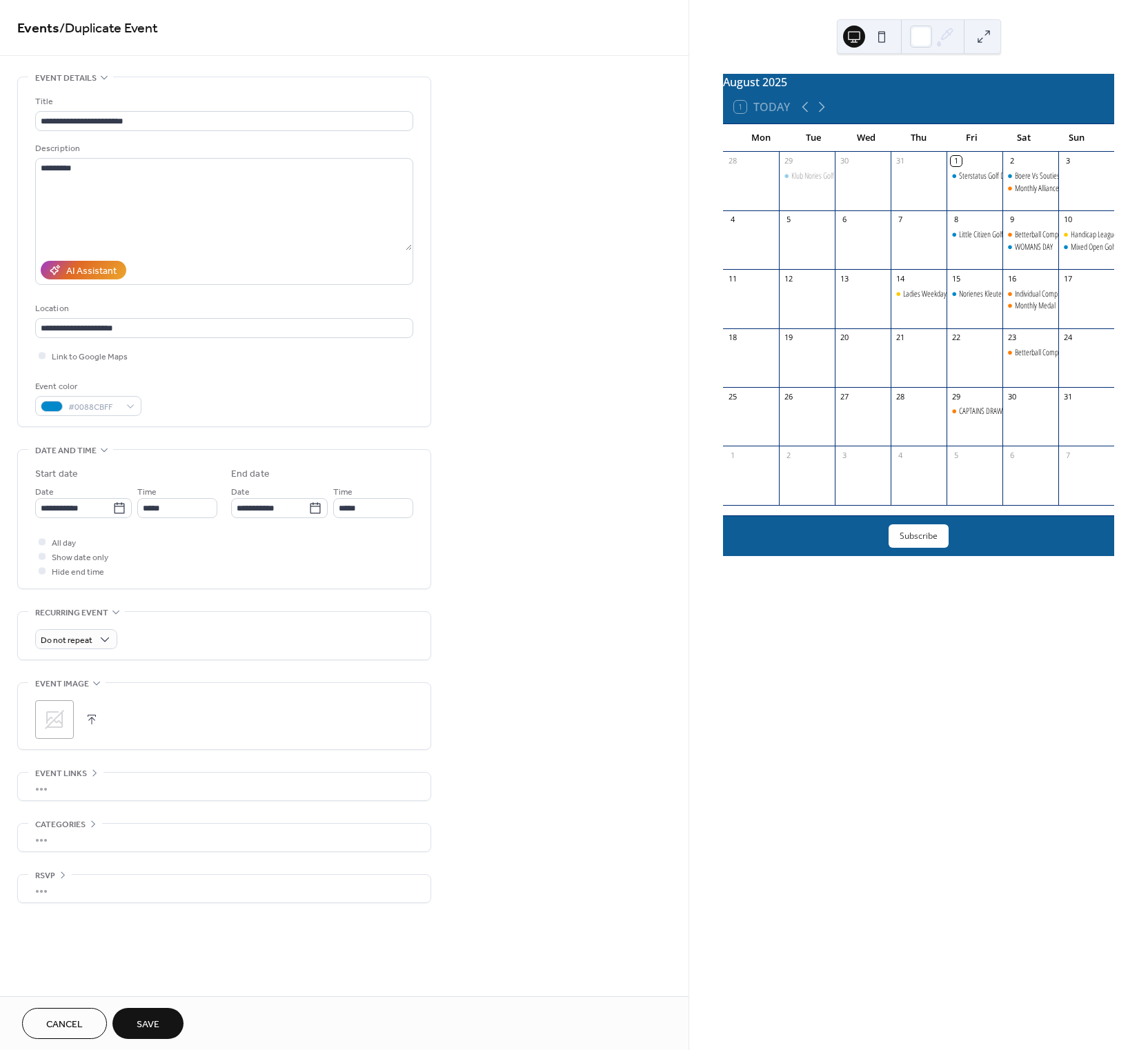 click on "Save" at bounding box center [148, 1024] 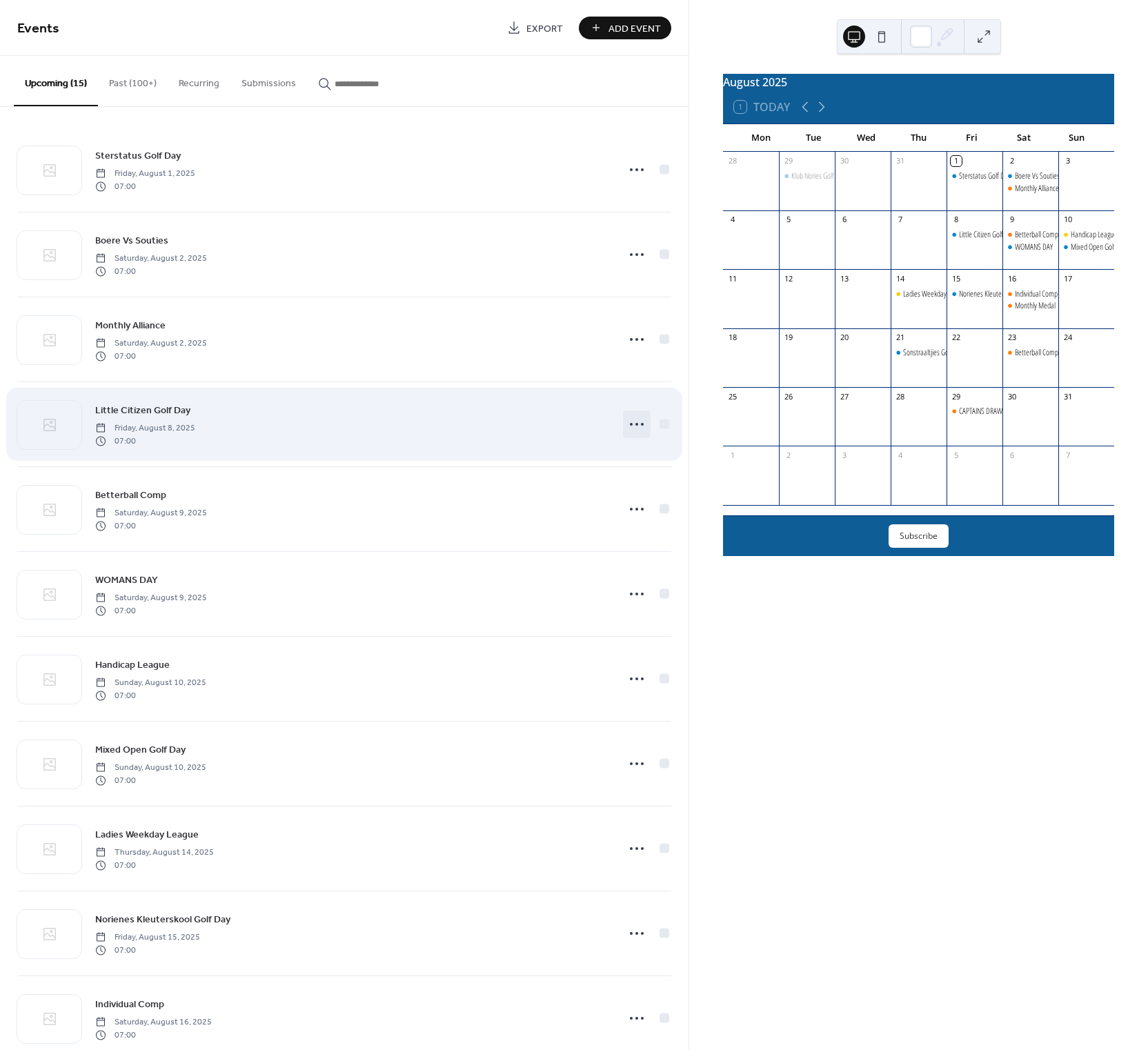 click 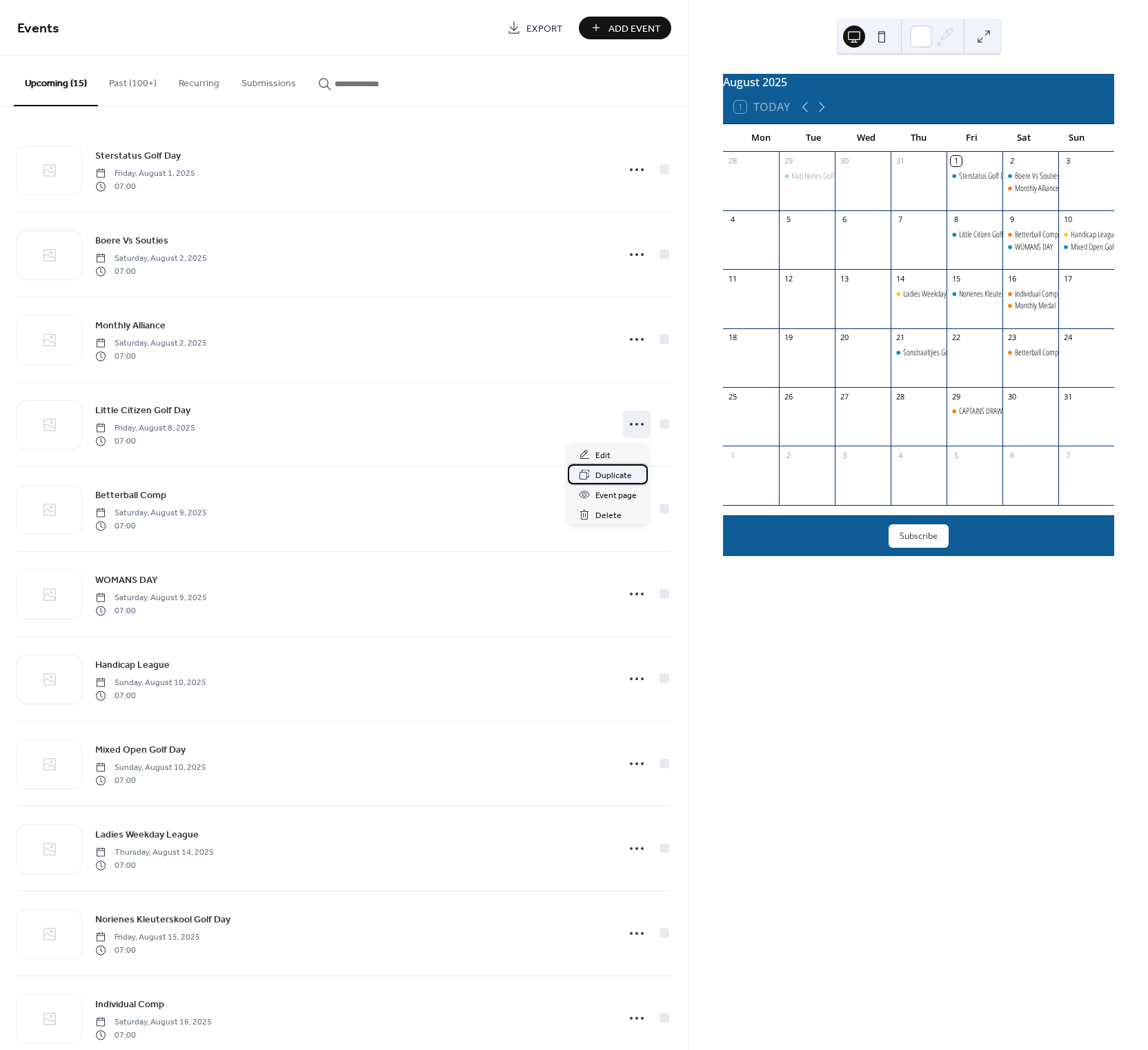 click on "Duplicate" at bounding box center [613, 475] 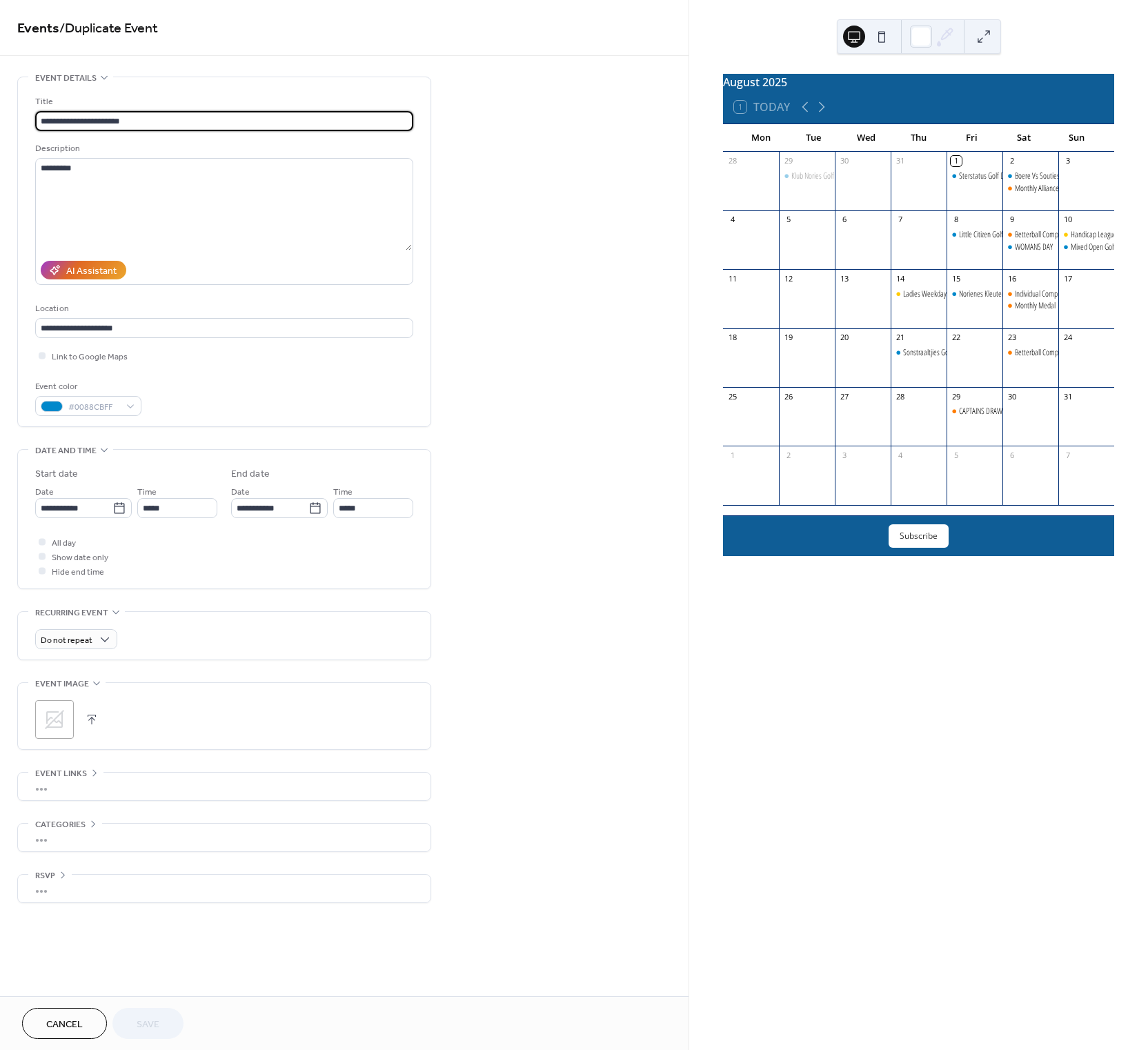 click on "**********" at bounding box center (224, 121) 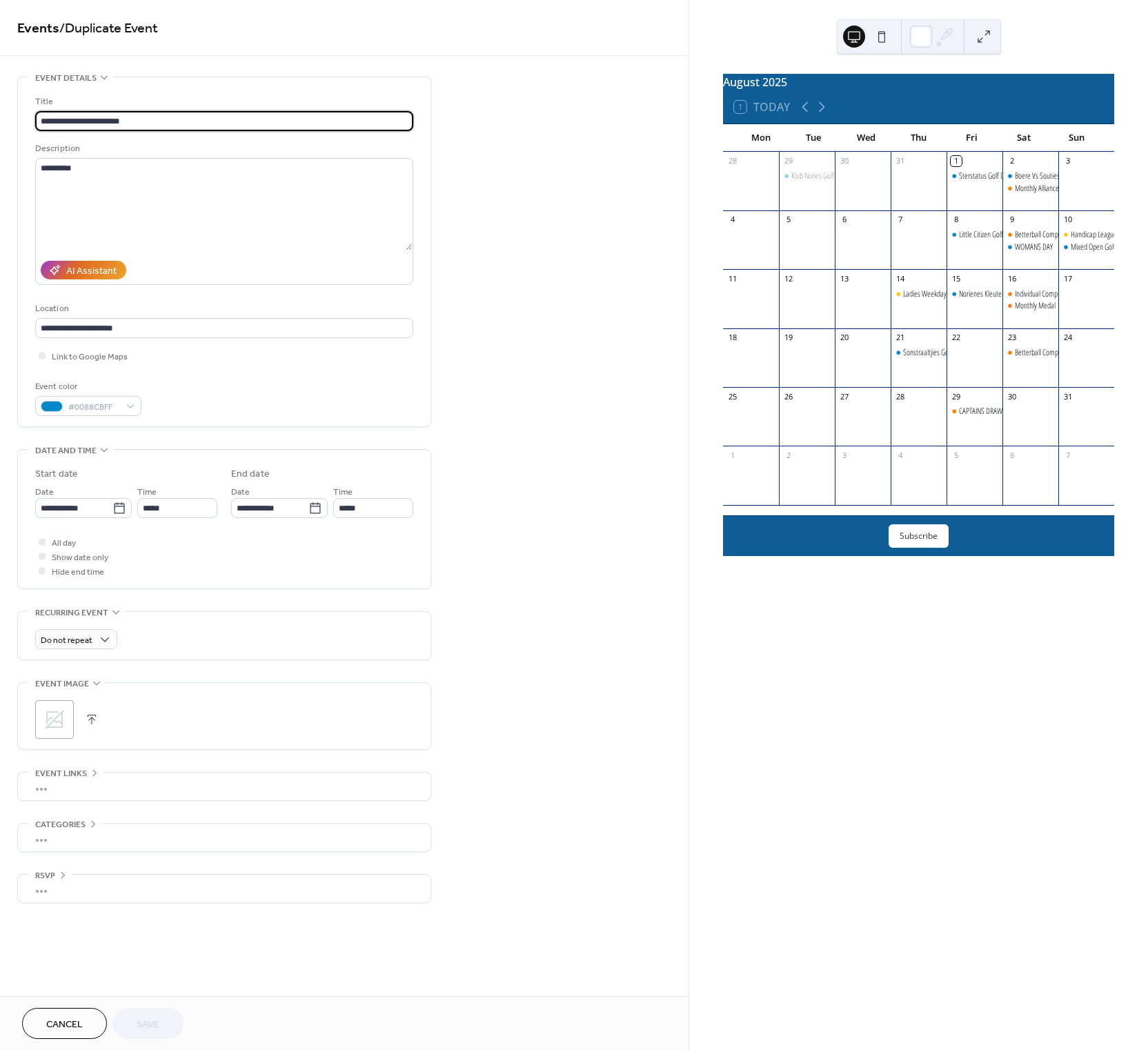 click on "**********" at bounding box center (224, 121) 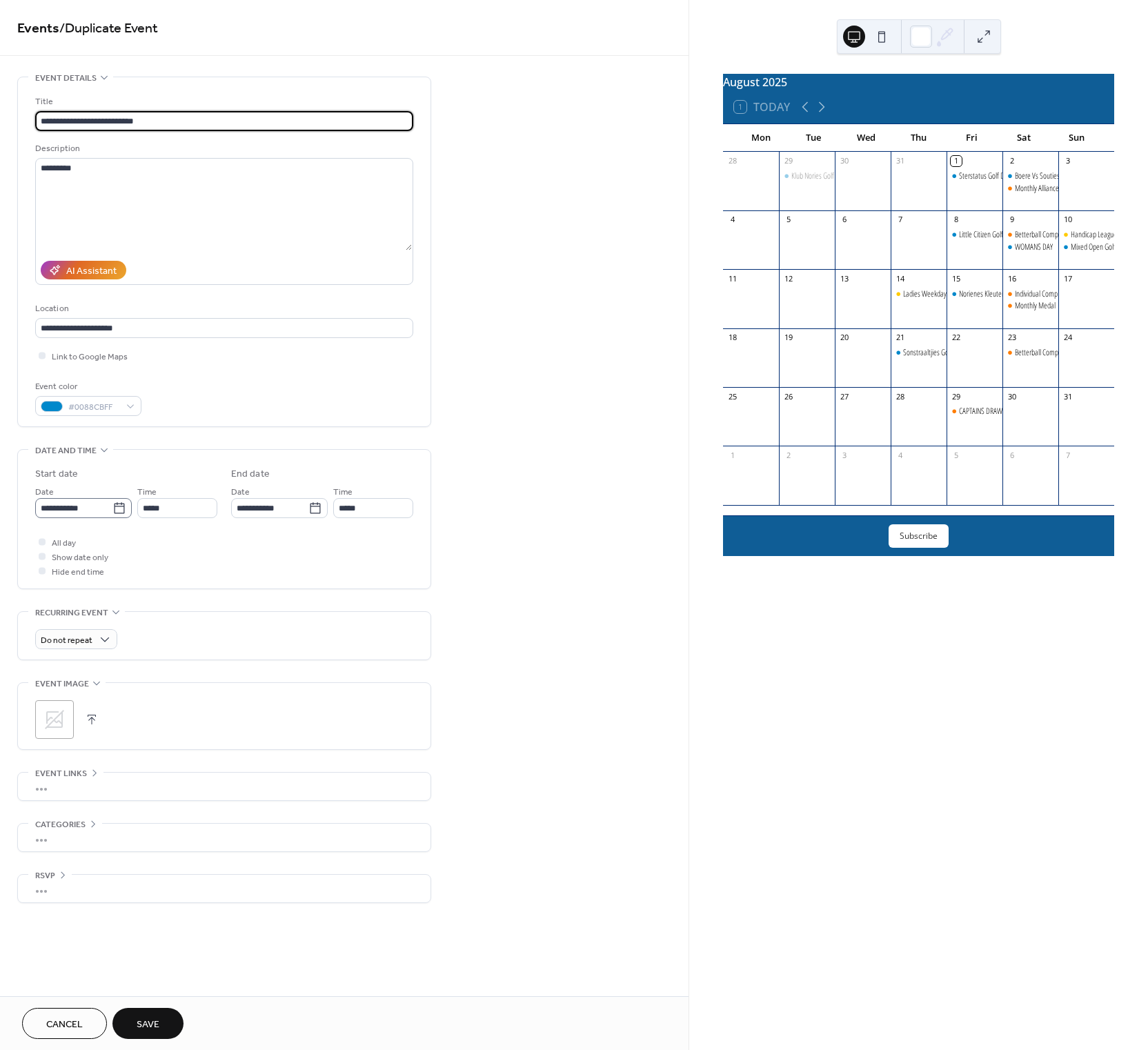 type on "**********" 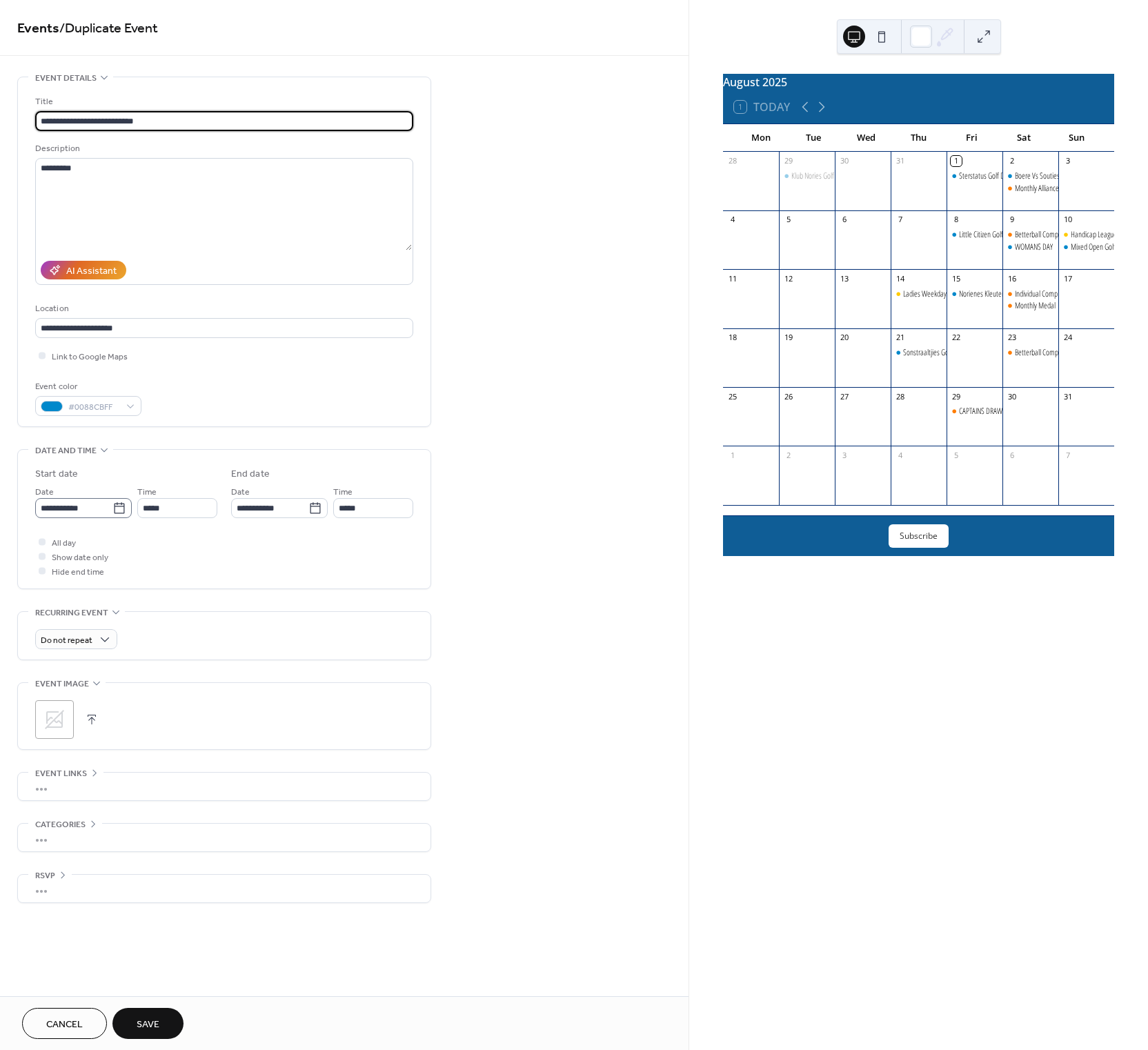 click 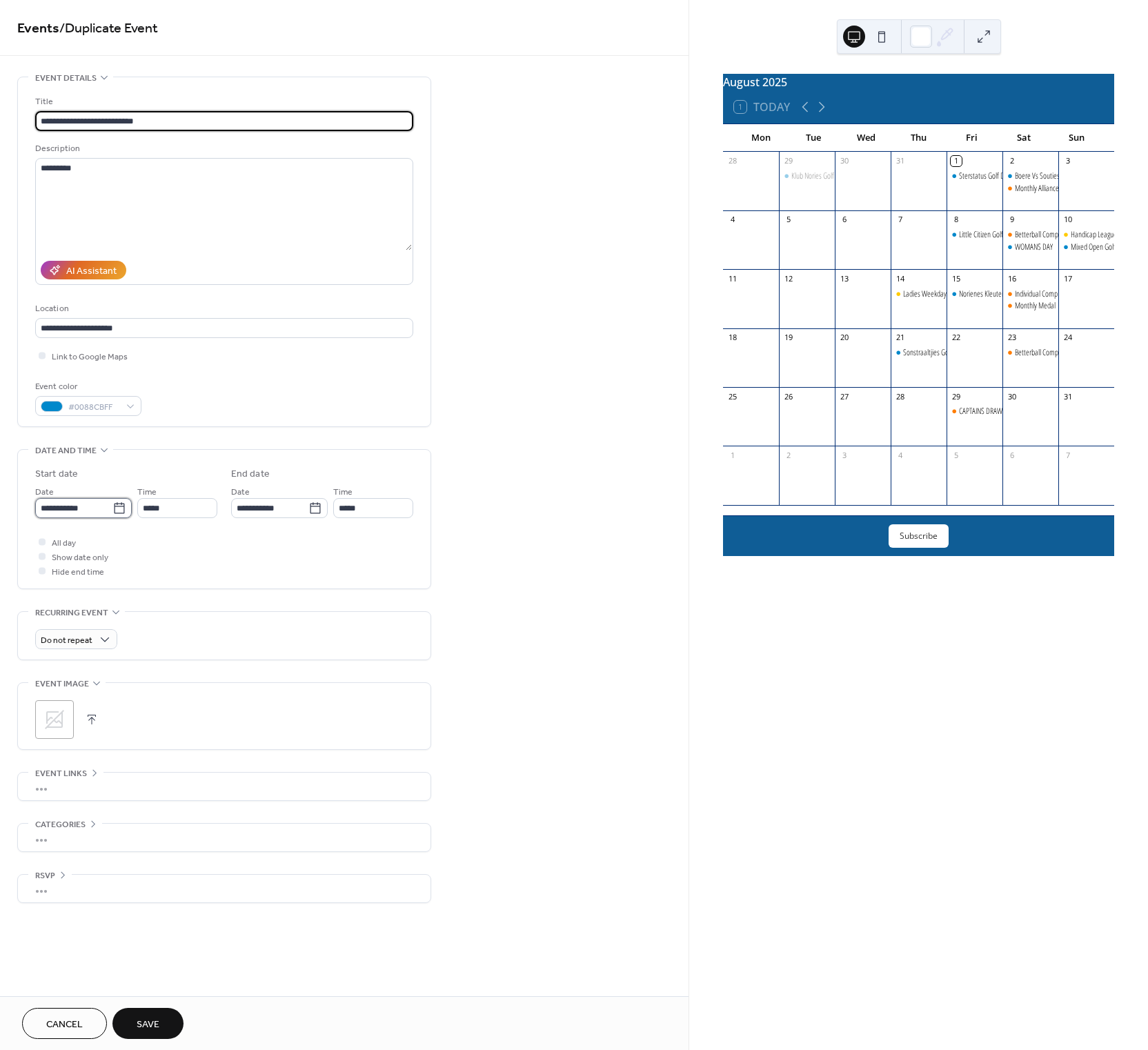 click on "**********" at bounding box center (74, 508) 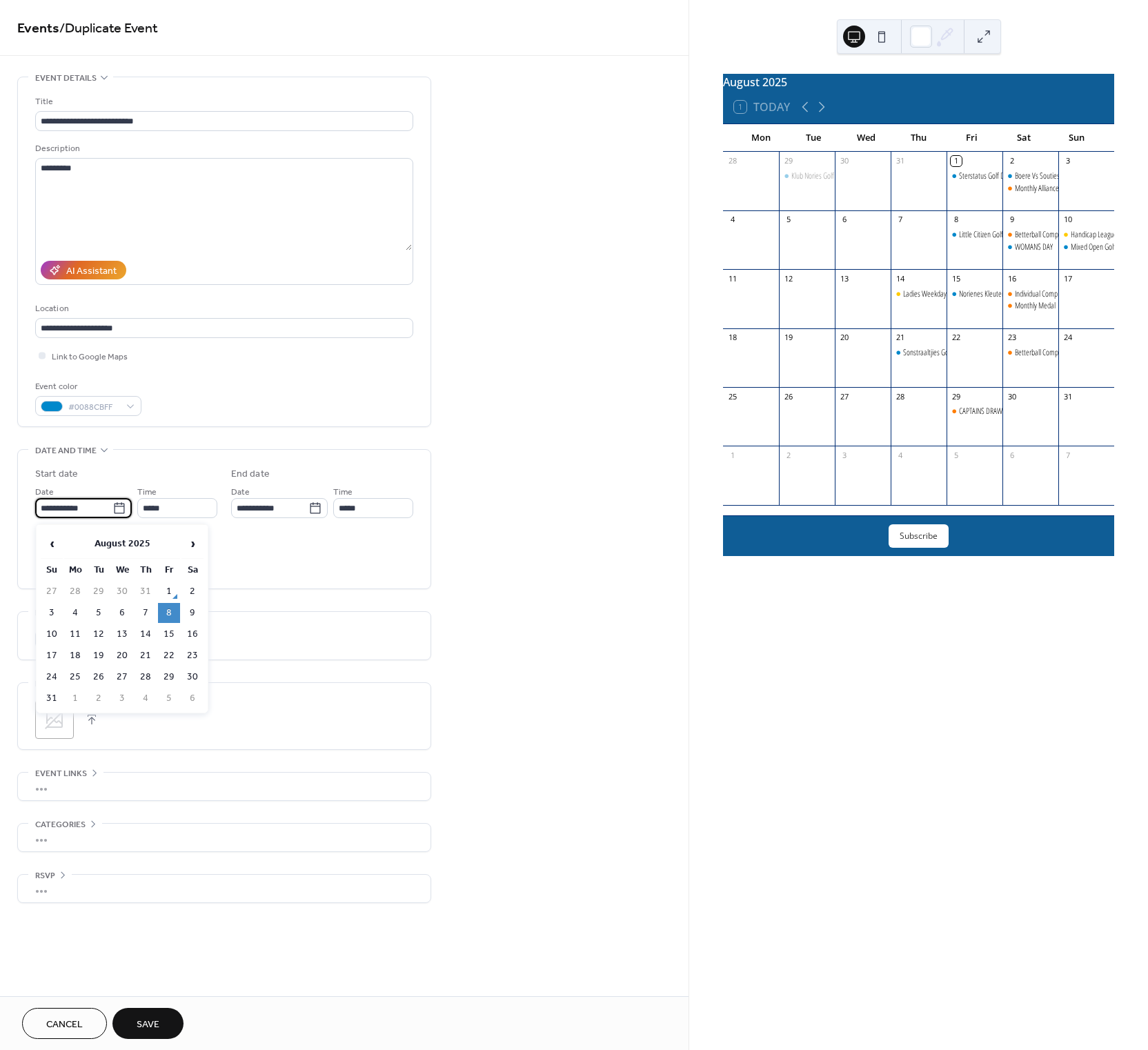 click on "23" at bounding box center (192, 655) 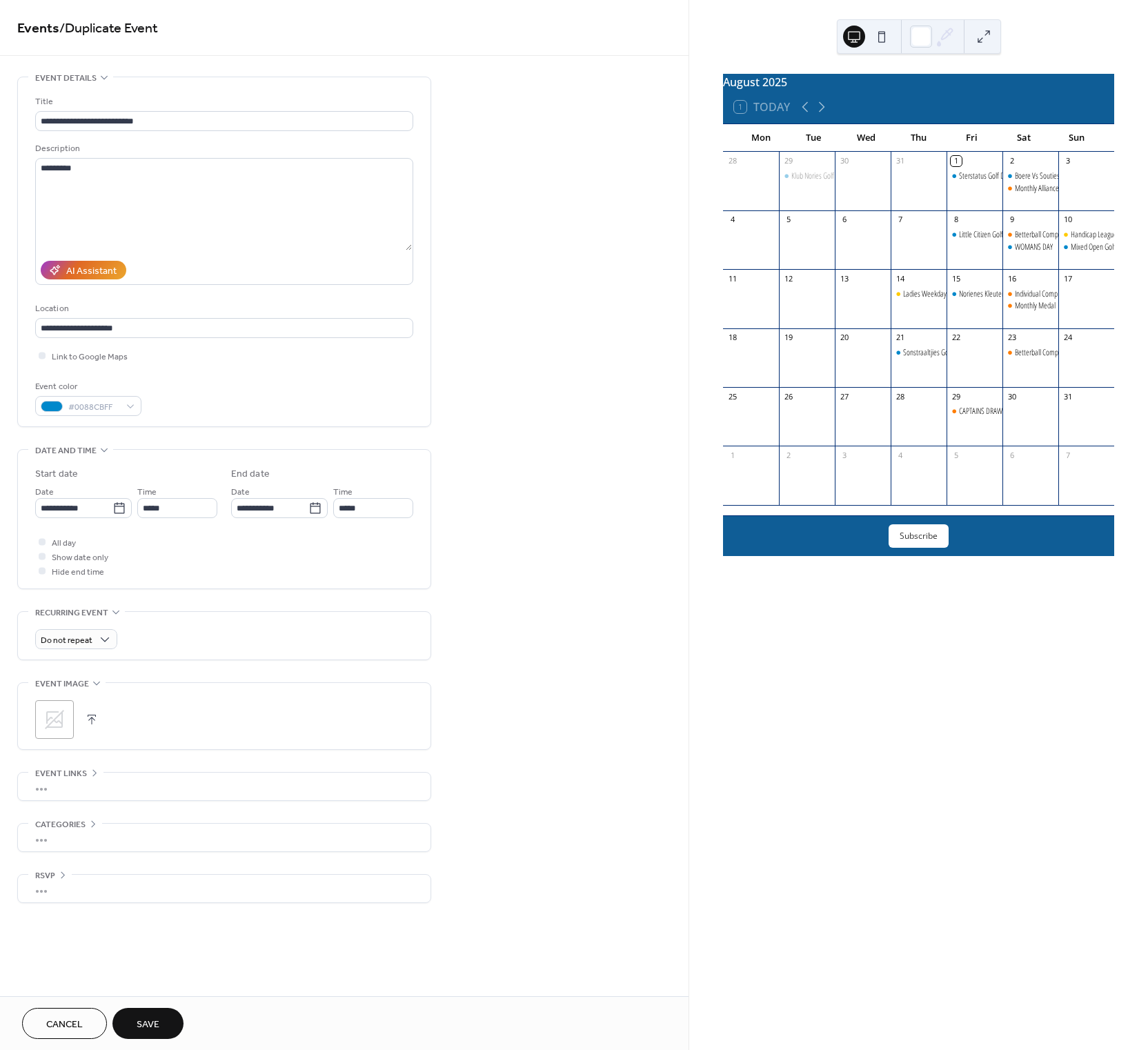 click on "Save" at bounding box center (148, 1024) 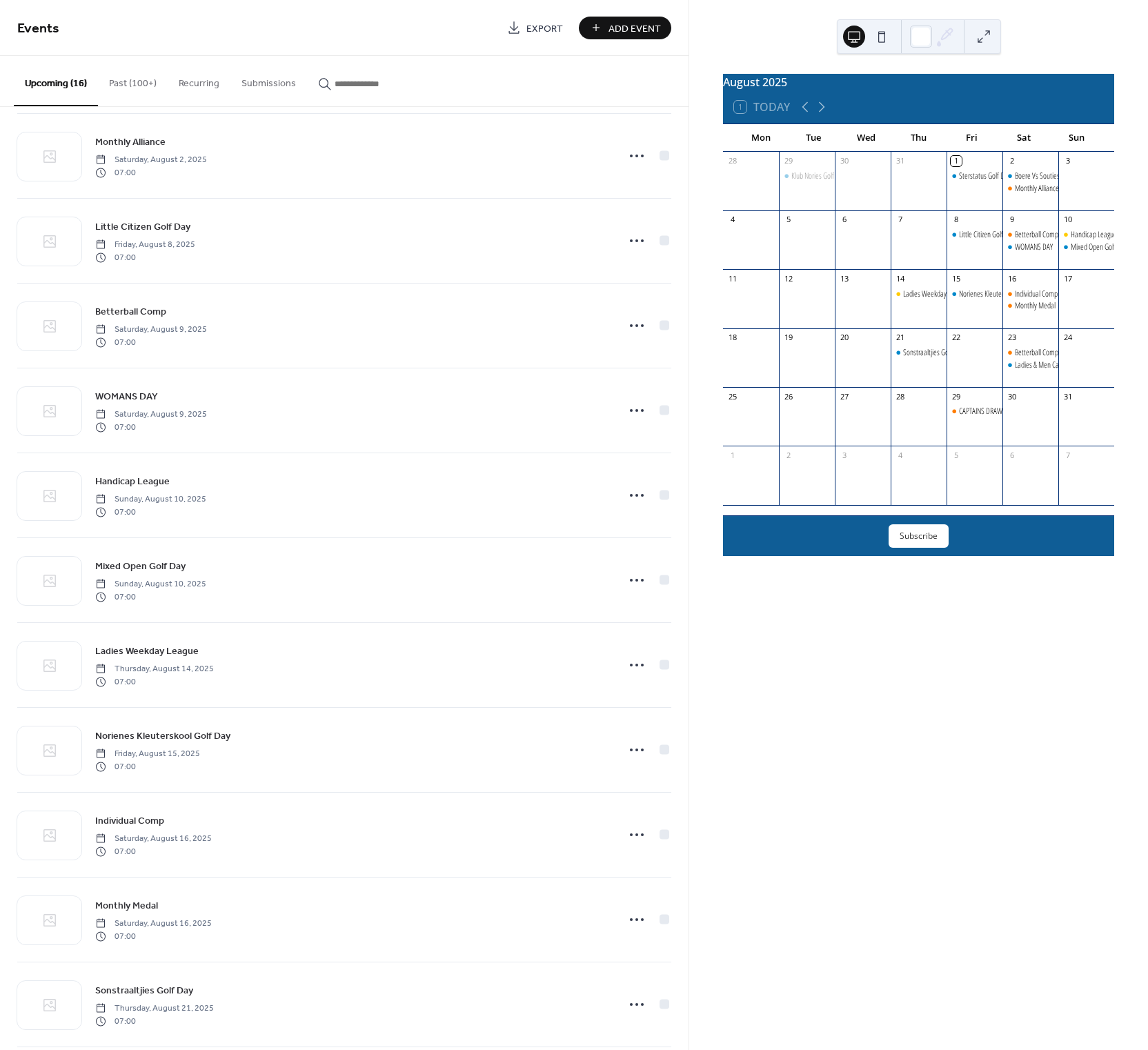 scroll, scrollTop: 466, scrollLeft: 0, axis: vertical 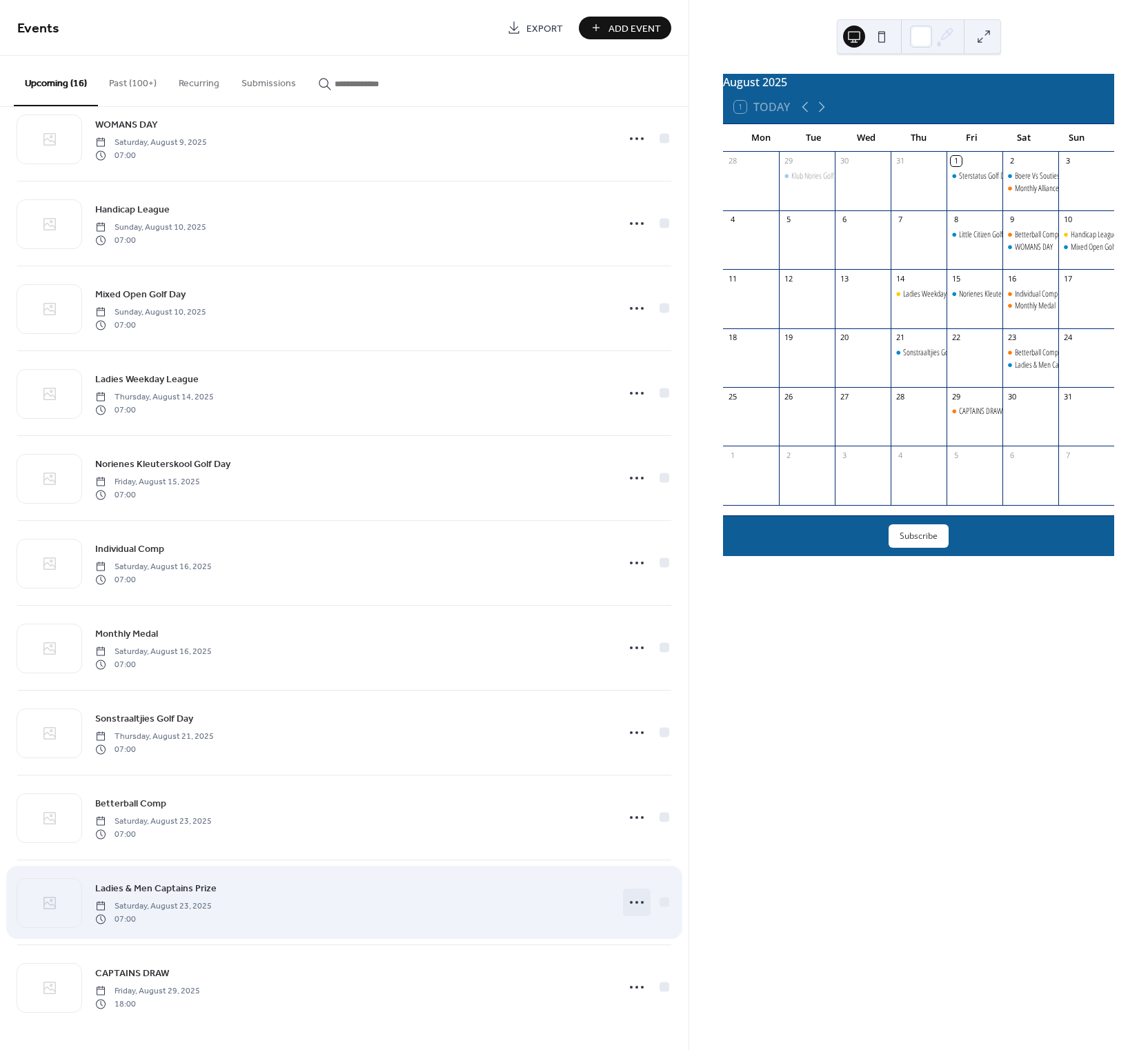 click 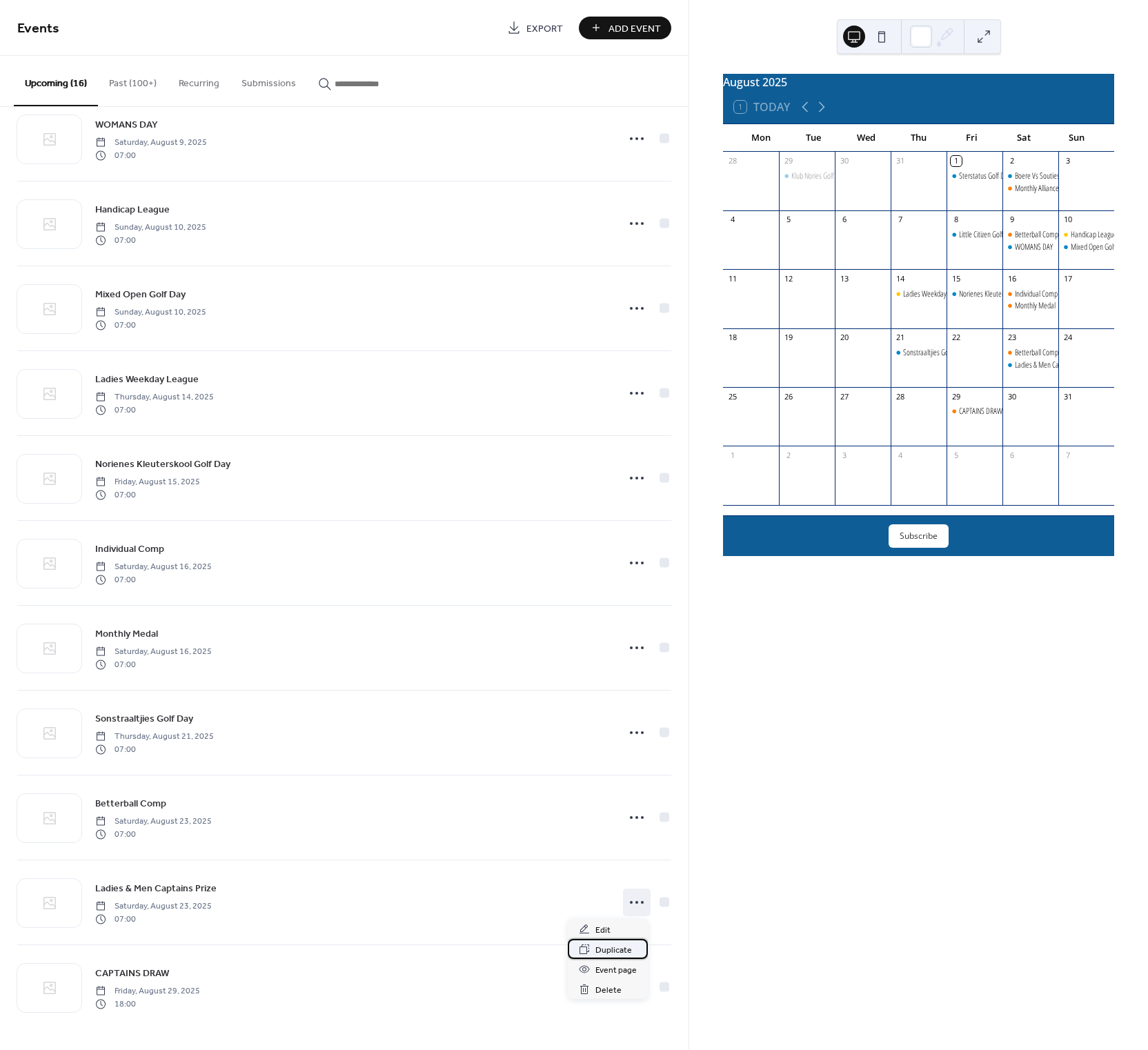 click on "Duplicate" at bounding box center (613, 950) 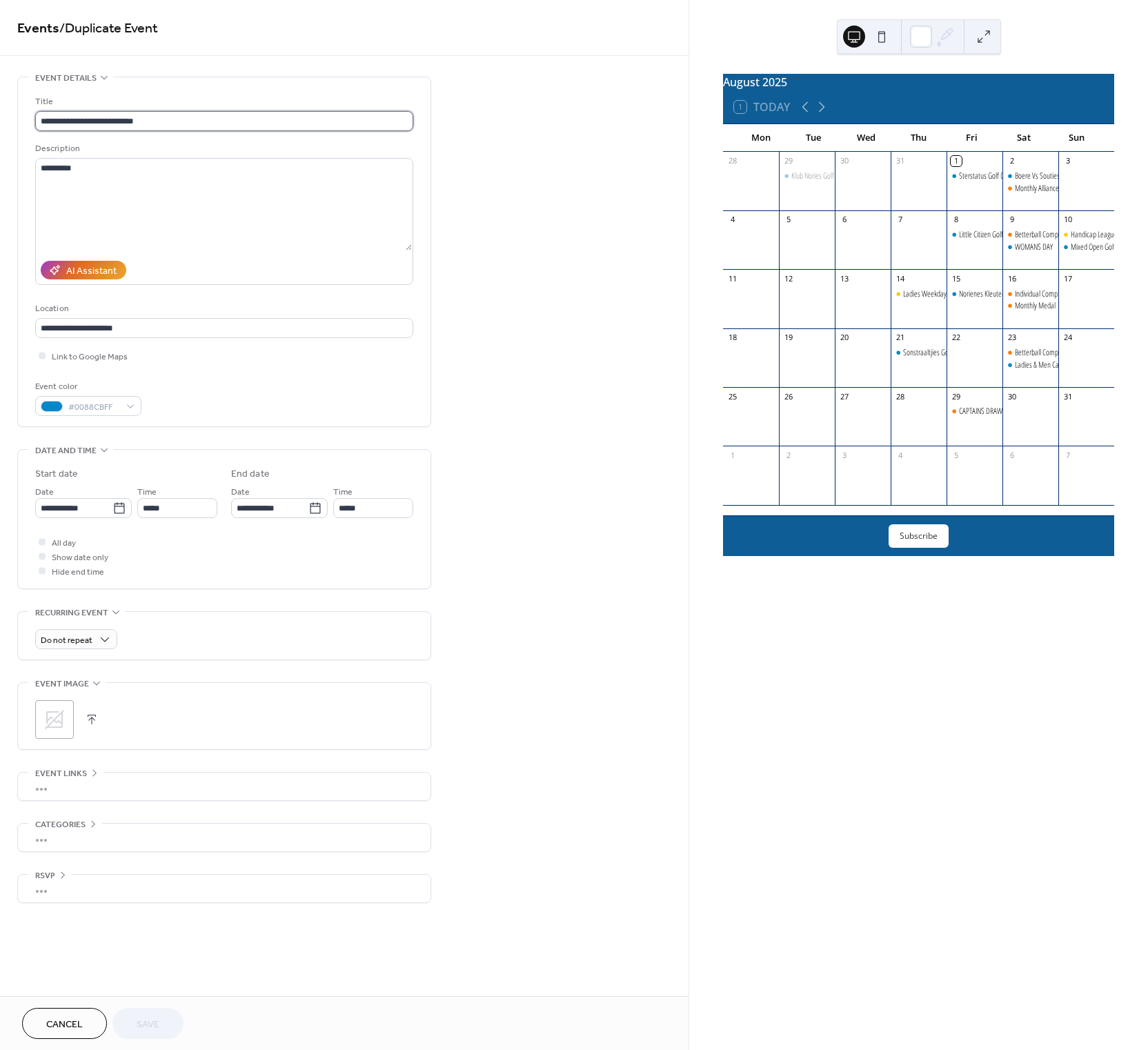 click on "**********" at bounding box center [224, 121] 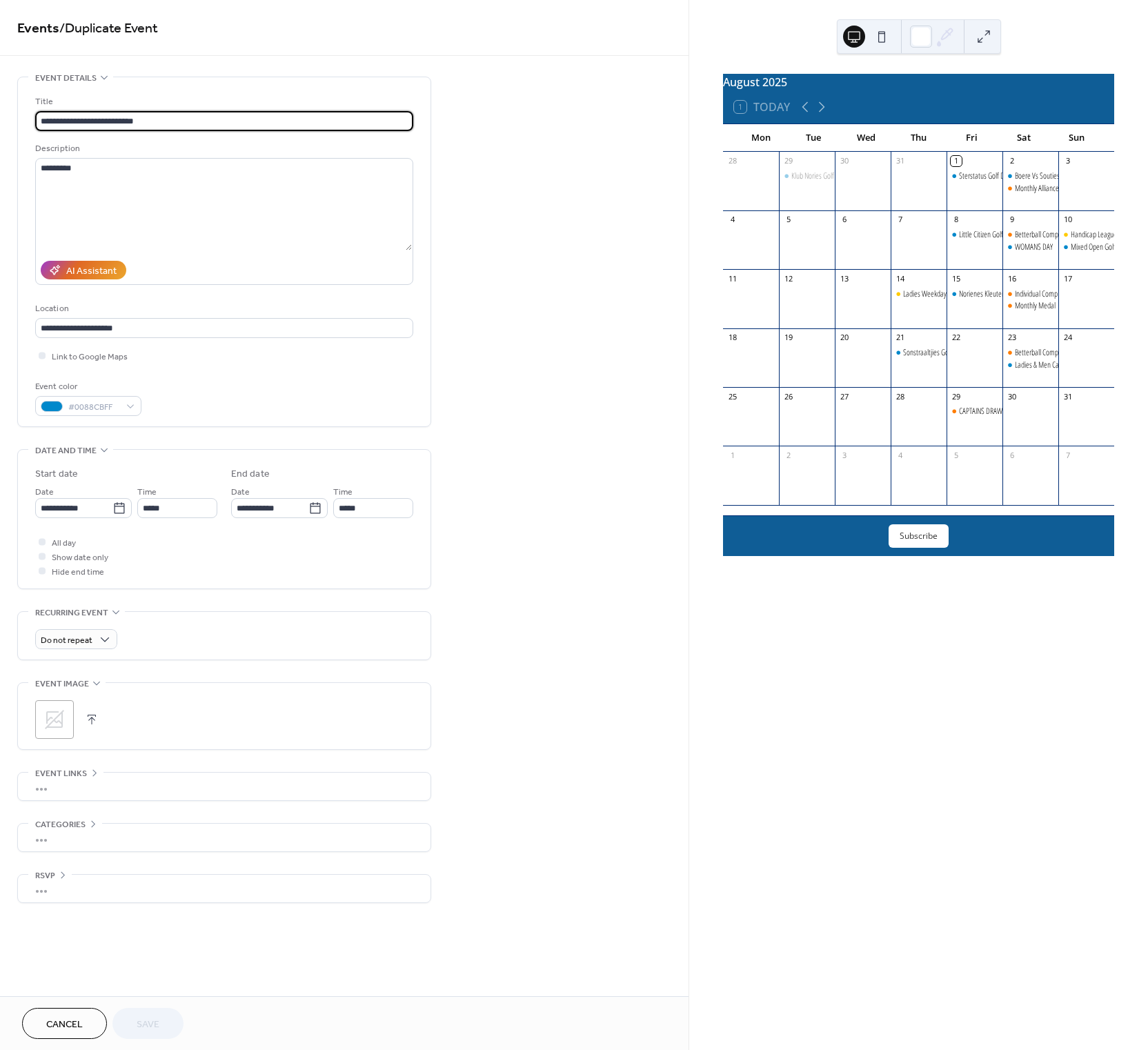 click on "**********" at bounding box center (224, 121) 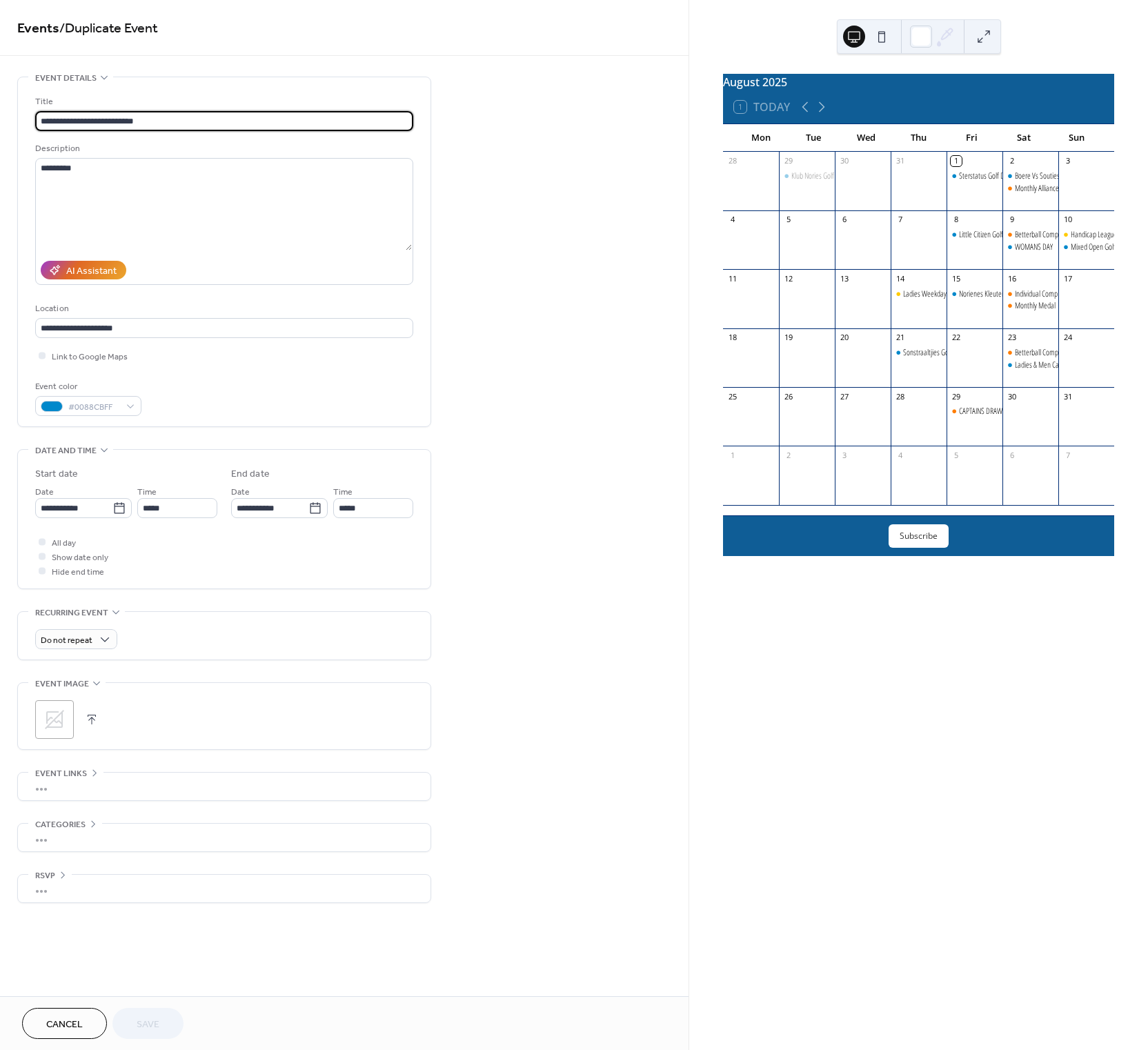 click on "**********" at bounding box center [224, 121] 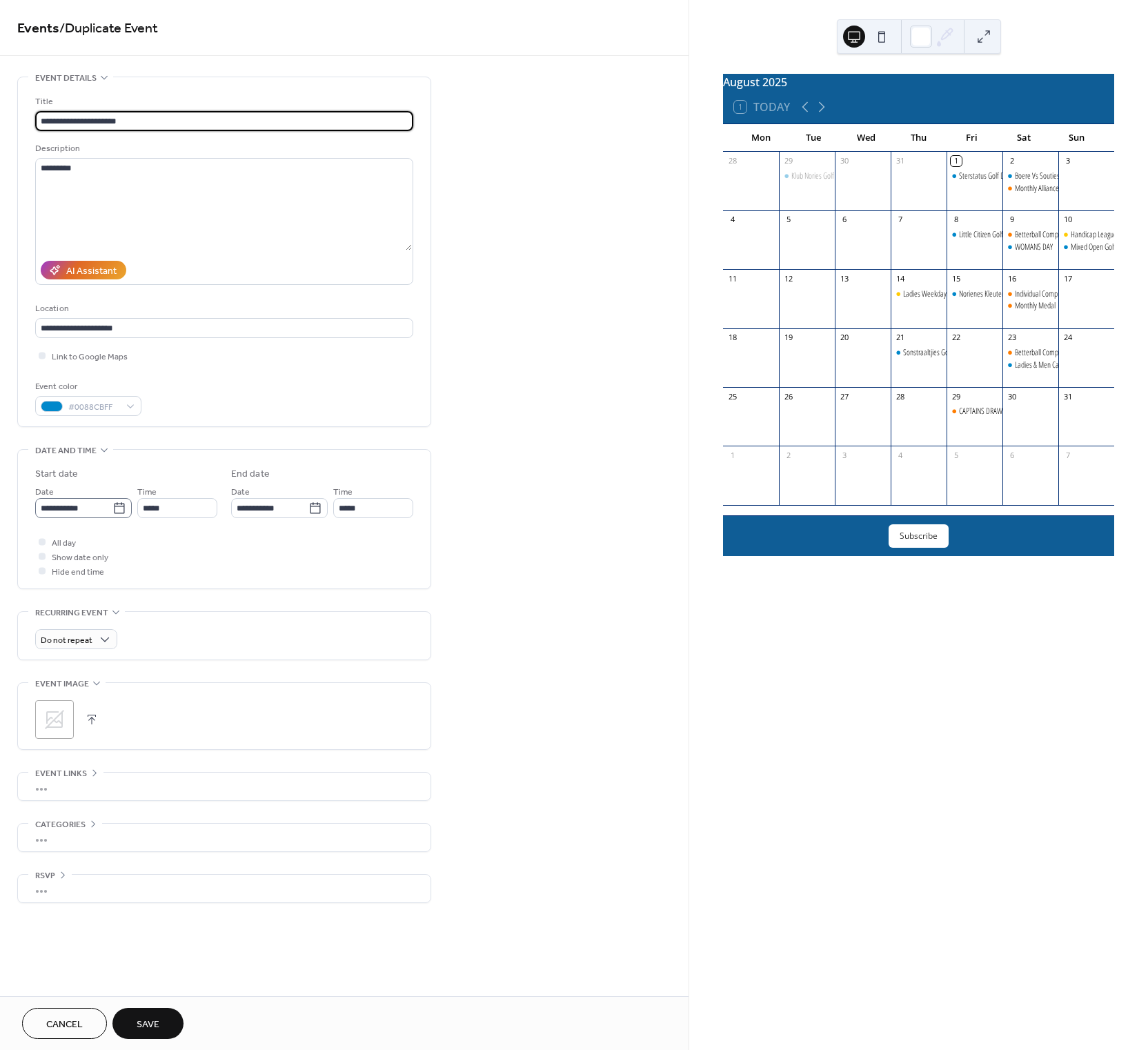 type on "**********" 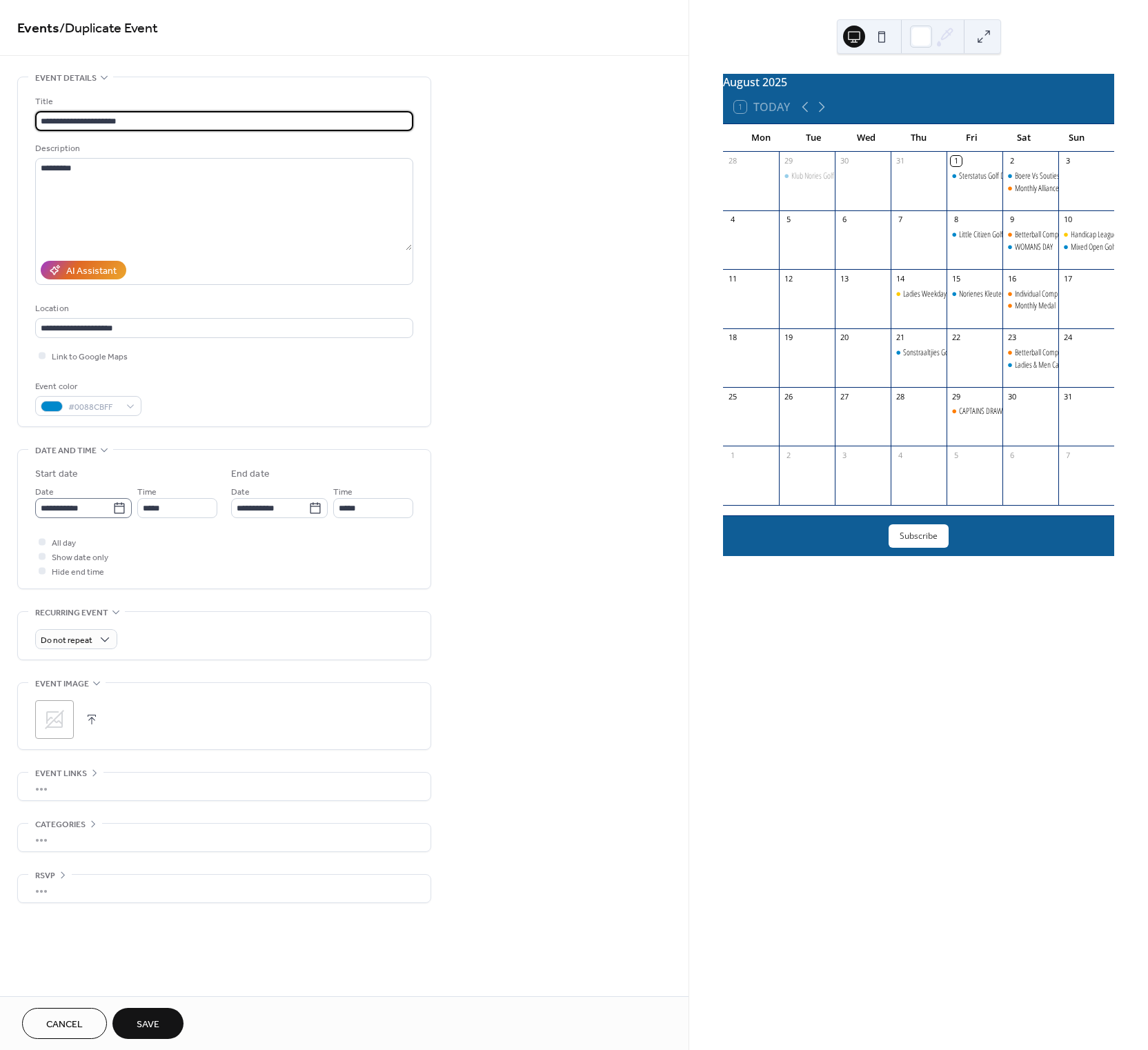 click 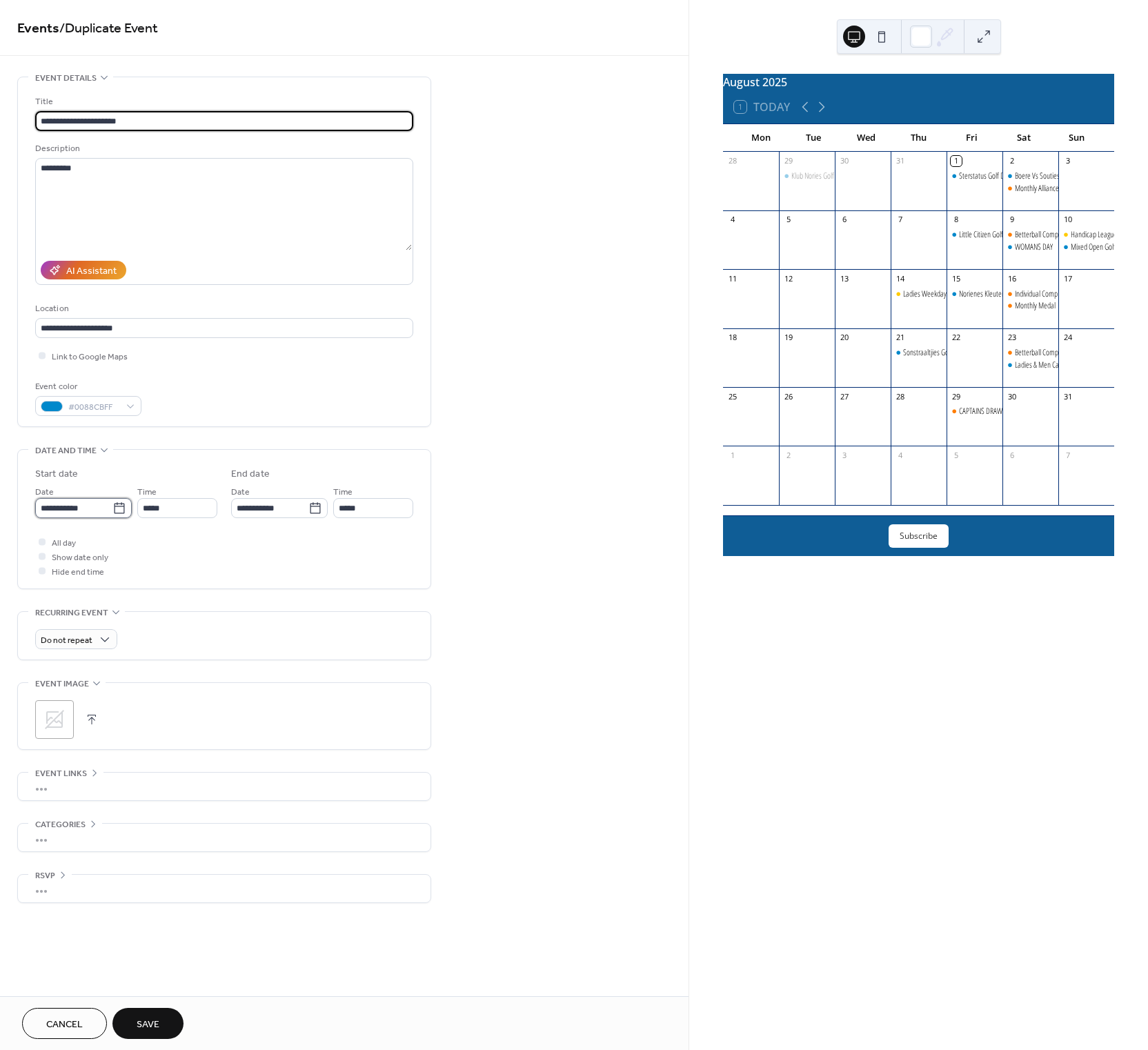 click on "**********" at bounding box center (74, 508) 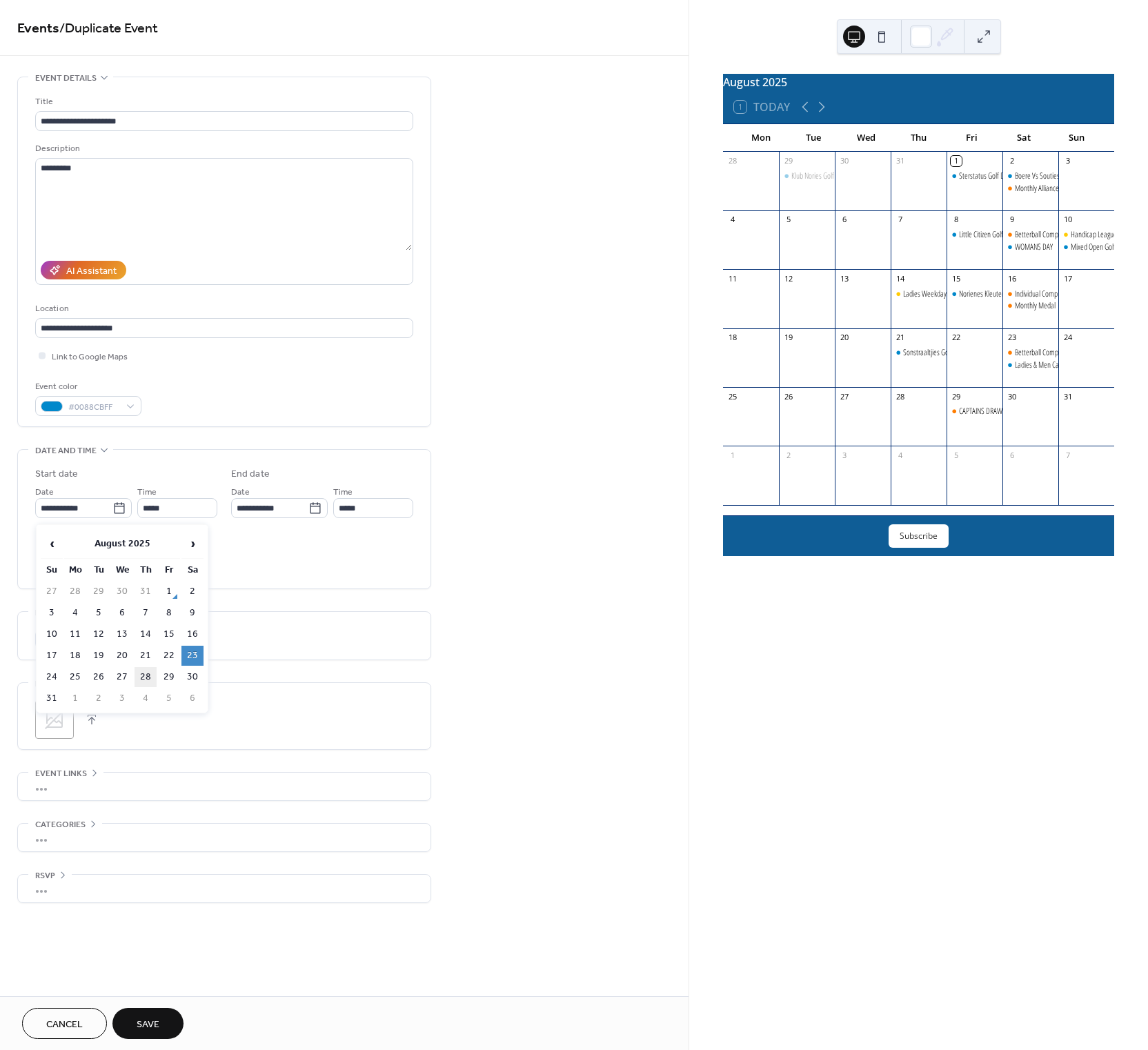 click on "28" at bounding box center [146, 677] 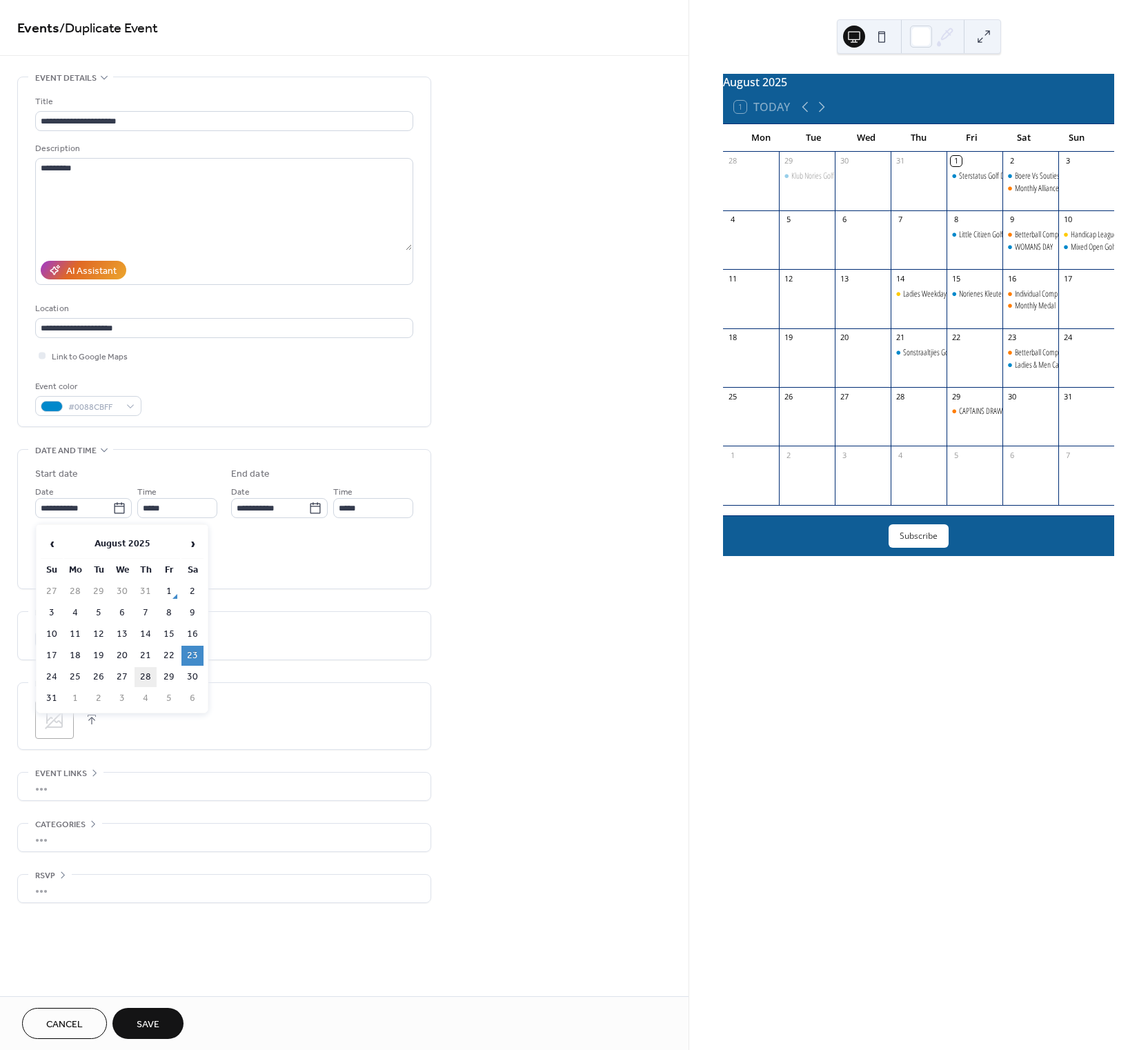 type on "**********" 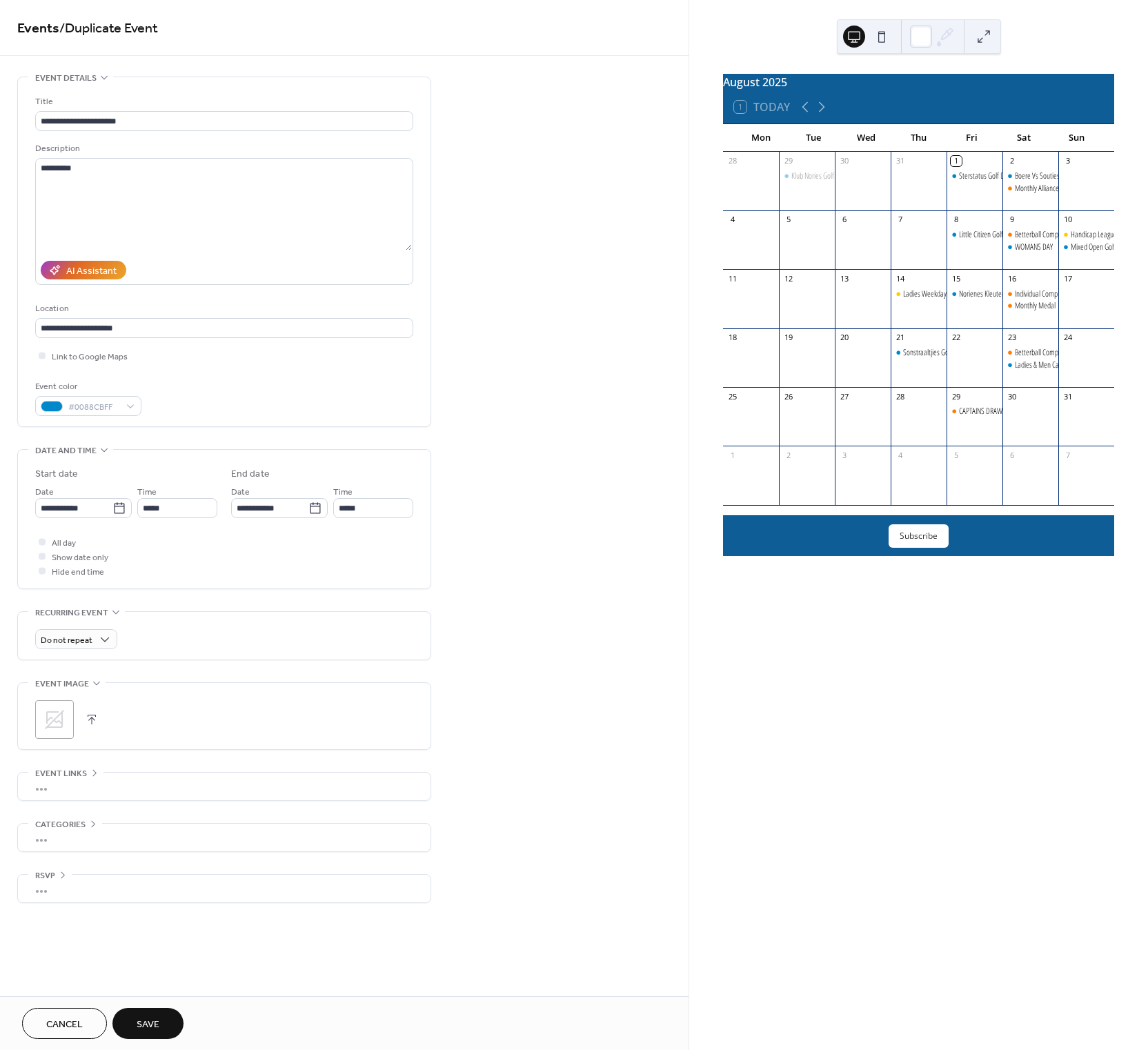 click on "Save" at bounding box center [148, 1024] 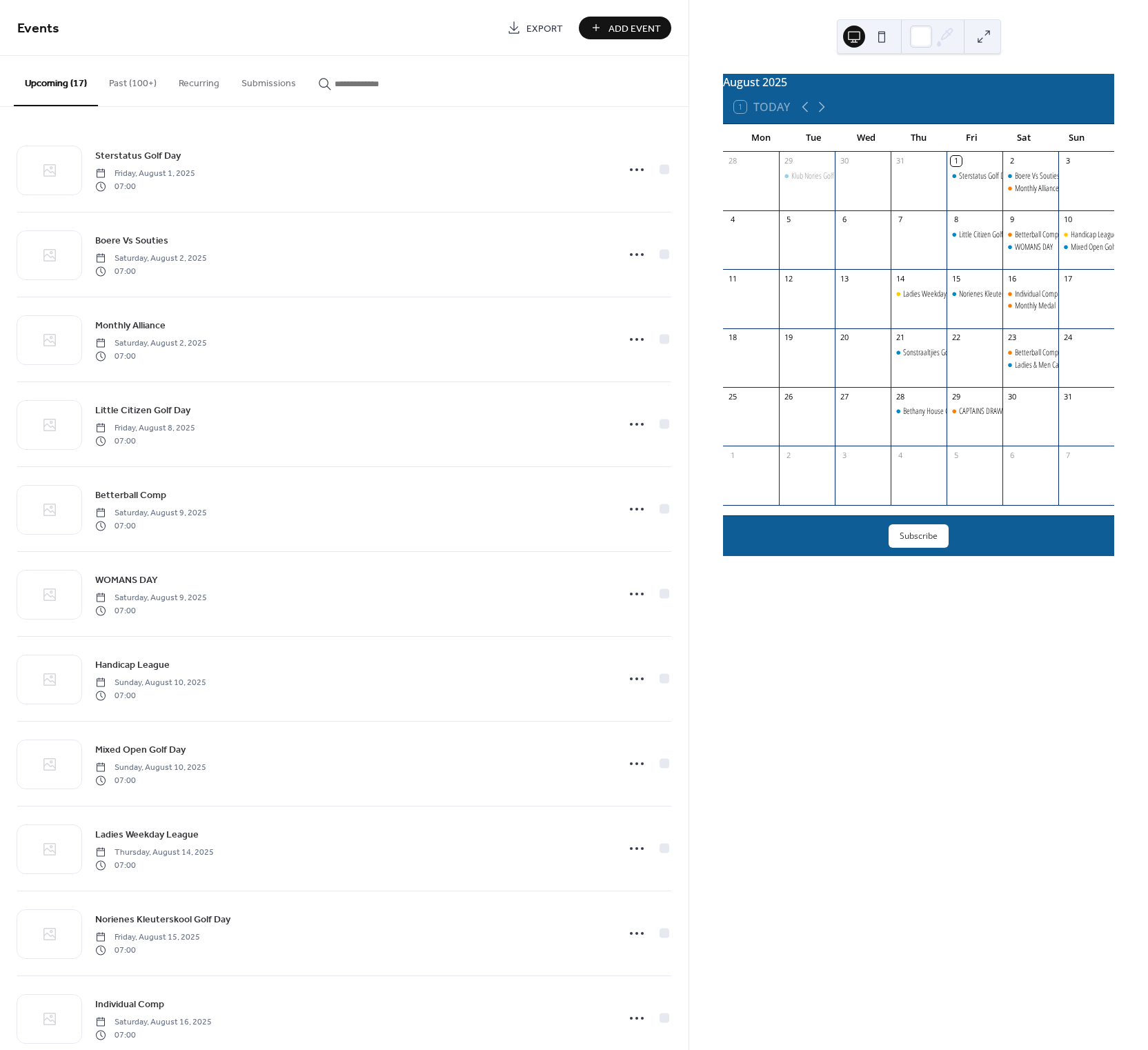 click on "Past (100+)" at bounding box center [132, 80] 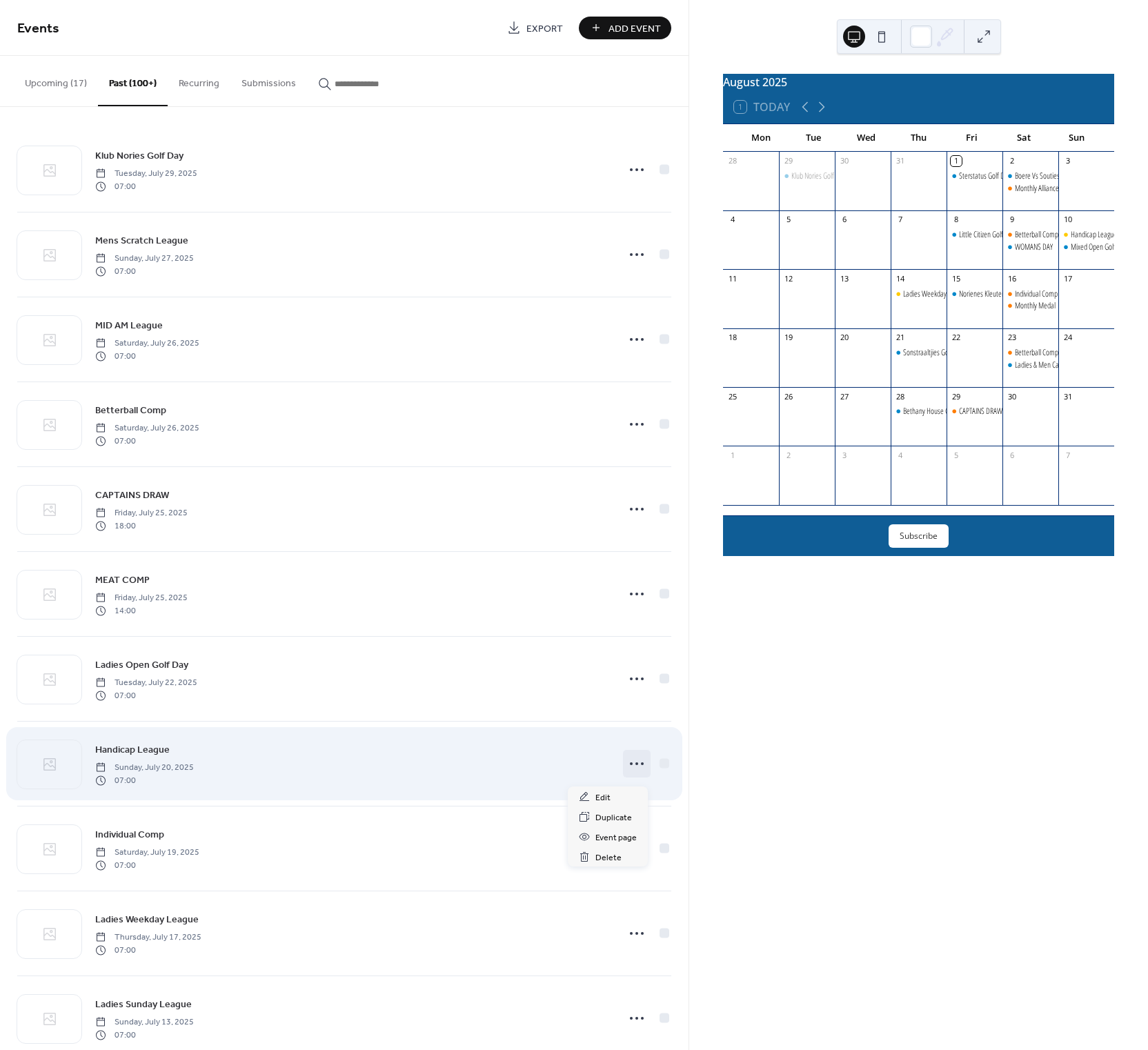 click 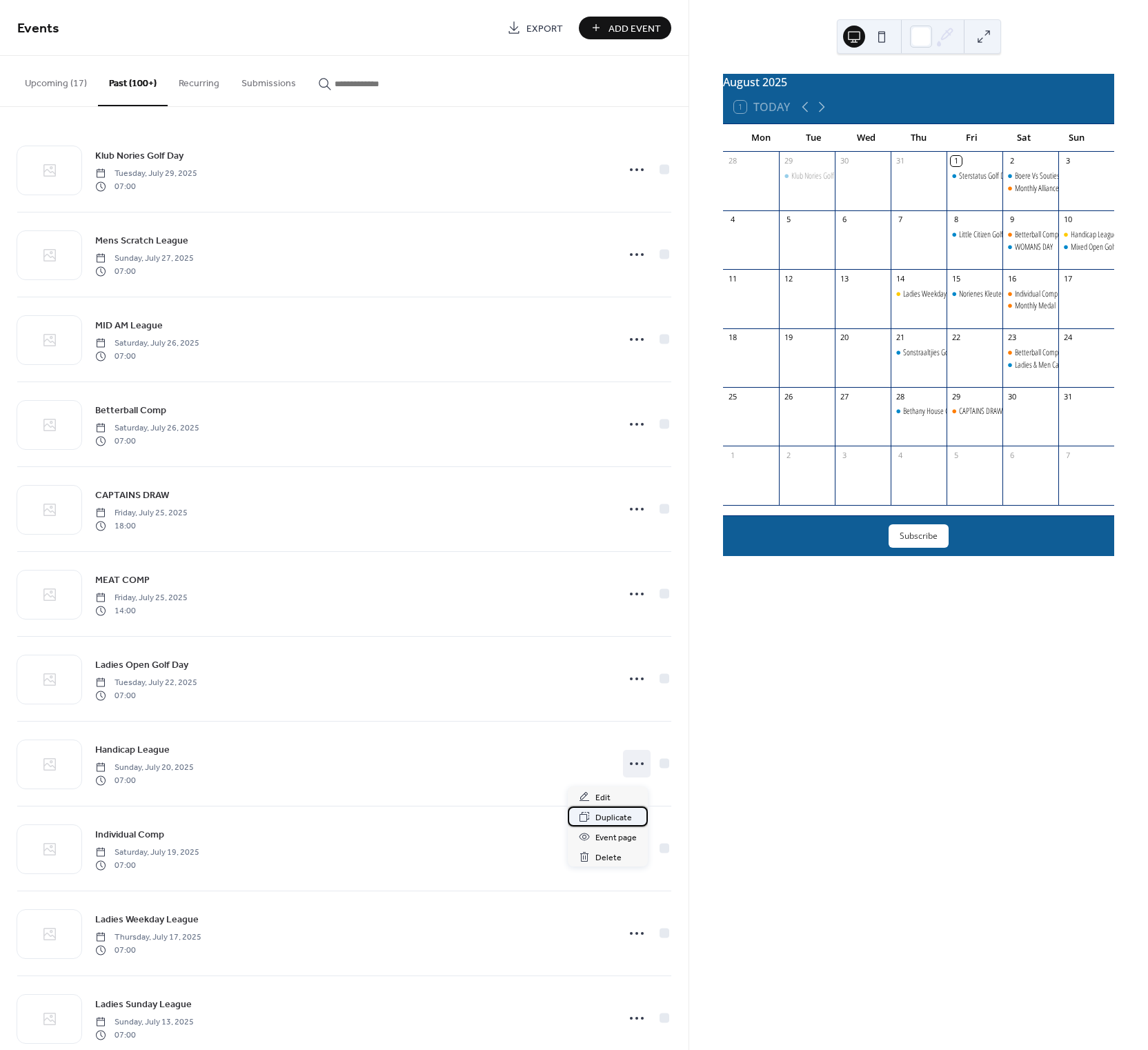 click on "Duplicate" at bounding box center (613, 818) 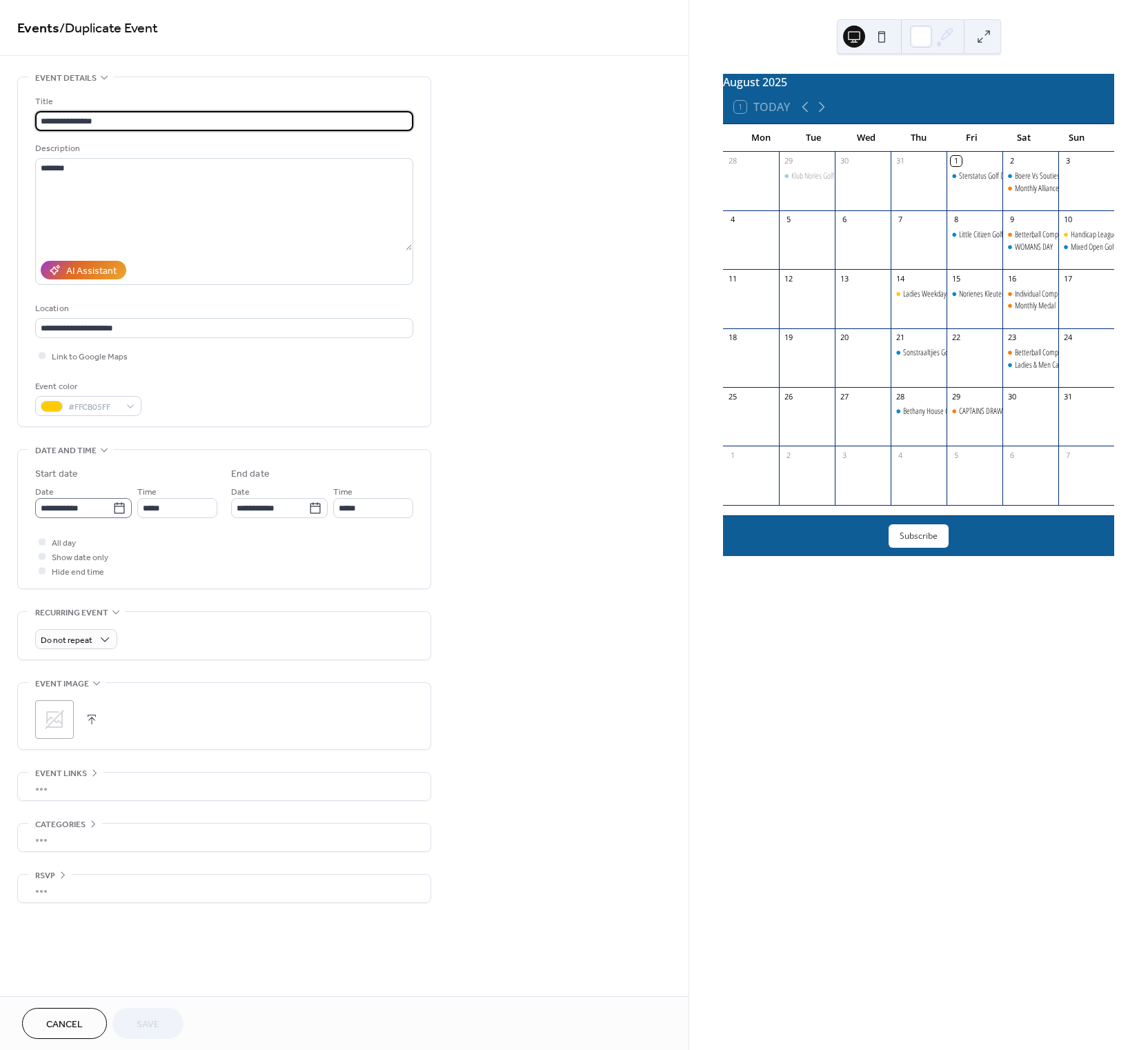 click 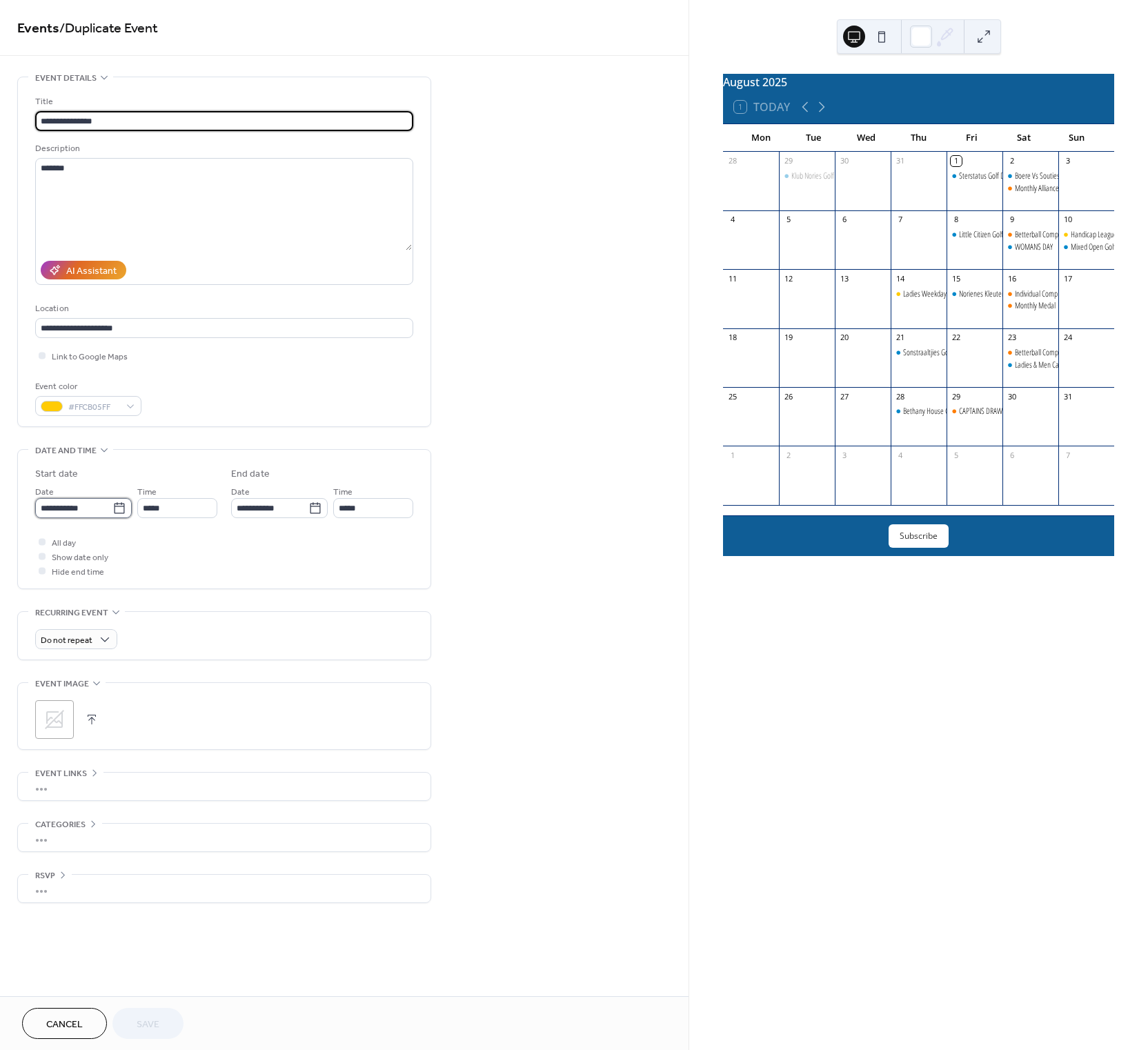 click on "**********" at bounding box center [74, 508] 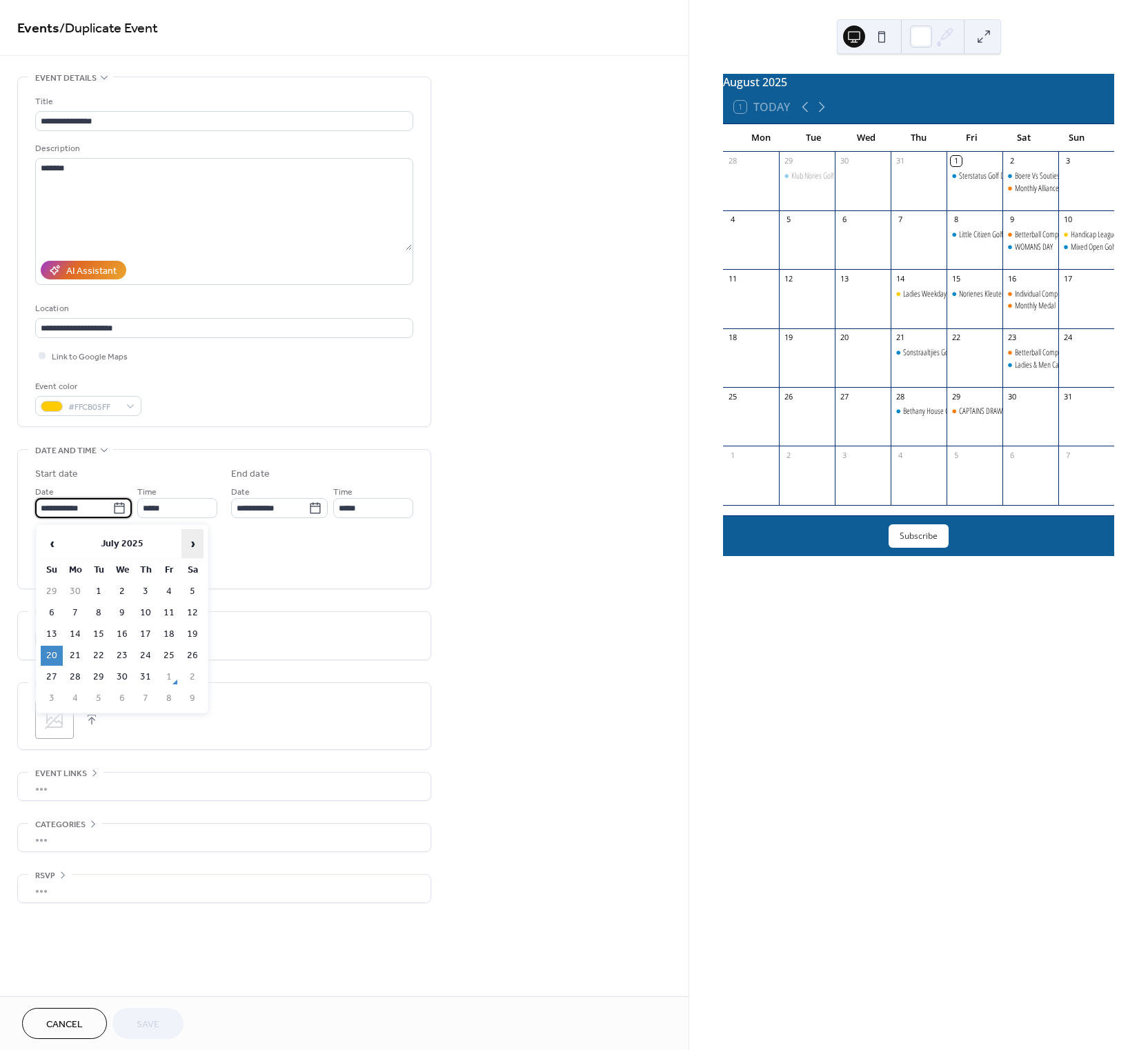 click on "›" at bounding box center (192, 544) 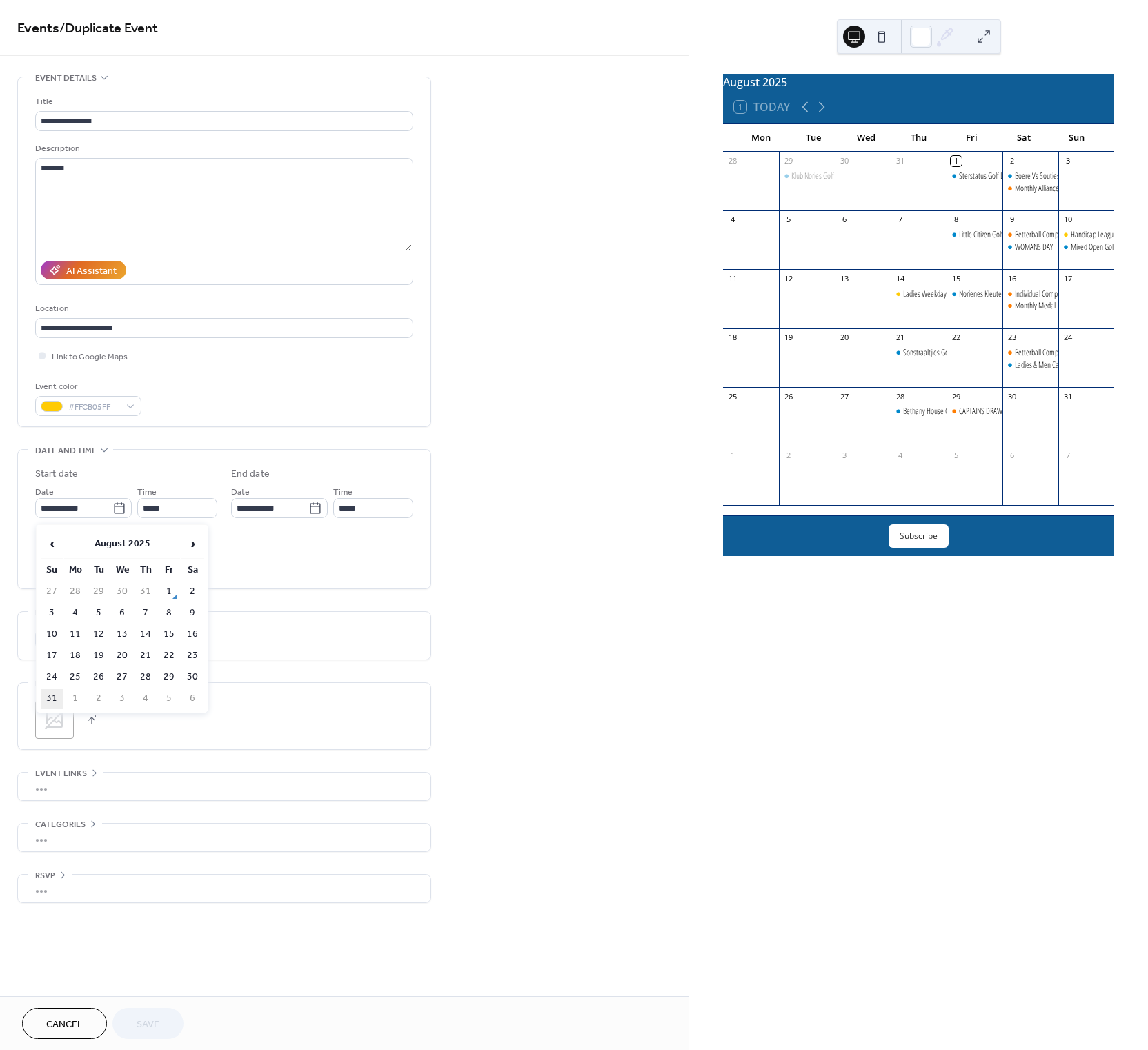 click on "31" at bounding box center (52, 698) 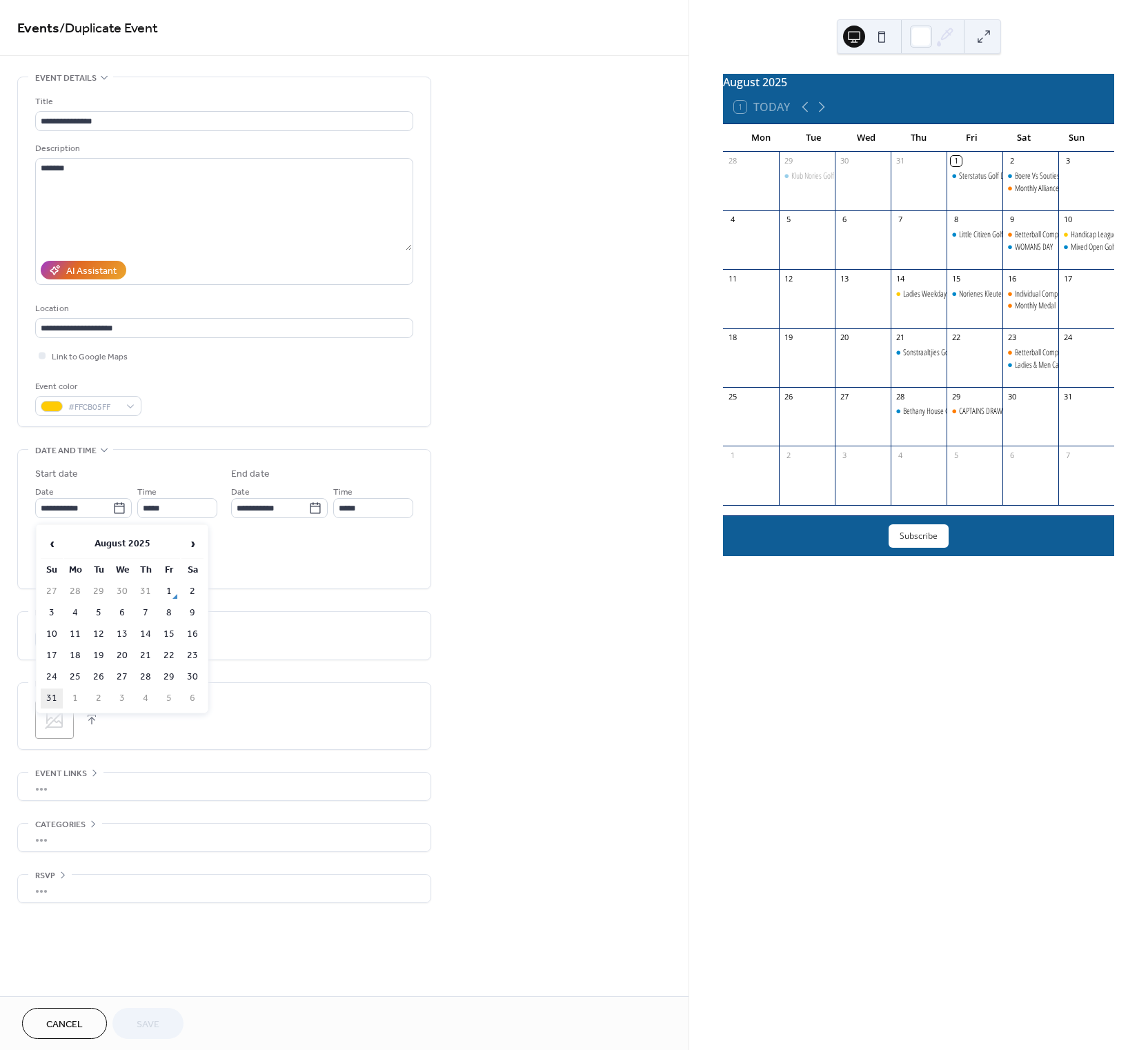 type on "**********" 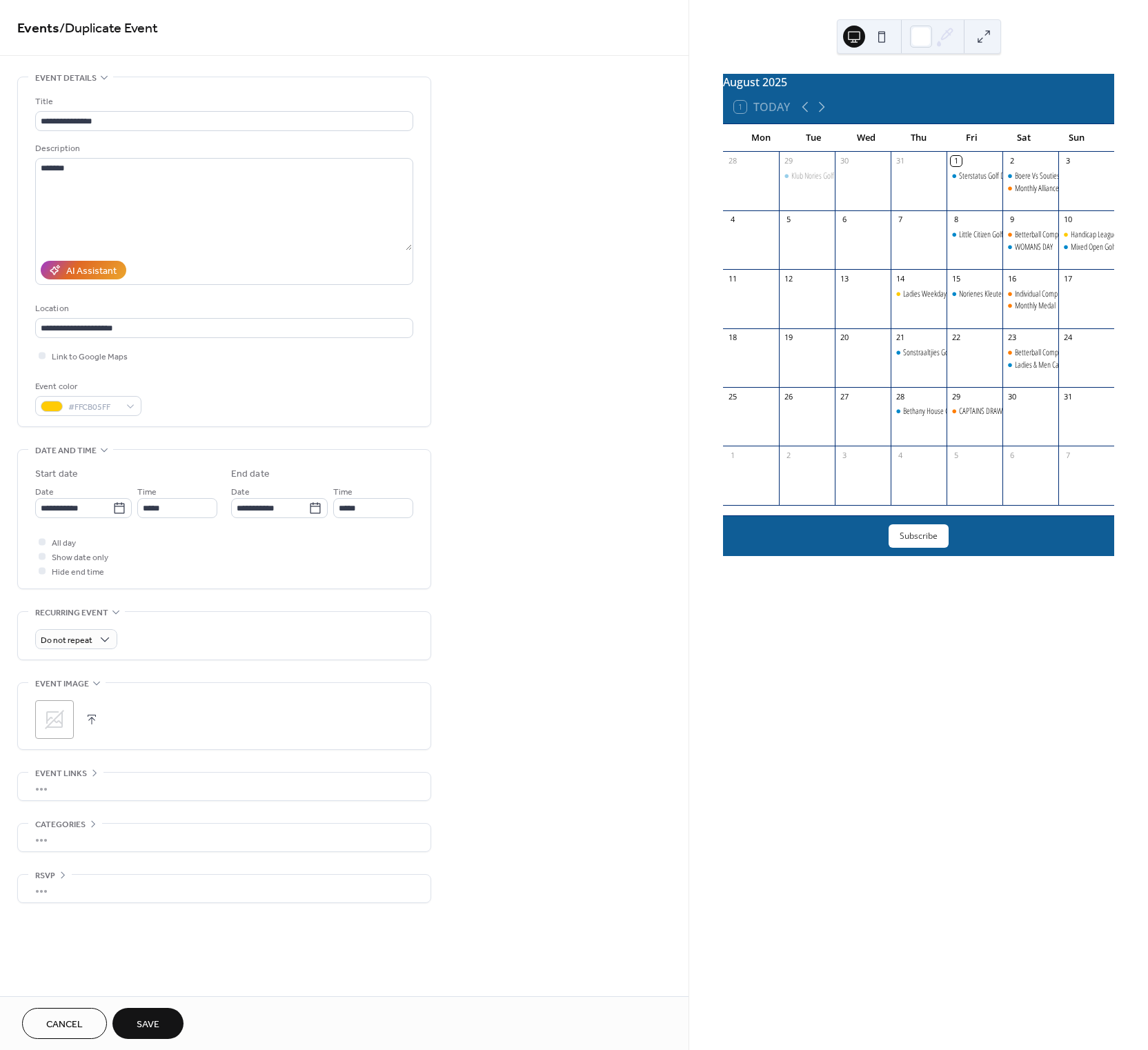 click on "Save" at bounding box center (148, 1024) 